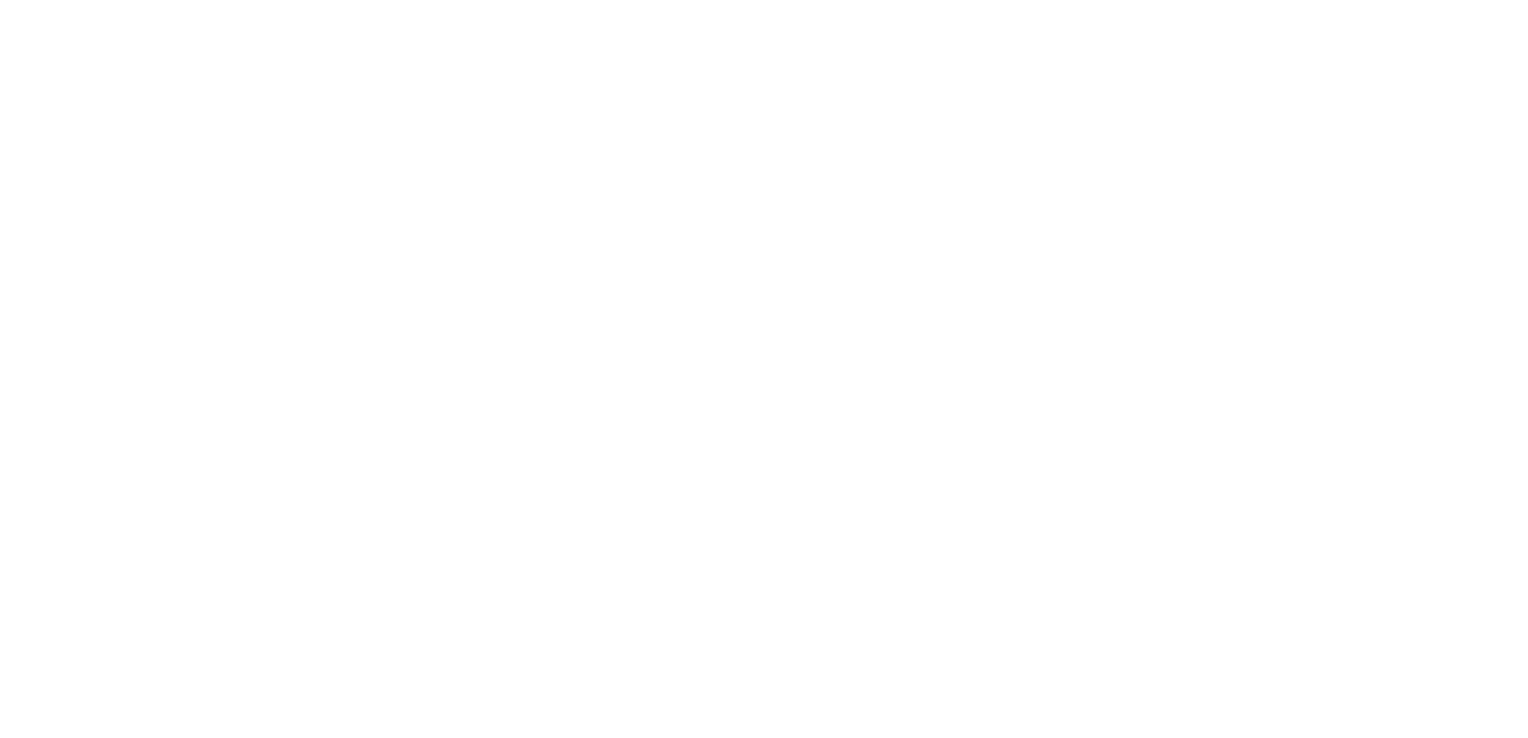 scroll, scrollTop: 0, scrollLeft: 0, axis: both 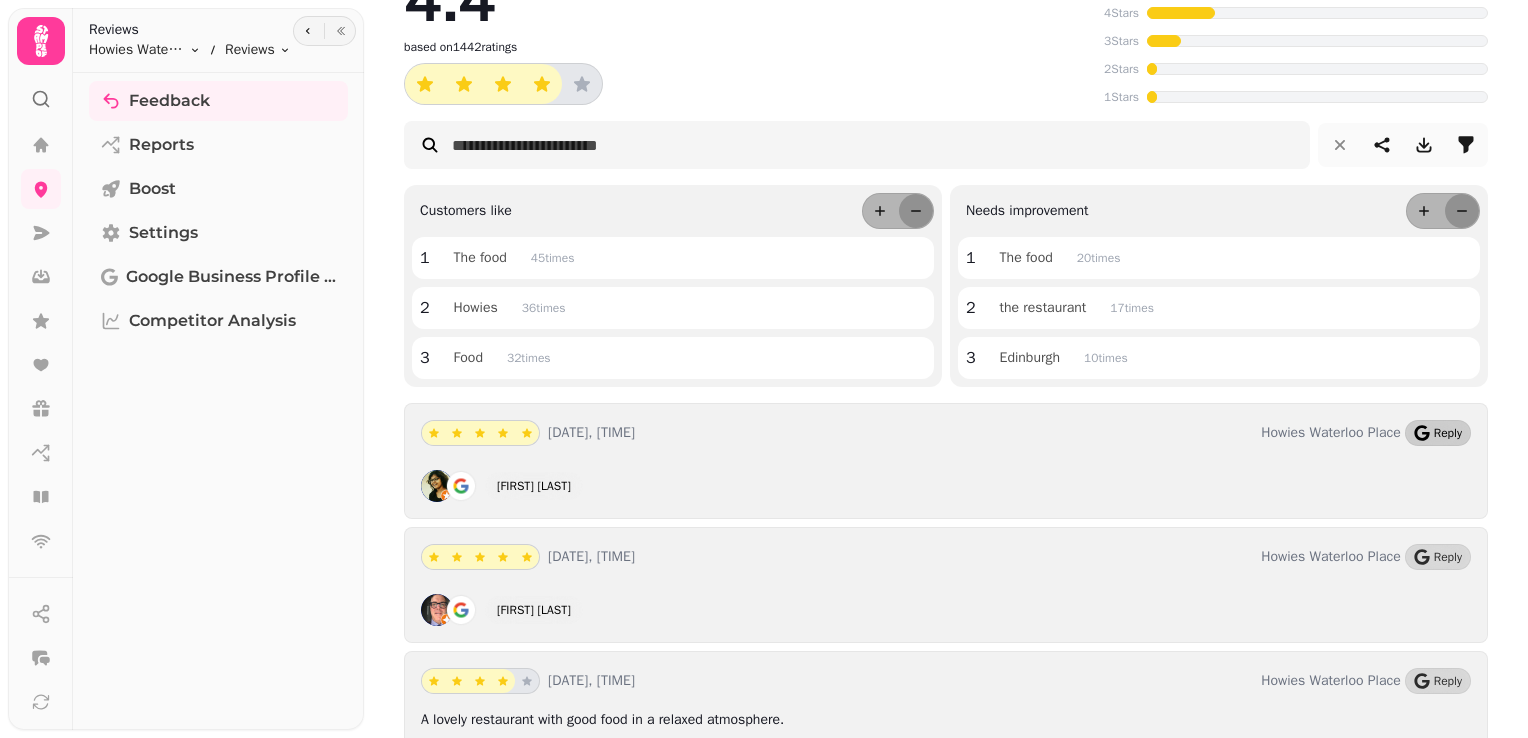 click on "Reply" at bounding box center (1438, 433) 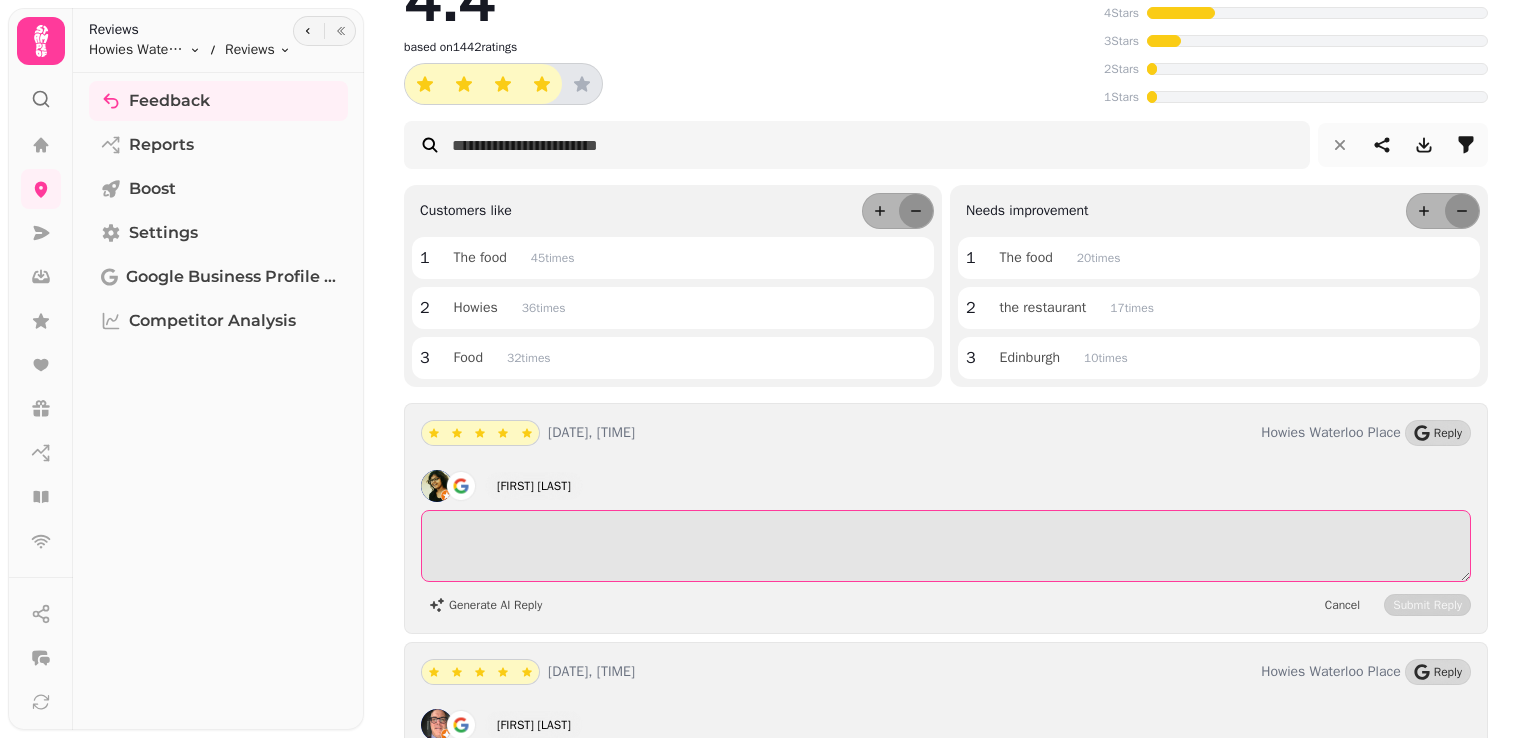click at bounding box center (946, 546) 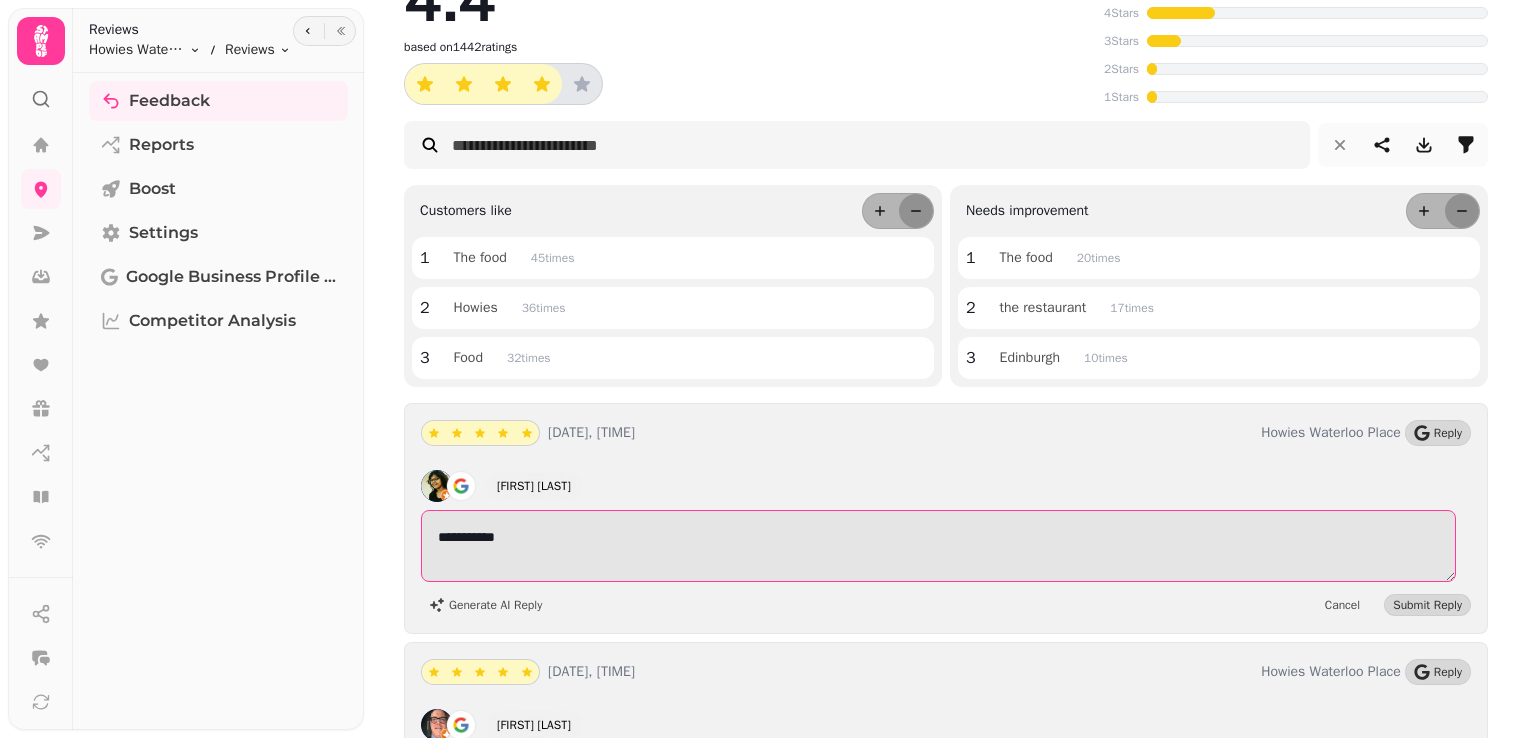 drag, startPoint x: 524, startPoint y: 538, endPoint x: 400, endPoint y: 538, distance: 124 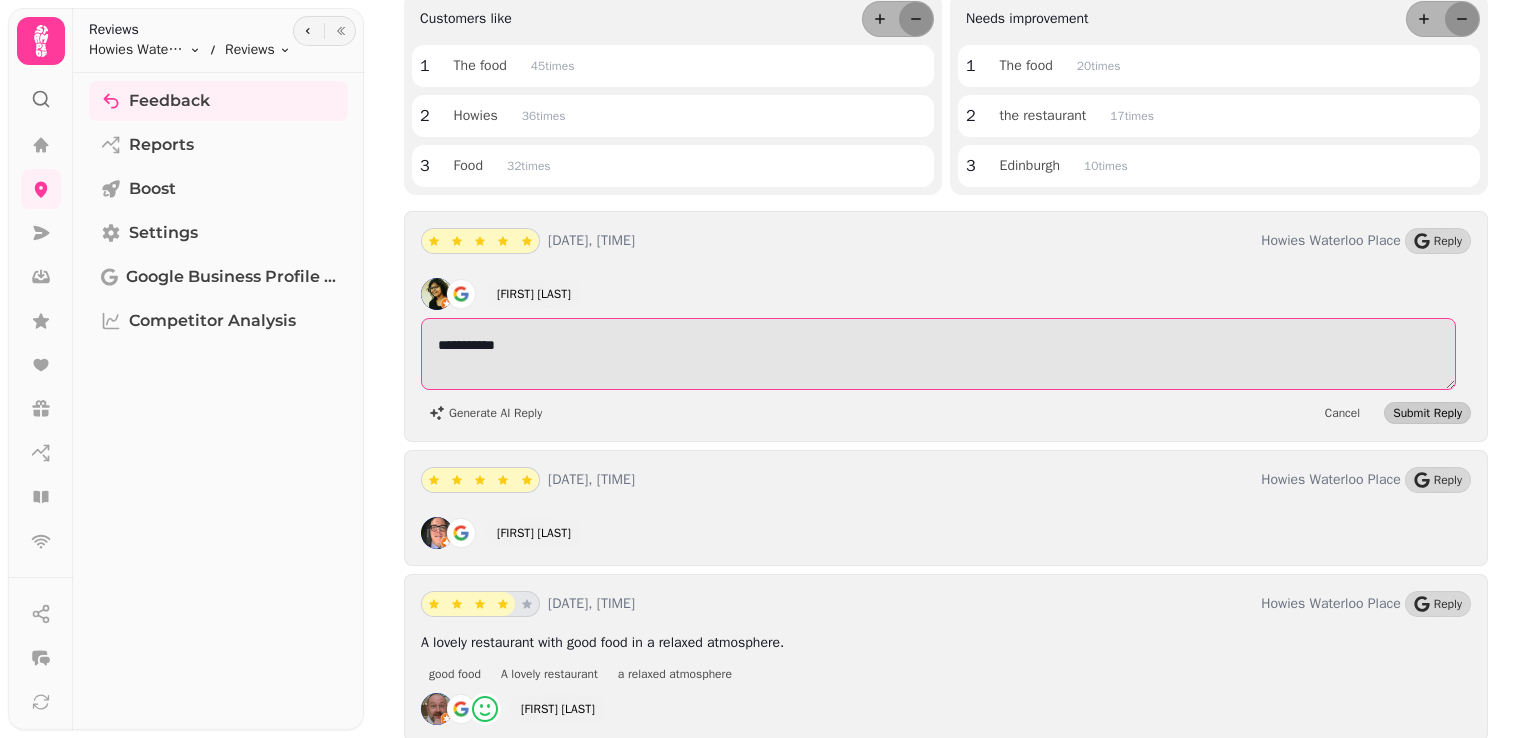 type on "**********" 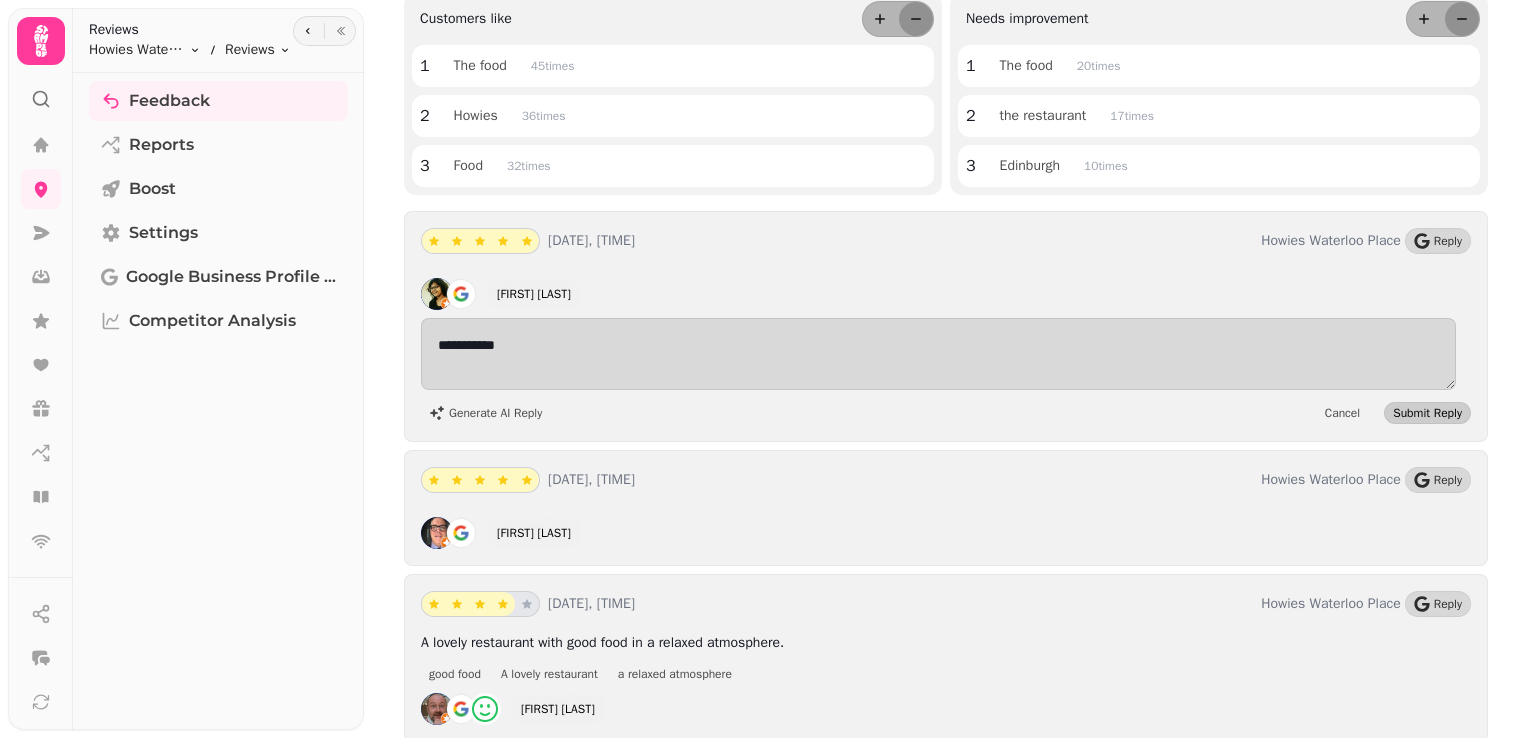 click on "Submit Reply" at bounding box center [1427, 413] 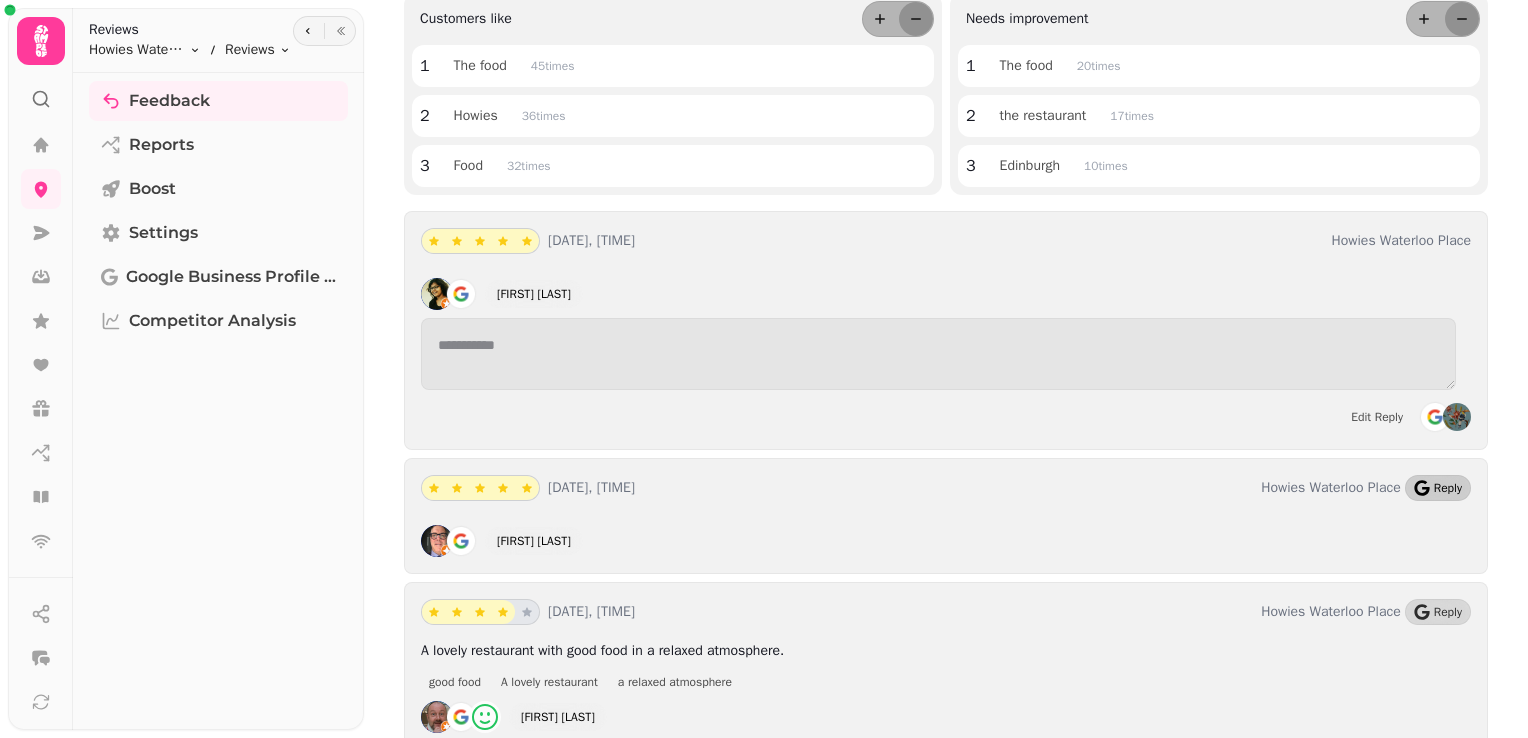 click 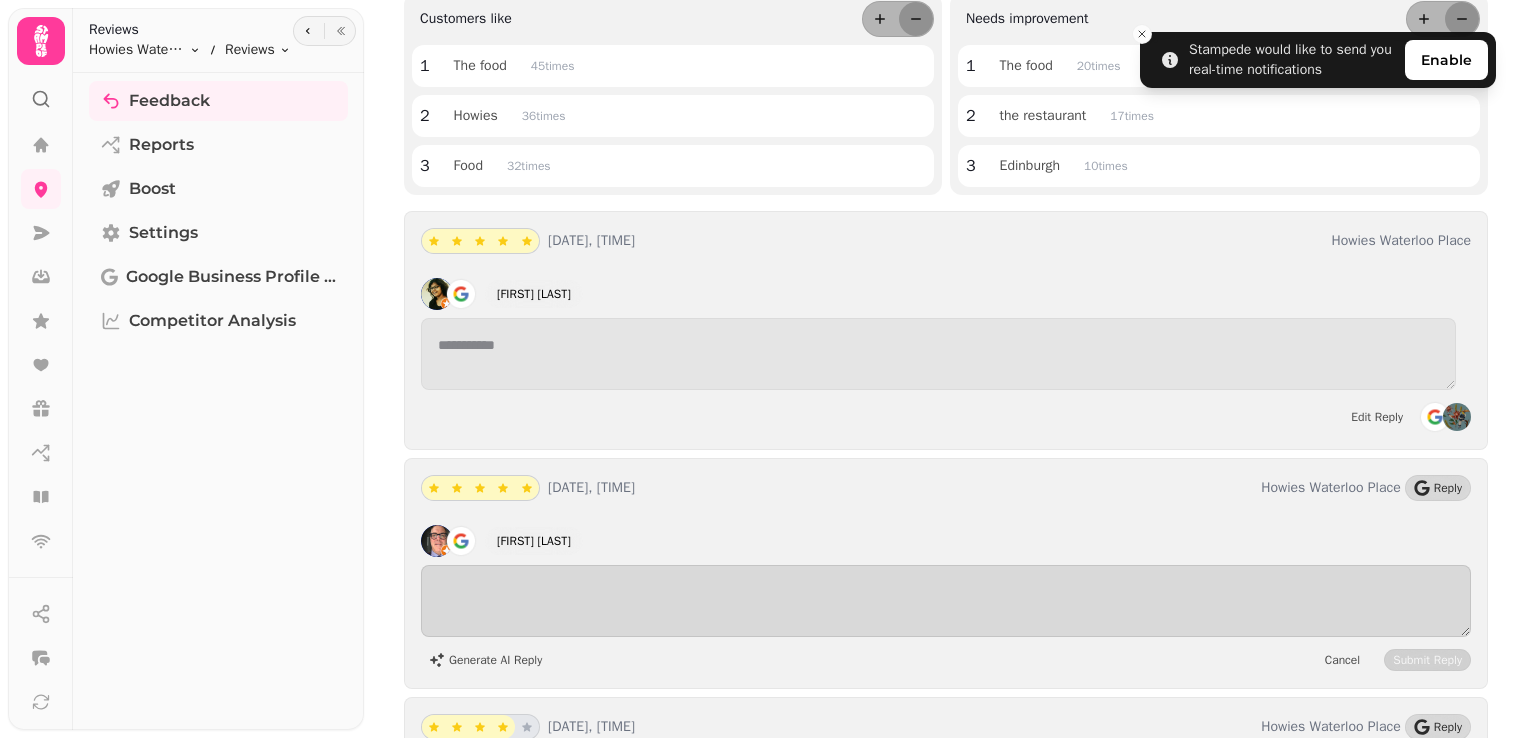 click on "Generate AI Reply Cancel Submit Reply" at bounding box center [946, 660] 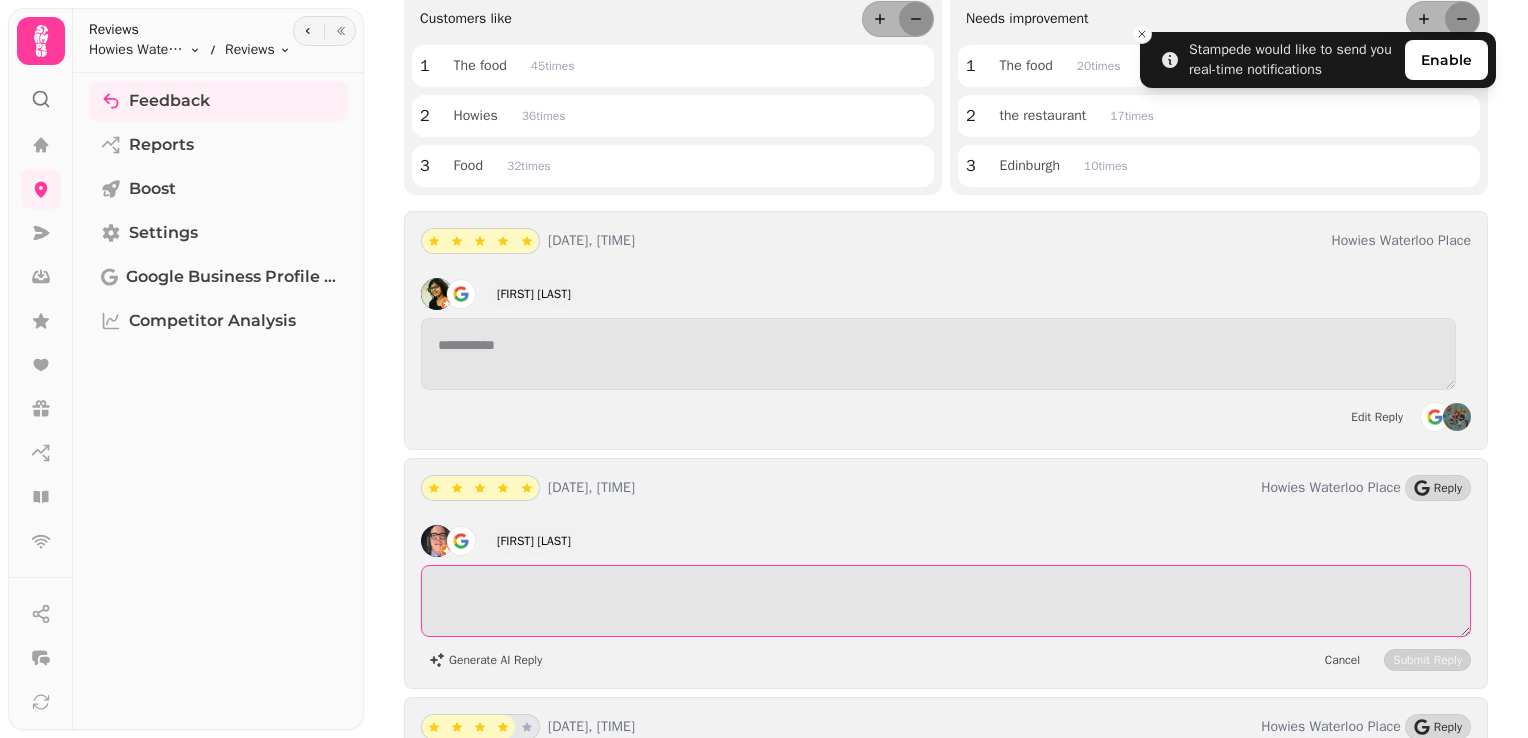 click at bounding box center (946, 601) 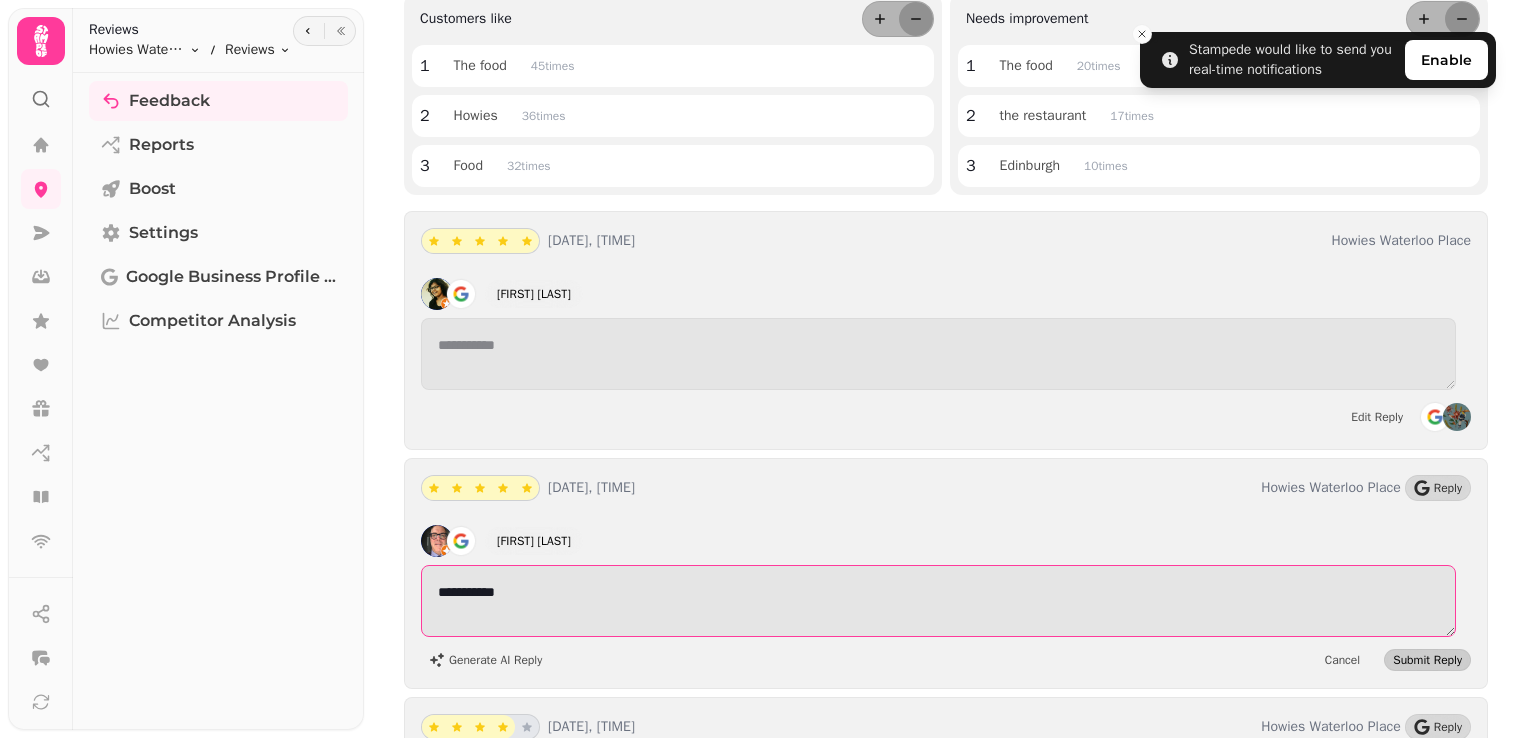 type on "**********" 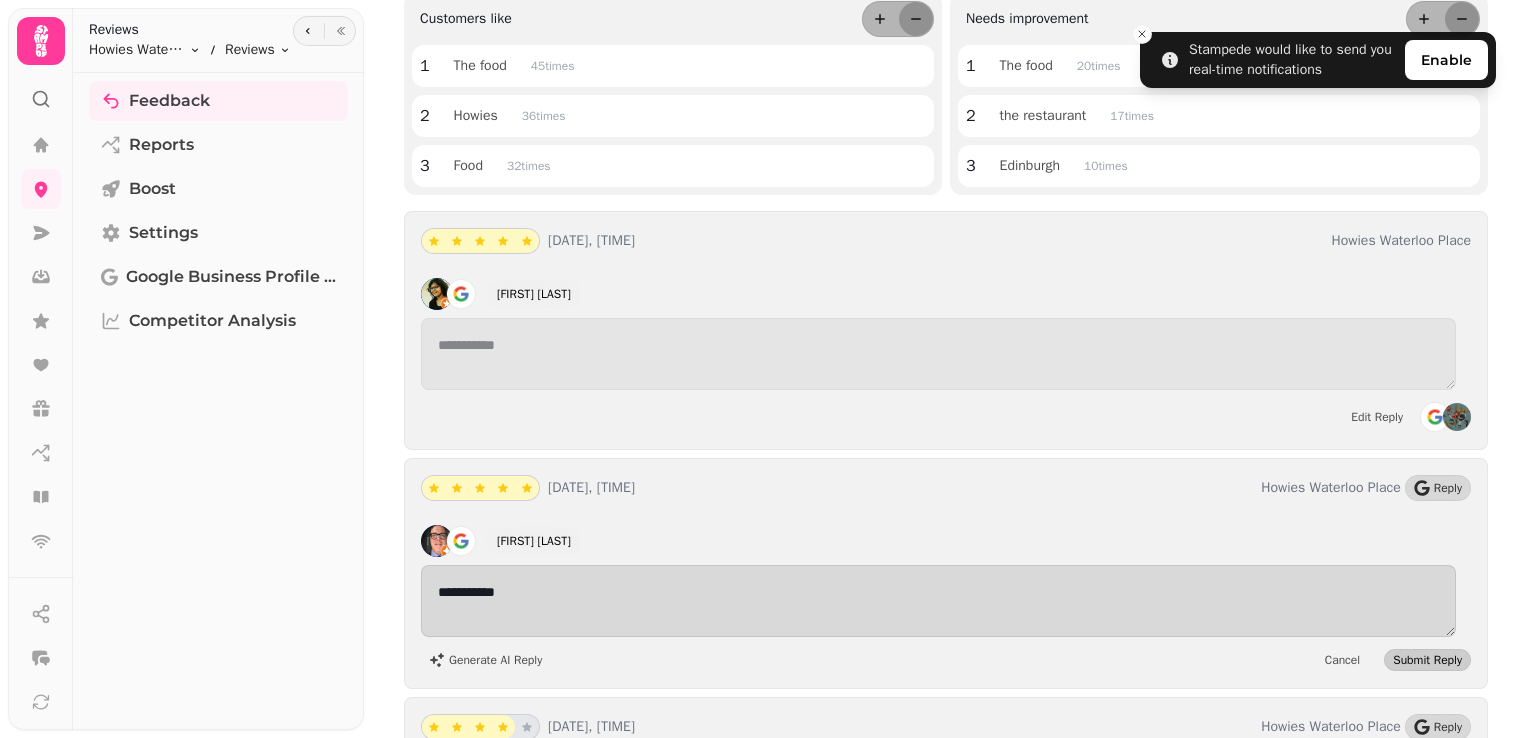 click on "Submit Reply" at bounding box center (1427, 660) 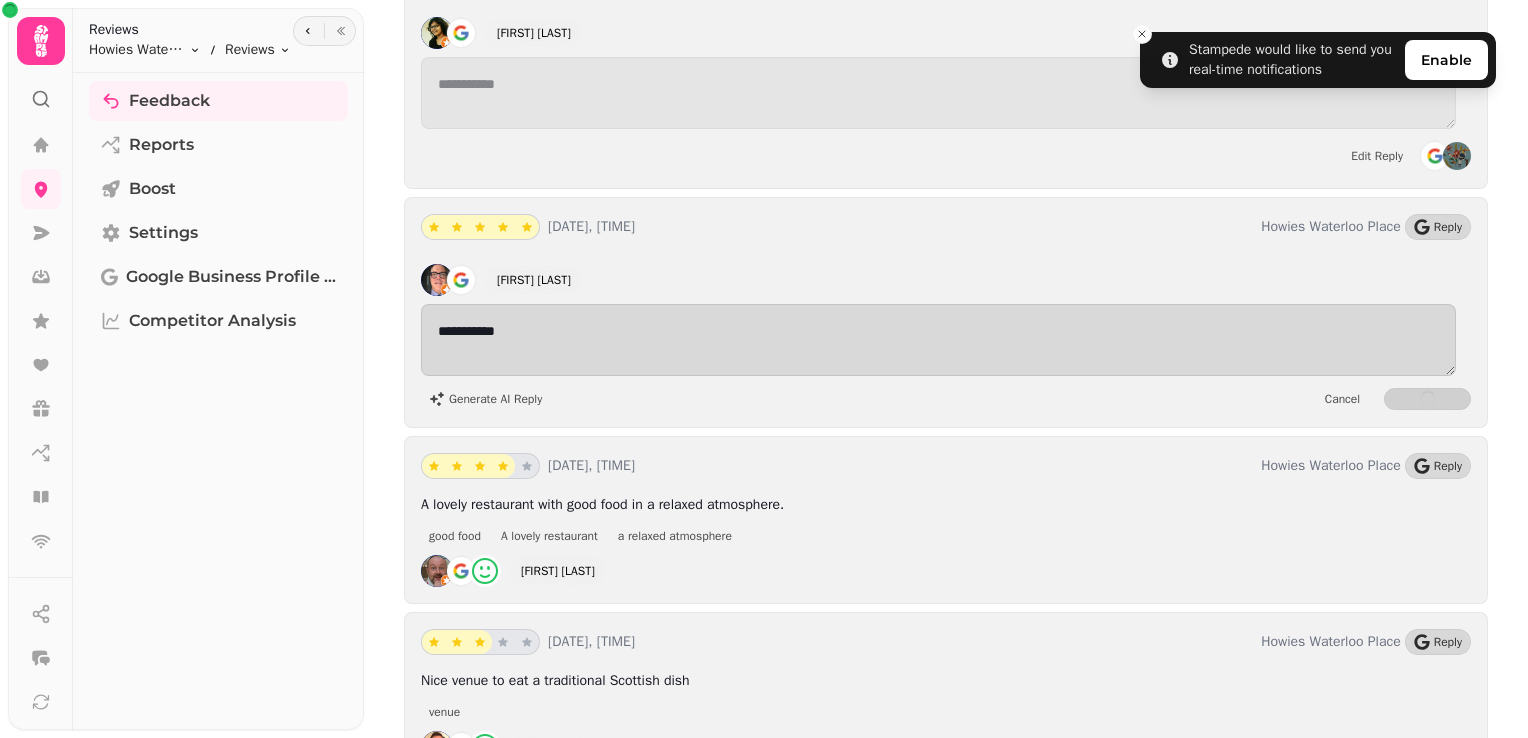 scroll, scrollTop: 603, scrollLeft: 0, axis: vertical 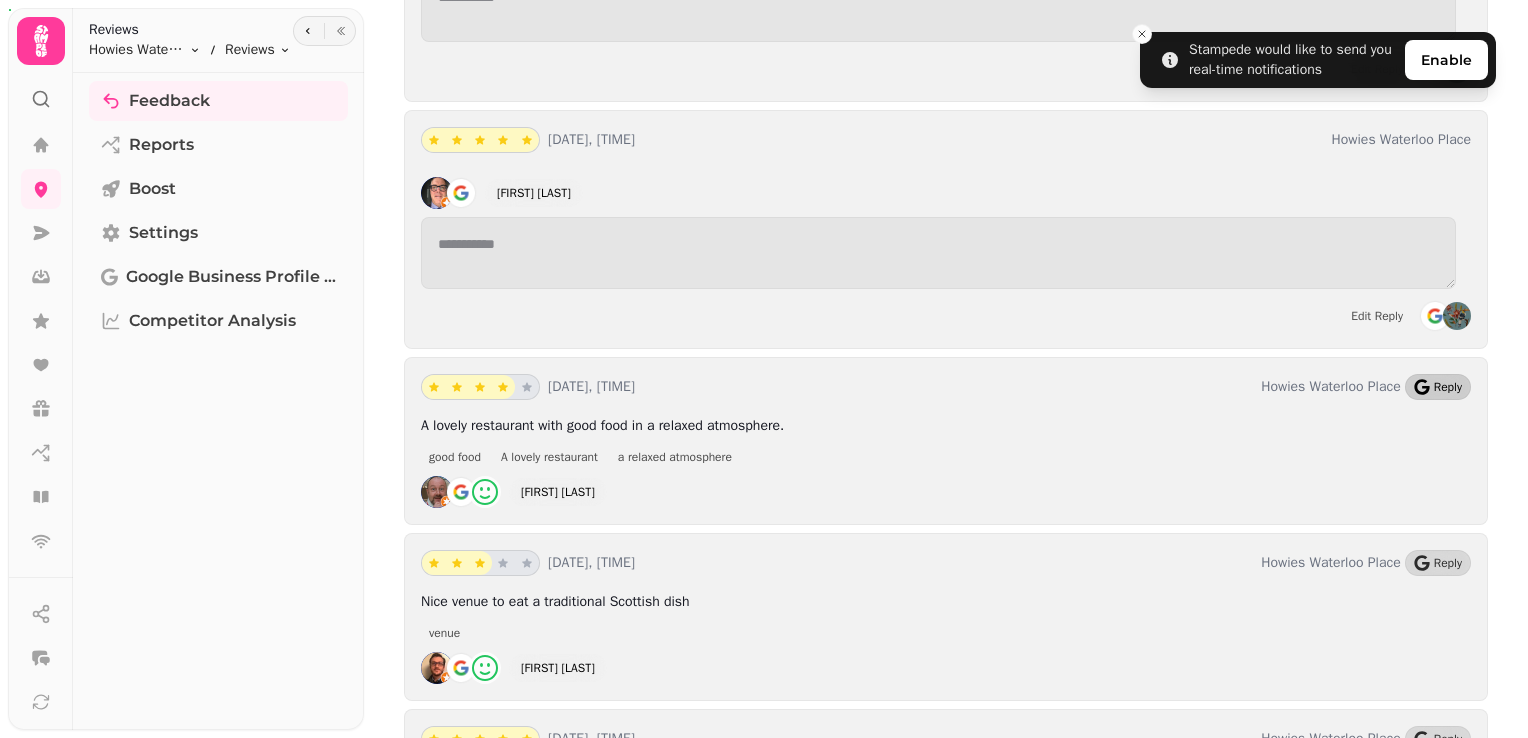 click 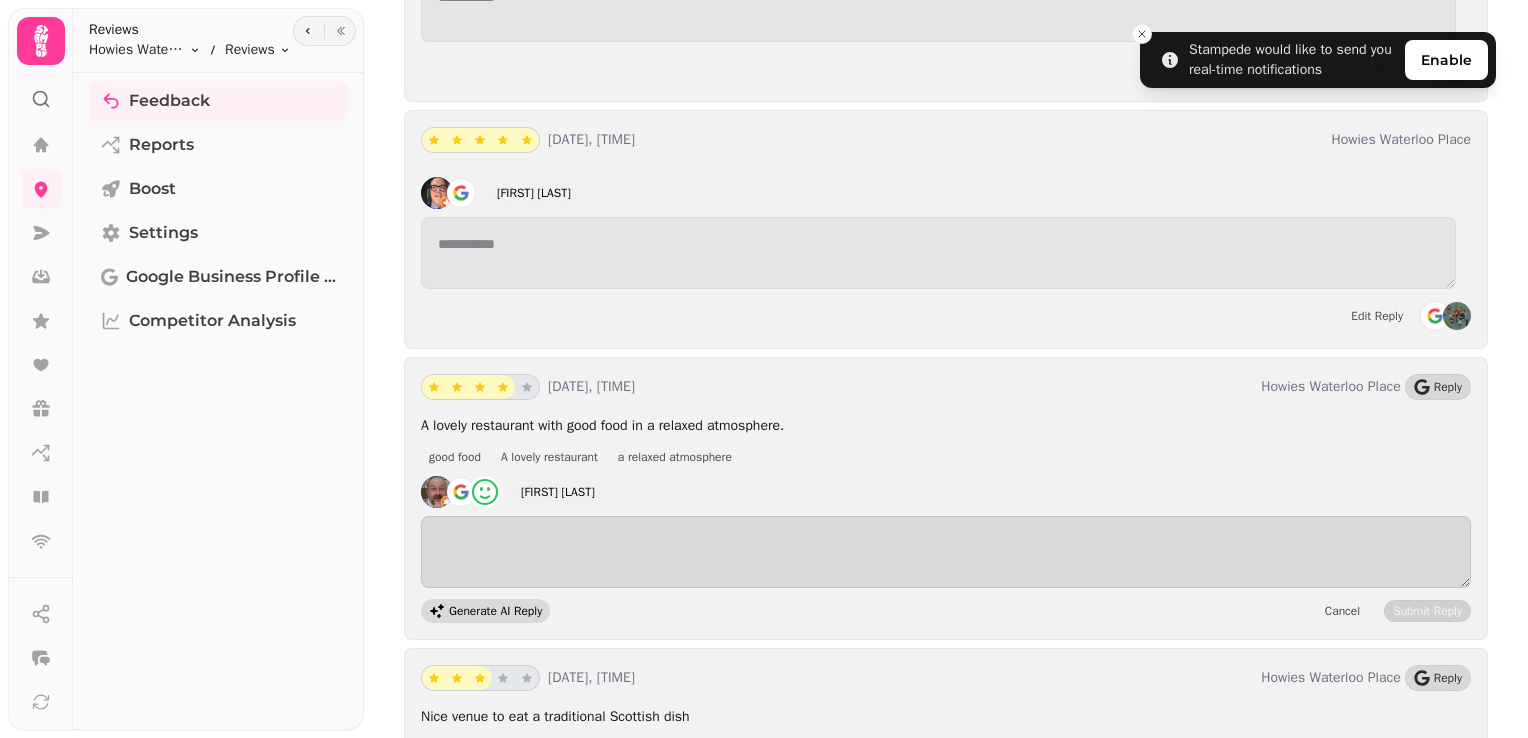 click on "Generate AI Reply" at bounding box center [495, 611] 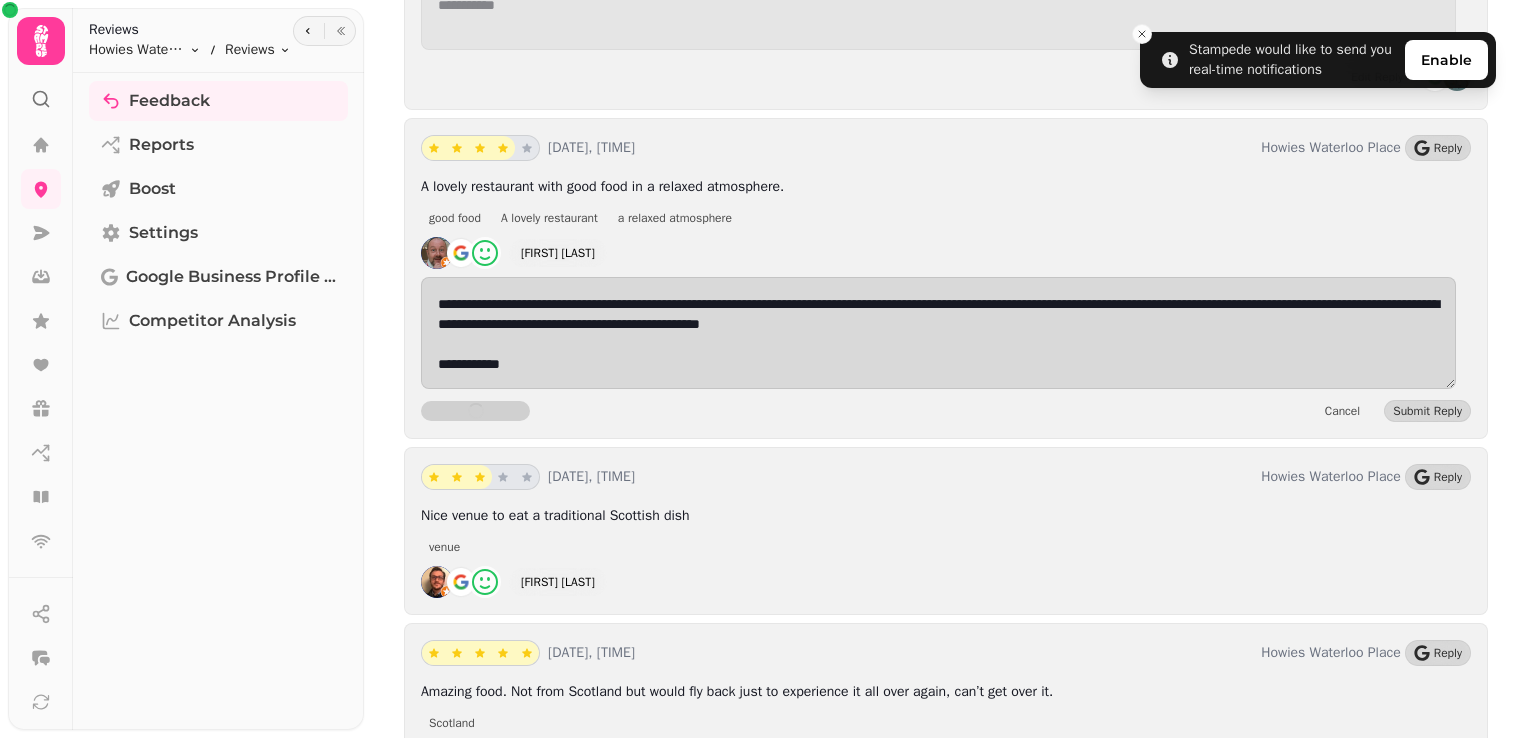 scroll, scrollTop: 844, scrollLeft: 0, axis: vertical 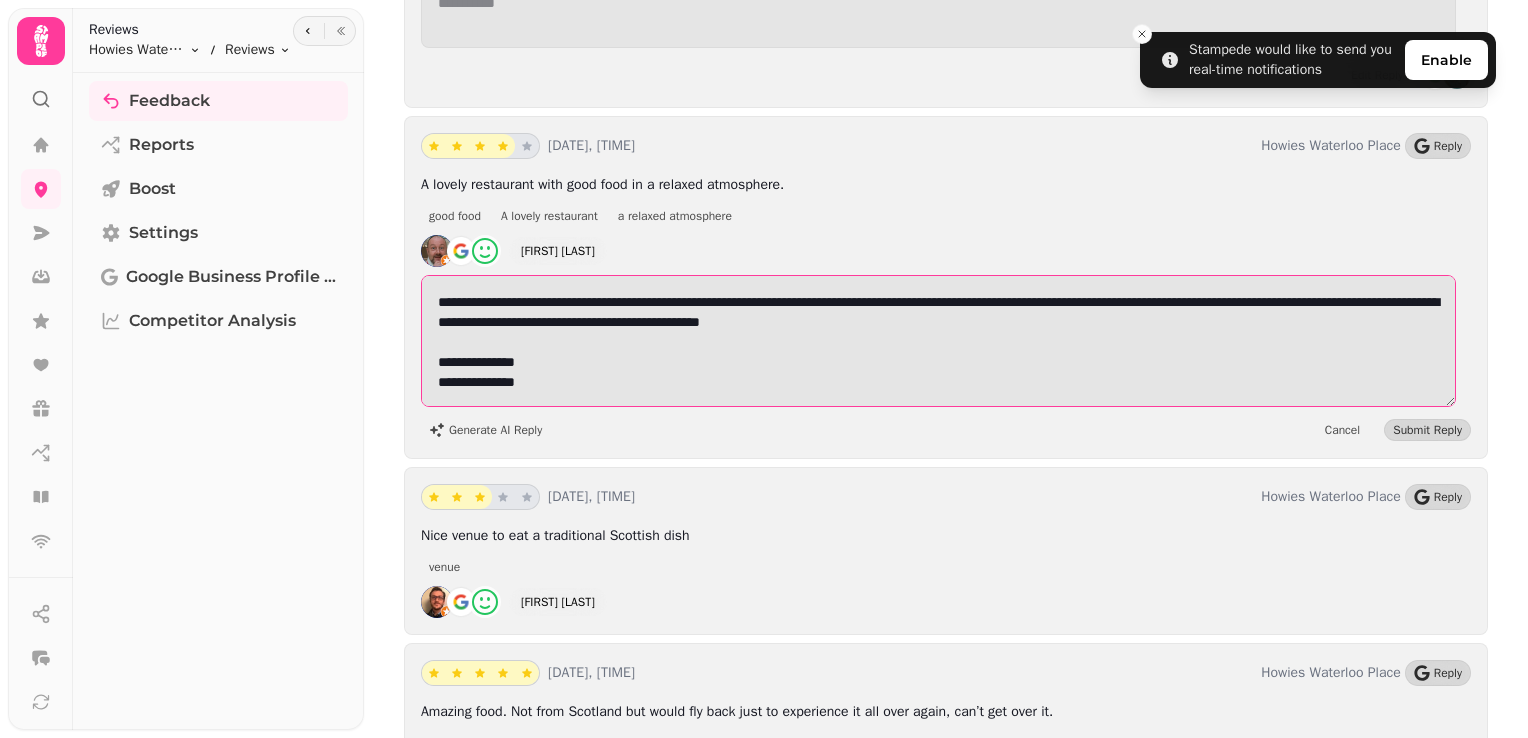 drag, startPoint x: 564, startPoint y: 385, endPoint x: 520, endPoint y: 334, distance: 67.357254 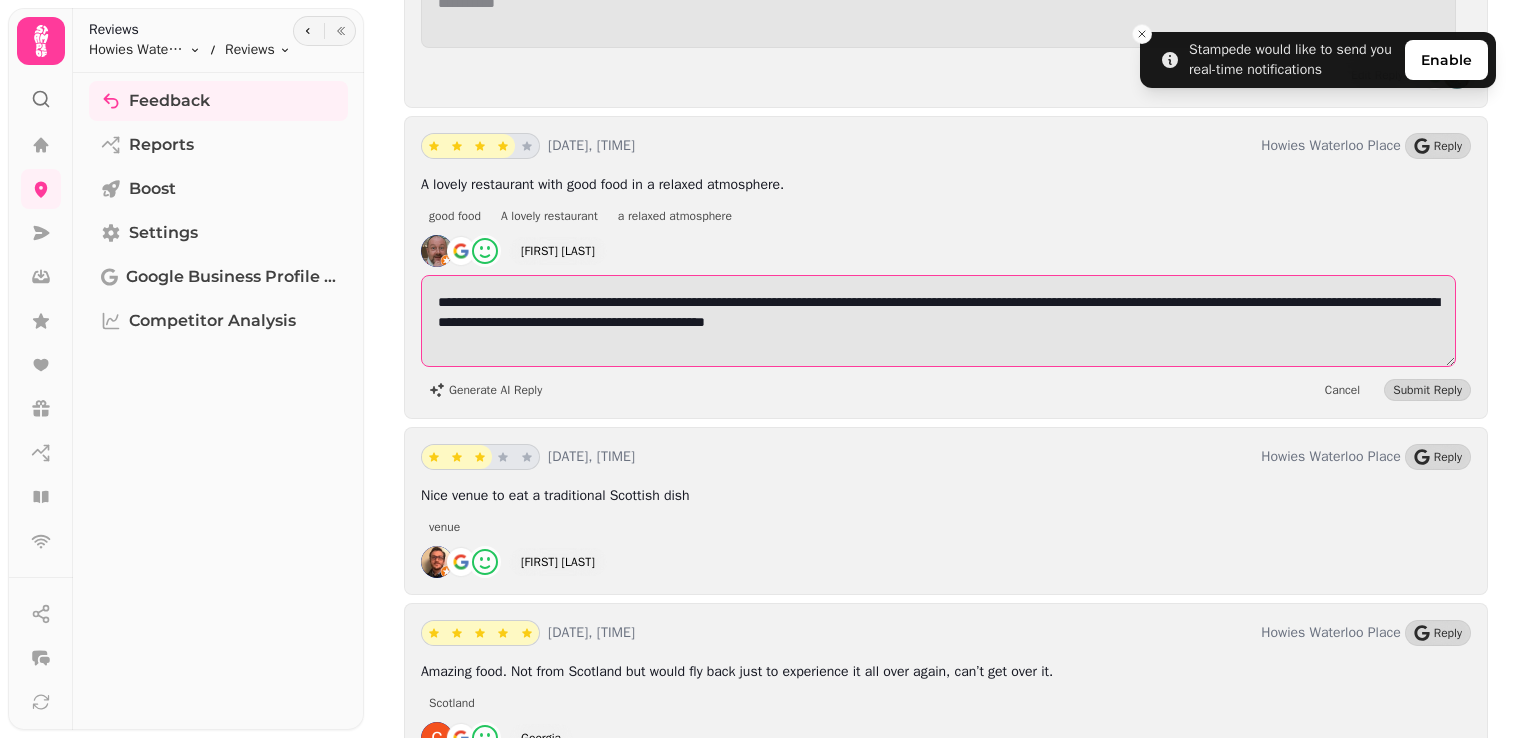 type on "**********" 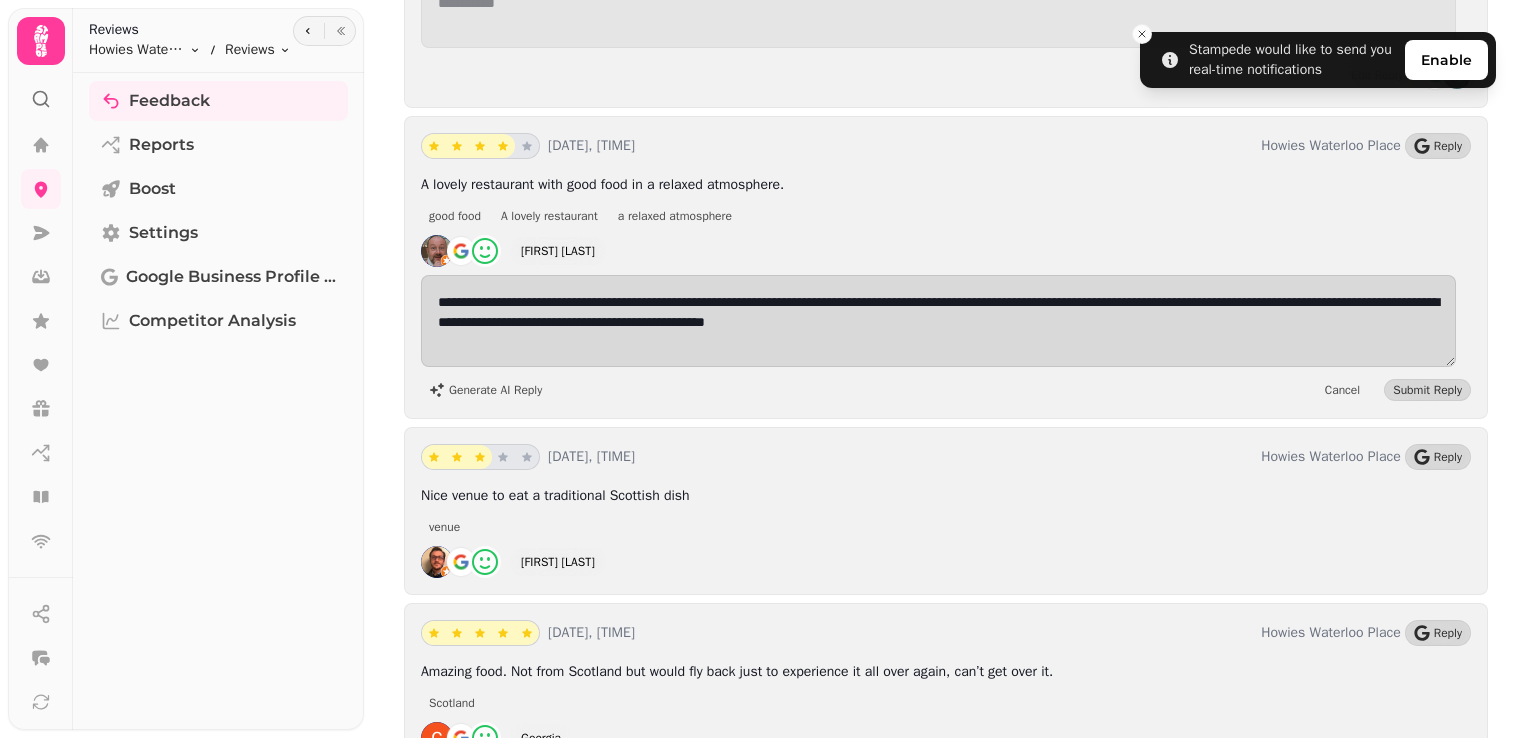 click on "Generate AI Reply Cancel Submit Reply" at bounding box center [946, 390] 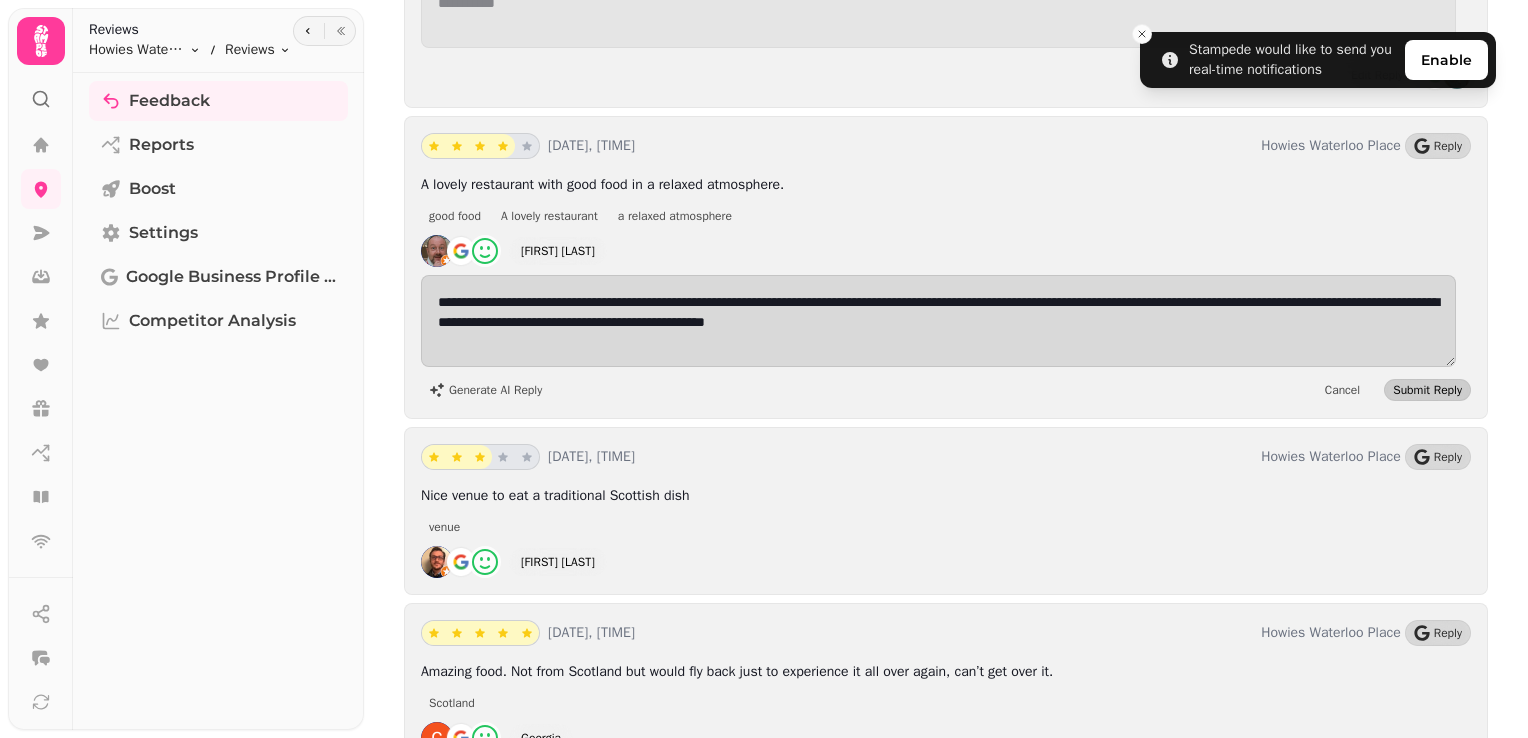 click on "Submit Reply" at bounding box center [1427, 390] 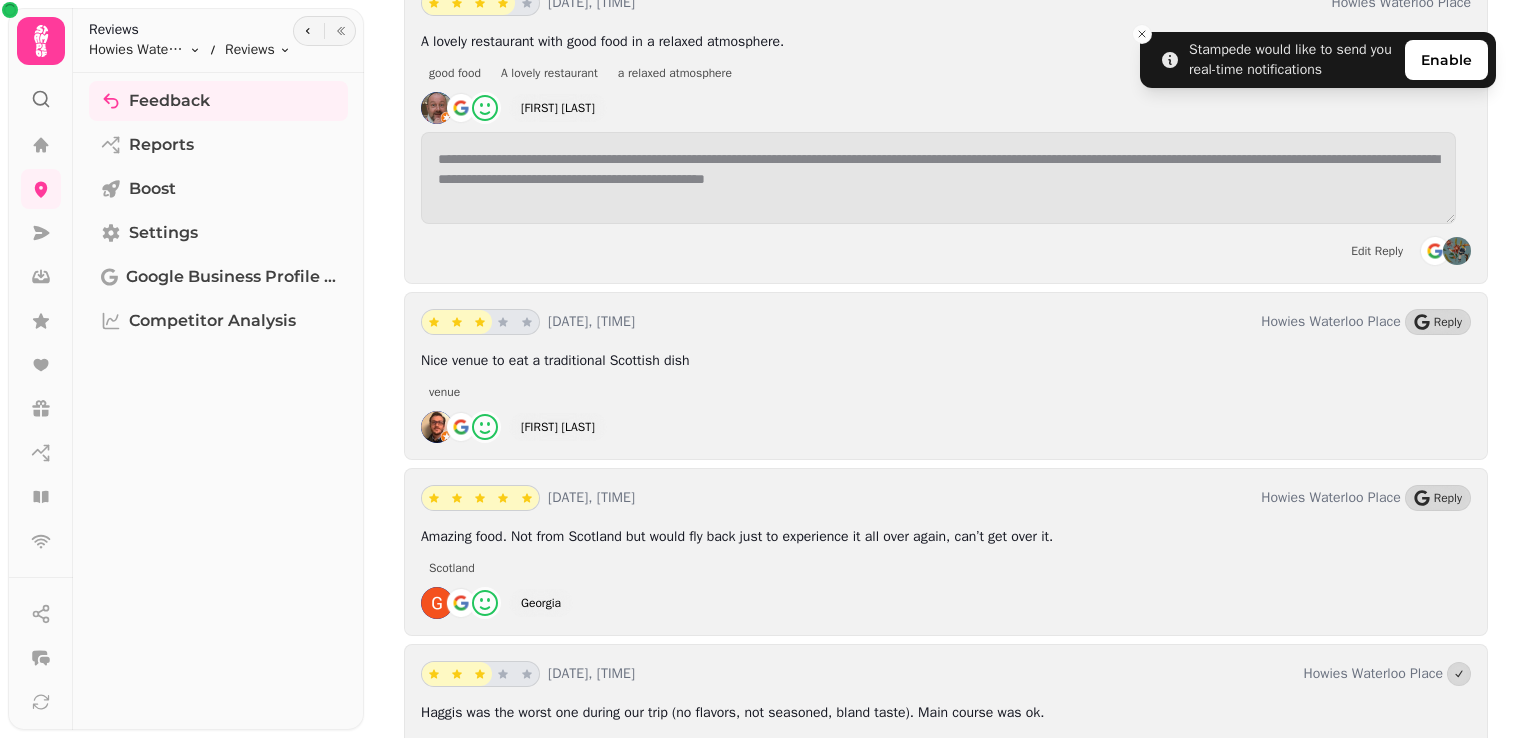 scroll, scrollTop: 999, scrollLeft: 0, axis: vertical 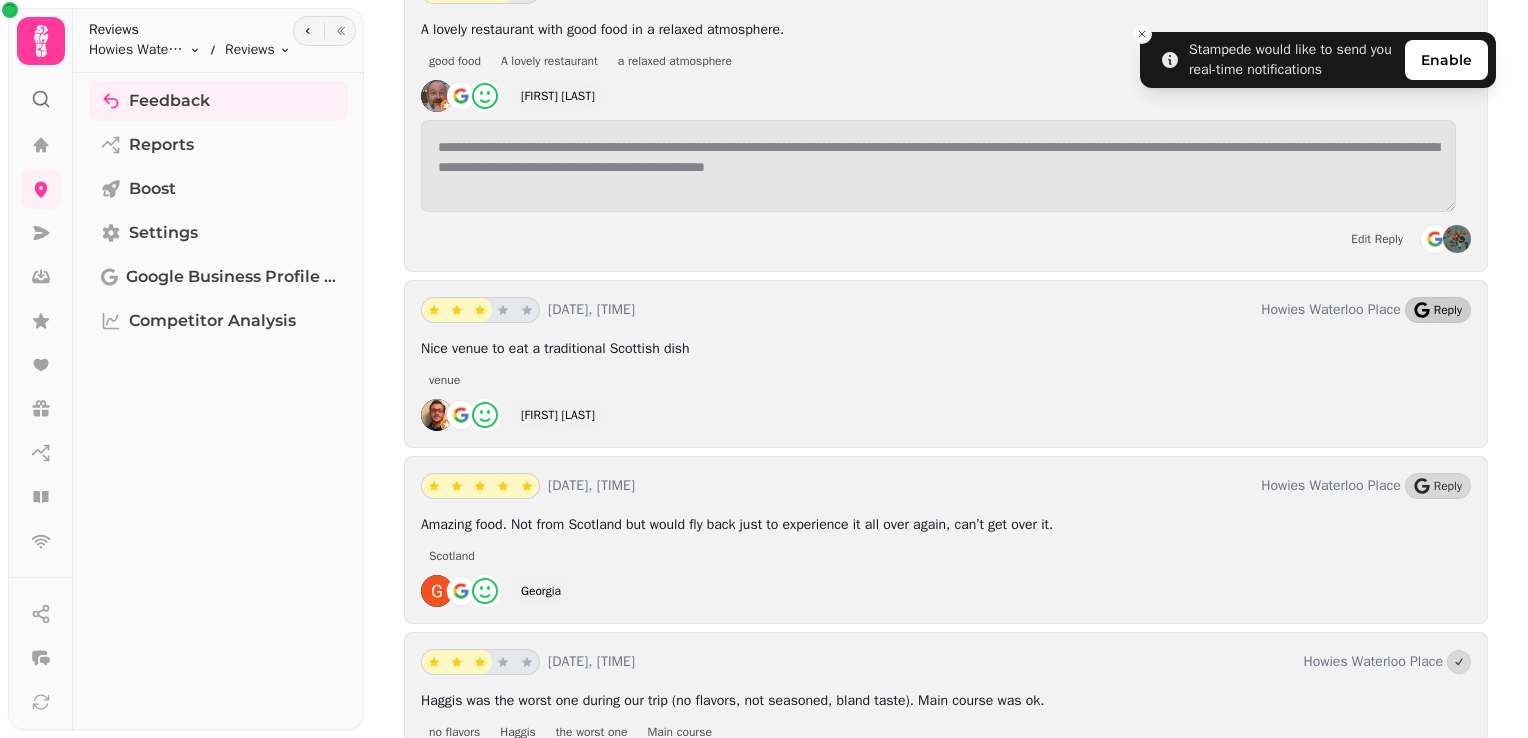 click on "Reply" at bounding box center (1448, 310) 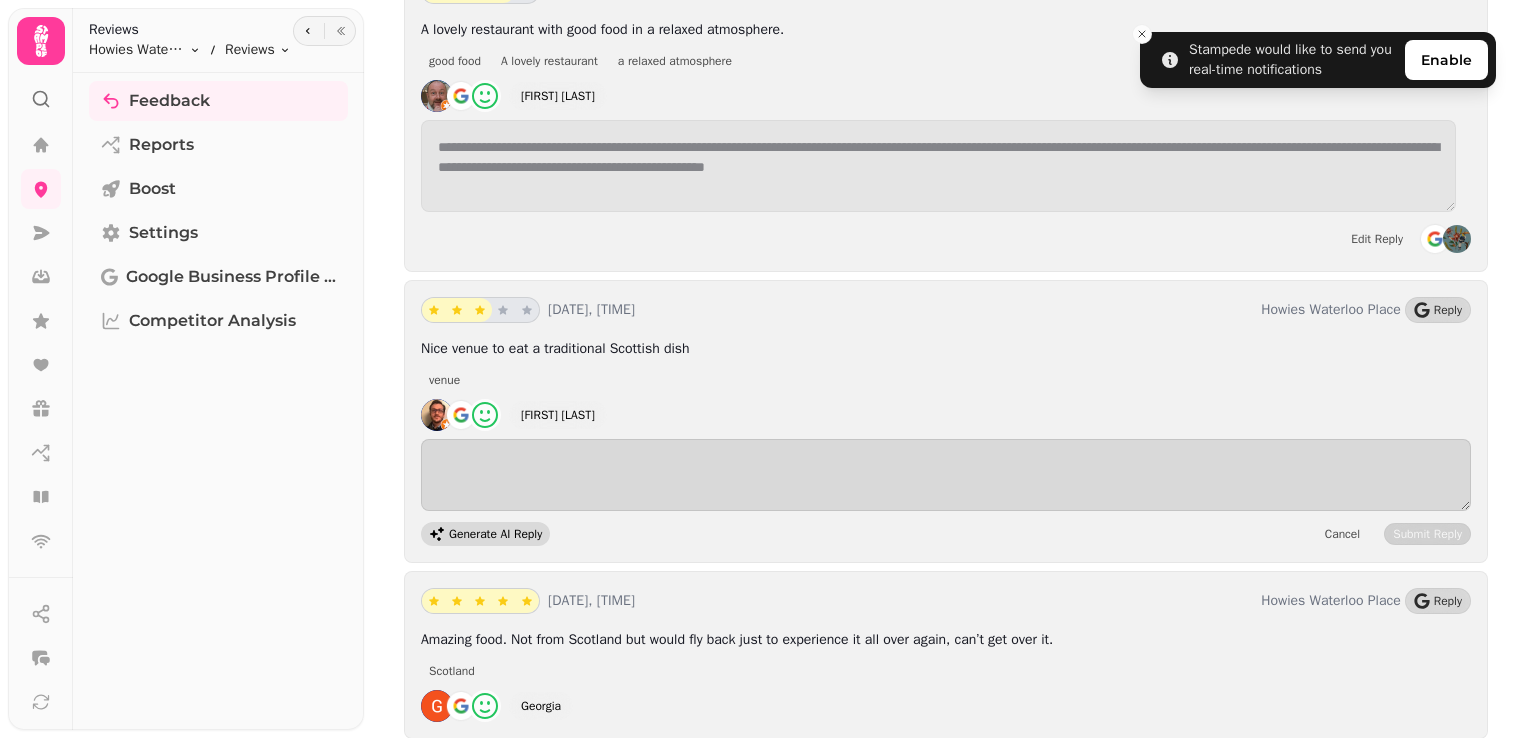 click on "Generate AI Reply" at bounding box center [495, 534] 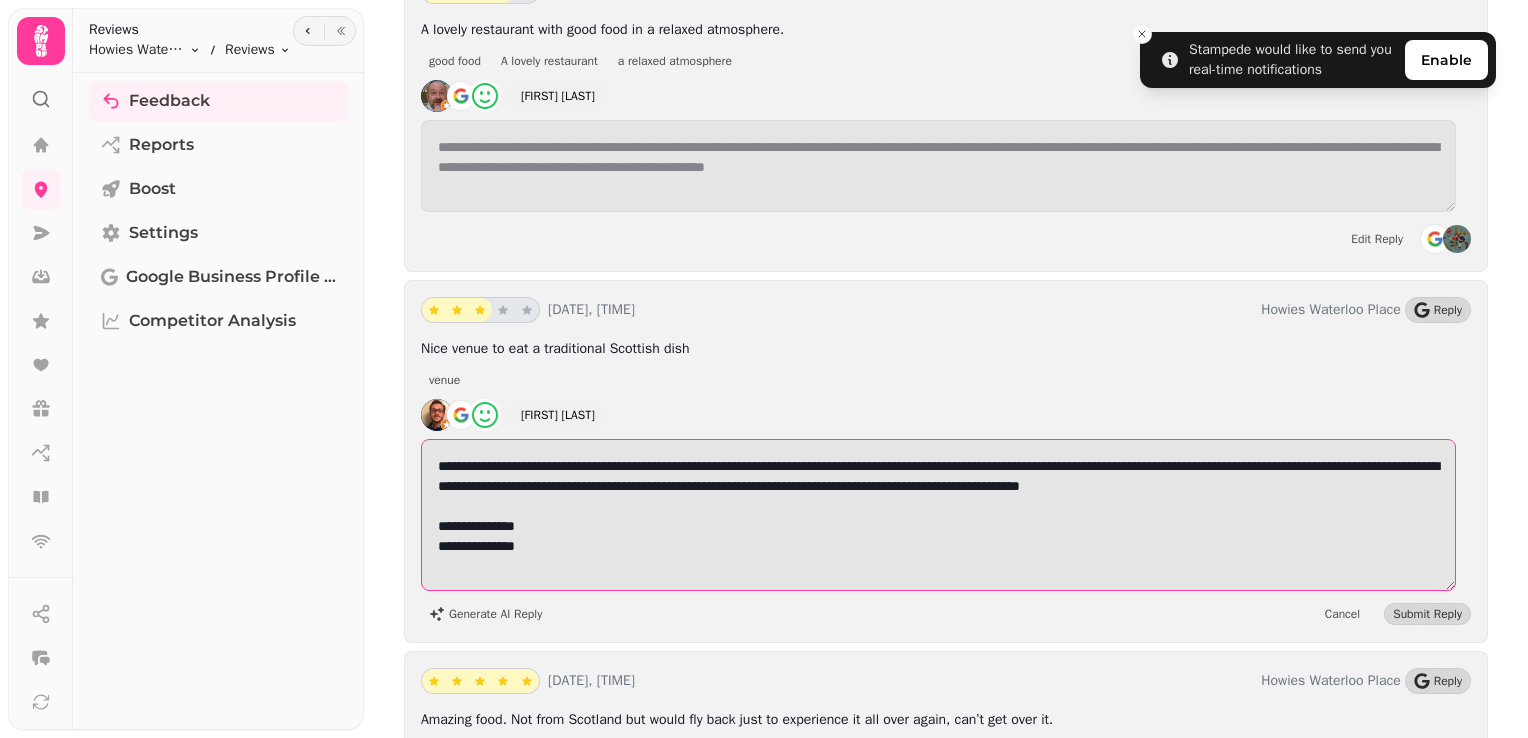drag, startPoint x: 580, startPoint y: 558, endPoint x: 536, endPoint y: 506, distance: 68.117546 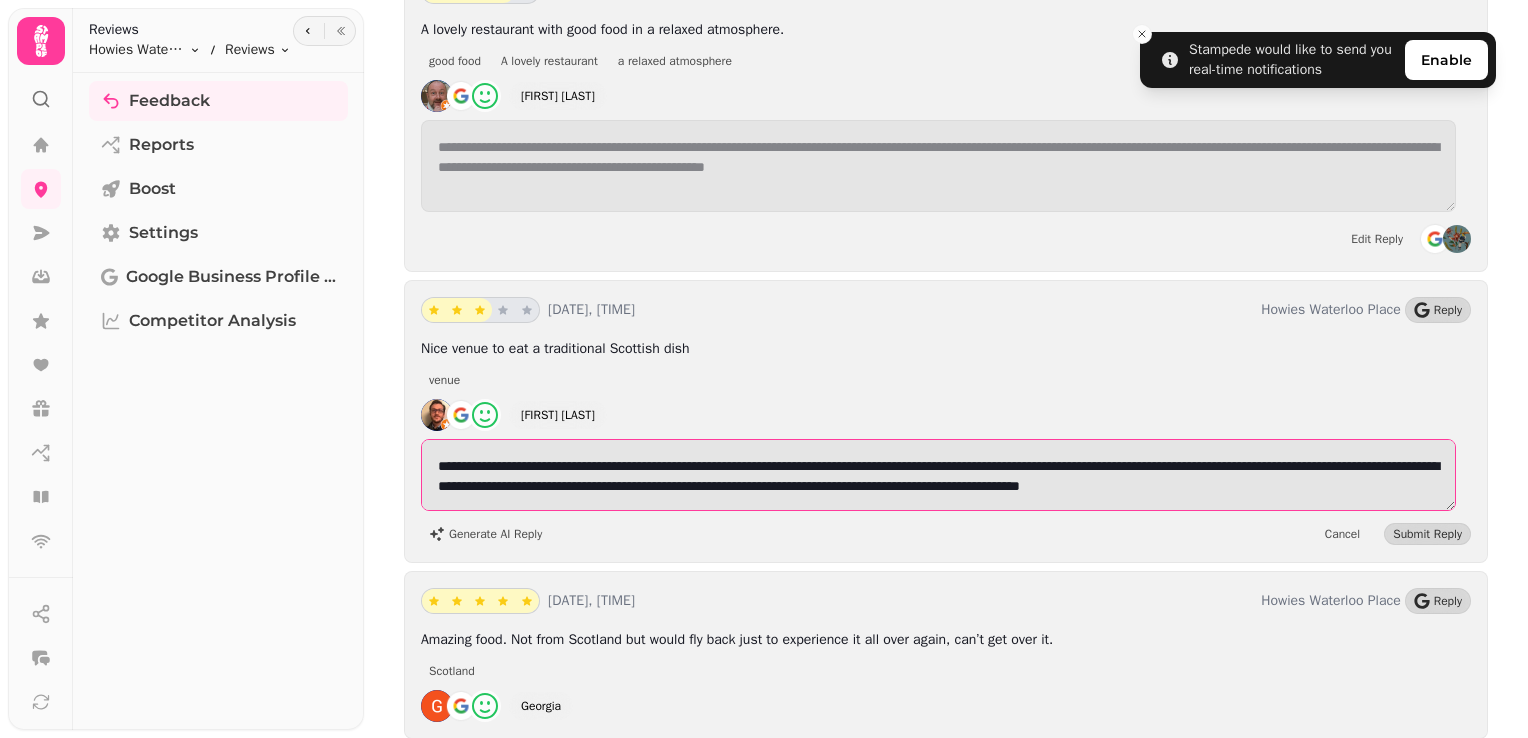 scroll, scrollTop: 4, scrollLeft: 0, axis: vertical 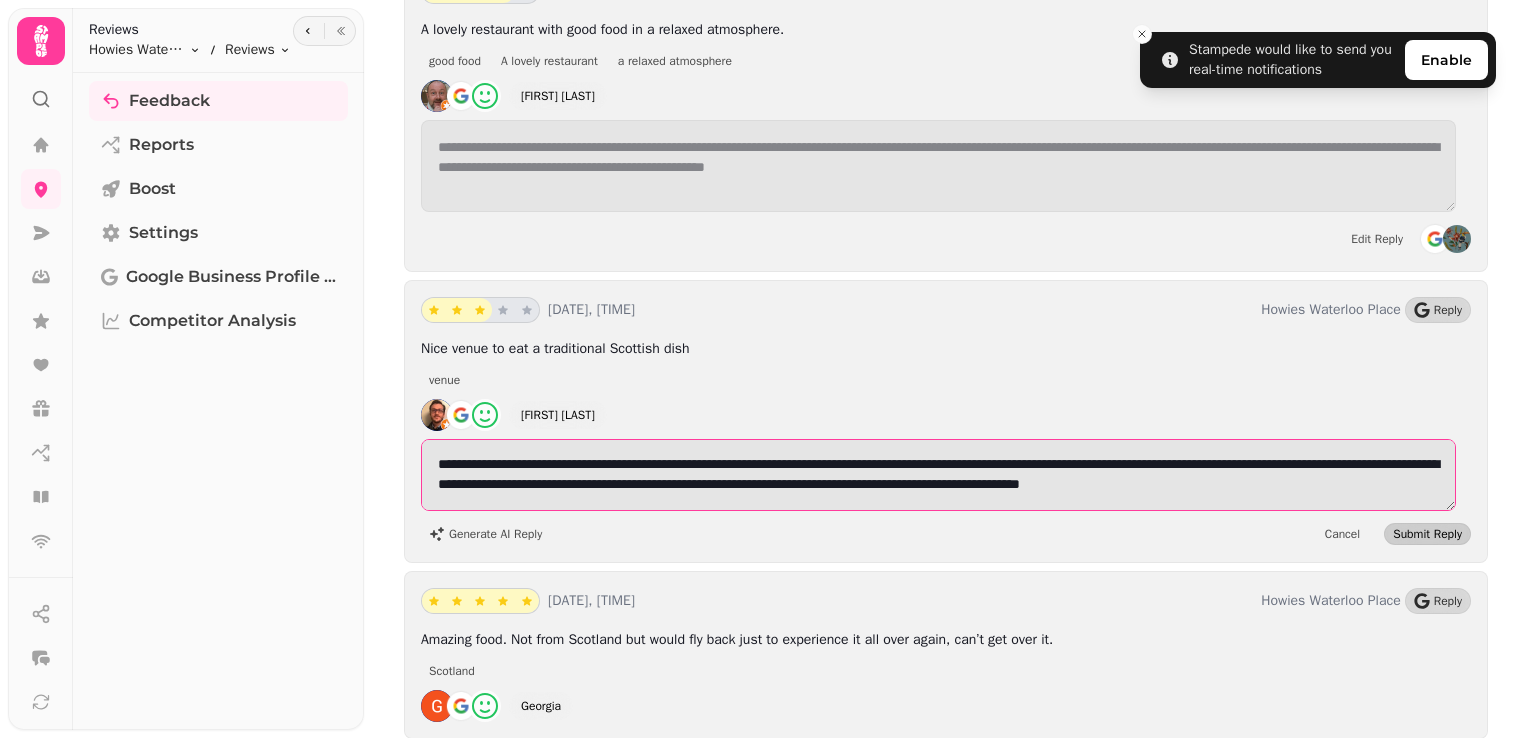type on "**********" 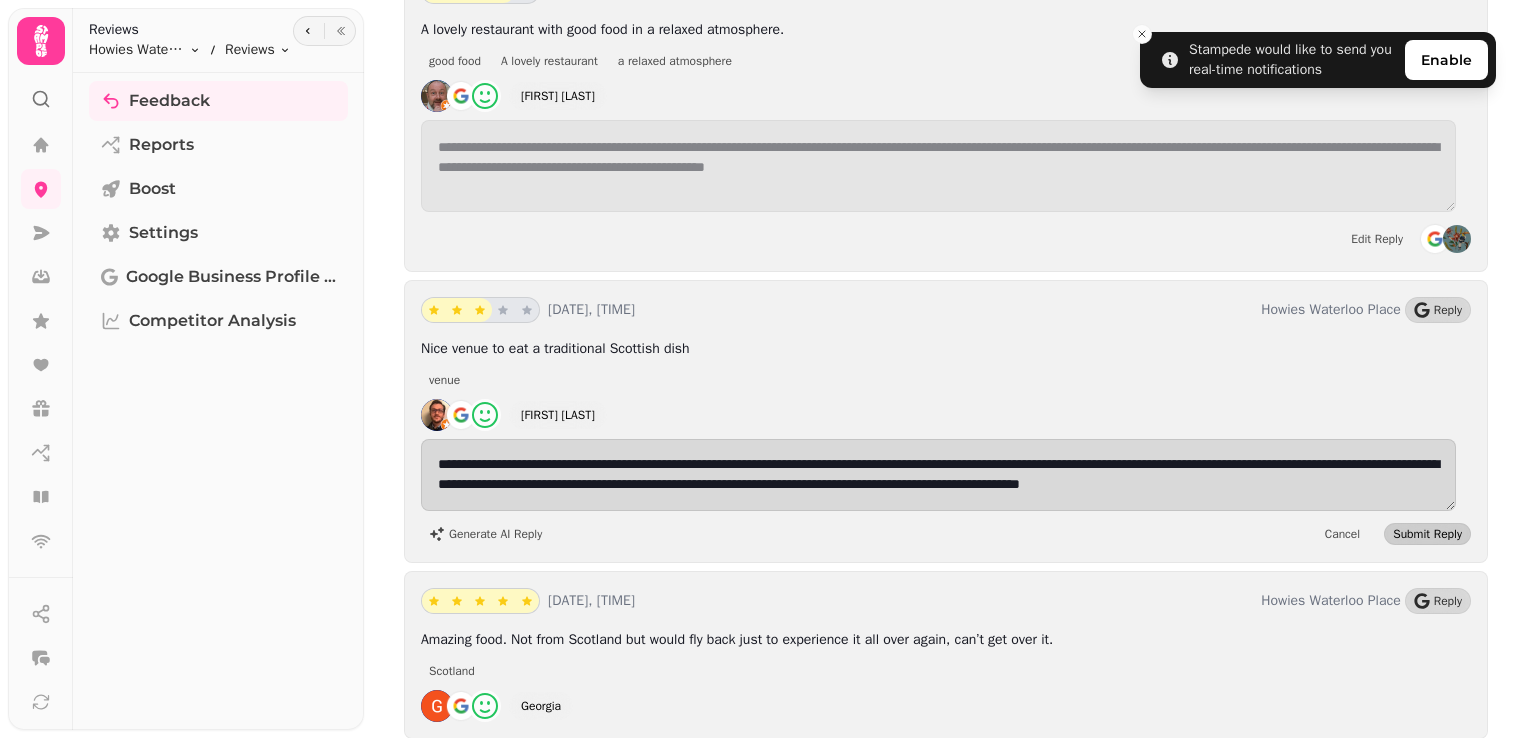 click on "Submit Reply" at bounding box center (1427, 534) 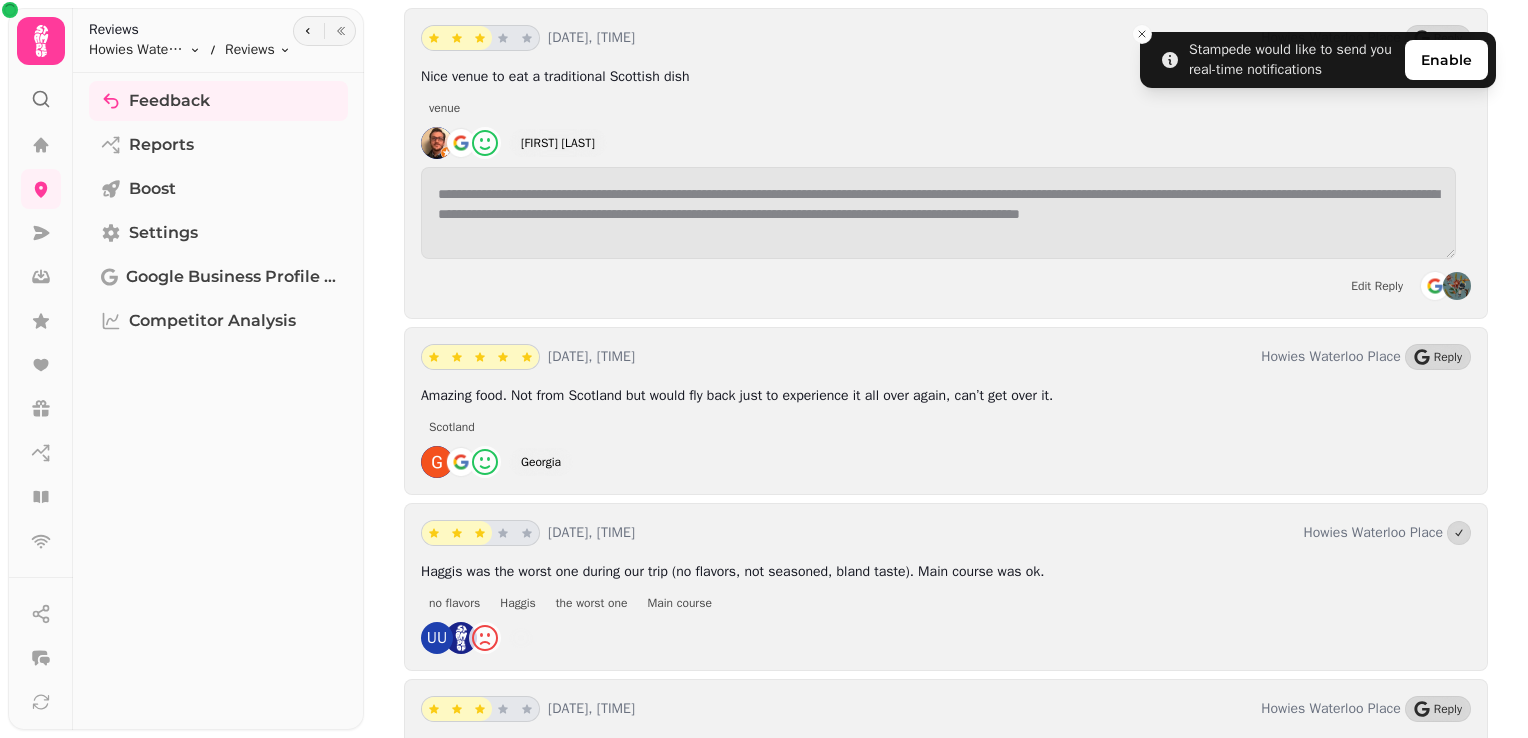 scroll, scrollTop: 1299, scrollLeft: 0, axis: vertical 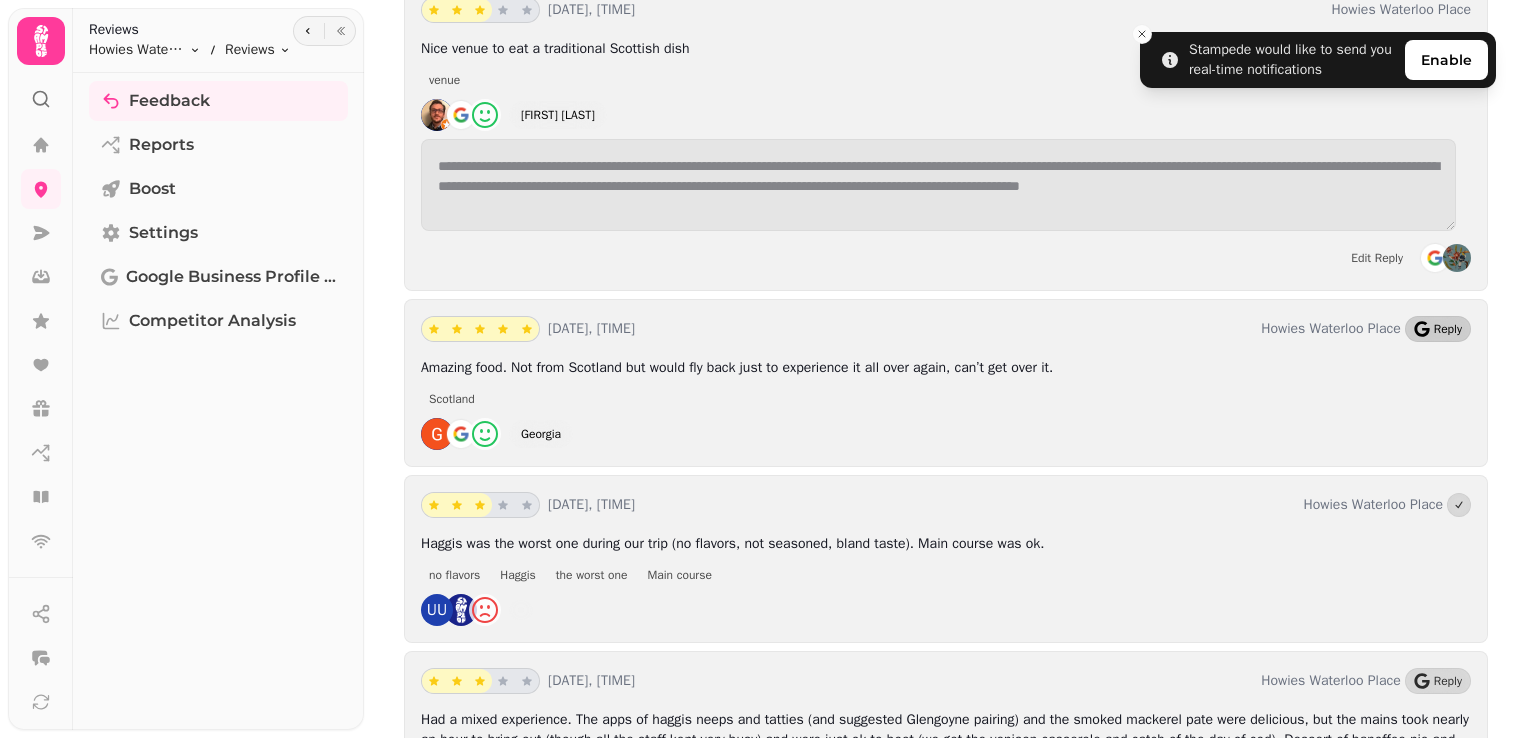 click on "Reply" at bounding box center [1438, 329] 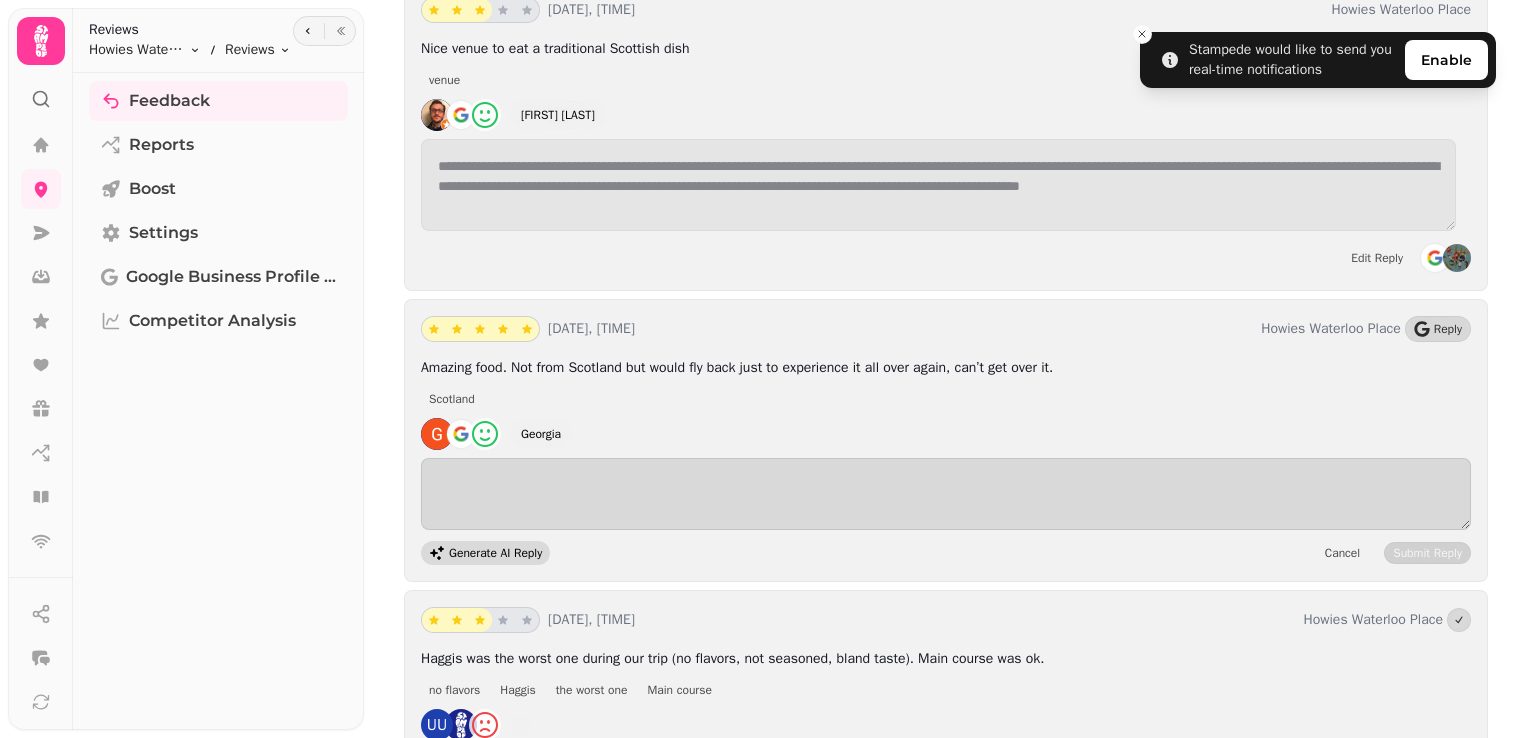click on "Generate AI Reply" at bounding box center [495, 553] 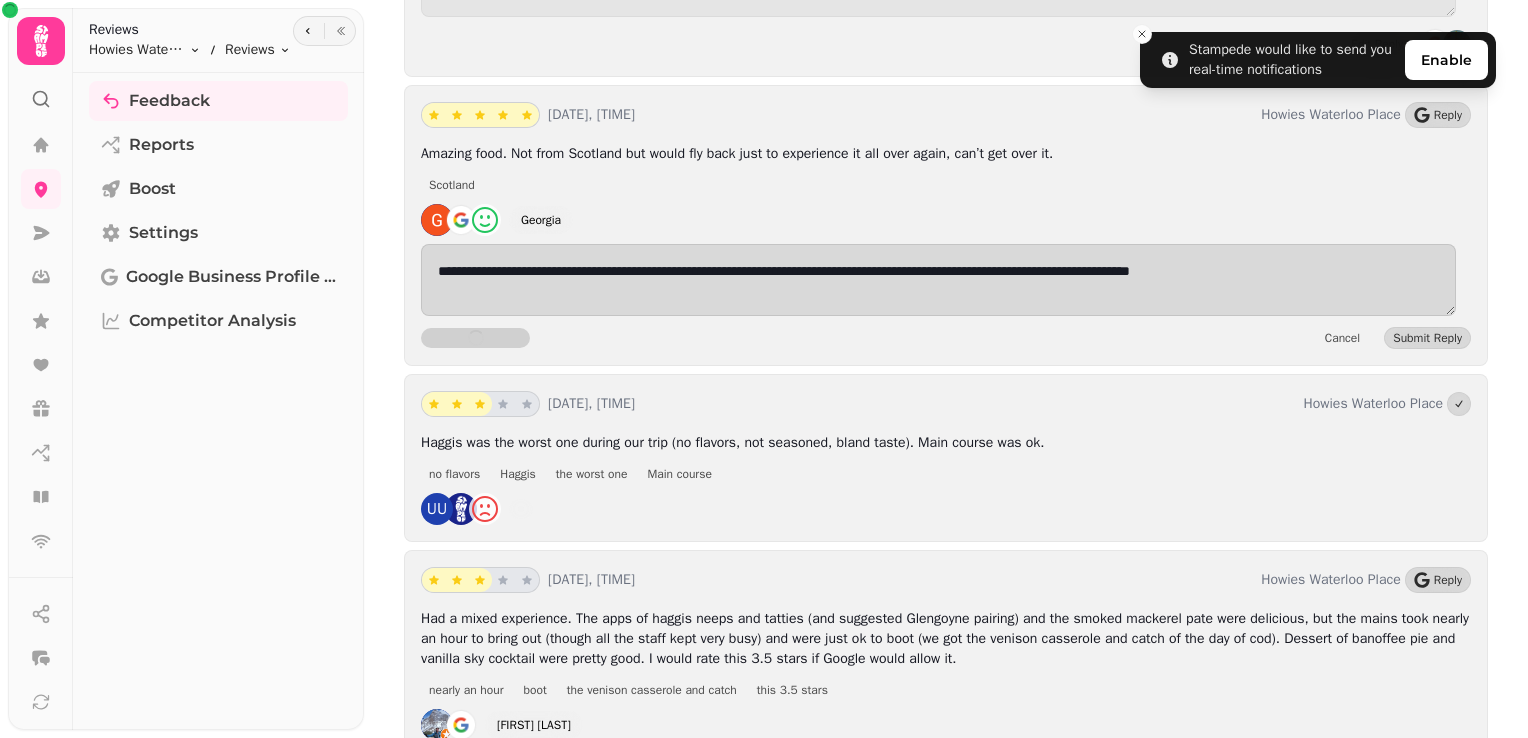 scroll, scrollTop: 1495, scrollLeft: 0, axis: vertical 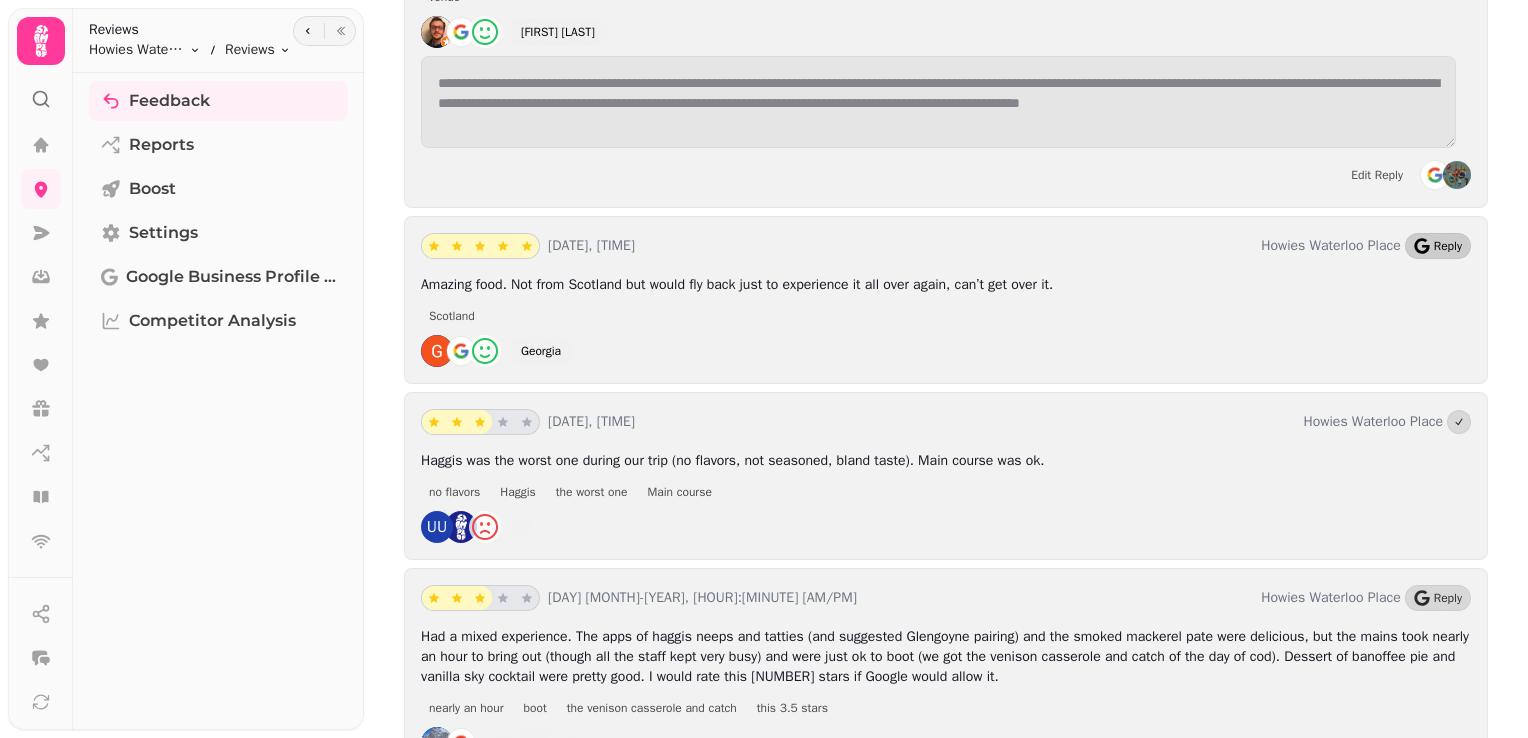 click on "Reply" at bounding box center (1448, 246) 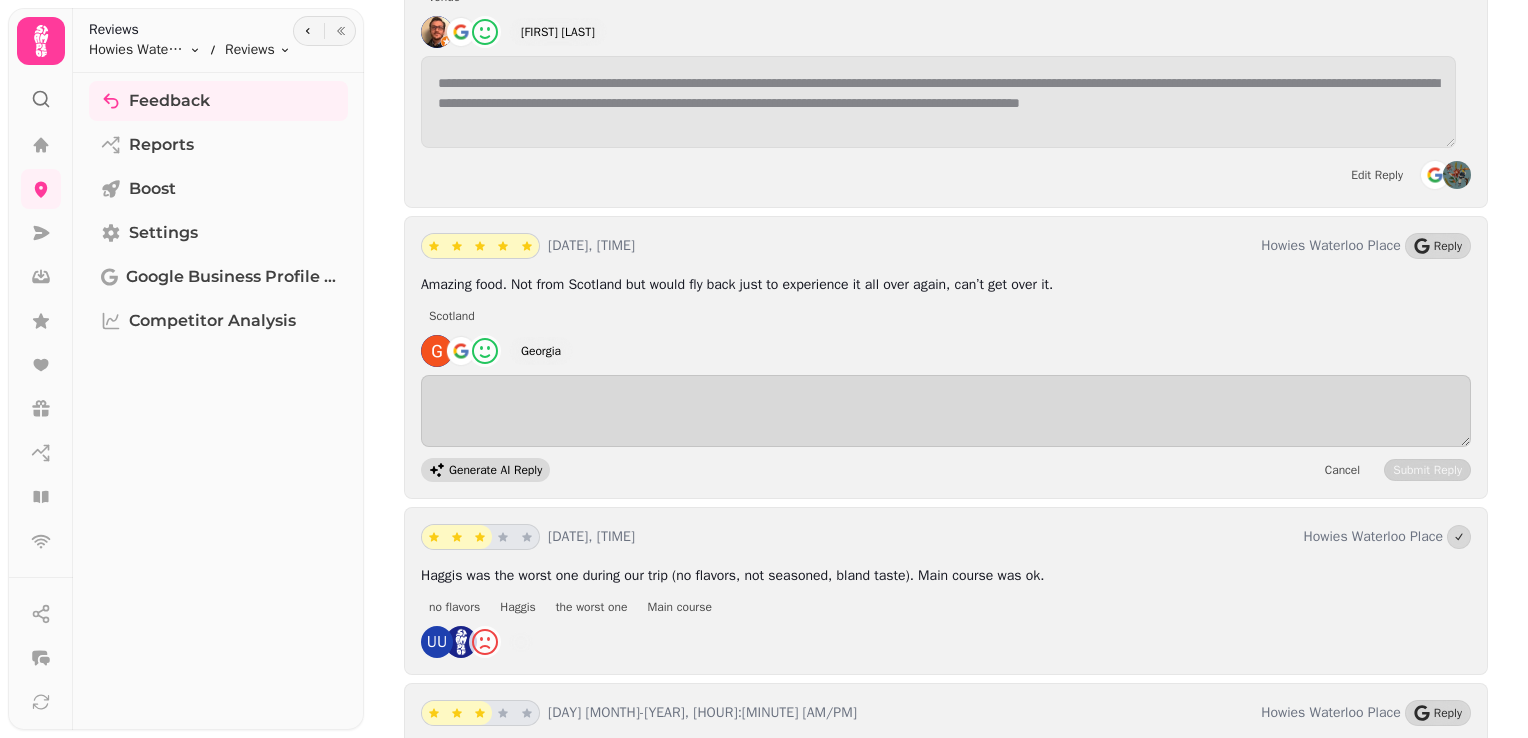 click on "Generate AI Reply" at bounding box center [495, 470] 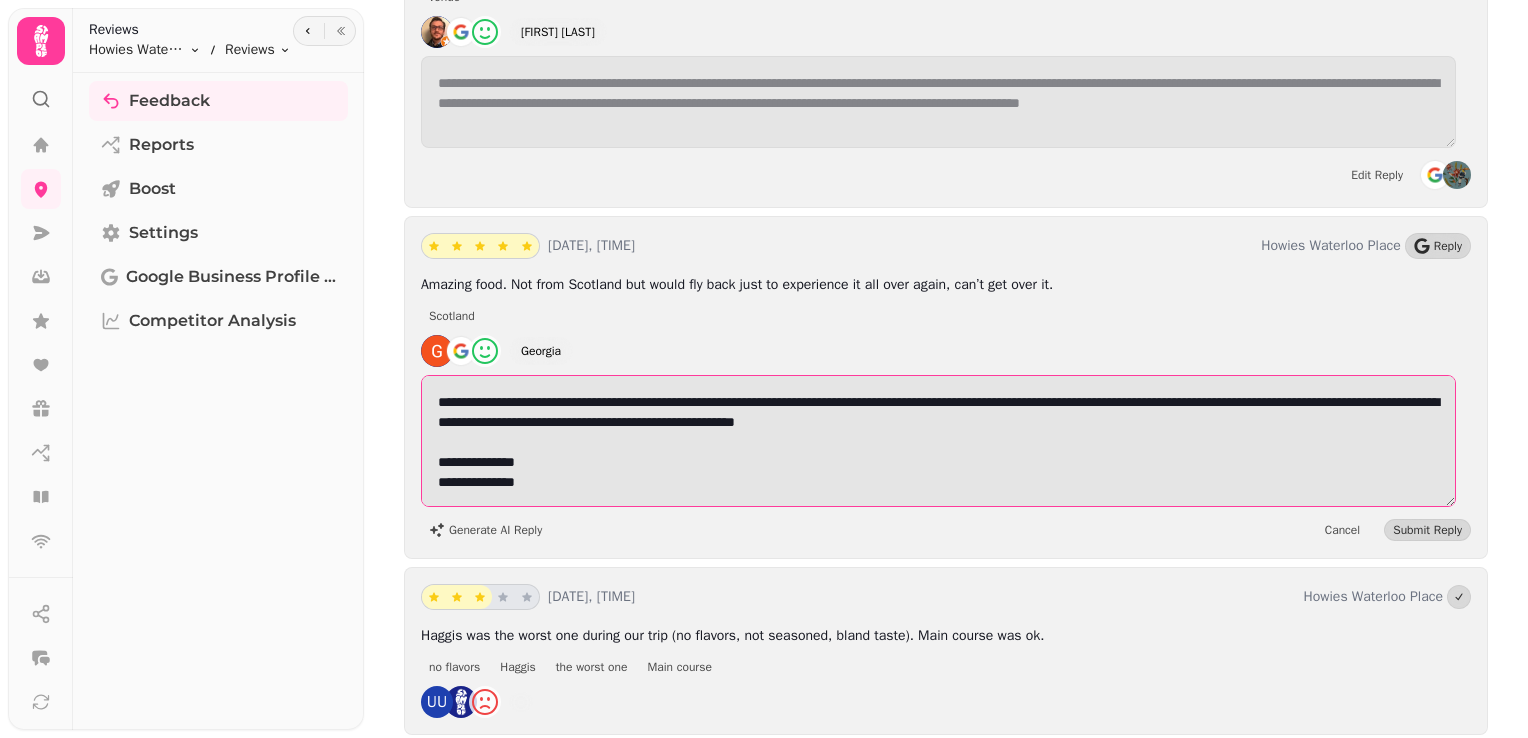drag, startPoint x: 565, startPoint y: 474, endPoint x: 532, endPoint y: 425, distance: 59.07622 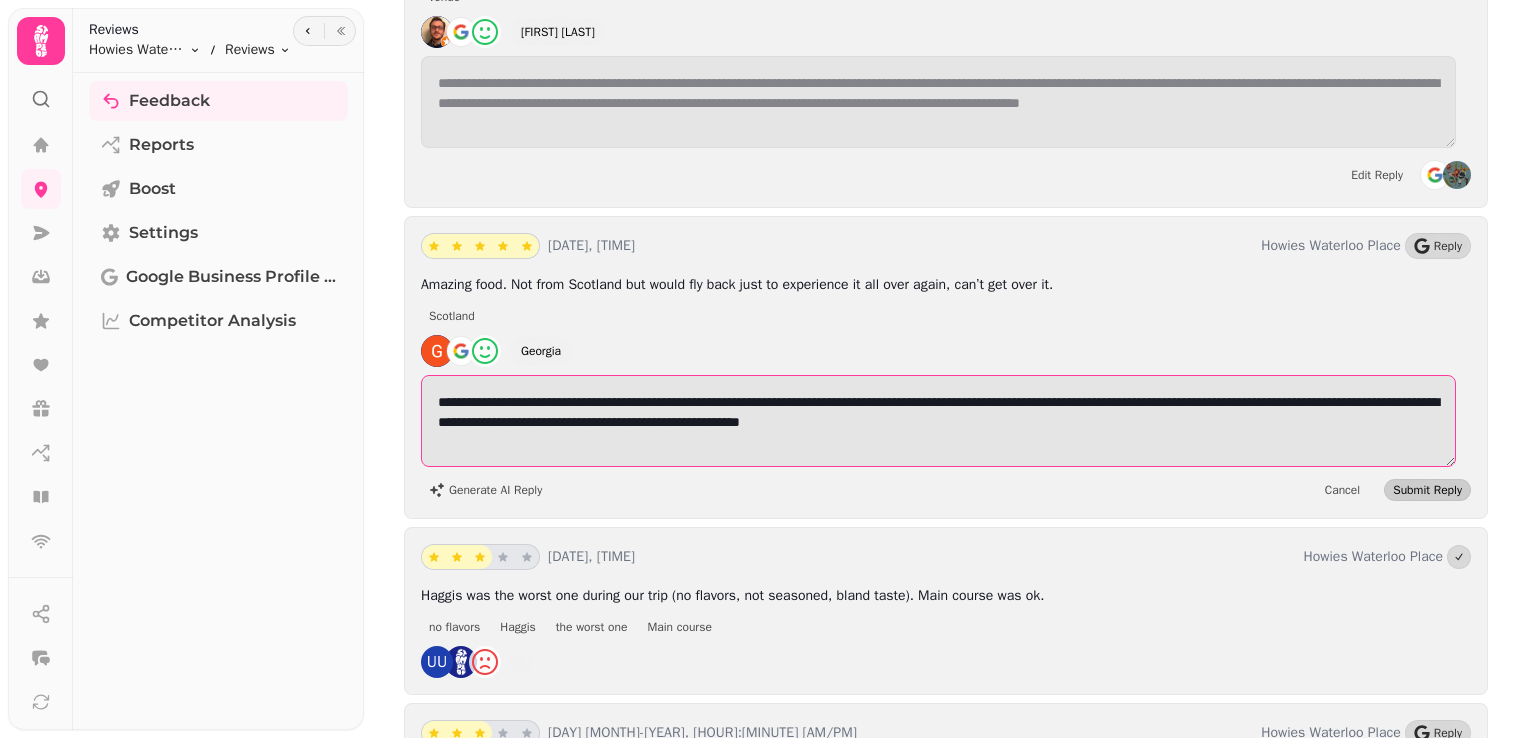 type on "**********" 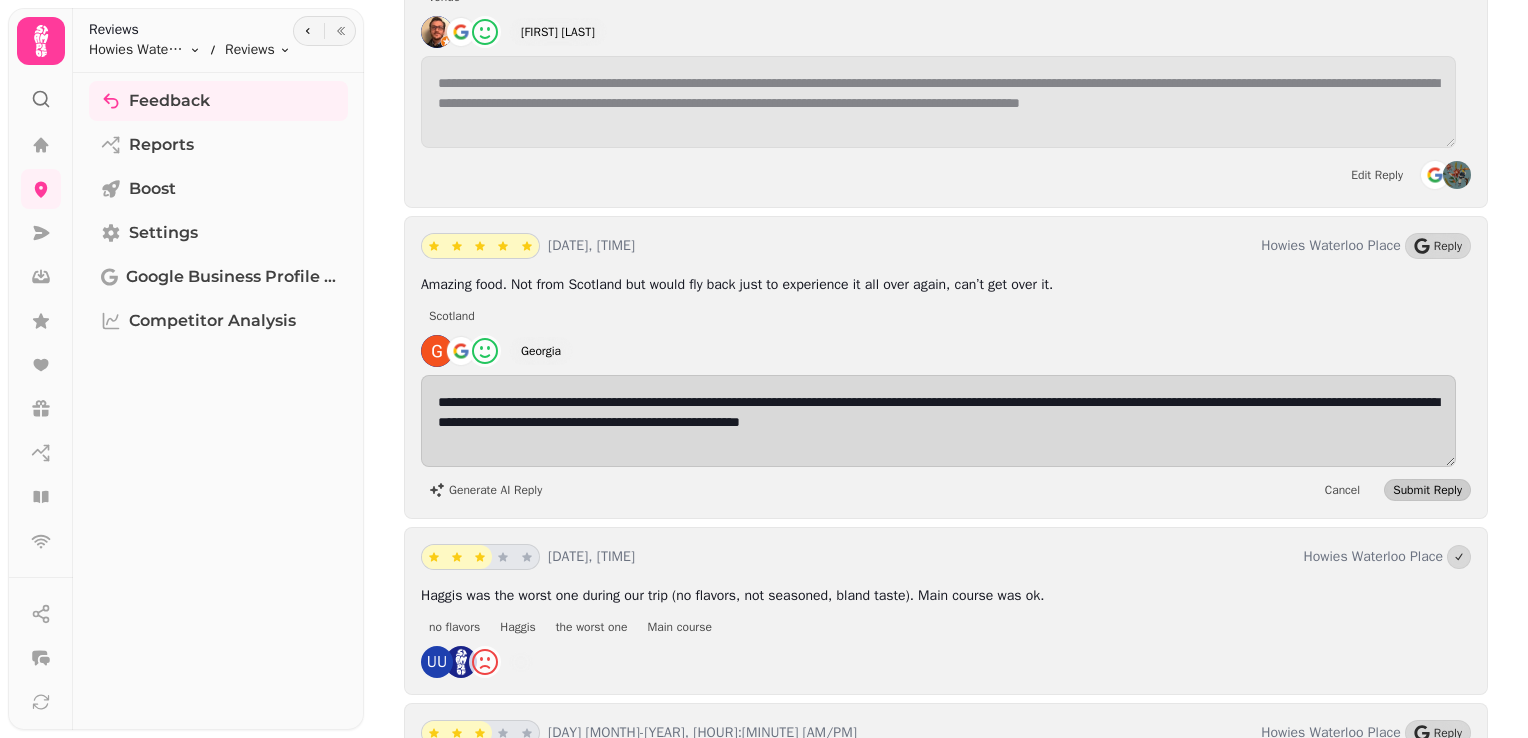 click on "Submit Reply" at bounding box center (1427, 490) 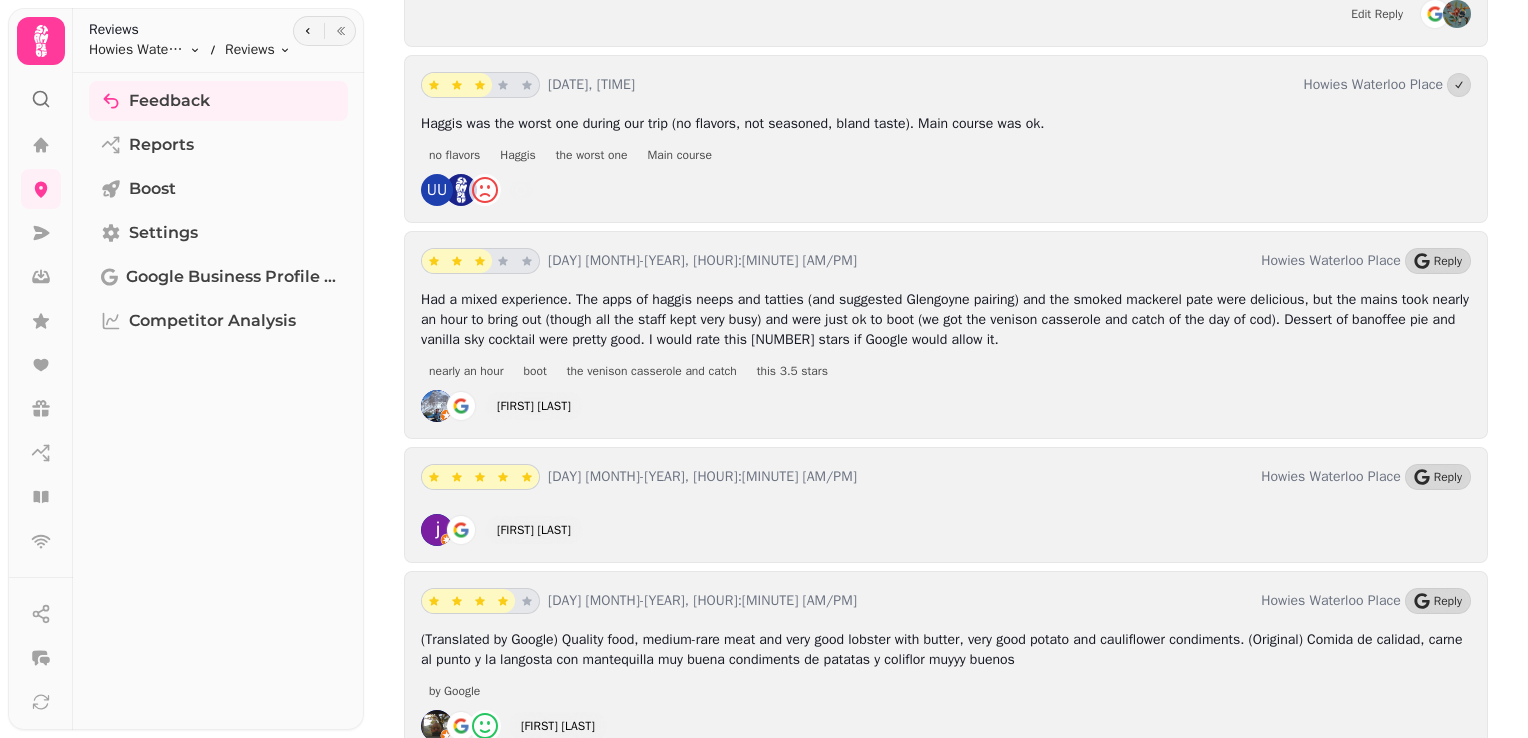 scroll, scrollTop: 1863, scrollLeft: 0, axis: vertical 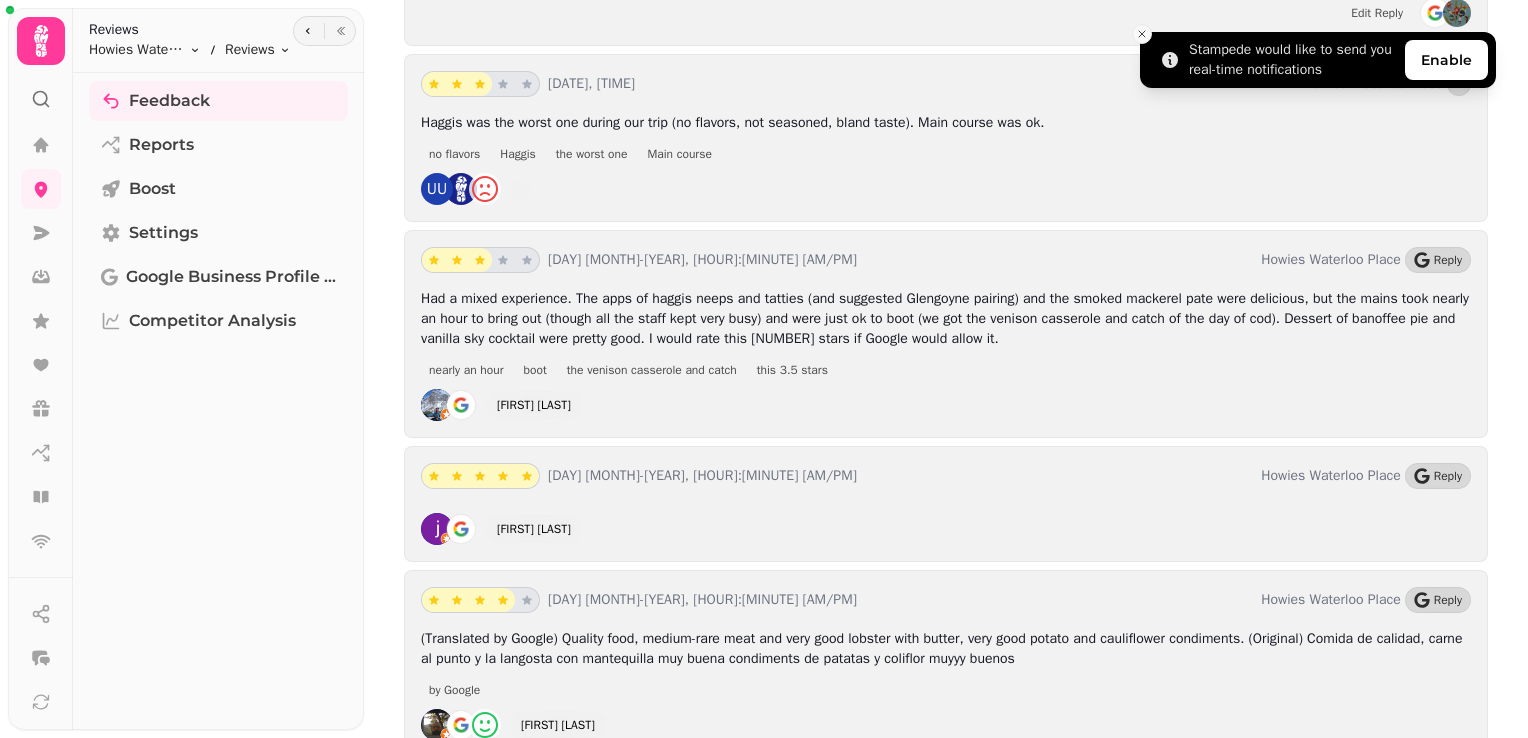 click 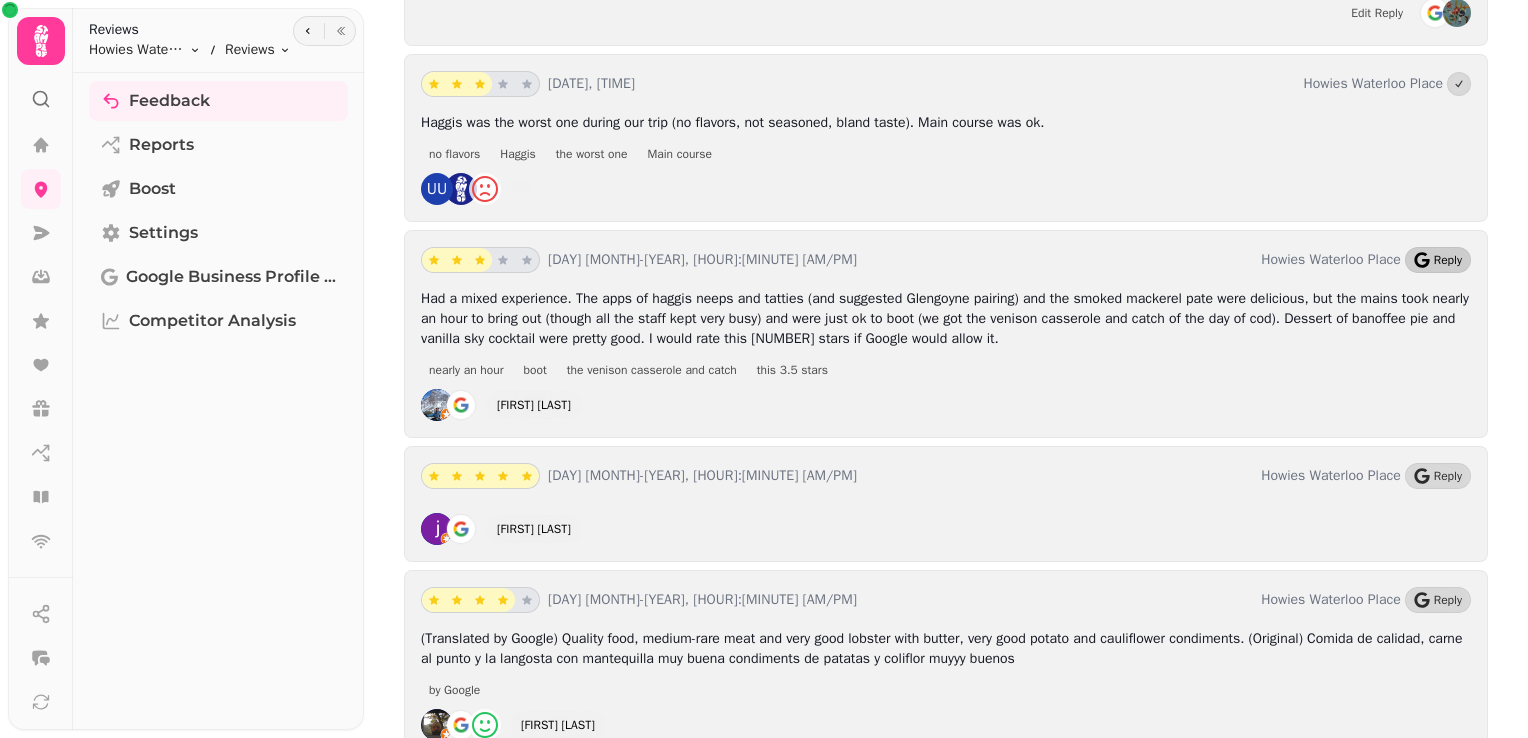 click on "Reply" at bounding box center [1448, 260] 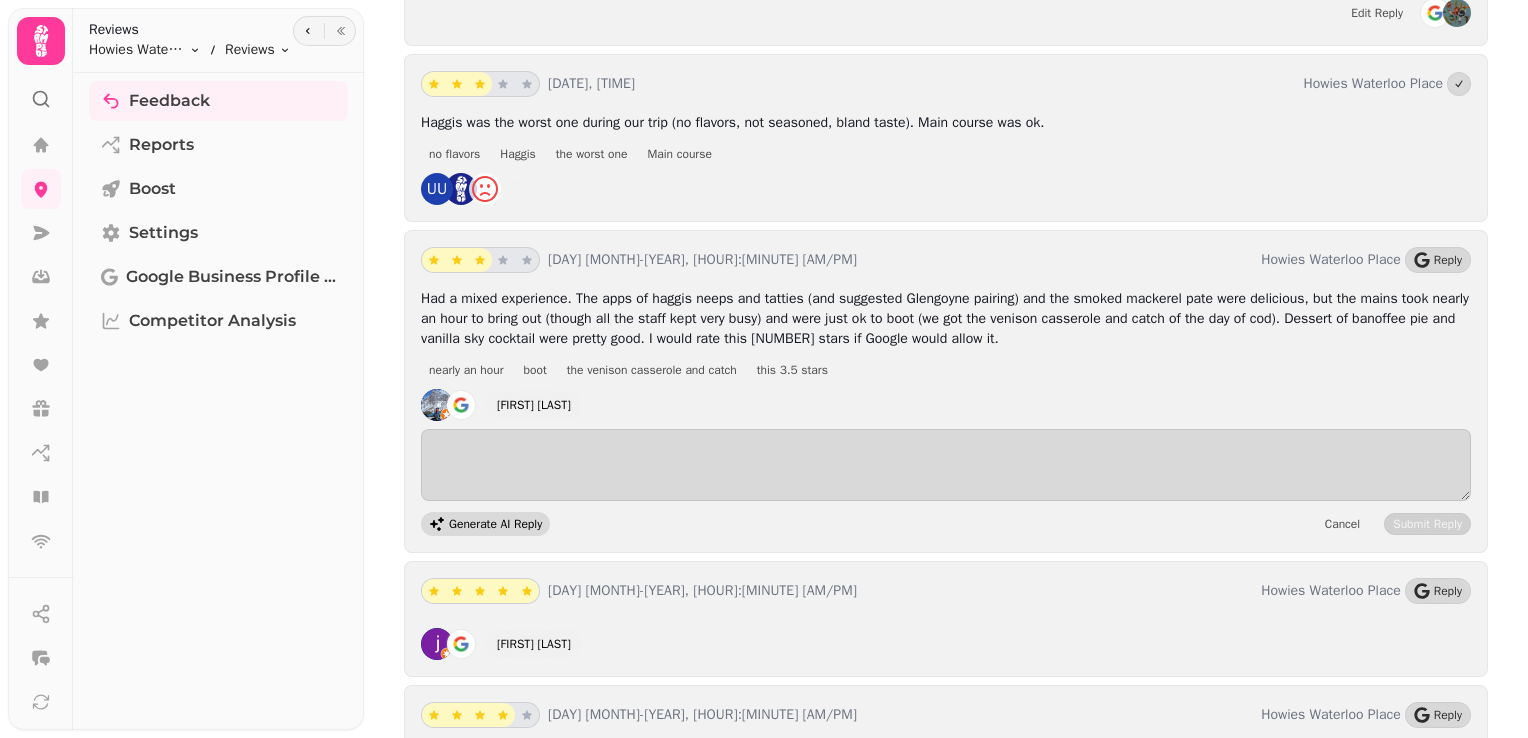 click on "Generate AI Reply" at bounding box center (495, 524) 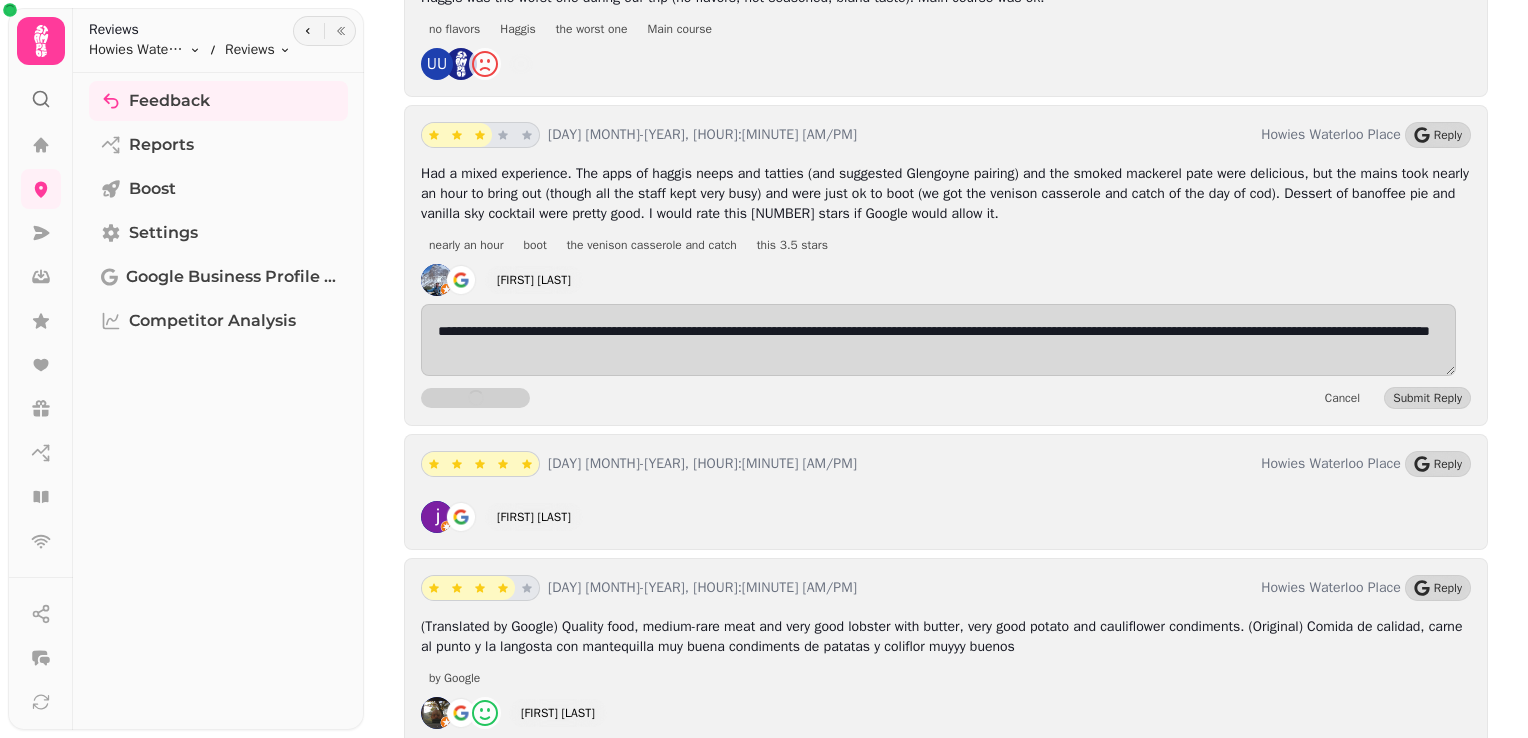 scroll, scrollTop: 1988, scrollLeft: 0, axis: vertical 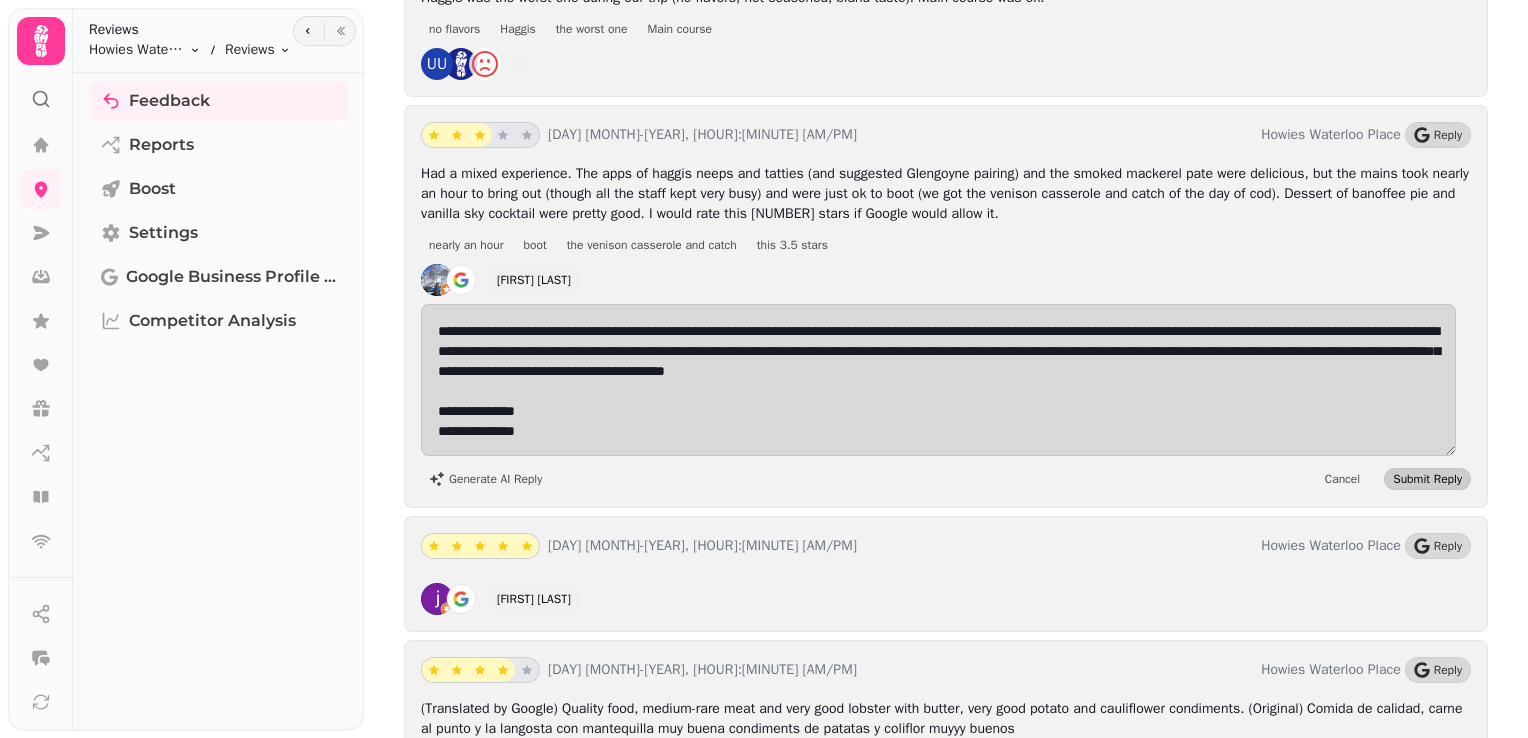 click on "Submit Reply" at bounding box center (1427, 479) 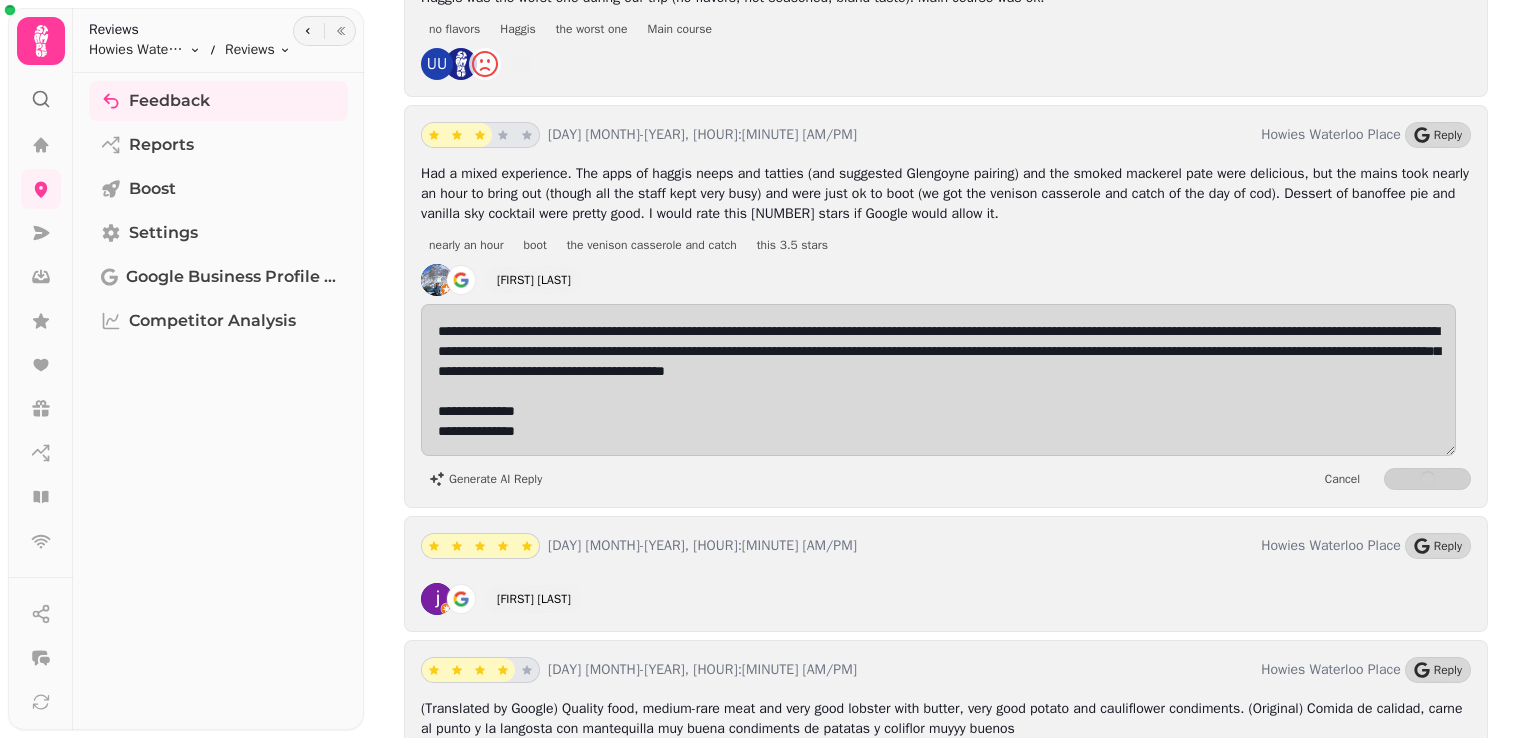 scroll, scrollTop: 2272, scrollLeft: 0, axis: vertical 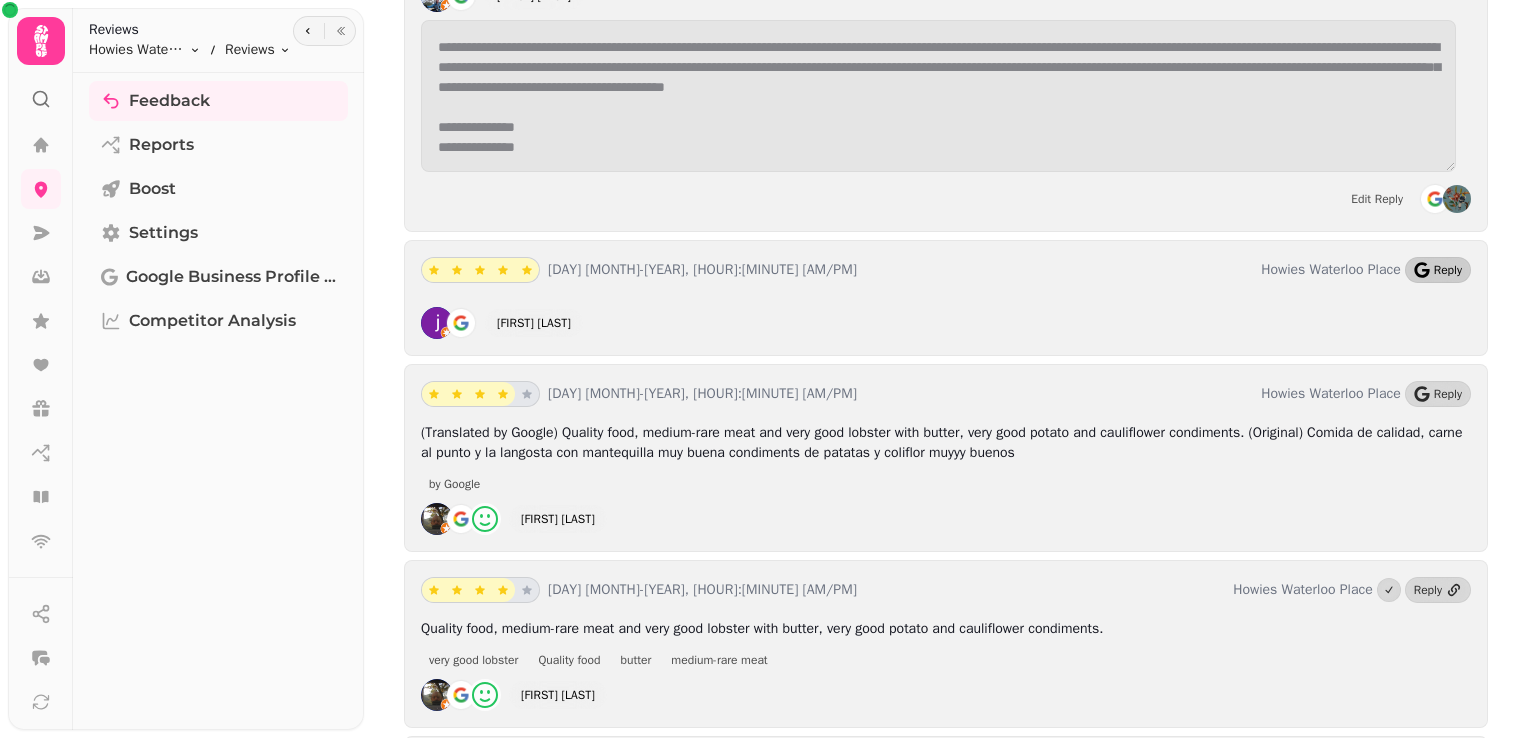 click on "Reply" at bounding box center (1448, 270) 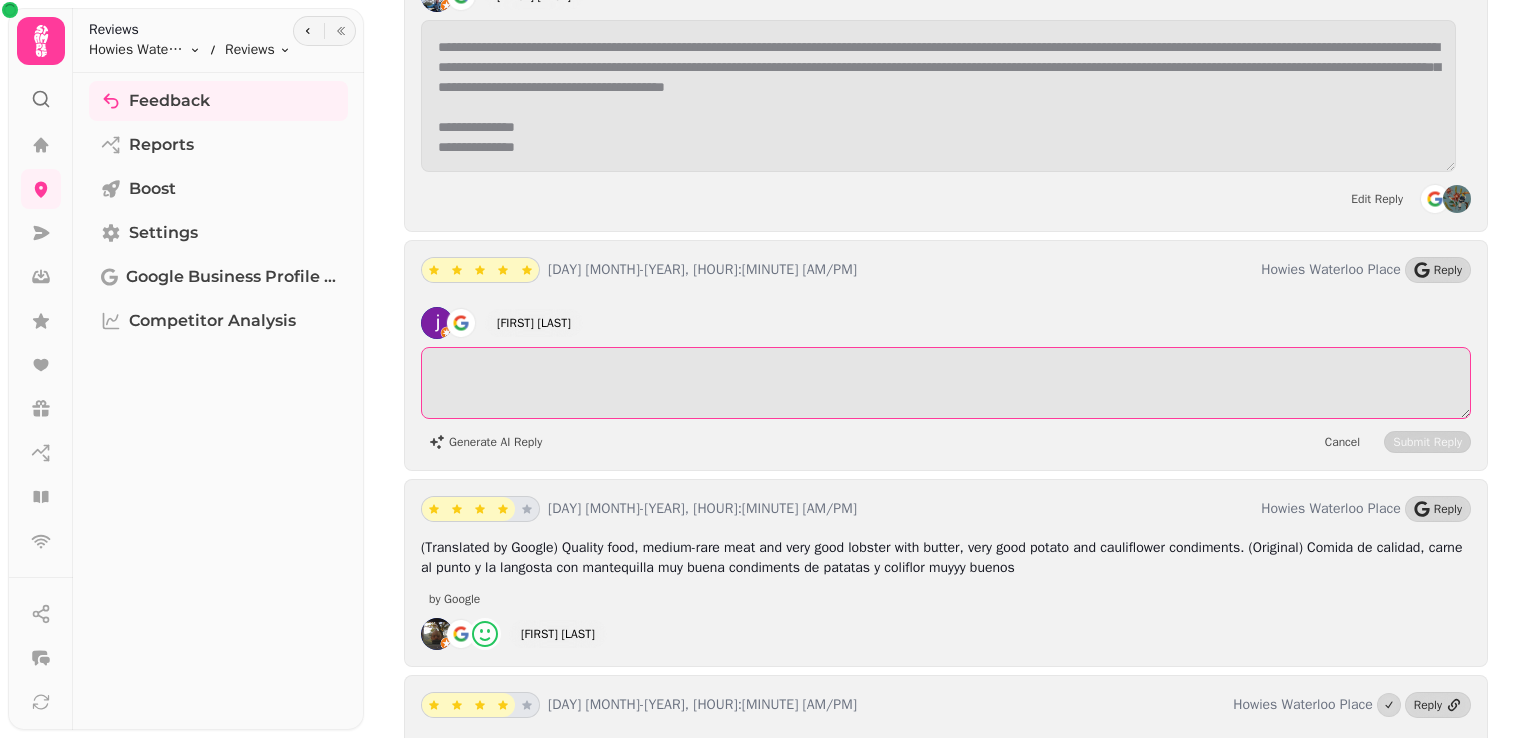 click at bounding box center [946, 383] 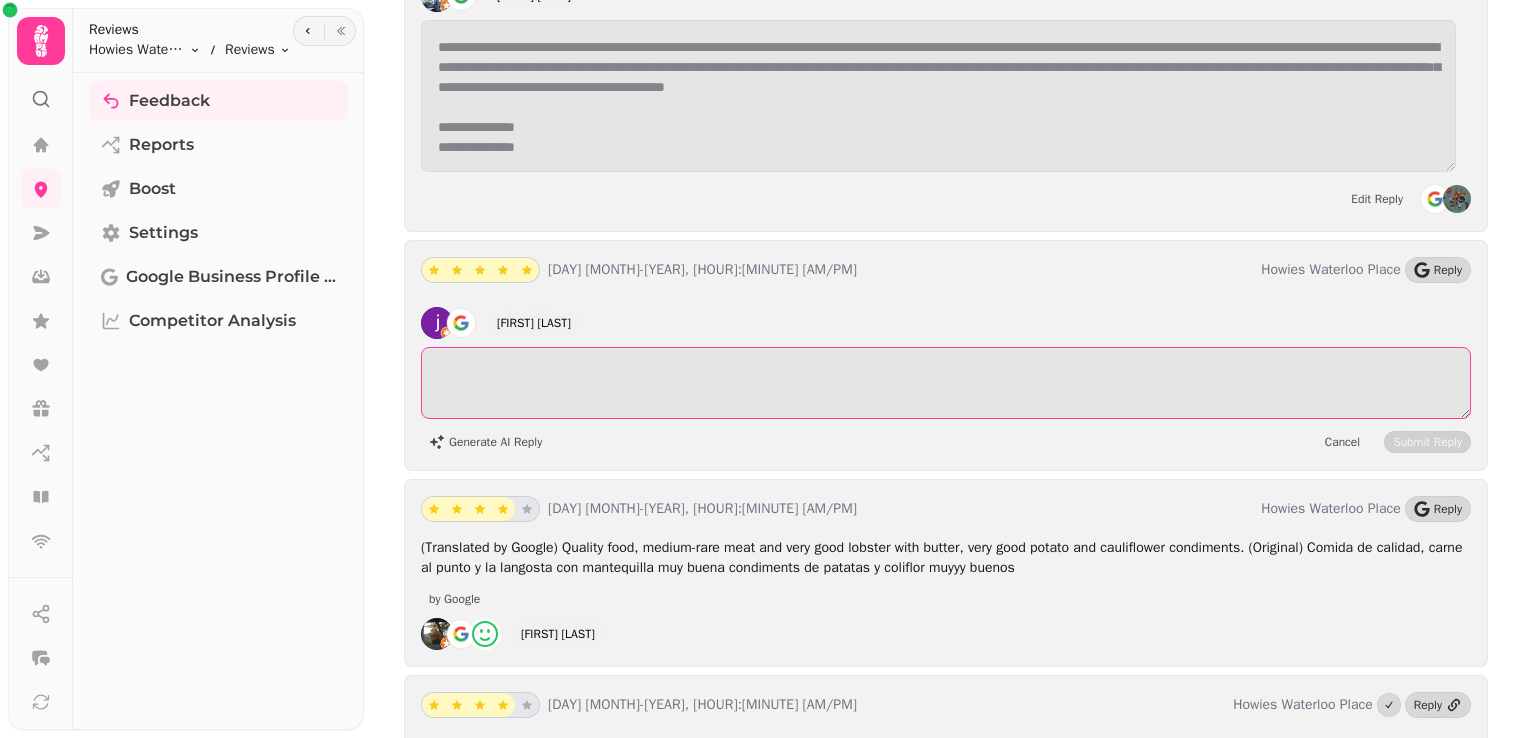 paste on "**********" 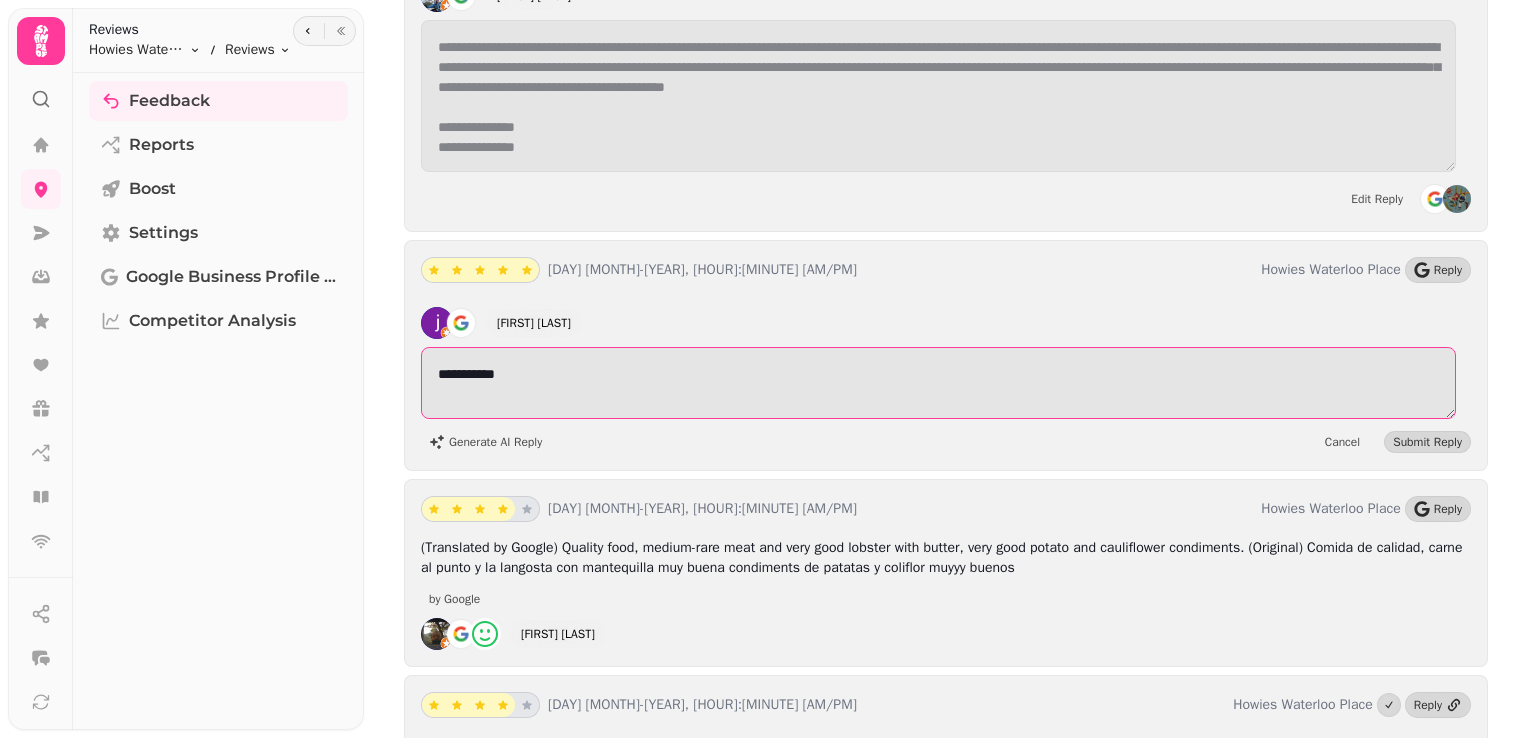 type on "**********" 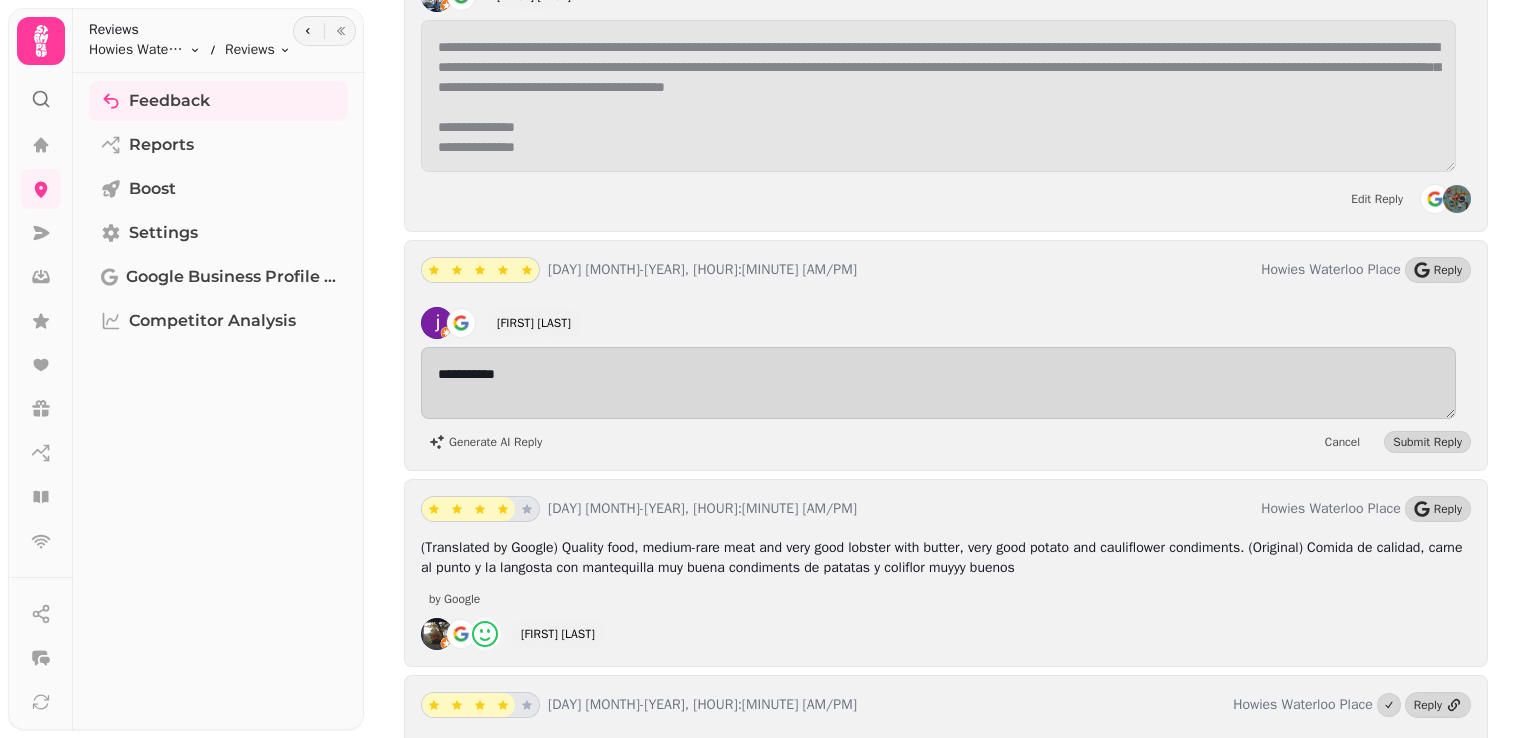 click on "Cancel Submit Reply" at bounding box center [1394, 442] 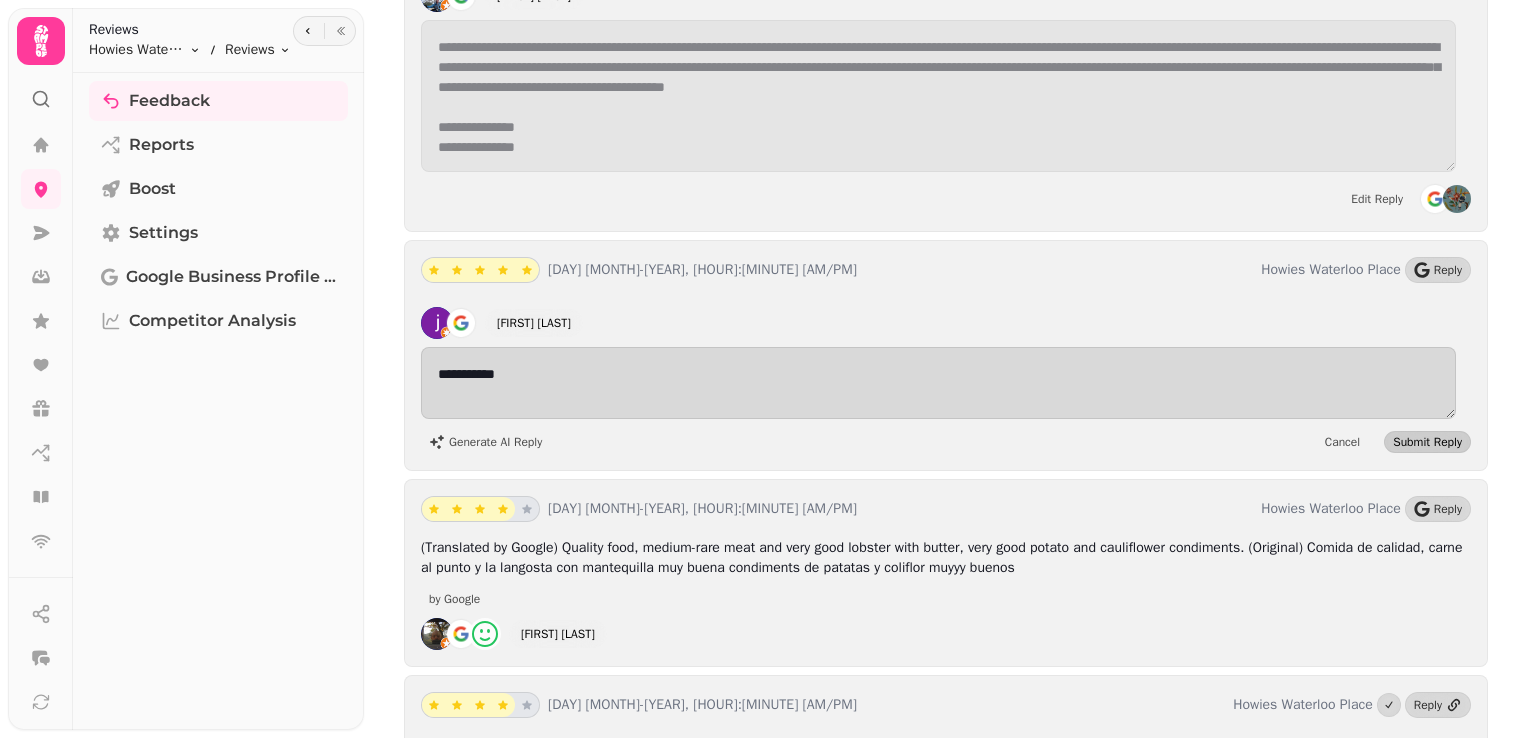 click on "Submit Reply" at bounding box center (1427, 442) 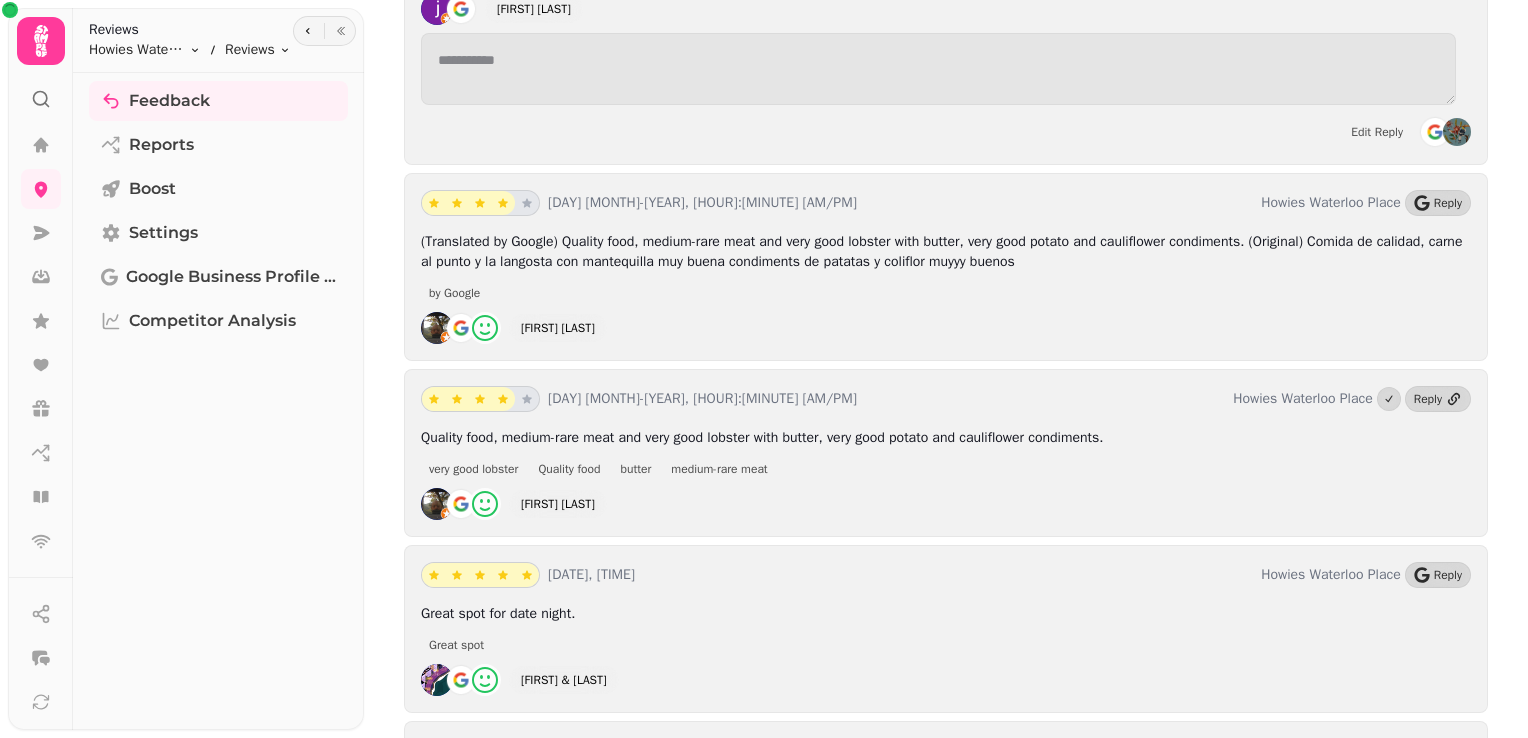 scroll, scrollTop: 2585, scrollLeft: 0, axis: vertical 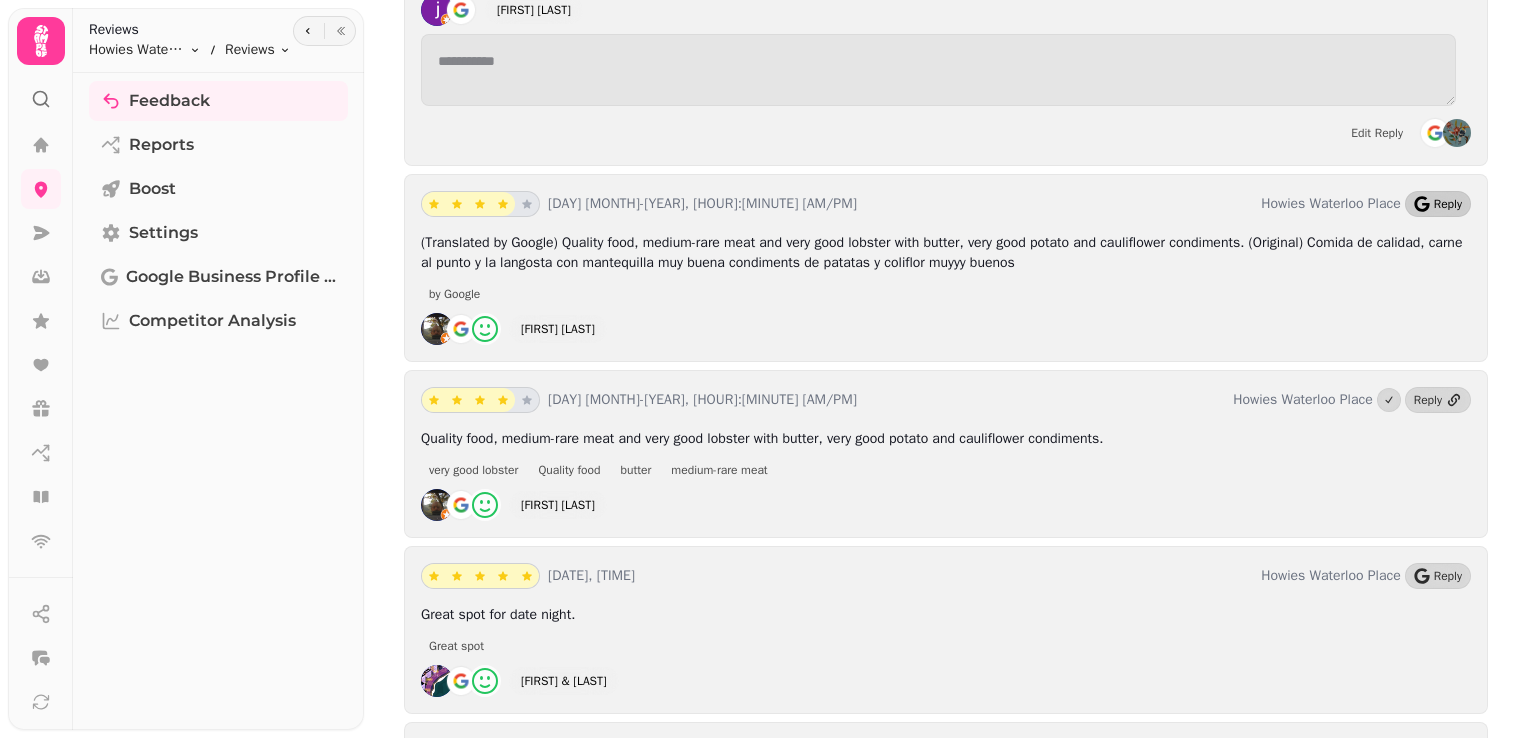 click on "Reply" at bounding box center (1448, 204) 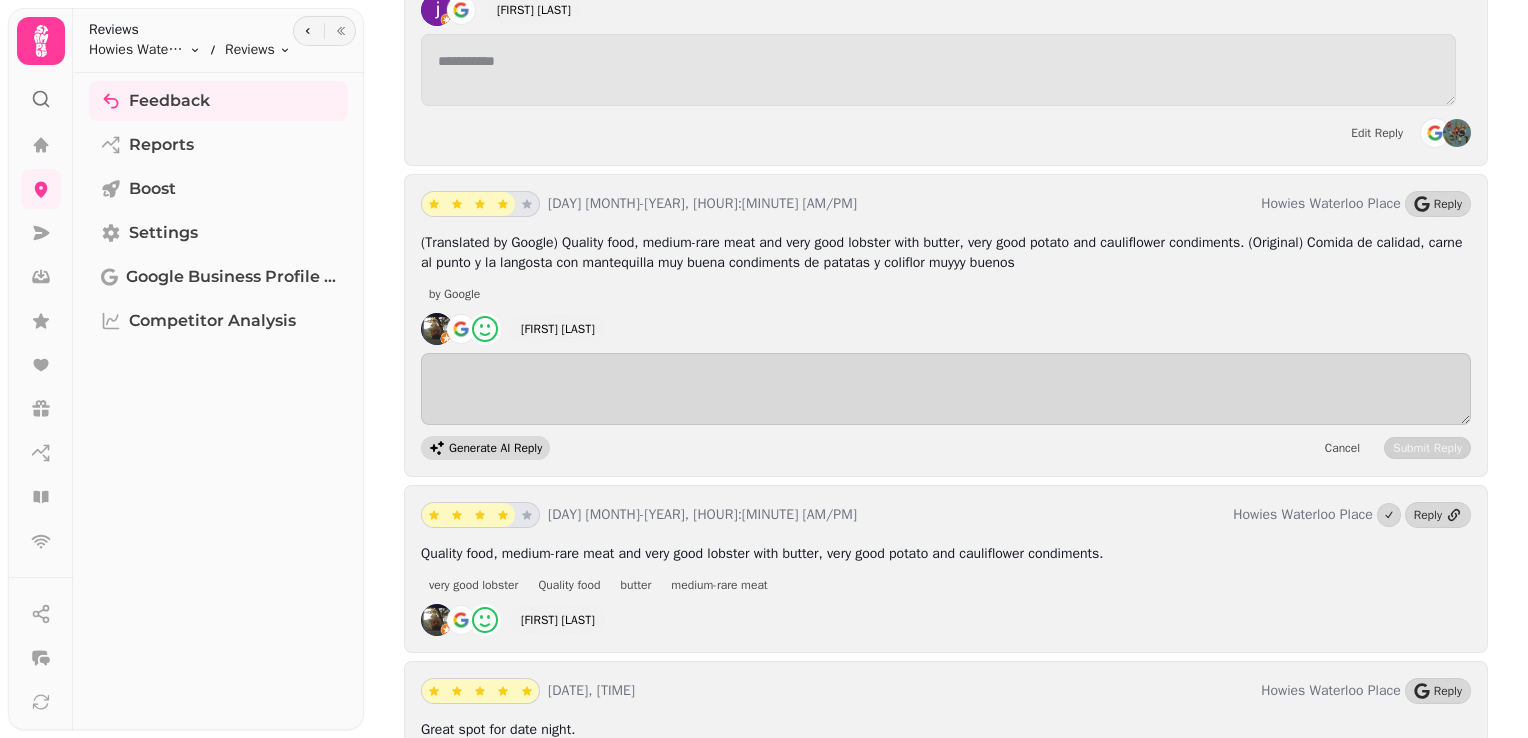 click on "Generate AI Reply" at bounding box center [485, 448] 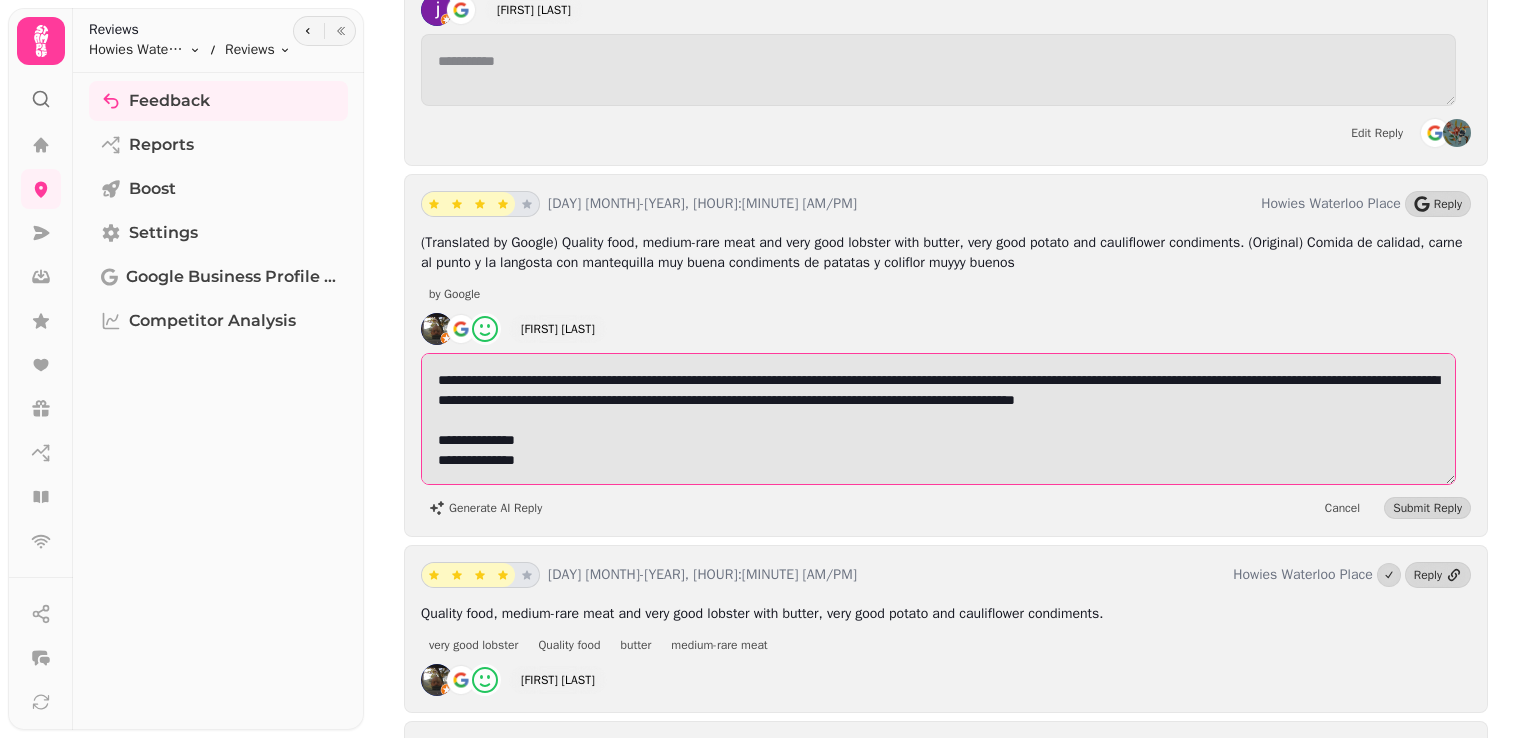 drag, startPoint x: 554, startPoint y: 442, endPoint x: 439, endPoint y: 402, distance: 121.75796 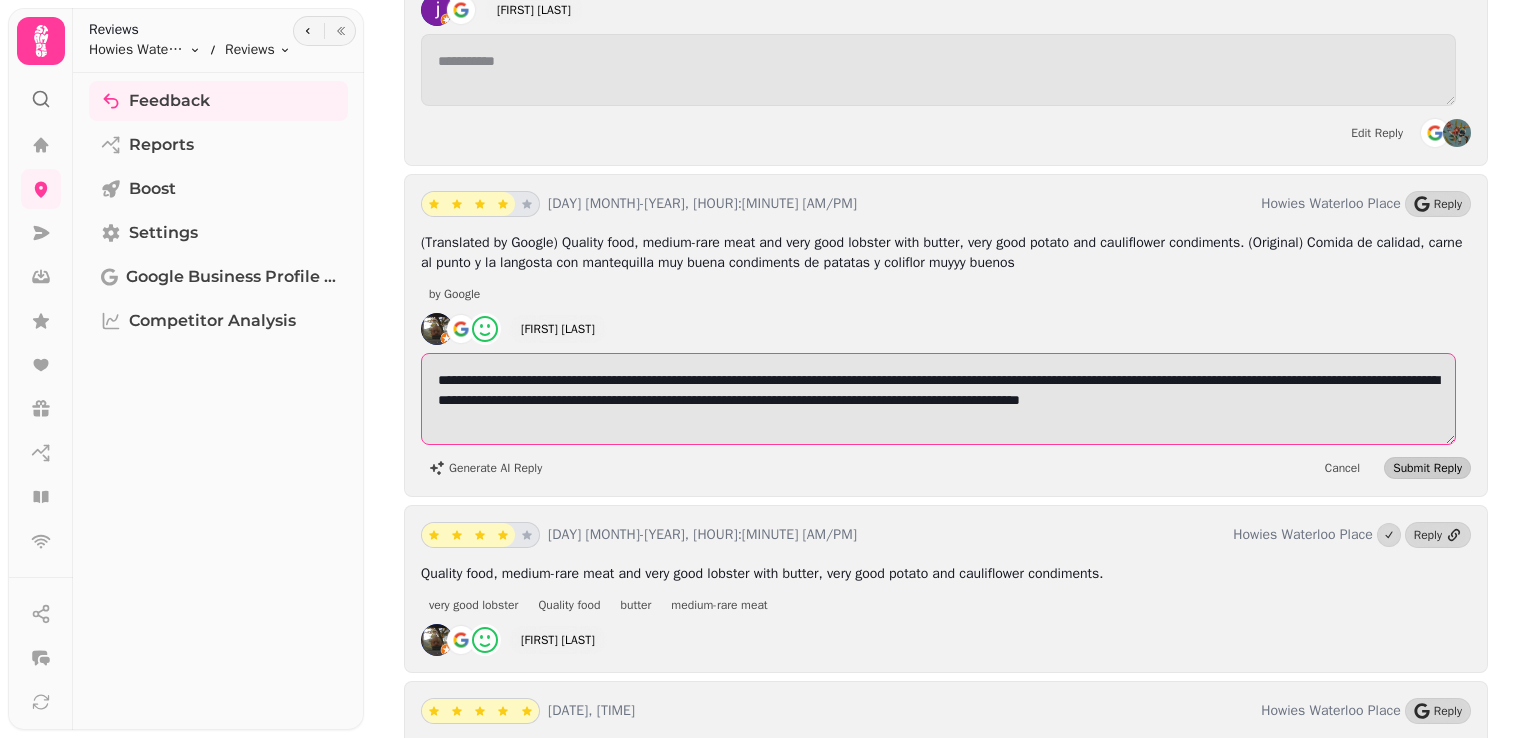 type on "**********" 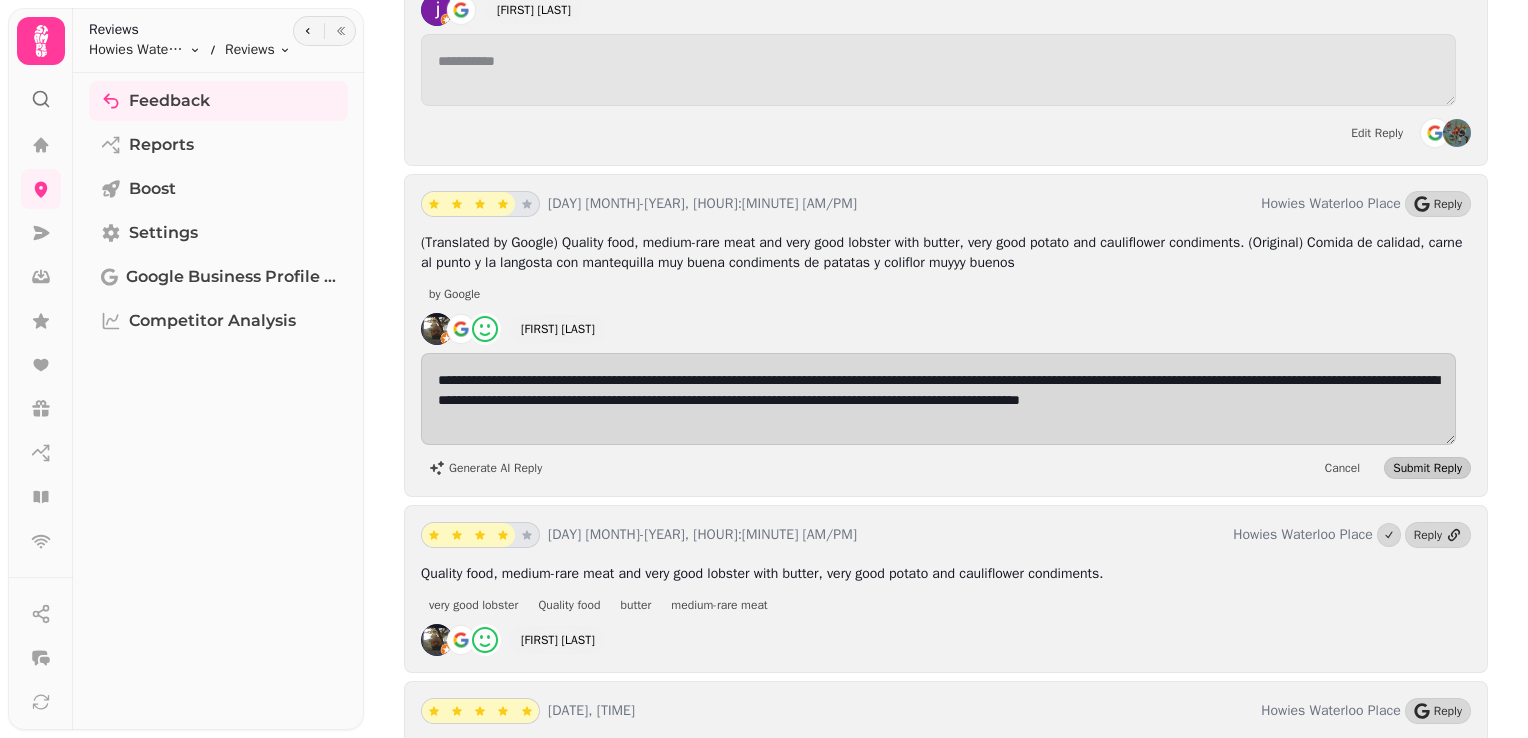 click on "Submit Reply" at bounding box center (1427, 468) 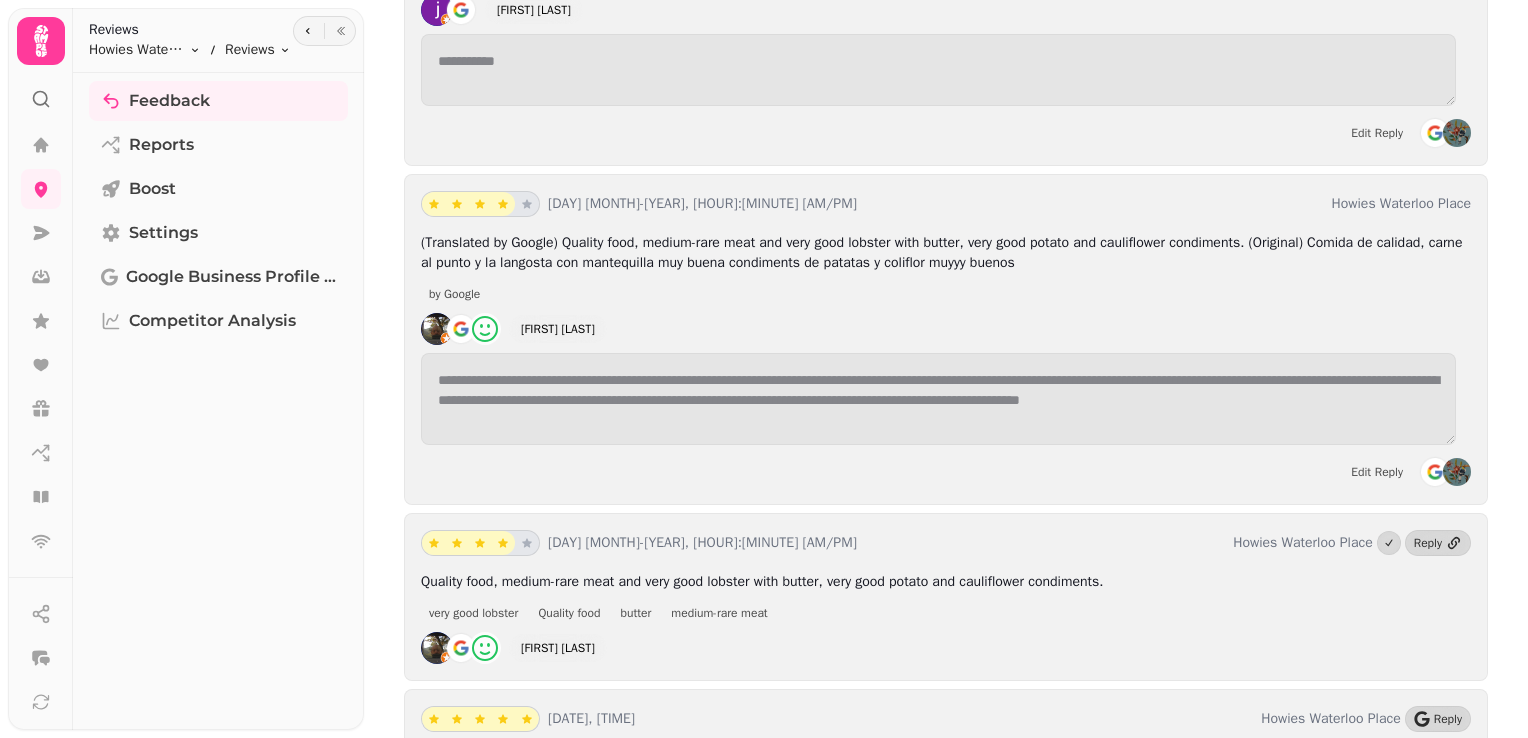 scroll, scrollTop: 1, scrollLeft: 0, axis: vertical 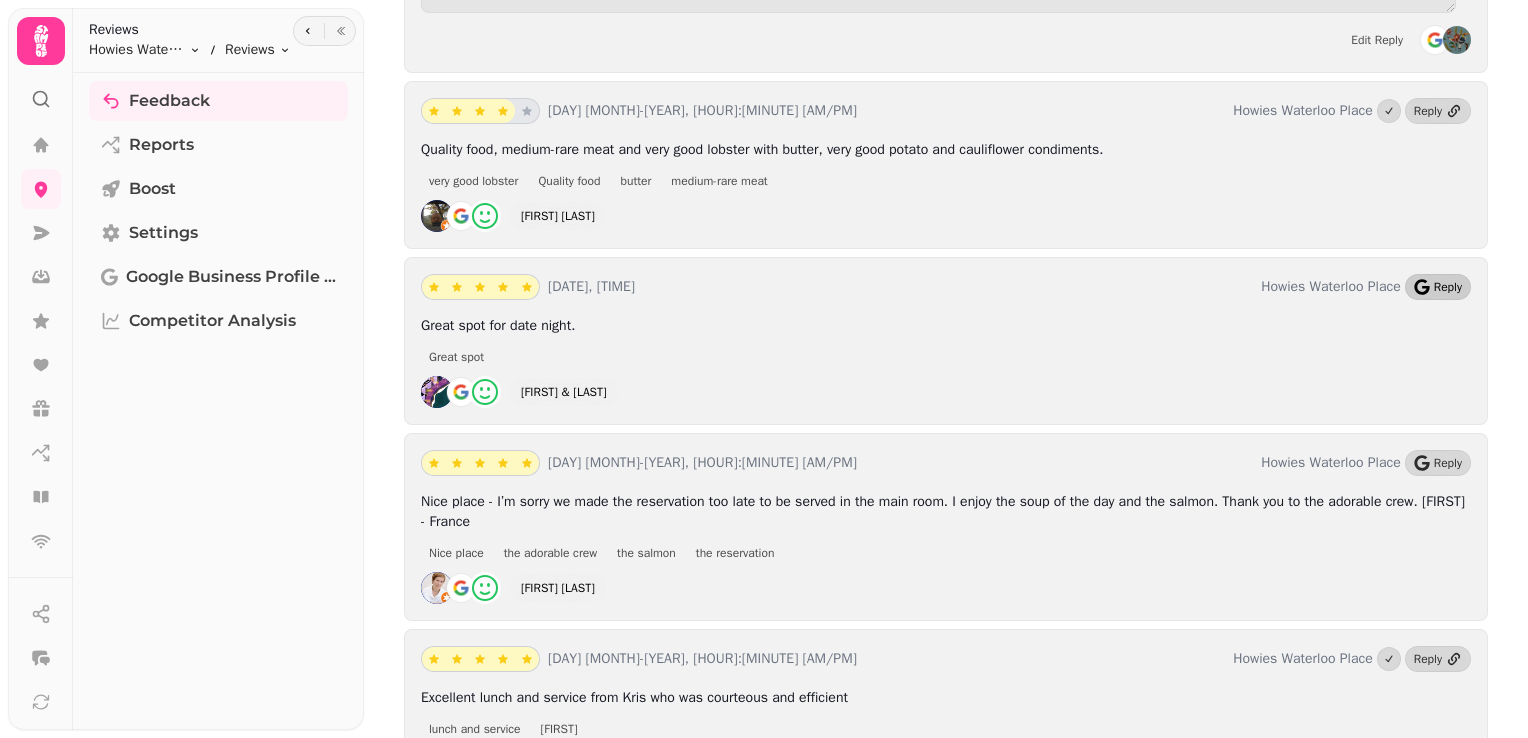 click on "Reply" at bounding box center [1438, 287] 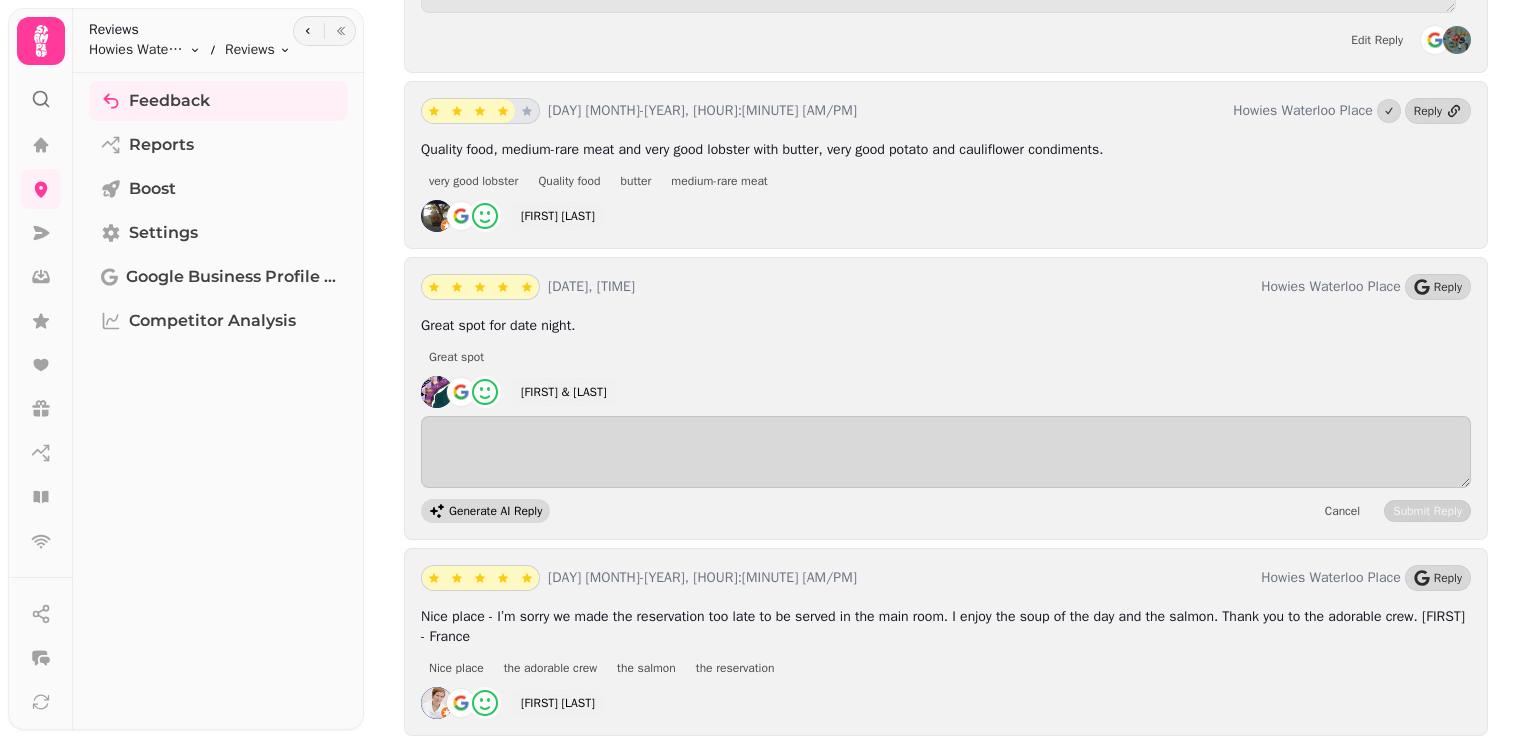 click on "Generate AI Reply" at bounding box center [495, 511] 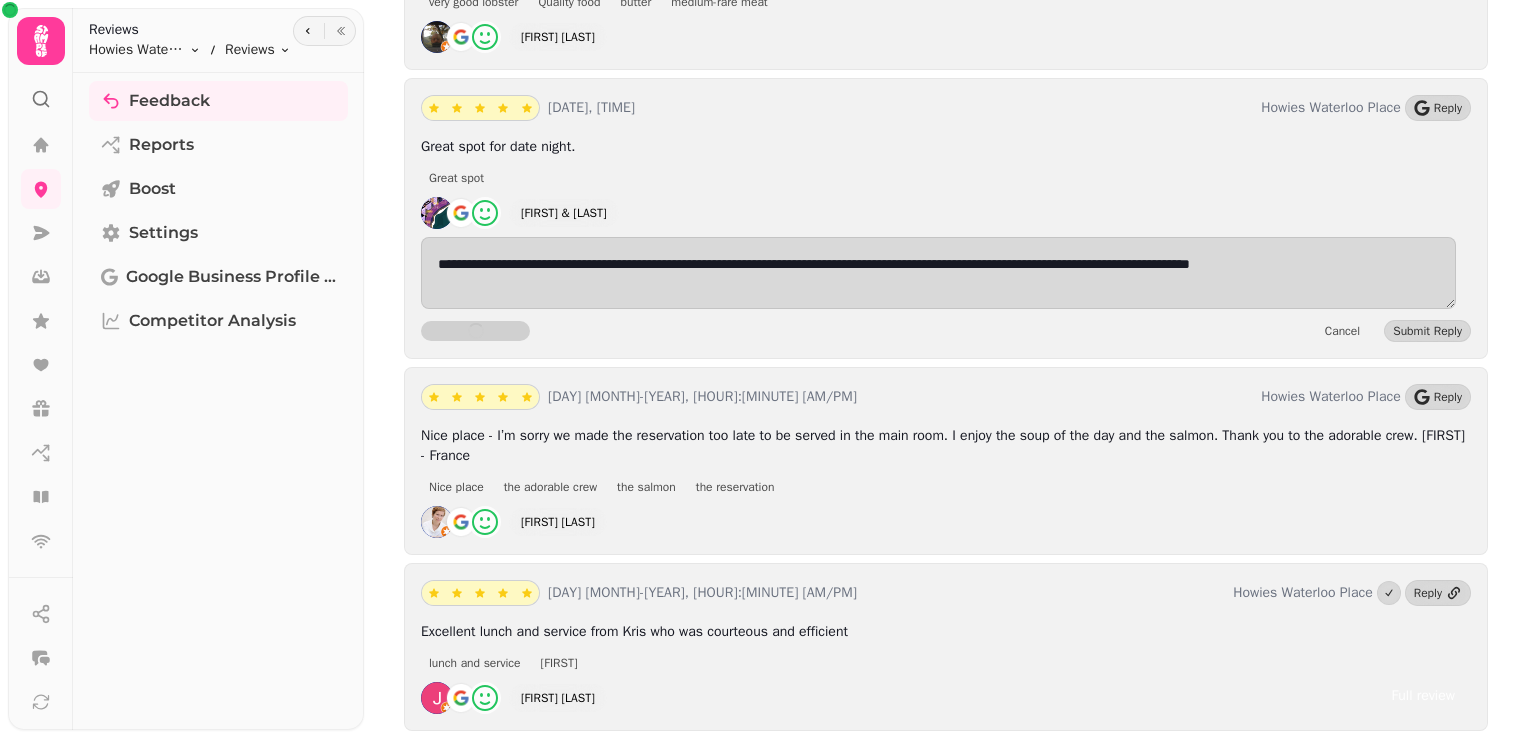 scroll, scrollTop: 3196, scrollLeft: 0, axis: vertical 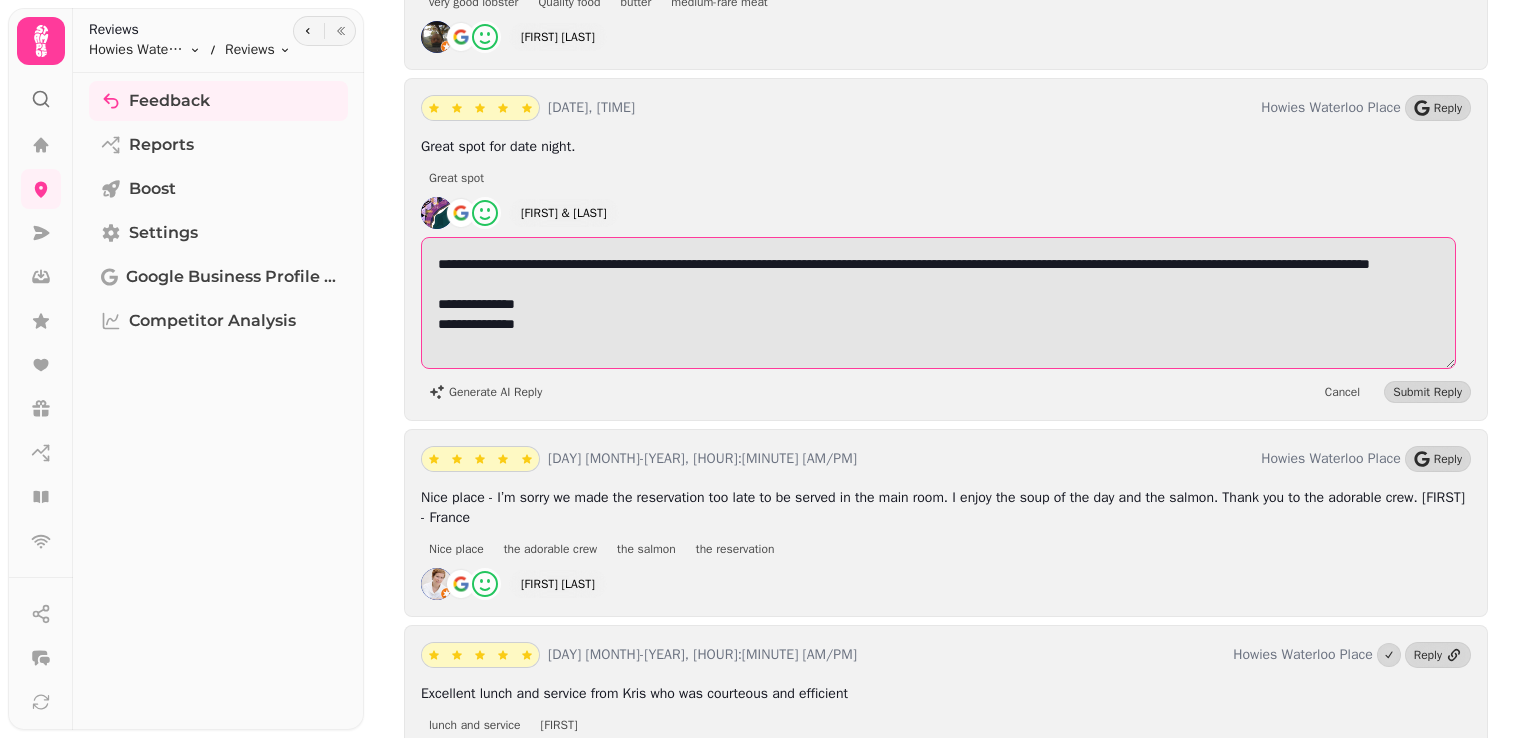 drag, startPoint x: 563, startPoint y: 328, endPoint x: 476, endPoint y: 287, distance: 96.17692 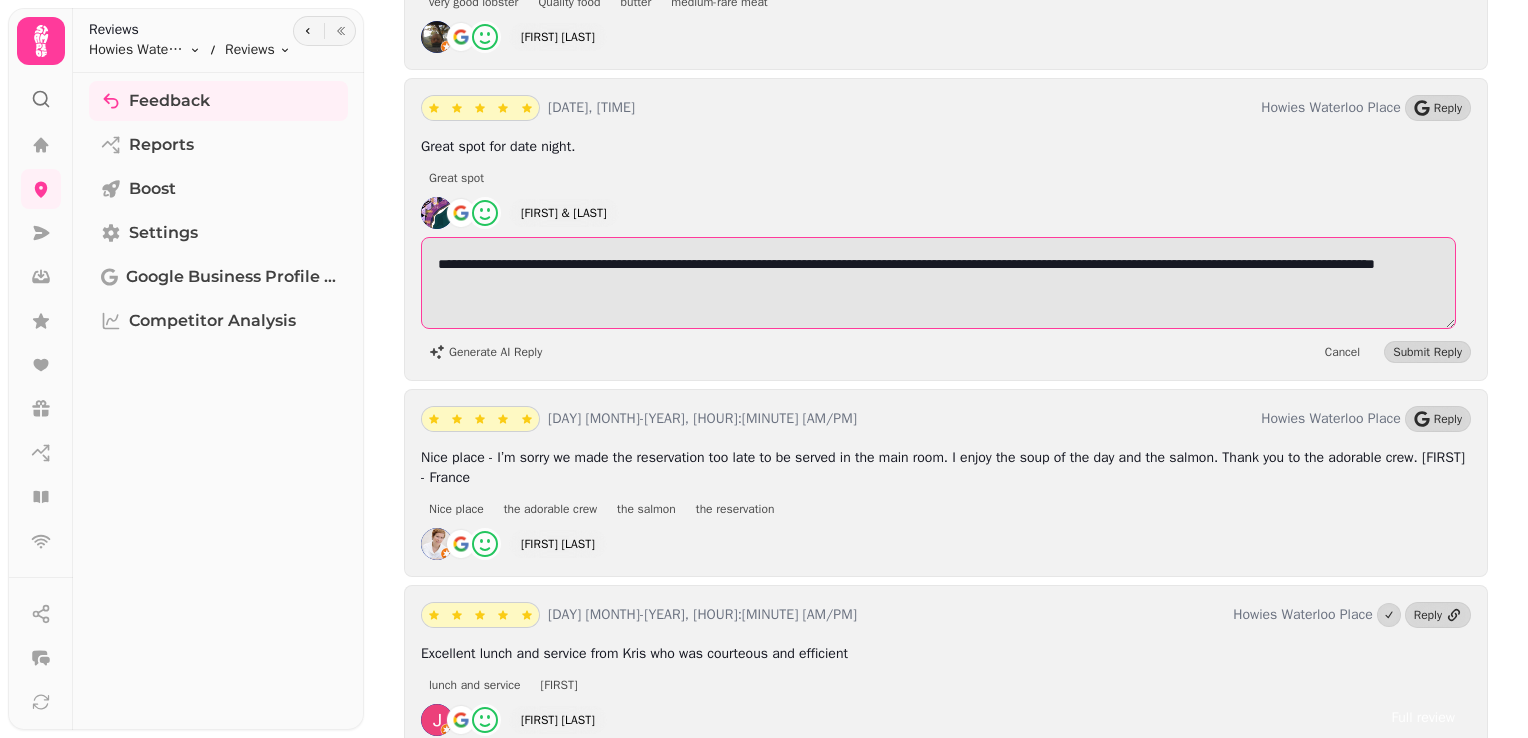 click on "**********" at bounding box center (938, 283) 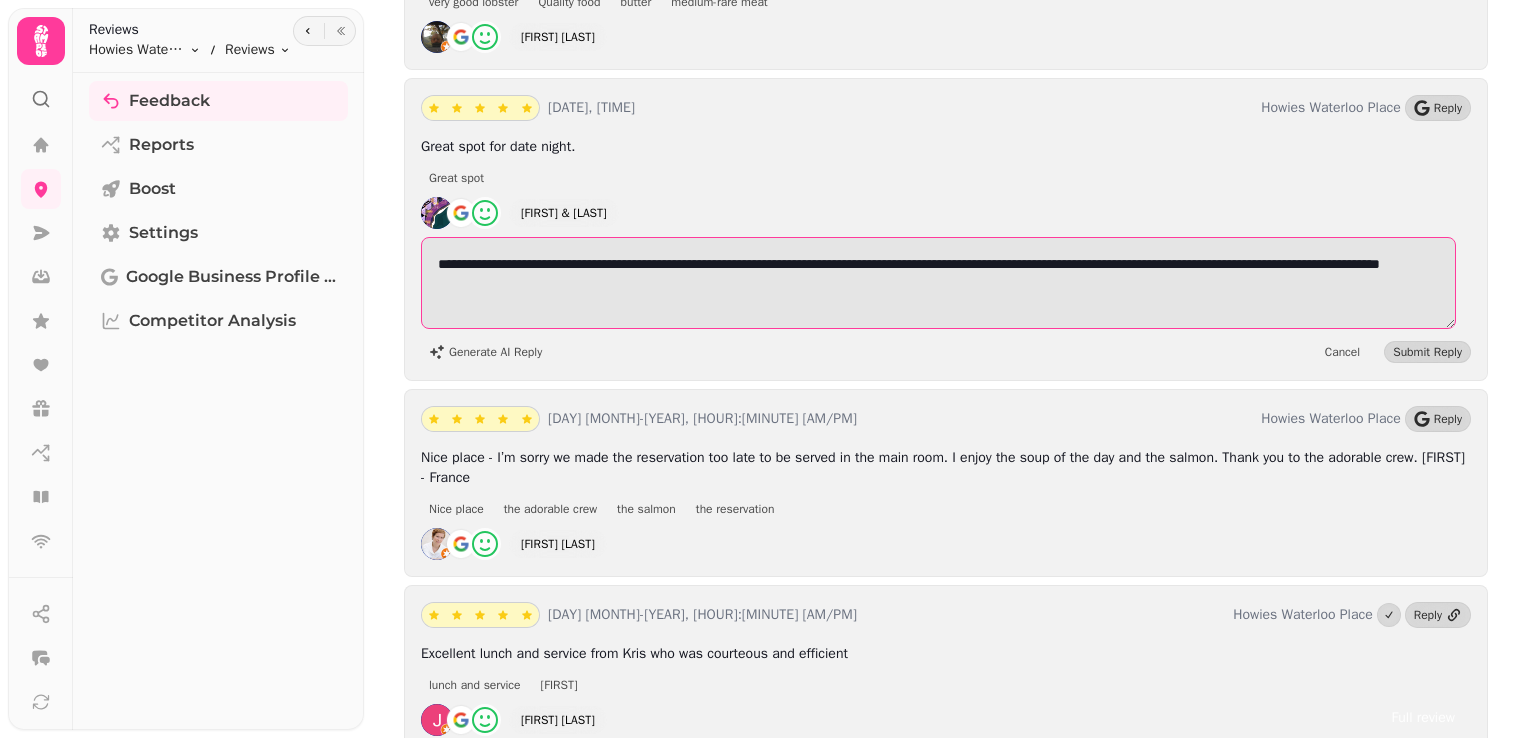 click on "**********" at bounding box center [938, 283] 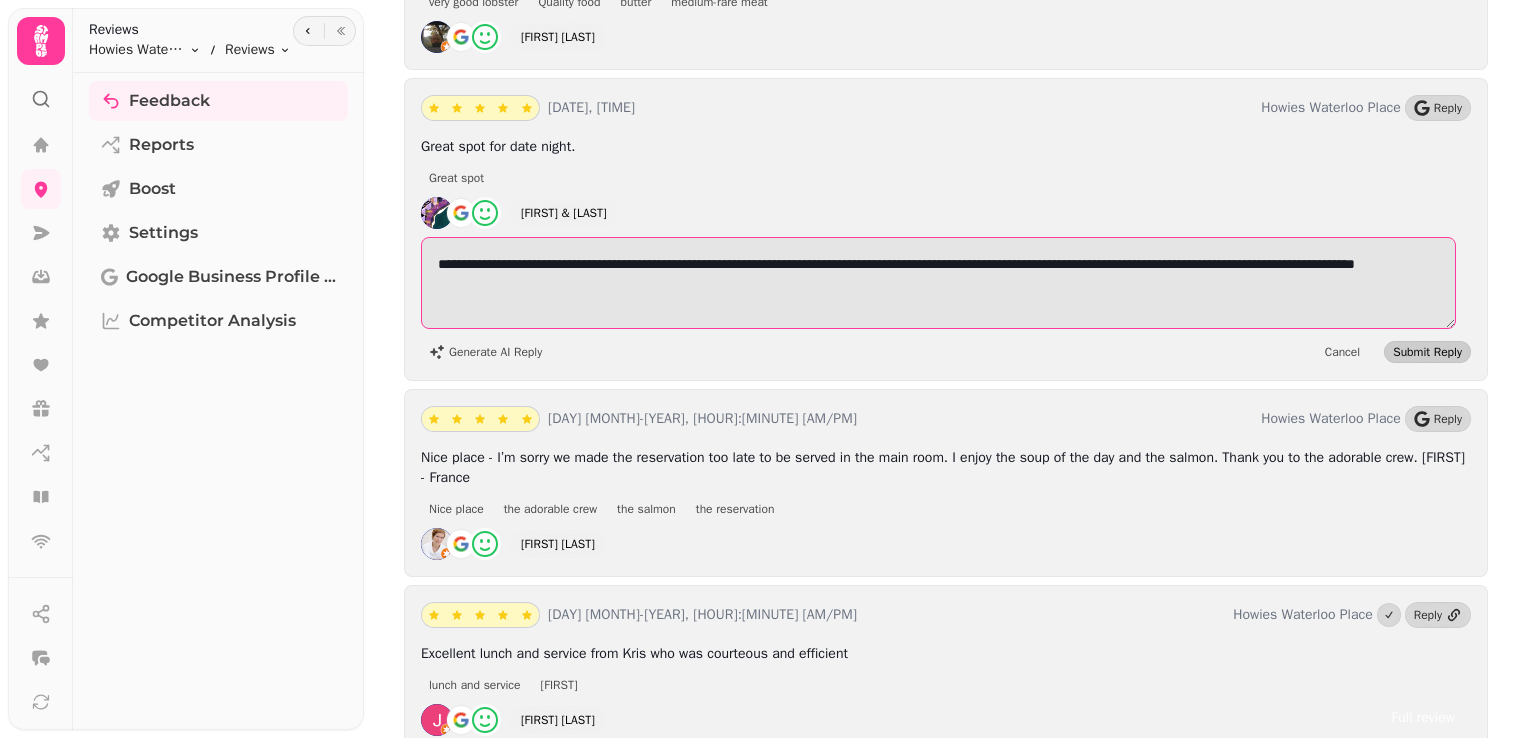 type on "**********" 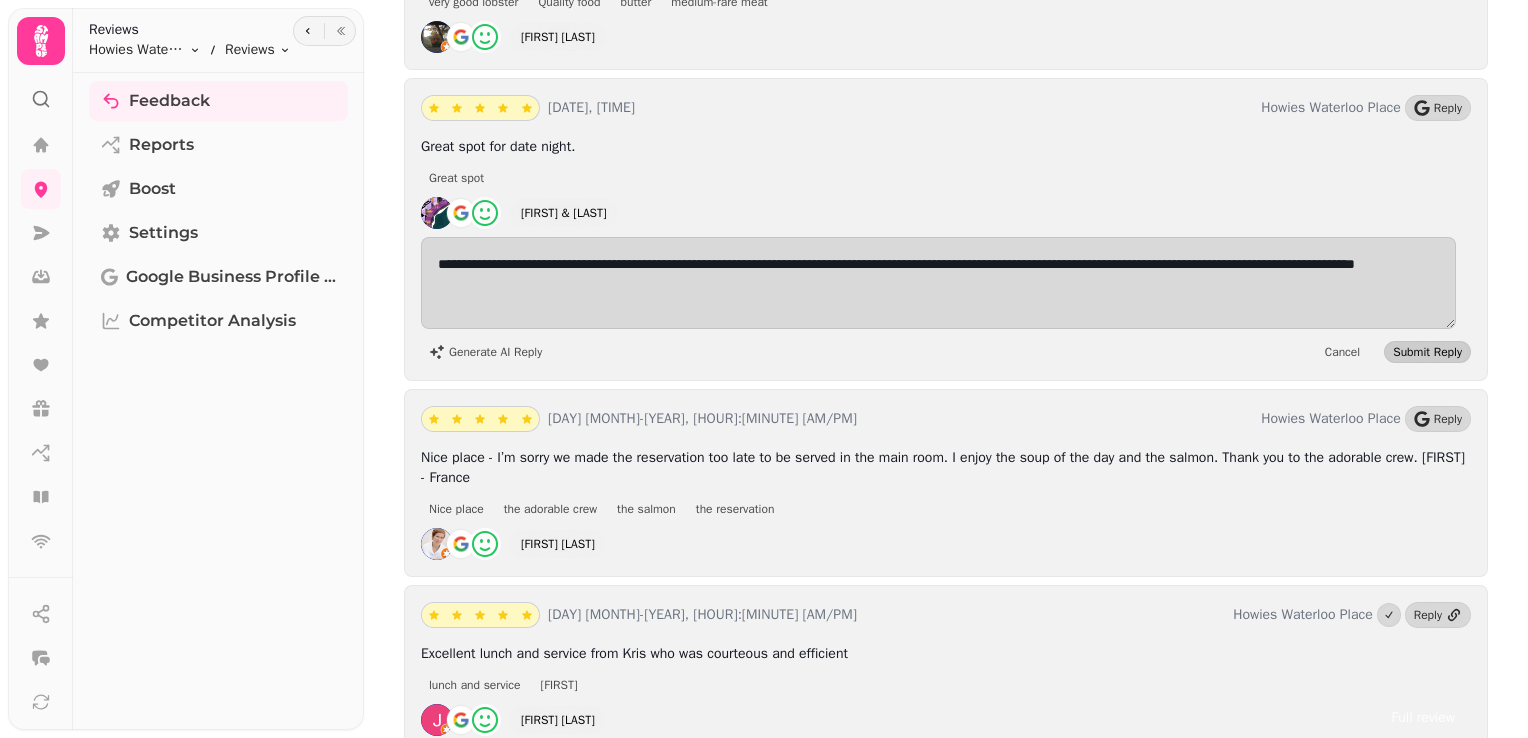 click on "Submit Reply" at bounding box center (1427, 352) 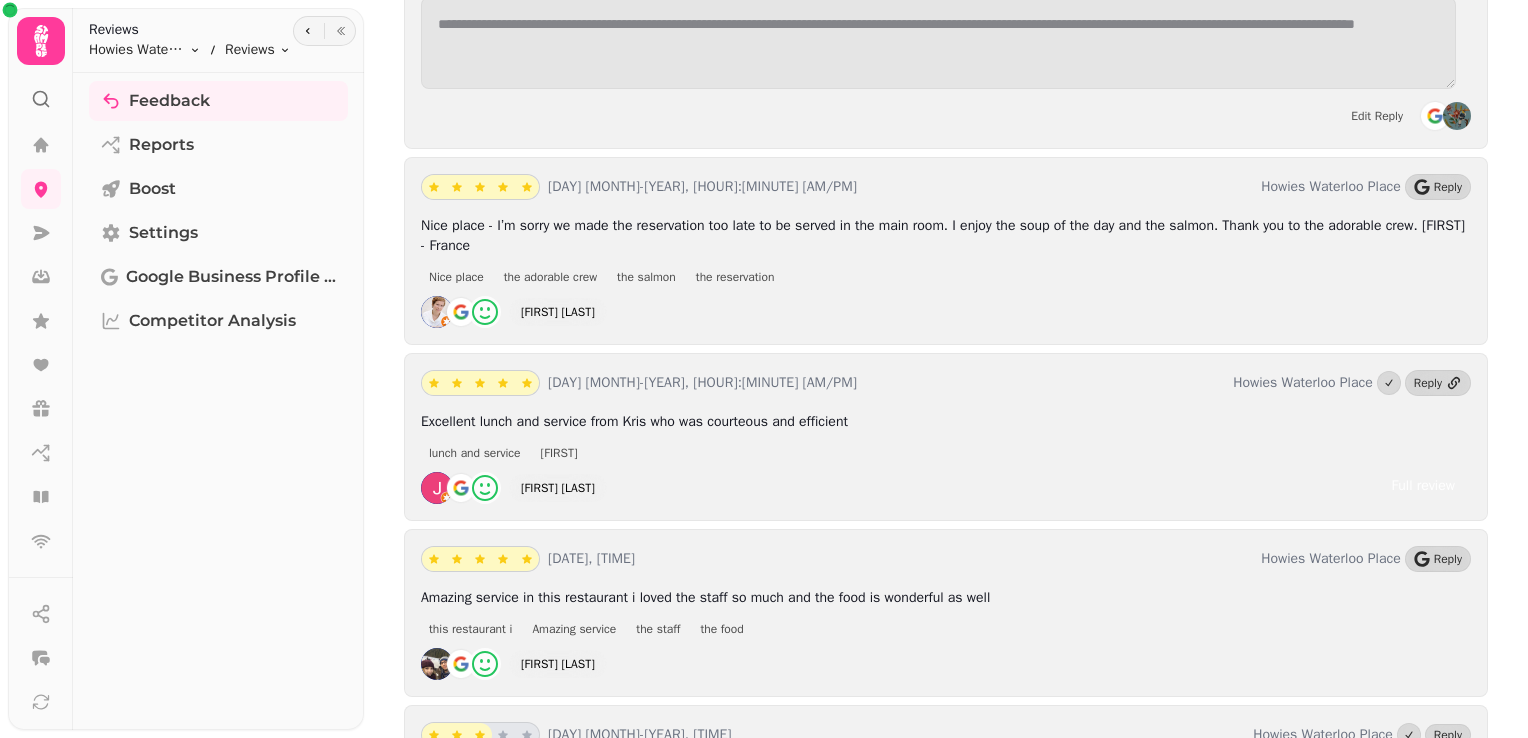 scroll, scrollTop: 3418, scrollLeft: 0, axis: vertical 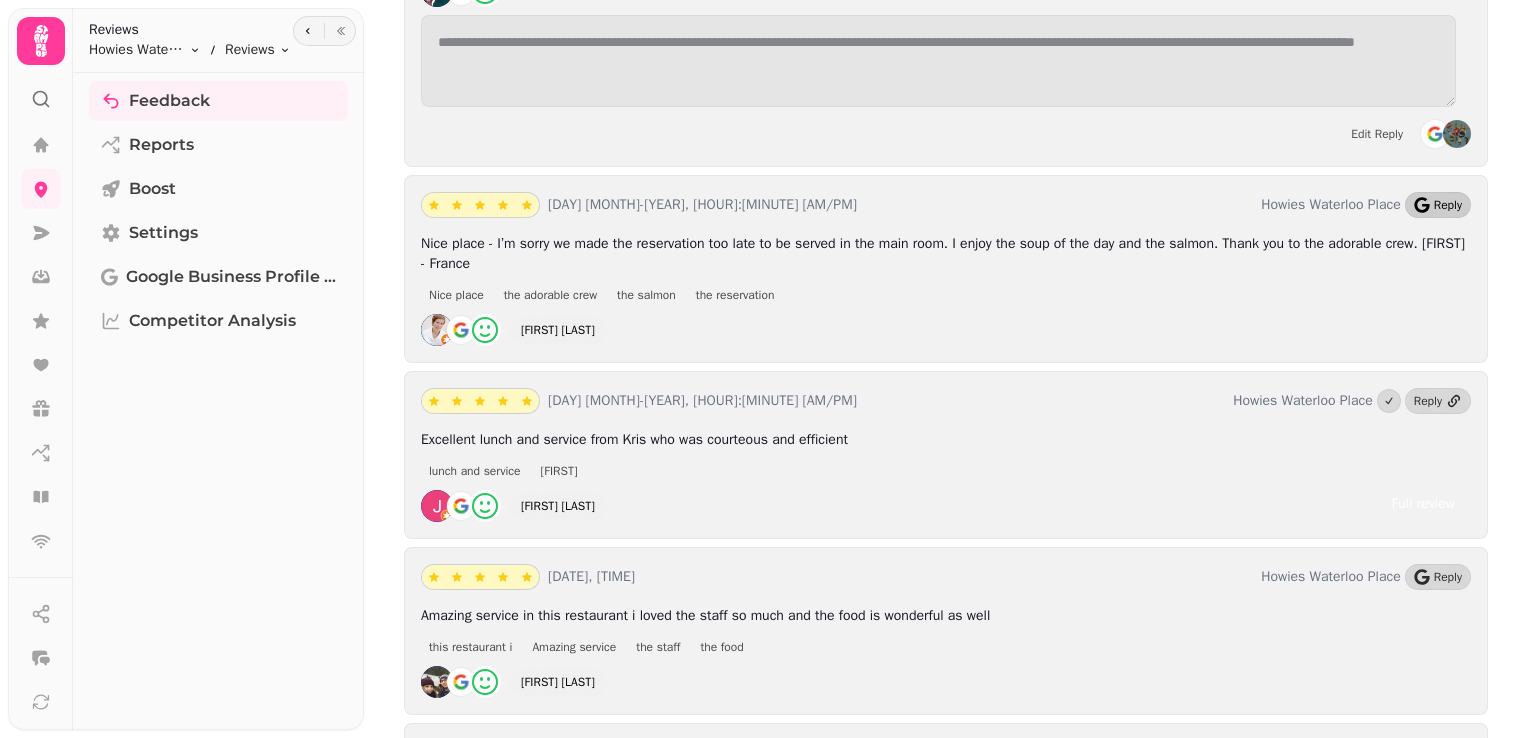 click on "Reply" at bounding box center [1448, 205] 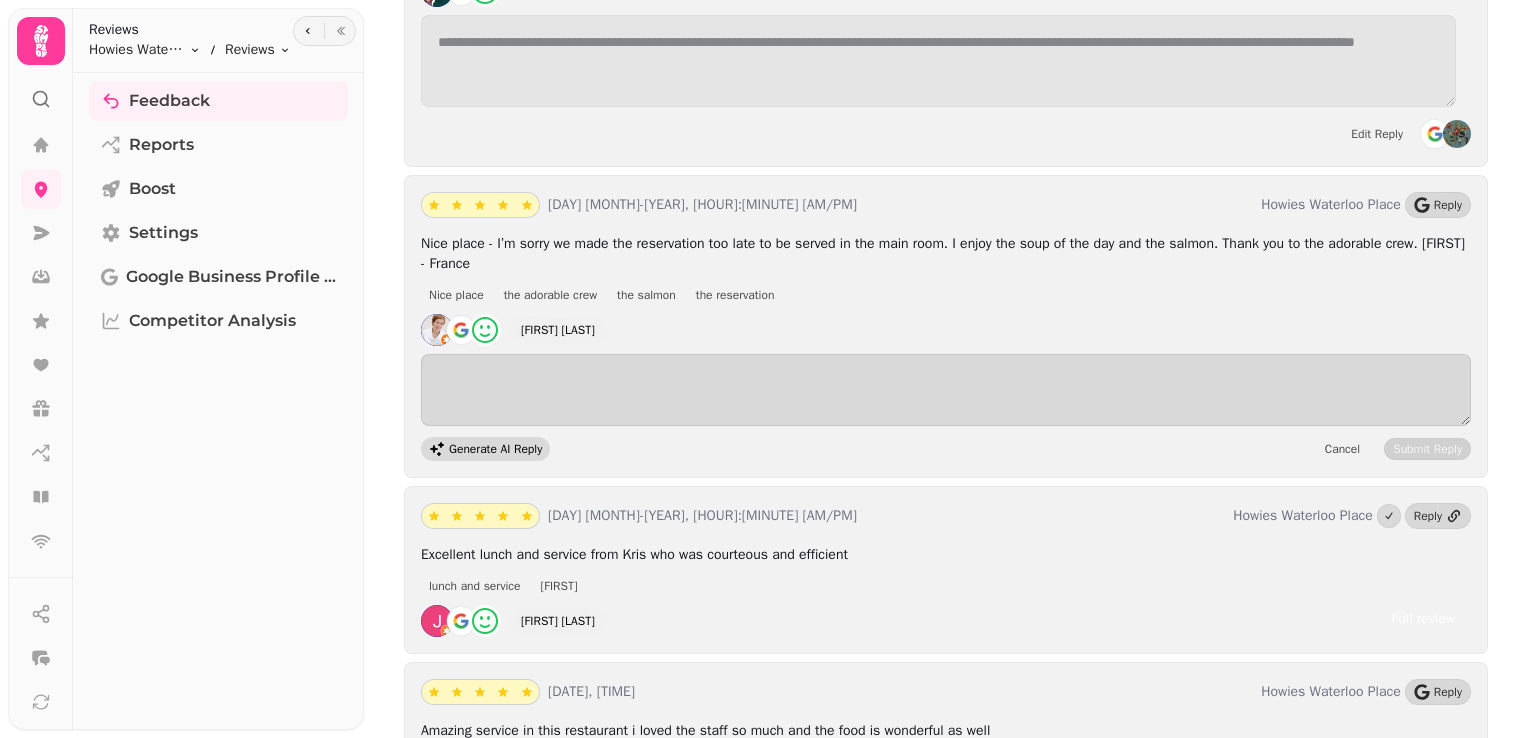 click on "Generate AI Reply" at bounding box center (495, 449) 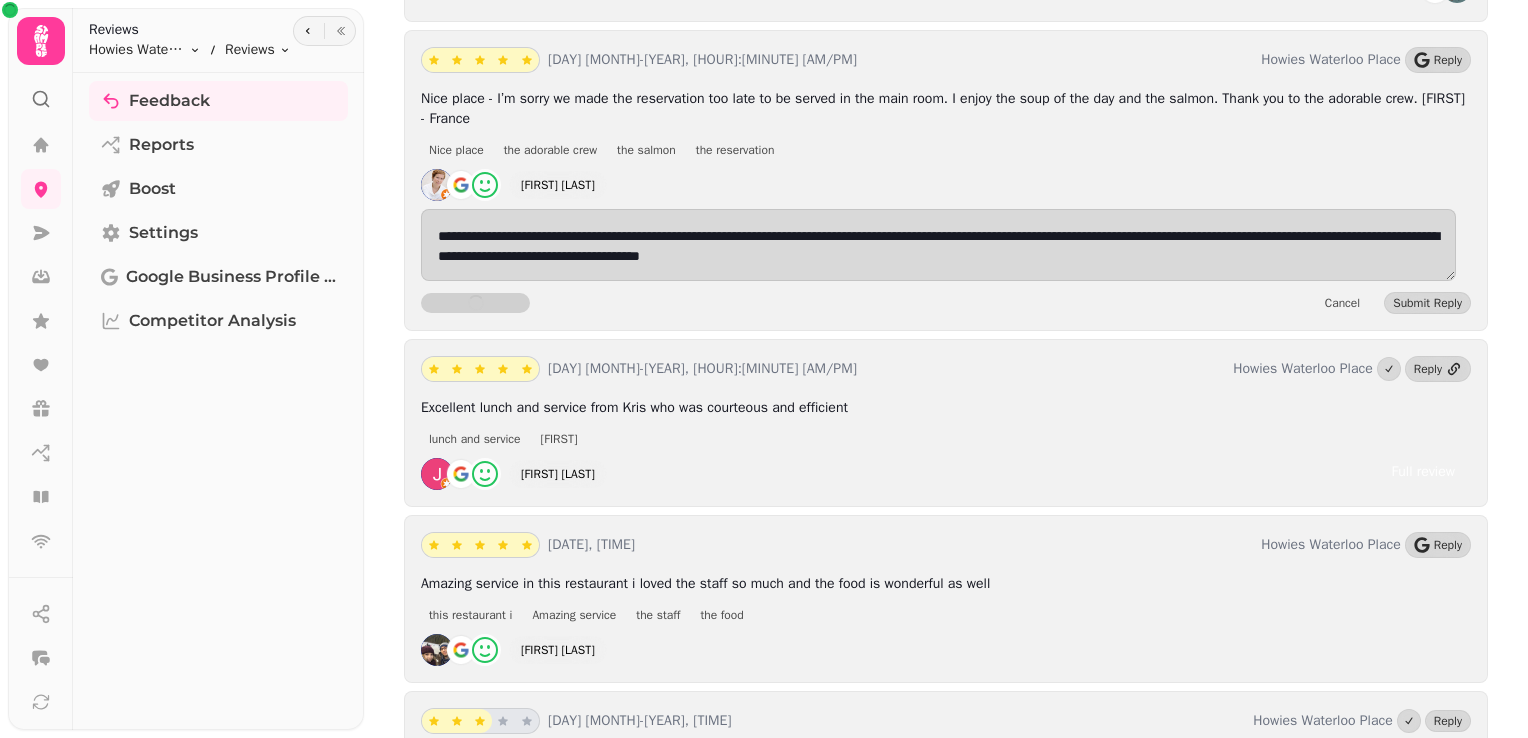 scroll, scrollTop: 3564, scrollLeft: 0, axis: vertical 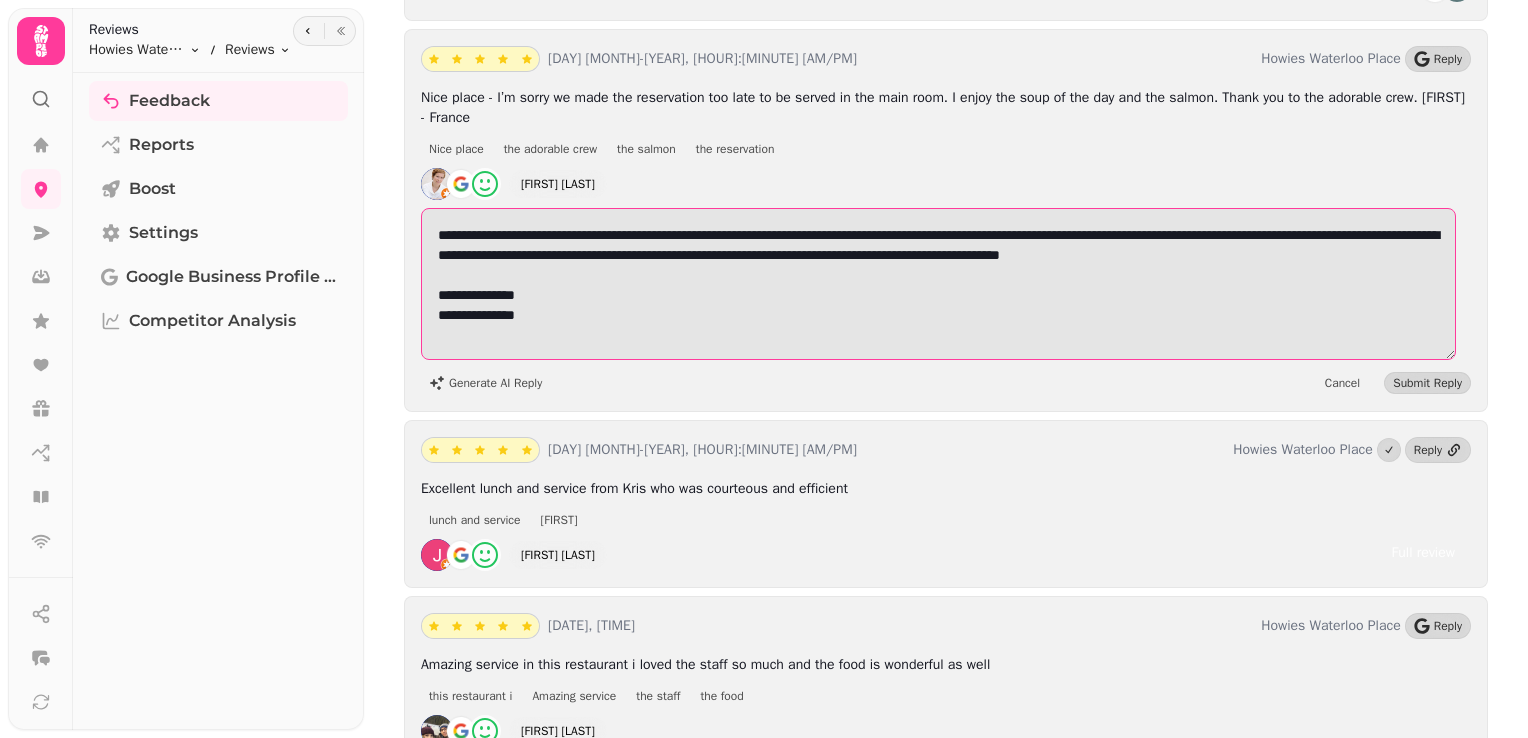 drag, startPoint x: 572, startPoint y: 313, endPoint x: 540, endPoint y: 255, distance: 66.24198 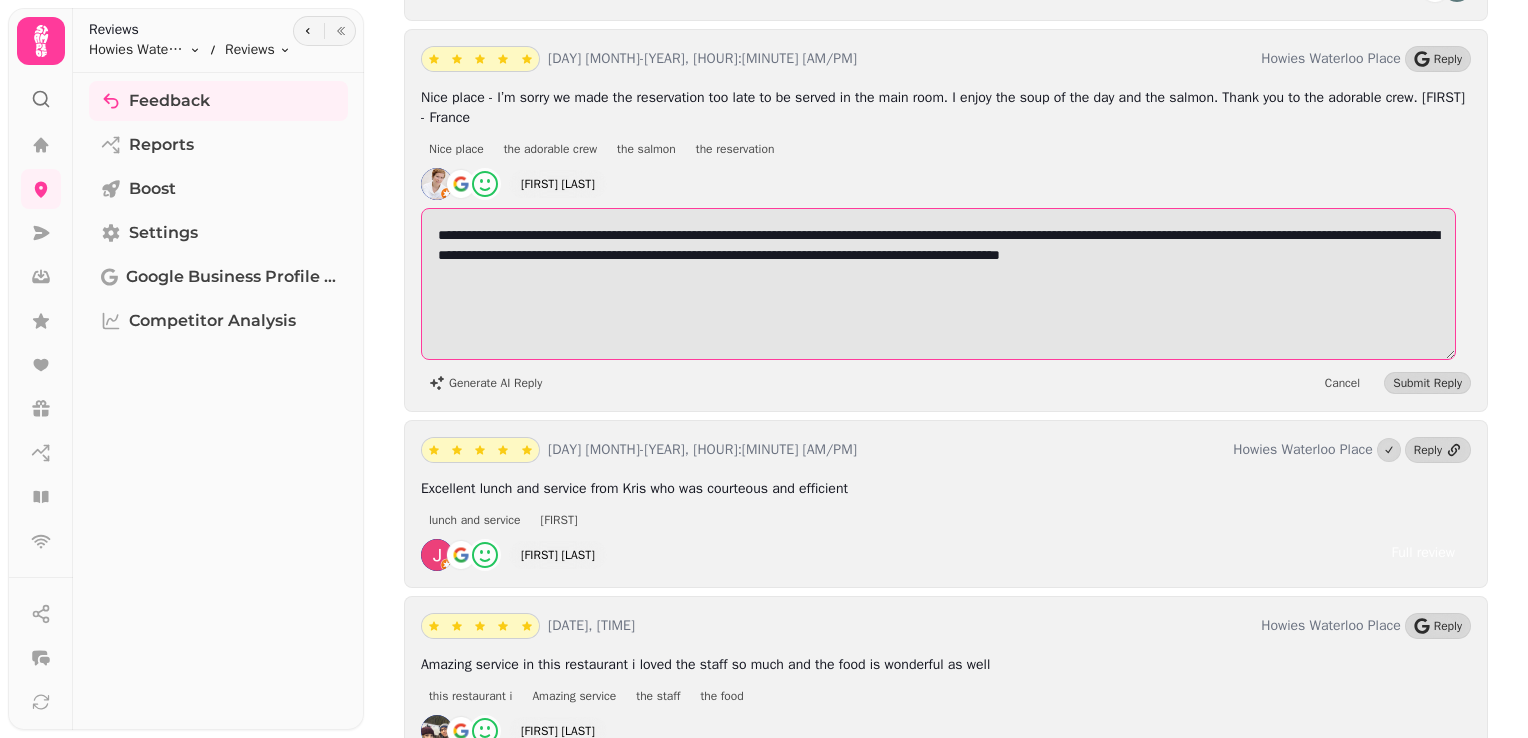 scroll, scrollTop: 4, scrollLeft: 0, axis: vertical 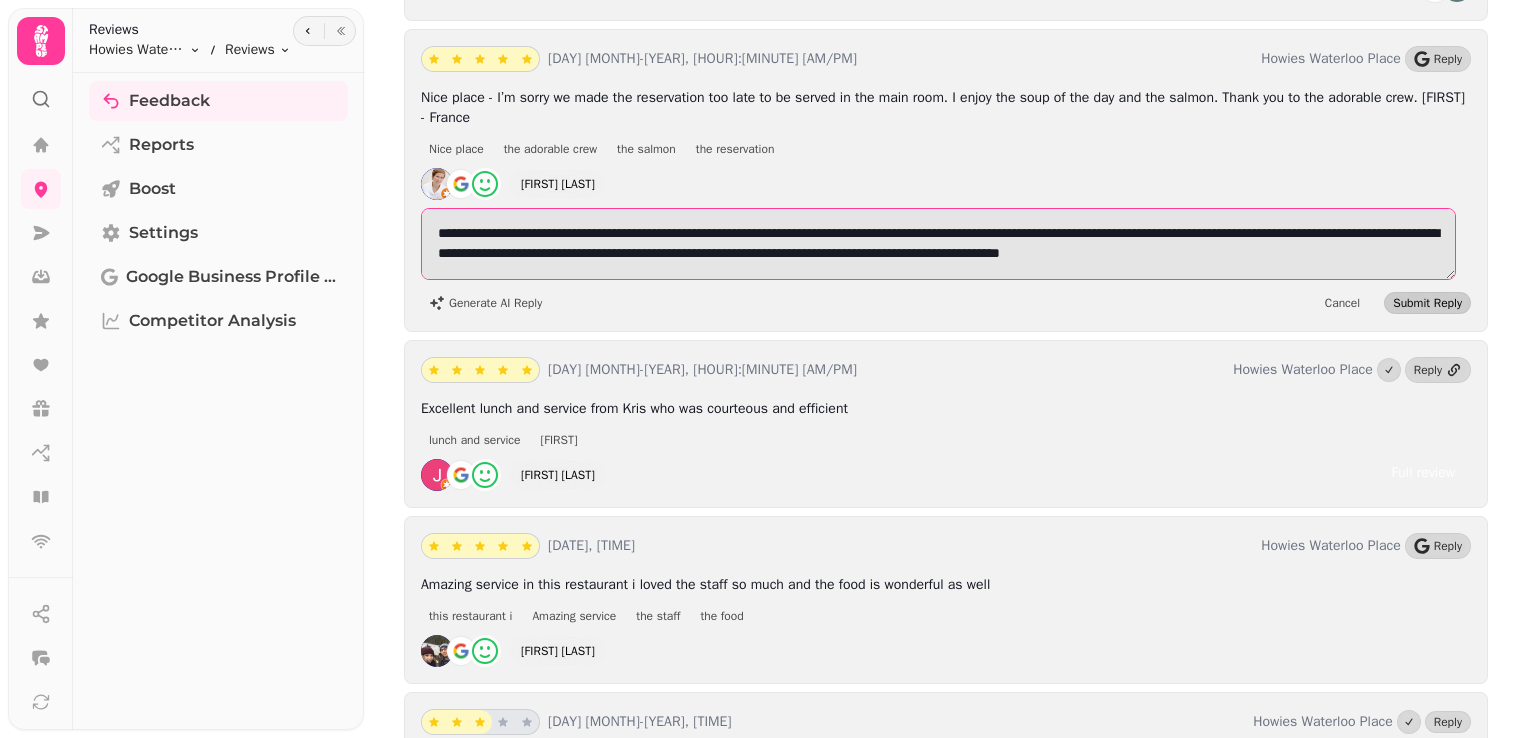 type on "**********" 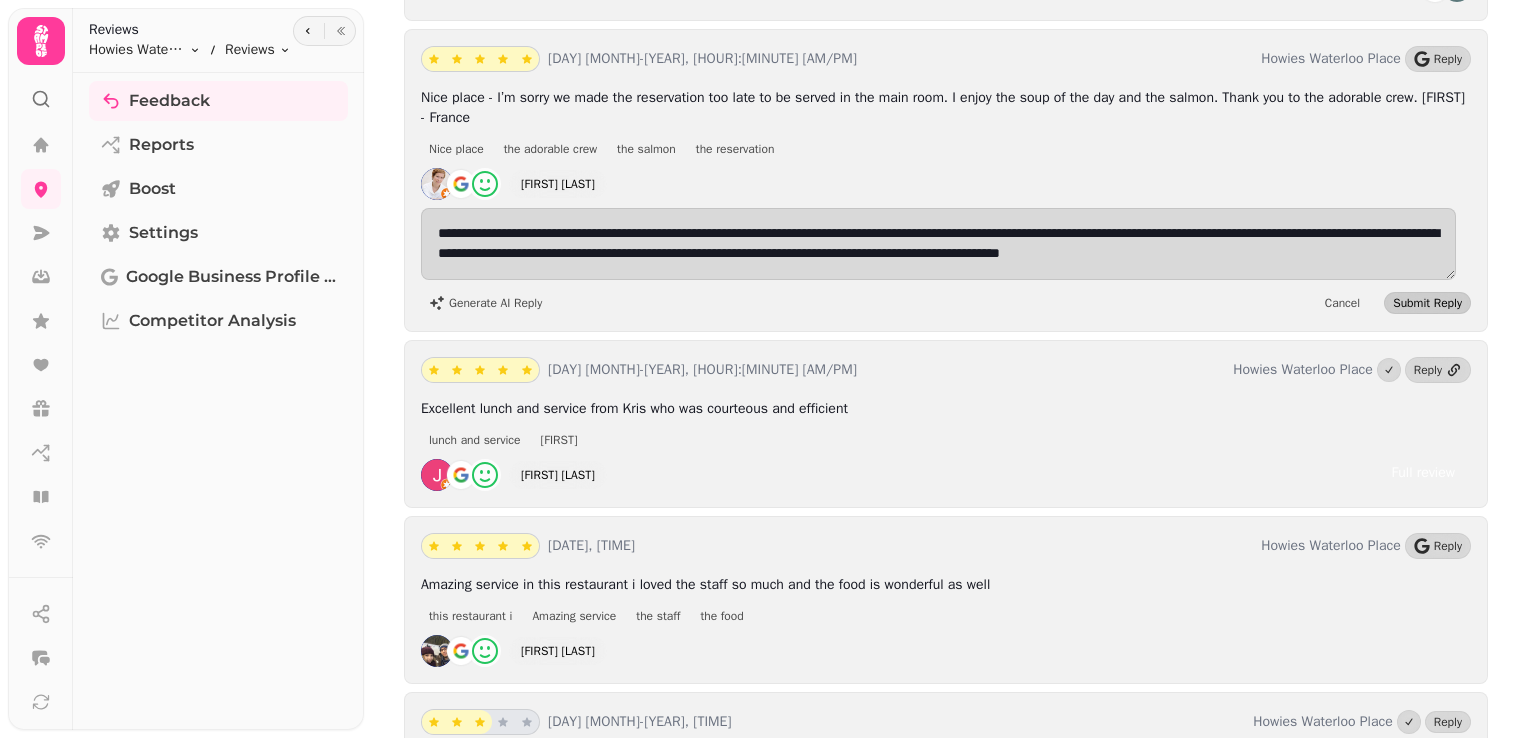 click on "Submit Reply" at bounding box center [1427, 303] 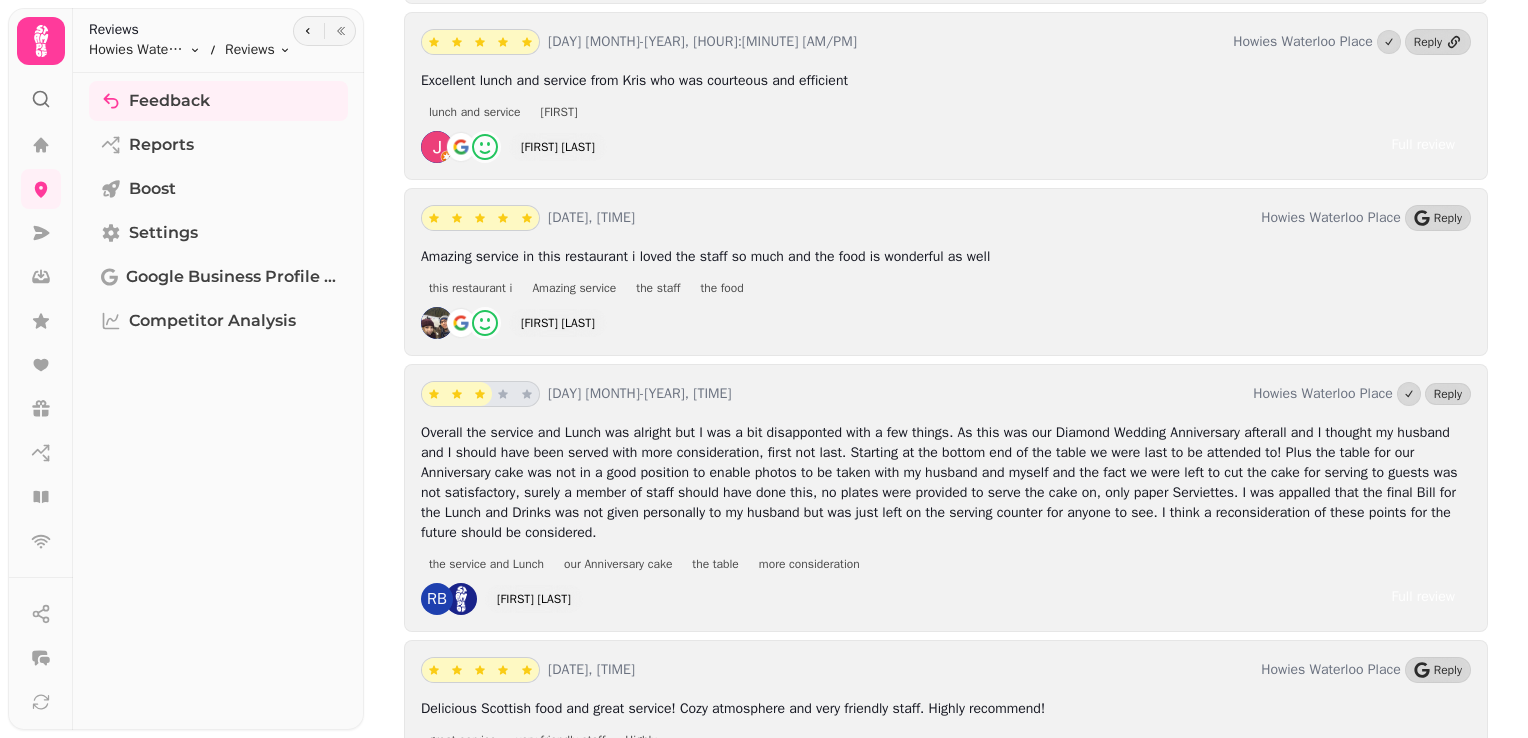 scroll, scrollTop: 3920, scrollLeft: 0, axis: vertical 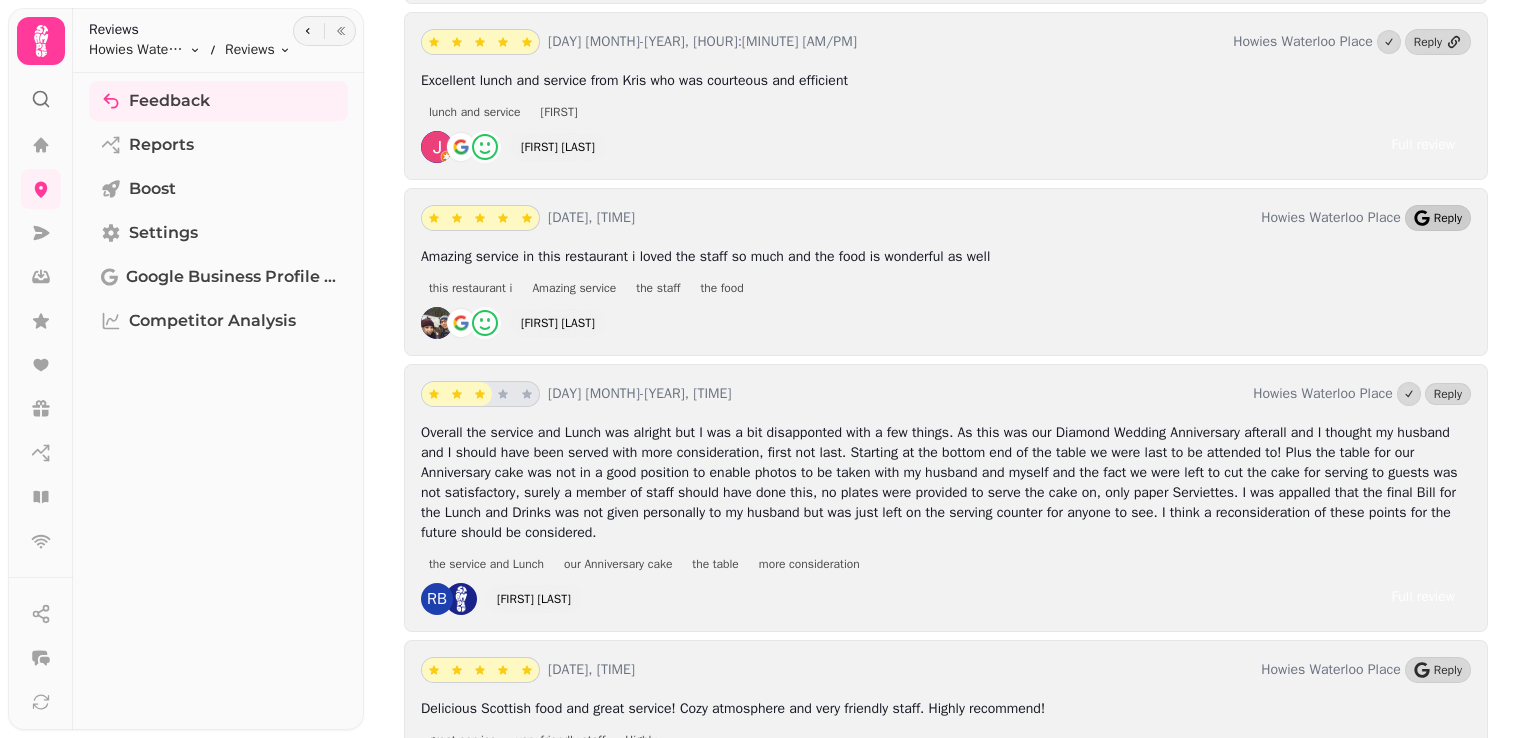 click on "Reply" at bounding box center (1438, 218) 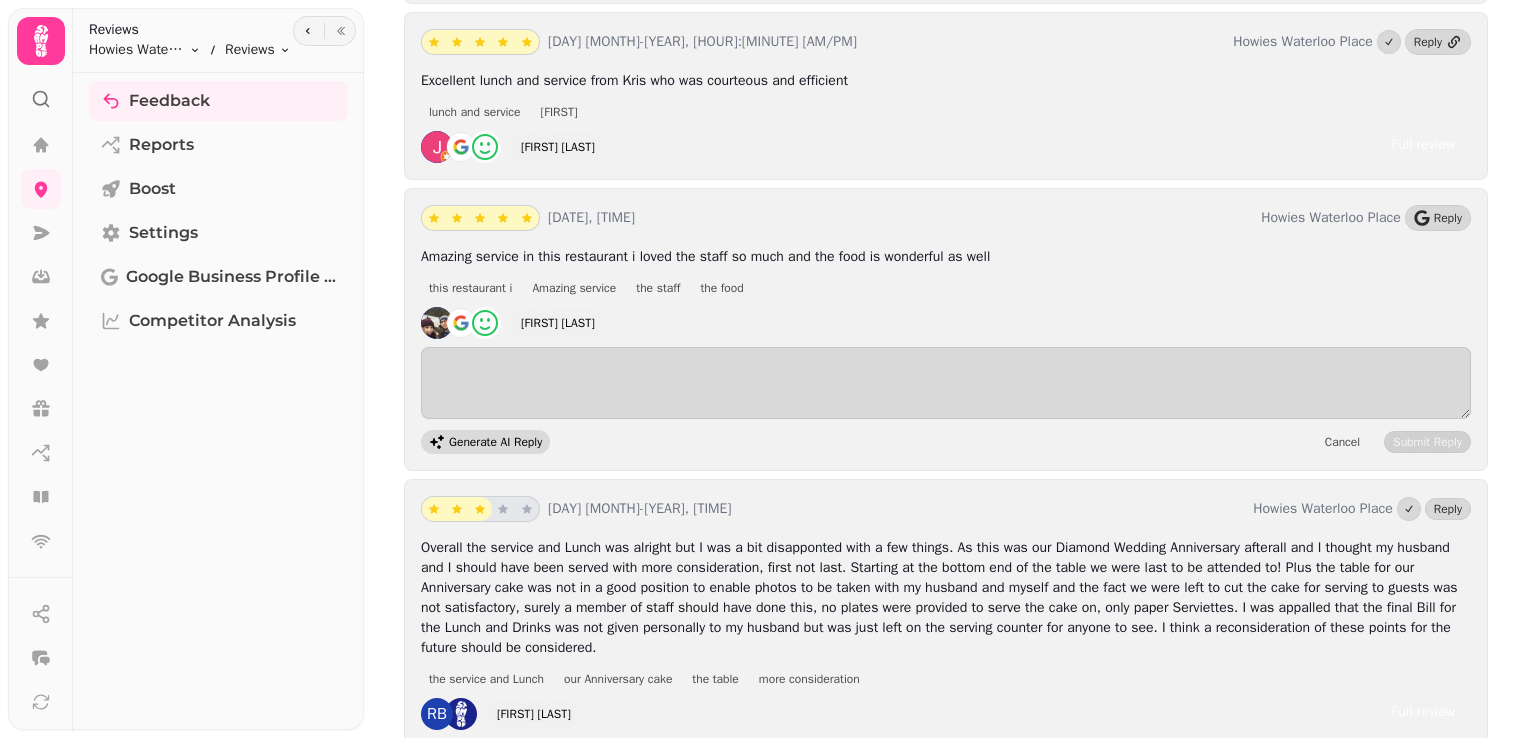click on "Generate AI Reply" at bounding box center (495, 442) 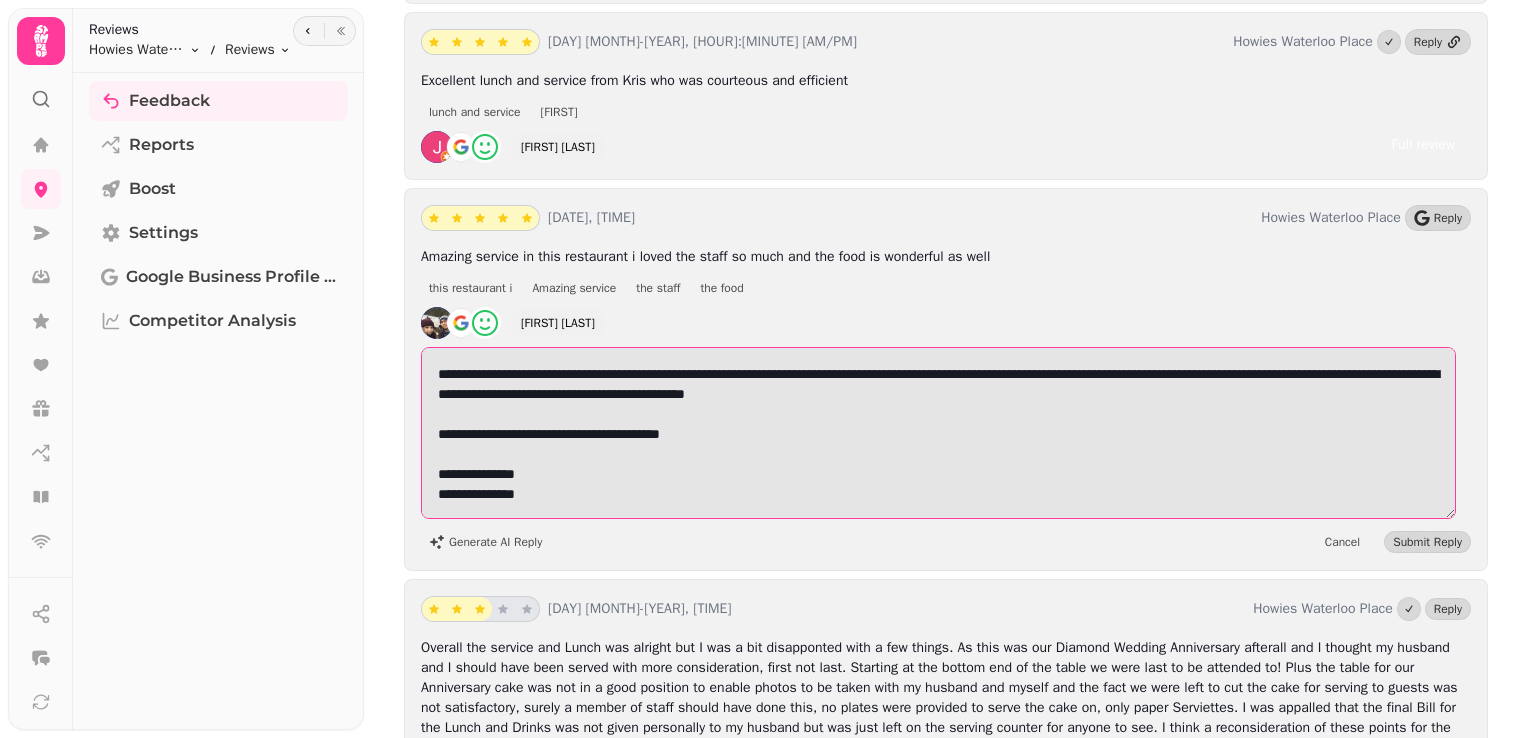drag, startPoint x: 556, startPoint y: 465, endPoint x: 523, endPoint y: 428, distance: 49.57822 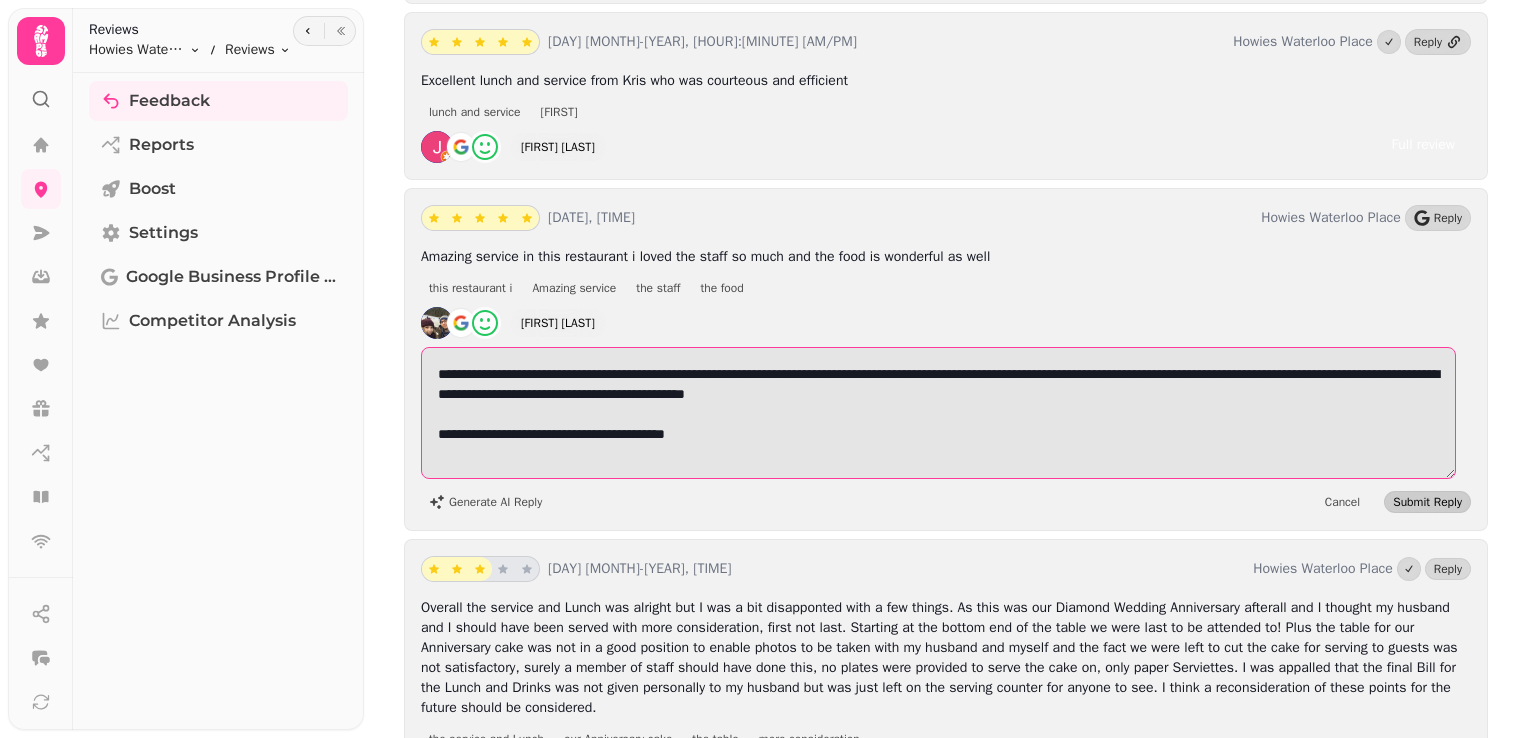 type on "**********" 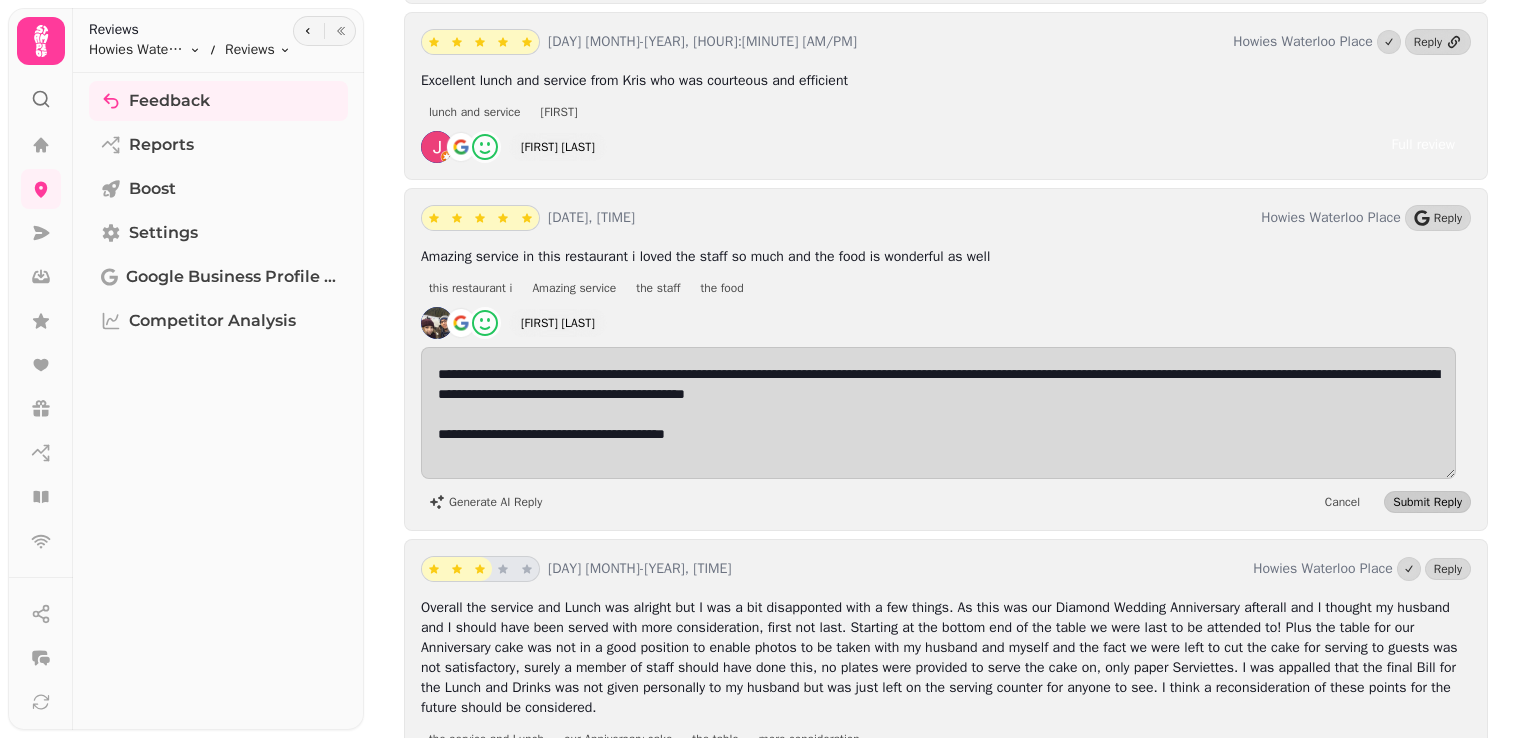 click on "Submit Reply" at bounding box center [1427, 502] 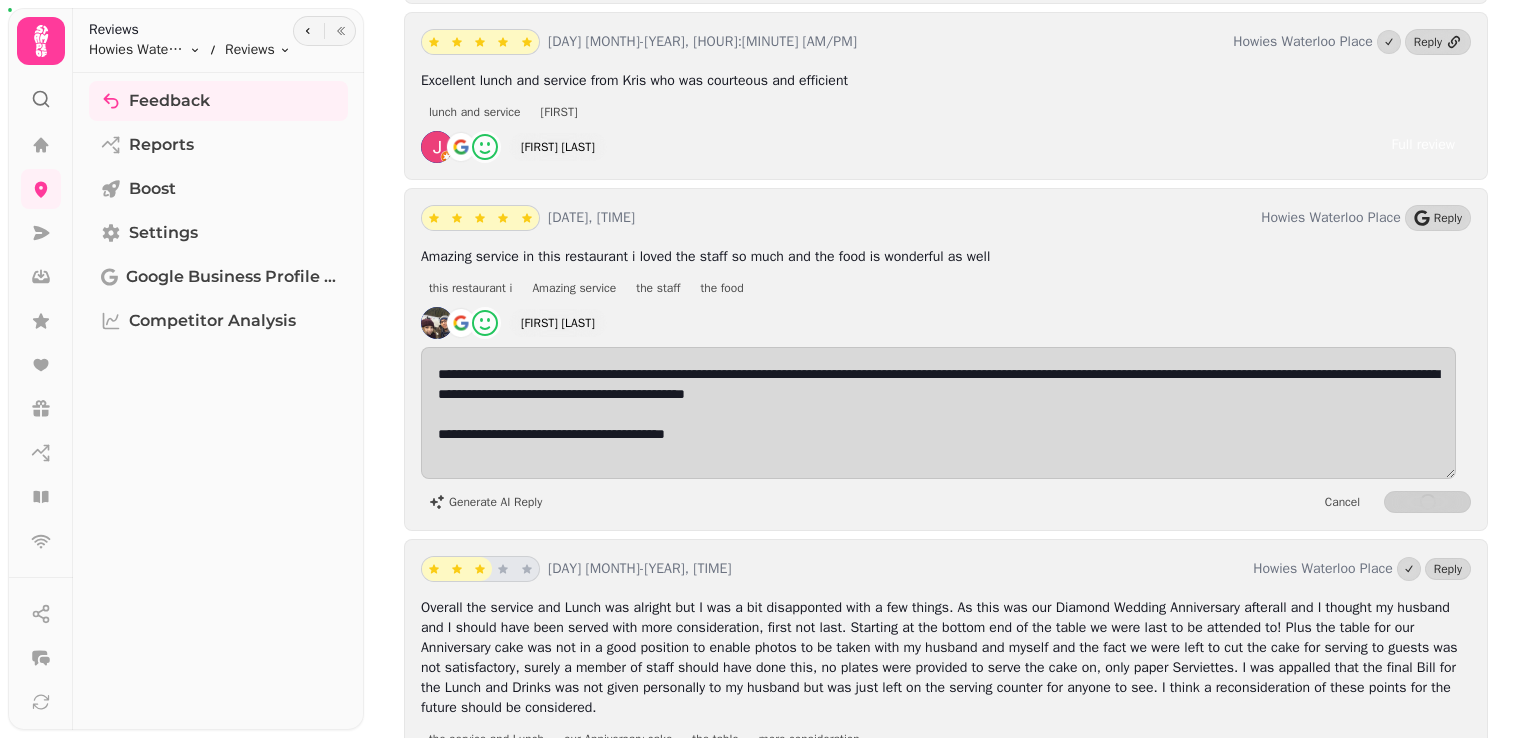 scroll, scrollTop: 1, scrollLeft: 0, axis: vertical 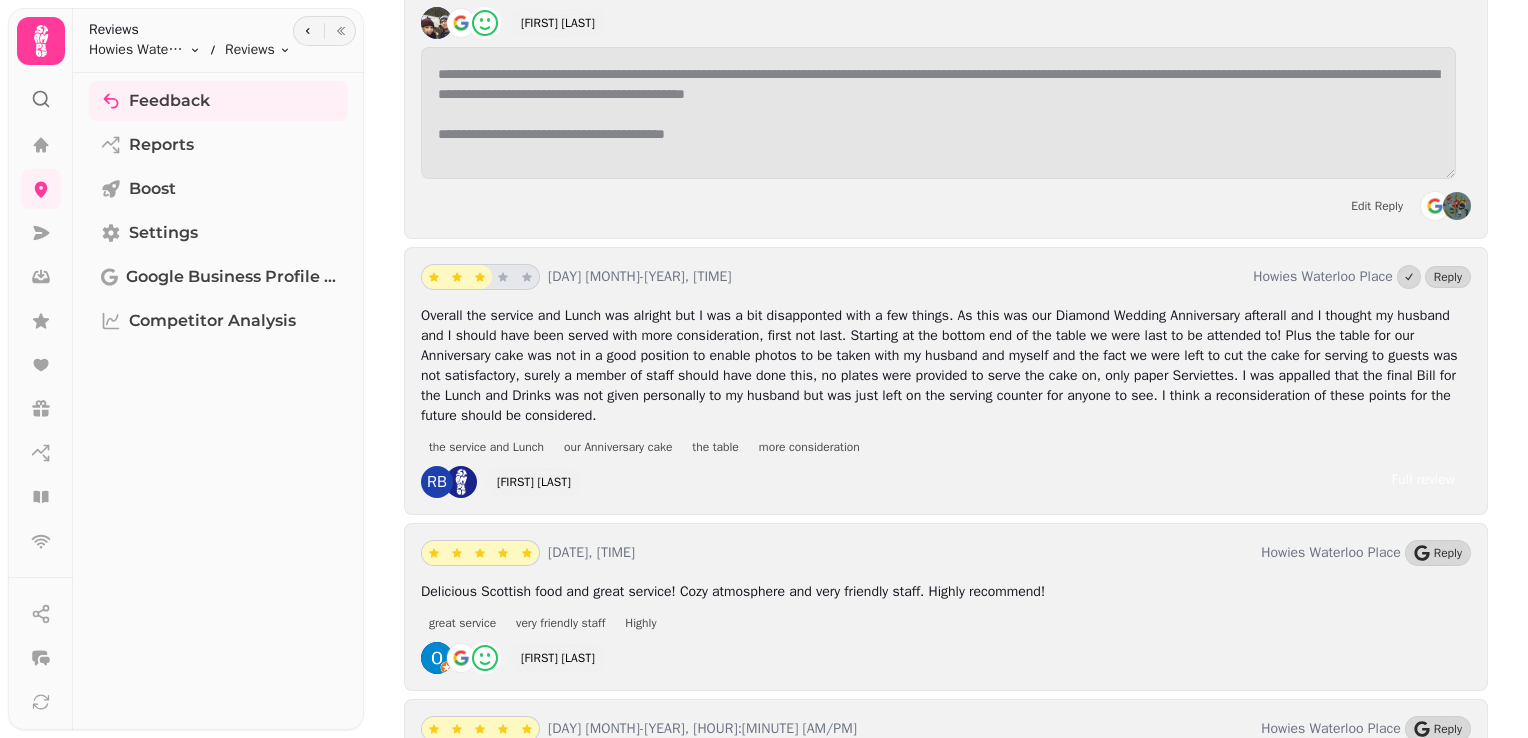 click on "Rosalind Bushell" at bounding box center (534, 482) 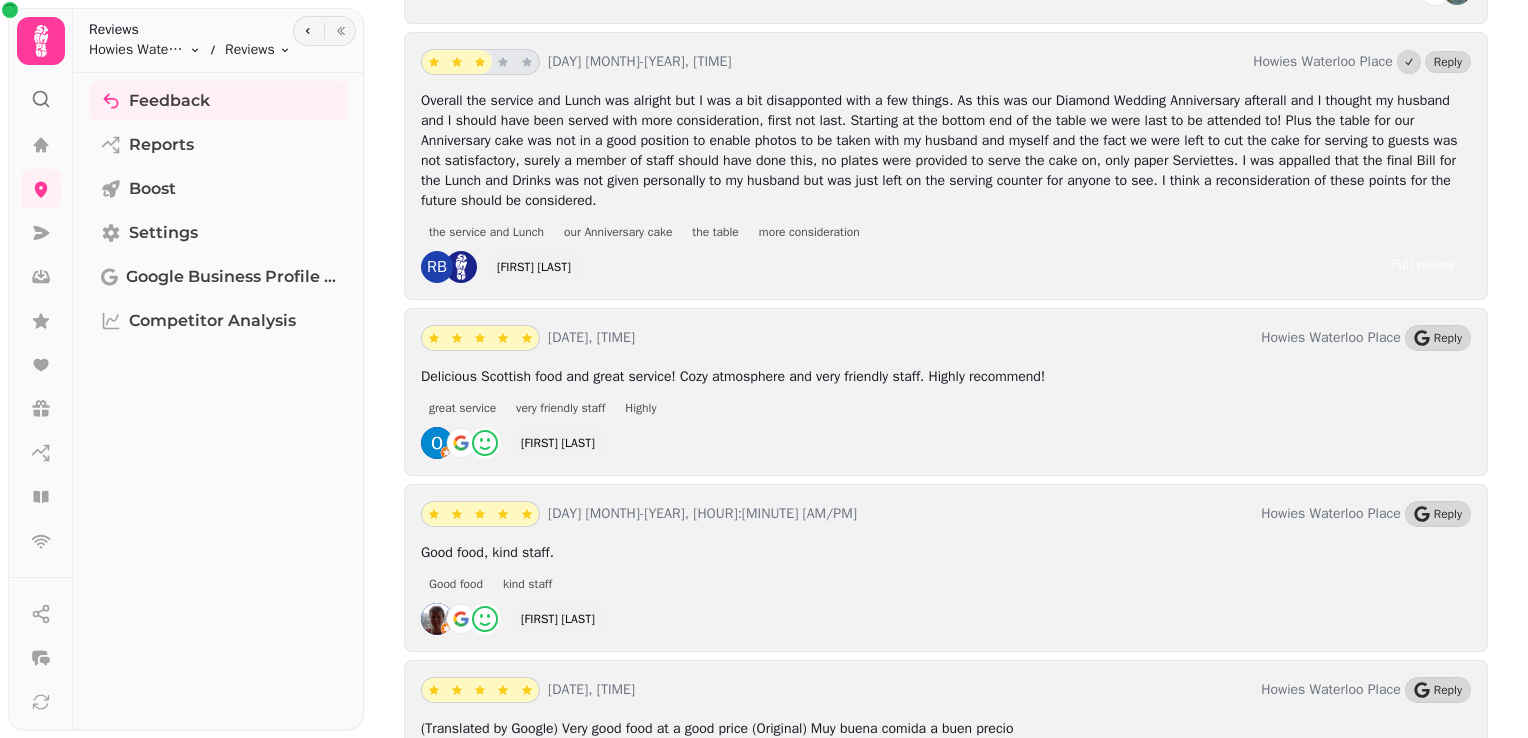 scroll, scrollTop: 4436, scrollLeft: 0, axis: vertical 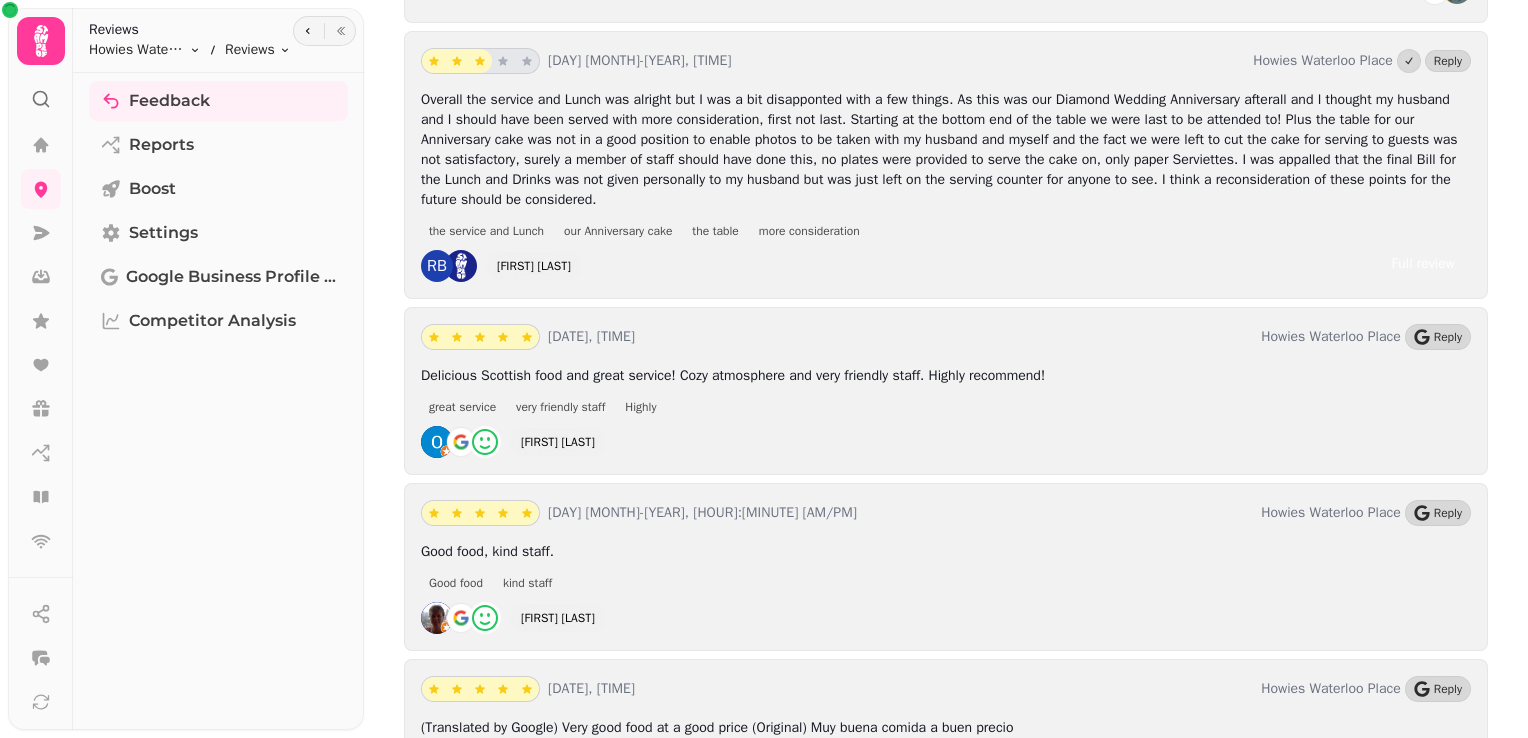 click on "**********" at bounding box center (946, -886) 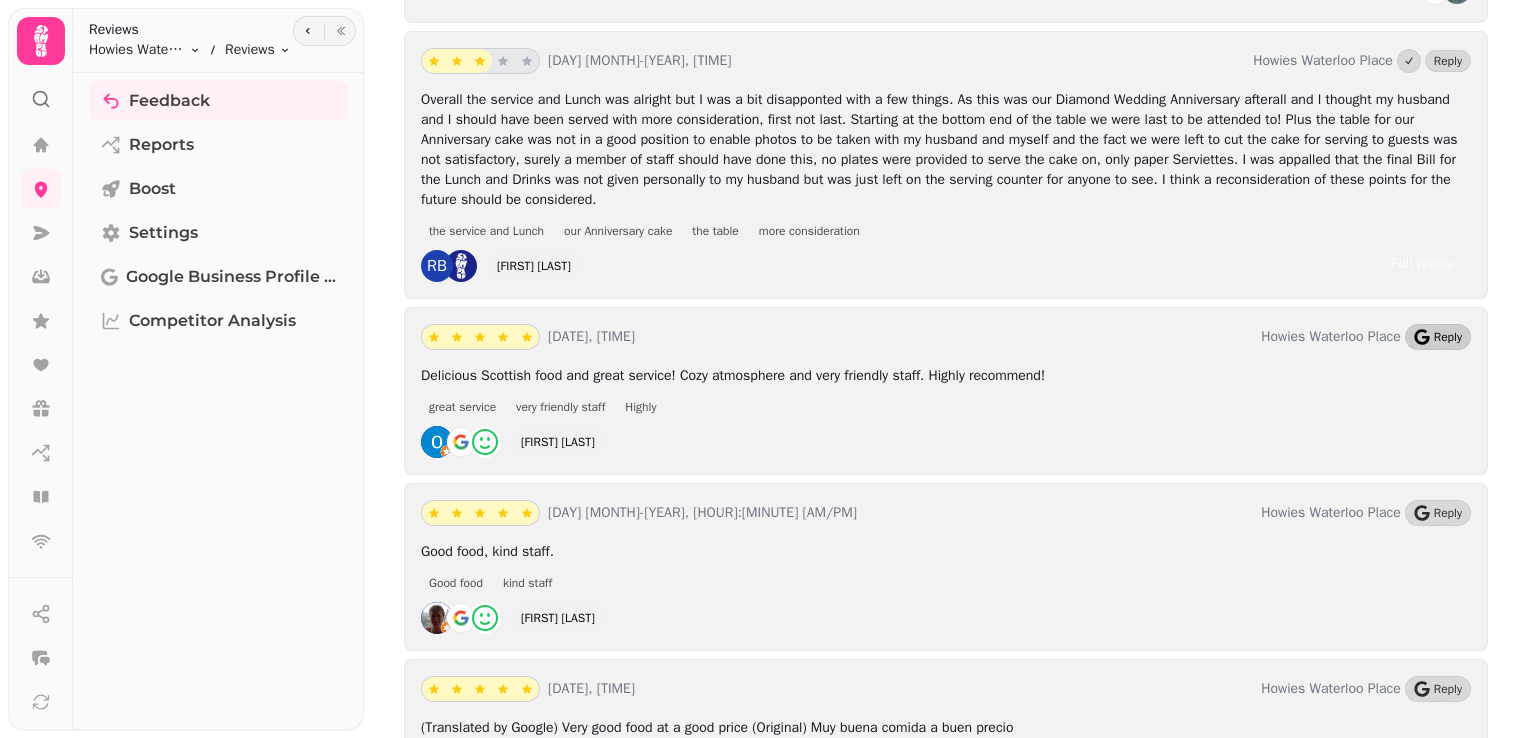 click on "Reply" at bounding box center [1448, 337] 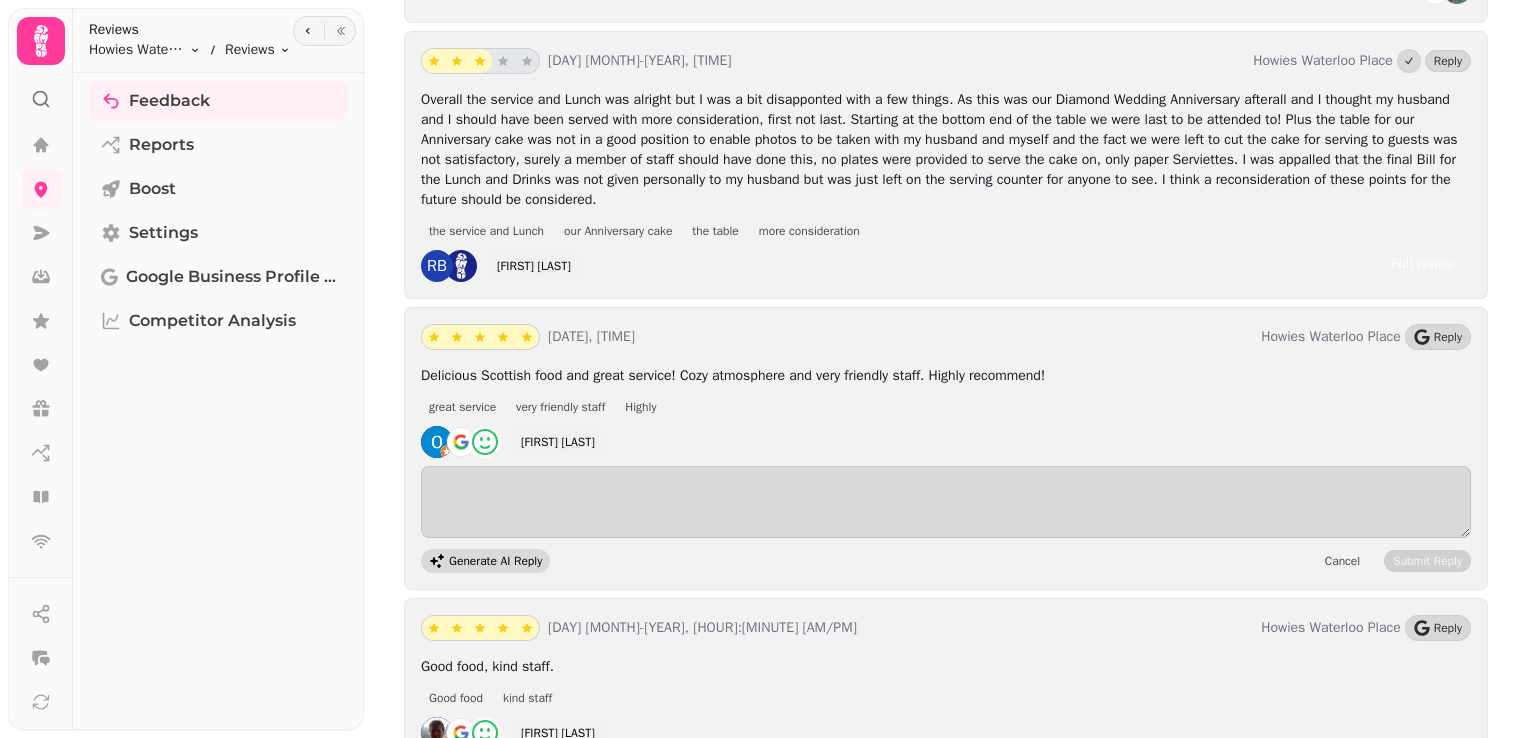 click on "Generate AI Reply" at bounding box center (485, 561) 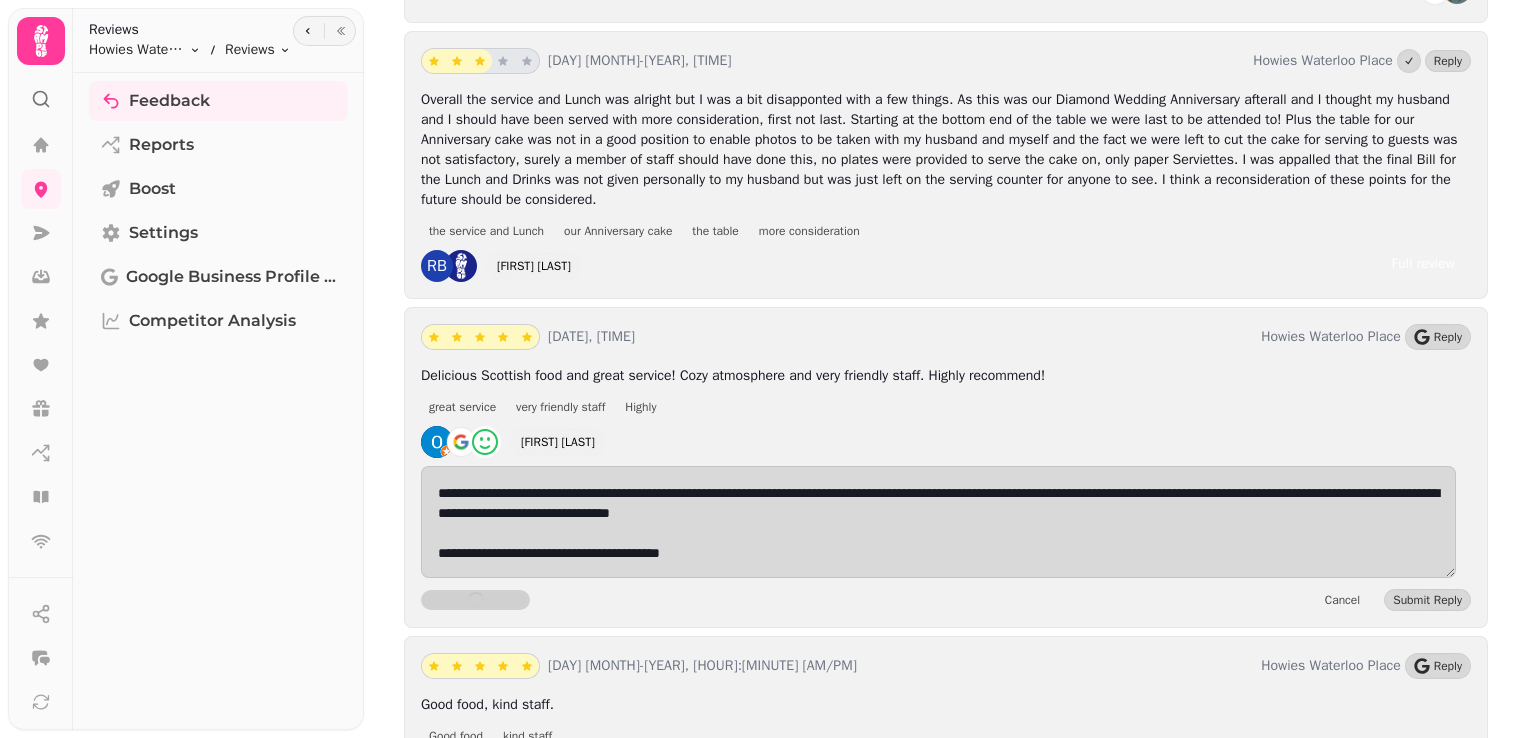 scroll, scrollTop: 1, scrollLeft: 0, axis: vertical 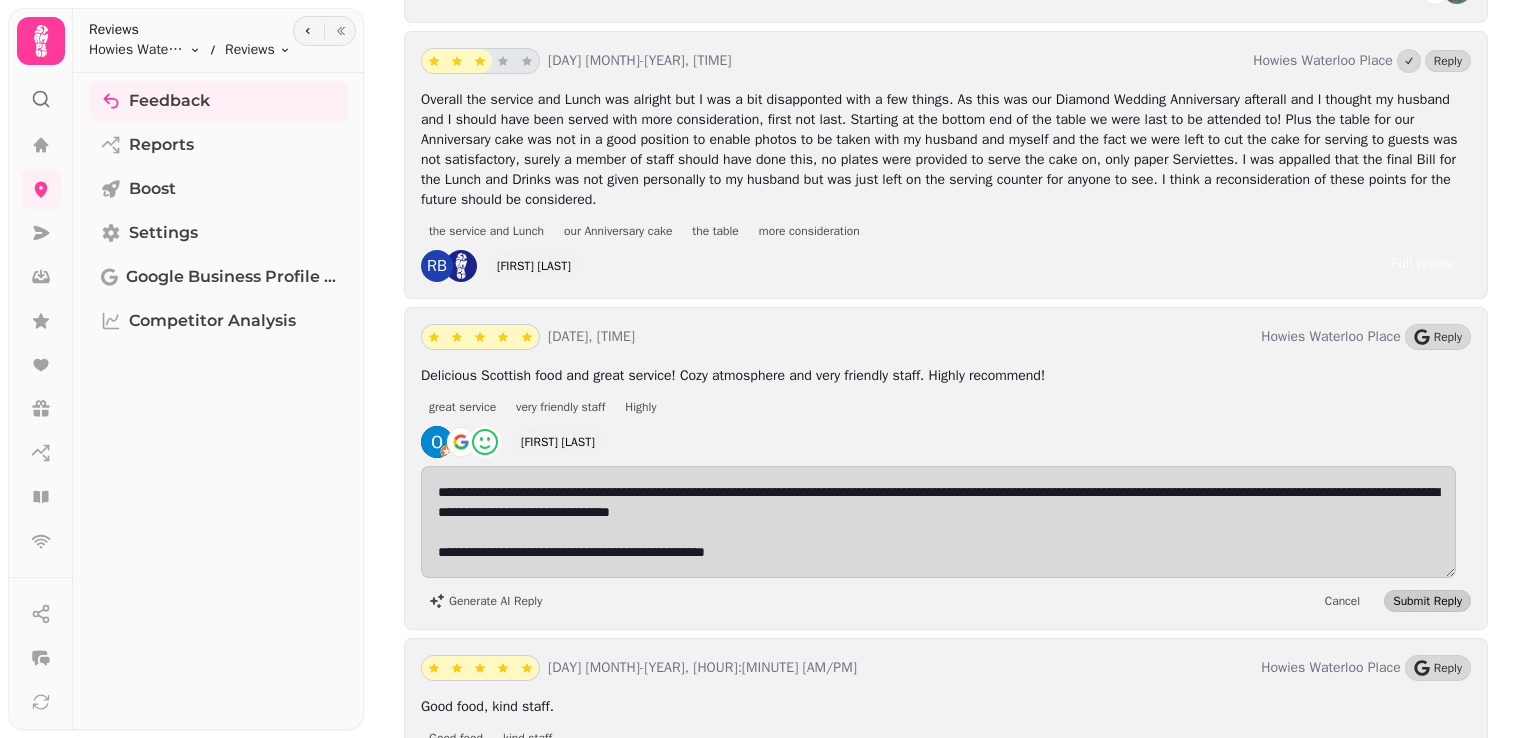 click on "Submit Reply" at bounding box center [1427, 601] 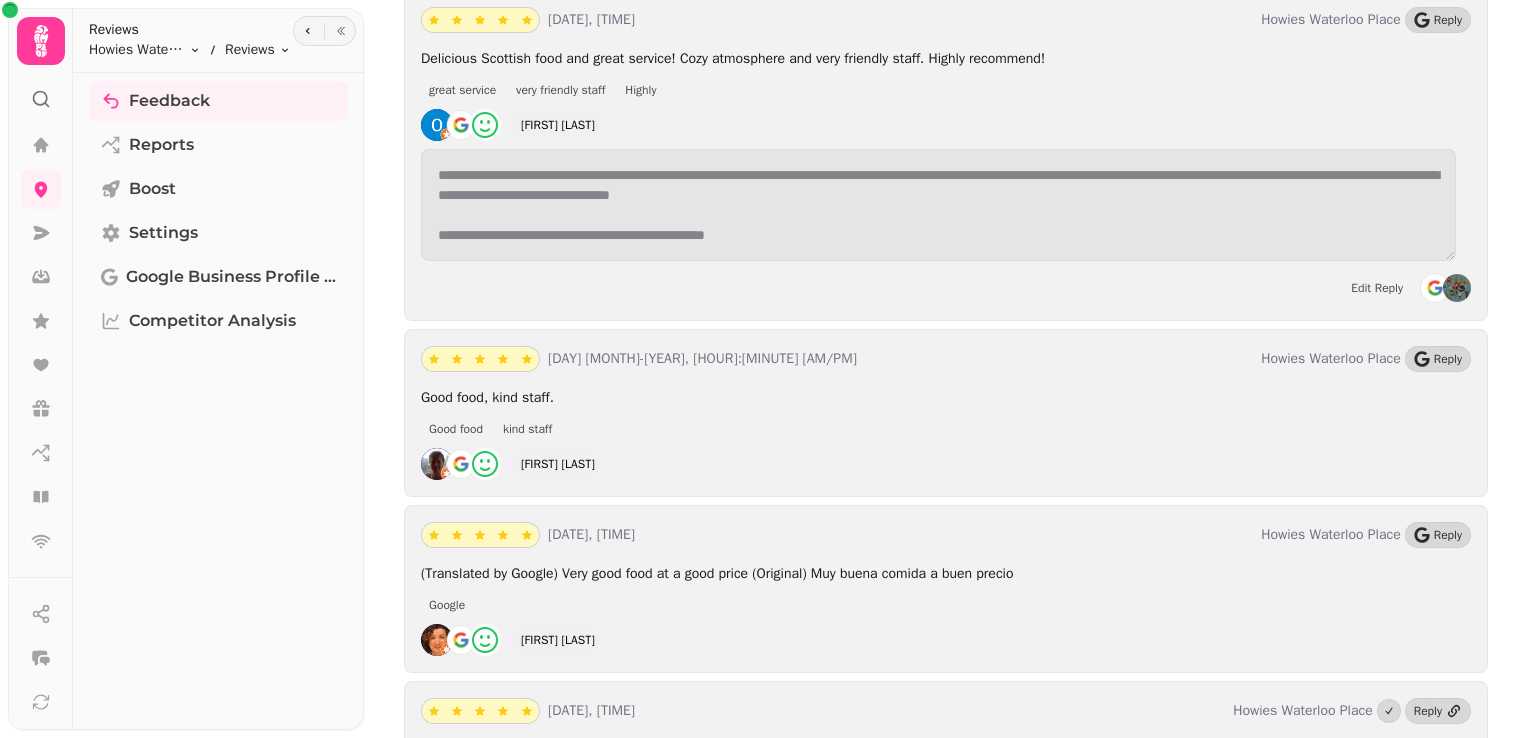 scroll, scrollTop: 4755, scrollLeft: 0, axis: vertical 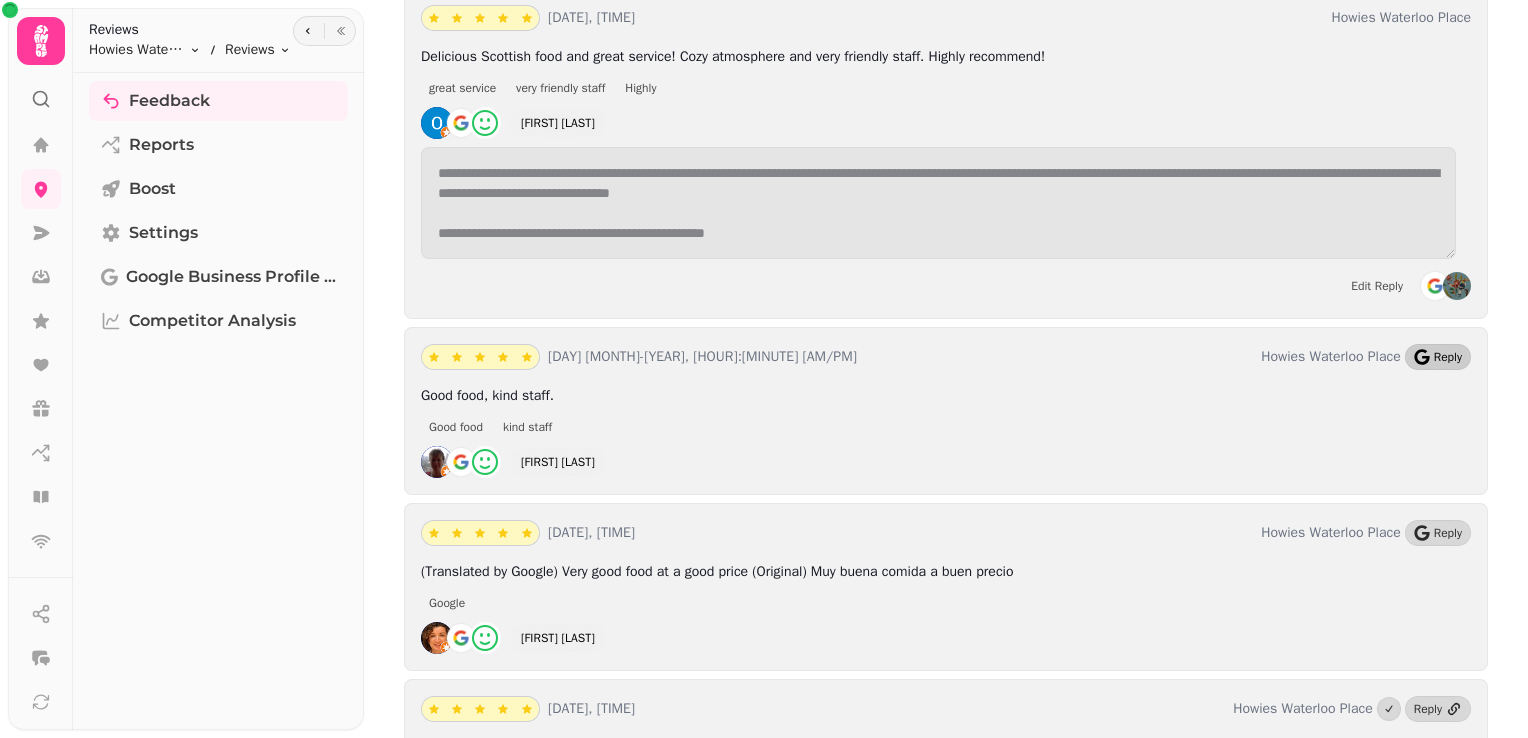 click on "Reply" at bounding box center (1448, 357) 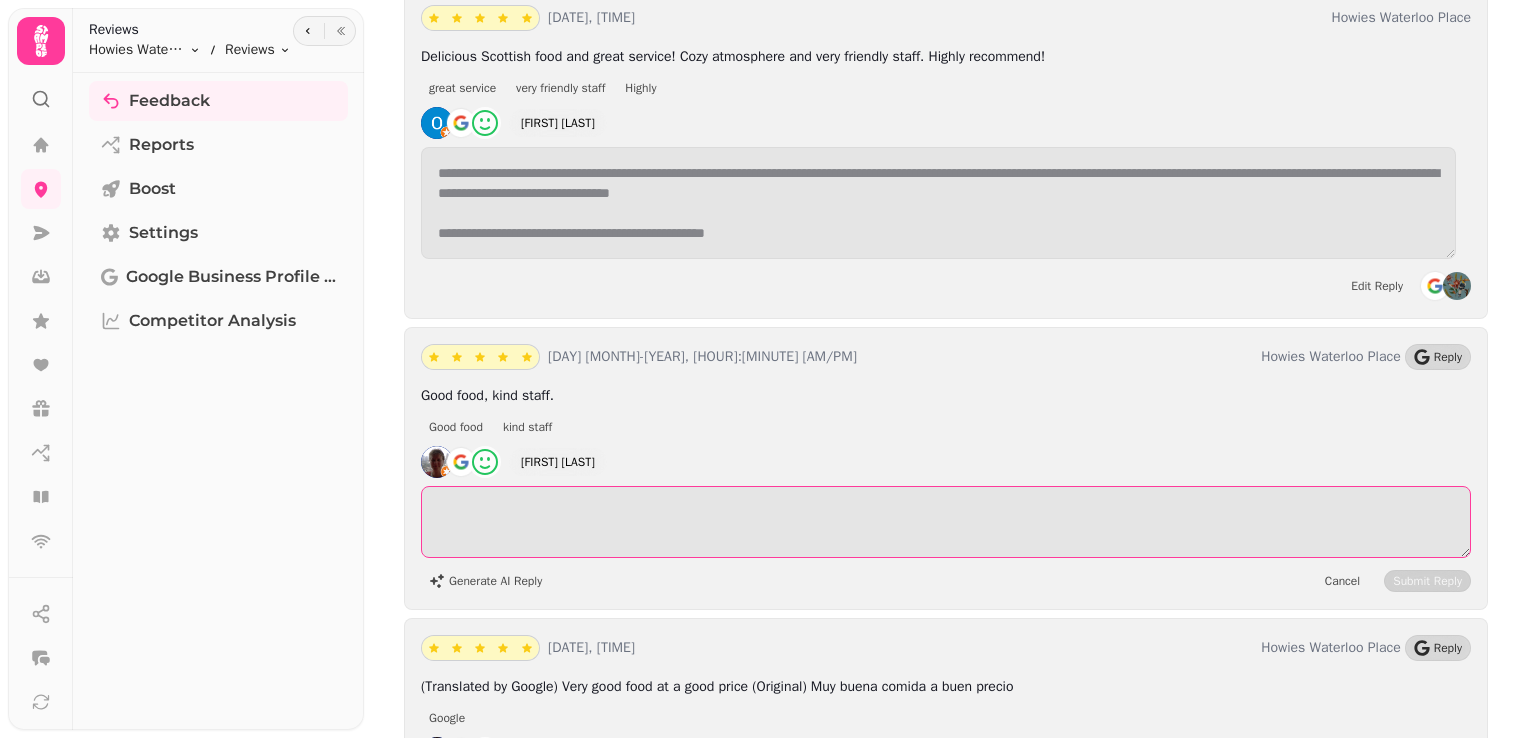 click at bounding box center [946, 522] 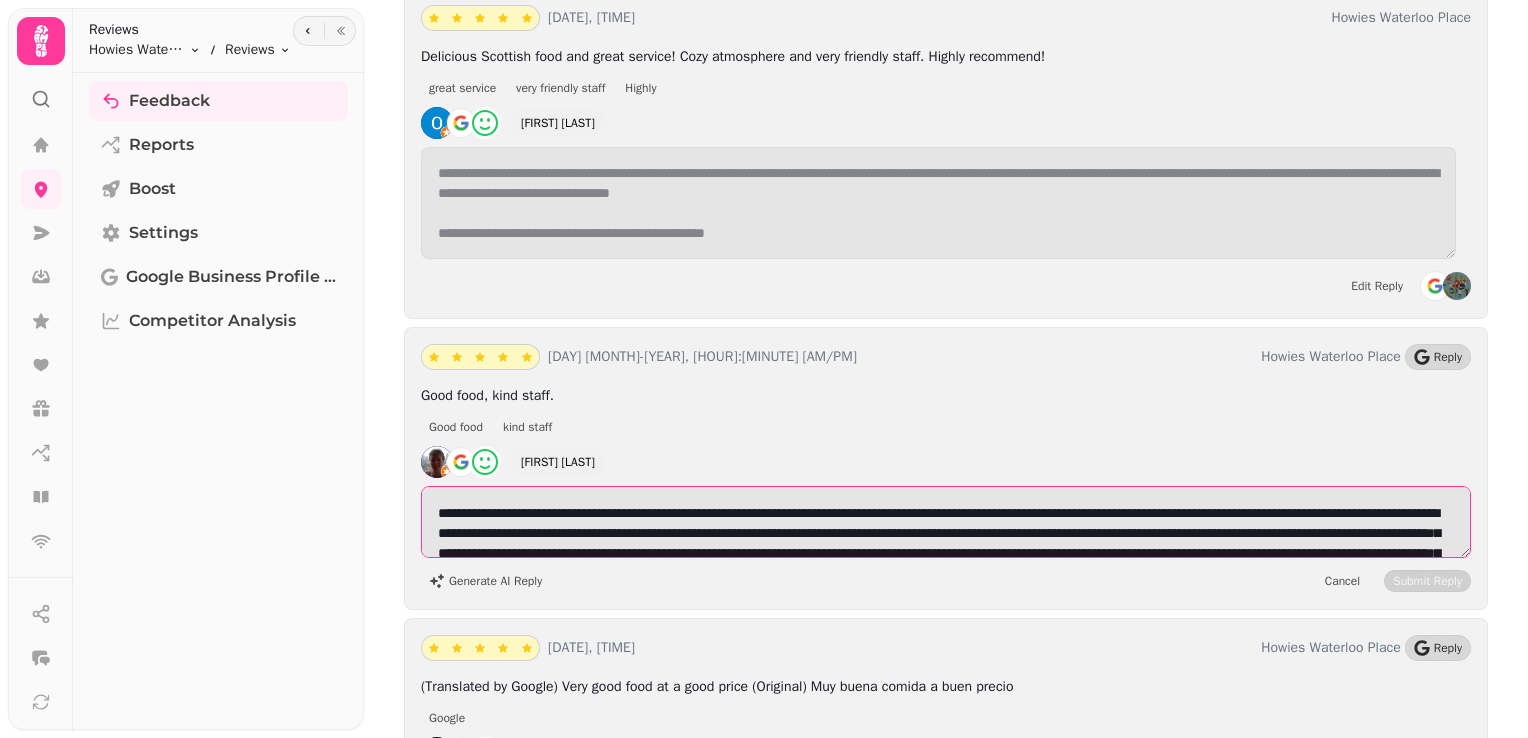 scroll, scrollTop: 4848, scrollLeft: 0, axis: vertical 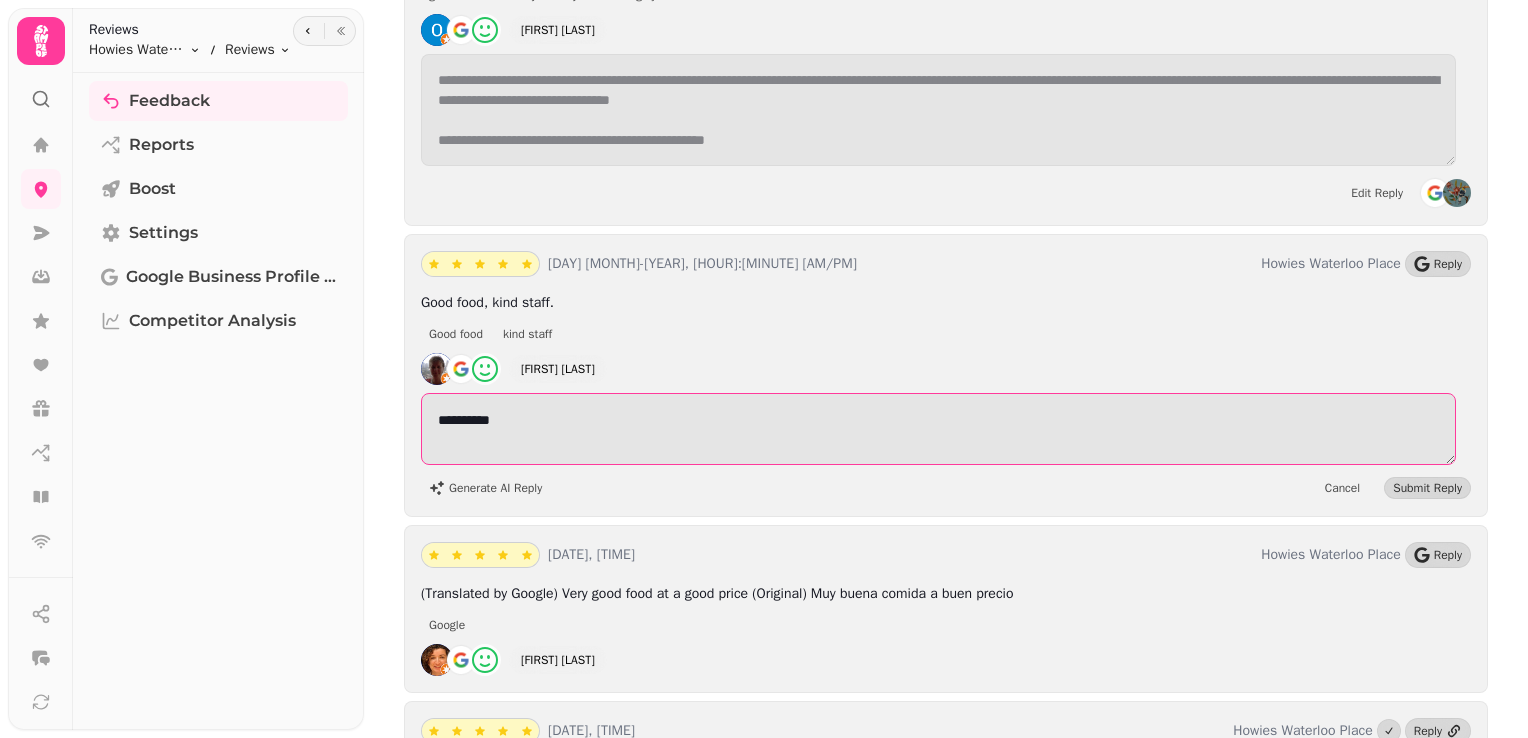 drag, startPoint x: 523, startPoint y: 380, endPoint x: 429, endPoint y: 388, distance: 94.33981 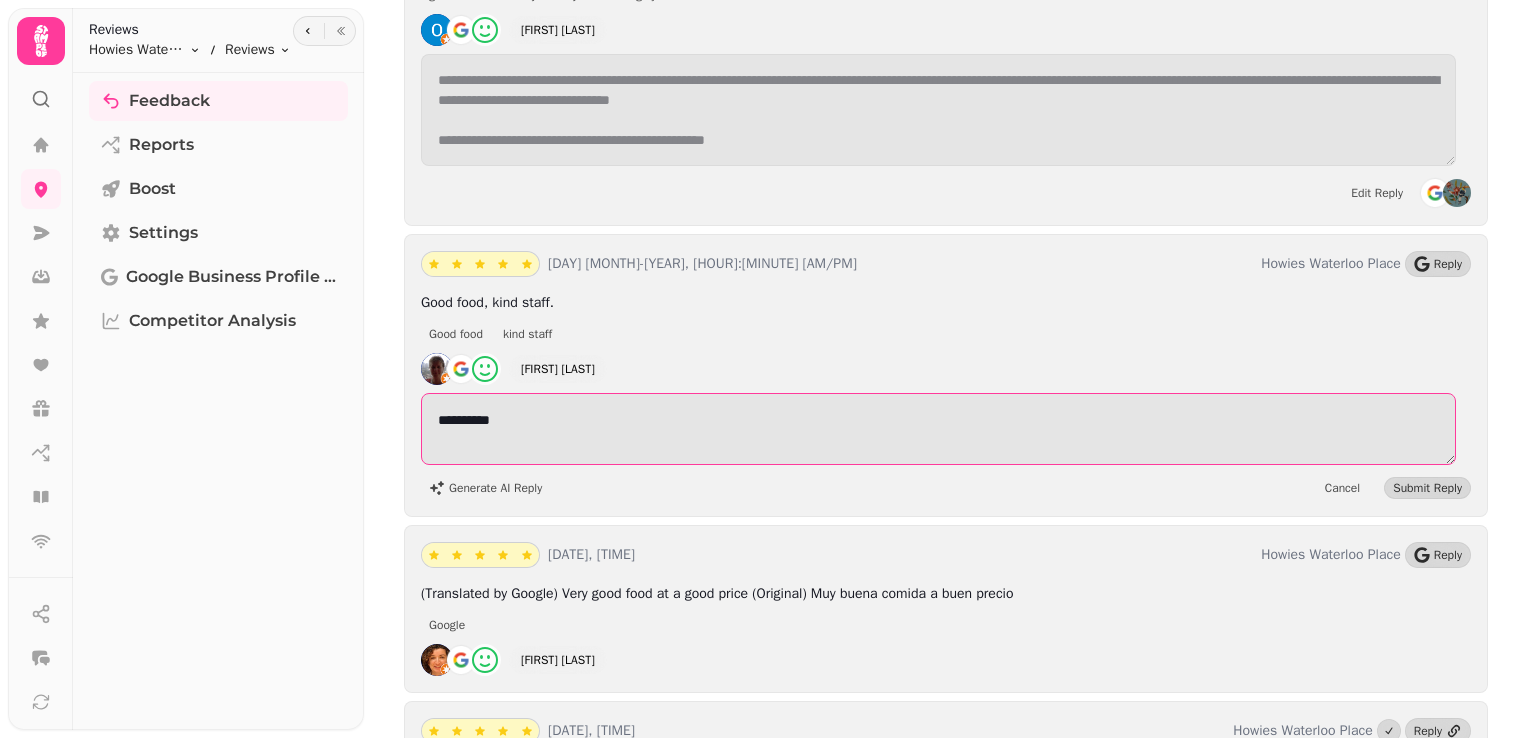 type on "**********" 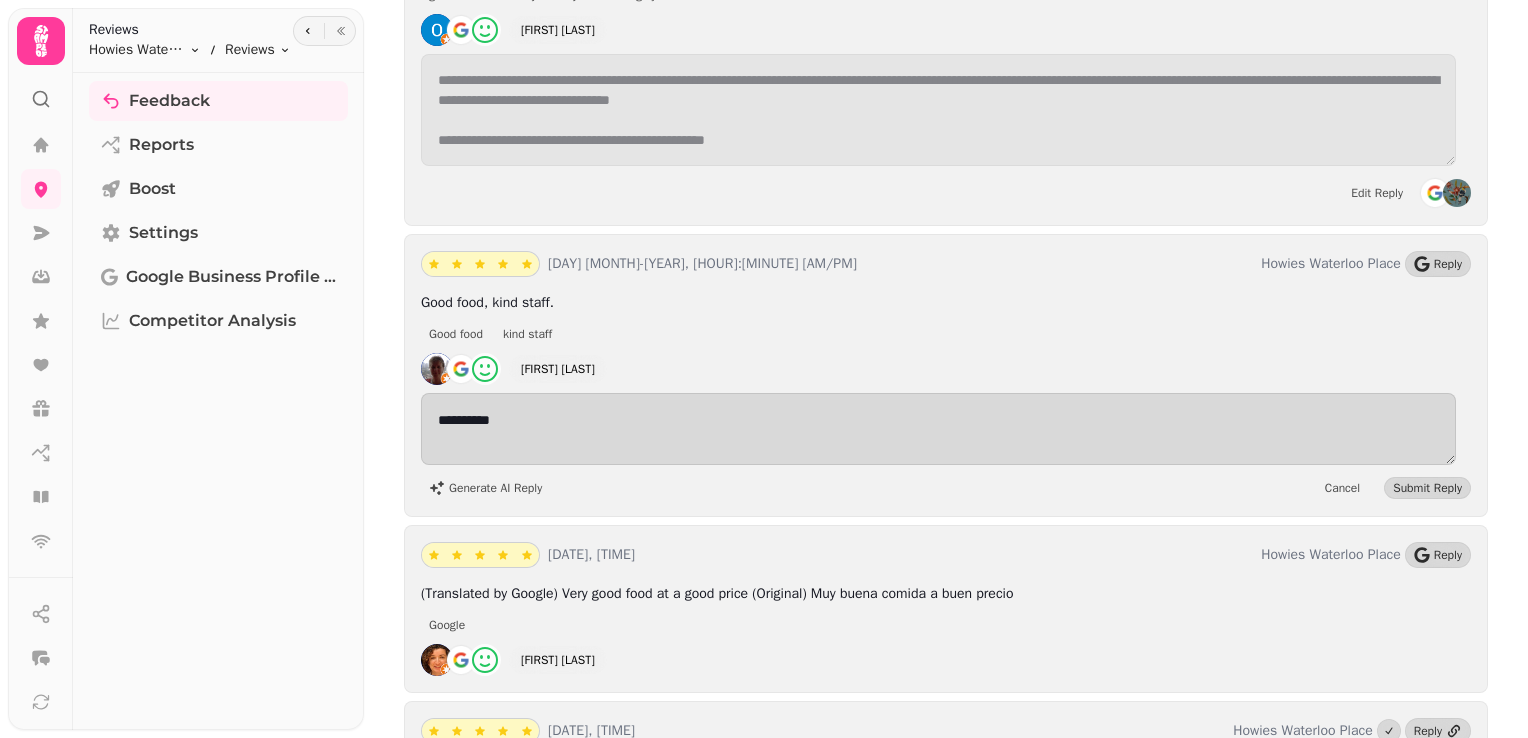 click on "Good food kind staff" at bounding box center [946, 333] 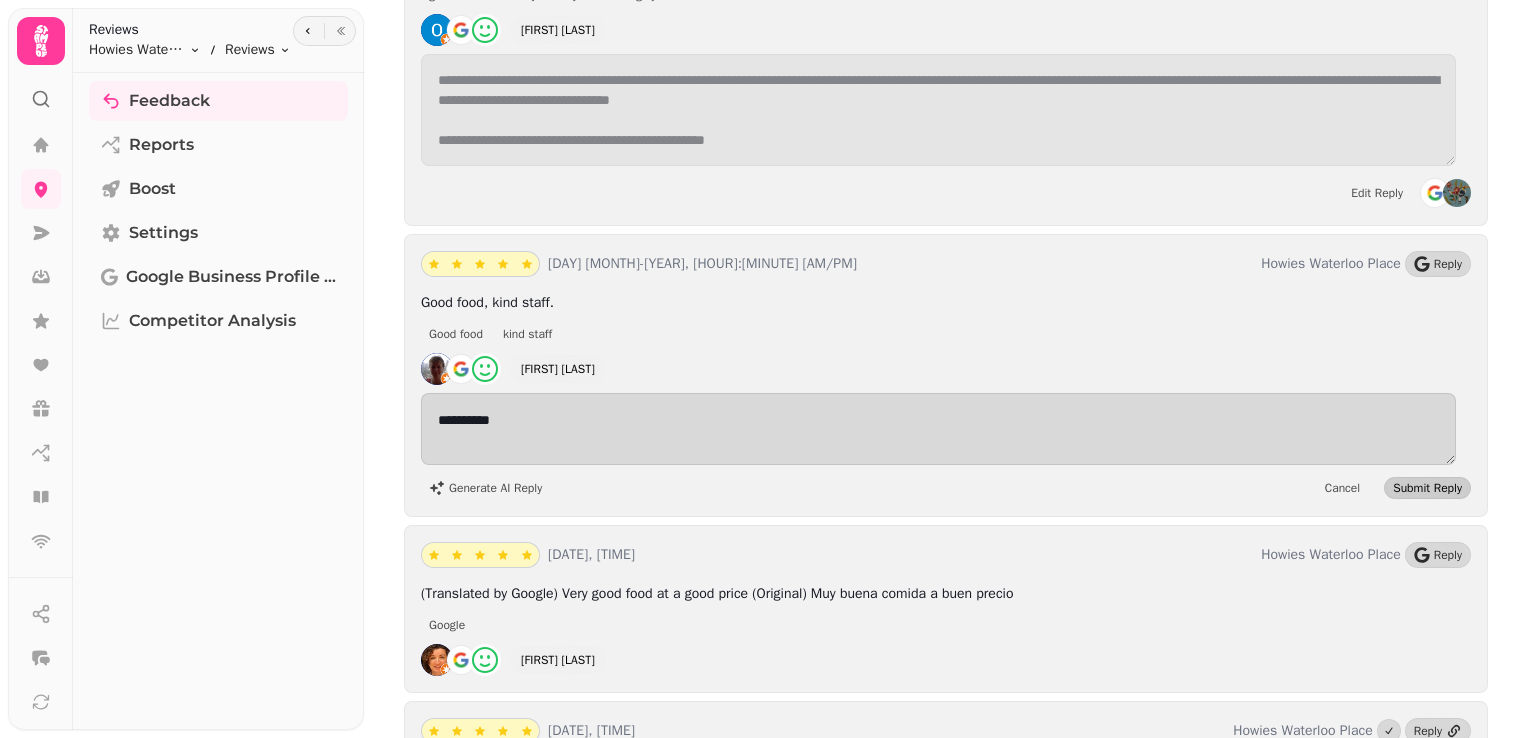 click on "Submit Reply" at bounding box center [1427, 488] 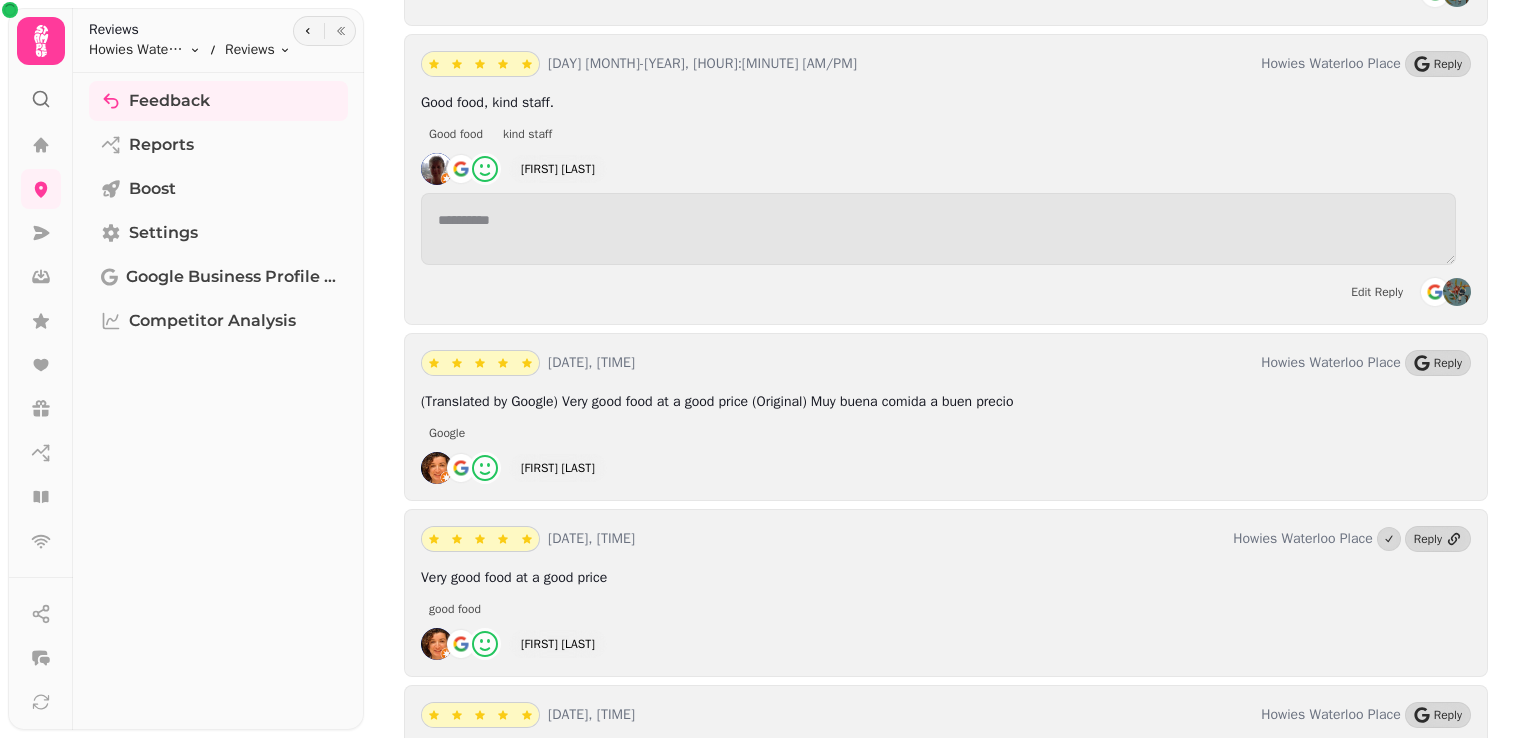 scroll, scrollTop: 5126, scrollLeft: 0, axis: vertical 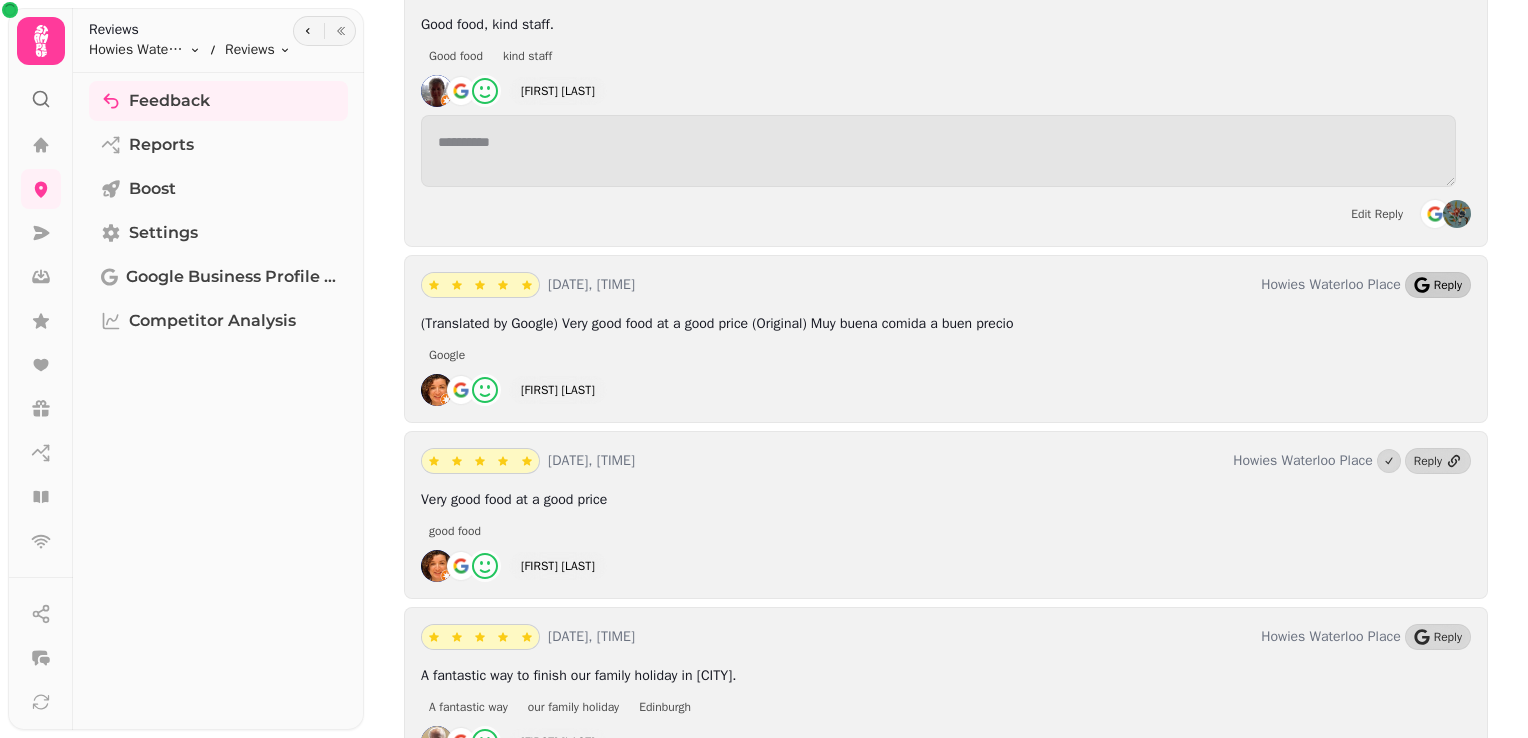 click on "Reply" at bounding box center (1448, 285) 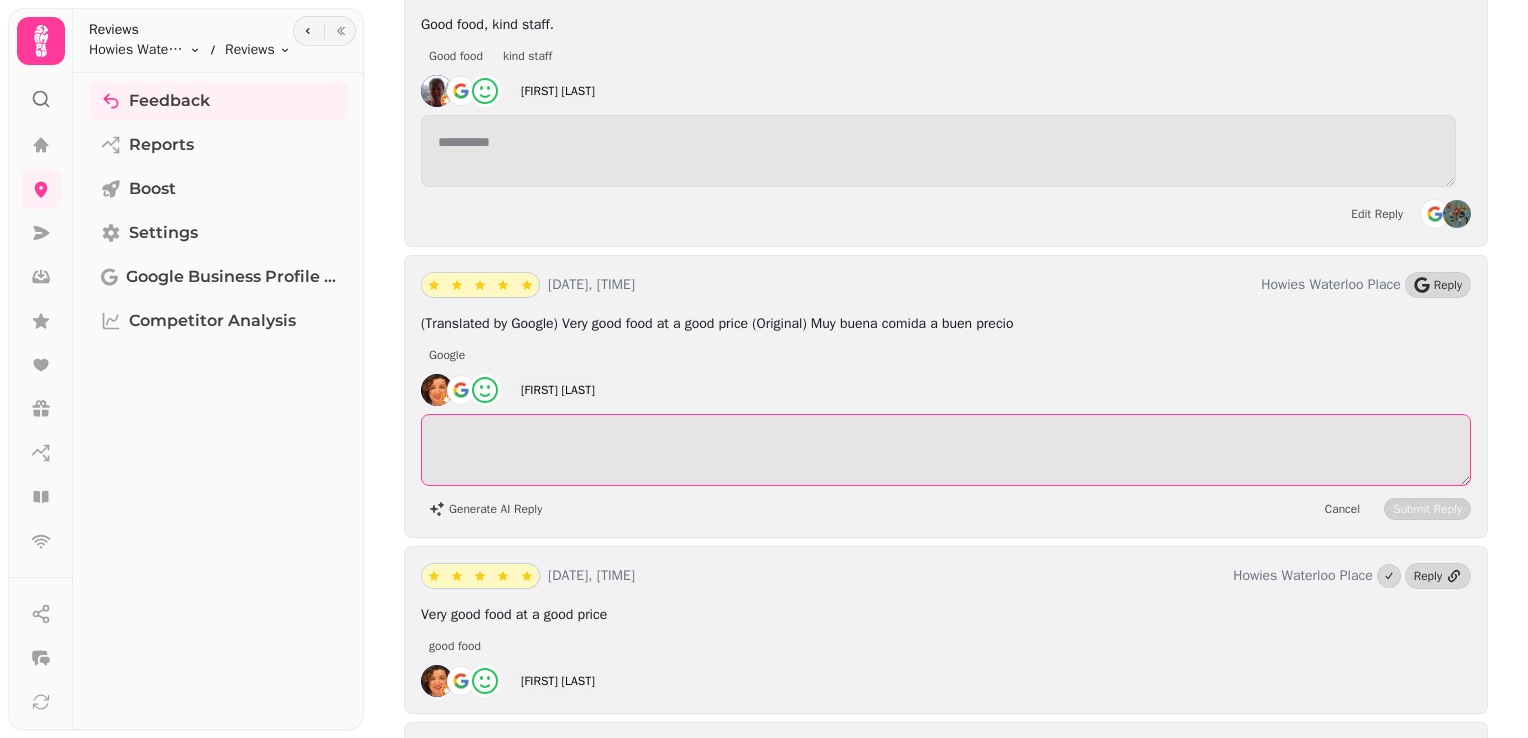 click at bounding box center [946, 450] 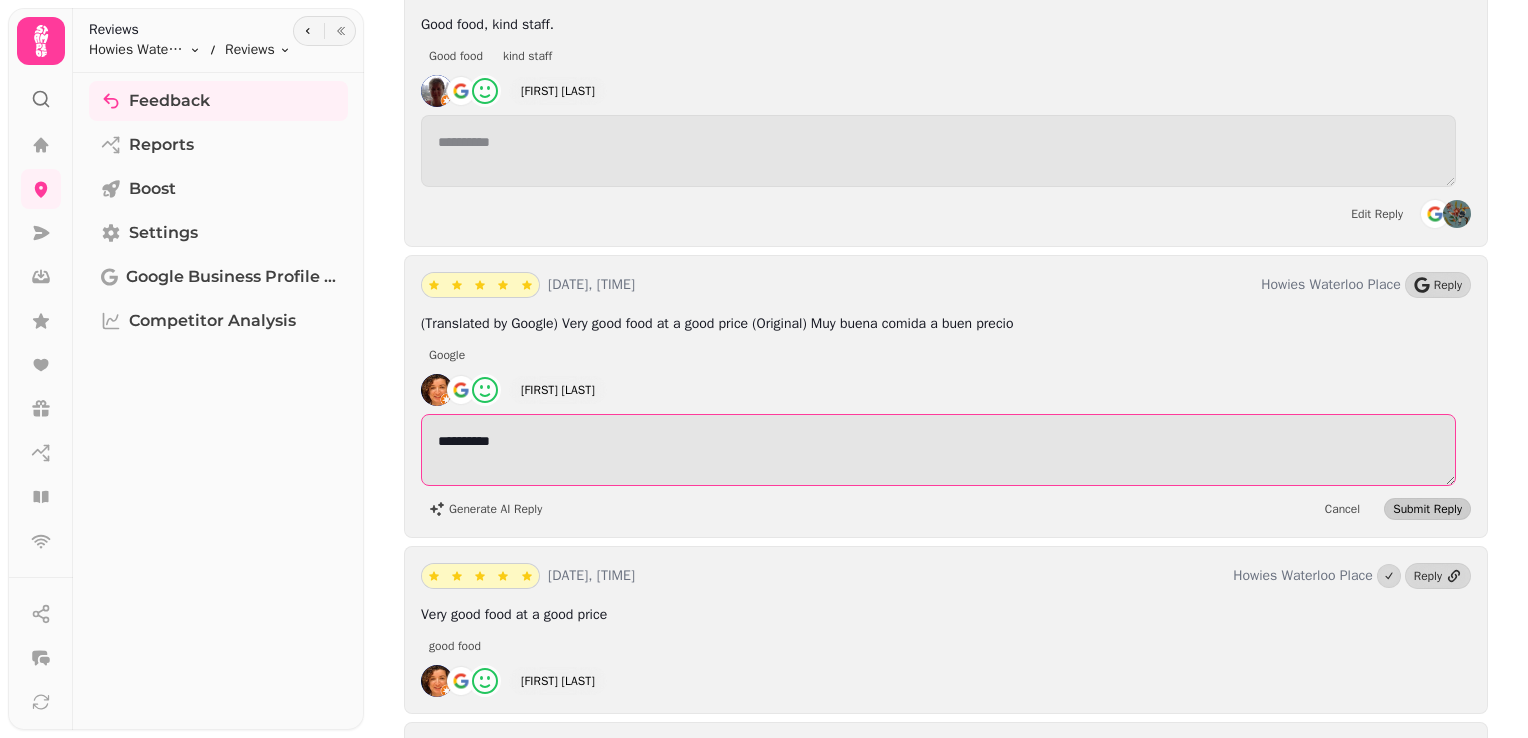 type on "**********" 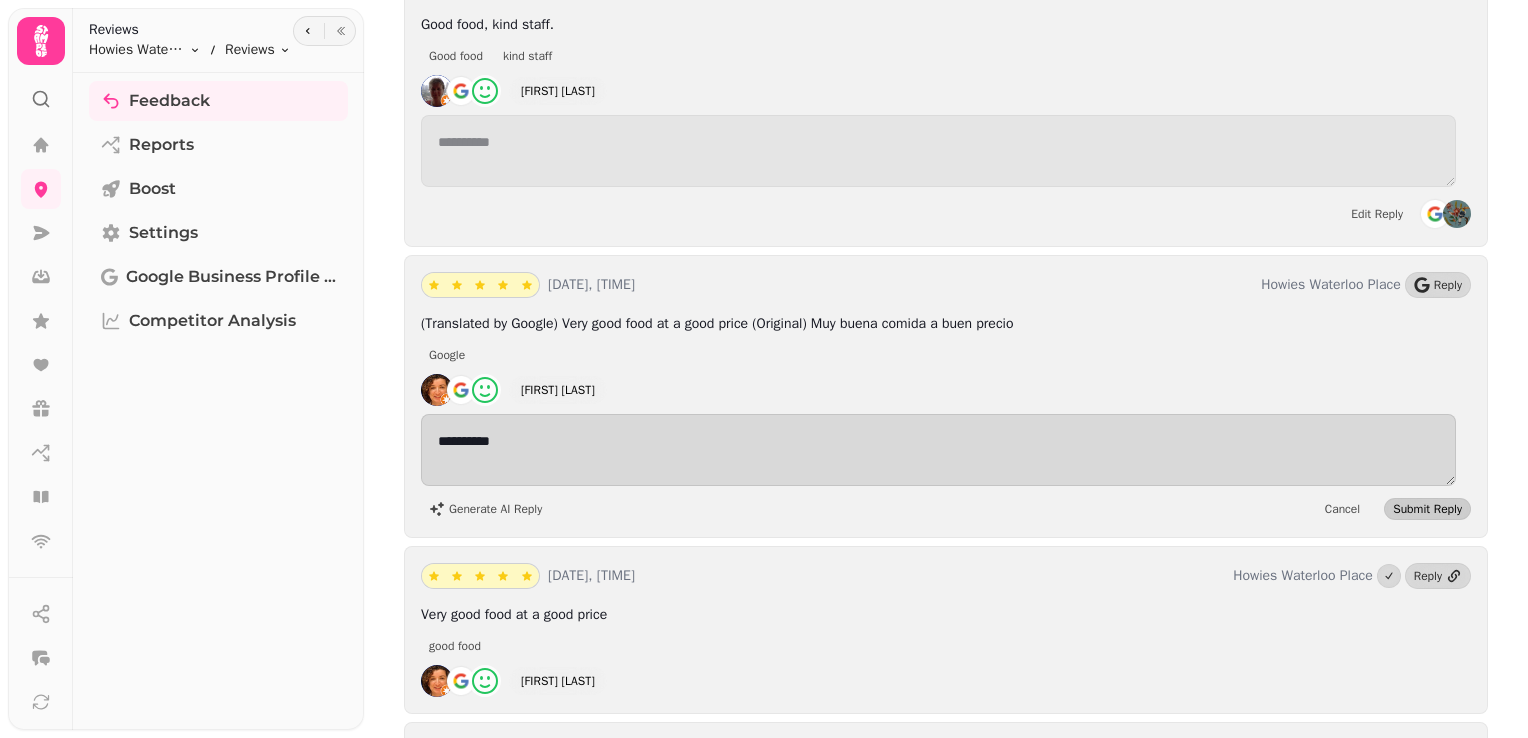 click on "Submit Reply" at bounding box center (1427, 509) 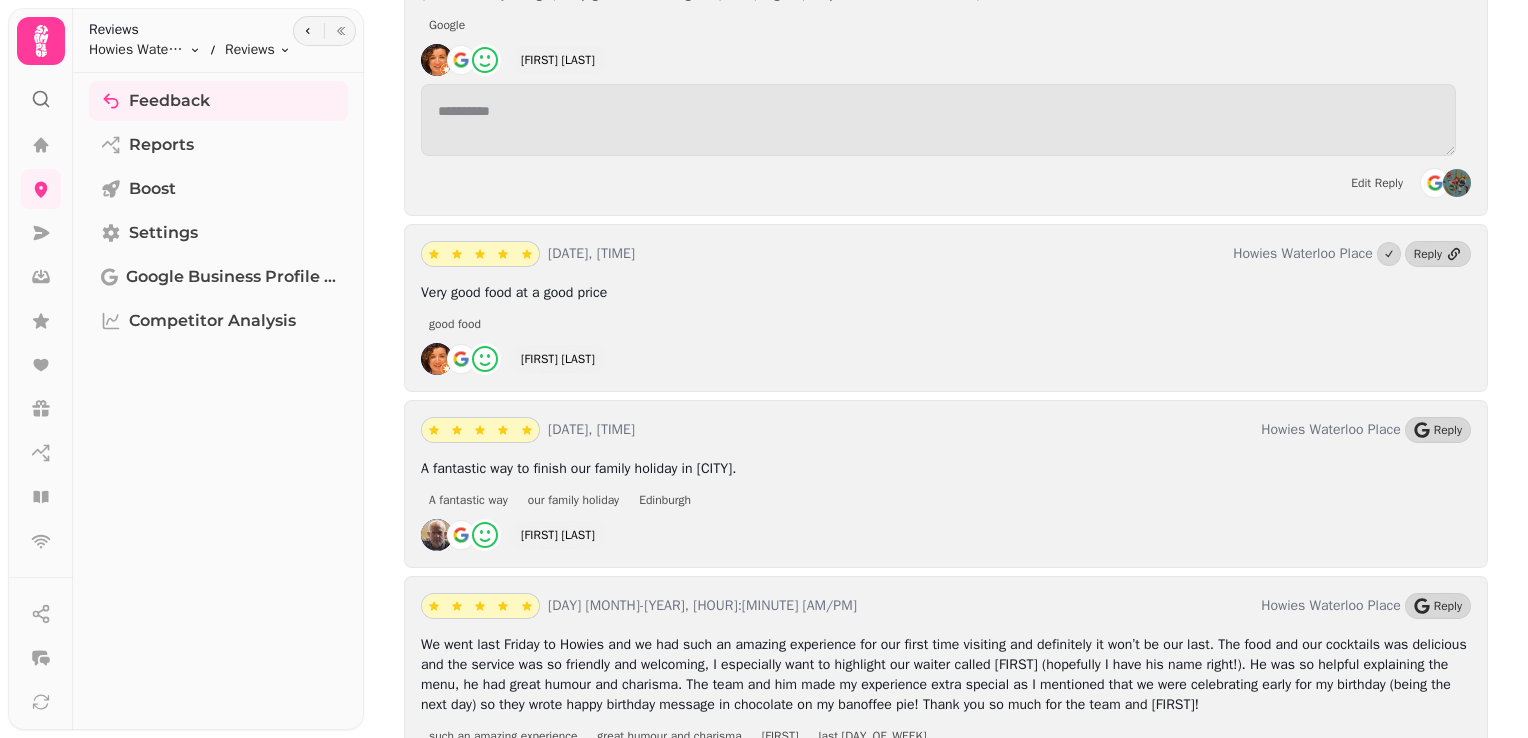 scroll, scrollTop: 5608, scrollLeft: 0, axis: vertical 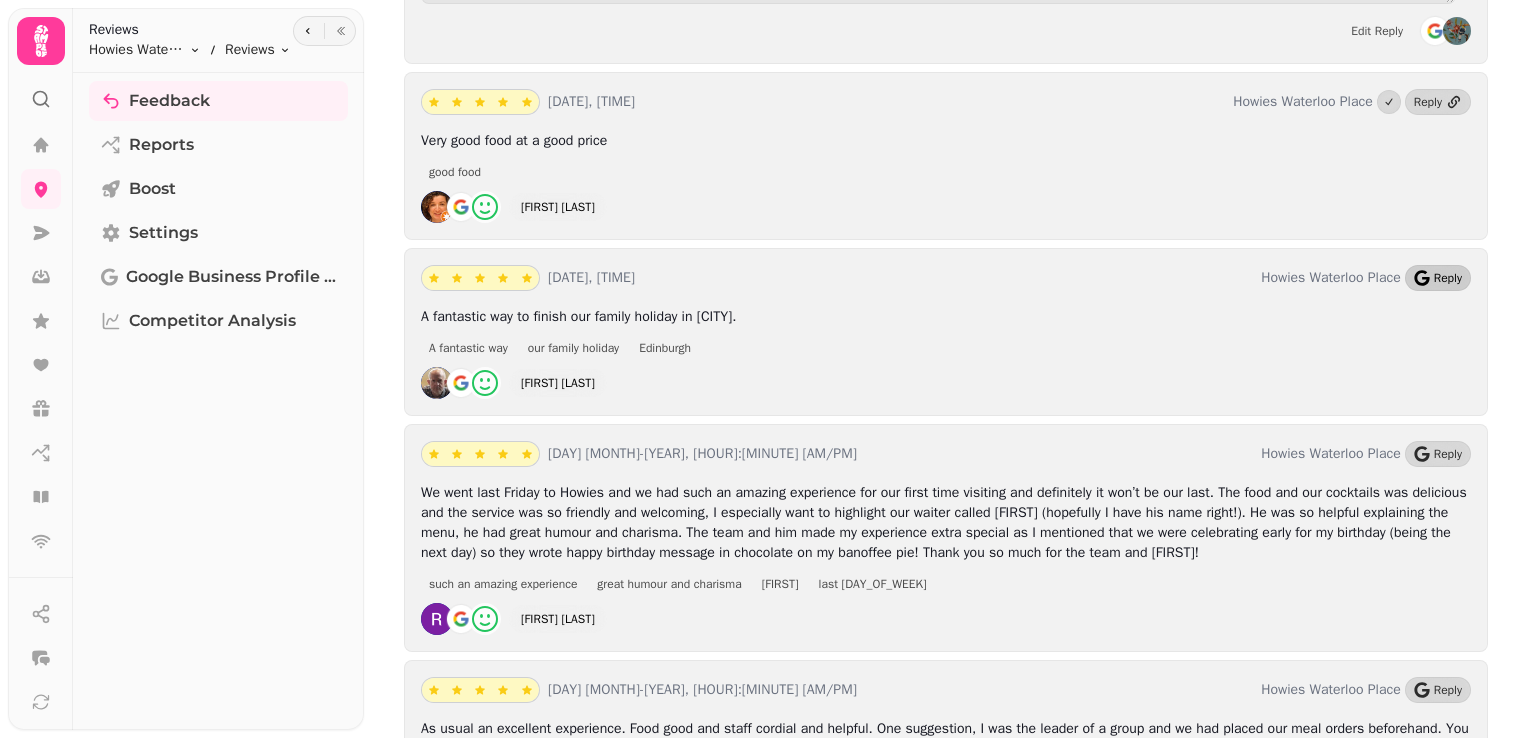 click 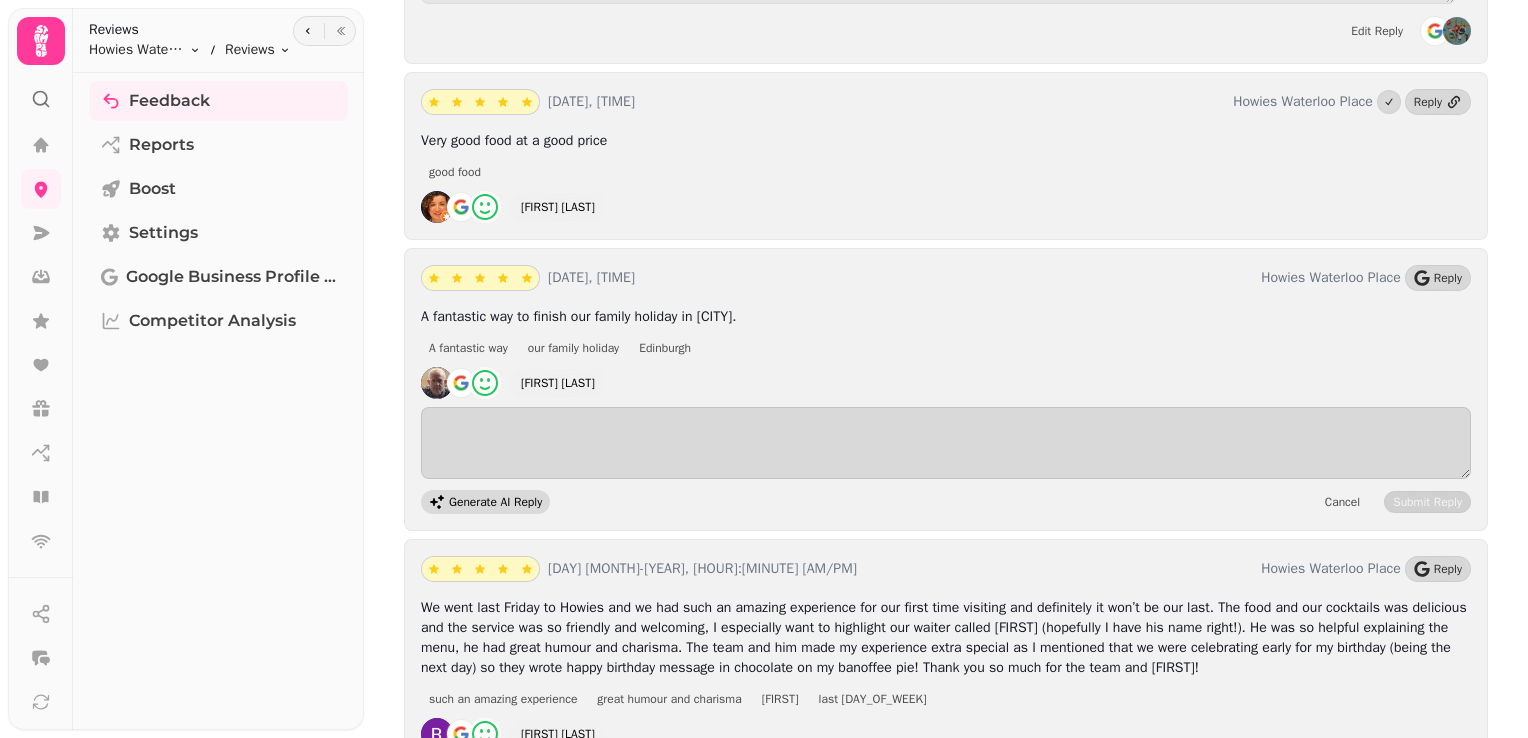 click on "Generate AI Reply" at bounding box center [495, 502] 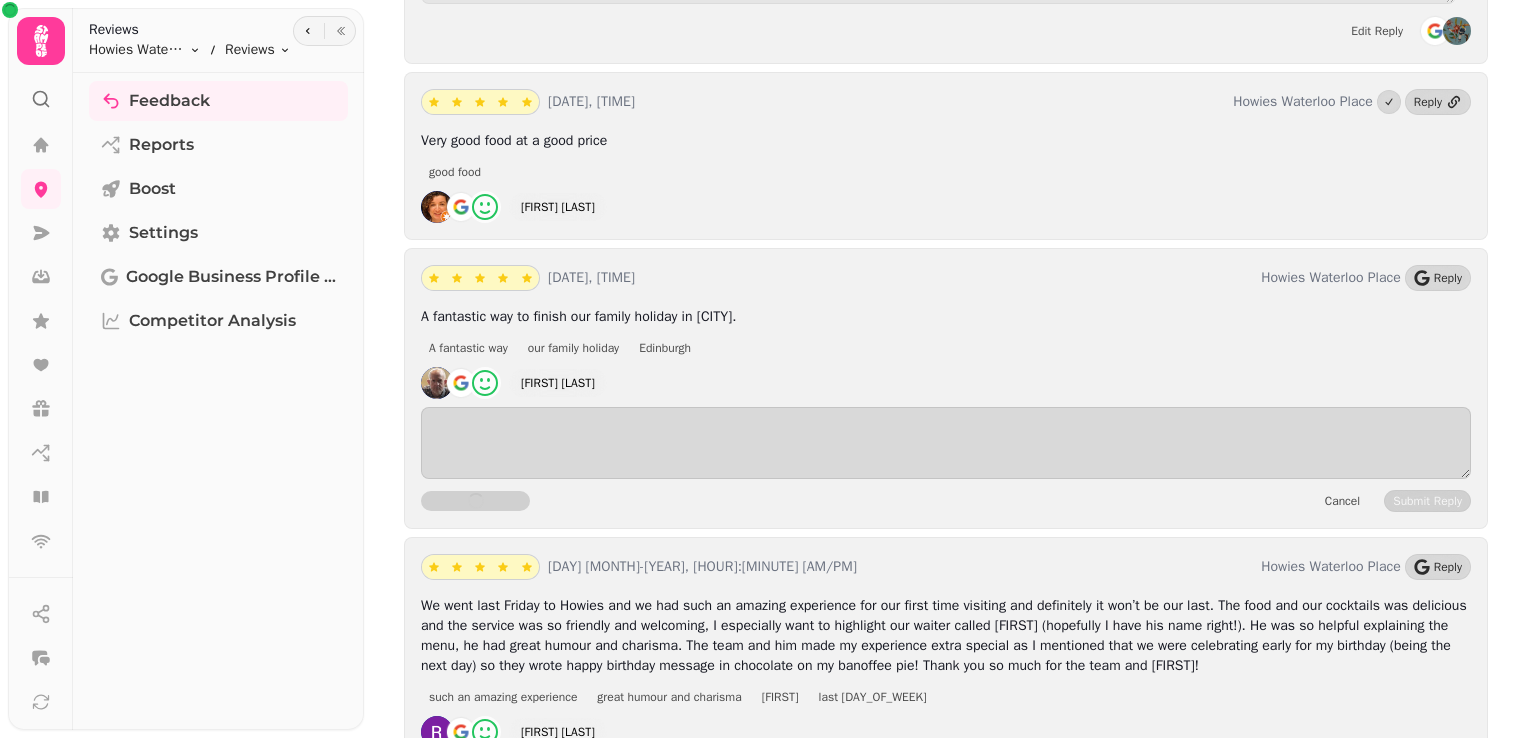 scroll, scrollTop: 5750, scrollLeft: 0, axis: vertical 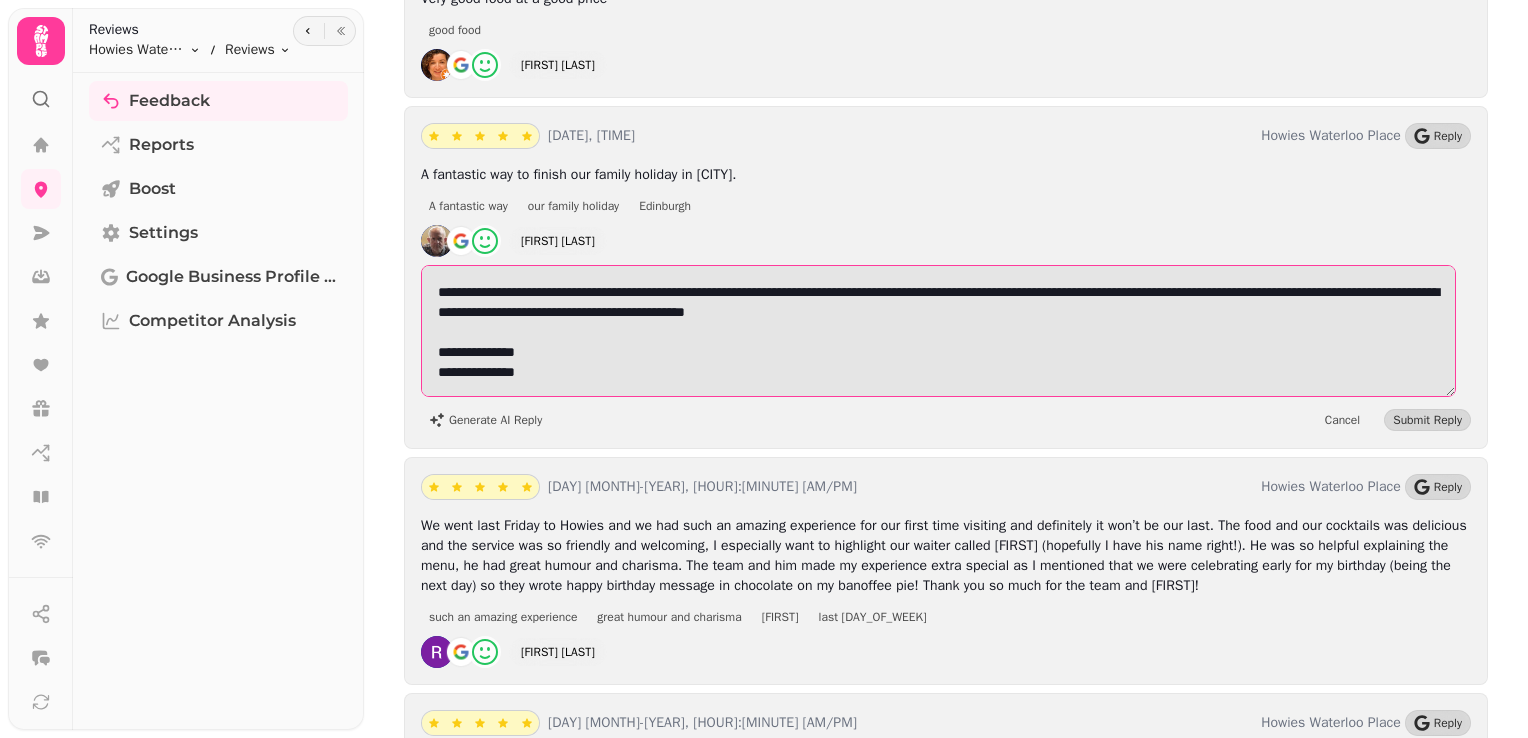 drag, startPoint x: 560, startPoint y: 339, endPoint x: 441, endPoint y: 296, distance: 126.53063 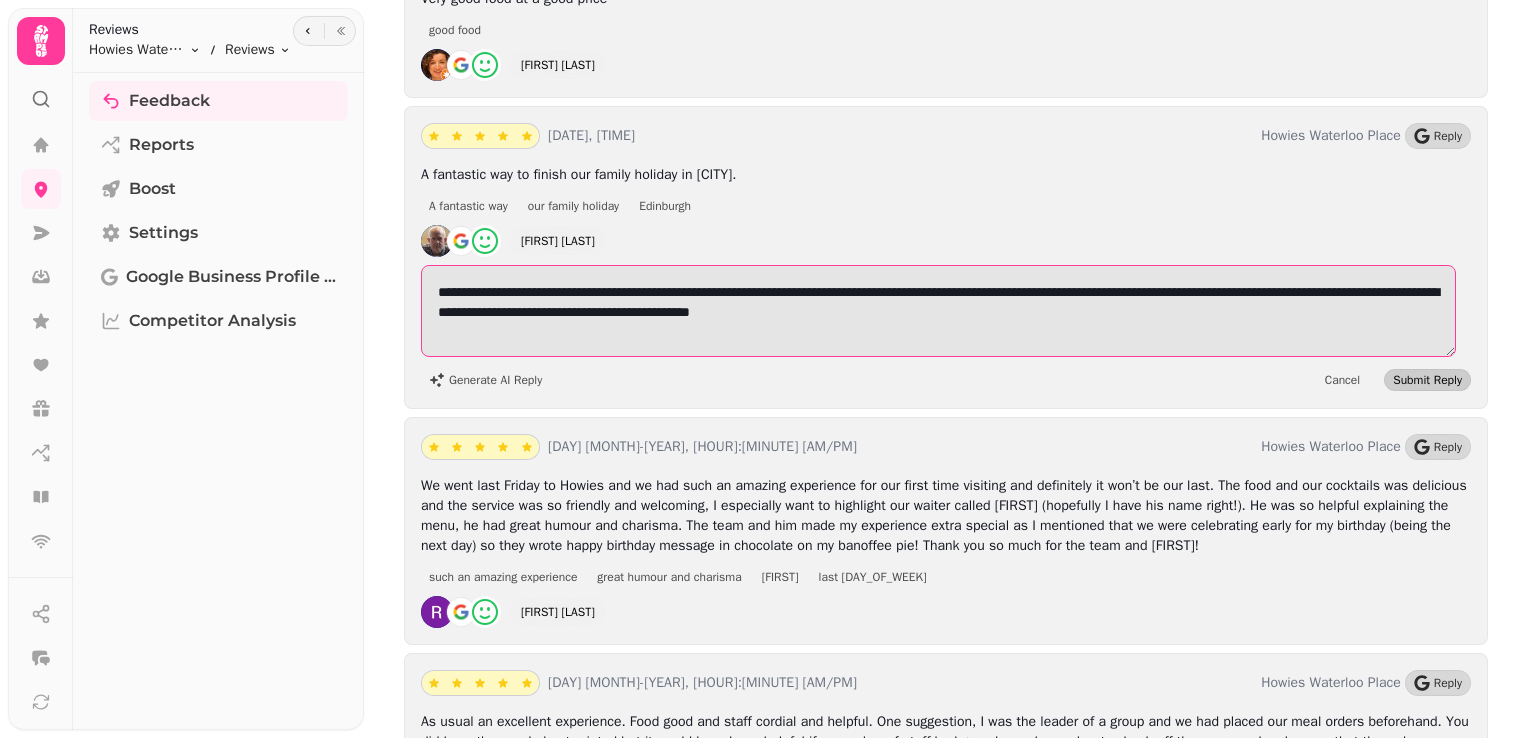 type on "**********" 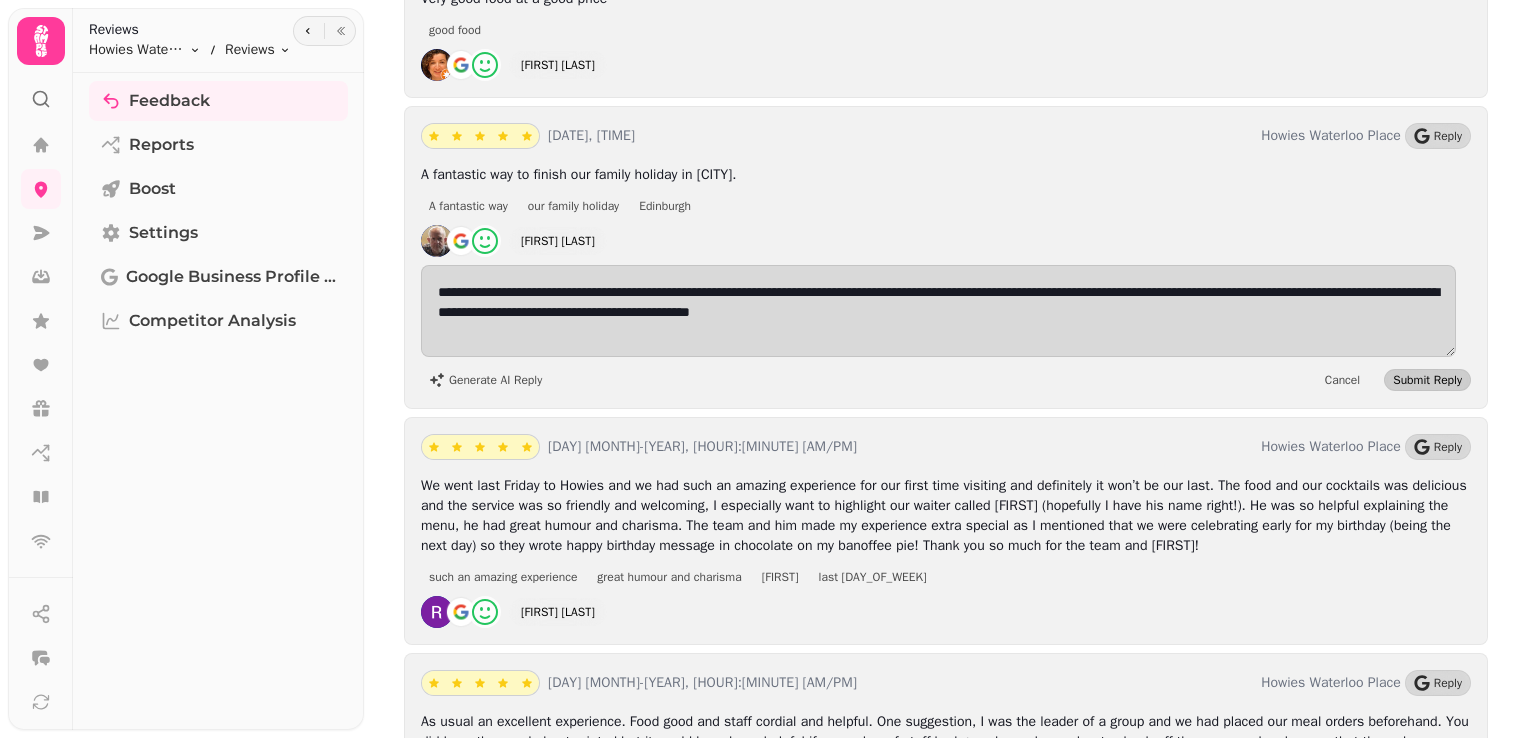 click on "Submit Reply" at bounding box center [1427, 380] 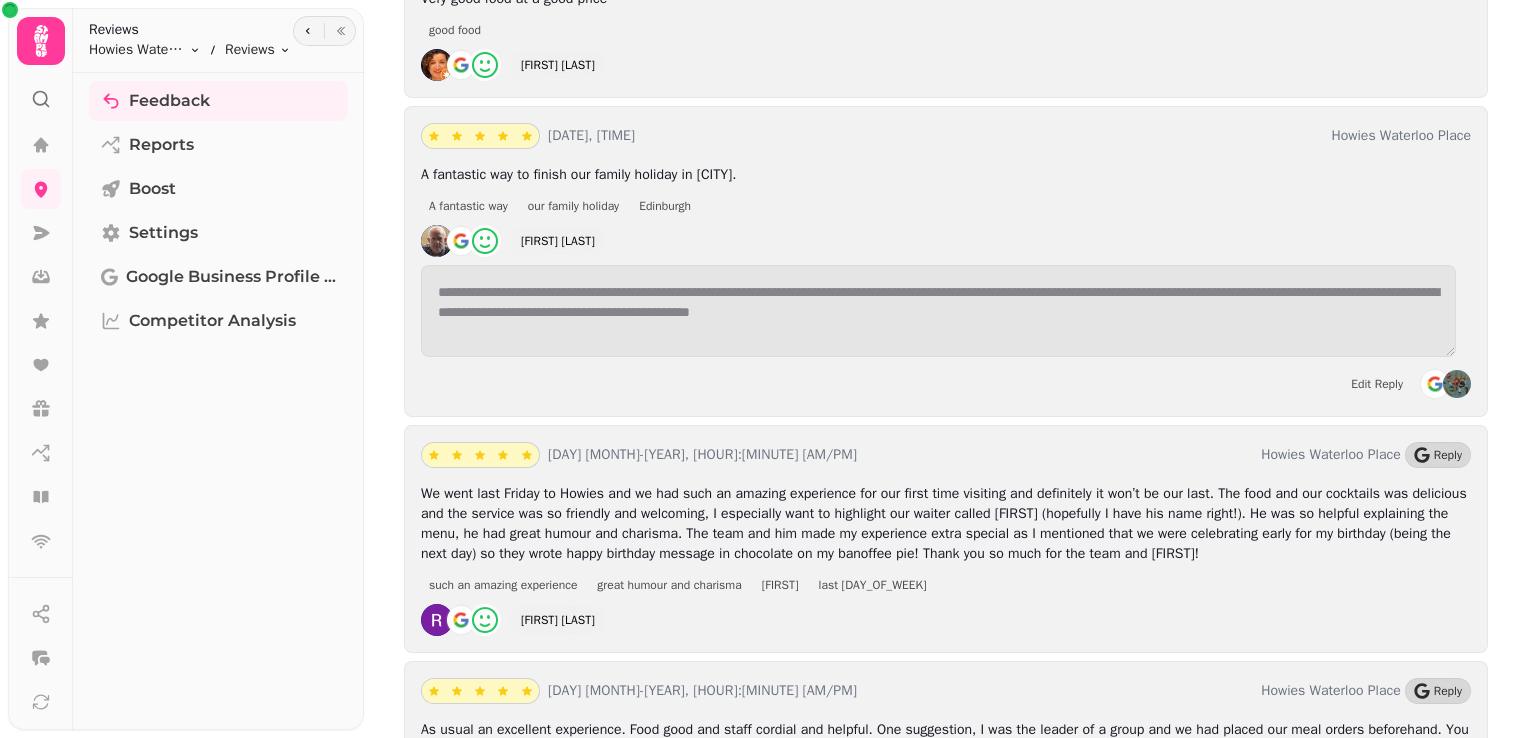click on "**********" at bounding box center (946, -2109) 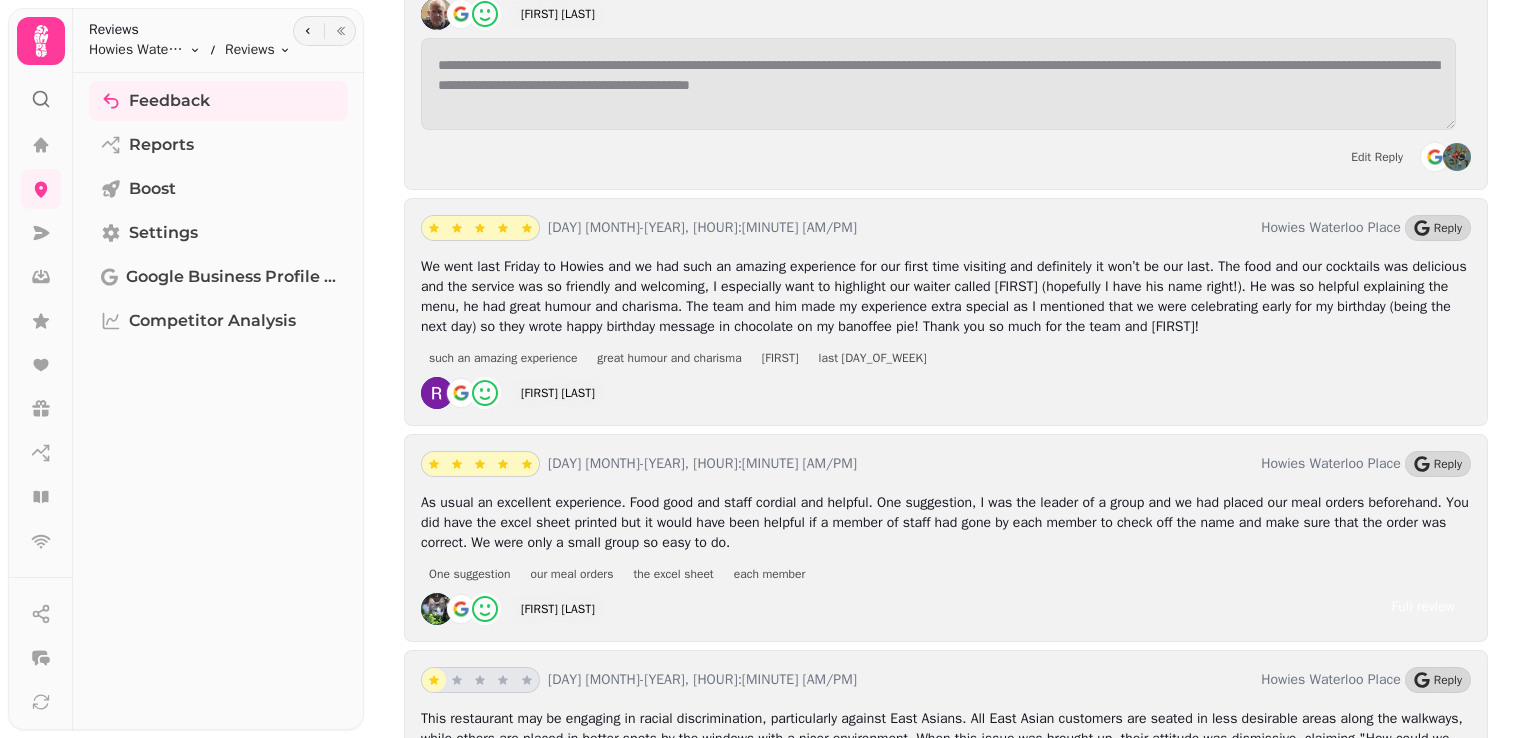 scroll, scrollTop: 5984, scrollLeft: 0, axis: vertical 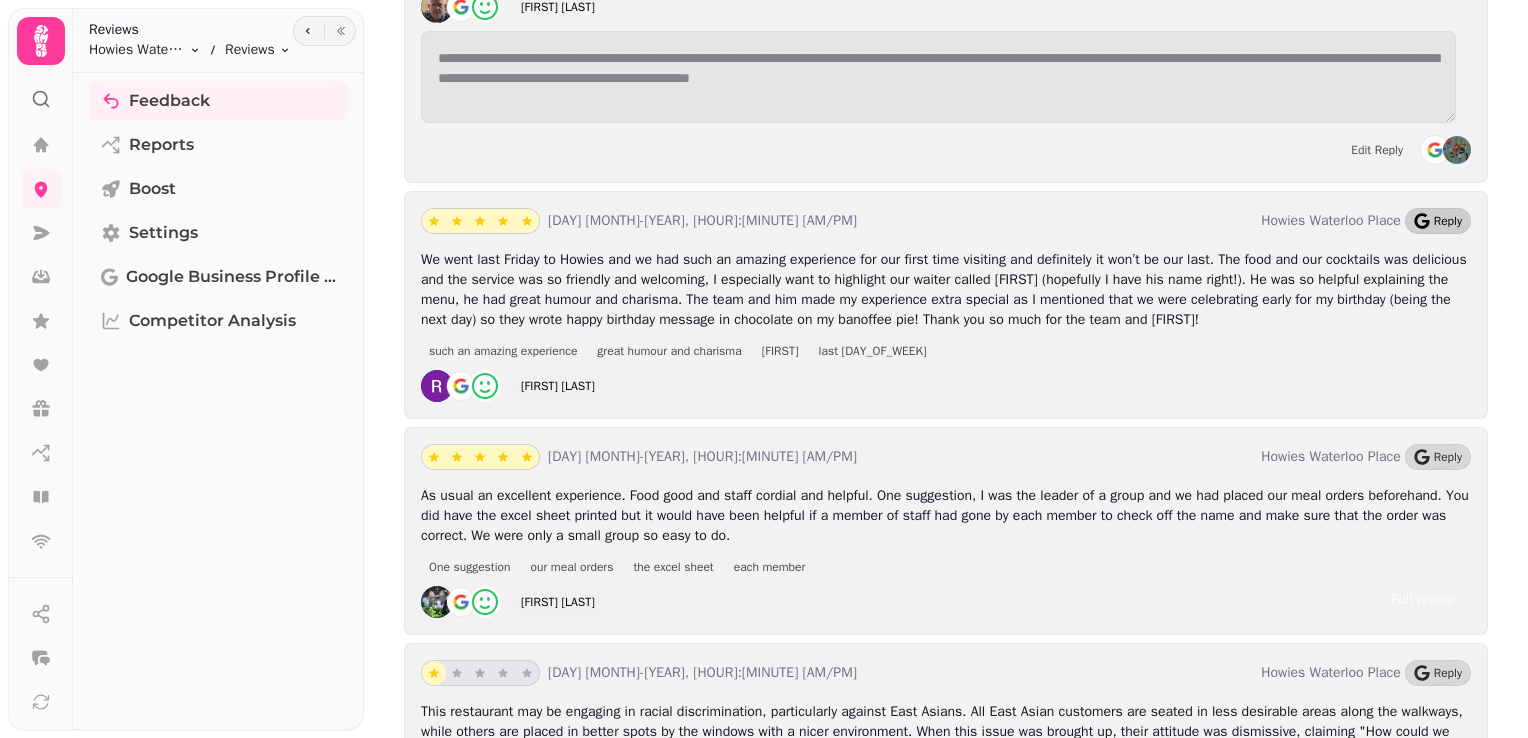 click on "Reply" at bounding box center (1438, 221) 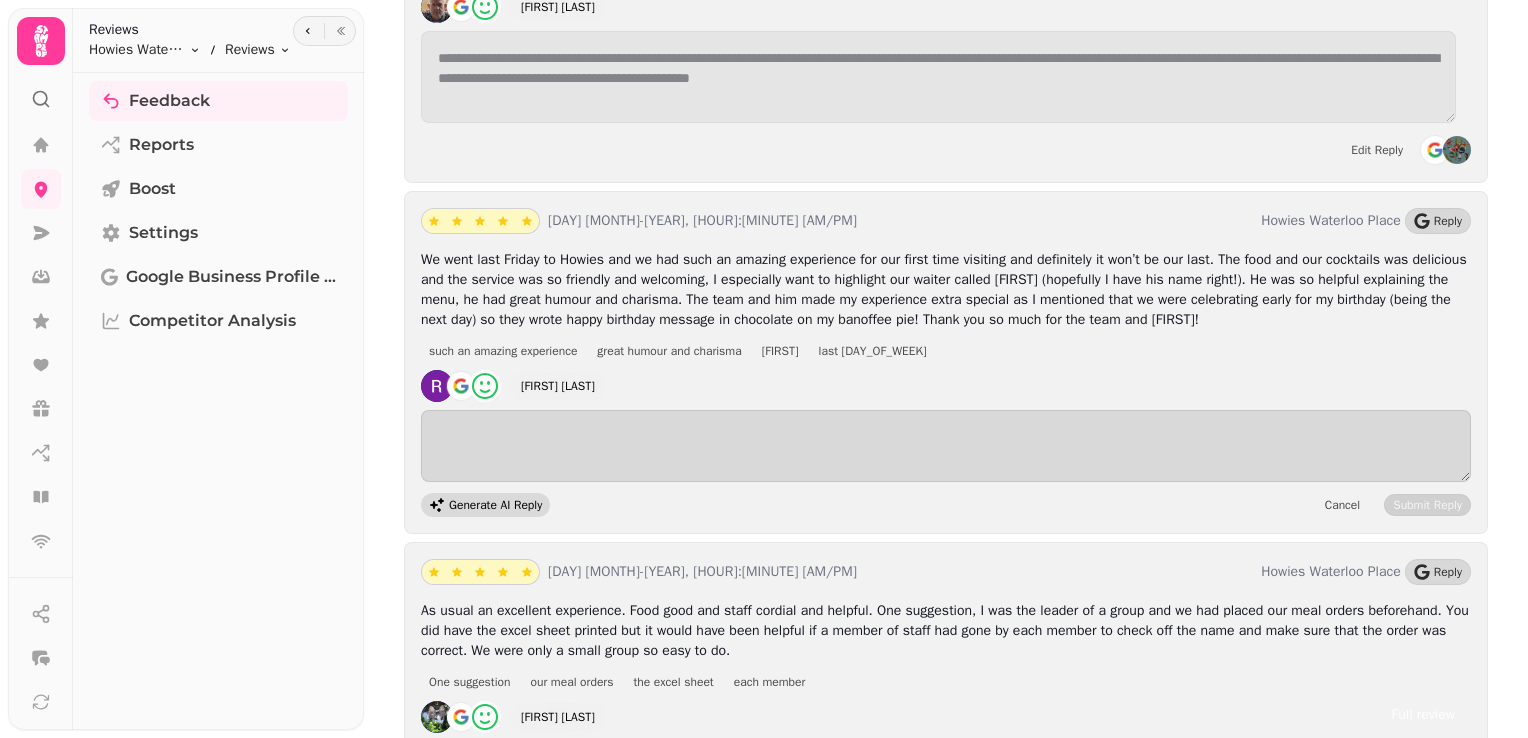 click on "Generate AI Reply" at bounding box center [495, 505] 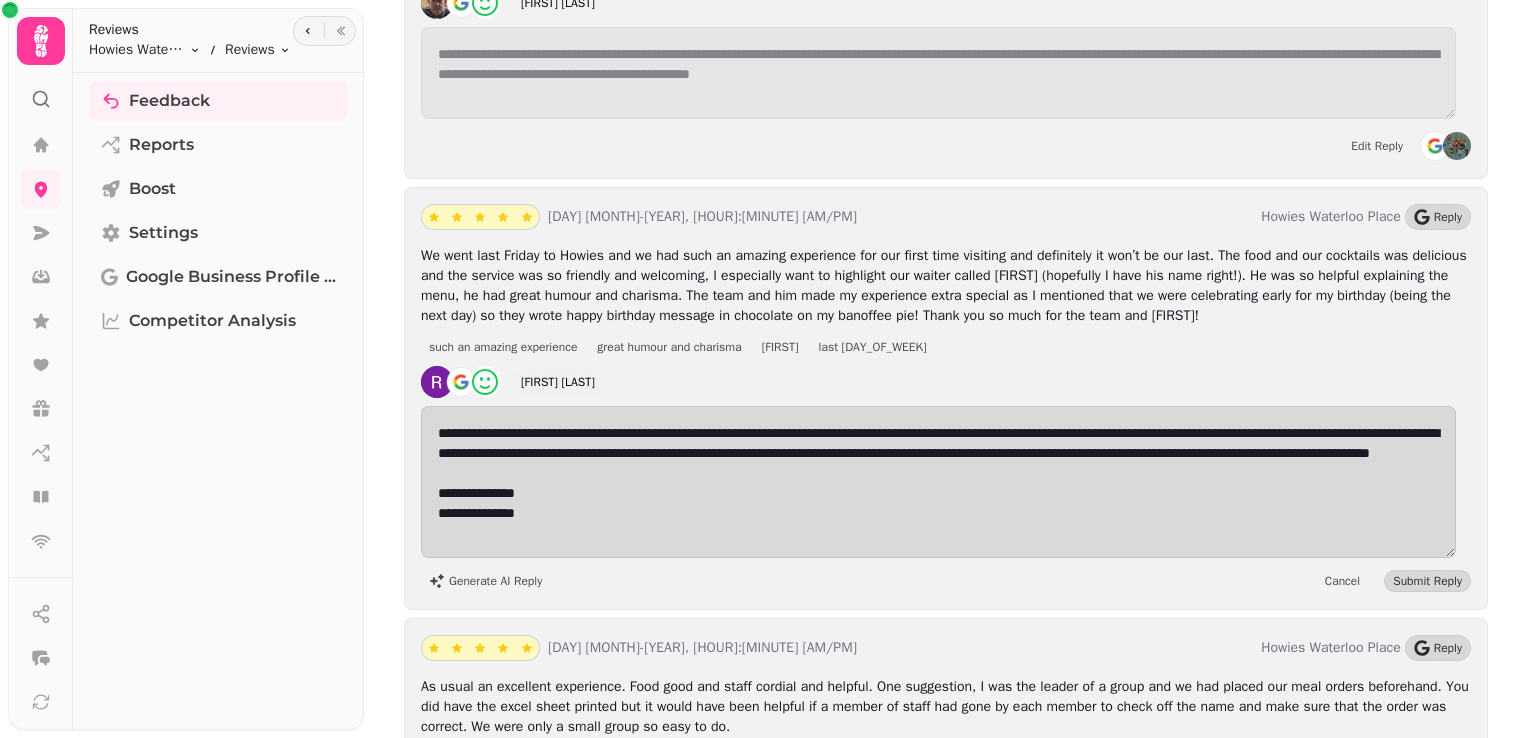scroll, scrollTop: 5990, scrollLeft: 0, axis: vertical 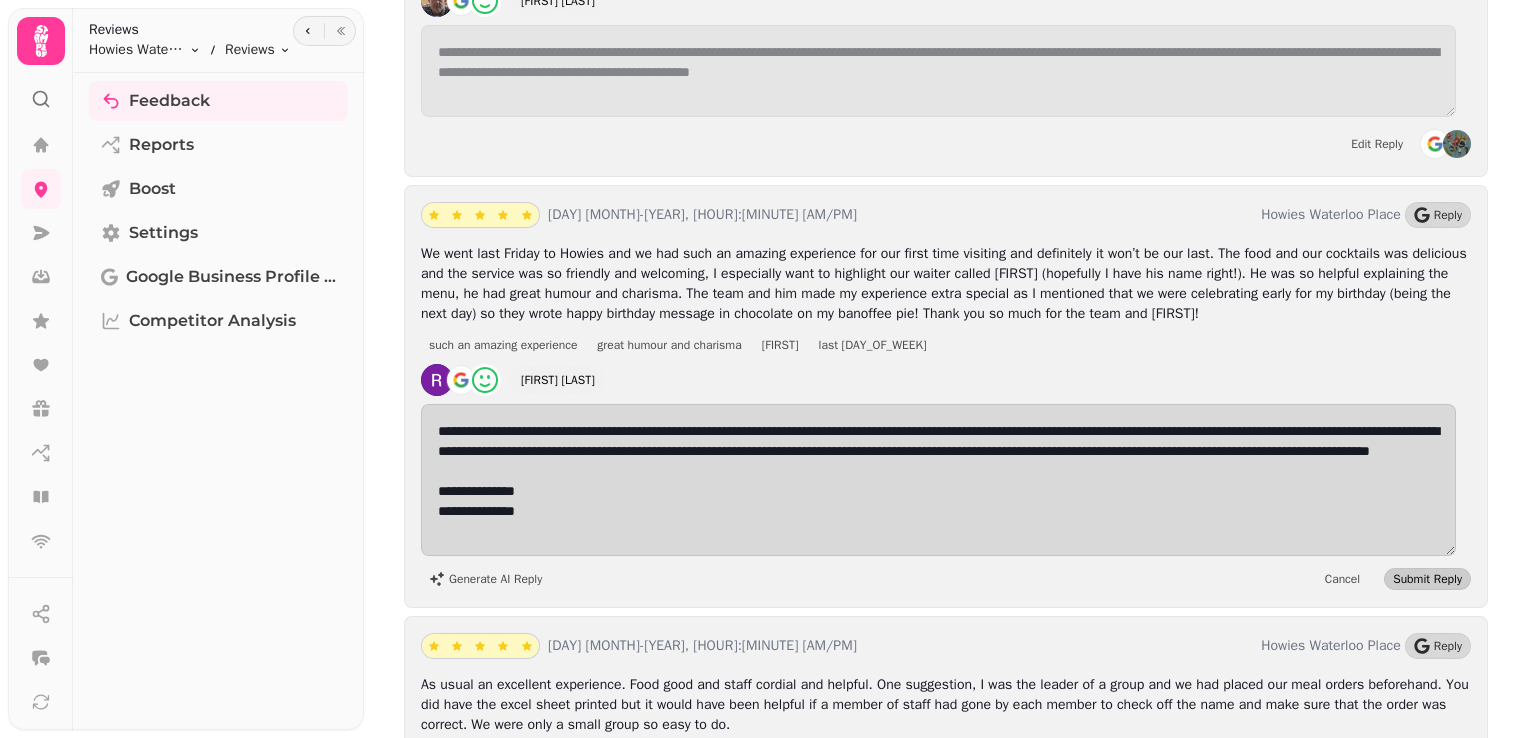 click on "Submit Reply" at bounding box center (1427, 579) 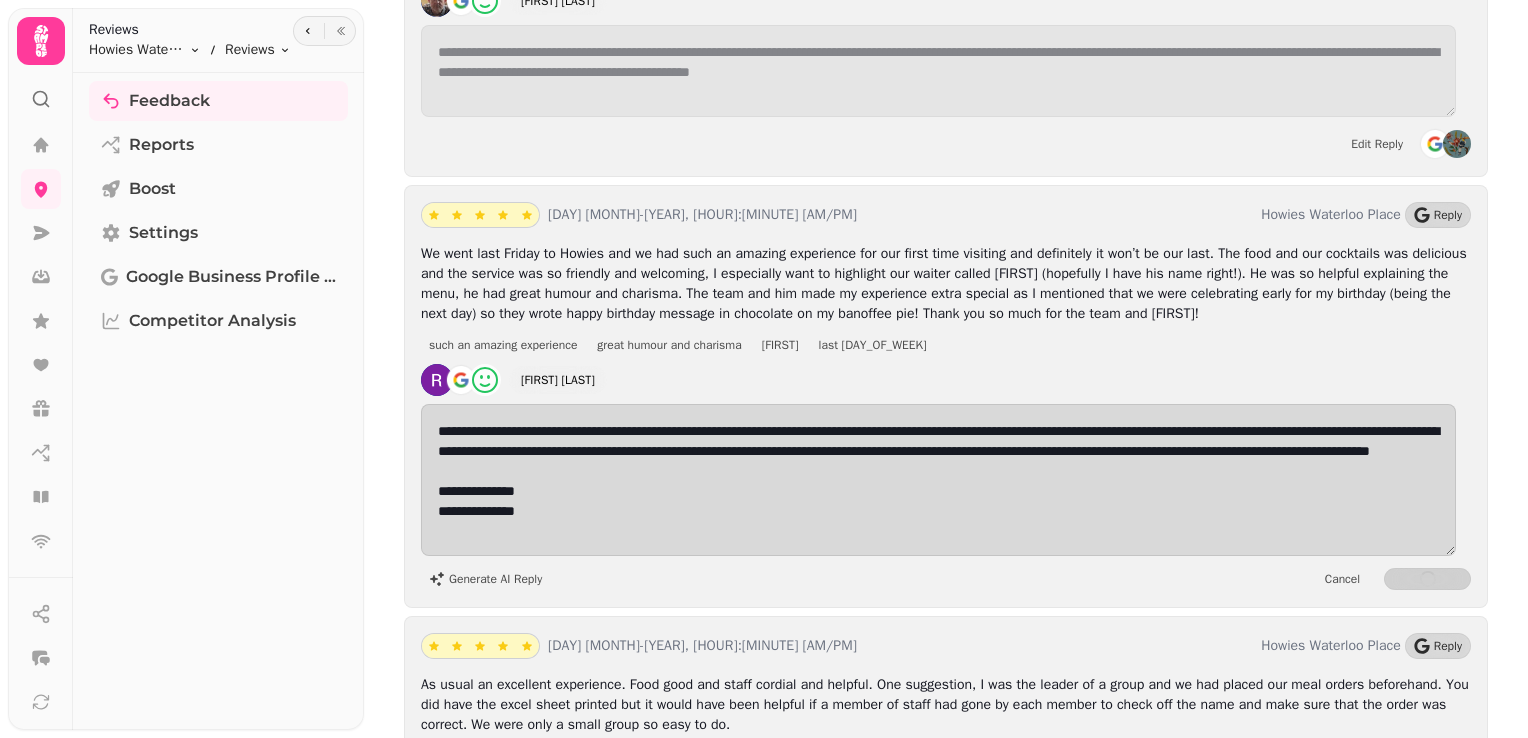 scroll, scrollTop: 5992, scrollLeft: 0, axis: vertical 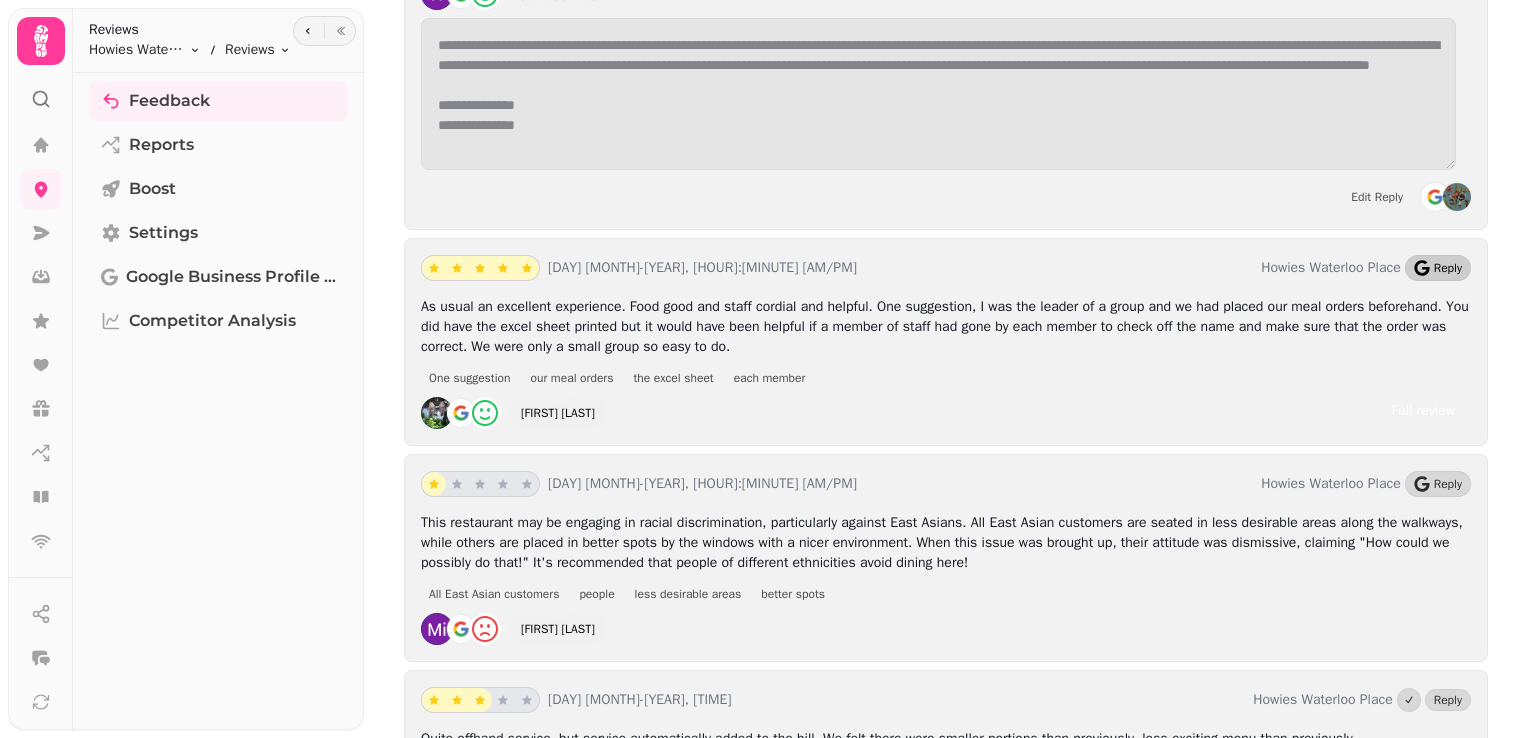 click 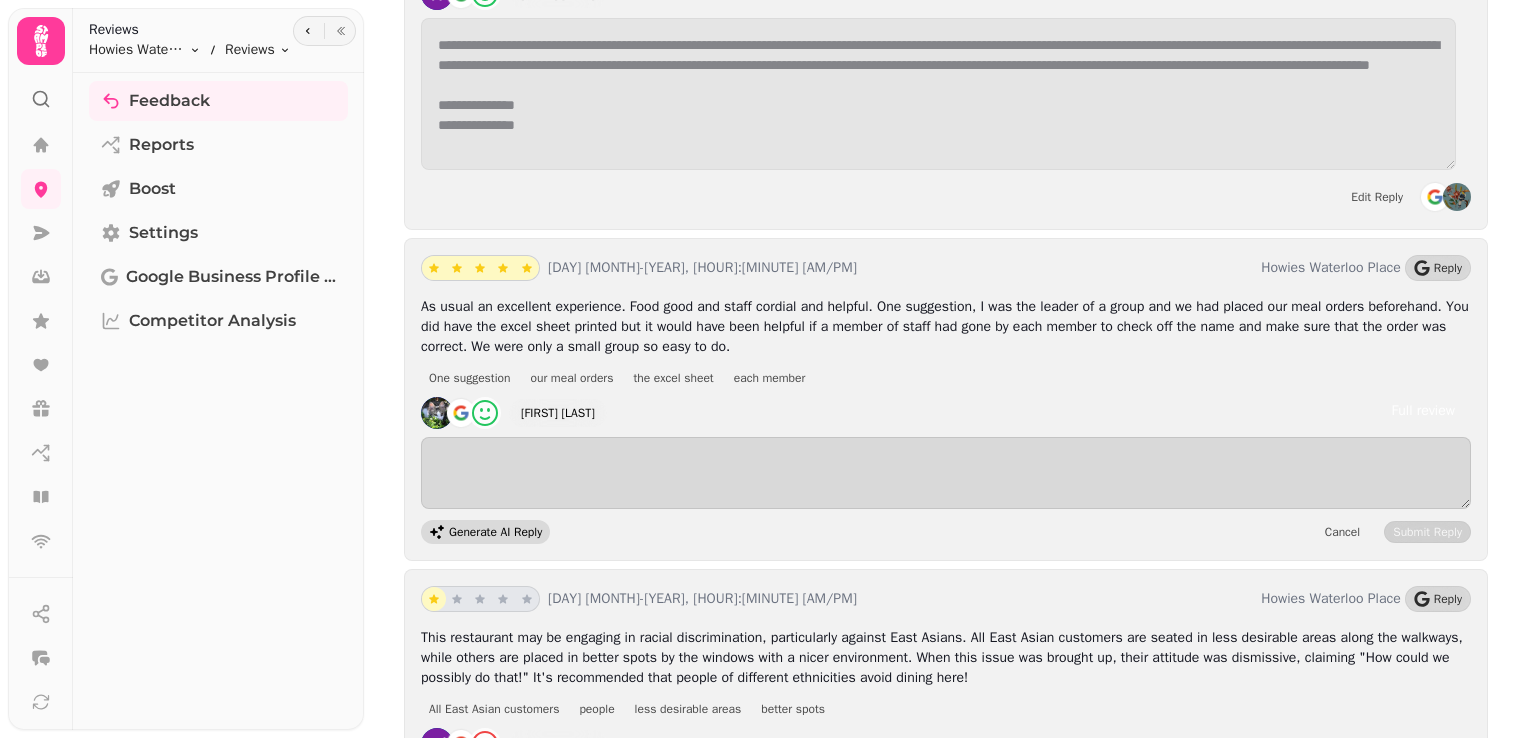 click on "Generate AI Reply" at bounding box center (495, 532) 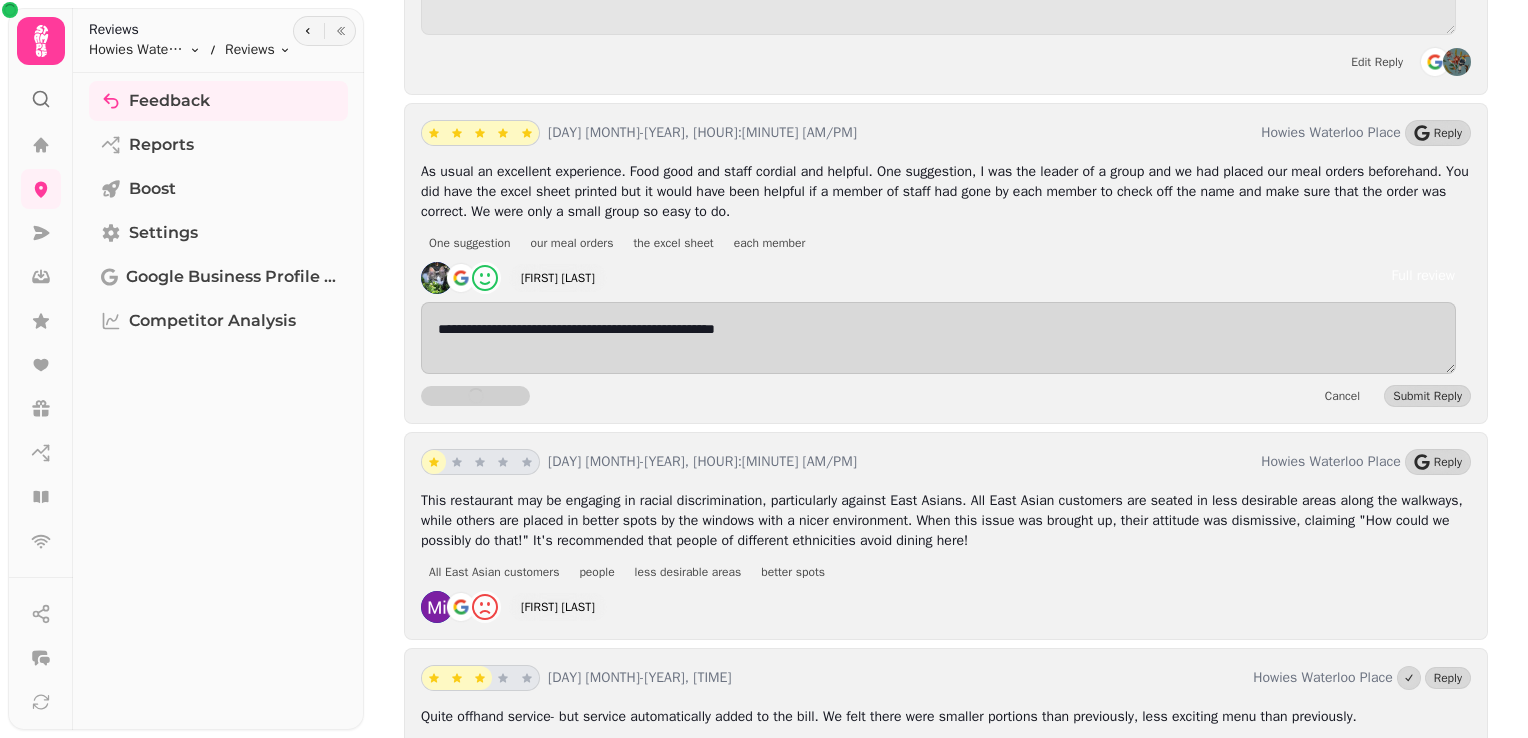 scroll, scrollTop: 6510, scrollLeft: 0, axis: vertical 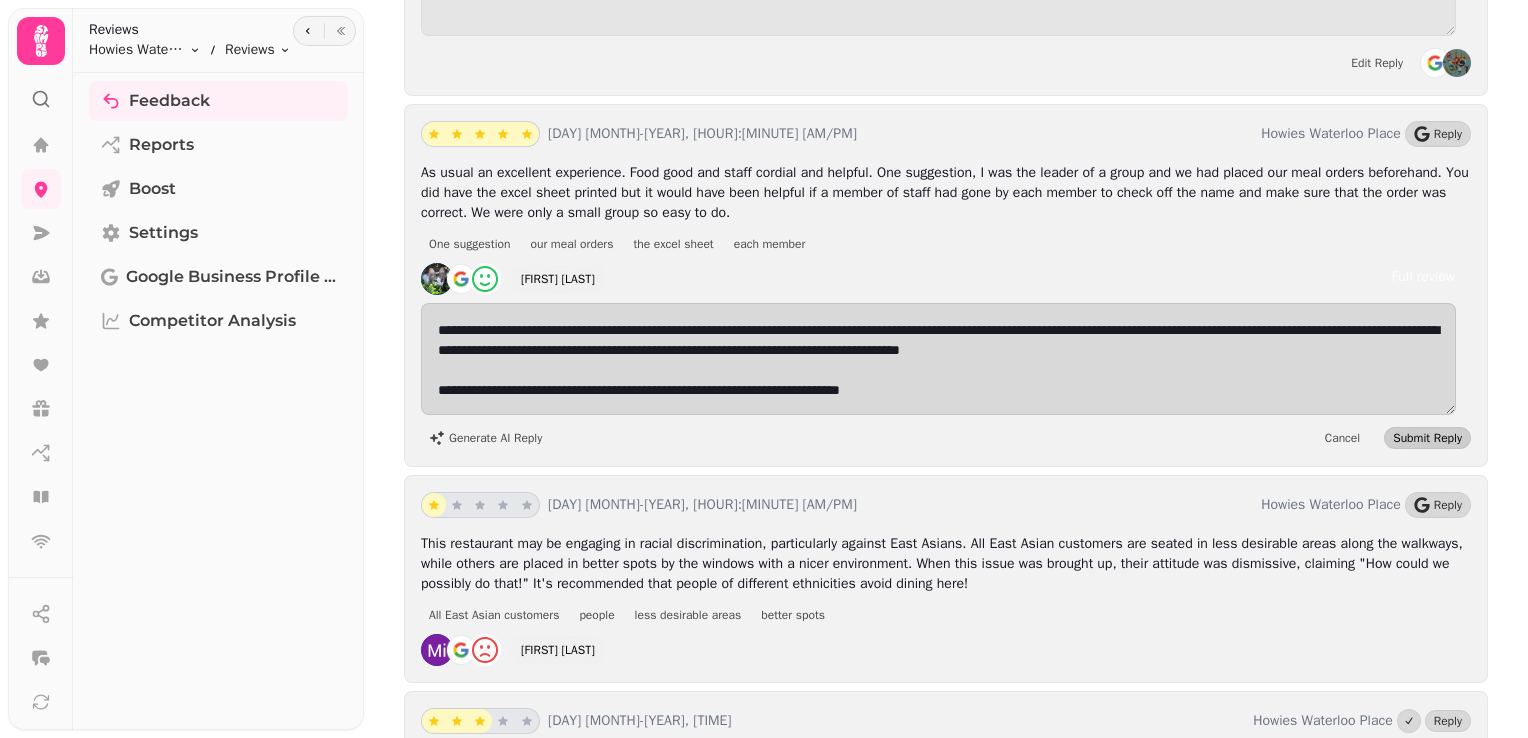 click on "Submit Reply" at bounding box center (1427, 438) 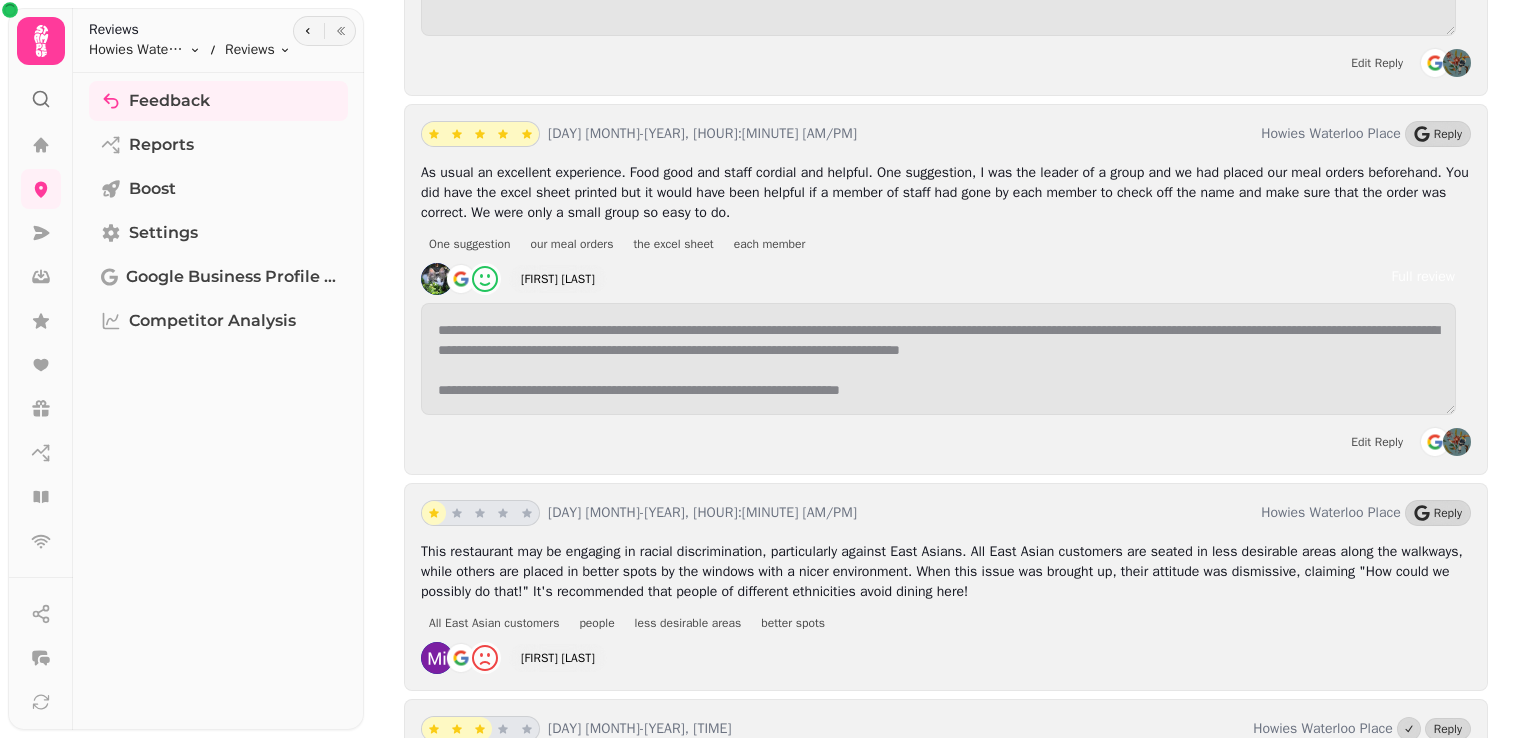scroll, scrollTop: 6690, scrollLeft: 0, axis: vertical 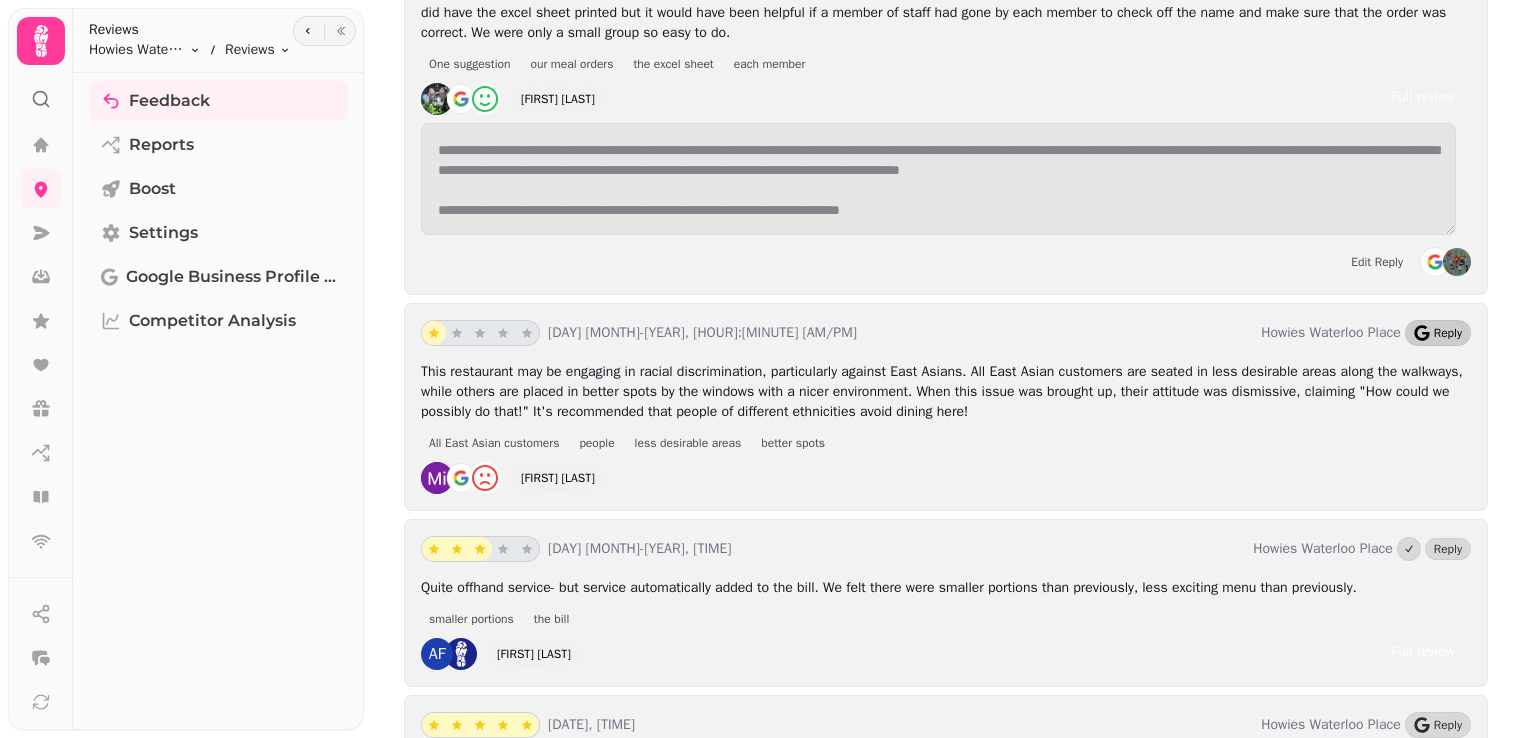 click on "Reply" at bounding box center [1448, 333] 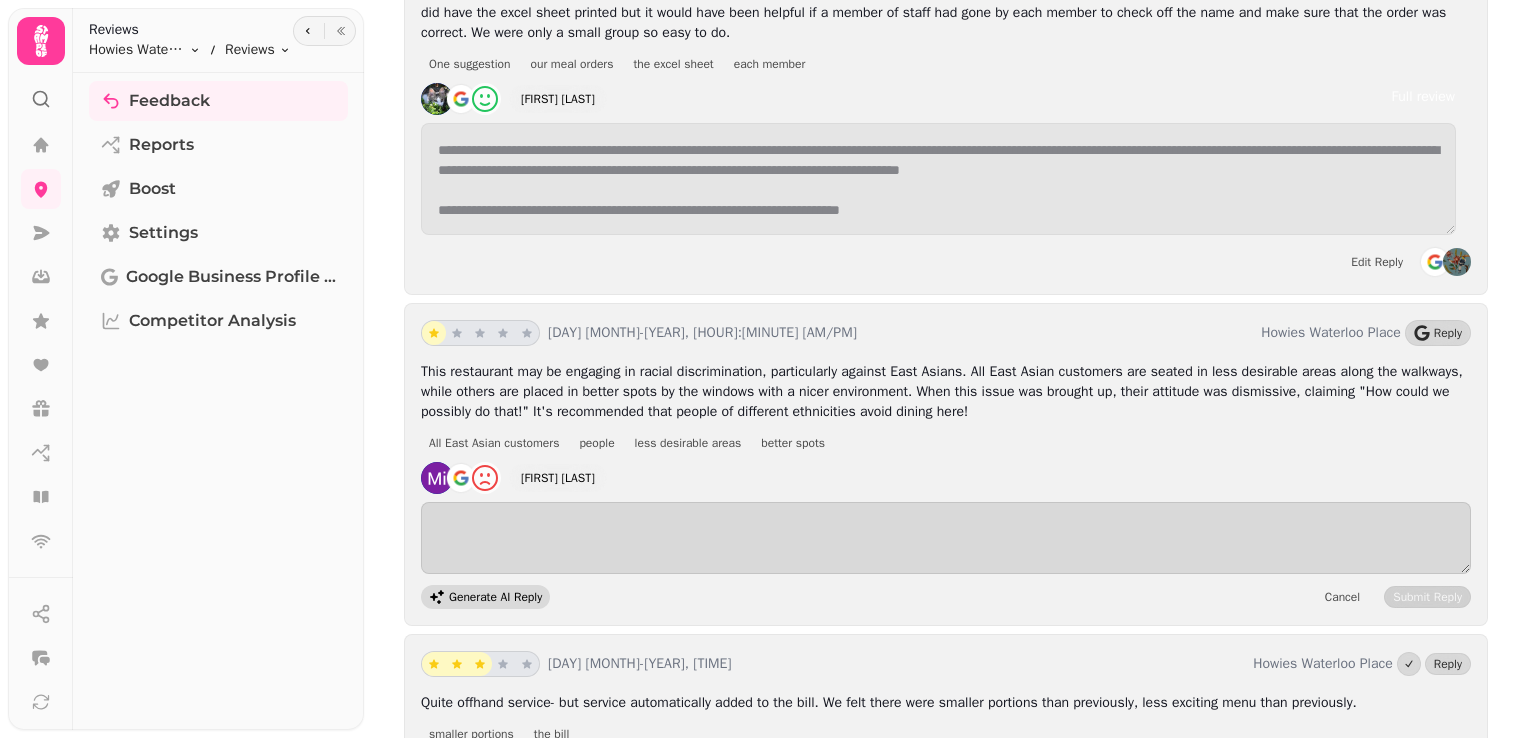 click on "Generate AI Reply" at bounding box center (495, 597) 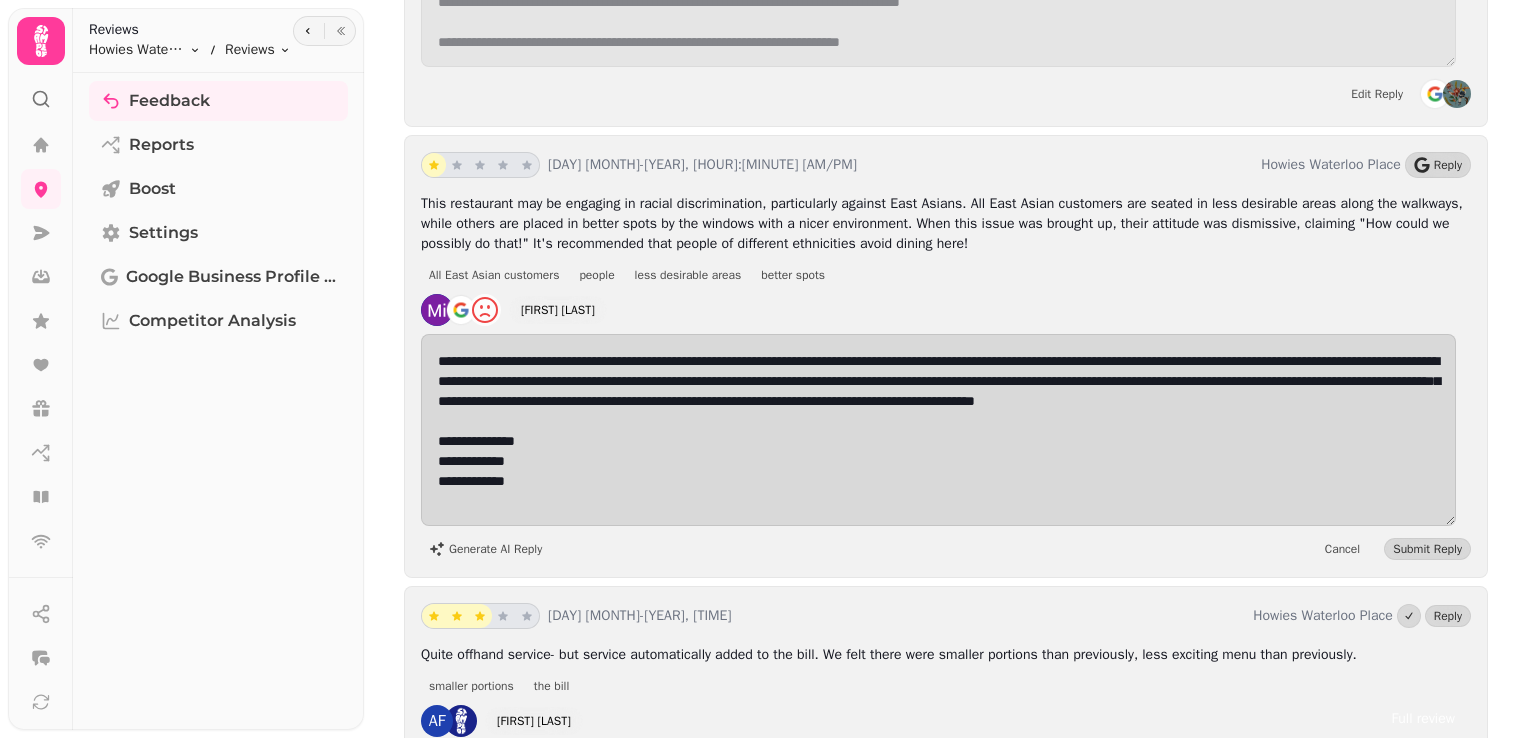 scroll, scrollTop: 6858, scrollLeft: 0, axis: vertical 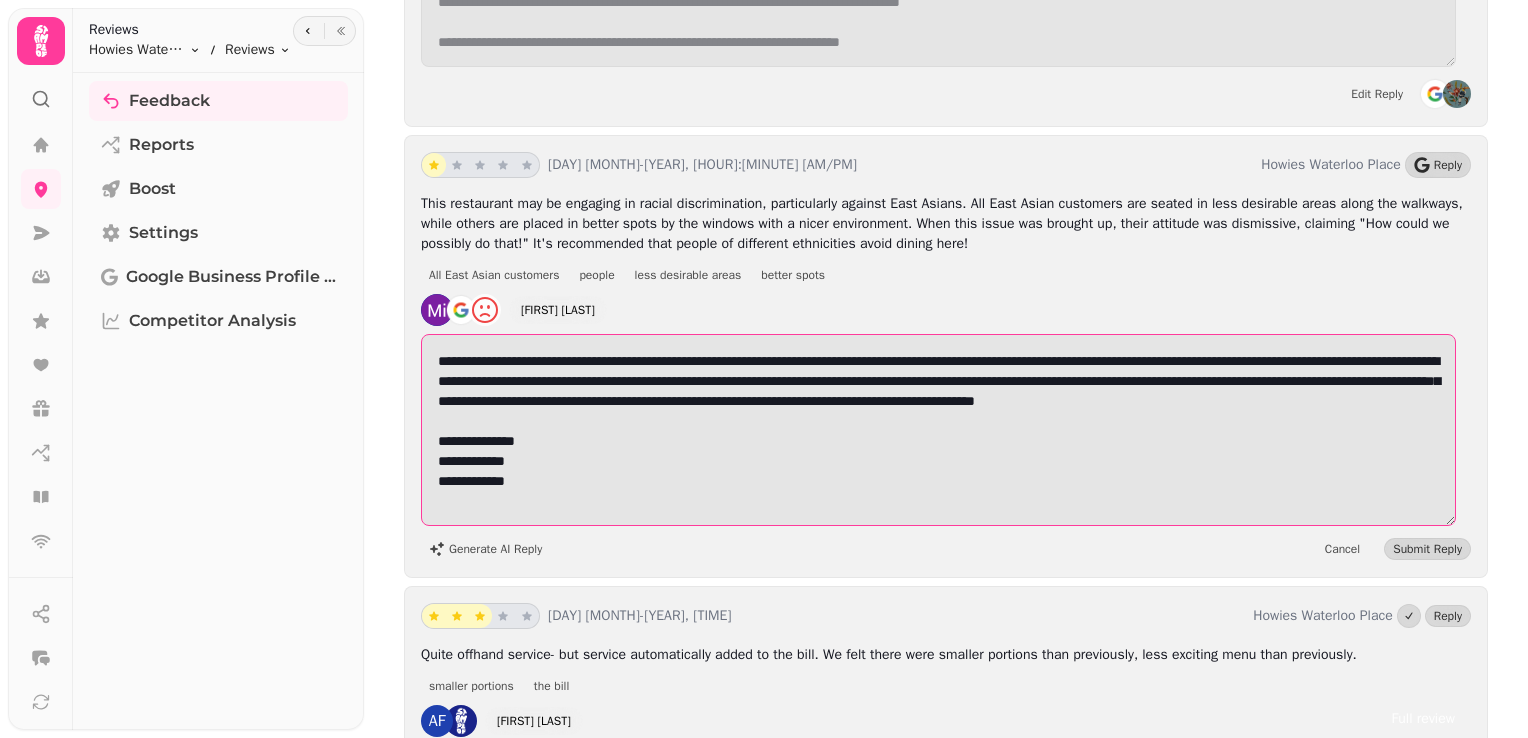click on "**********" at bounding box center [938, 430] 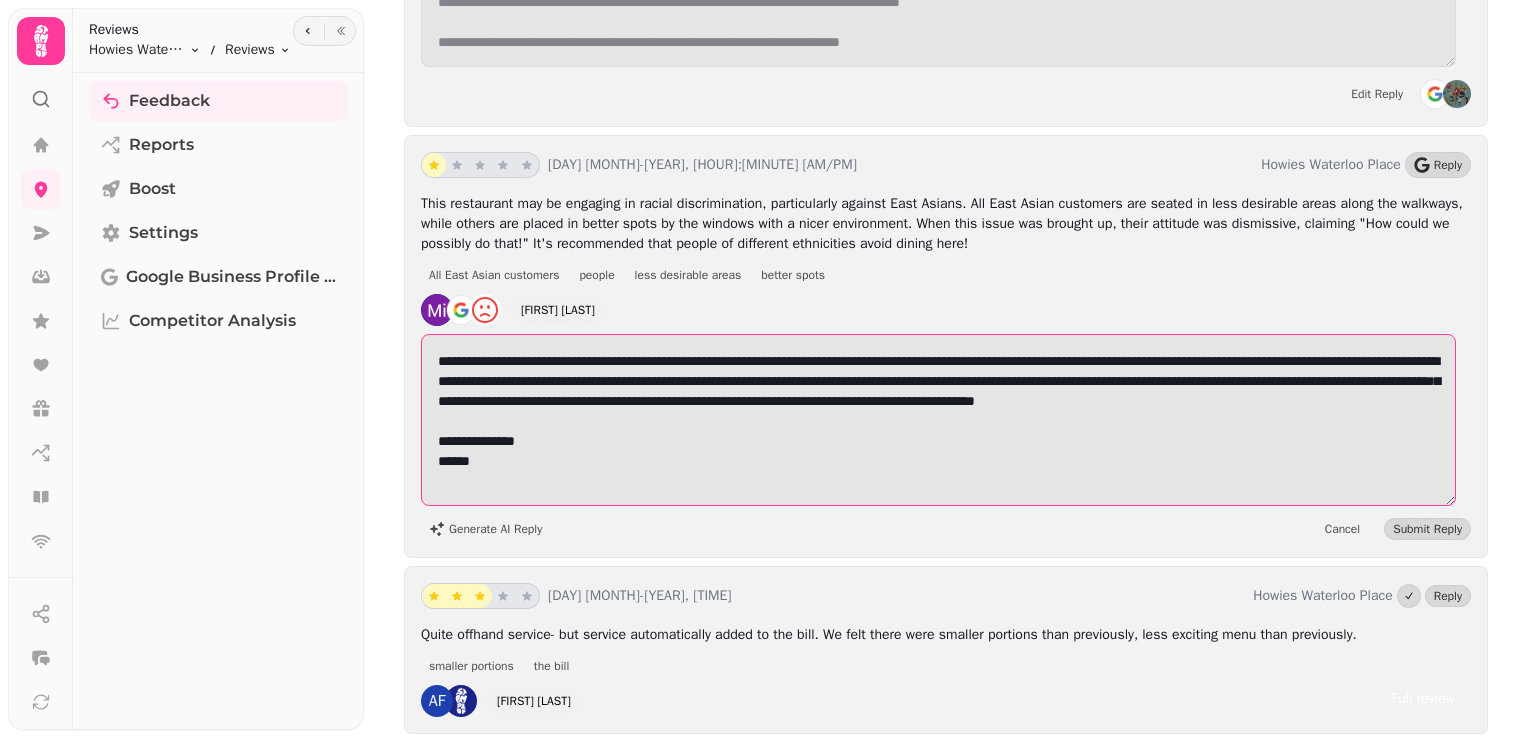 click on "**********" at bounding box center [938, 420] 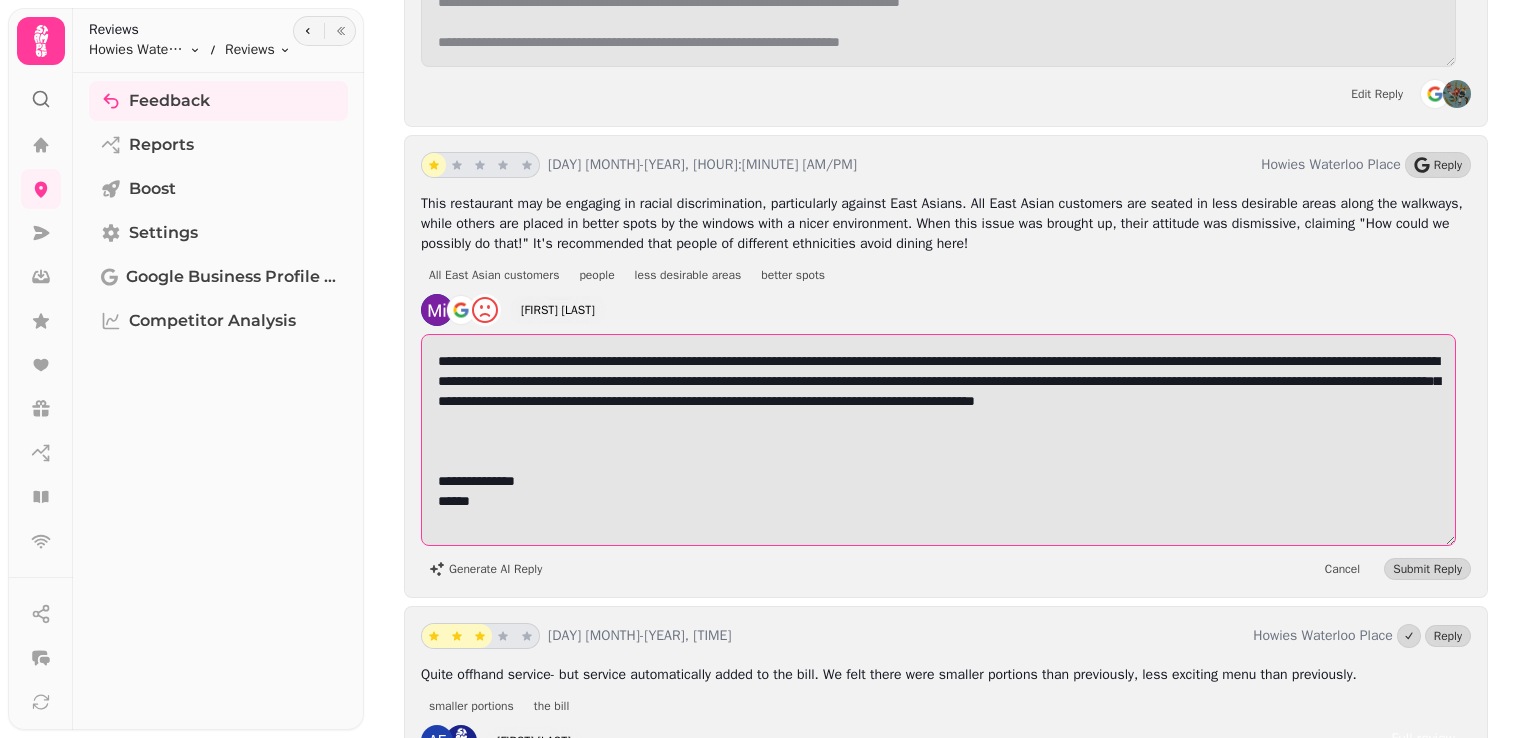 paste on "**********" 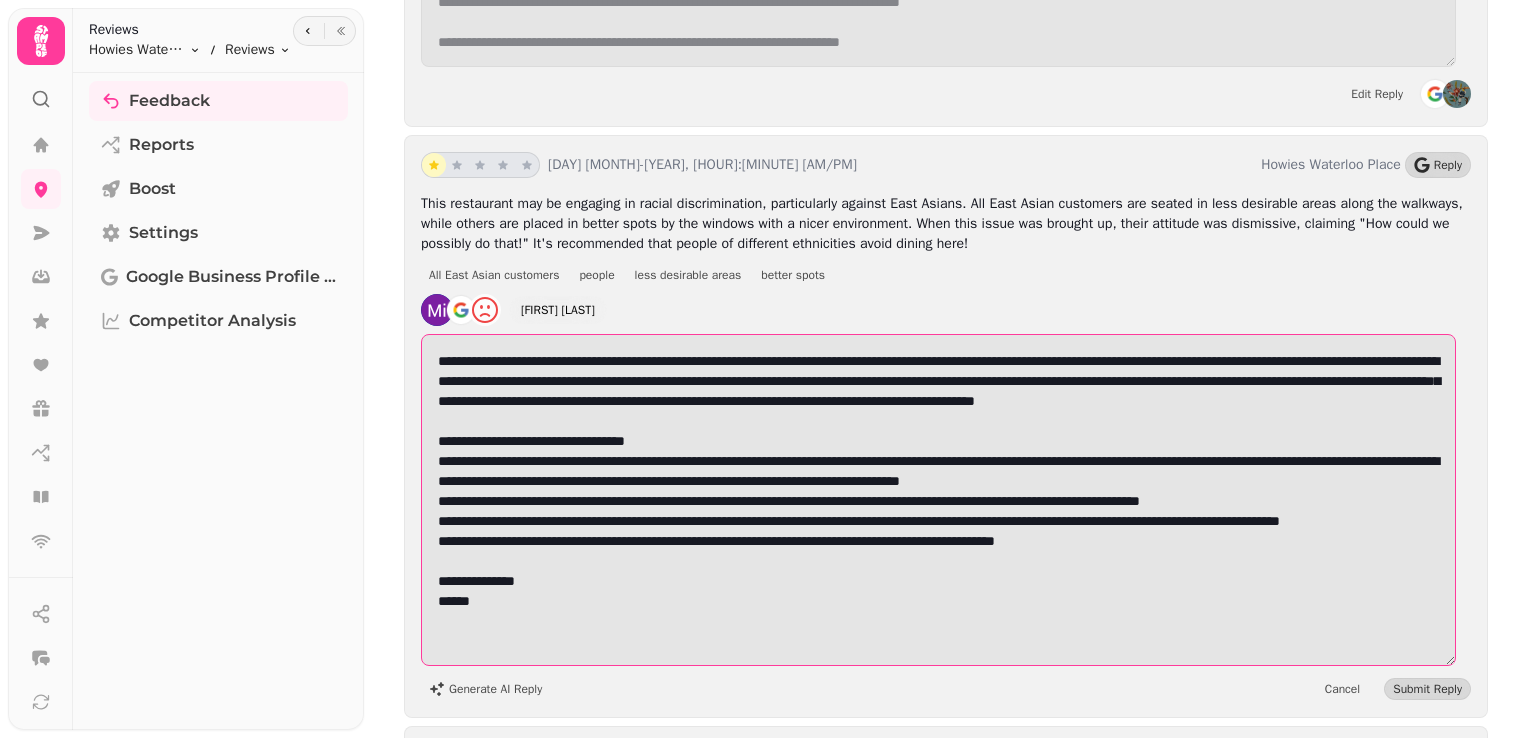 drag, startPoint x: 677, startPoint y: 419, endPoint x: 433, endPoint y: 418, distance: 244.00204 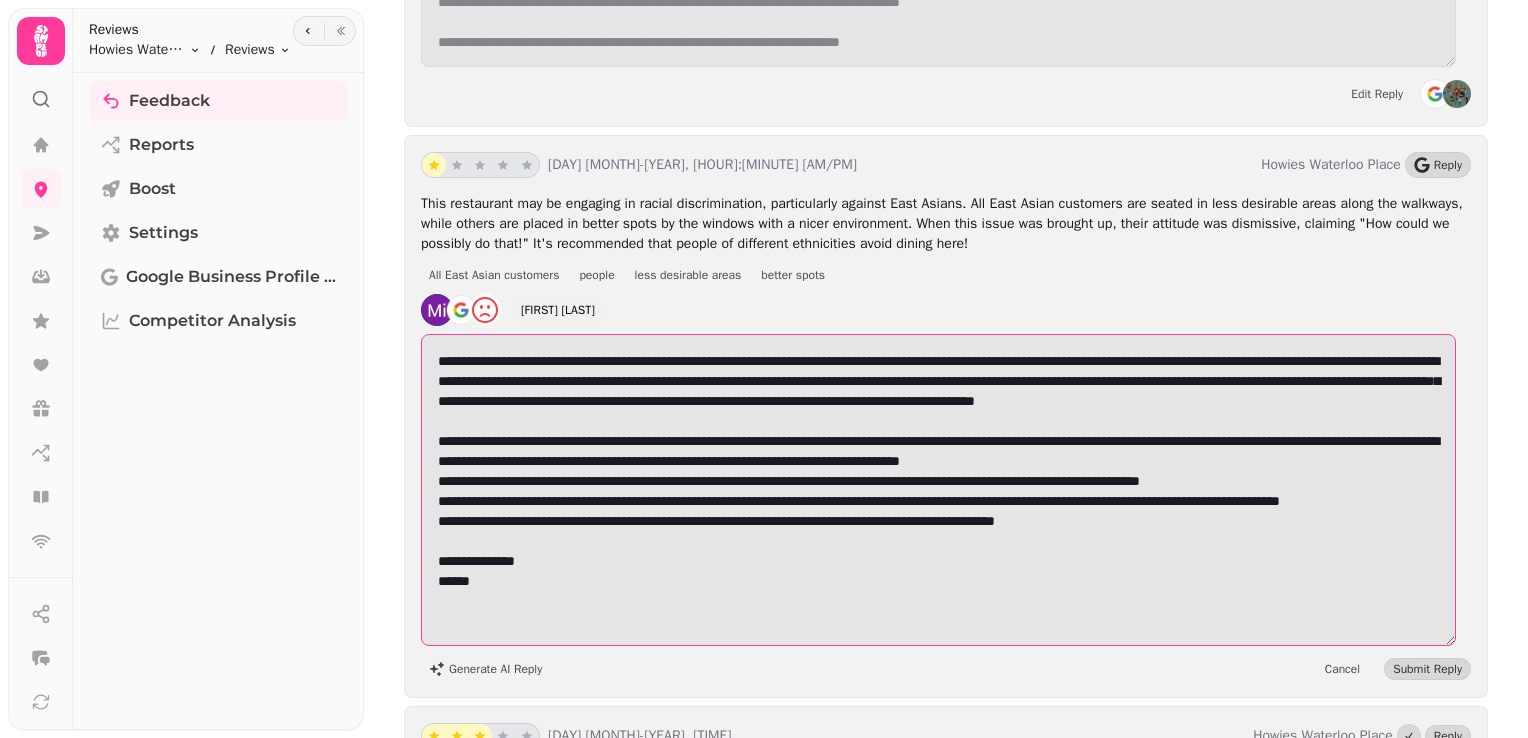 click at bounding box center [938, 490] 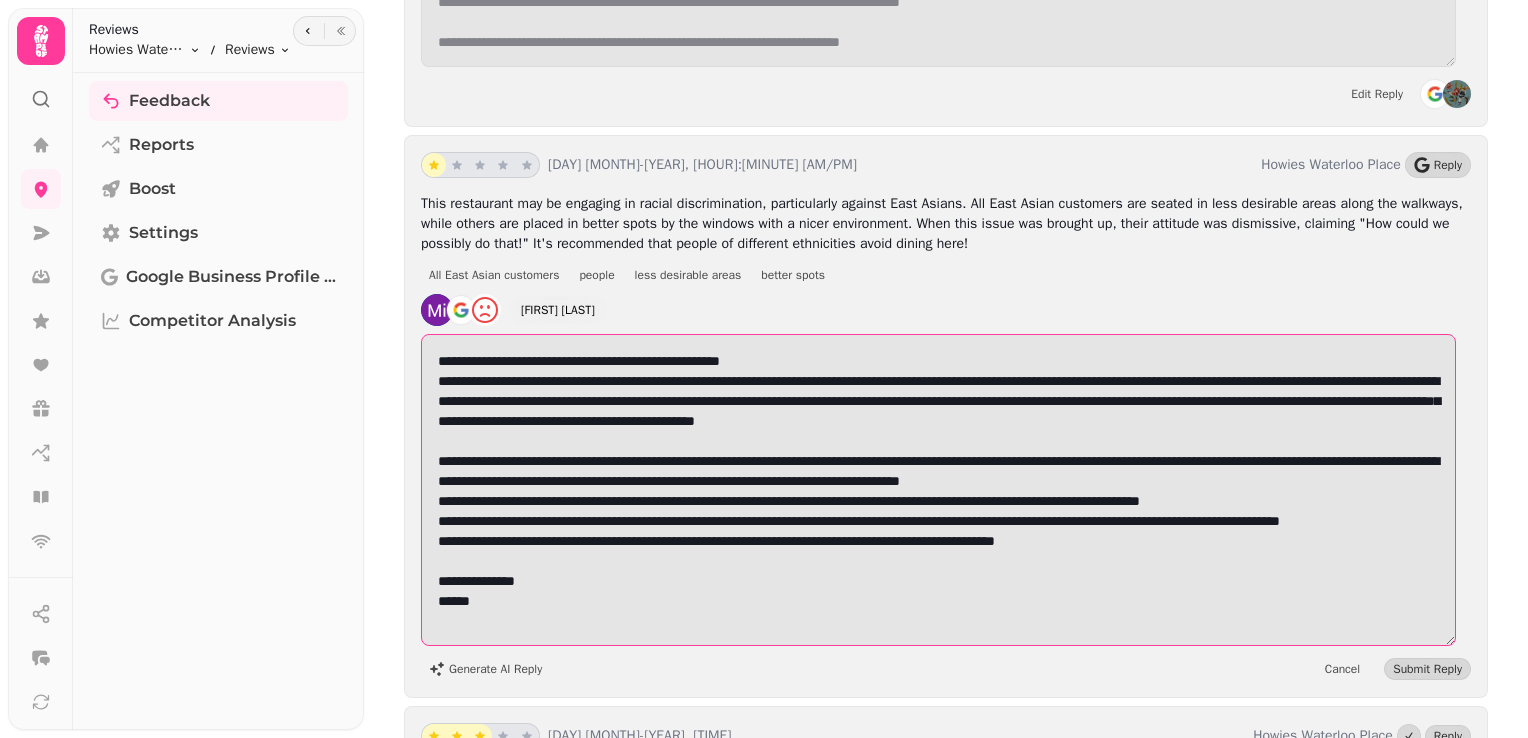 scroll, scrollTop: 1, scrollLeft: 0, axis: vertical 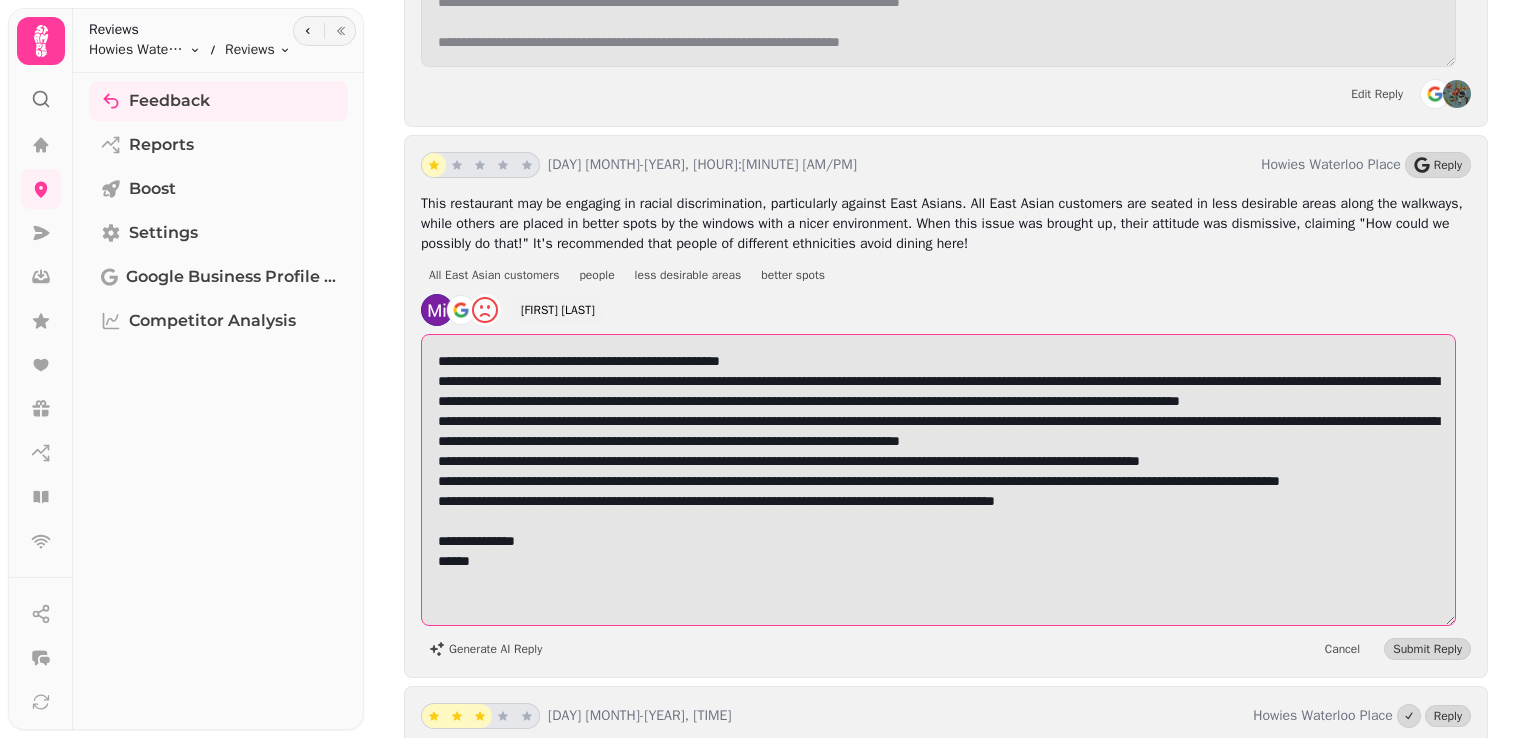 drag, startPoint x: 608, startPoint y: 382, endPoint x: 888, endPoint y: 361, distance: 280.7864 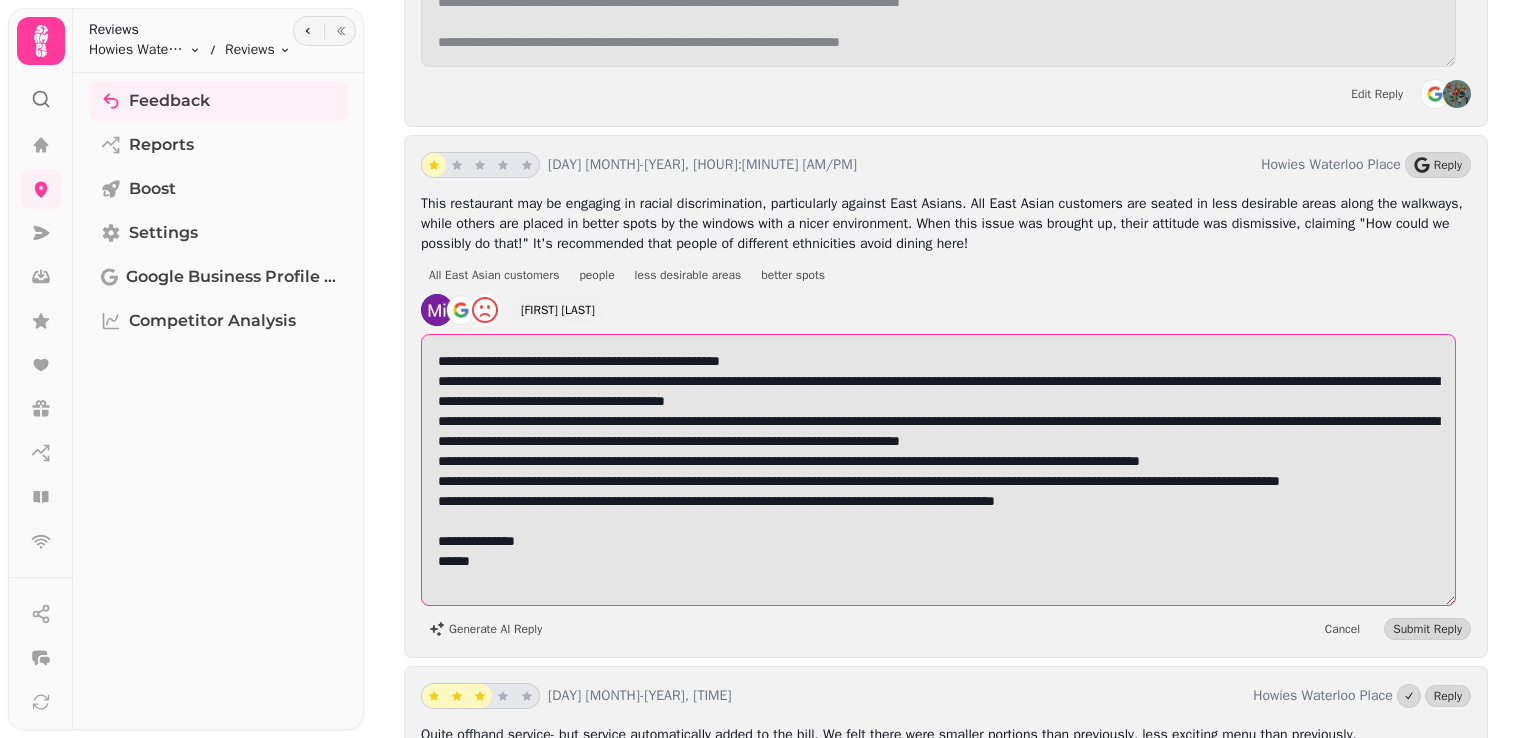 click at bounding box center [938, 470] 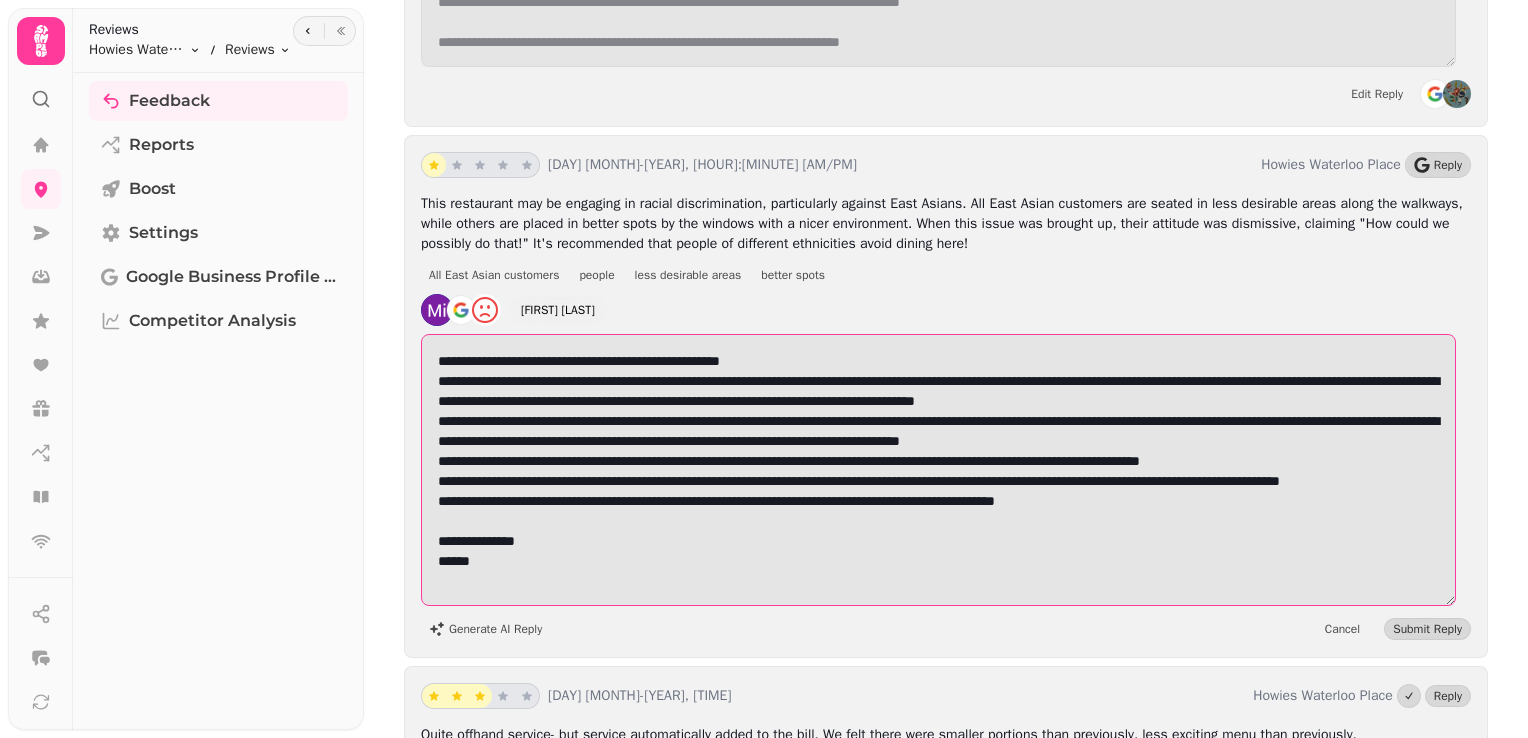 click at bounding box center (938, 470) 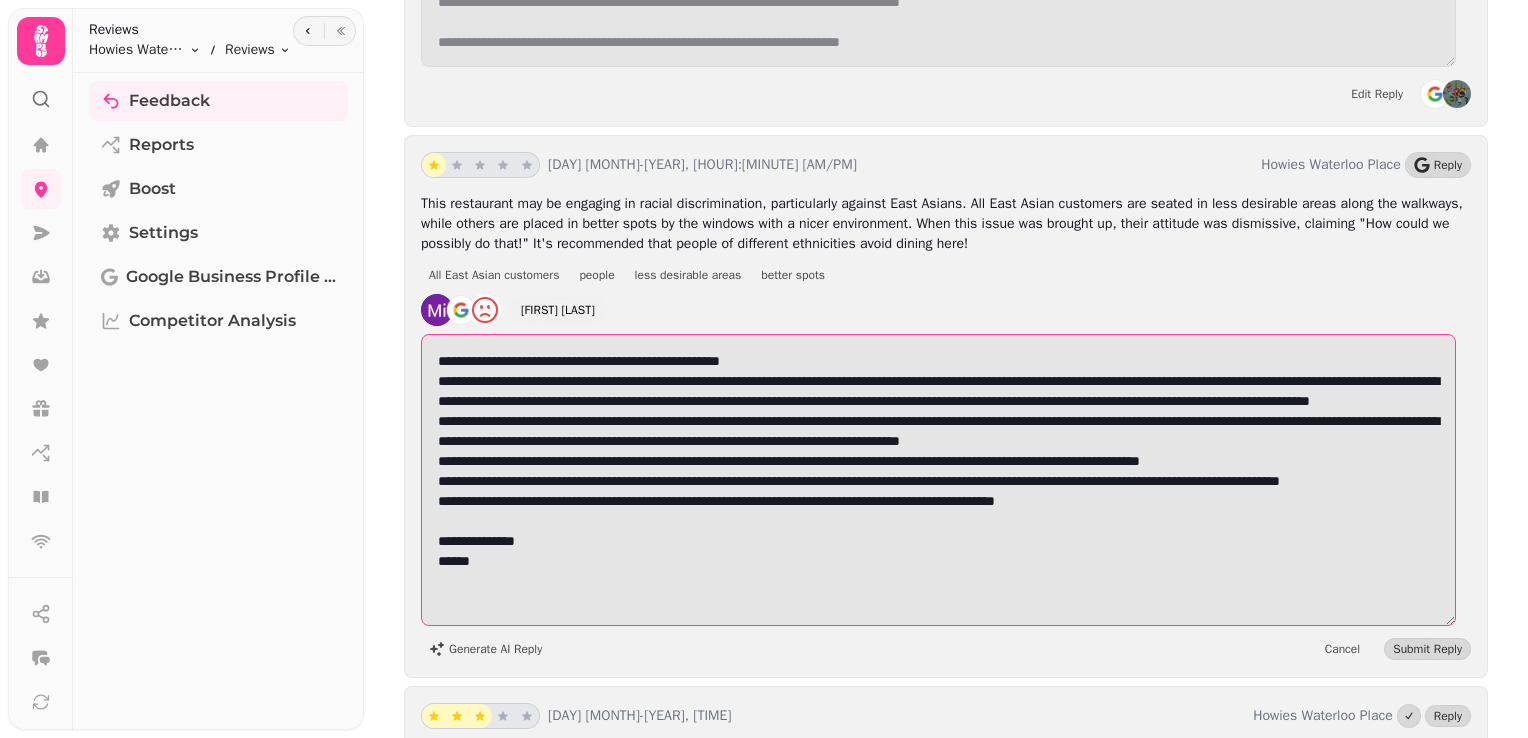 click at bounding box center (938, 480) 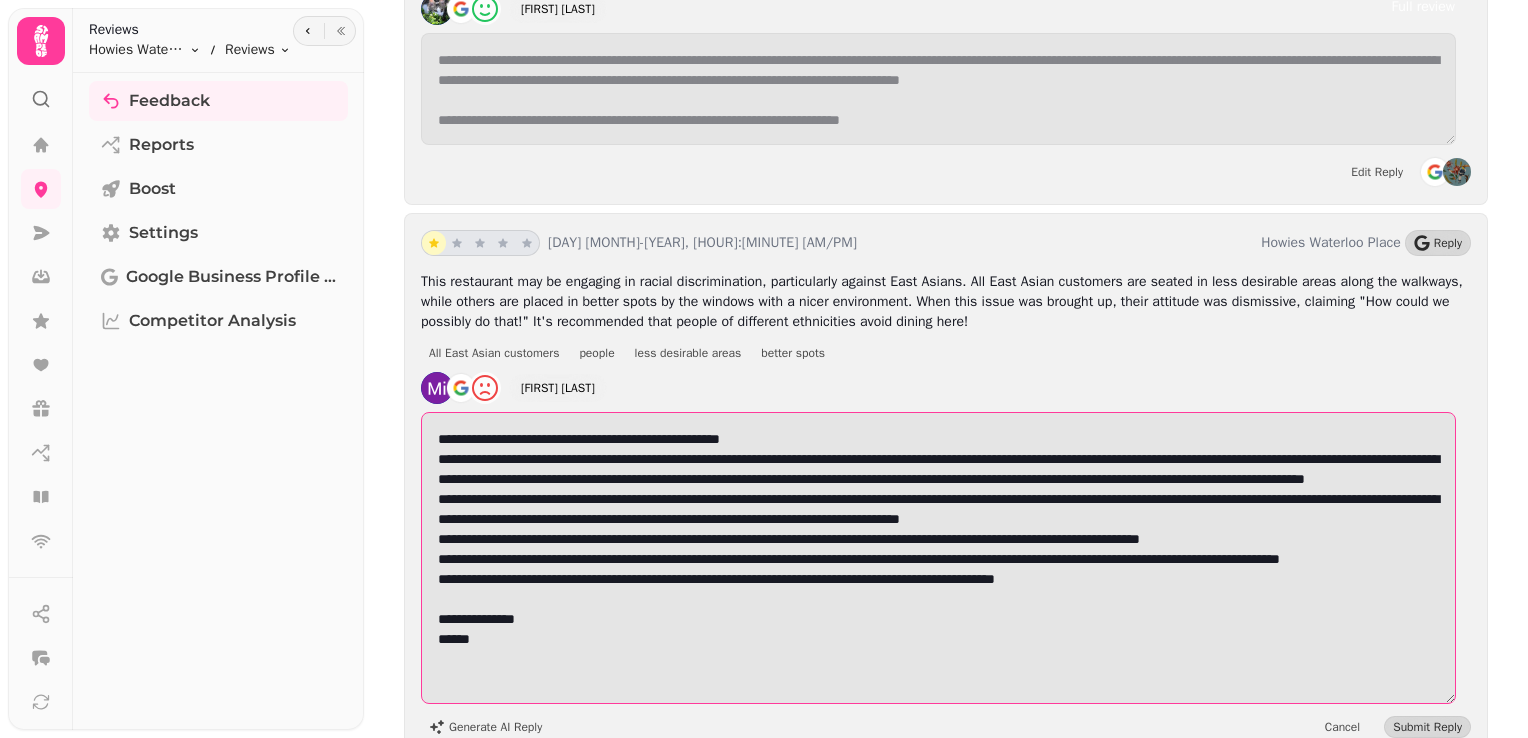 scroll, scrollTop: 6701, scrollLeft: 0, axis: vertical 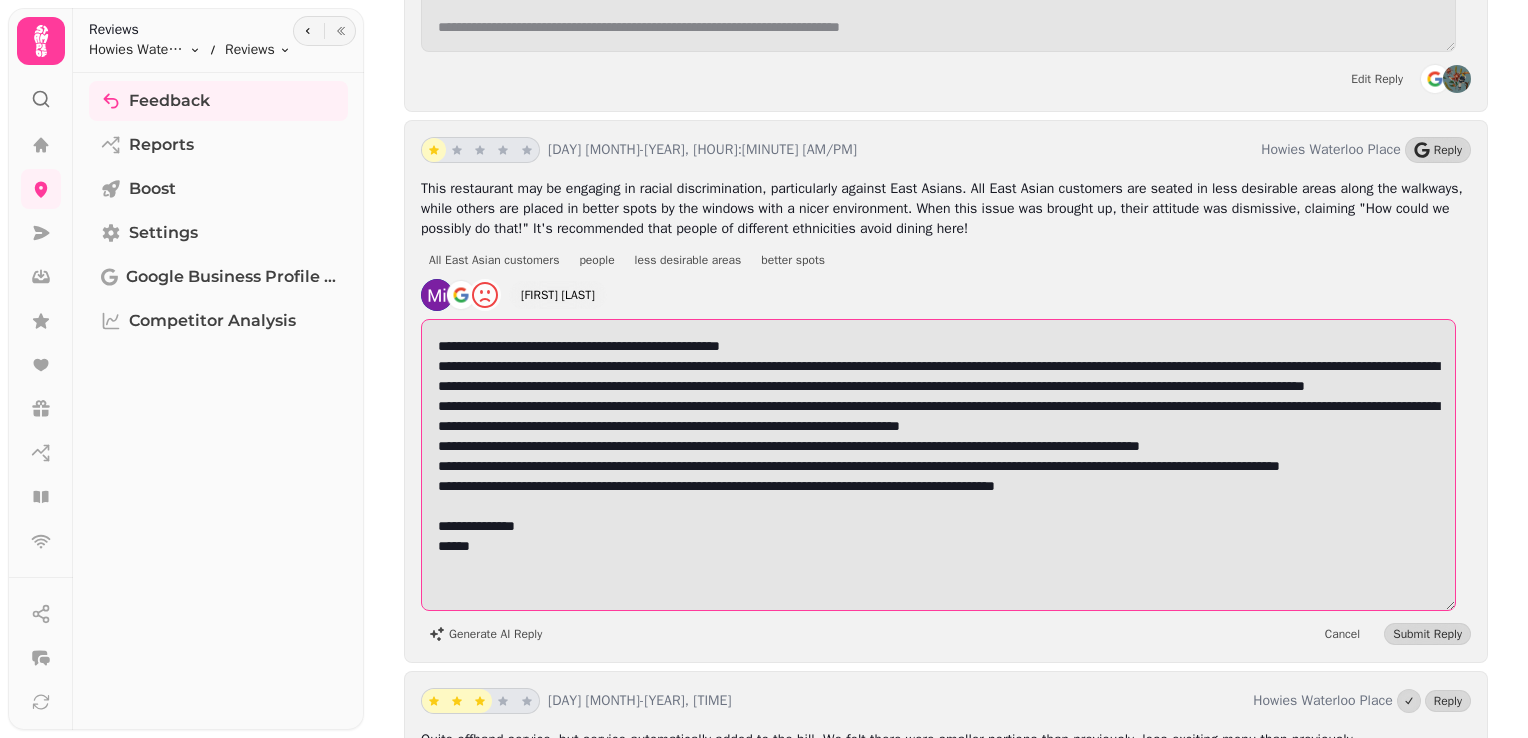 click at bounding box center [938, 465] 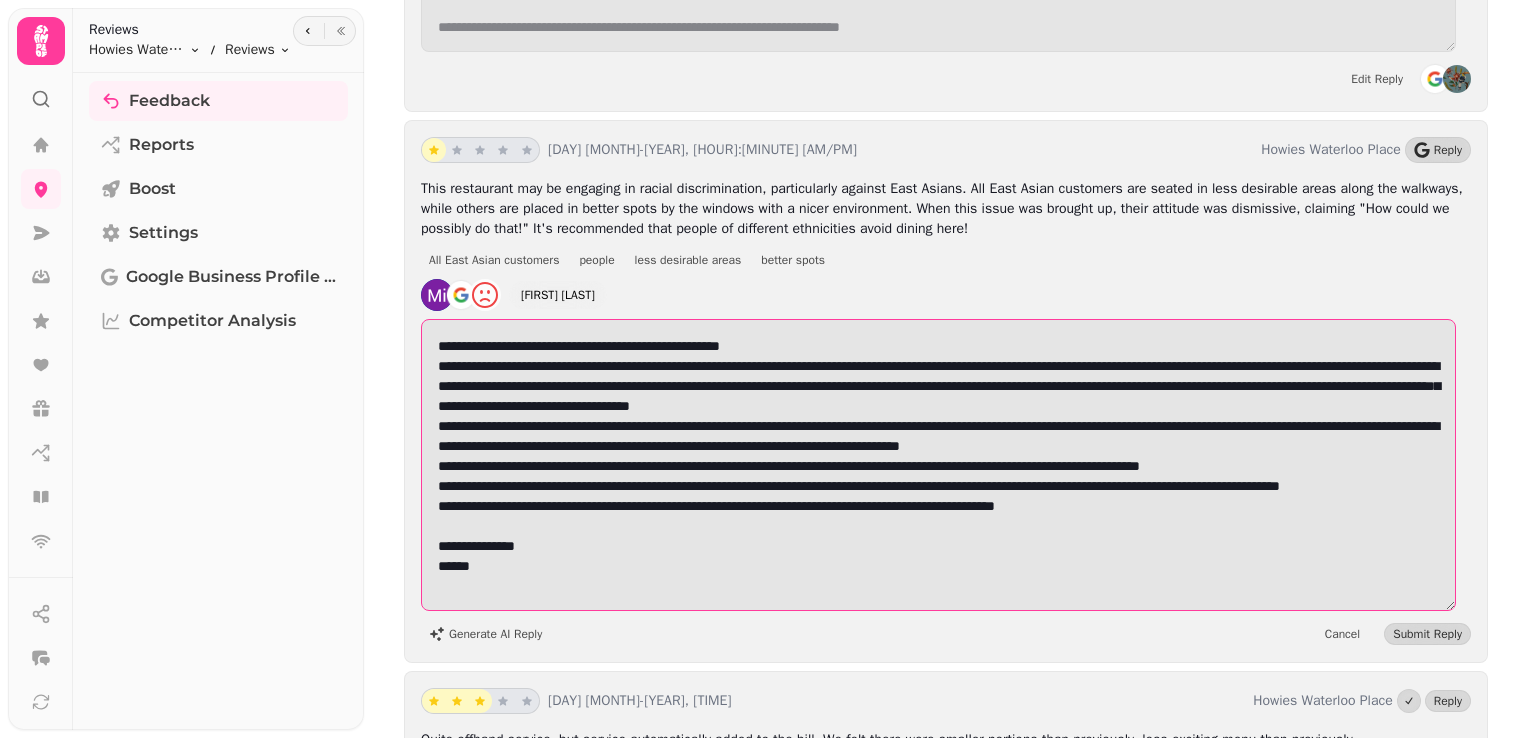 scroll, scrollTop: 6716, scrollLeft: 0, axis: vertical 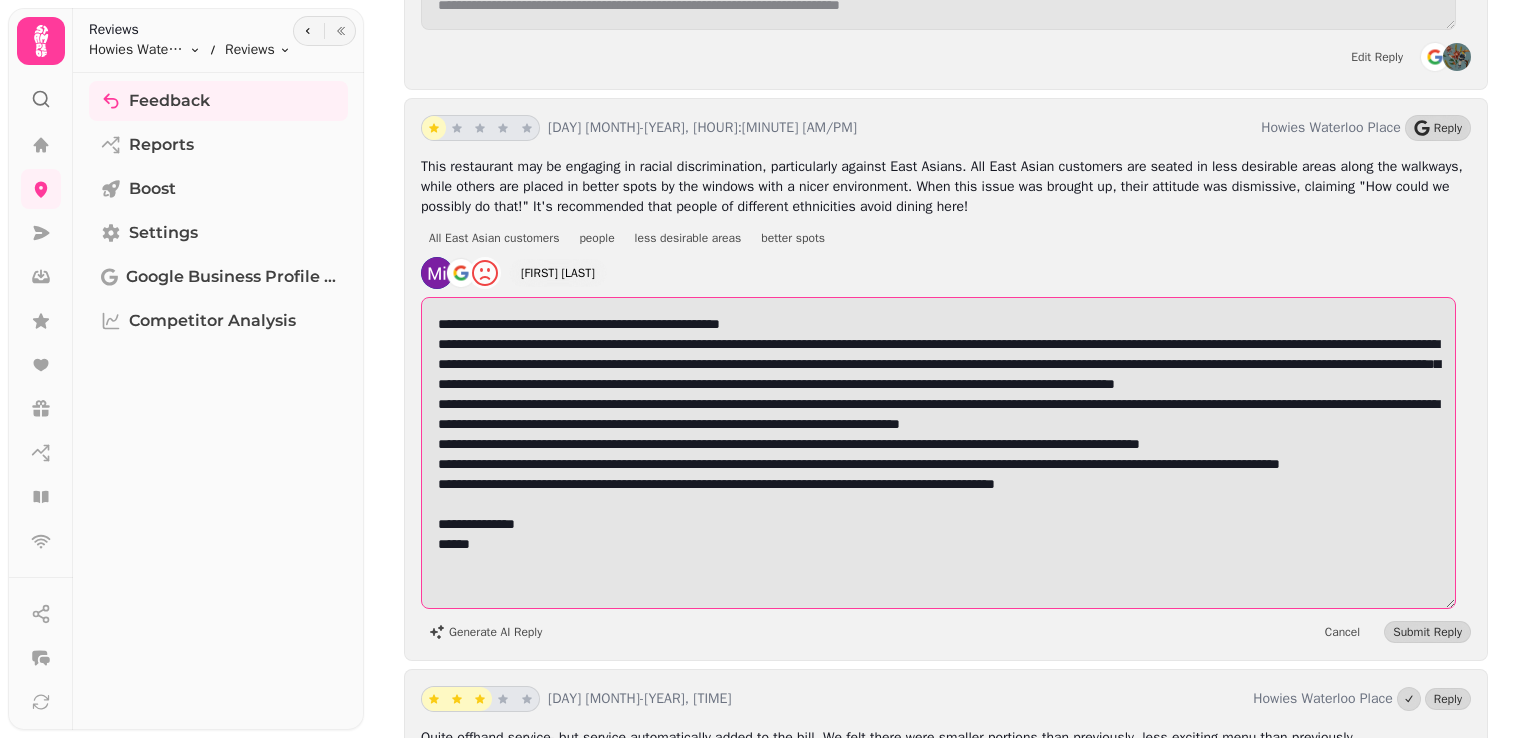 click at bounding box center [938, 453] 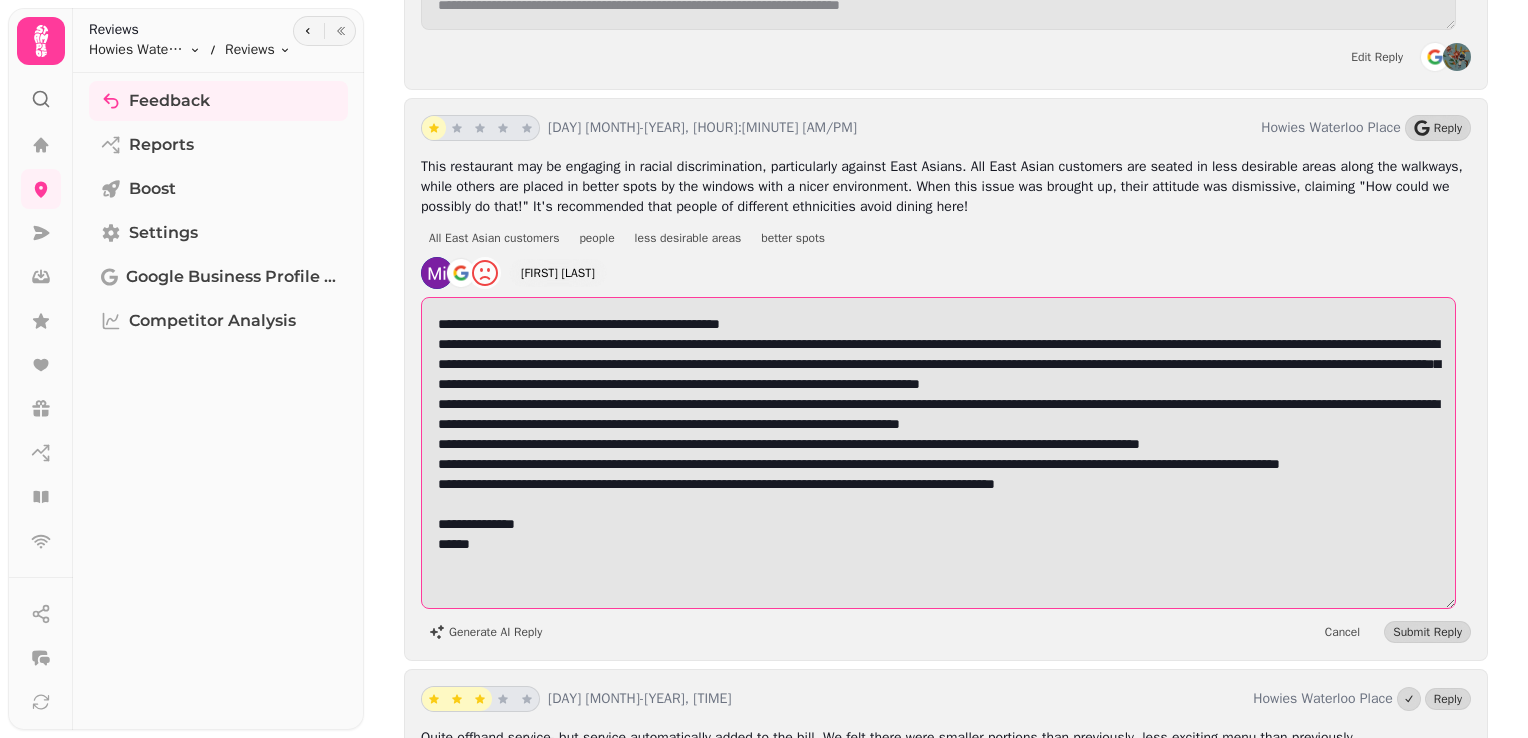 click at bounding box center [938, 453] 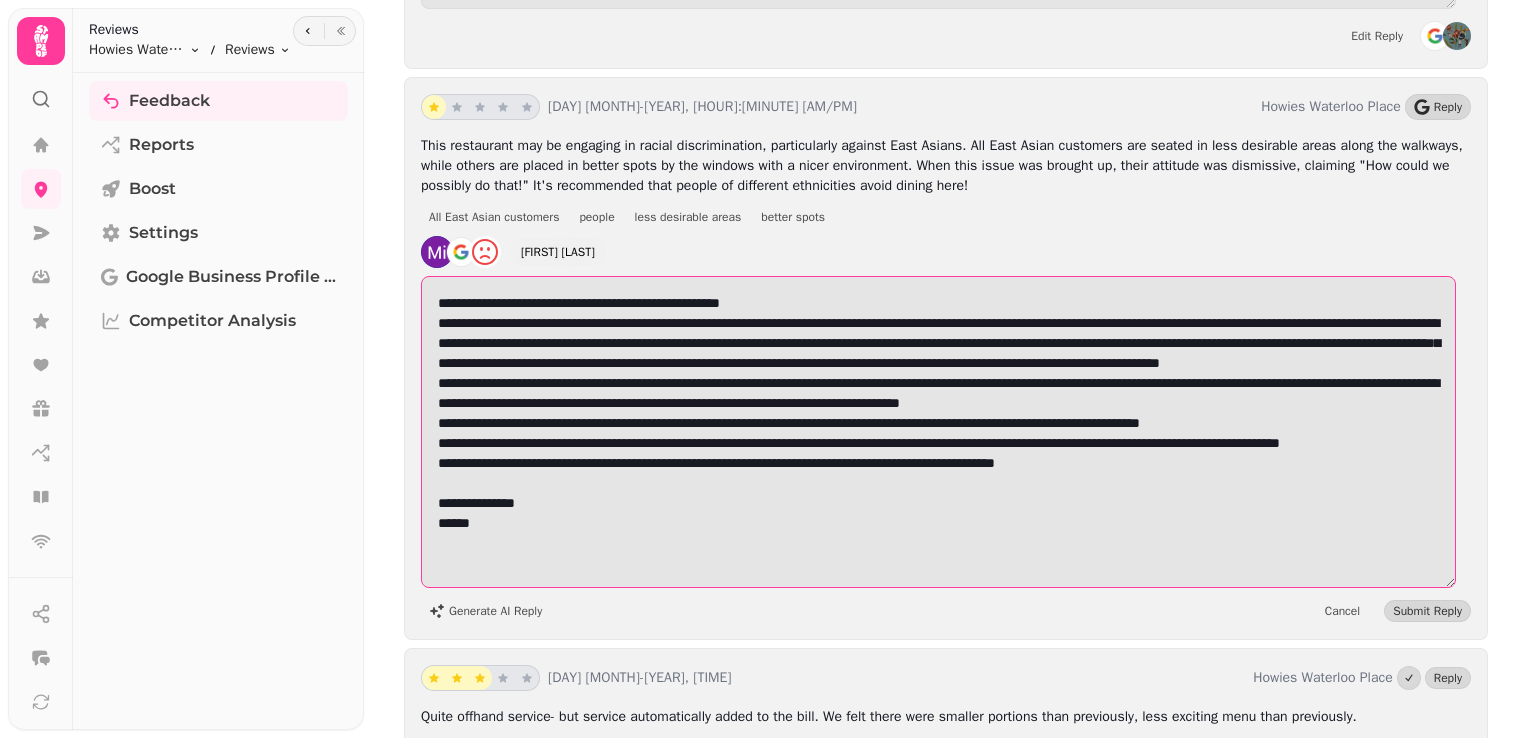 scroll, scrollTop: 6917, scrollLeft: 0, axis: vertical 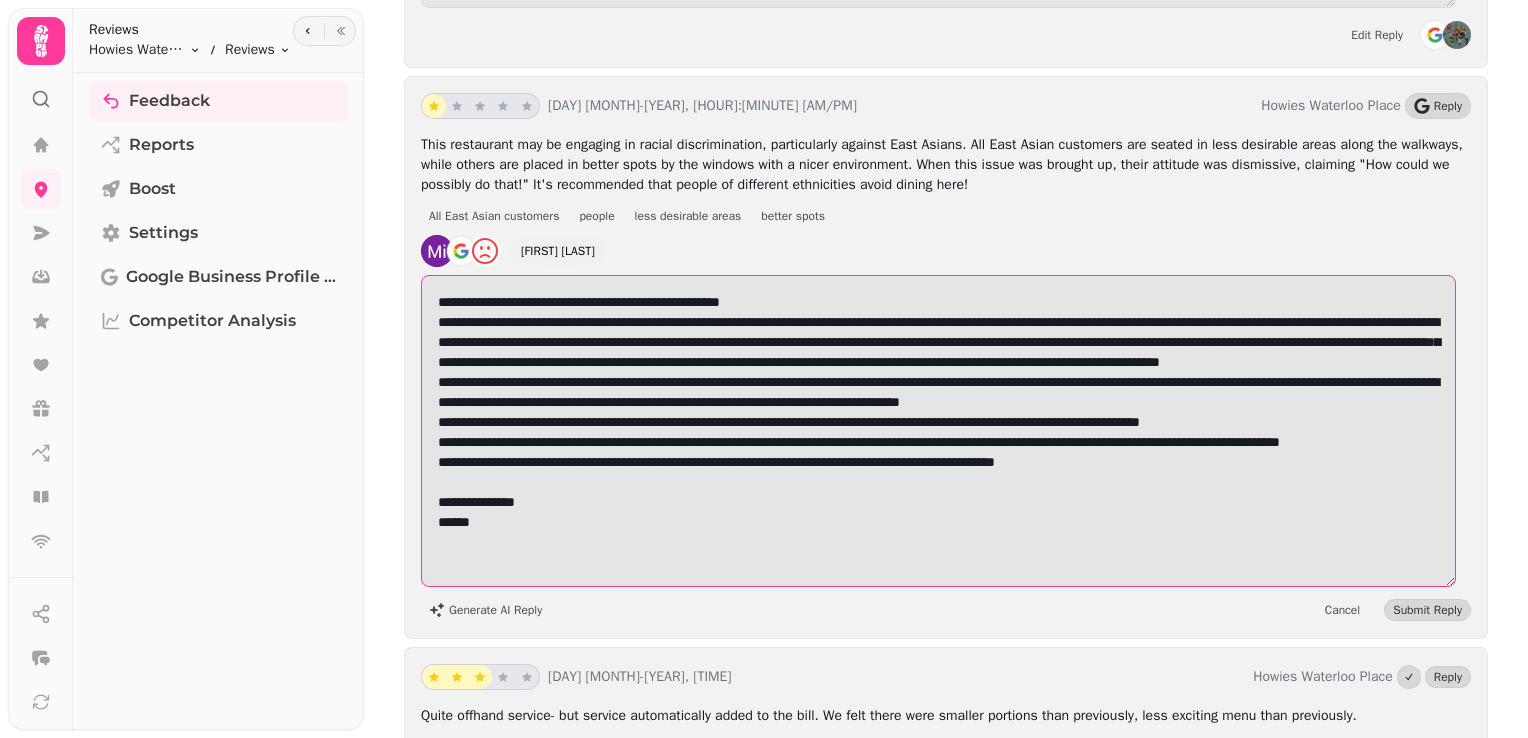 drag, startPoint x: 630, startPoint y: 297, endPoint x: 1320, endPoint y: 271, distance: 690.4897 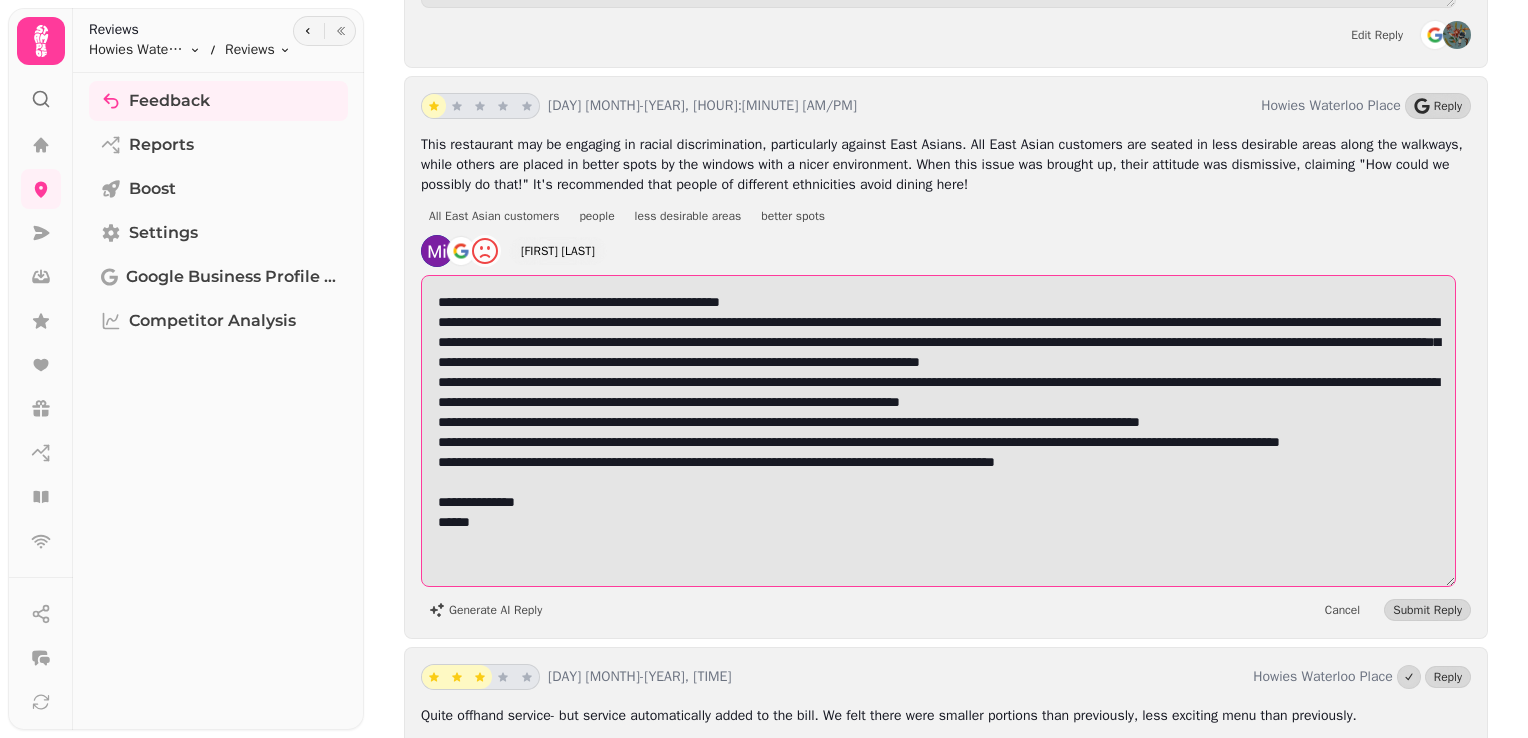 click at bounding box center (938, 431) 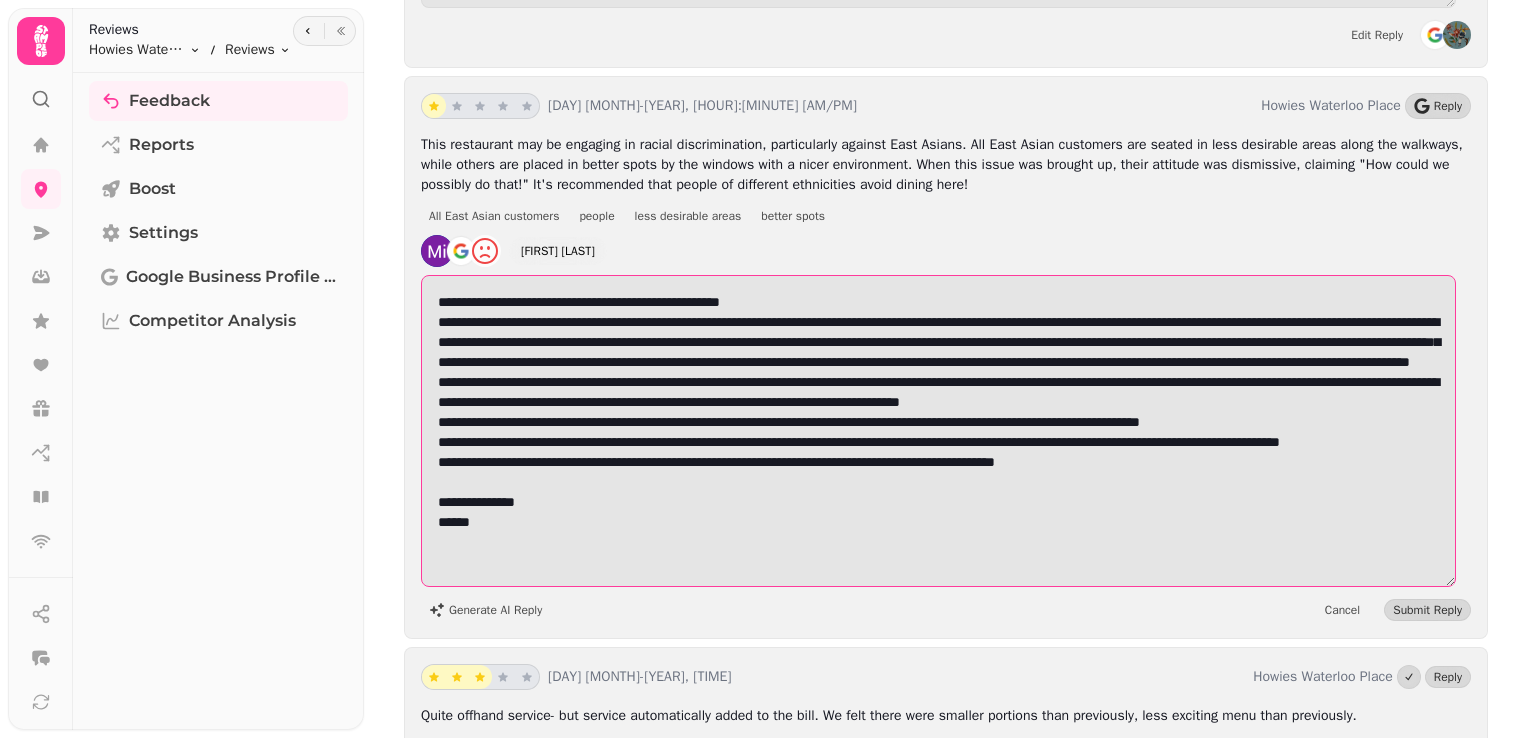 drag, startPoint x: 1136, startPoint y: 459, endPoint x: 1128, endPoint y: 438, distance: 22.472204 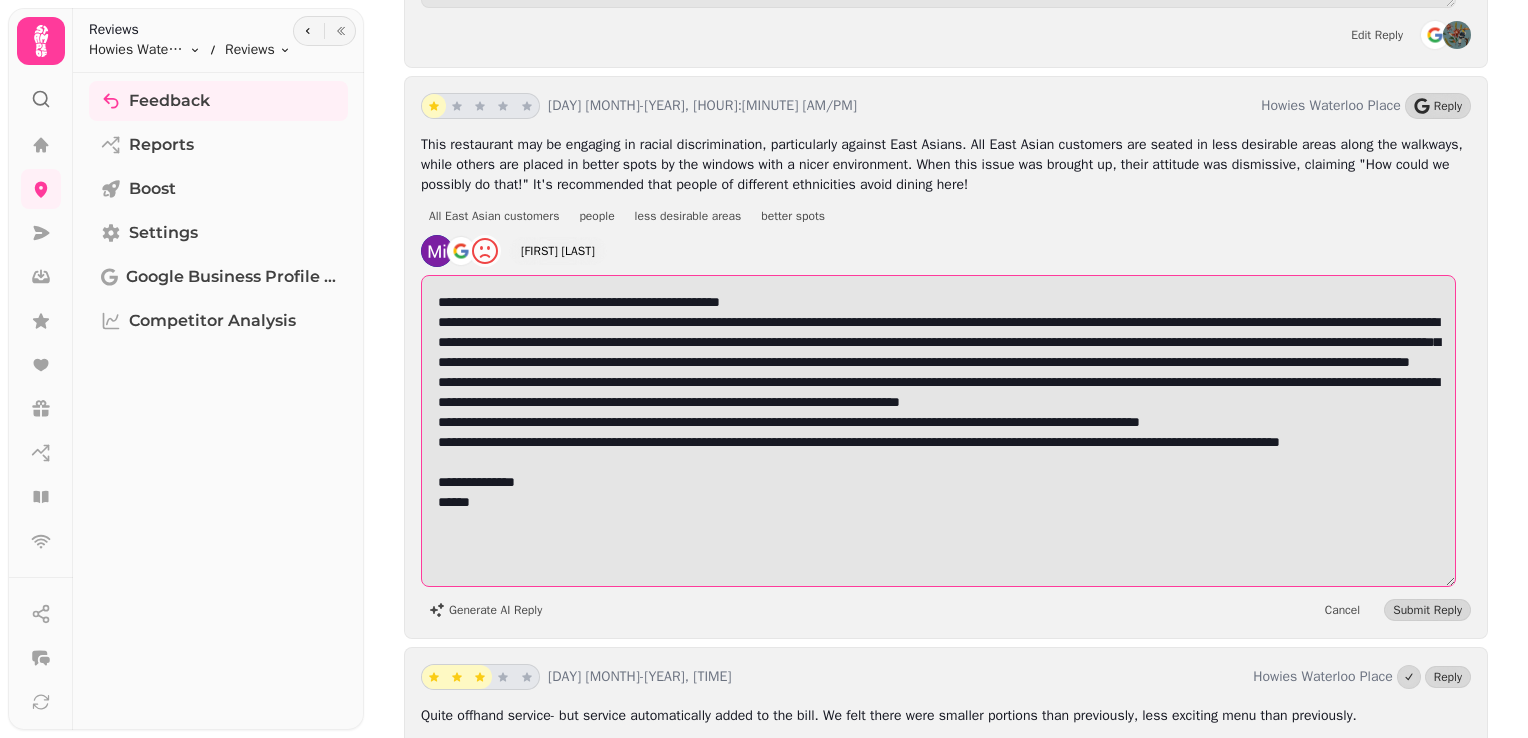 scroll, scrollTop: 0, scrollLeft: 0, axis: both 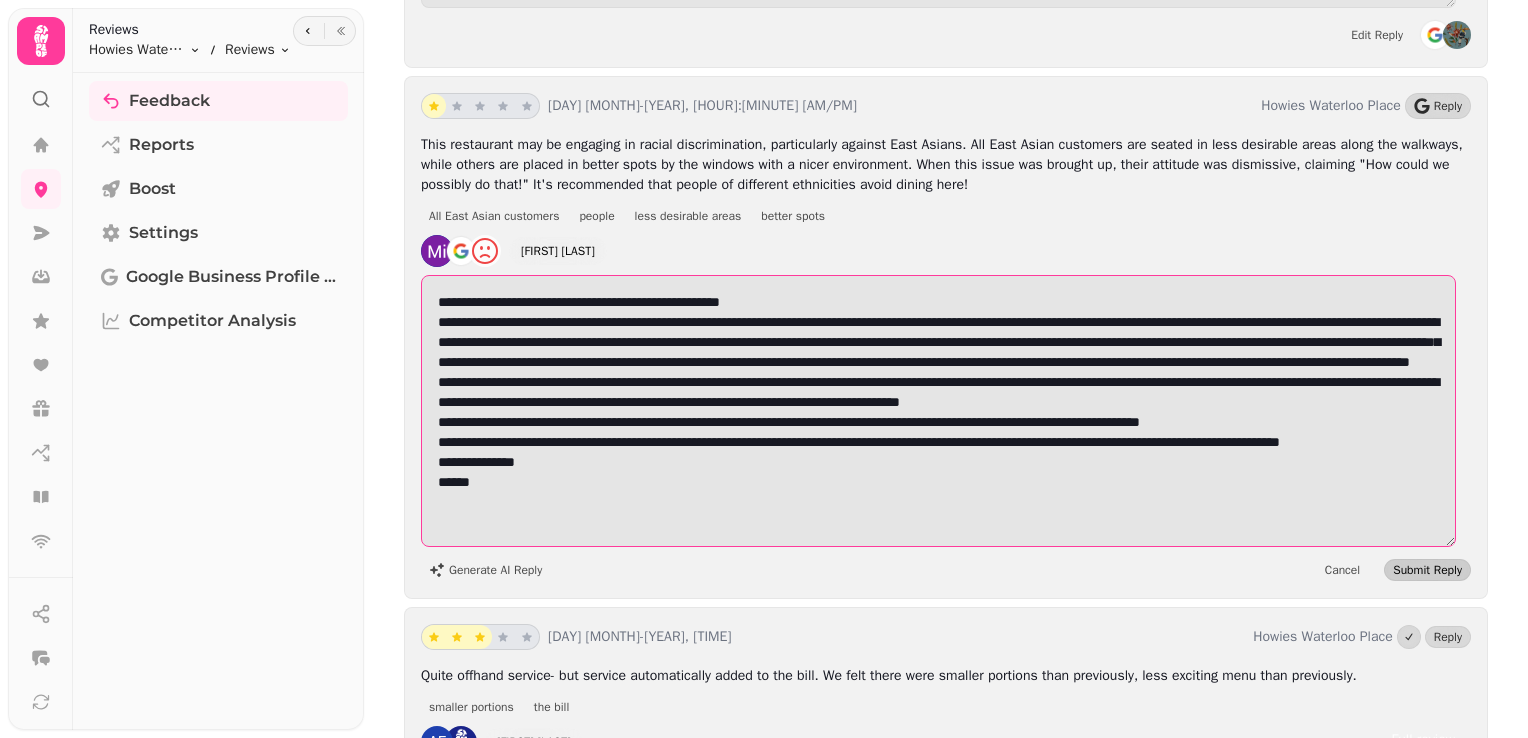 type on "**********" 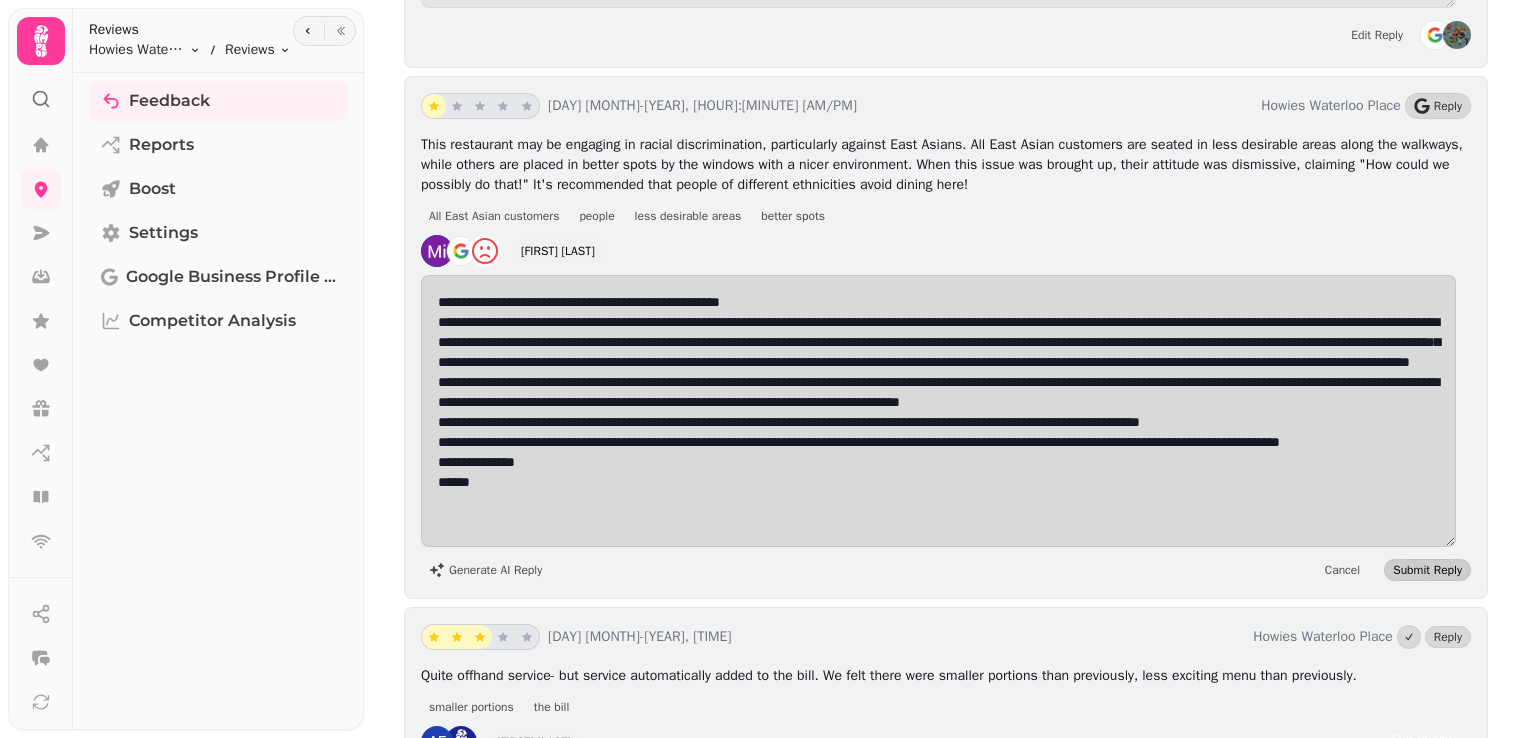 click on "Submit Reply" at bounding box center [1427, 570] 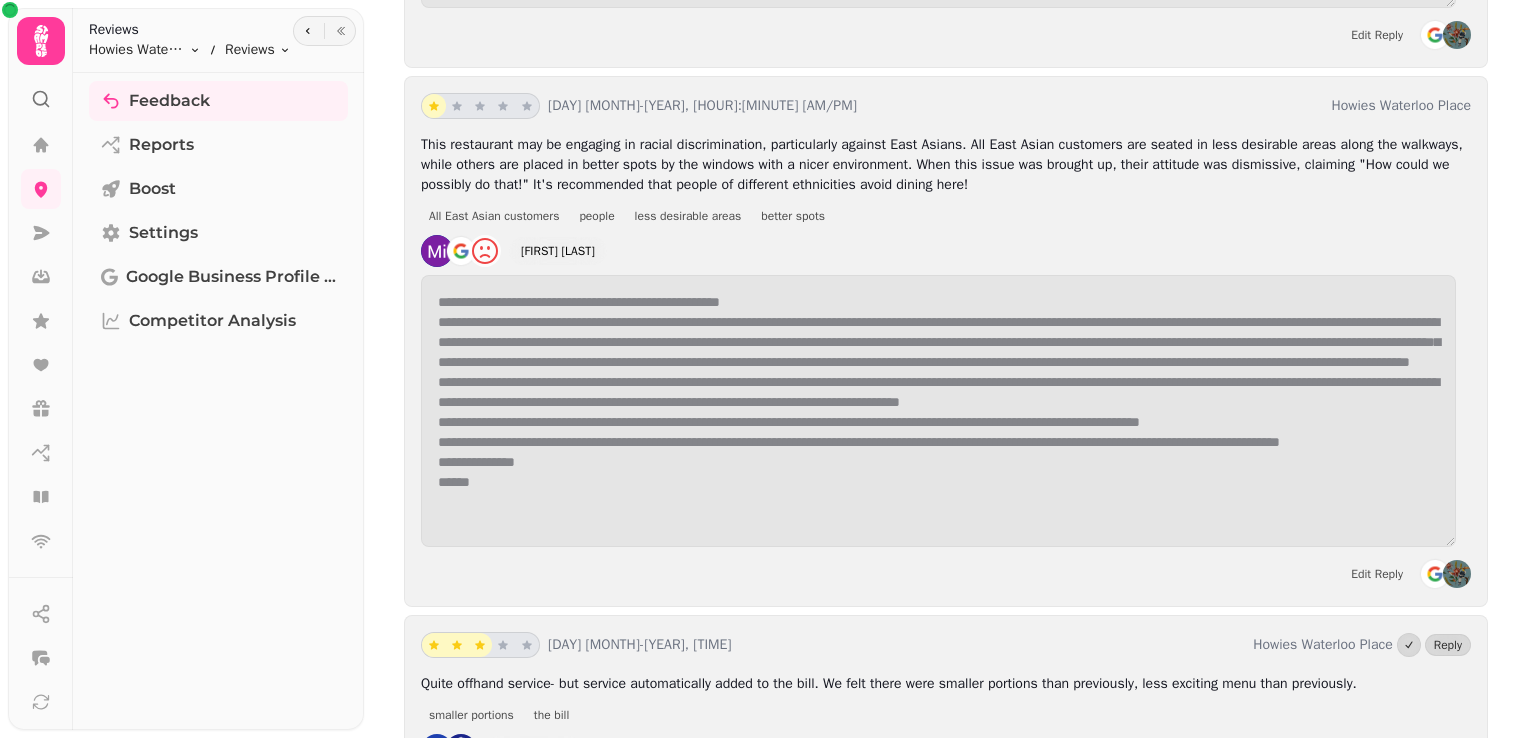 scroll, scrollTop: 1, scrollLeft: 0, axis: vertical 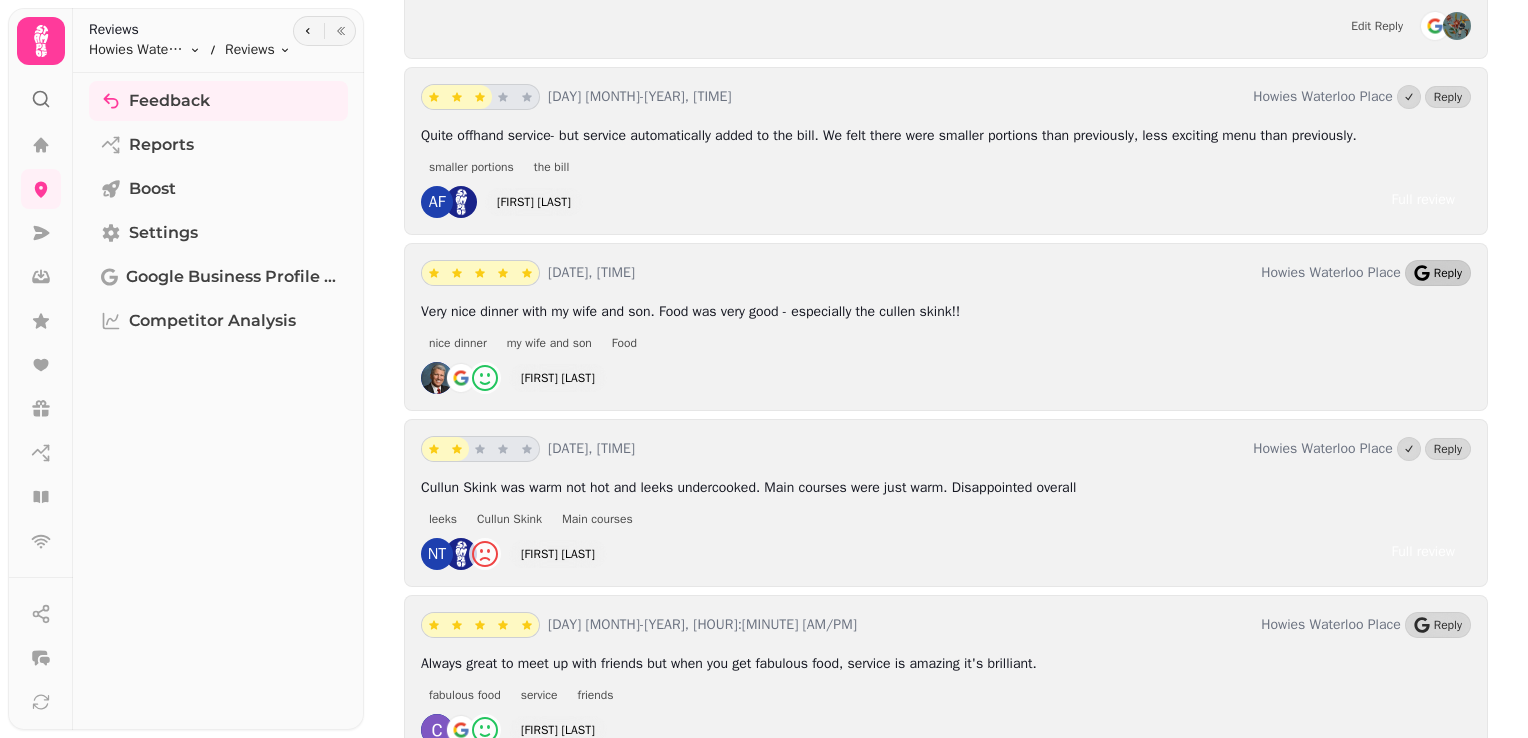 click on "Reply" at bounding box center (1448, 273) 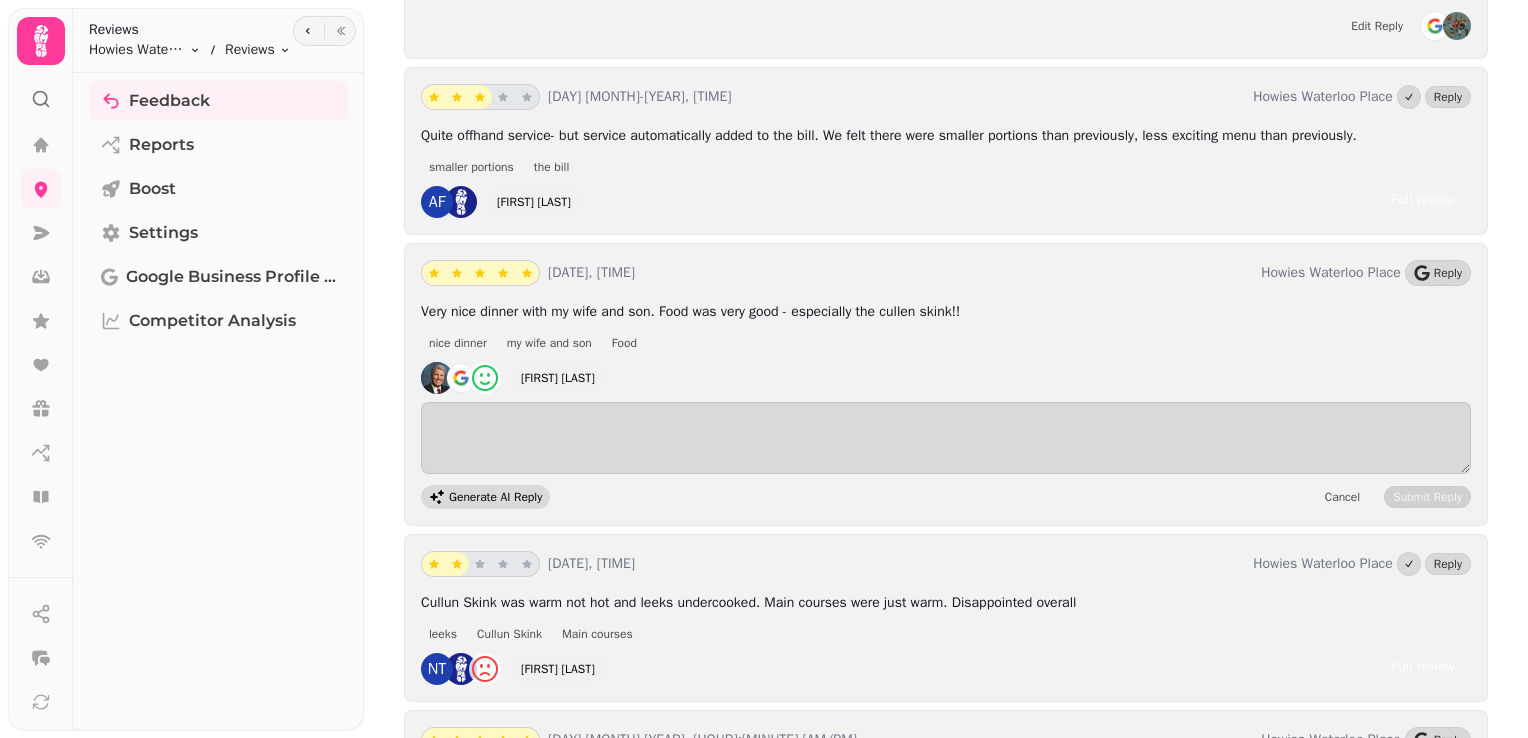 click on "Generate AI Reply" at bounding box center (495, 497) 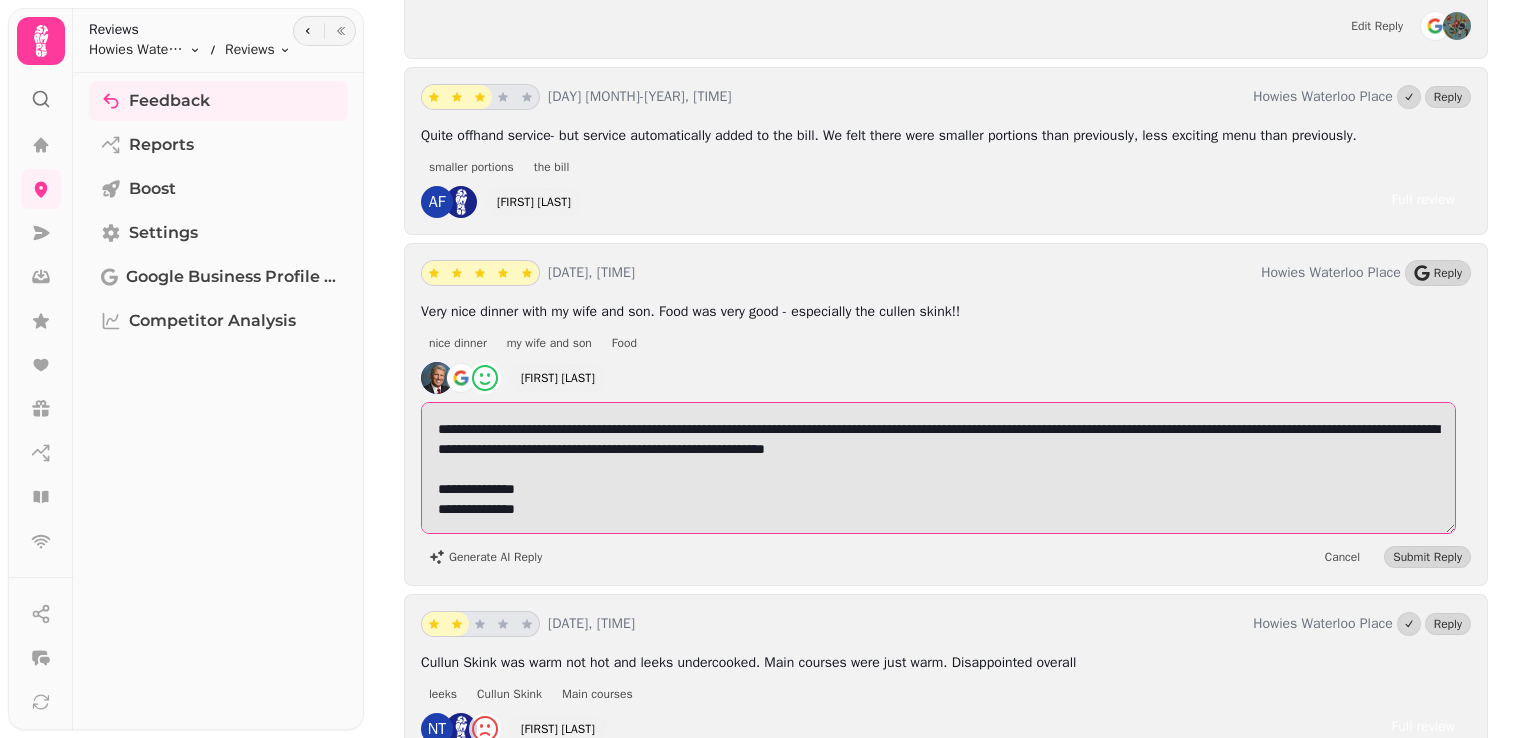 drag, startPoint x: 568, startPoint y: 460, endPoint x: 522, endPoint y: 425, distance: 57.801384 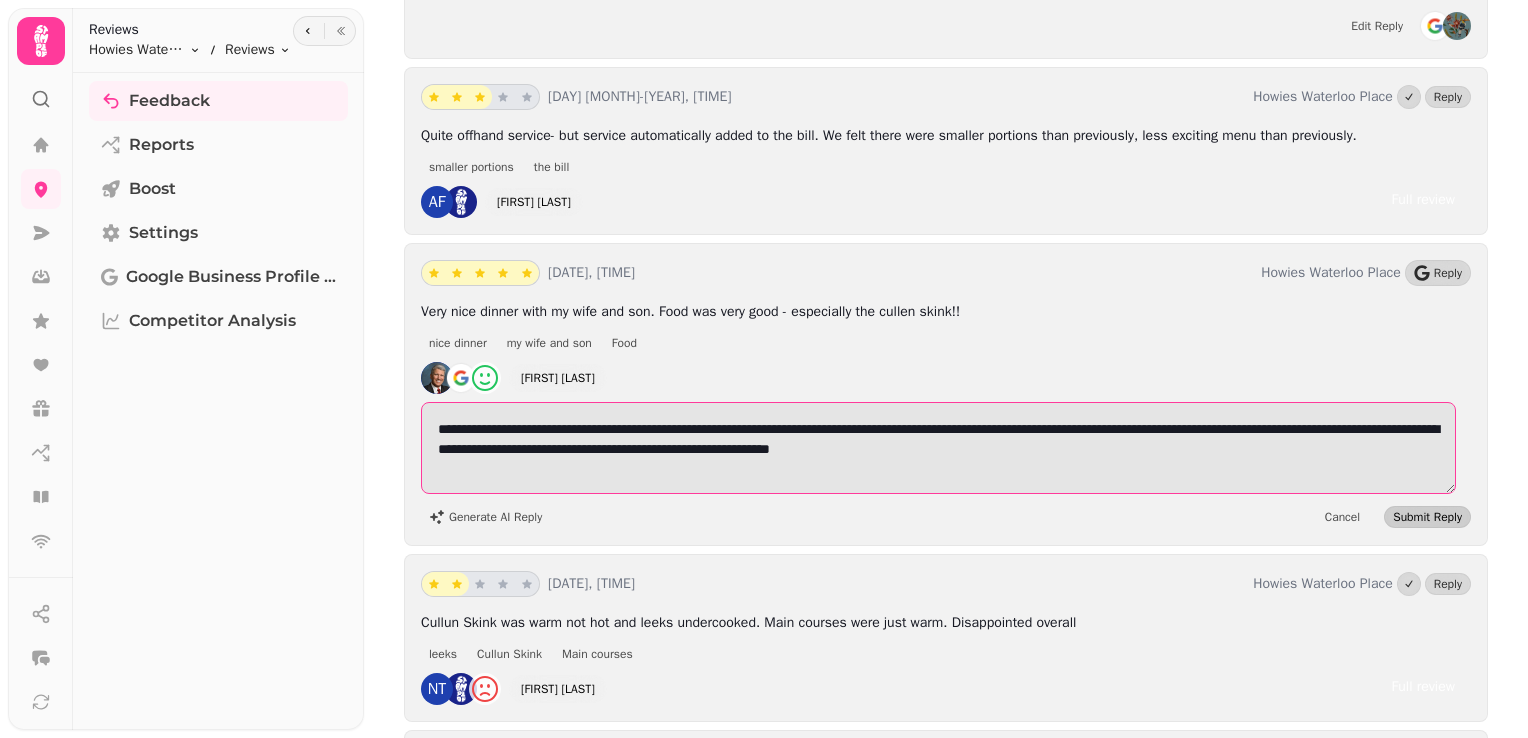 type on "**********" 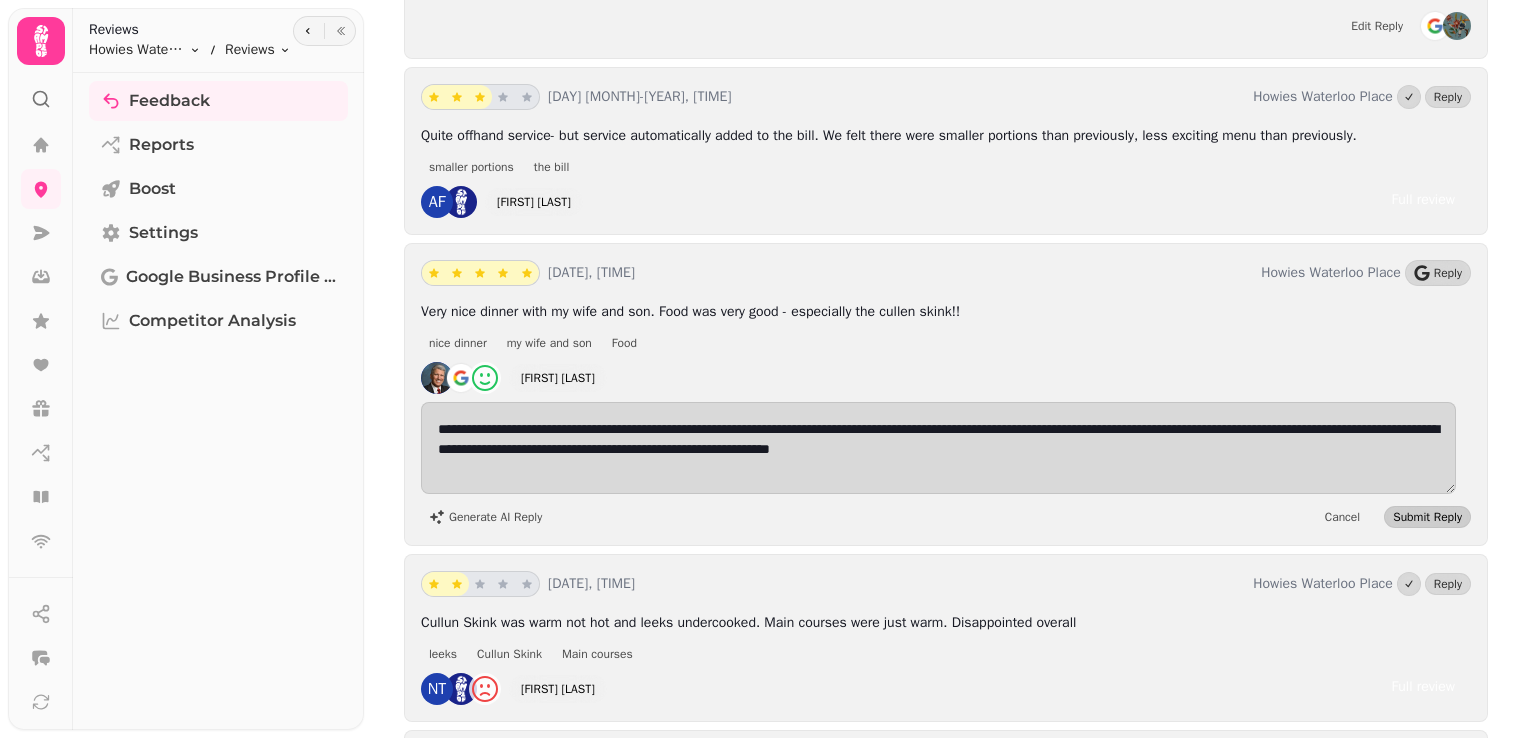 click on "Submit Reply" at bounding box center (1427, 517) 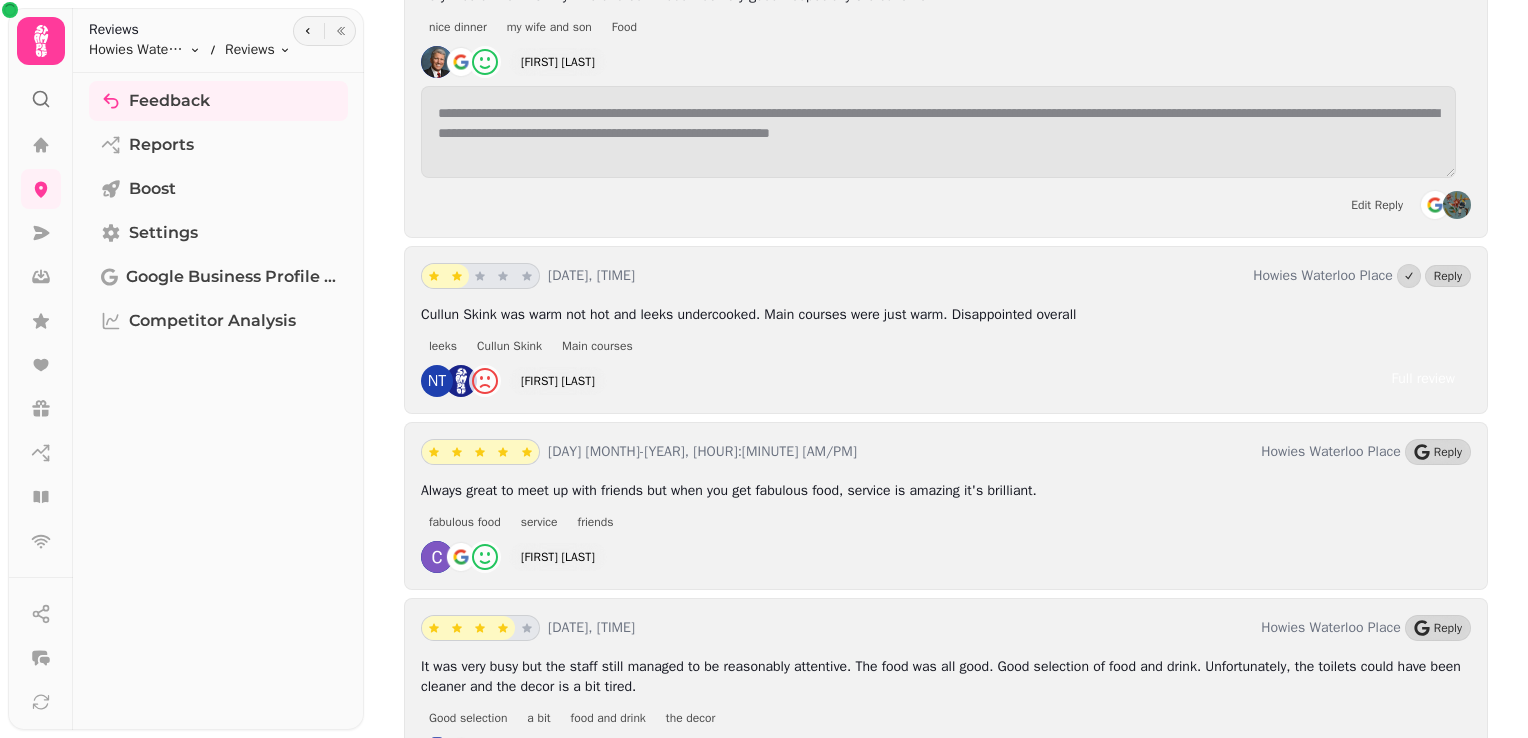 scroll, scrollTop: 7947, scrollLeft: 0, axis: vertical 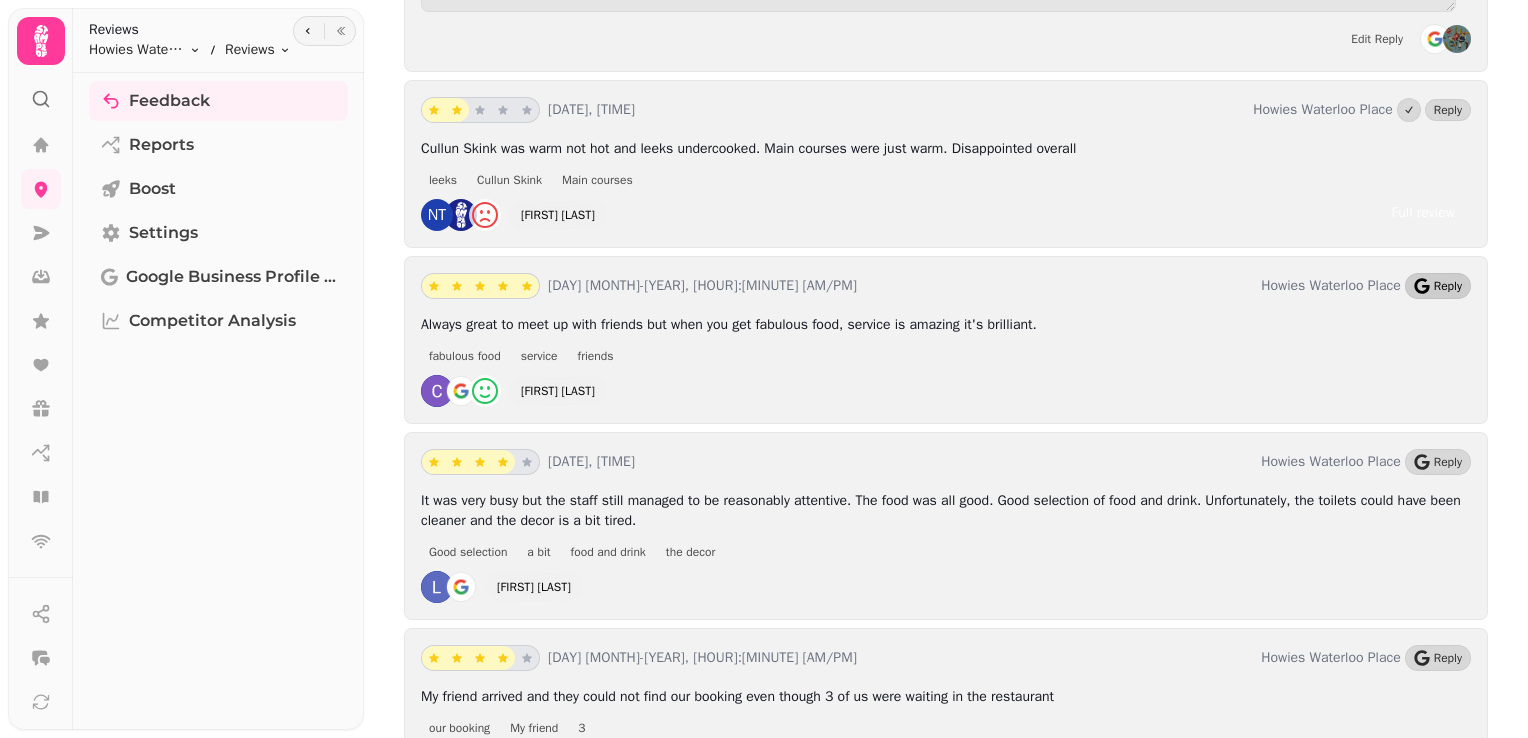click on "Reply" at bounding box center [1438, 286] 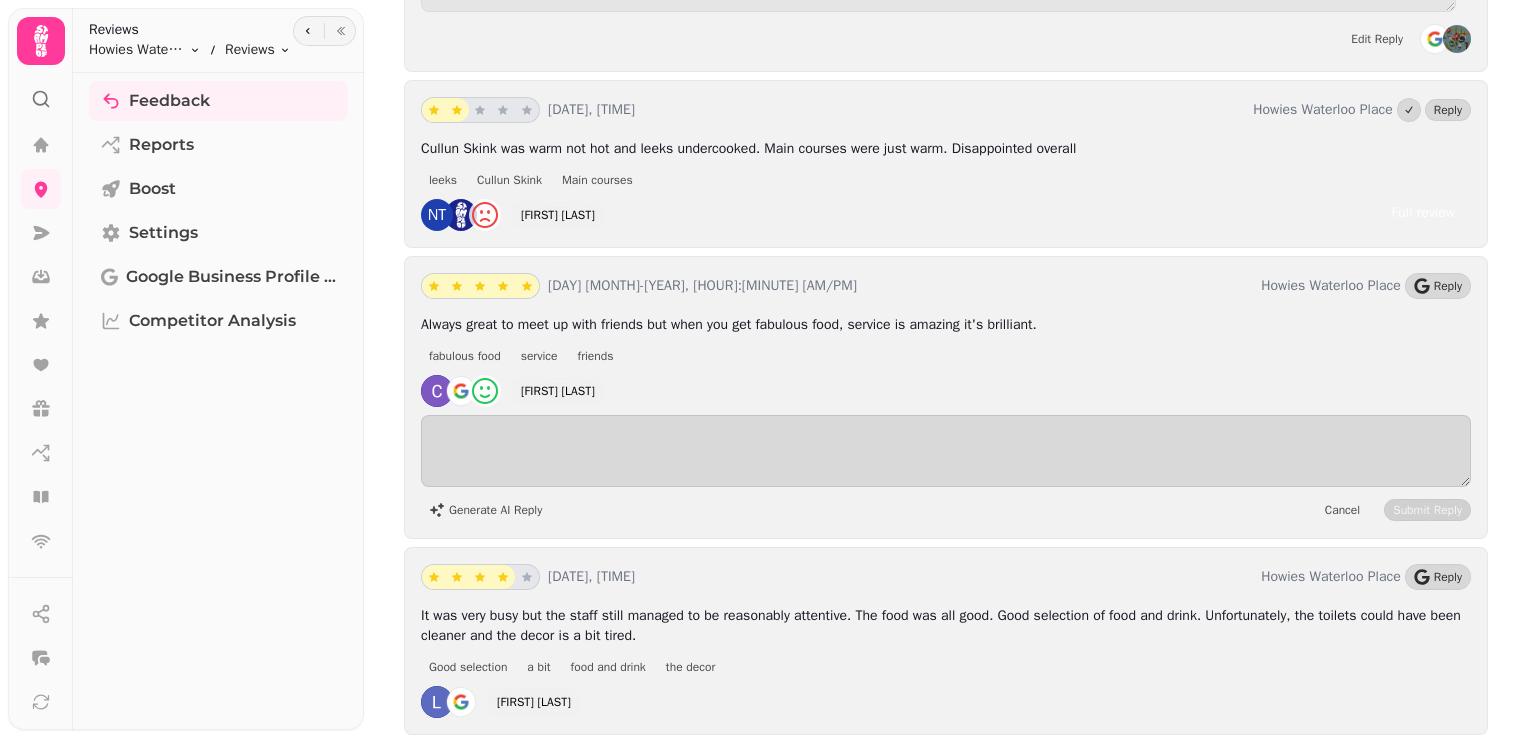 click on "Generate AI Reply" at bounding box center [485, 510] 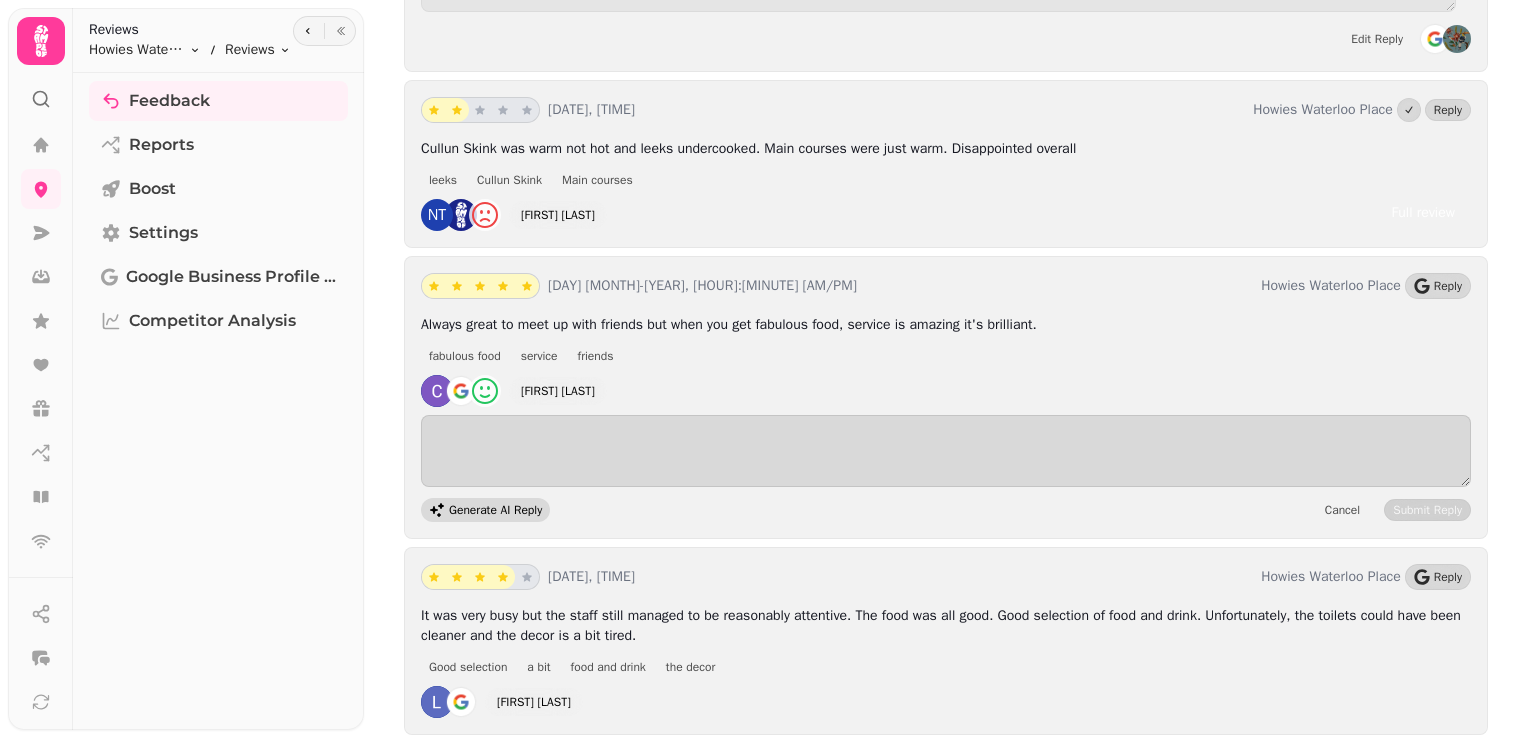 click on "Generate AI Reply" at bounding box center [485, 510] 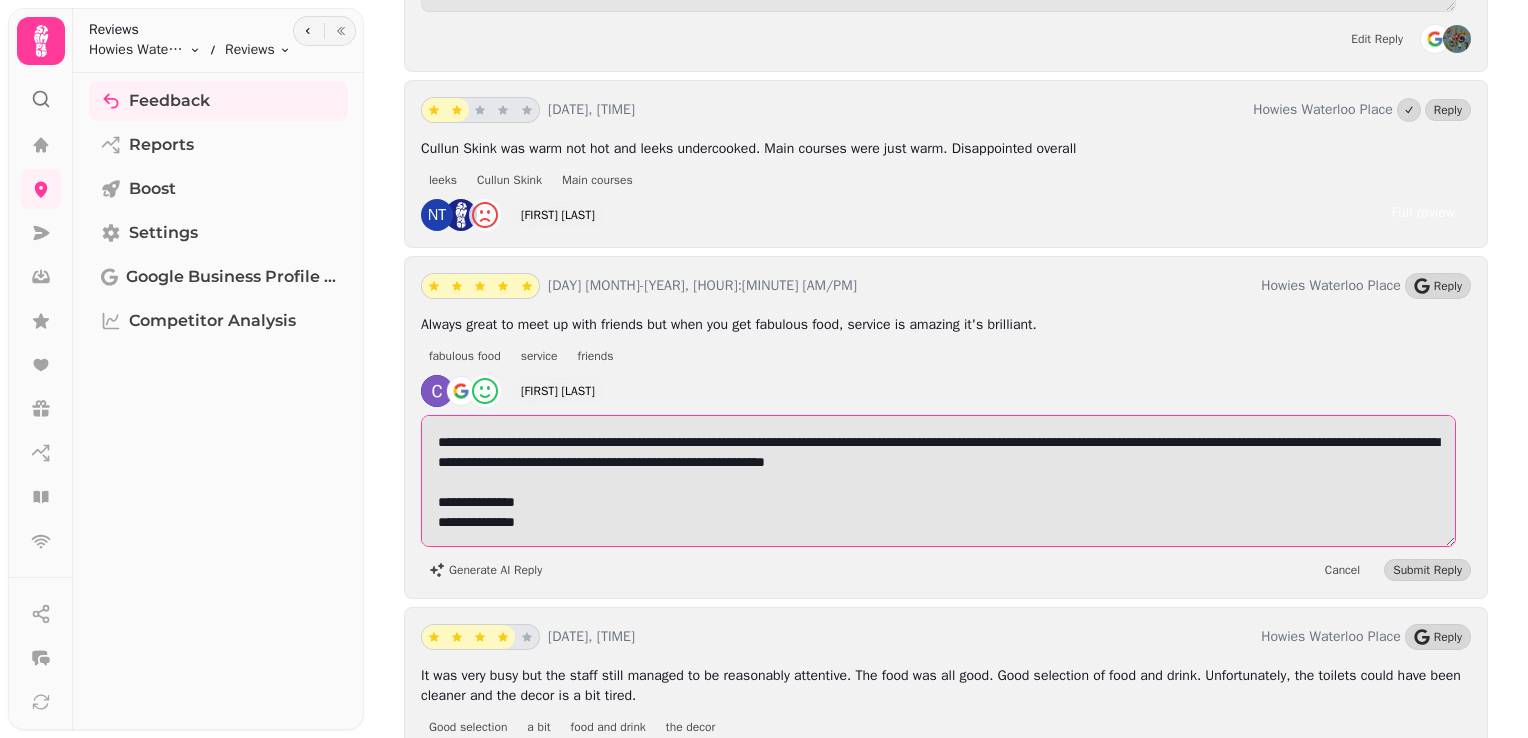 drag, startPoint x: 558, startPoint y: 473, endPoint x: 514, endPoint y: 438, distance: 56.22277 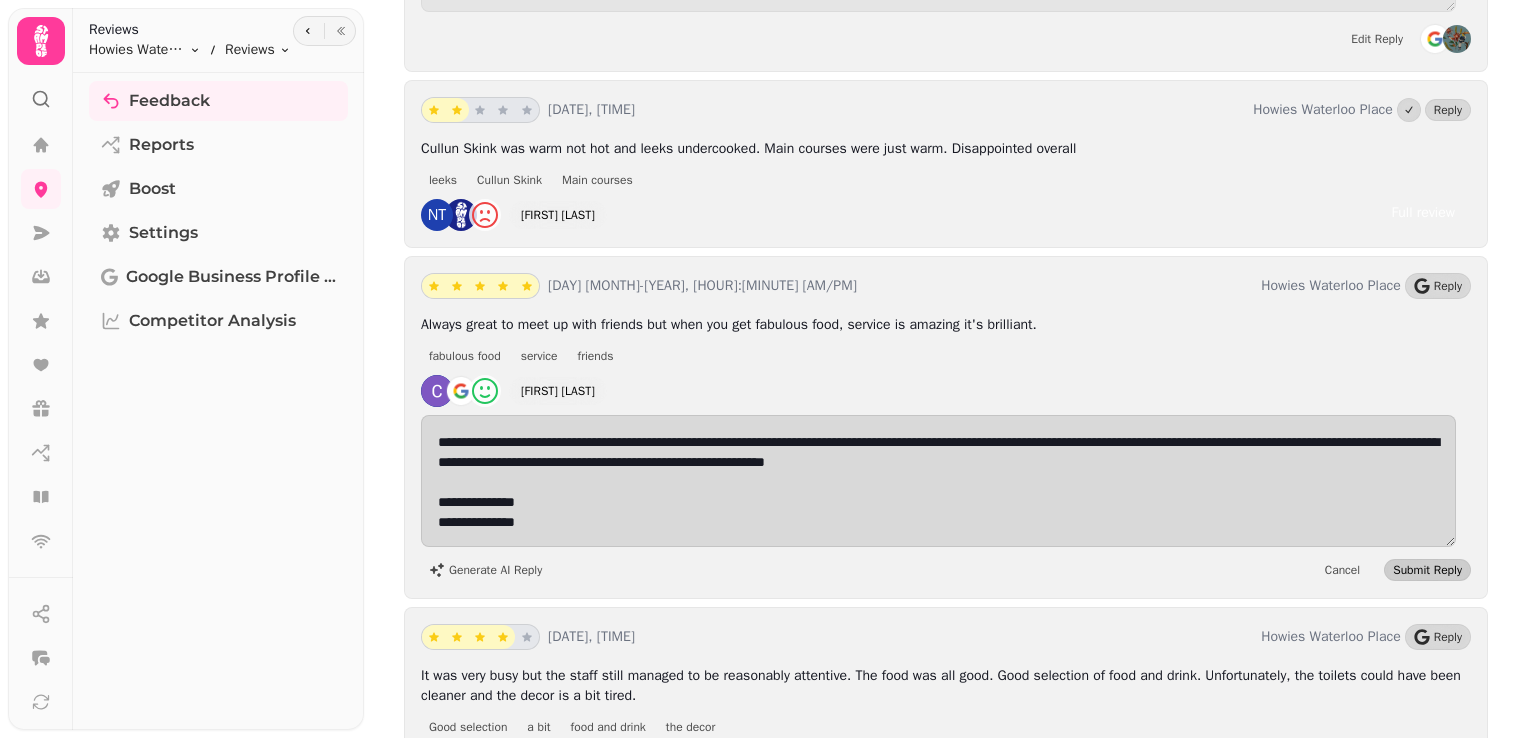 click on "Submit Reply" at bounding box center [1427, 570] 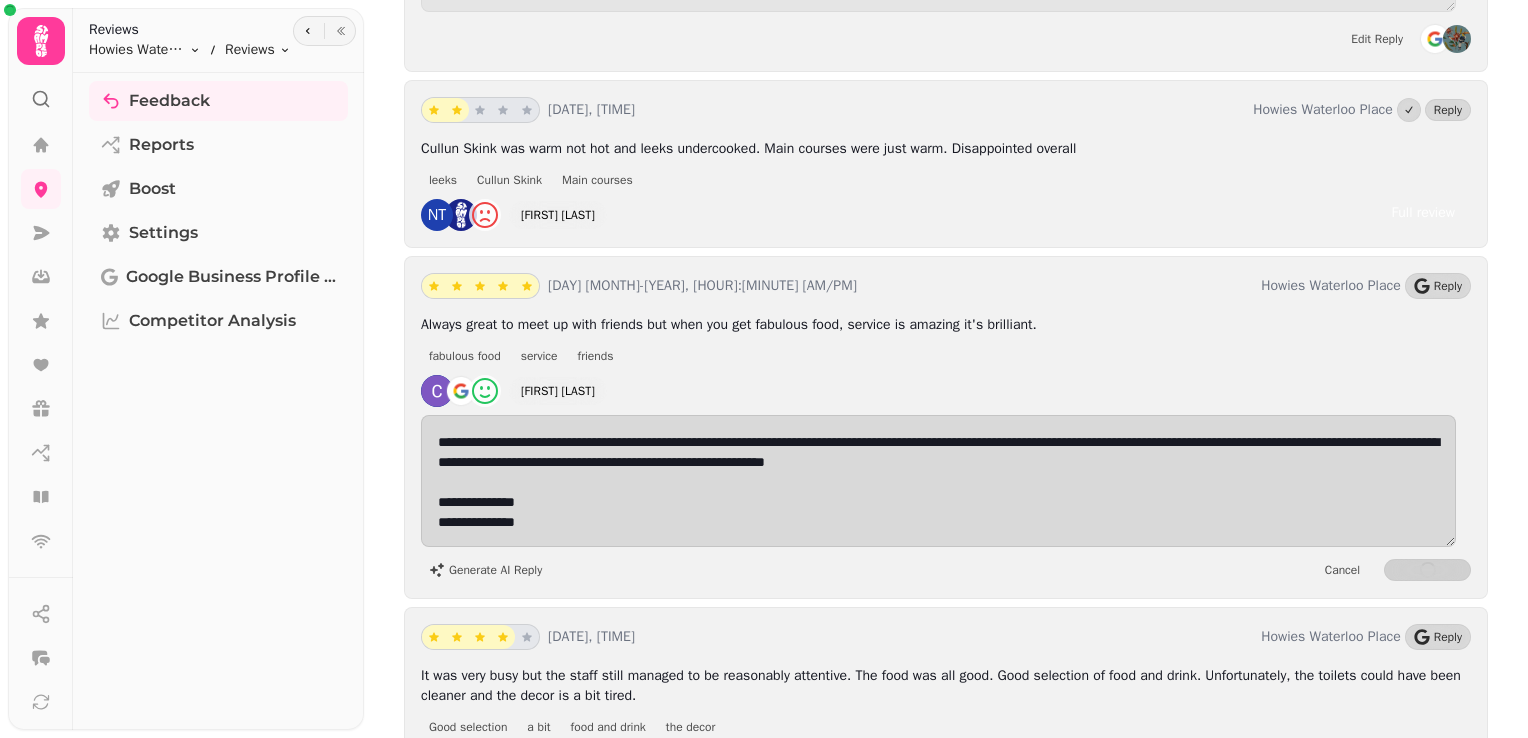 scroll, scrollTop: 8239, scrollLeft: 0, axis: vertical 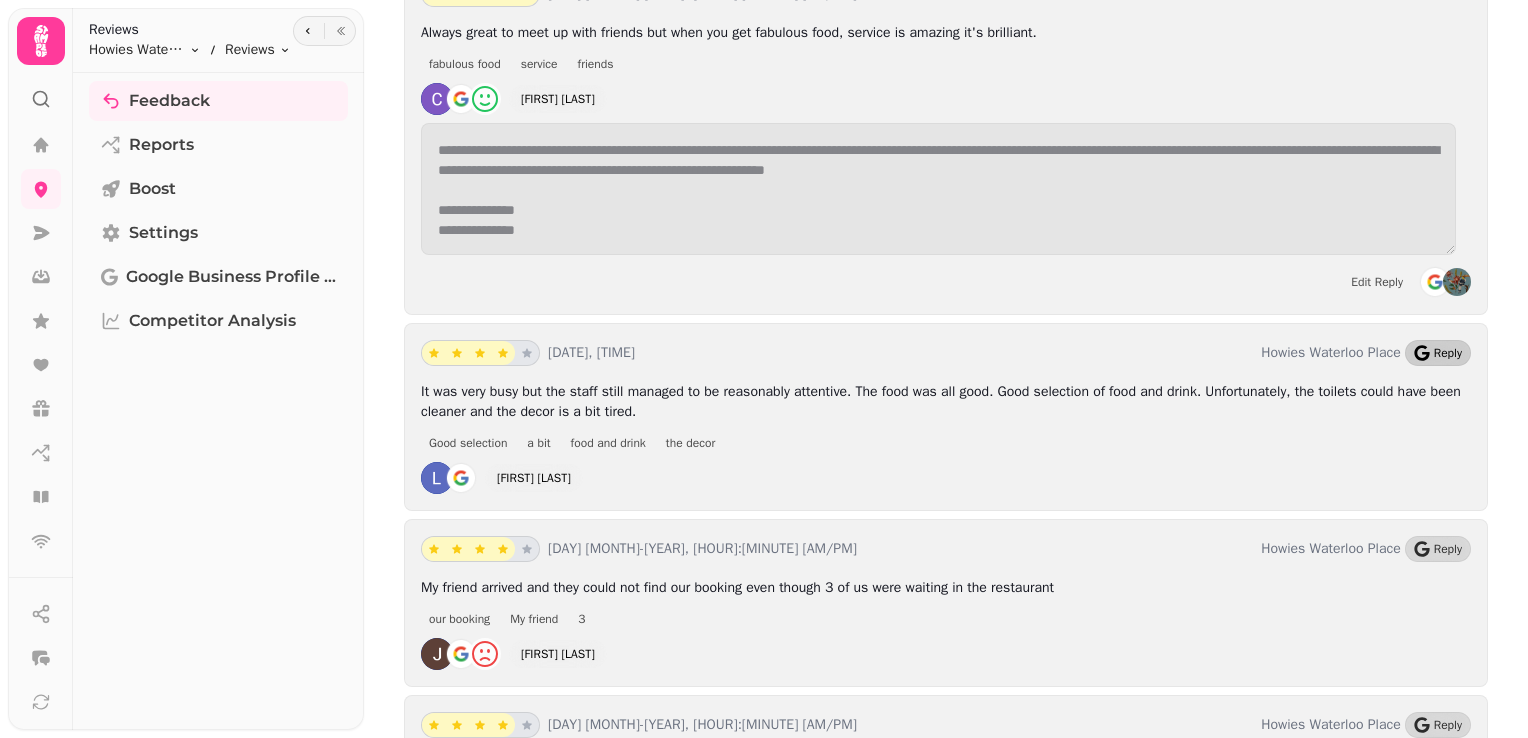 click on "Reply" at bounding box center [1448, 353] 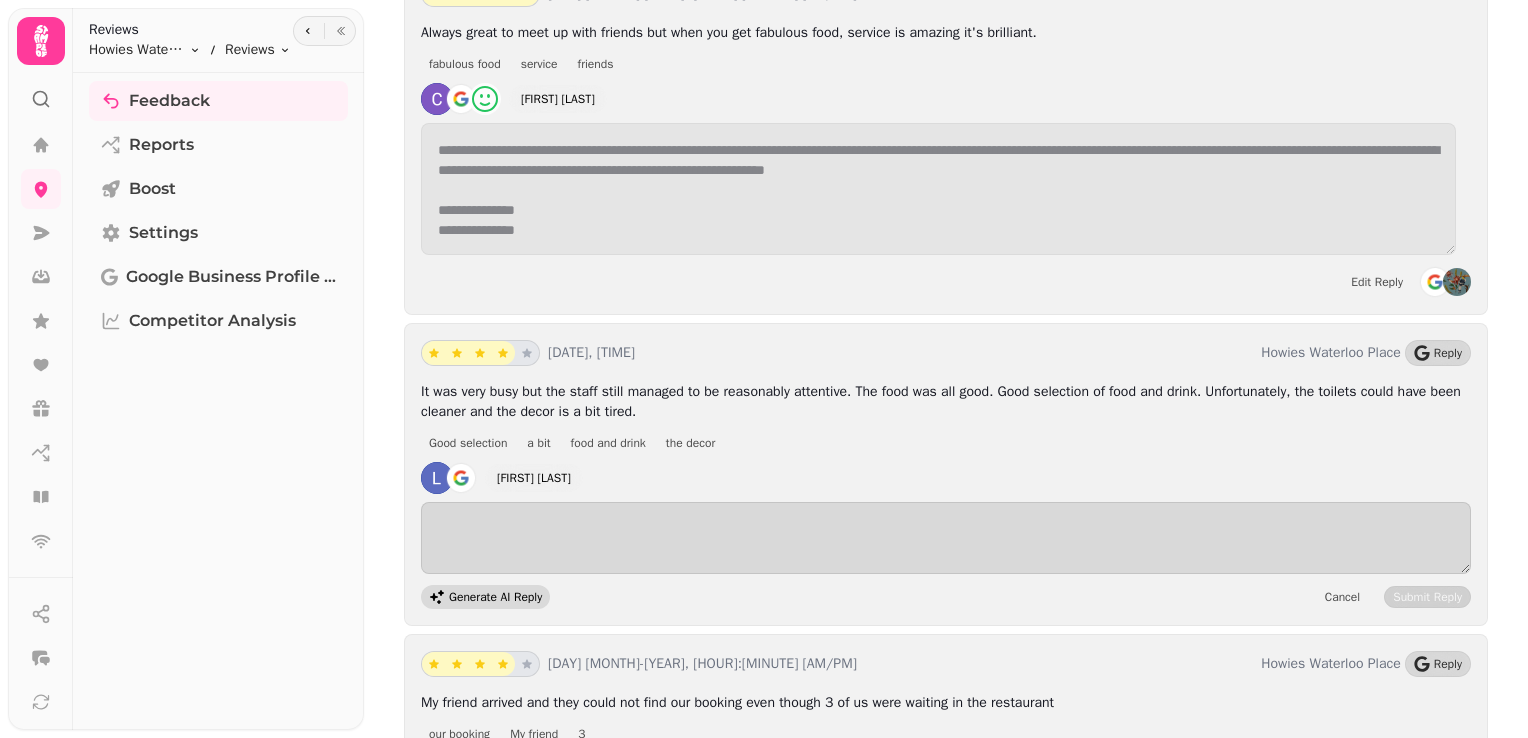 click on "Generate AI Reply" at bounding box center (495, 597) 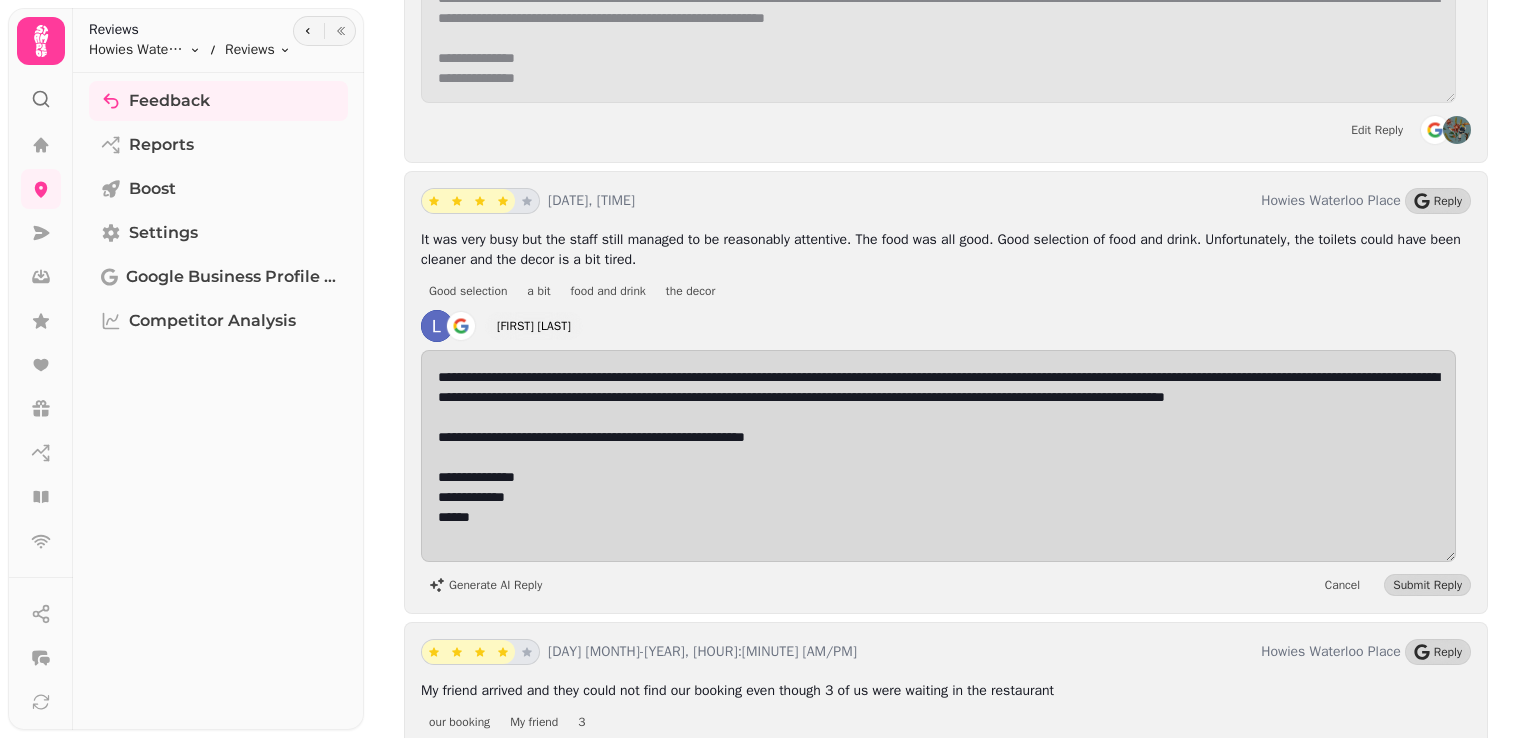 scroll, scrollTop: 8394, scrollLeft: 0, axis: vertical 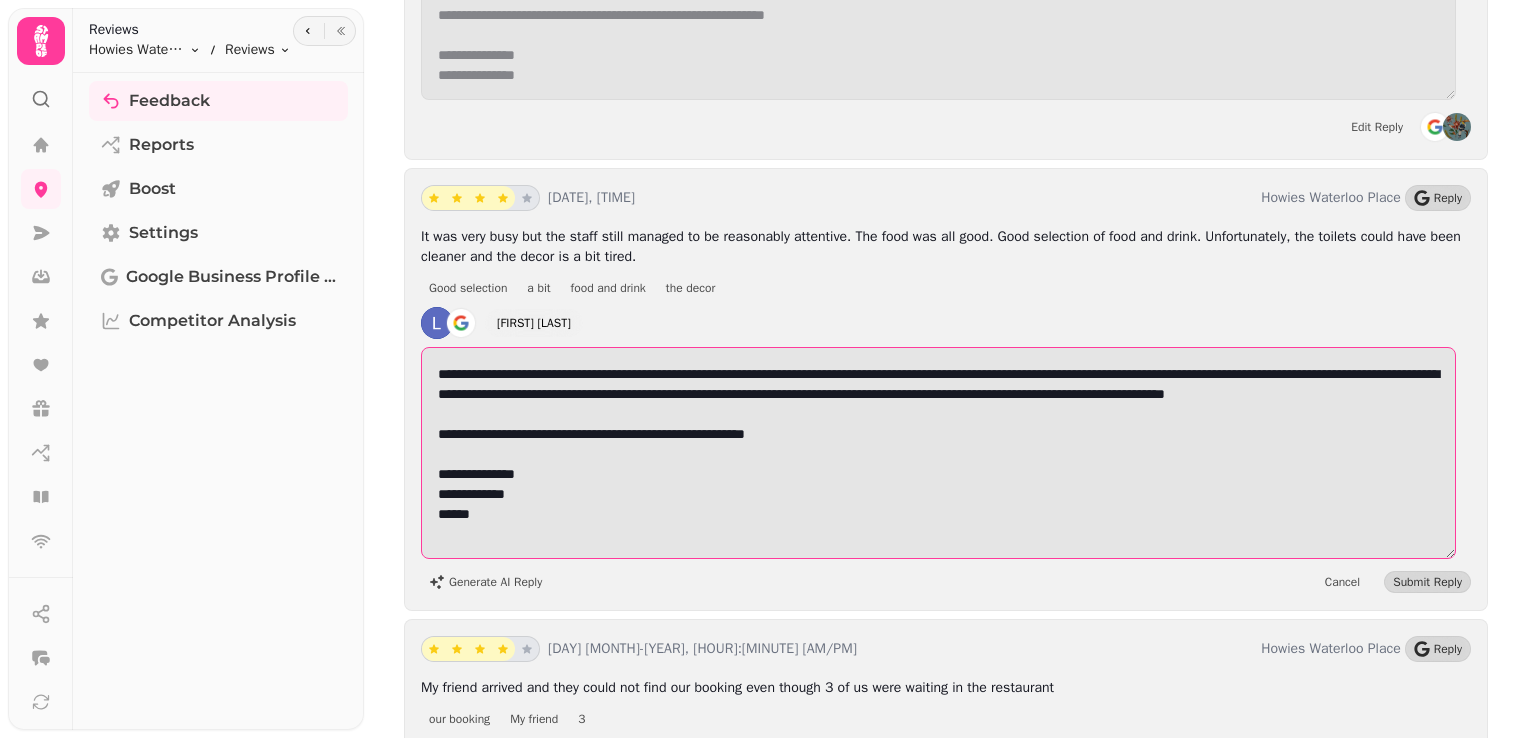 drag, startPoint x: 535, startPoint y: 458, endPoint x: 423, endPoint y: 465, distance: 112.21854 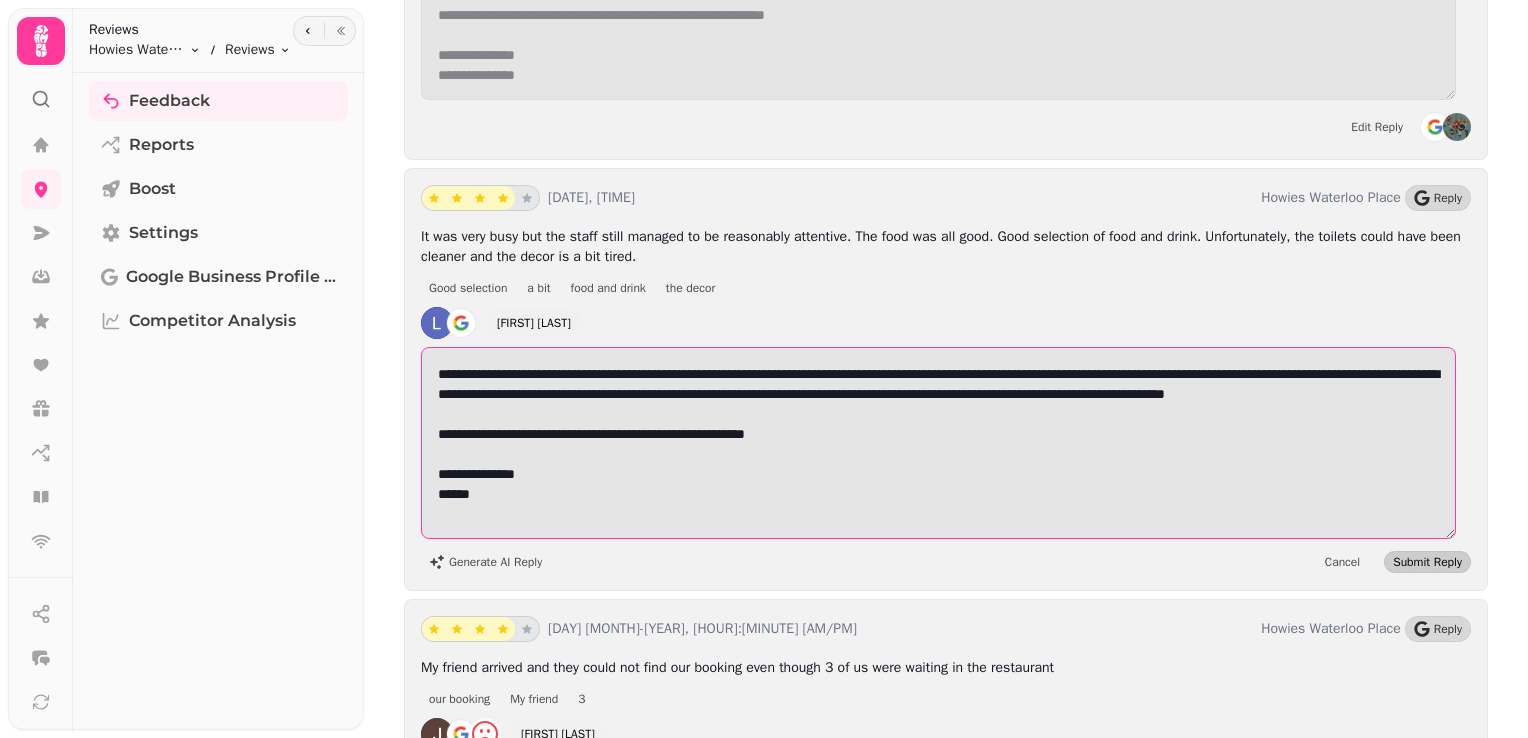 type on "**********" 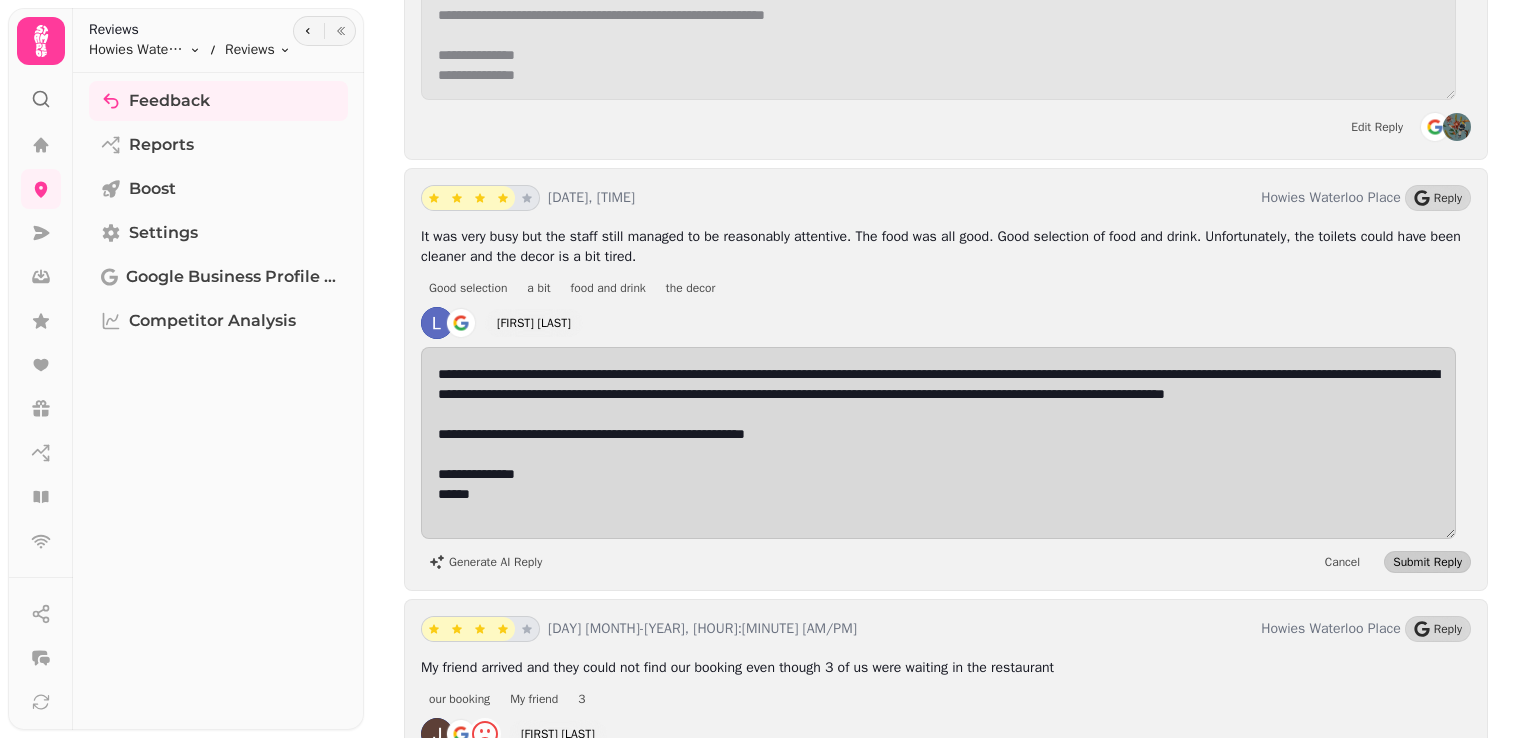 click on "Submit Reply" at bounding box center [1427, 562] 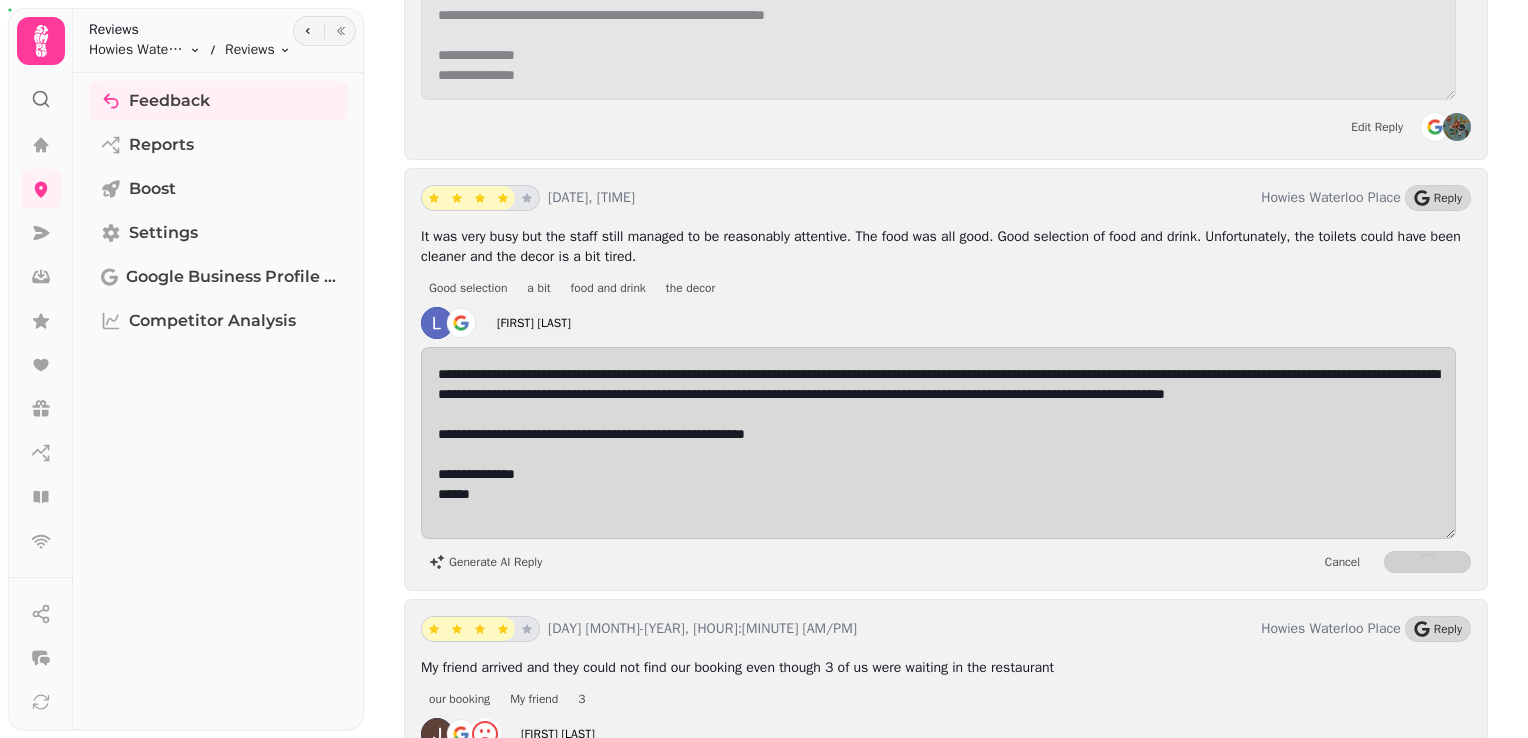 scroll, scrollTop: 8376, scrollLeft: 0, axis: vertical 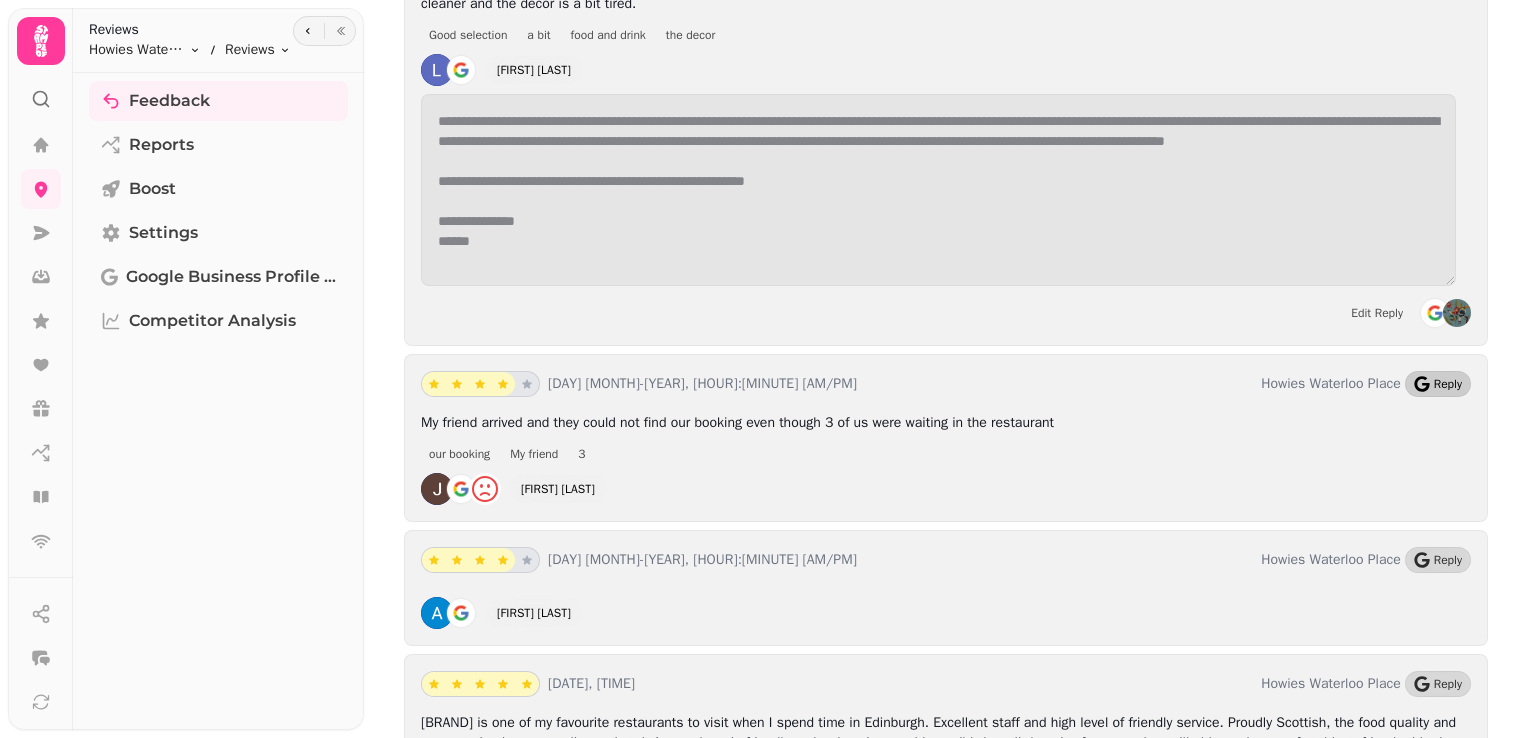 click on "Reply" at bounding box center (1448, 384) 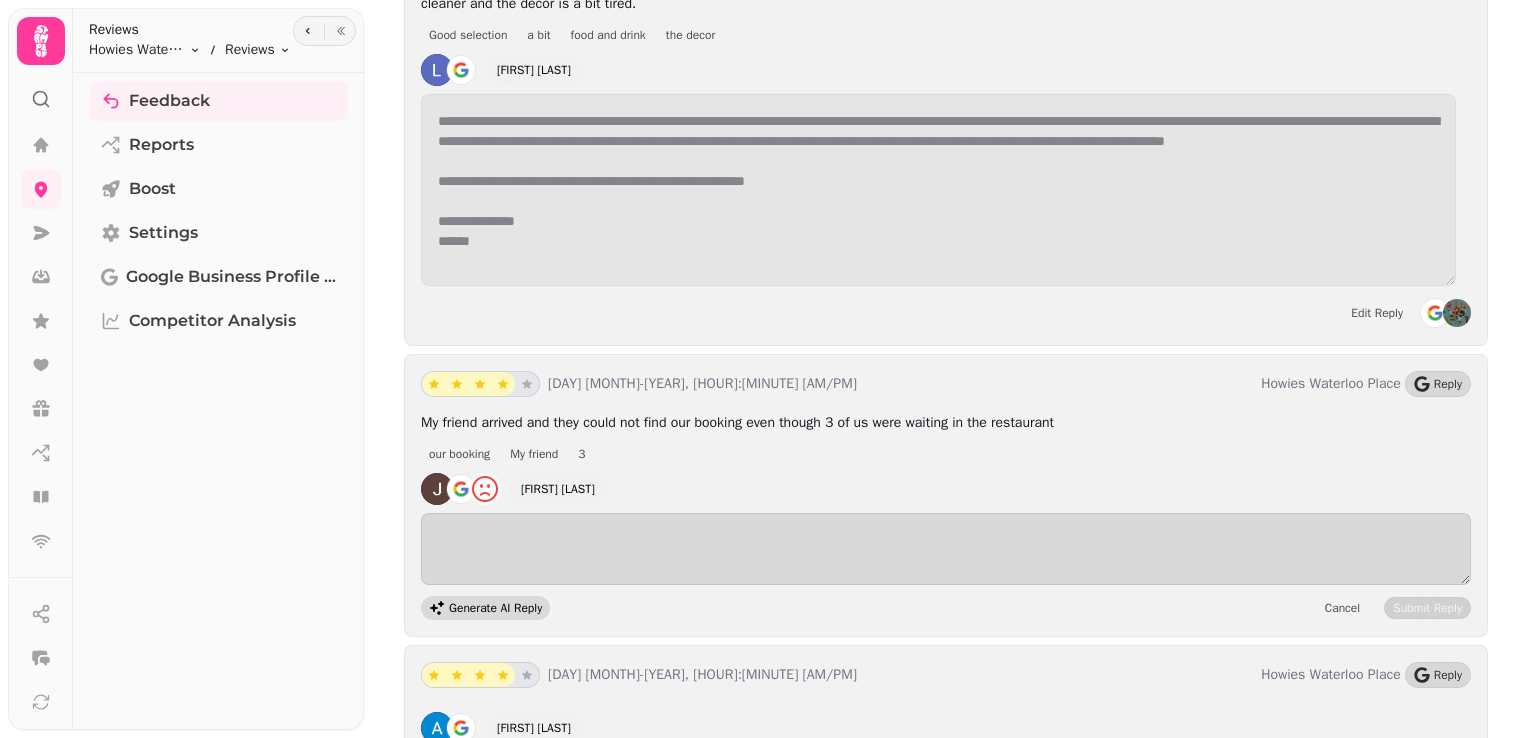 click on "Generate AI Reply" at bounding box center [495, 608] 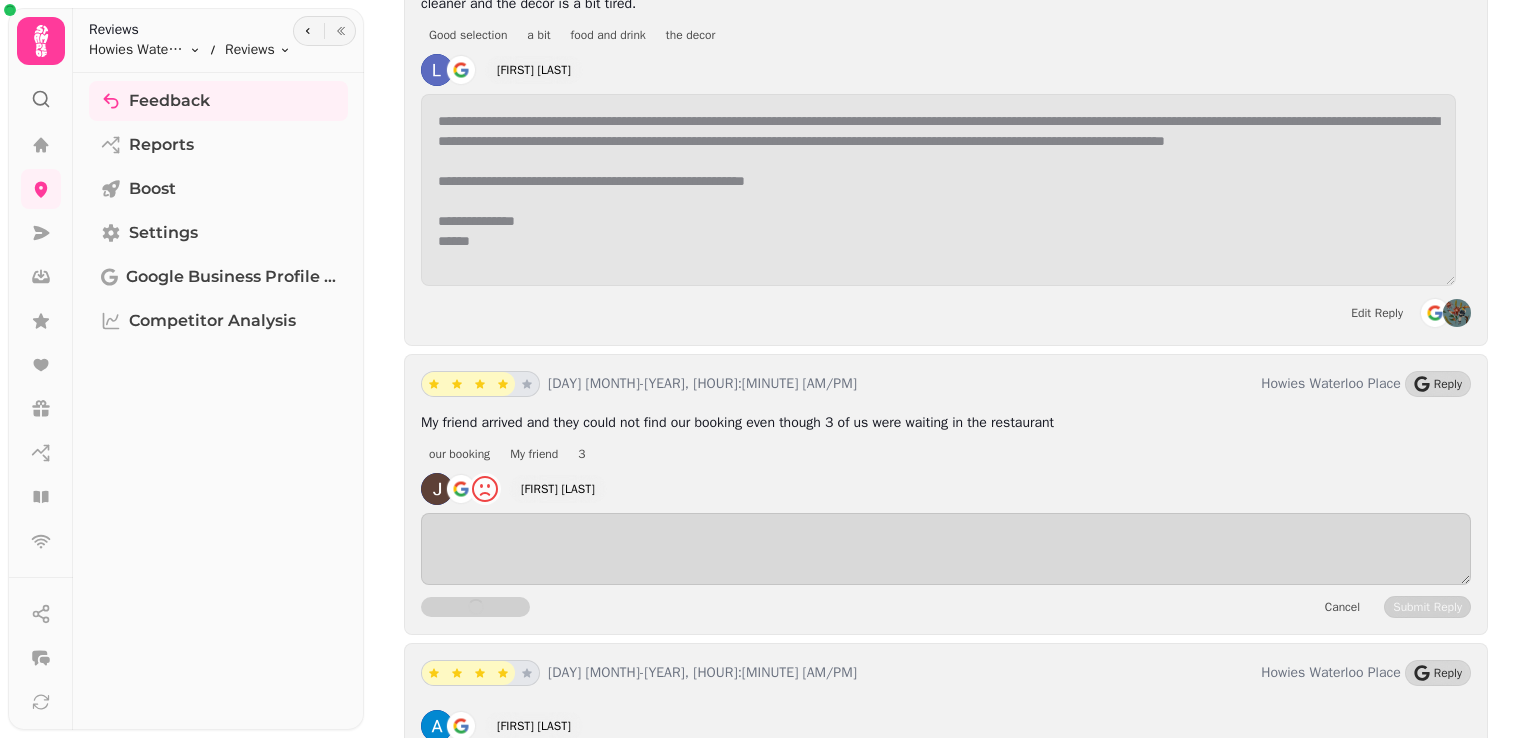scroll, scrollTop: 8891, scrollLeft: 0, axis: vertical 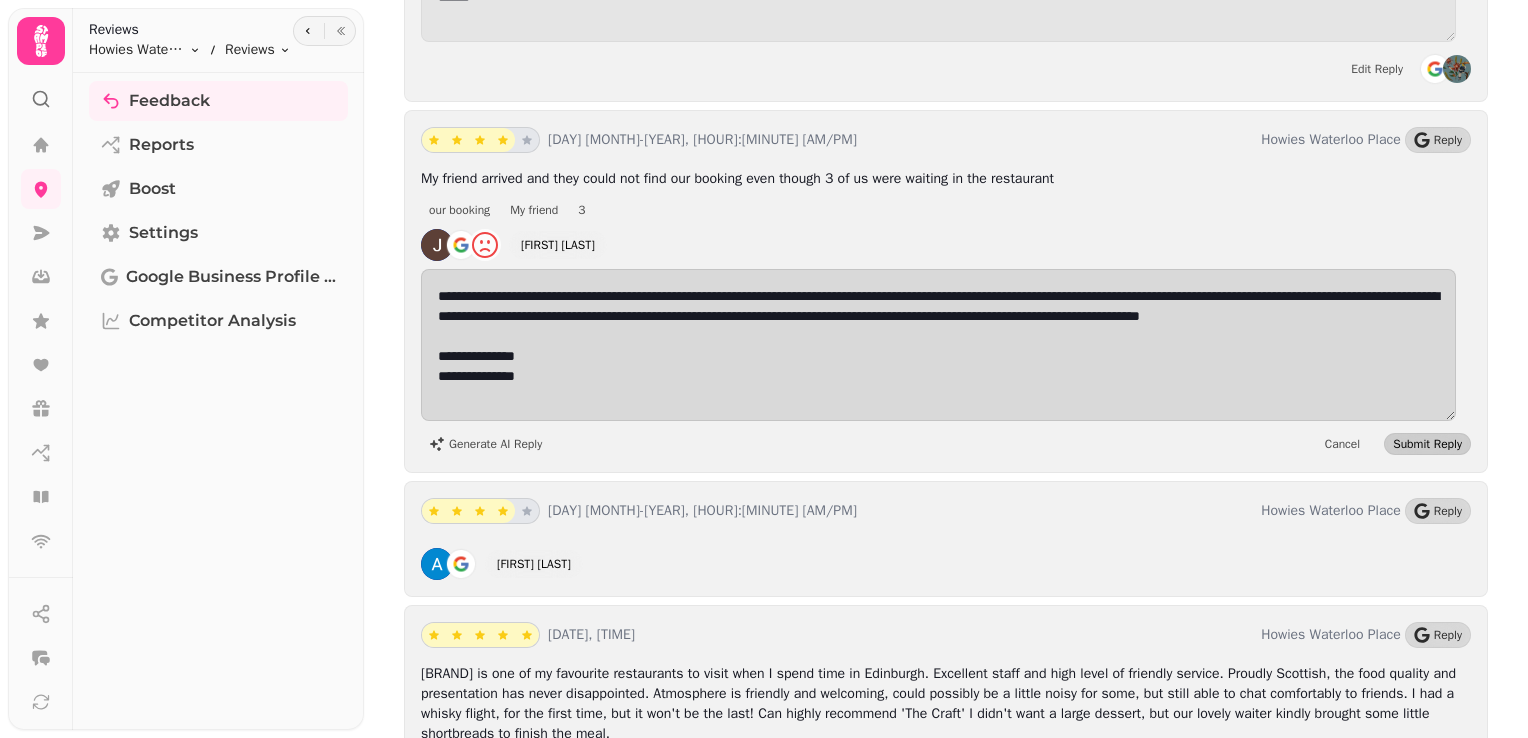 click on "Submit Reply" at bounding box center [1427, 444] 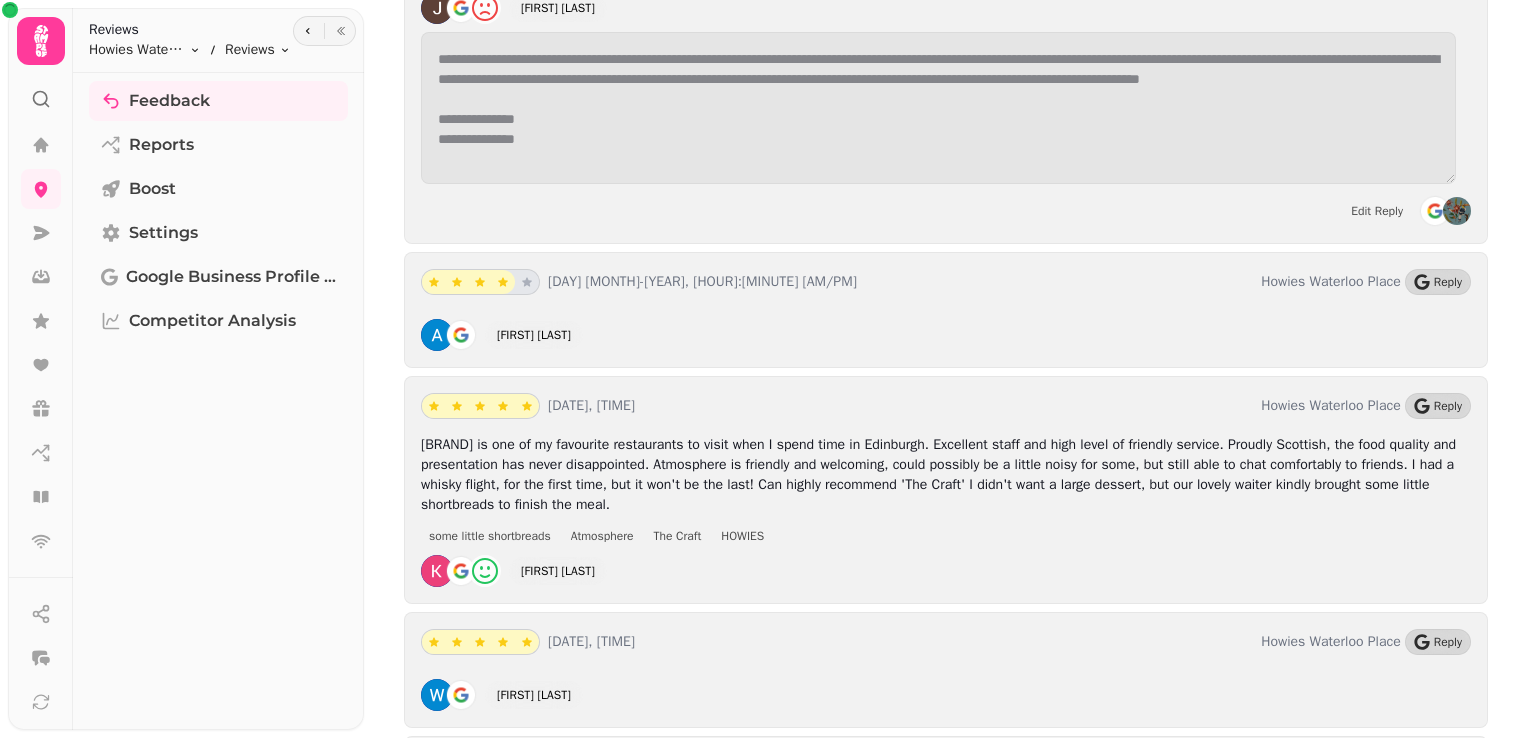 scroll, scrollTop: 9009, scrollLeft: 0, axis: vertical 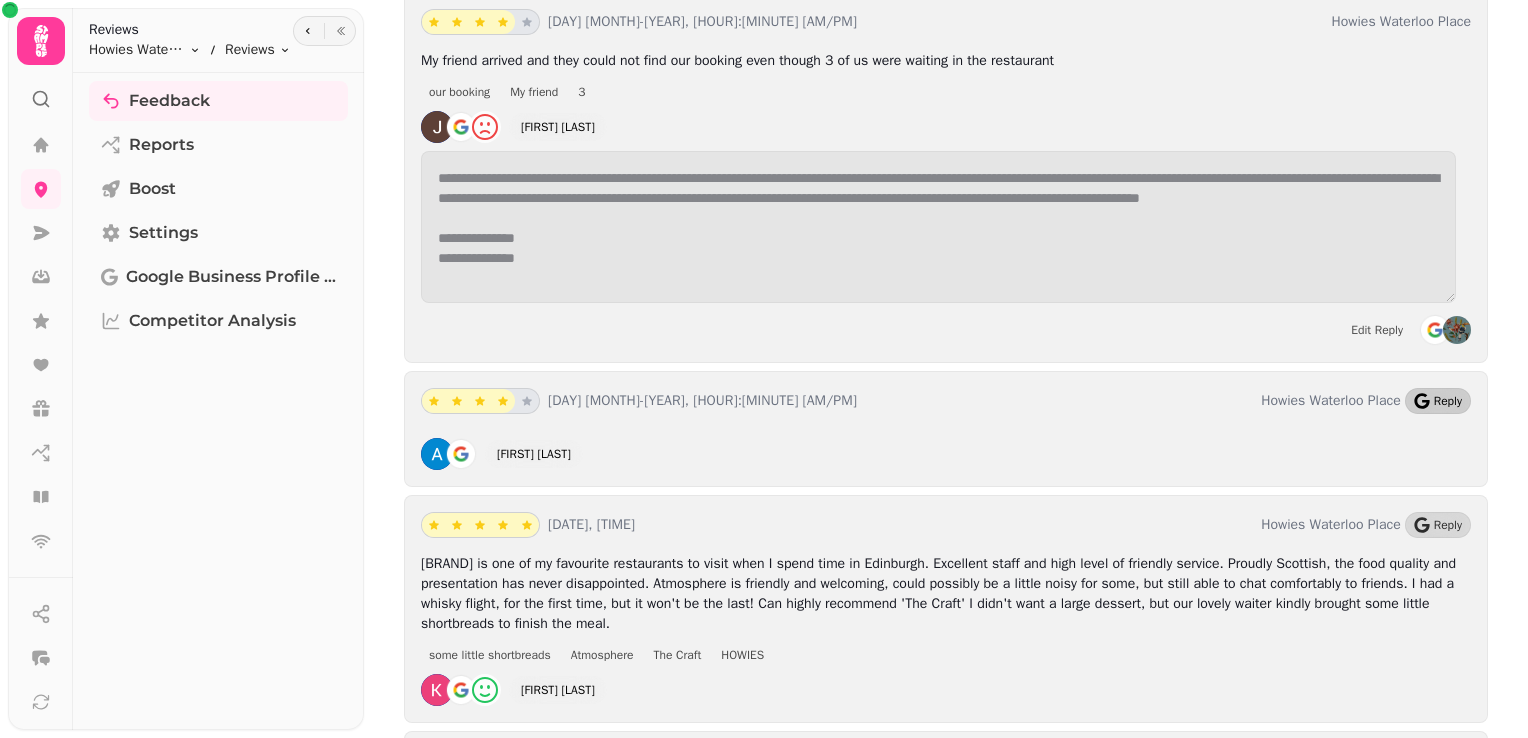 click 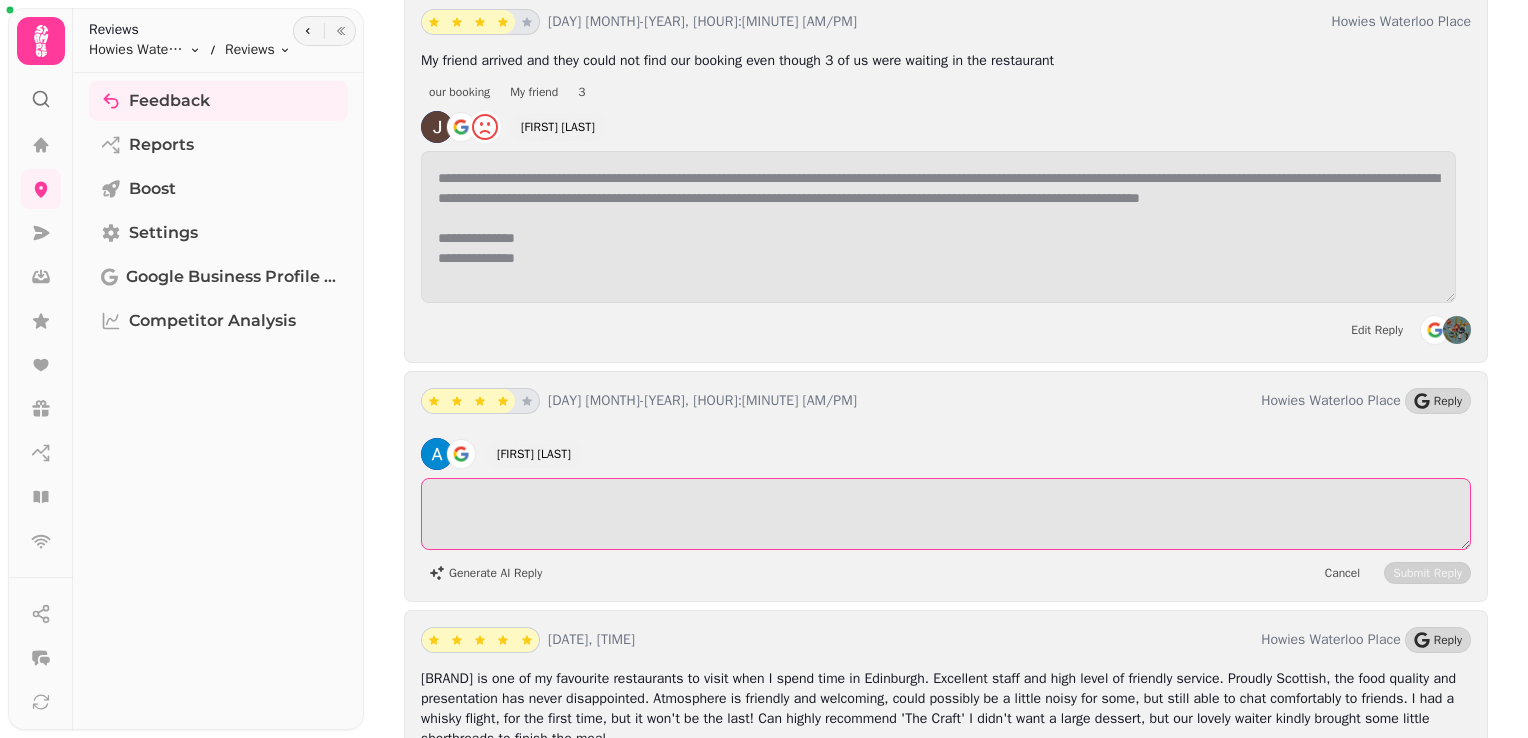 click at bounding box center [946, 514] 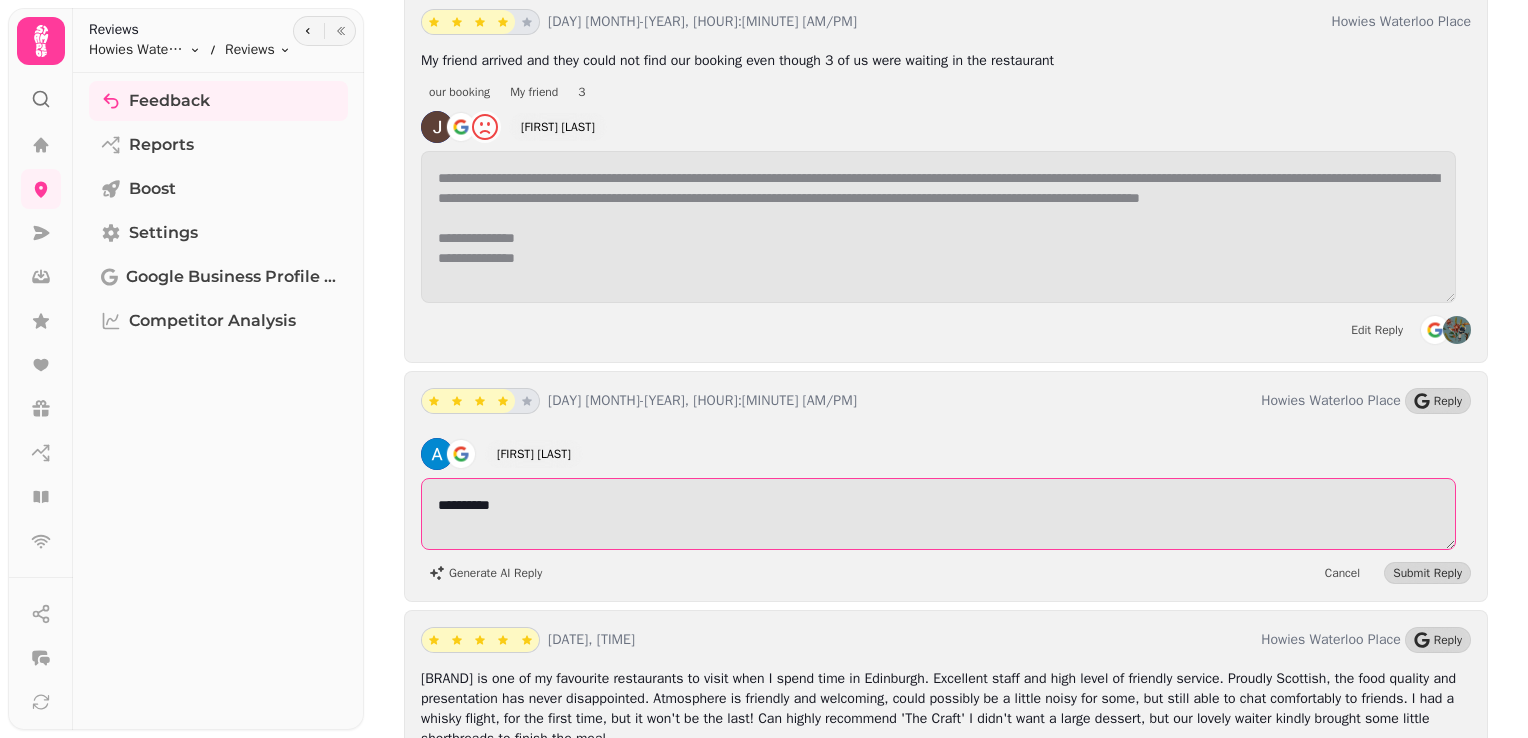 drag, startPoint x: 558, startPoint y: 446, endPoint x: 416, endPoint y: 437, distance: 142.28493 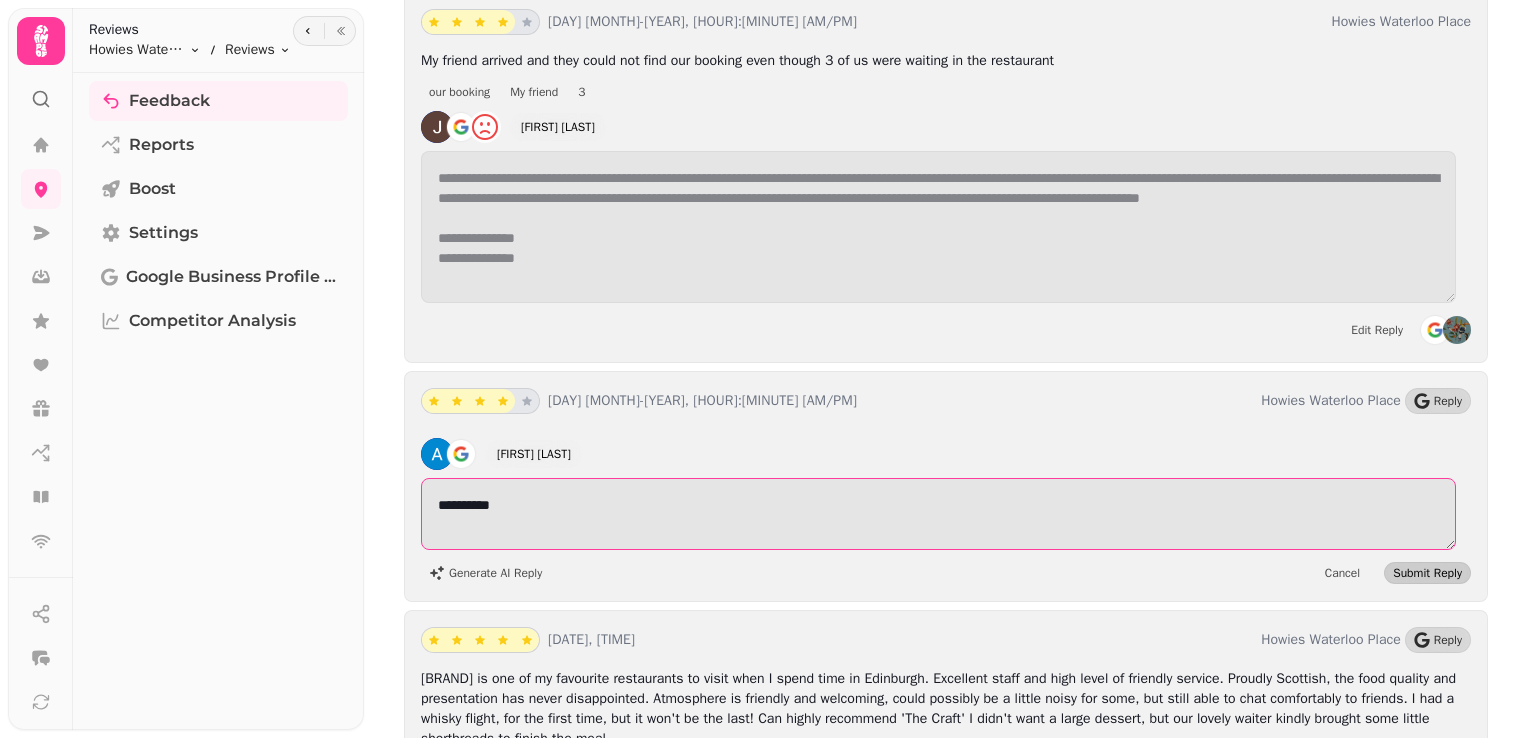 type on "**********" 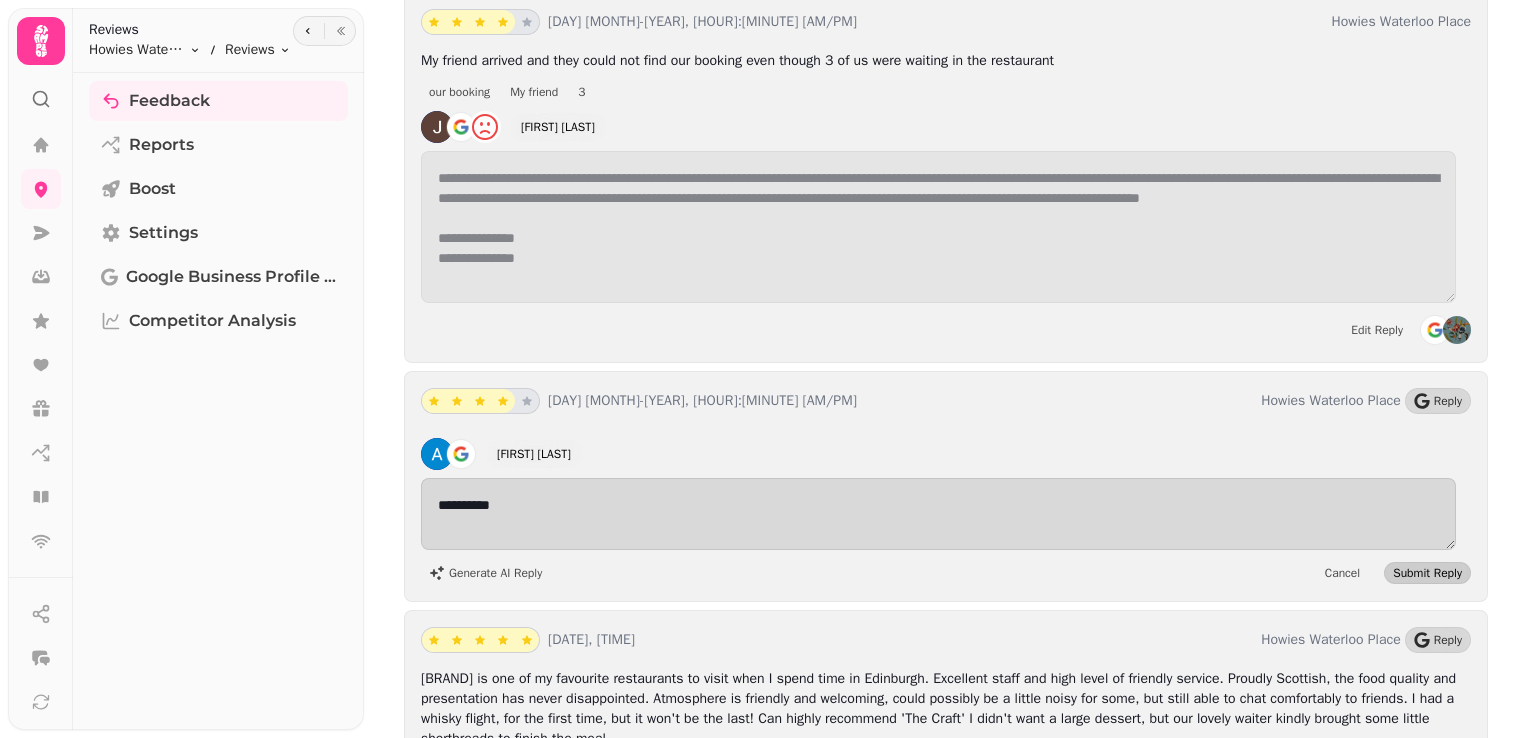 click on "Submit Reply" at bounding box center [1427, 573] 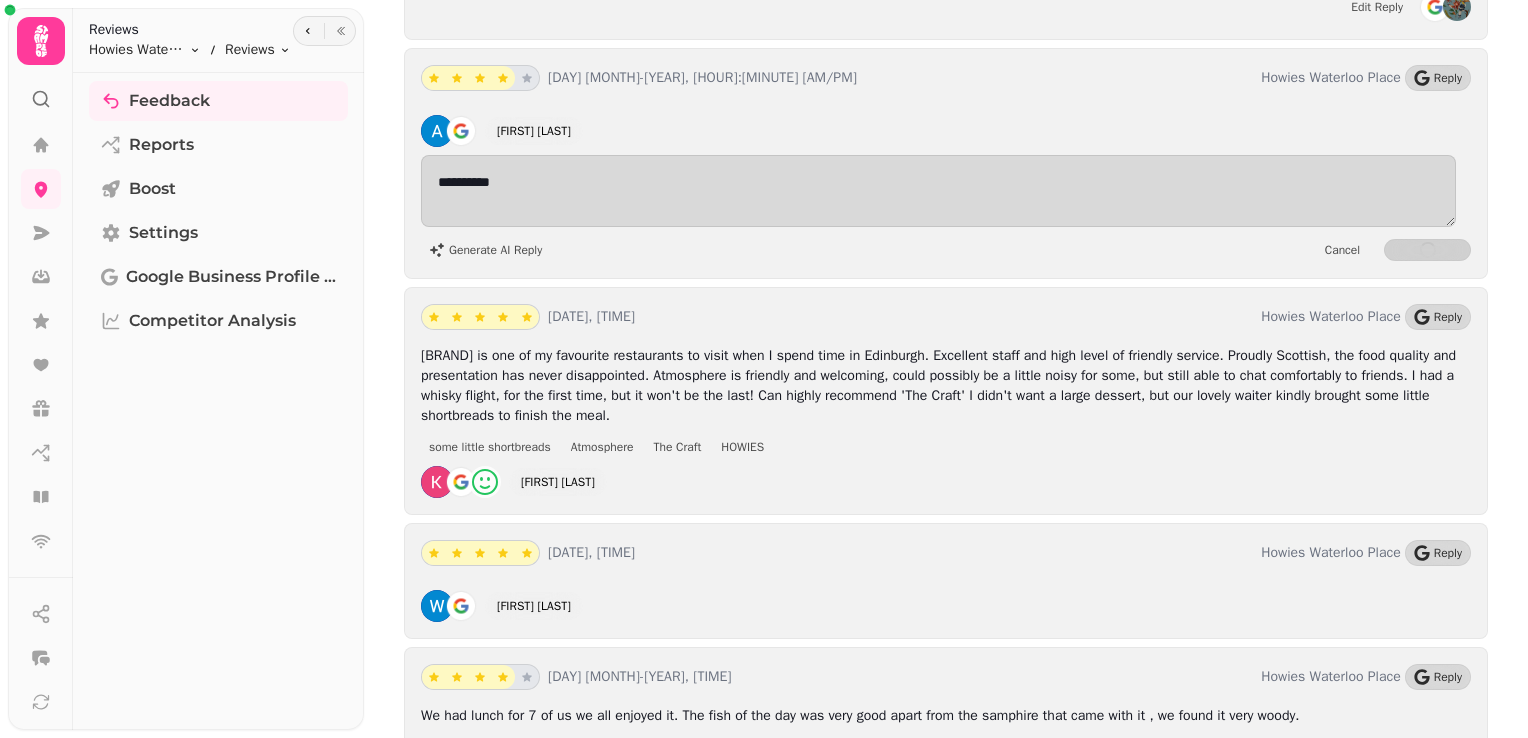 scroll, scrollTop: 9335, scrollLeft: 0, axis: vertical 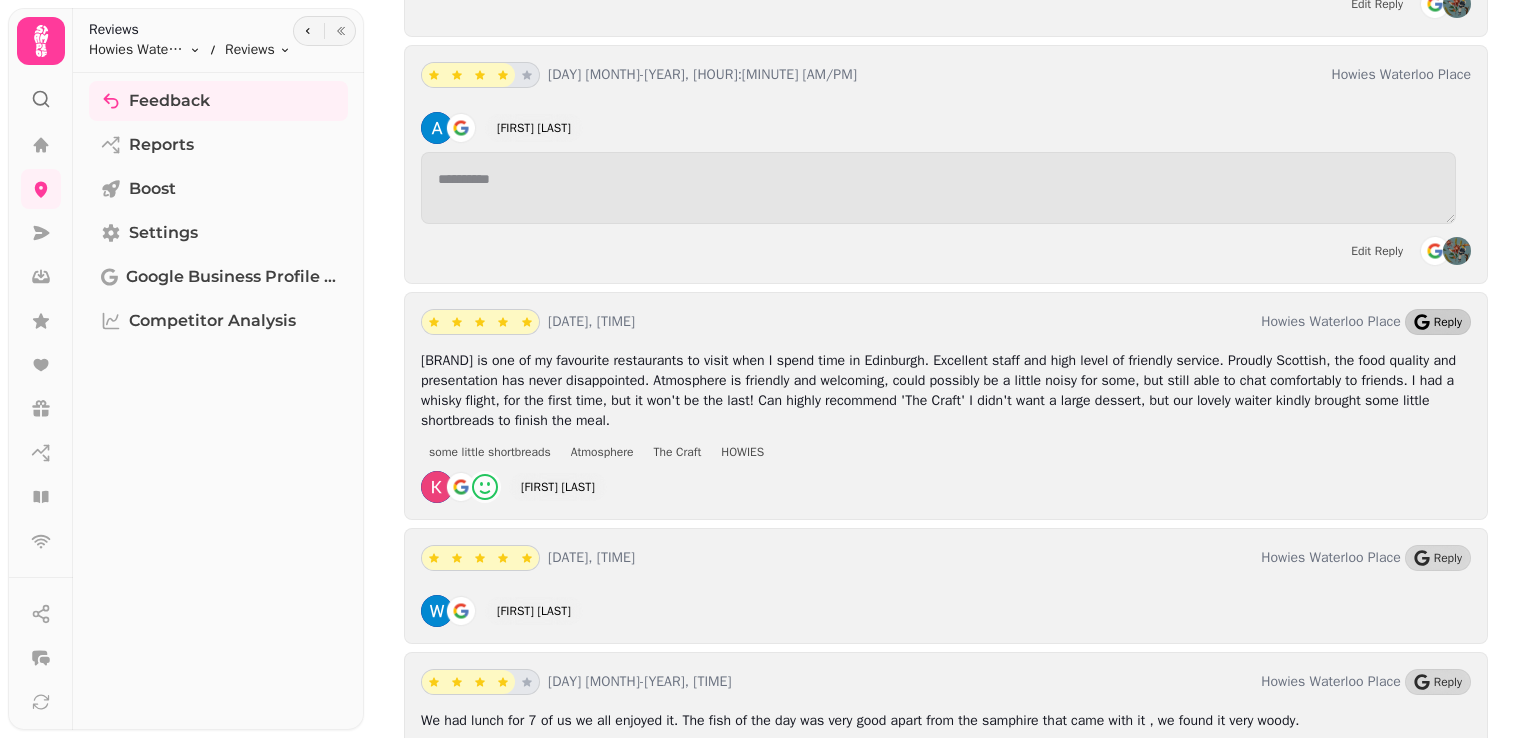 click 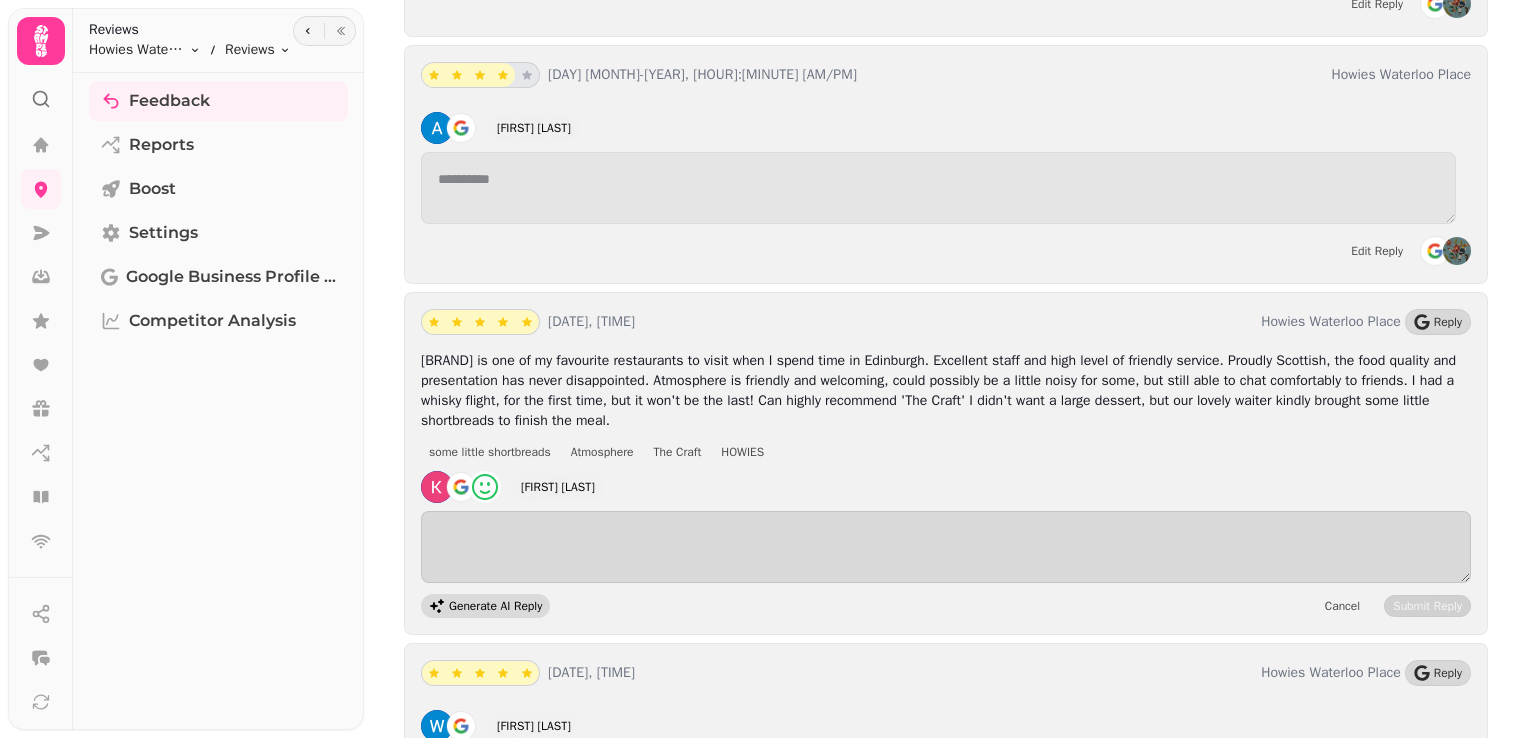 click on "Generate AI Reply" at bounding box center [485, 606] 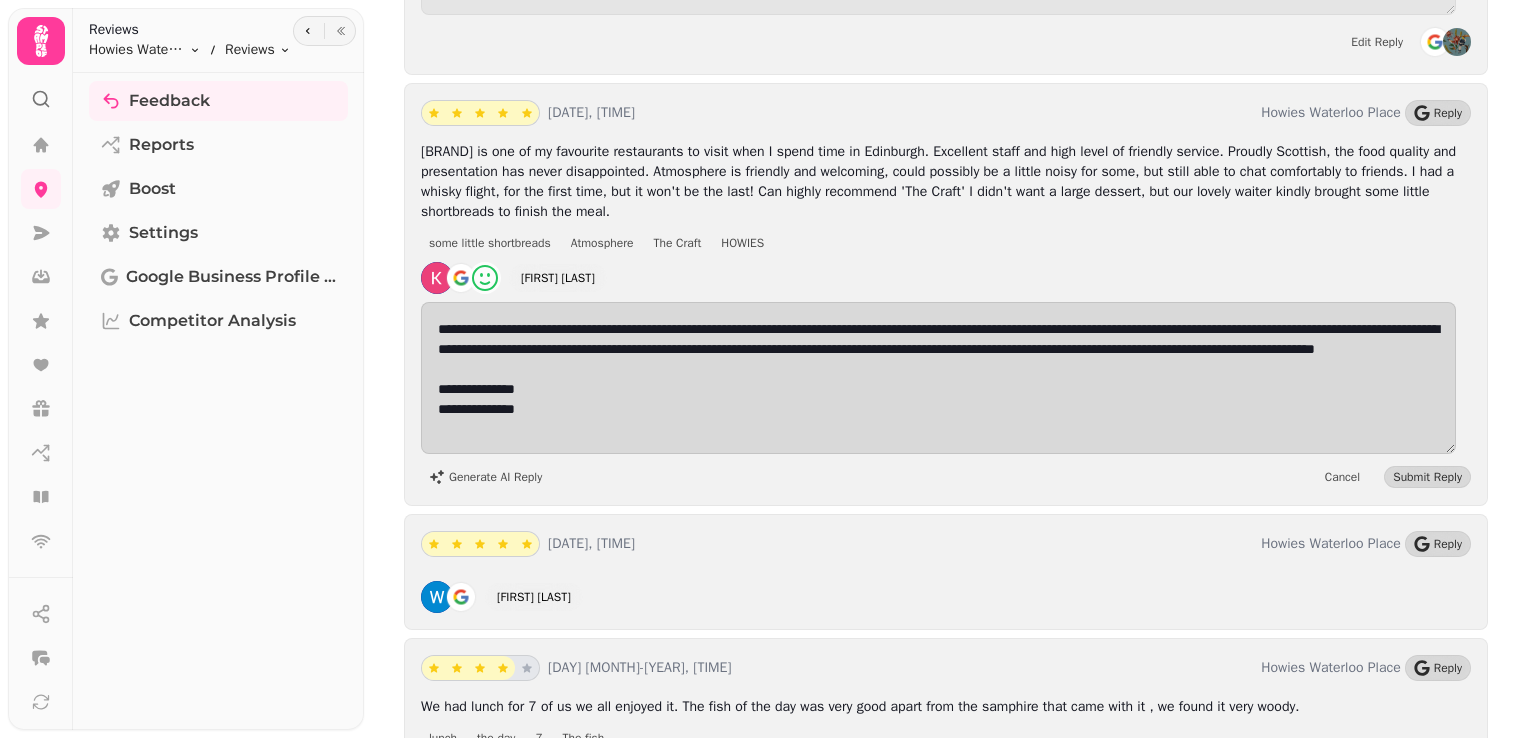 scroll, scrollTop: 9545, scrollLeft: 0, axis: vertical 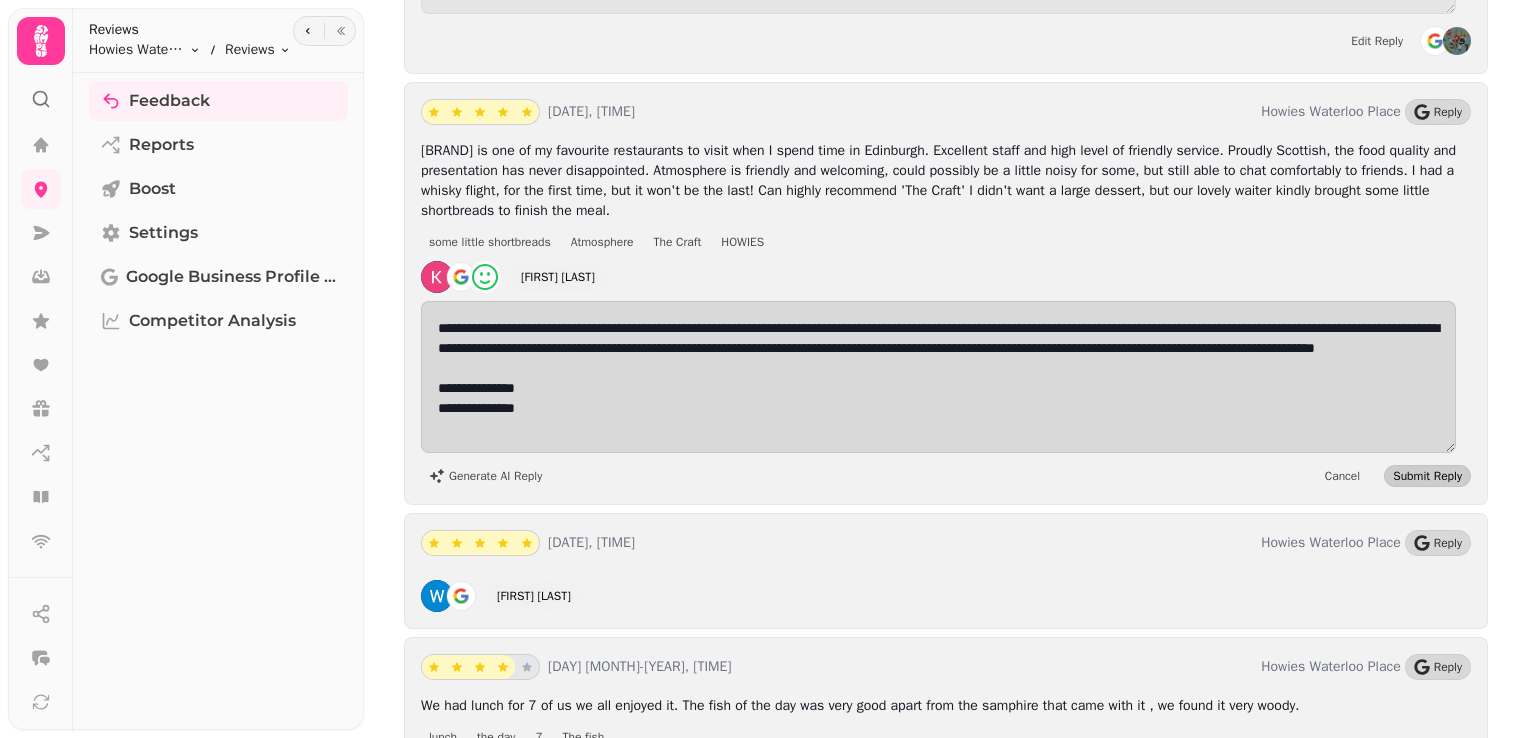 click on "Submit Reply" at bounding box center (1427, 476) 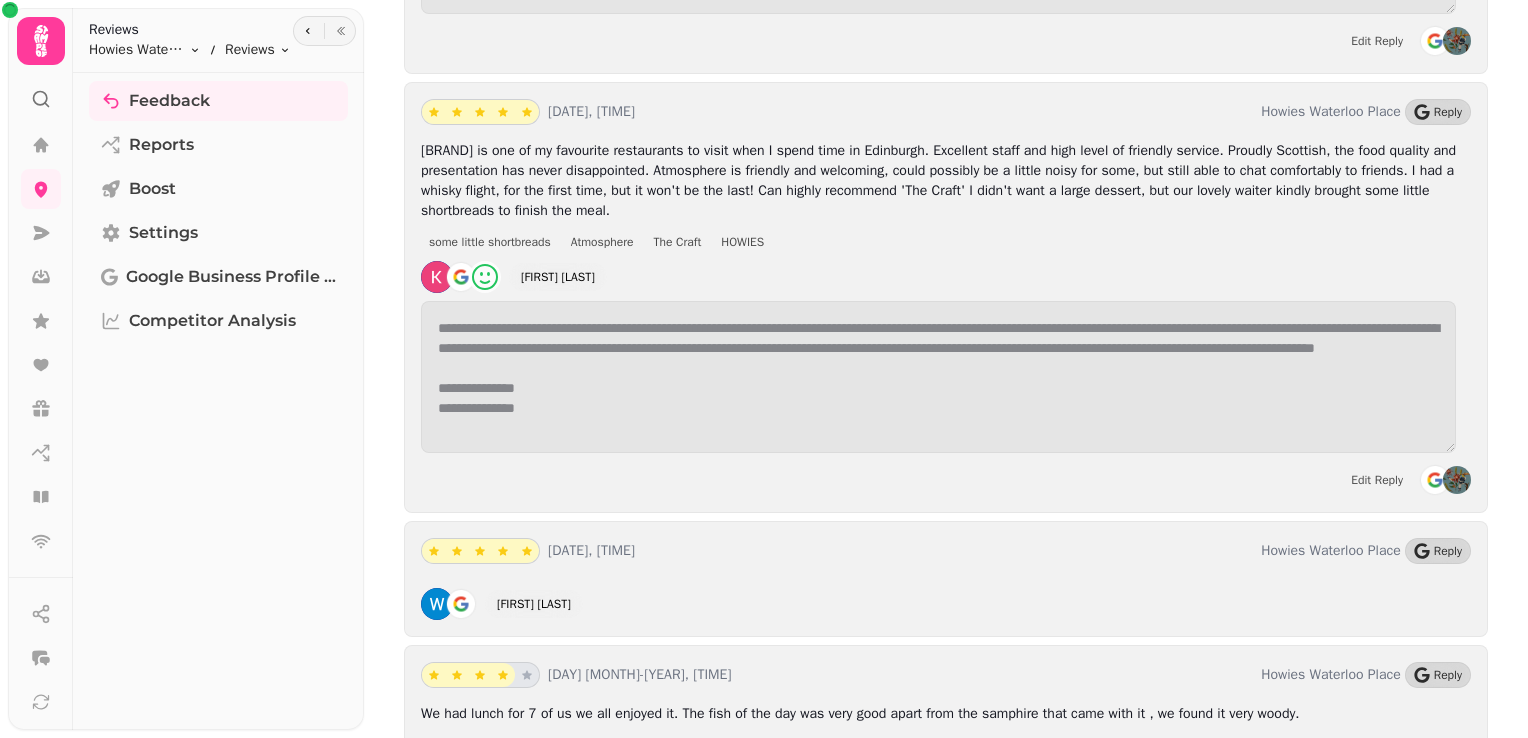 scroll, scrollTop: 9752, scrollLeft: 0, axis: vertical 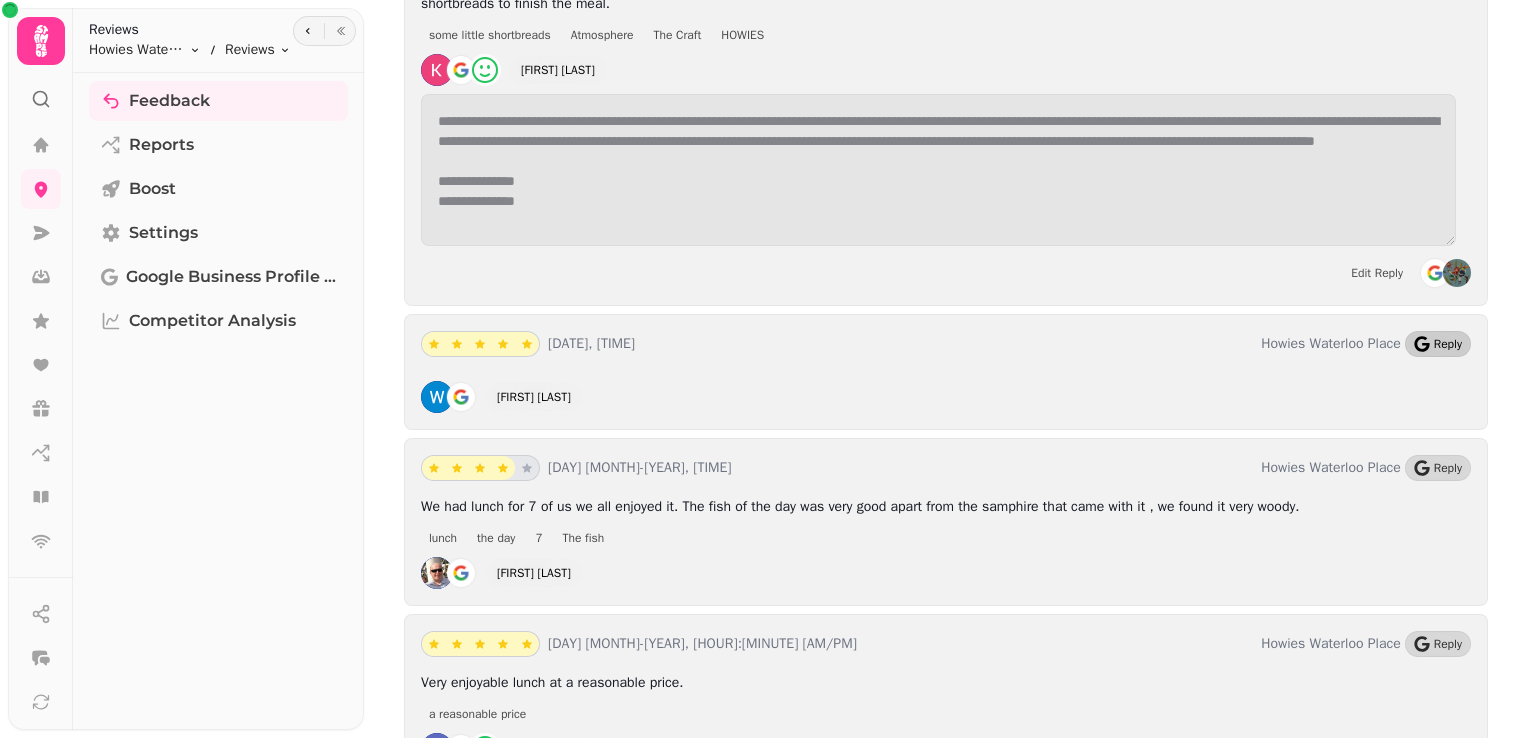 click on "Reply" at bounding box center (1438, 344) 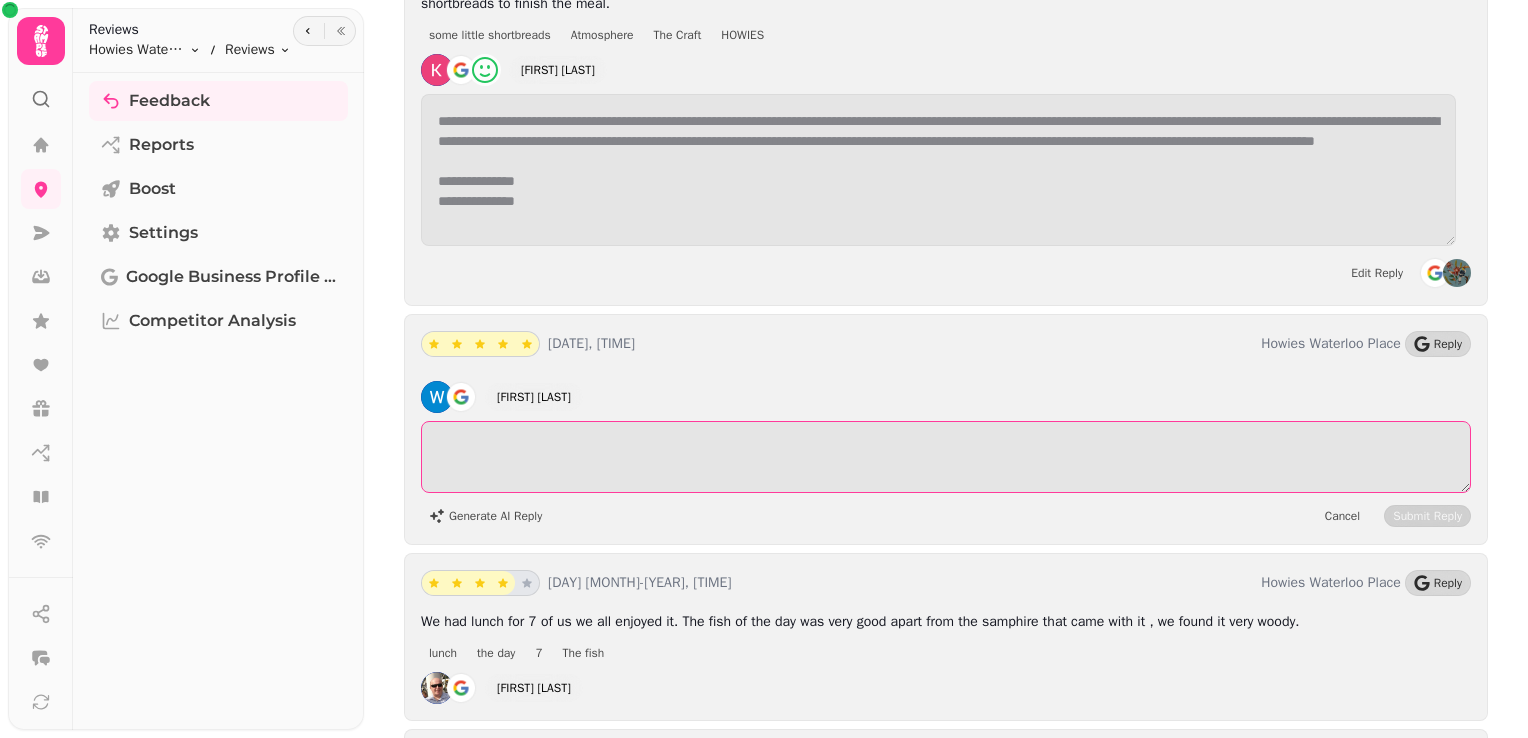 click at bounding box center (946, 457) 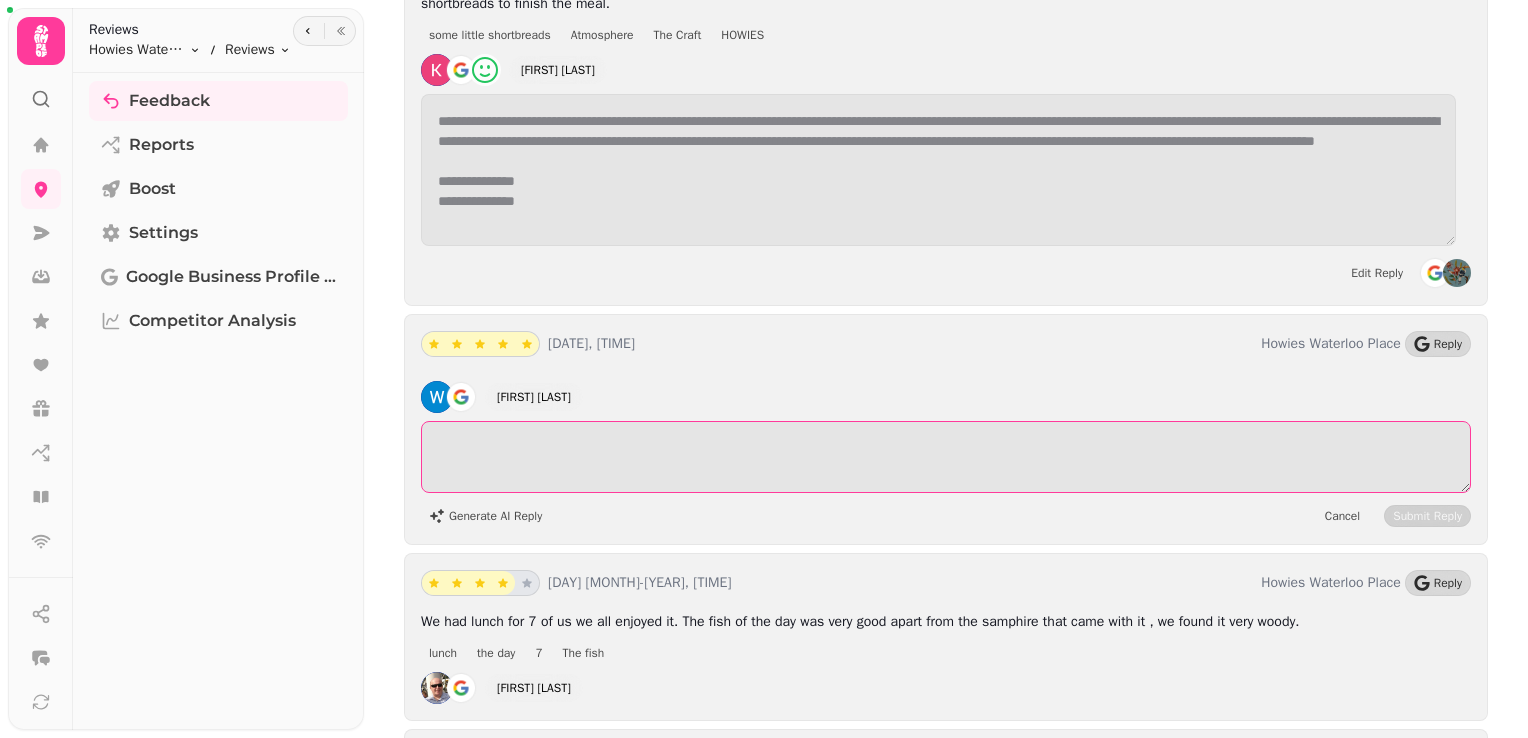 type on "*" 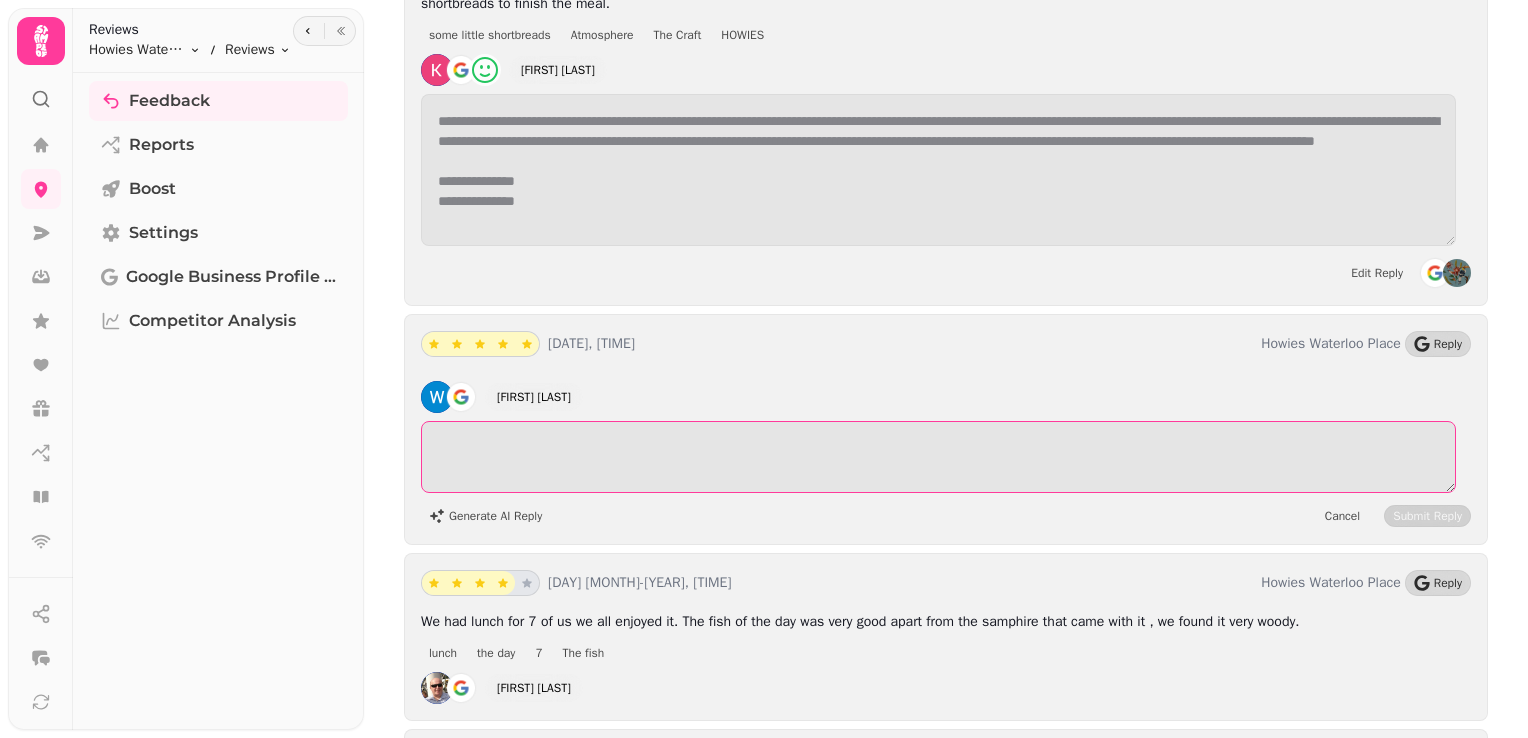 paste on "**********" 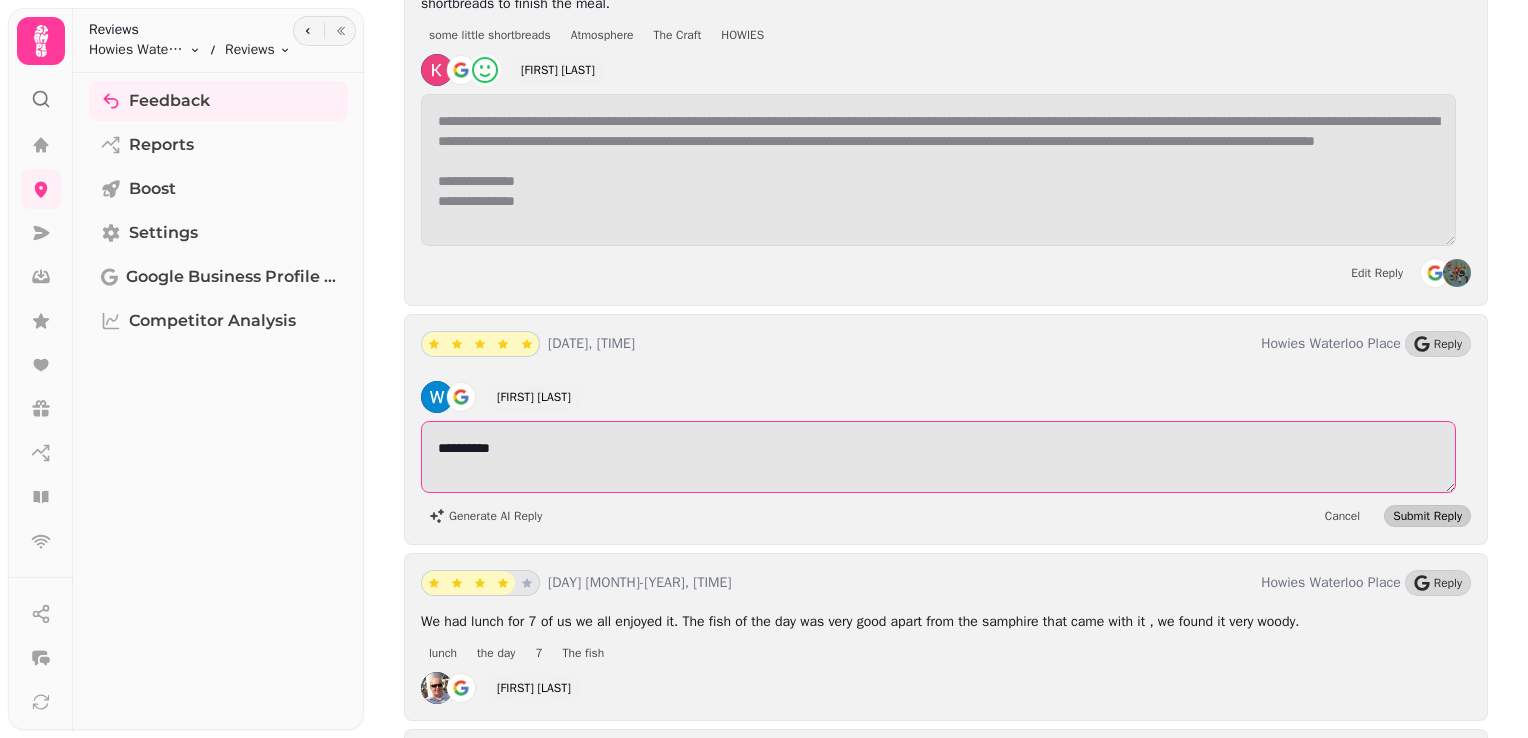 type on "**********" 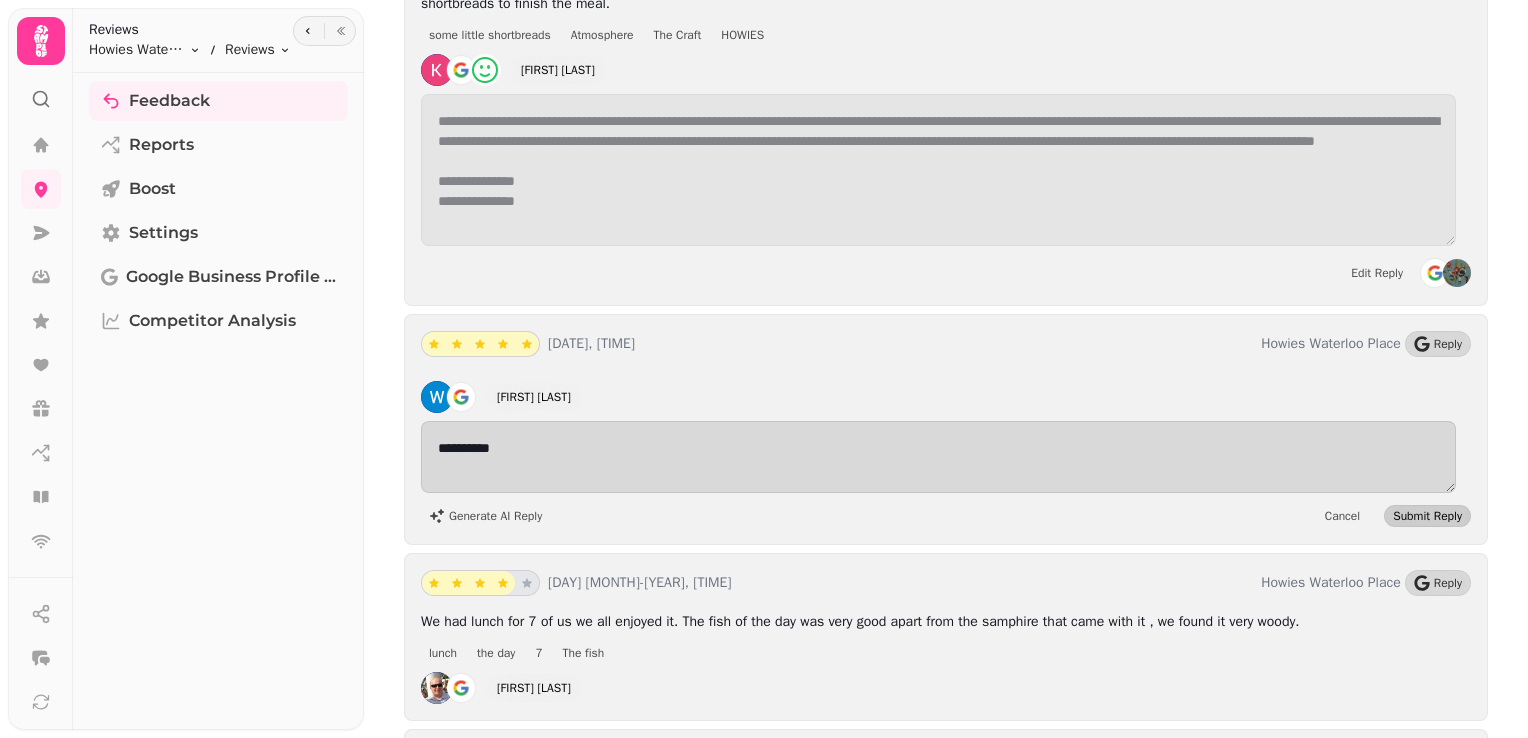 click on "Submit Reply" at bounding box center (1427, 516) 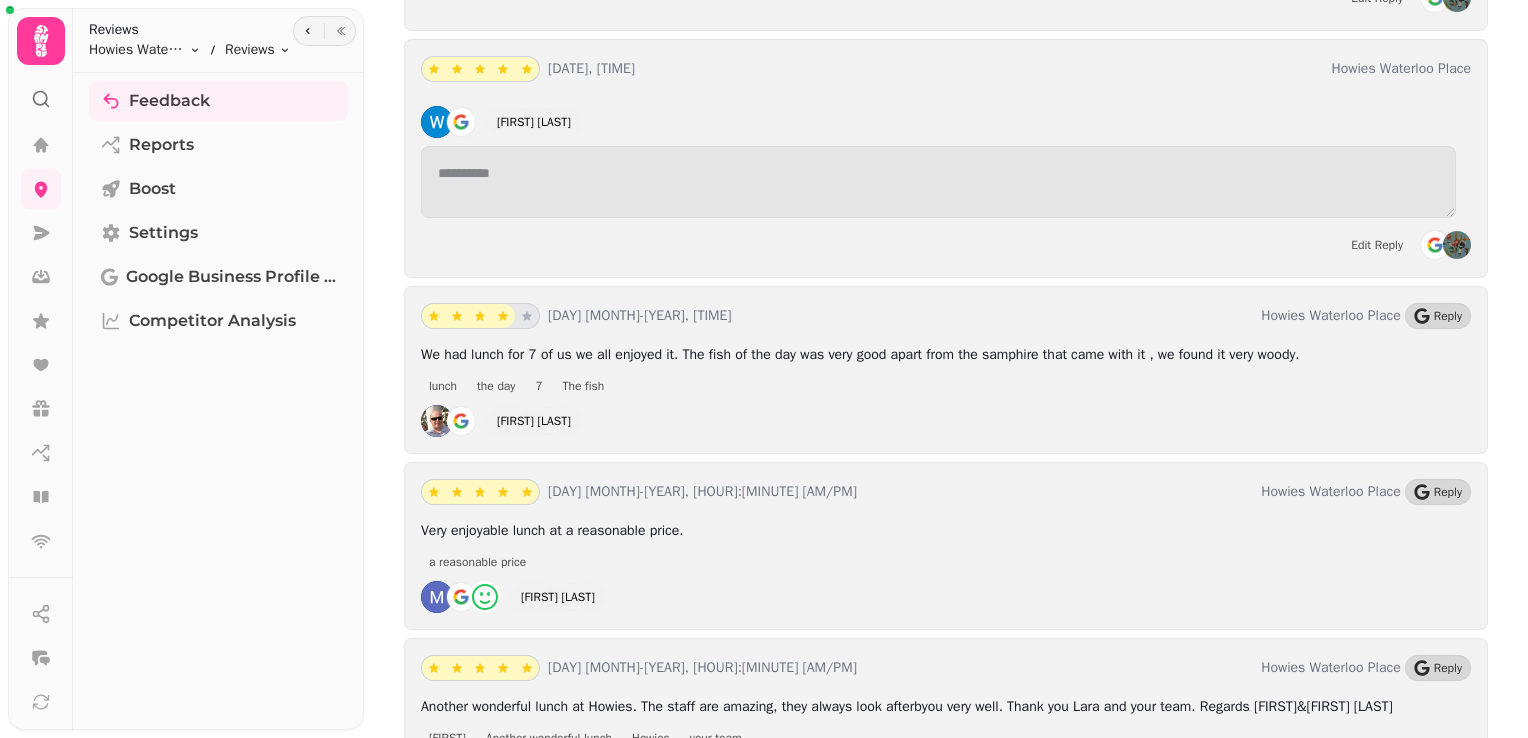 scroll, scrollTop: 10026, scrollLeft: 0, axis: vertical 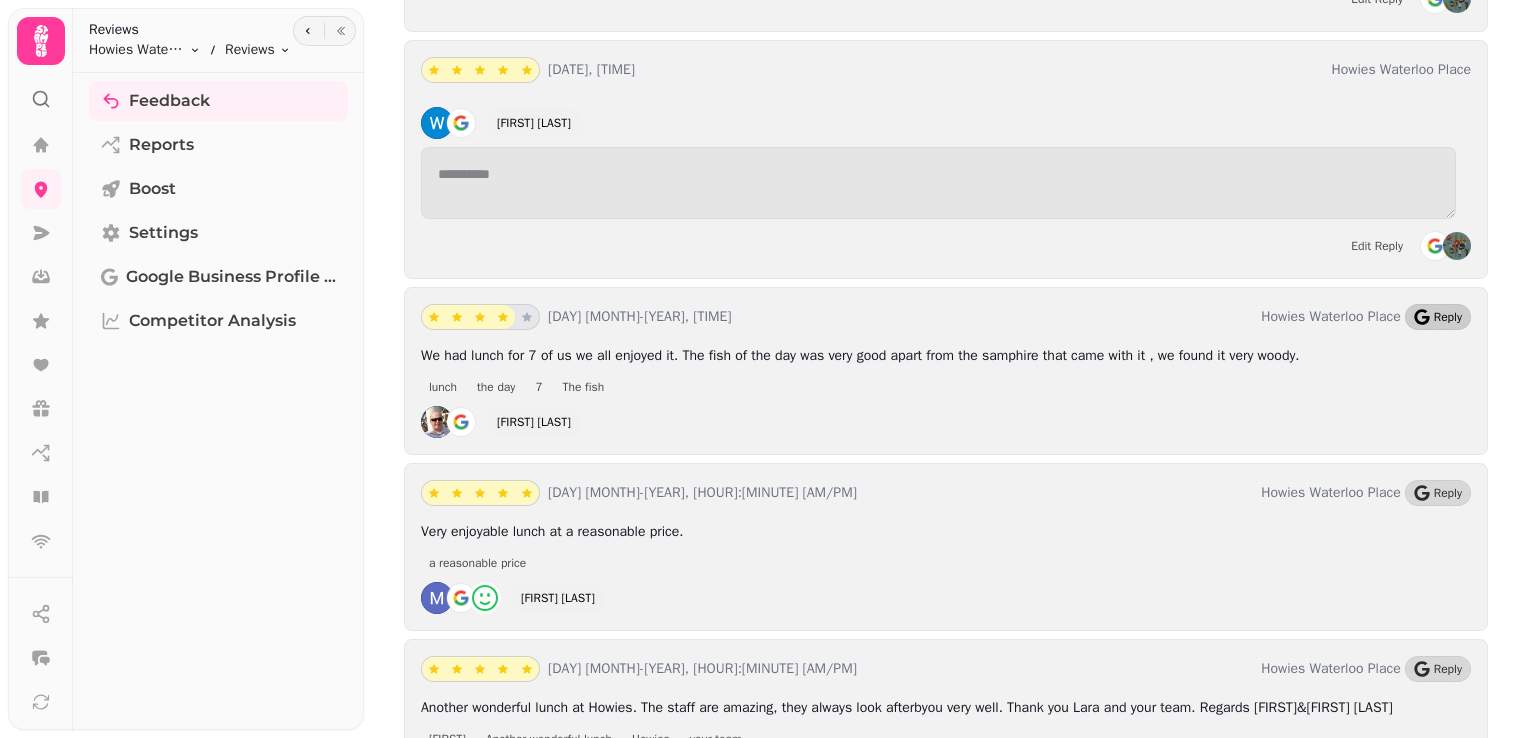 click on "Reply" at bounding box center [1448, 317] 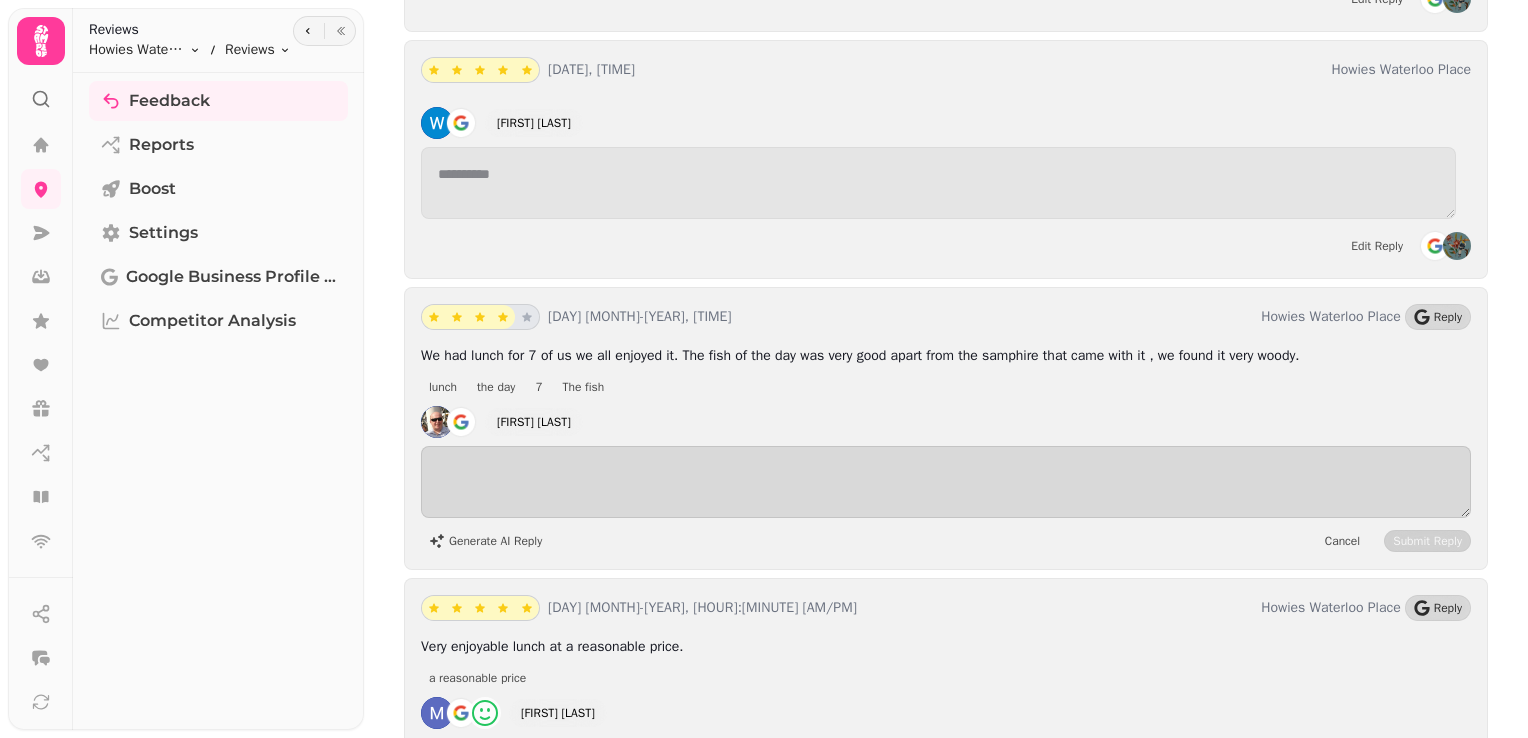 click on "Generate AI Reply Cancel Submit Reply" at bounding box center (946, 499) 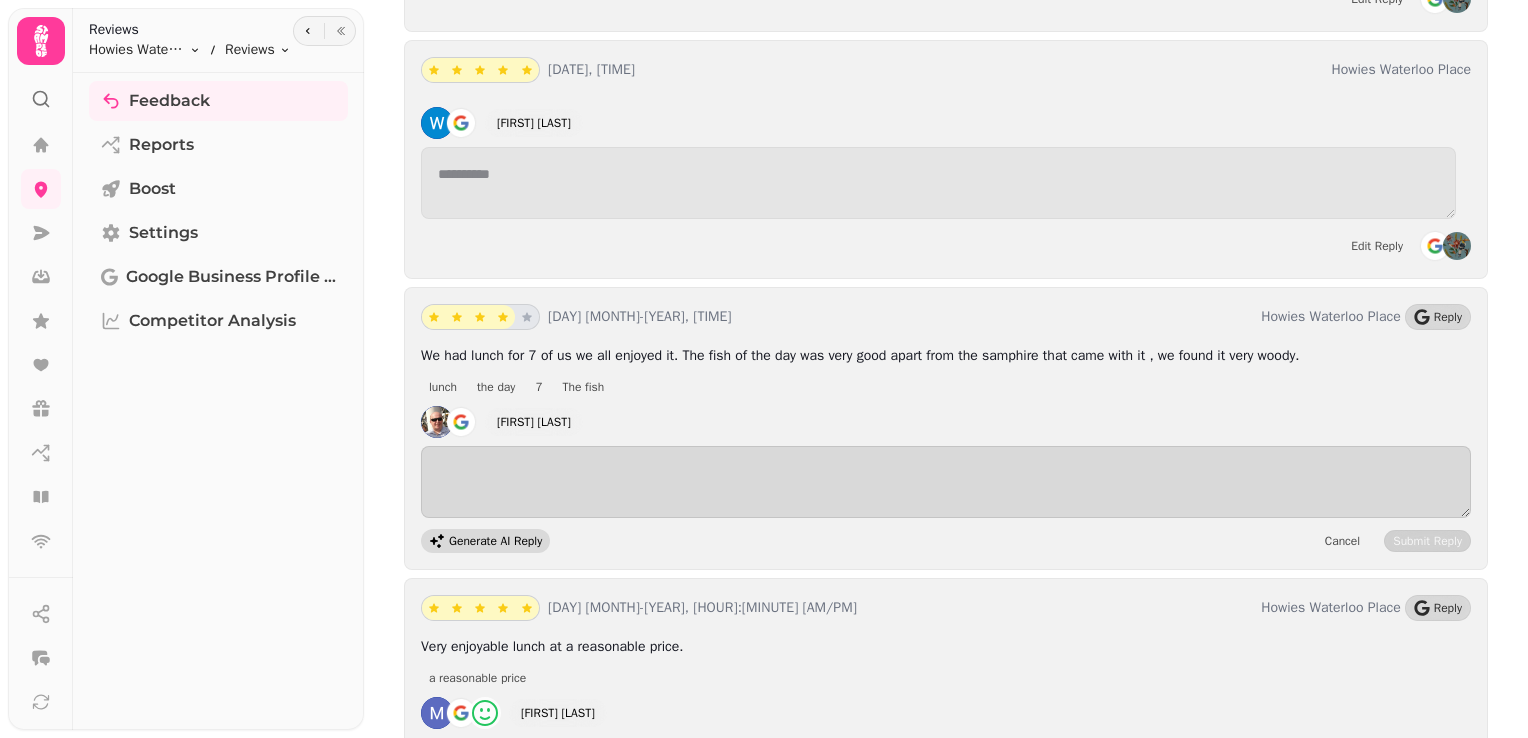 click on "Generate AI Reply" at bounding box center (495, 541) 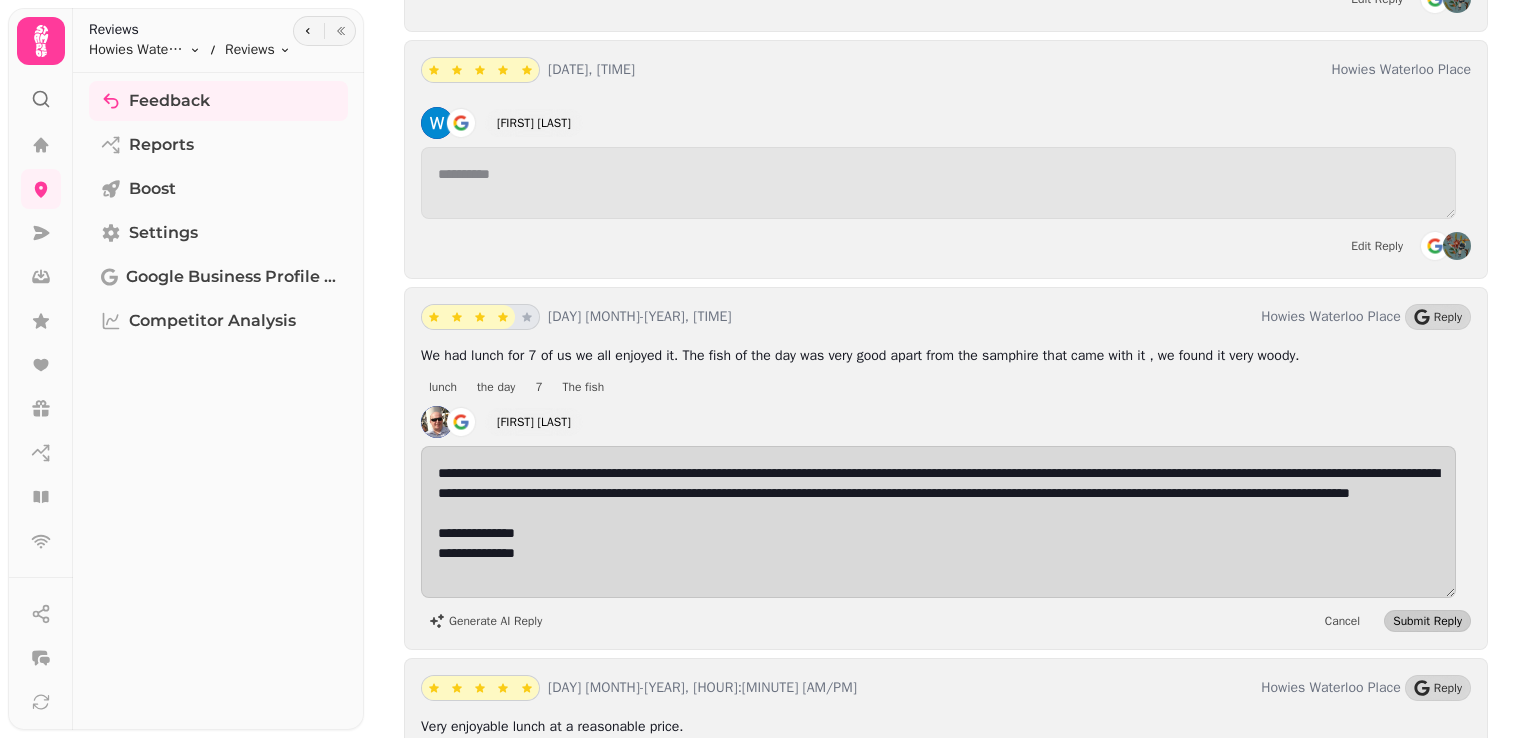 click on "Submit Reply" at bounding box center (1427, 621) 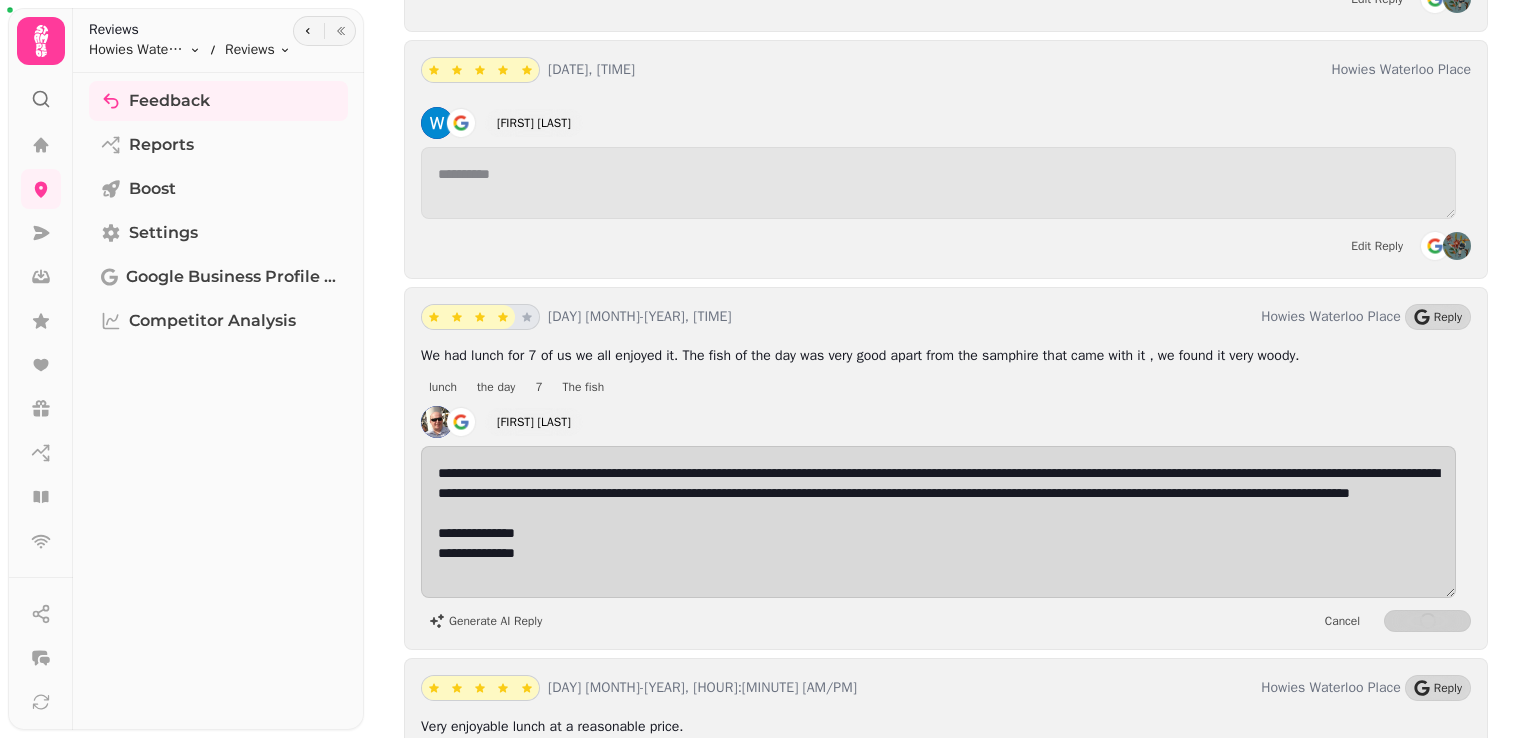 scroll, scrollTop: 1, scrollLeft: 0, axis: vertical 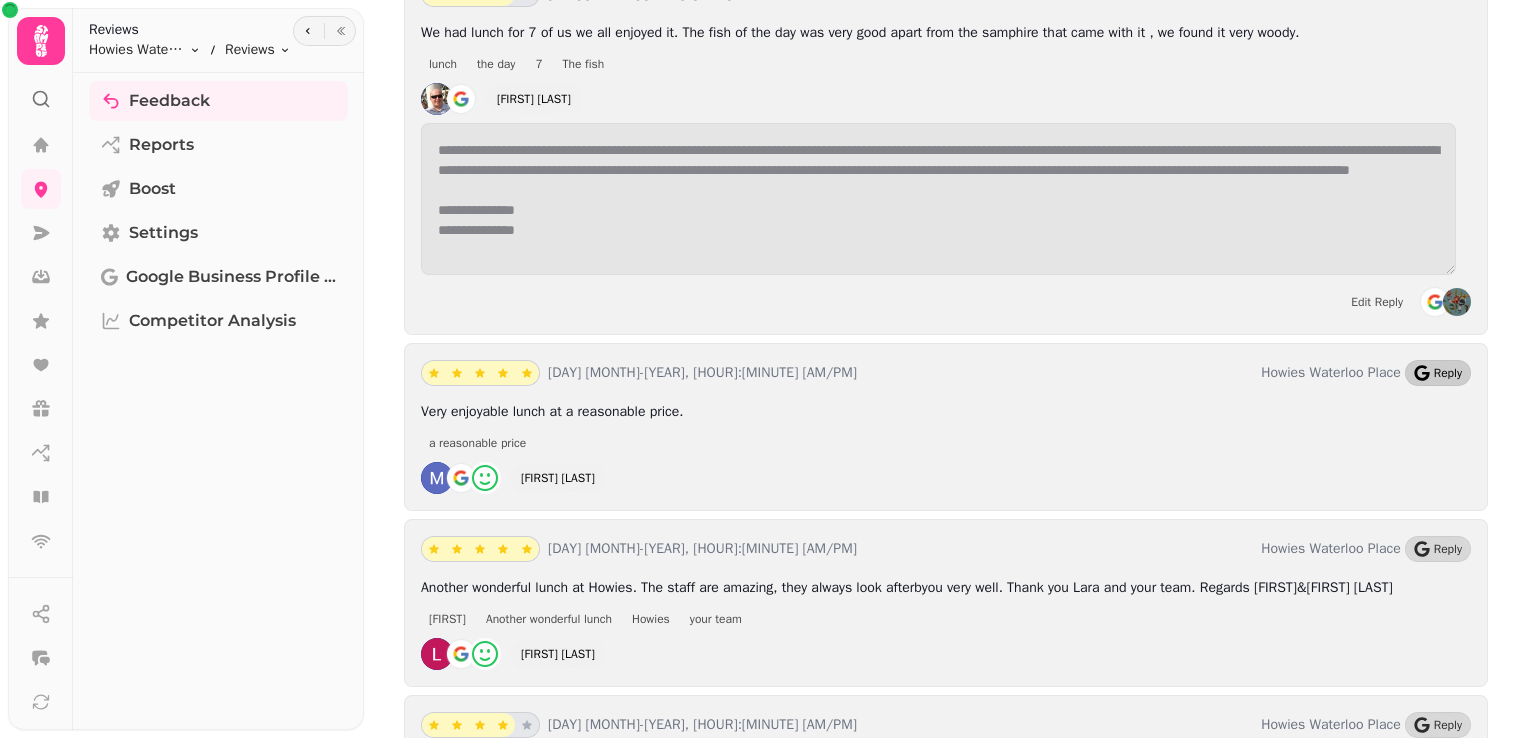click on "Reply" at bounding box center [1448, 373] 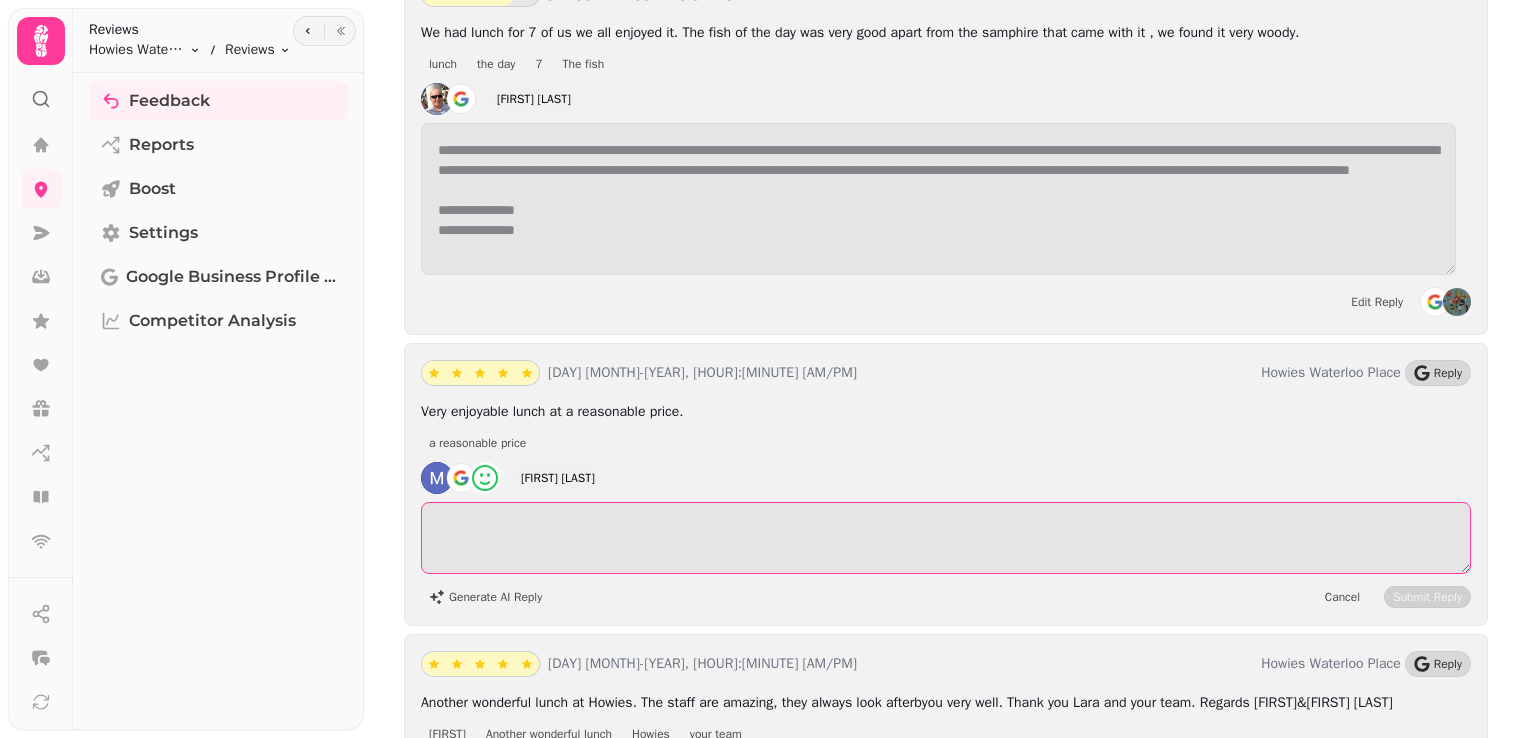 click at bounding box center (946, 538) 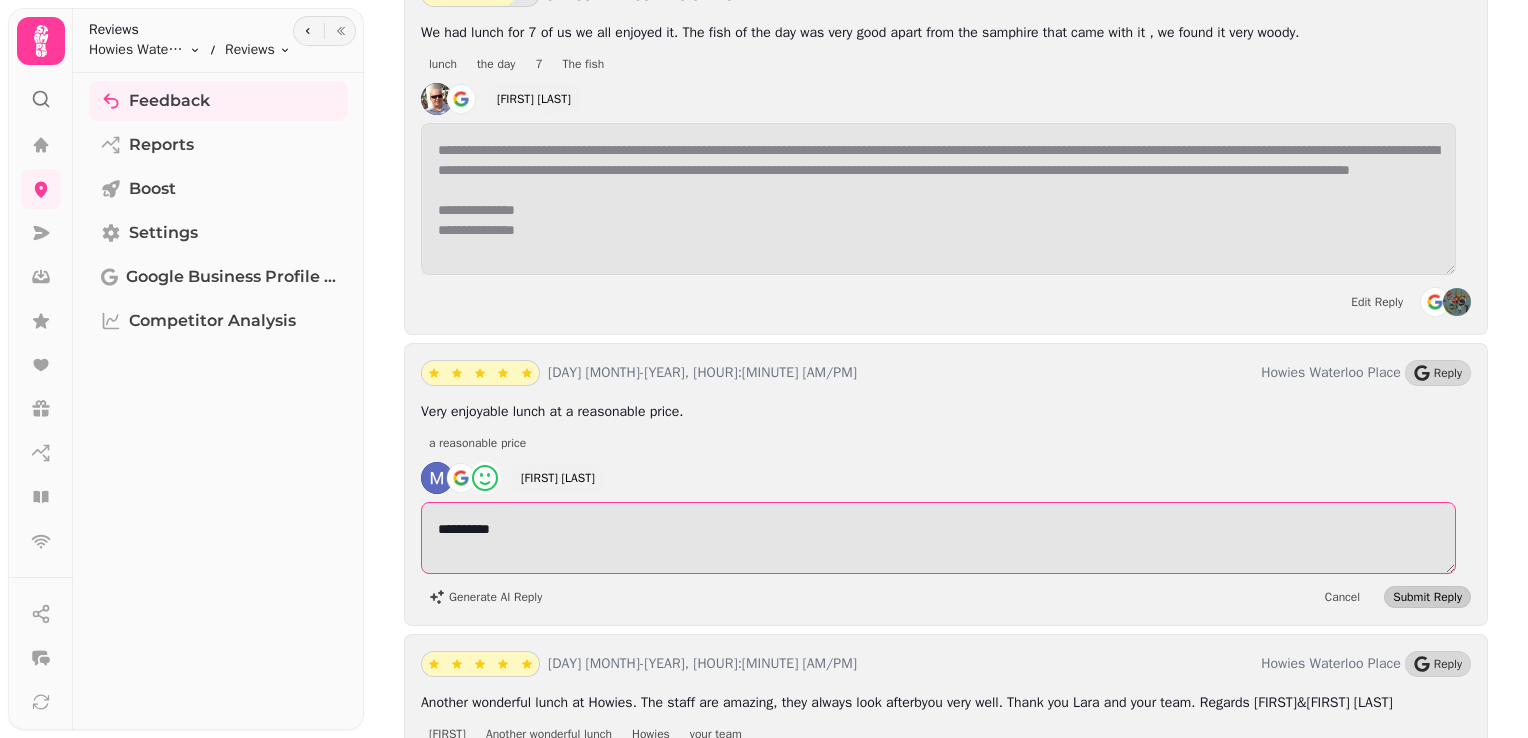 type on "**********" 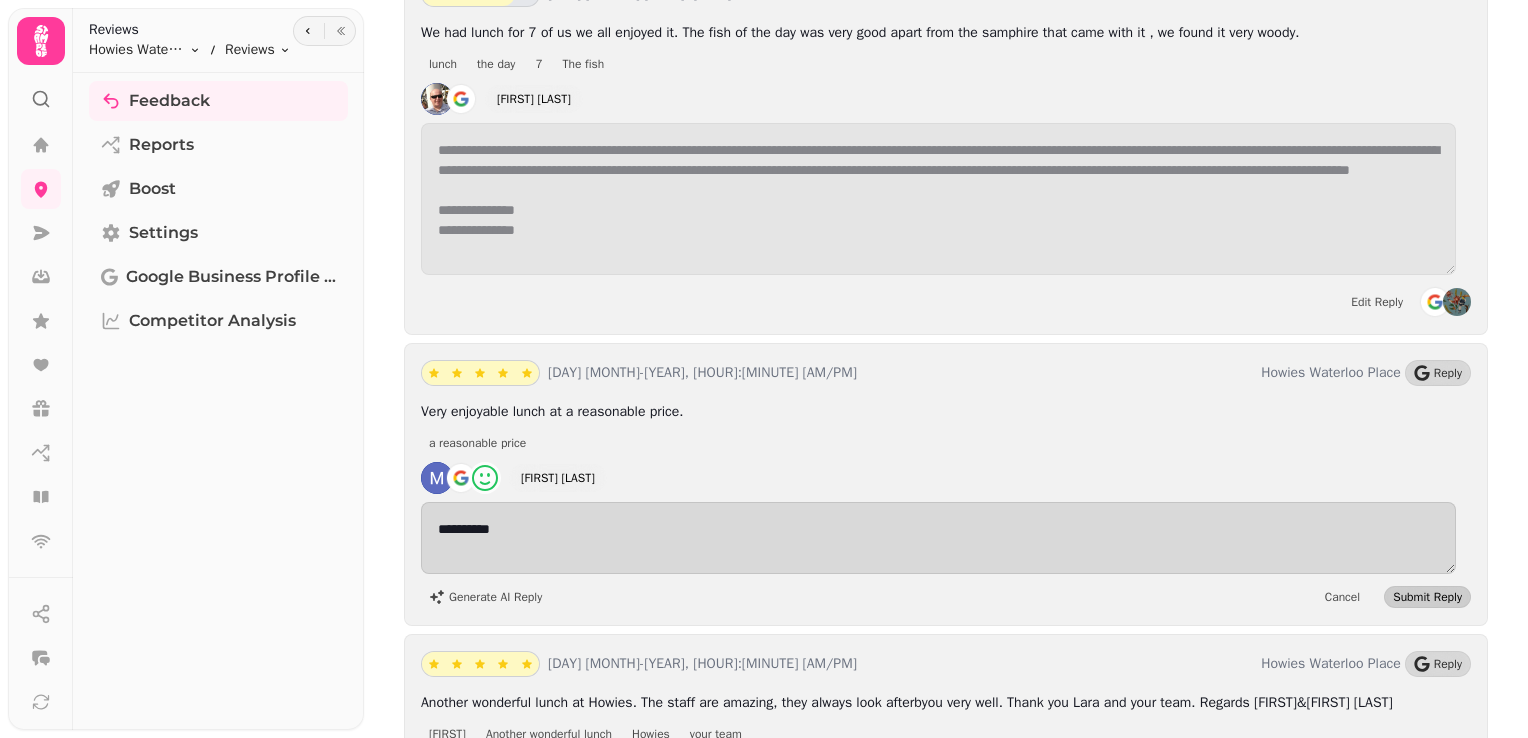 click on "Submit Reply" at bounding box center [1427, 597] 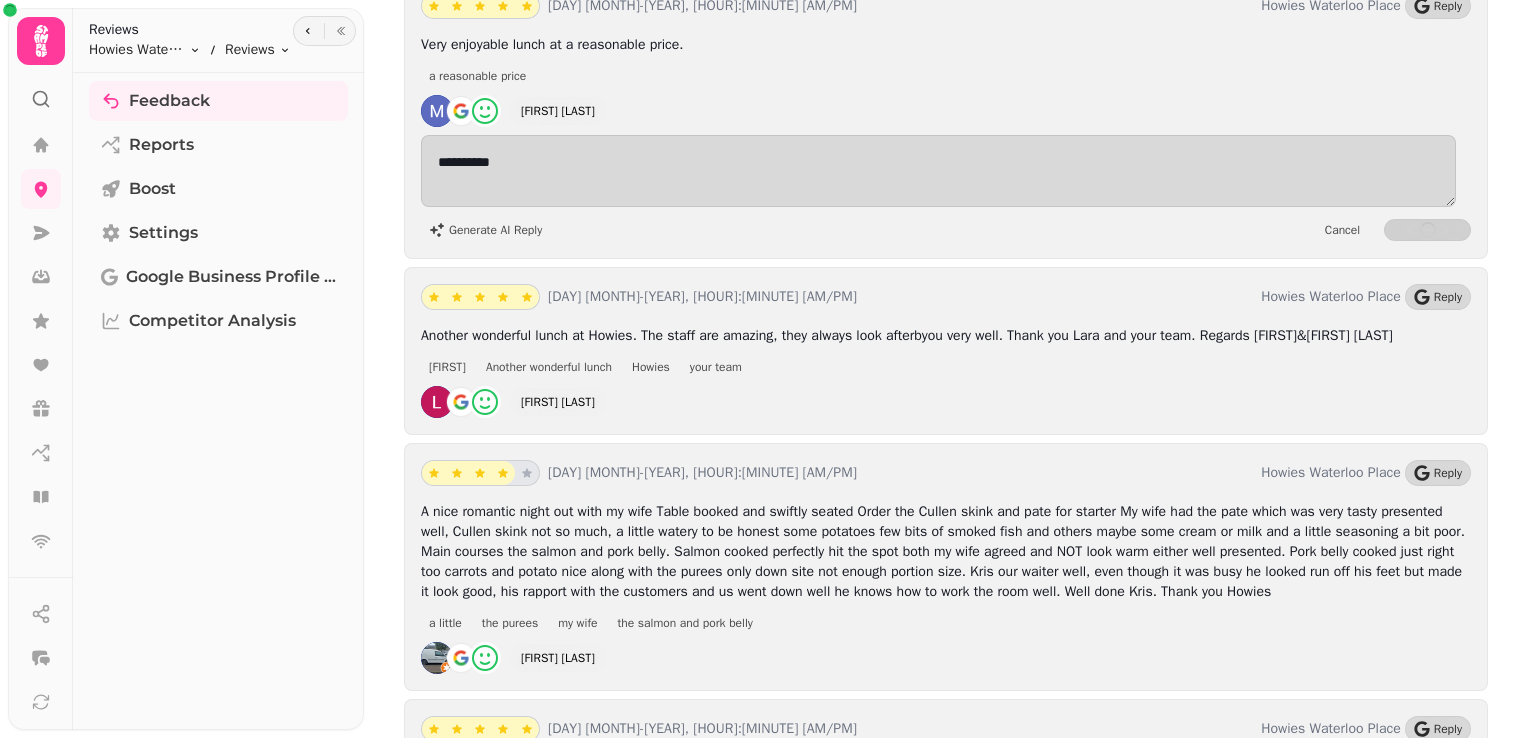 scroll, scrollTop: 10717, scrollLeft: 0, axis: vertical 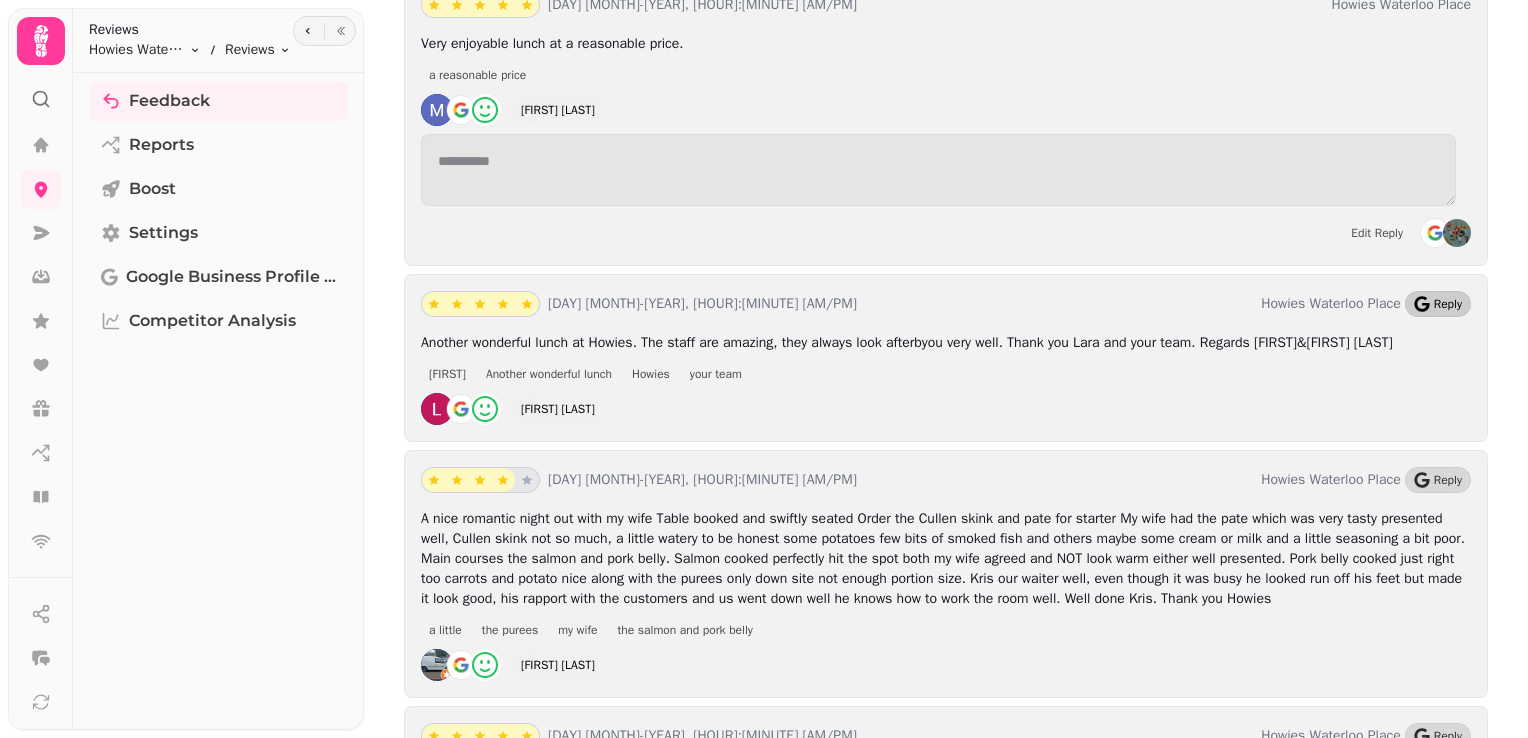 click on "Reply" at bounding box center [1448, 304] 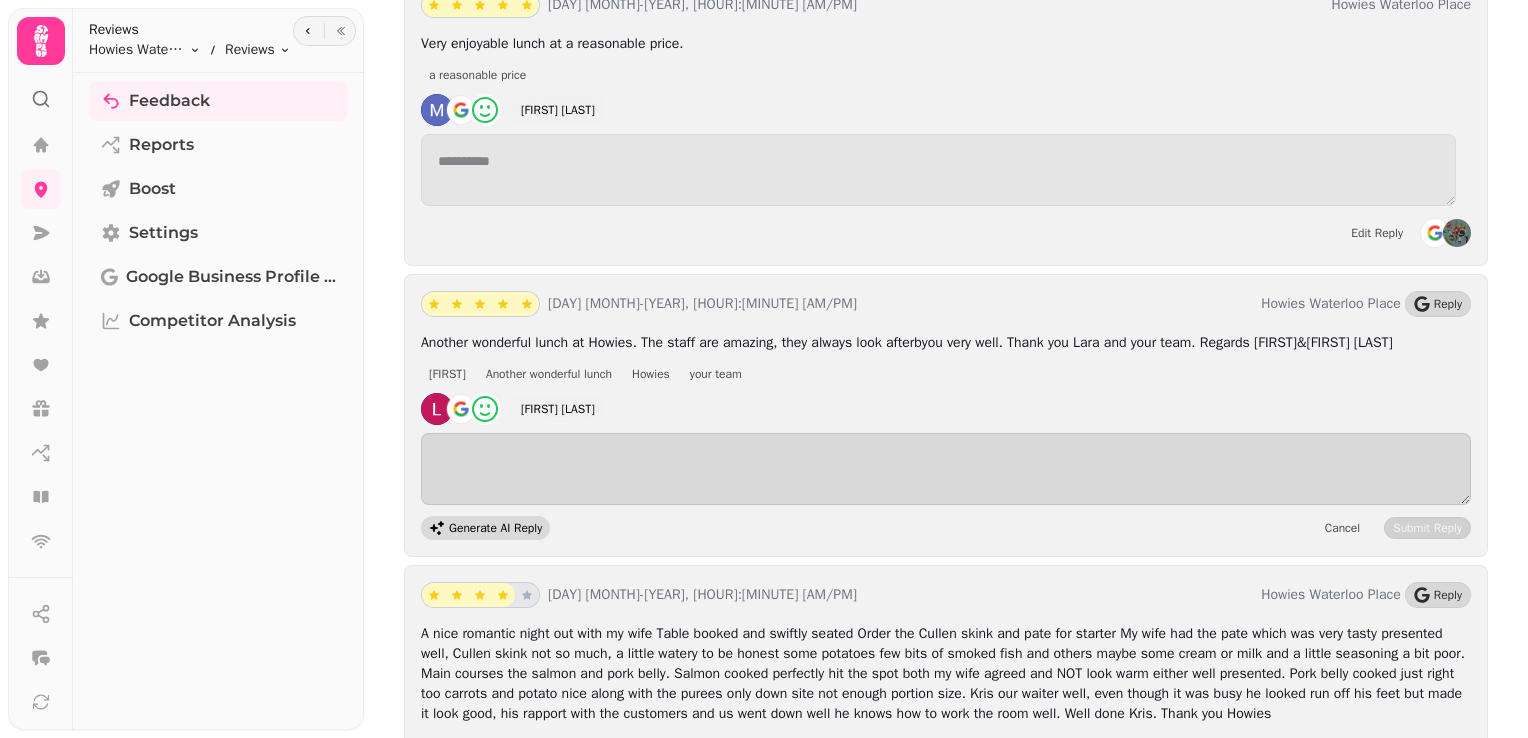 click on "Generate AI Reply" at bounding box center (495, 528) 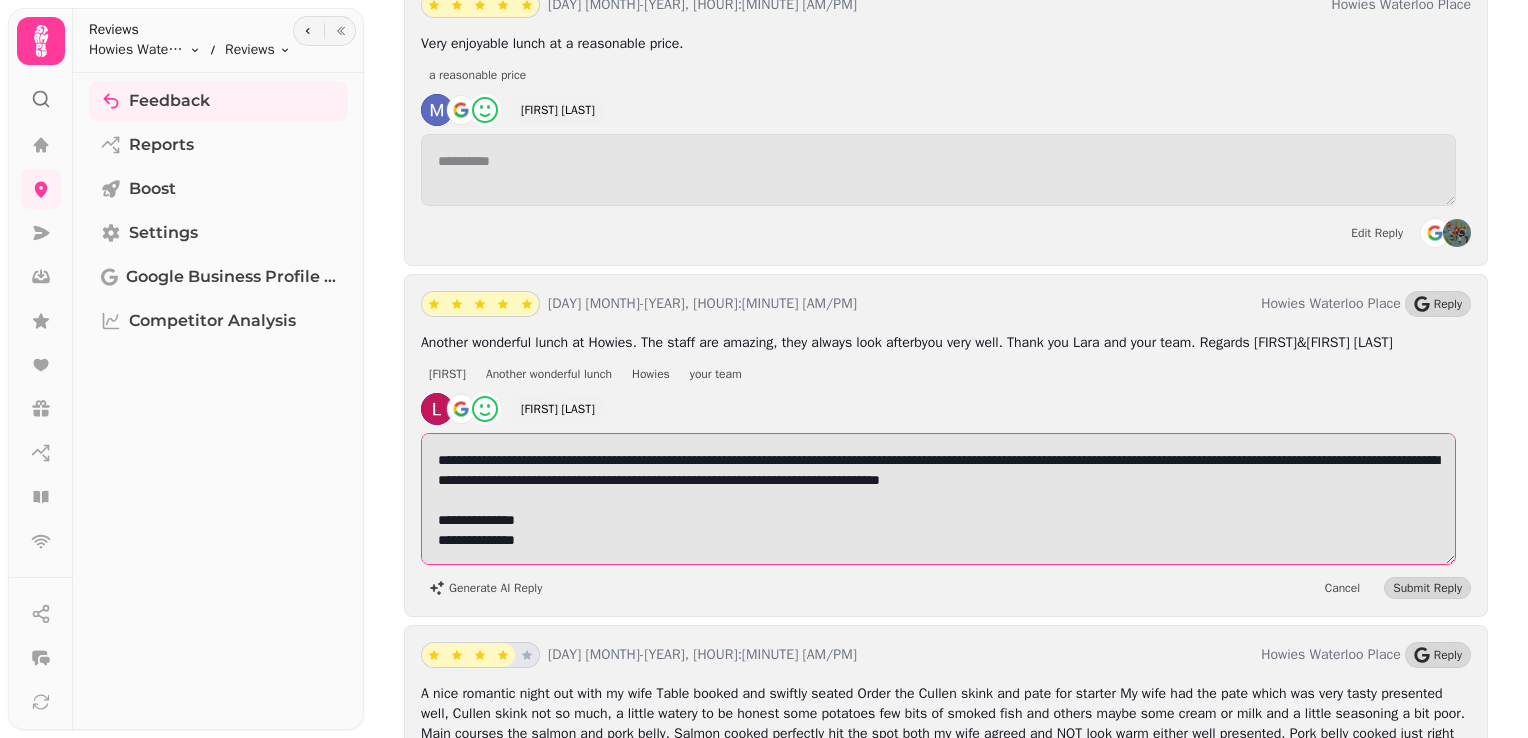 click on "**********" at bounding box center (938, 499) 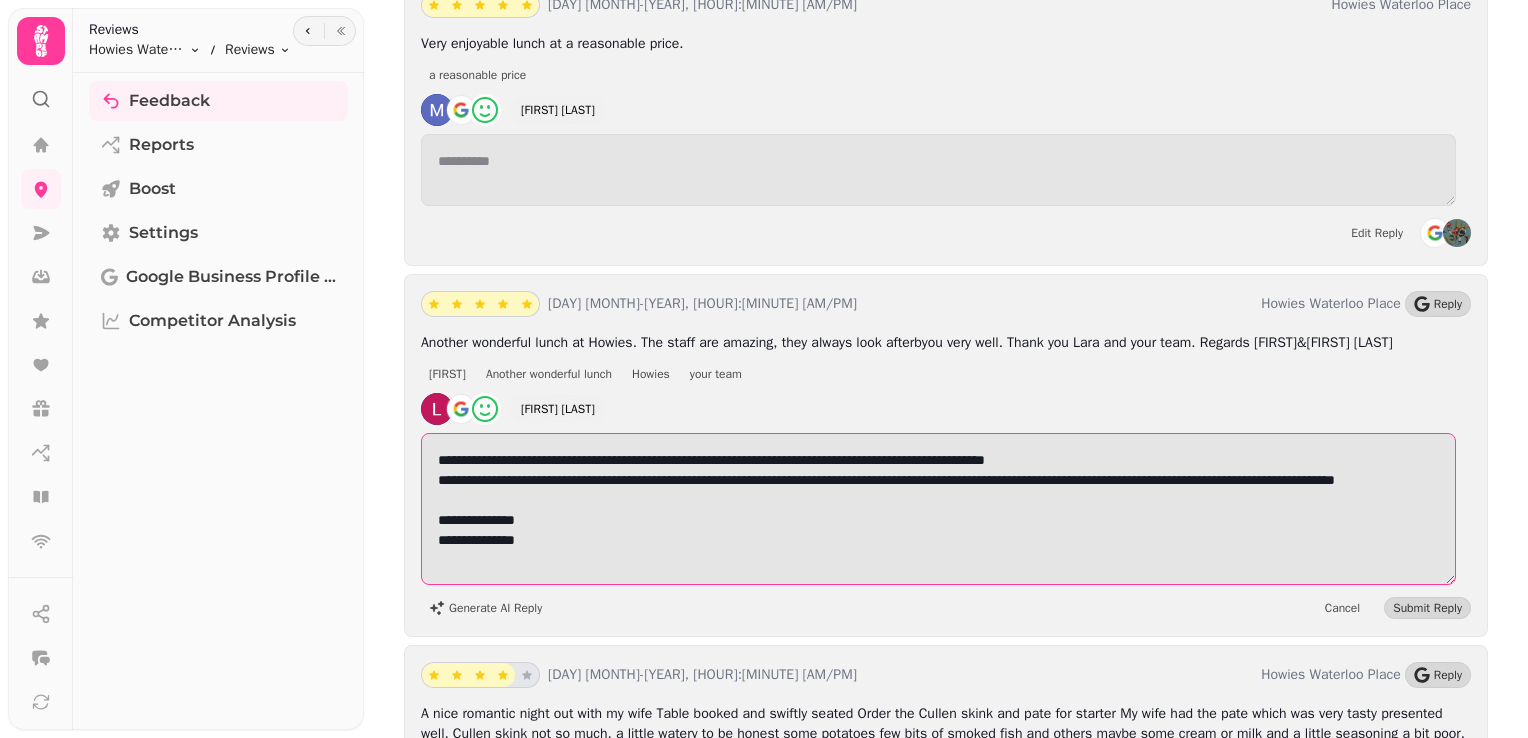click on "**********" at bounding box center (938, 509) 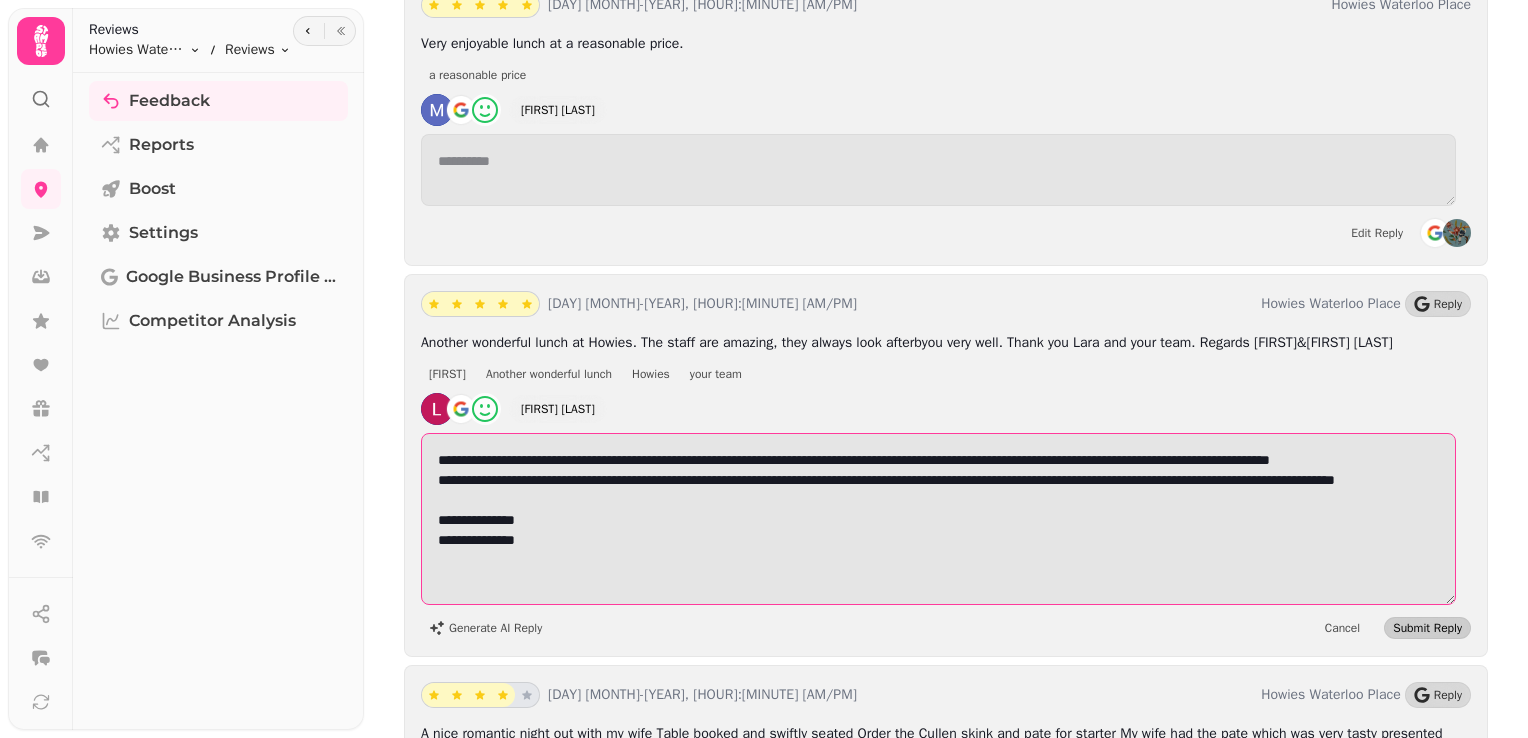 type on "**********" 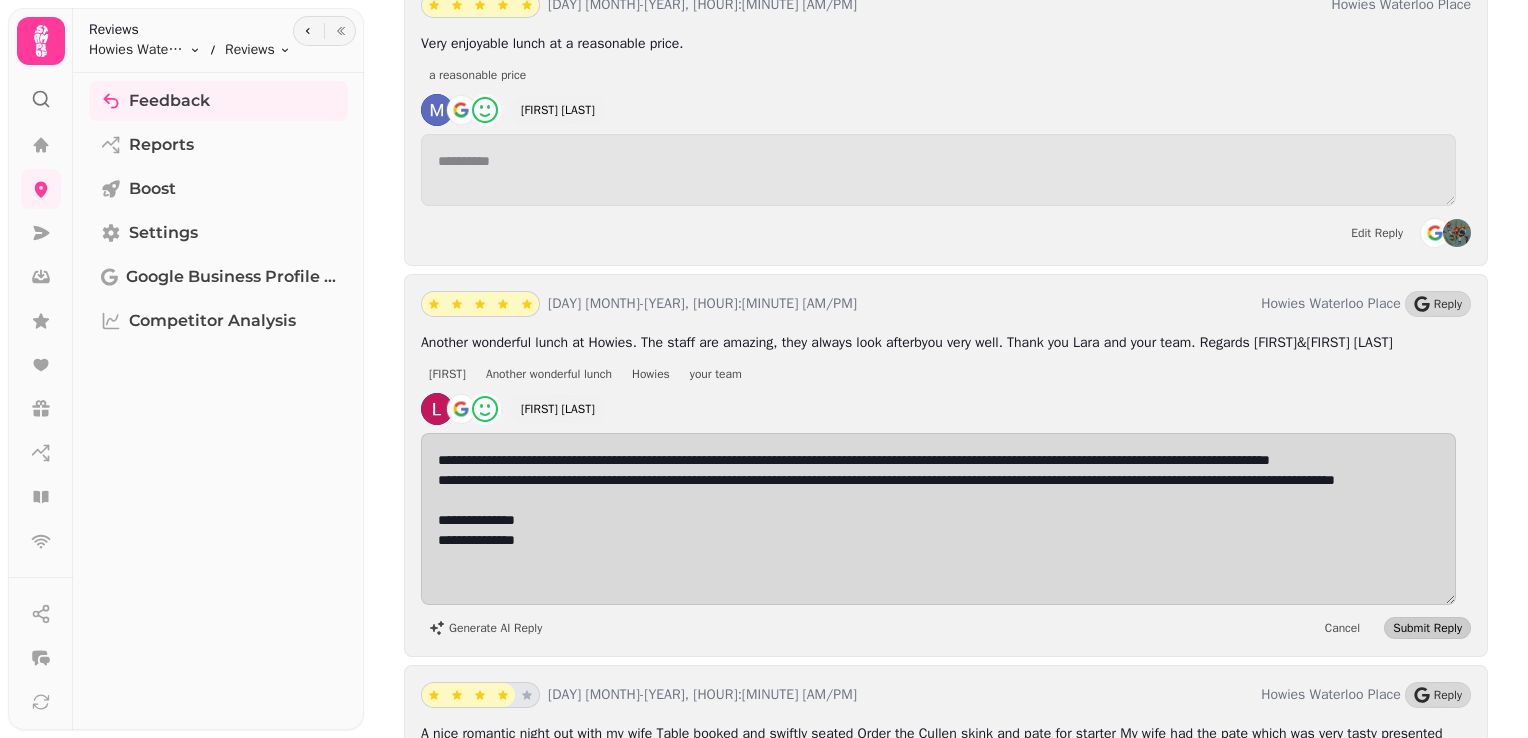 click on "Submit Reply" at bounding box center (1427, 628) 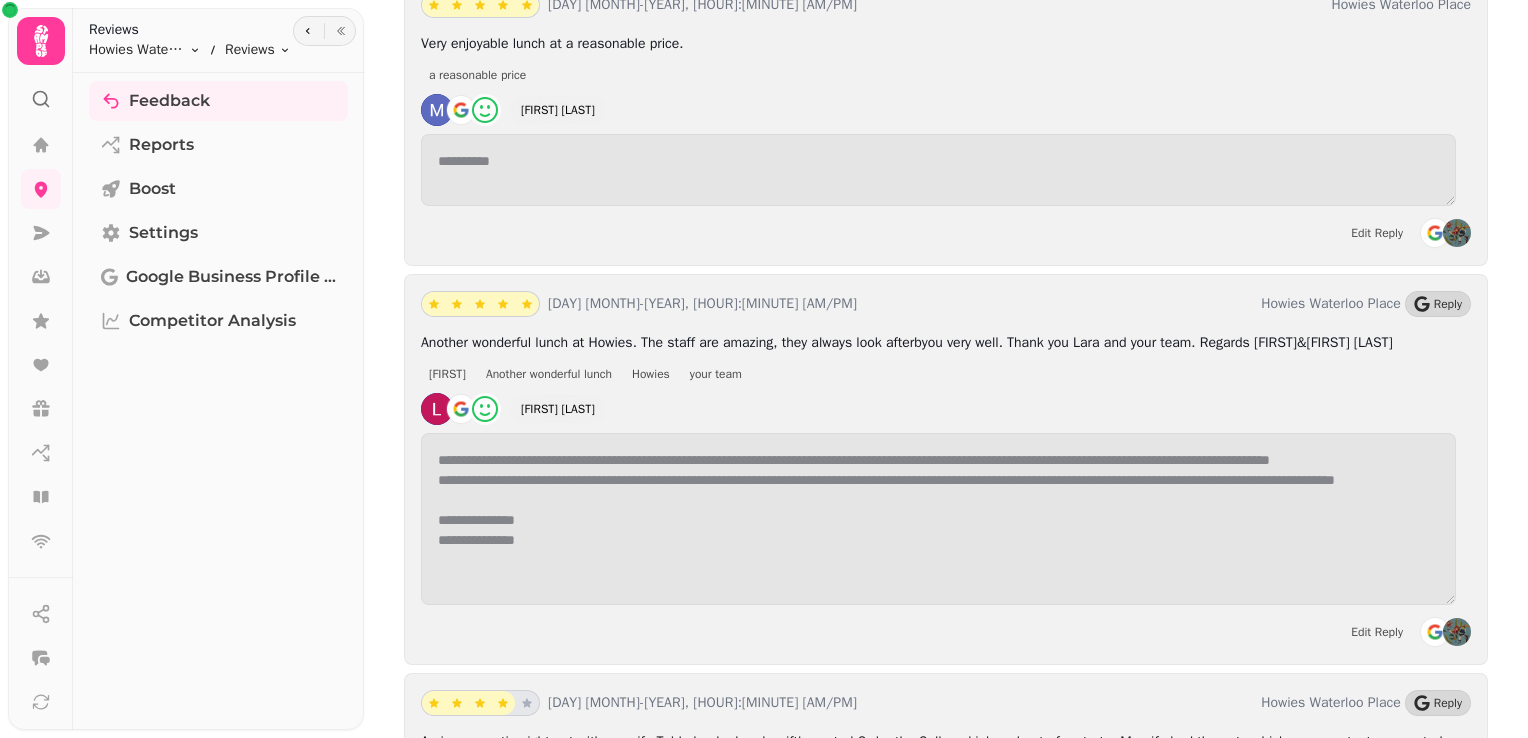 scroll, scrollTop: 1, scrollLeft: 0, axis: vertical 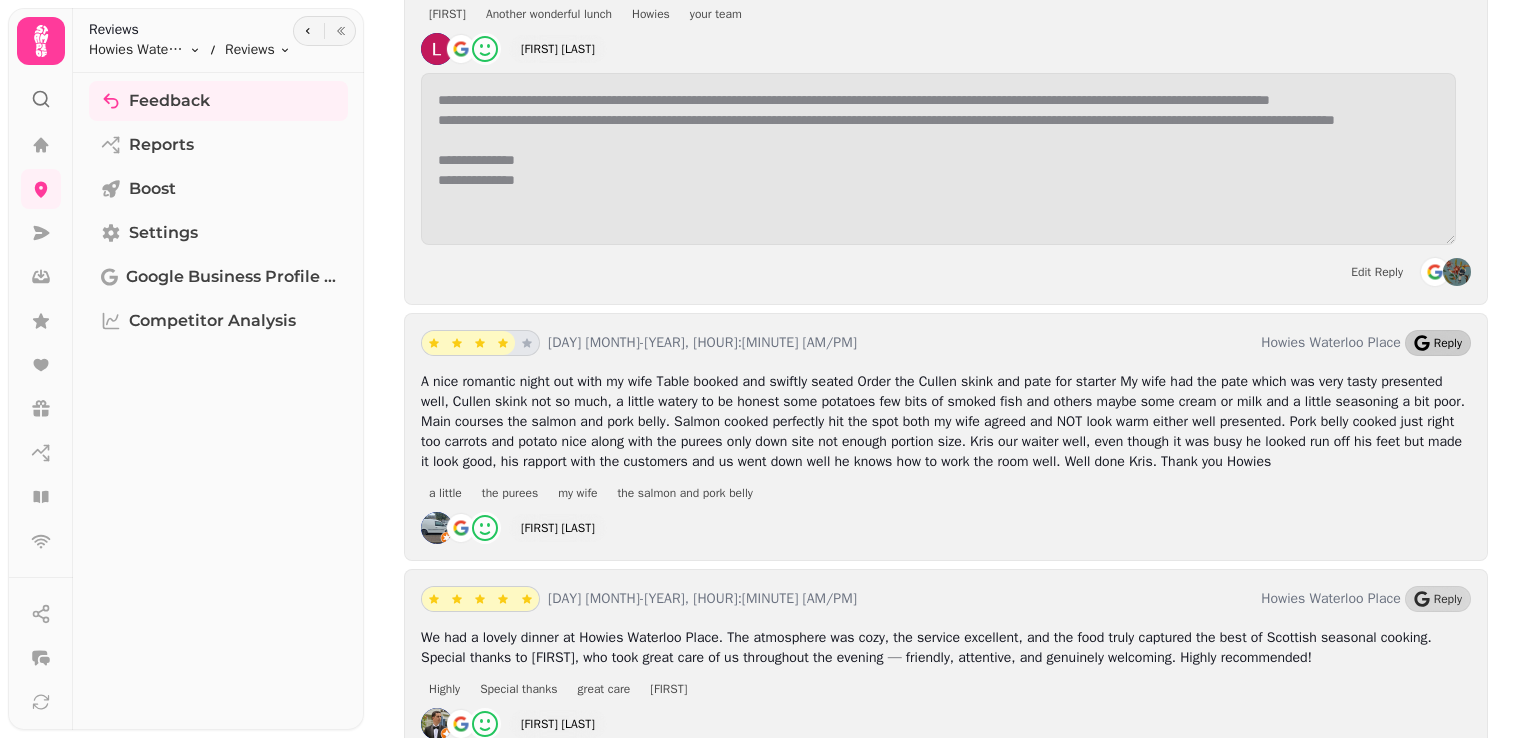 click on "Reply" at bounding box center [1448, 343] 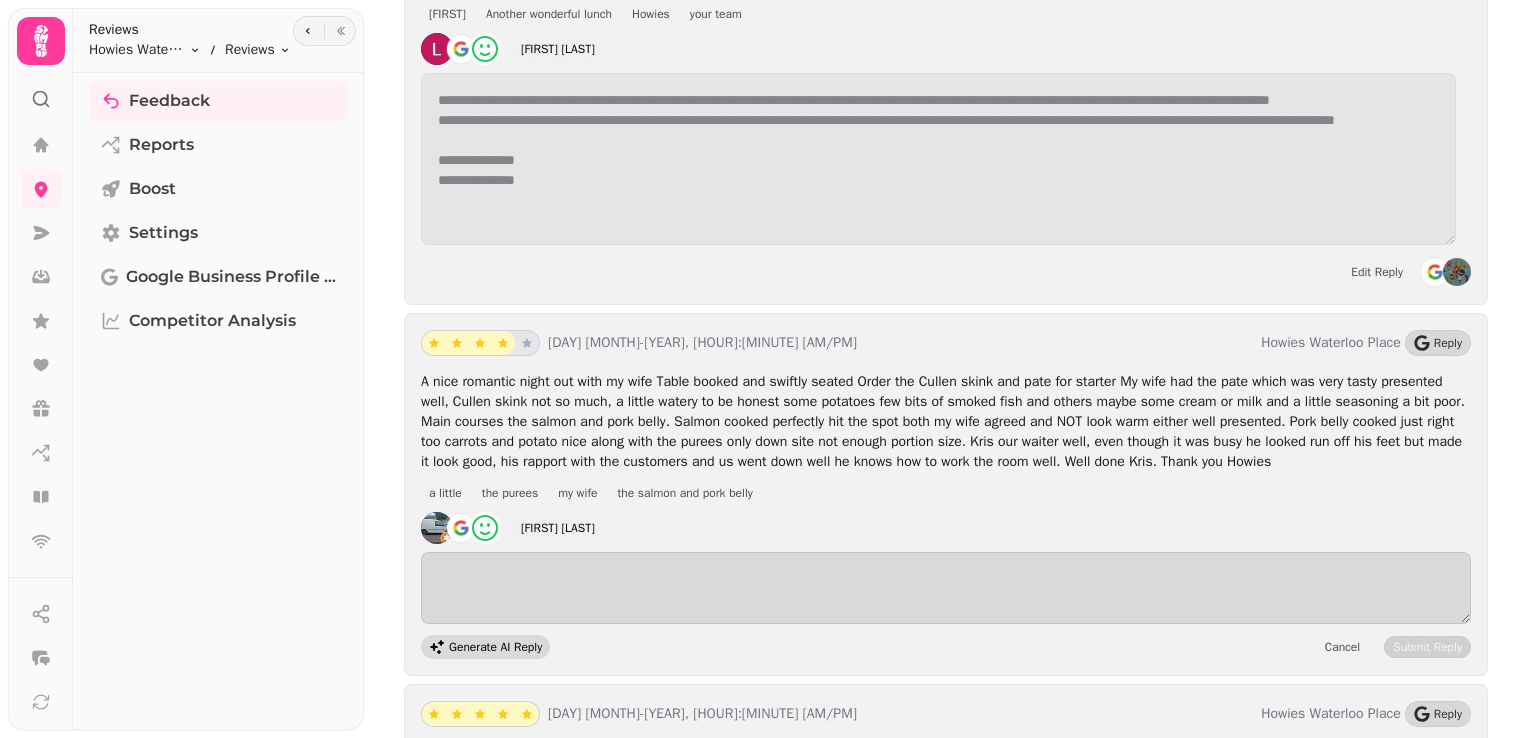 click on "Generate AI Reply" at bounding box center (485, 647) 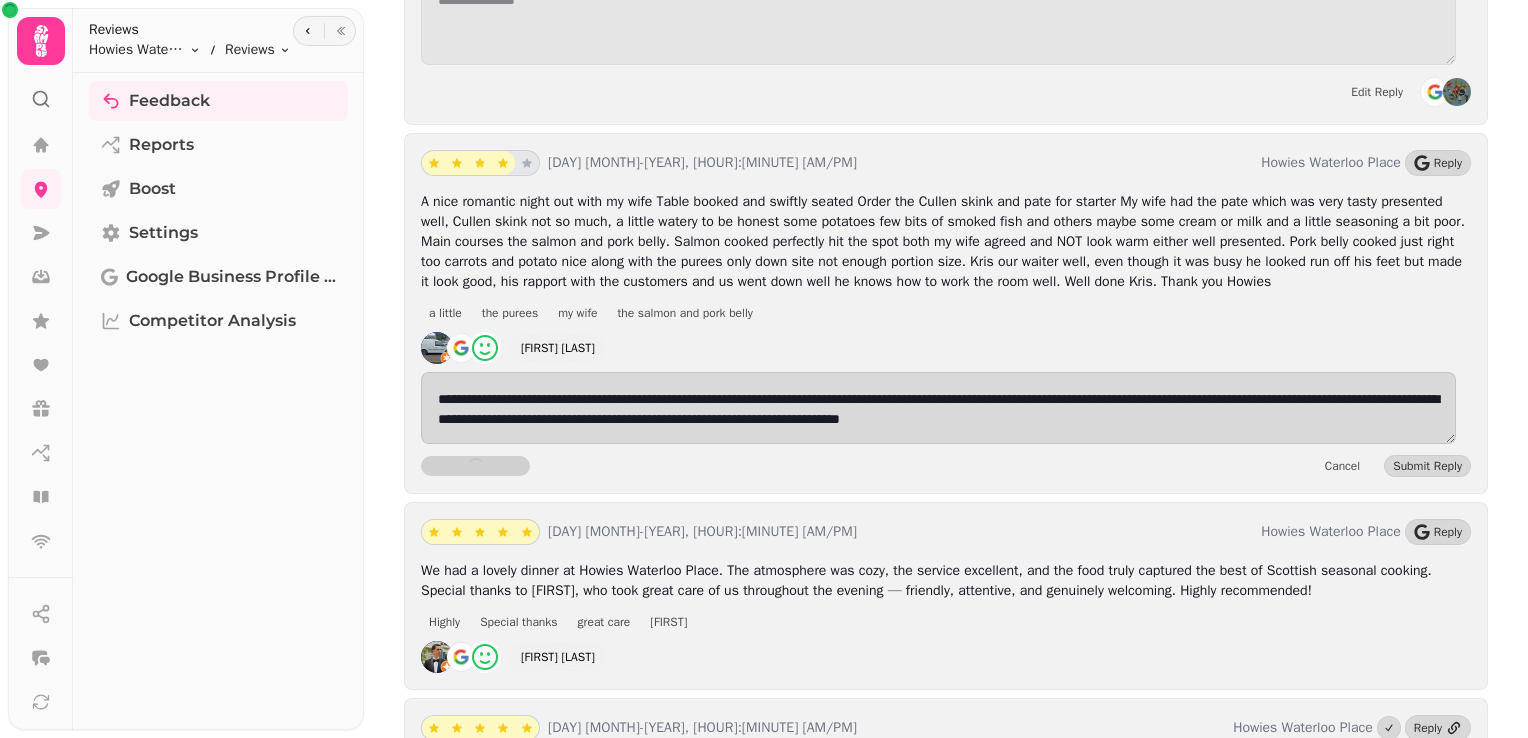 scroll, scrollTop: 11291, scrollLeft: 0, axis: vertical 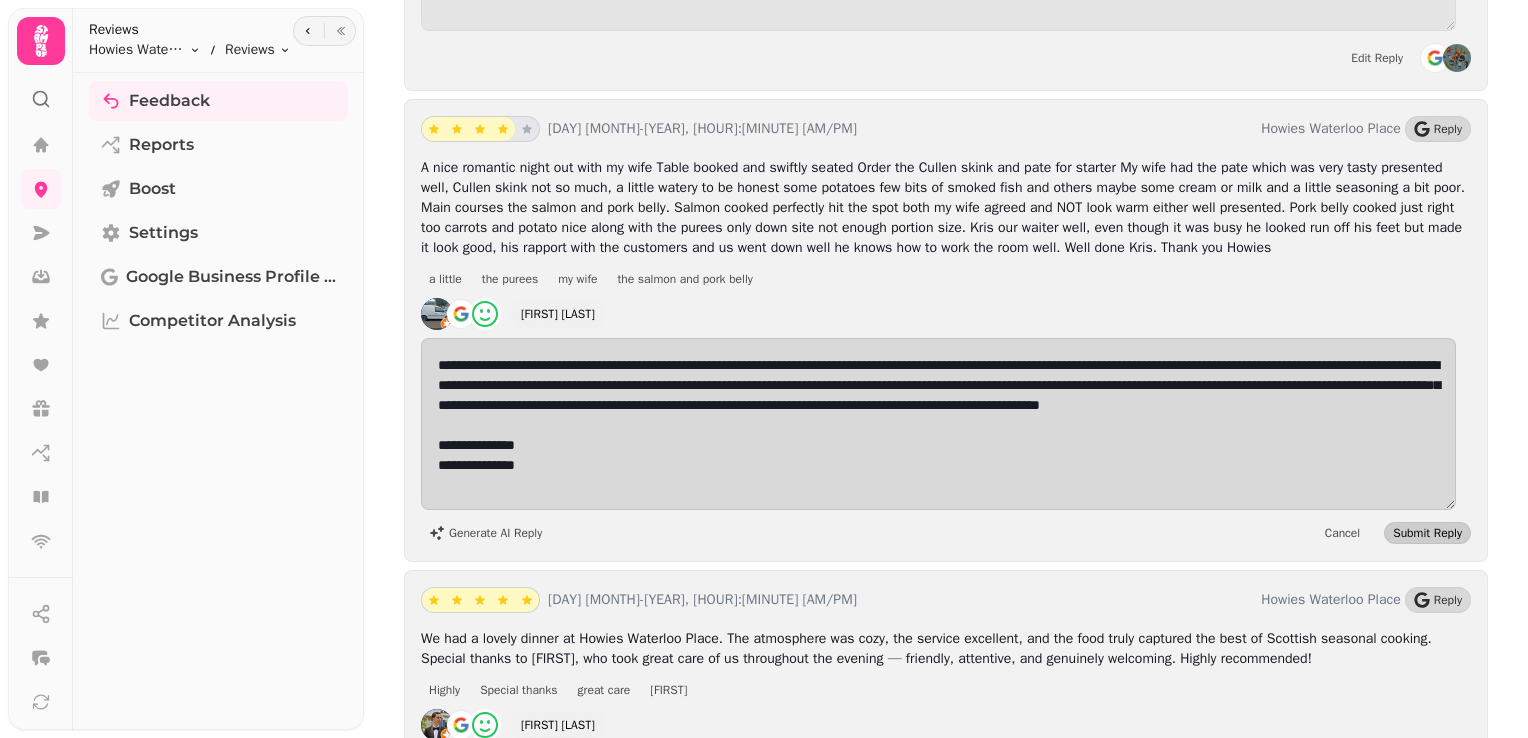 click on "Submit Reply" at bounding box center [1427, 533] 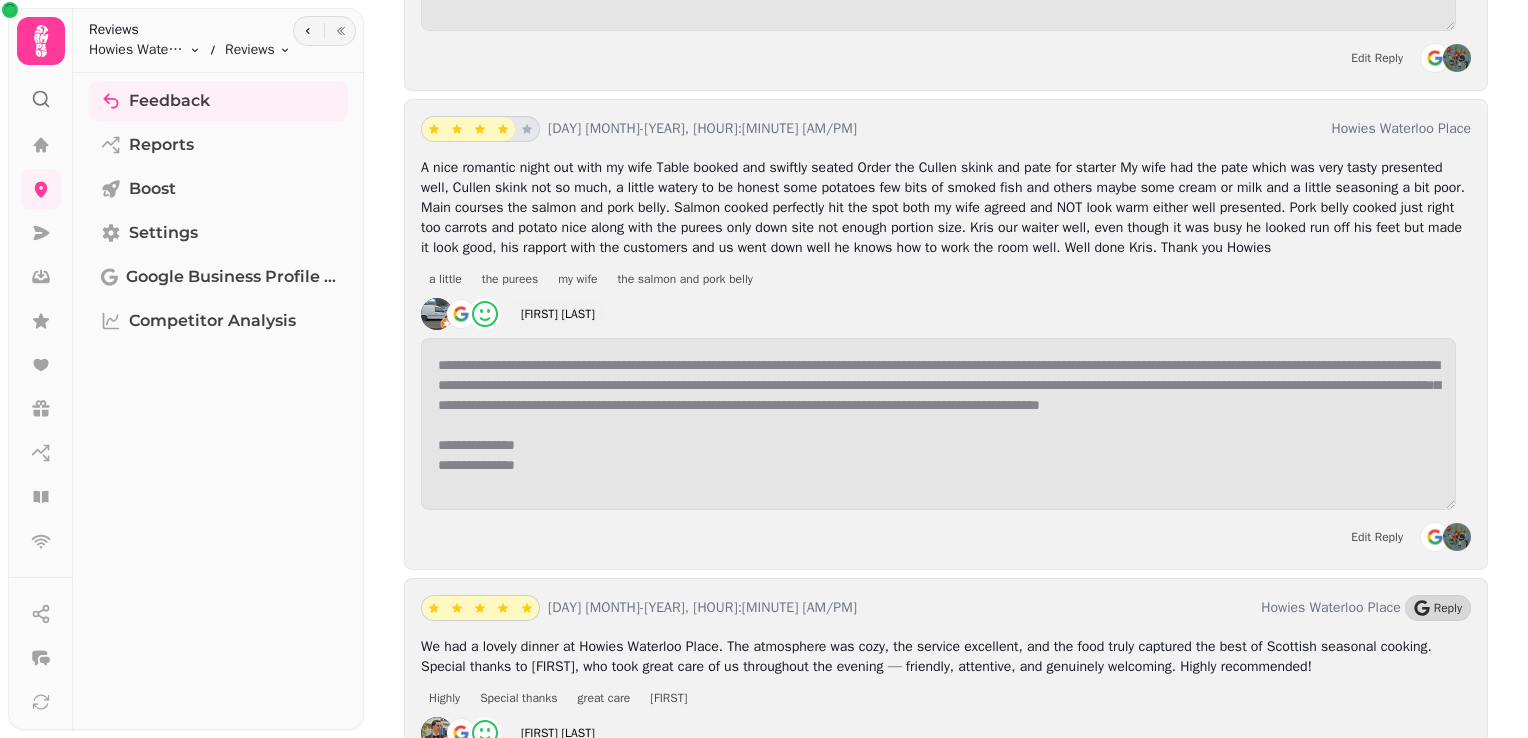 scroll, scrollTop: 11499, scrollLeft: 0, axis: vertical 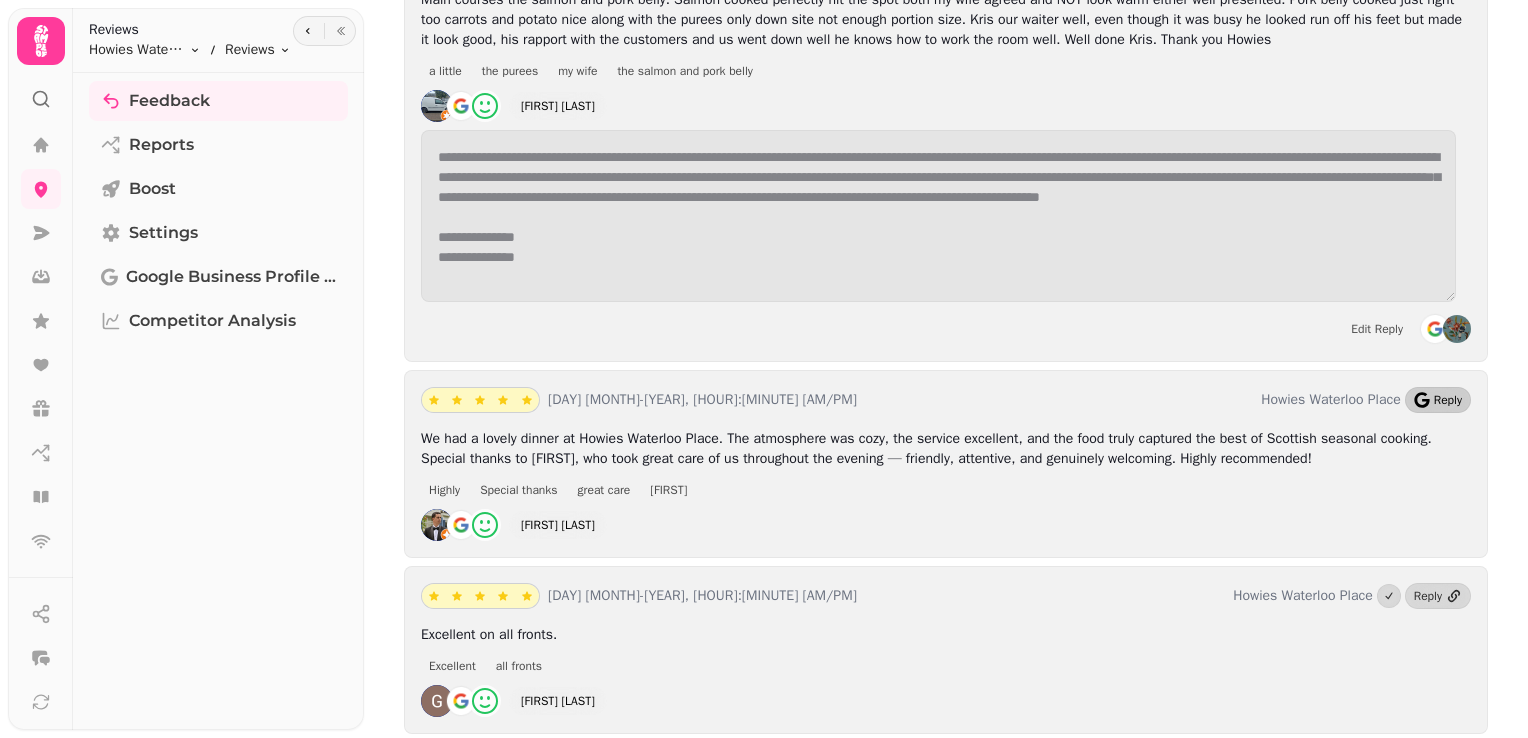 click on "Reply" at bounding box center [1448, 400] 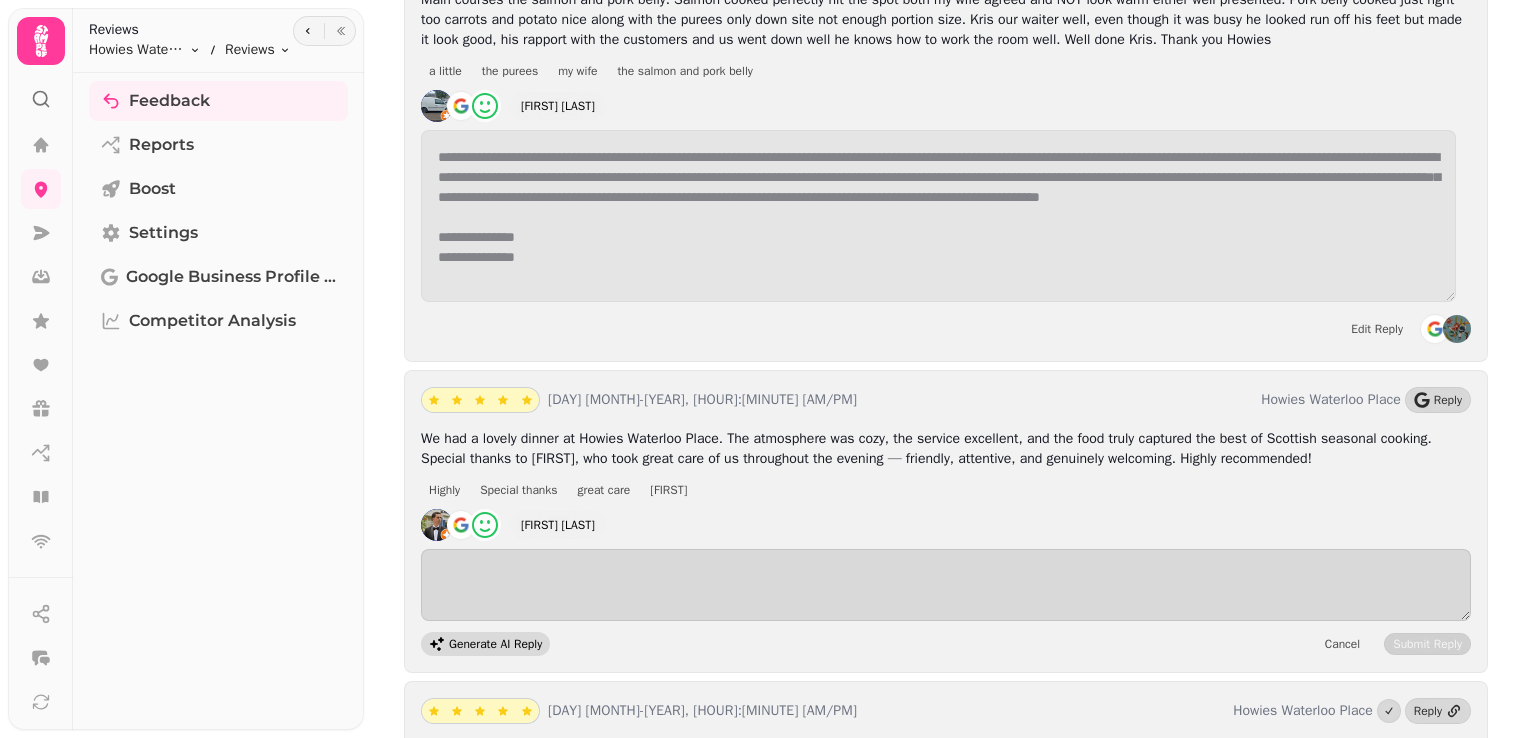 click on "Generate AI Reply" at bounding box center [495, 644] 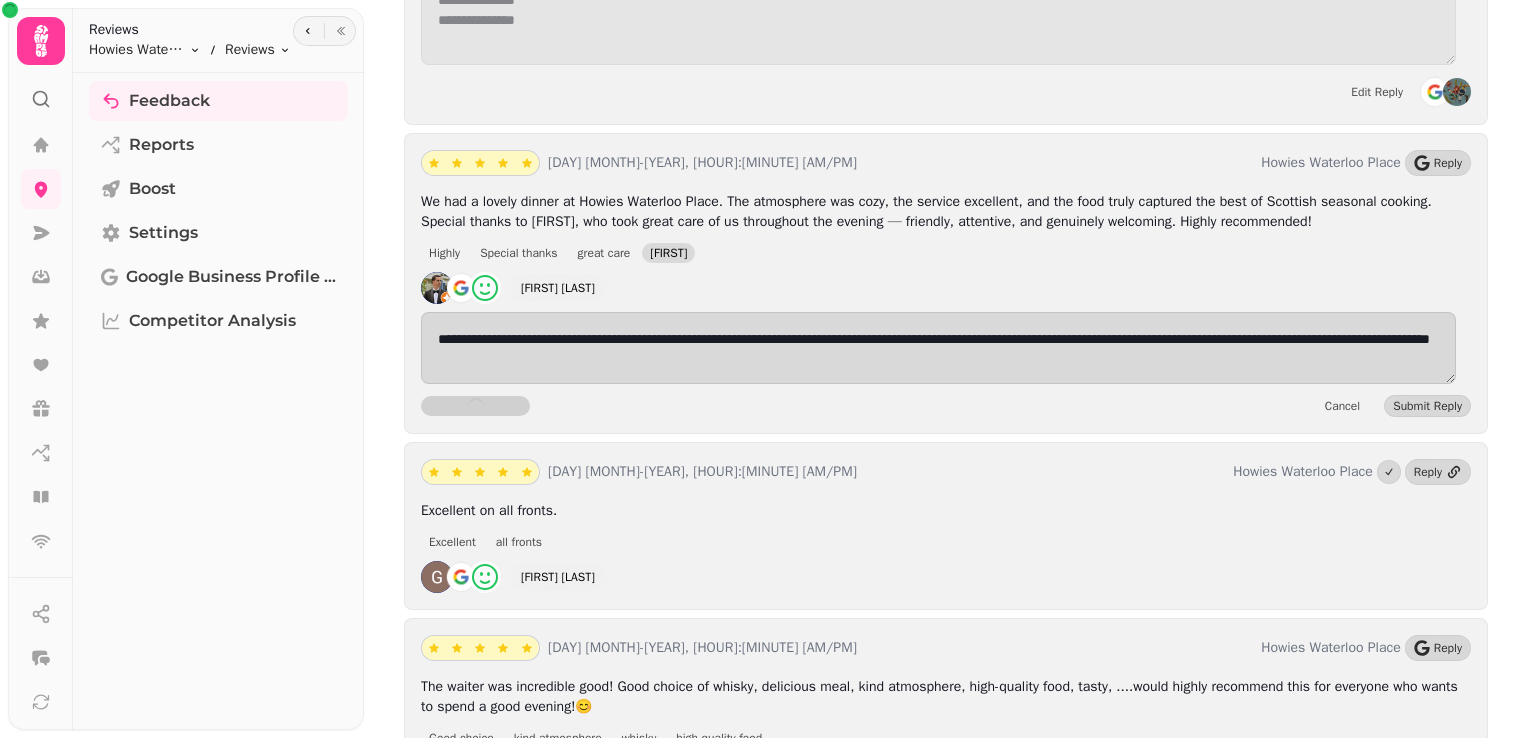 scroll, scrollTop: 11738, scrollLeft: 0, axis: vertical 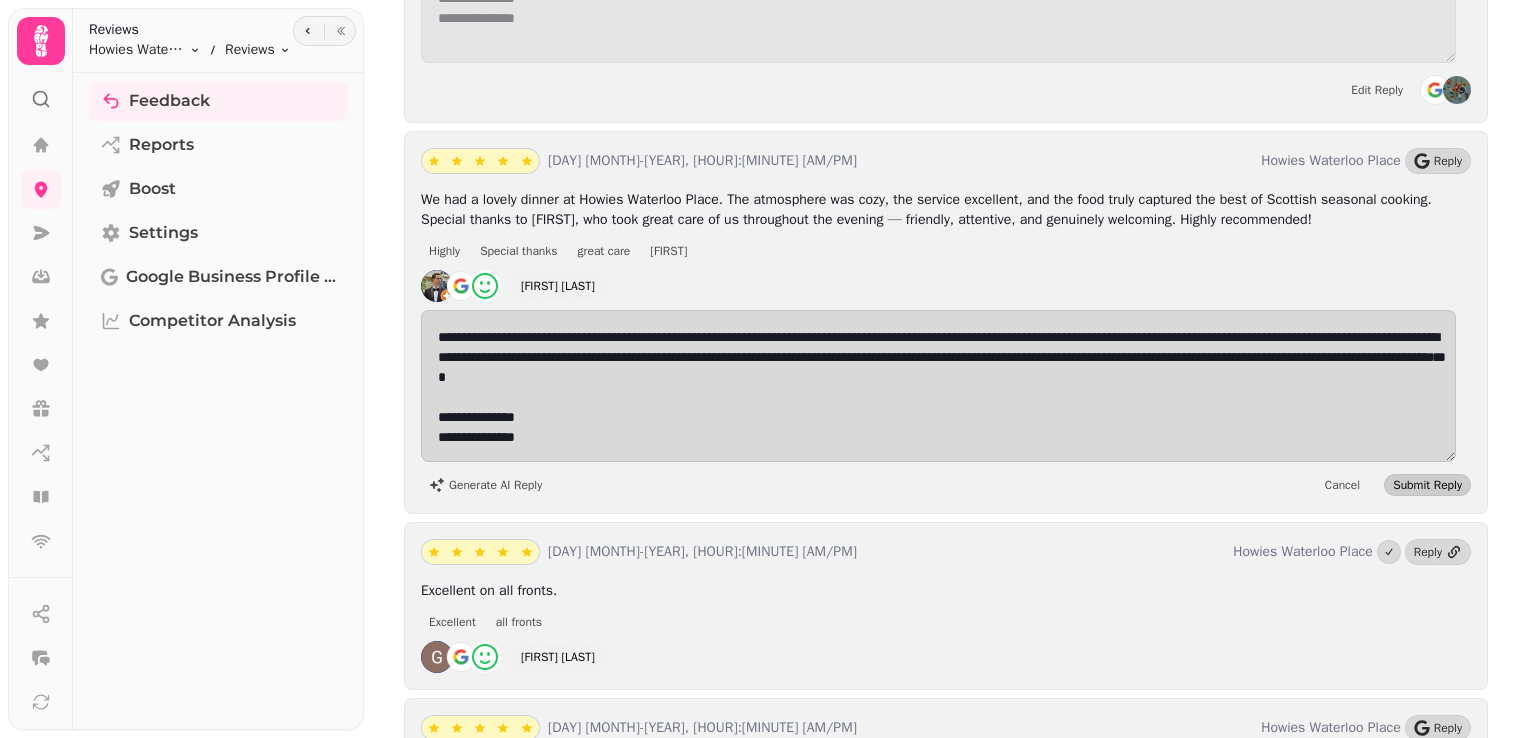 click on "Submit Reply" at bounding box center (1427, 485) 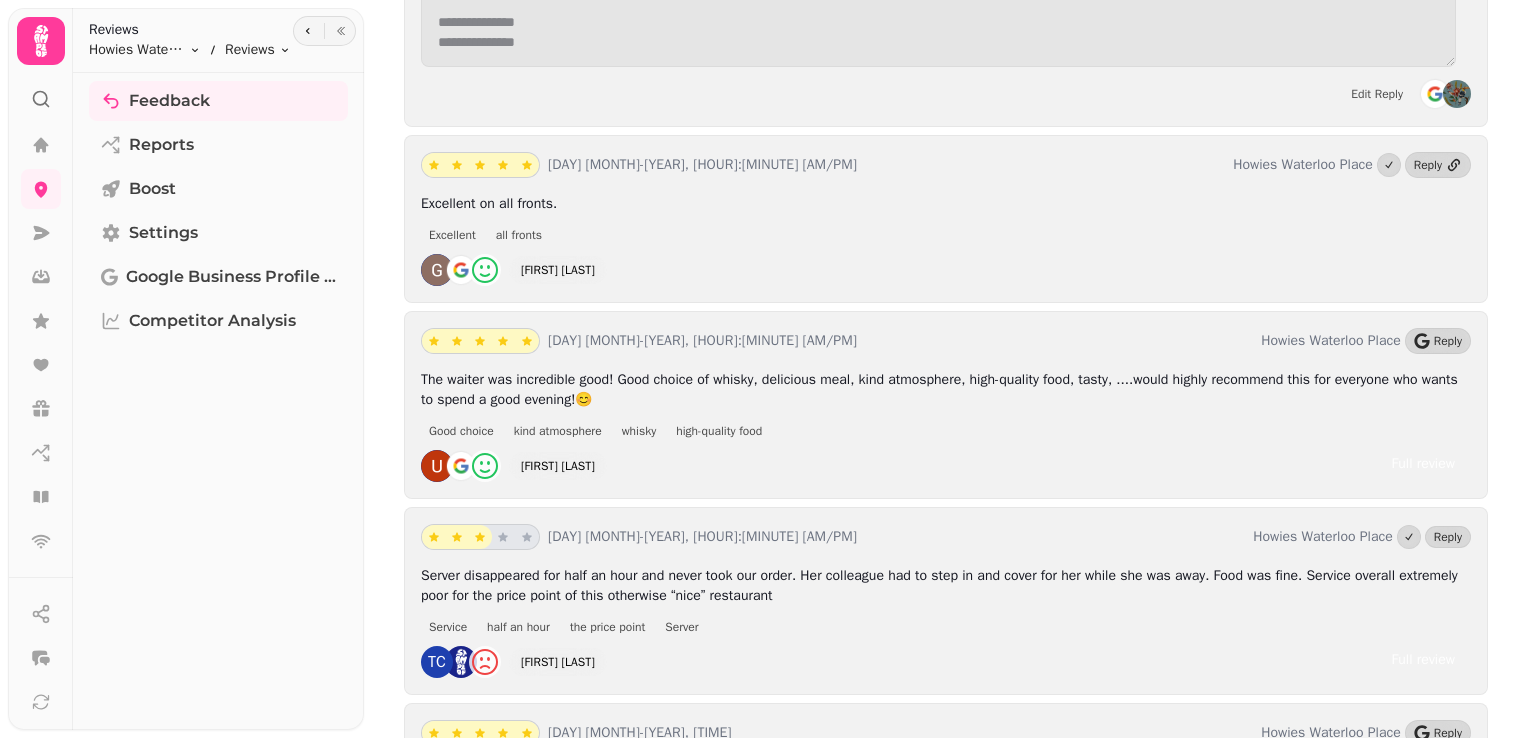 scroll, scrollTop: 12134, scrollLeft: 0, axis: vertical 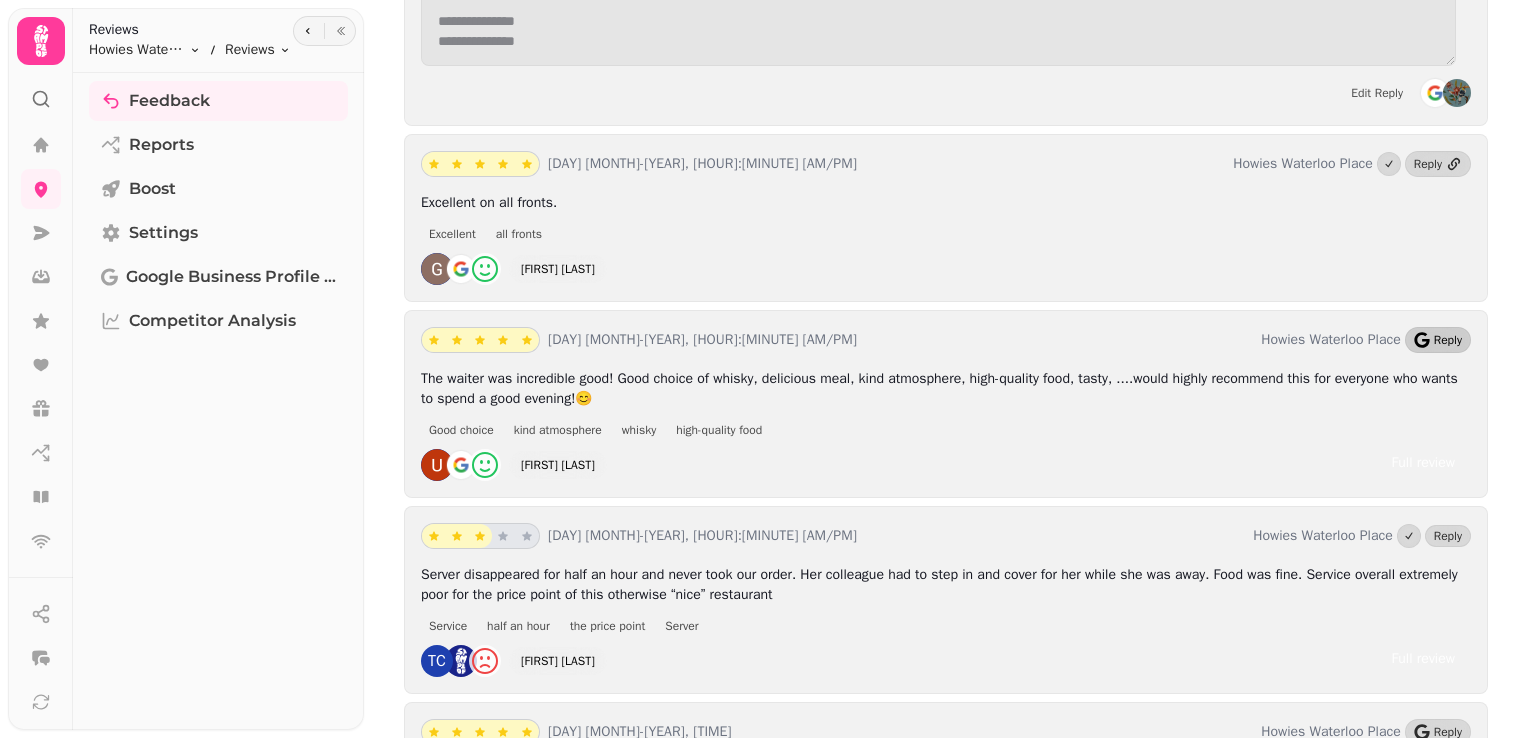 click 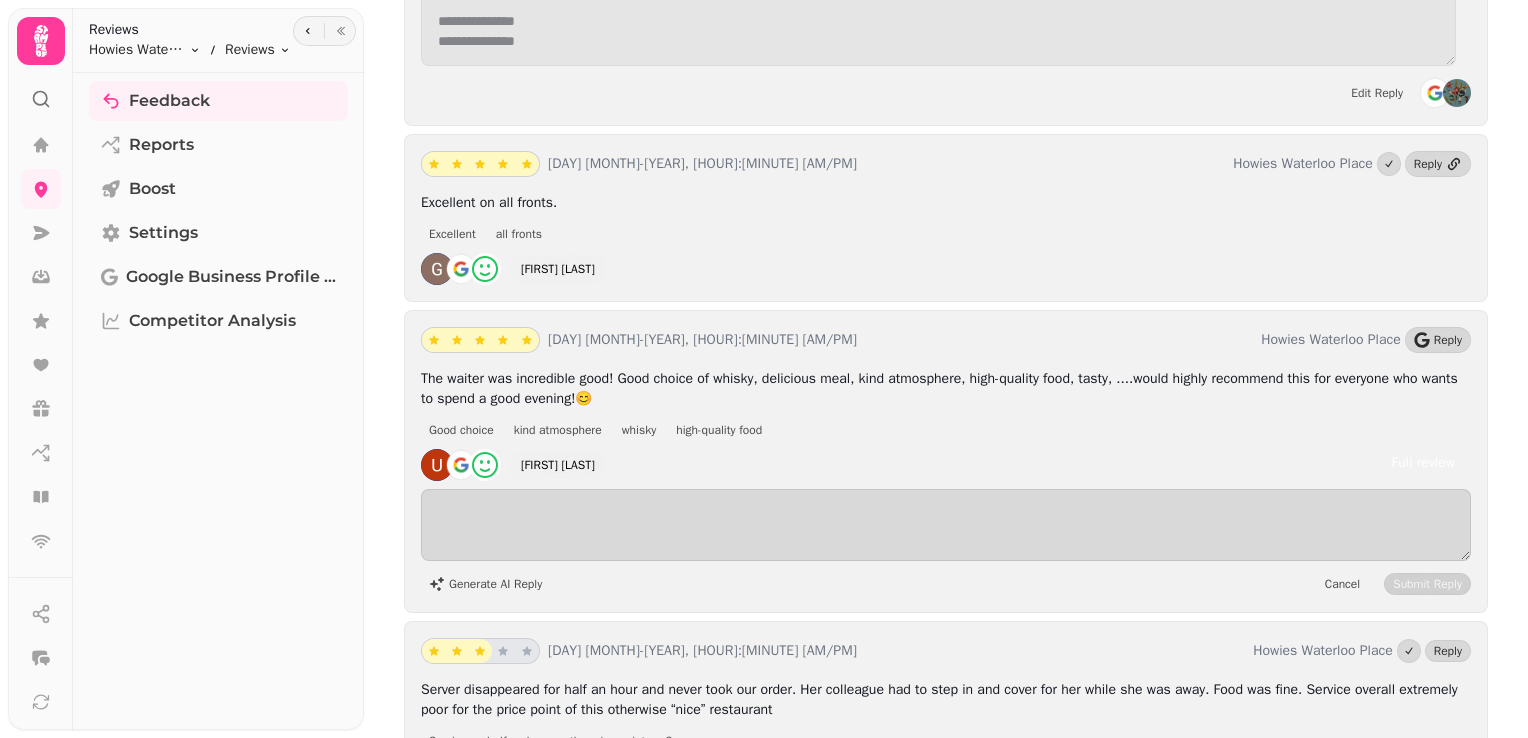drag, startPoint x: 488, startPoint y: 512, endPoint x: 971, endPoint y: 346, distance: 510.72986 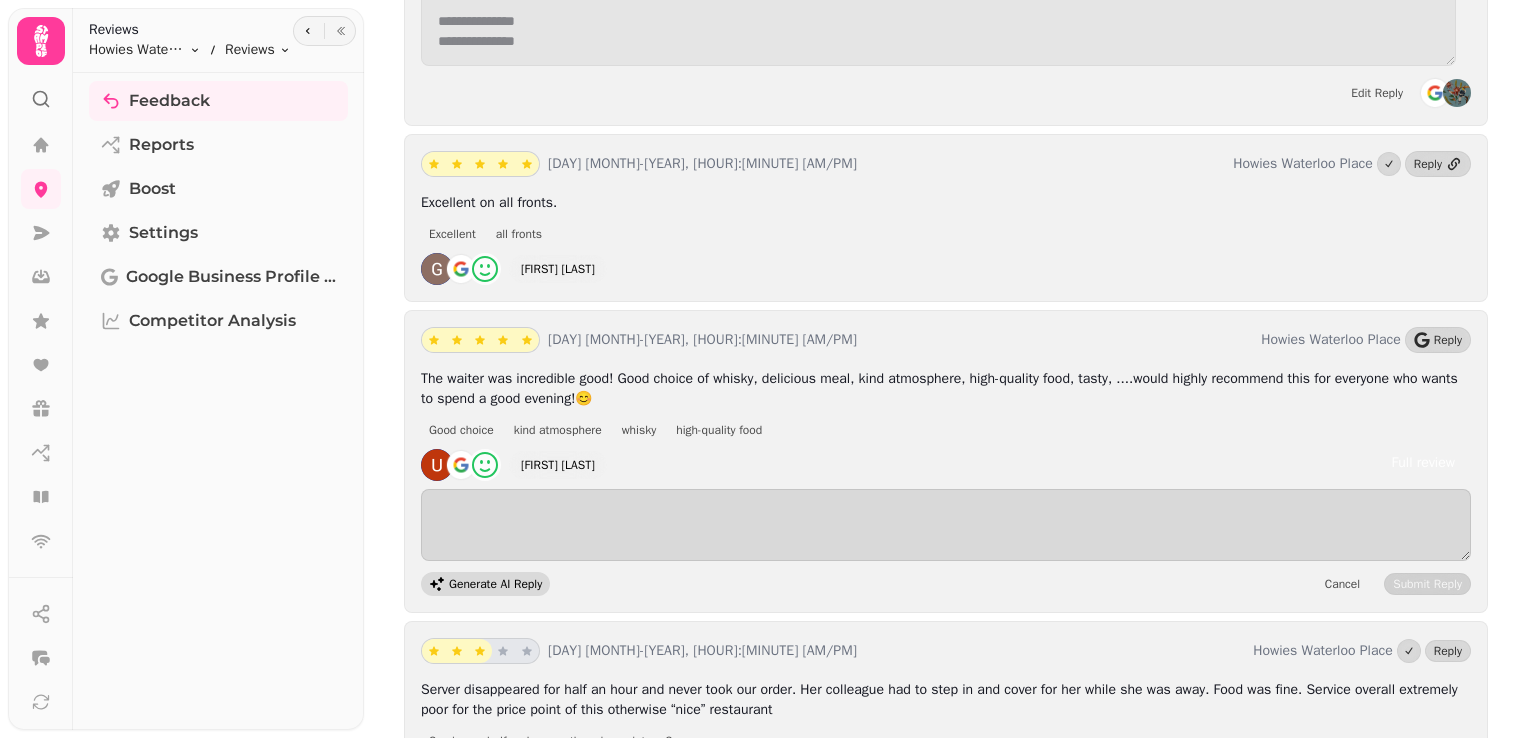 click on "Generate AI Reply" at bounding box center [495, 584] 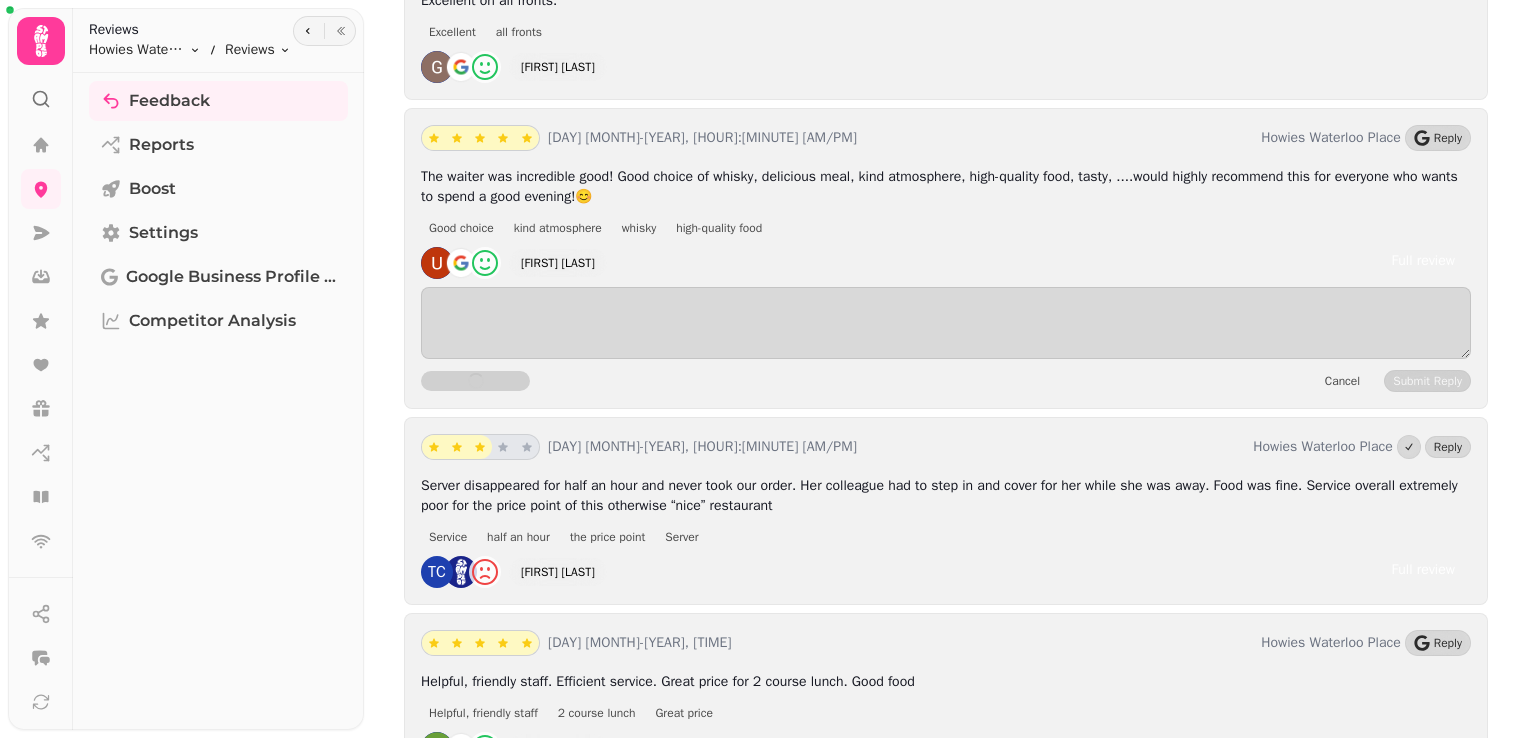 scroll, scrollTop: 12344, scrollLeft: 0, axis: vertical 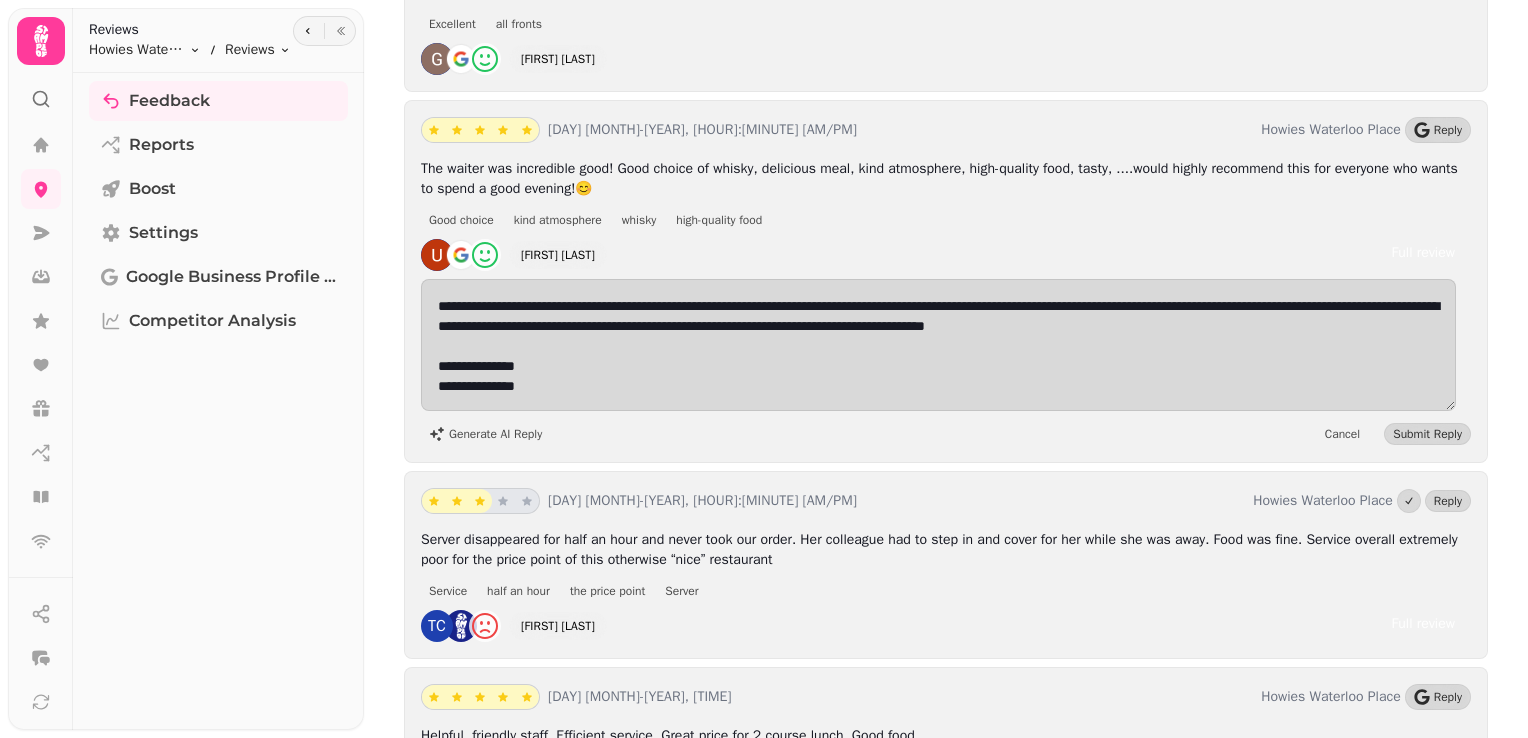 click on "Cancel Submit Reply" at bounding box center (1394, 434) 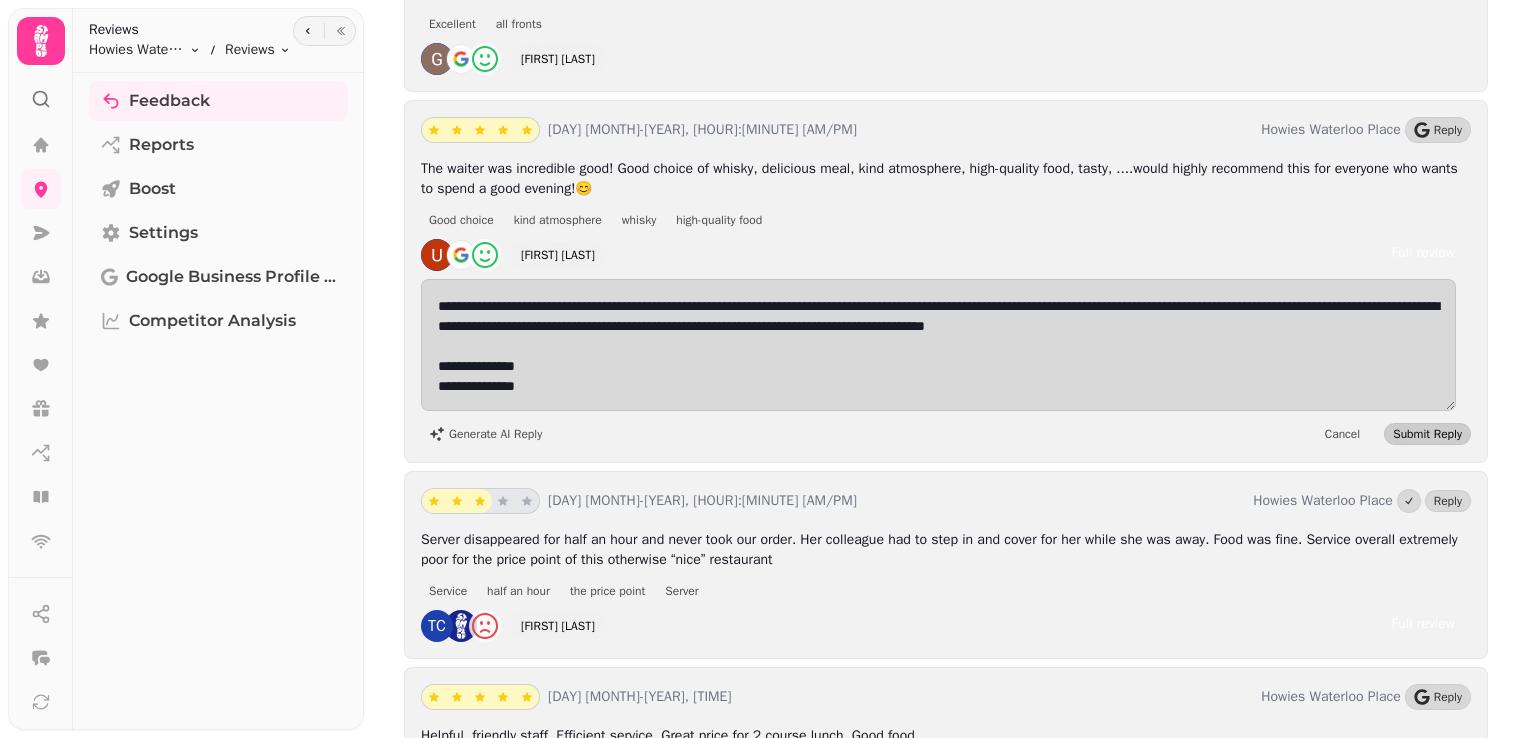click on "Submit Reply" at bounding box center (1427, 434) 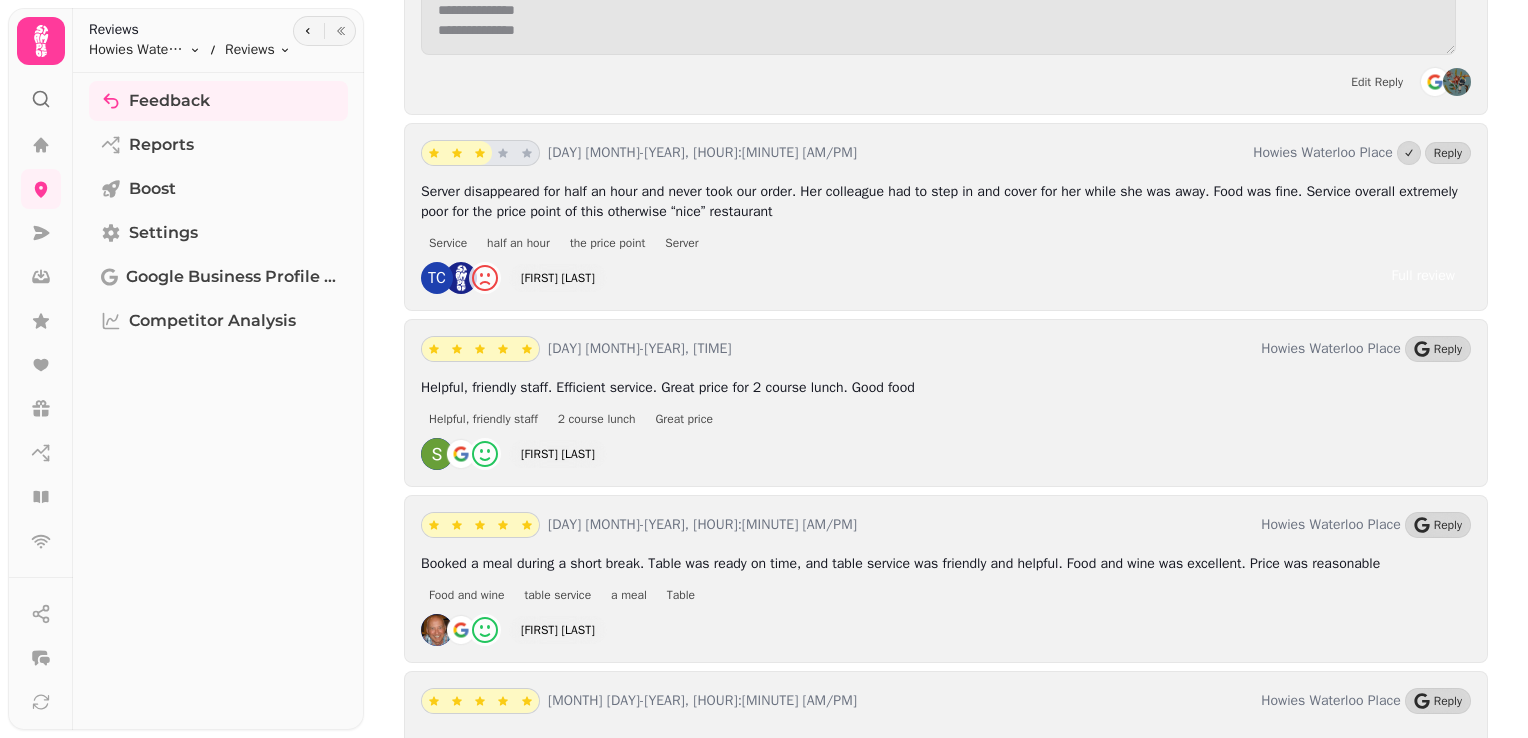 scroll, scrollTop: 12705, scrollLeft: 0, axis: vertical 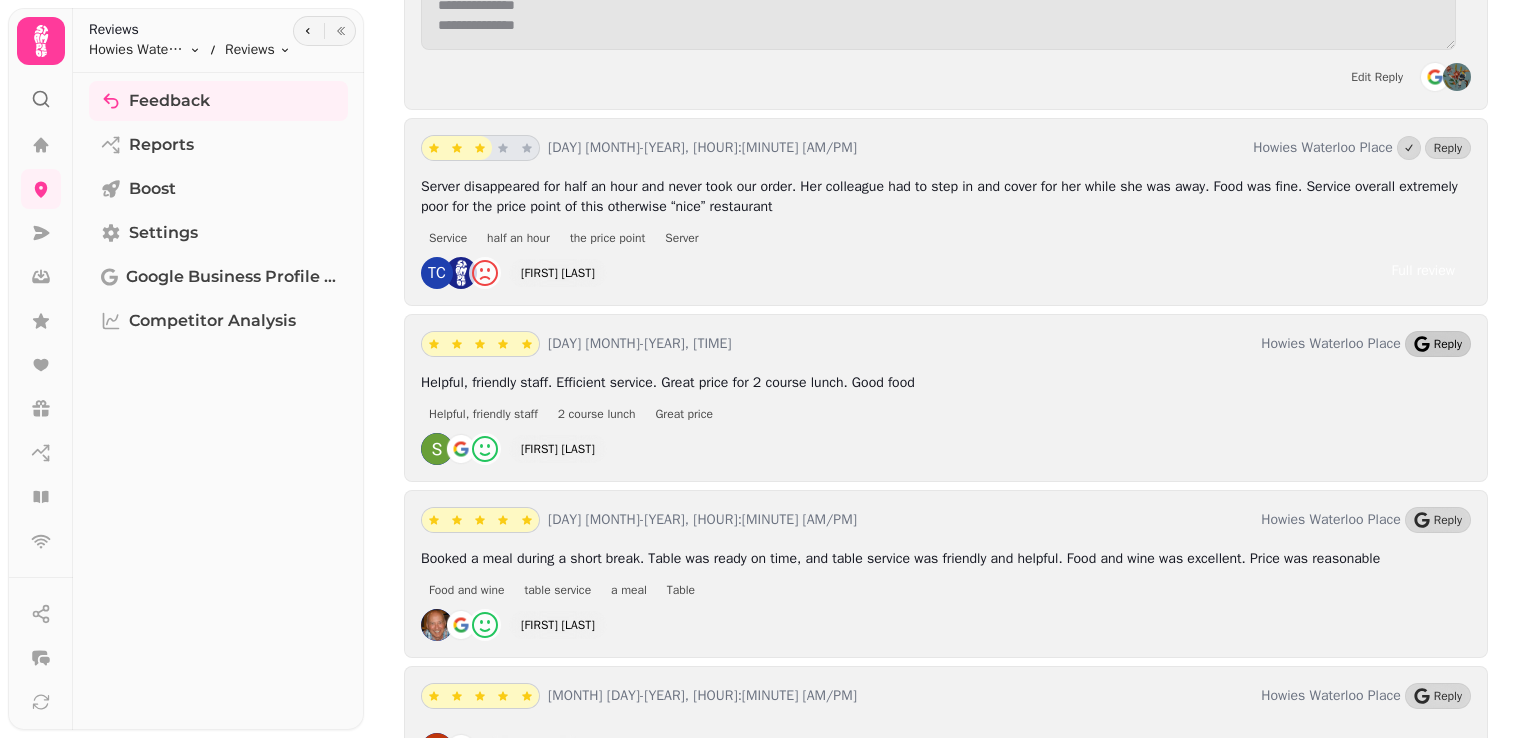 click on "Reply" at bounding box center [1448, 344] 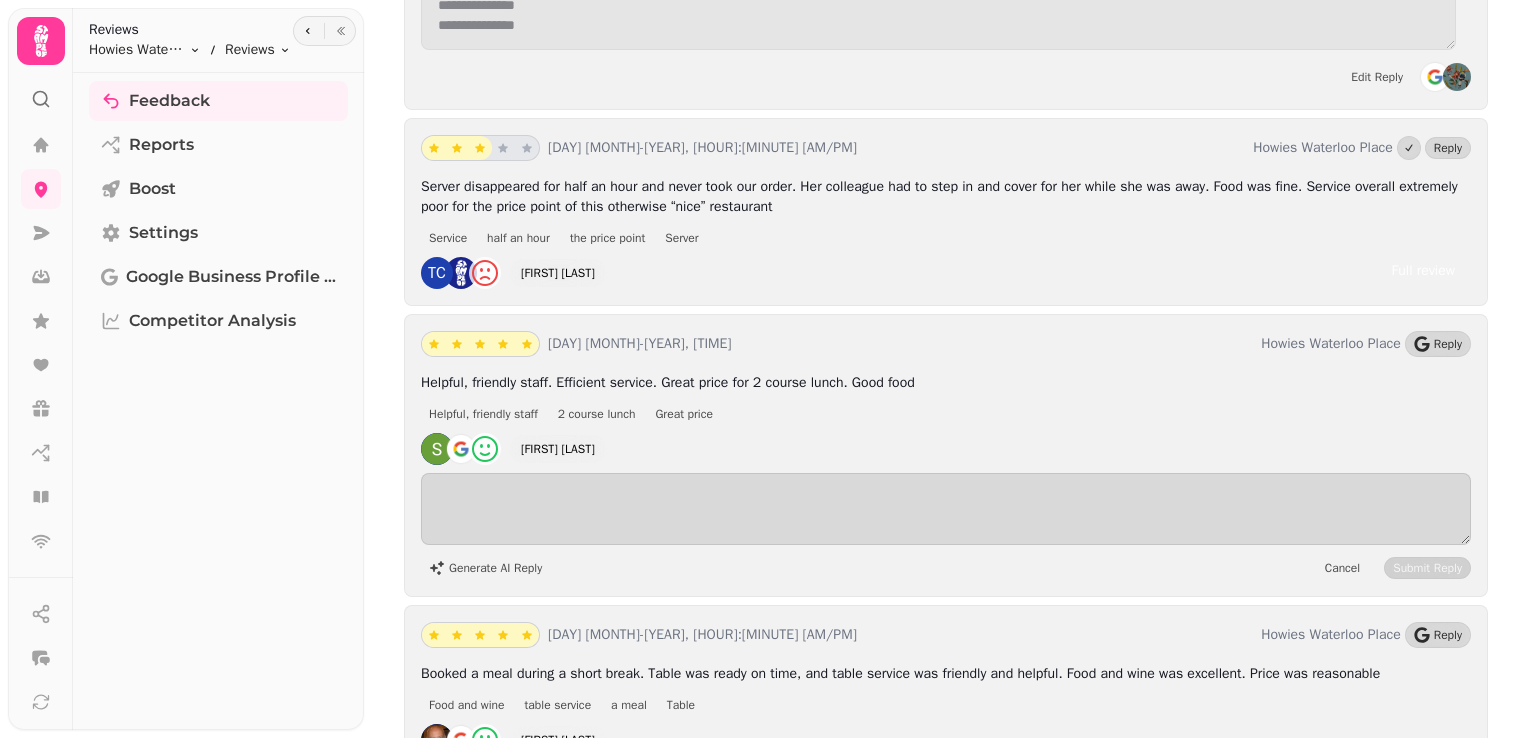click on "Generate AI Reply Cancel Submit Reply" at bounding box center [946, 526] 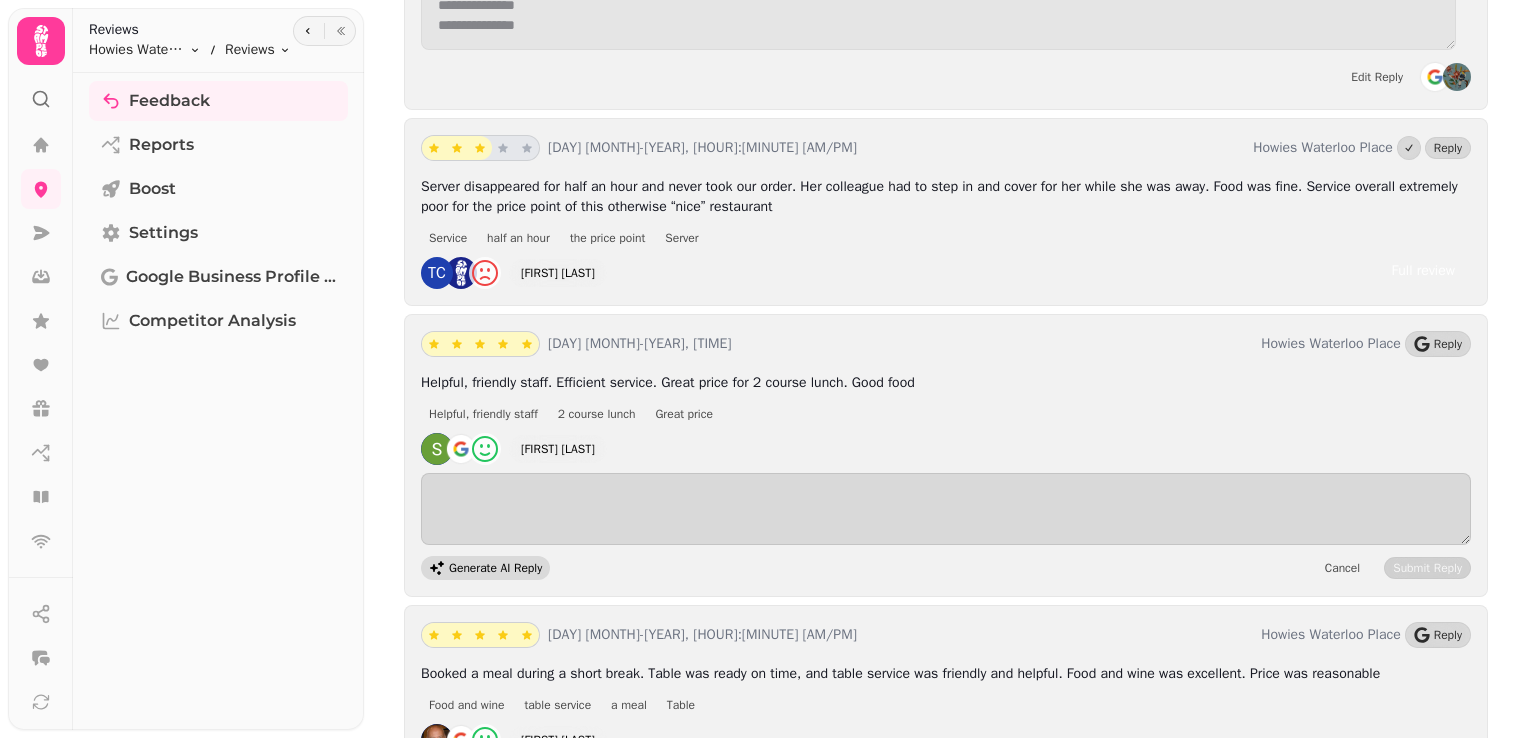 click on "Generate AI Reply" at bounding box center [495, 568] 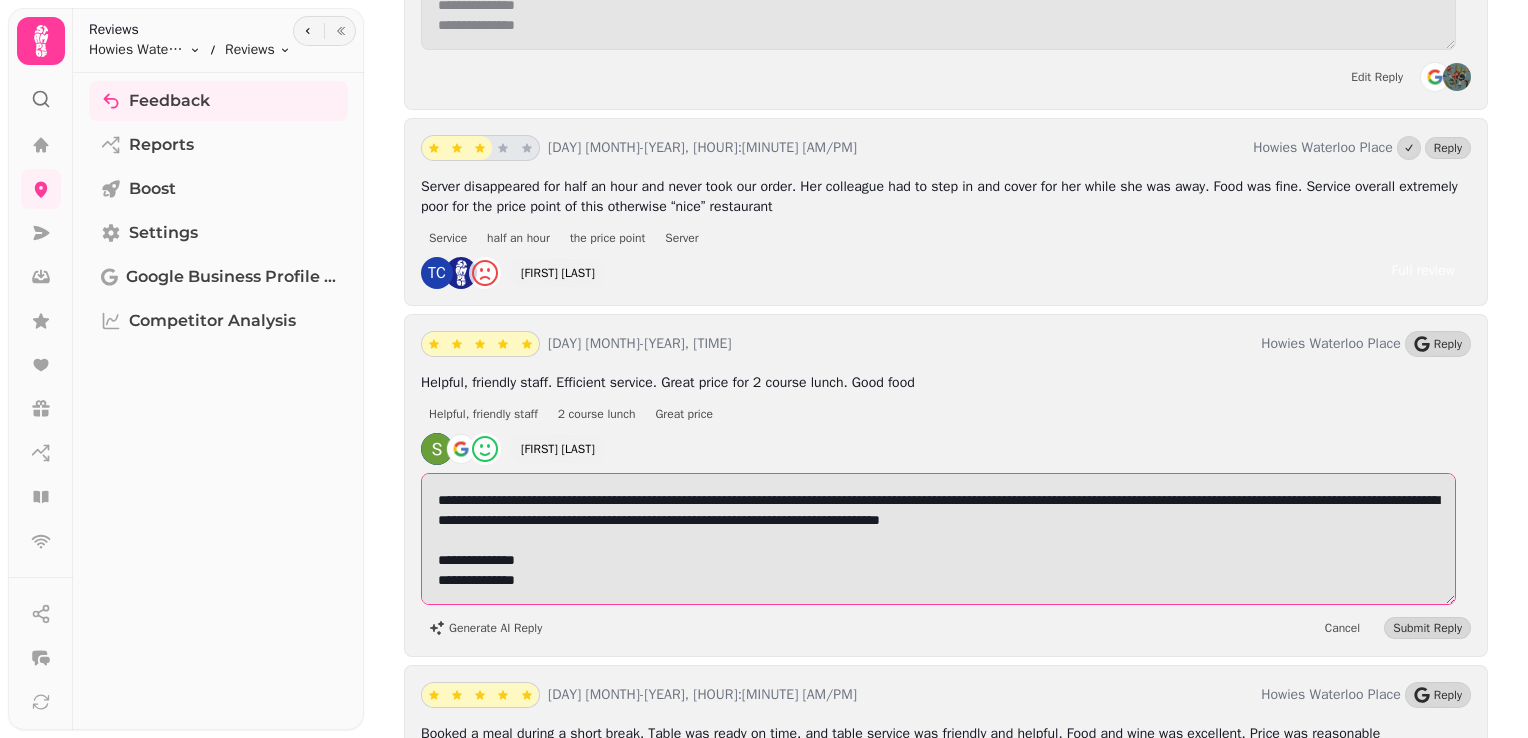 drag, startPoint x: 589, startPoint y: 506, endPoint x: 535, endPoint y: 462, distance: 69.656296 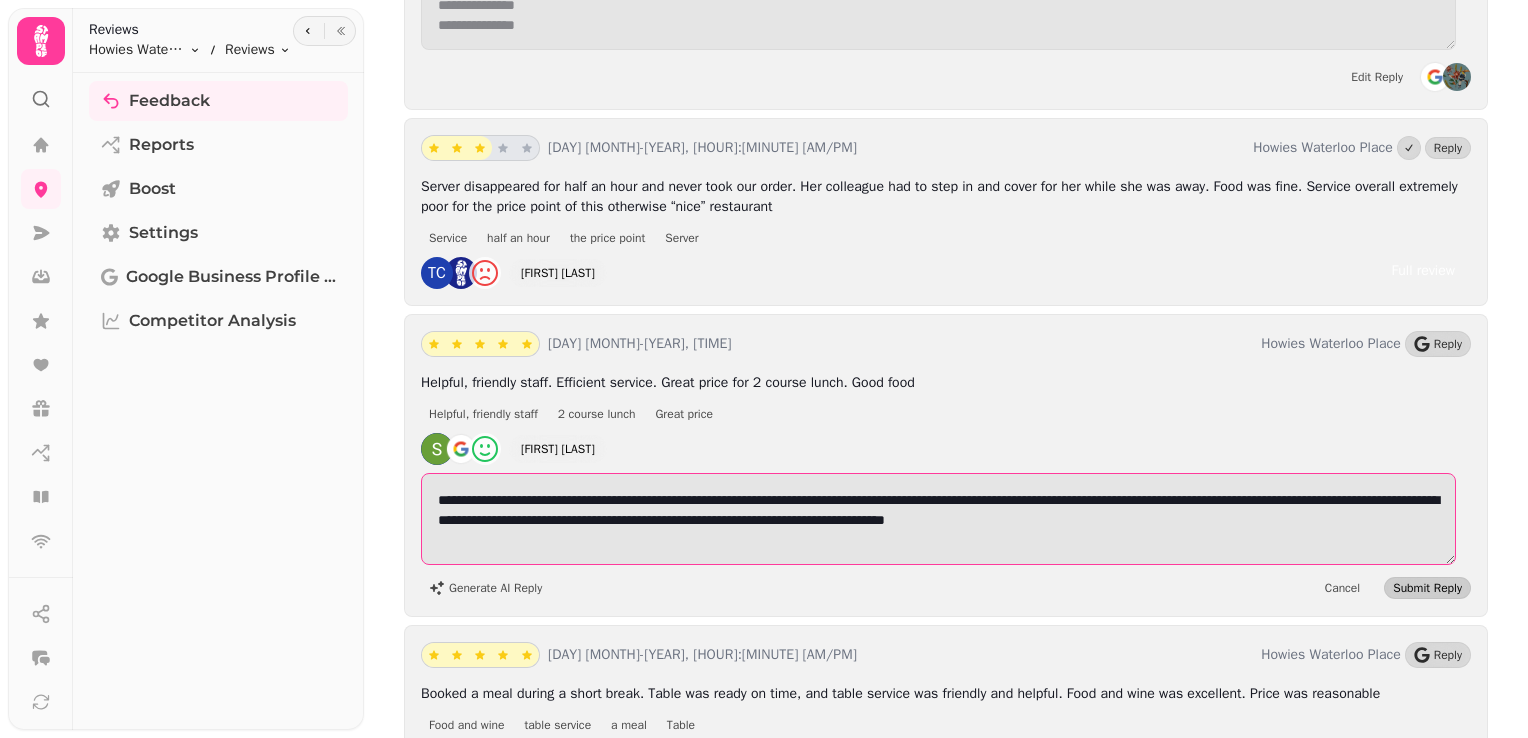 type on "**********" 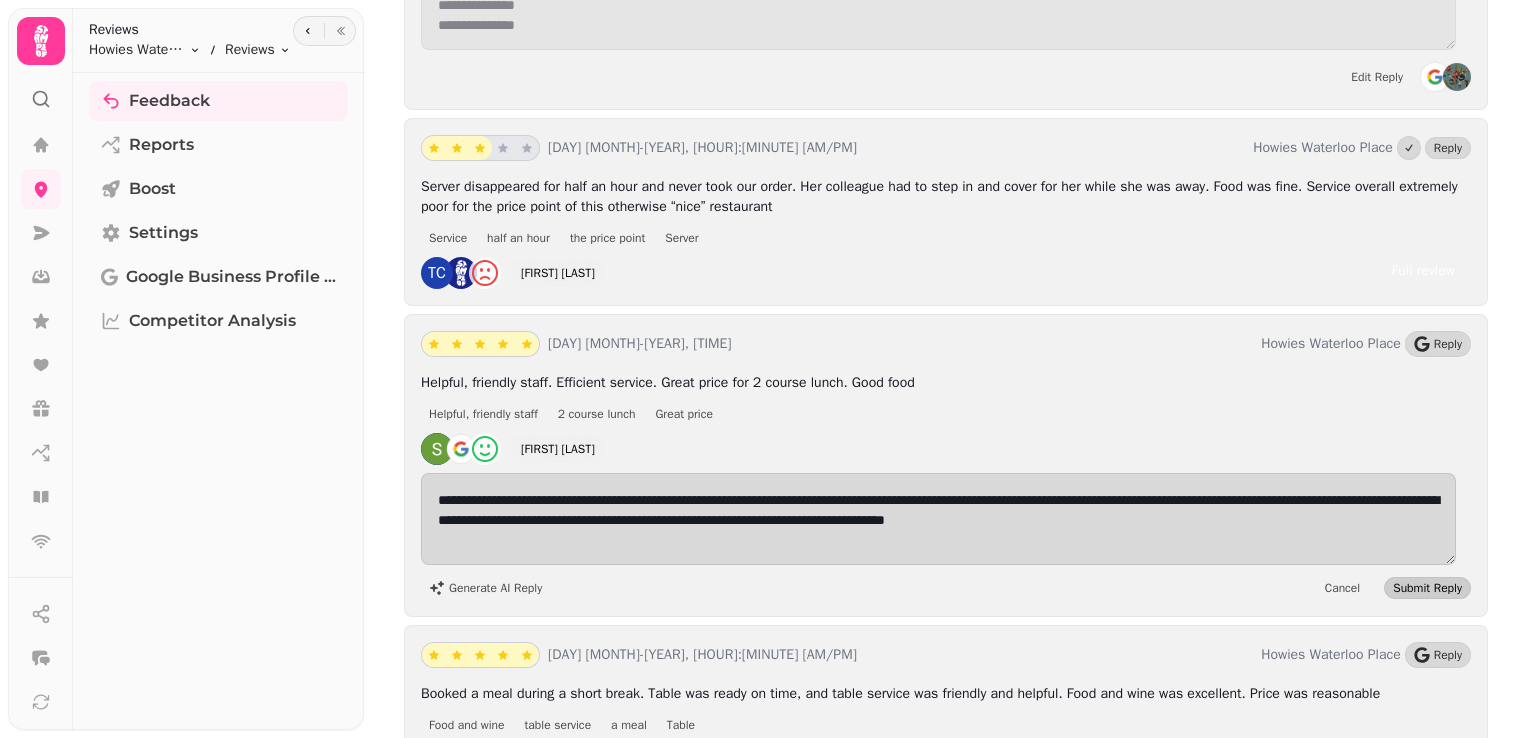 click on "Submit Reply" at bounding box center (1427, 588) 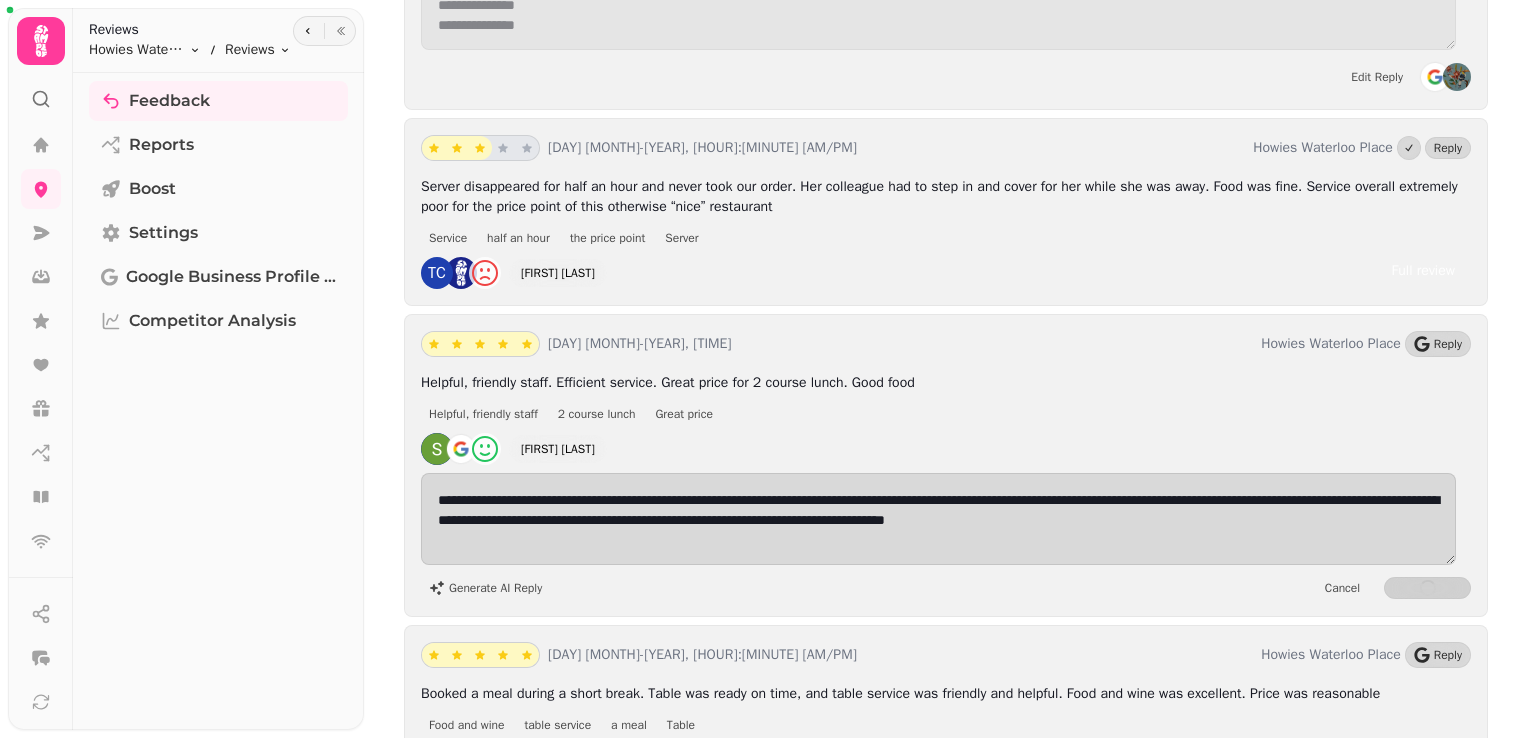 scroll, scrollTop: 1, scrollLeft: 0, axis: vertical 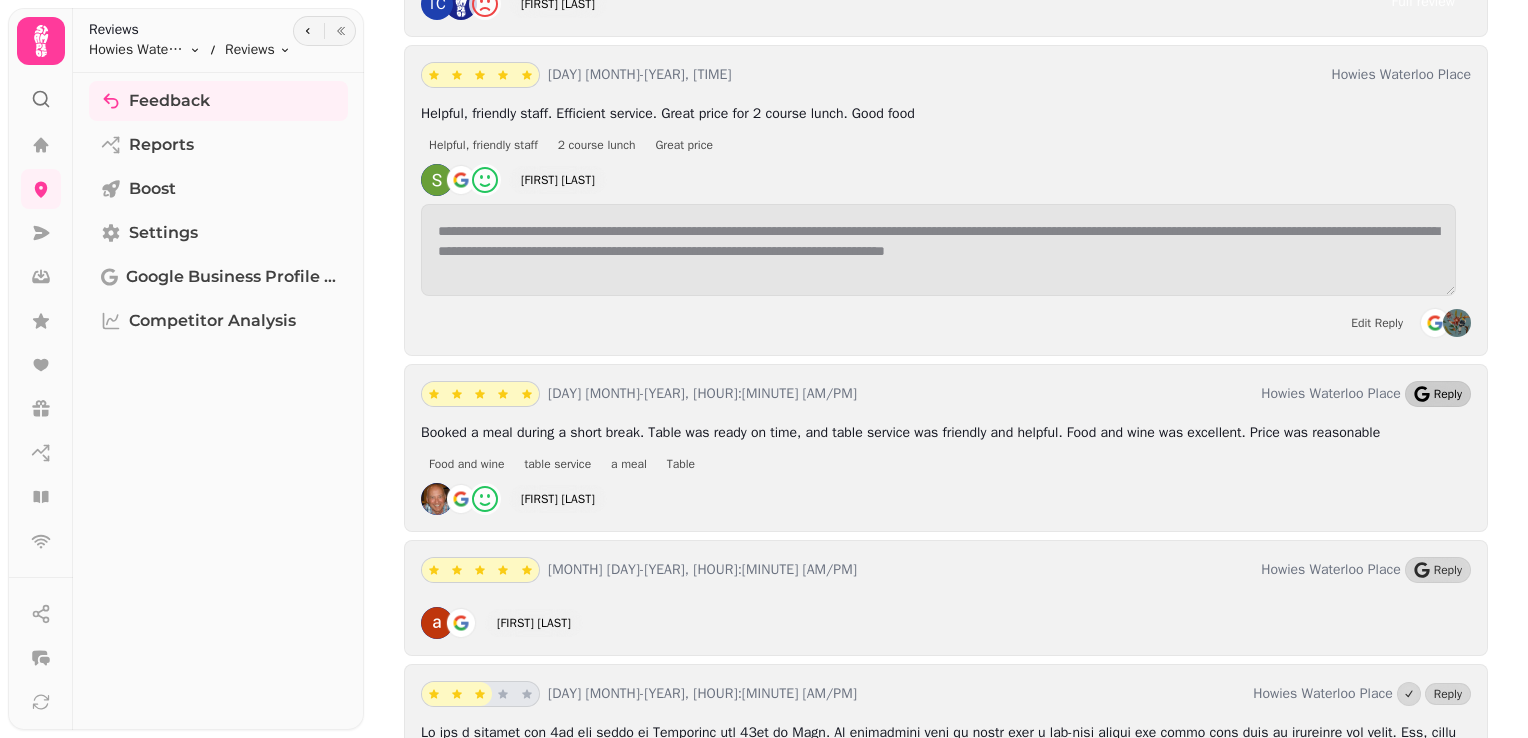 click on "Reply" at bounding box center (1448, 394) 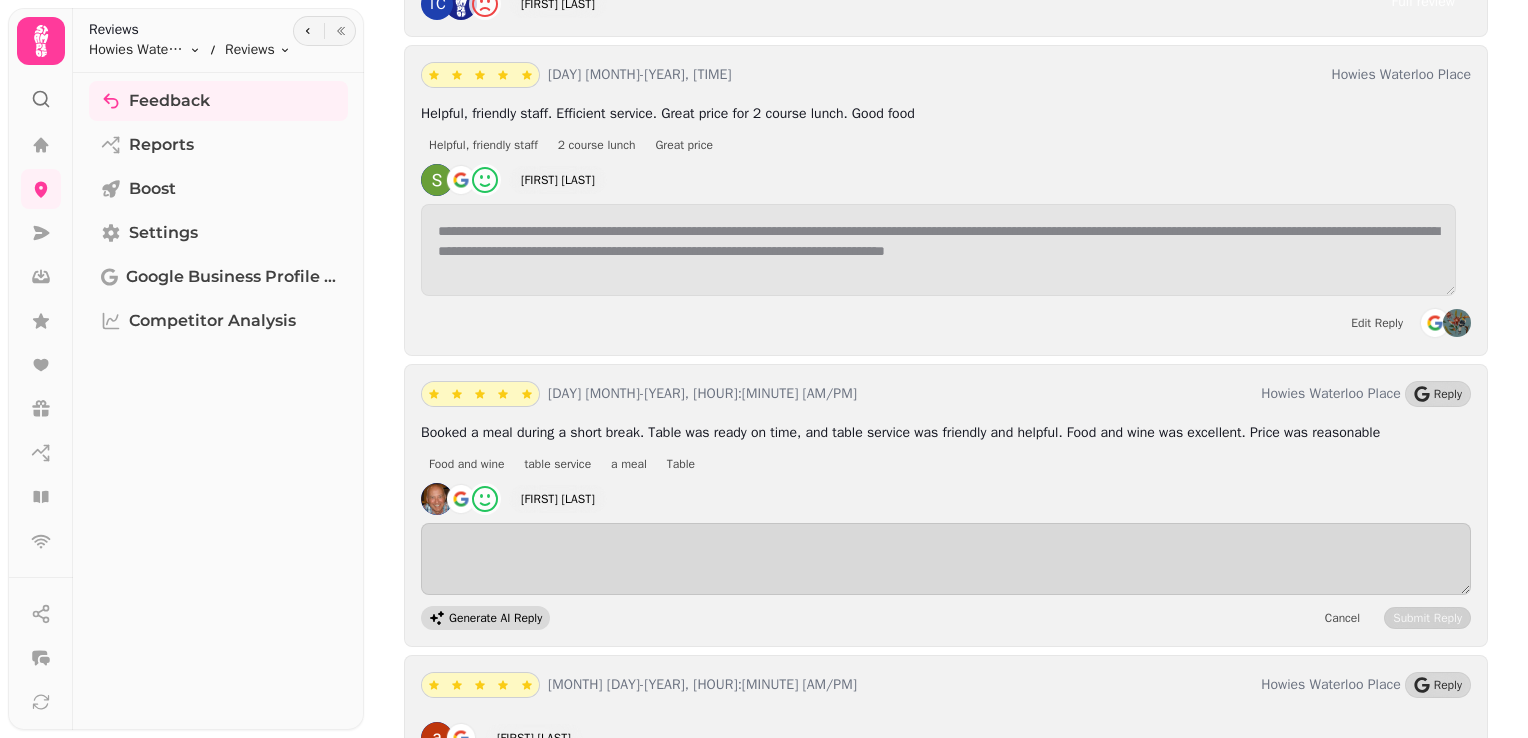 click on "Generate AI Reply" at bounding box center (495, 618) 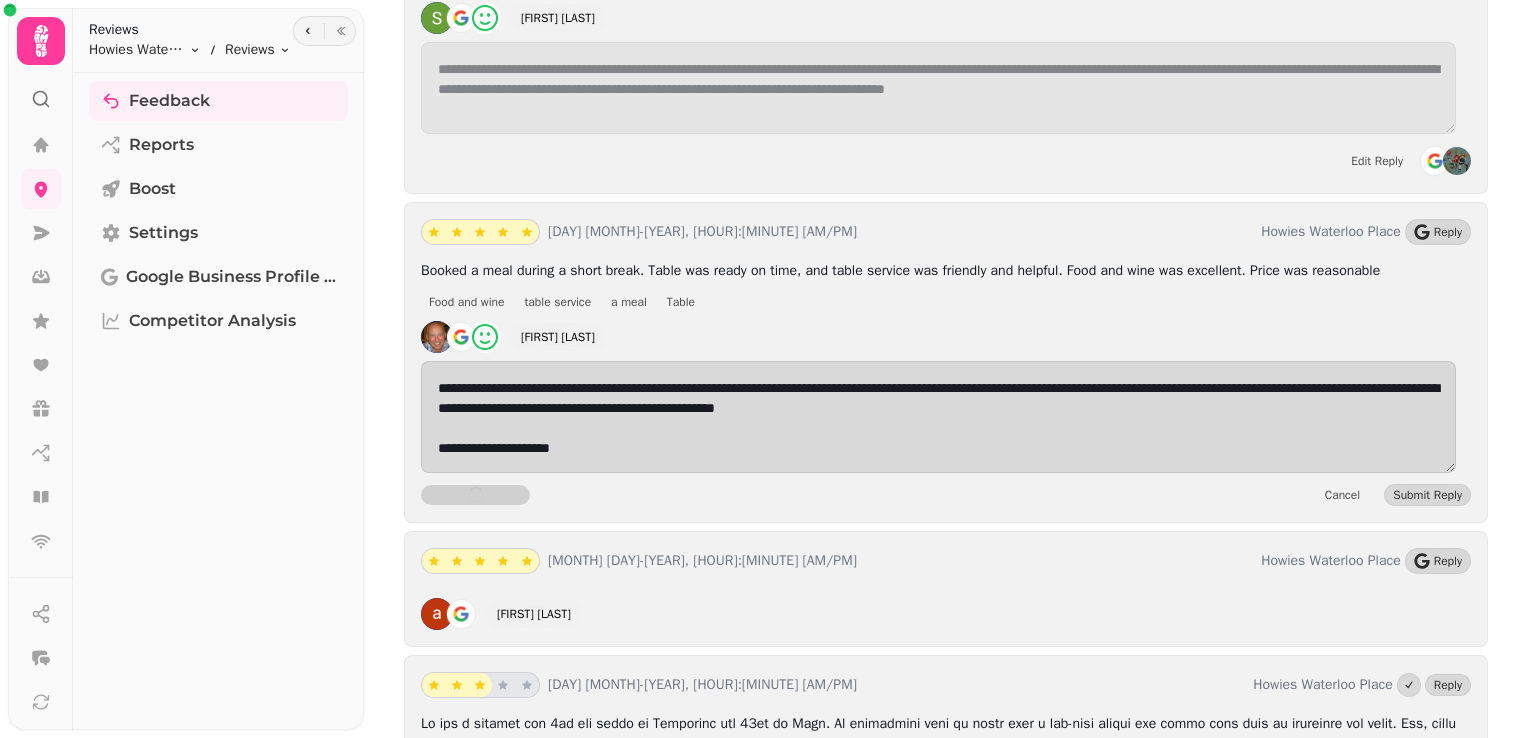 scroll, scrollTop: 13077, scrollLeft: 0, axis: vertical 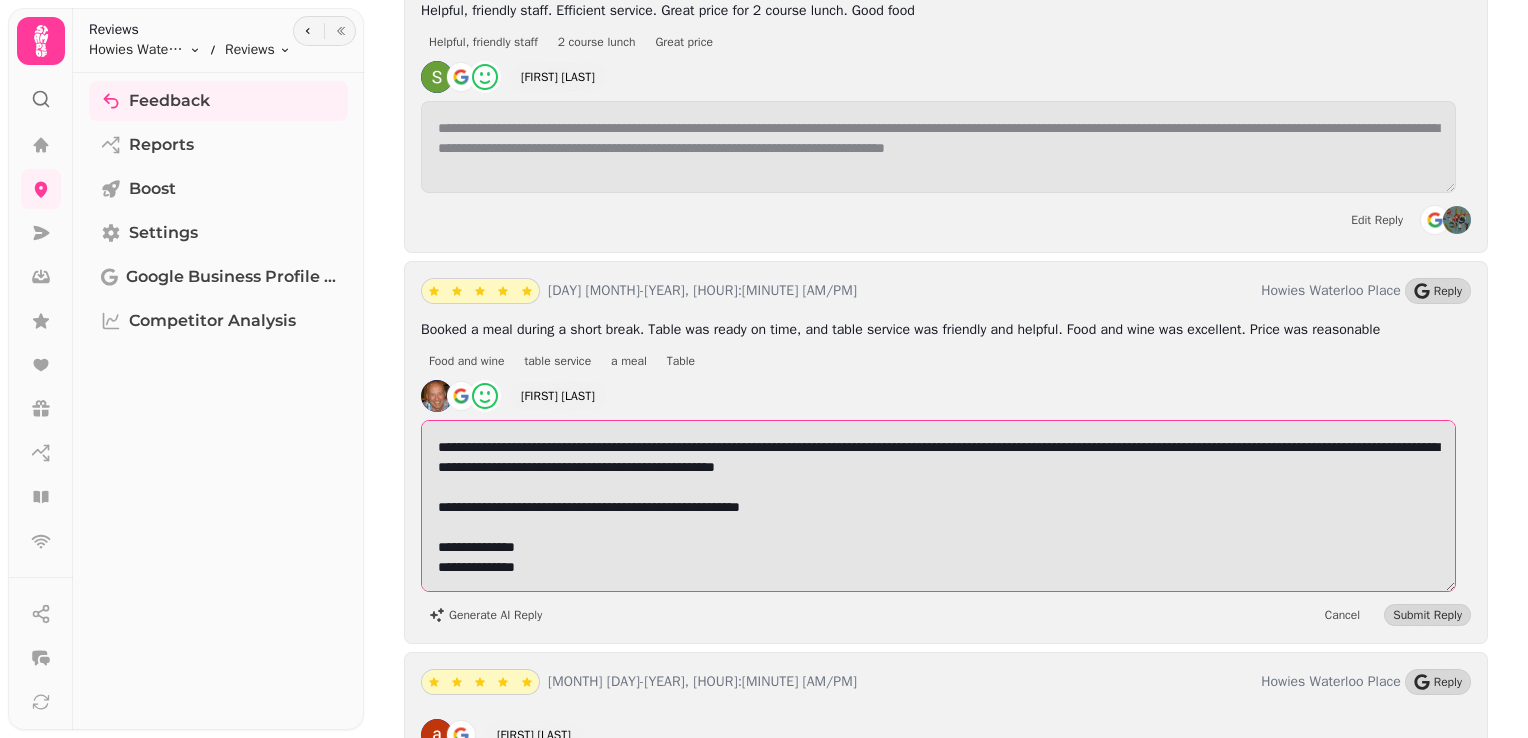 drag, startPoint x: 560, startPoint y: 499, endPoint x: 519, endPoint y: 453, distance: 61.6198 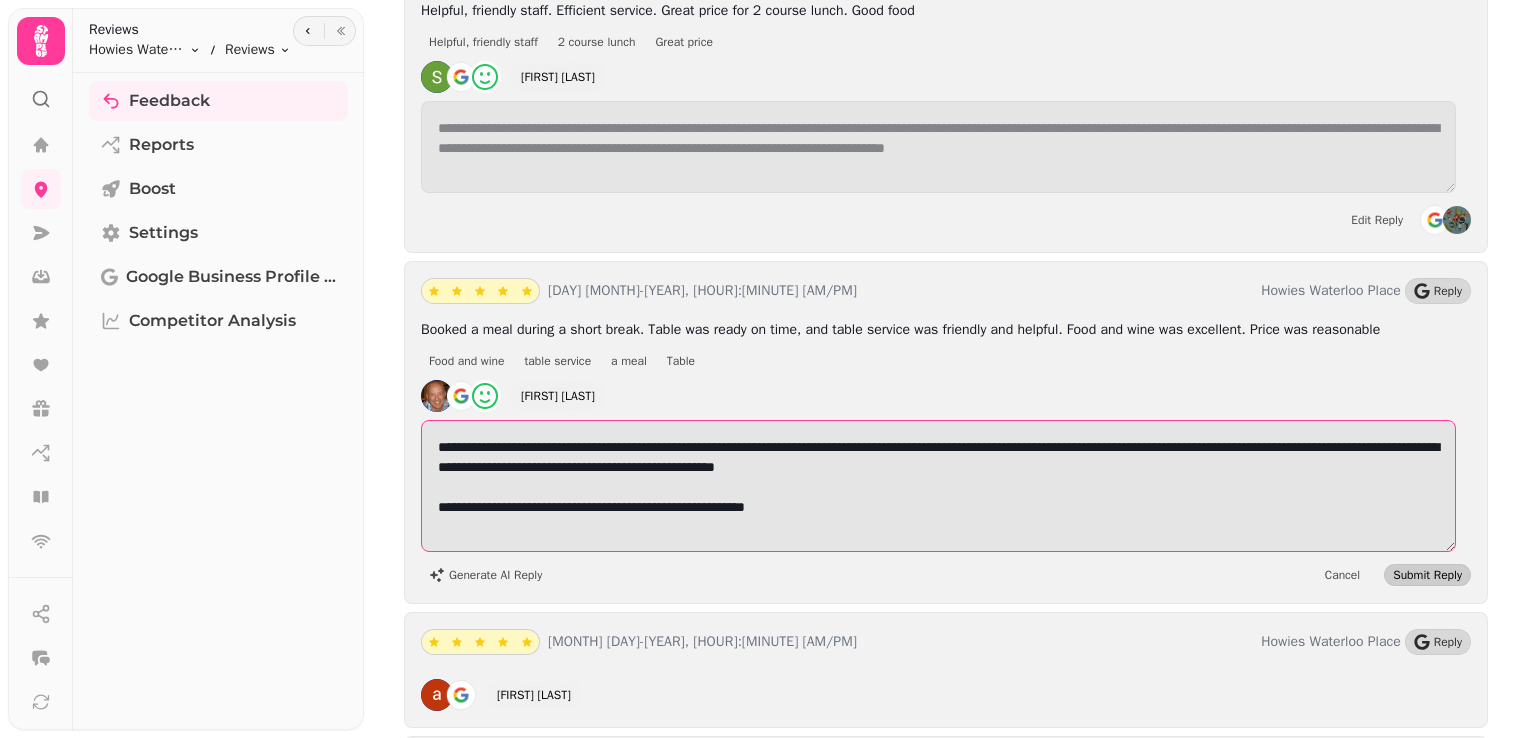 type on "**********" 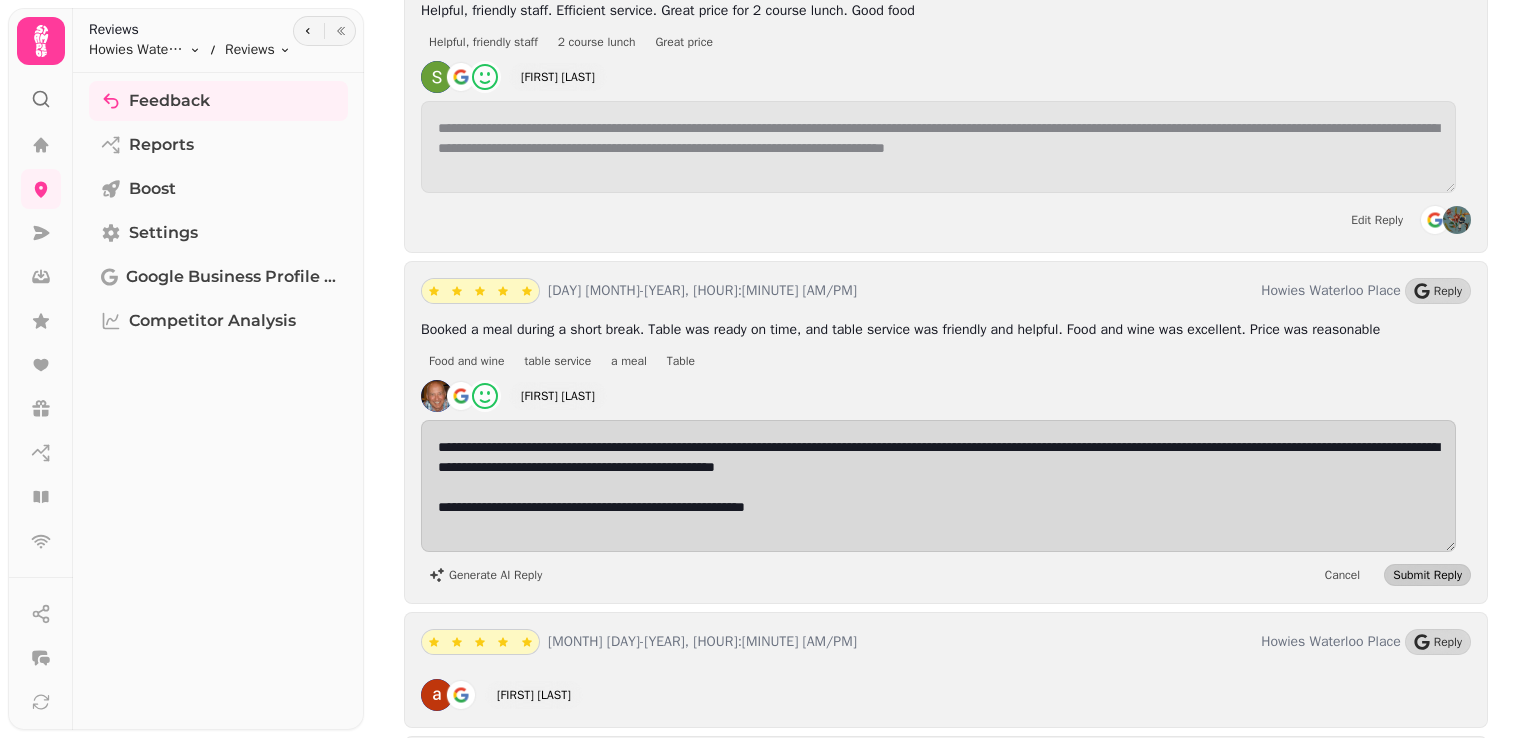 click on "Submit Reply" at bounding box center (1427, 575) 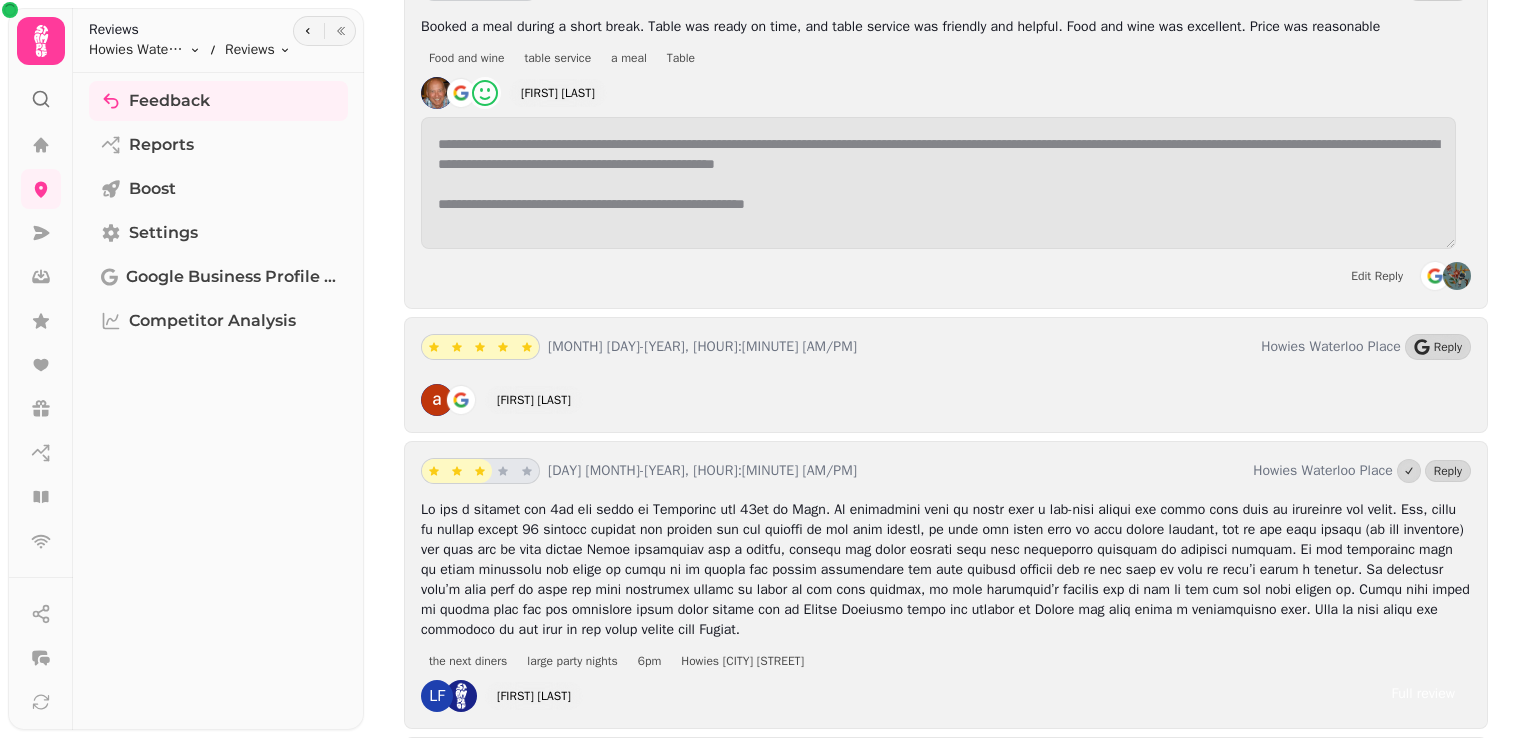 scroll, scrollTop: 13408, scrollLeft: 0, axis: vertical 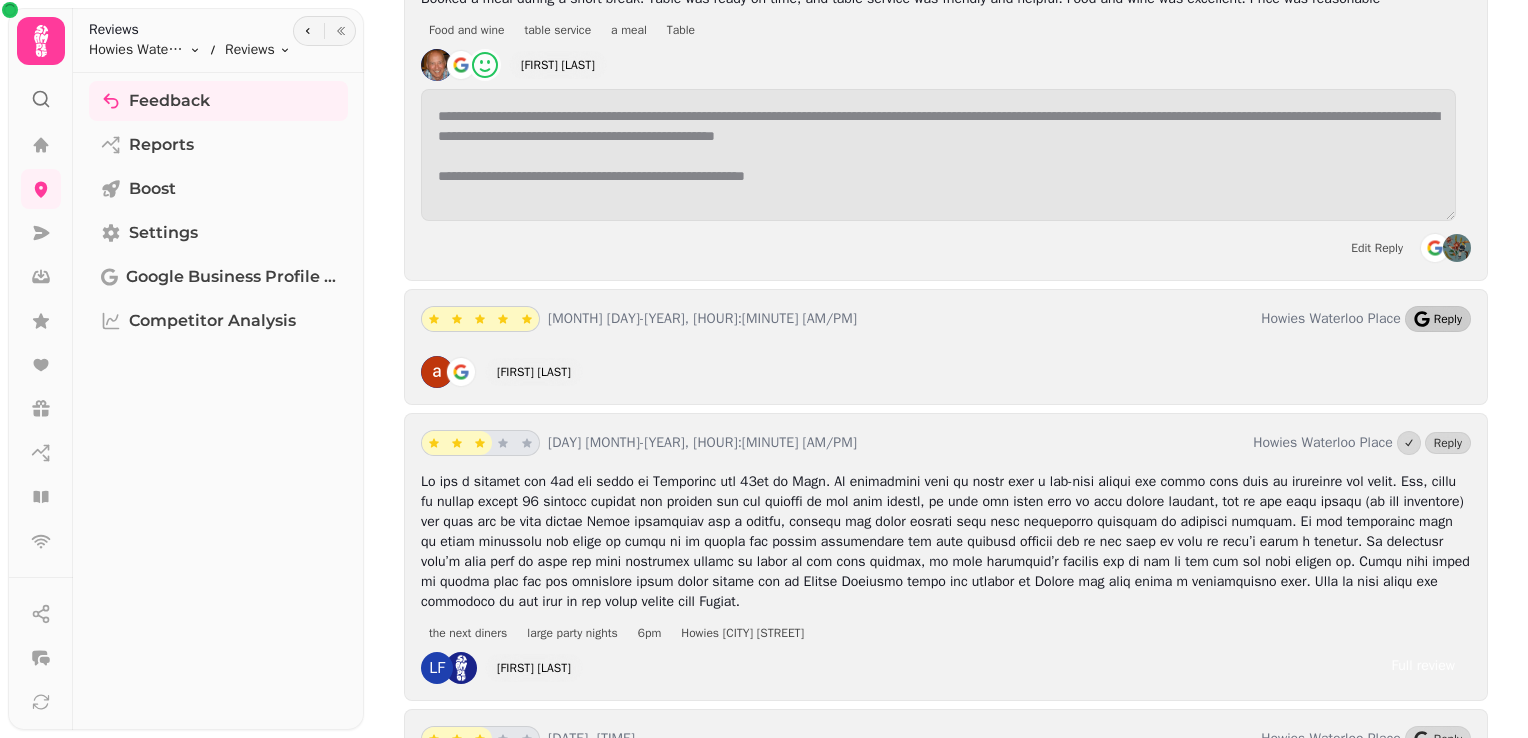 click on "Reply" at bounding box center [1448, 319] 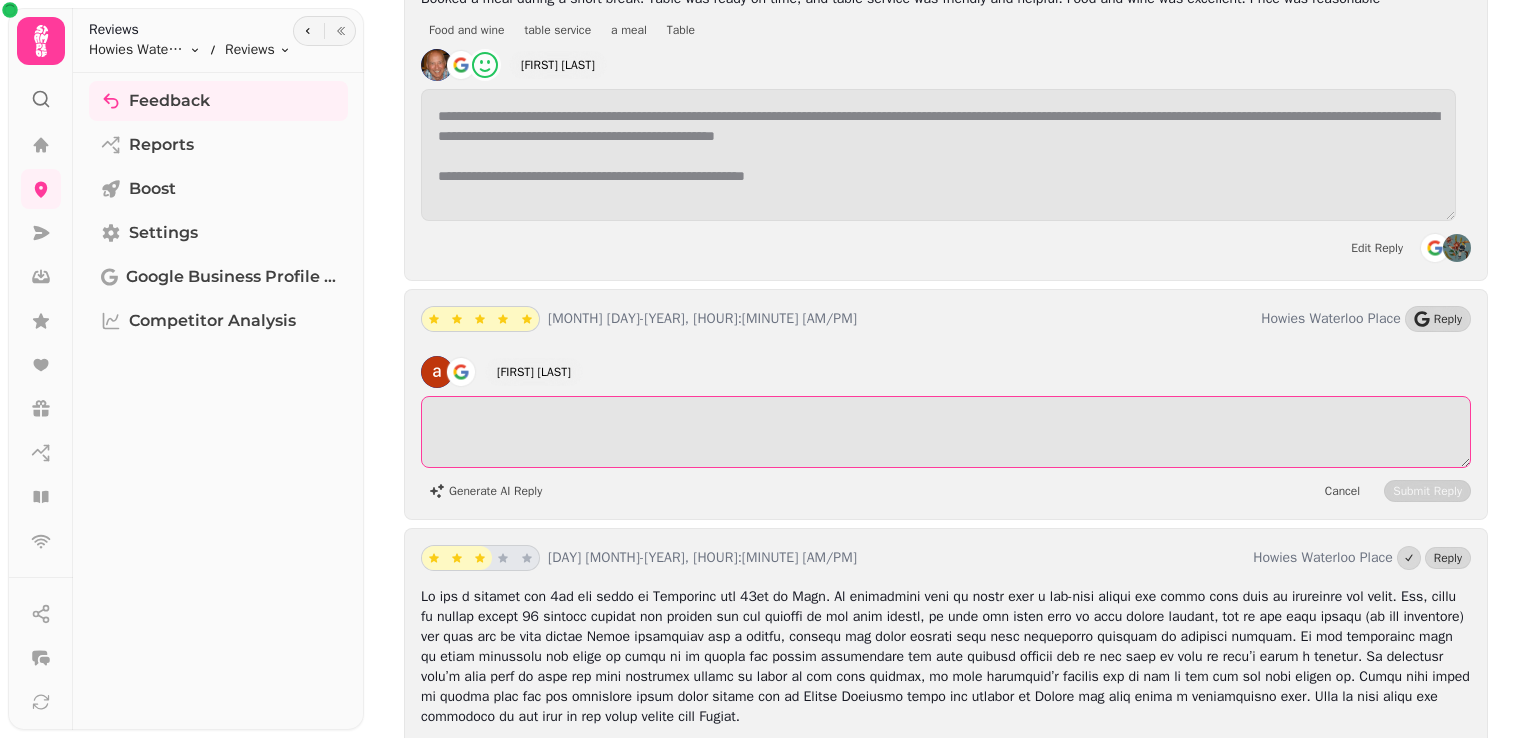 click at bounding box center (946, 432) 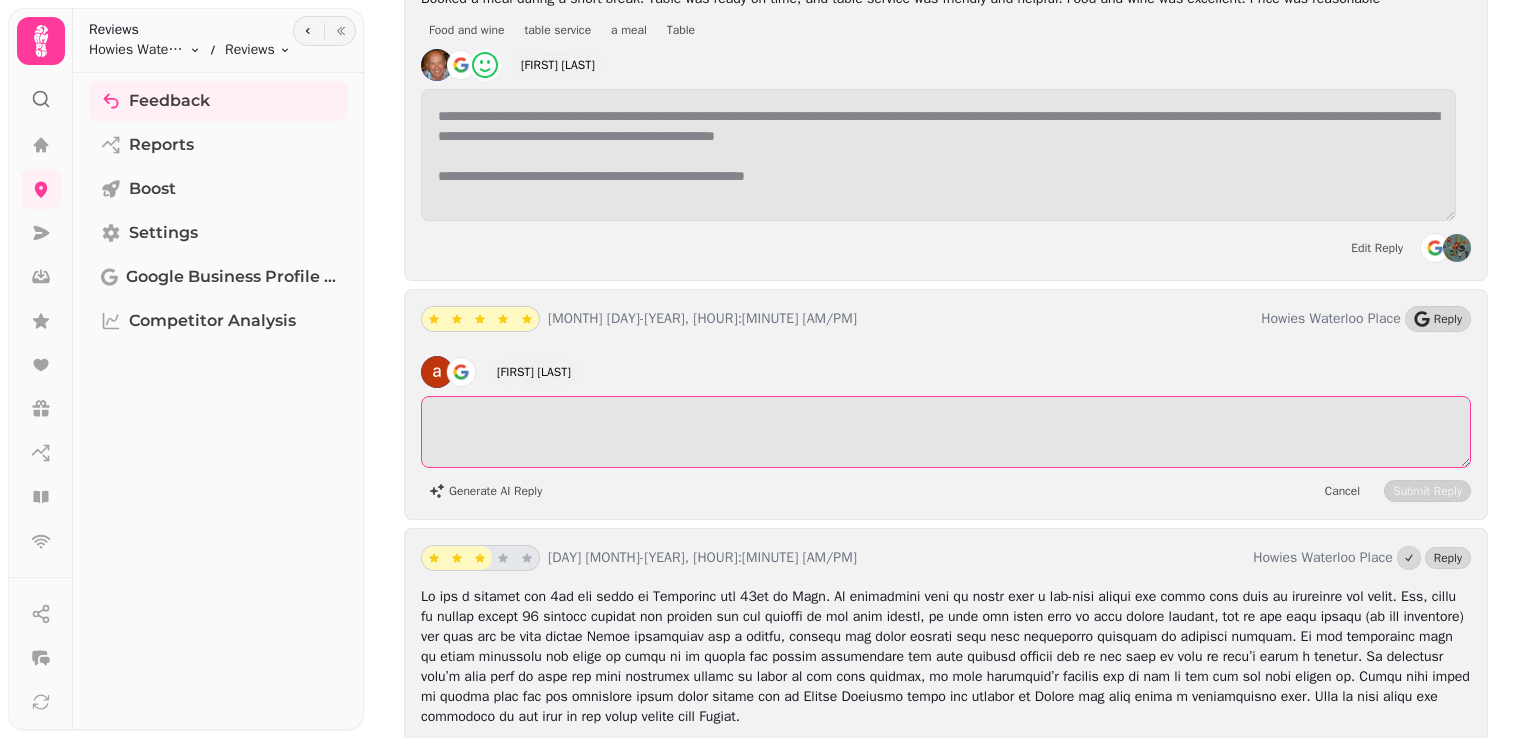 paste on "**********" 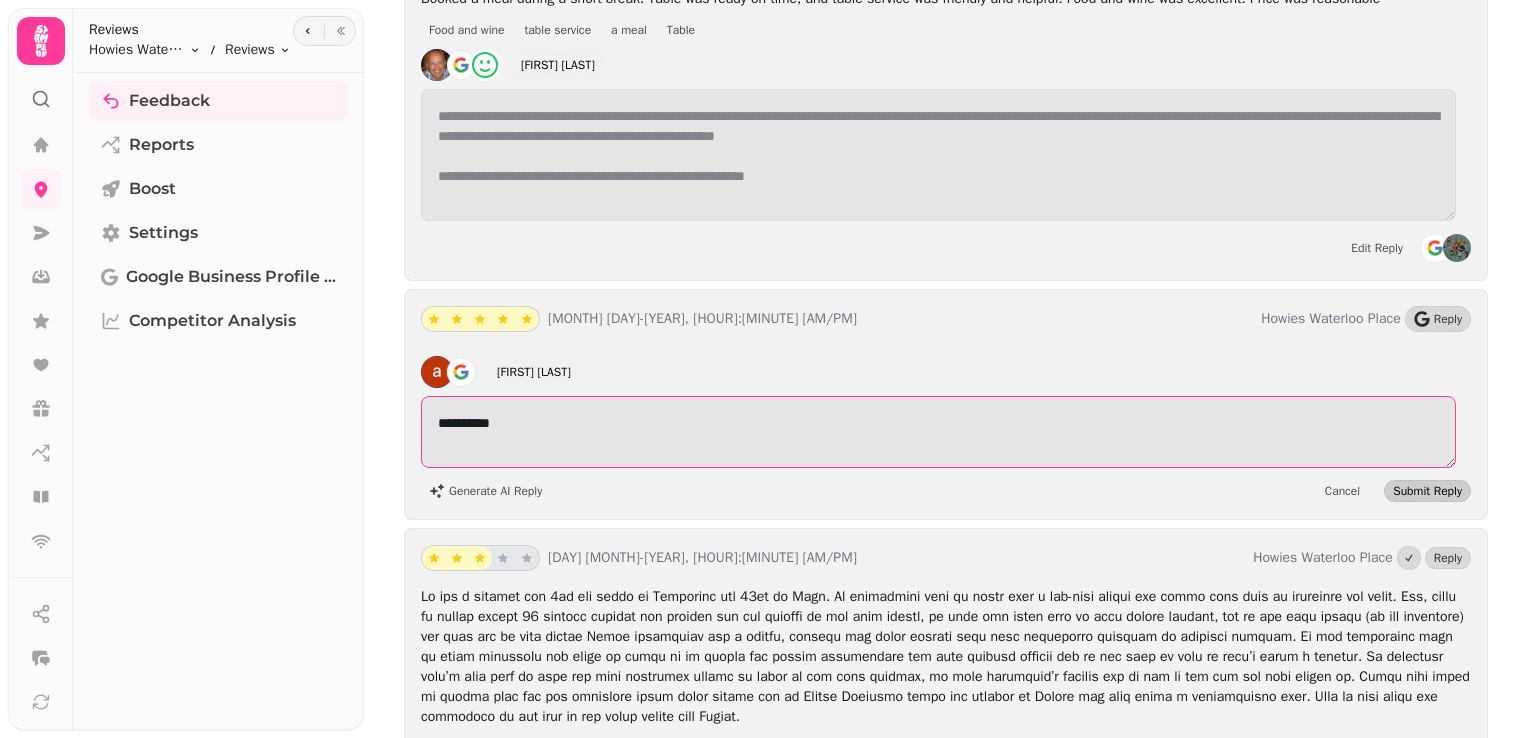 type on "**********" 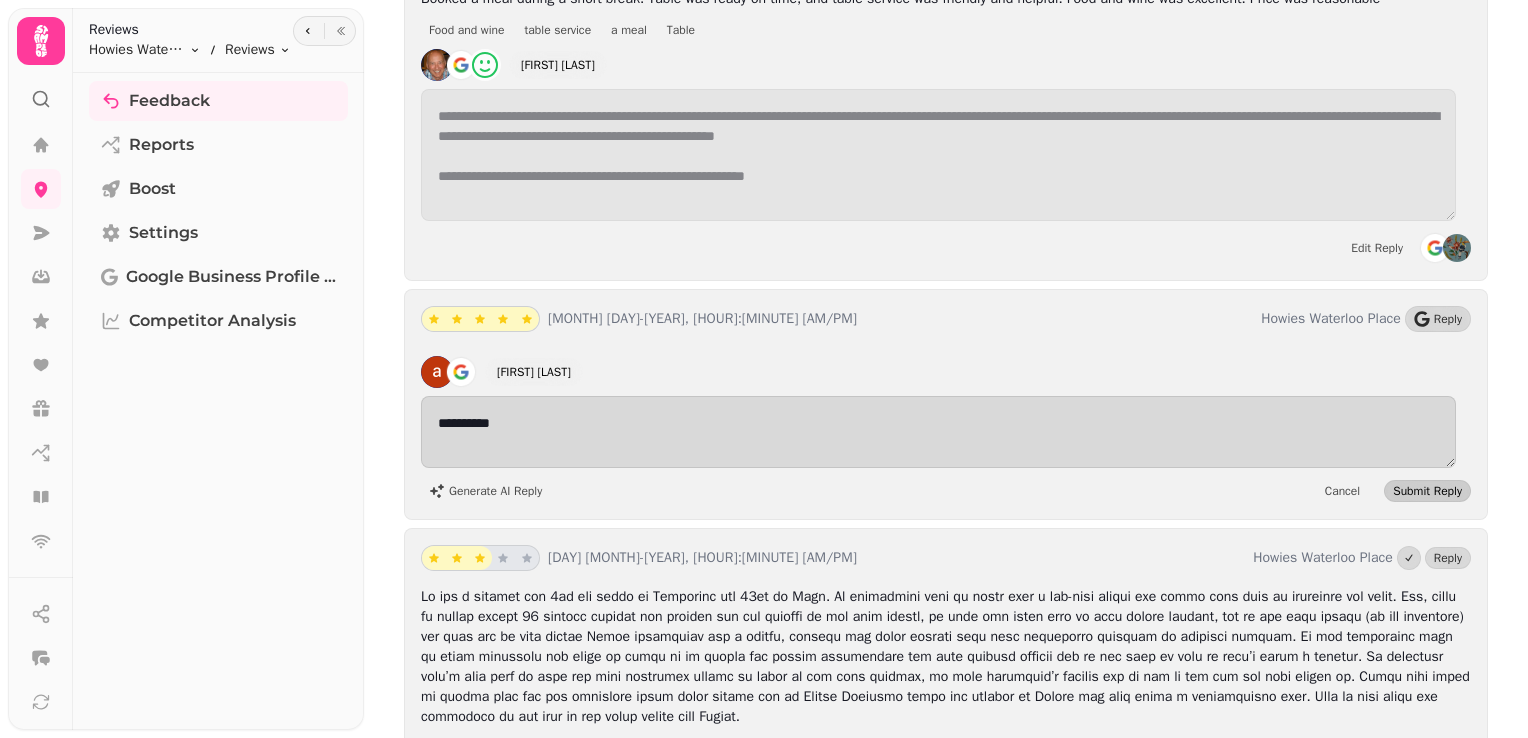 click on "Submit Reply" at bounding box center [1427, 491] 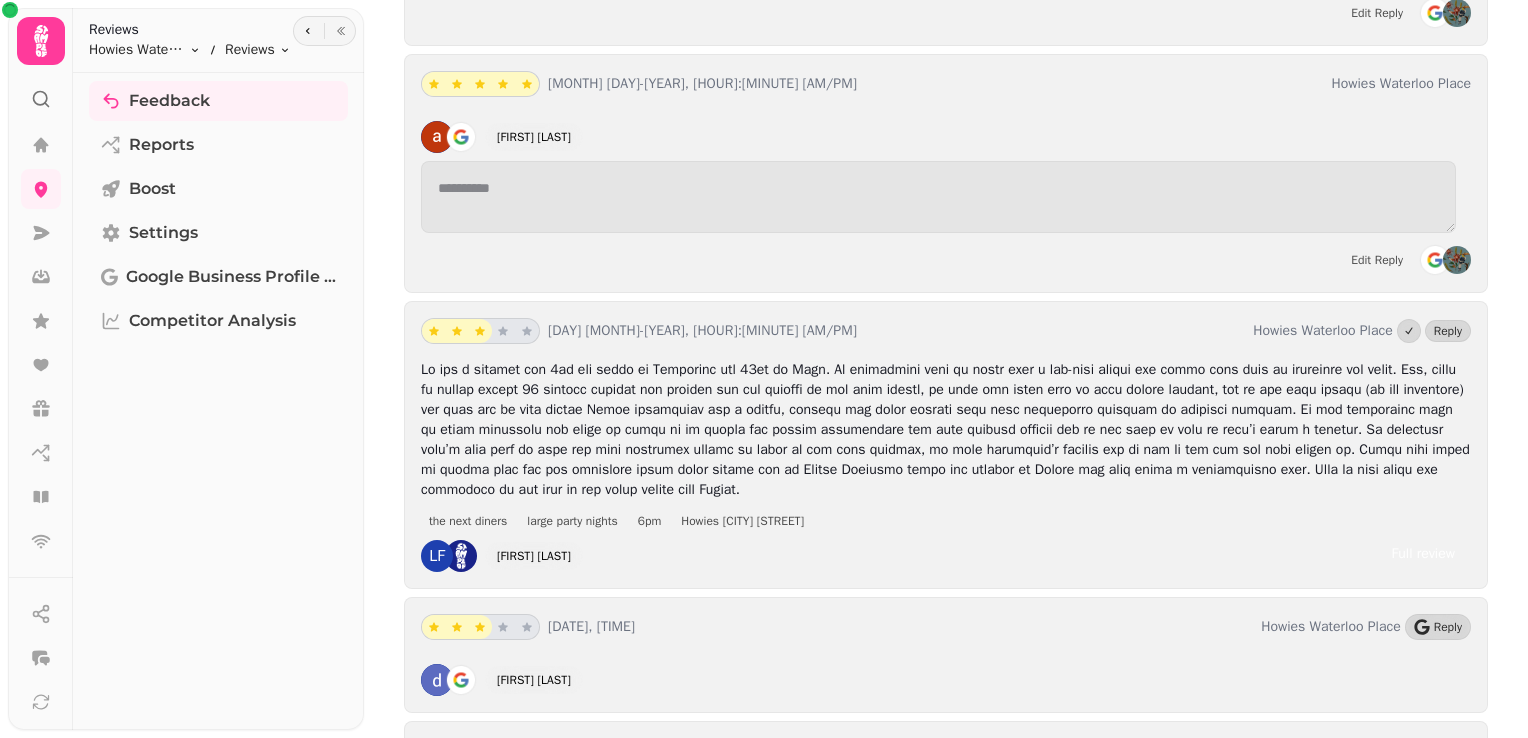 scroll, scrollTop: 13644, scrollLeft: 0, axis: vertical 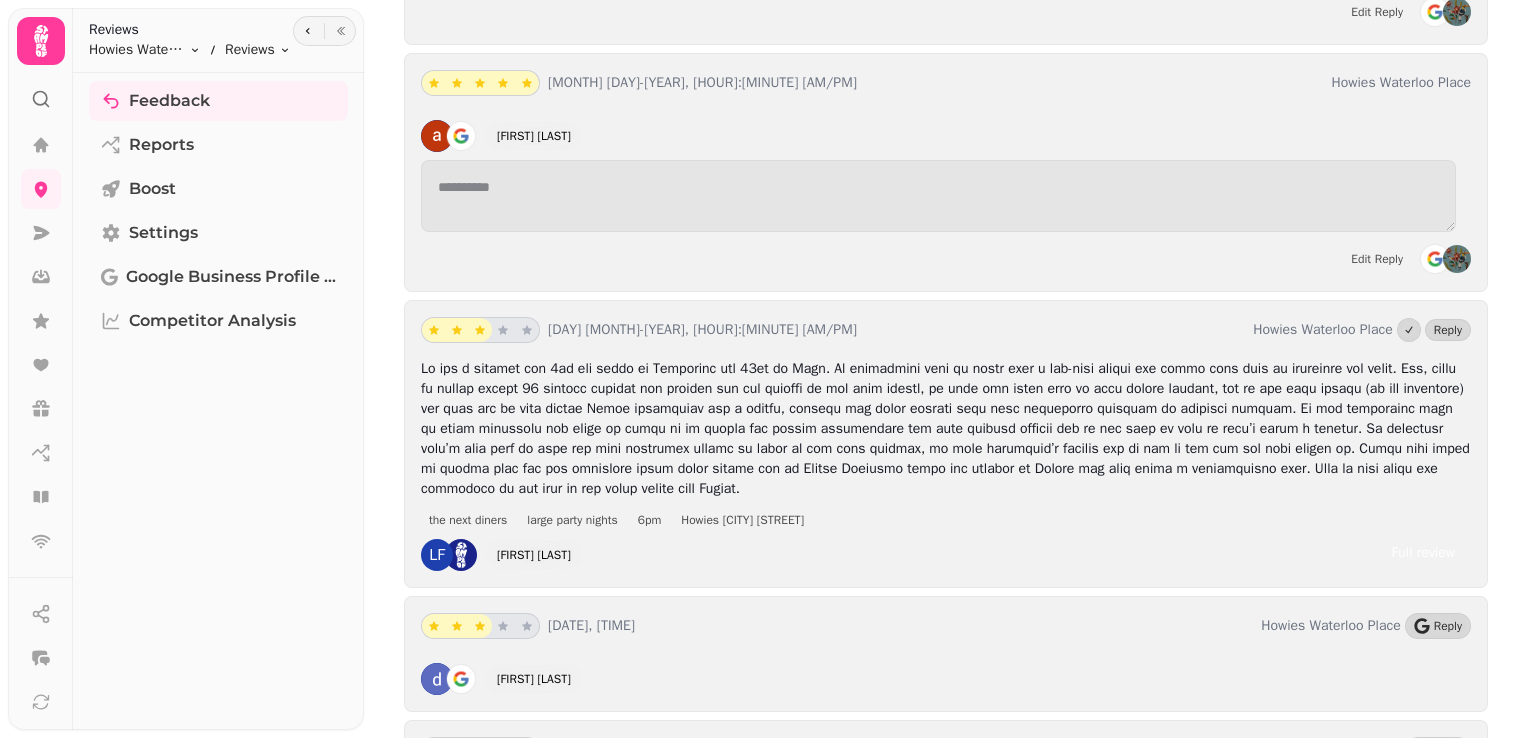 click on "the next diners large party nights 6pm Howies Waterloo" at bounding box center [946, 519] 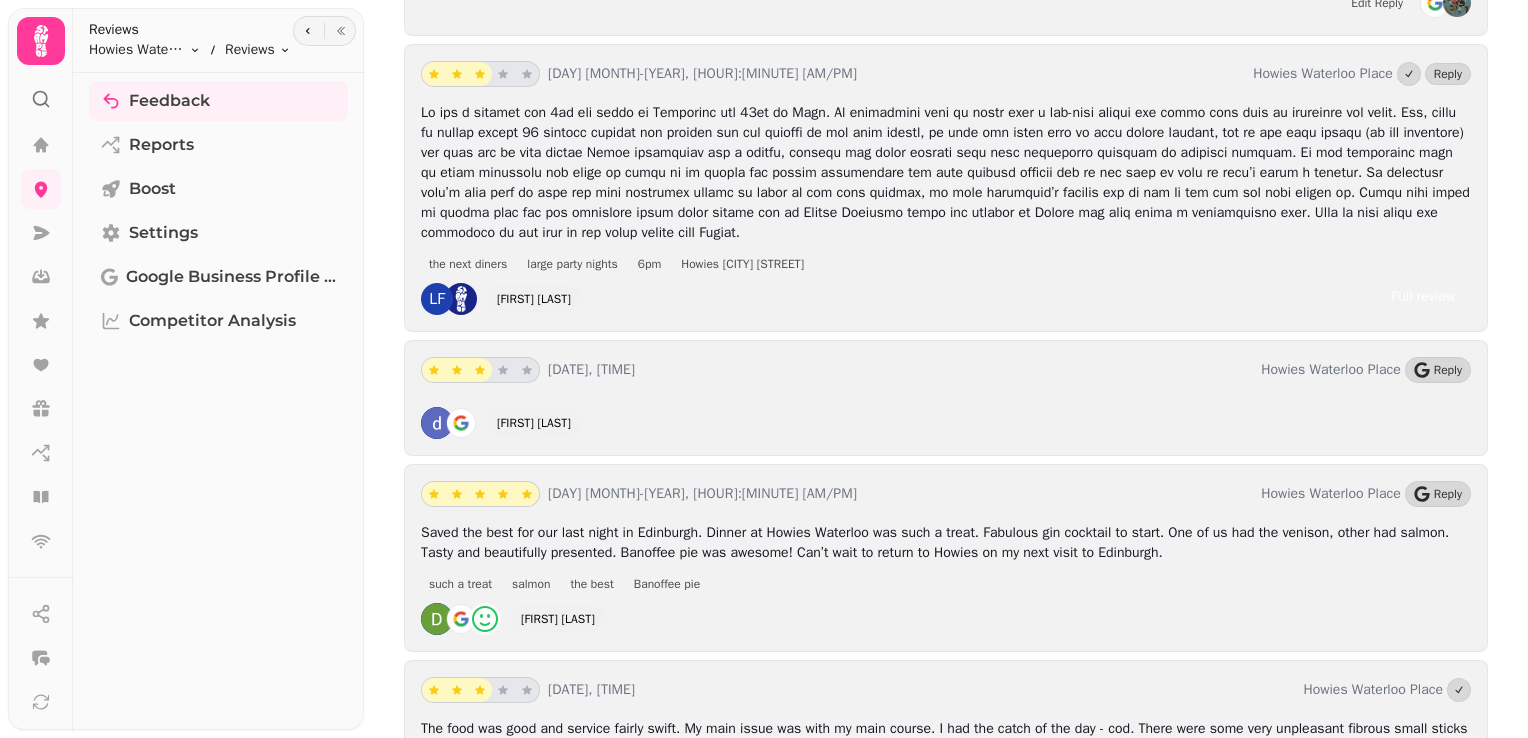 scroll, scrollTop: 13900, scrollLeft: 0, axis: vertical 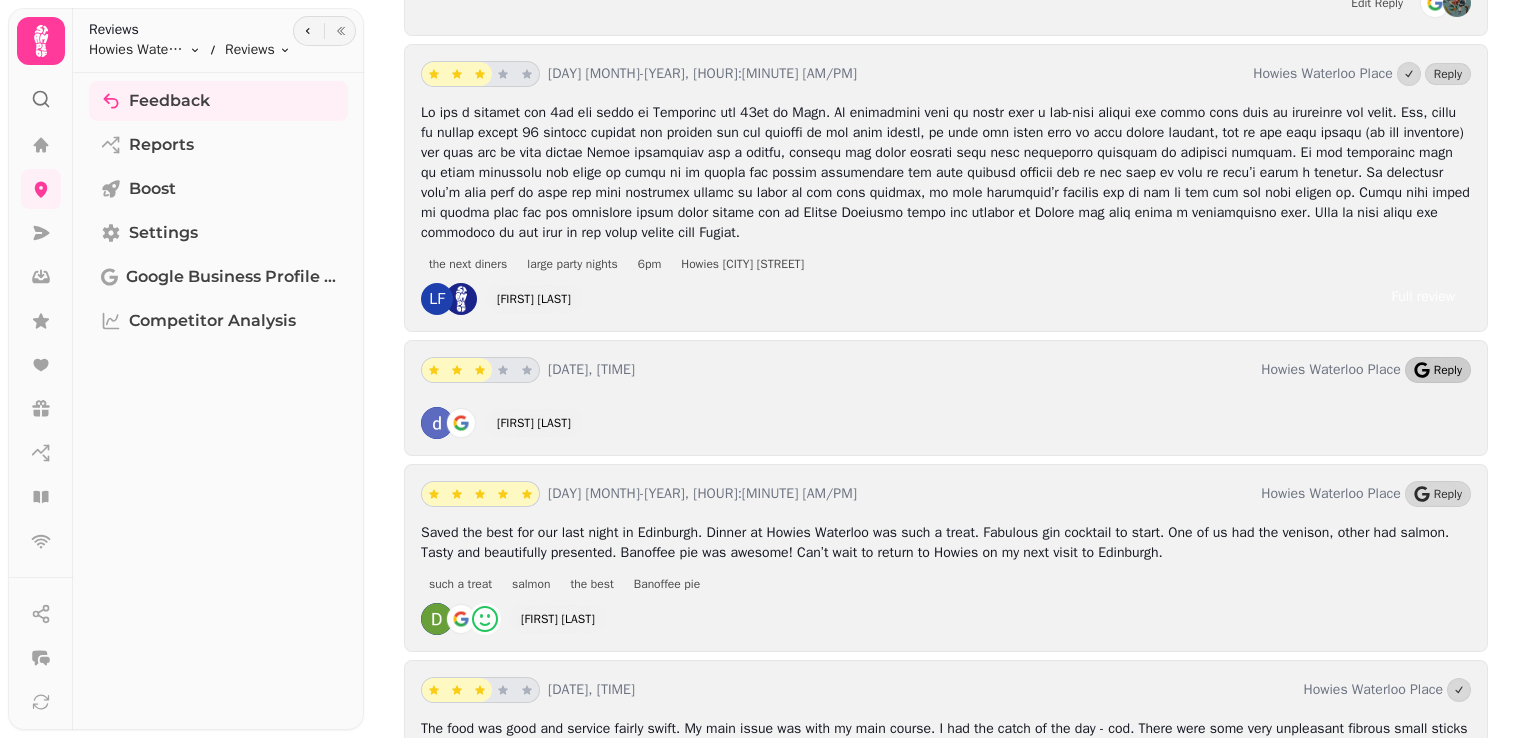 click on "Reply" at bounding box center [1438, 370] 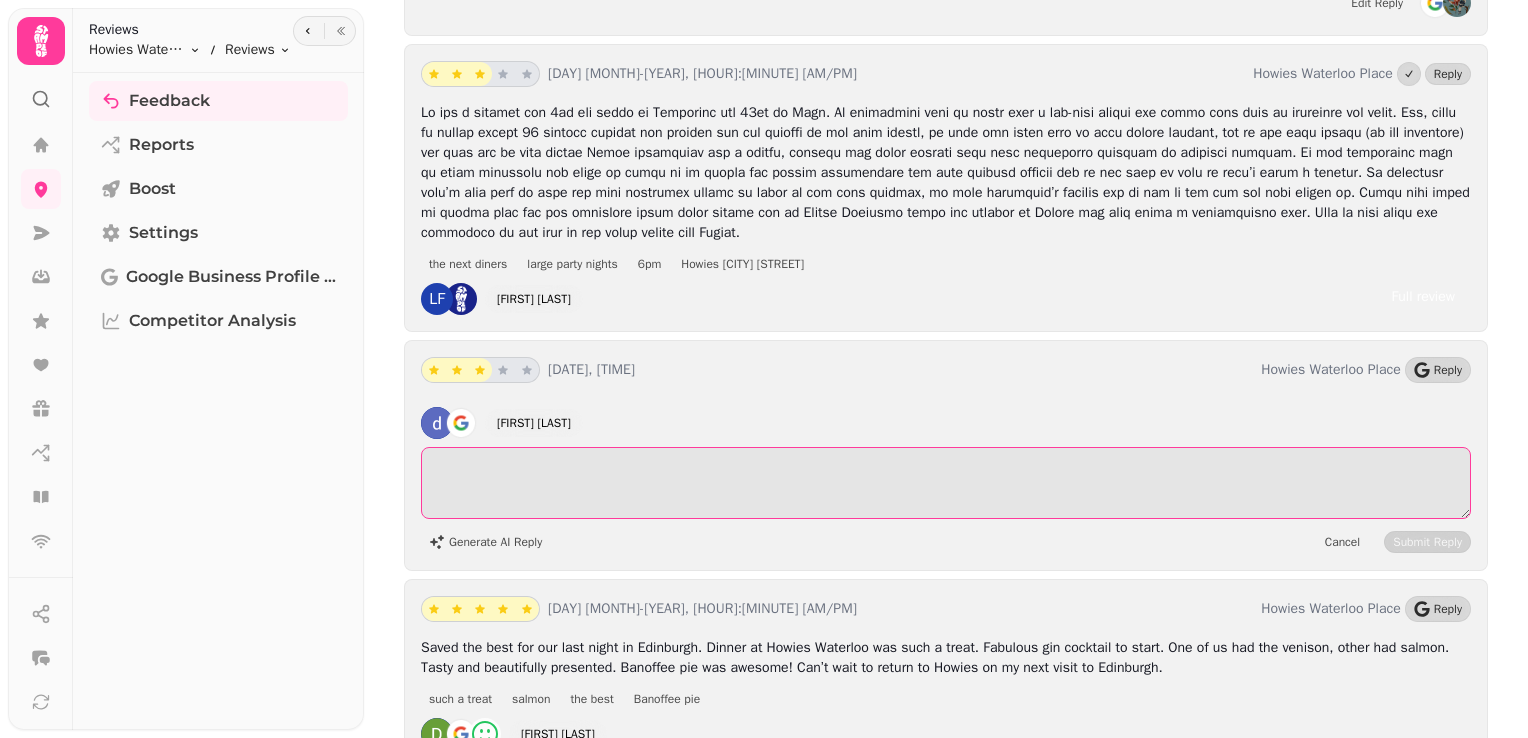 click at bounding box center (946, 483) 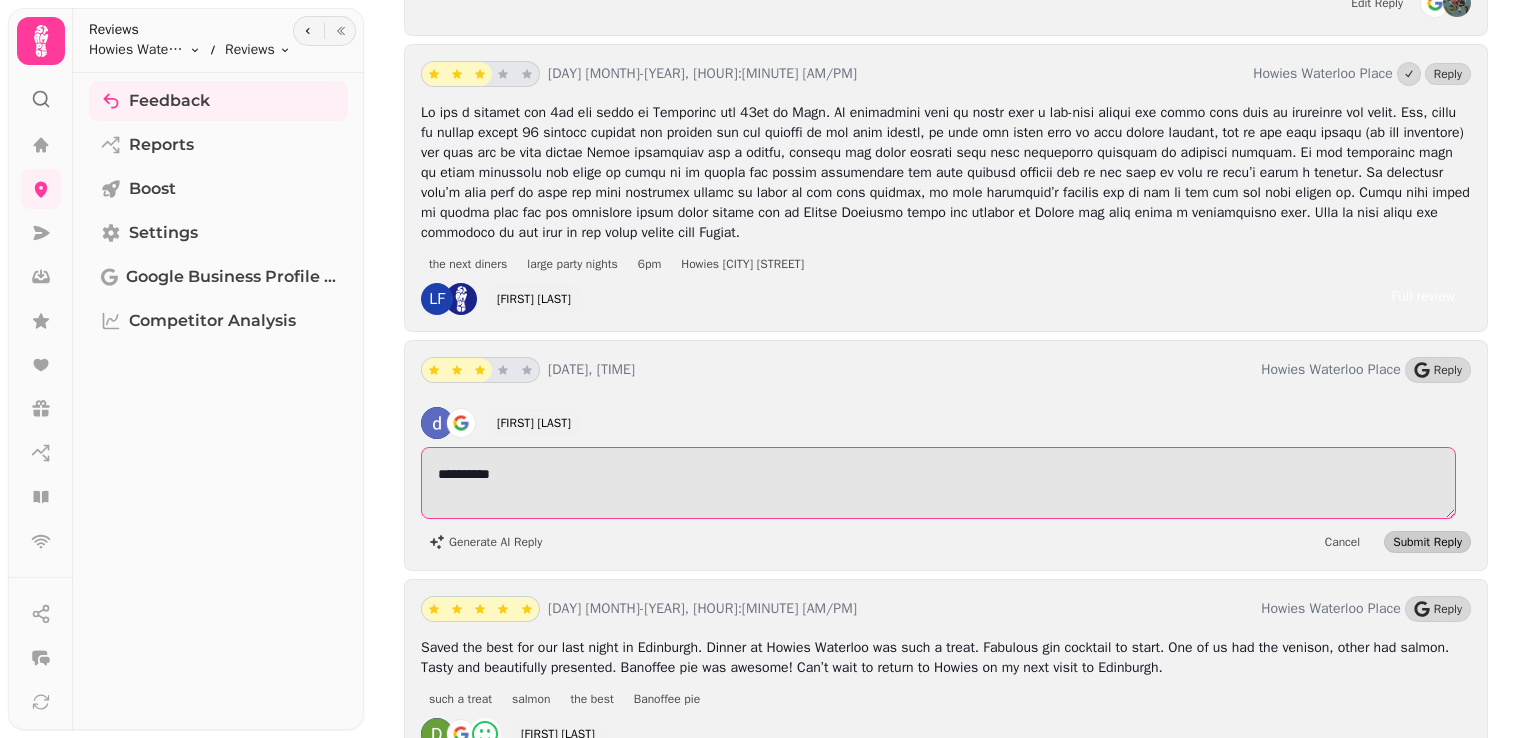 type on "**********" 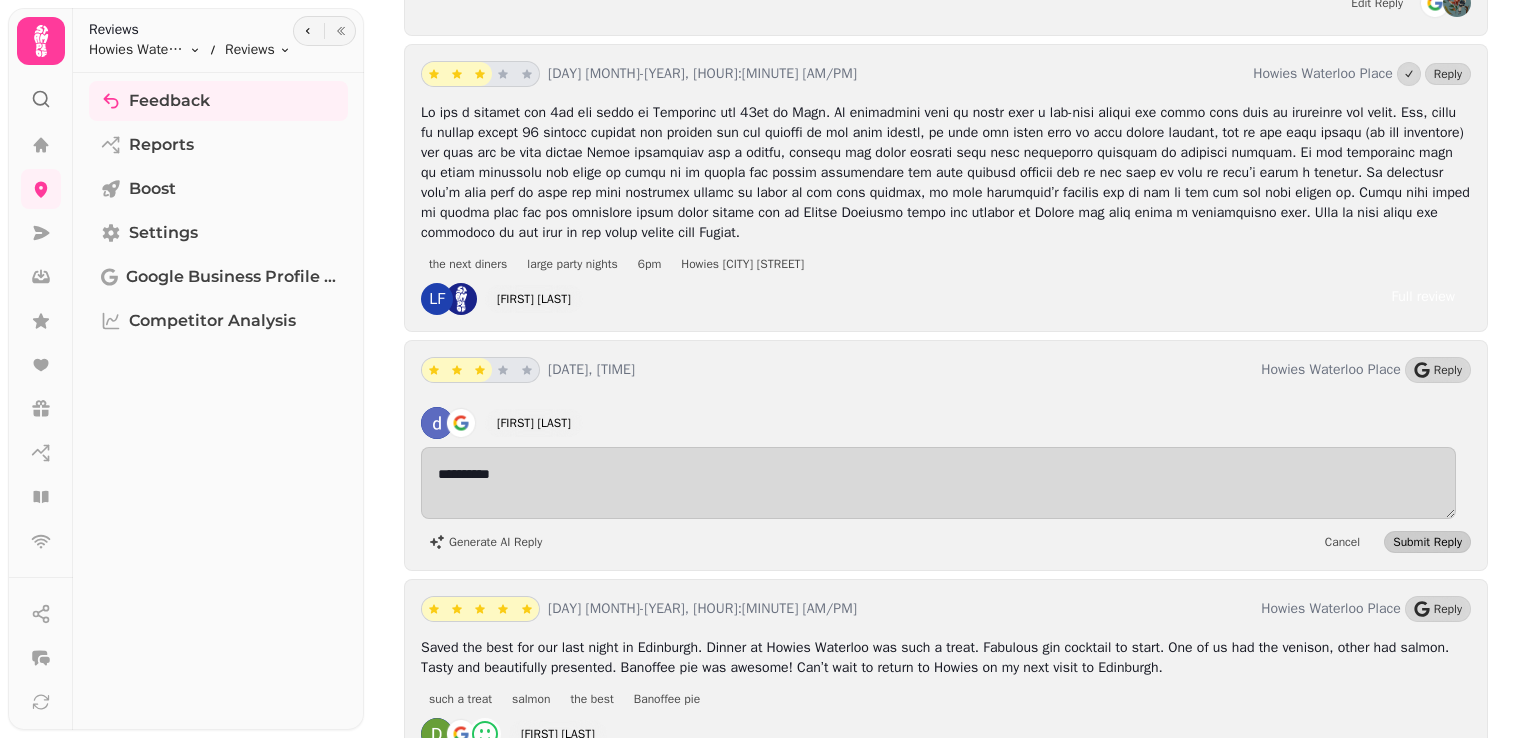 click on "Submit Reply" at bounding box center [1427, 542] 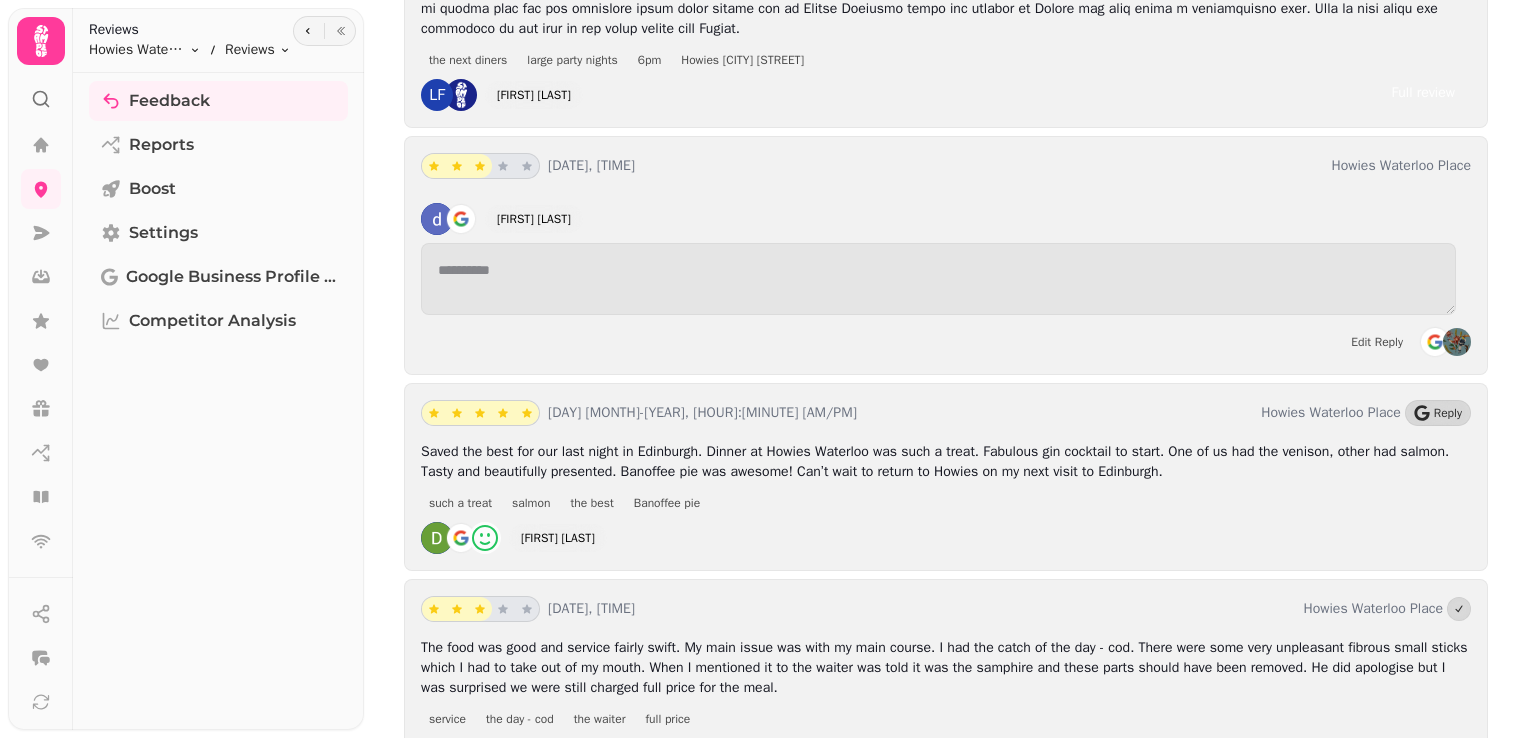 scroll, scrollTop: 14104, scrollLeft: 0, axis: vertical 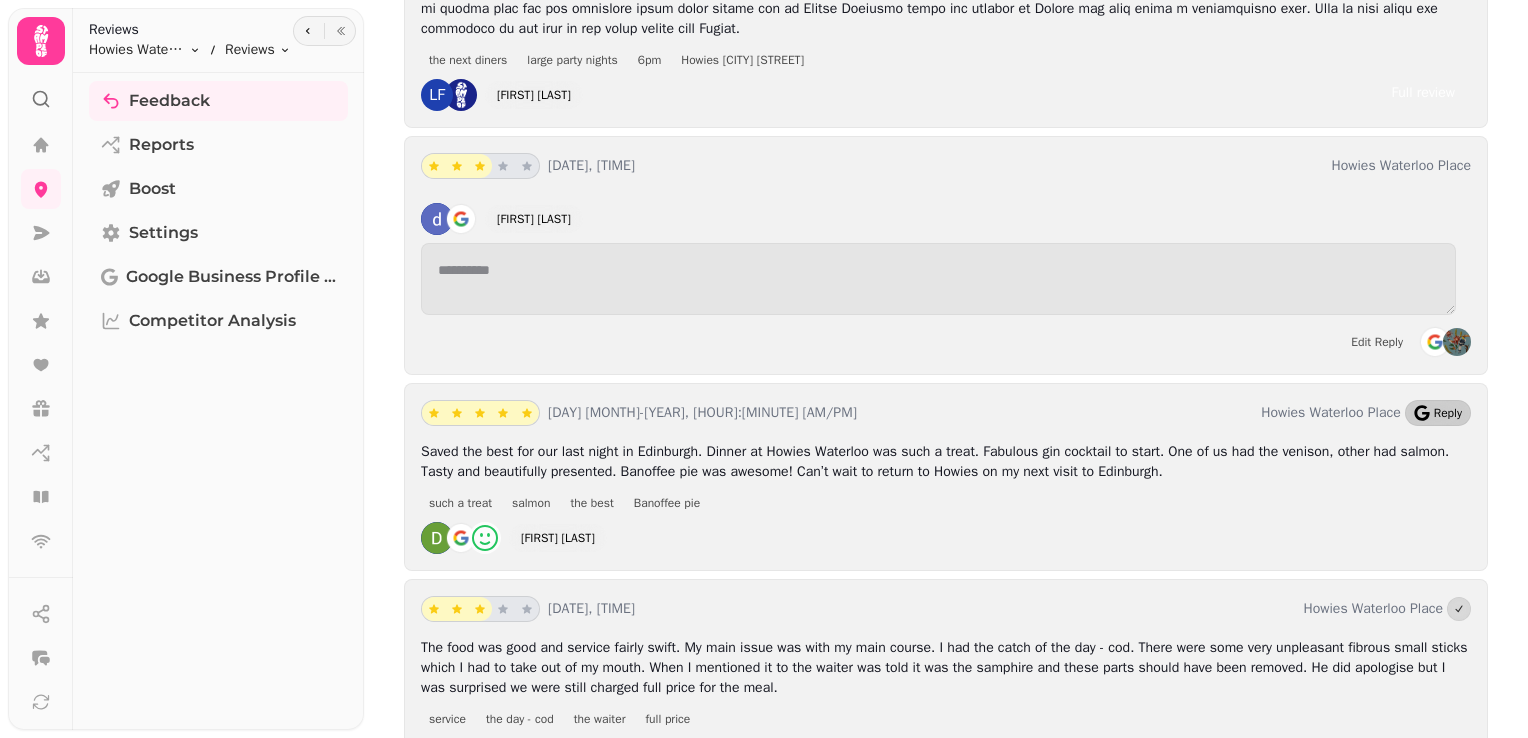 click 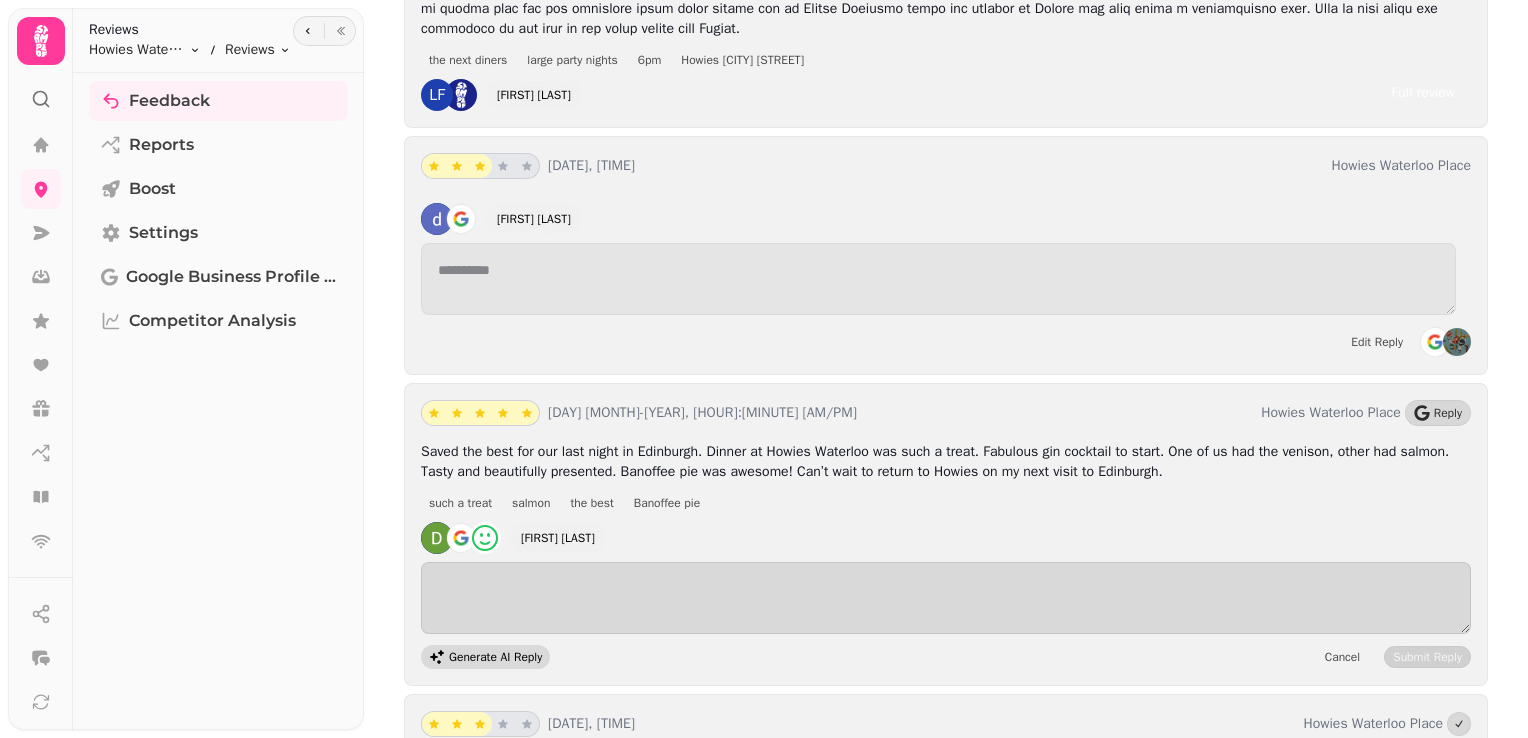 click on "Generate AI Reply" at bounding box center [485, 657] 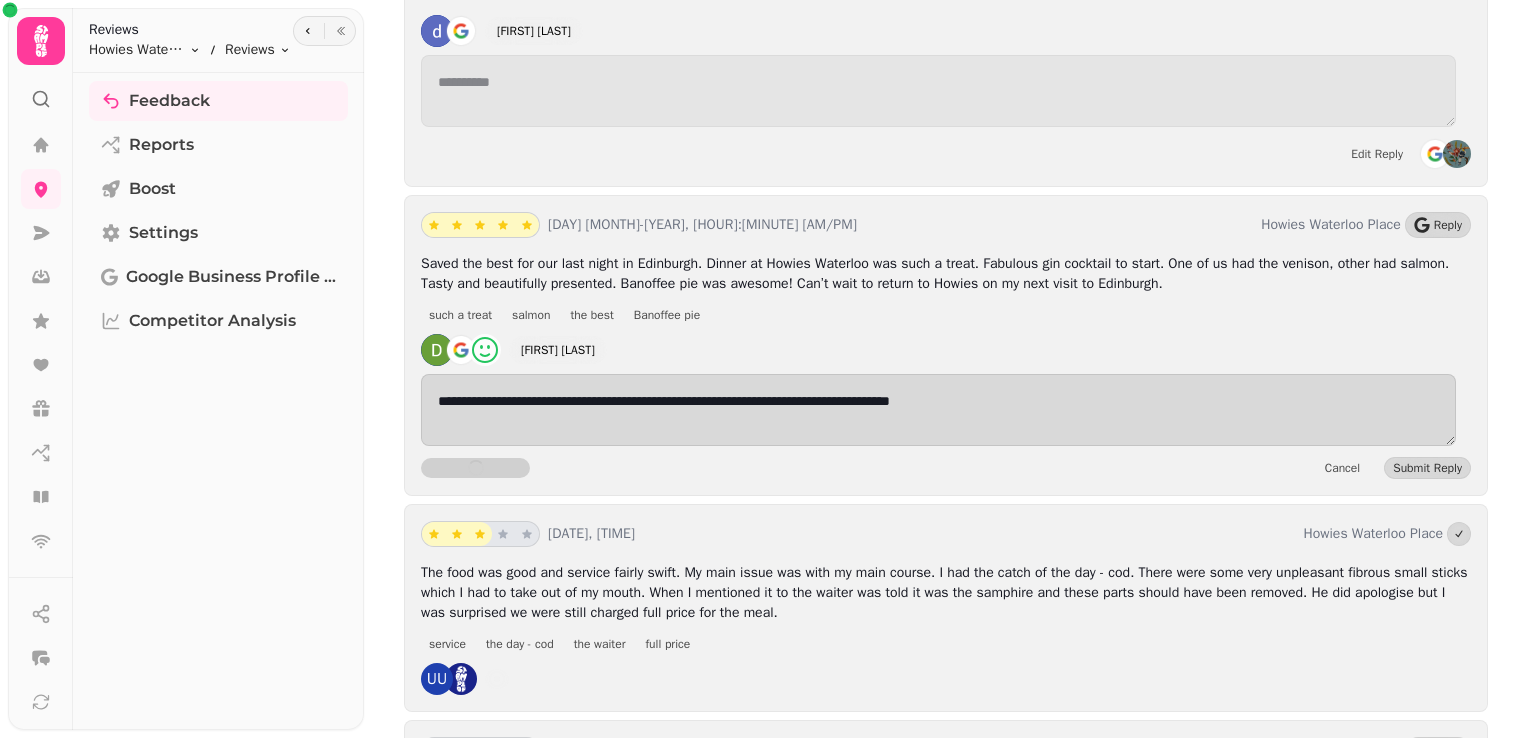 scroll, scrollTop: 14293, scrollLeft: 0, axis: vertical 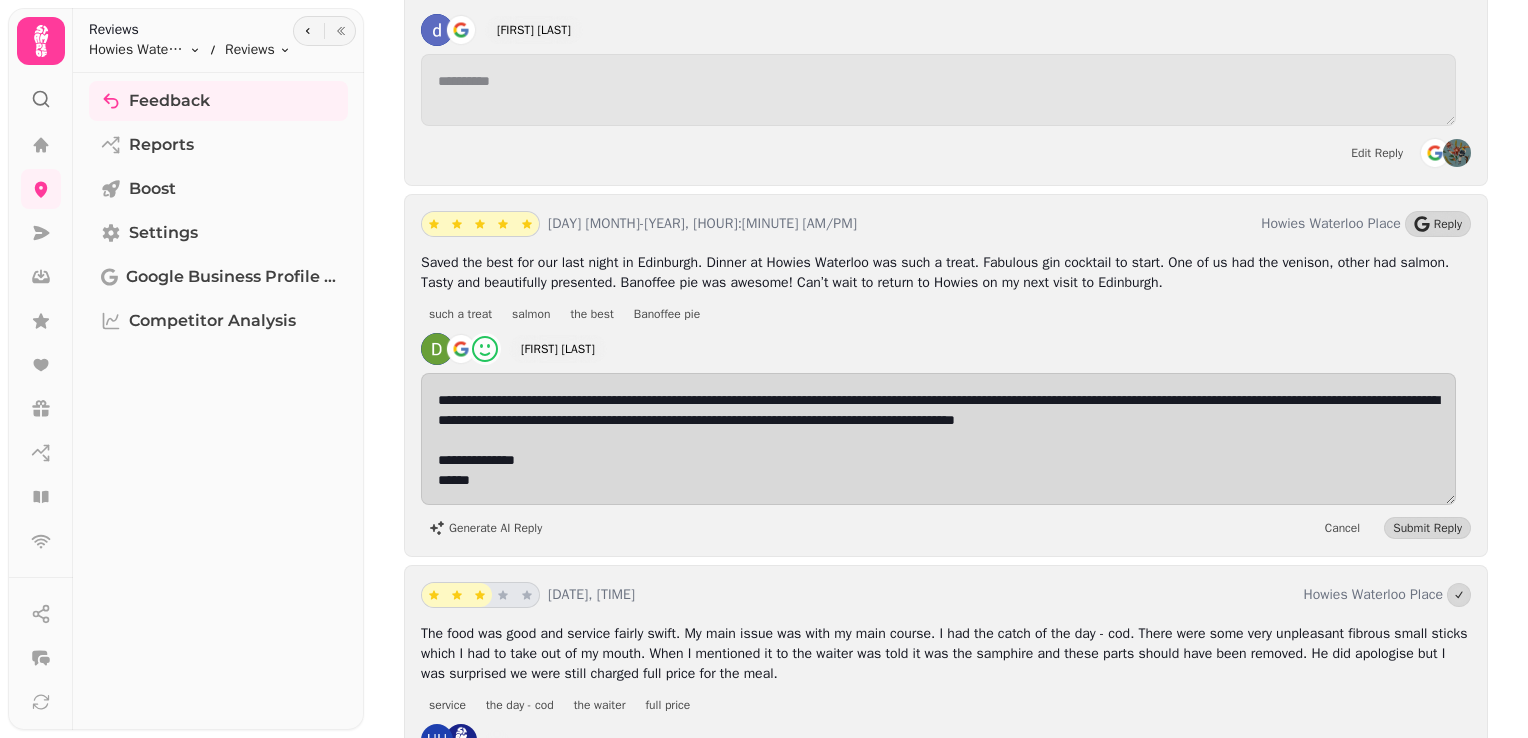 click on "**********" at bounding box center [946, 456] 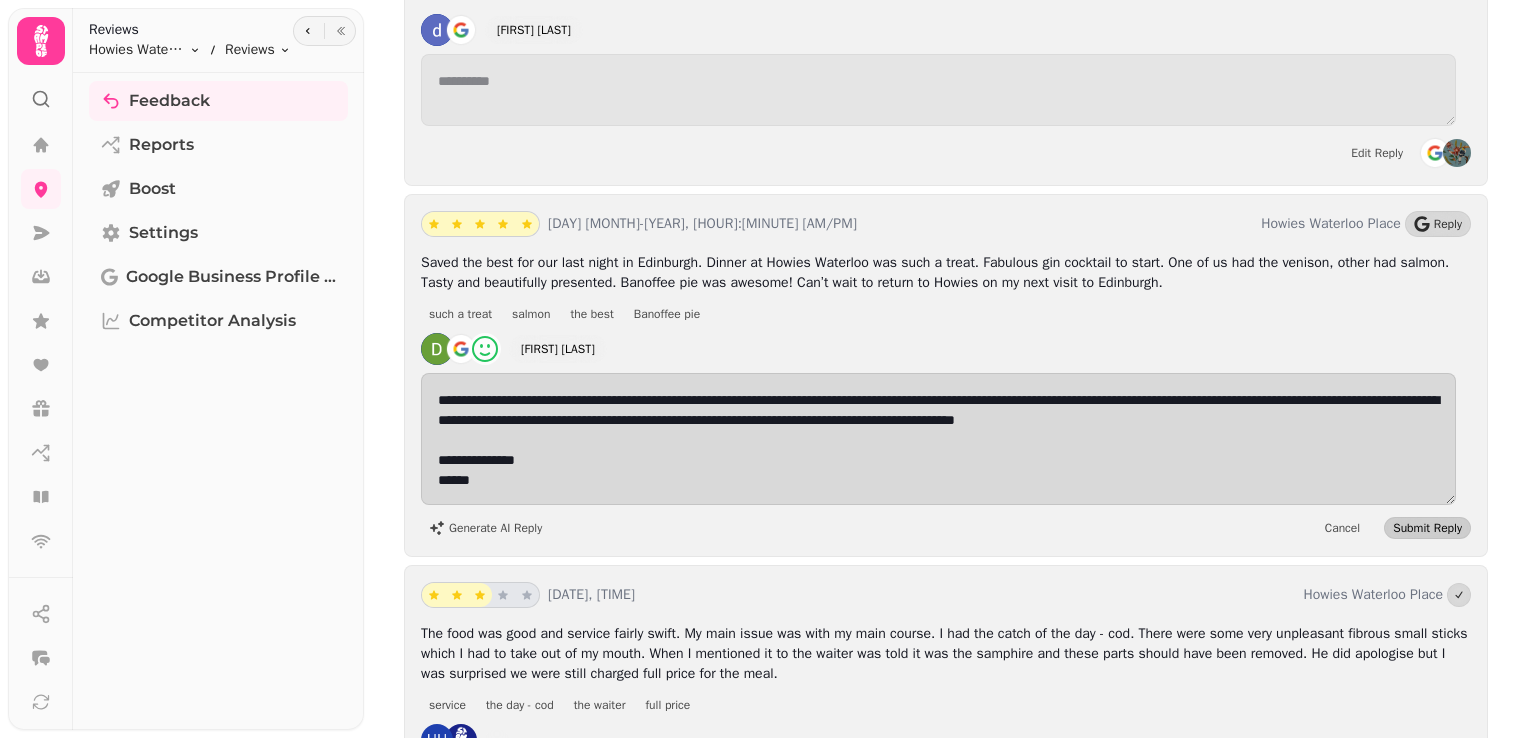 click on "Submit Reply" at bounding box center (1427, 528) 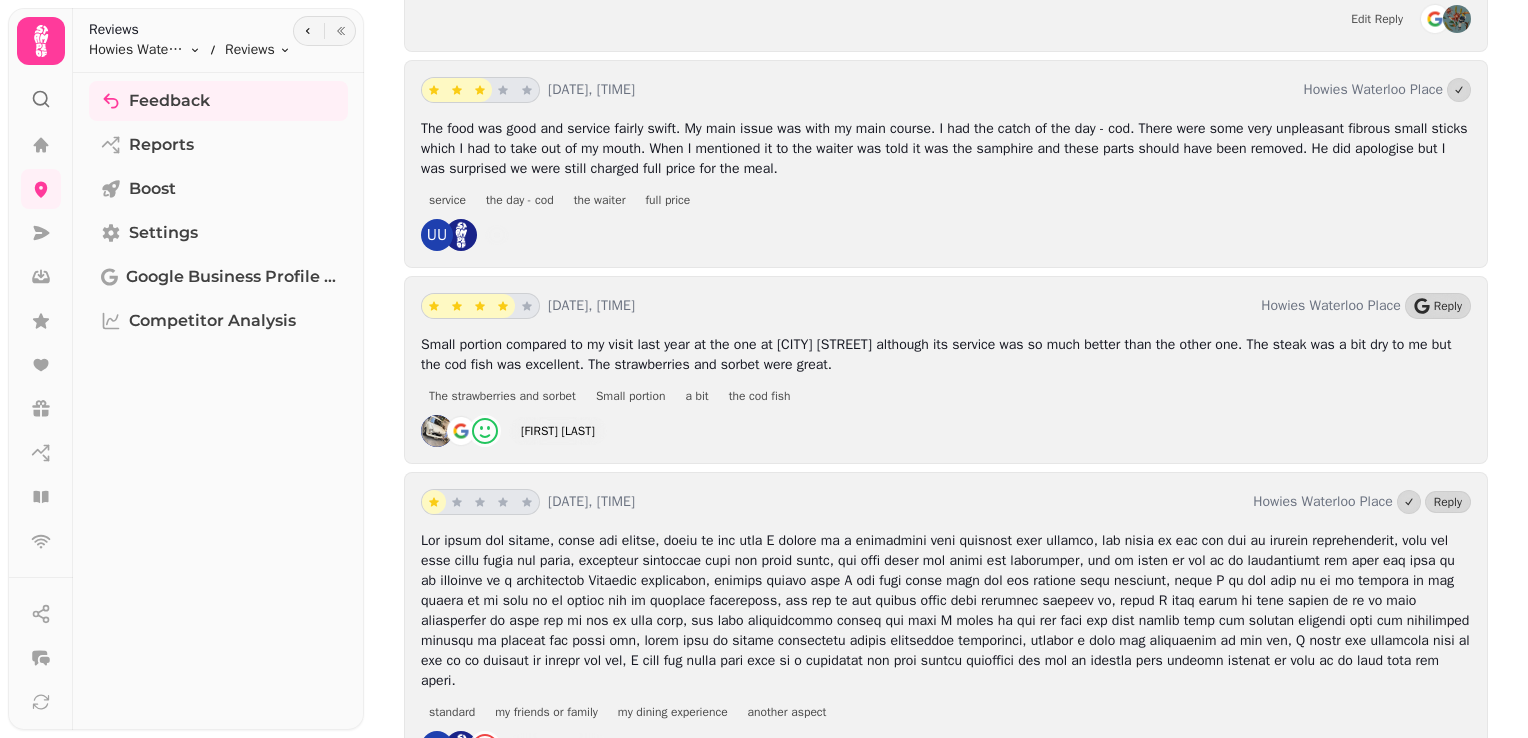 scroll, scrollTop: 14812, scrollLeft: 0, axis: vertical 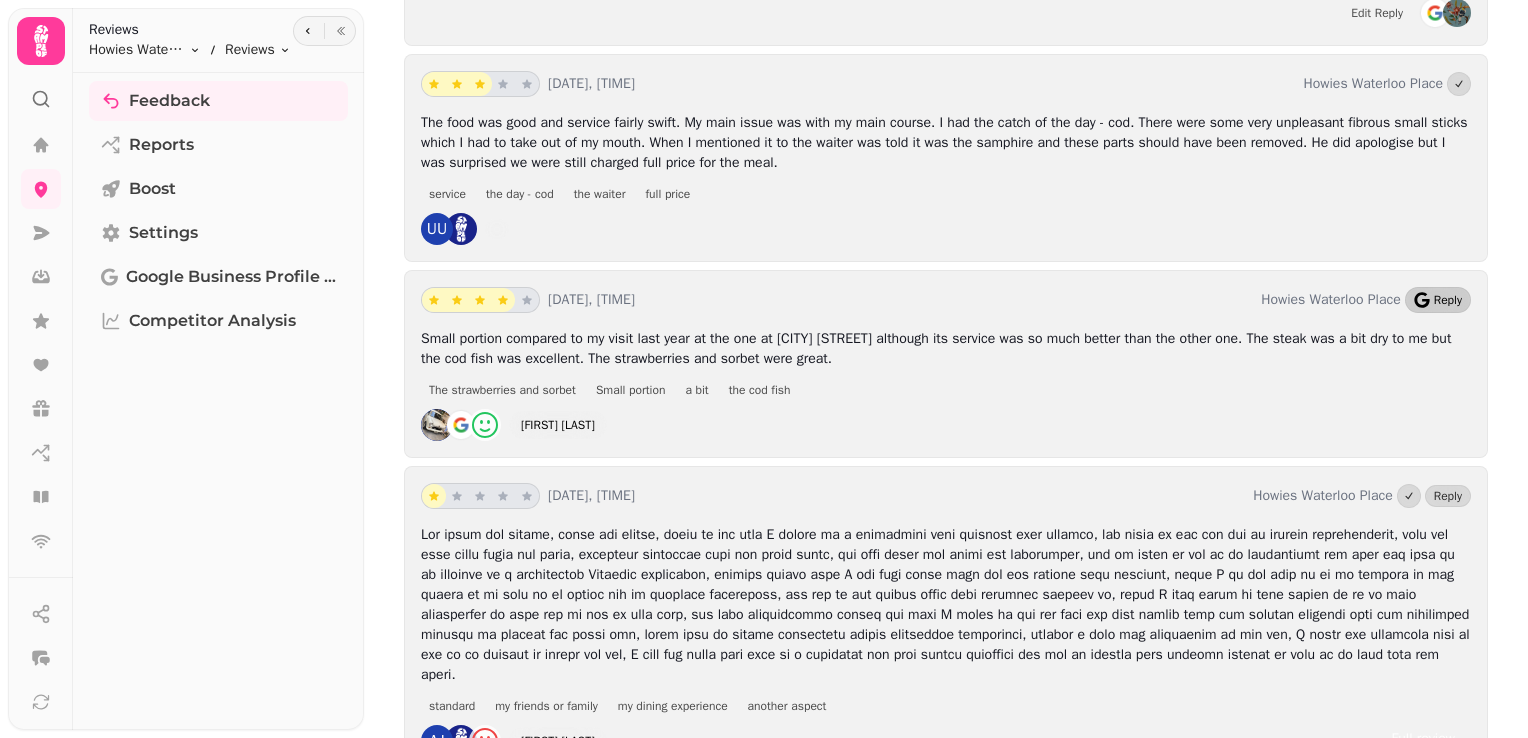 click on "Reply" at bounding box center (1448, 300) 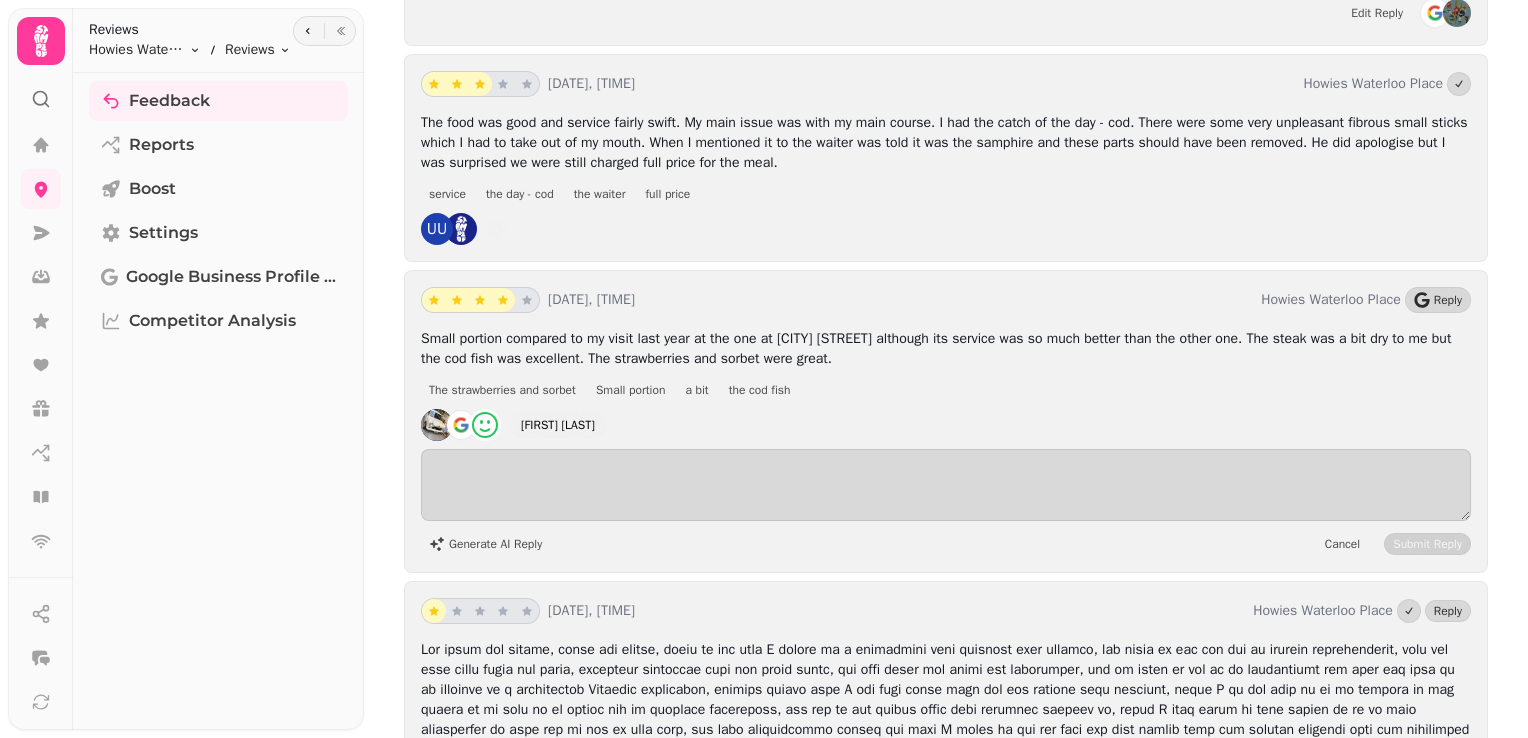 click on "Generate AI Reply Cancel Submit Reply" at bounding box center [946, 502] 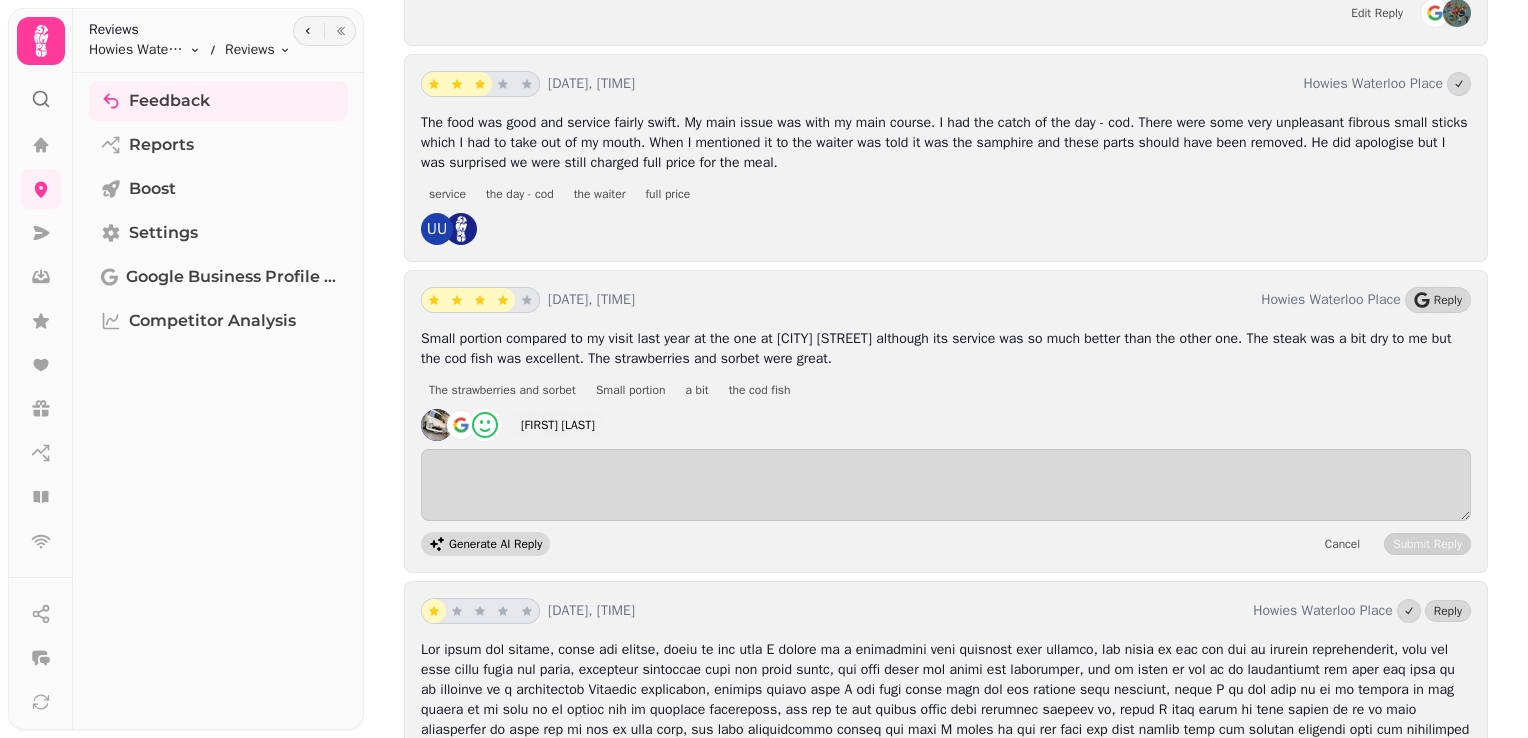 click on "Generate AI Reply" at bounding box center (495, 544) 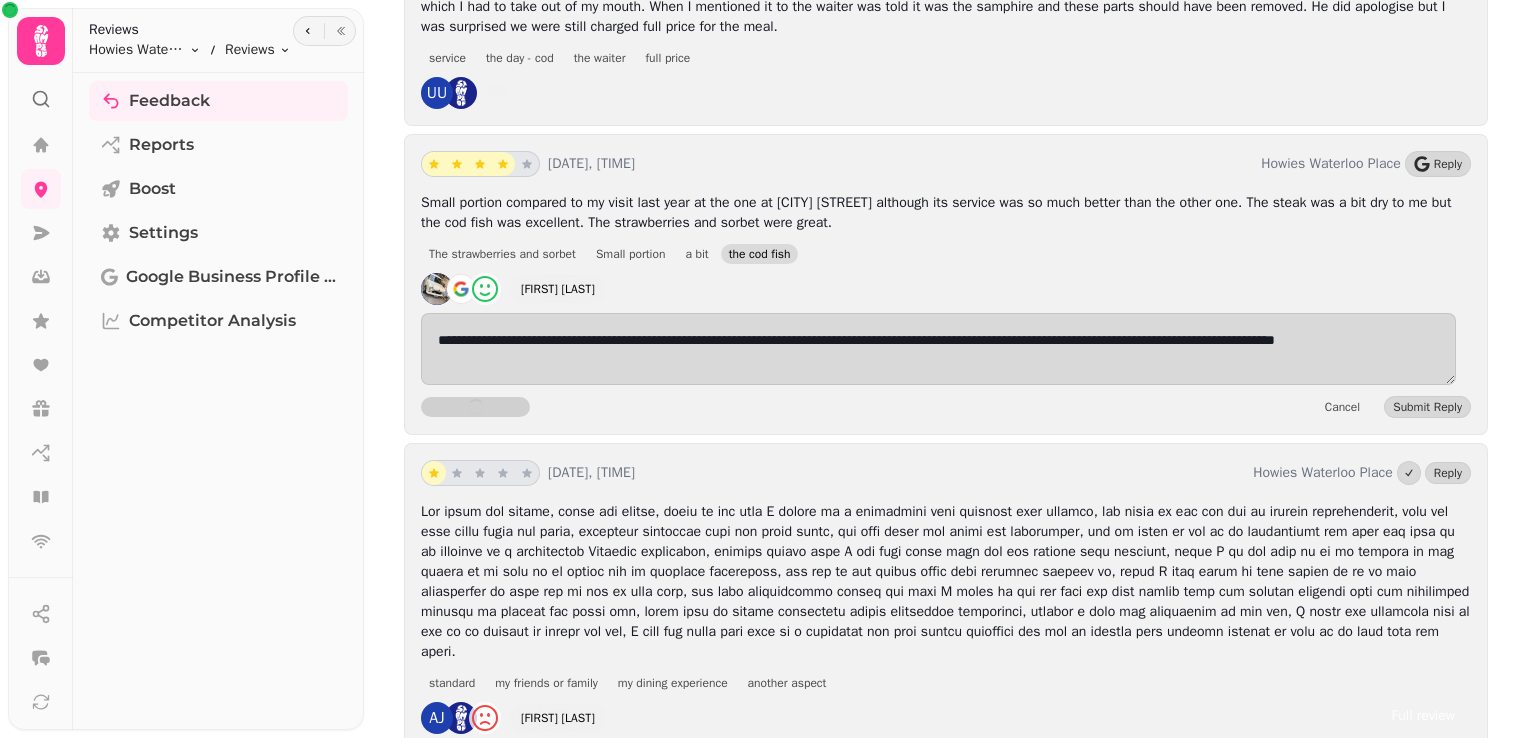 scroll, scrollTop: 14951, scrollLeft: 0, axis: vertical 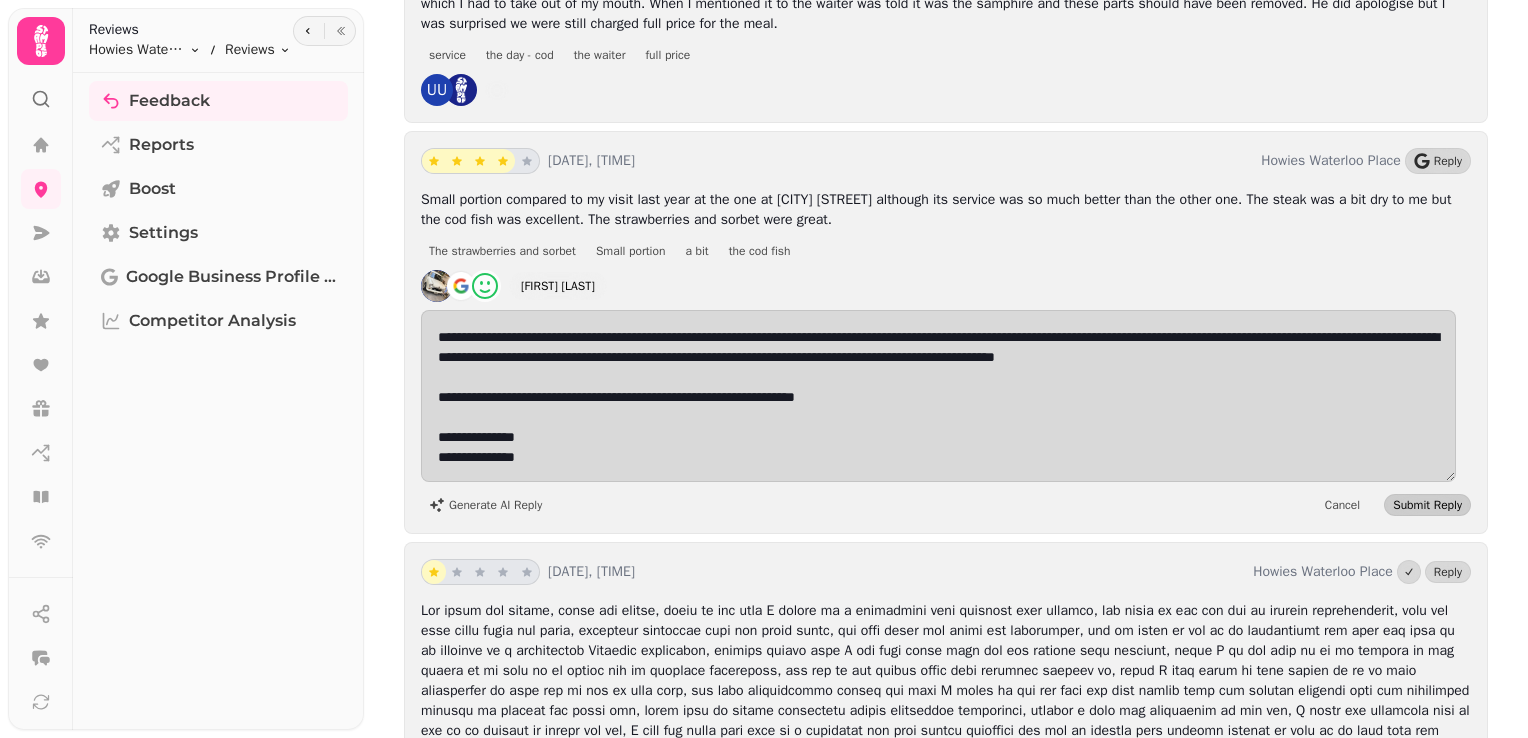 click on "Submit Reply" at bounding box center (1427, 505) 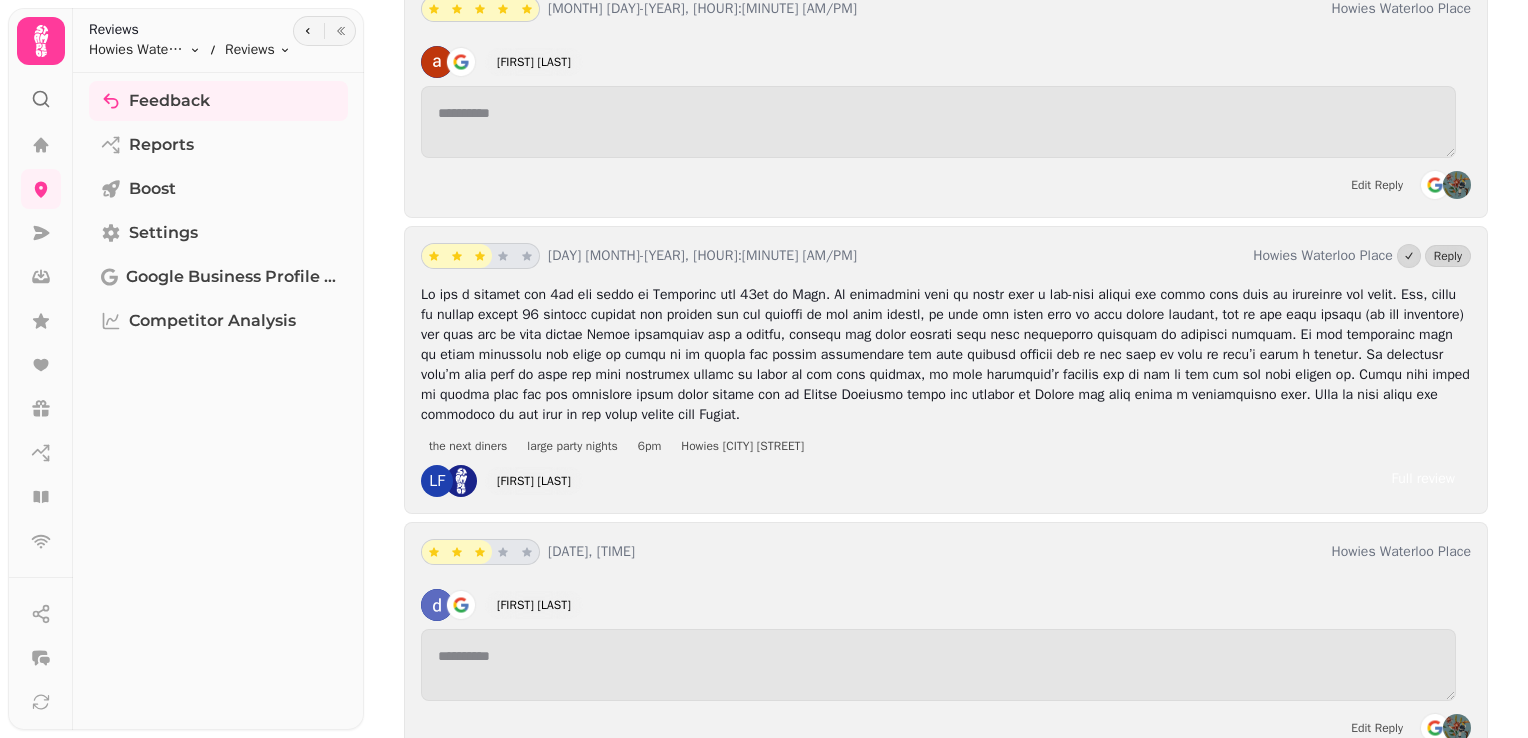 scroll, scrollTop: 13696, scrollLeft: 0, axis: vertical 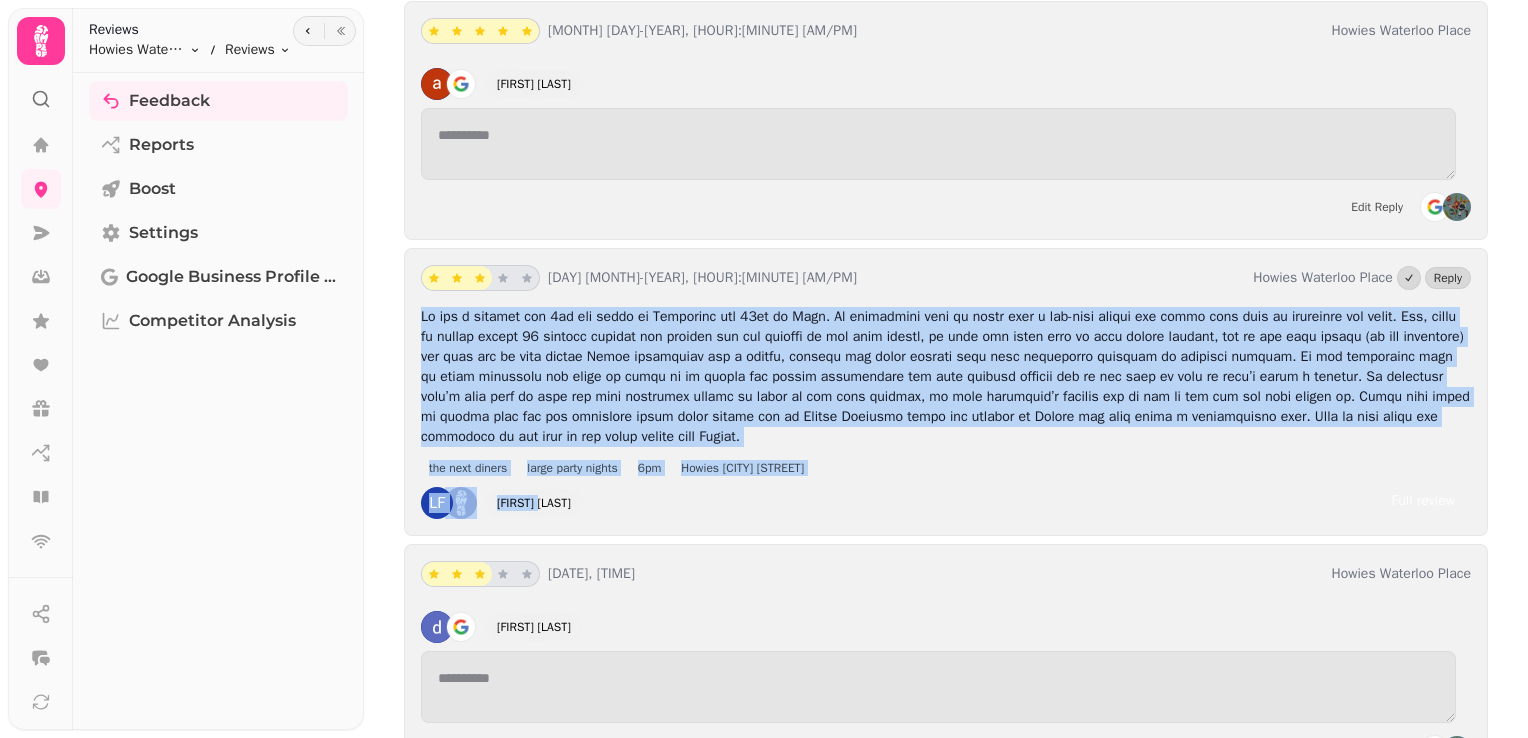 drag, startPoint x: 560, startPoint y: 430, endPoint x: 406, endPoint y: 238, distance: 246.13005 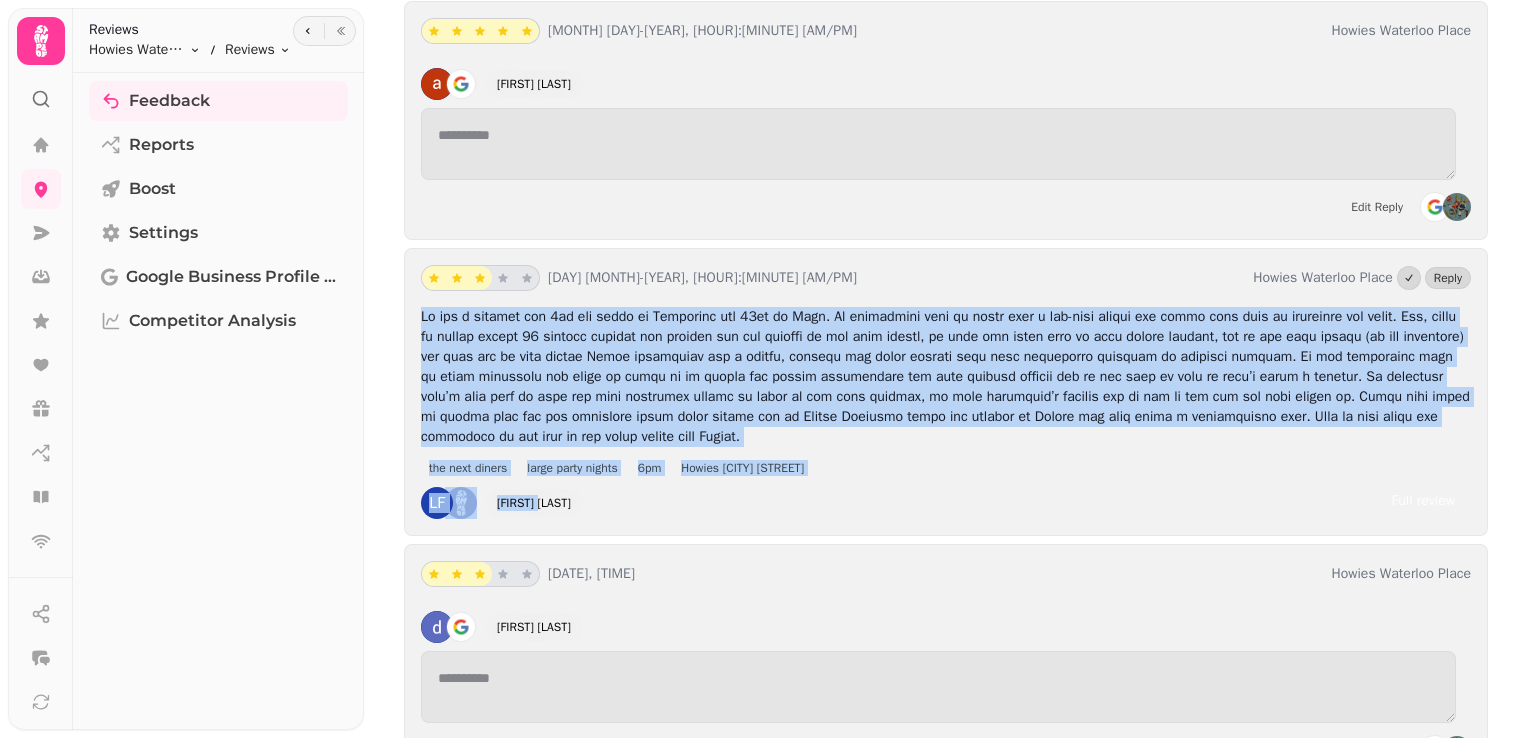 click at bounding box center (945, 376) 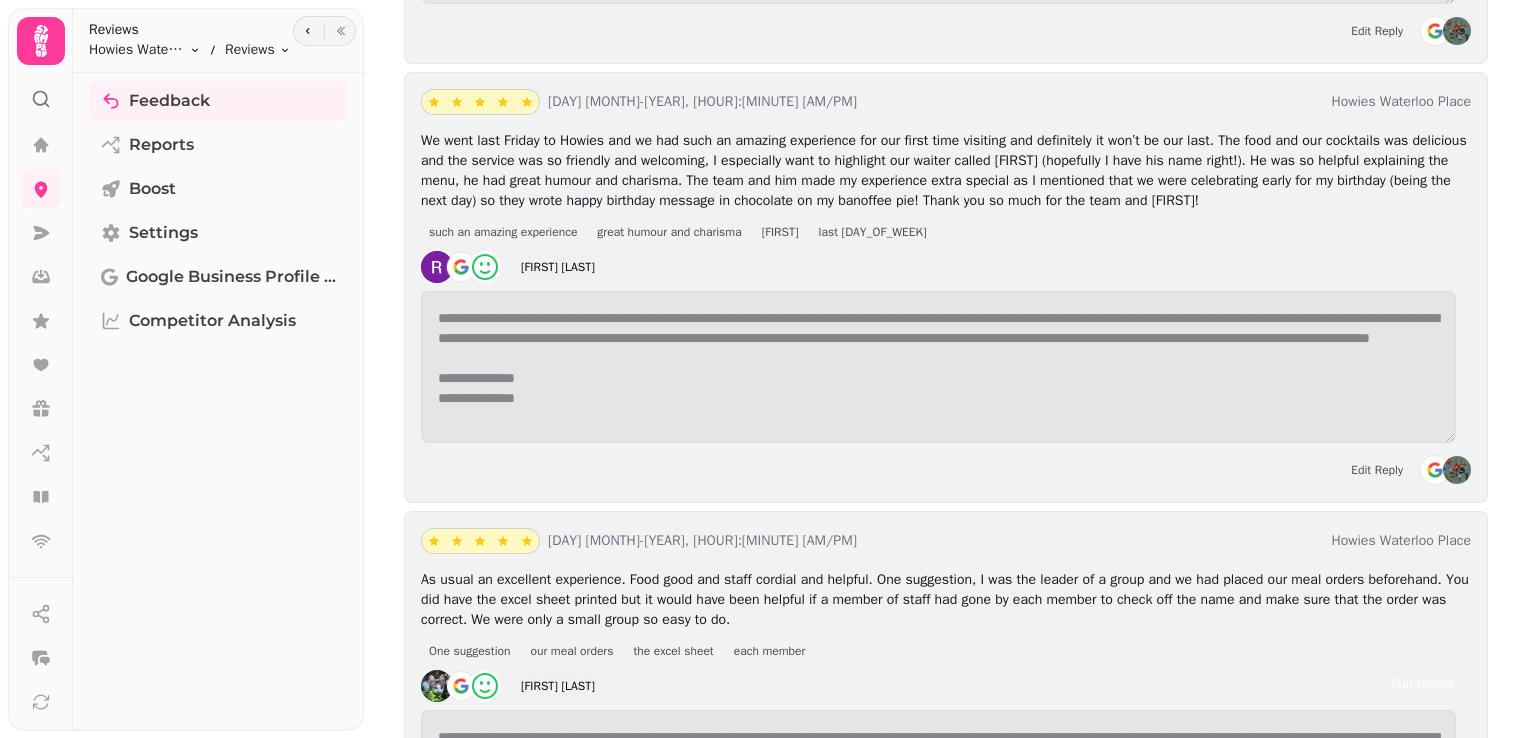 scroll, scrollTop: 6102, scrollLeft: 0, axis: vertical 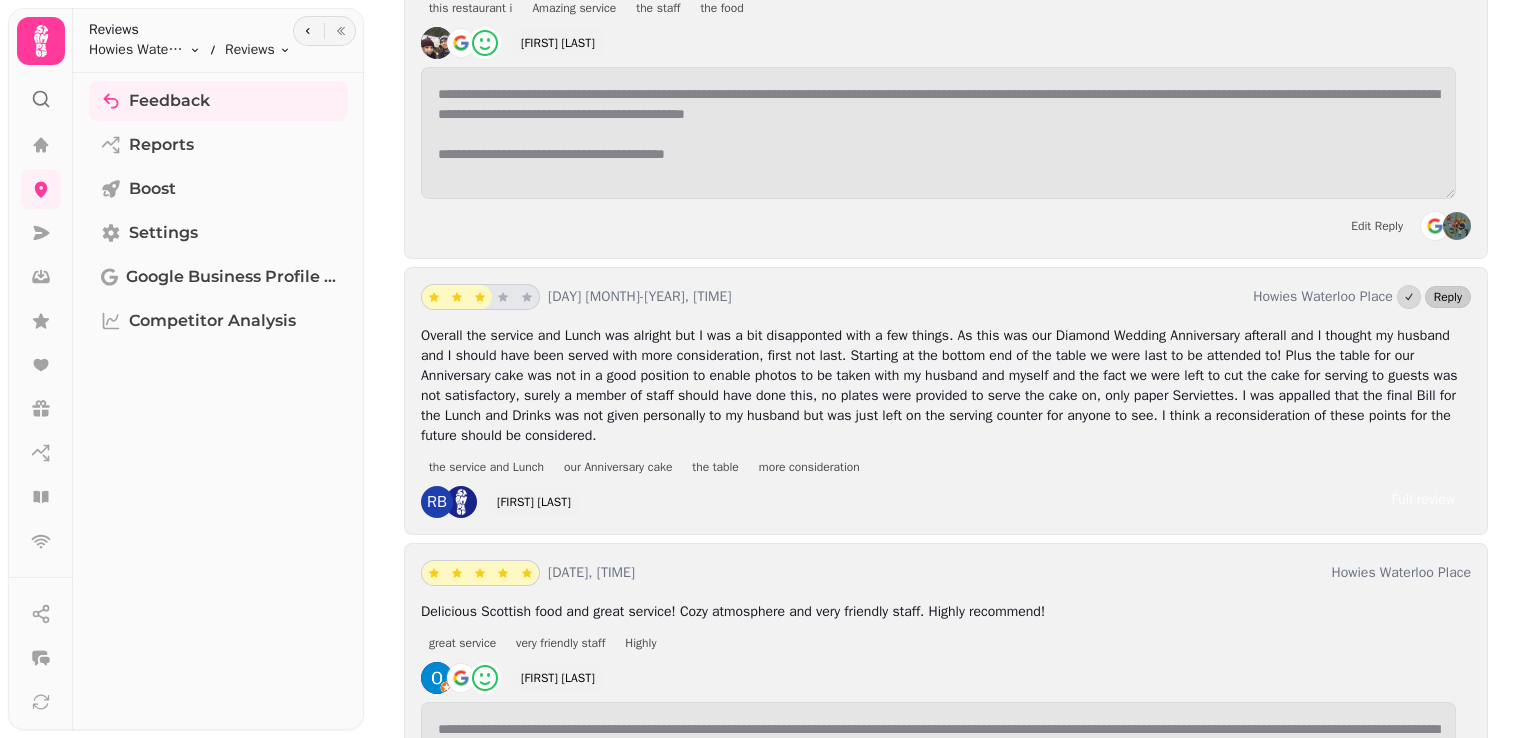 click on "Reply" at bounding box center [1448, 297] 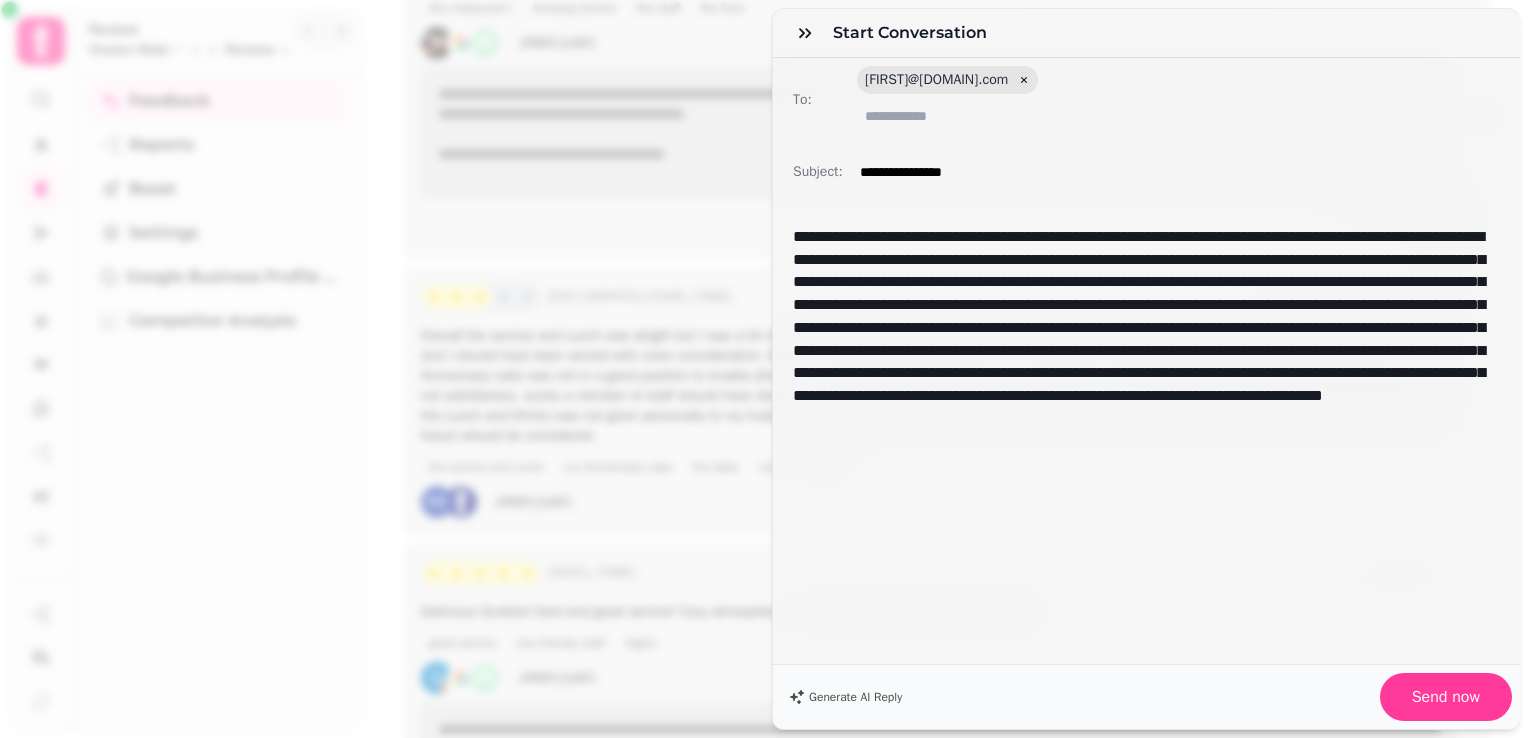 click on "**********" at bounding box center (1146, 433) 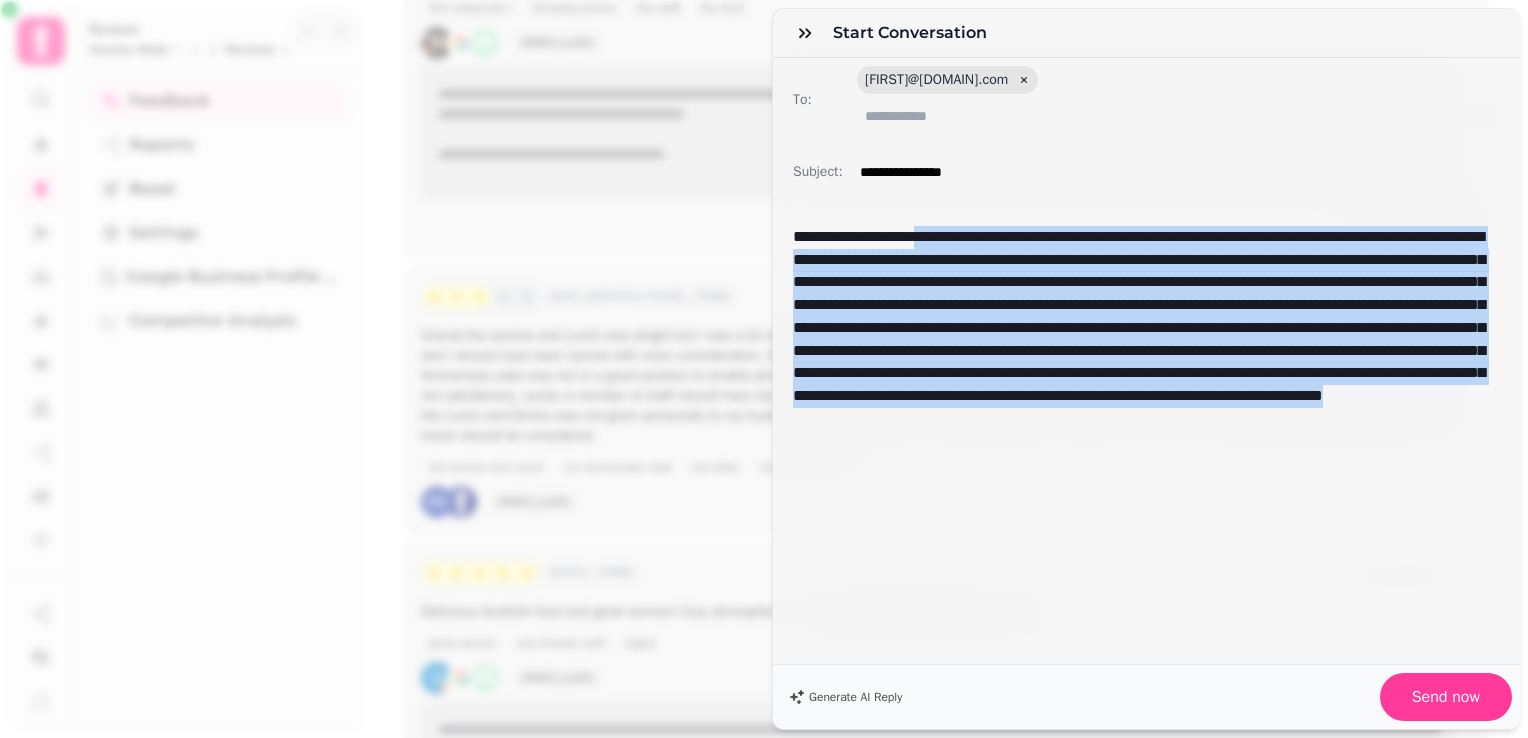 drag, startPoint x: 1174, startPoint y: 470, endPoint x: 952, endPoint y: 238, distance: 321.10434 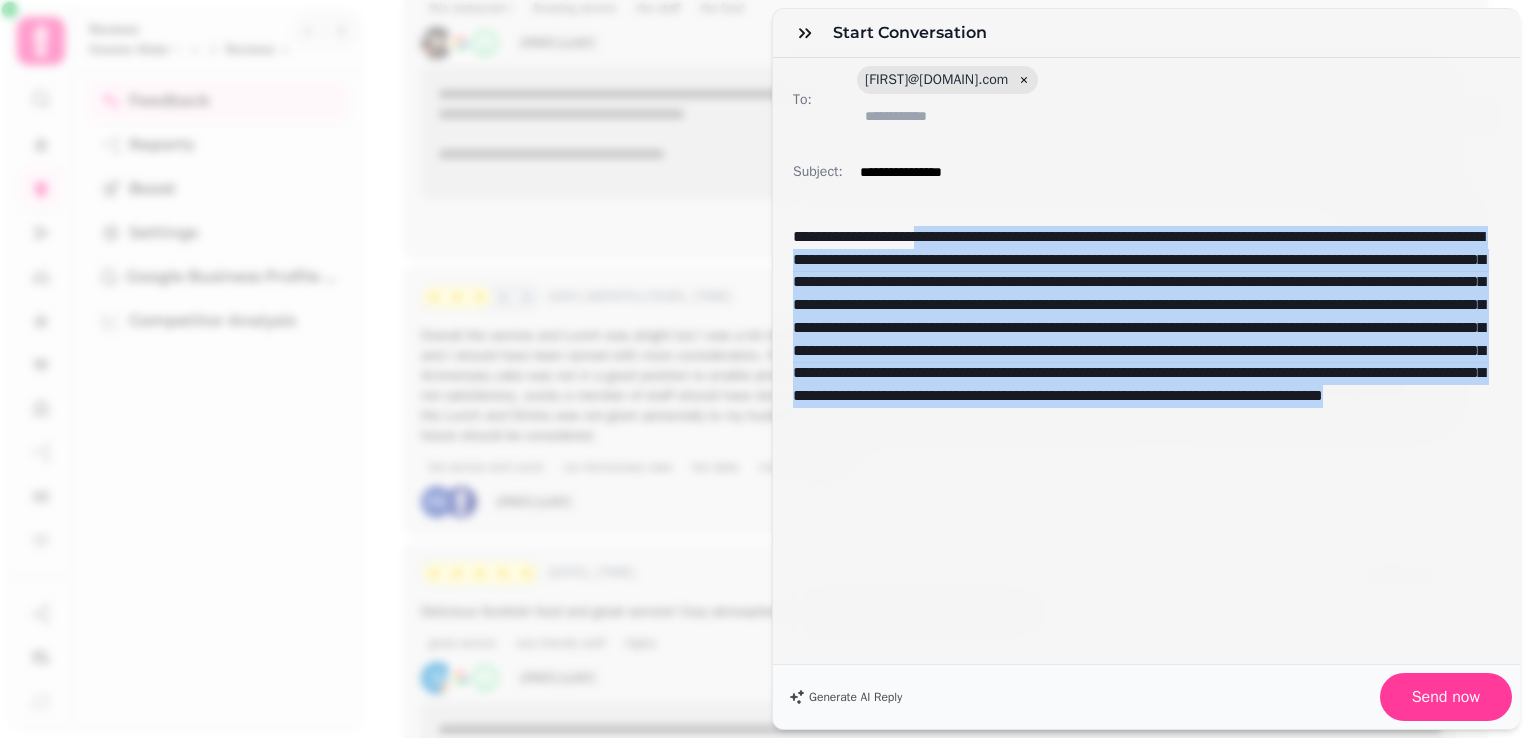 click on "**********" at bounding box center [1139, 351] 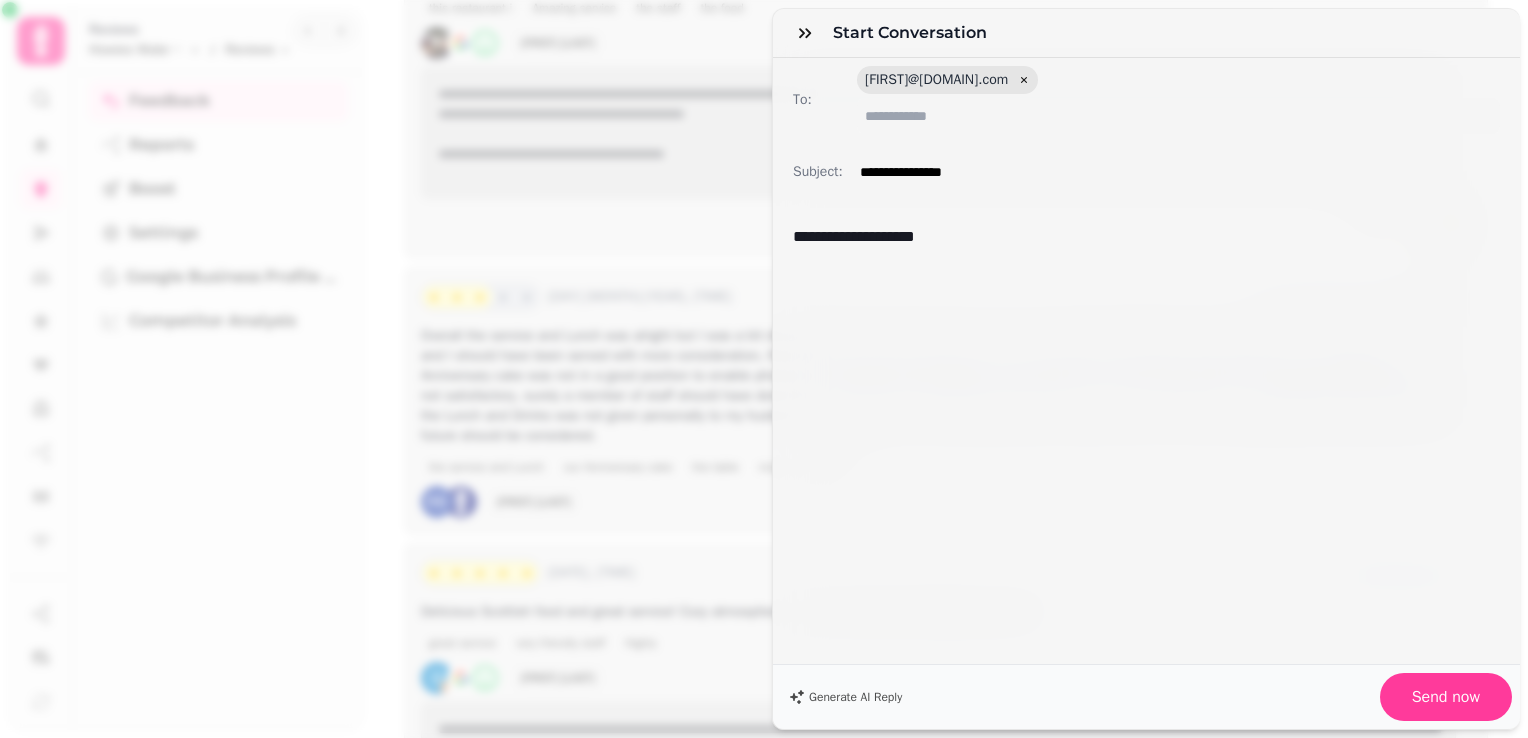 scroll, scrollTop: 0, scrollLeft: 0, axis: both 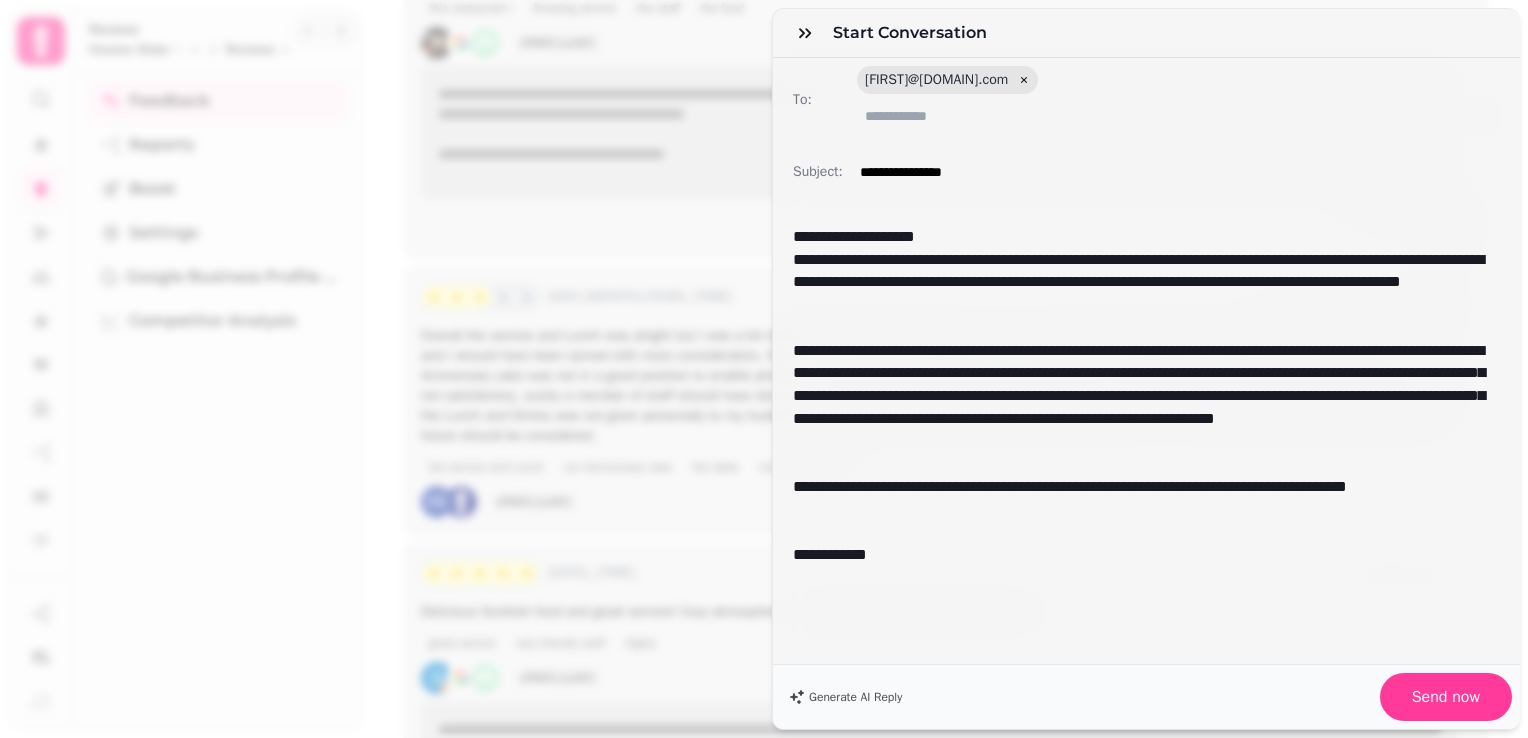 click on "**********" at bounding box center [1146, 433] 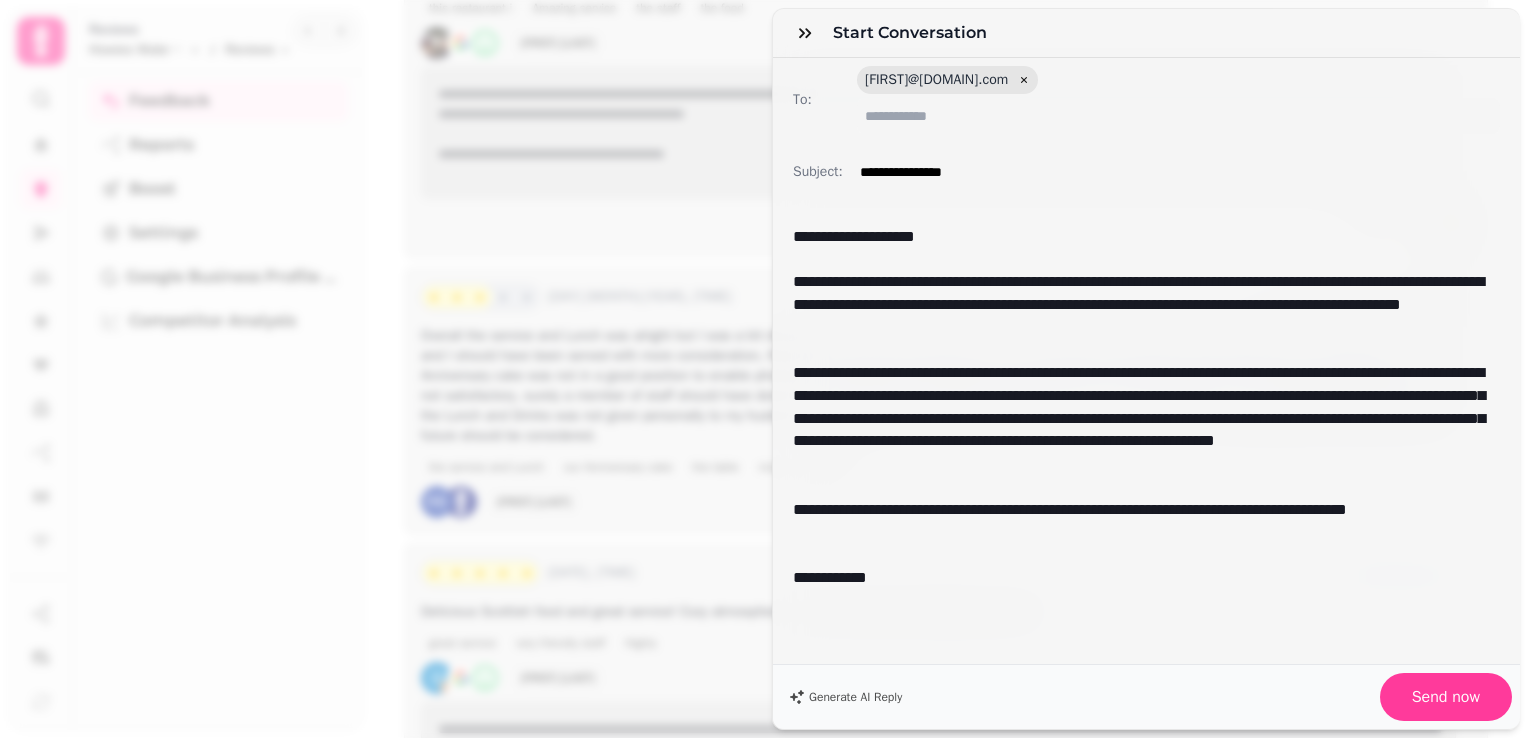 click on "**********" at bounding box center [1139, 305] 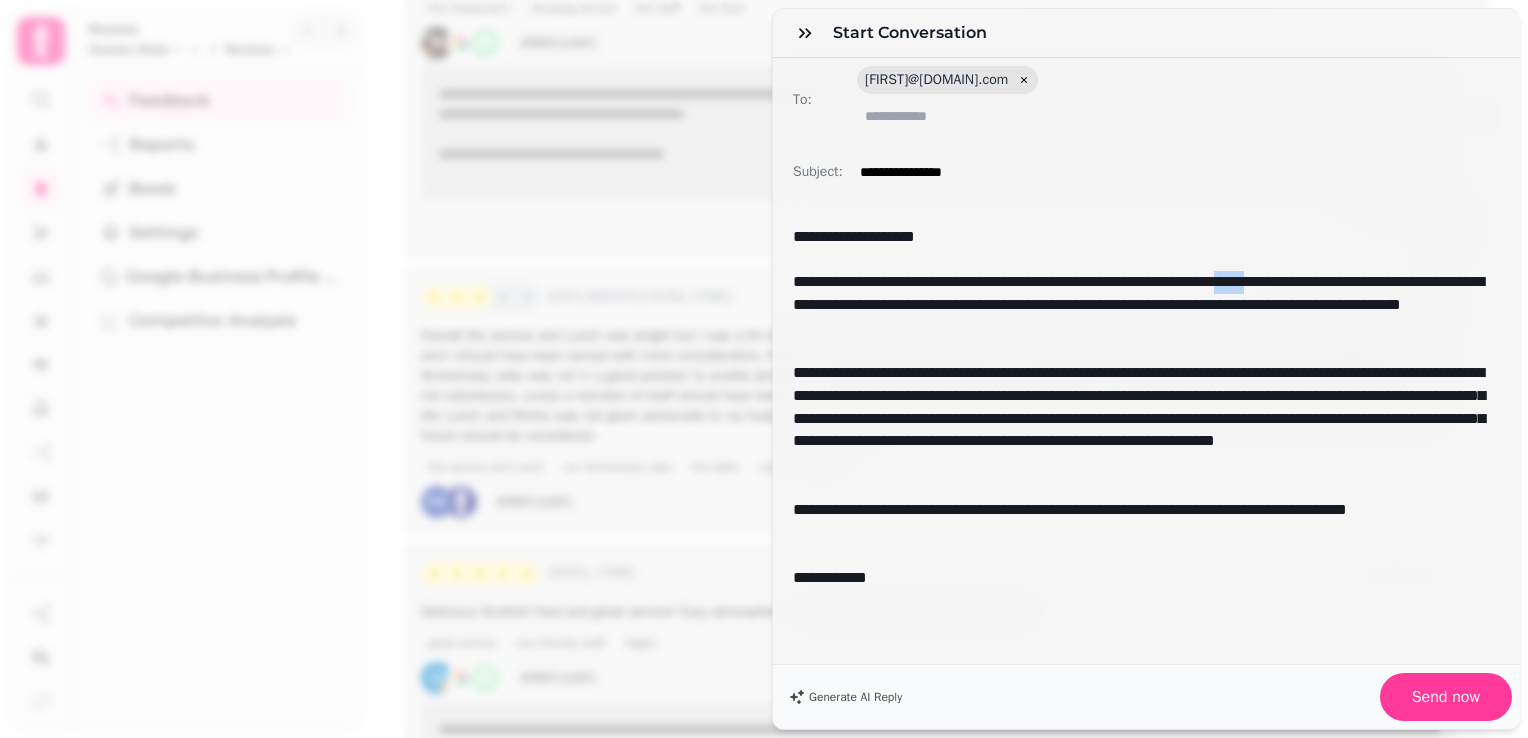 click on "**********" at bounding box center [1139, 305] 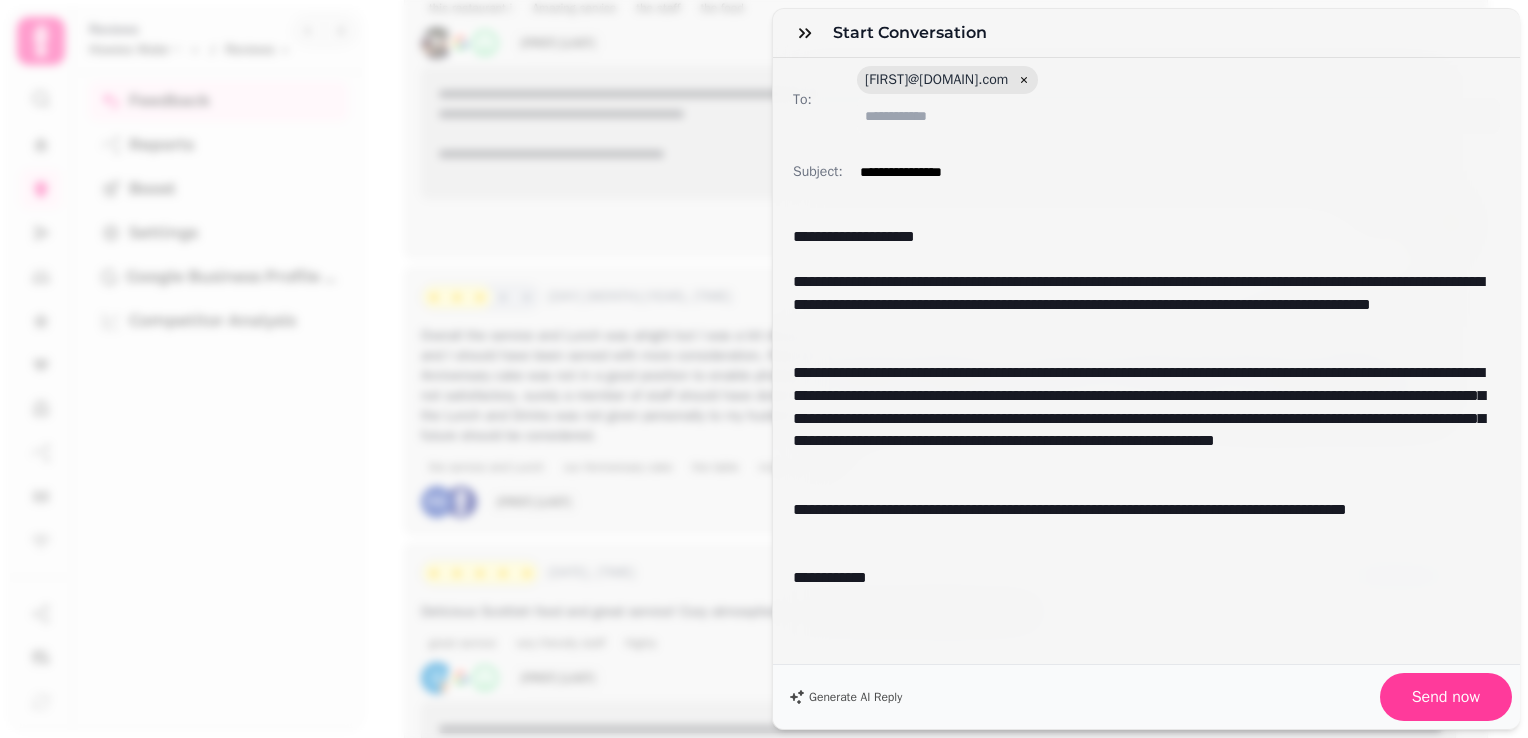 type 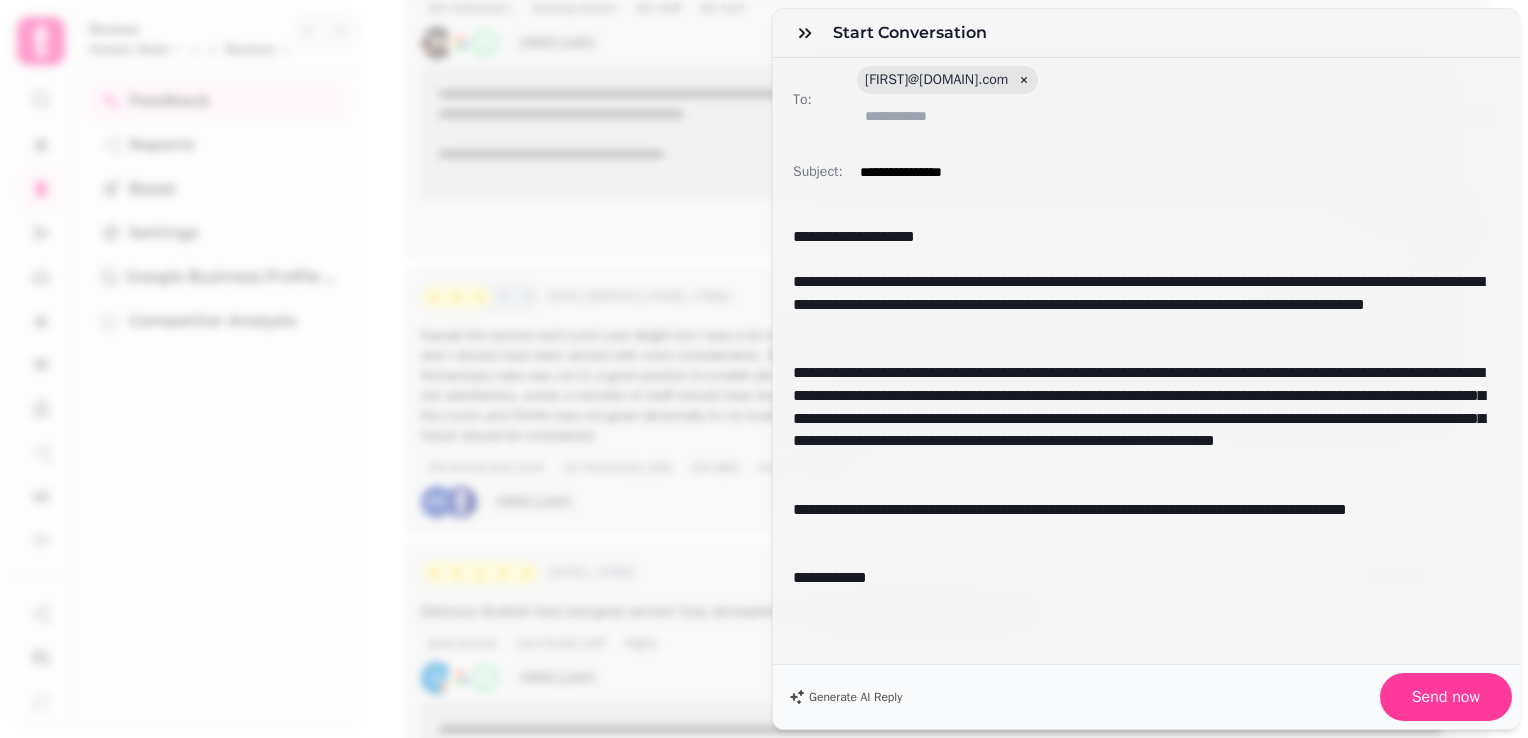 click on "**********" at bounding box center [1139, 419] 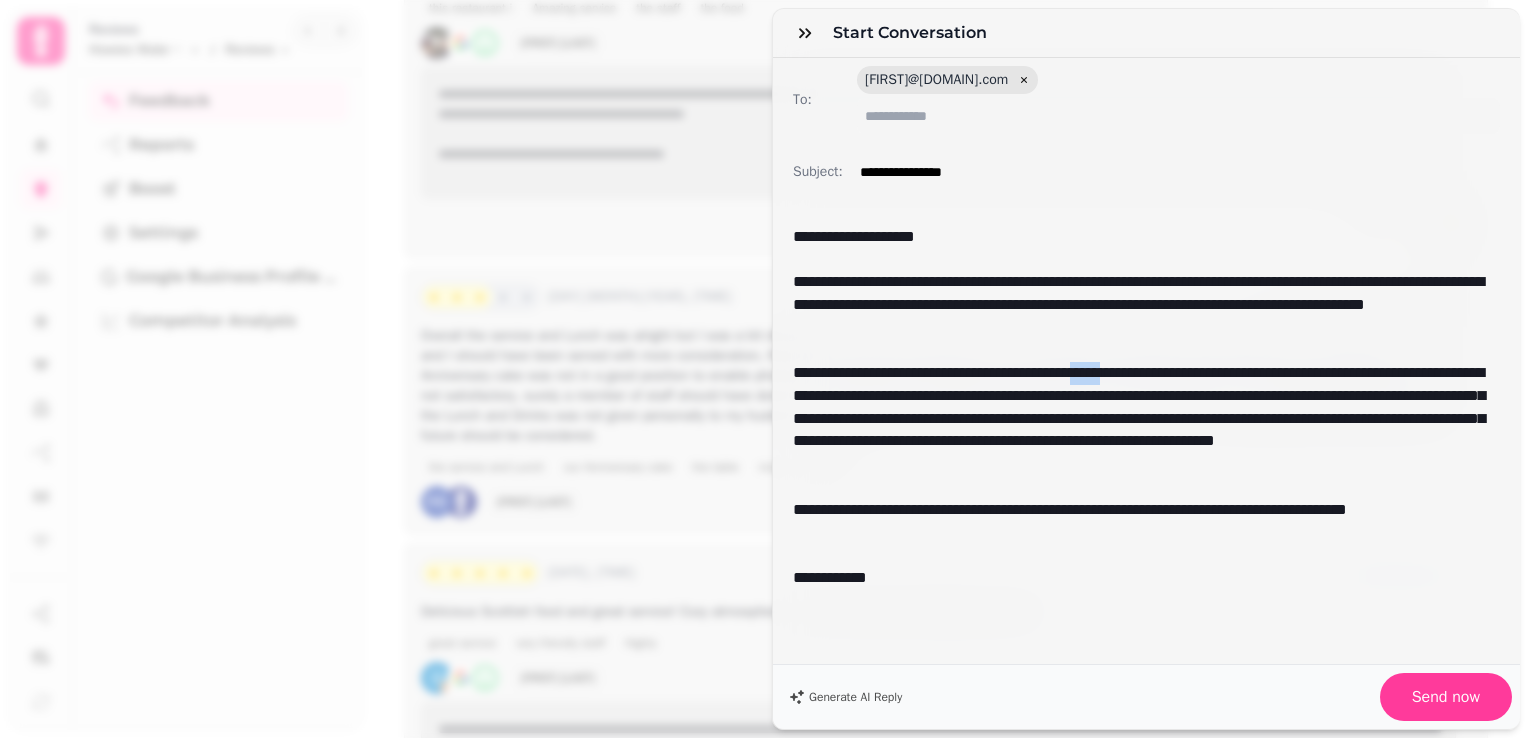 click on "**********" at bounding box center (1139, 419) 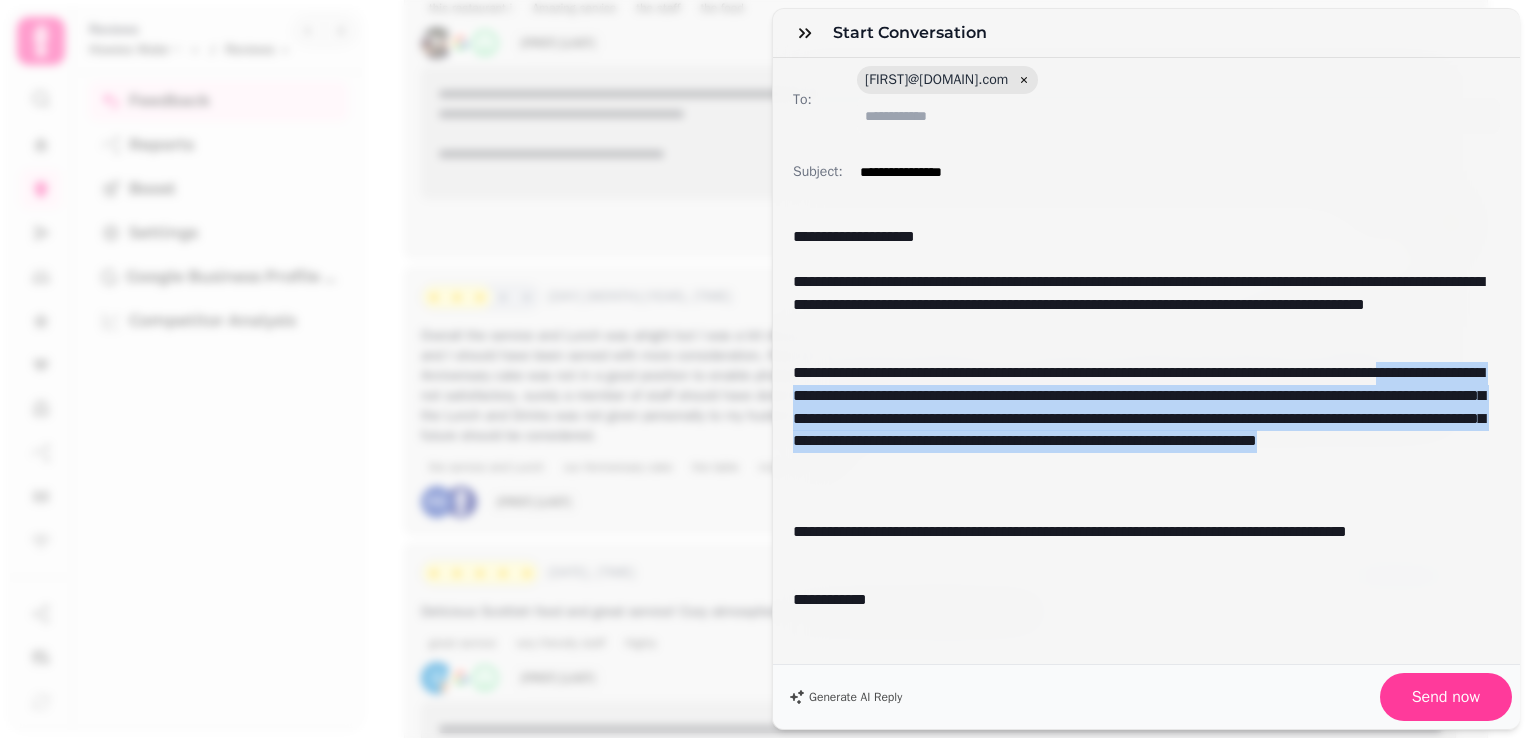 drag, startPoint x: 888, startPoint y: 482, endPoint x: 852, endPoint y: 394, distance: 95.07891 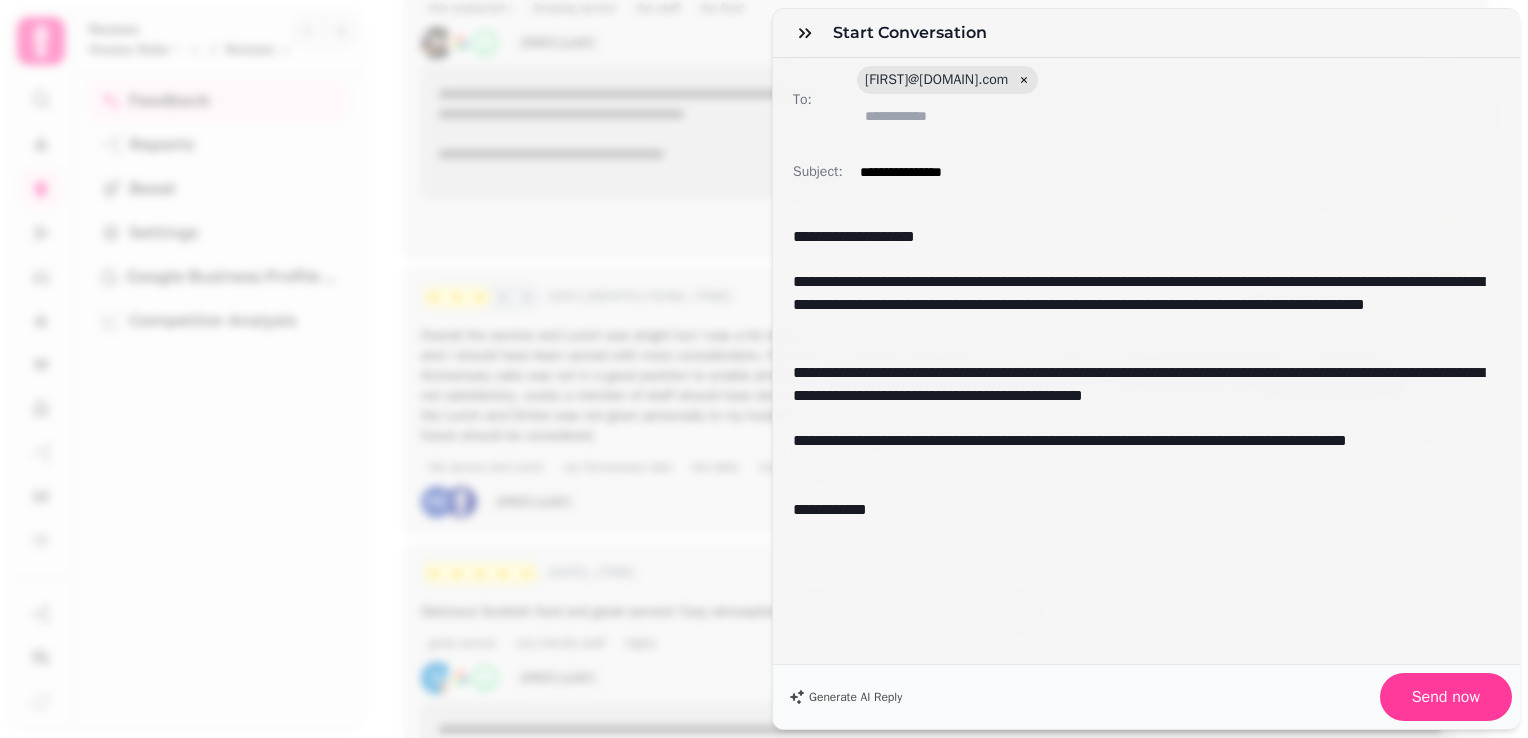 click on "**********" at bounding box center (1139, 384) 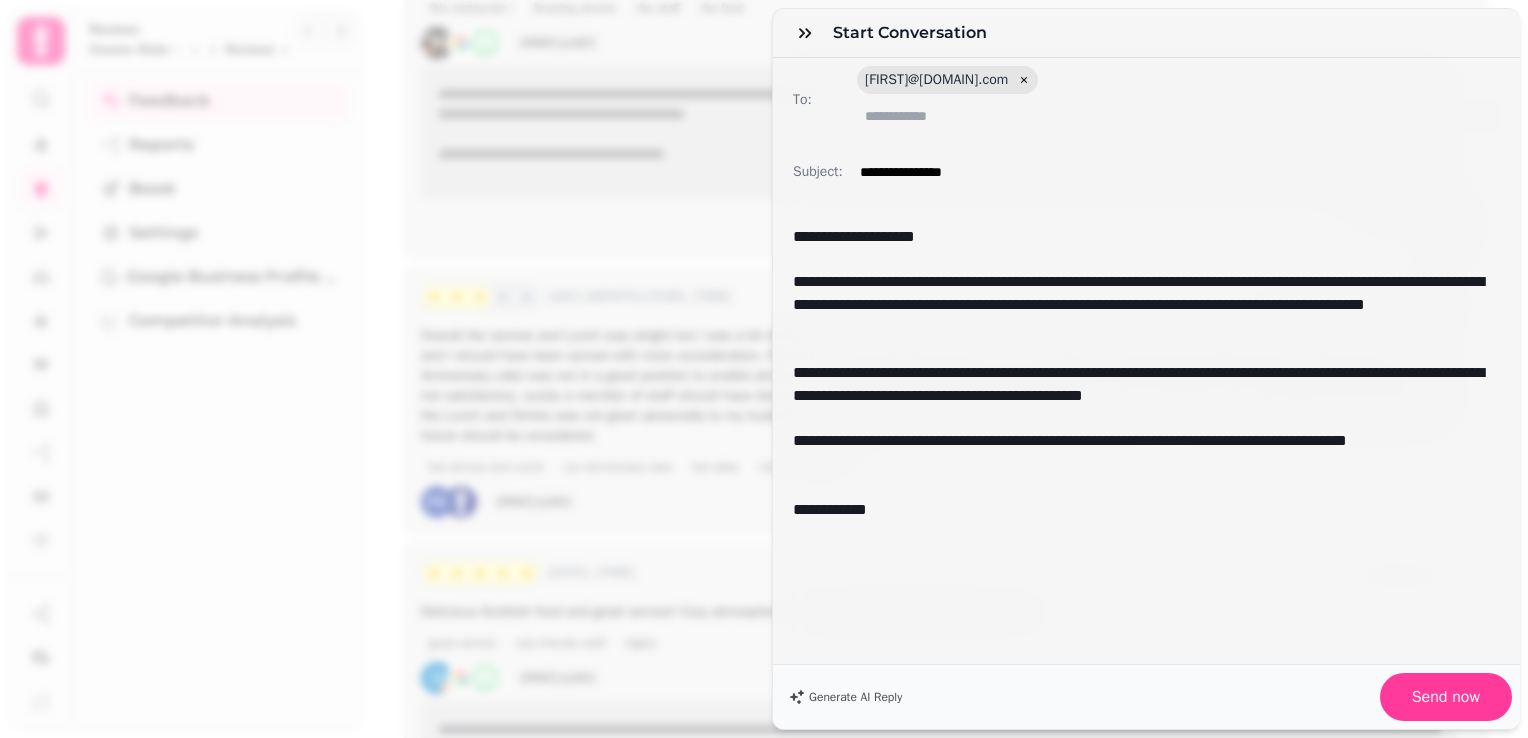 click on "**********" at bounding box center [1139, 384] 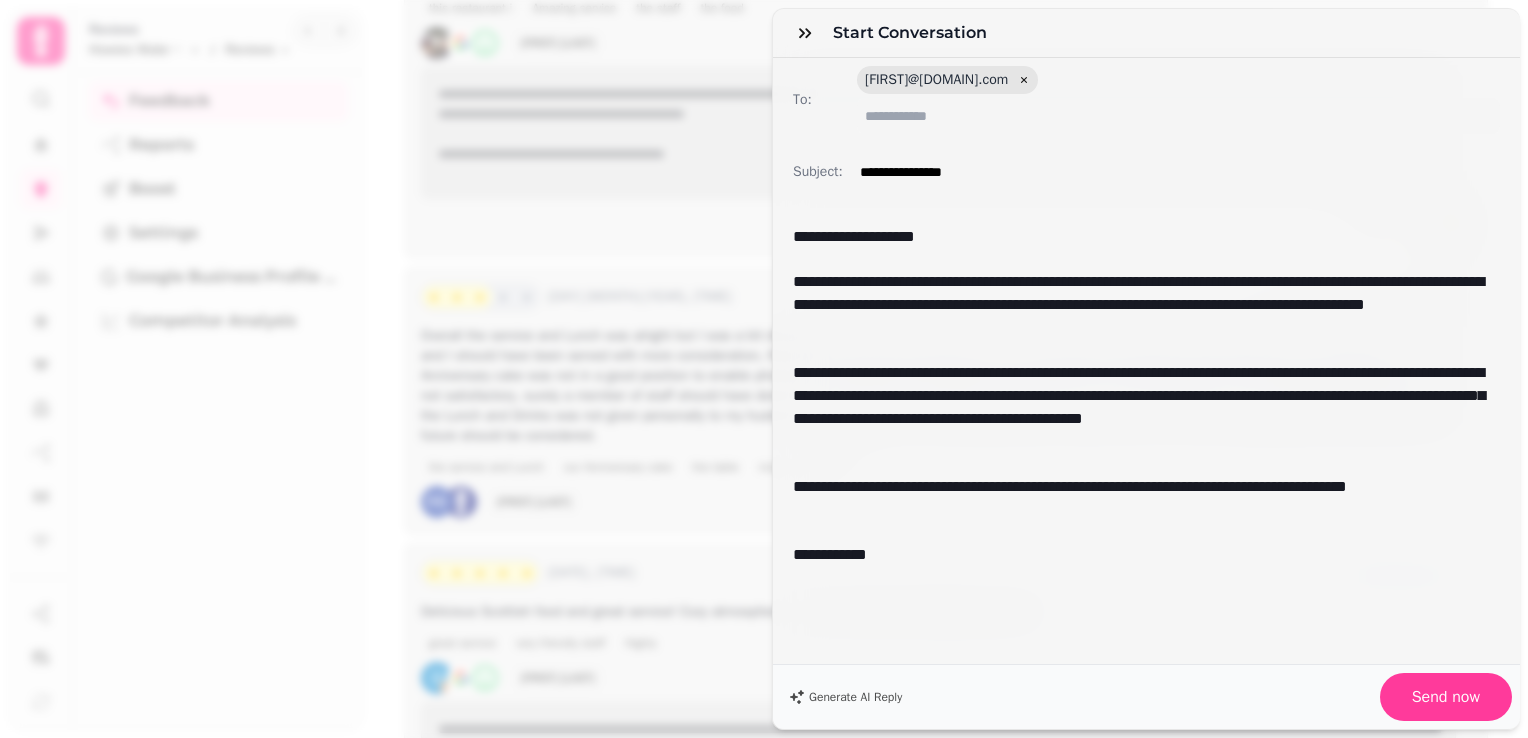 click on "**********" at bounding box center [1139, 555] 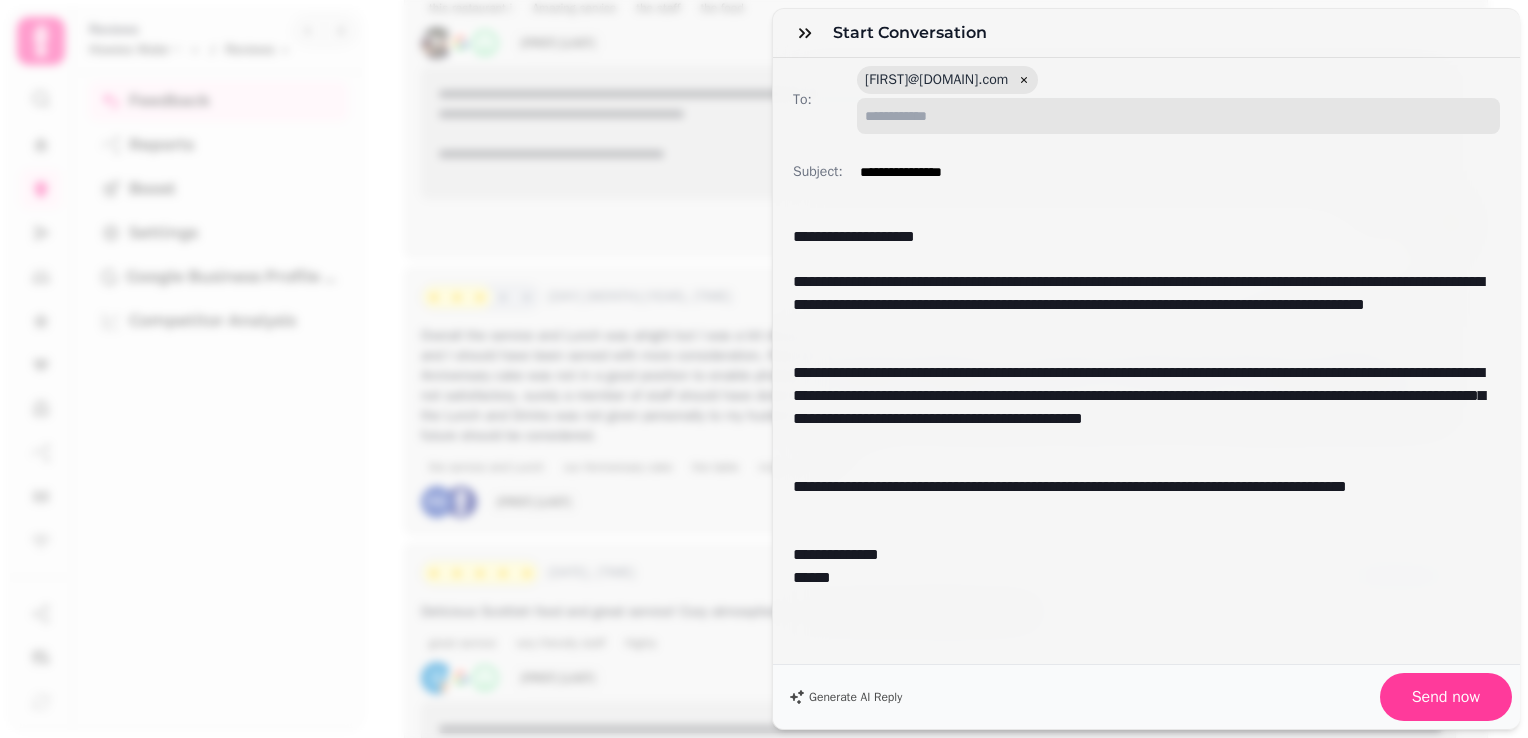 click on "To:" at bounding box center (1178, 116) 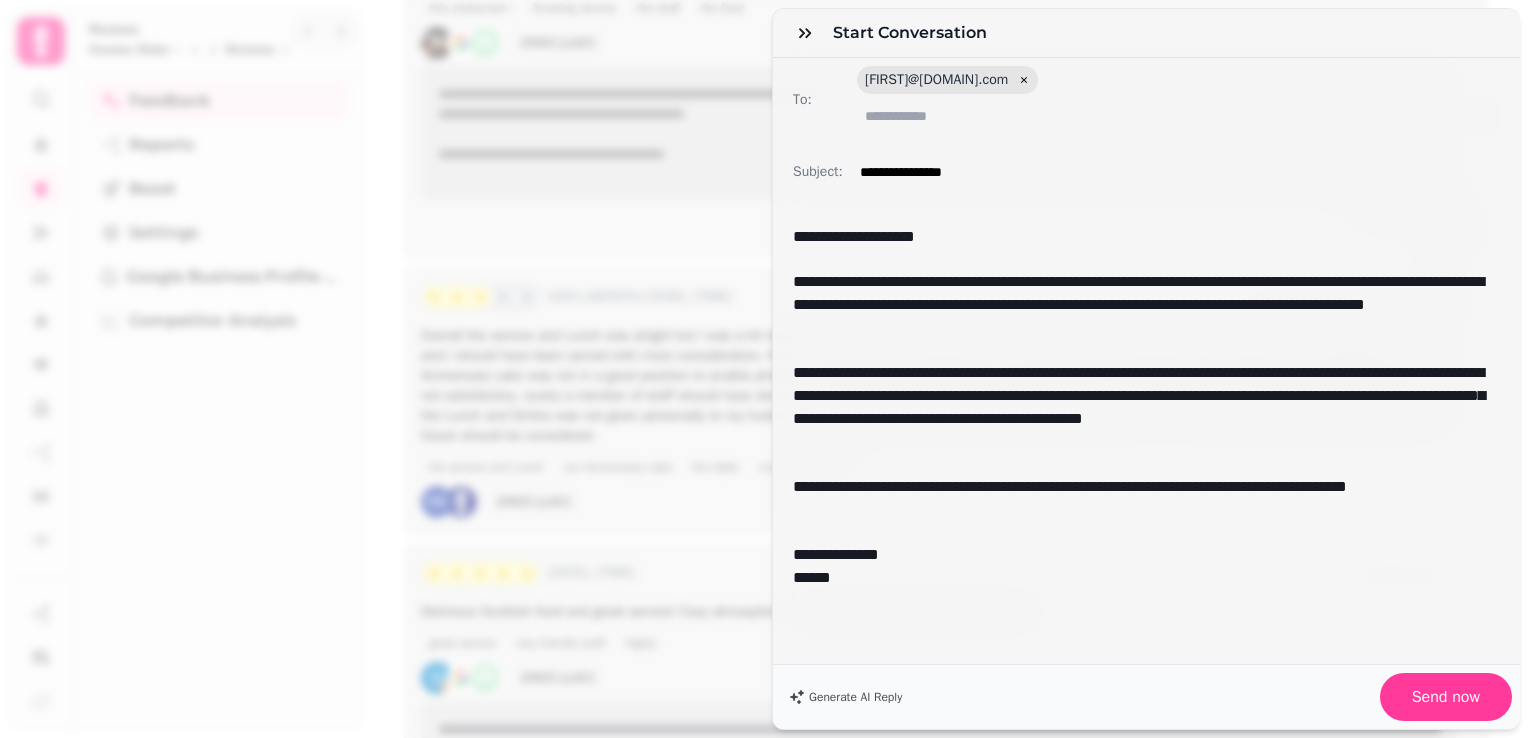 click at bounding box center (1139, 464) 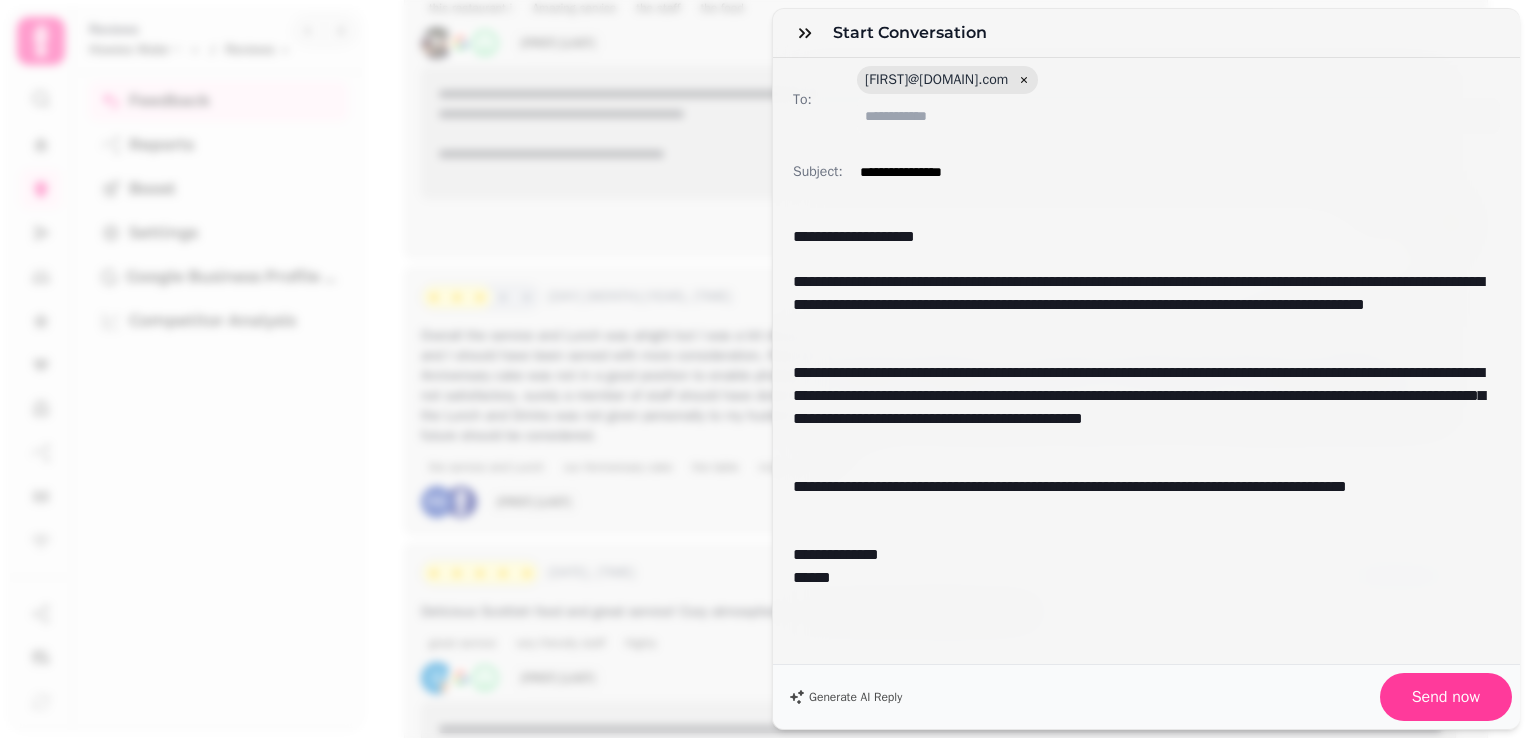 click on "**********" at bounding box center [1139, 407] 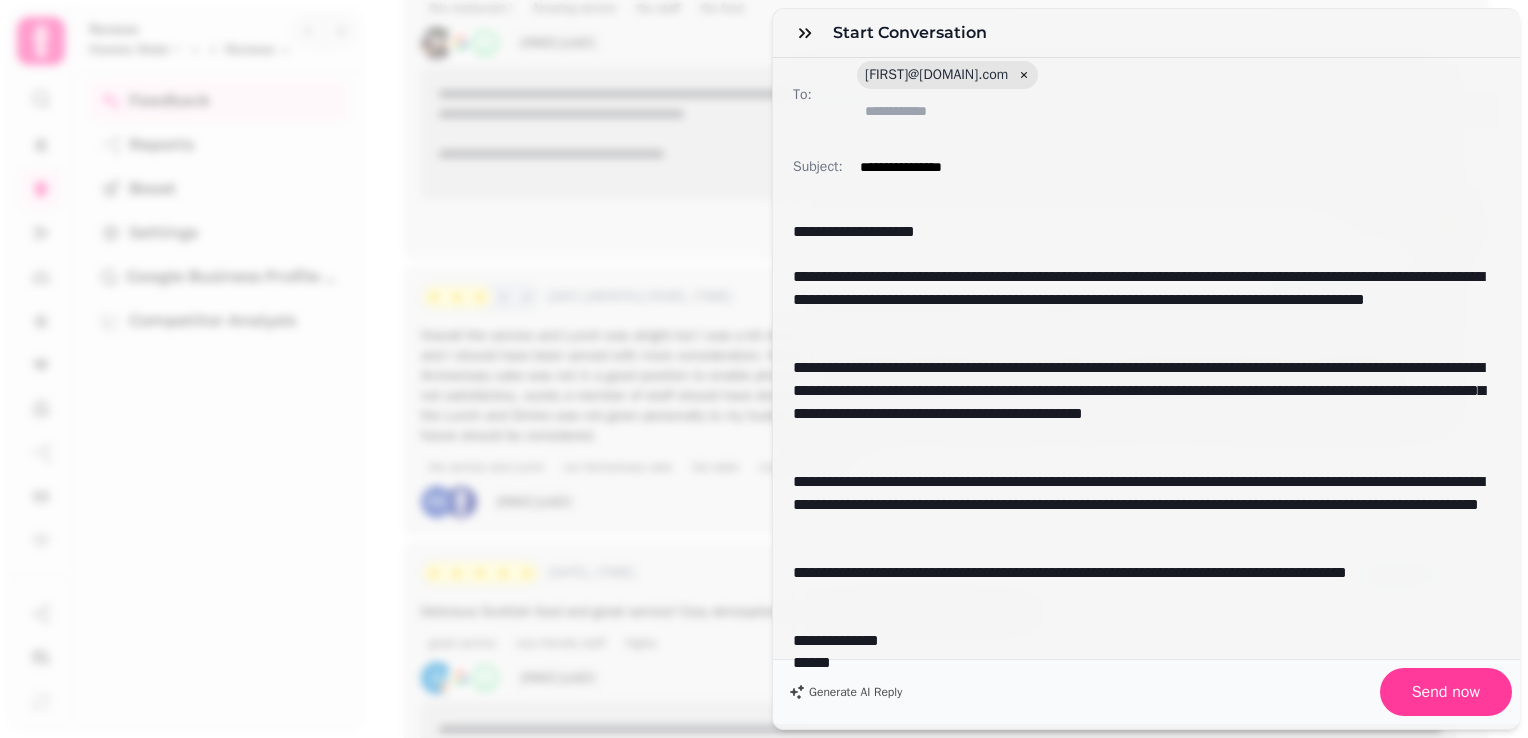 scroll, scrollTop: 19, scrollLeft: 0, axis: vertical 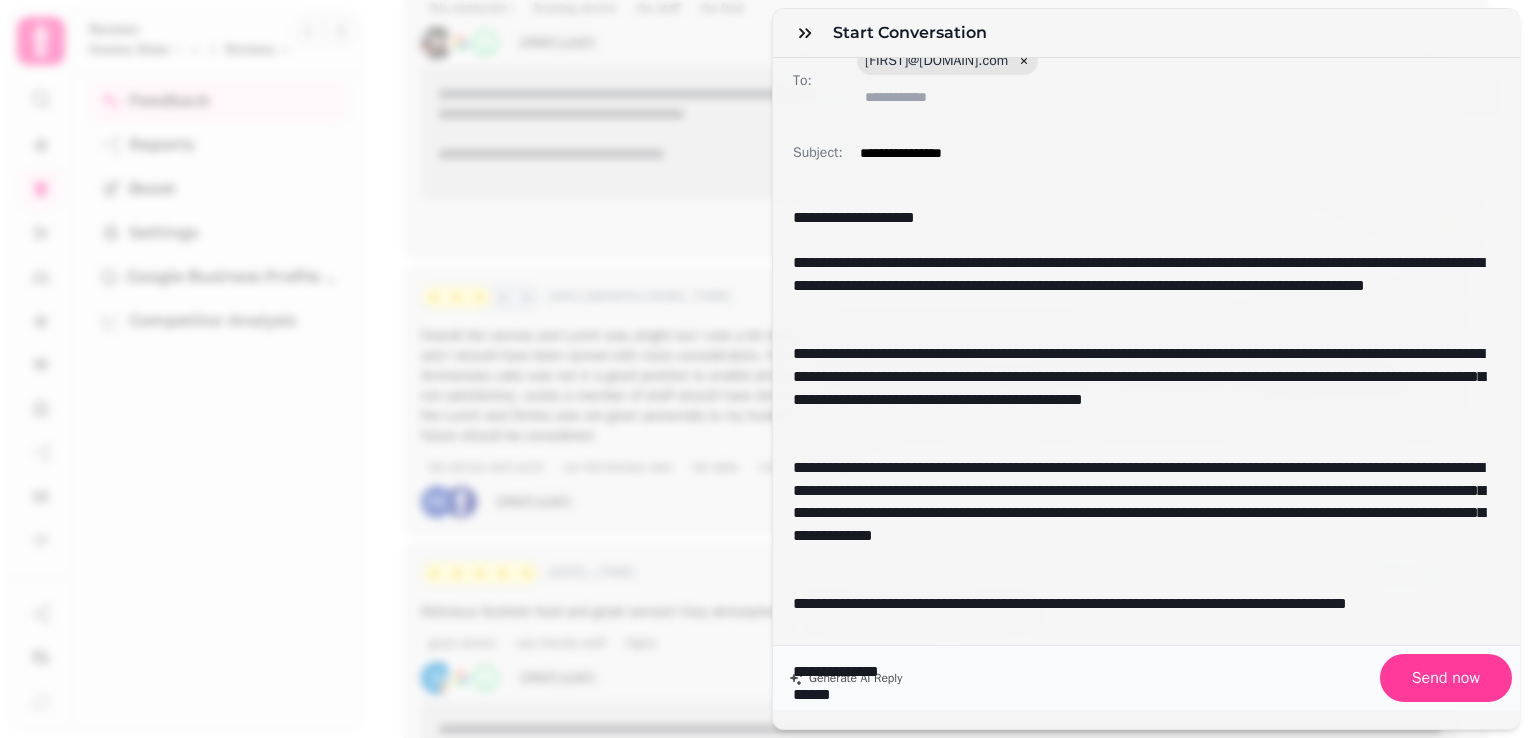 click on "**********" at bounding box center [1139, 514] 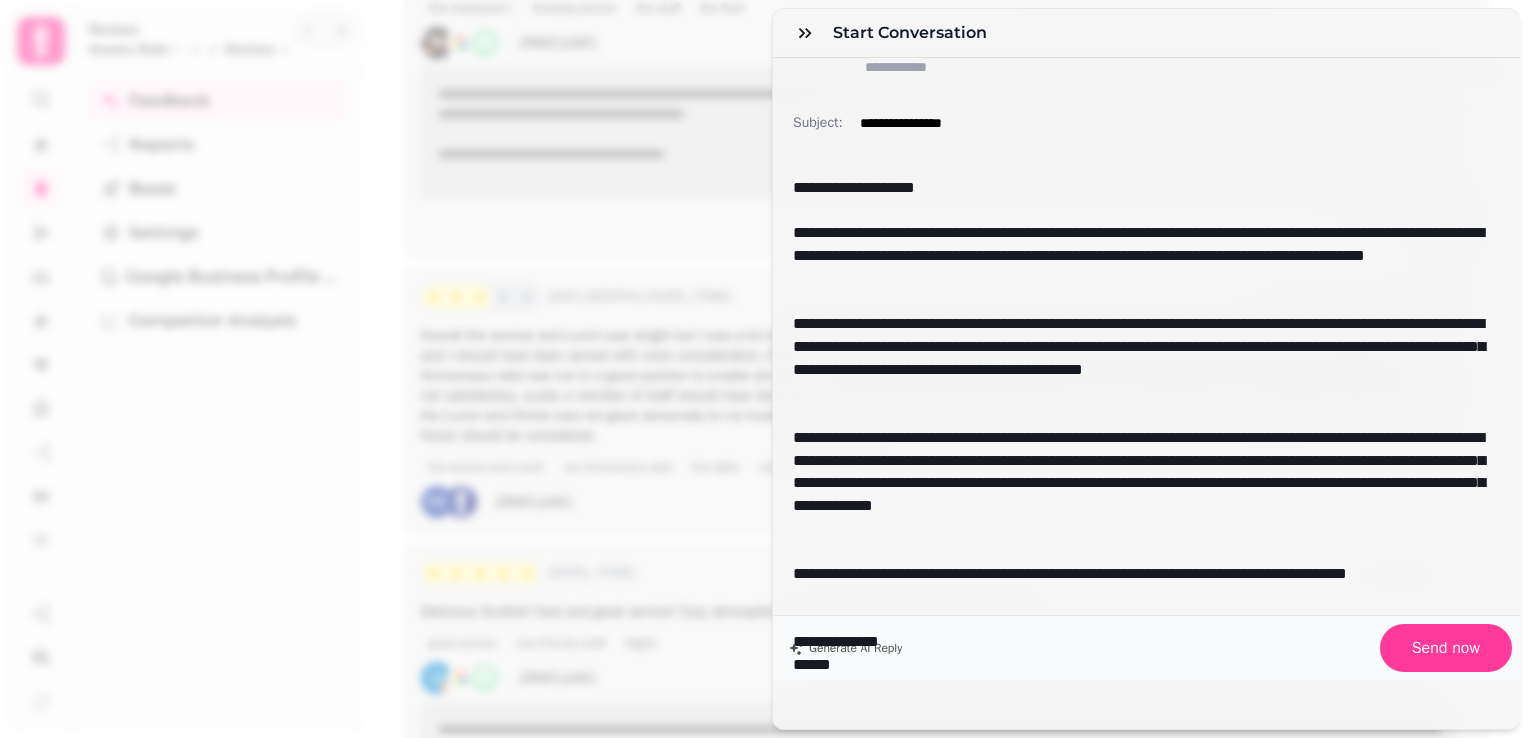 scroll, scrollTop: 64, scrollLeft: 0, axis: vertical 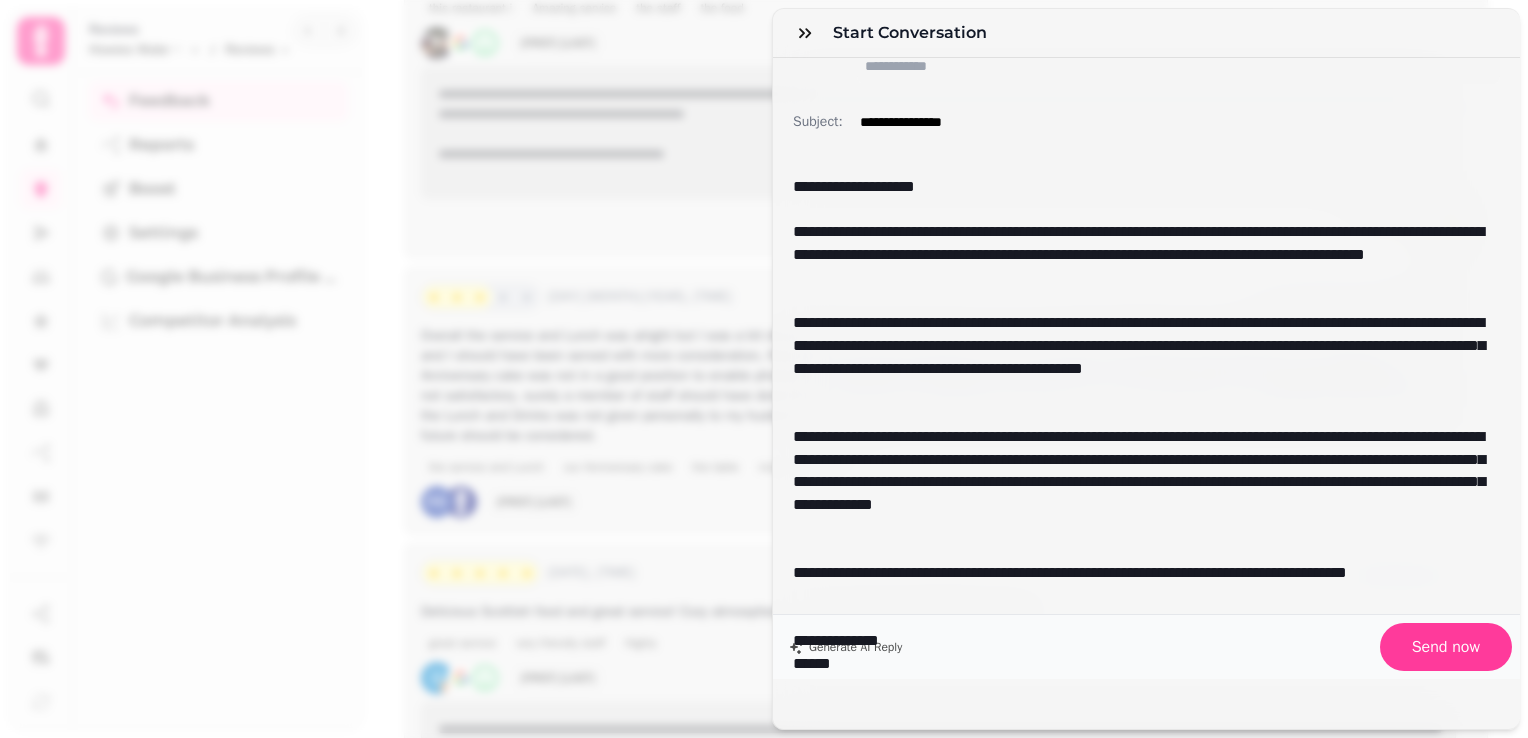click on "**********" at bounding box center [1139, 483] 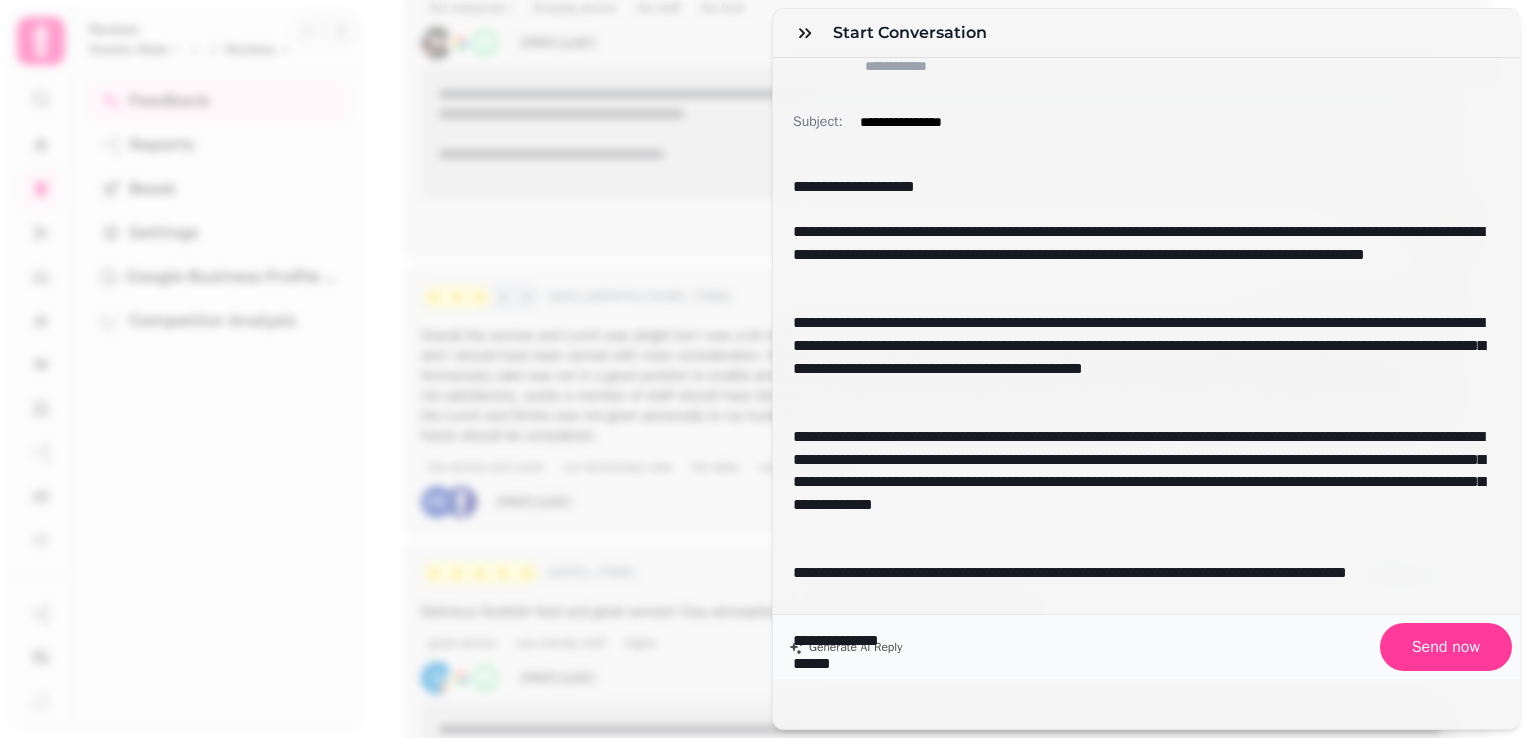 click at bounding box center (1139, 550) 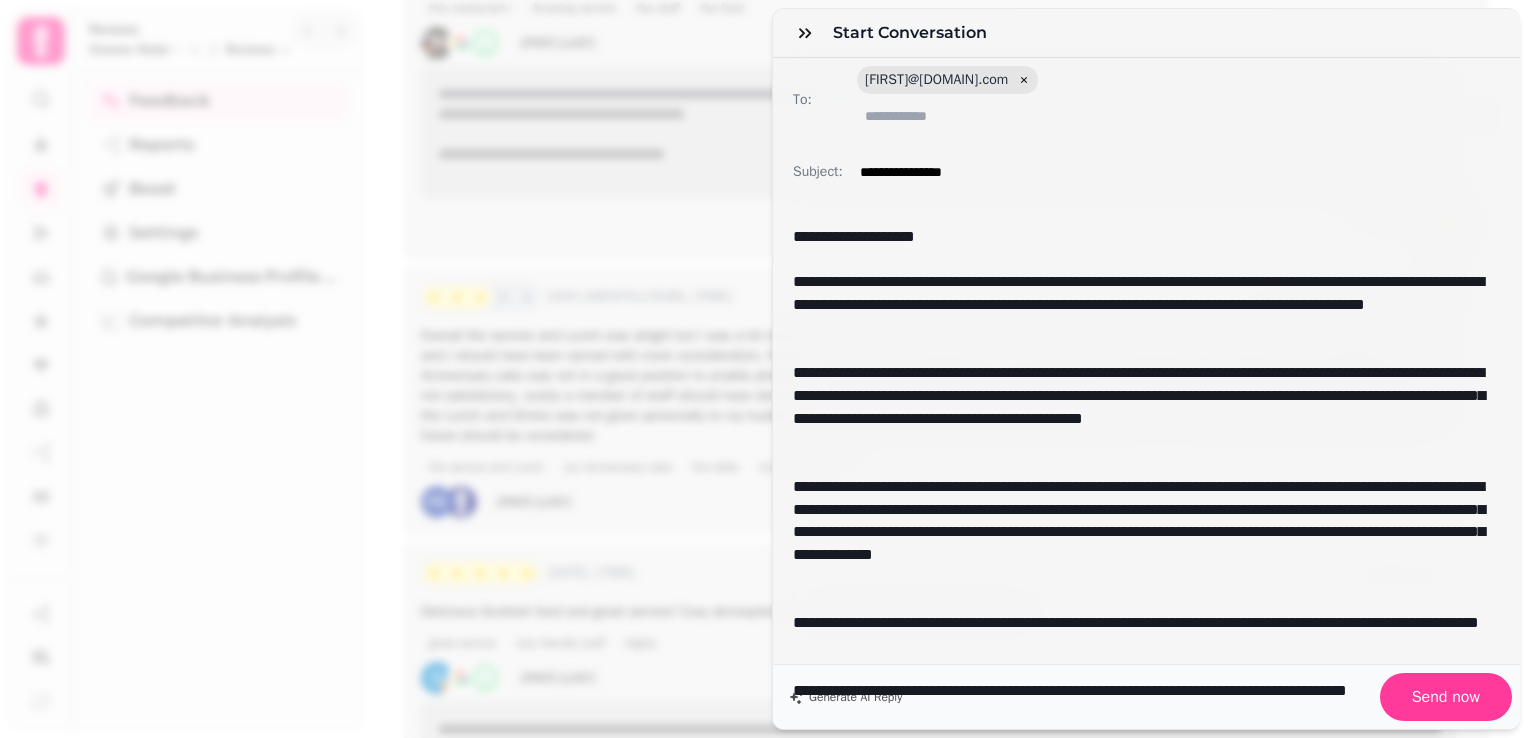 scroll, scrollTop: 132, scrollLeft: 0, axis: vertical 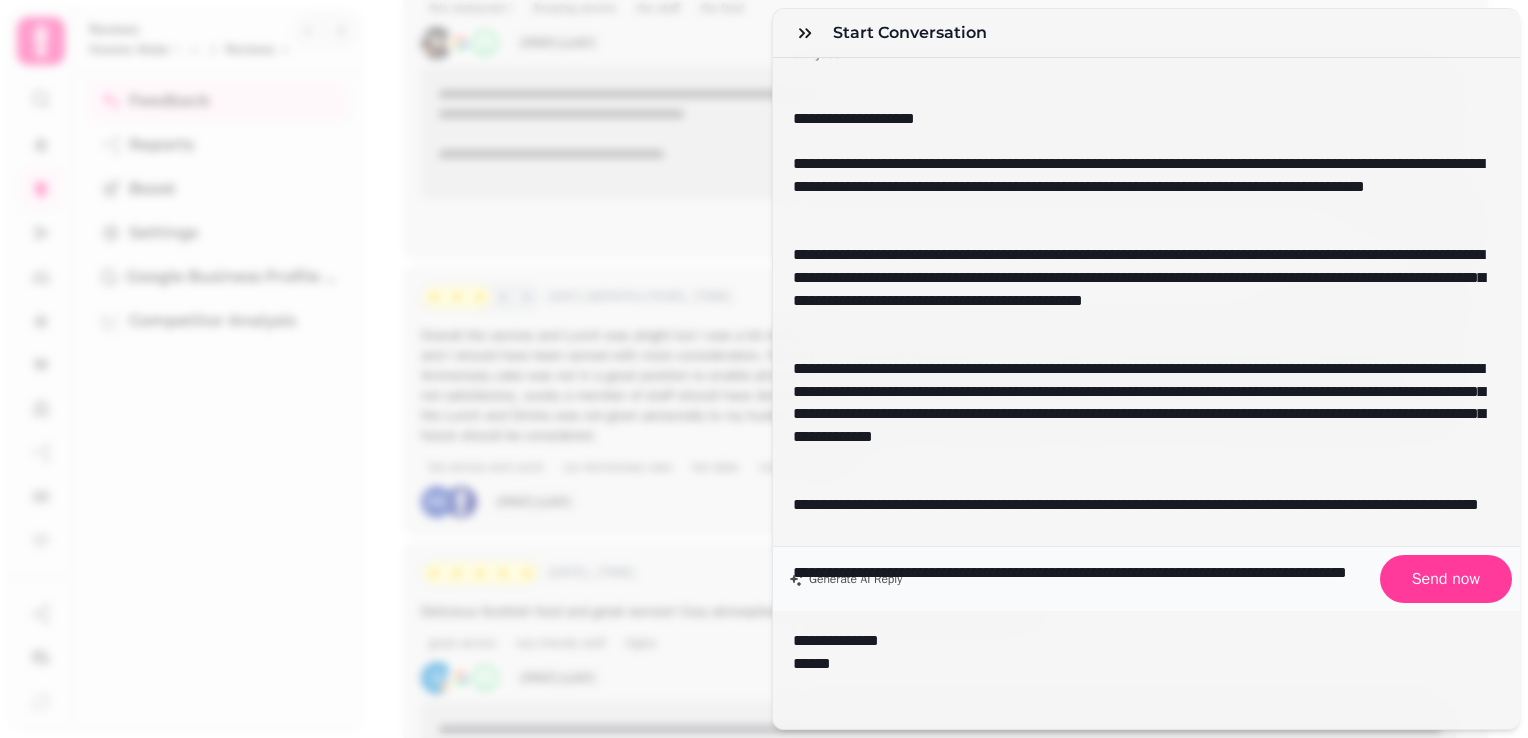 click on "**********" at bounding box center (1139, 516) 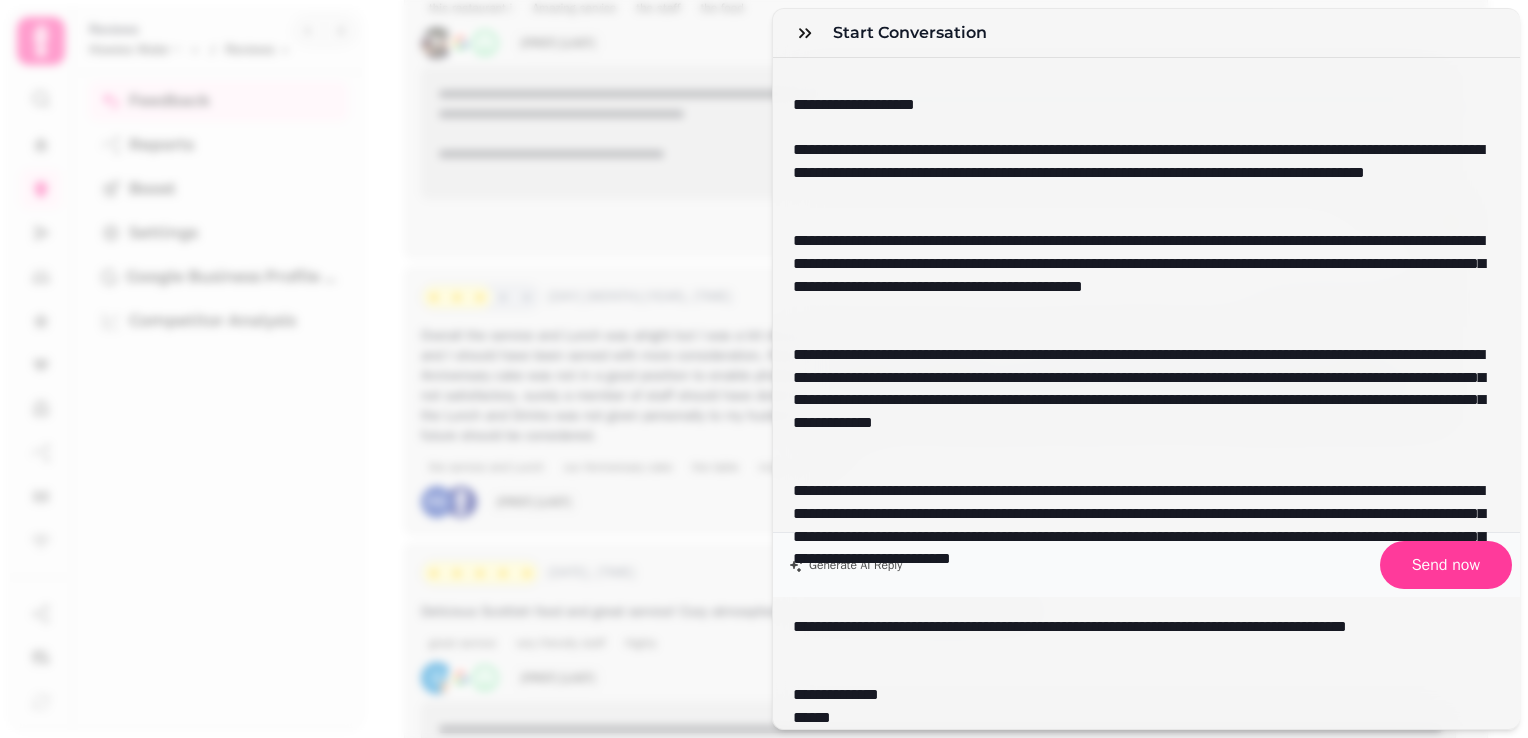 click on "**********" at bounding box center (1139, 173) 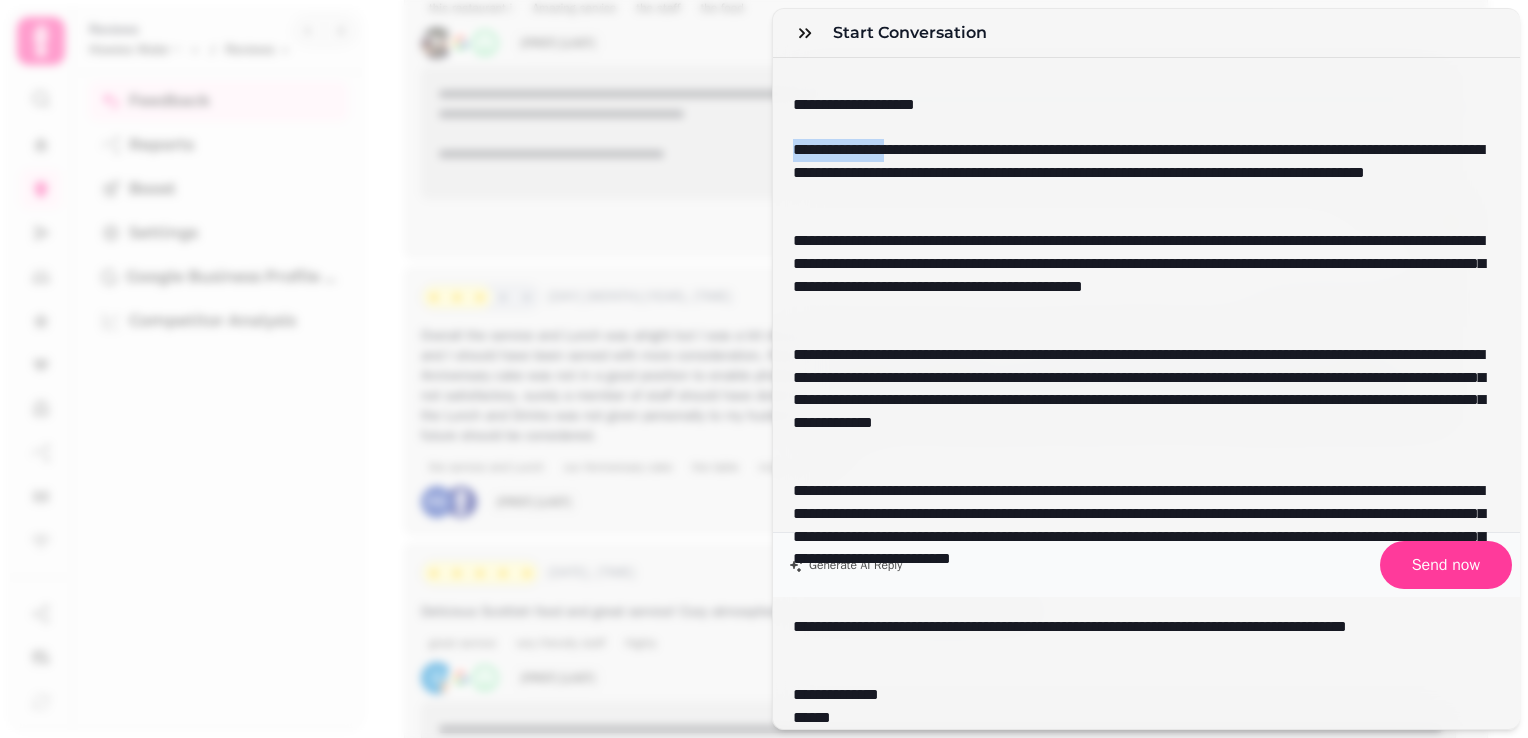 drag, startPoint x: 905, startPoint y: 150, endPoint x: 792, endPoint y: 154, distance: 113.07078 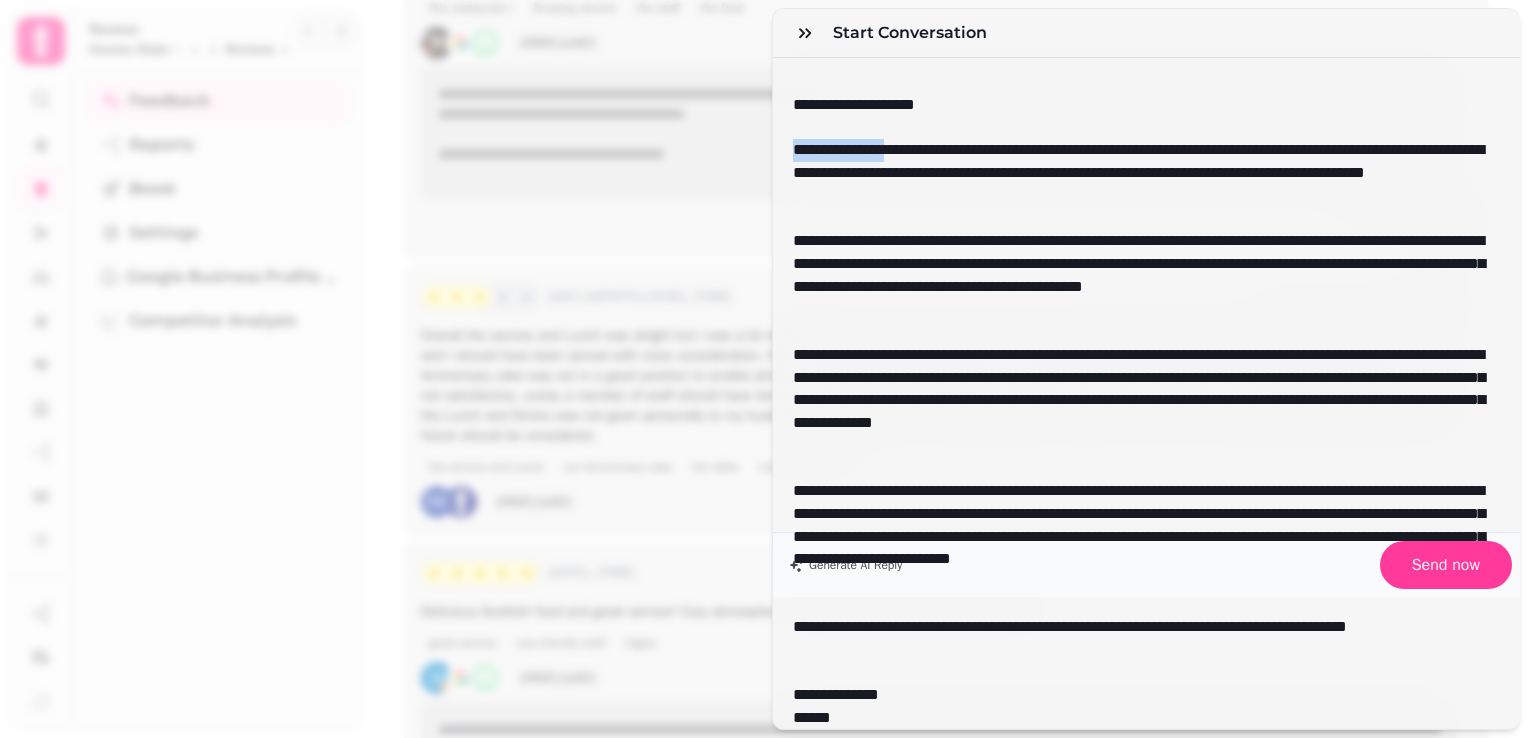 click on "**********" at bounding box center (1139, 173) 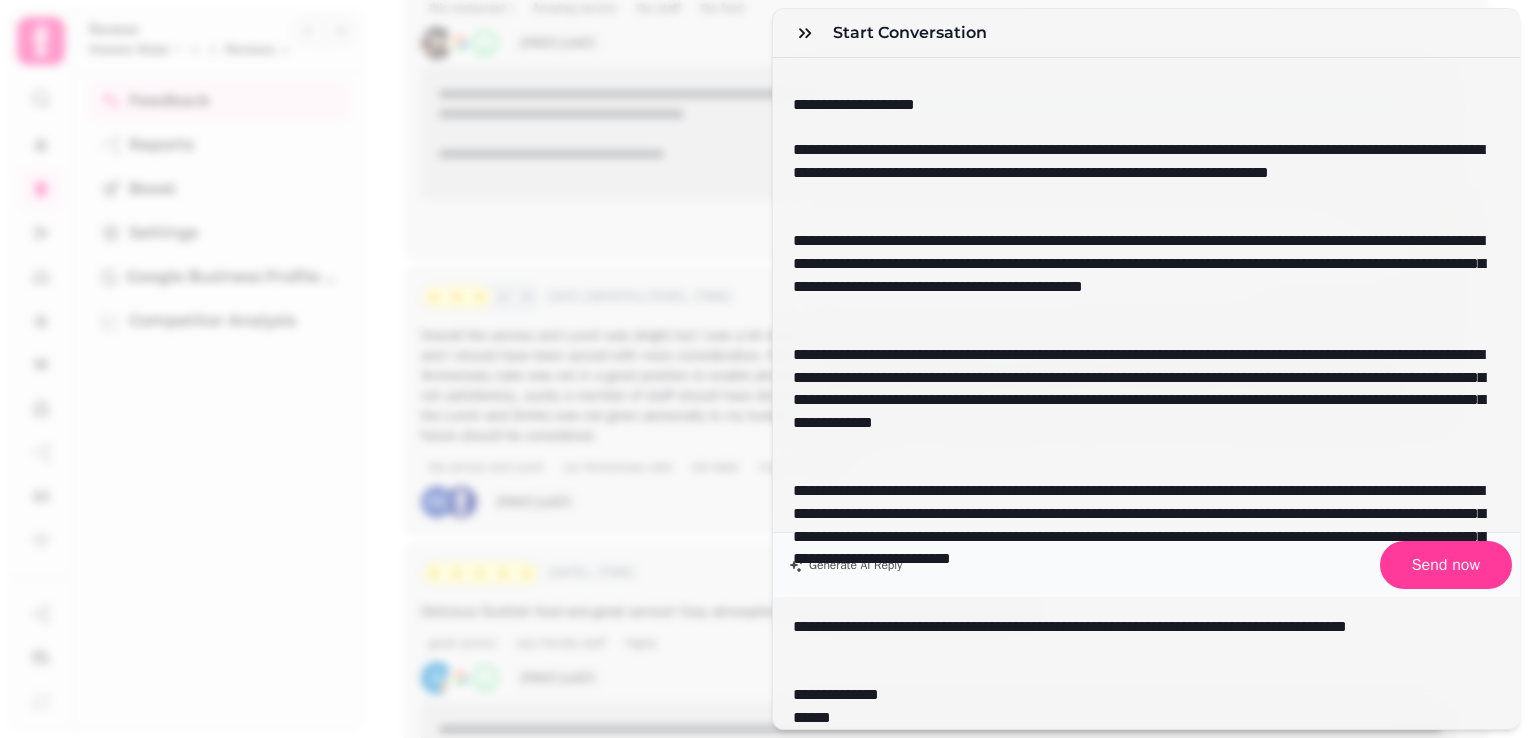 click on "**********" at bounding box center (1139, 173) 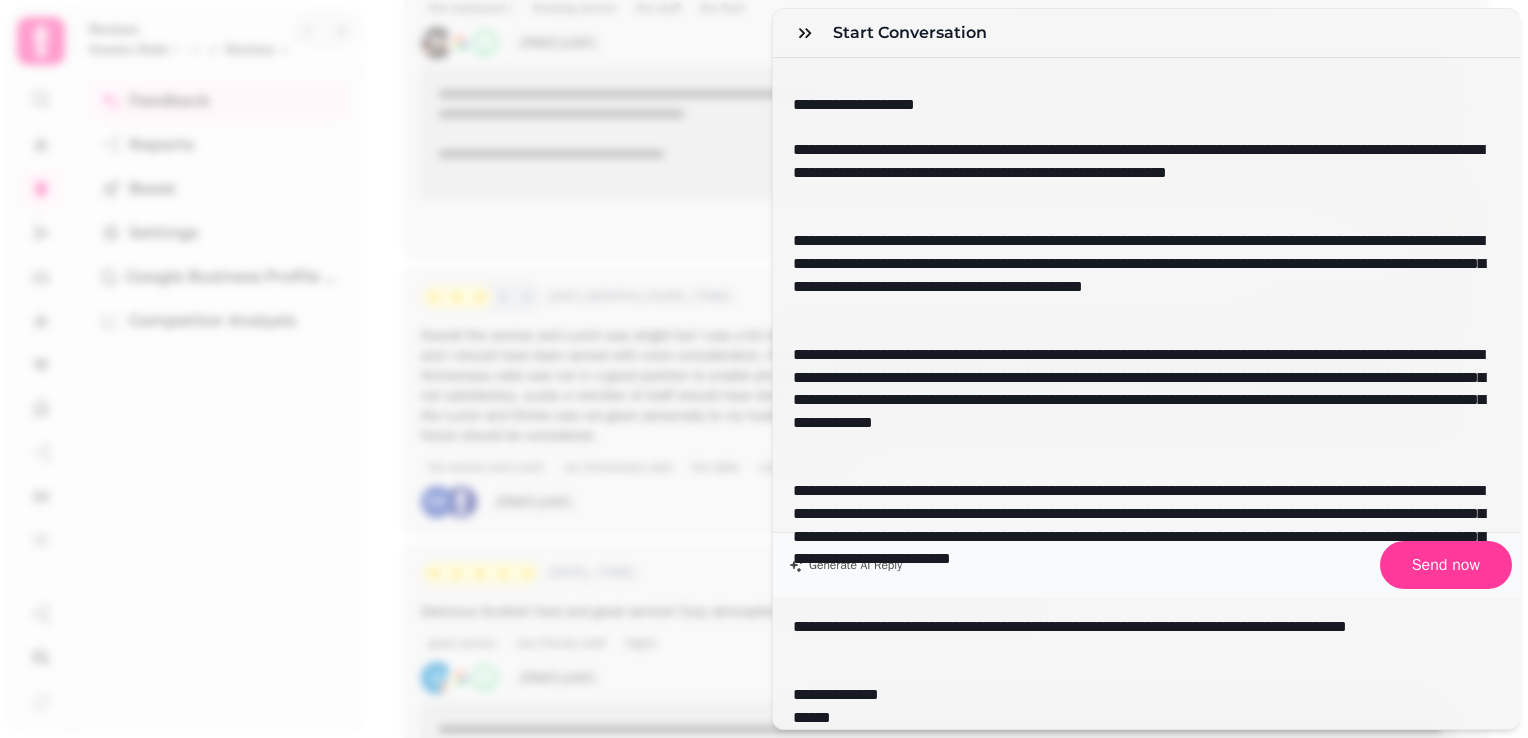 click on "**********" at bounding box center [1139, 173] 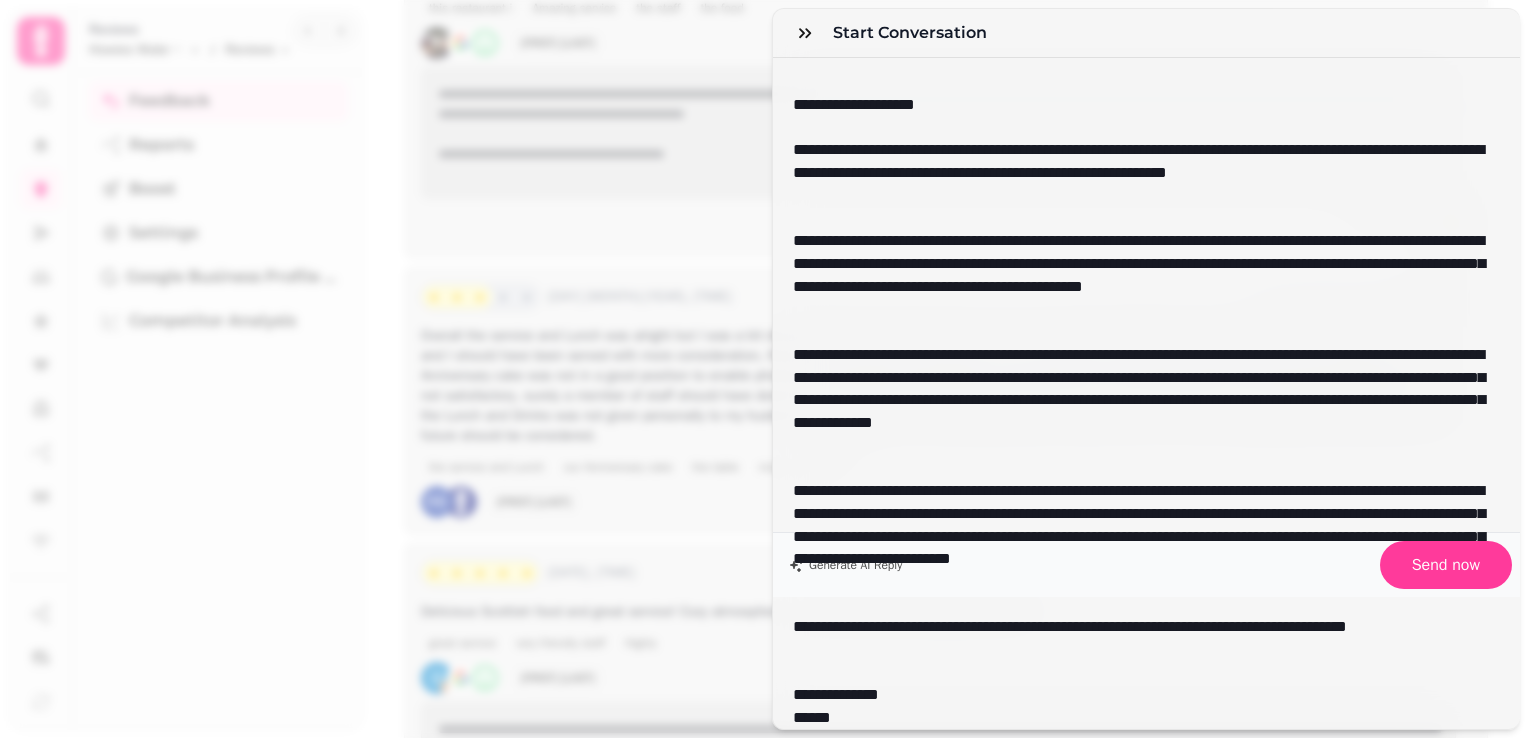 scroll, scrollTop: 200, scrollLeft: 0, axis: vertical 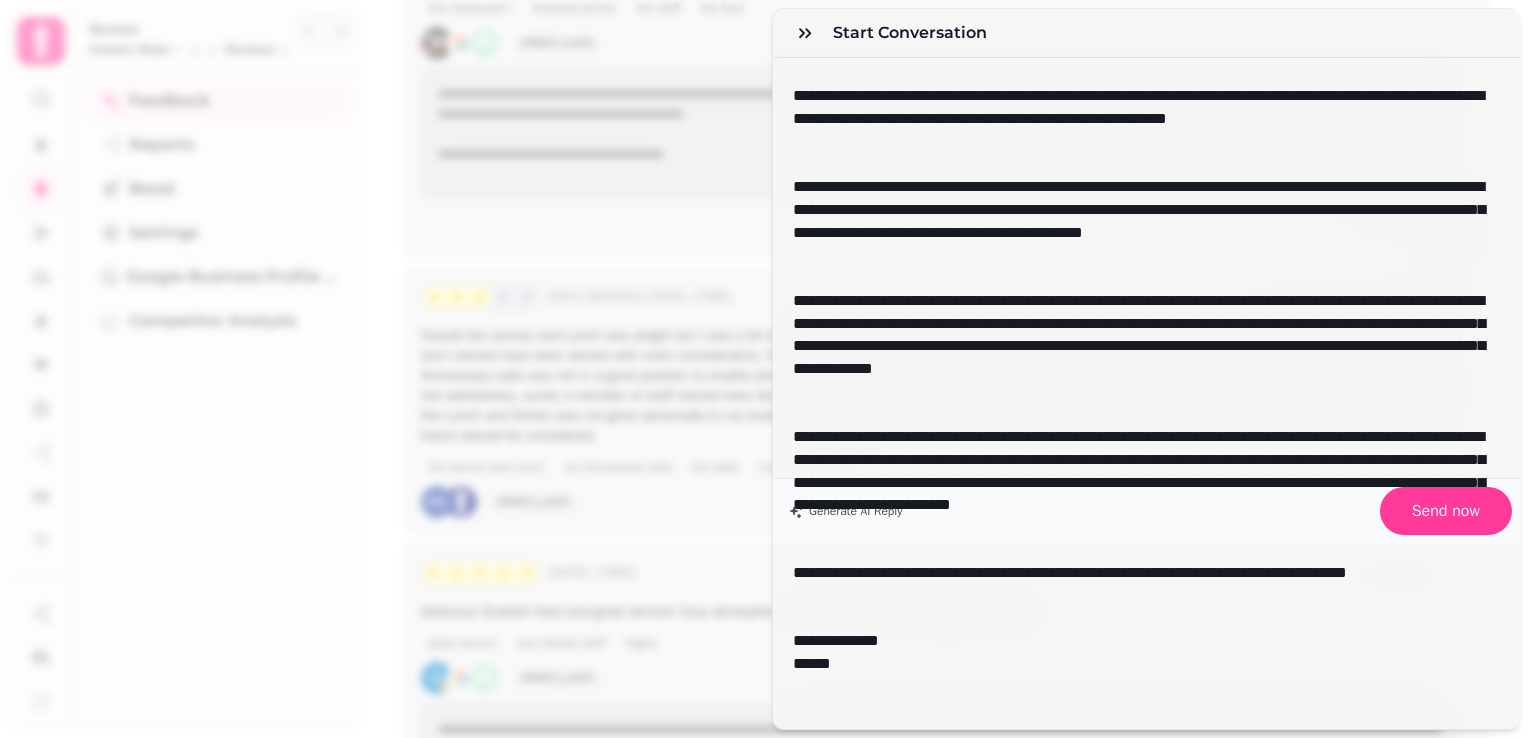 click on "**********" at bounding box center [1139, 483] 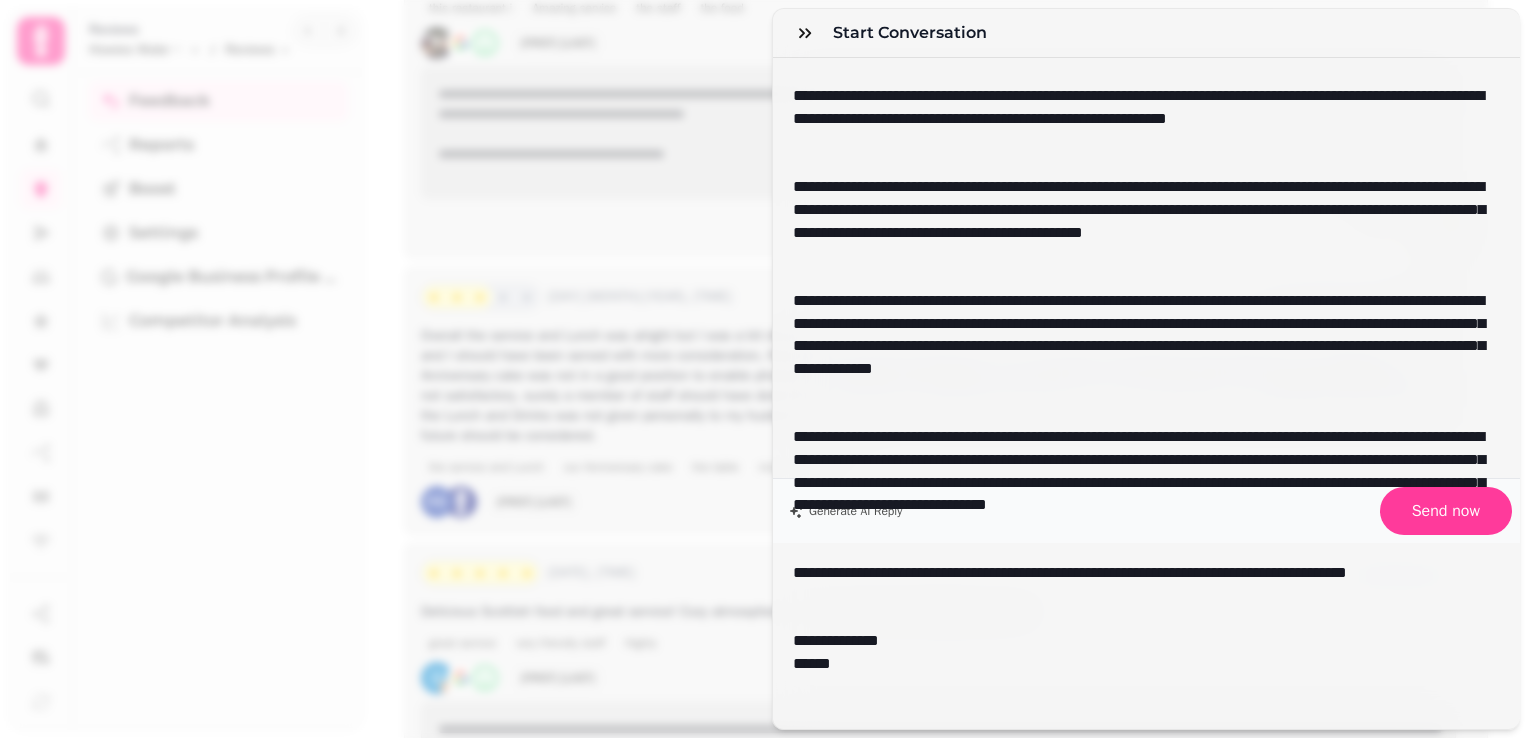 click on "*****" at bounding box center [1139, 664] 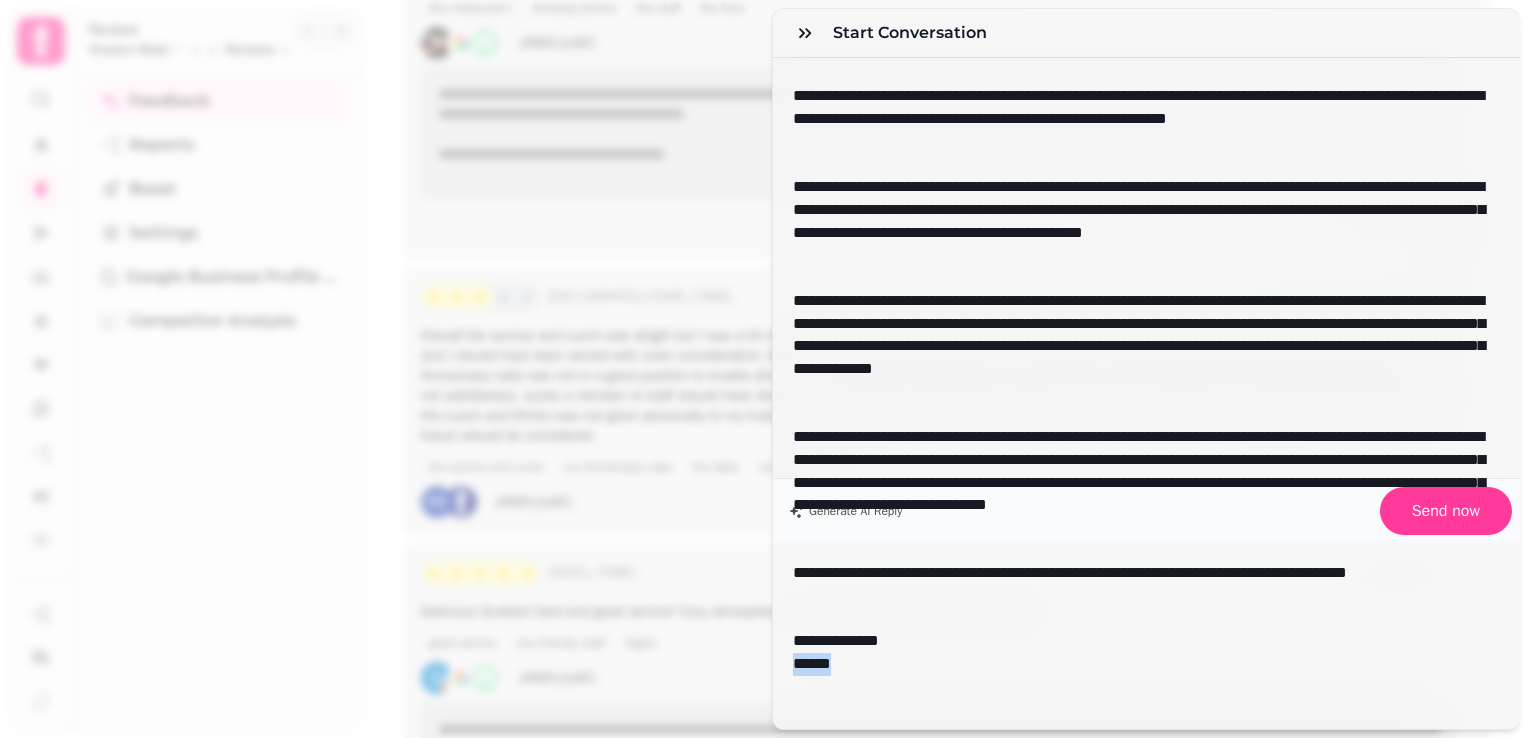 click on "*****" at bounding box center [1139, 664] 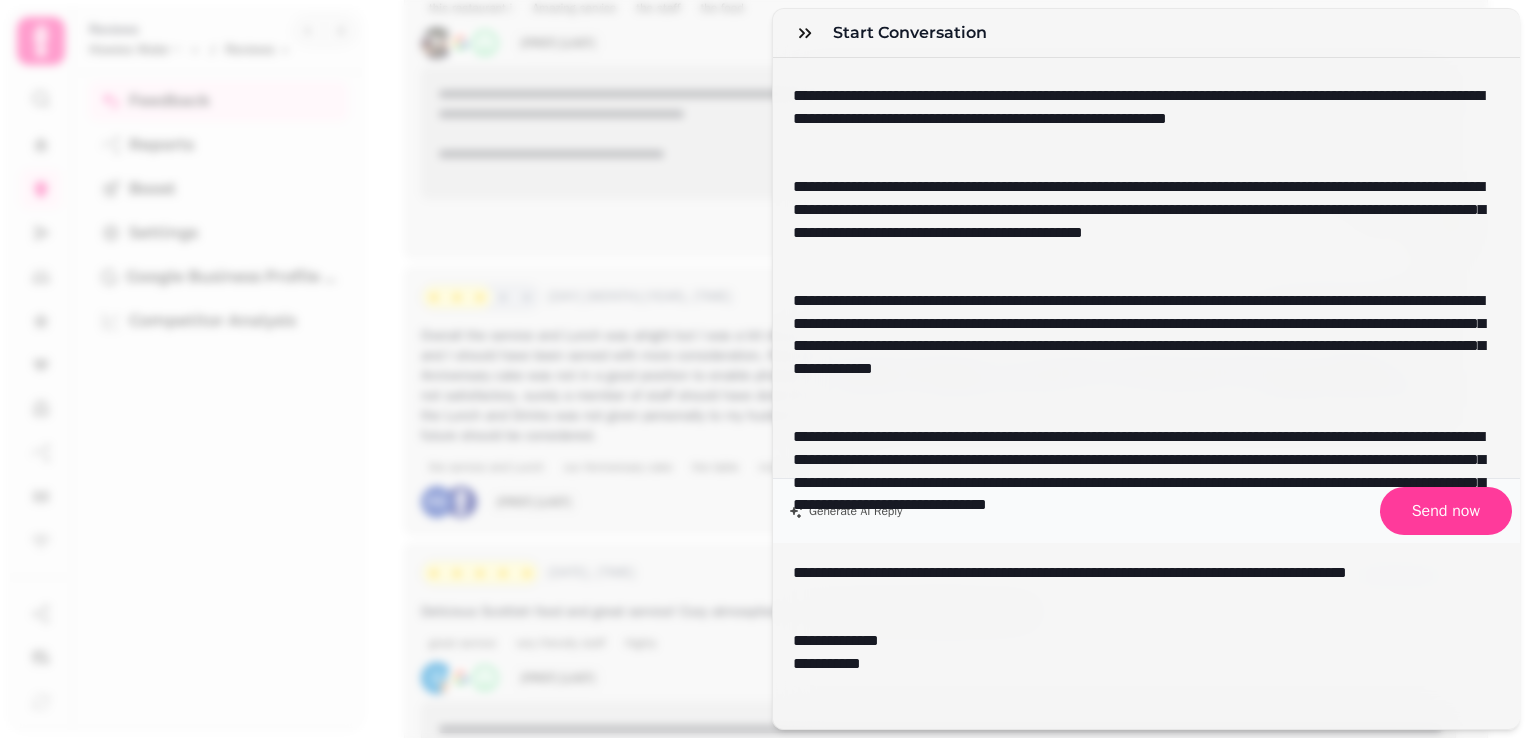 click on "**********" at bounding box center (1139, 483) 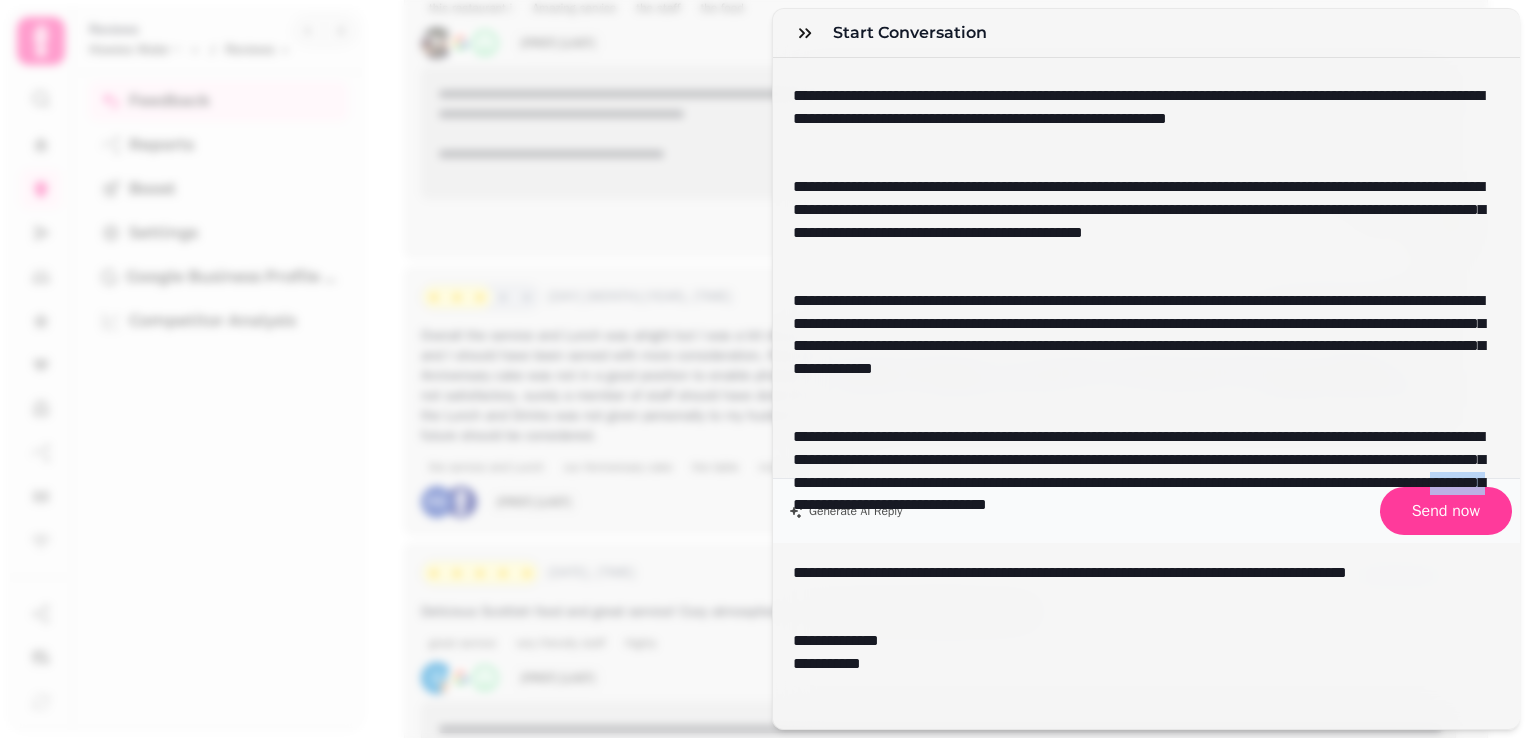 click on "**********" at bounding box center (1139, 483) 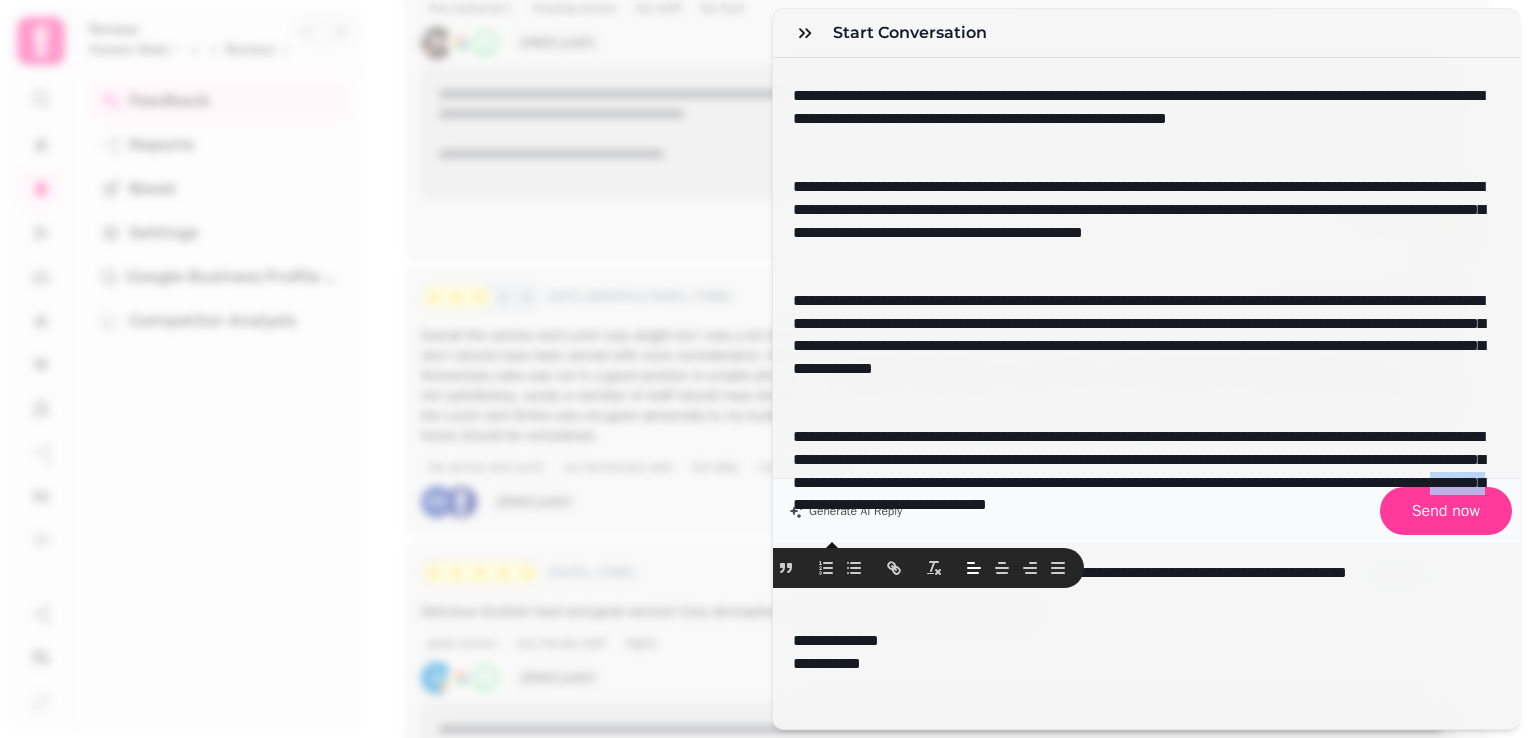 scroll, scrollTop: 0, scrollLeft: 0, axis: both 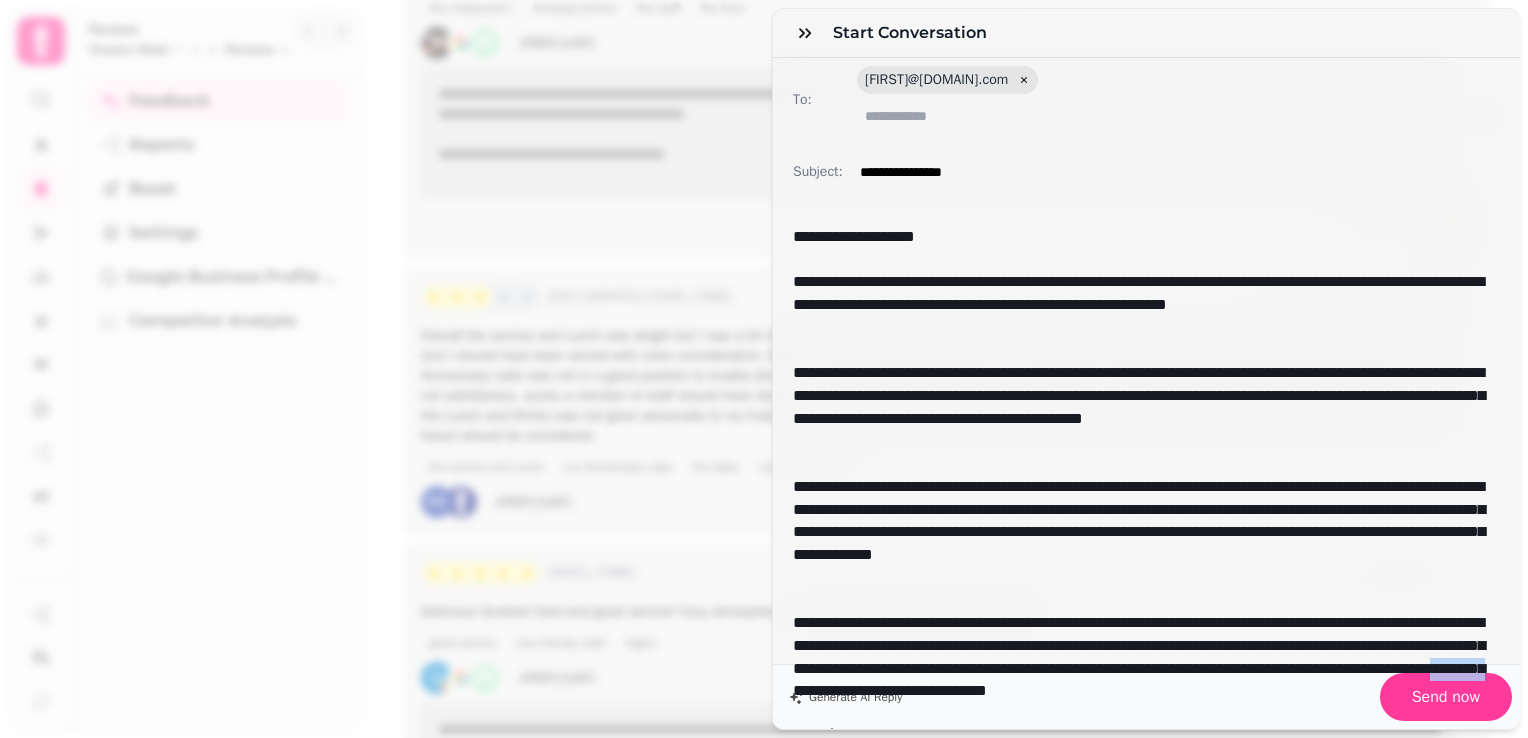 click on "**********" at bounding box center [1139, 669] 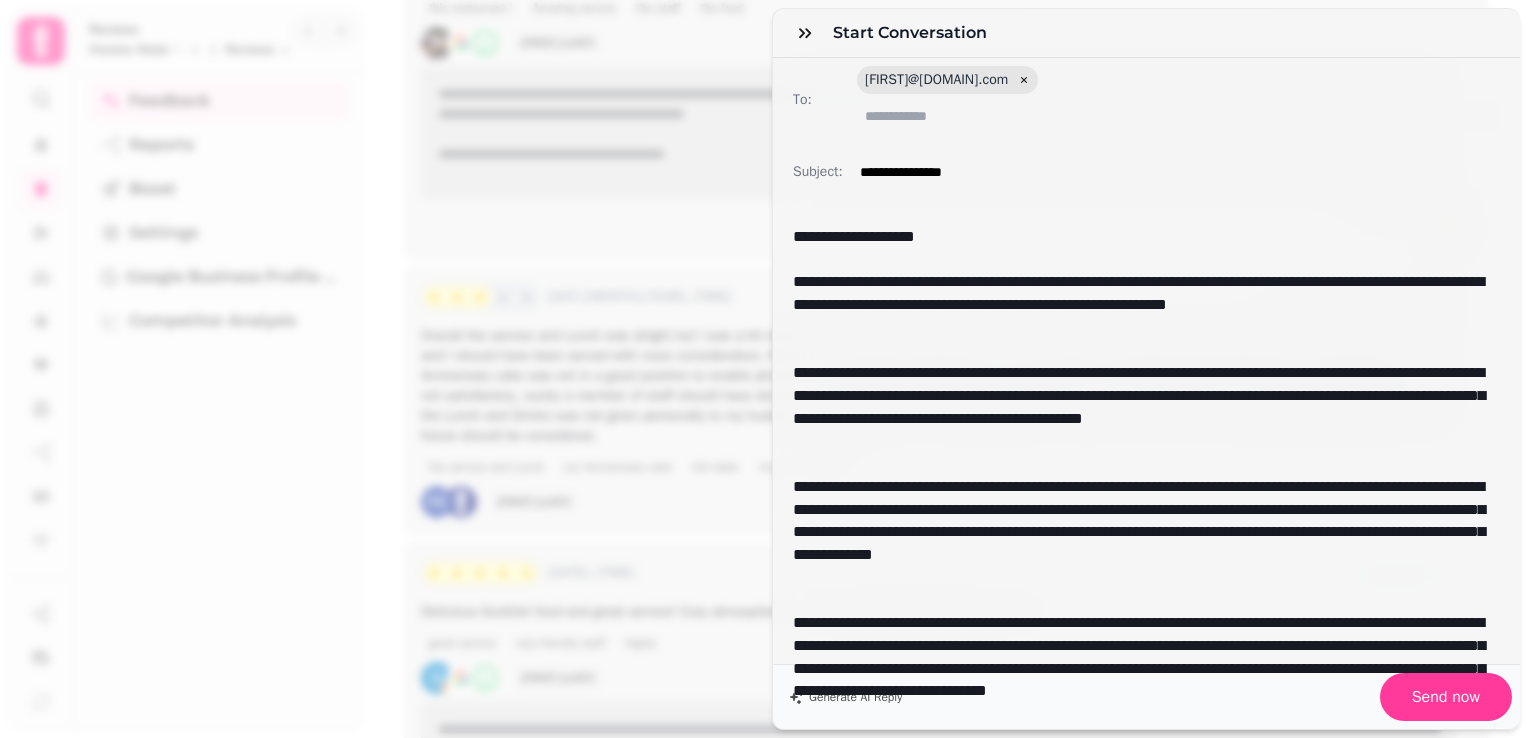 click on "**********" at bounding box center (1139, 533) 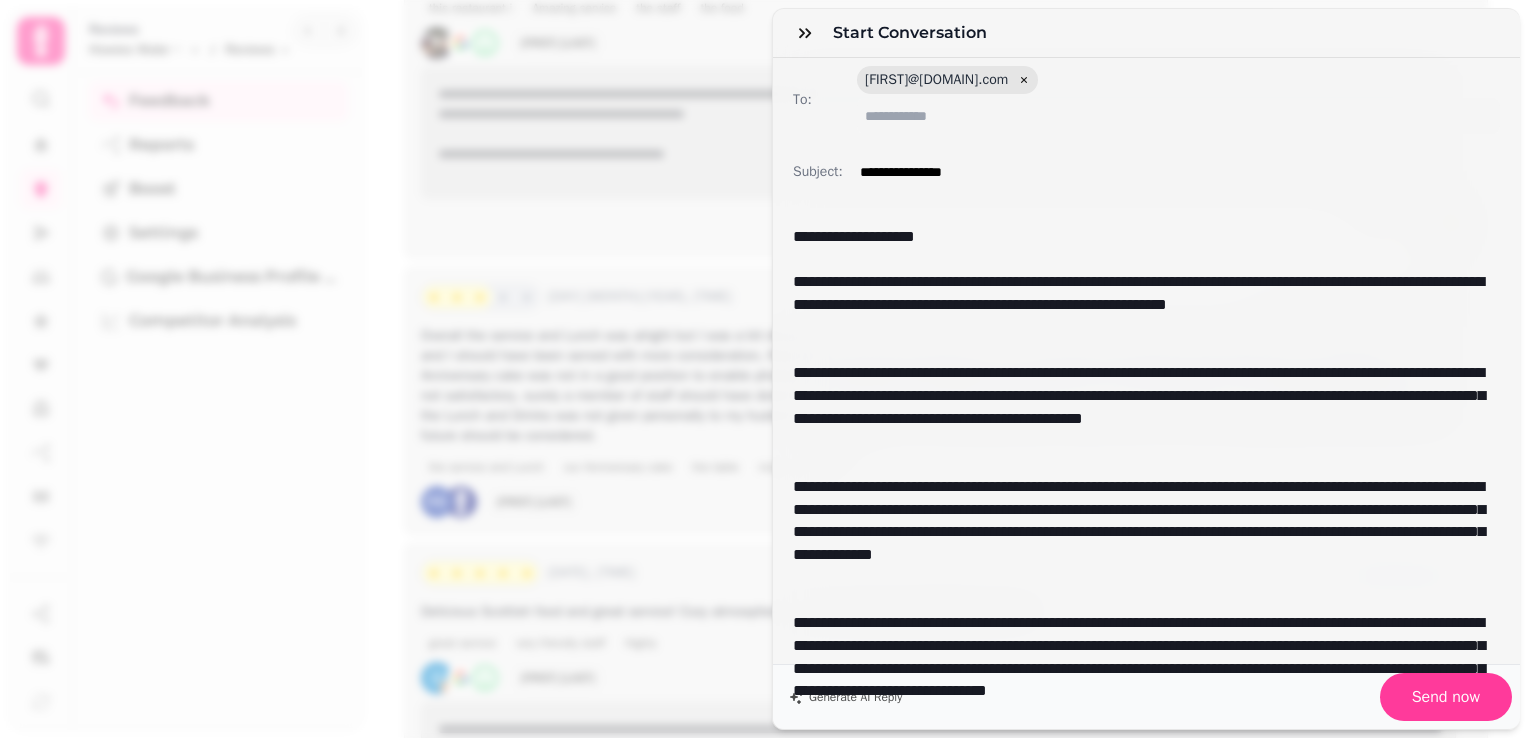 click on "**********" at bounding box center (1139, 305) 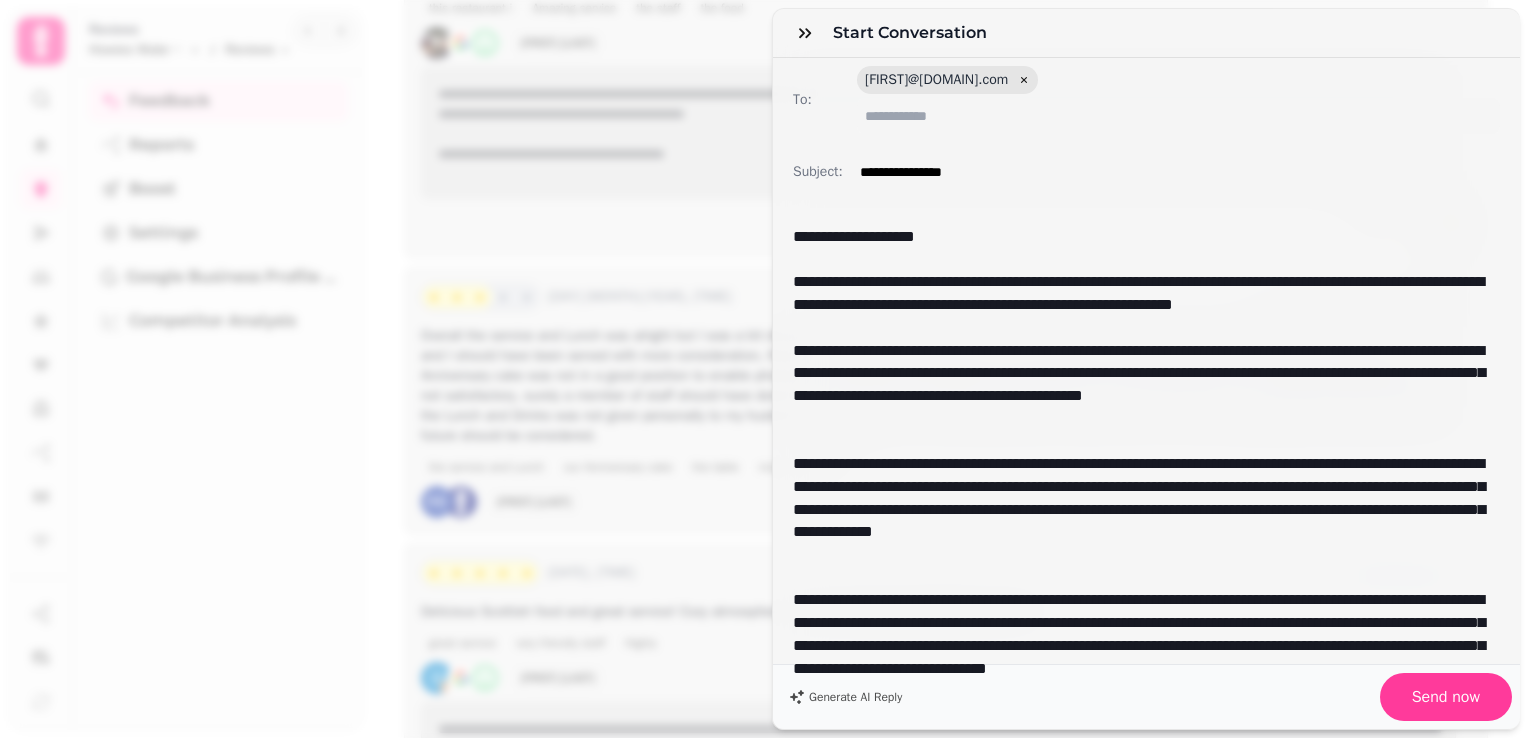 click on "**********" at bounding box center [1139, 385] 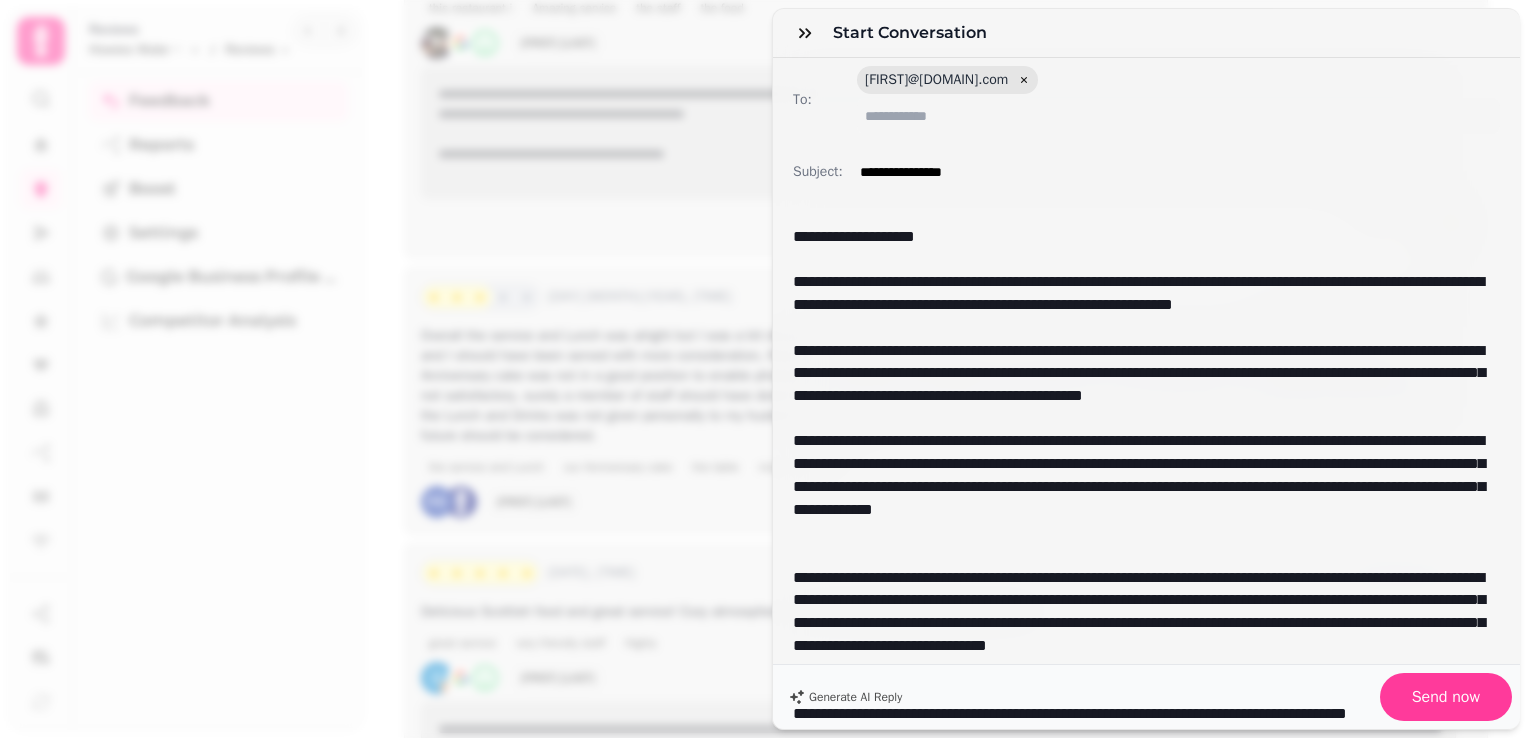 click at bounding box center [1146, 691] 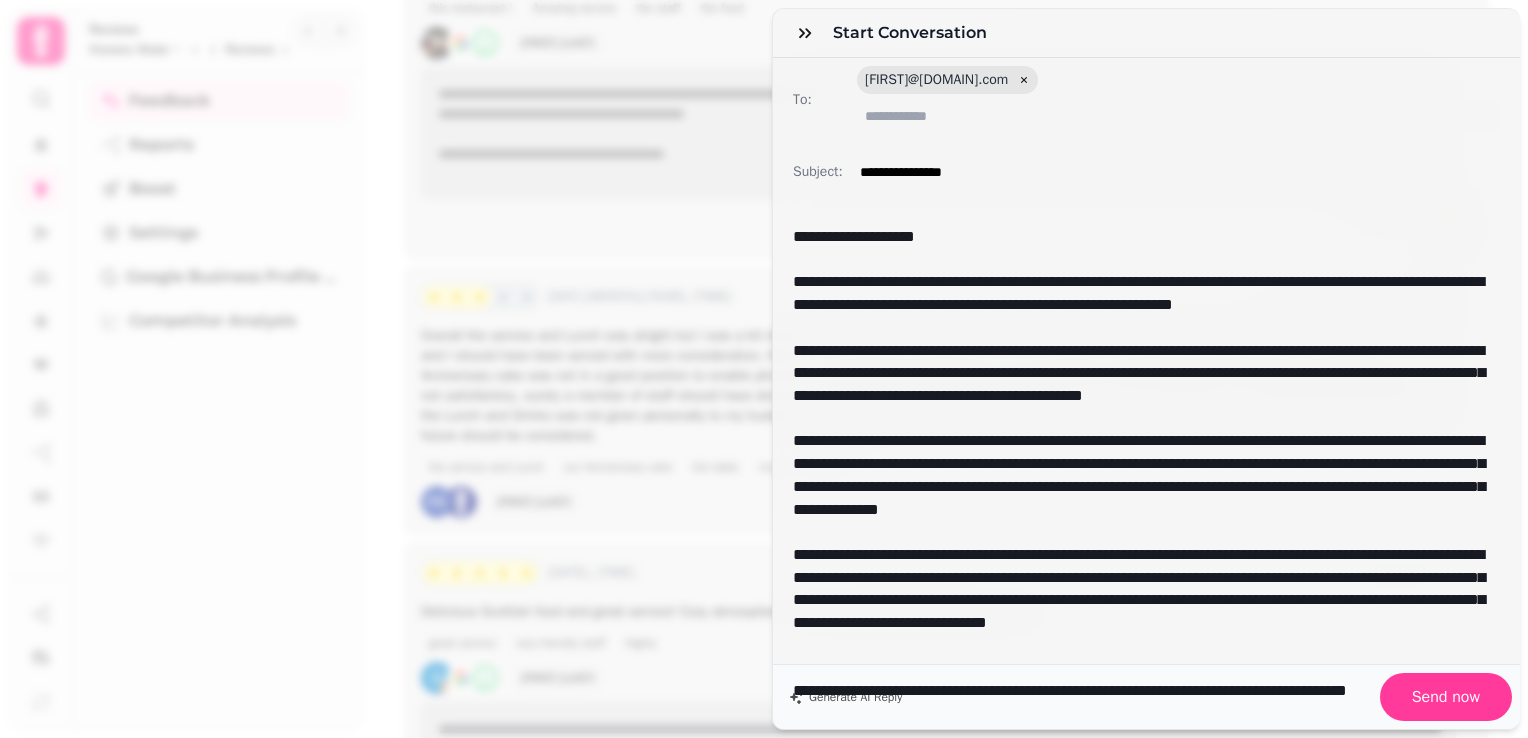 click on "**********" at bounding box center [1139, 601] 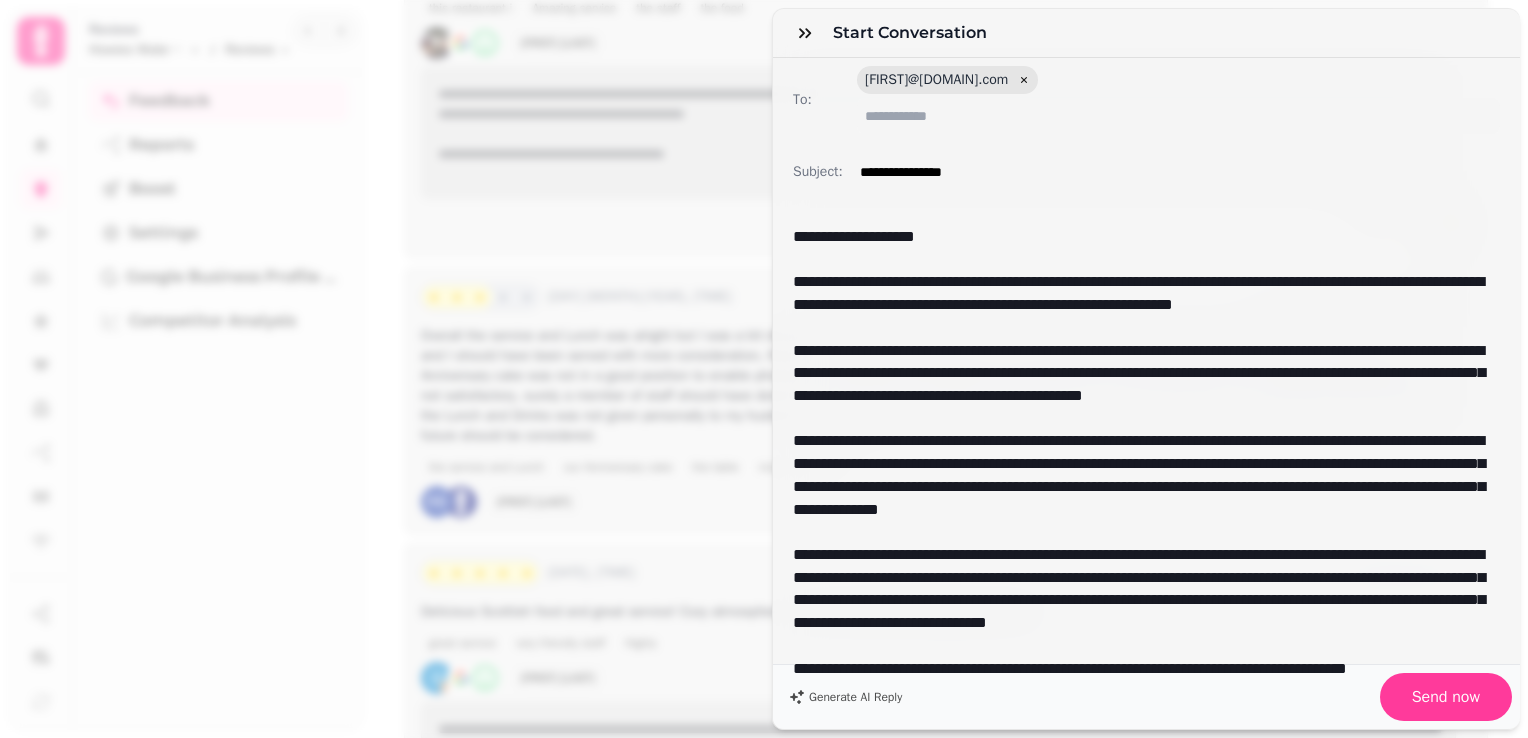 scroll, scrollTop: 109, scrollLeft: 0, axis: vertical 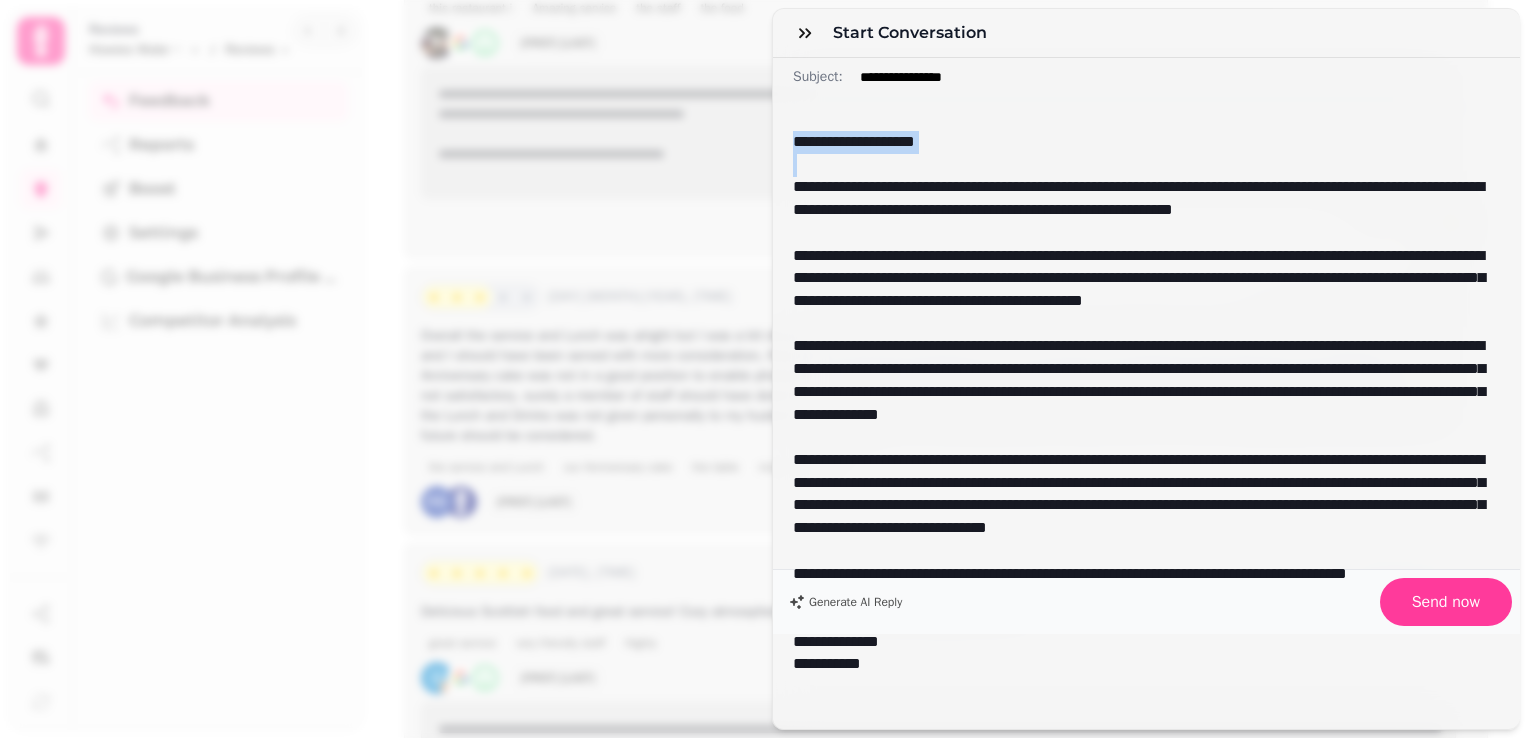 drag, startPoint x: 968, startPoint y: 145, endPoint x: 779, endPoint y: 96, distance: 195.24857 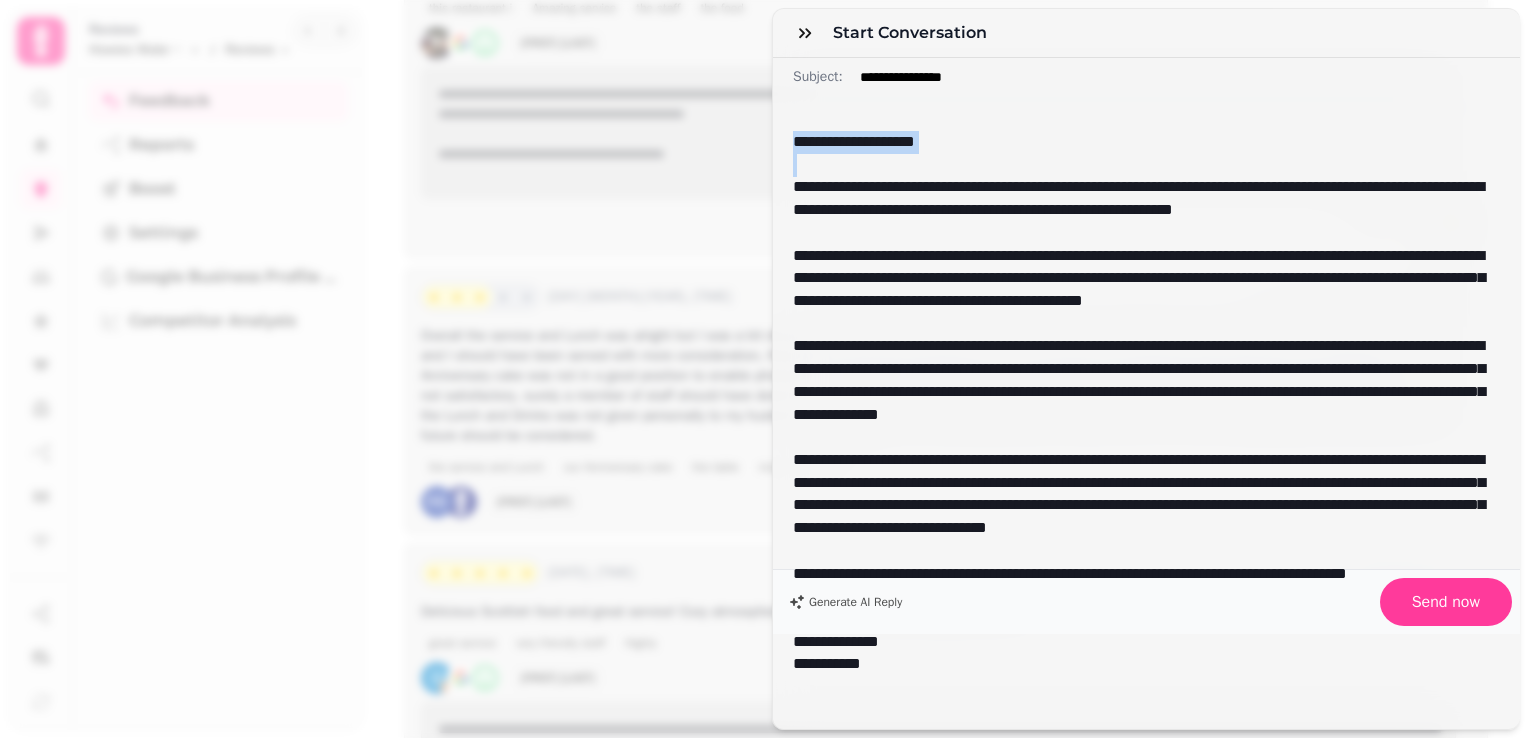 click on "**********" at bounding box center [1146, 338] 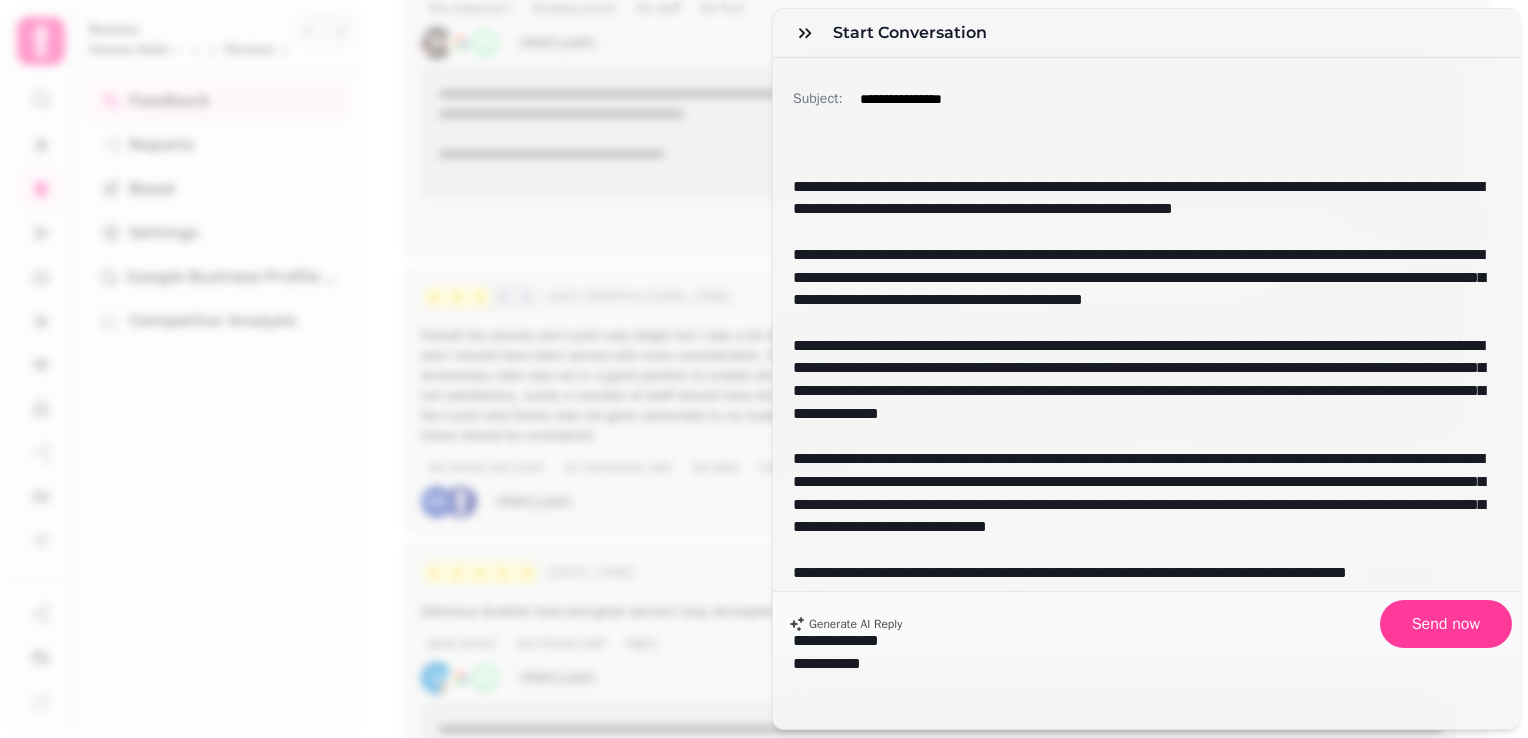 scroll, scrollTop: 64, scrollLeft: 0, axis: vertical 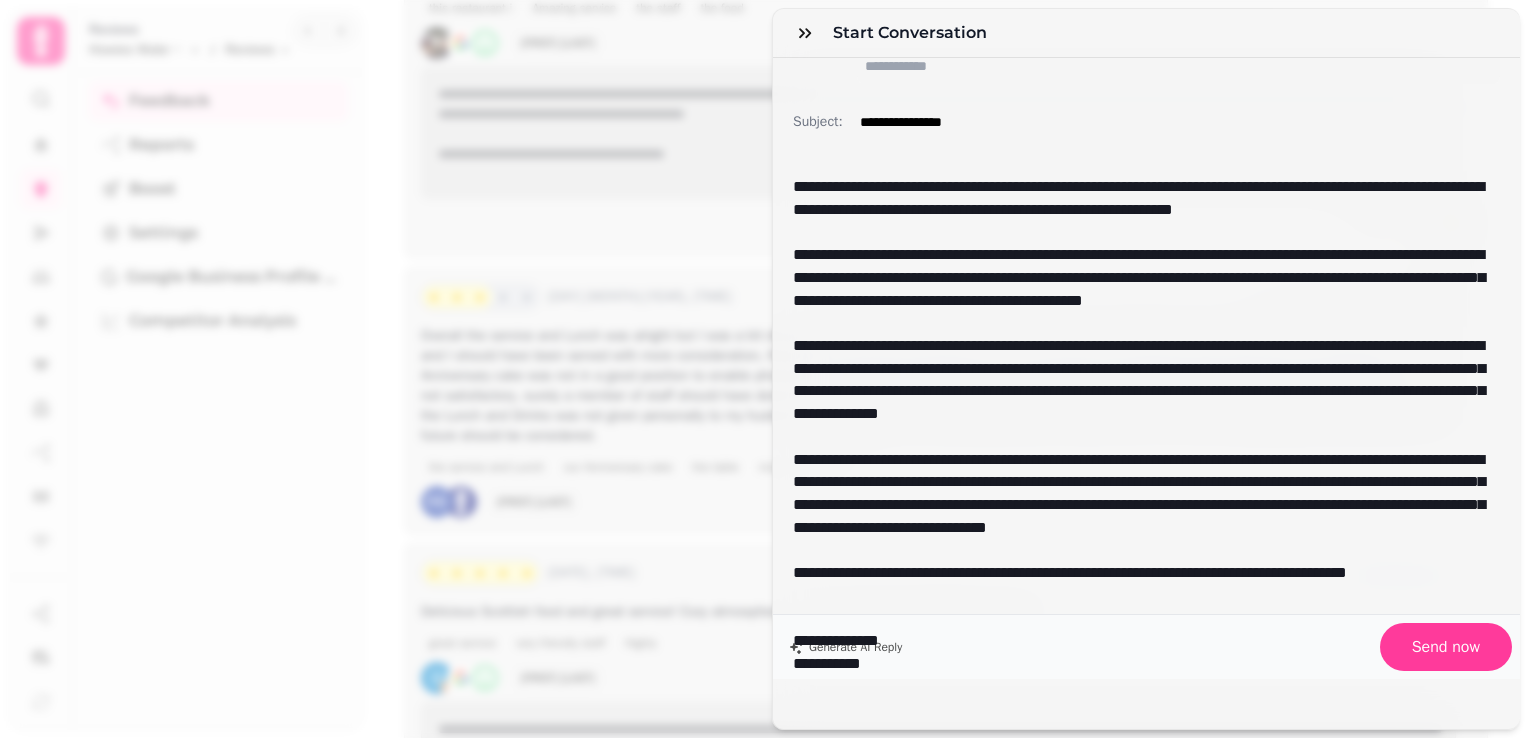 click on "**********" at bounding box center [1139, 641] 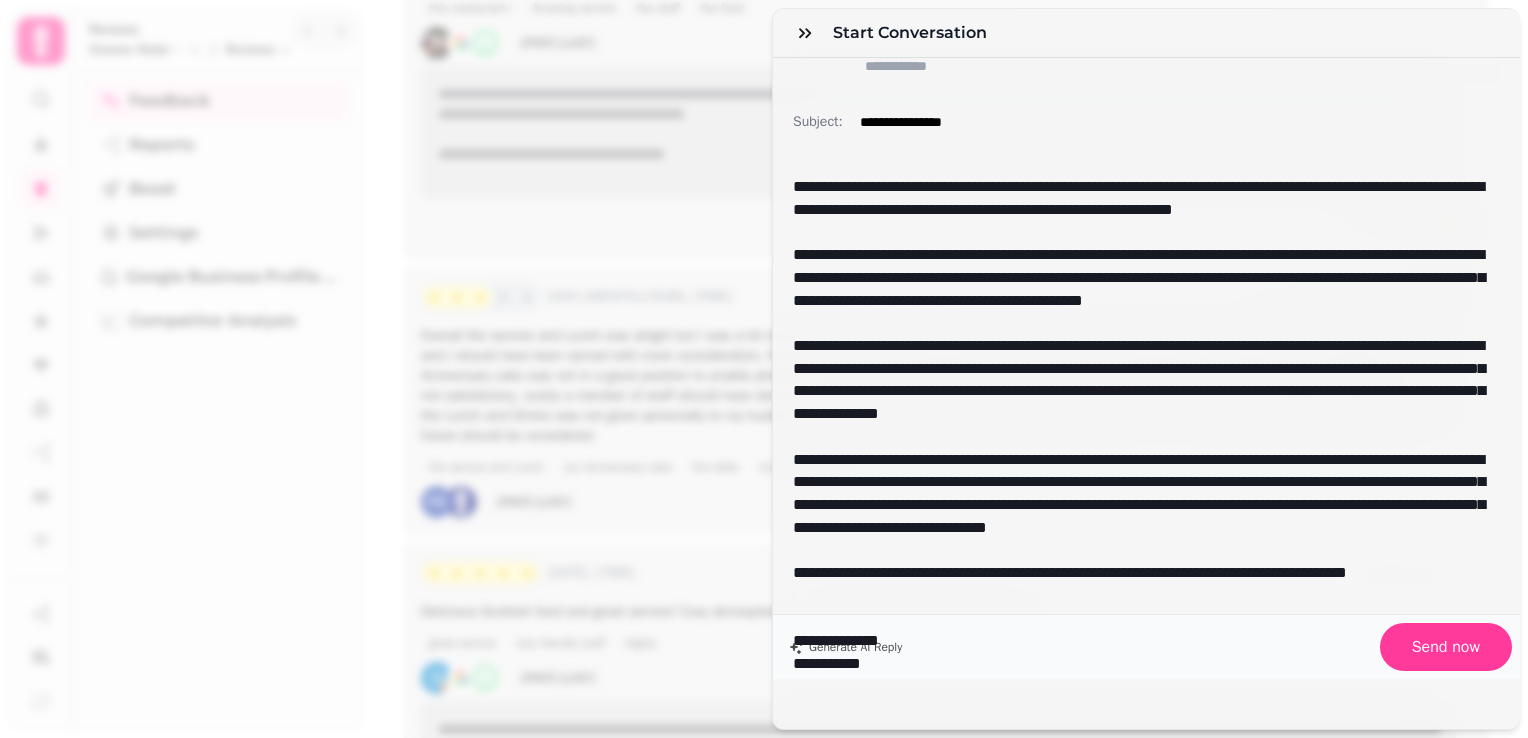 click on "**********" at bounding box center (1139, 506) 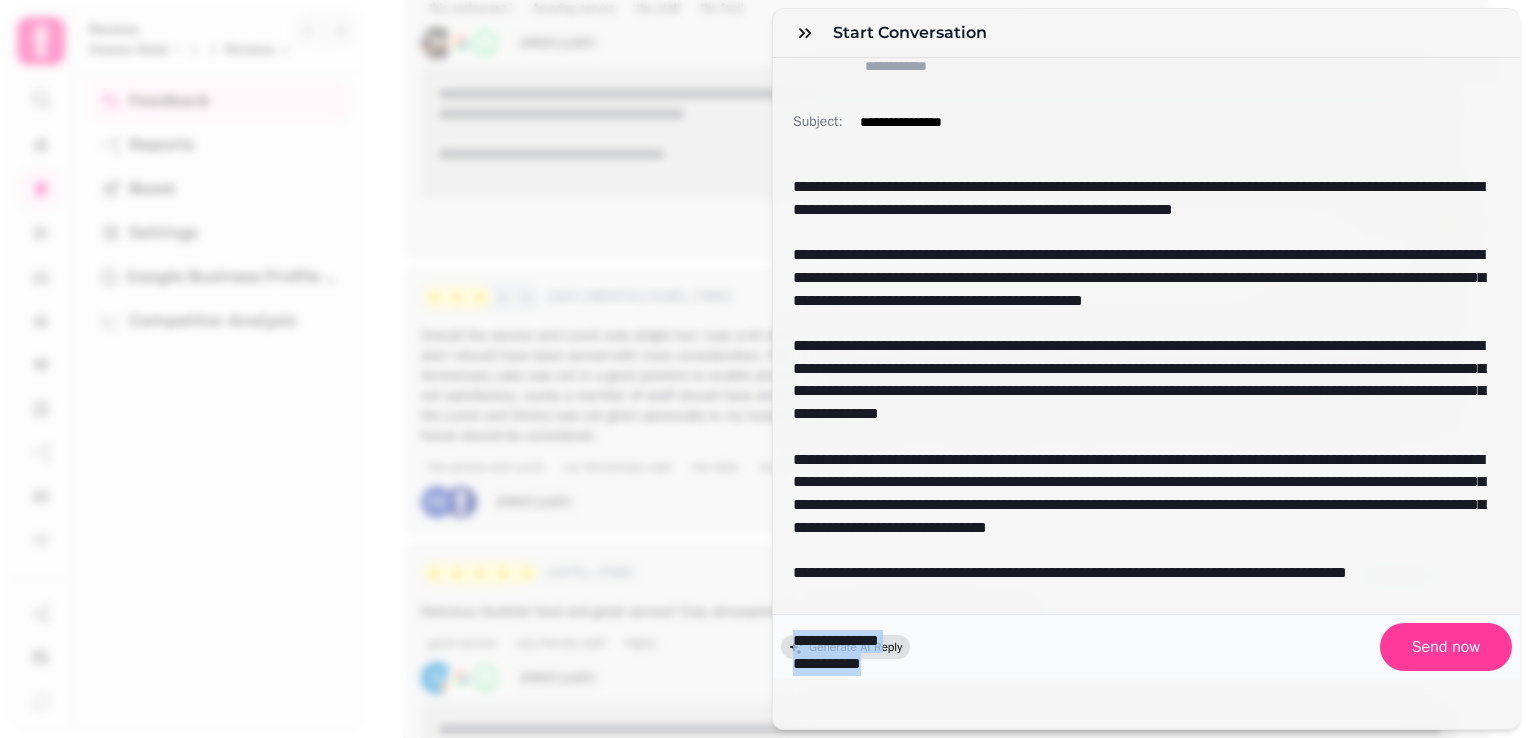 drag, startPoint x: 905, startPoint y: 645, endPoint x: 790, endPoint y: 618, distance: 118.12705 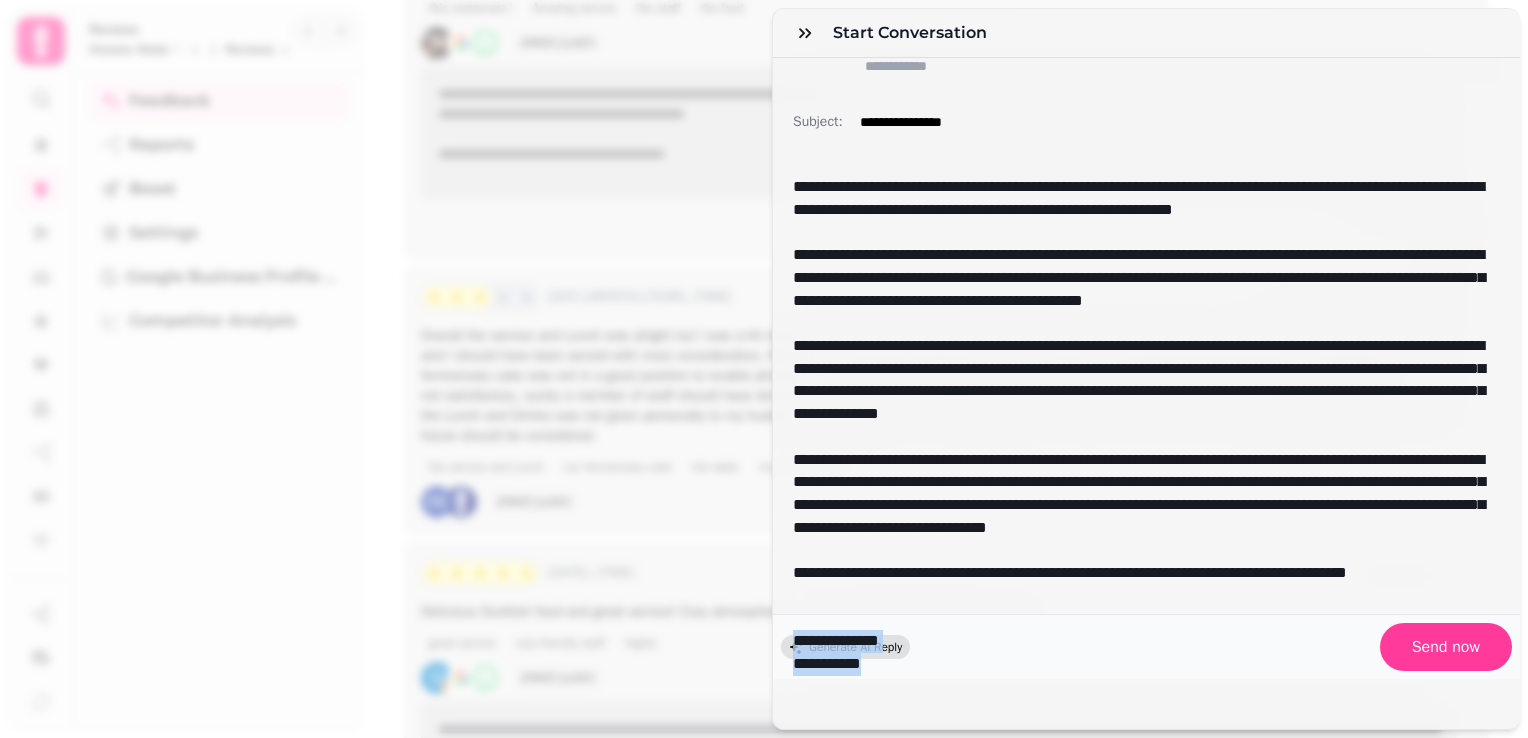 click on "**********" at bounding box center (1146, 343) 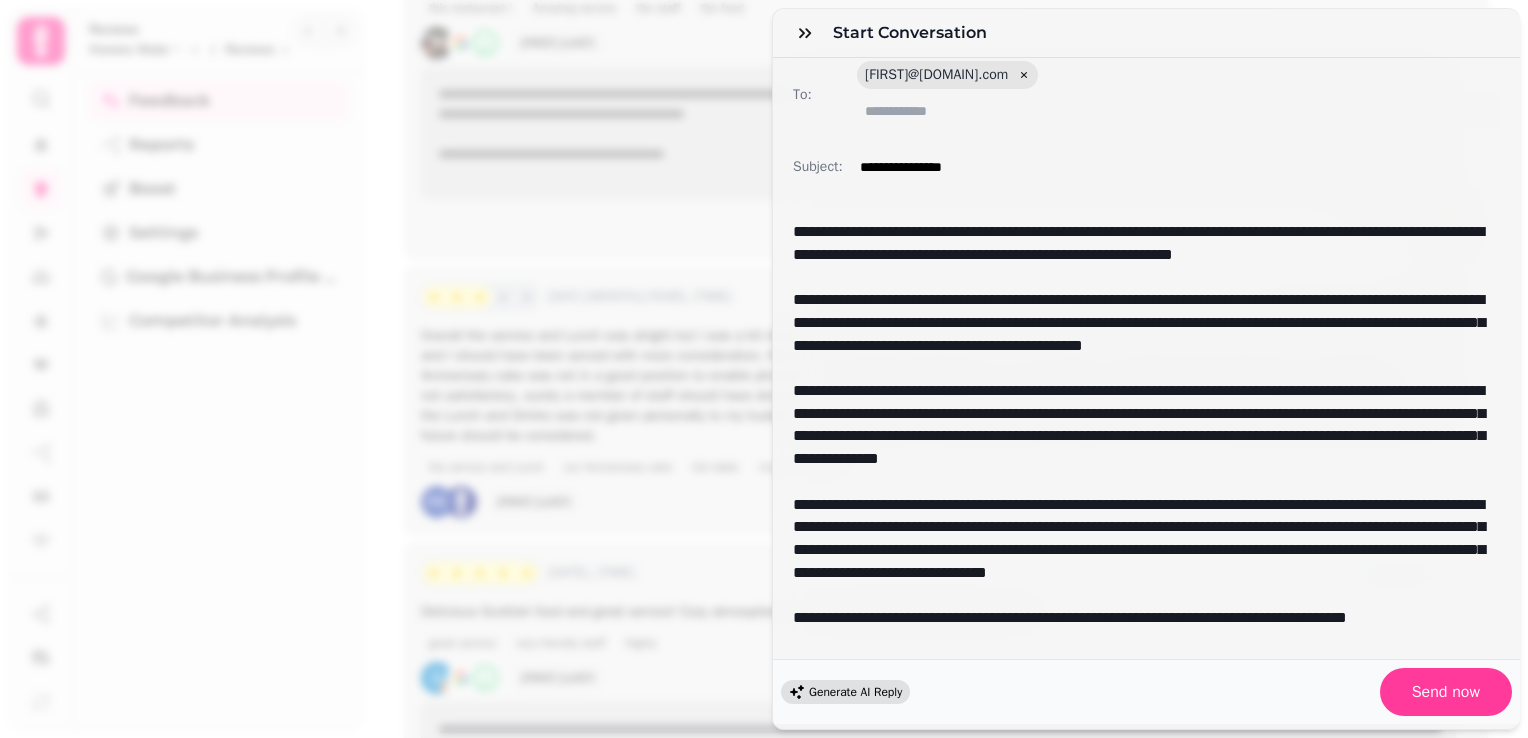scroll, scrollTop: 19, scrollLeft: 0, axis: vertical 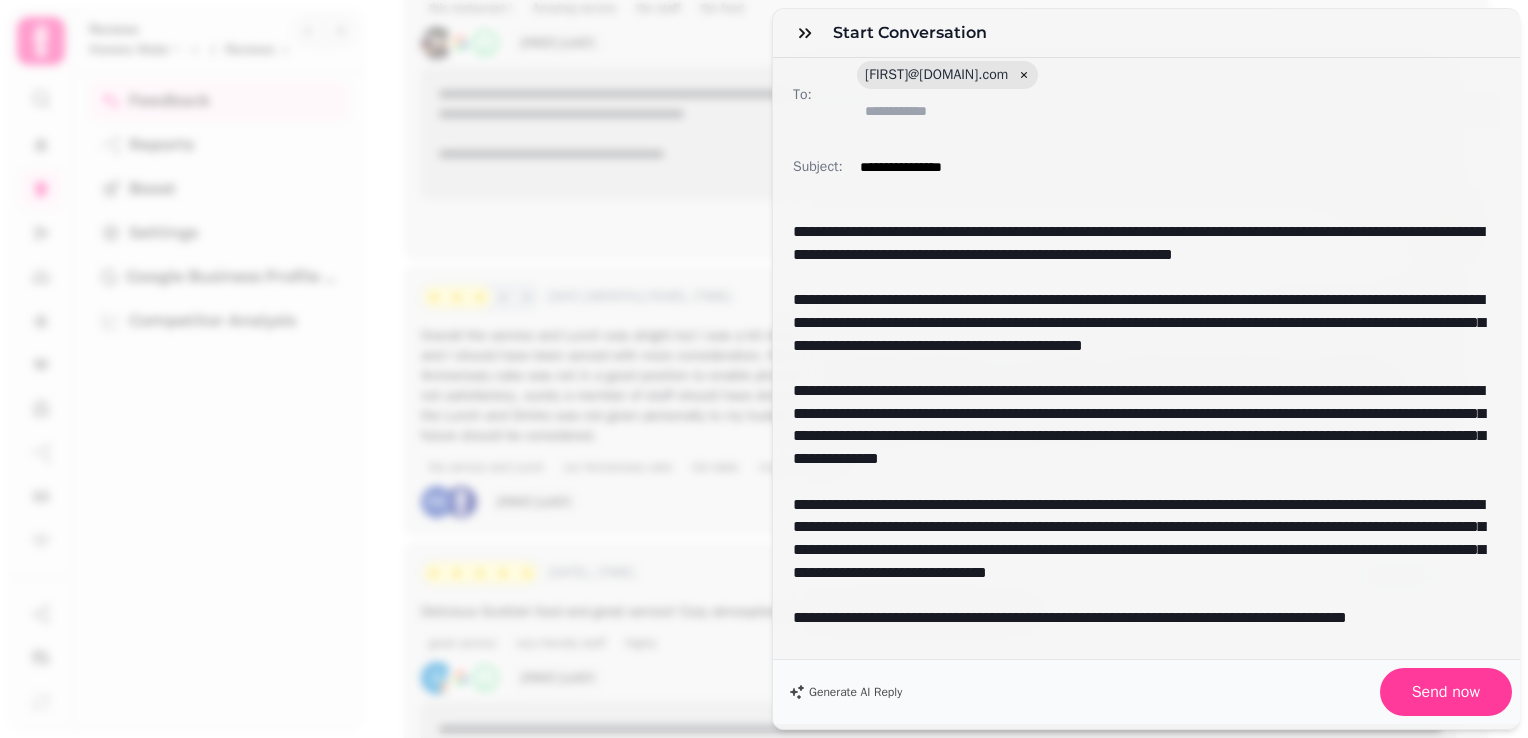 click at bounding box center (1139, 664) 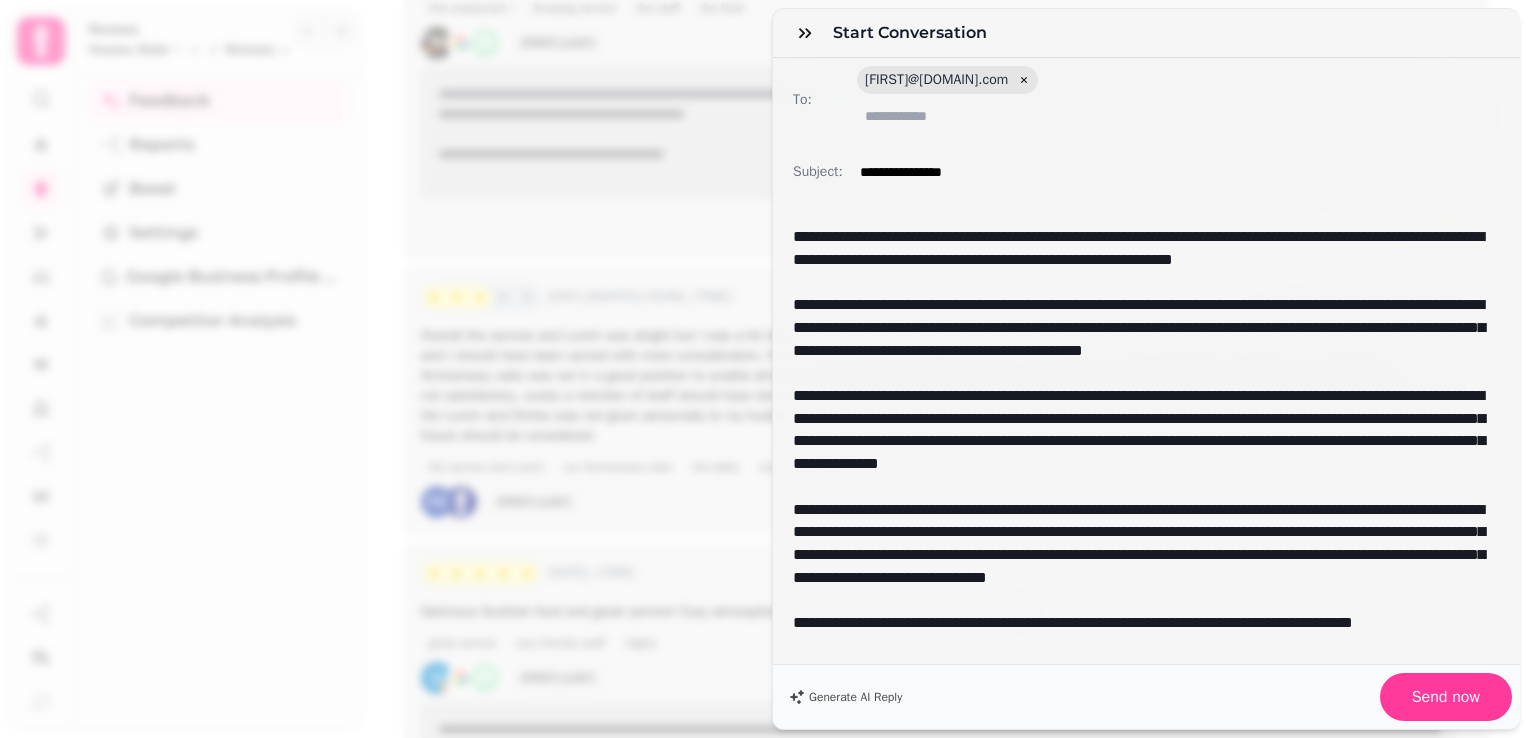 scroll, scrollTop: 0, scrollLeft: 0, axis: both 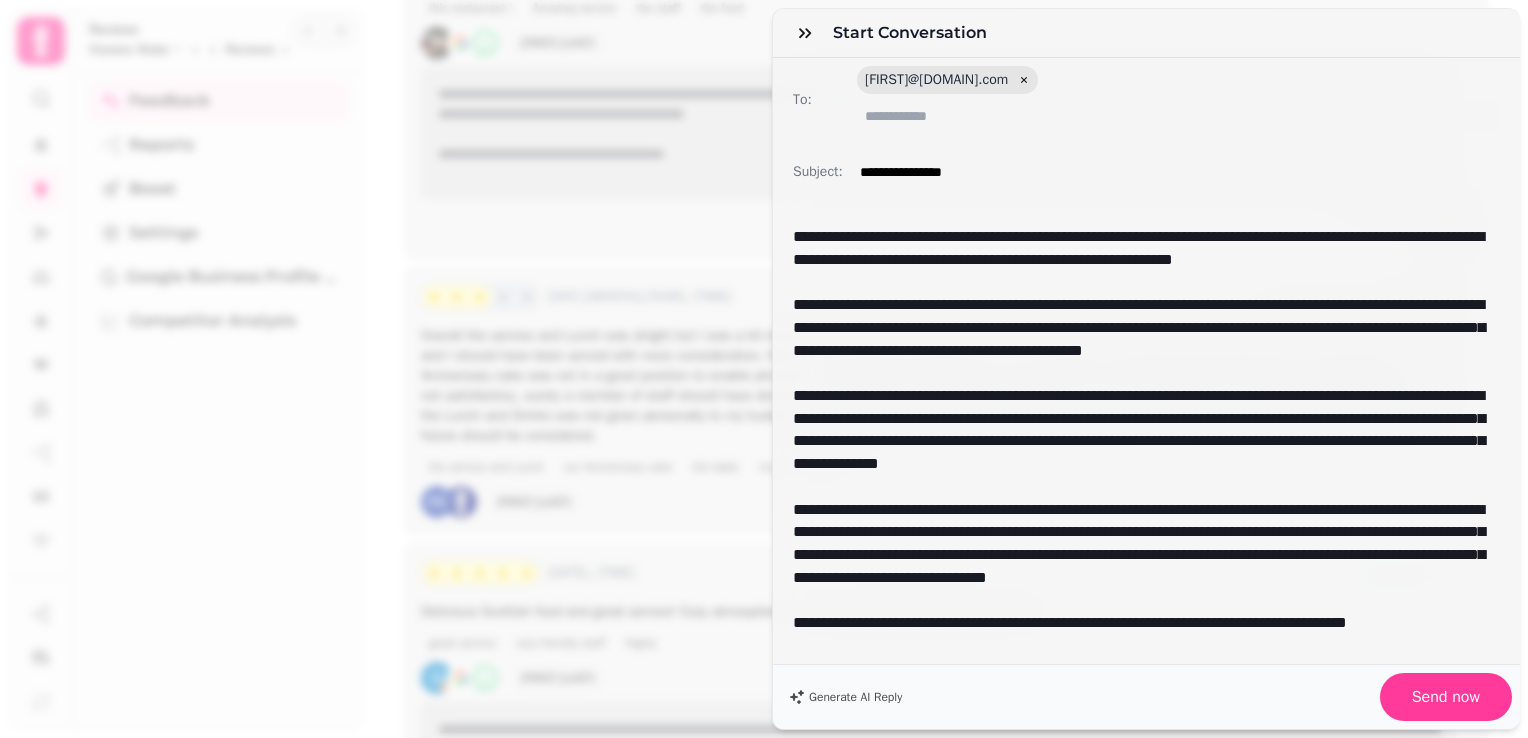 click at bounding box center [1146, 669] 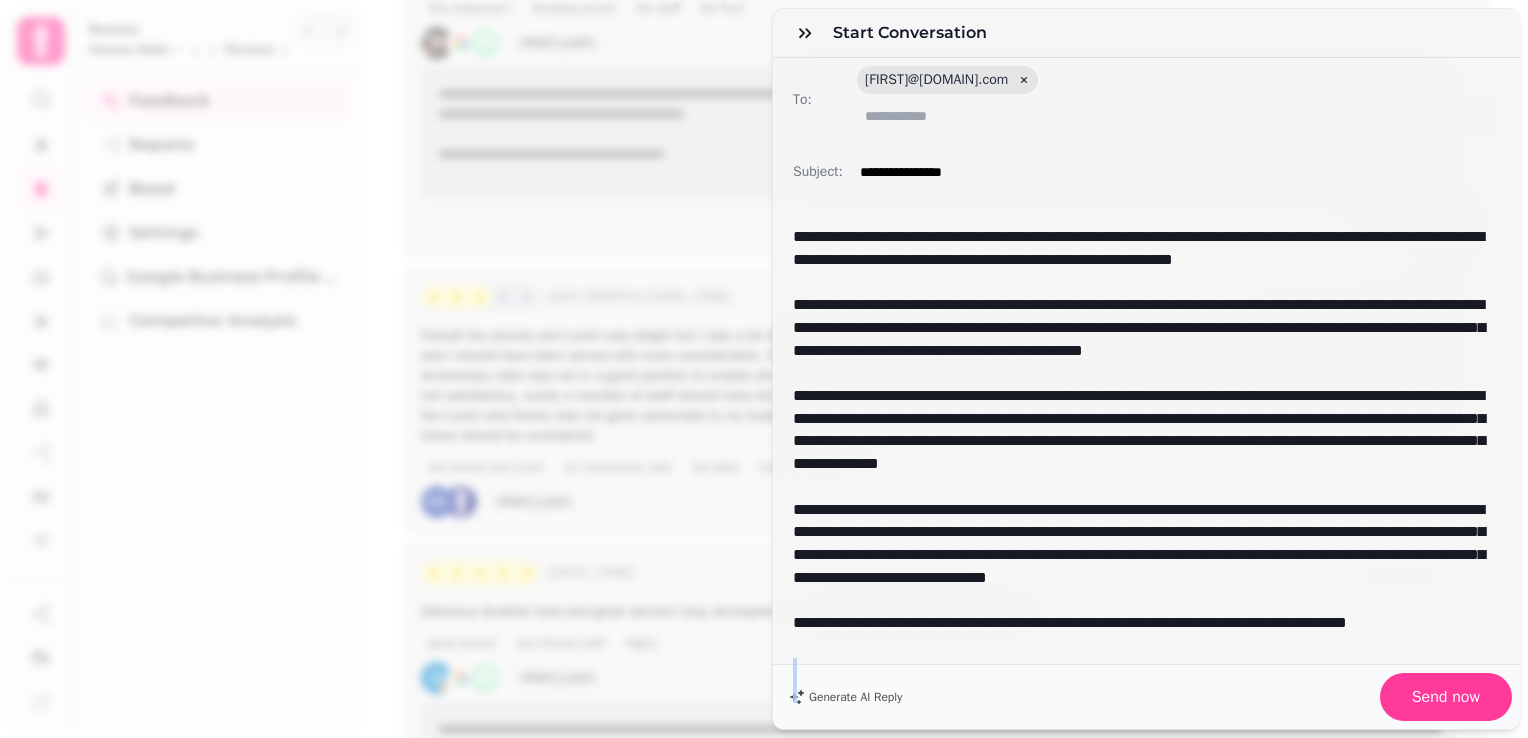 click at bounding box center (1146, 669) 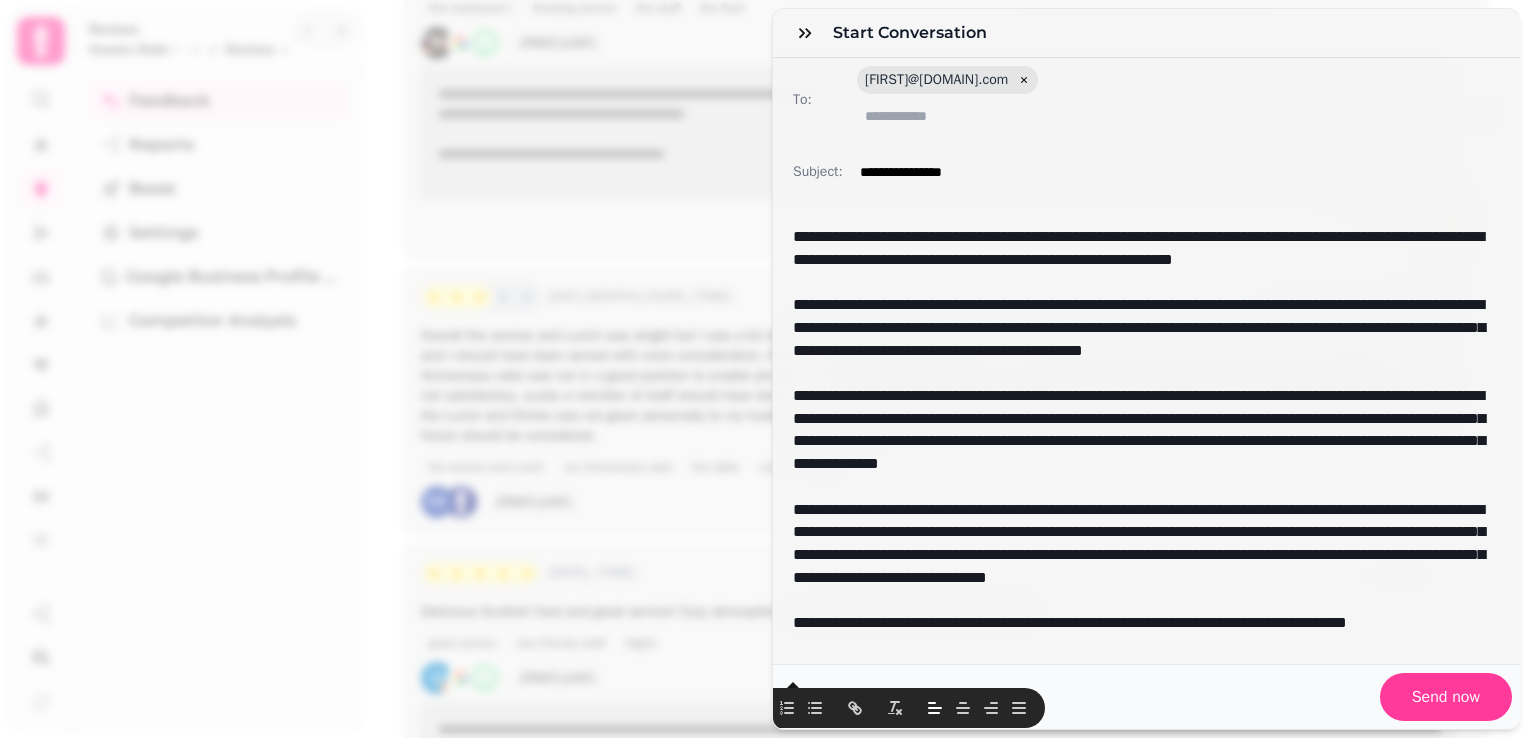 click on "**********" at bounding box center (1139, 634) 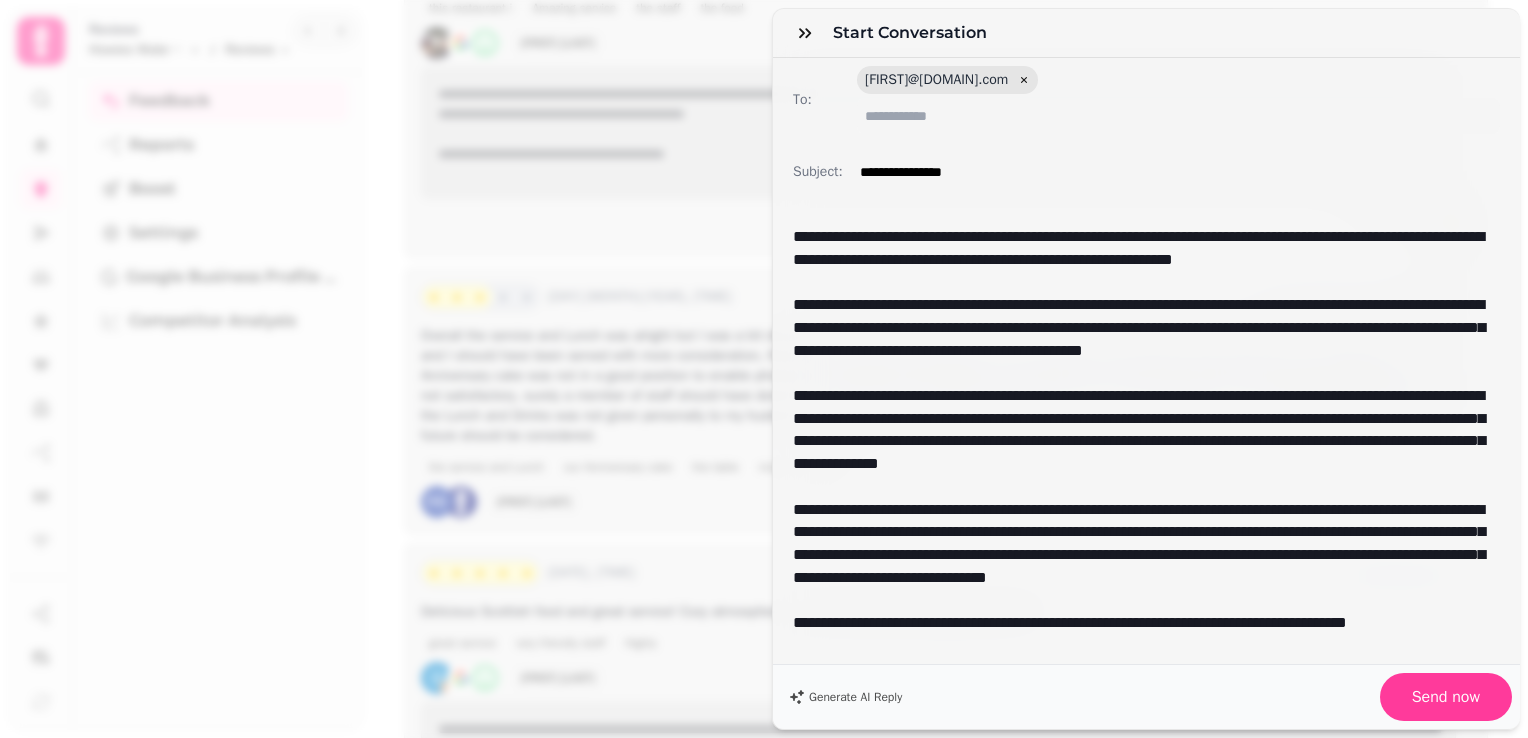 click on "**********" at bounding box center [1139, 339] 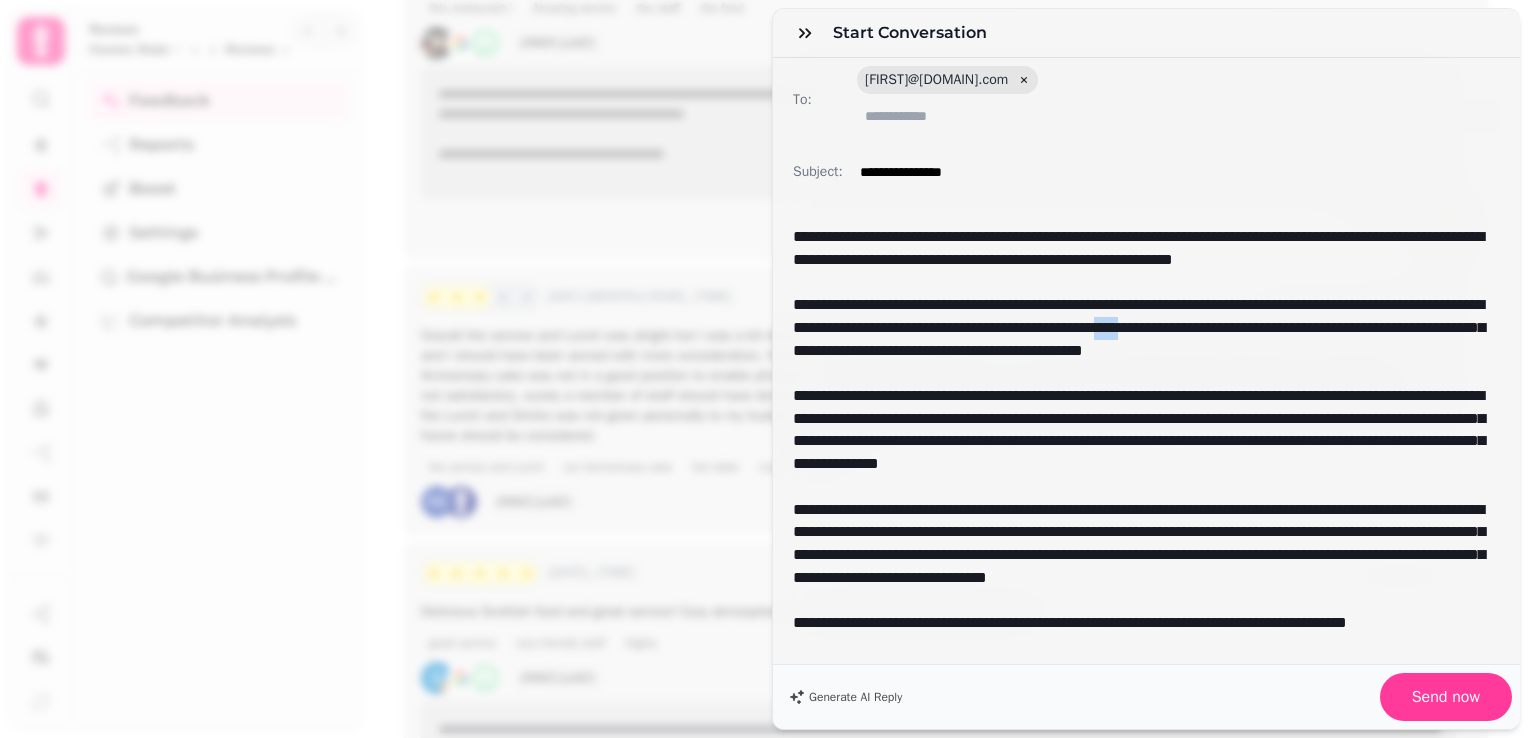 click on "**********" at bounding box center (1139, 339) 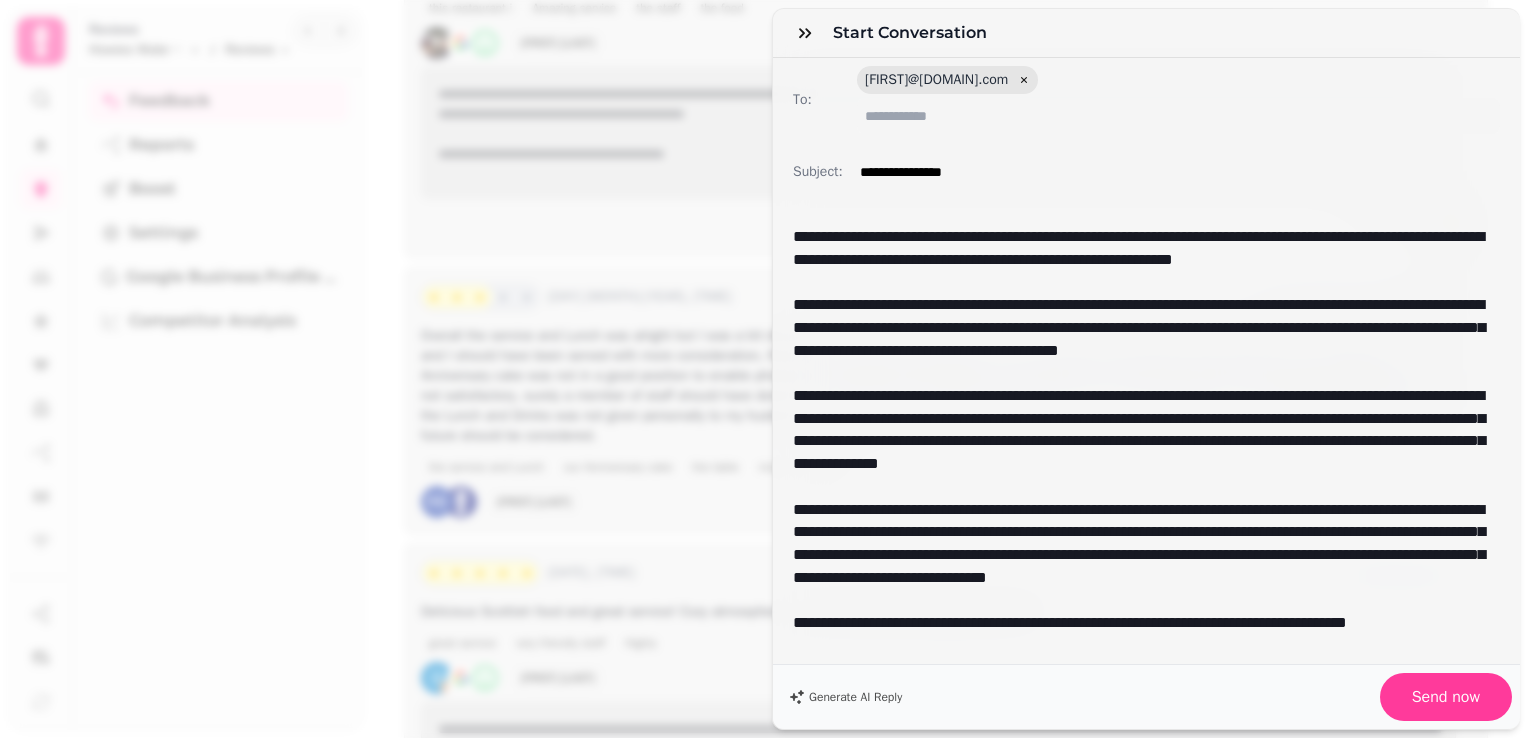 click on "**********" at bounding box center (1139, 556) 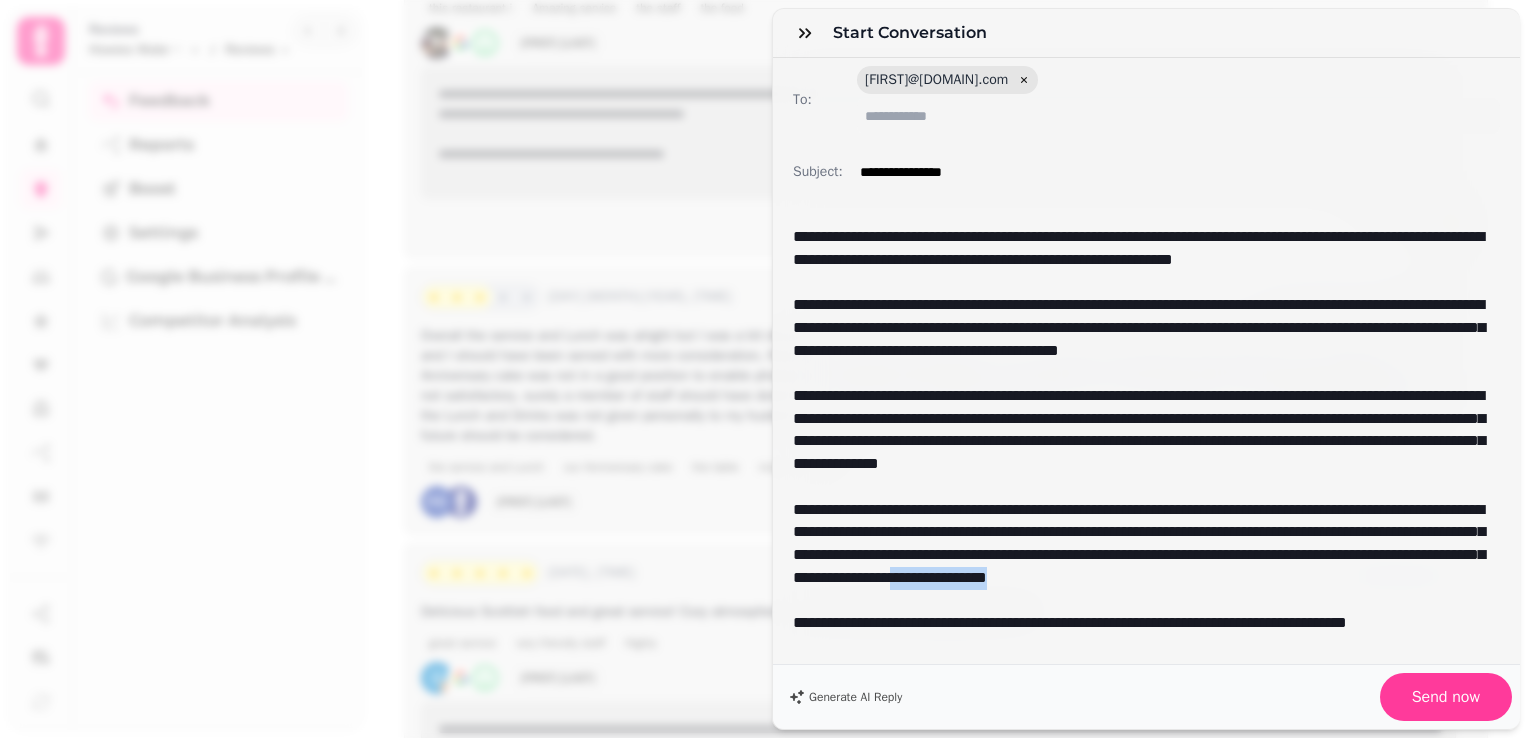 drag, startPoint x: 1152, startPoint y: 595, endPoint x: 993, endPoint y: 607, distance: 159.4522 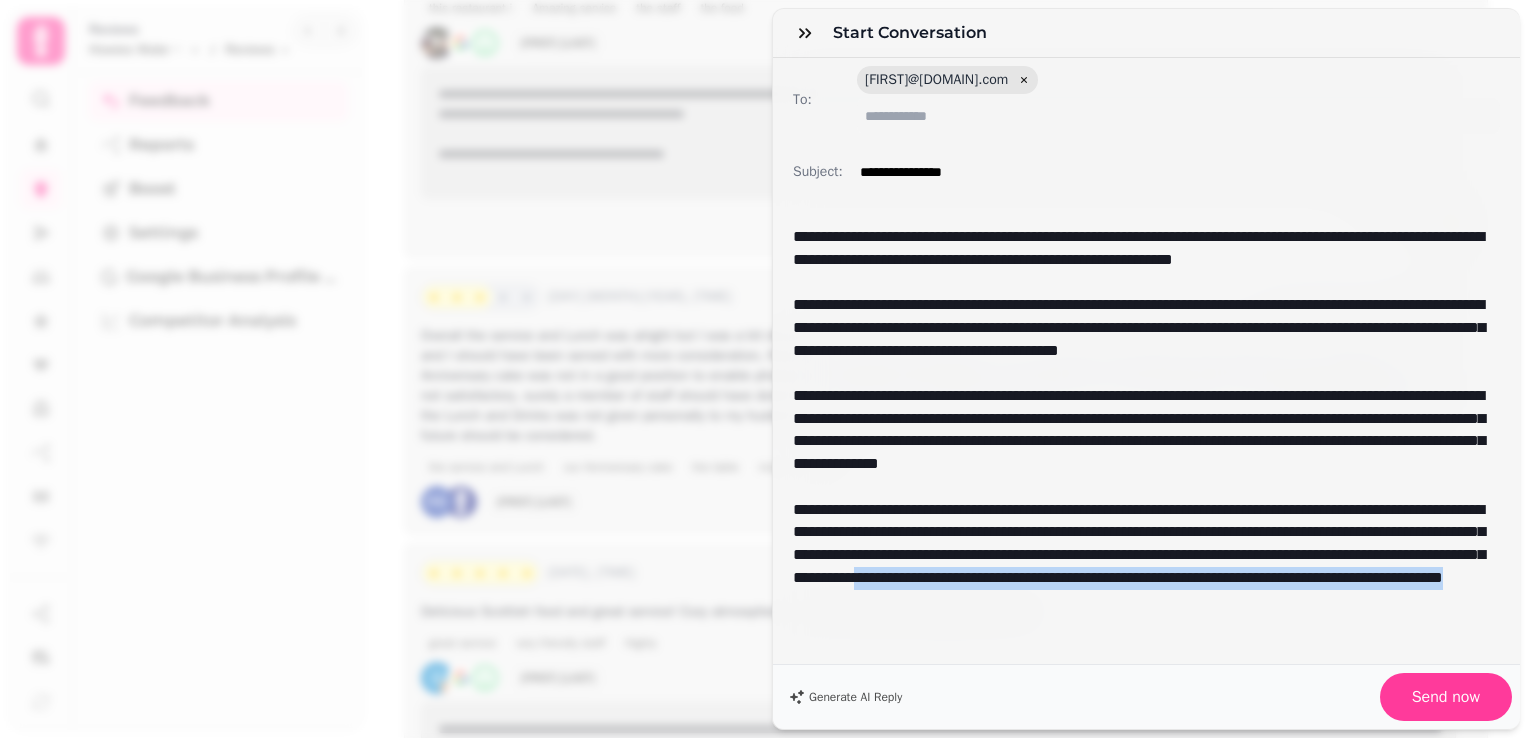drag, startPoint x: 1101, startPoint y: 626, endPoint x: 959, endPoint y: 600, distance: 144.36066 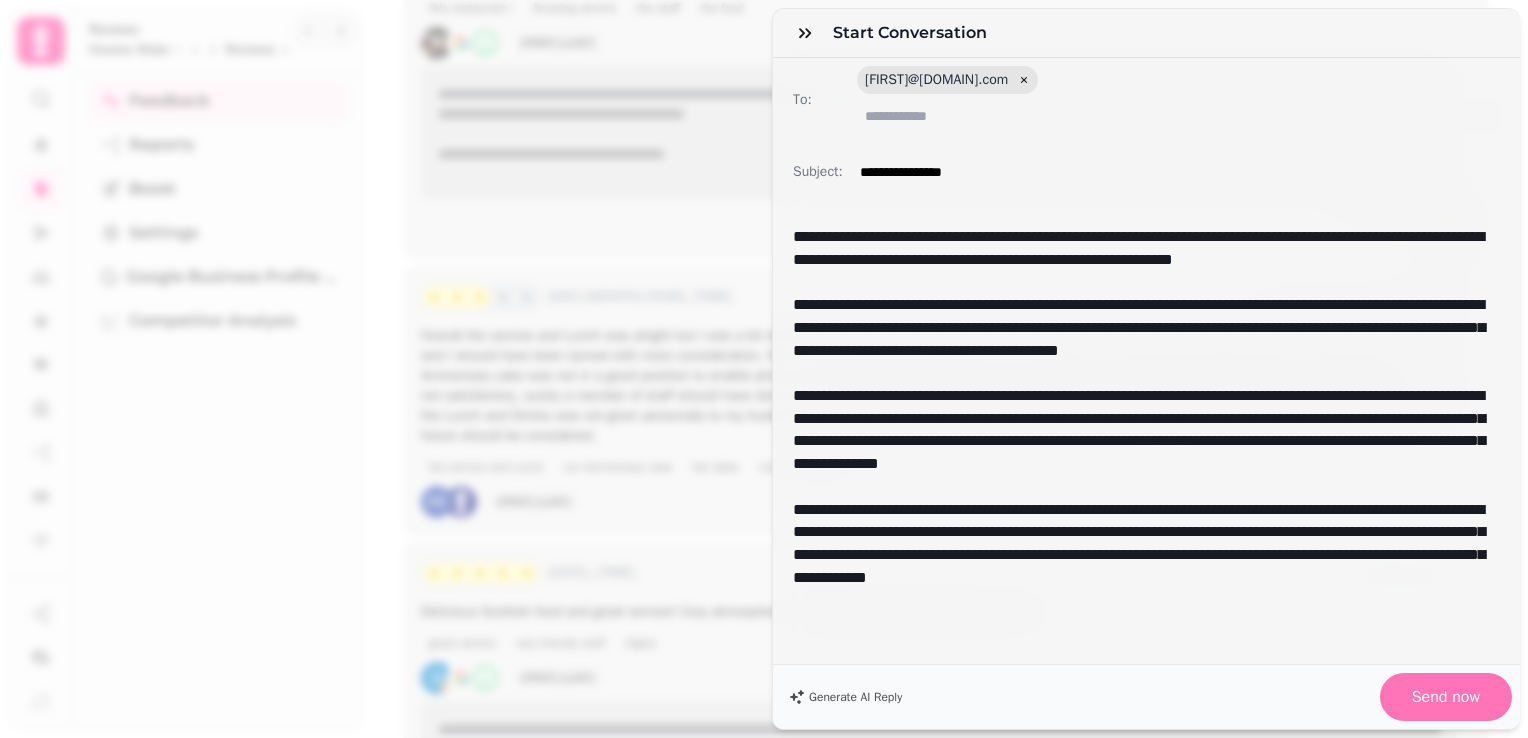 click on "Send now" at bounding box center [1446, 697] 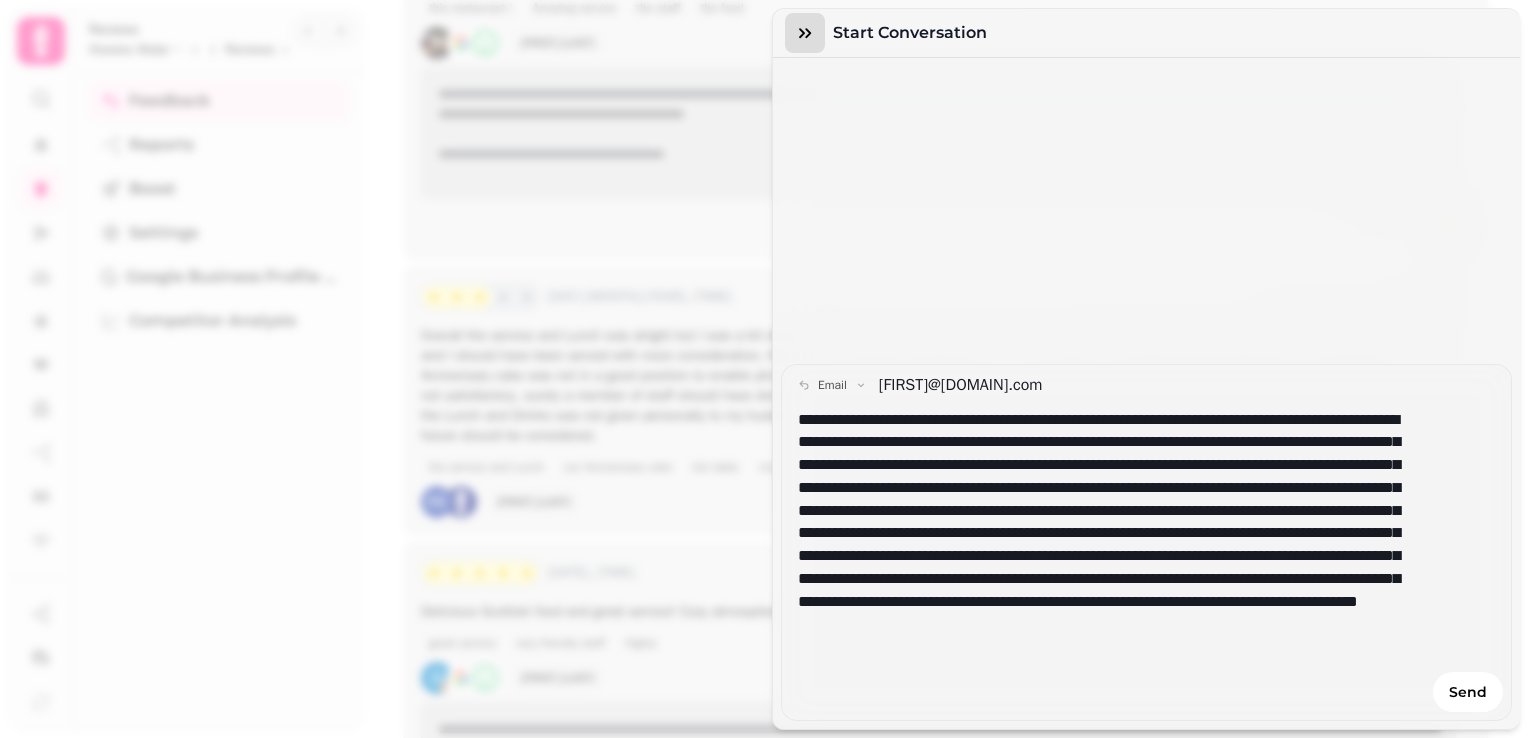 click at bounding box center [805, 33] 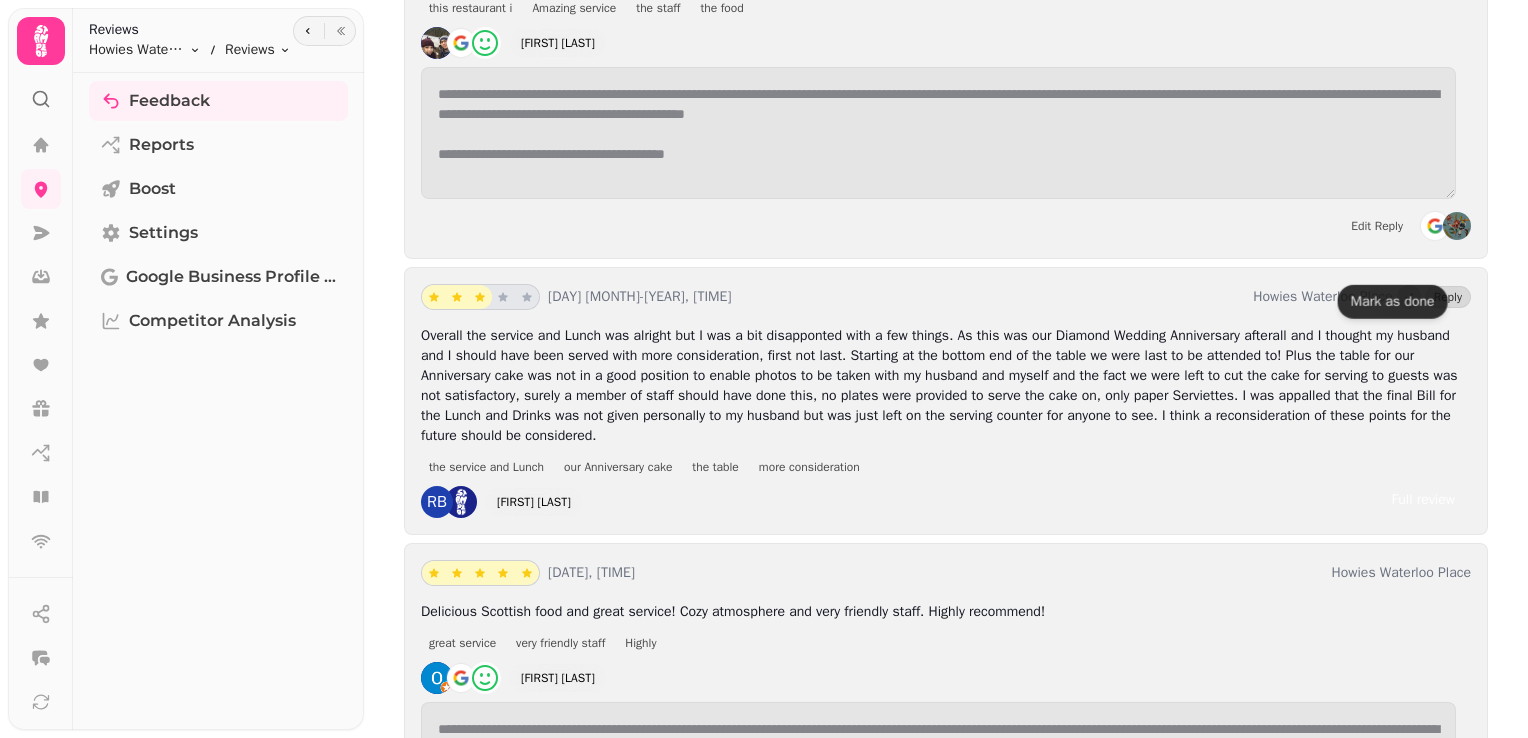 click 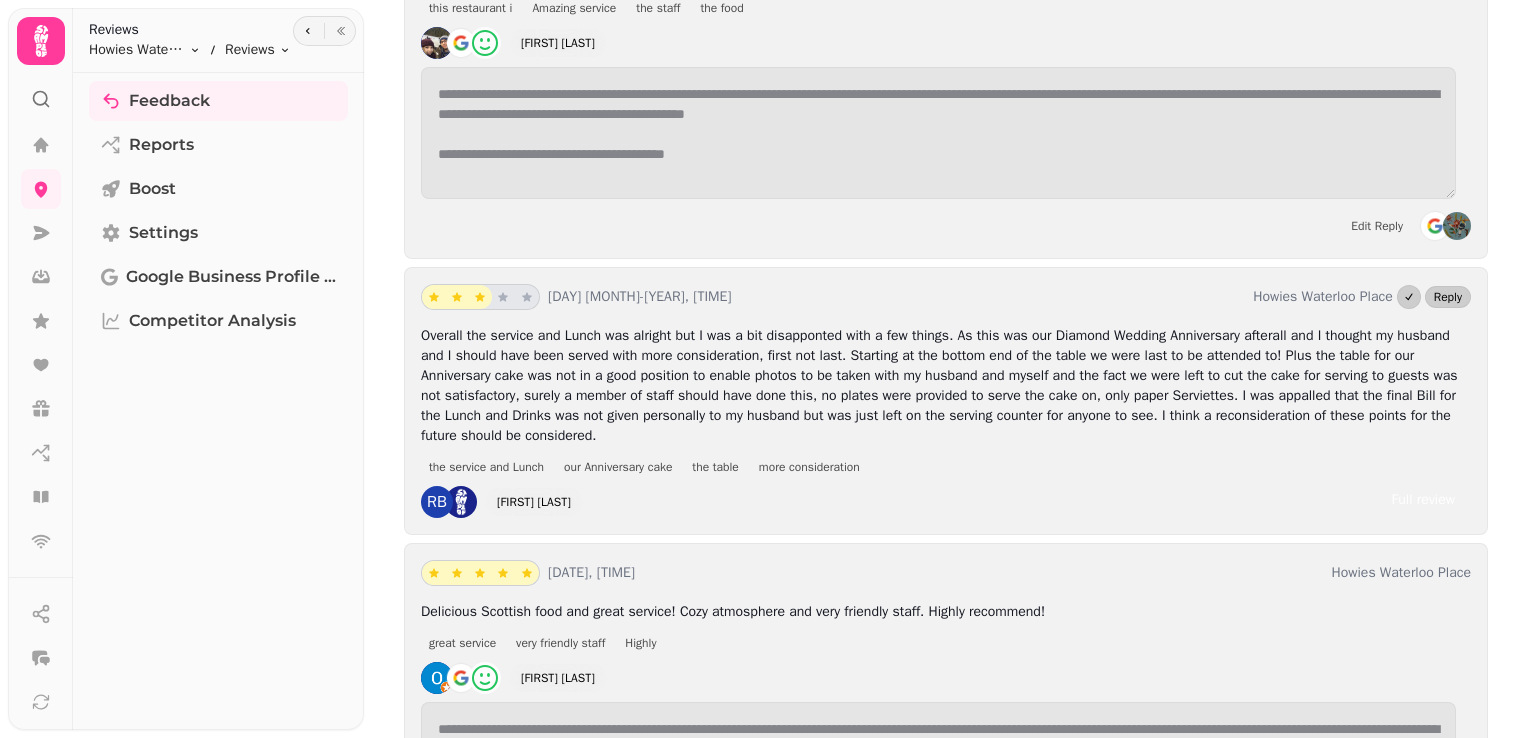 click on "Reply" at bounding box center (1448, 297) 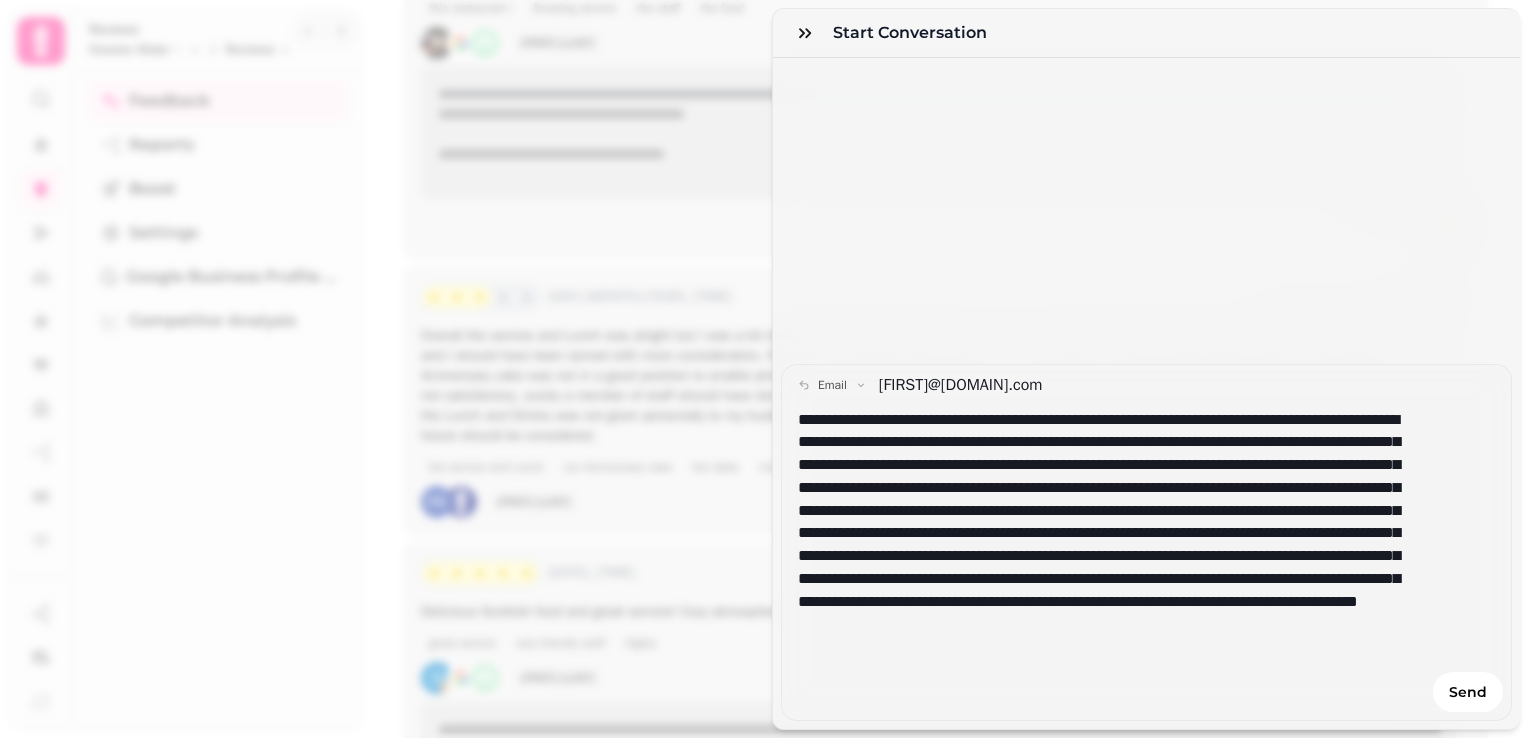 click on "**********" at bounding box center [1146, 546] 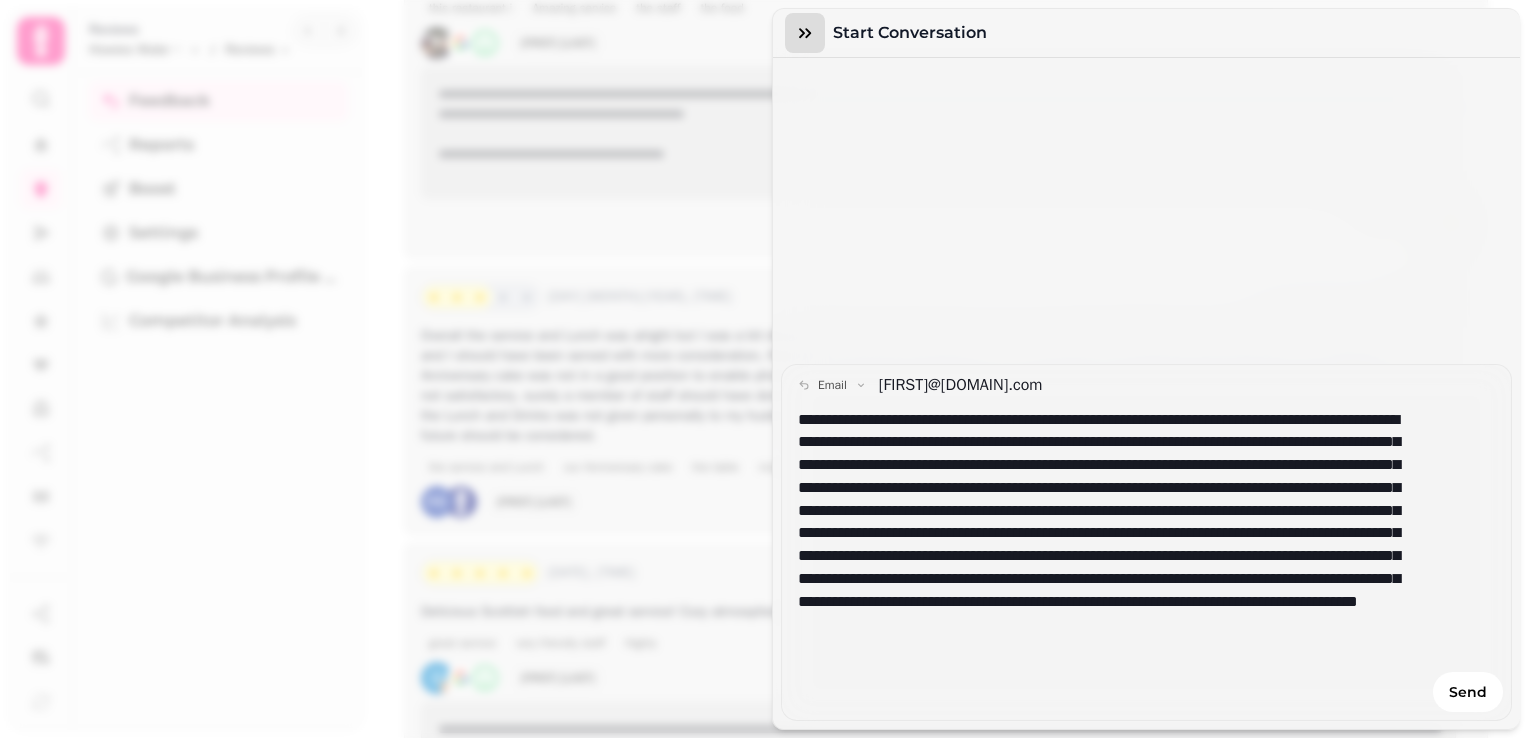 click 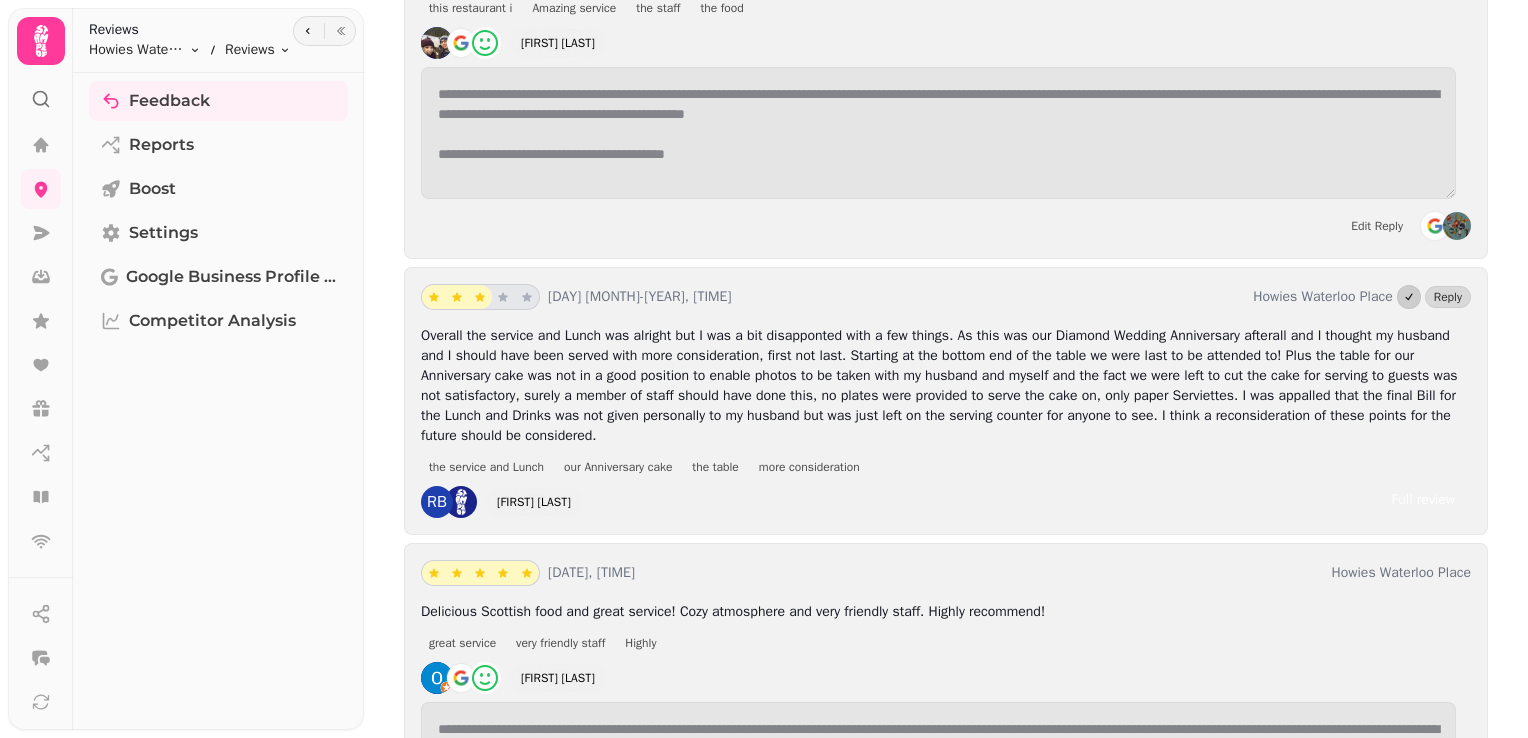 click on "Overall the service and Lunch was alright but I was a bit disapponted with a few things.  As this was our Diamond Wedding Anniversary afterall and I thought my husband and I should have been served with more consideration, first not last.  Starting at the bottom end of the table we were last to be attended to!  Plus the table for our Anniversary cake was not in a good position to enable photos to be taken with my husband and myself and the fact we were left to cut the cake for serving to guests was not satisfactory, surely a member of staff should have done this, no plates were provided to serve the cake on, only paper Serviettes.   I was appalled that the final Bill for the Lunch and Drinks was not given personally to my husband but was just left on the serving counter for anyone to see.  I think a reconsideration of these points for the future should be considered." at bounding box center (946, 386) 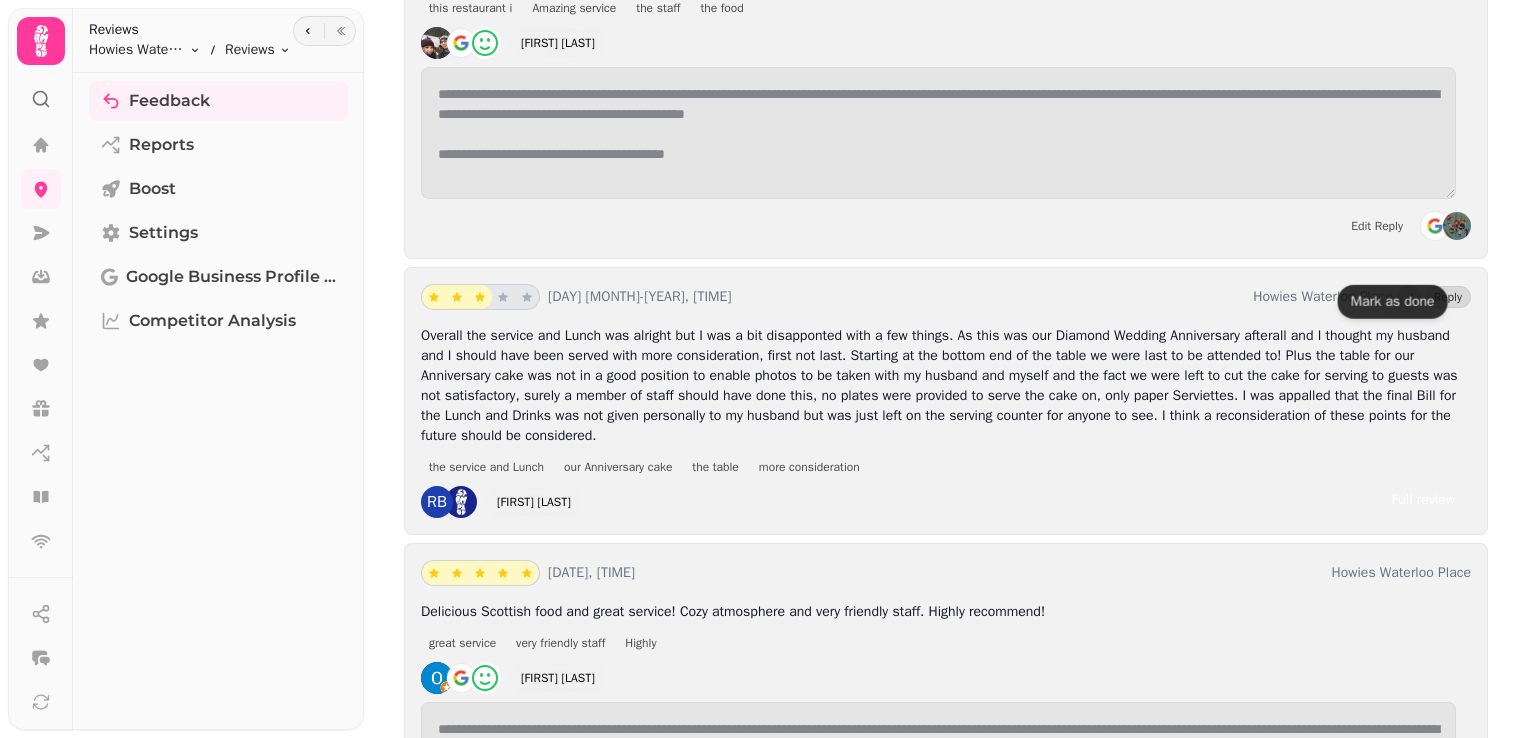 click 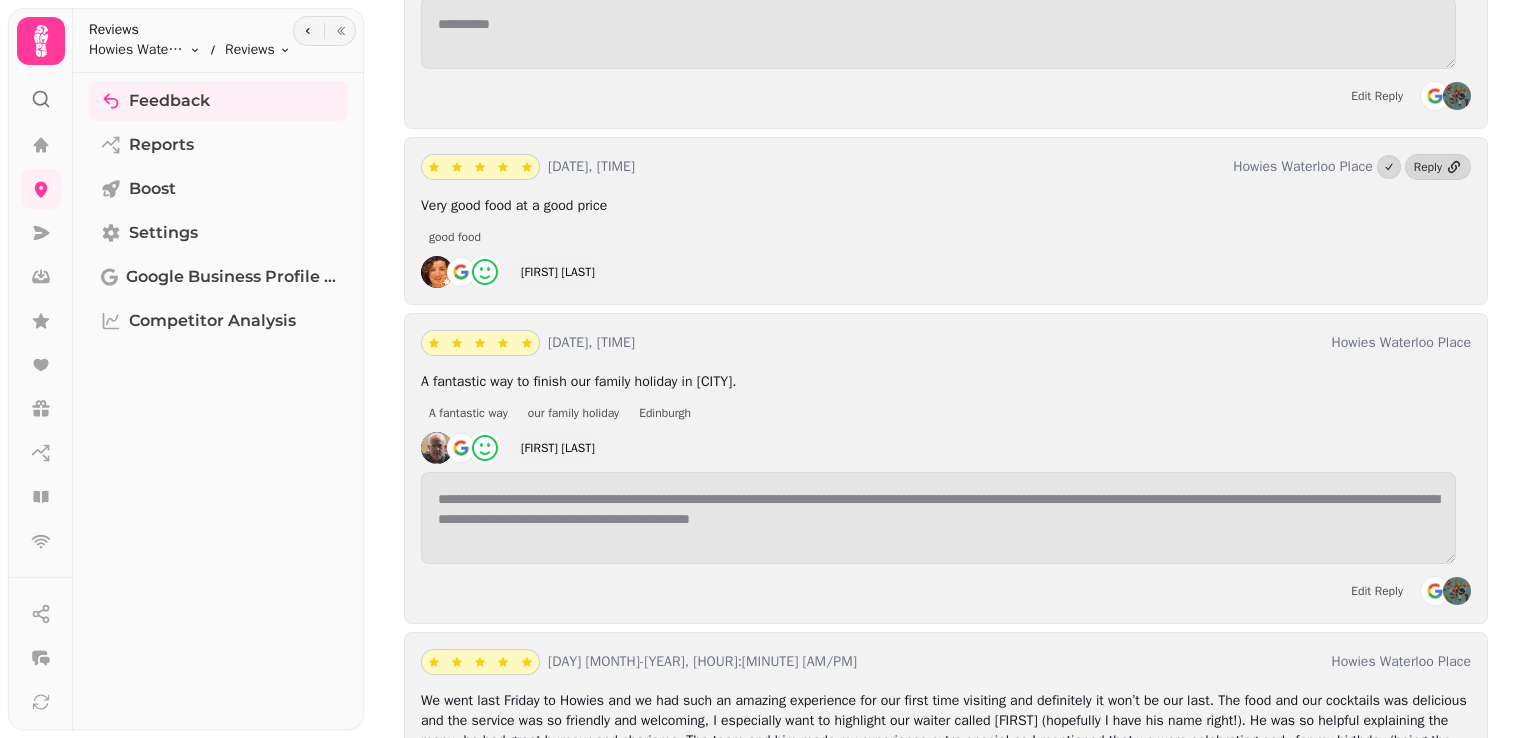 scroll, scrollTop: 5558, scrollLeft: 0, axis: vertical 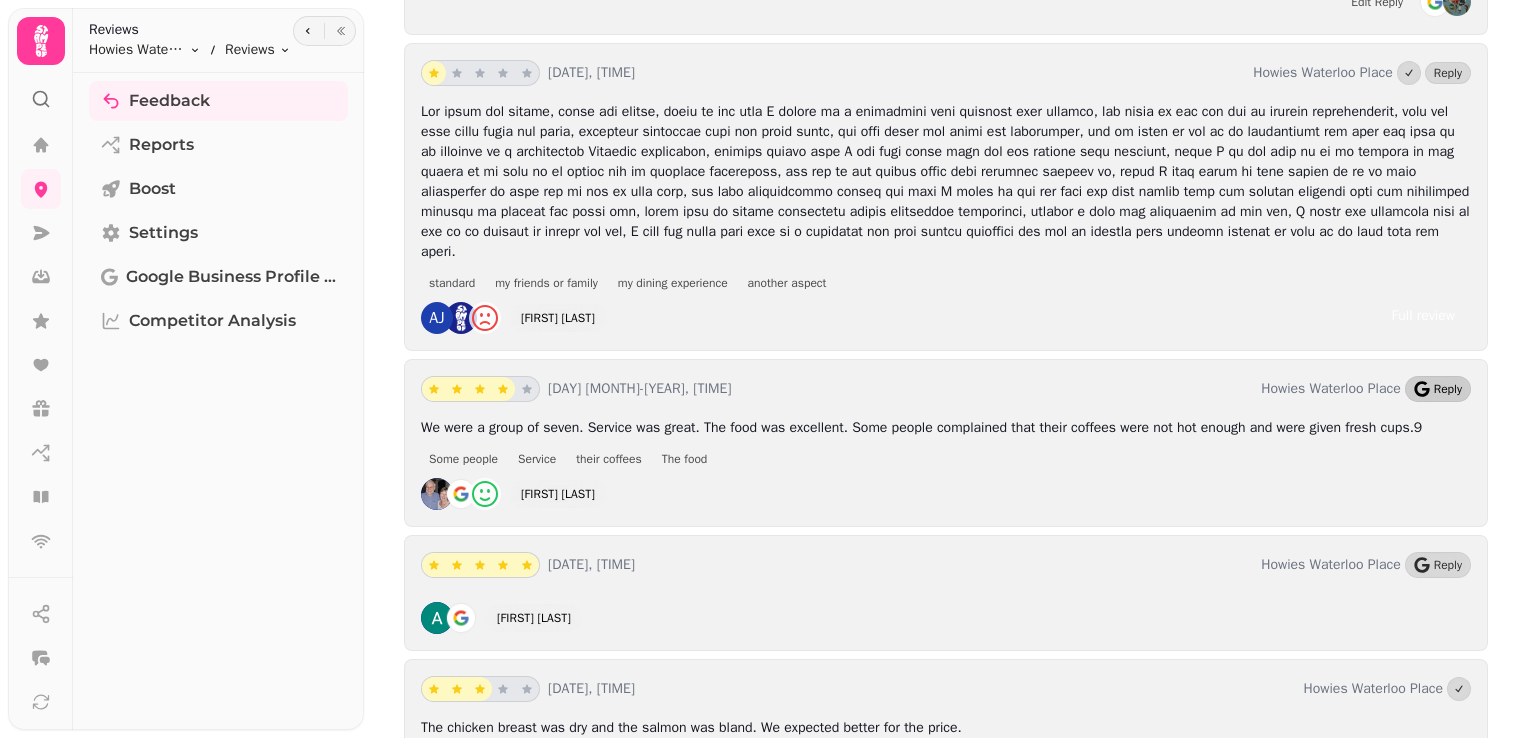 click on "Reply" at bounding box center [1448, 389] 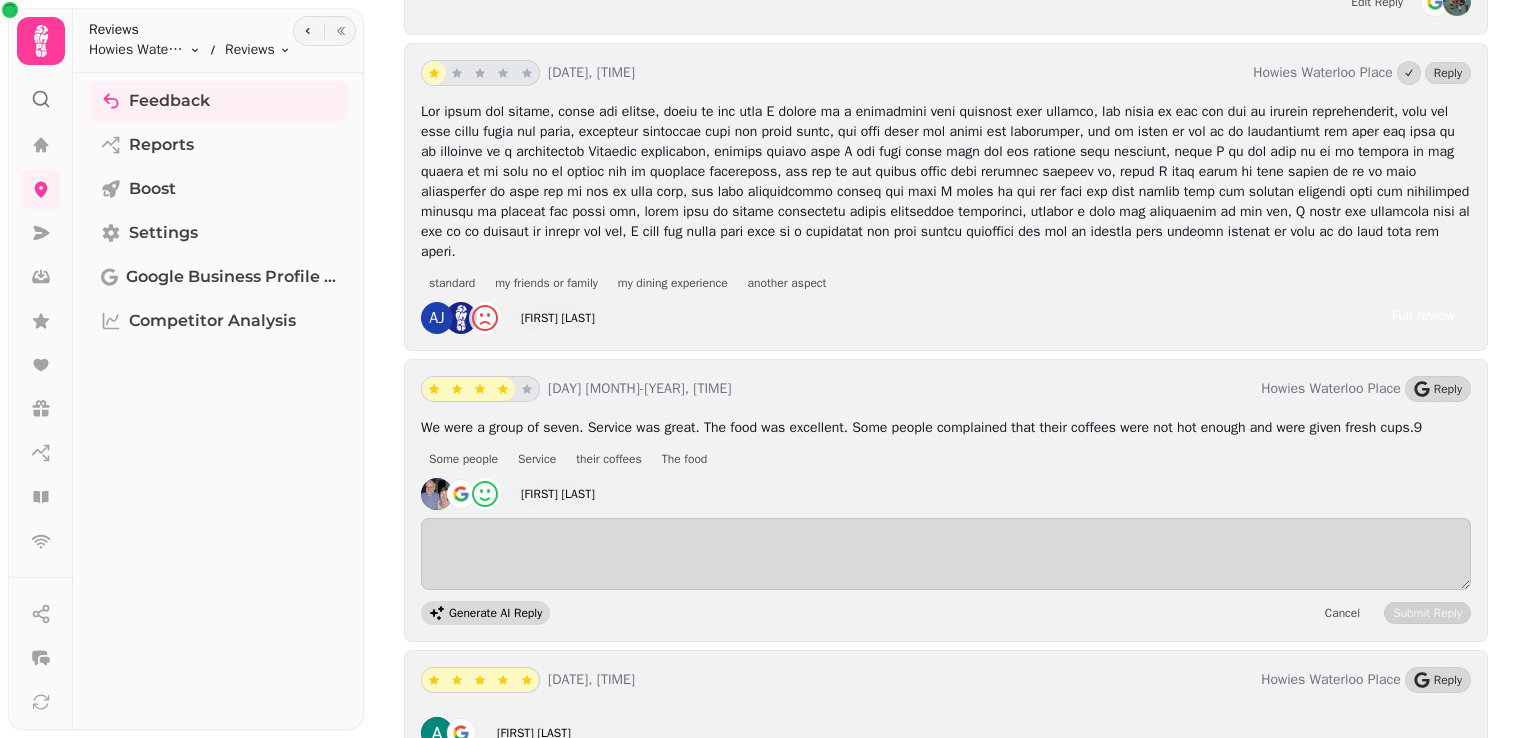 click on "Generate AI Reply" at bounding box center [485, 613] 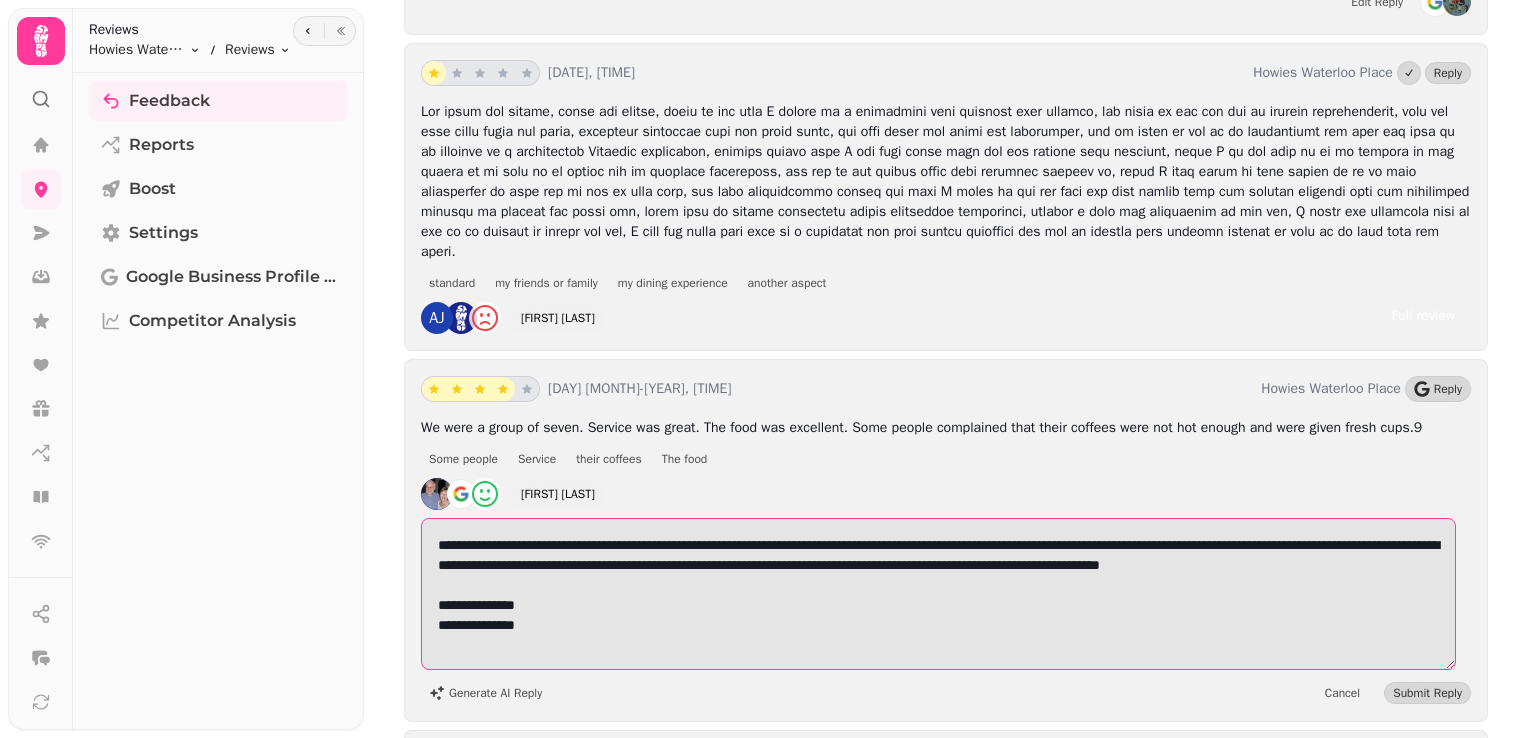 click on "**********" at bounding box center (938, 594) 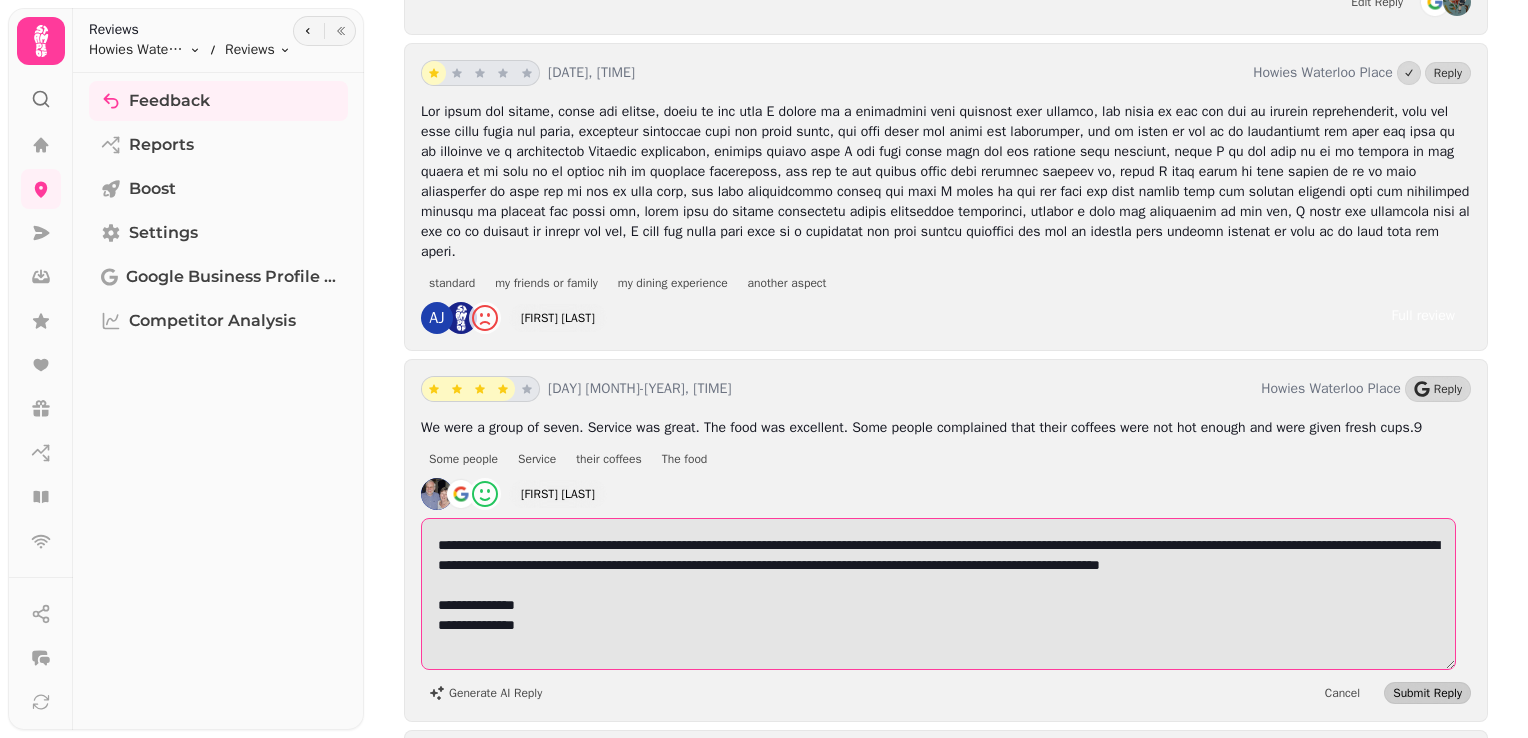 type on "**********" 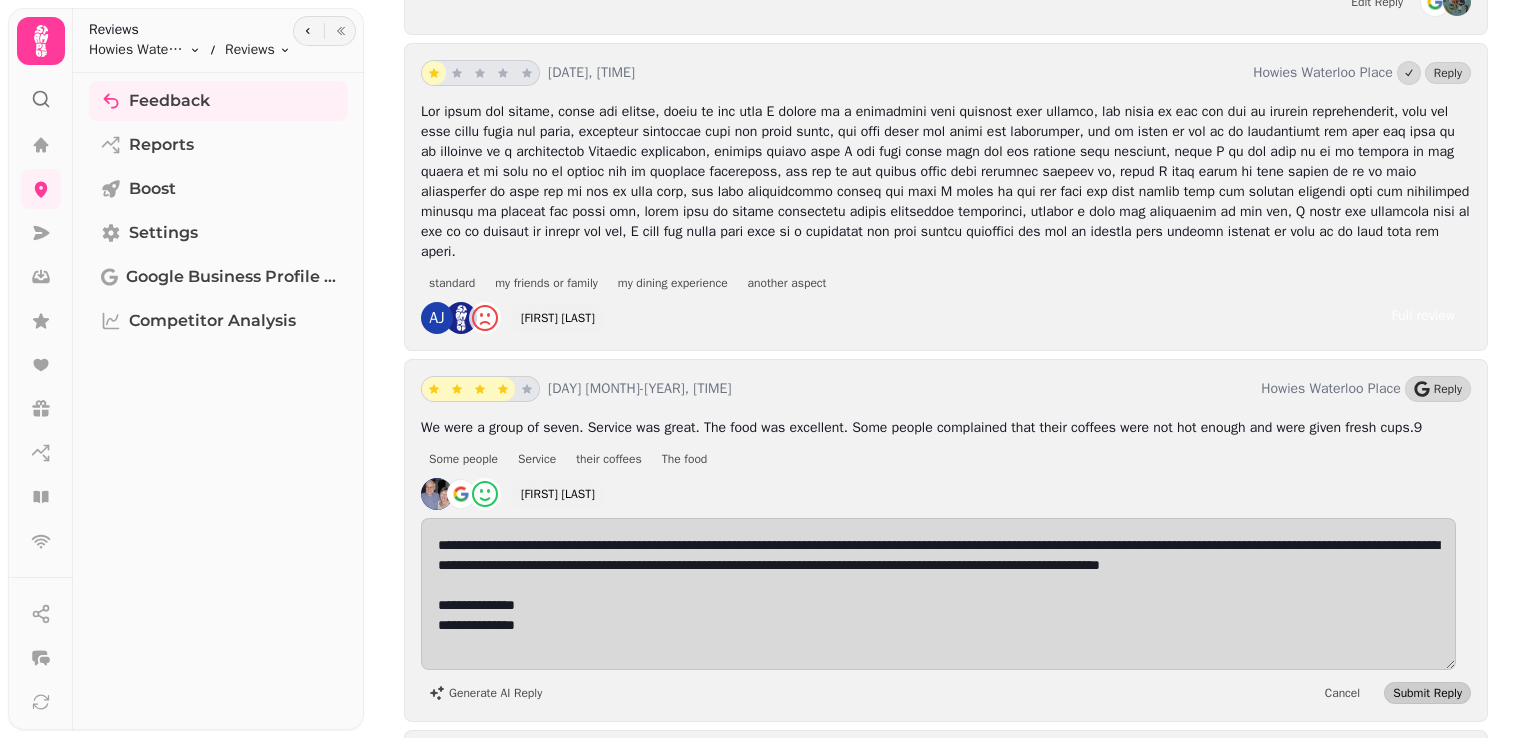 click on "Submit Reply" at bounding box center [1427, 693] 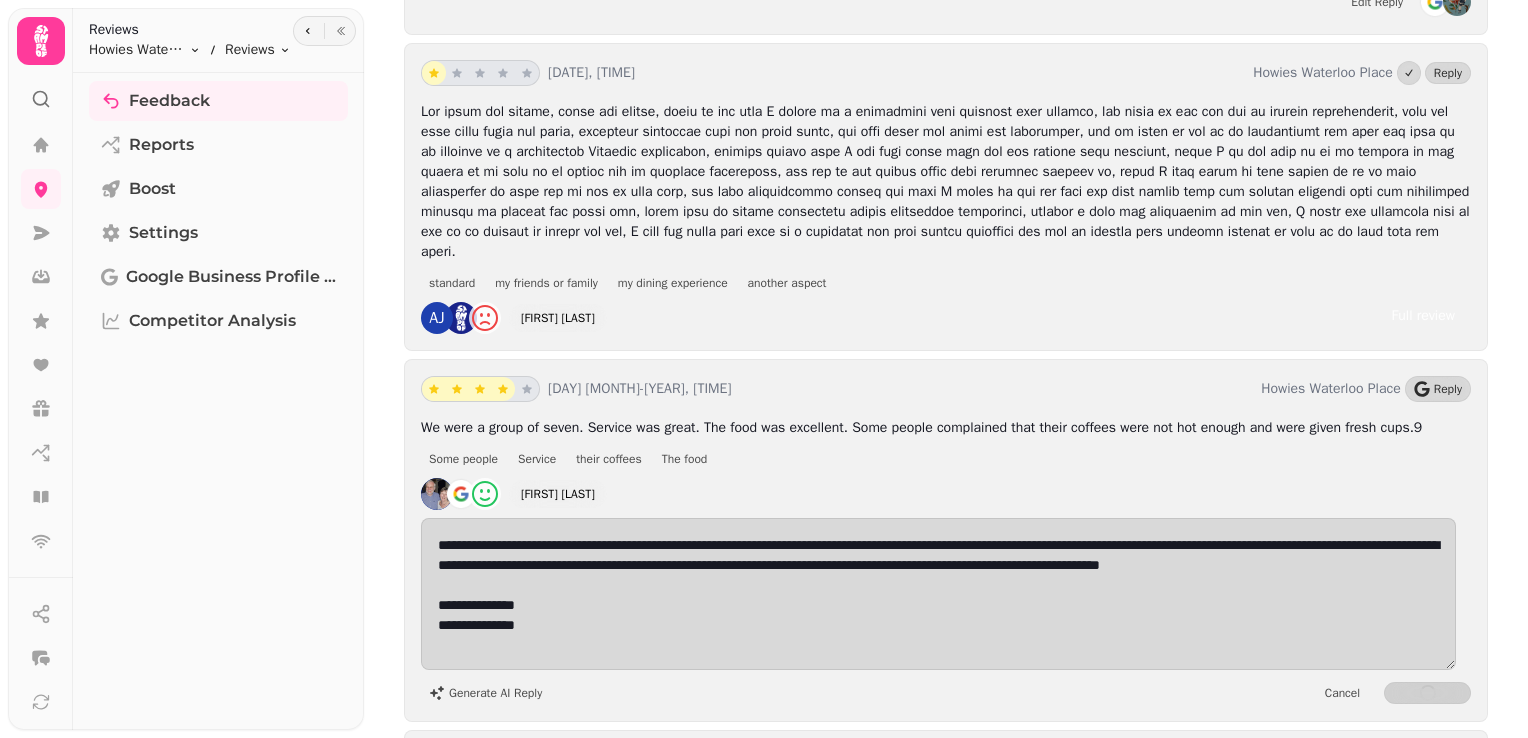 scroll, scrollTop: 1, scrollLeft: 0, axis: vertical 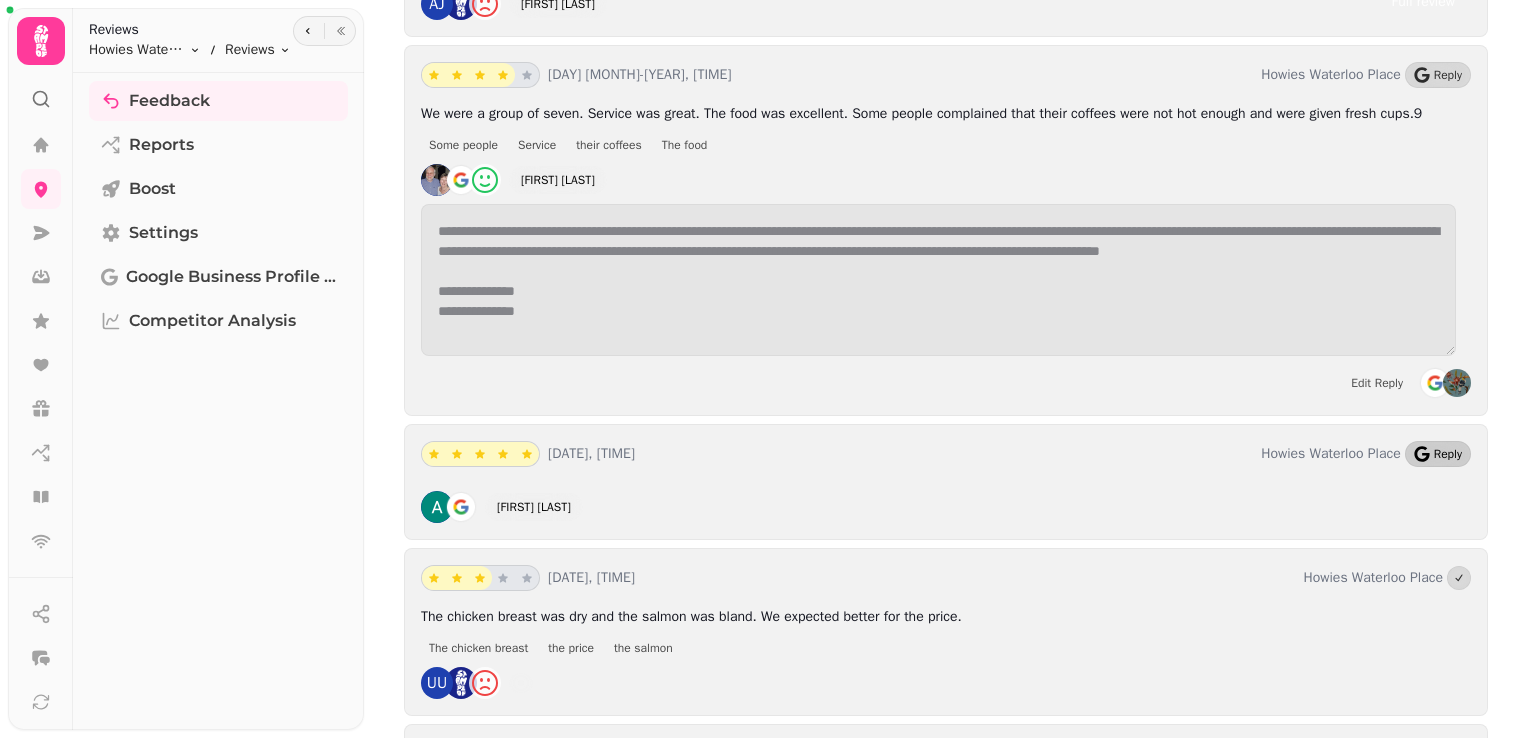 click on "Reply" at bounding box center [1448, 454] 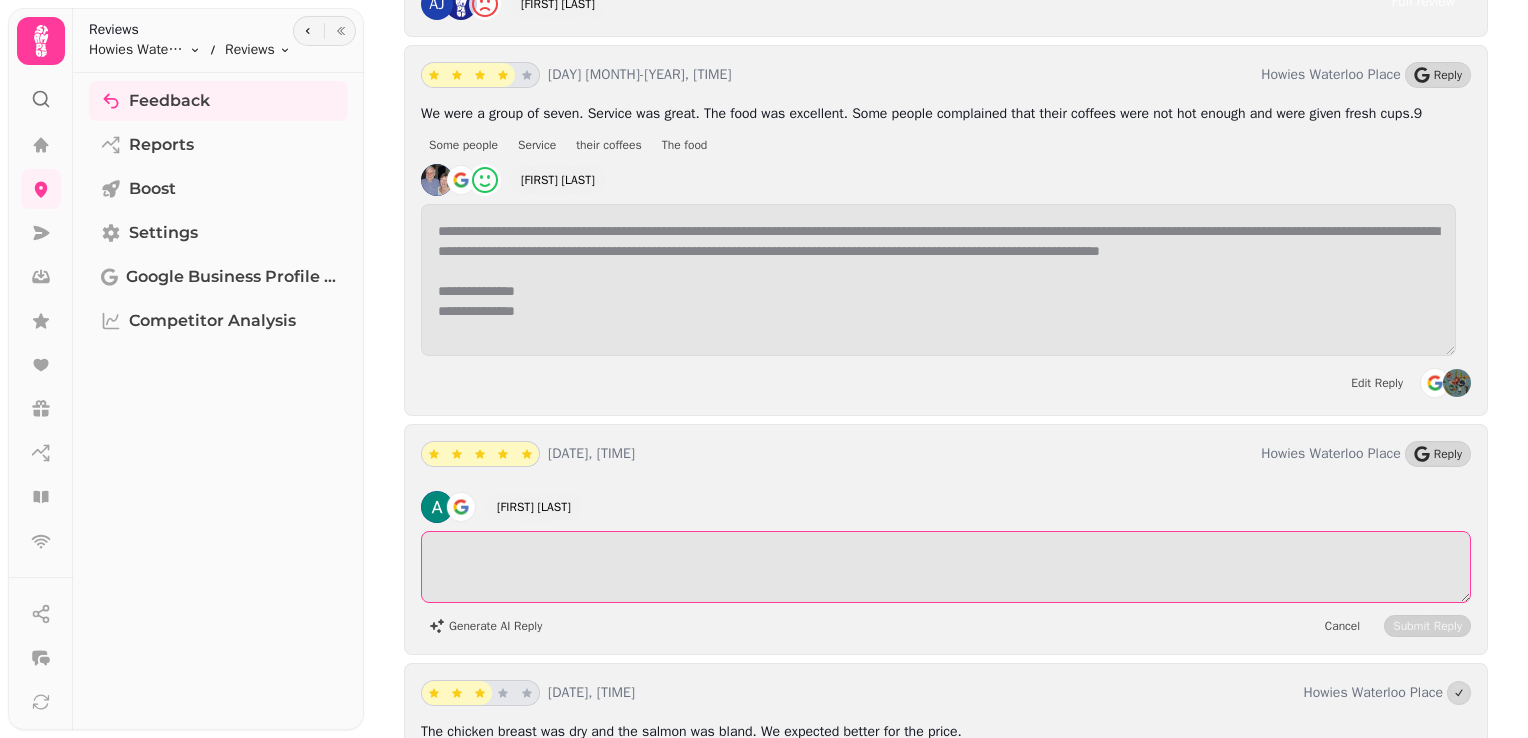click at bounding box center [946, 567] 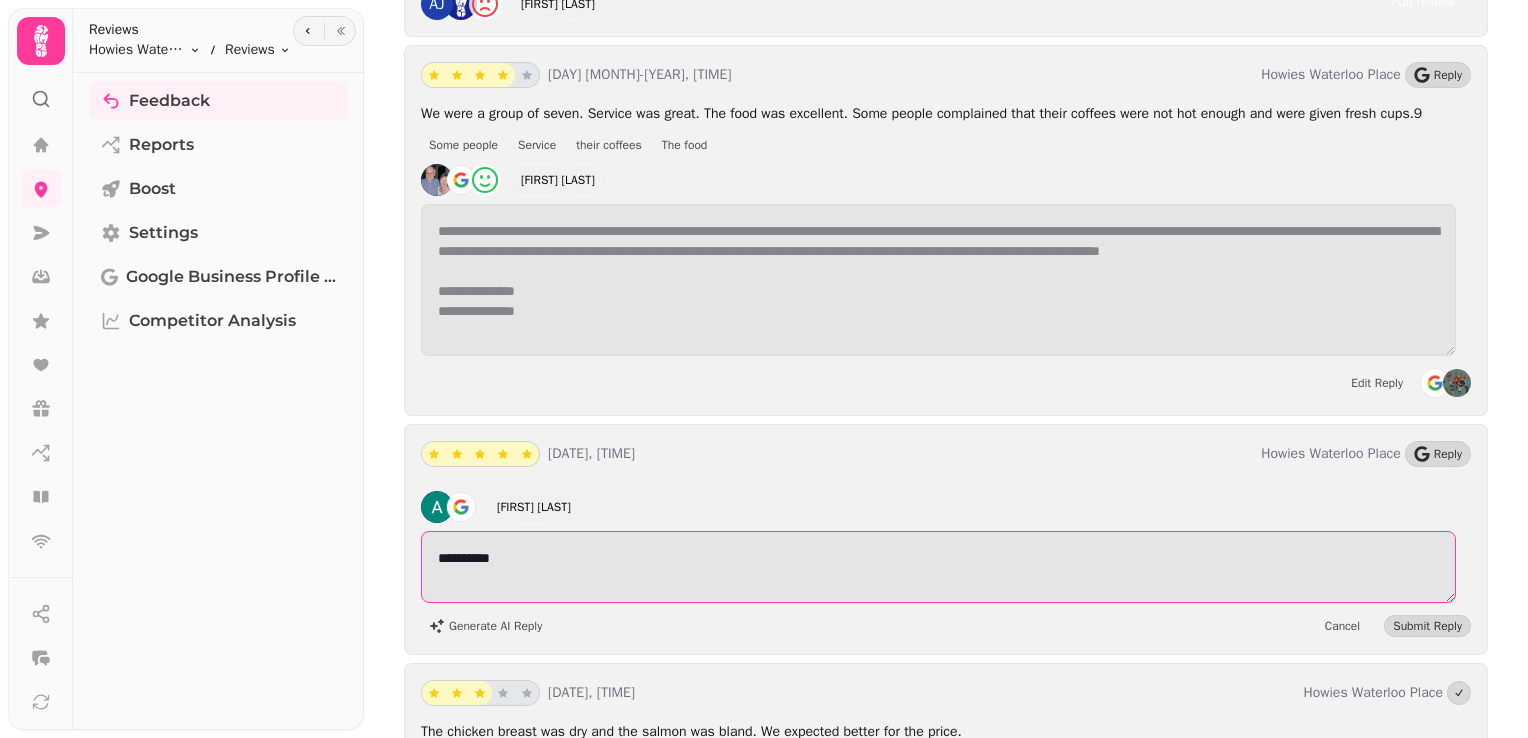 drag, startPoint x: 627, startPoint y: 461, endPoint x: 379, endPoint y: 468, distance: 248.09877 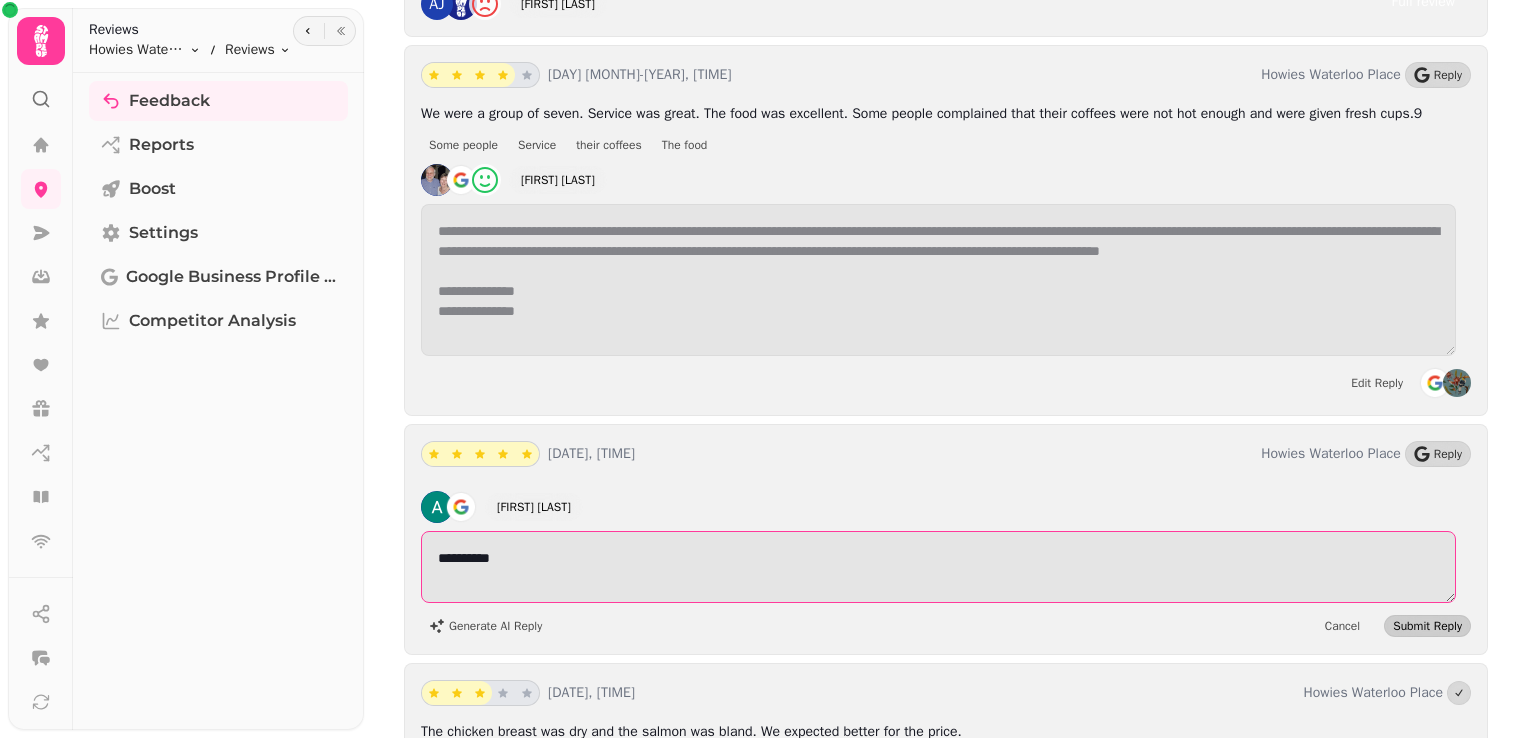 type on "**********" 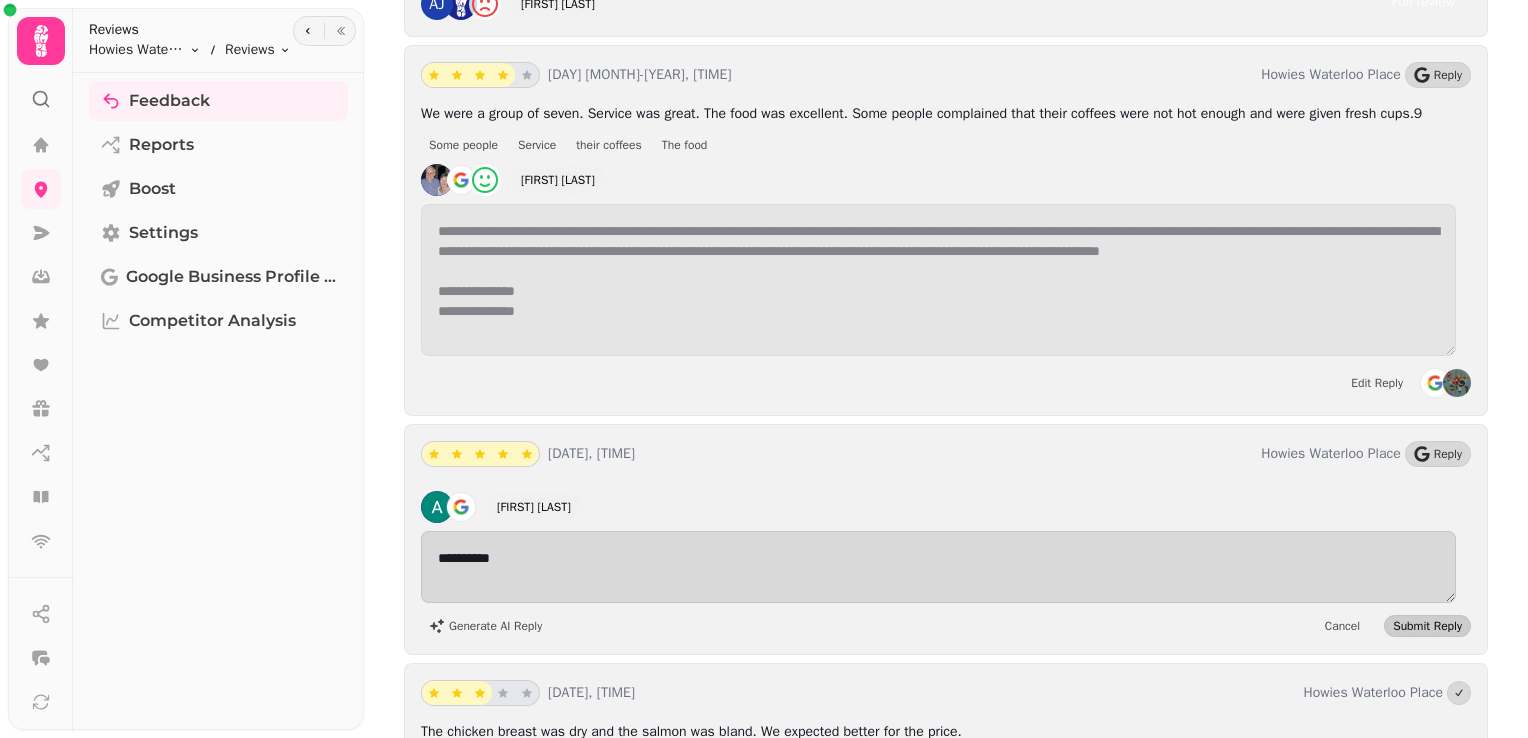 click on "Submit Reply" at bounding box center (1427, 626) 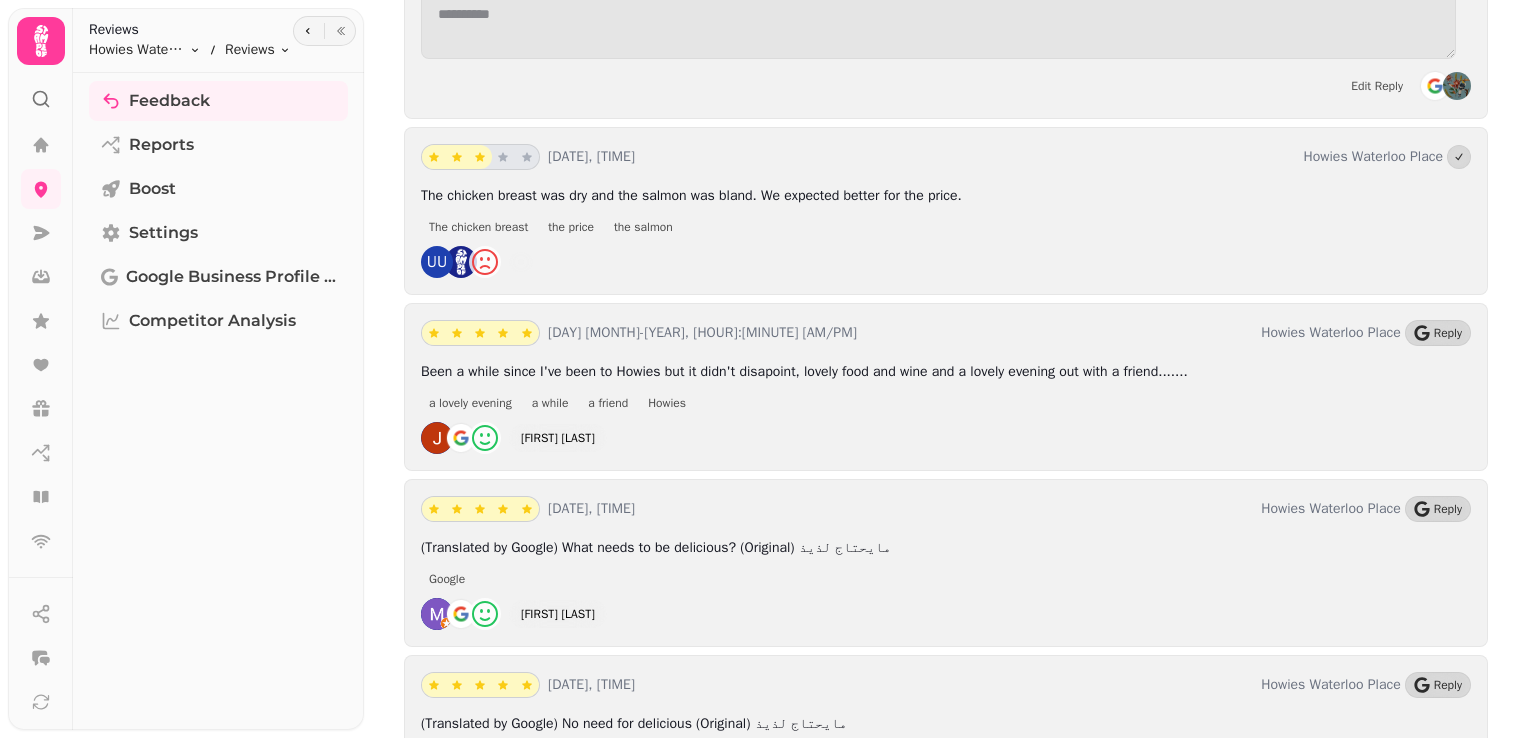 scroll, scrollTop: 16319, scrollLeft: 0, axis: vertical 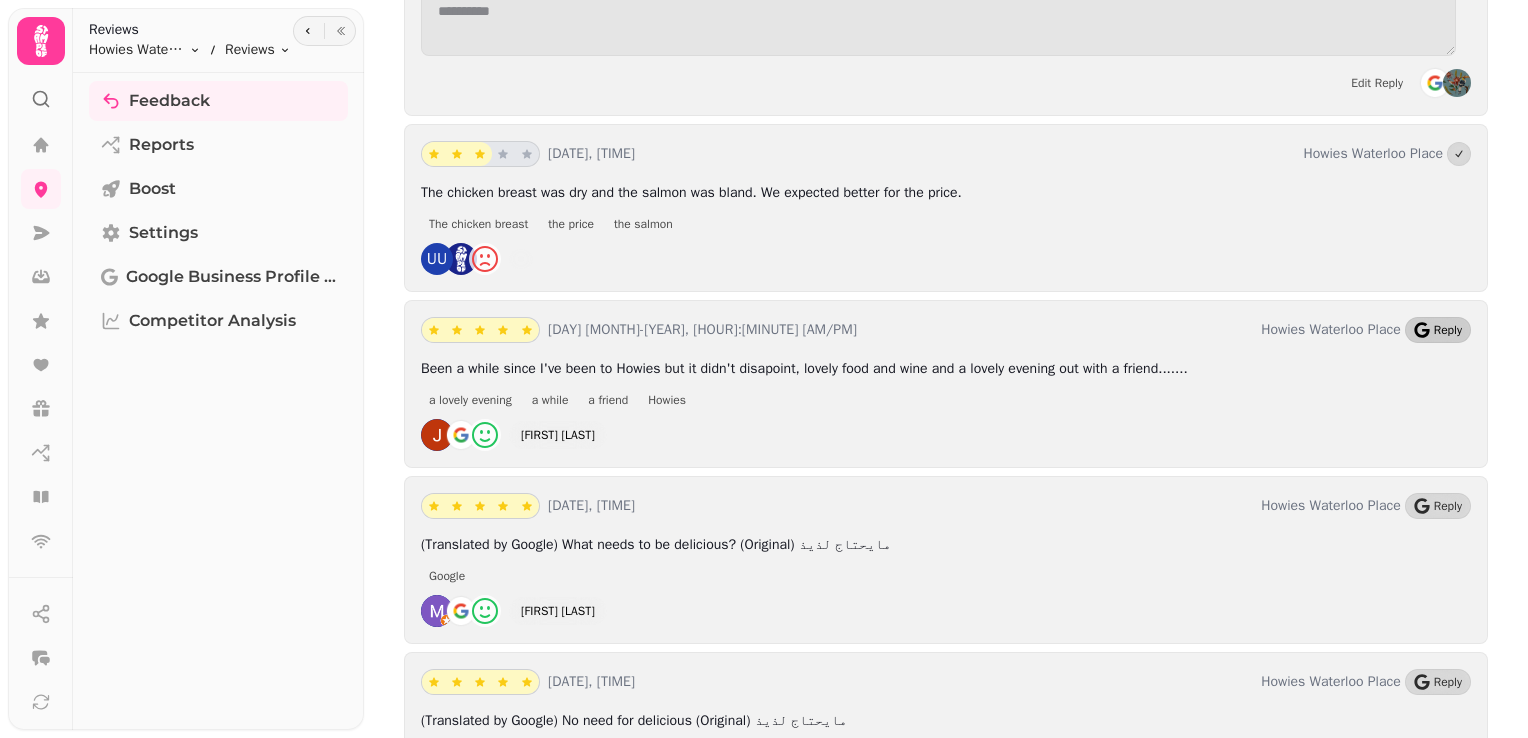 click on "Reply" at bounding box center (1438, 330) 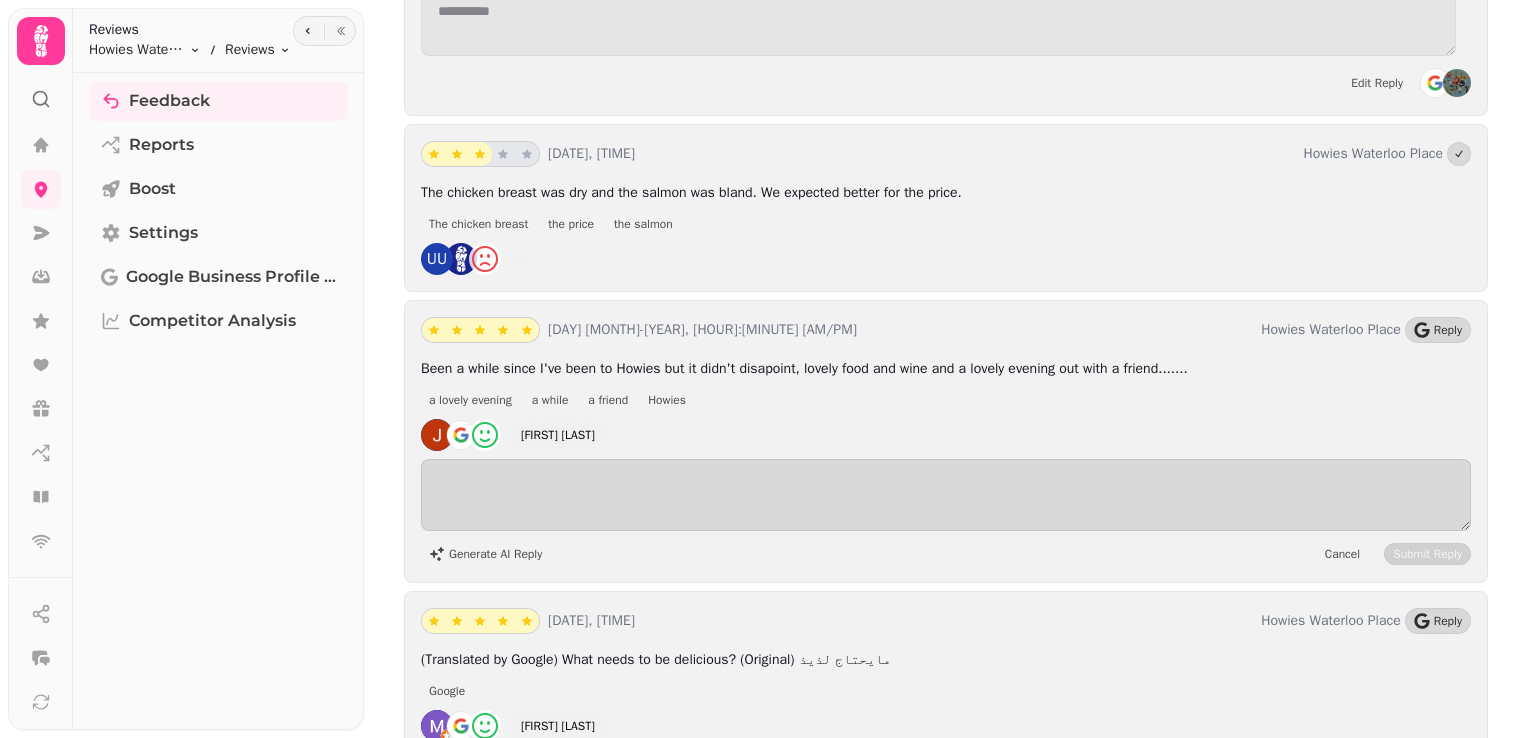 click on "23rd Jul-25, 8:31 am Howies Waterloo Place  Reply Been a while since I've been to Howies but it didn't disapoint, lovely food and wine and a lovely evening out with a friend....... a lovely evening a while a friend Howies Joolz Geddes Generate AI Reply Cancel Submit Reply" at bounding box center (946, 441) 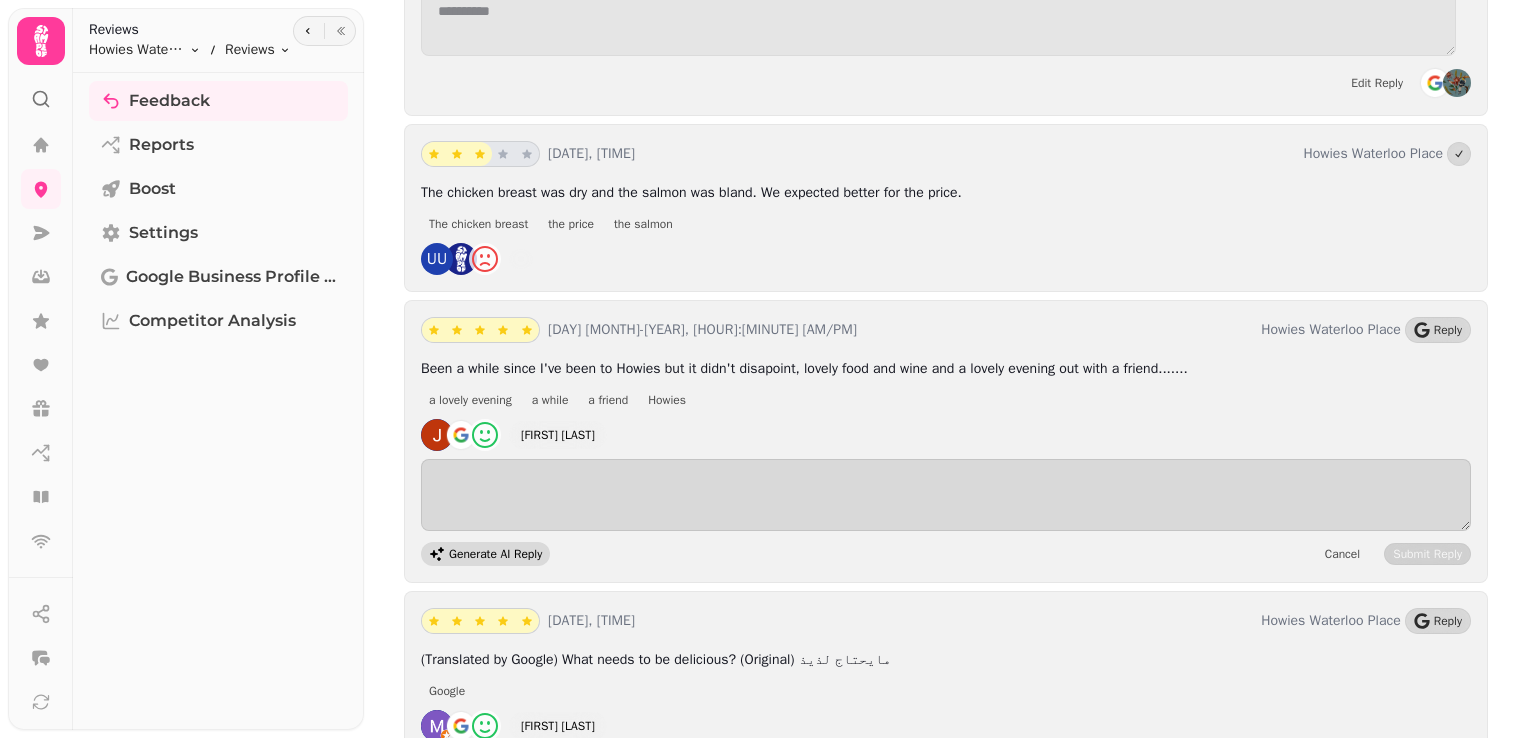 click on "Generate AI Reply" at bounding box center (495, 554) 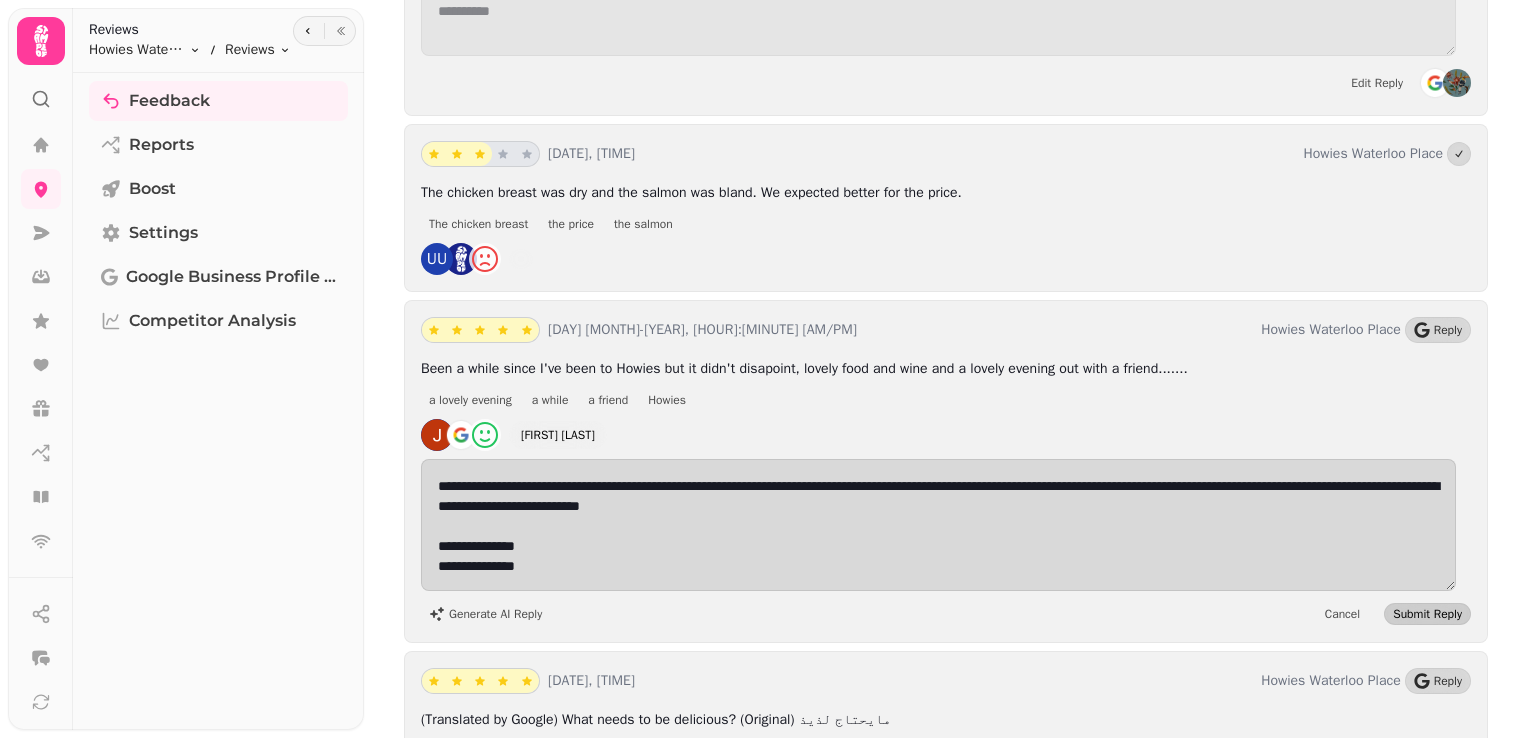 click on "Submit Reply" at bounding box center (1427, 614) 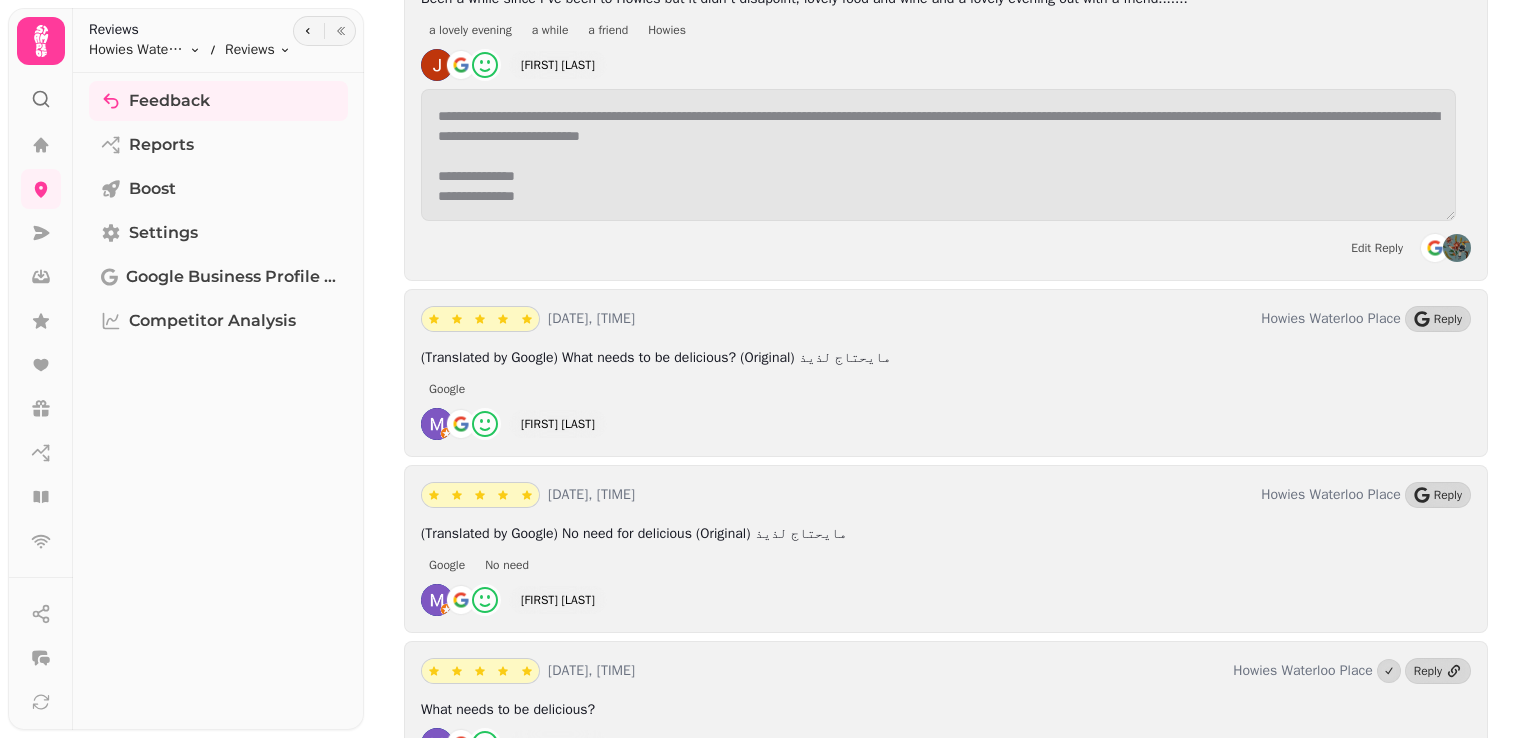 scroll, scrollTop: 16691, scrollLeft: 0, axis: vertical 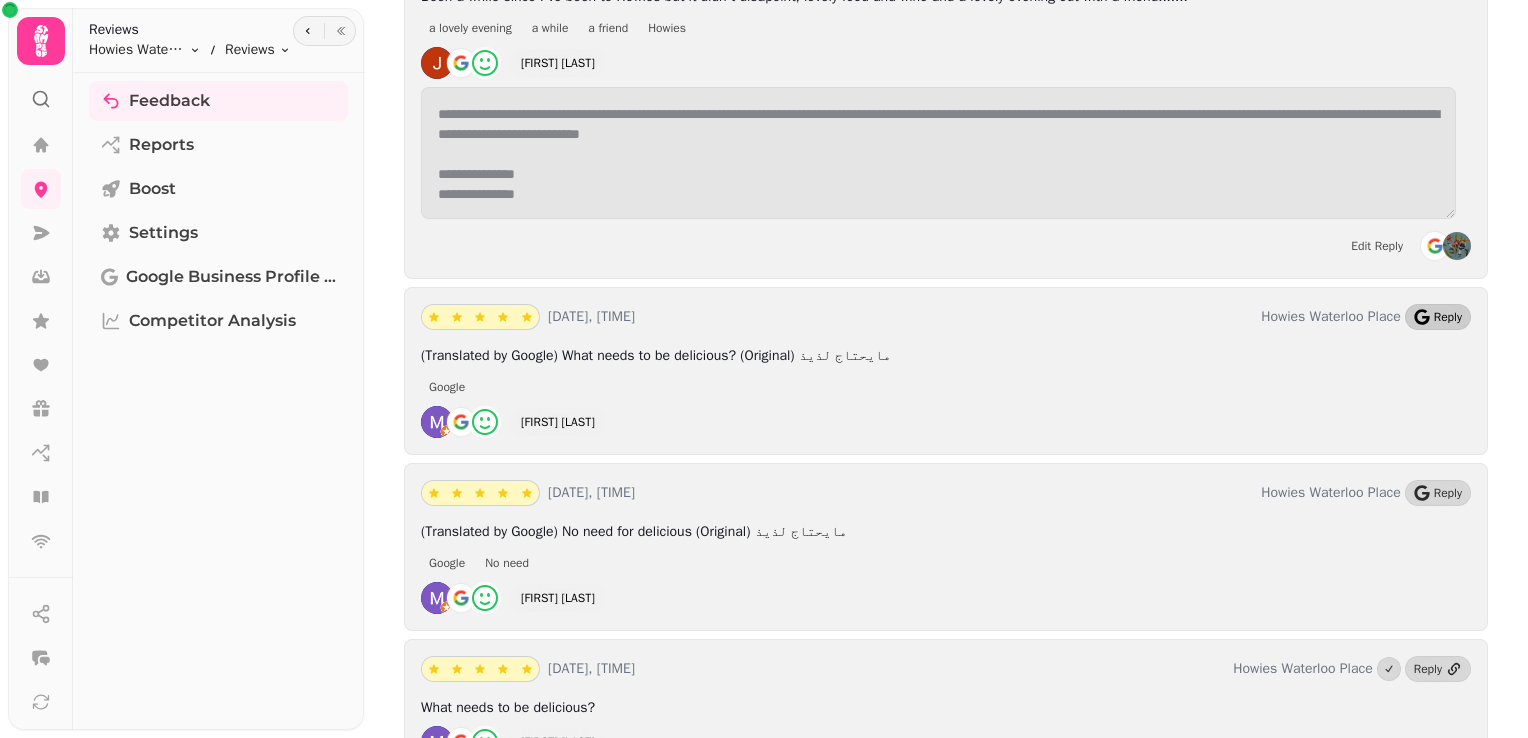 click on "Reply" at bounding box center (1438, 317) 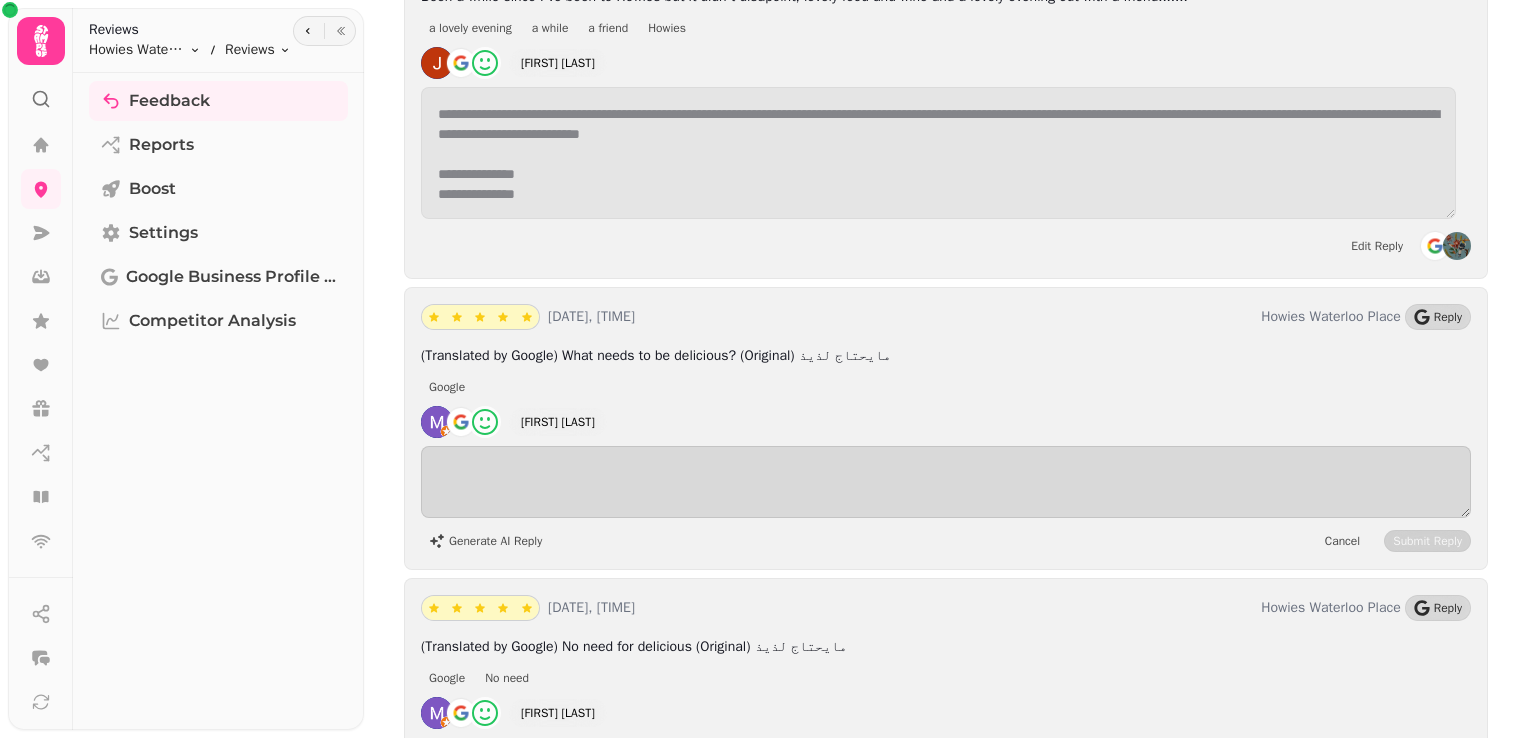scroll, scrollTop: 16692, scrollLeft: 0, axis: vertical 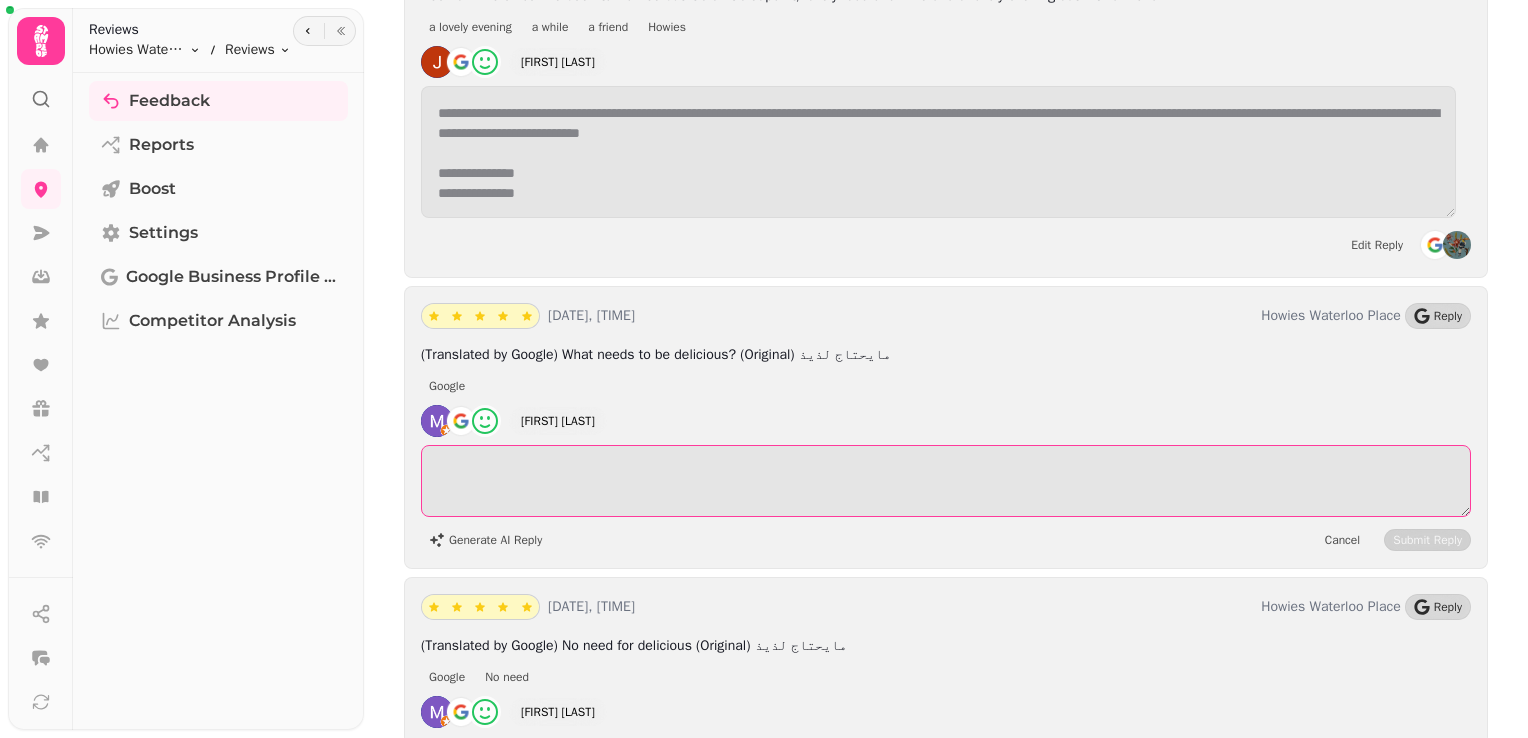 click at bounding box center [946, 481] 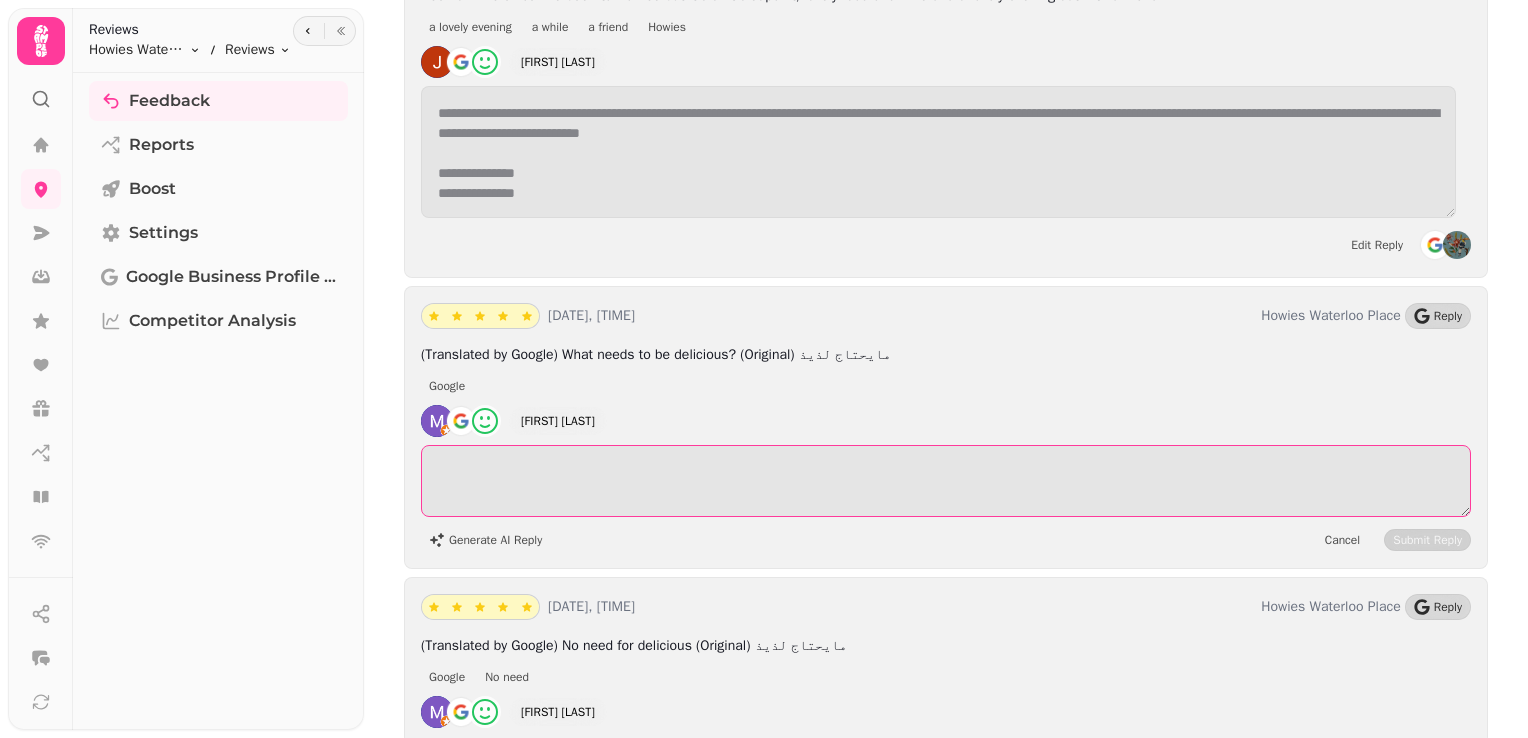paste on "**********" 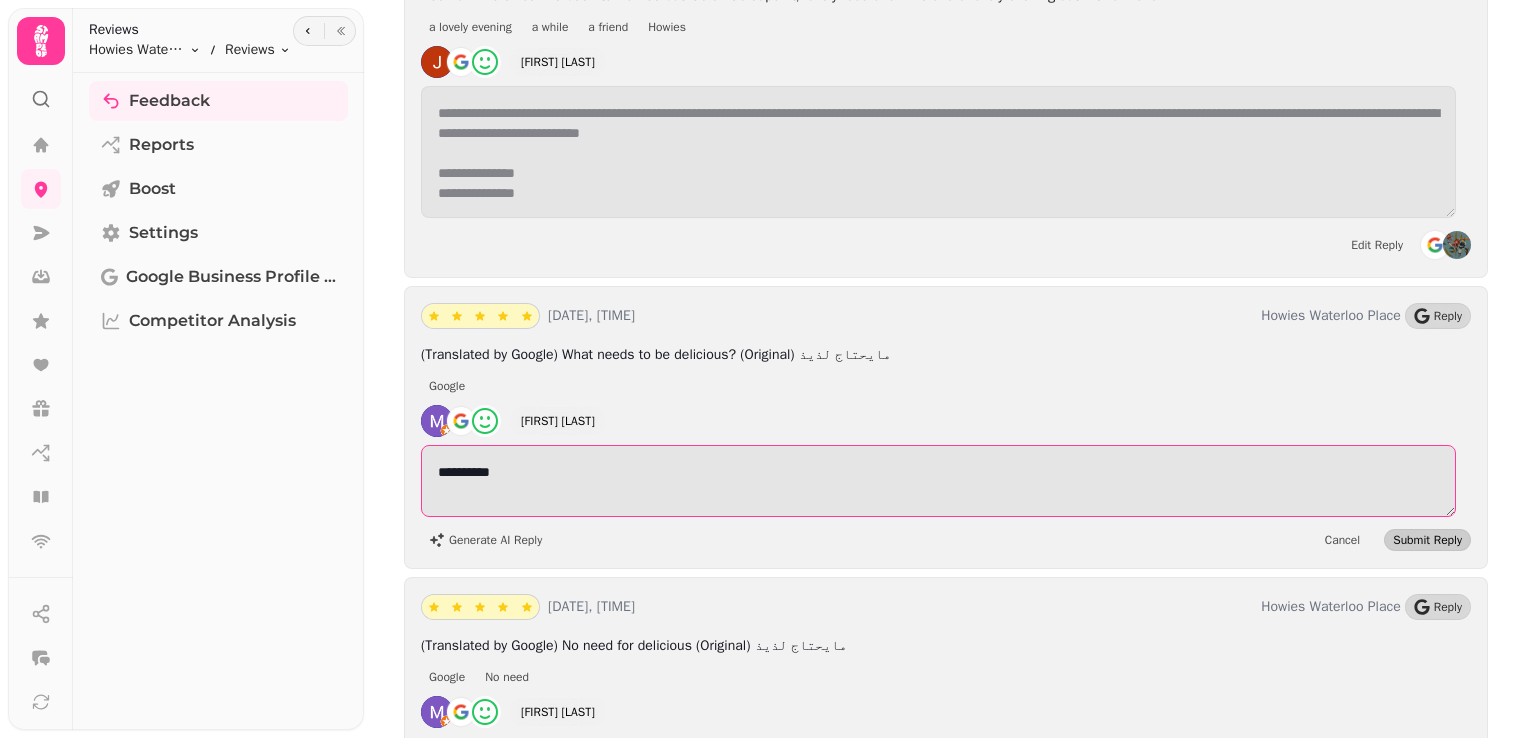 type on "**********" 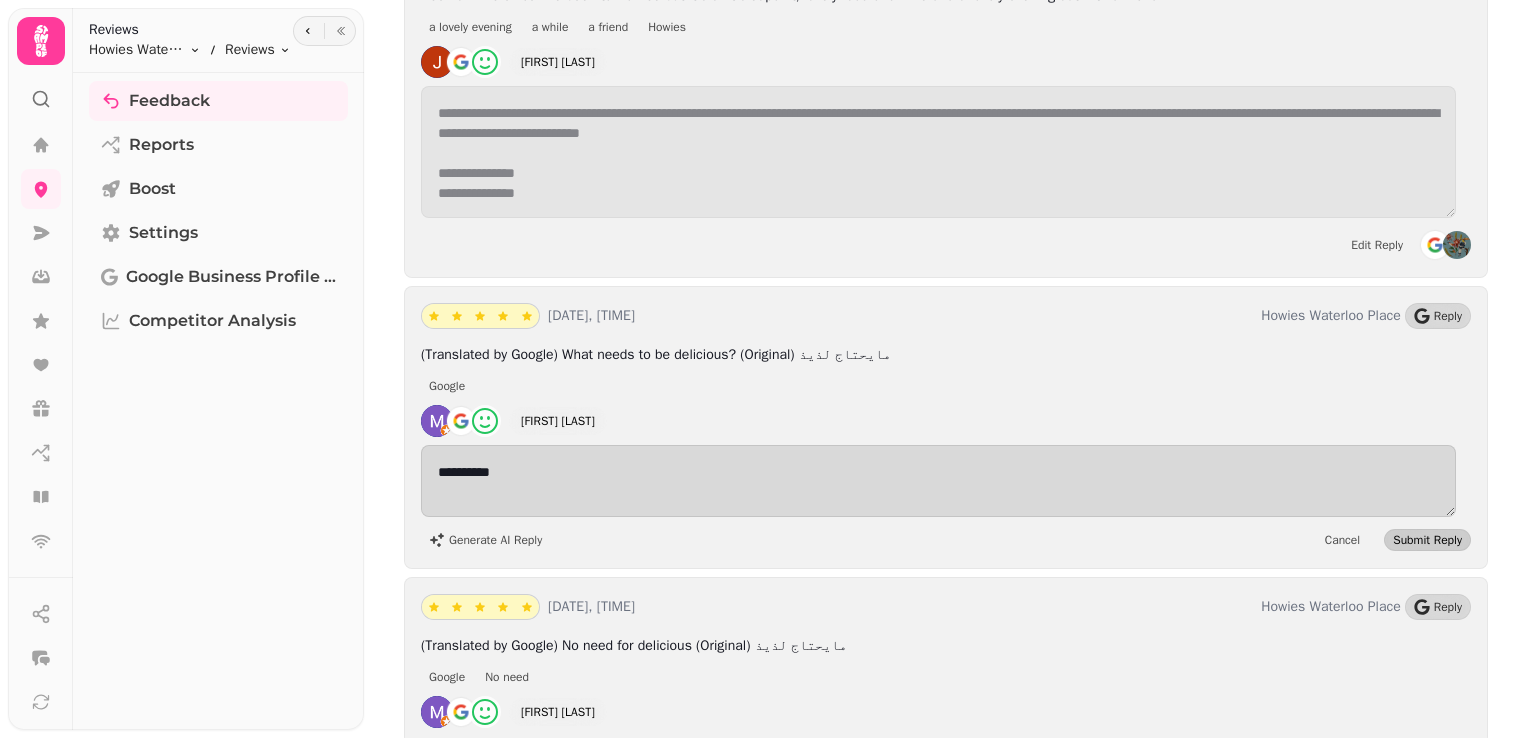 click on "Submit Reply" at bounding box center [1427, 540] 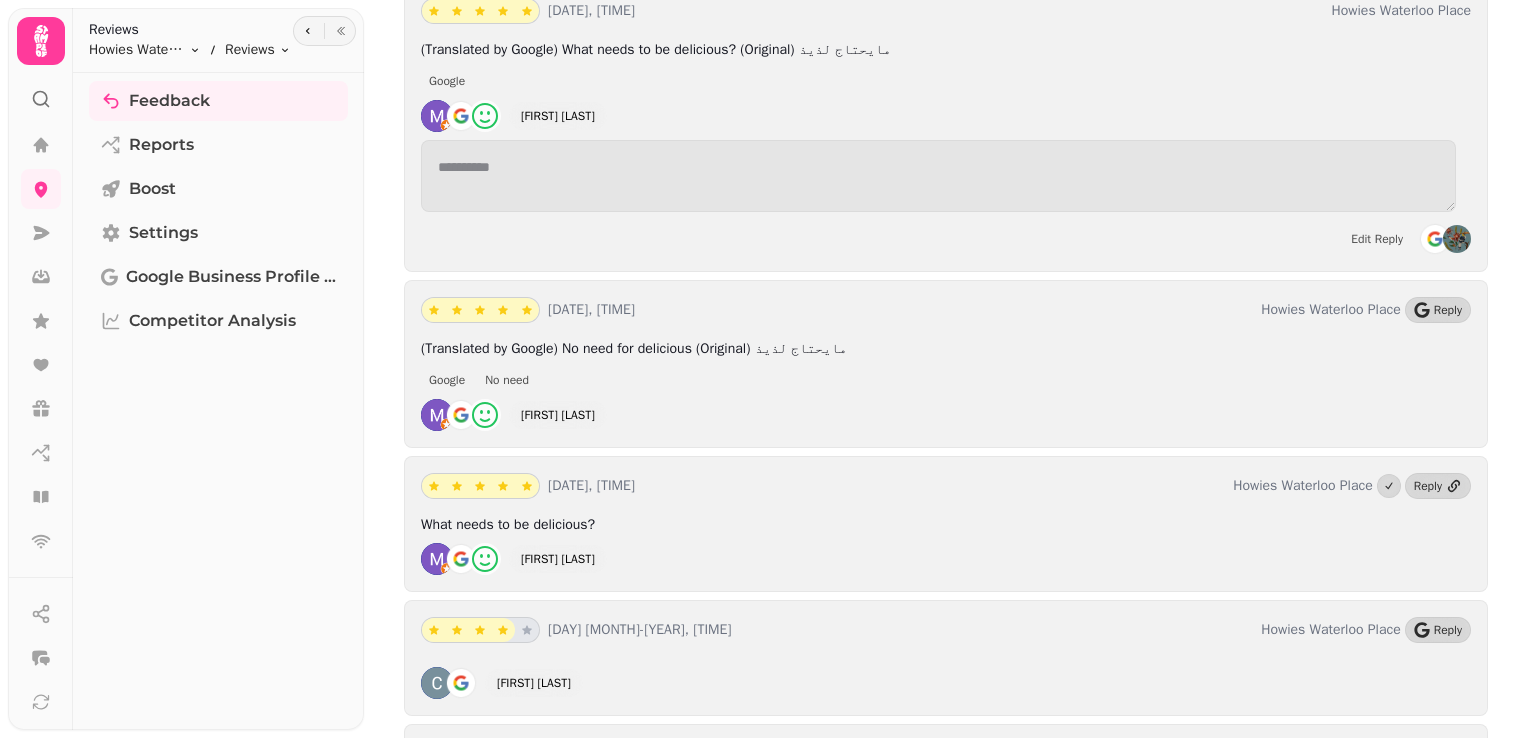 scroll, scrollTop: 16950, scrollLeft: 0, axis: vertical 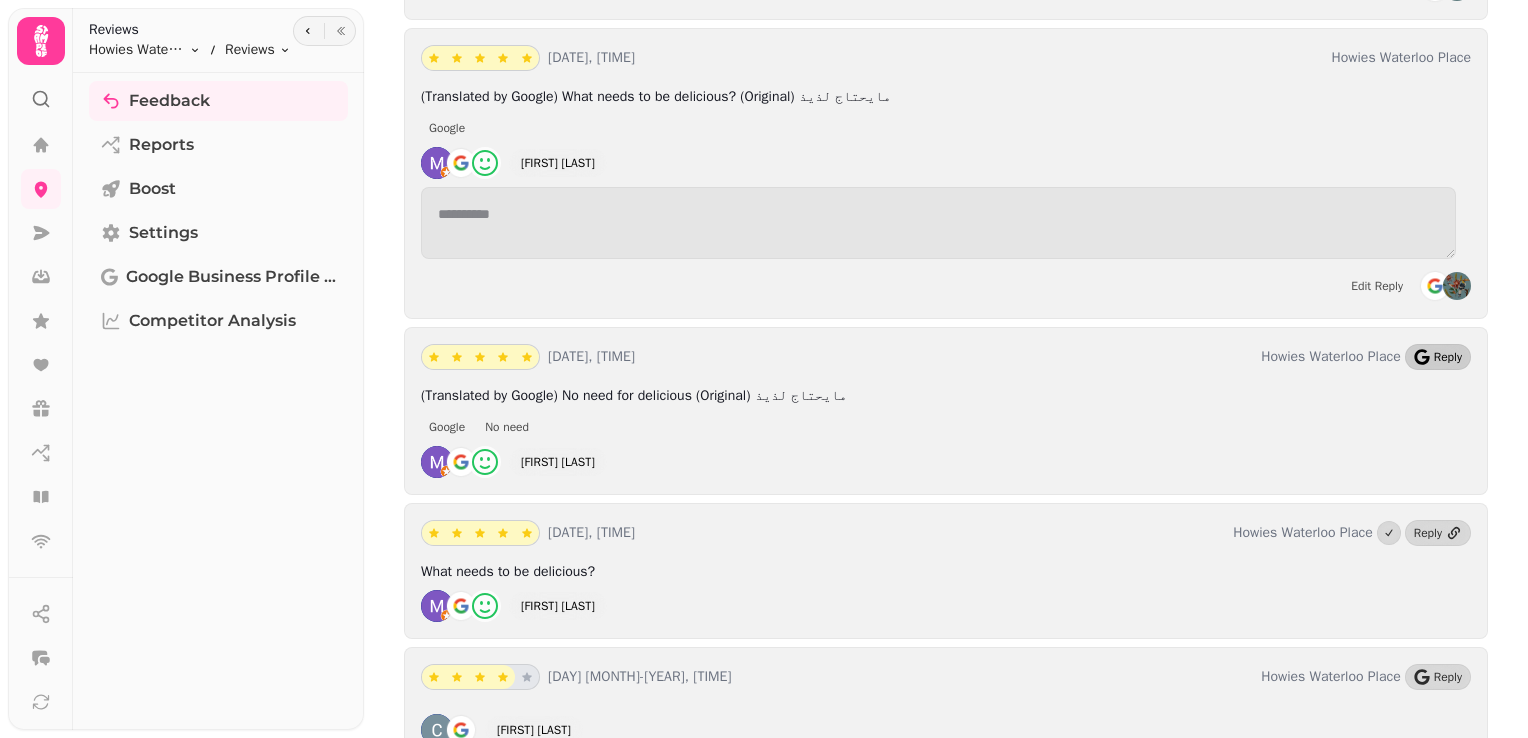 click on "Reply" at bounding box center [1448, 357] 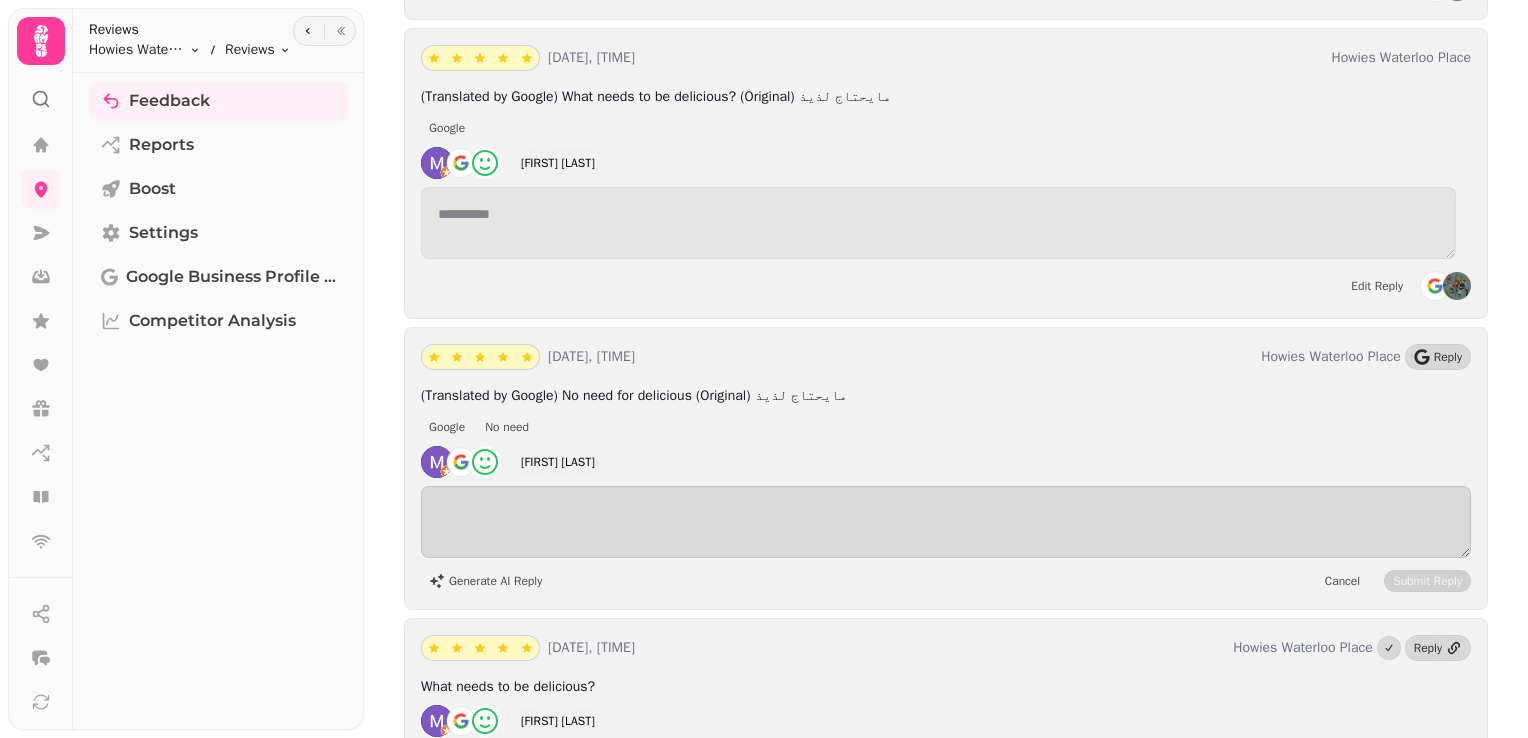 click on "(Translated by Google) No need for delicious
(Original)
مايحتاج لذيذ Google No need Meshal Al Rashdi Generate AI Reply Cancel Submit Reply" at bounding box center [946, 489] 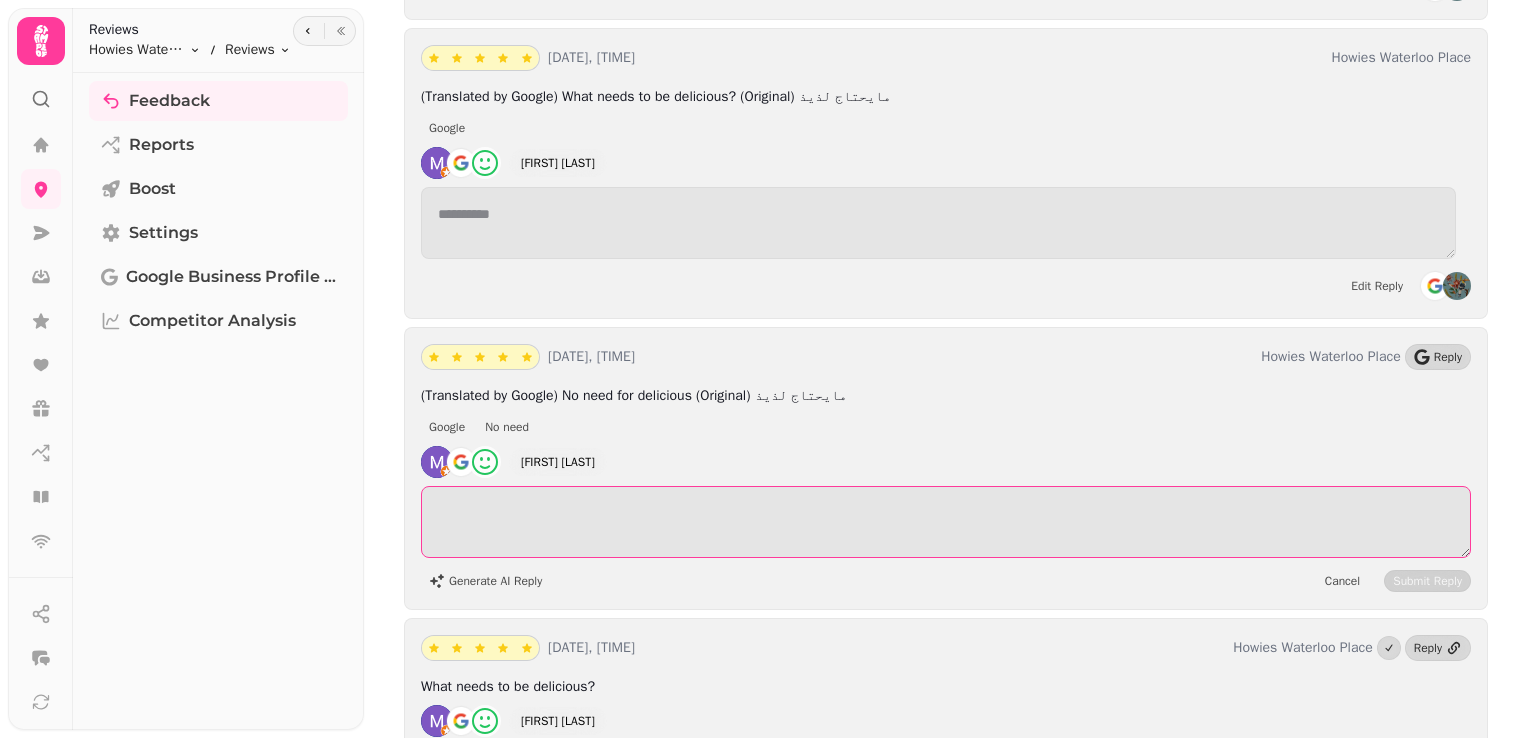 click at bounding box center [946, 522] 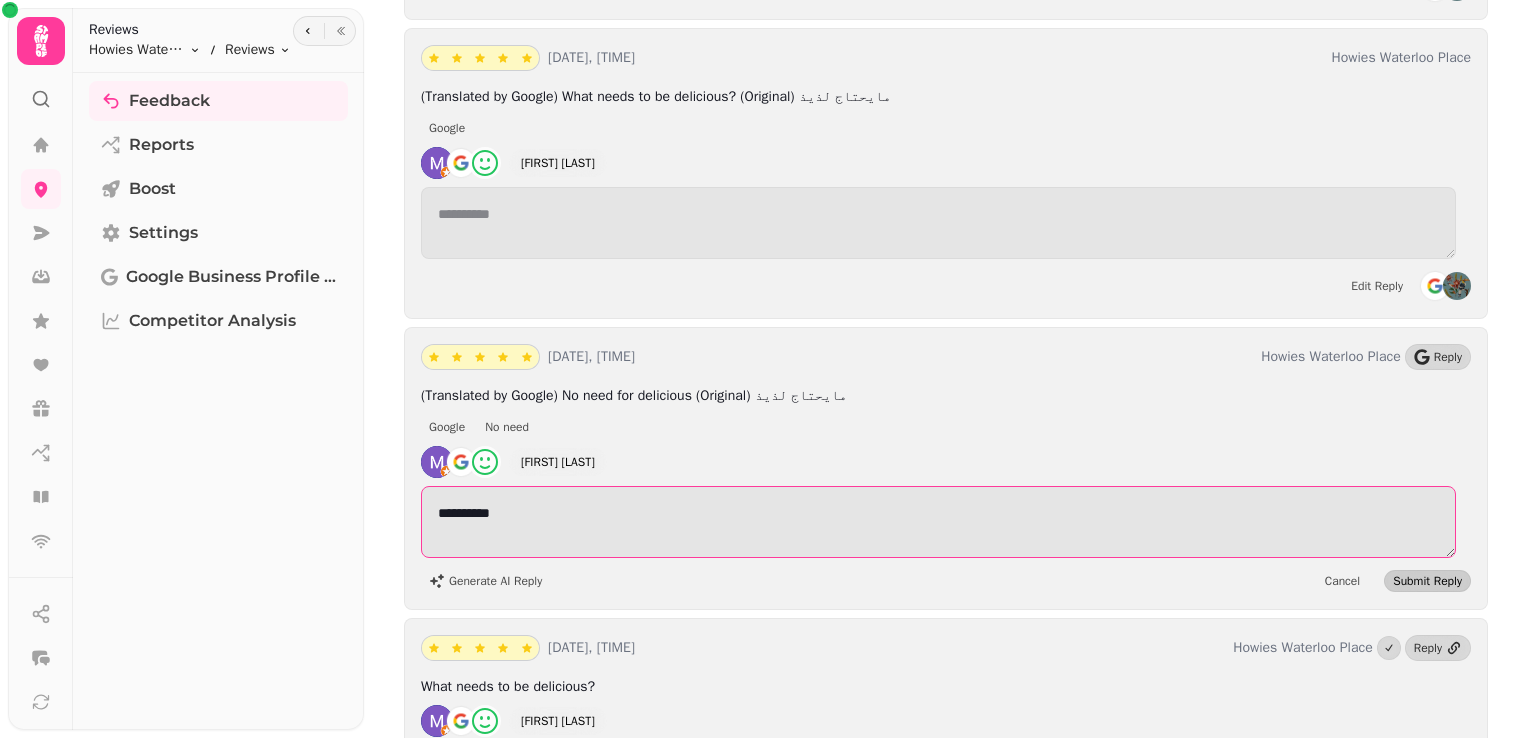 type on "**********" 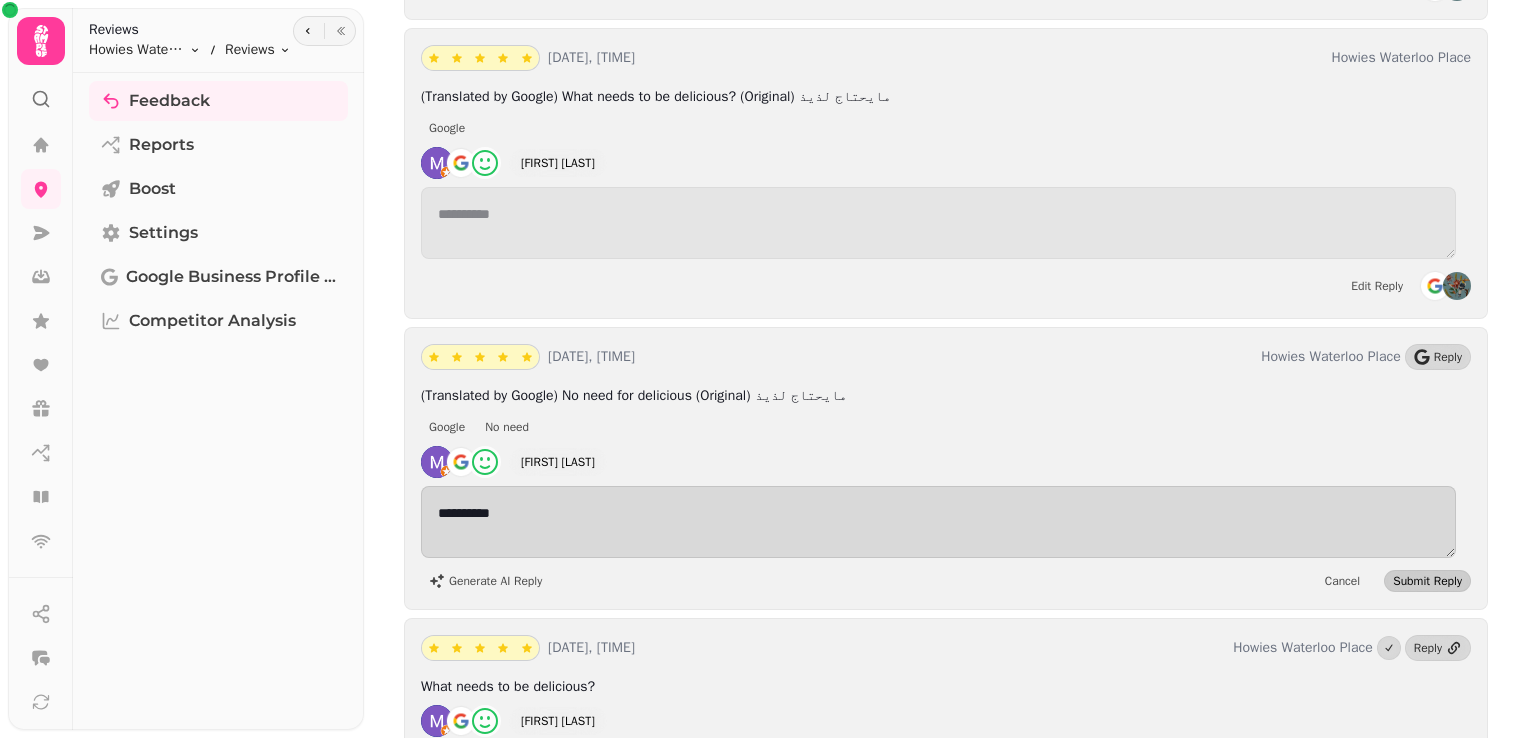 click on "Submit Reply" at bounding box center (1427, 581) 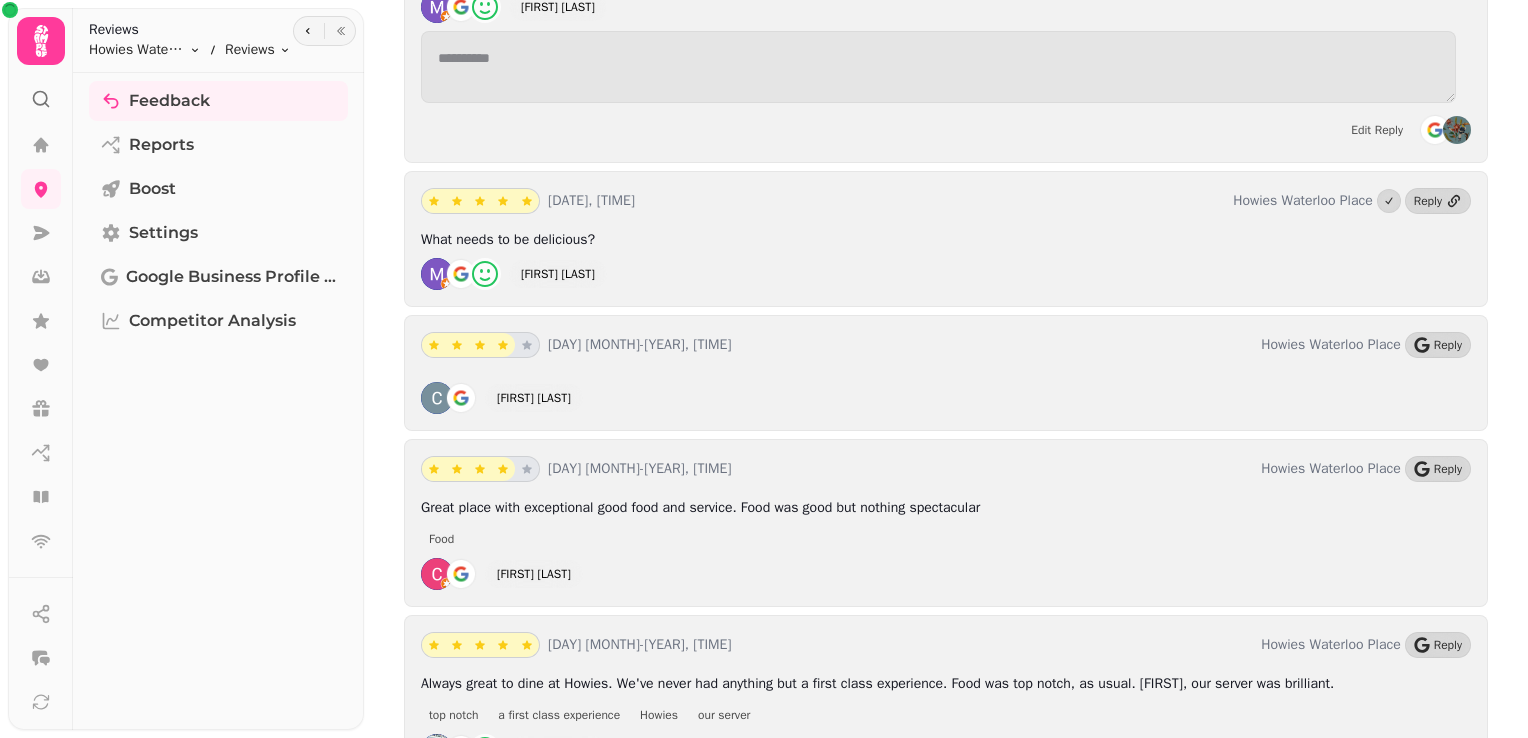scroll, scrollTop: 17408, scrollLeft: 0, axis: vertical 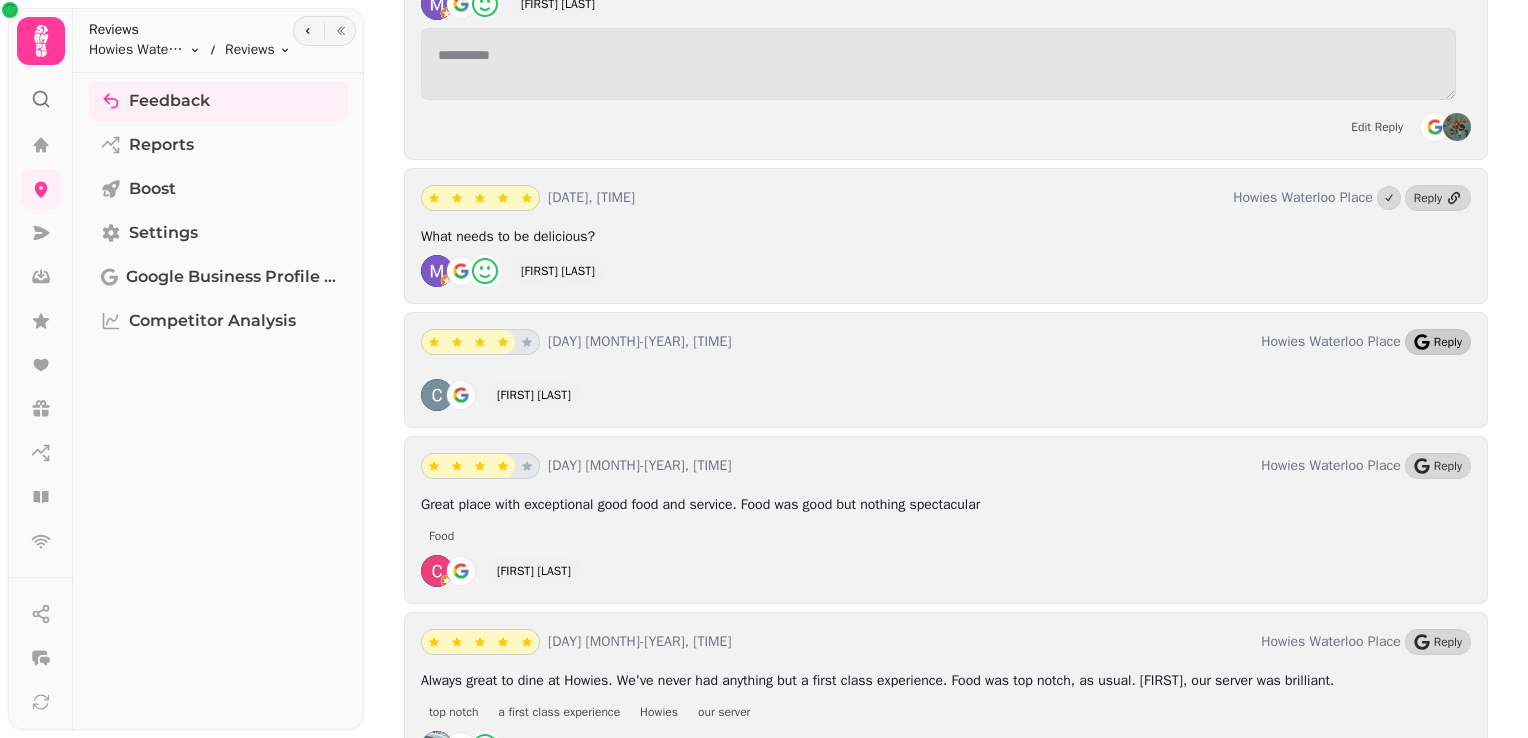 click on "Reply" at bounding box center (1448, 342) 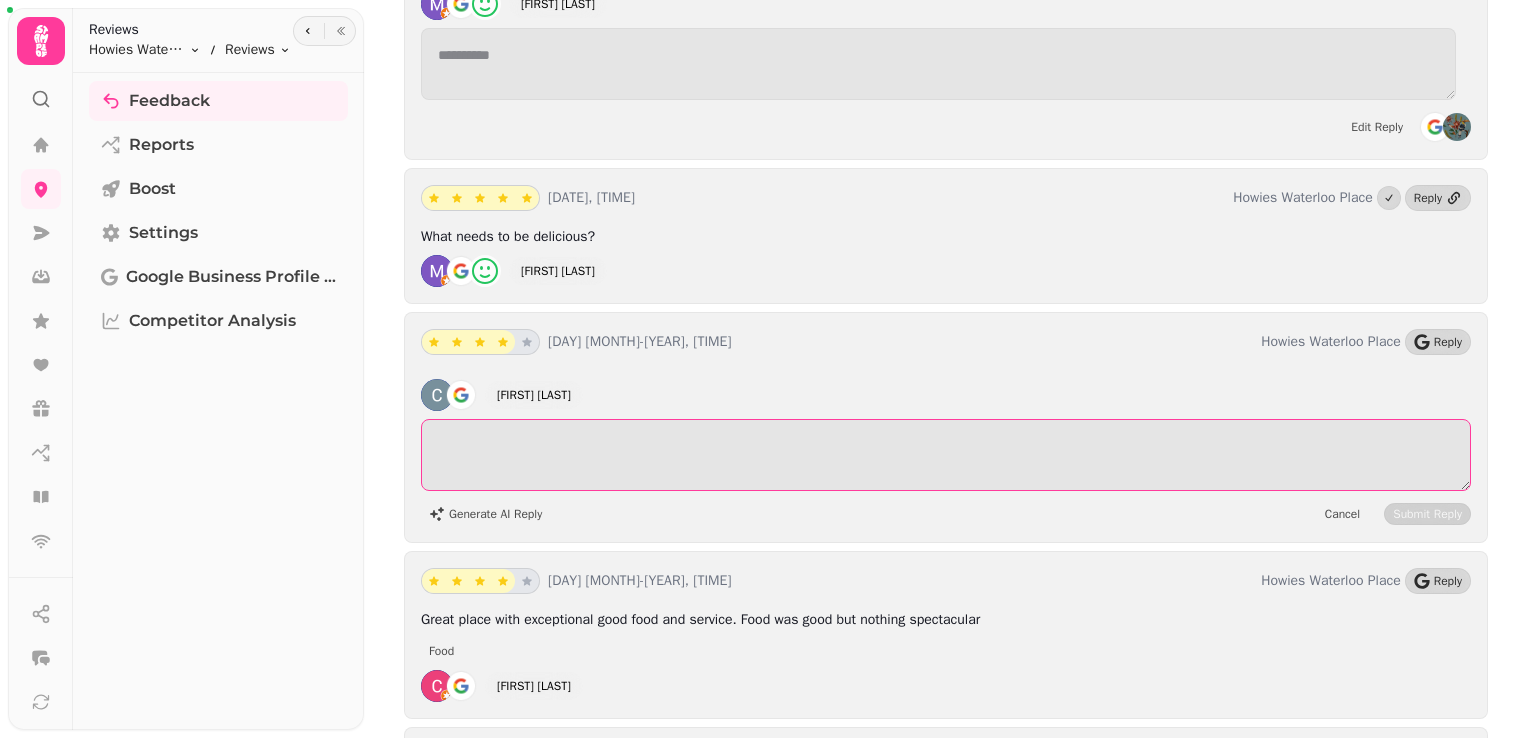click at bounding box center (946, 455) 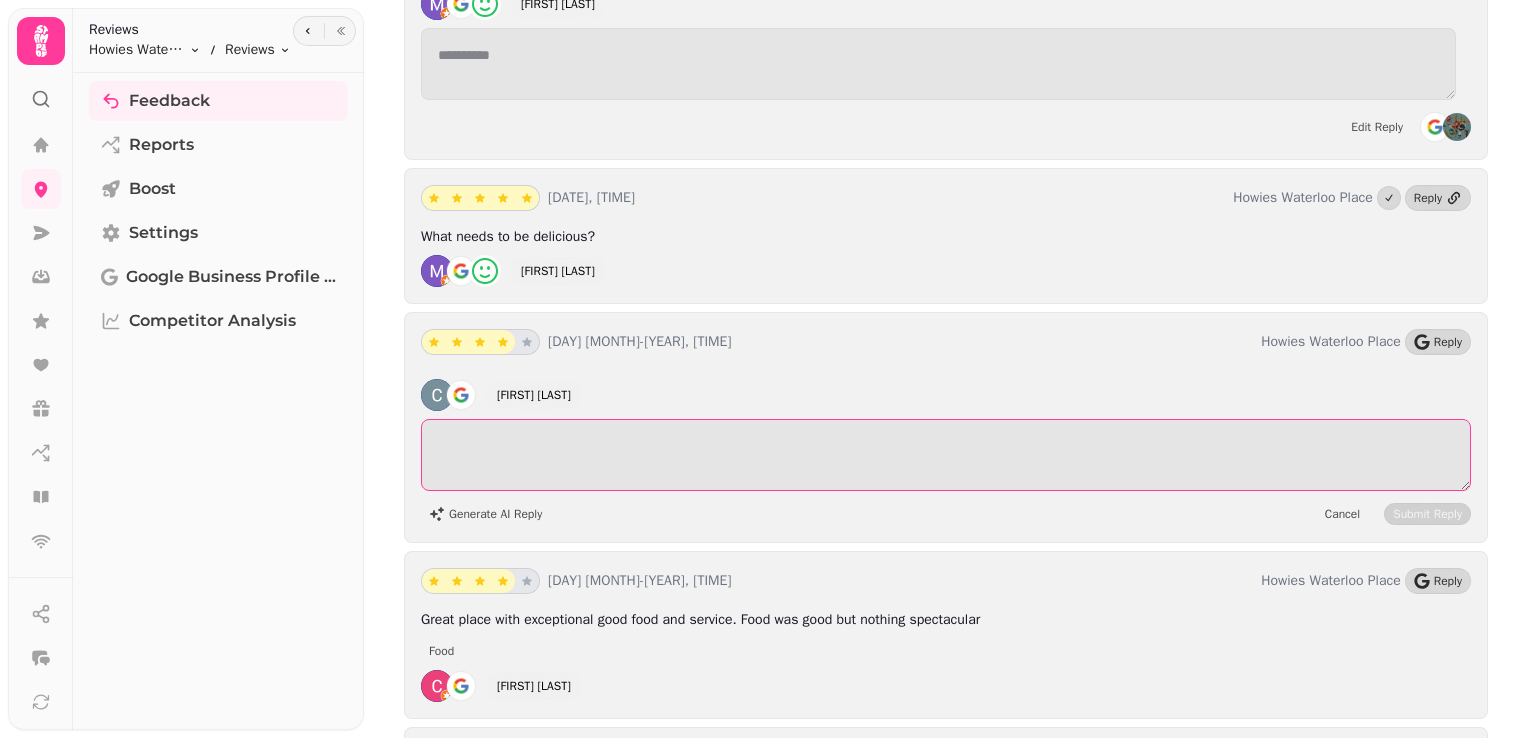 paste on "**********" 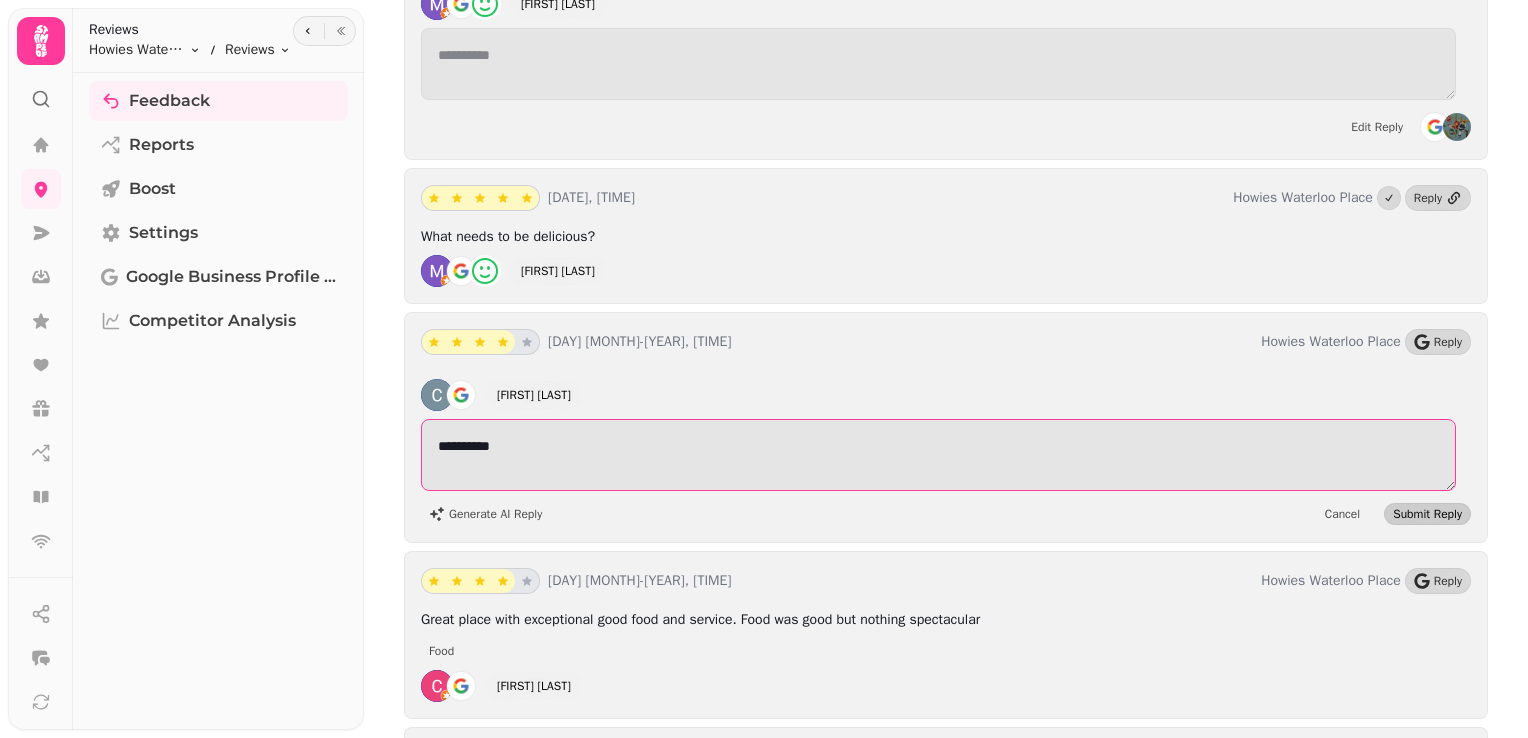 type on "**********" 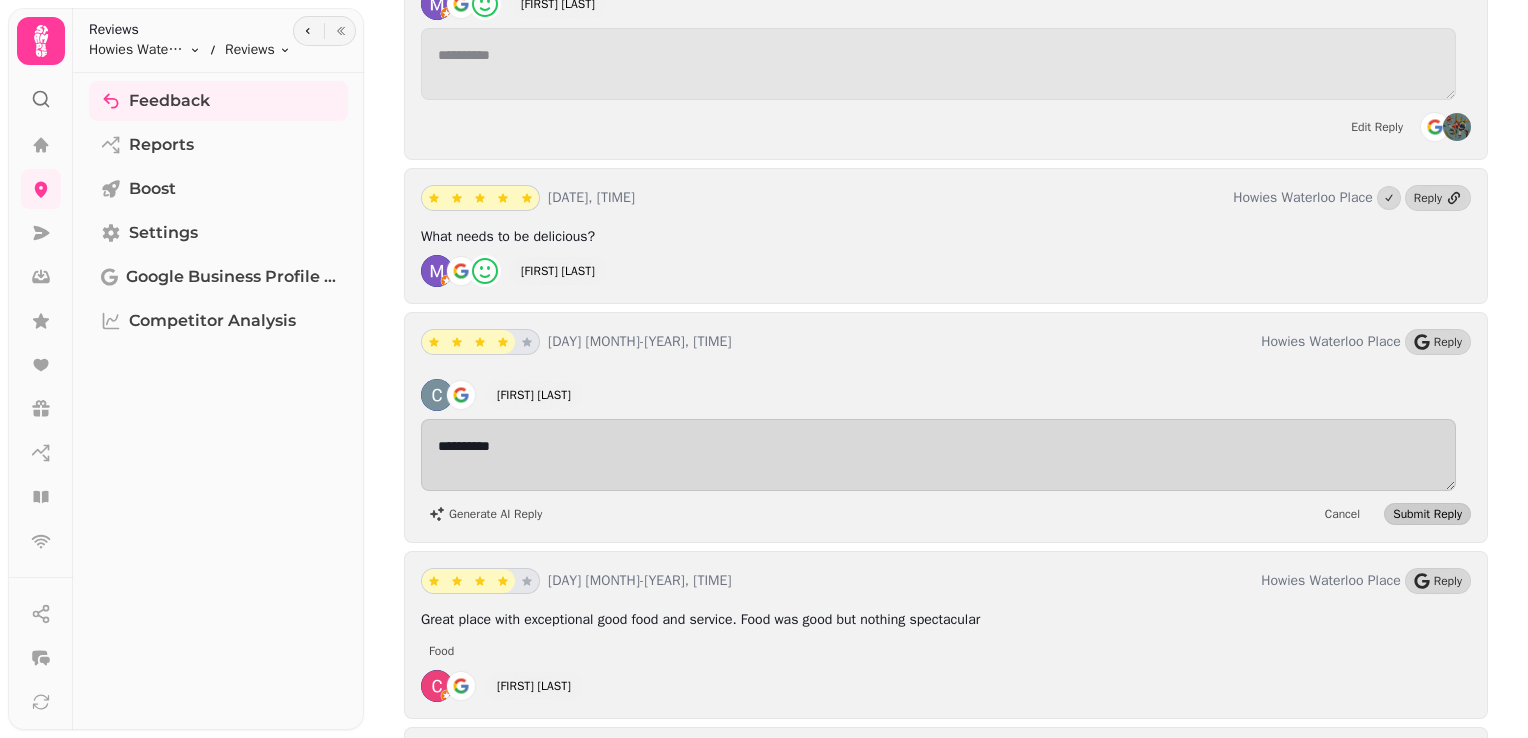 click on "Submit Reply" at bounding box center [1427, 514] 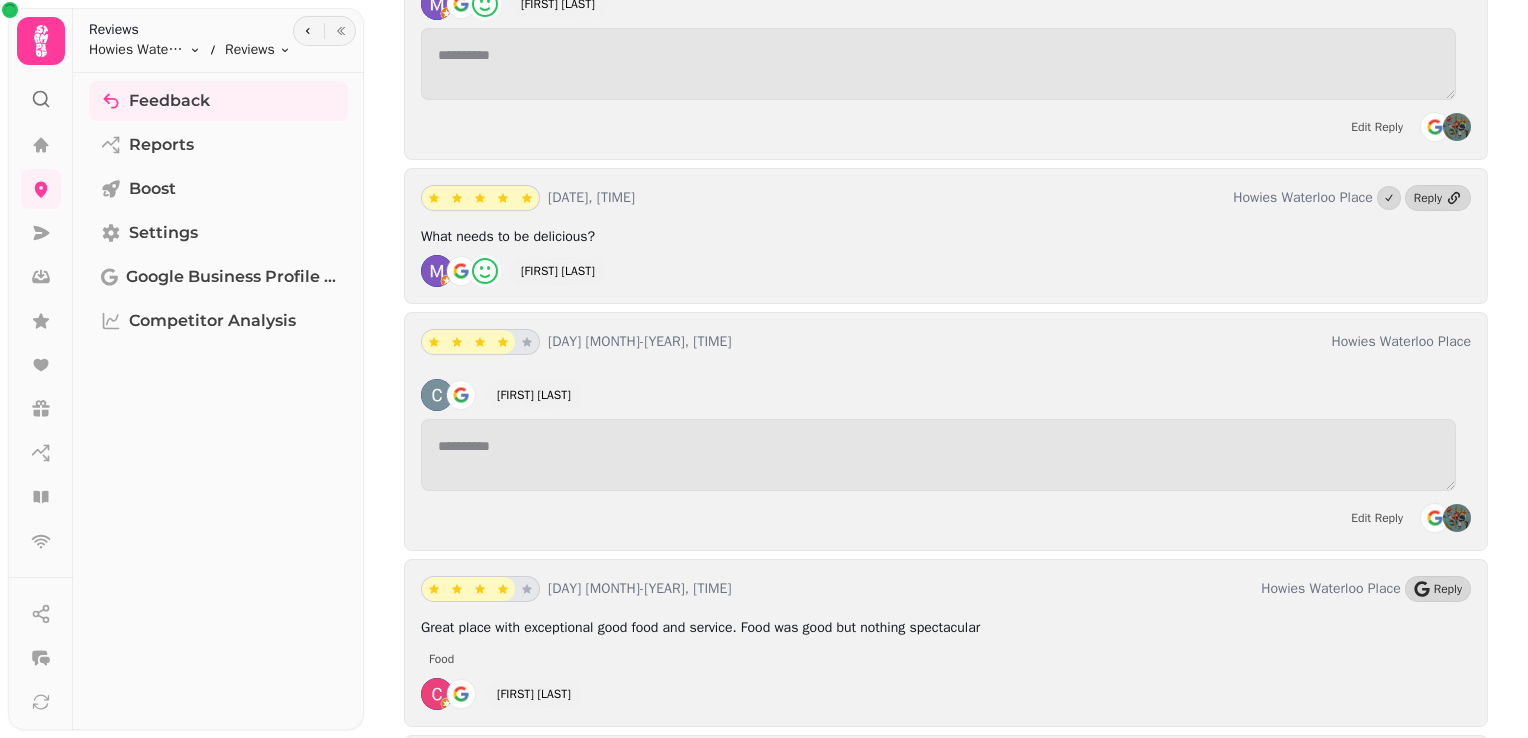 scroll, scrollTop: 17653, scrollLeft: 0, axis: vertical 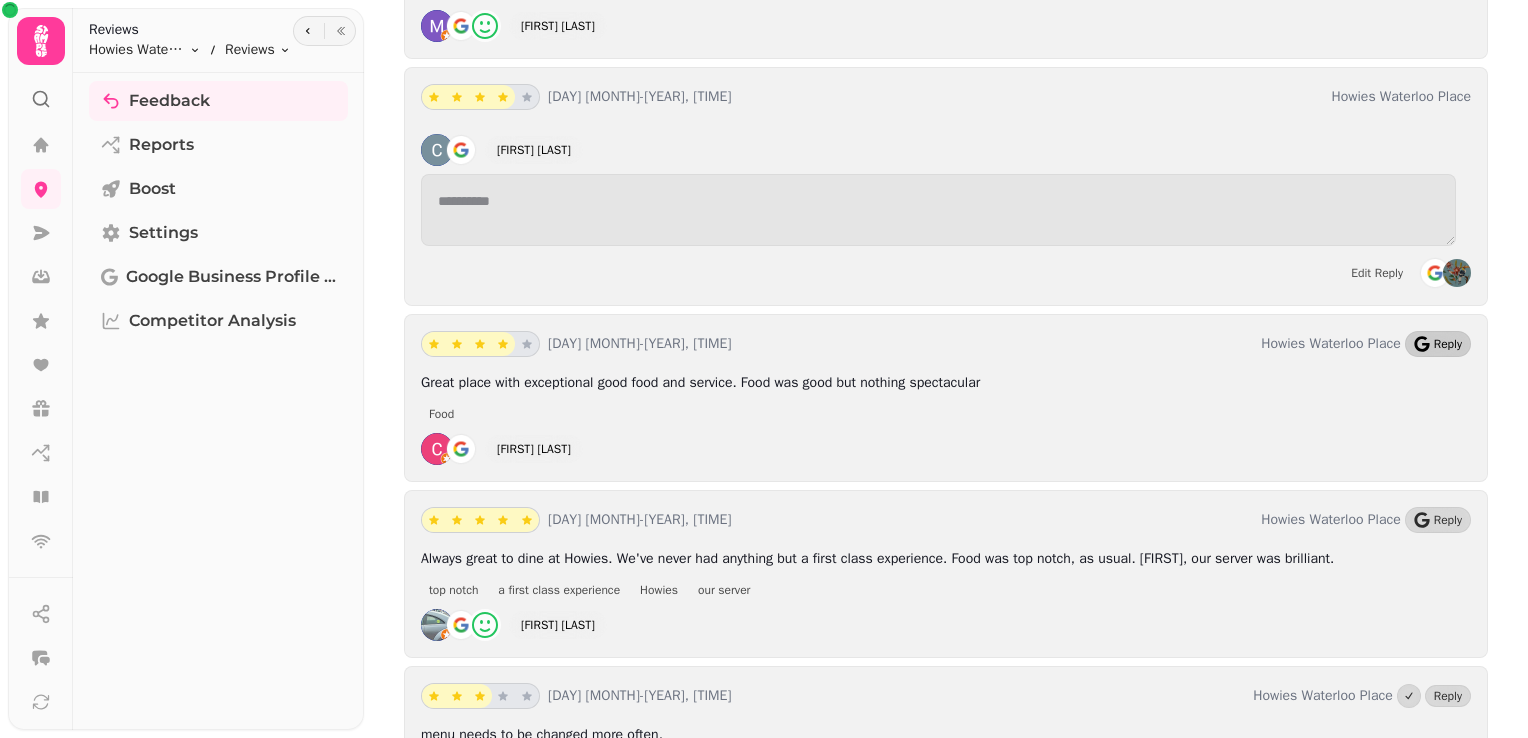 click 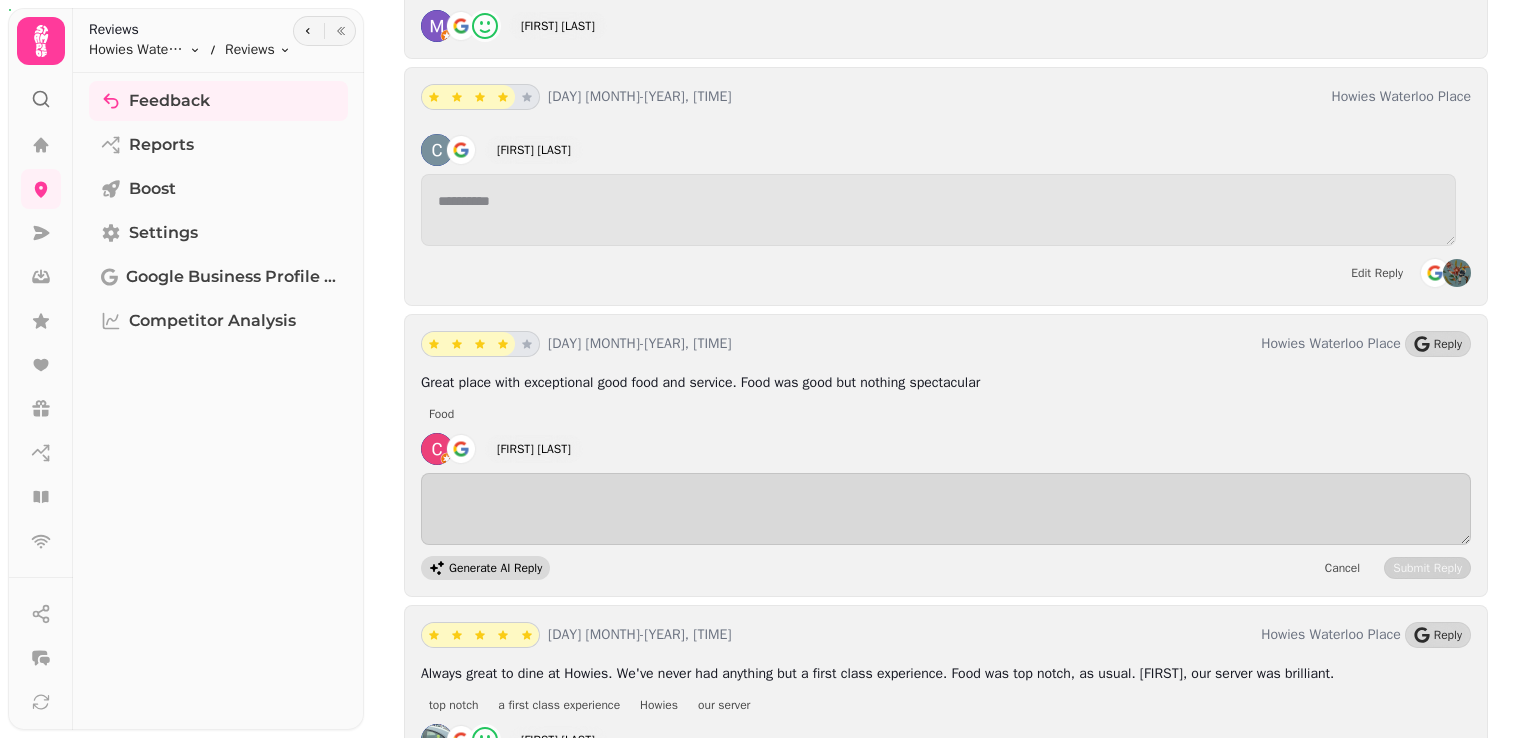 click on "Generate AI Reply" at bounding box center (495, 568) 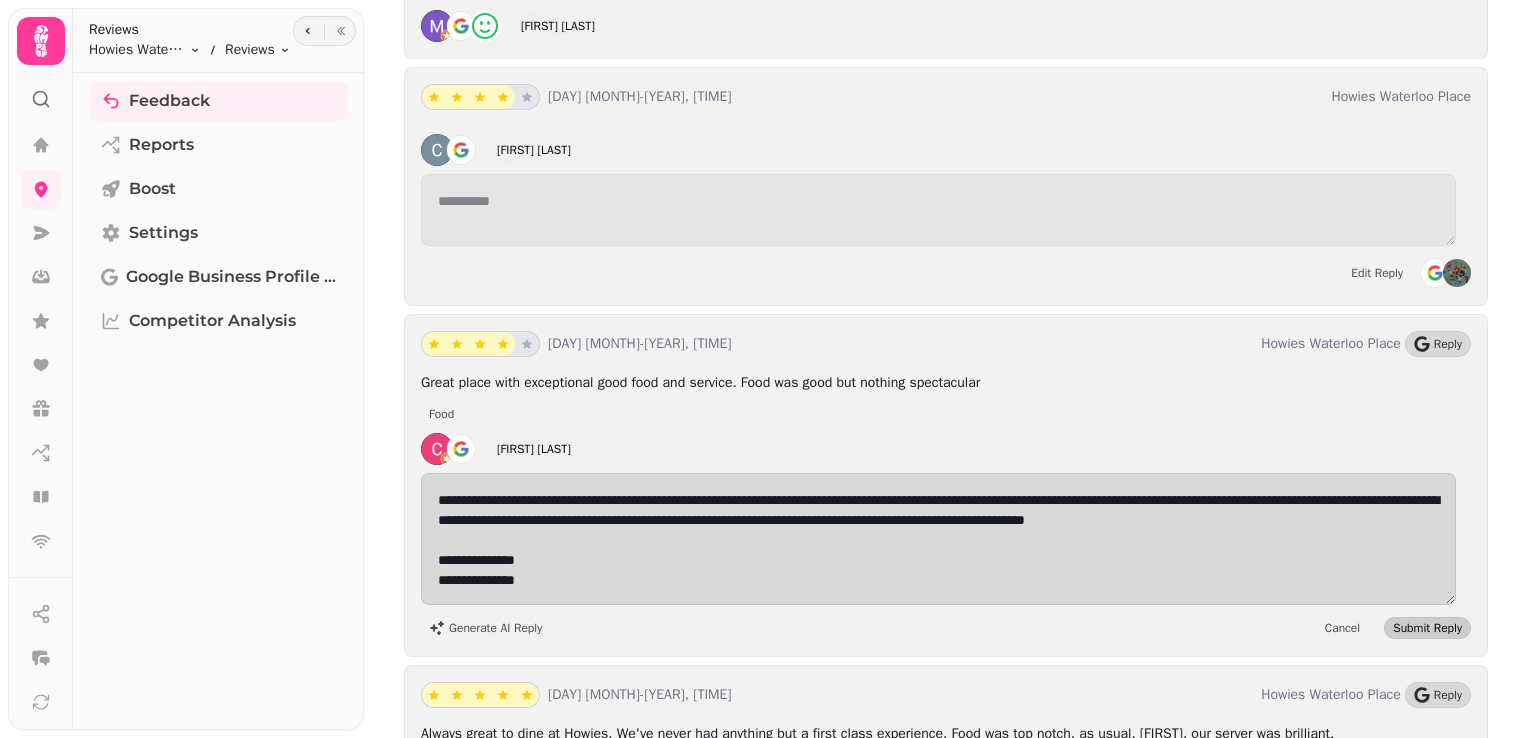 click on "Submit Reply" at bounding box center (1427, 628) 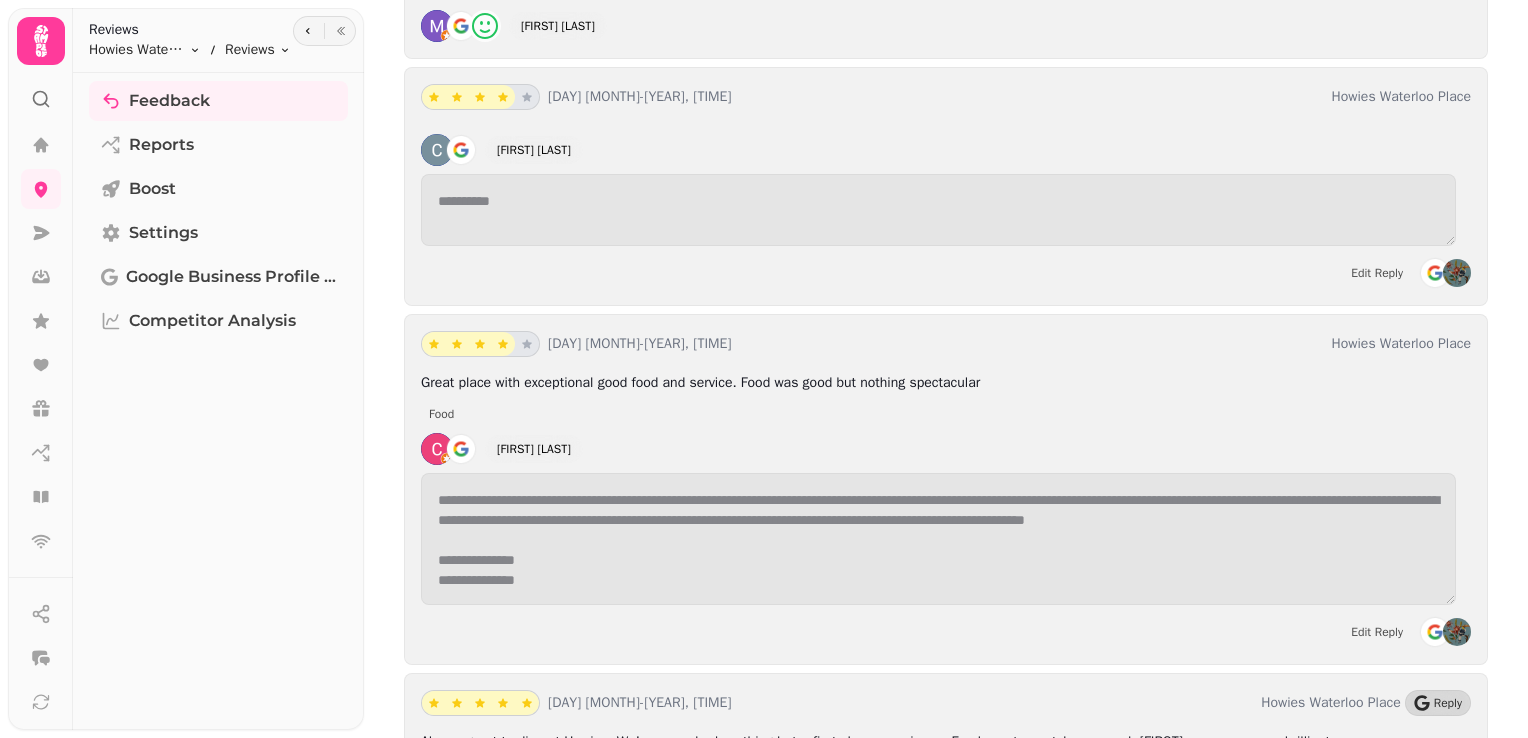 scroll, scrollTop: 1, scrollLeft: 0, axis: vertical 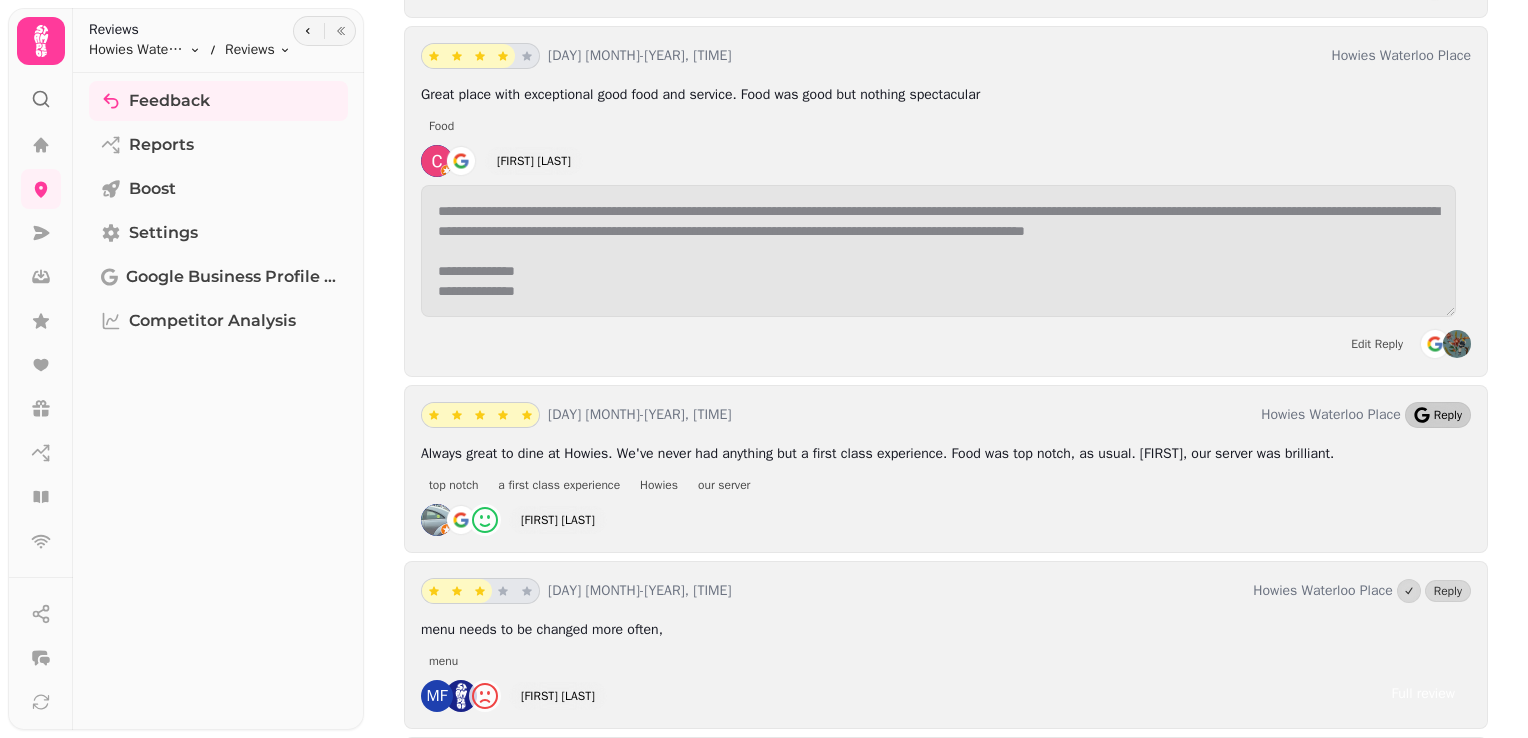 click on "Reply" at bounding box center [1448, 415] 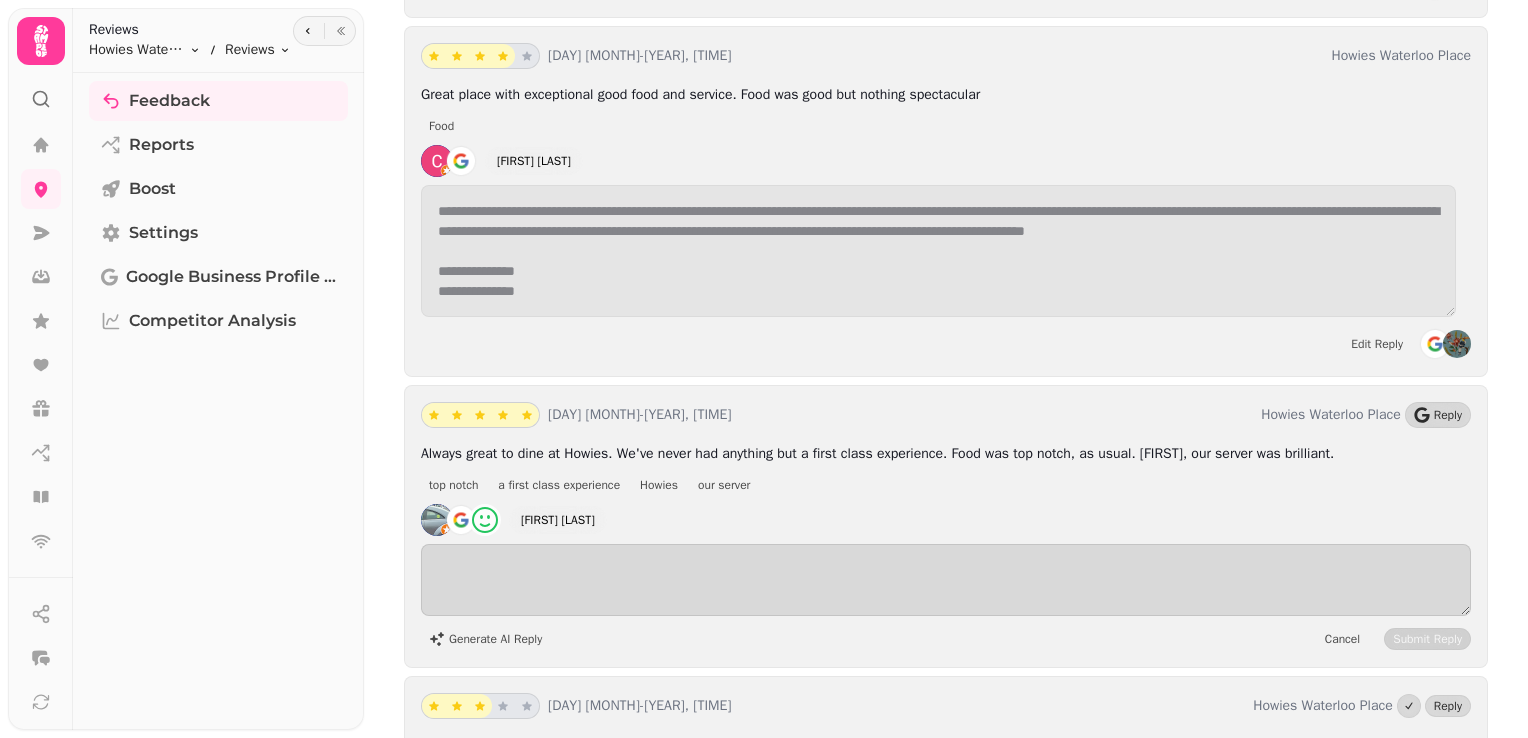 click on "Generate AI Reply Cancel Submit Reply" at bounding box center [946, 597] 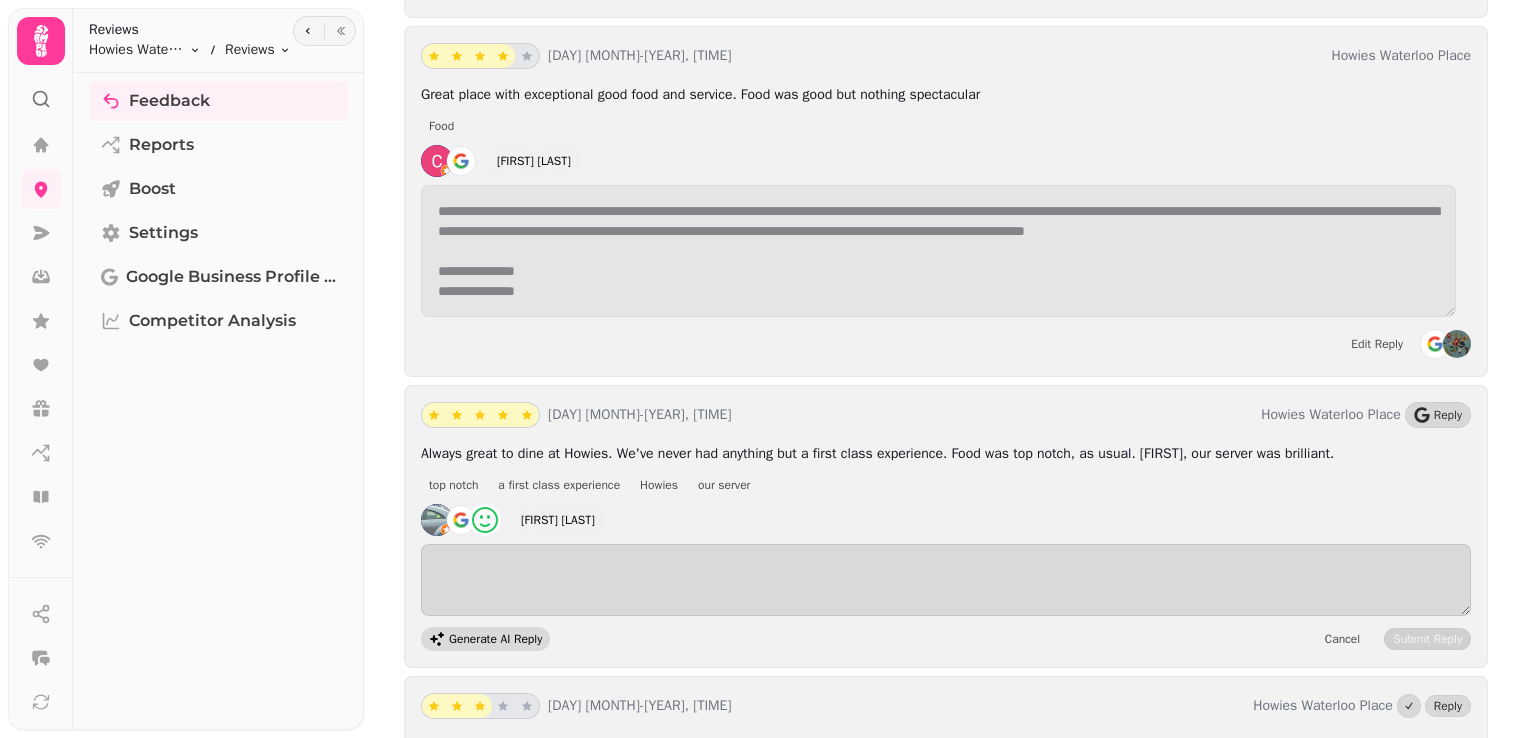 click on "Generate AI Reply" at bounding box center (495, 639) 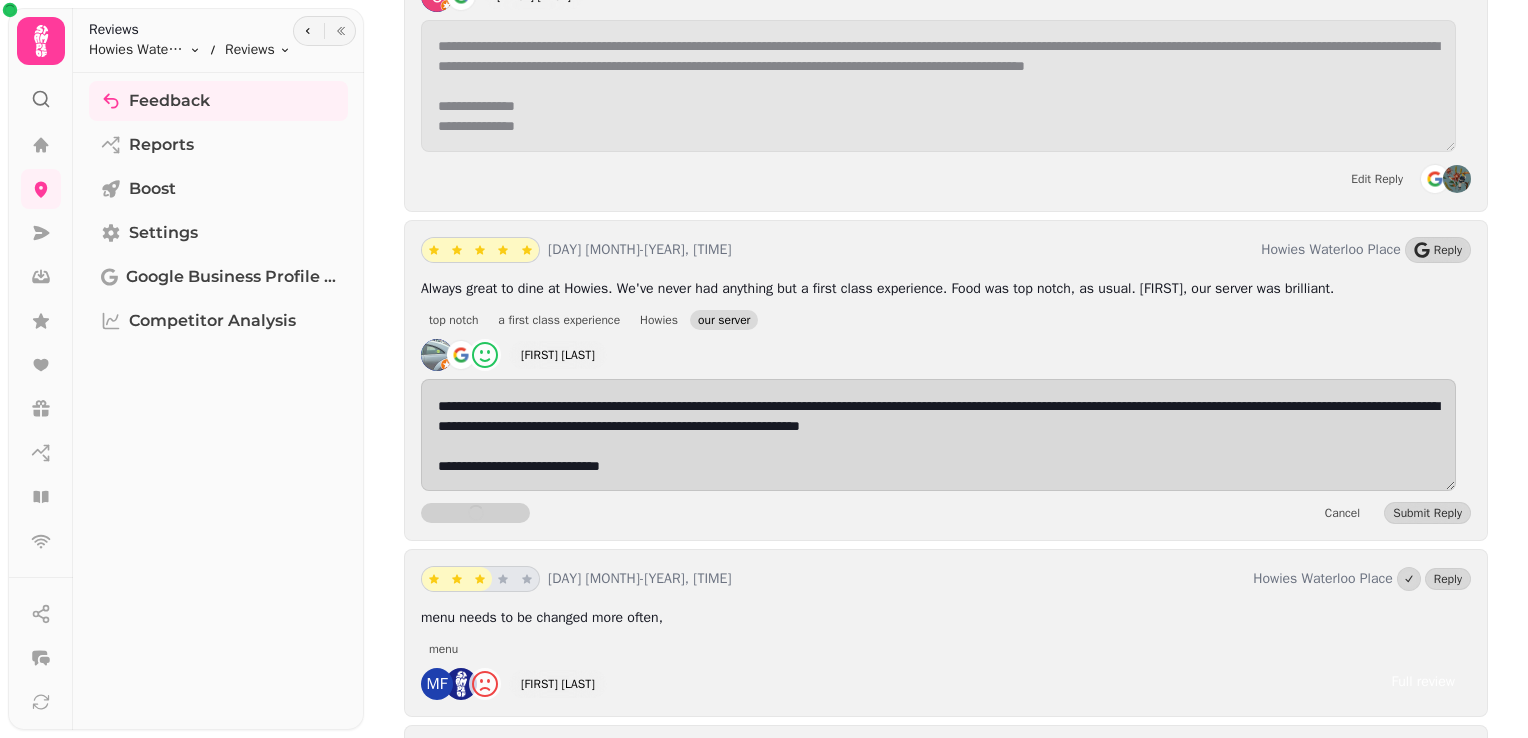 scroll, scrollTop: 18166, scrollLeft: 0, axis: vertical 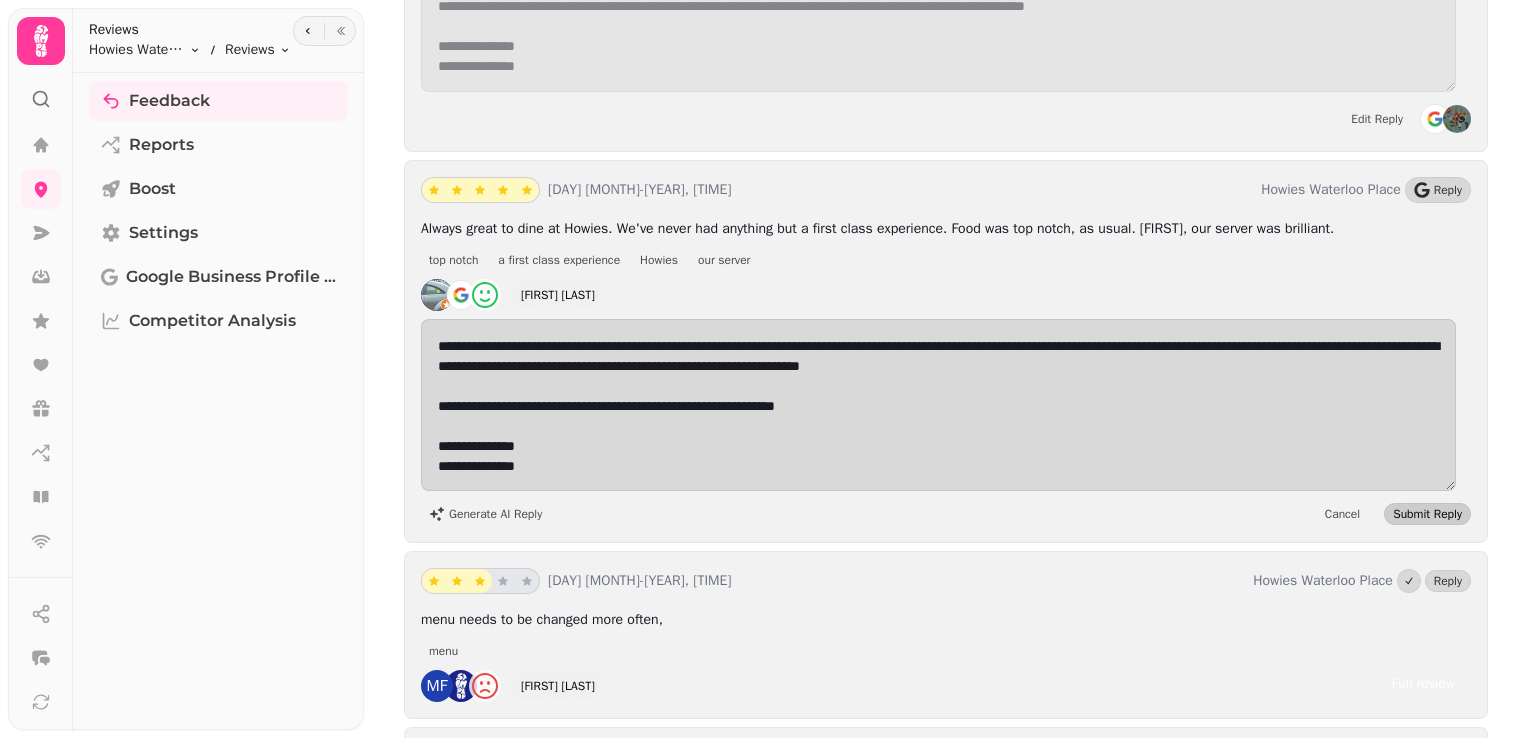 click on "Submit Reply" at bounding box center [1427, 514] 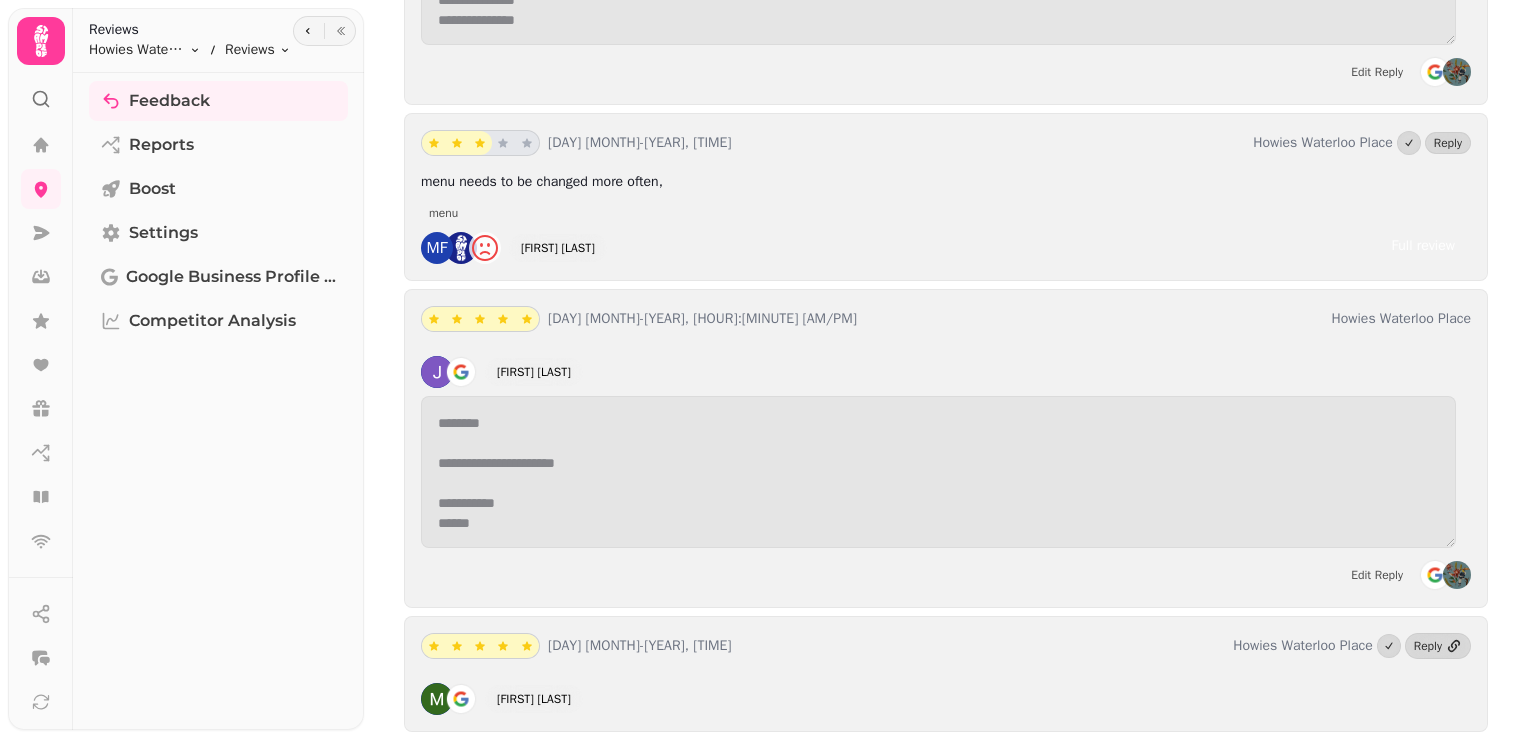 scroll, scrollTop: 18588, scrollLeft: 0, axis: vertical 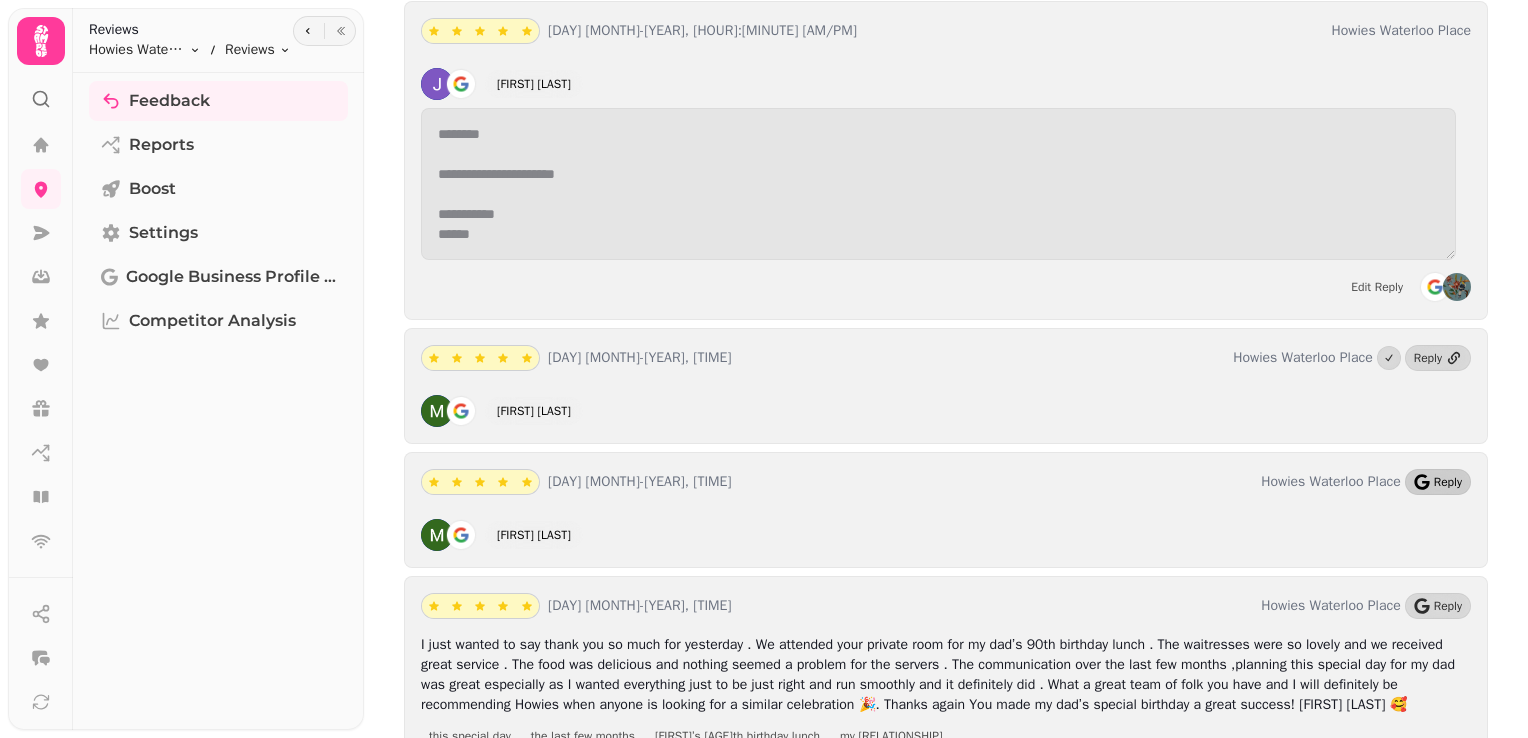 click on "Reply" at bounding box center [1438, 482] 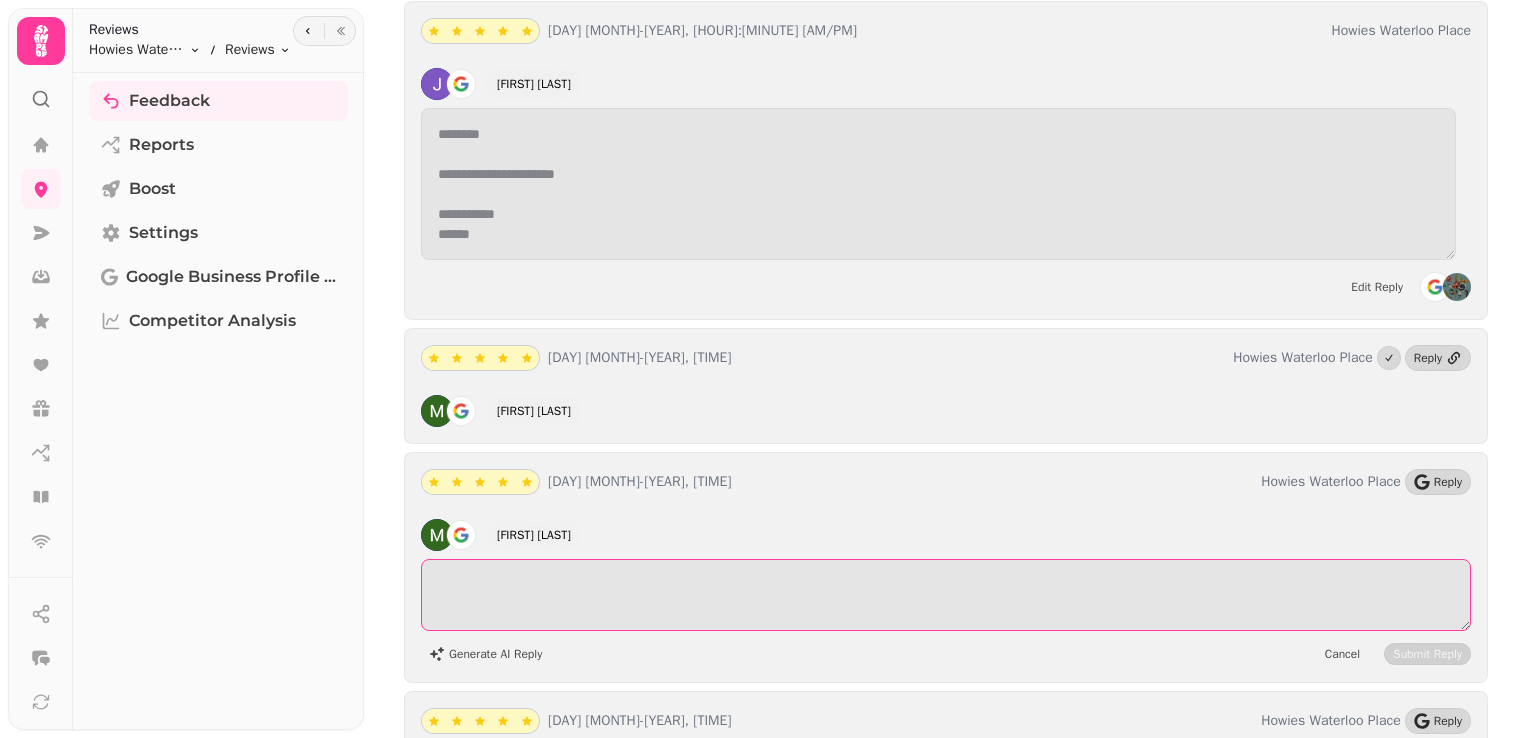 click at bounding box center (946, 595) 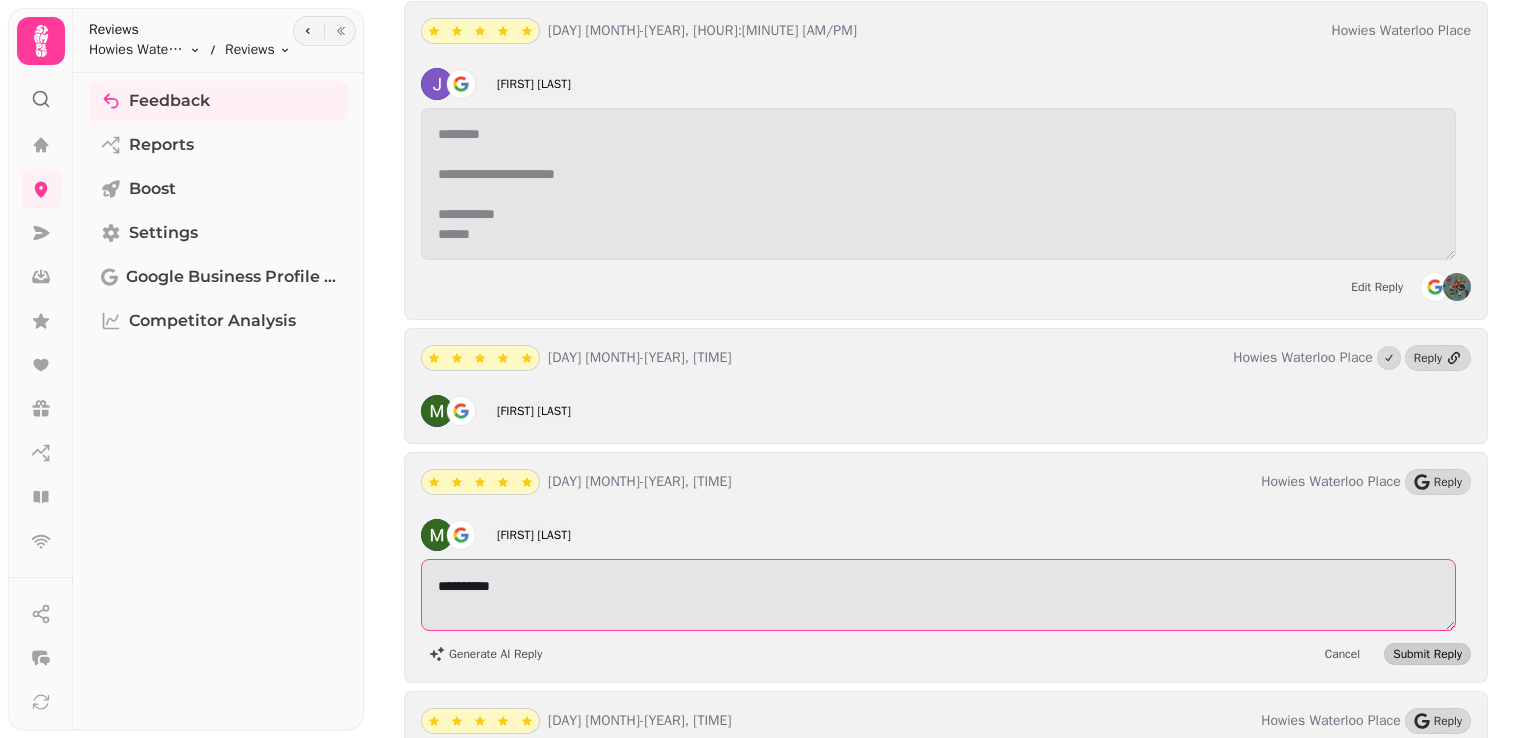type on "**********" 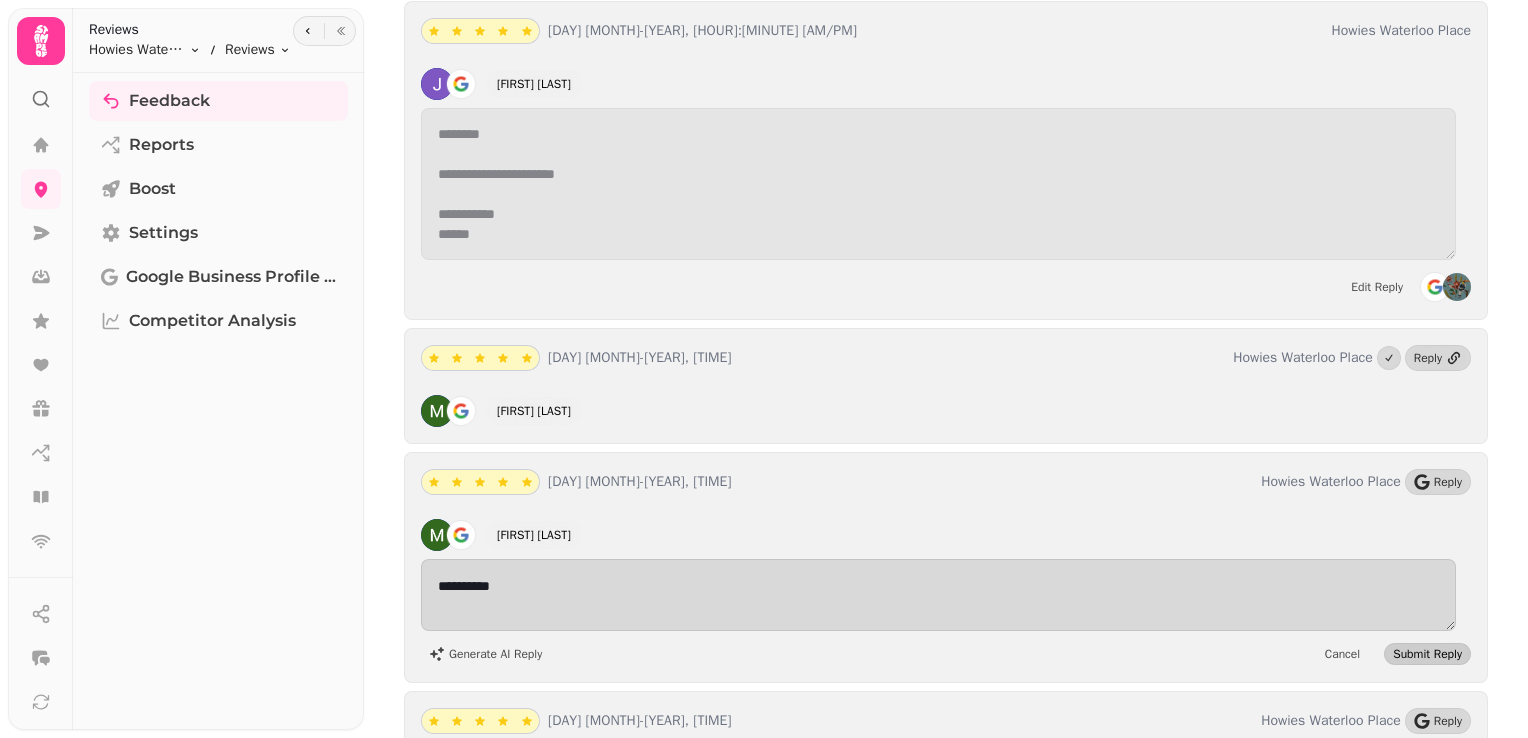 click on "Submit Reply" at bounding box center [1427, 654] 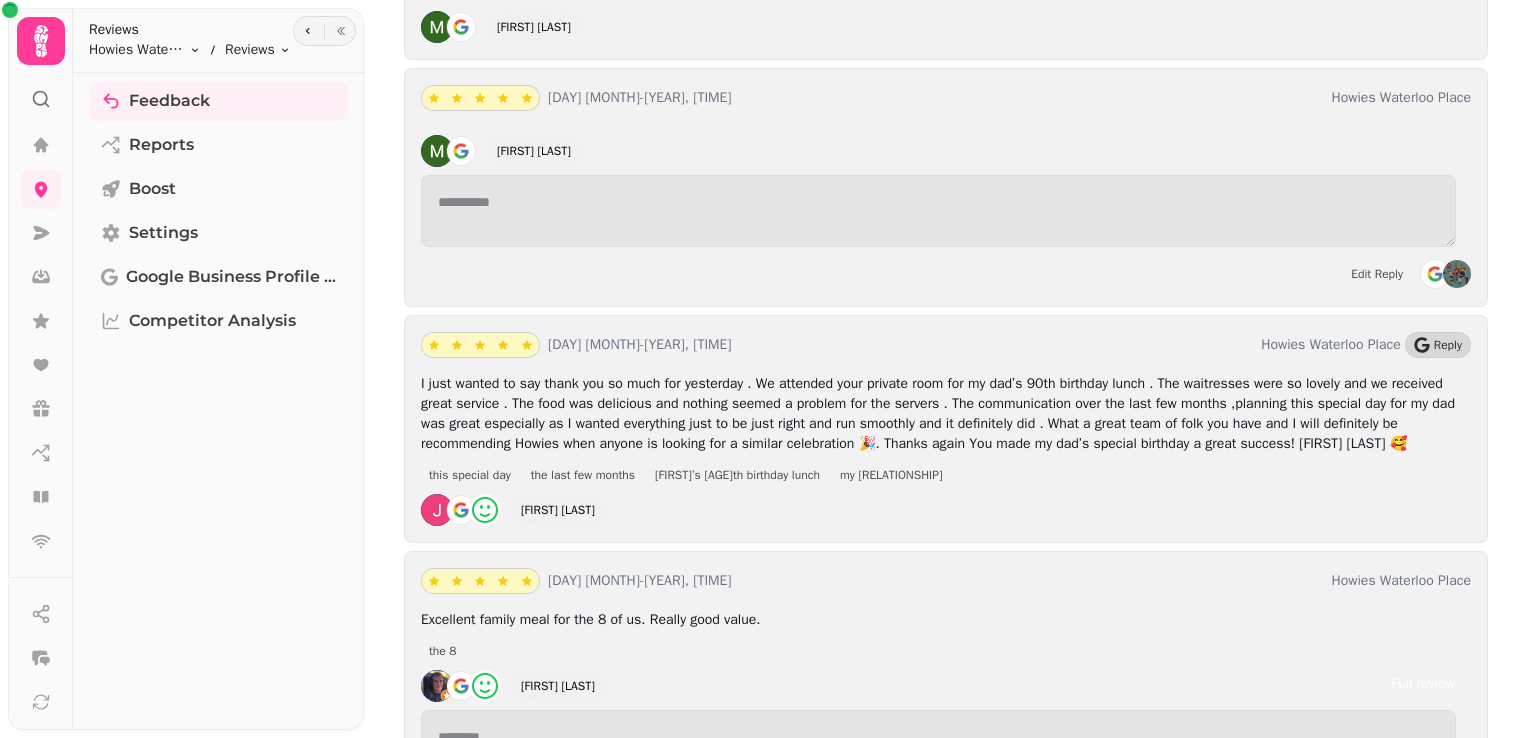 scroll, scrollTop: 19282, scrollLeft: 0, axis: vertical 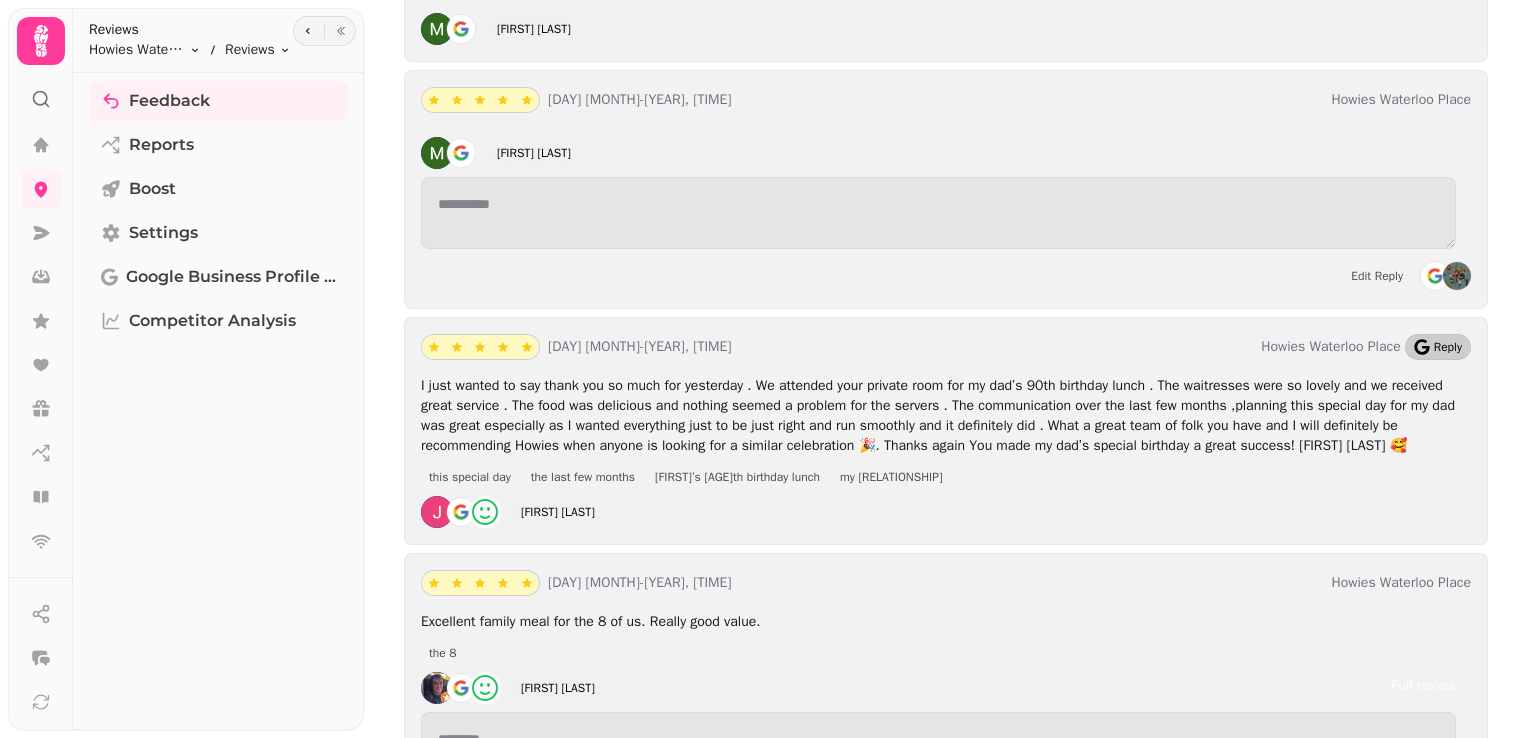 click on "Reply" at bounding box center [1448, 347] 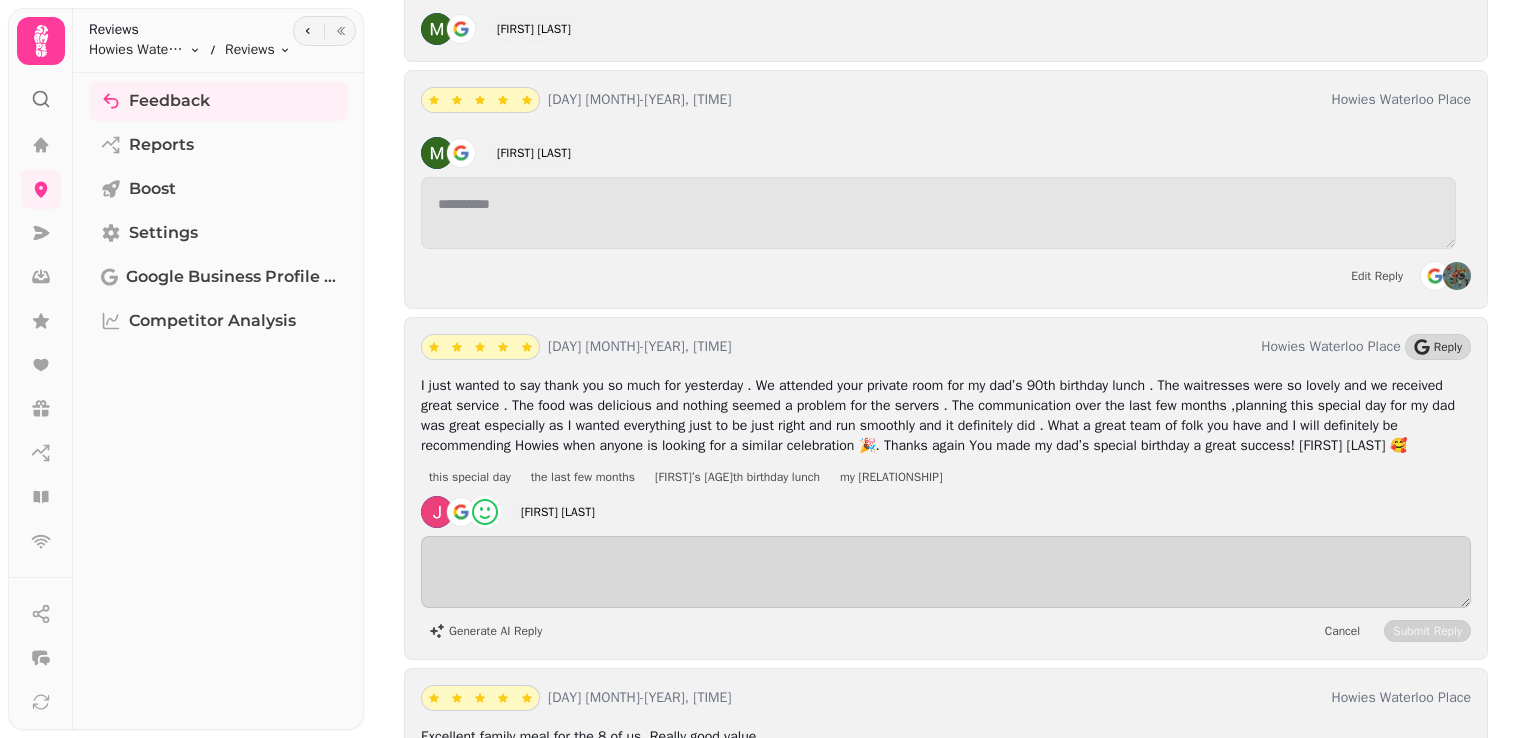 click on "Generate AI Reply Cancel Submit Reply" at bounding box center [946, 589] 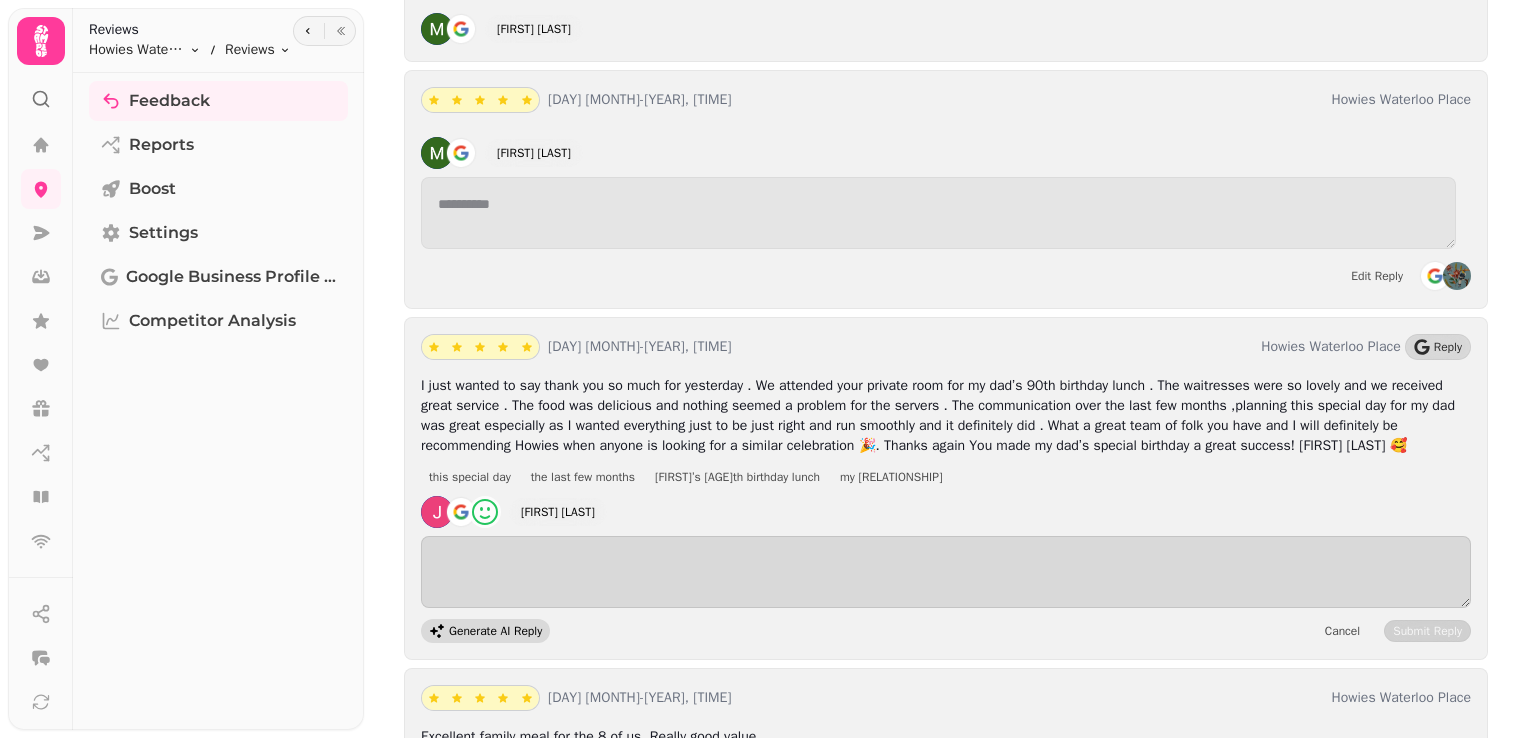 click on "Generate AI Reply" at bounding box center [485, 631] 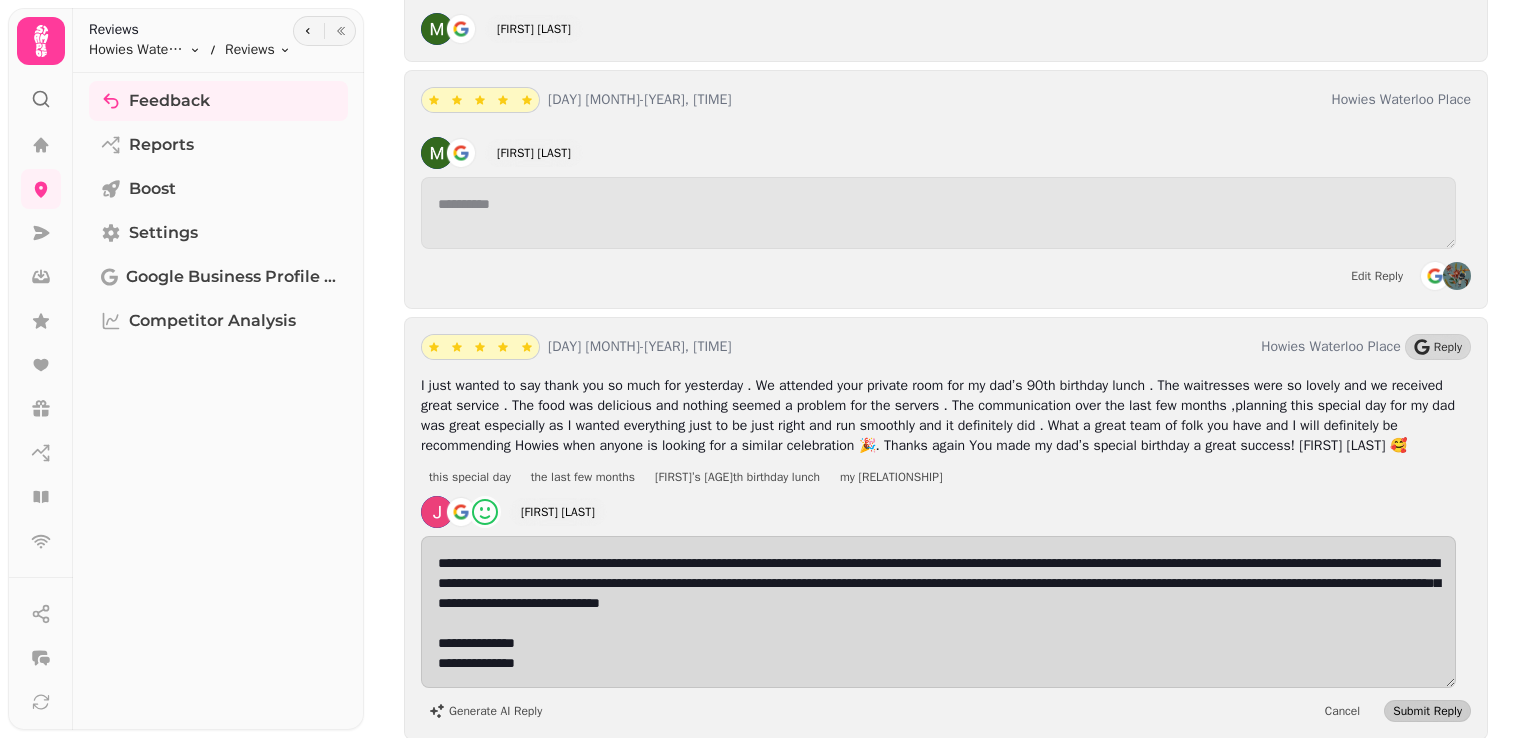 click on "Submit Reply" at bounding box center (1427, 711) 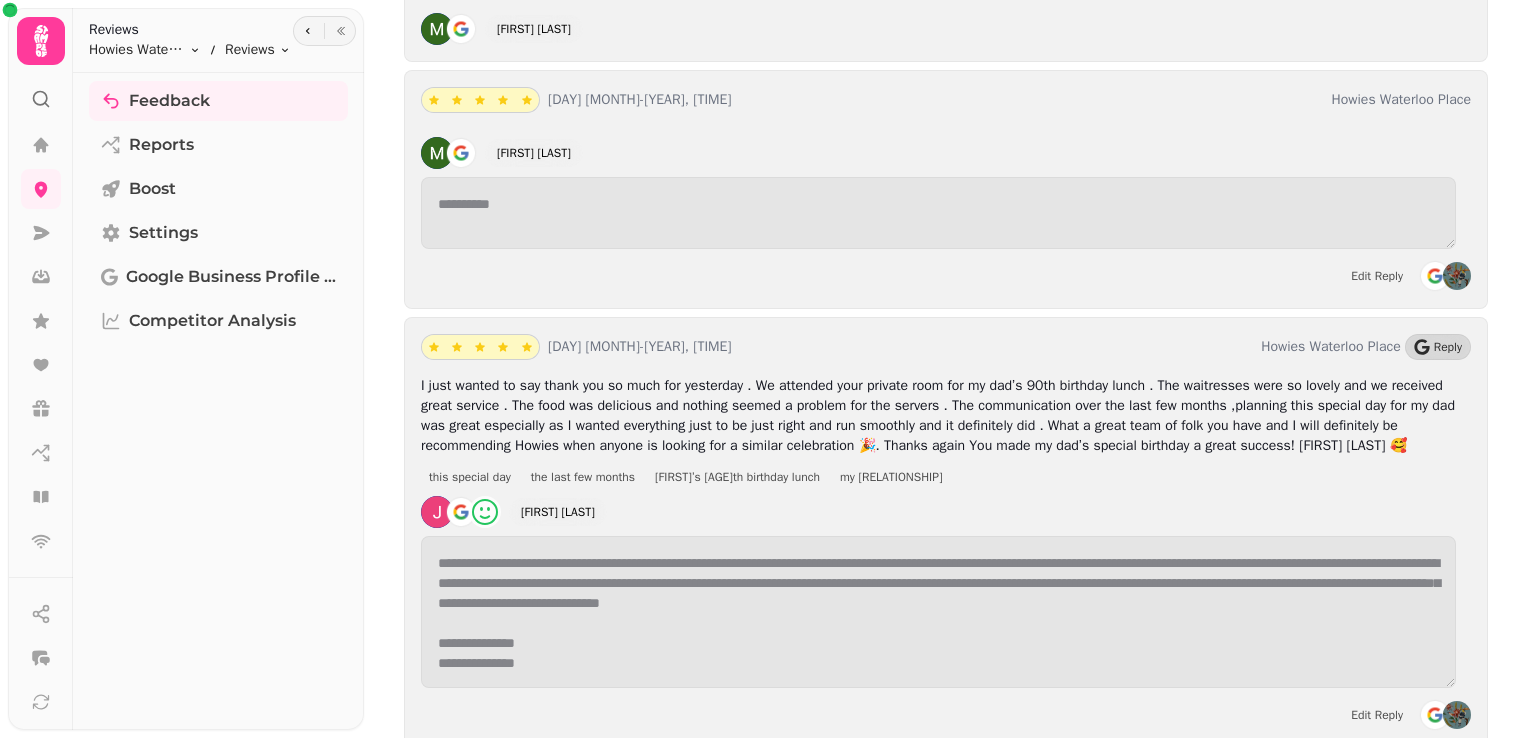 scroll, scrollTop: 1, scrollLeft: 0, axis: vertical 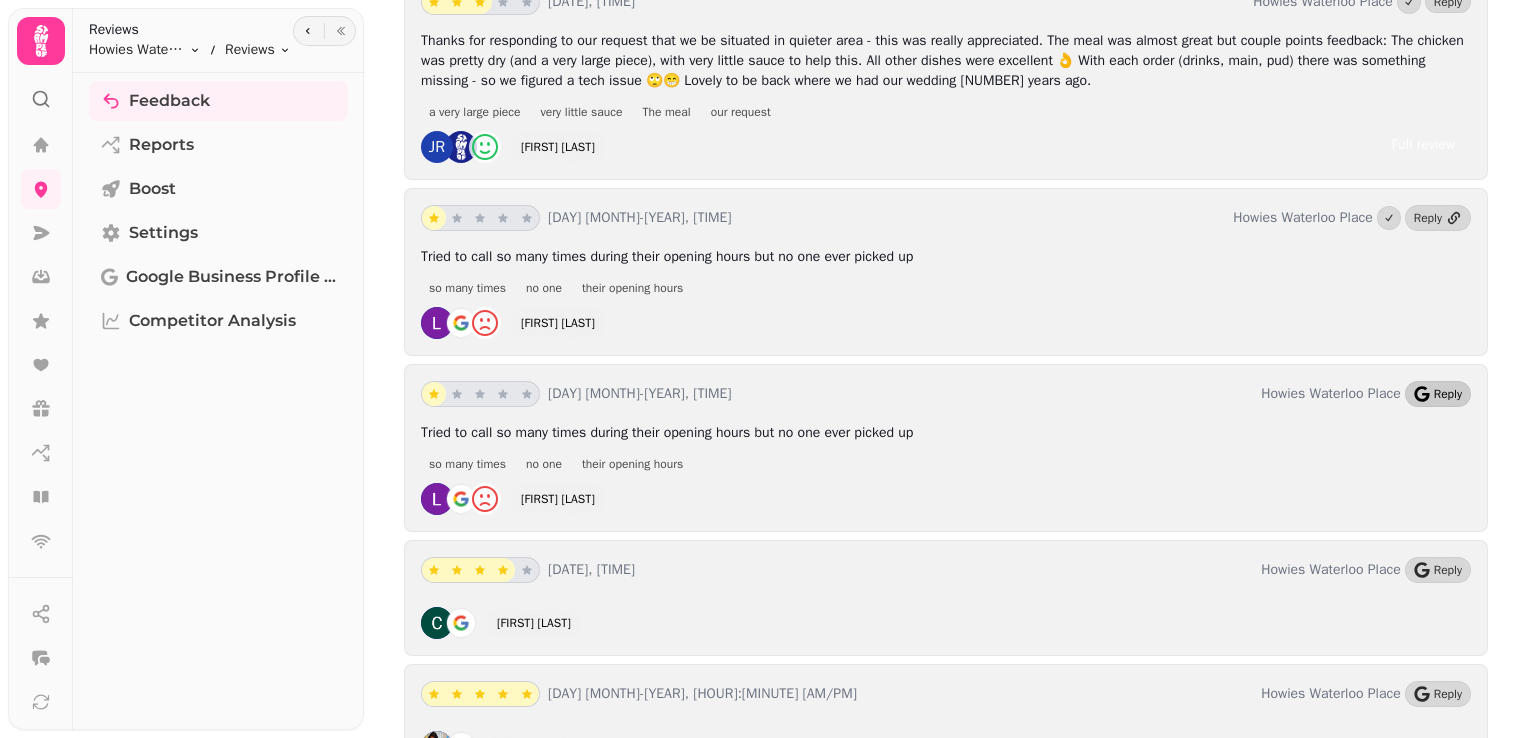 click on "Reply" at bounding box center [1448, 394] 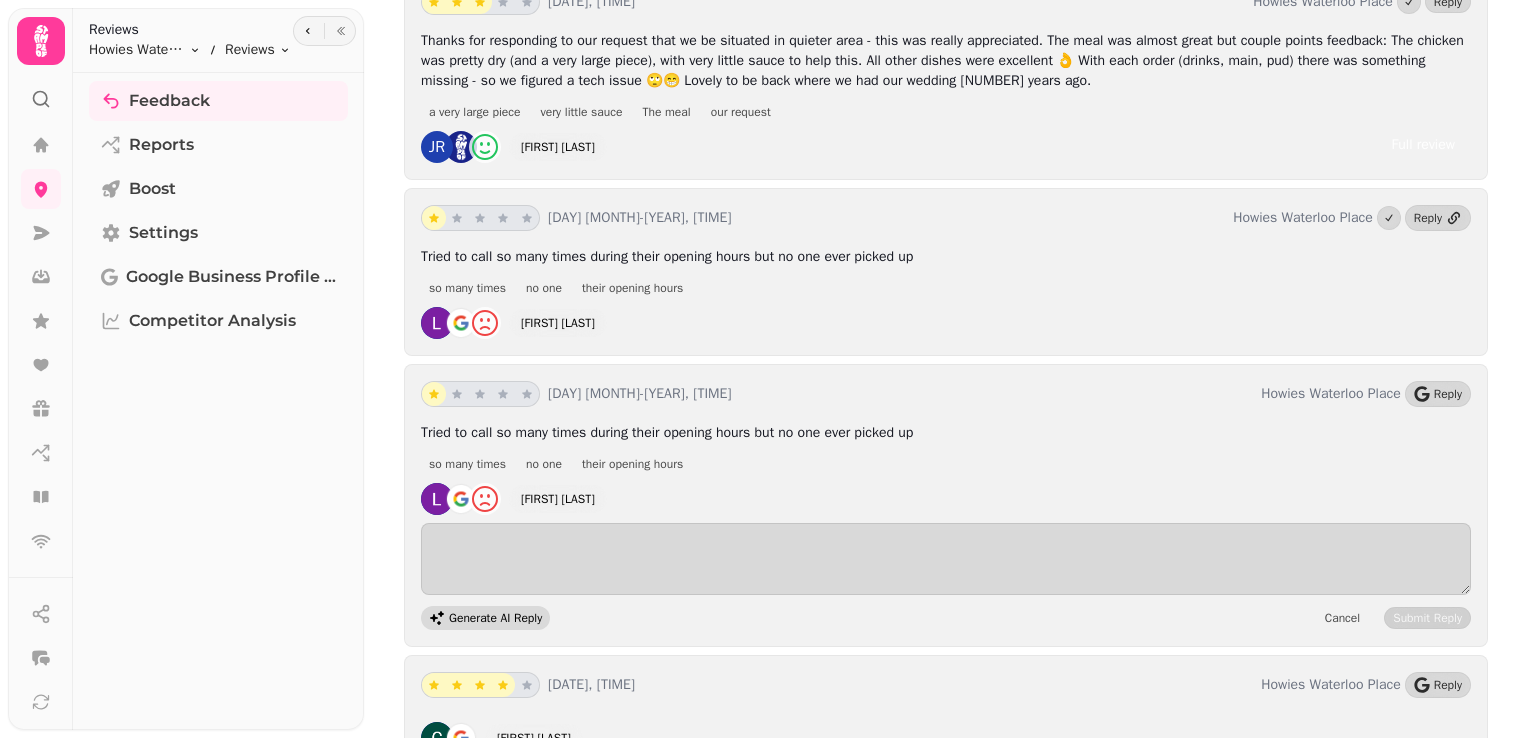 click on "Generate AI Reply" at bounding box center (485, 618) 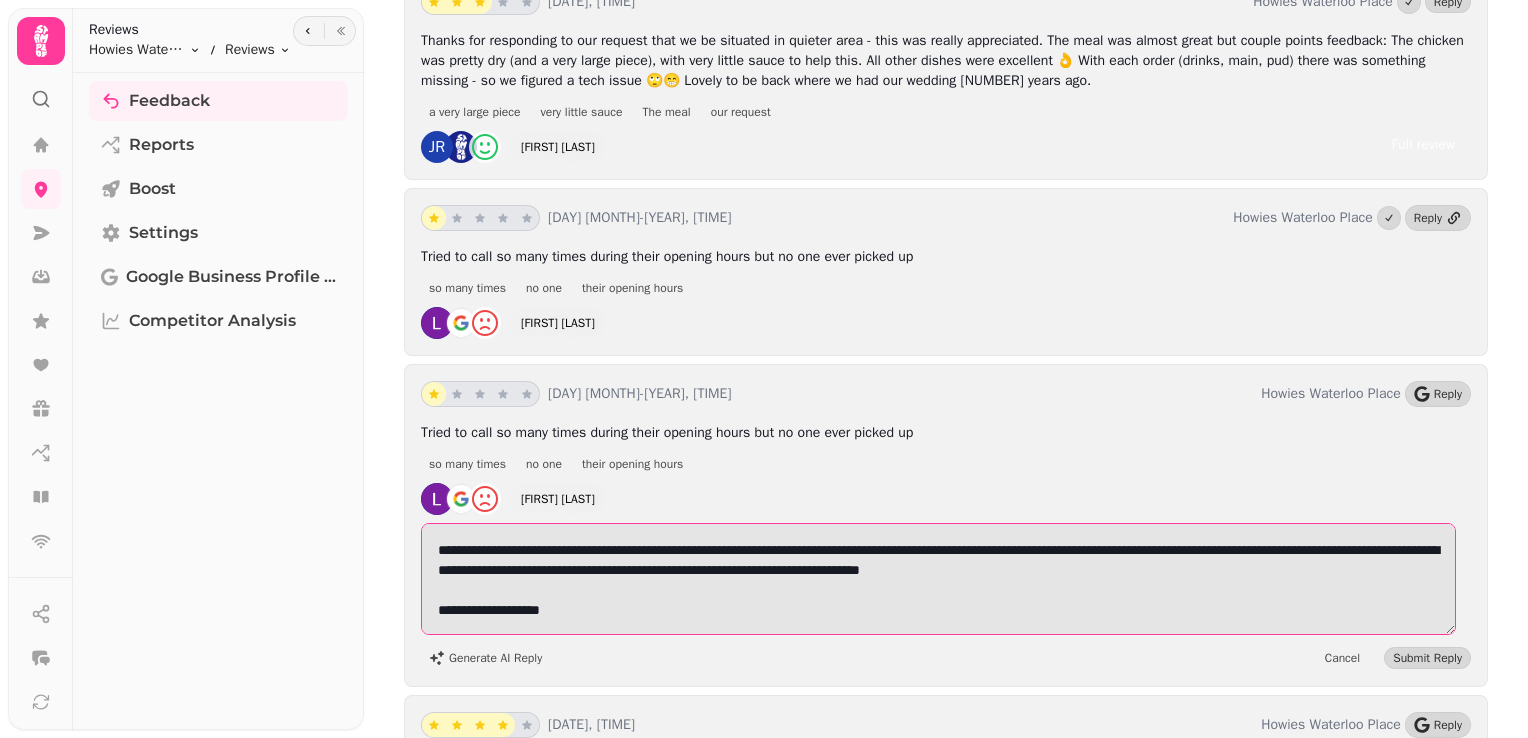 click on "**********" at bounding box center (938, 579) 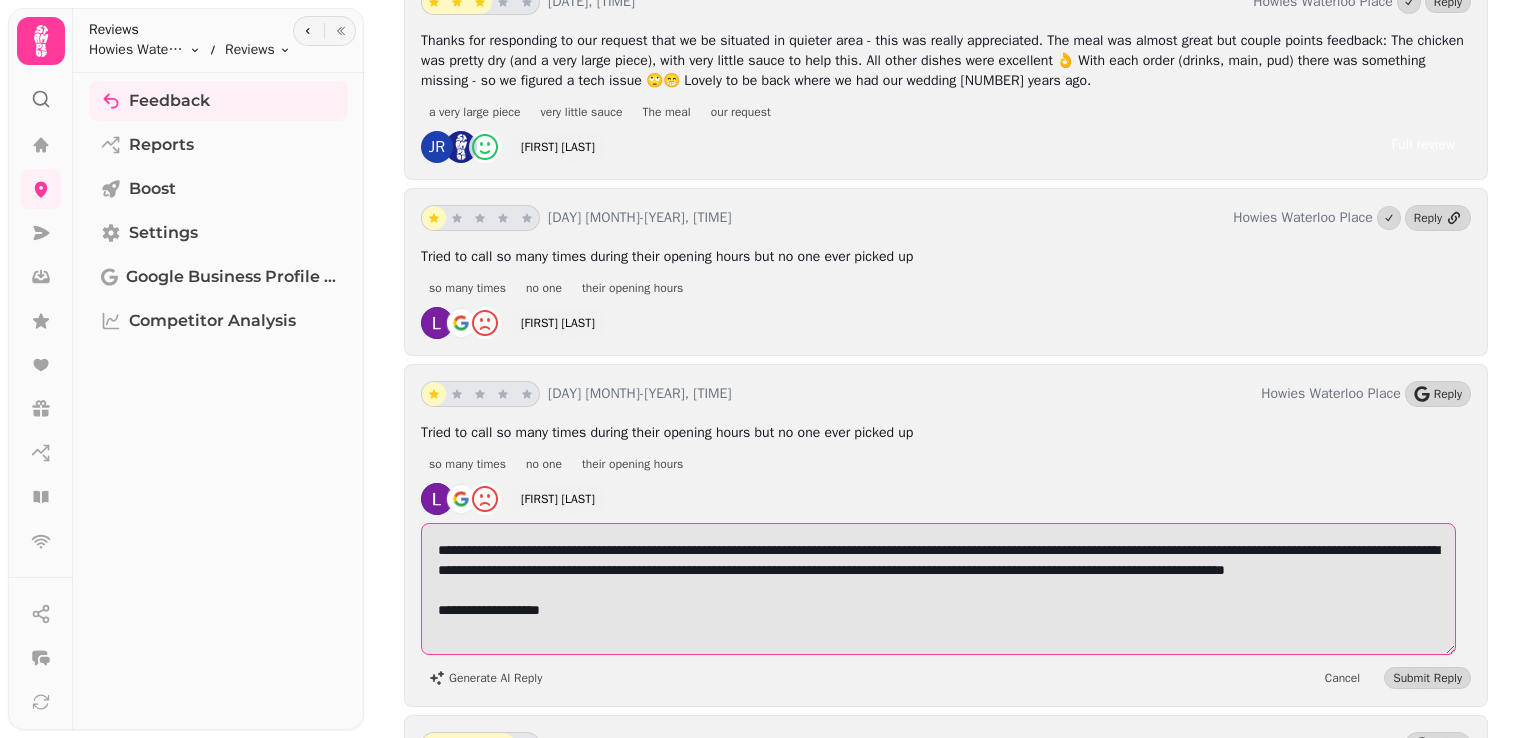 scroll, scrollTop: 1, scrollLeft: 0, axis: vertical 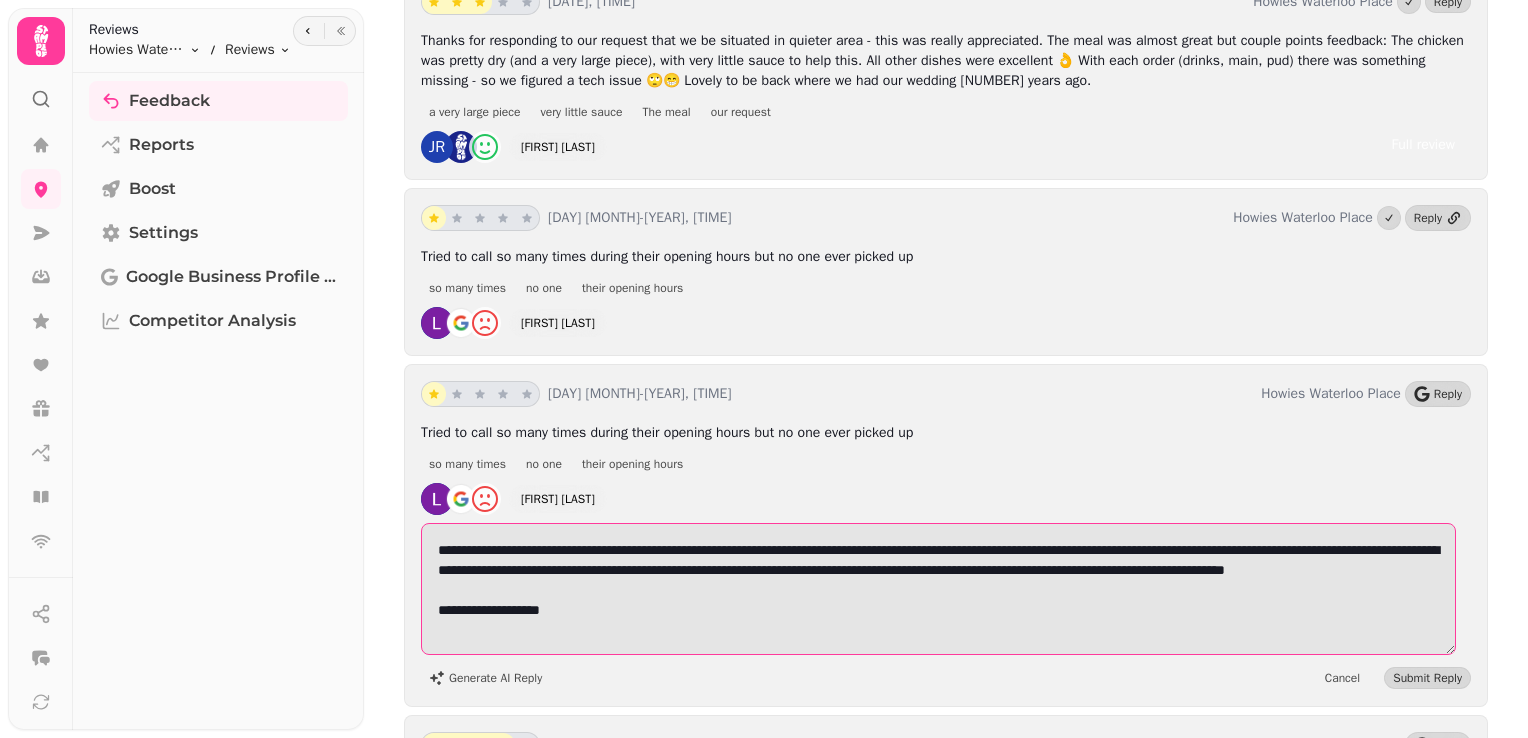 drag, startPoint x: 685, startPoint y: 459, endPoint x: 1119, endPoint y: 446, distance: 434.19467 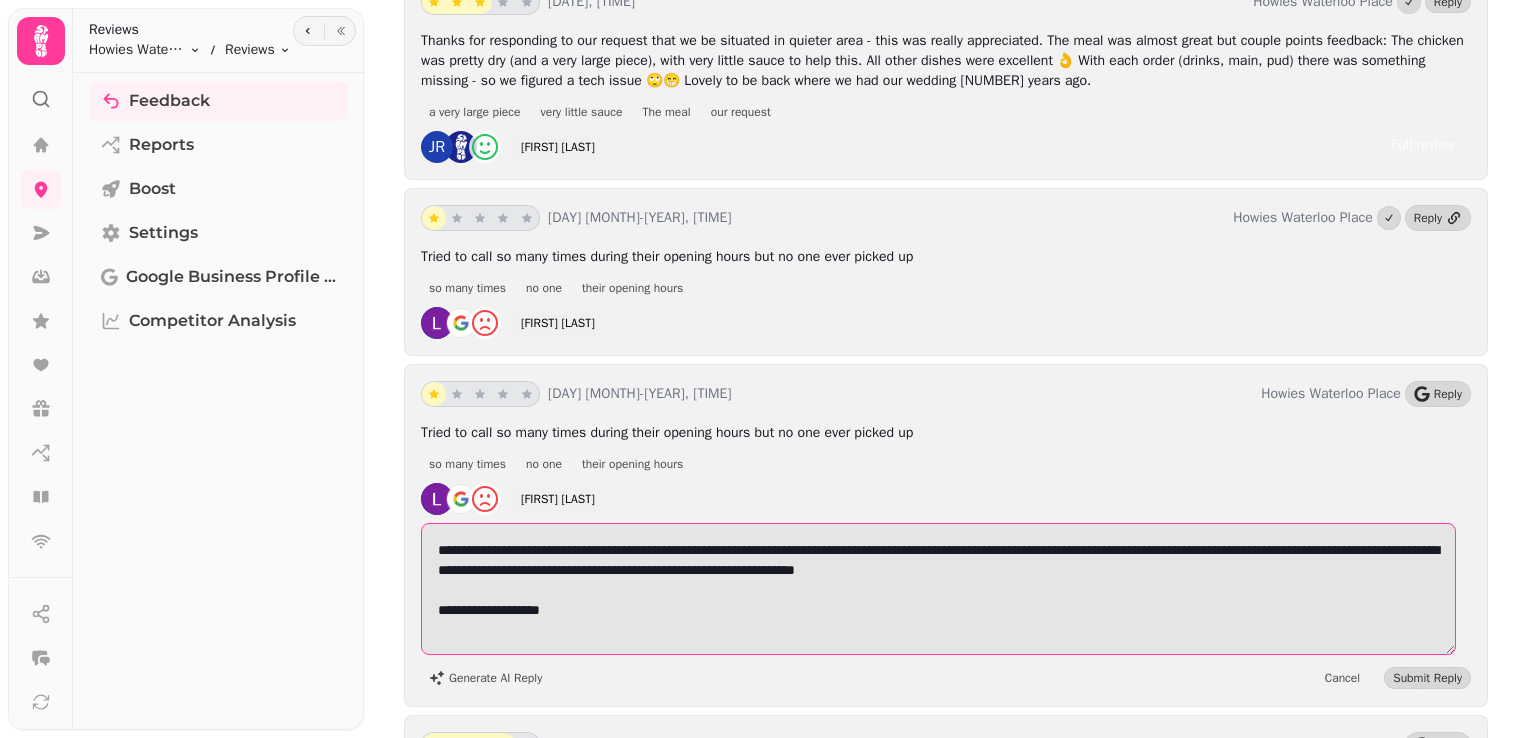 scroll, scrollTop: 0, scrollLeft: 0, axis: both 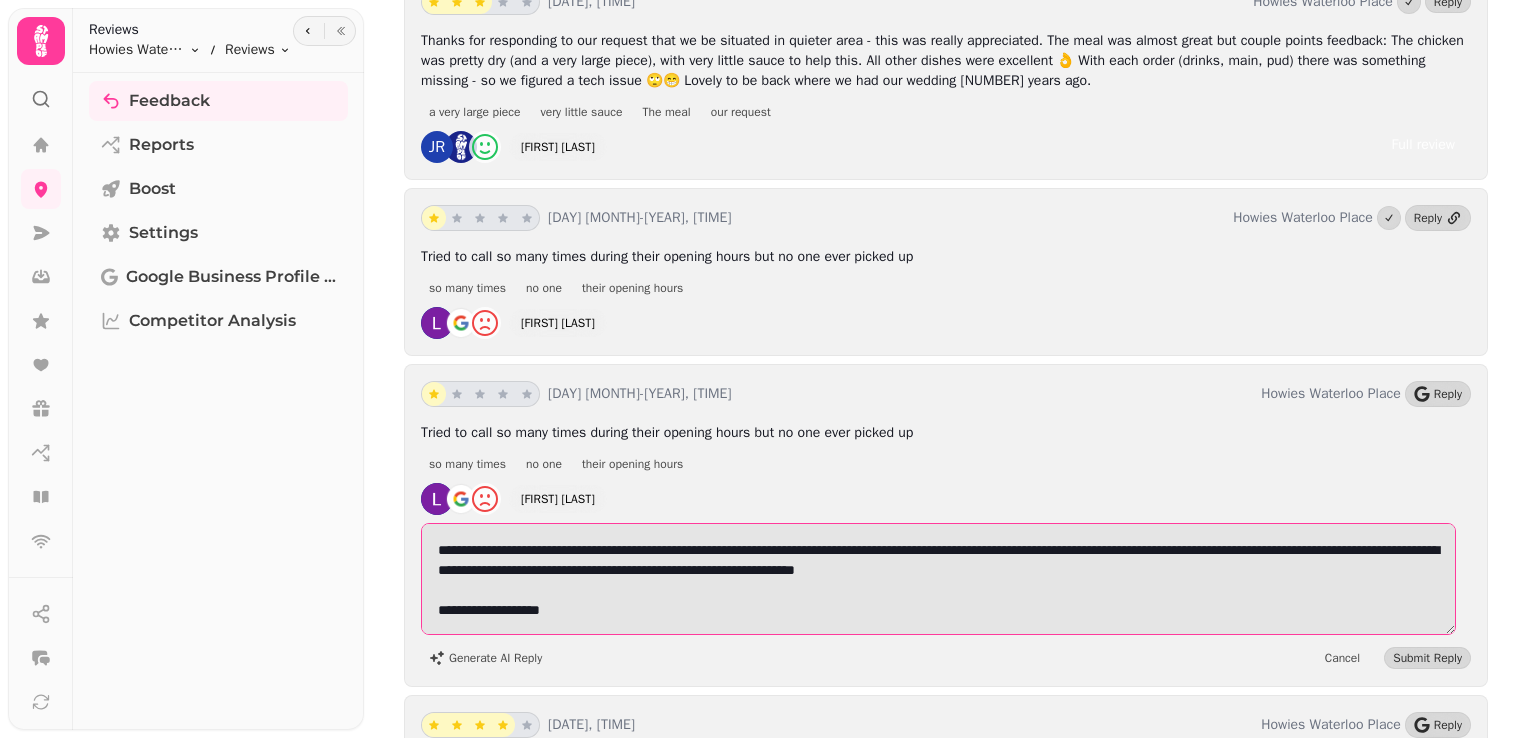 click on "**********" at bounding box center (938, 579) 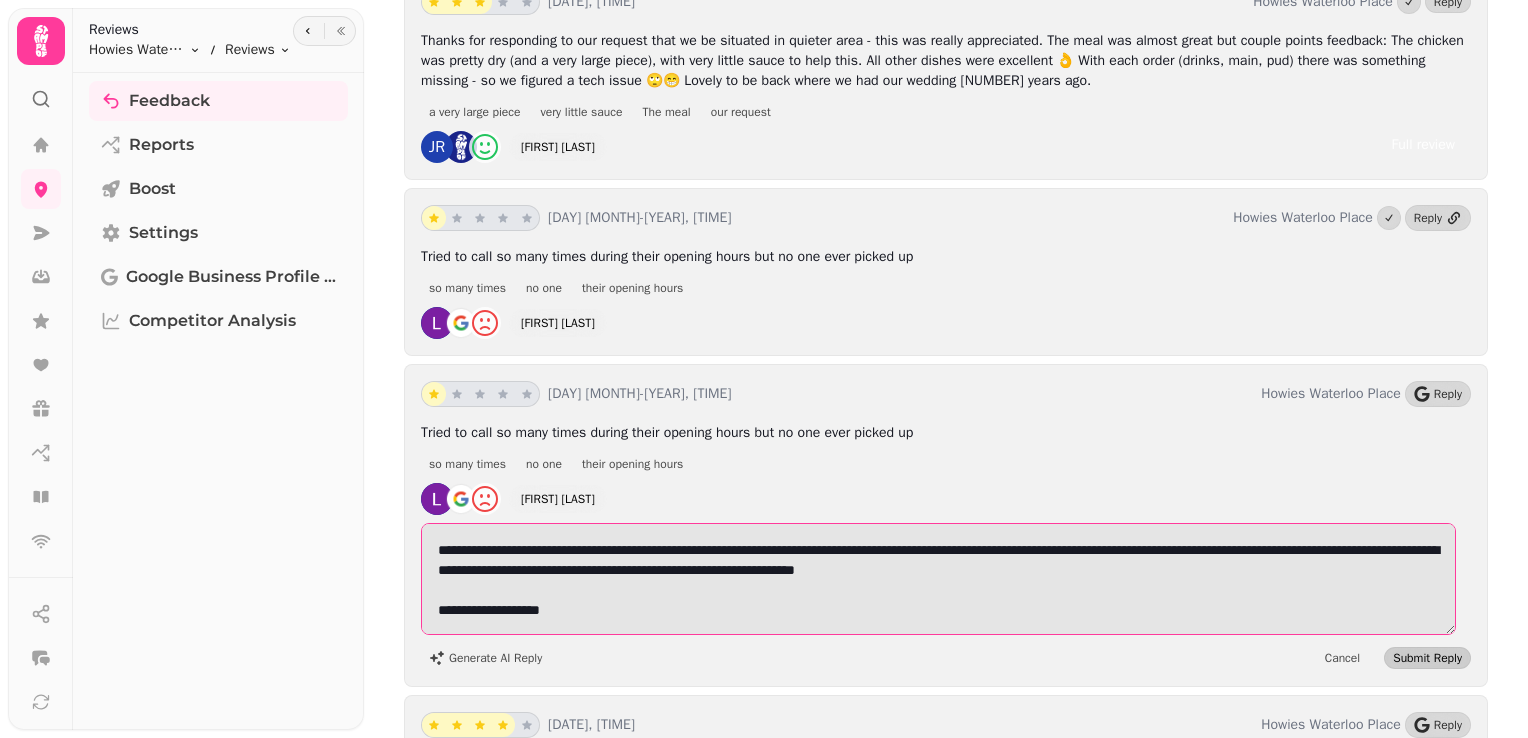 type on "**********" 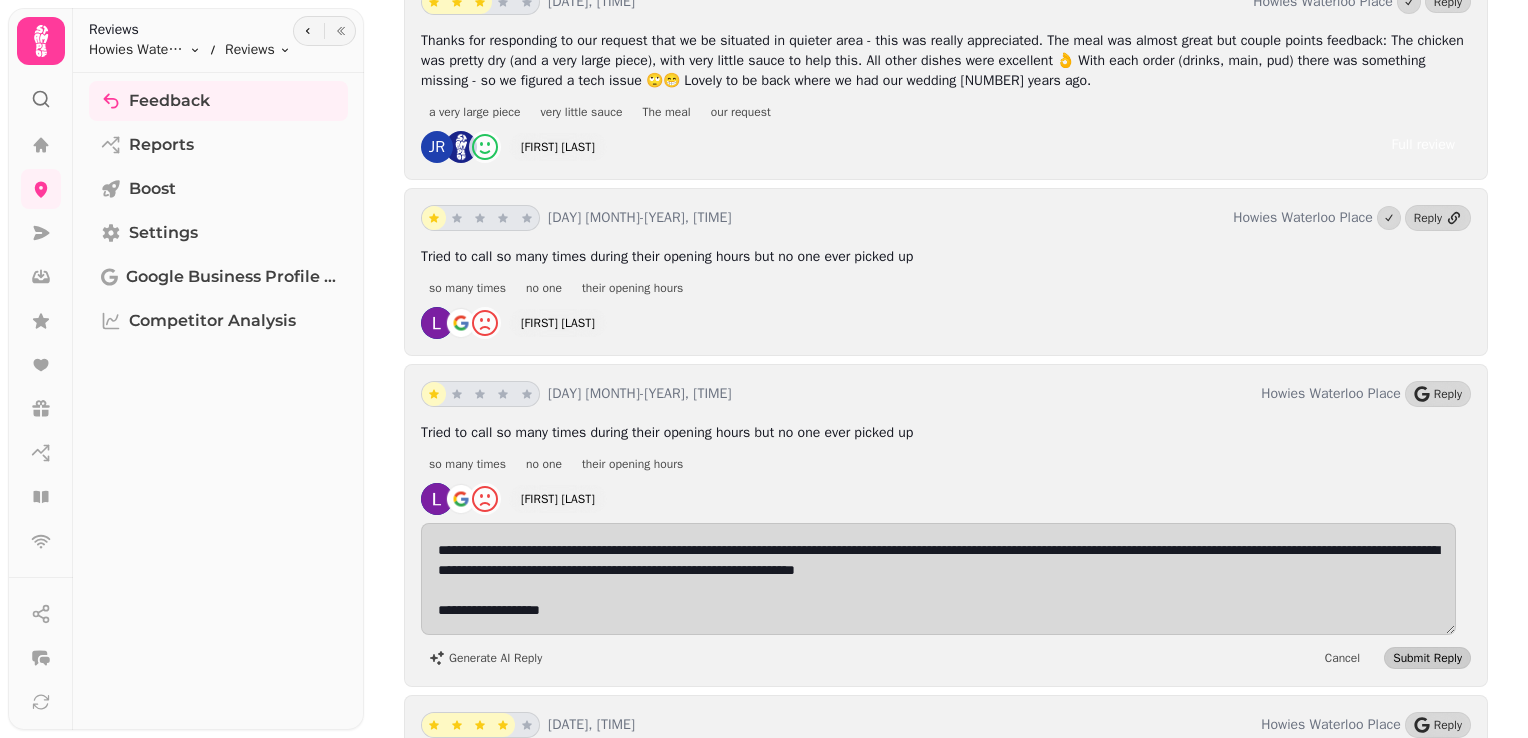 click on "Submit Reply" at bounding box center (1427, 658) 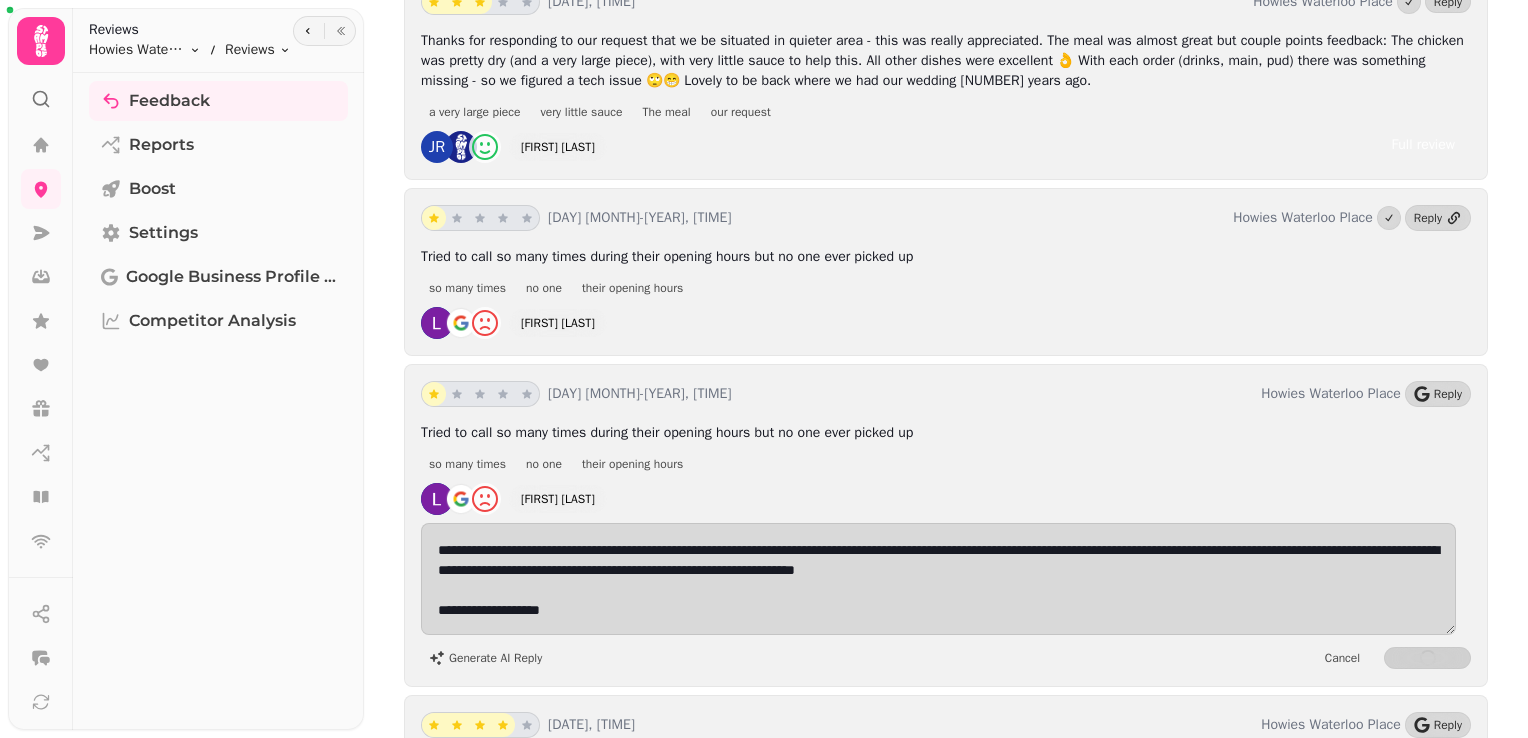 scroll, scrollTop: 1, scrollLeft: 0, axis: vertical 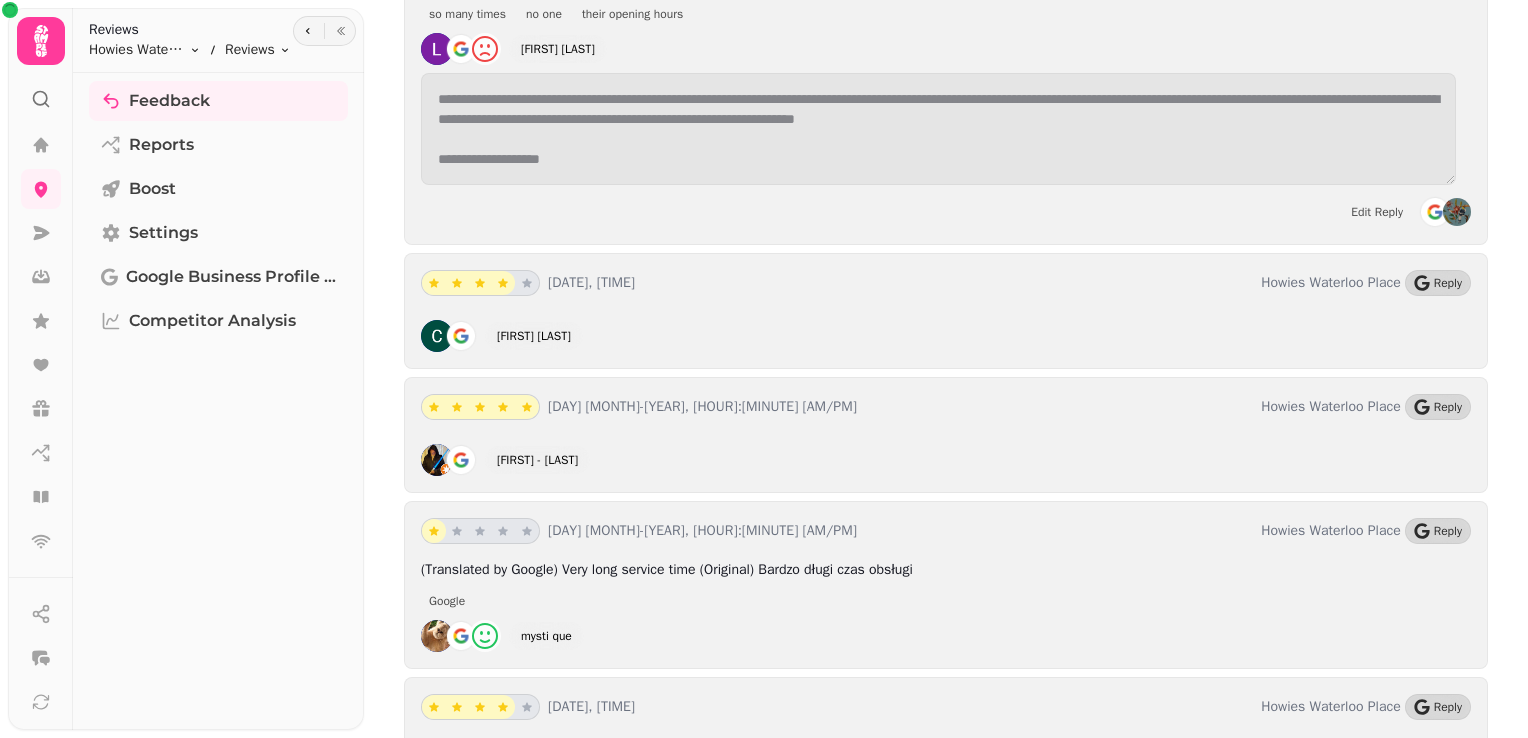 click on "**********" at bounding box center [946, 100] 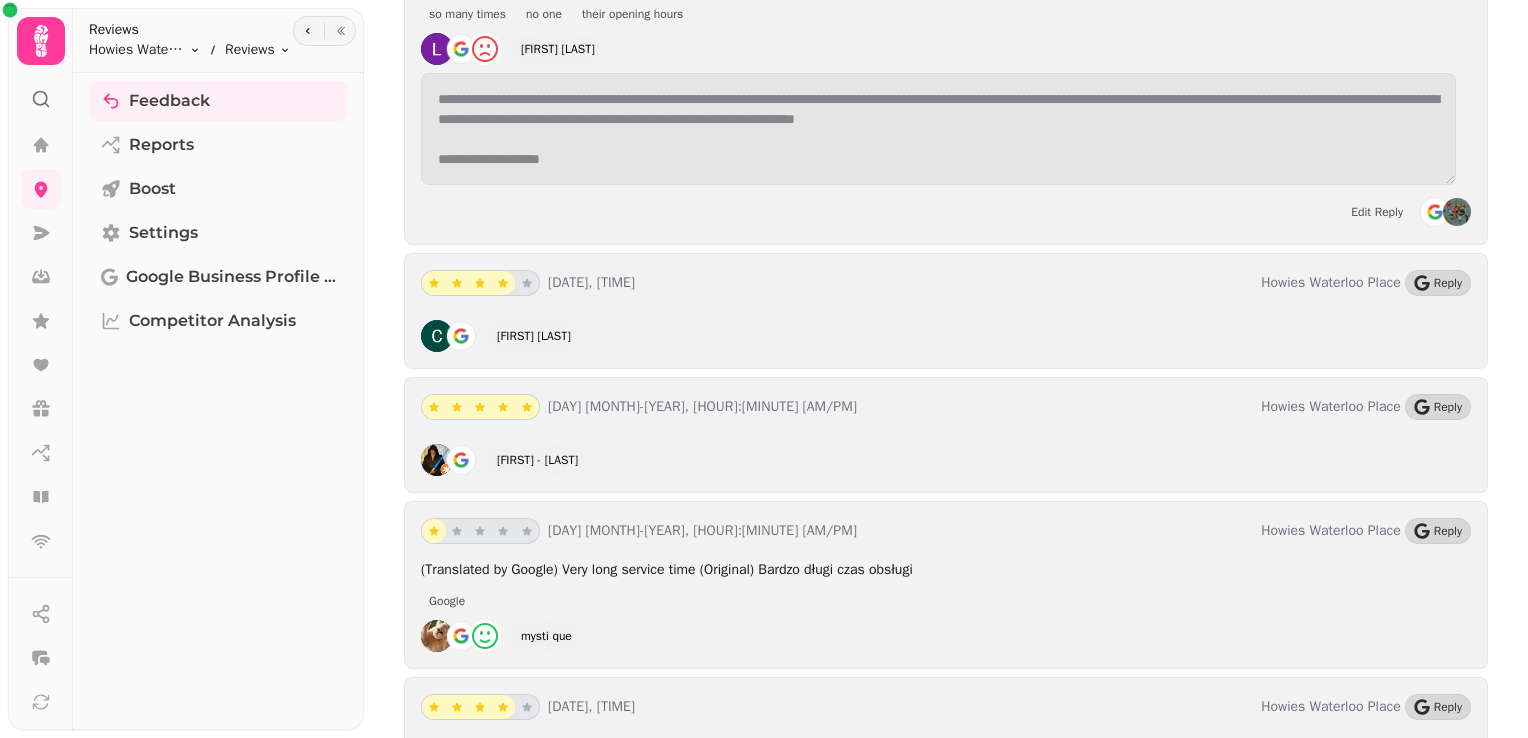 scroll, scrollTop: 21492, scrollLeft: 0, axis: vertical 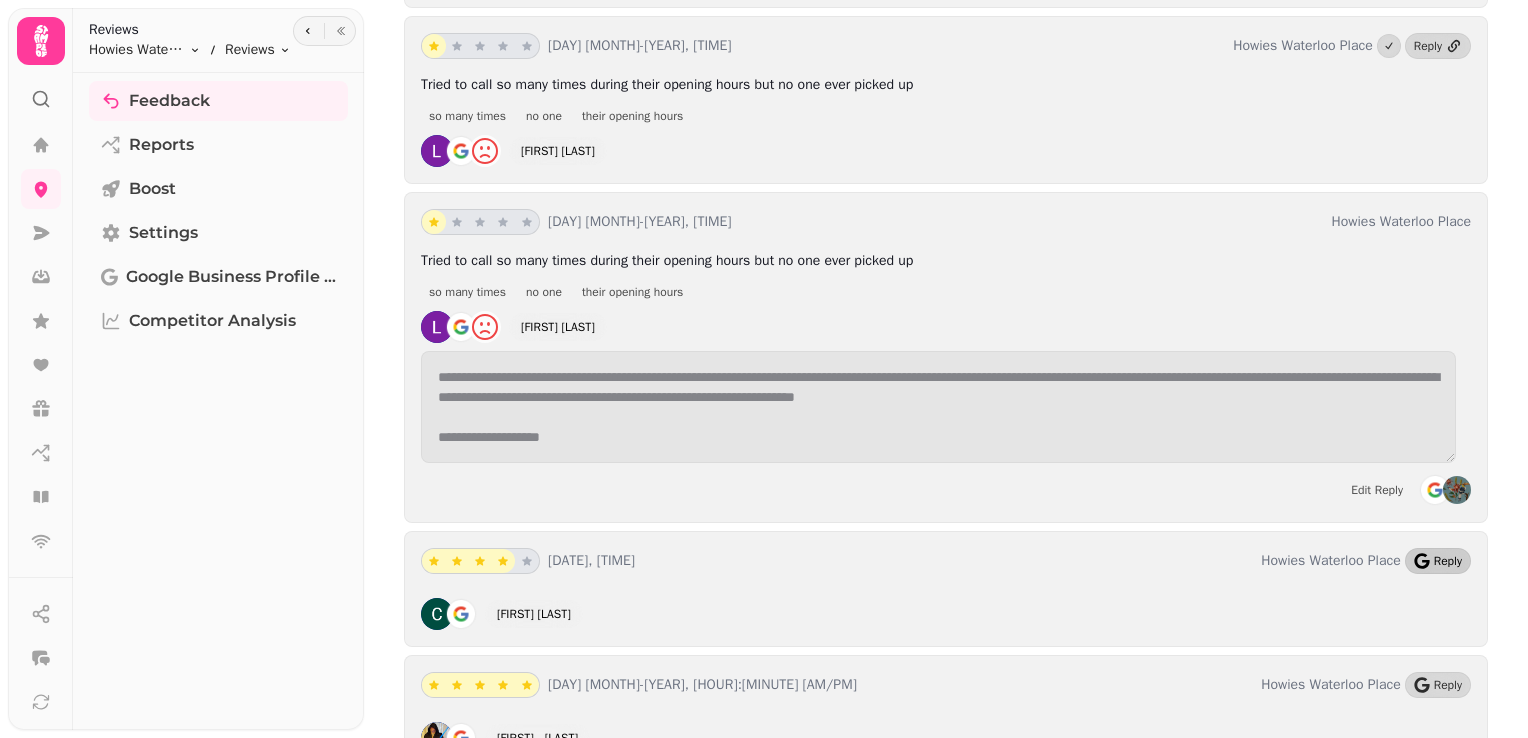 click 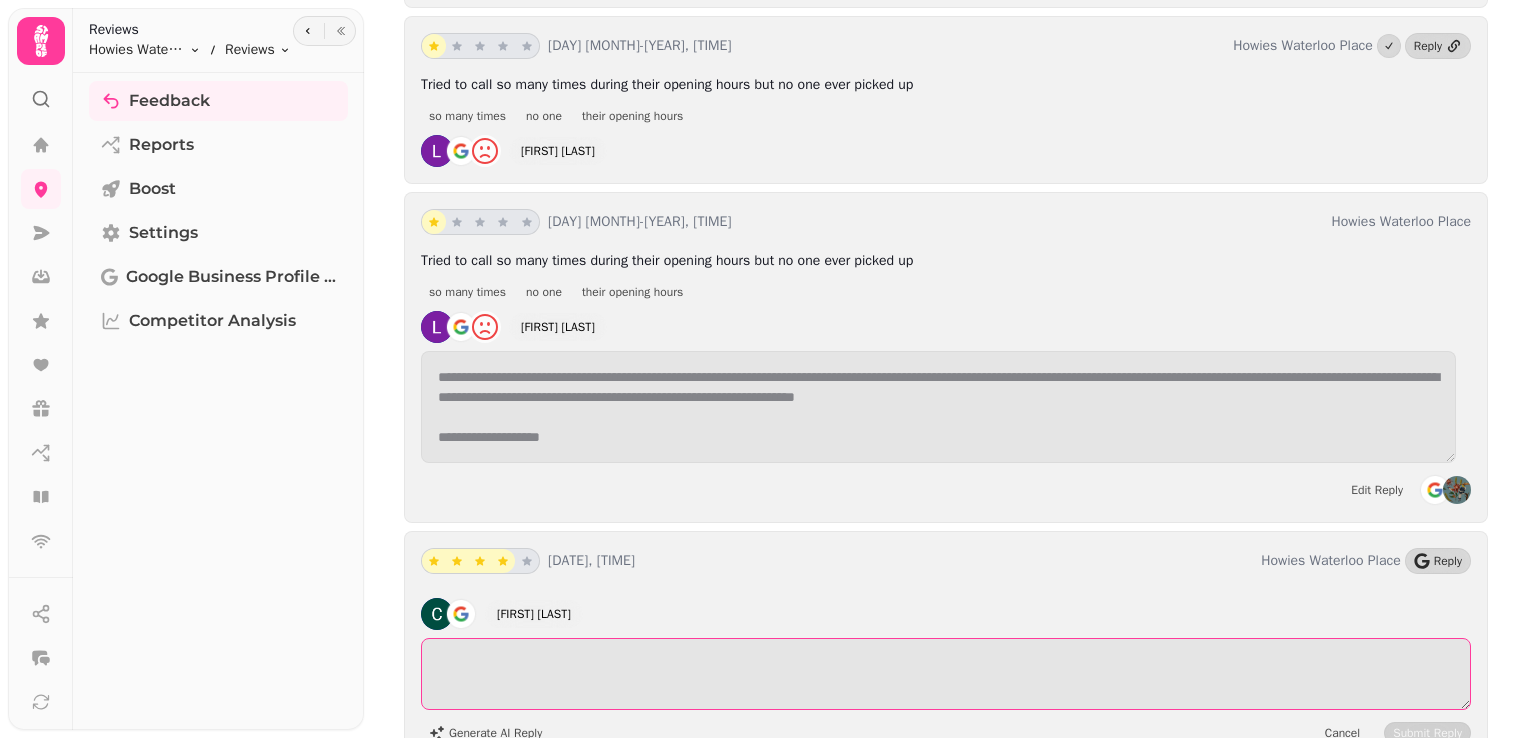 click at bounding box center (946, 674) 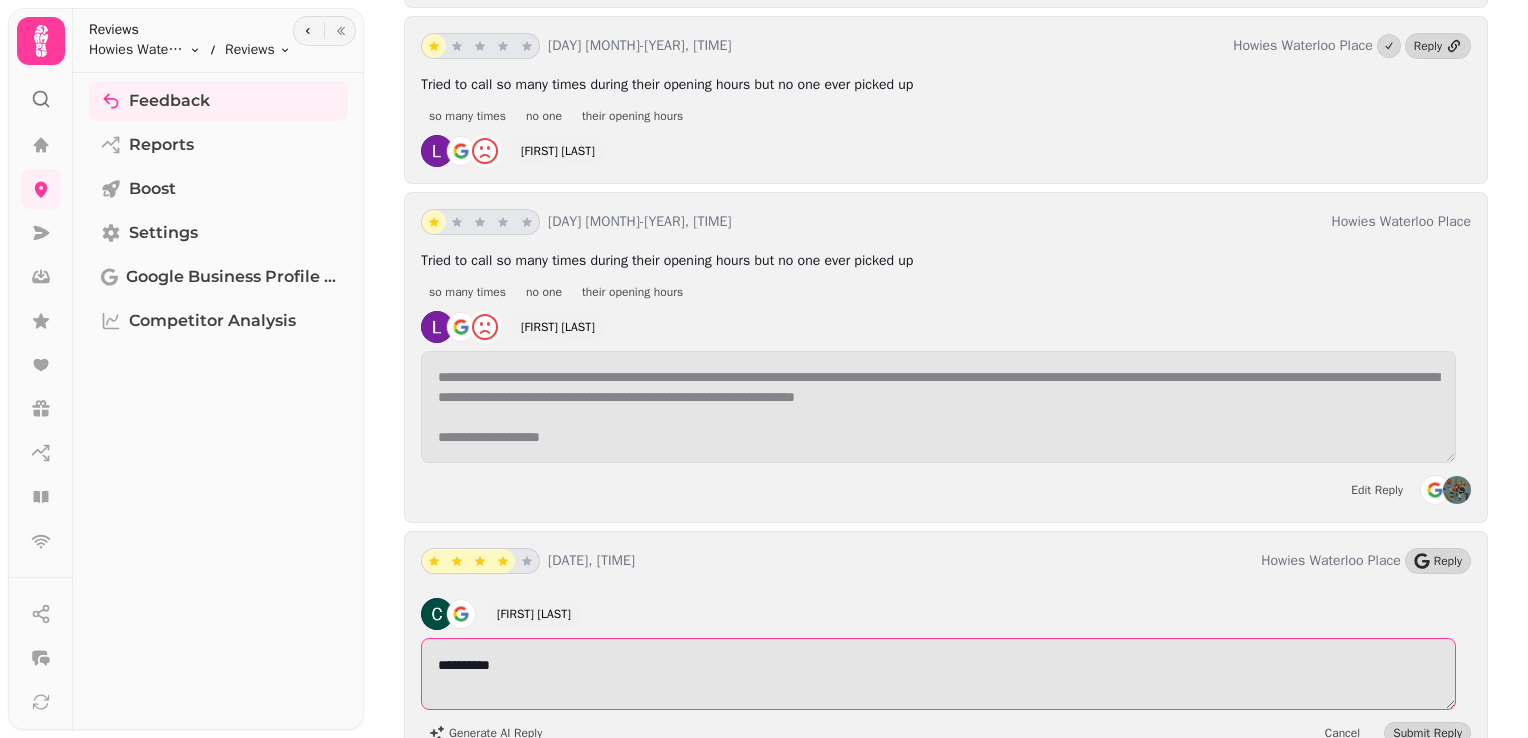 scroll, scrollTop: 21701, scrollLeft: 0, axis: vertical 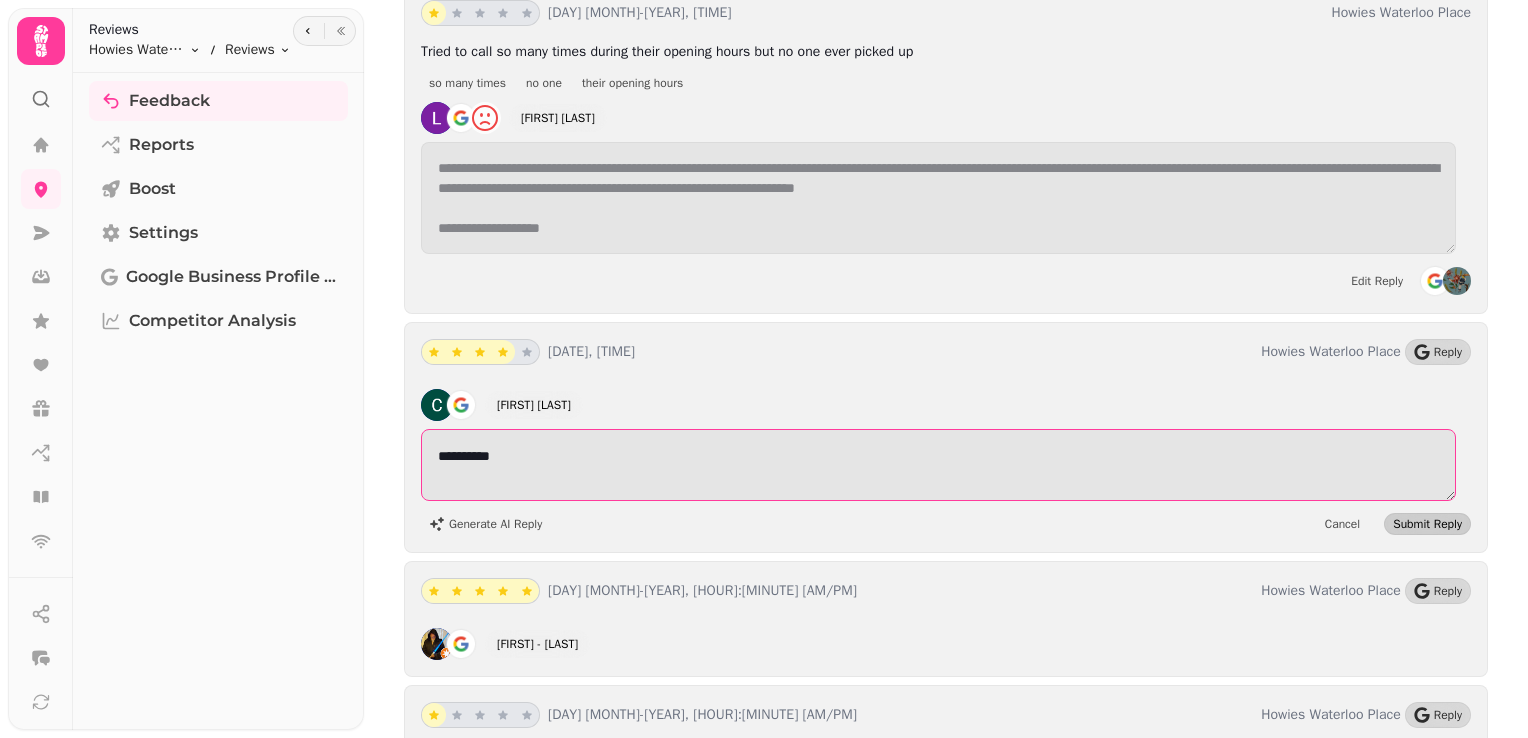 type on "**********" 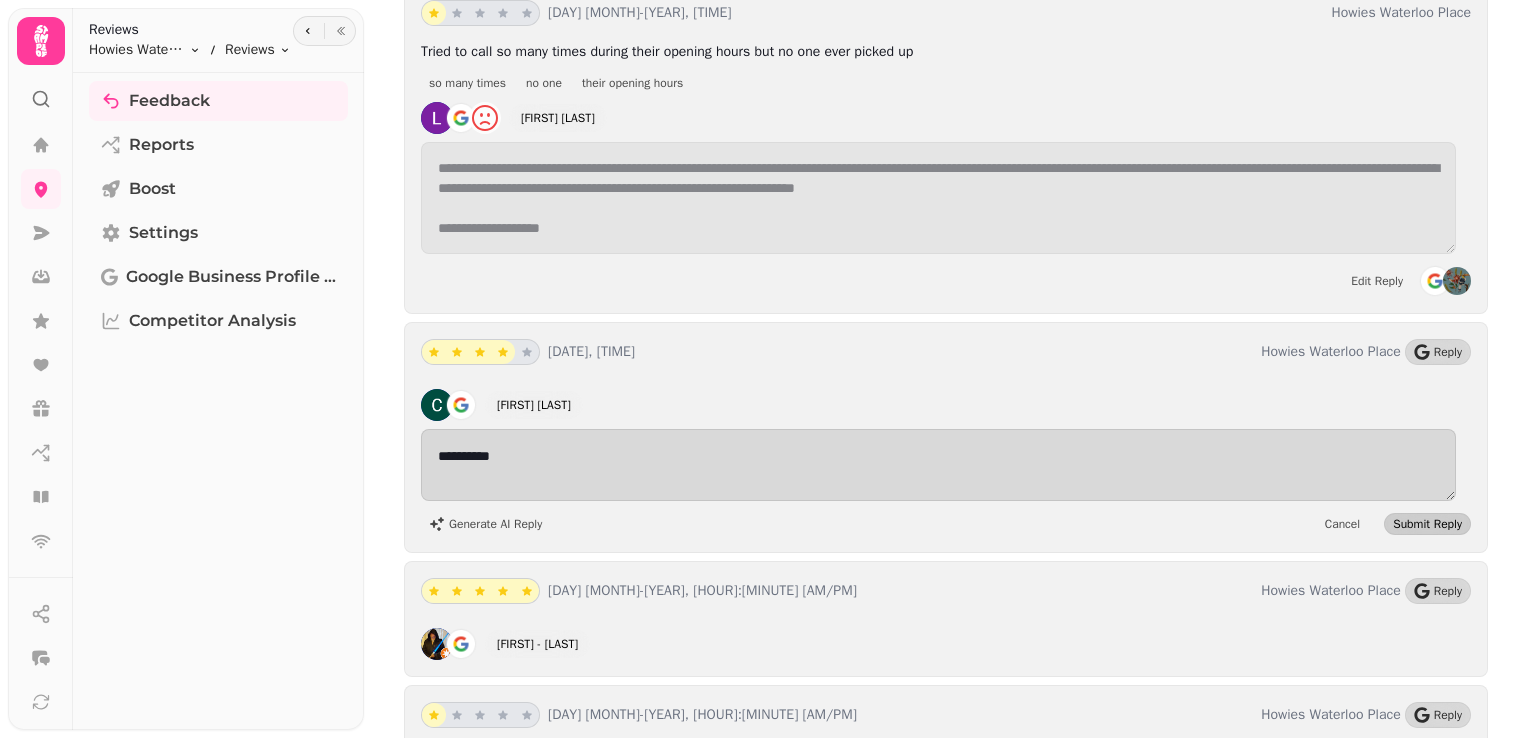 click on "Submit Reply" at bounding box center [1427, 524] 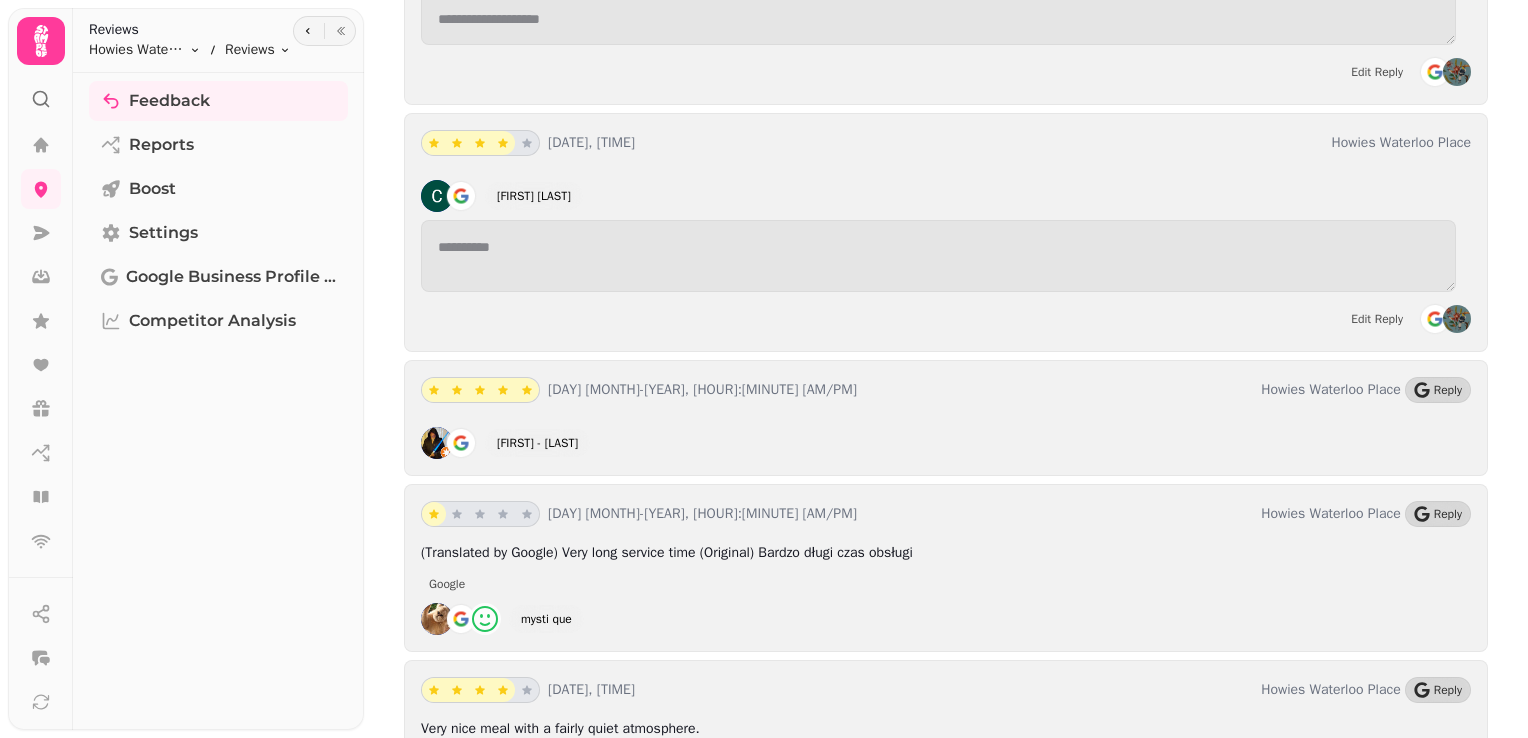 scroll, scrollTop: 21931, scrollLeft: 0, axis: vertical 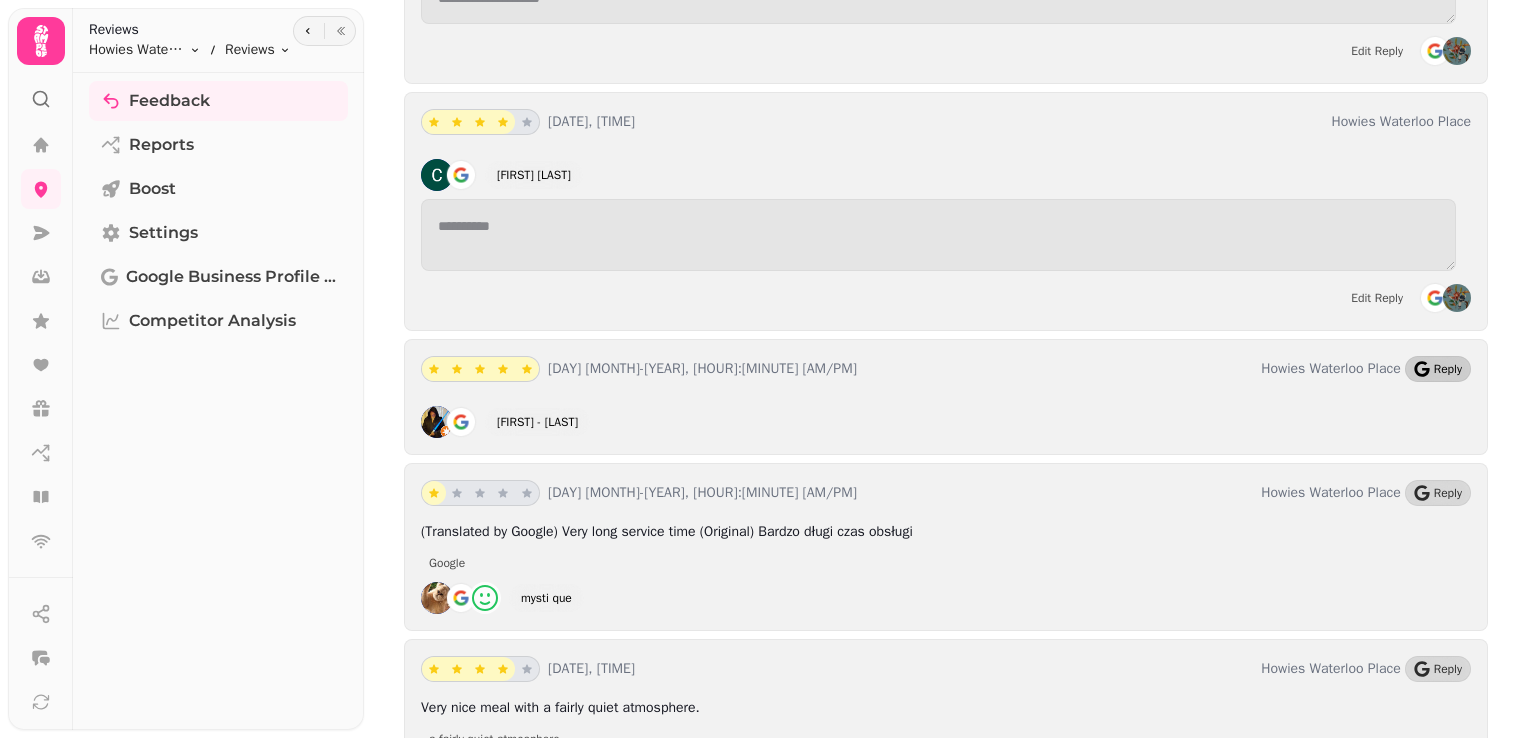 click 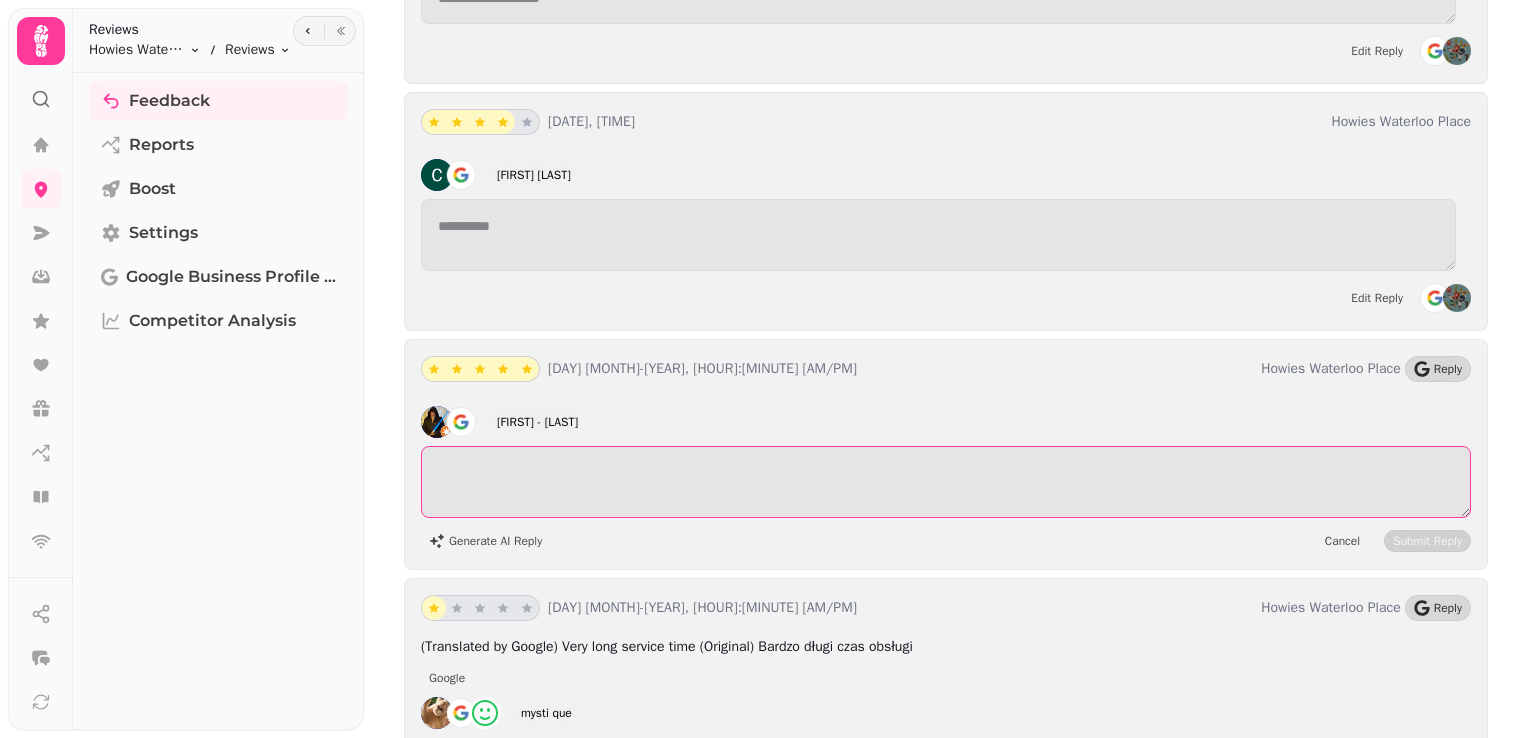 click at bounding box center (946, 482) 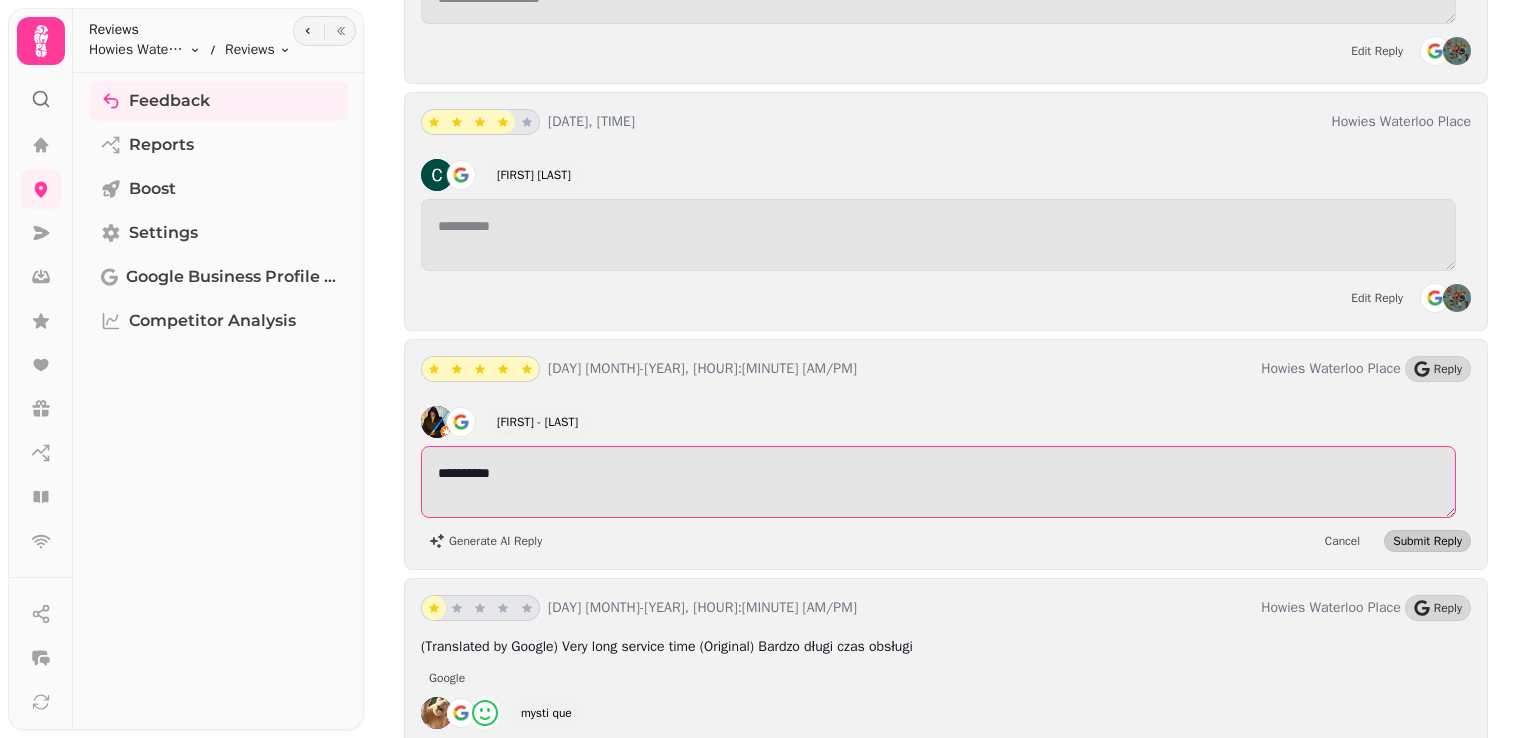 type on "**********" 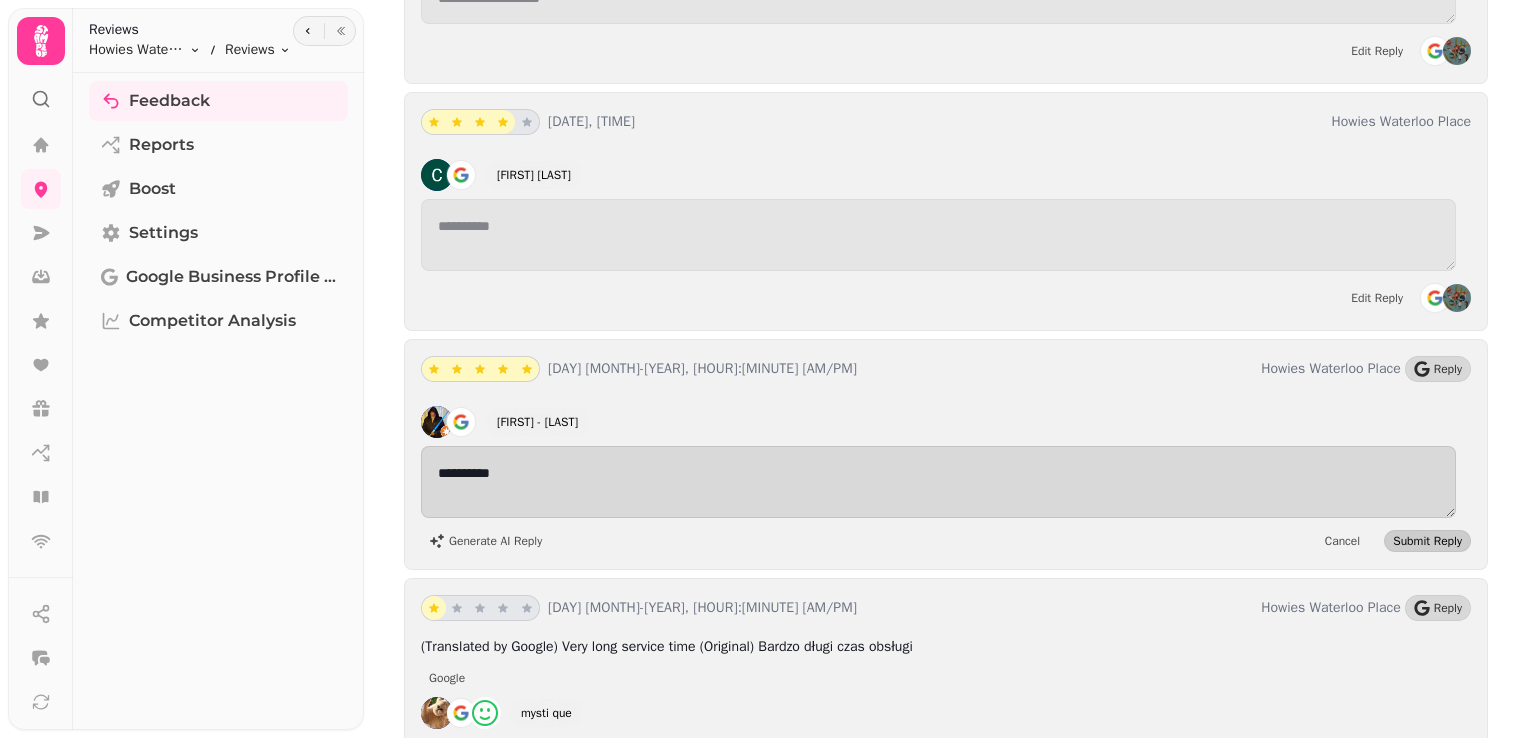 click on "Submit Reply" at bounding box center [1427, 541] 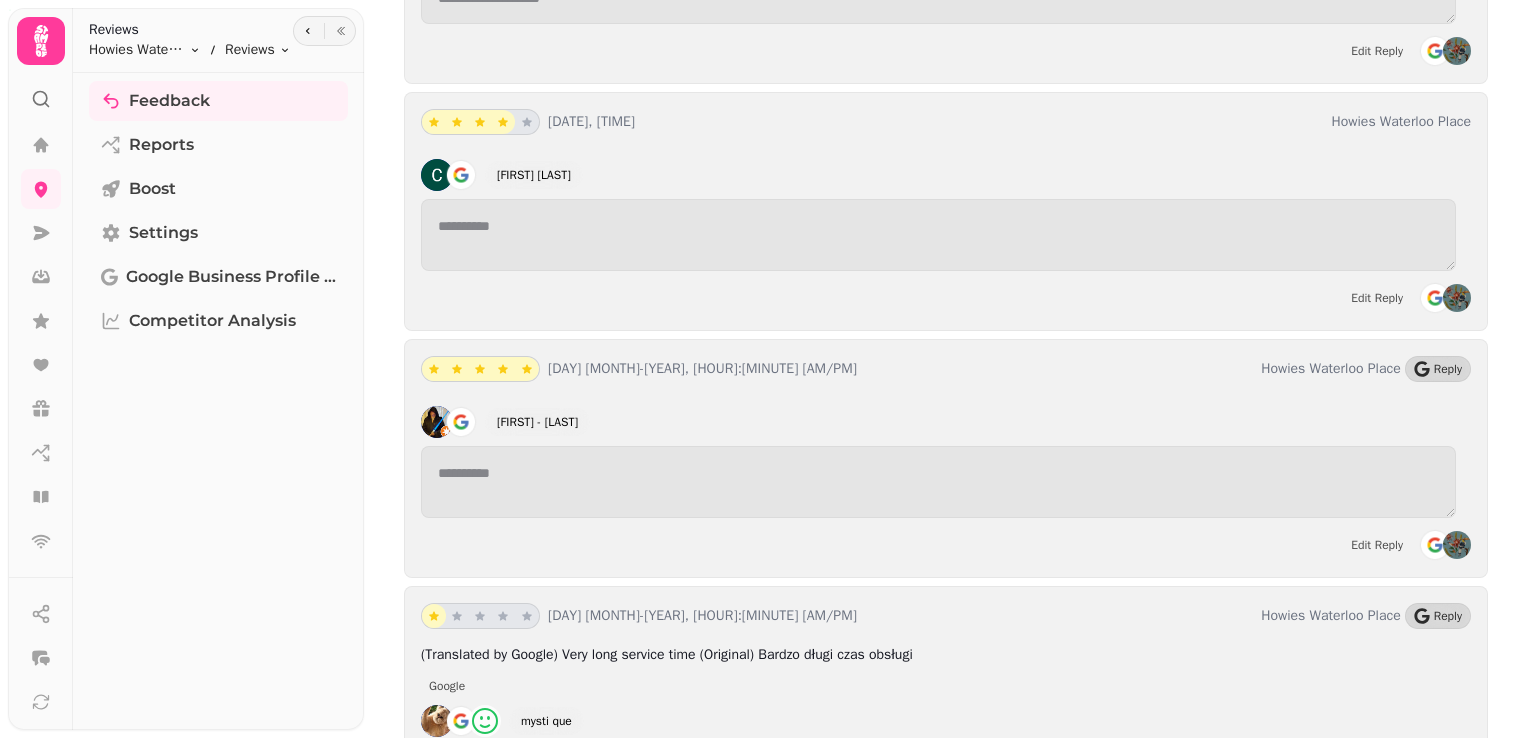 scroll, scrollTop: 22099, scrollLeft: 0, axis: vertical 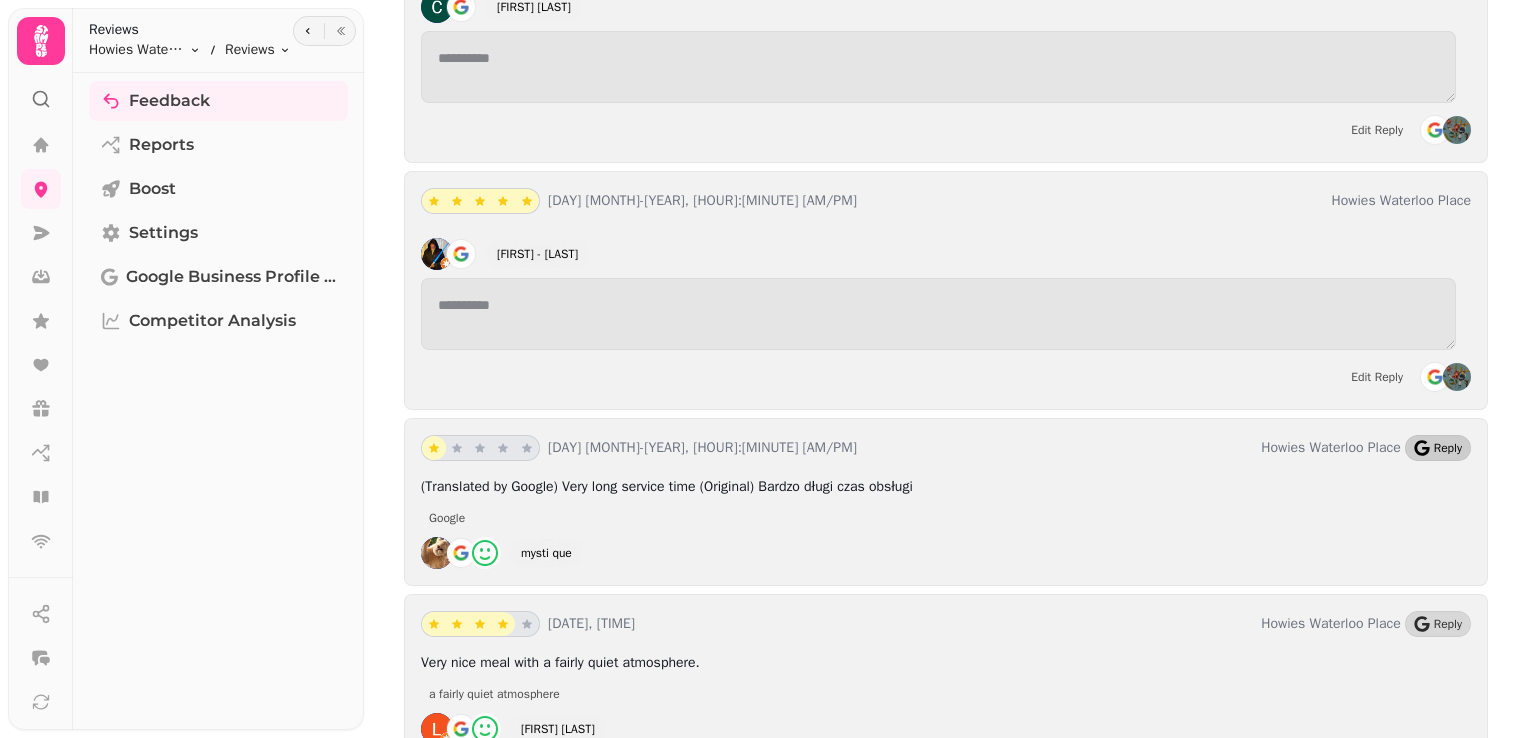 click on "Reply" at bounding box center (1438, 448) 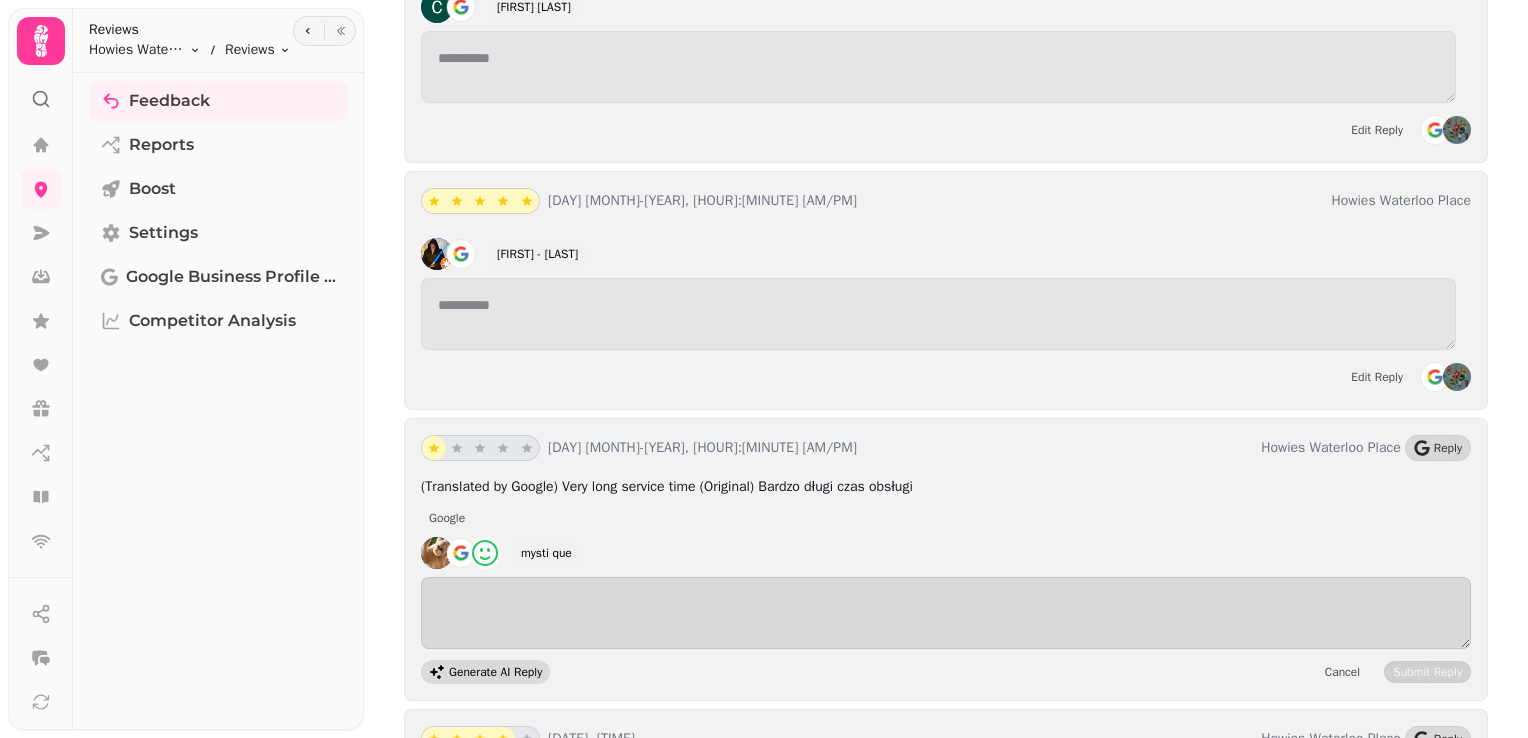 click on "Generate AI Reply" at bounding box center [495, 672] 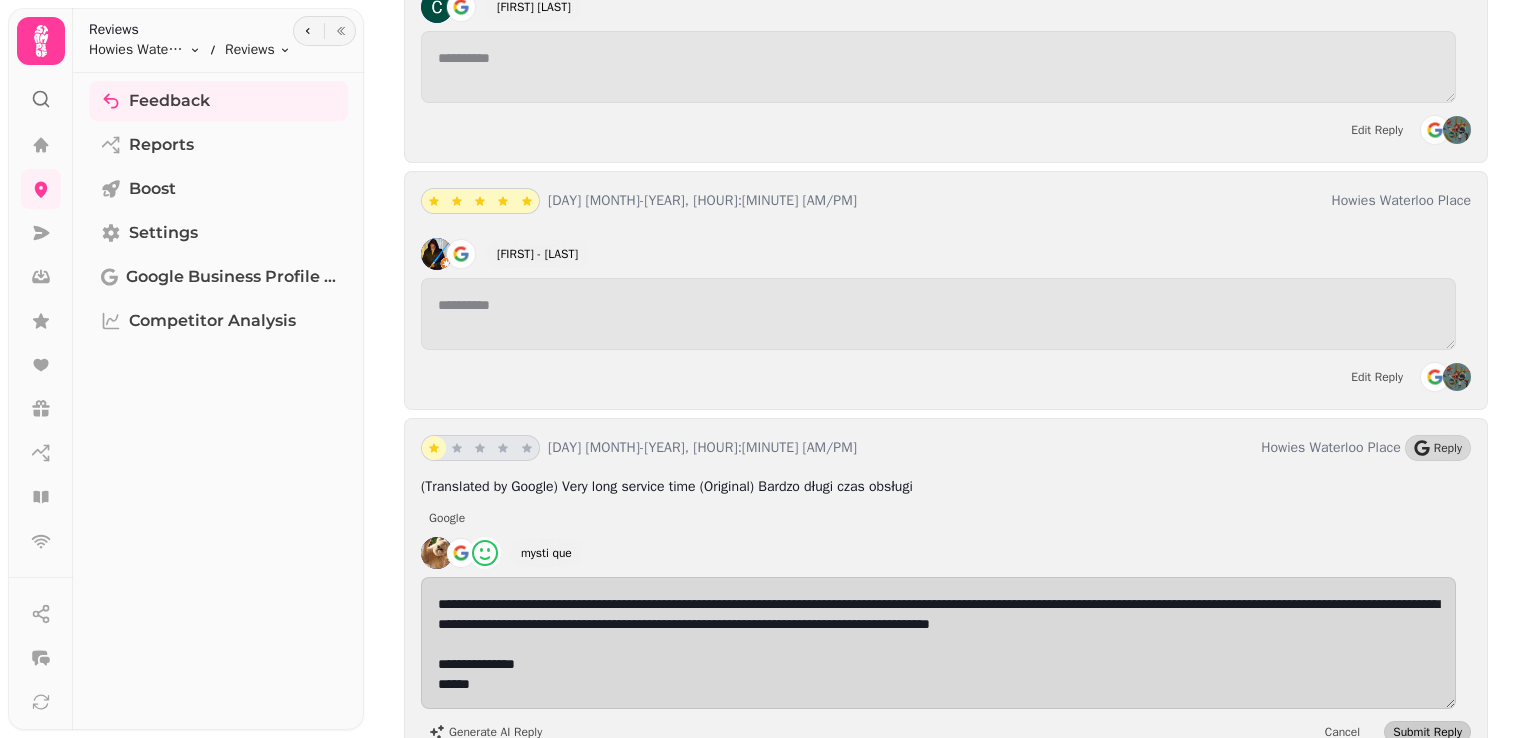 click on "Submit Reply" at bounding box center (1427, 732) 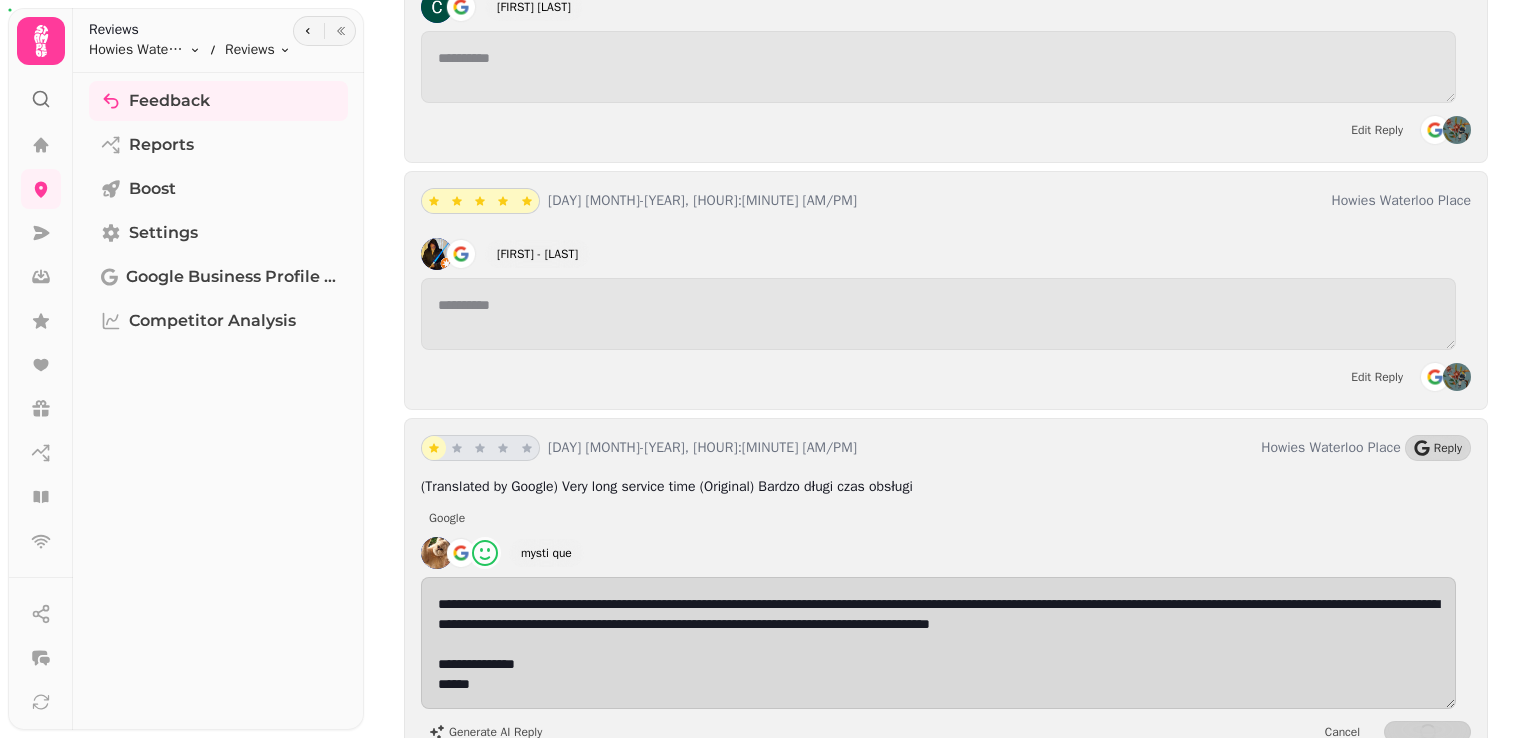 scroll, scrollTop: 1, scrollLeft: 0, axis: vertical 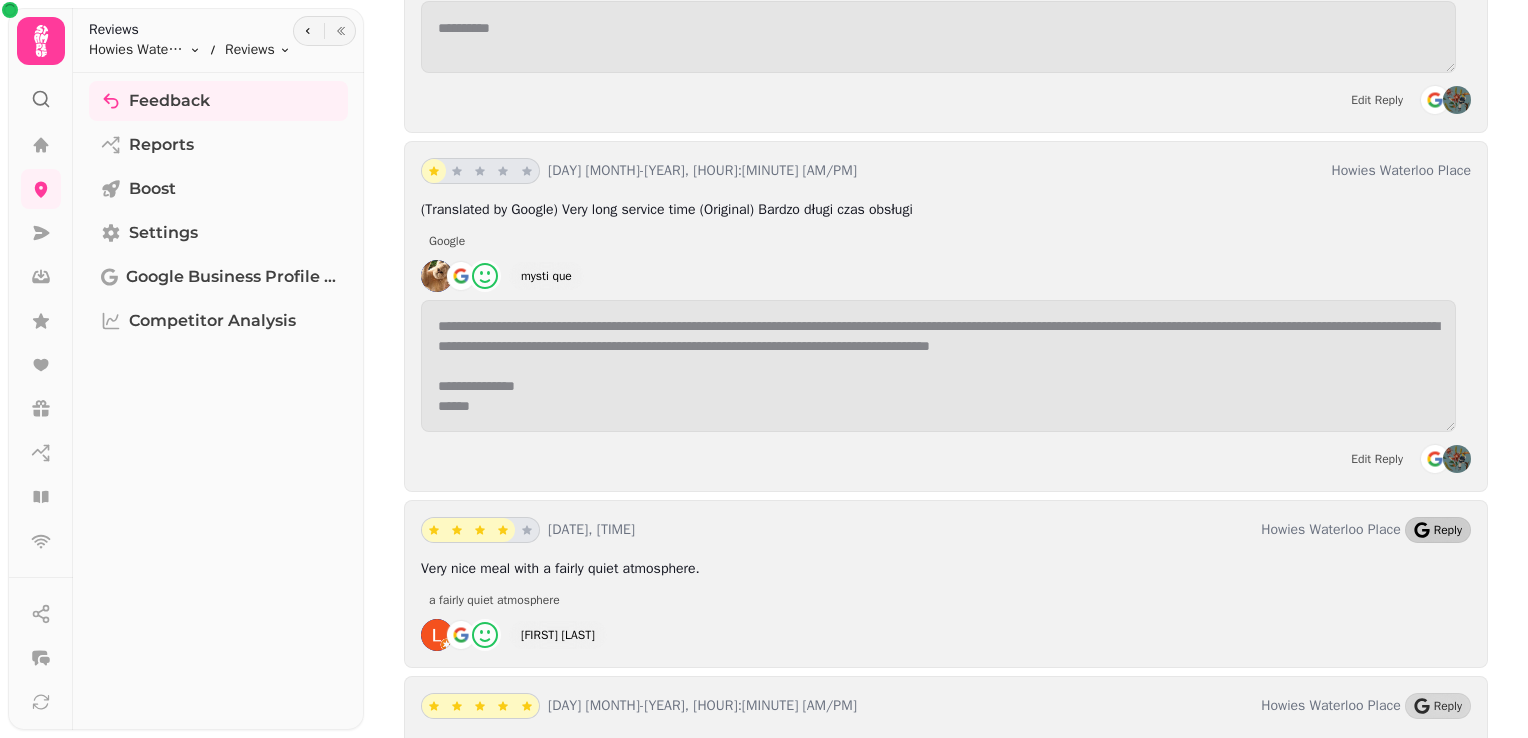 click on "Reply" at bounding box center (1438, 530) 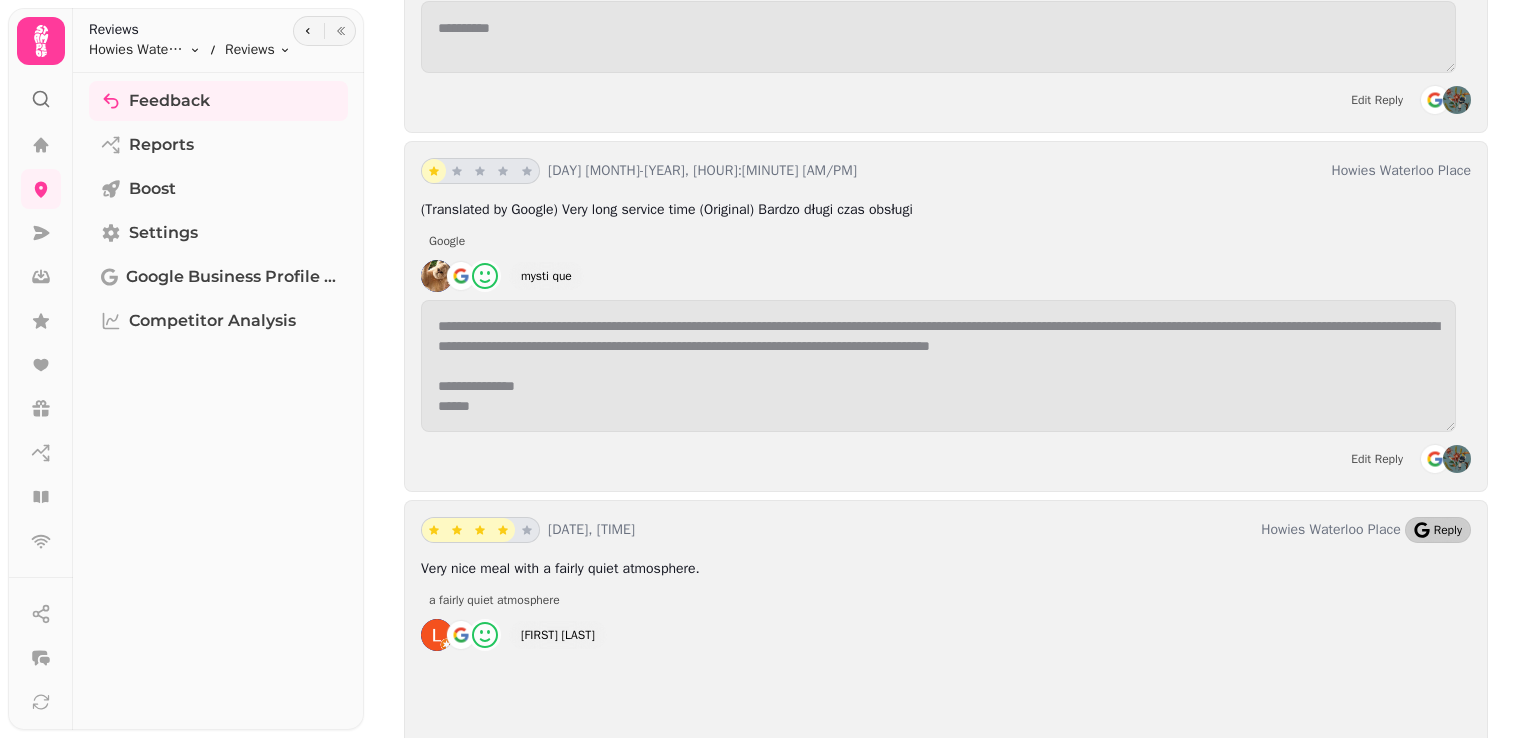 click 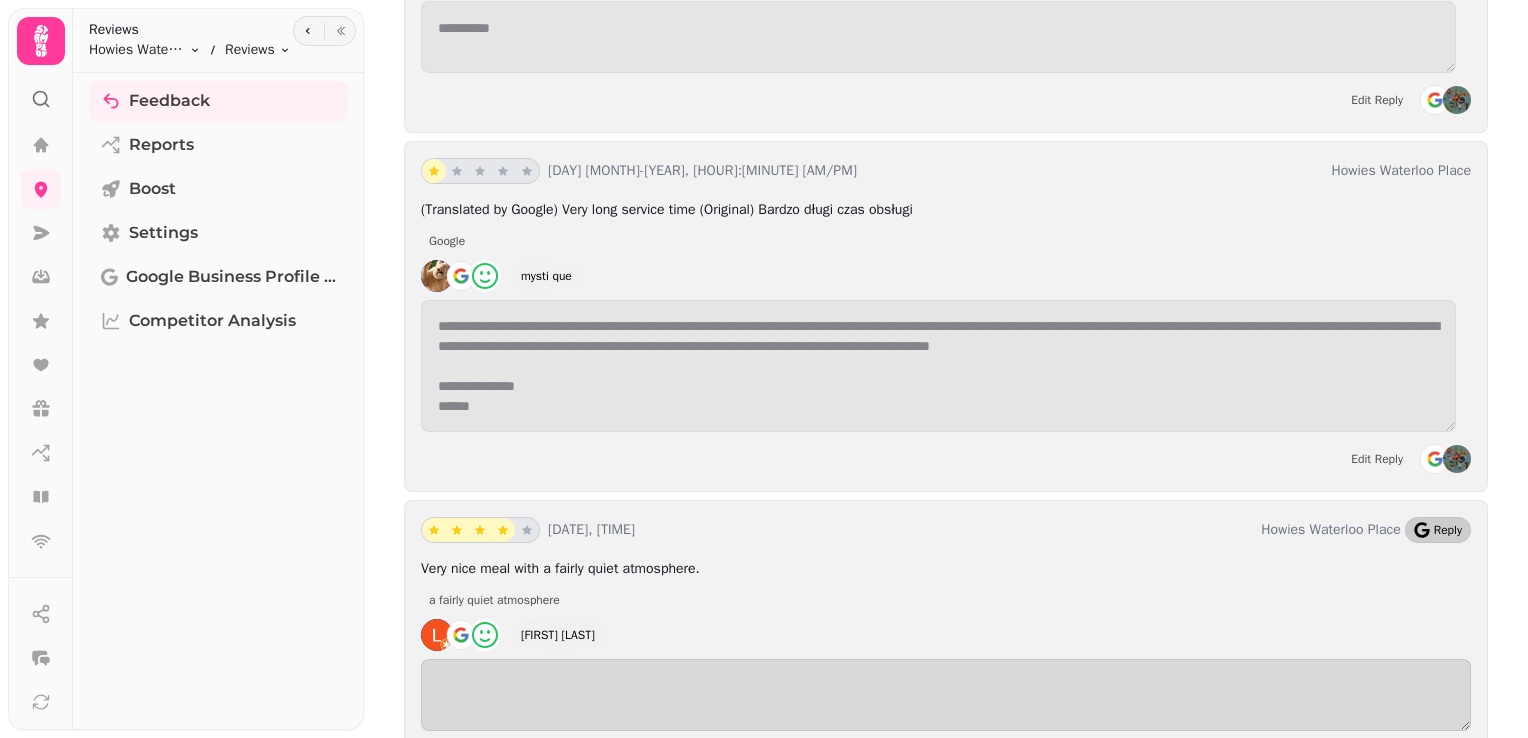 click 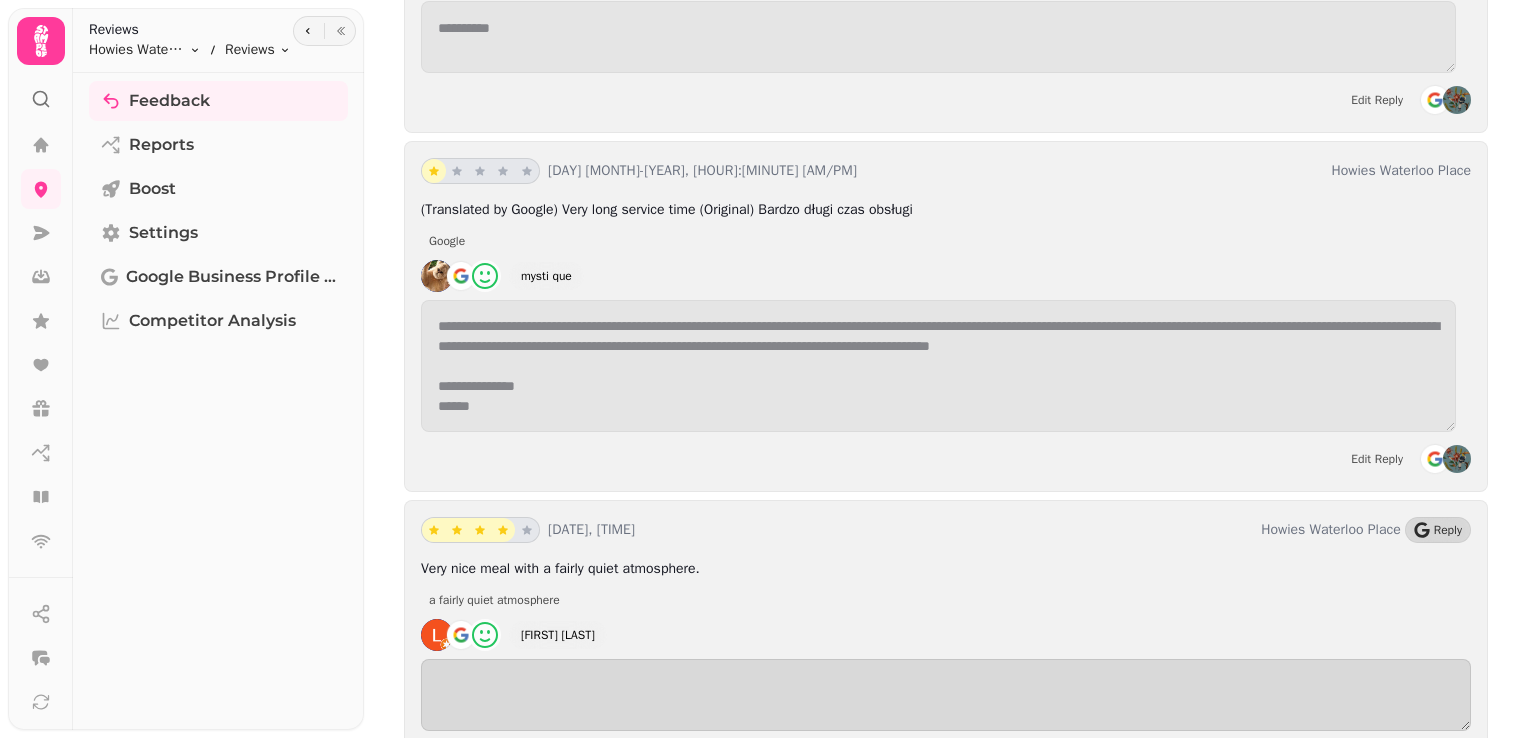 click on "Generate AI Reply" at bounding box center (495, 754) 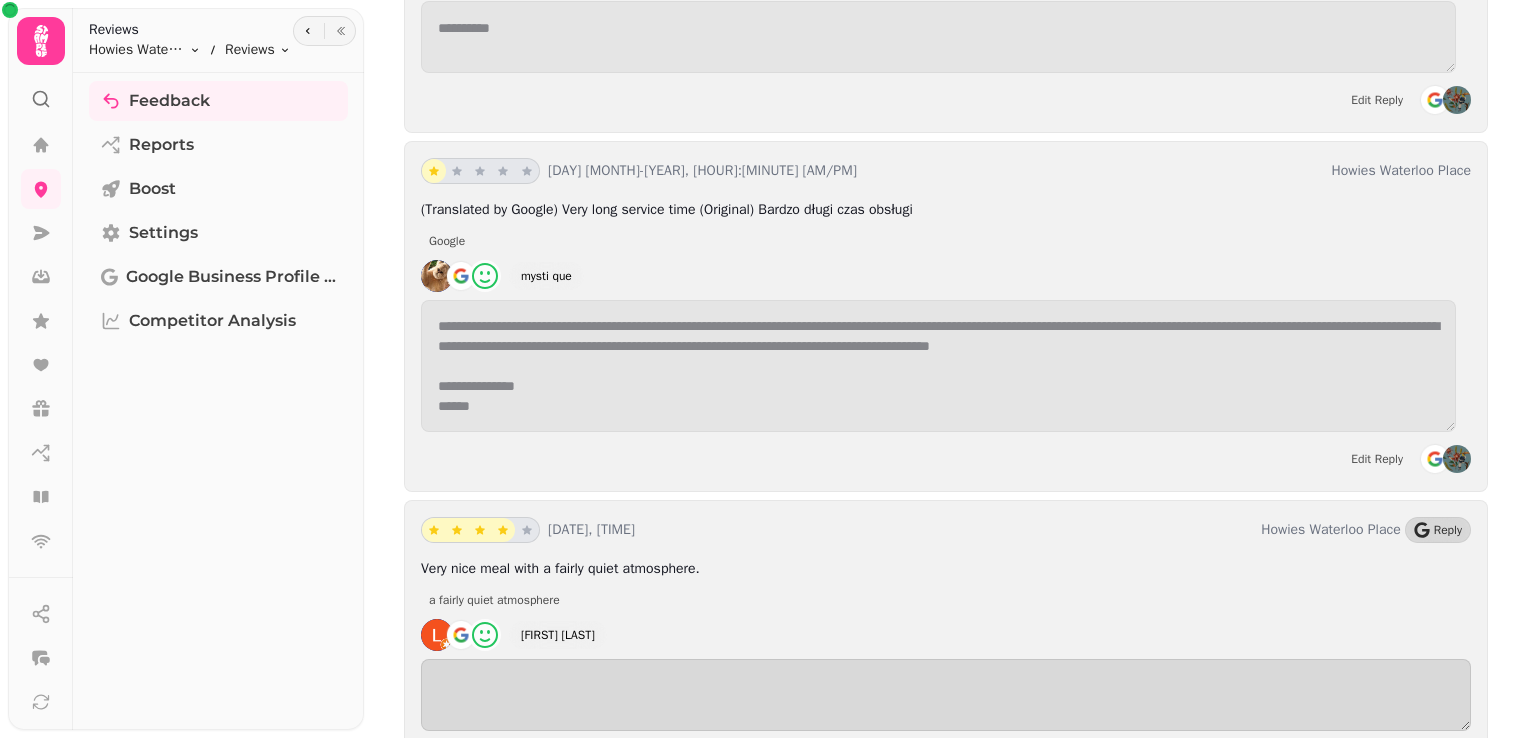 scroll, scrollTop: 22536, scrollLeft: 0, axis: vertical 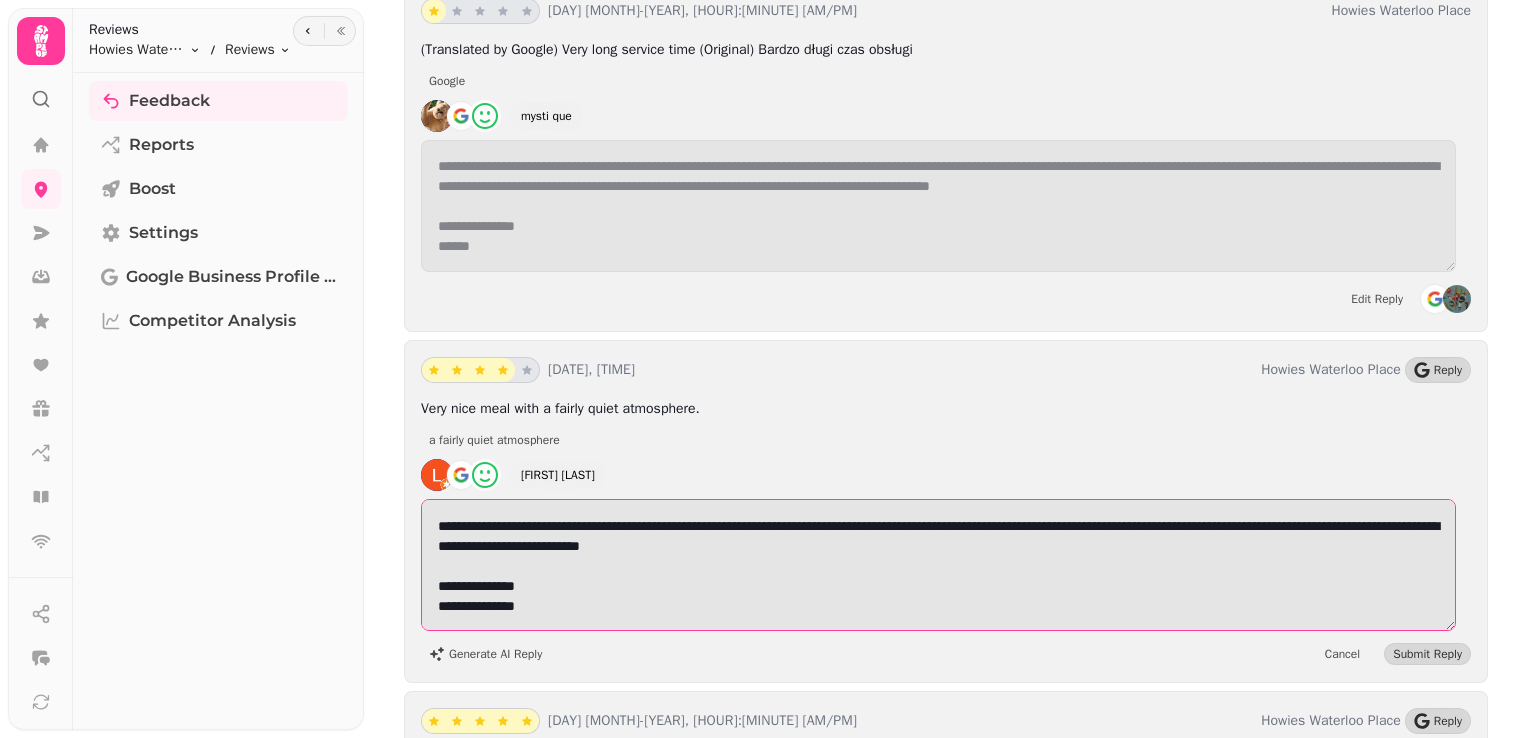 drag, startPoint x: 552, startPoint y: 476, endPoint x: 513, endPoint y: 419, distance: 69.065186 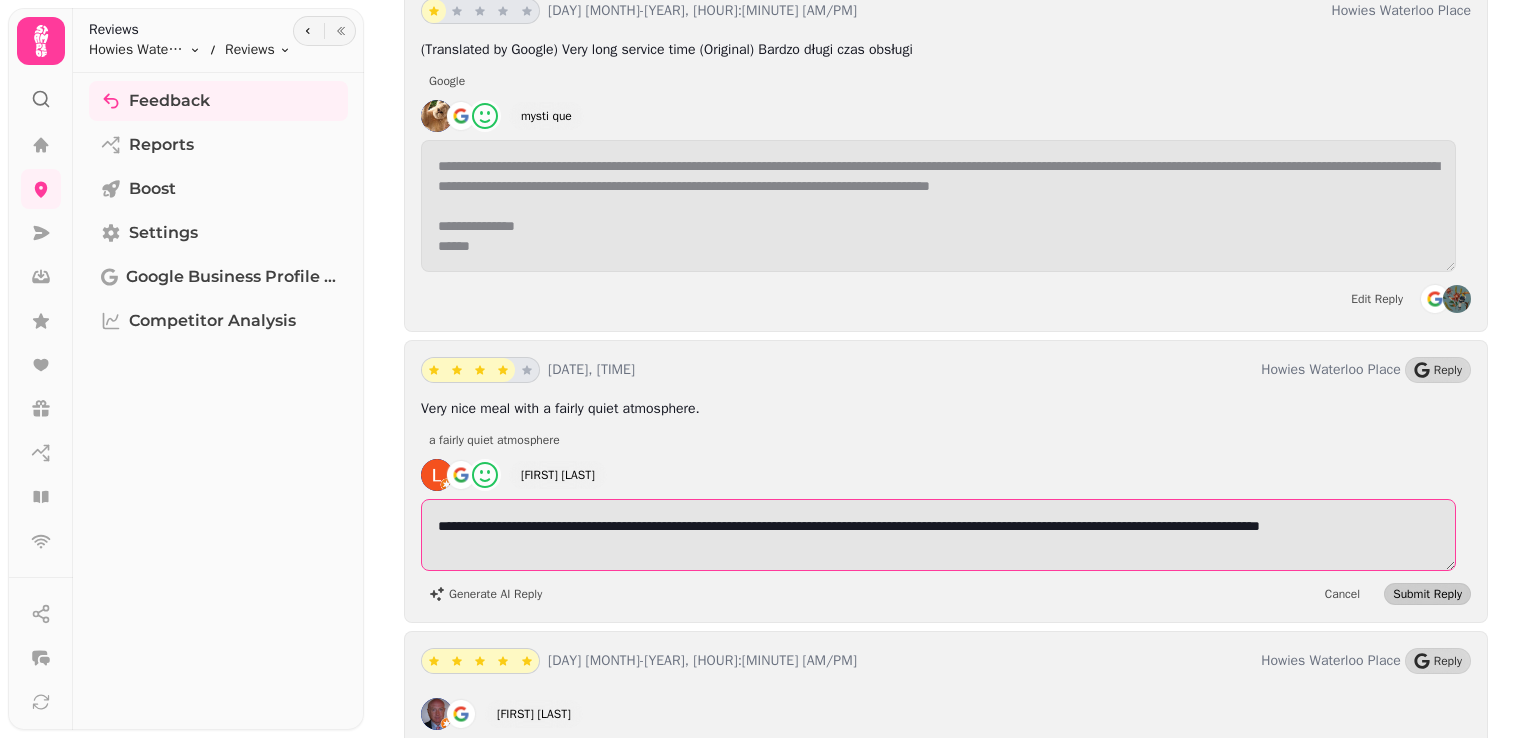 type on "**********" 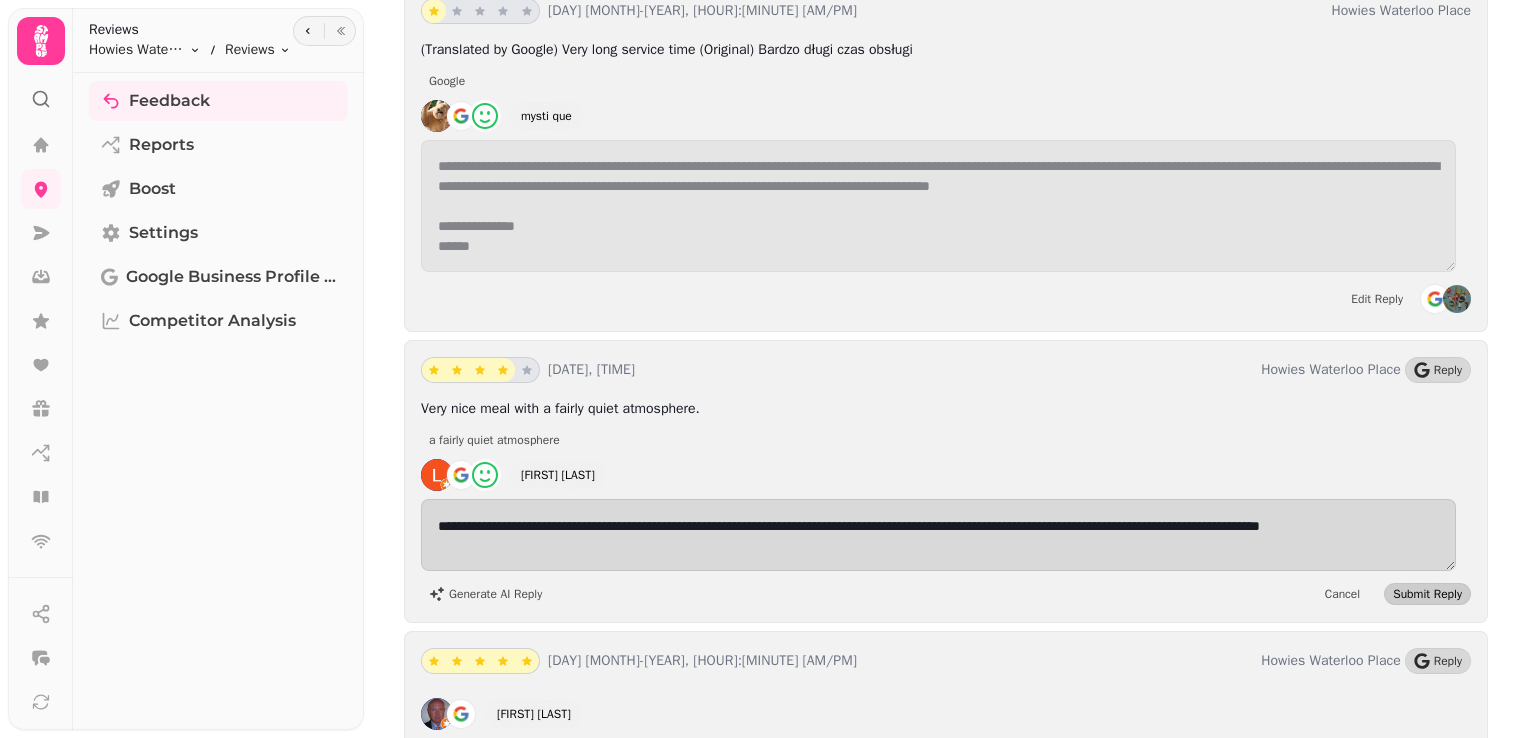 click on "Submit Reply" at bounding box center (1427, 594) 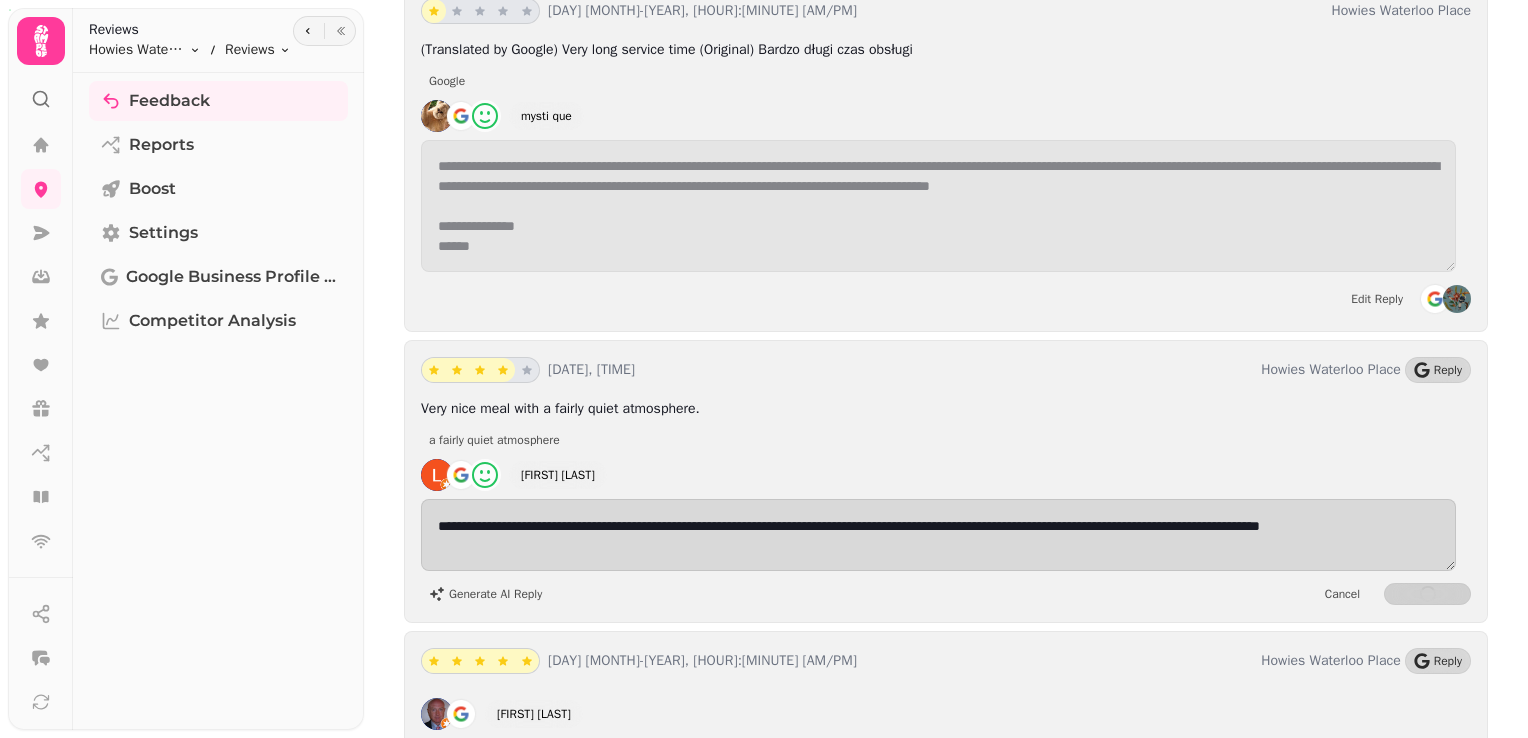scroll, scrollTop: 22792, scrollLeft: 0, axis: vertical 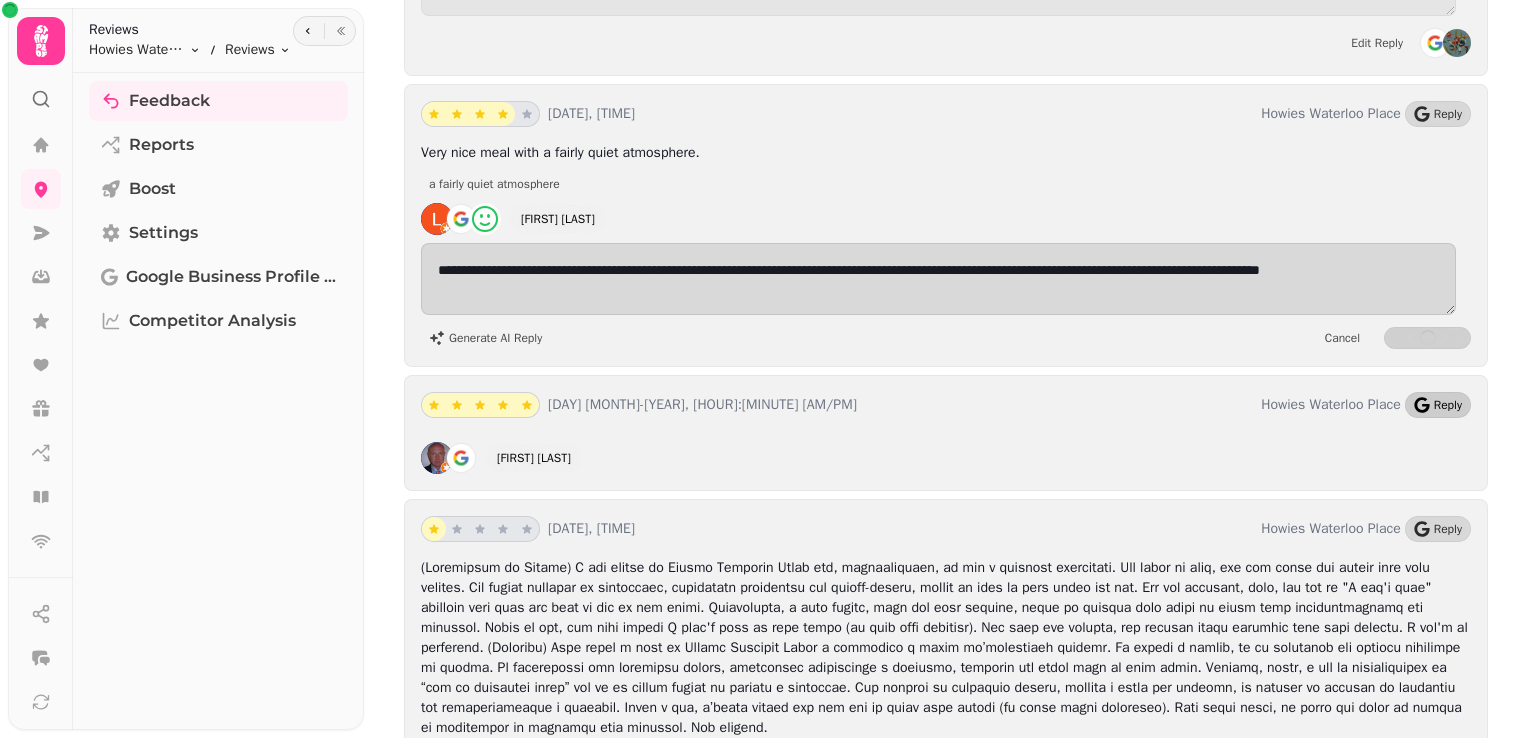 click on "Reply" at bounding box center [1438, 405] 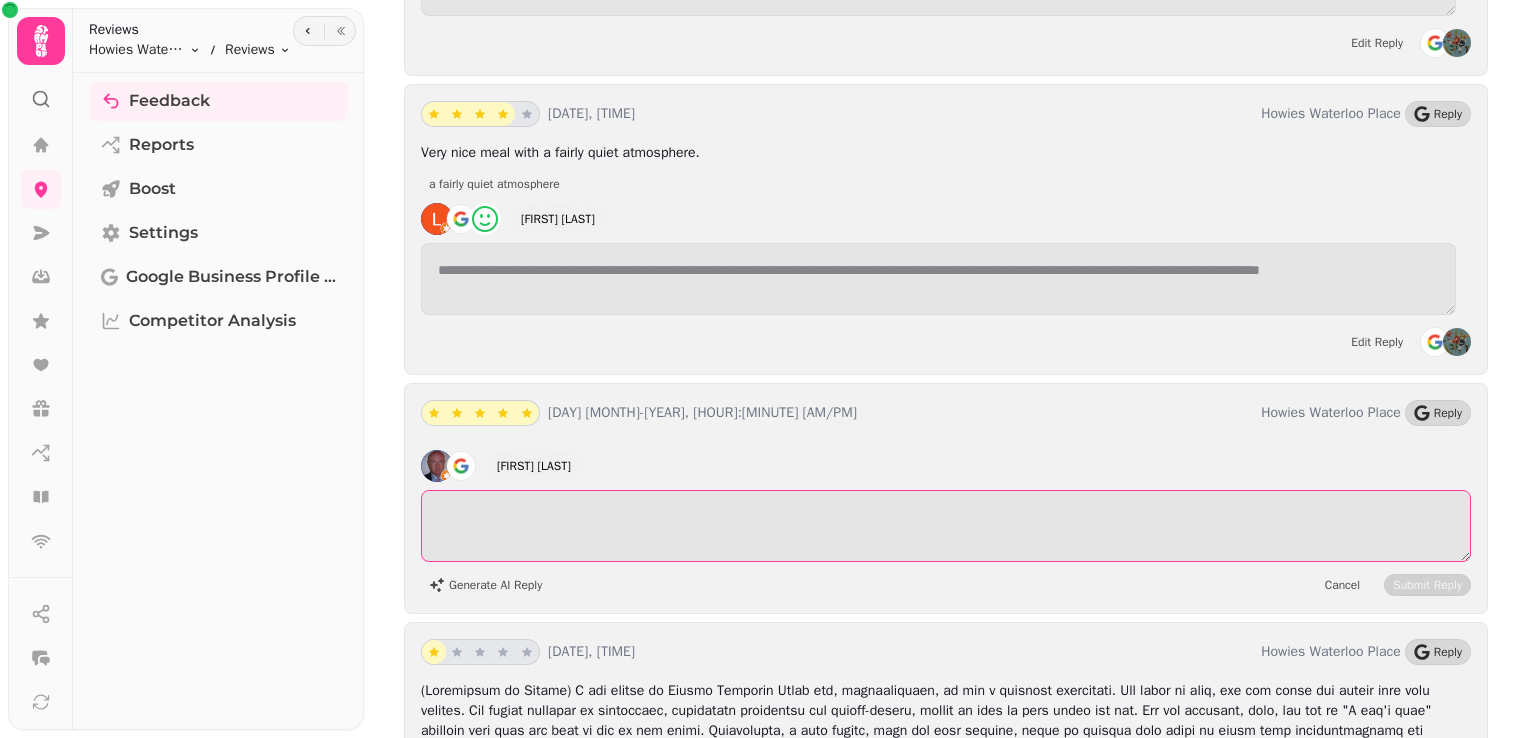 click at bounding box center (946, 526) 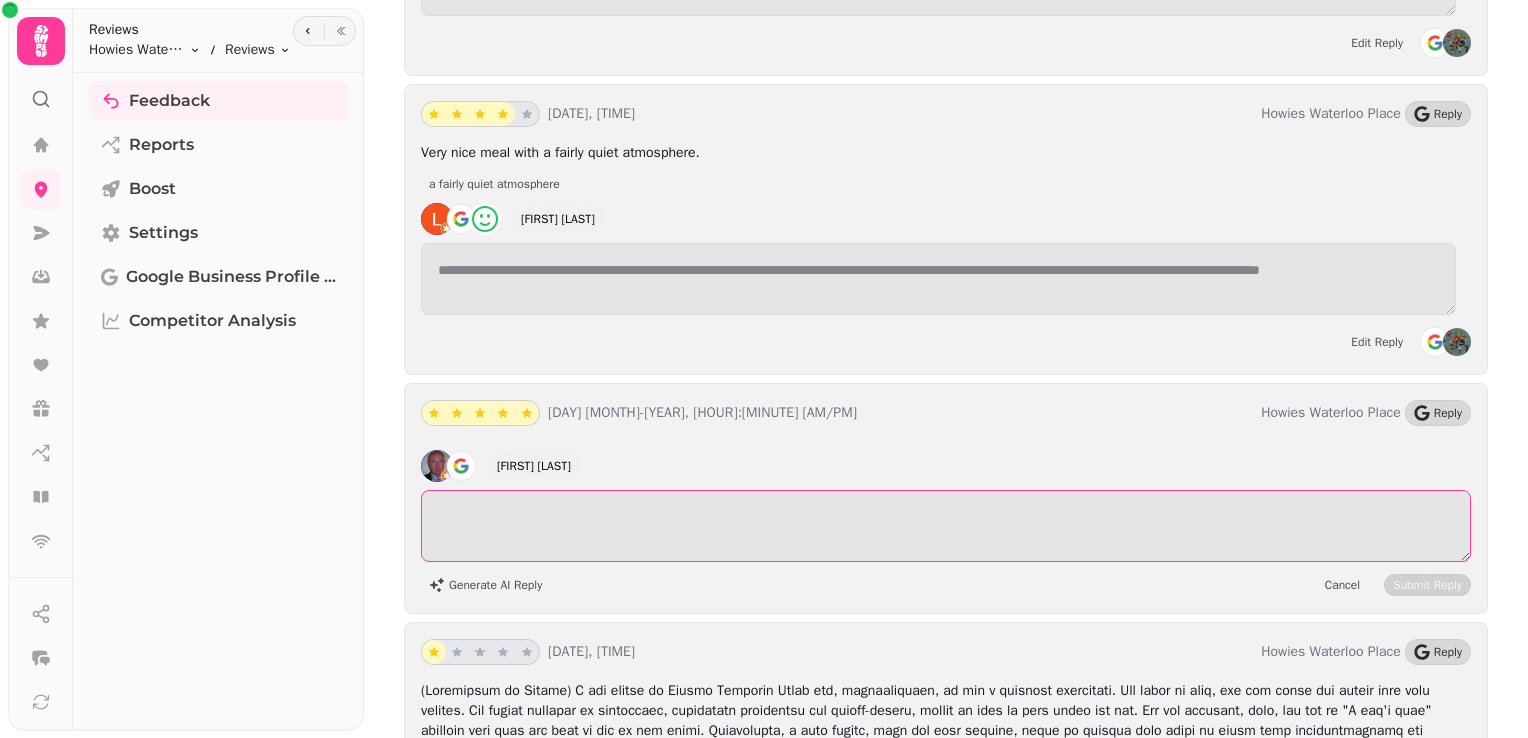 paste on "**********" 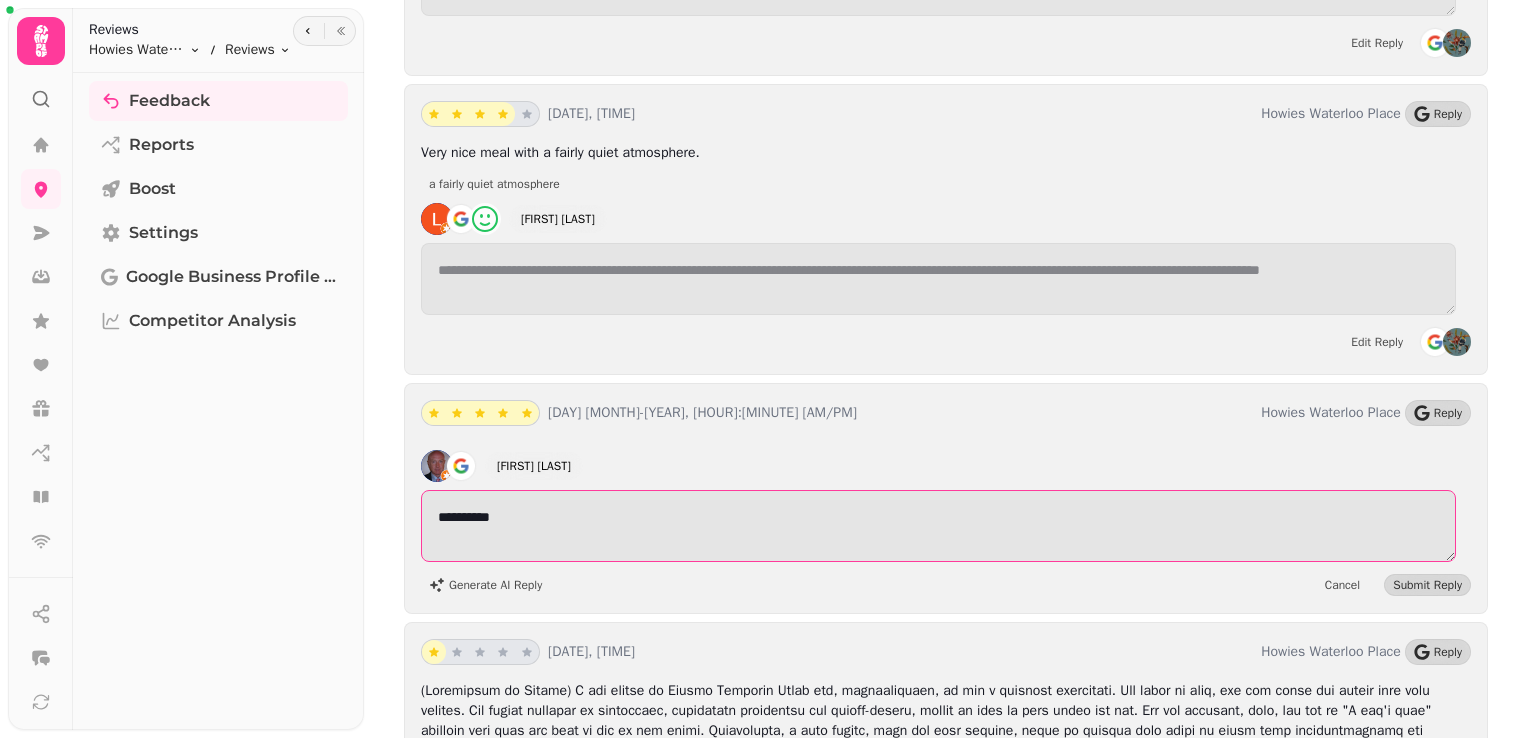 paste on "**********" 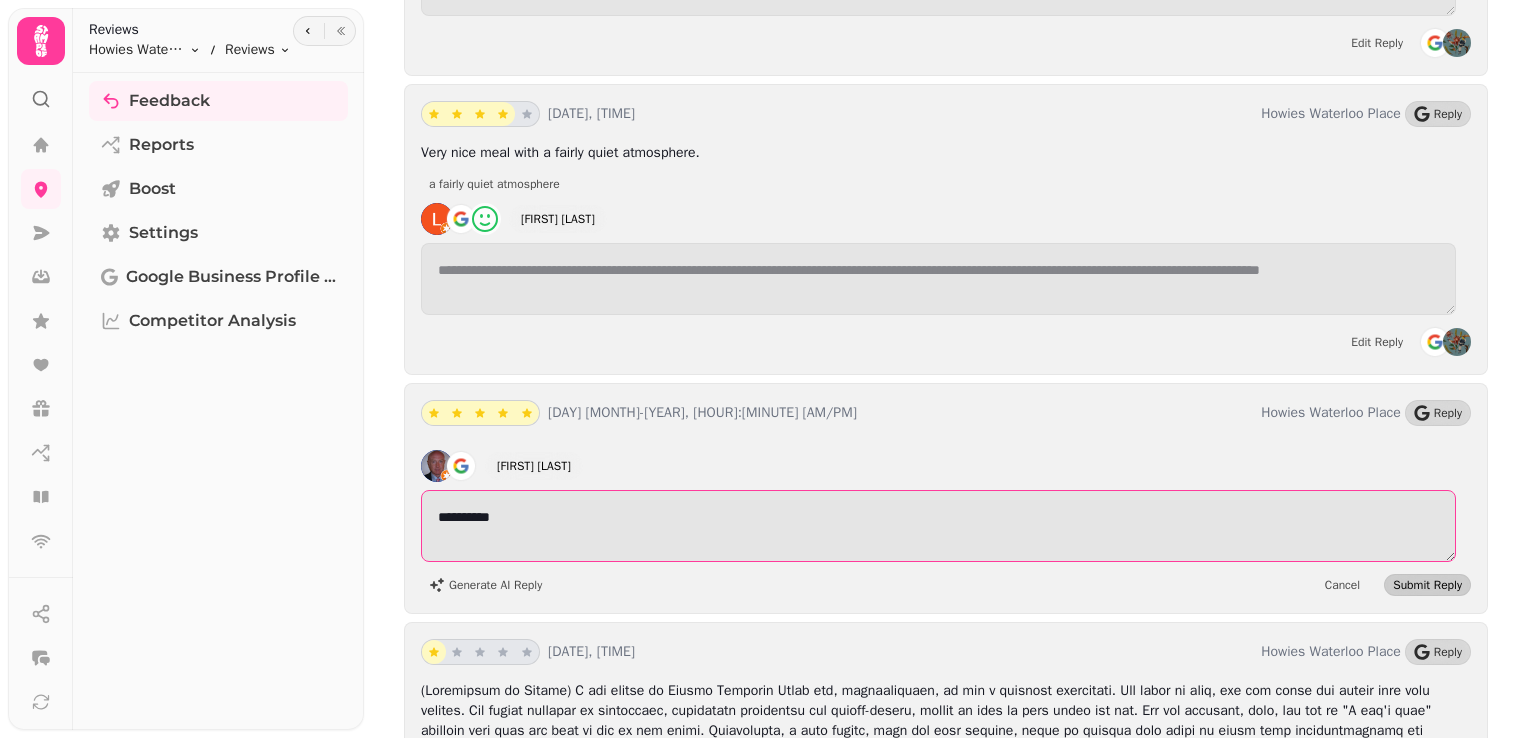 type on "**********" 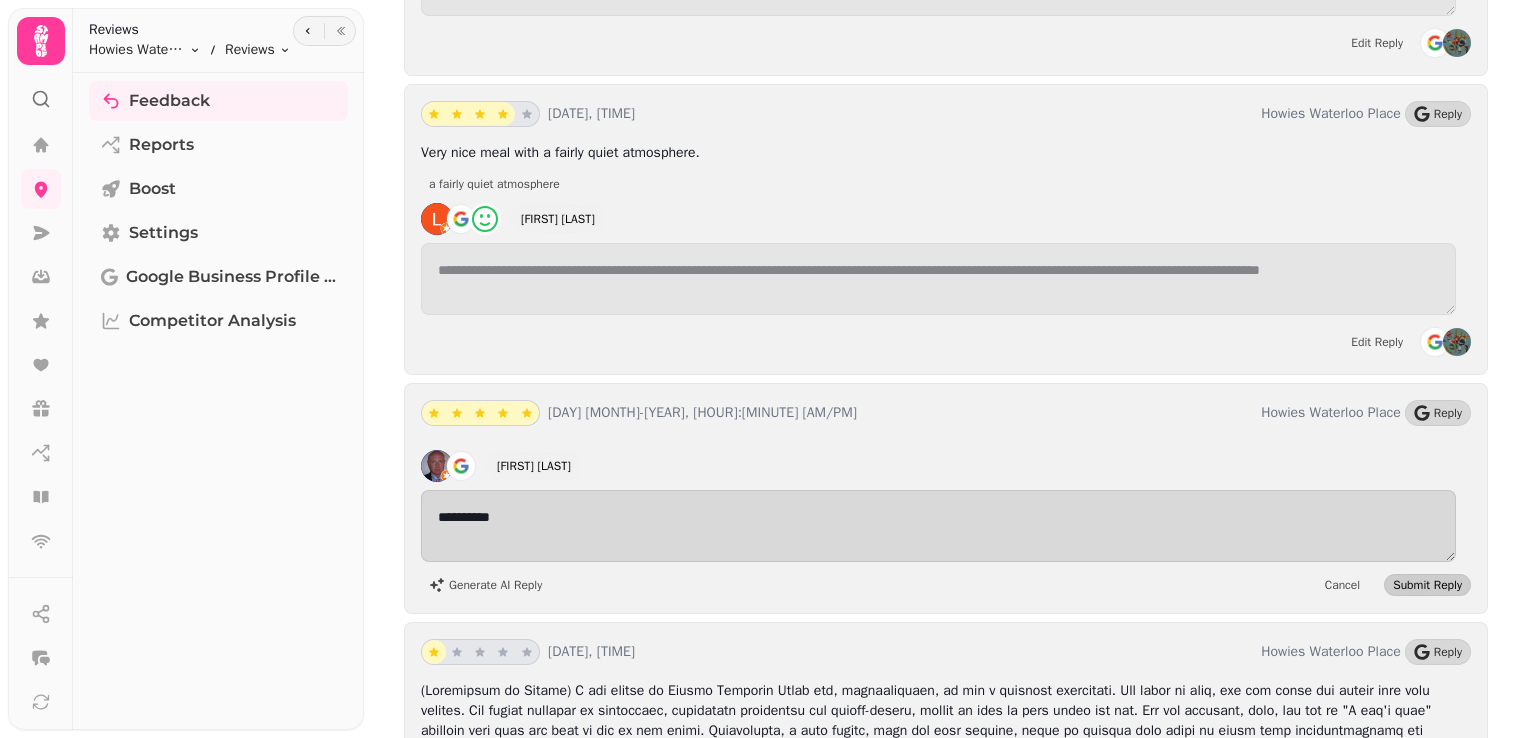 click on "Submit Reply" at bounding box center [1427, 585] 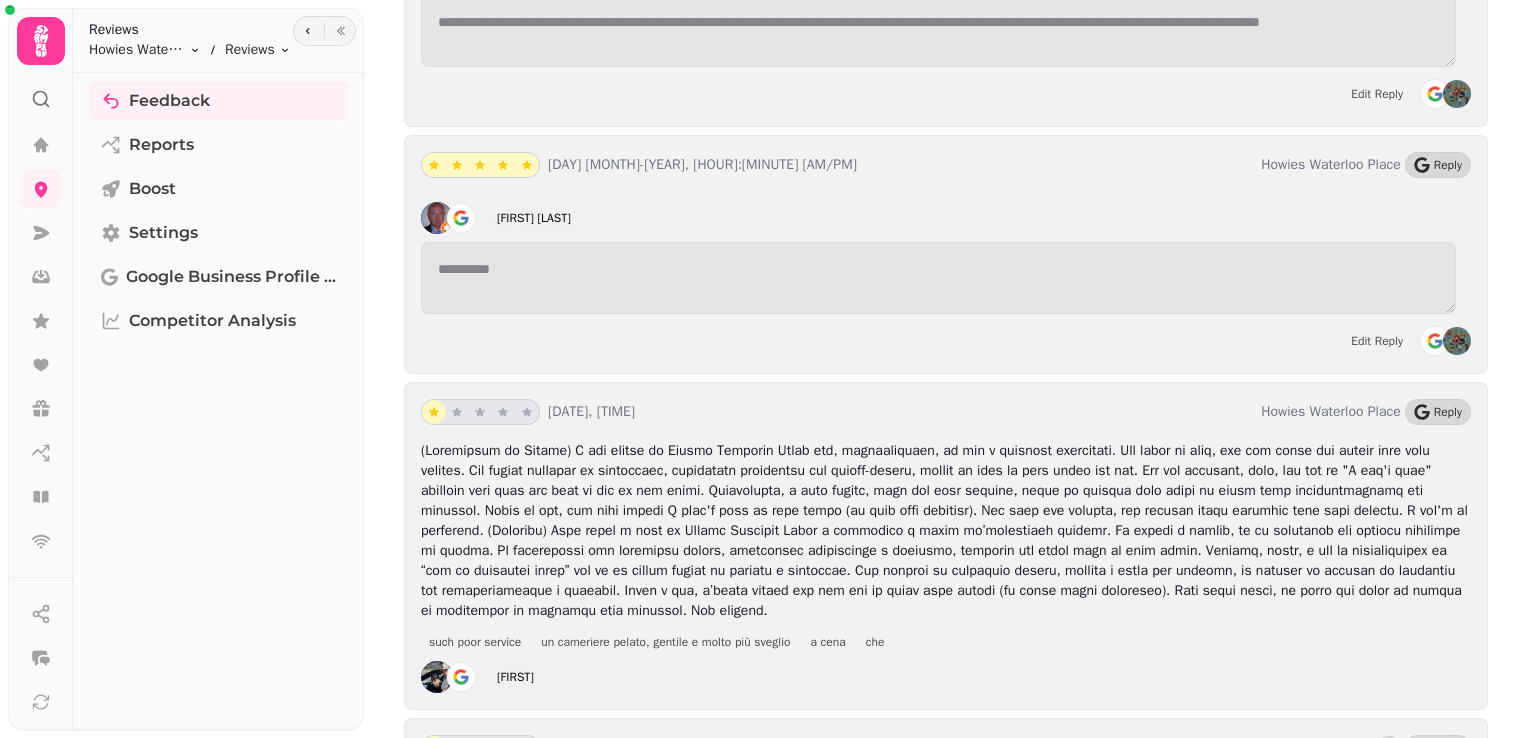 scroll, scrollTop: 23040, scrollLeft: 0, axis: vertical 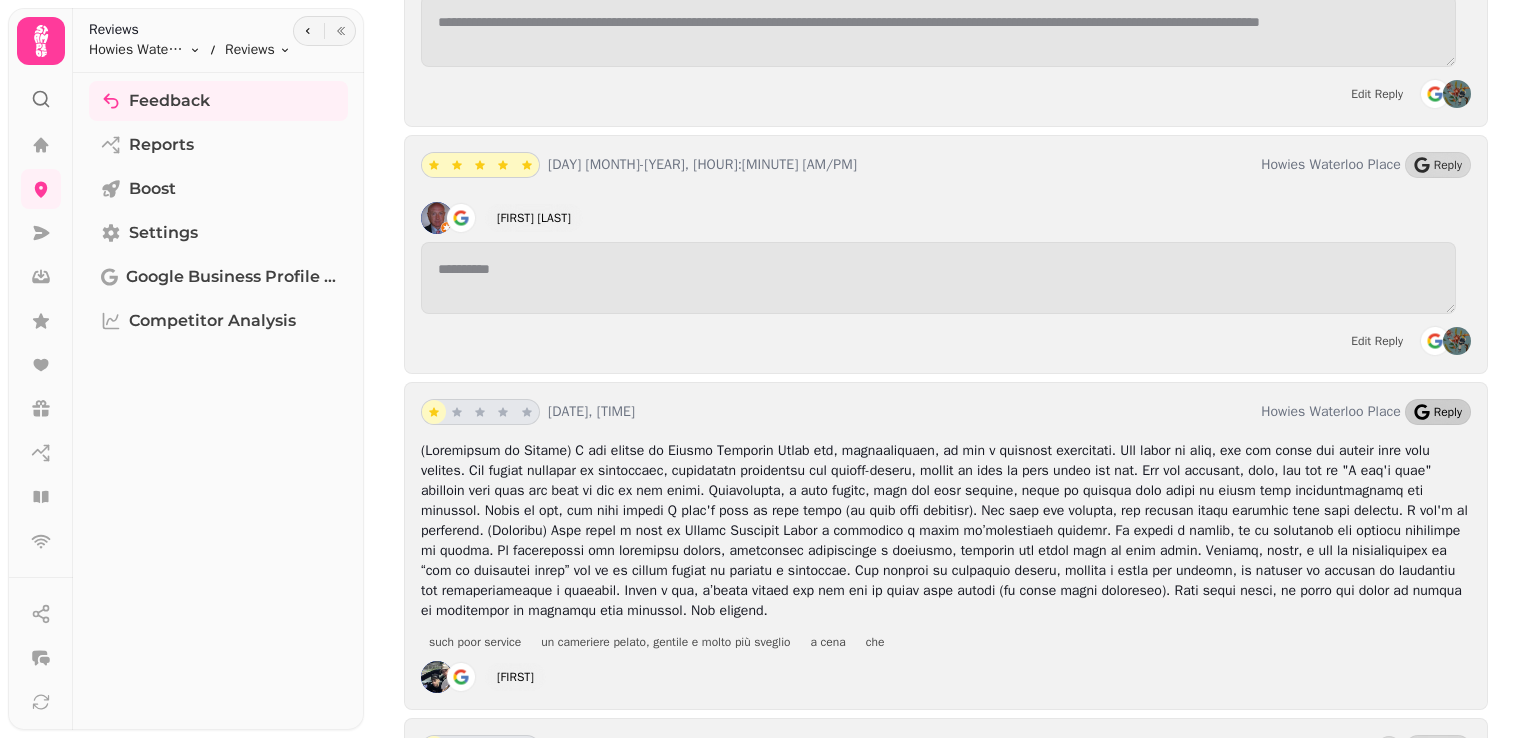click on "Reply" at bounding box center (1448, 412) 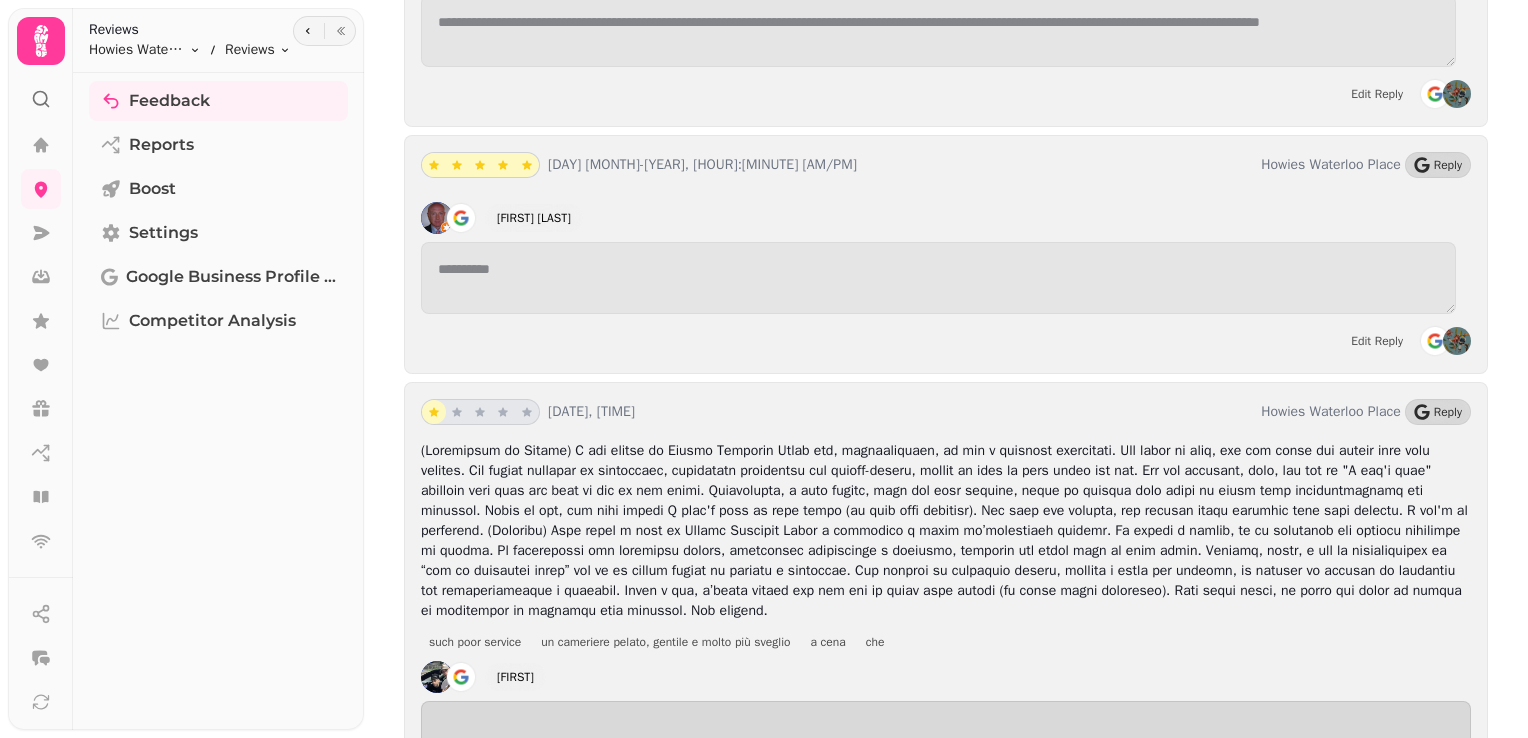click on "Generate AI Reply" at bounding box center [495, 796] 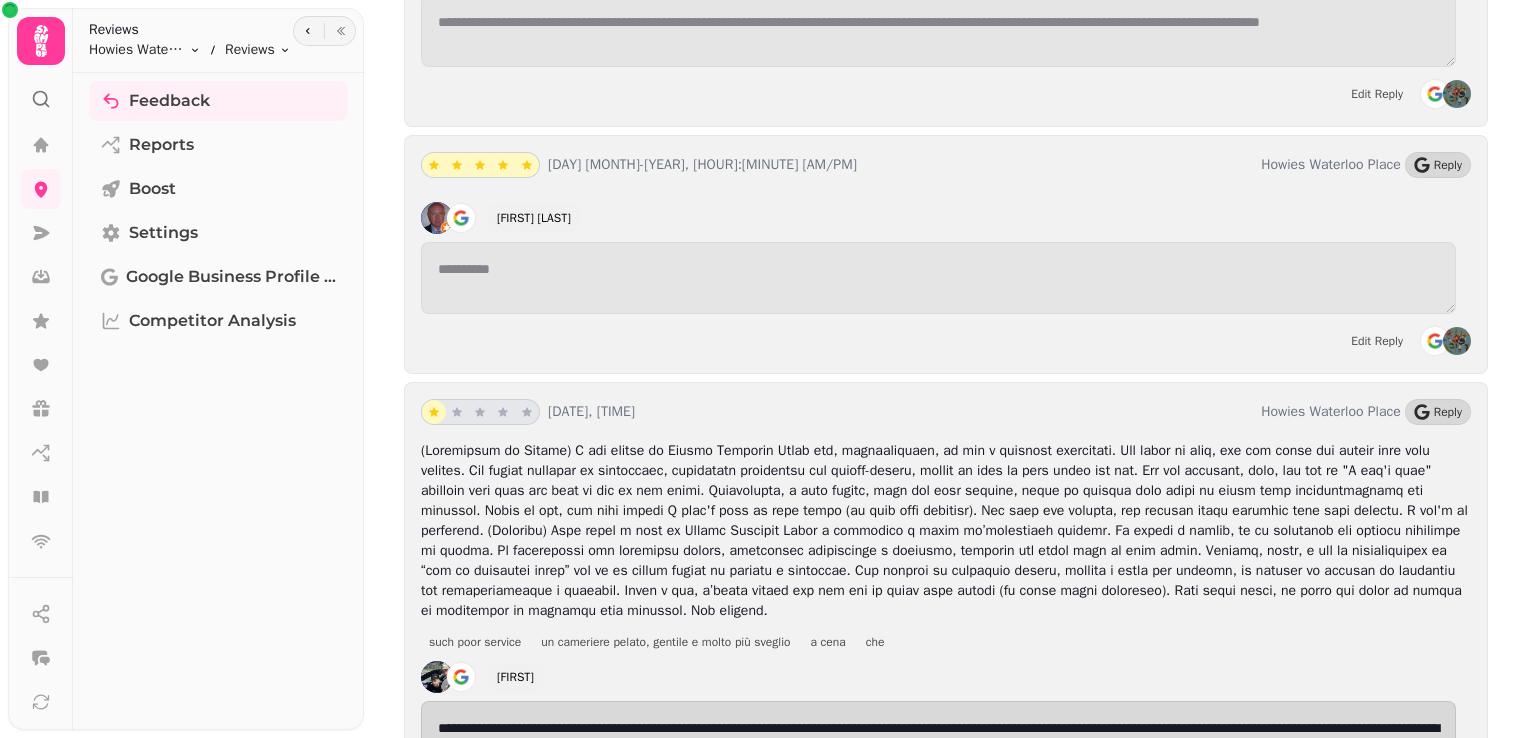 scroll, scrollTop: 23177, scrollLeft: 0, axis: vertical 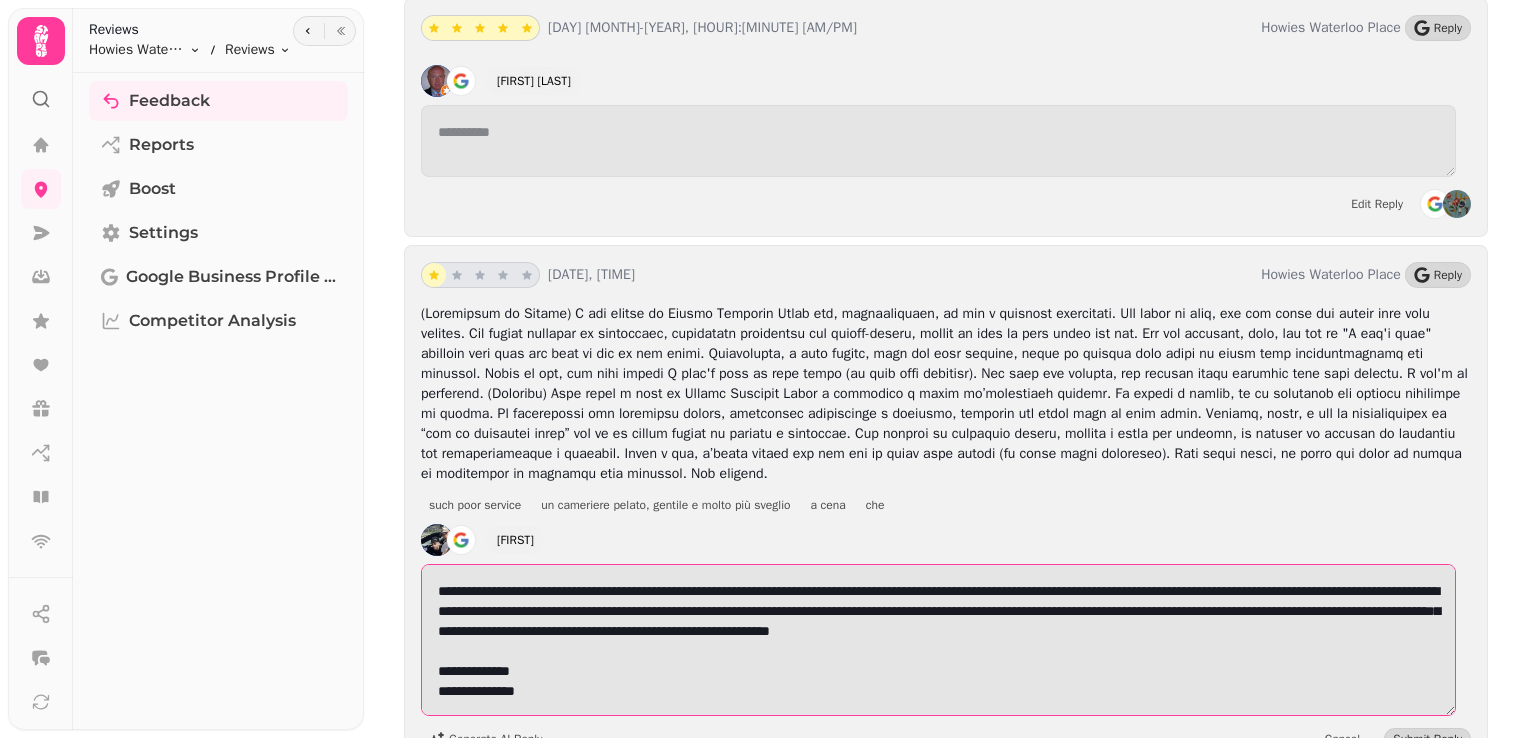 click on "**********" at bounding box center (938, 640) 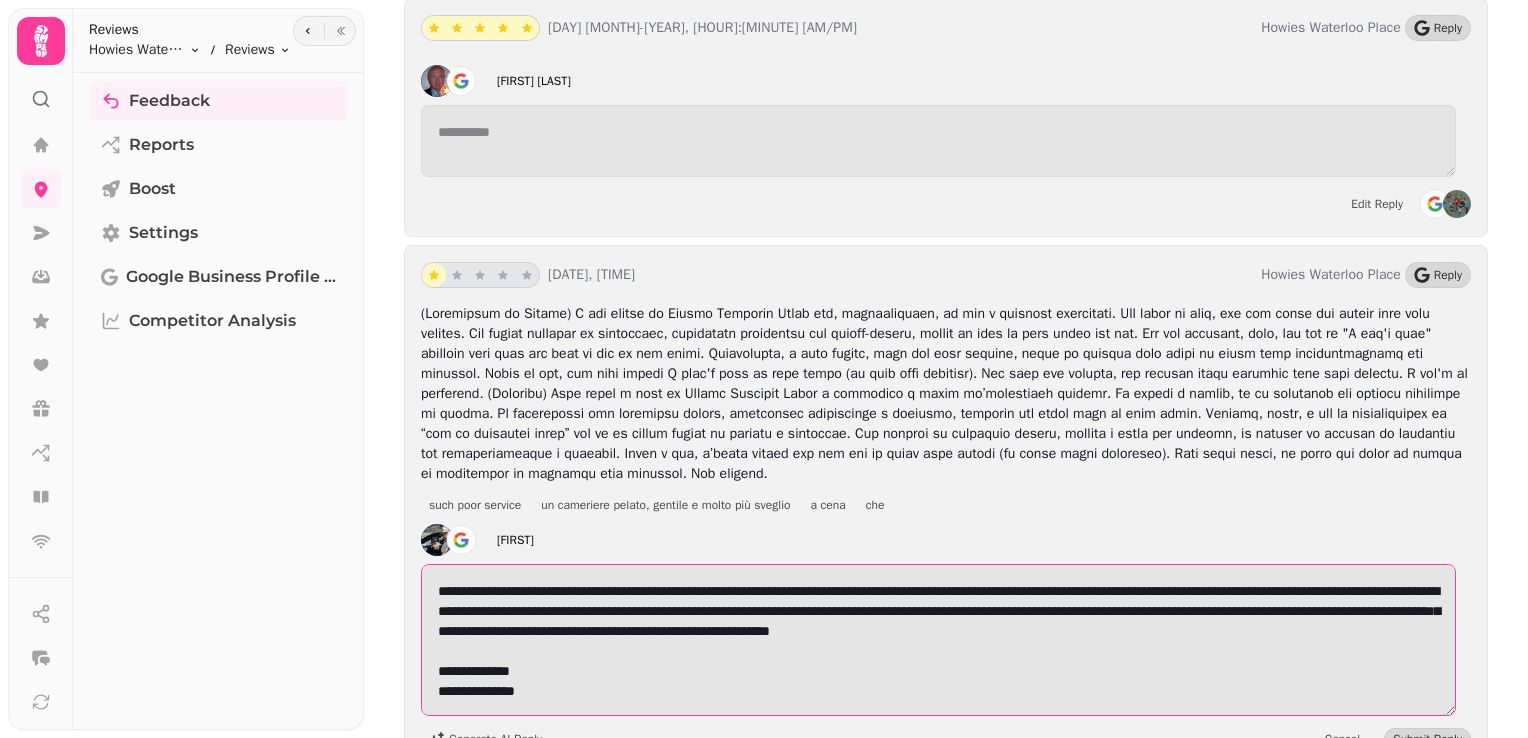 type on "**********" 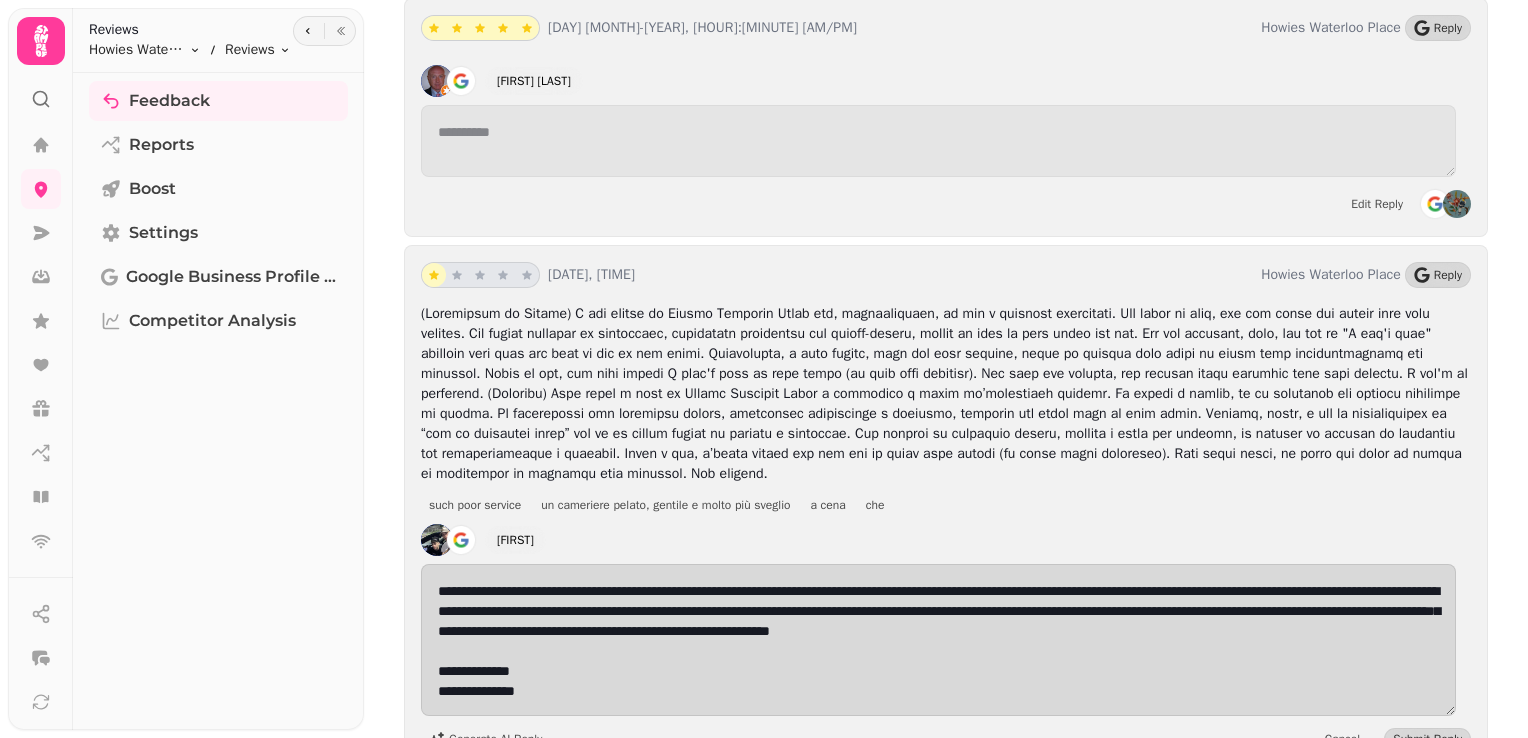 click on "Submit Reply" at bounding box center [1427, 739] 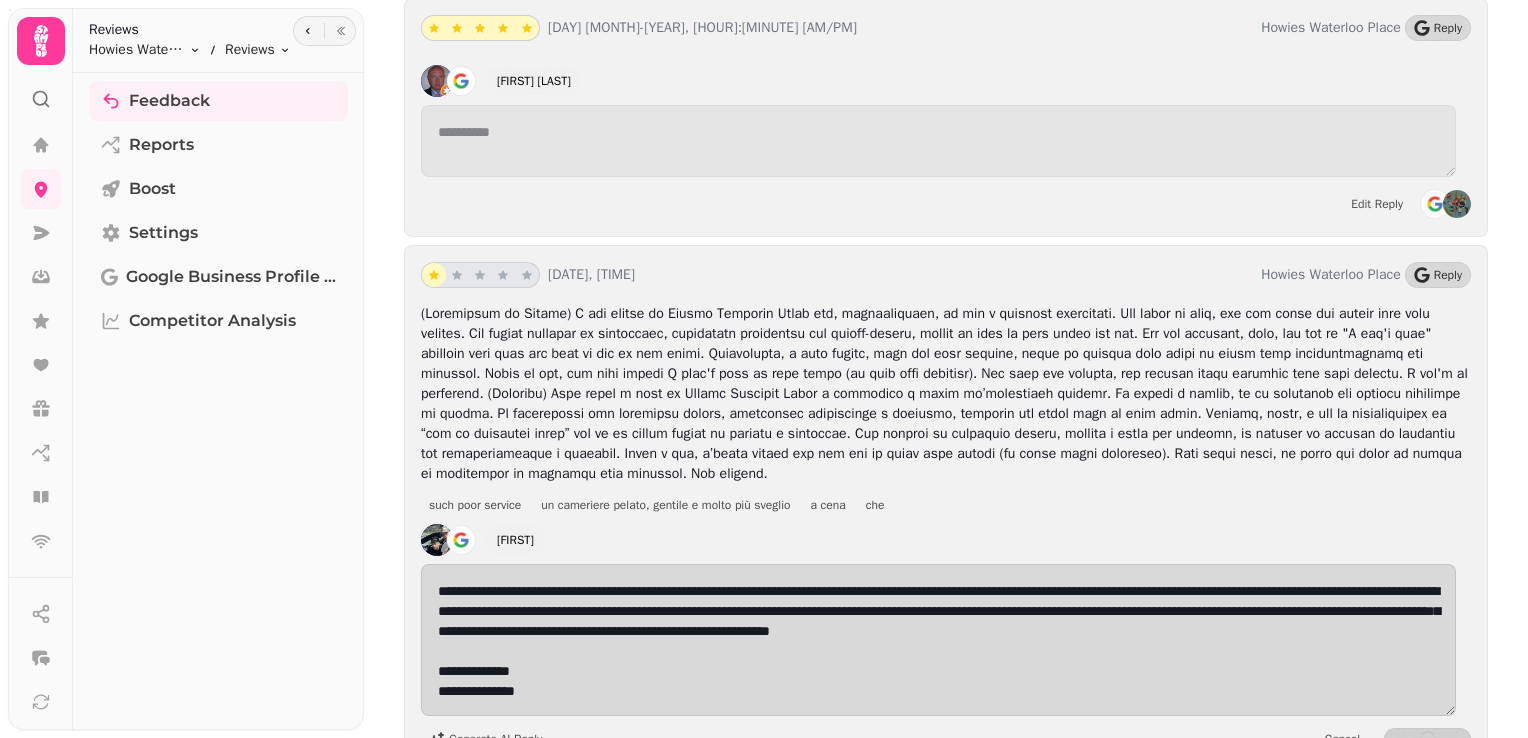 scroll, scrollTop: 23179, scrollLeft: 0, axis: vertical 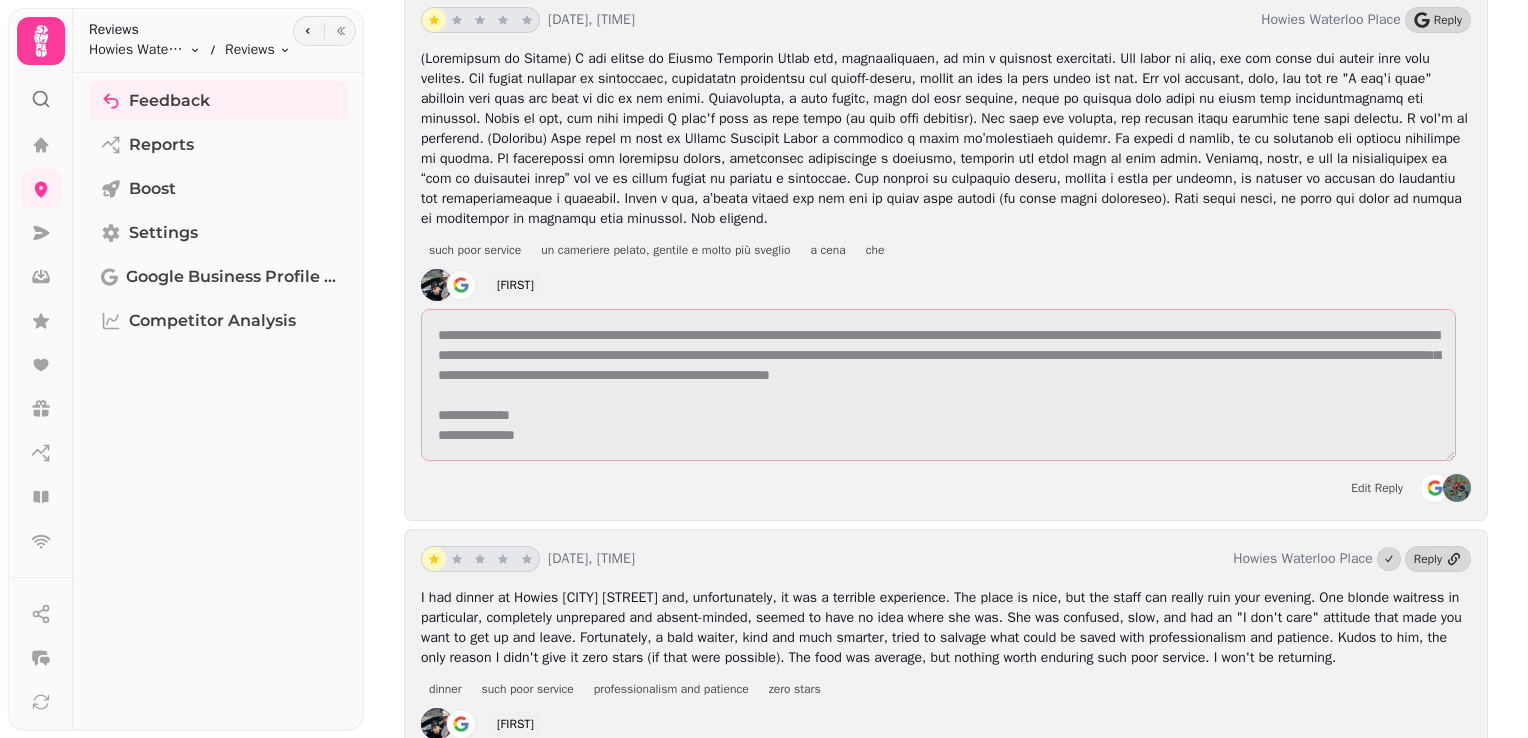 drag, startPoint x: 562, startPoint y: 299, endPoint x: 437, endPoint y: 198, distance: 160.7047 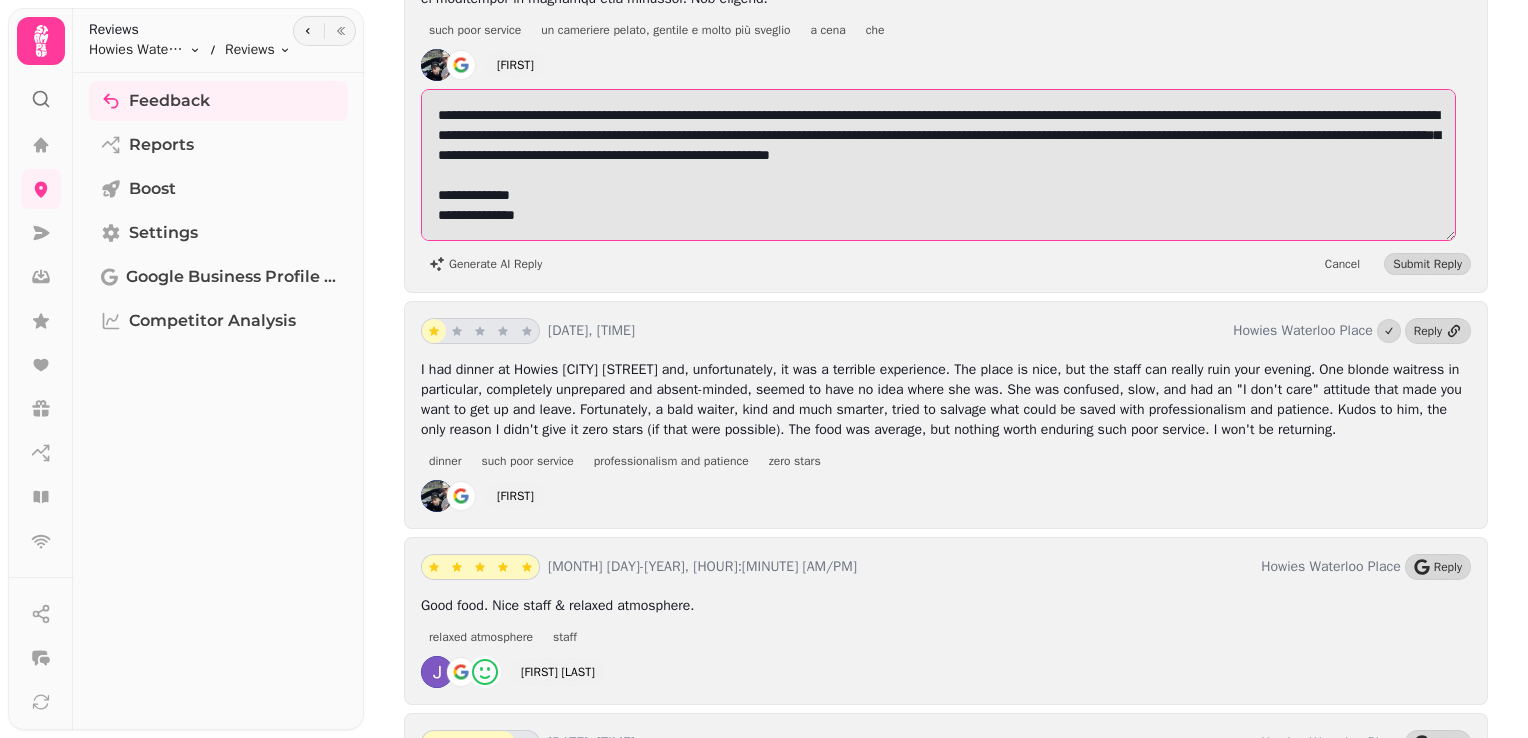 scroll, scrollTop: 23652, scrollLeft: 0, axis: vertical 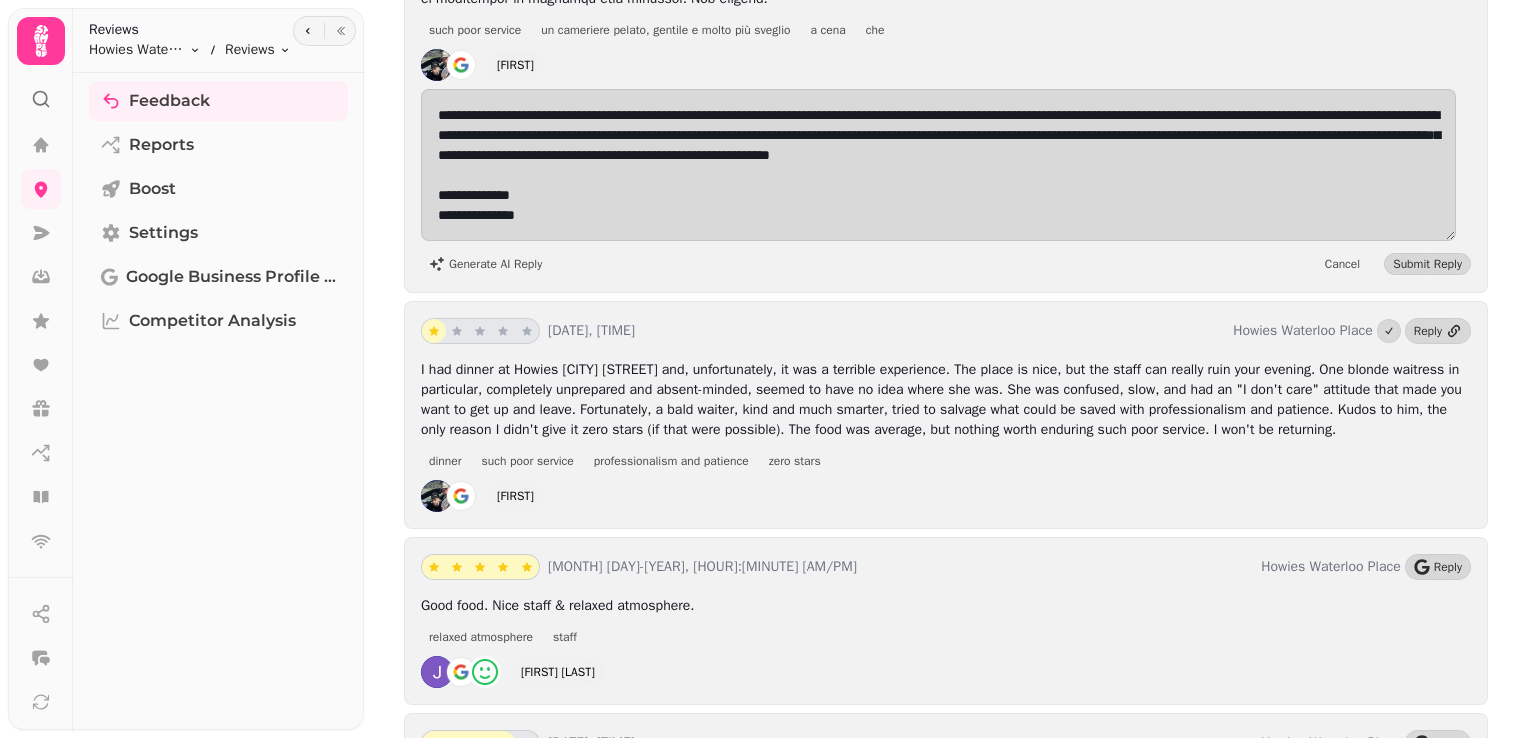 click on "20th Jul-25, 4:38 pm Howies Waterloo Place  Reply Good food. Nice staff & relaxed atmosphere. relaxed atmosphere staff Jess Malcolm" at bounding box center (946, 621) 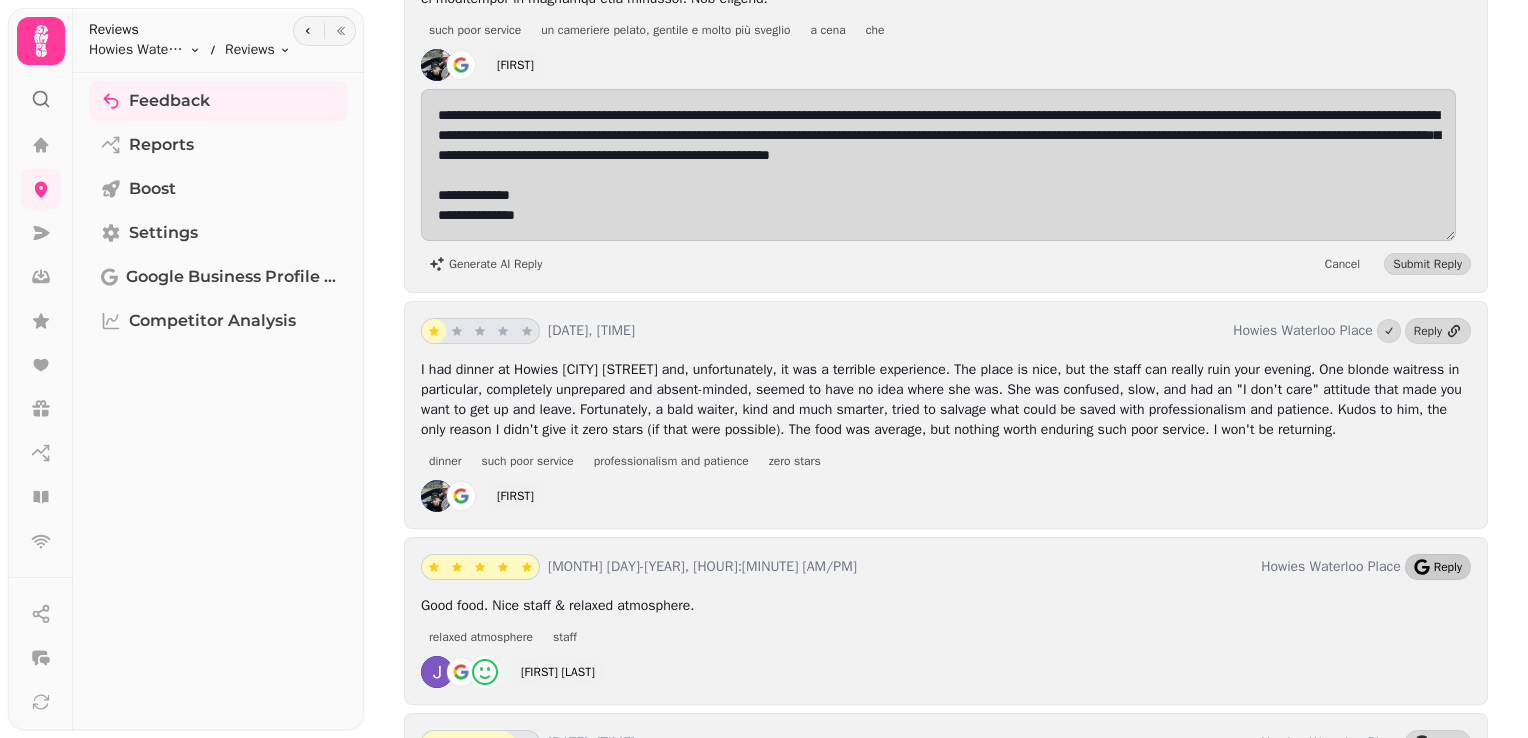 click on "Reply" at bounding box center [1448, 567] 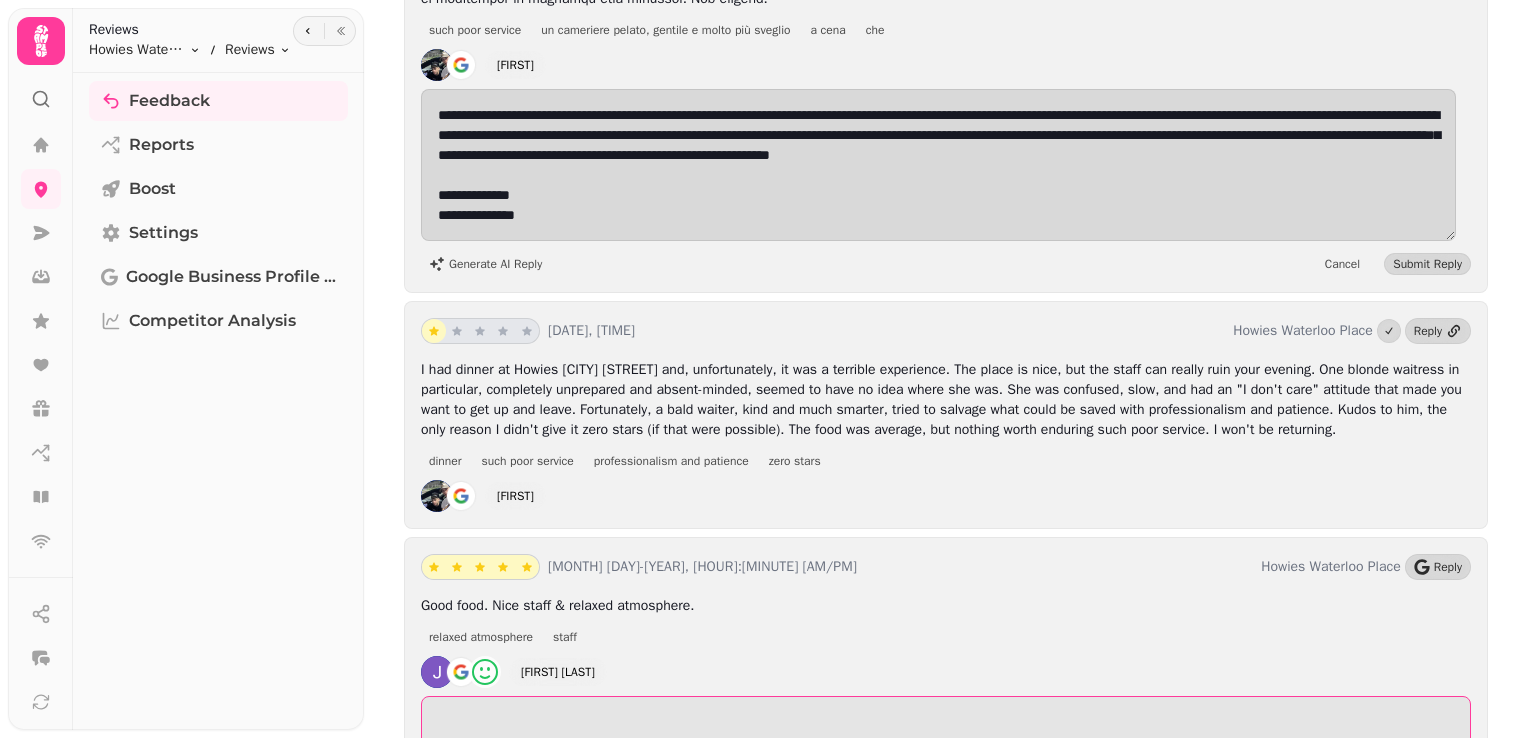 click at bounding box center [946, 732] 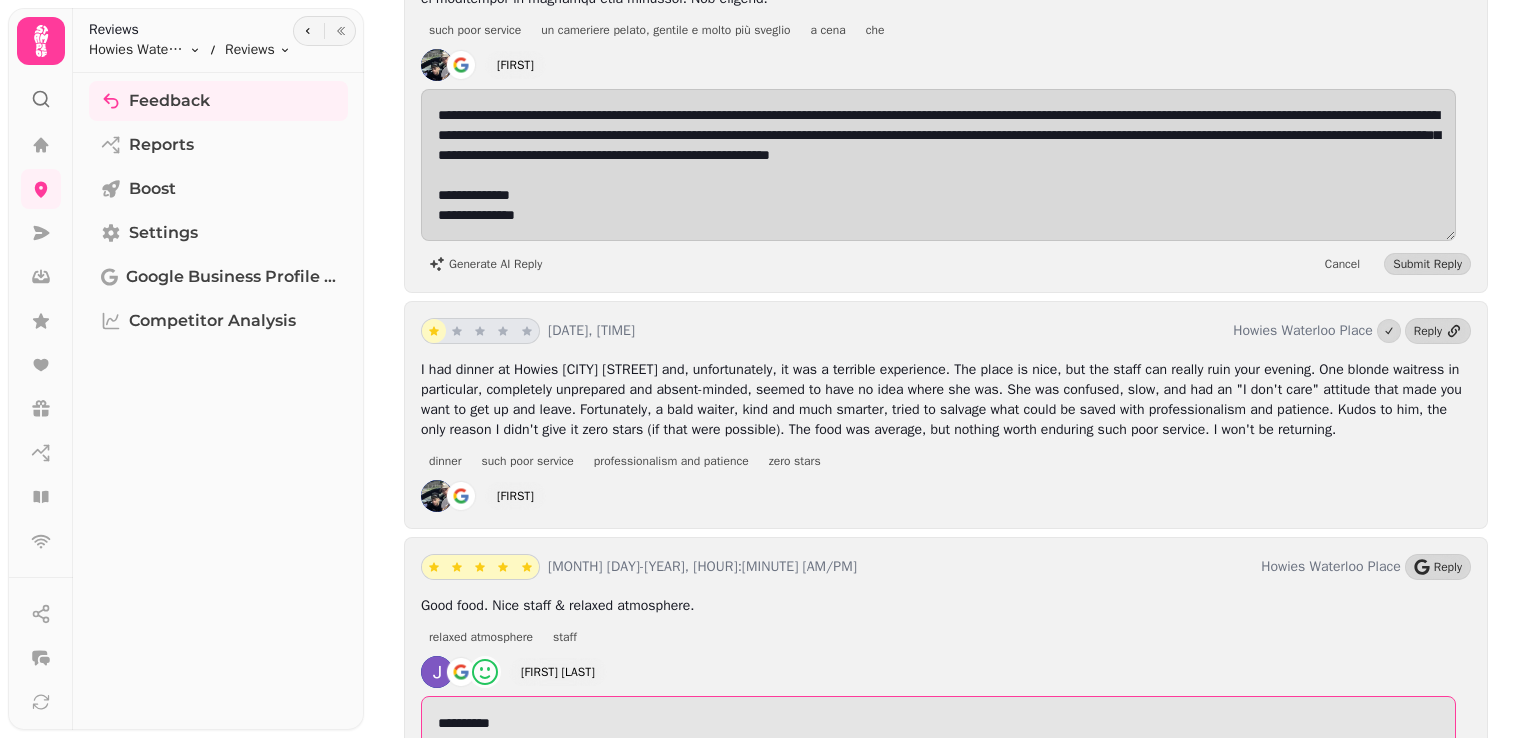 drag, startPoint x: 528, startPoint y: 577, endPoint x: 398, endPoint y: 580, distance: 130.0346 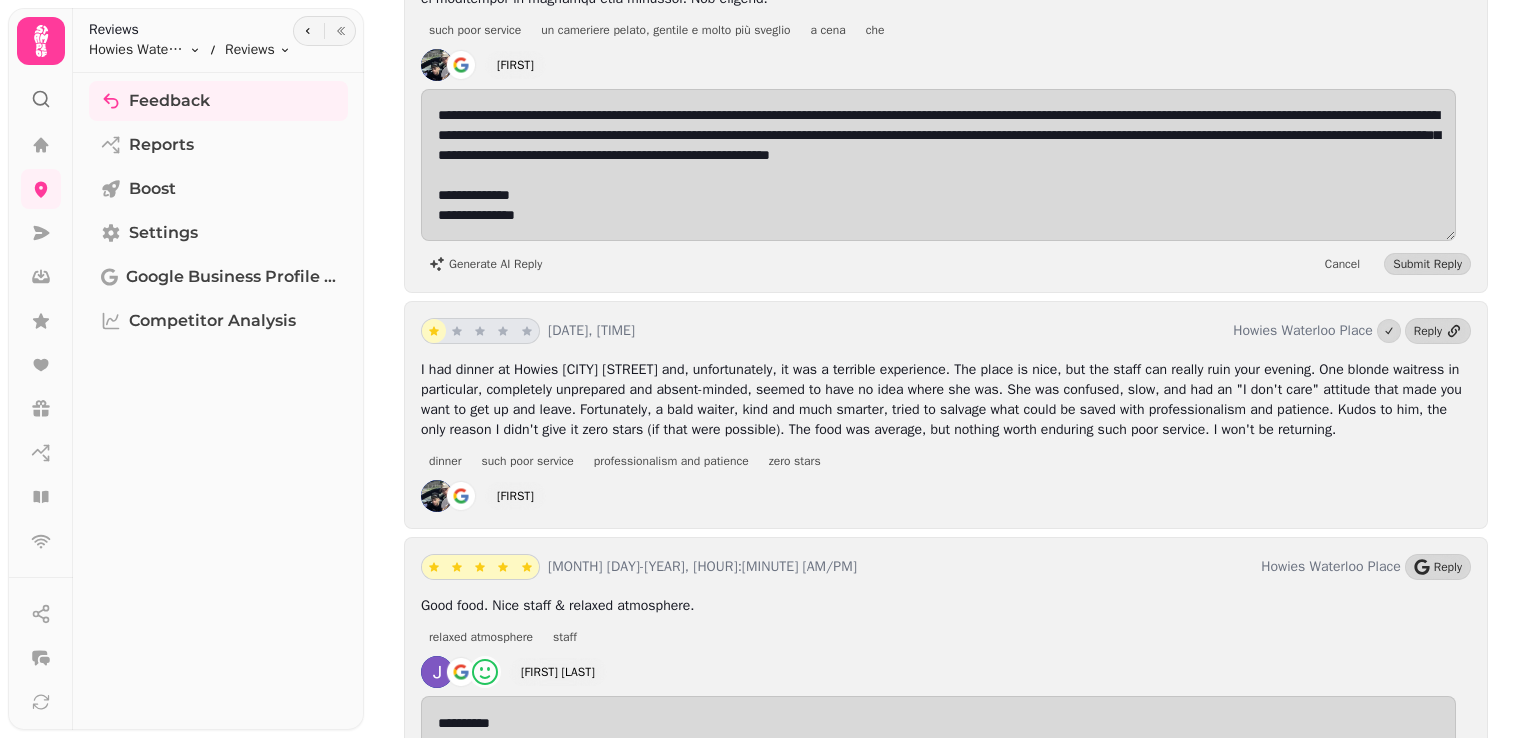 click on "Submit Reply" at bounding box center (1427, 791) 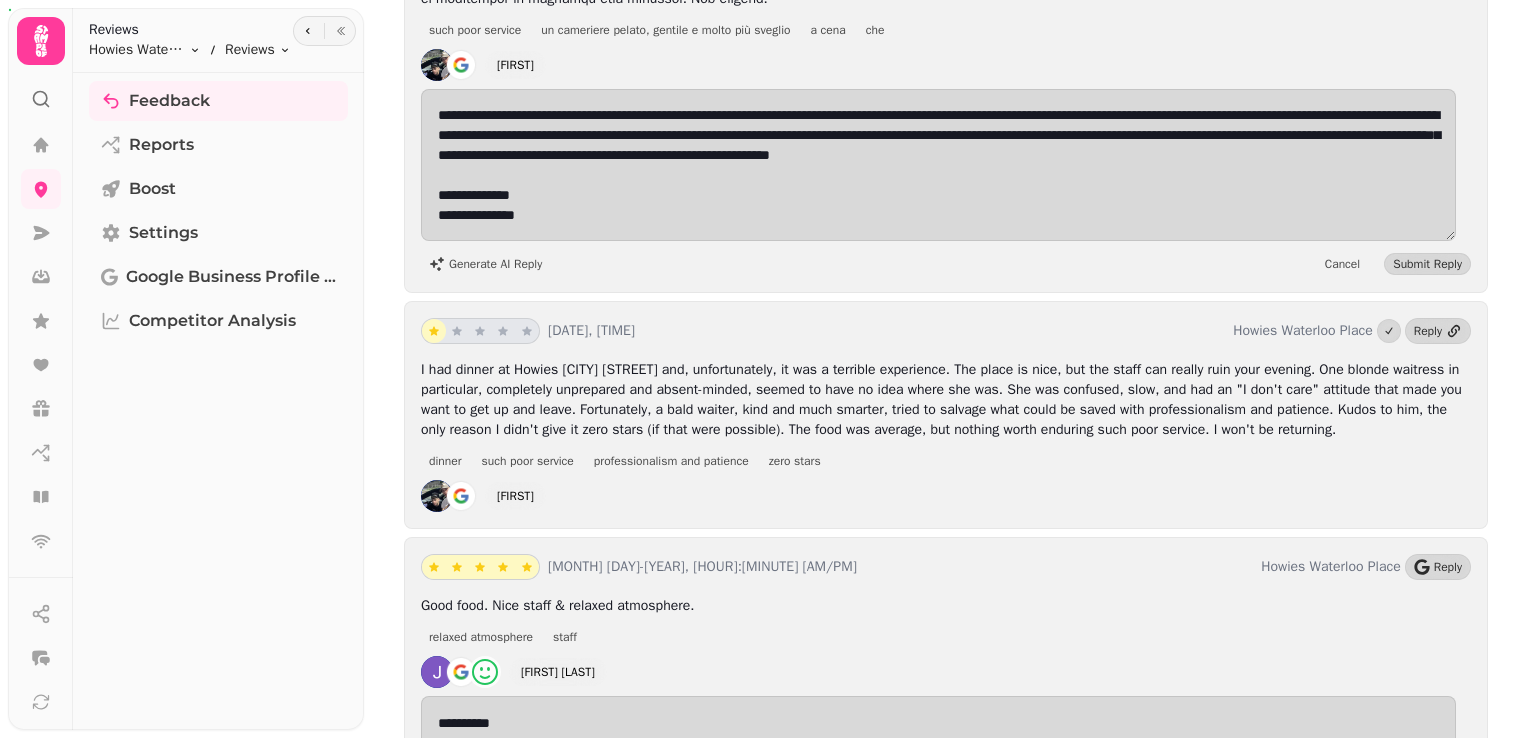scroll, scrollTop: 24152, scrollLeft: 0, axis: vertical 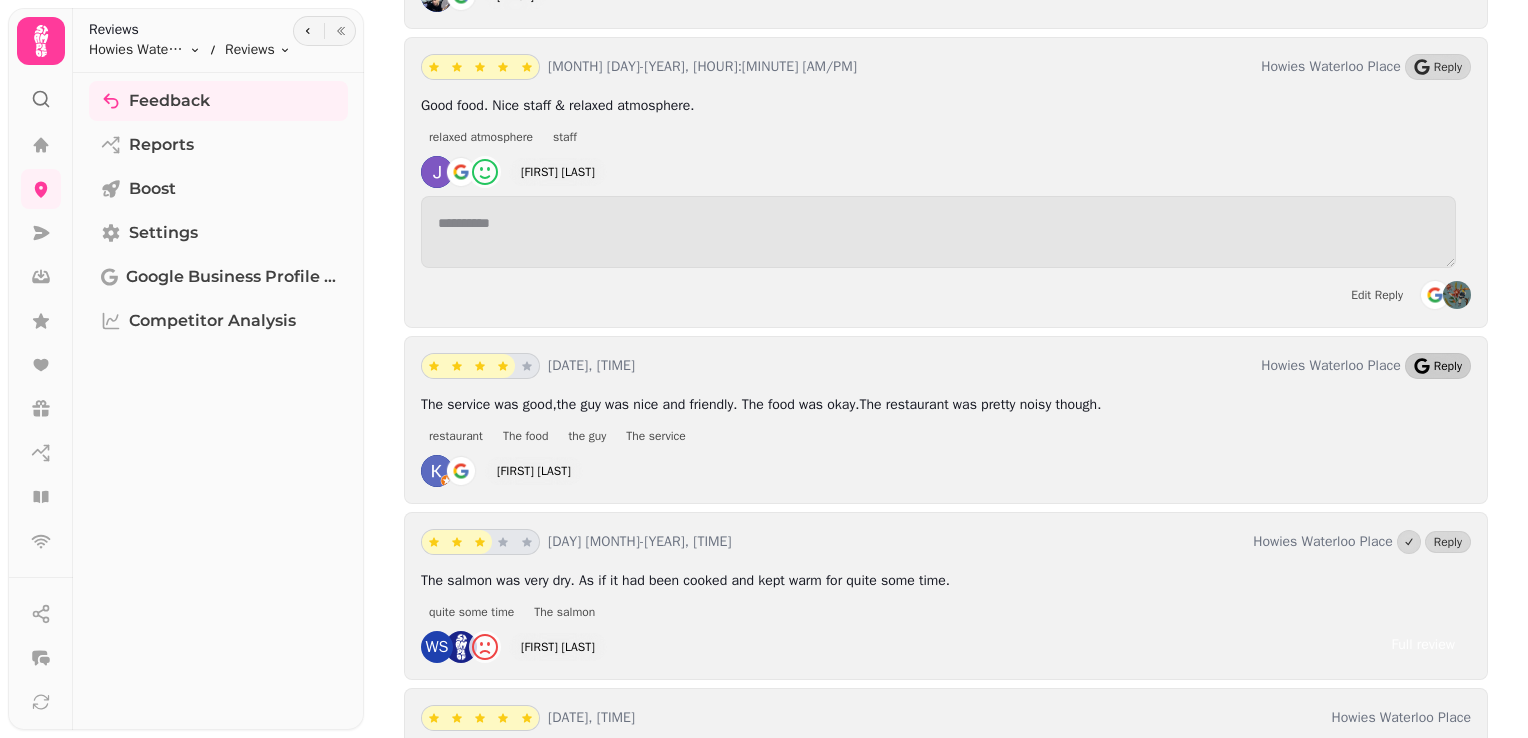 click on "Reply" at bounding box center [1448, 366] 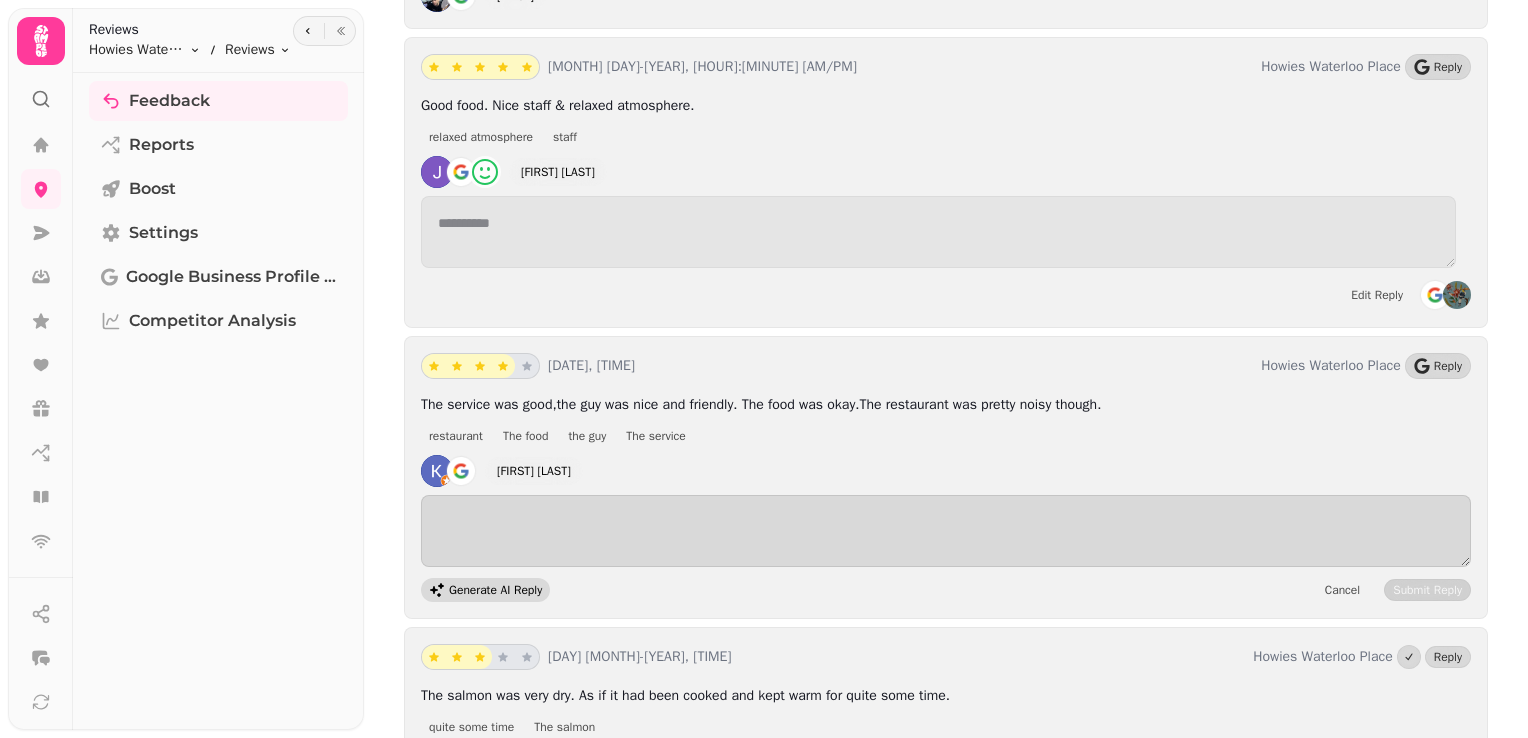 click on "Generate AI Reply" at bounding box center [485, 590] 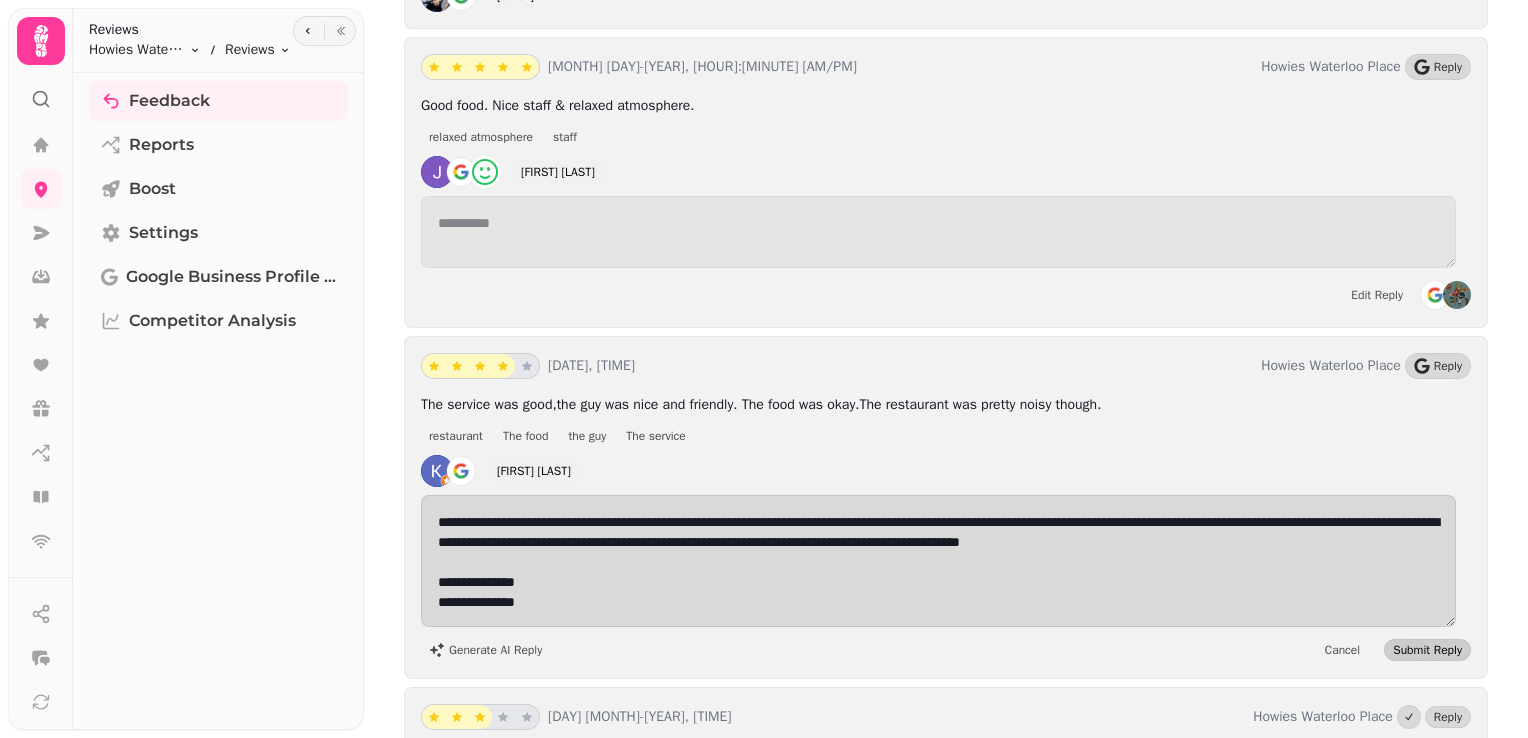 click on "Submit Reply" at bounding box center [1427, 650] 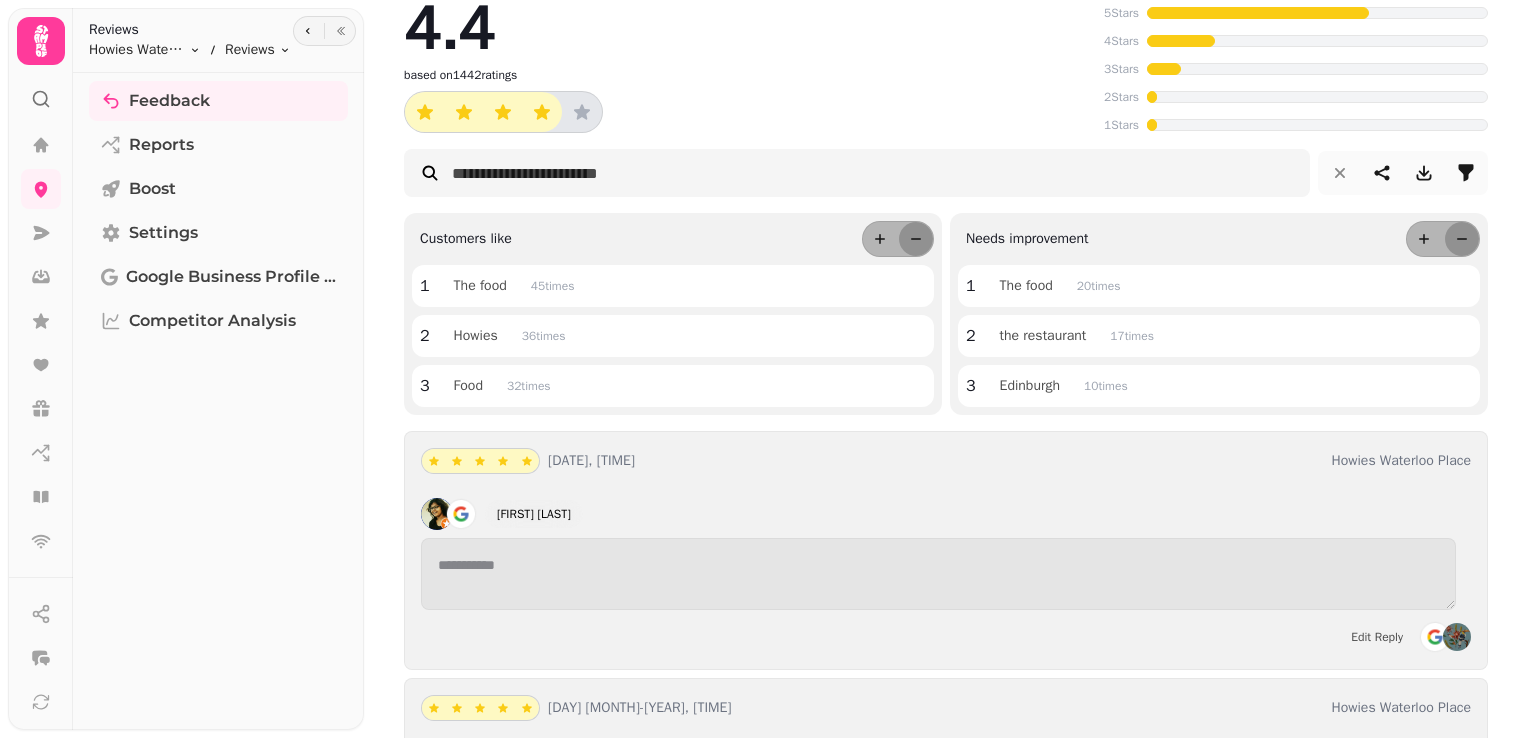 scroll, scrollTop: 0, scrollLeft: 0, axis: both 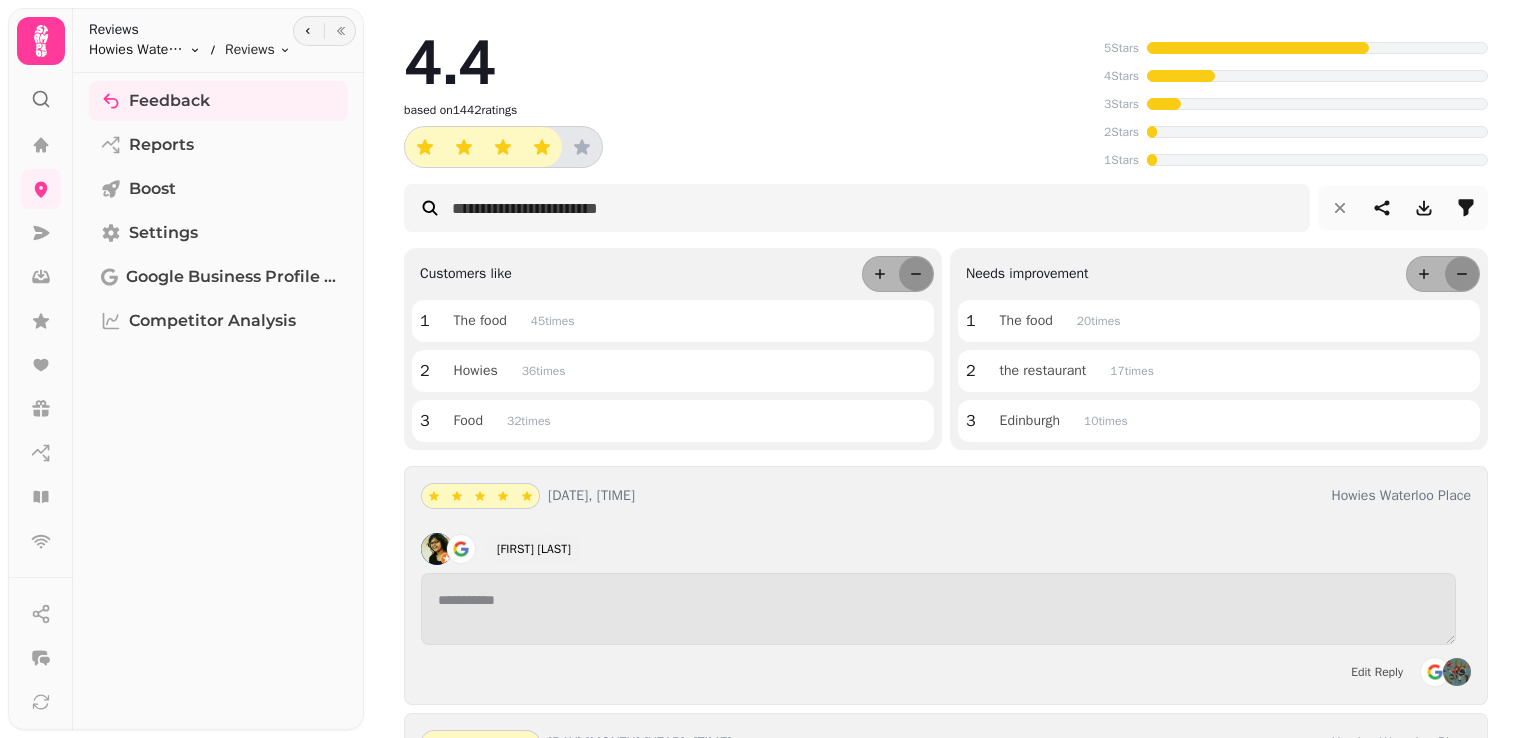 click on "**********" at bounding box center (764, 369) 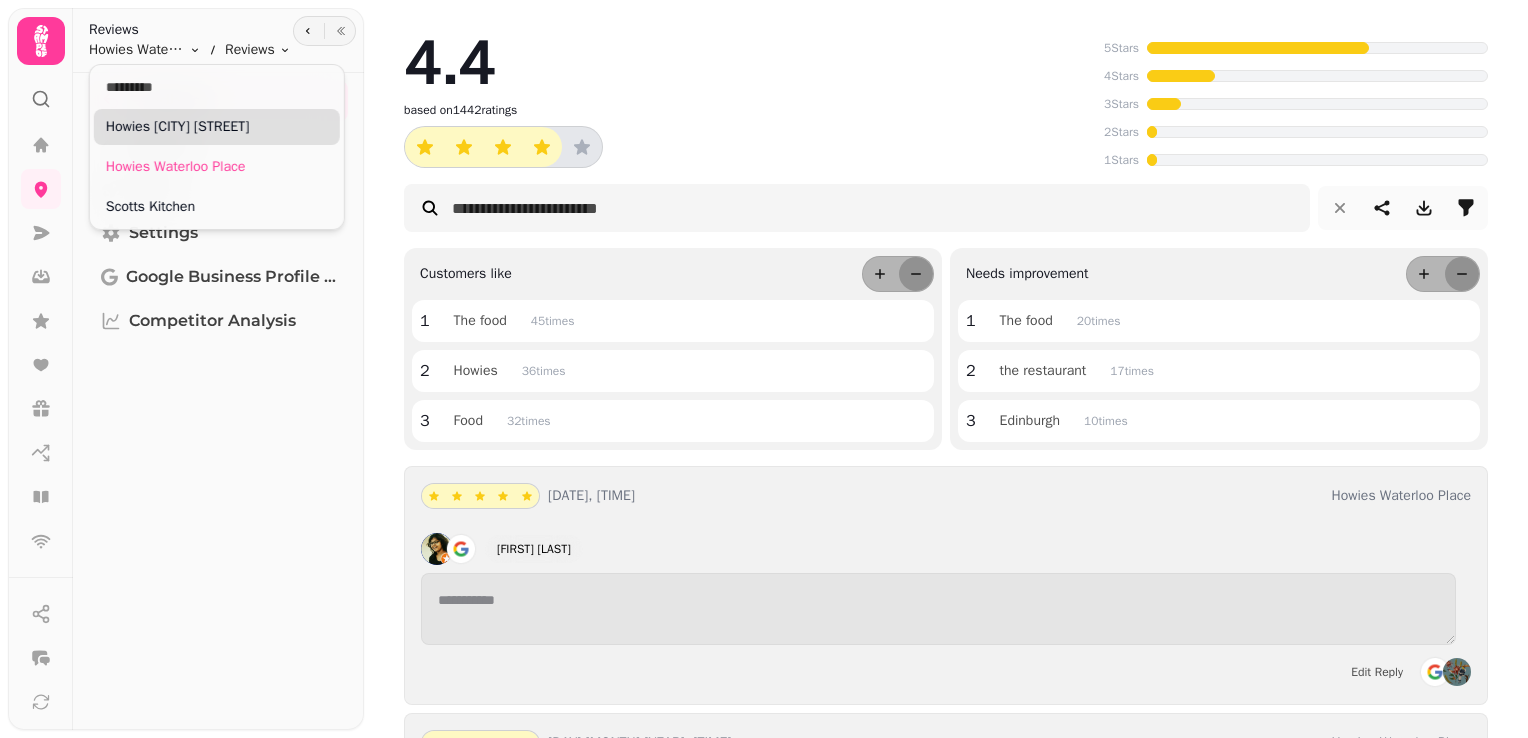 click on "Howies Victoria Street" at bounding box center [217, 127] 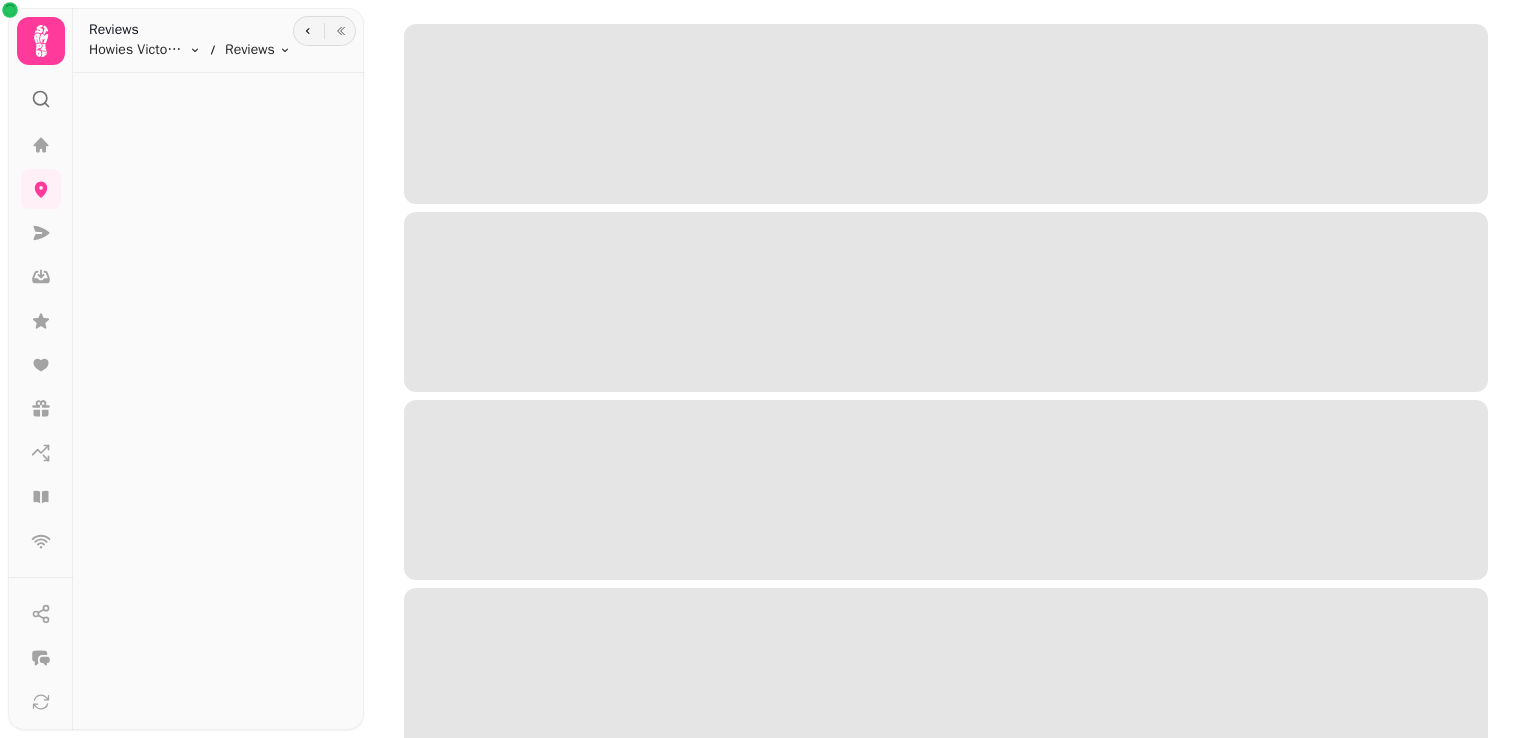 scroll, scrollTop: 0, scrollLeft: 0, axis: both 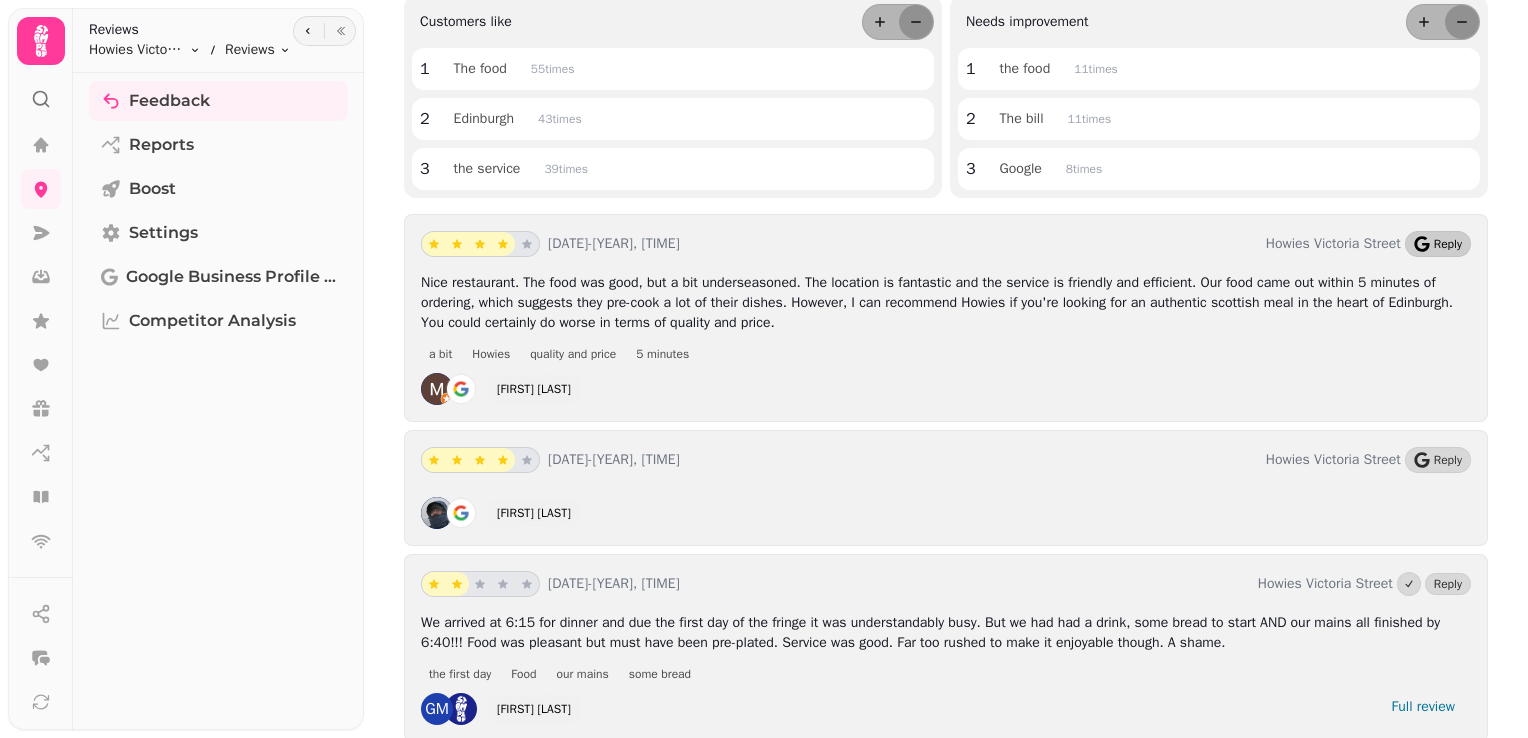 click on "Reply" at bounding box center [1448, 244] 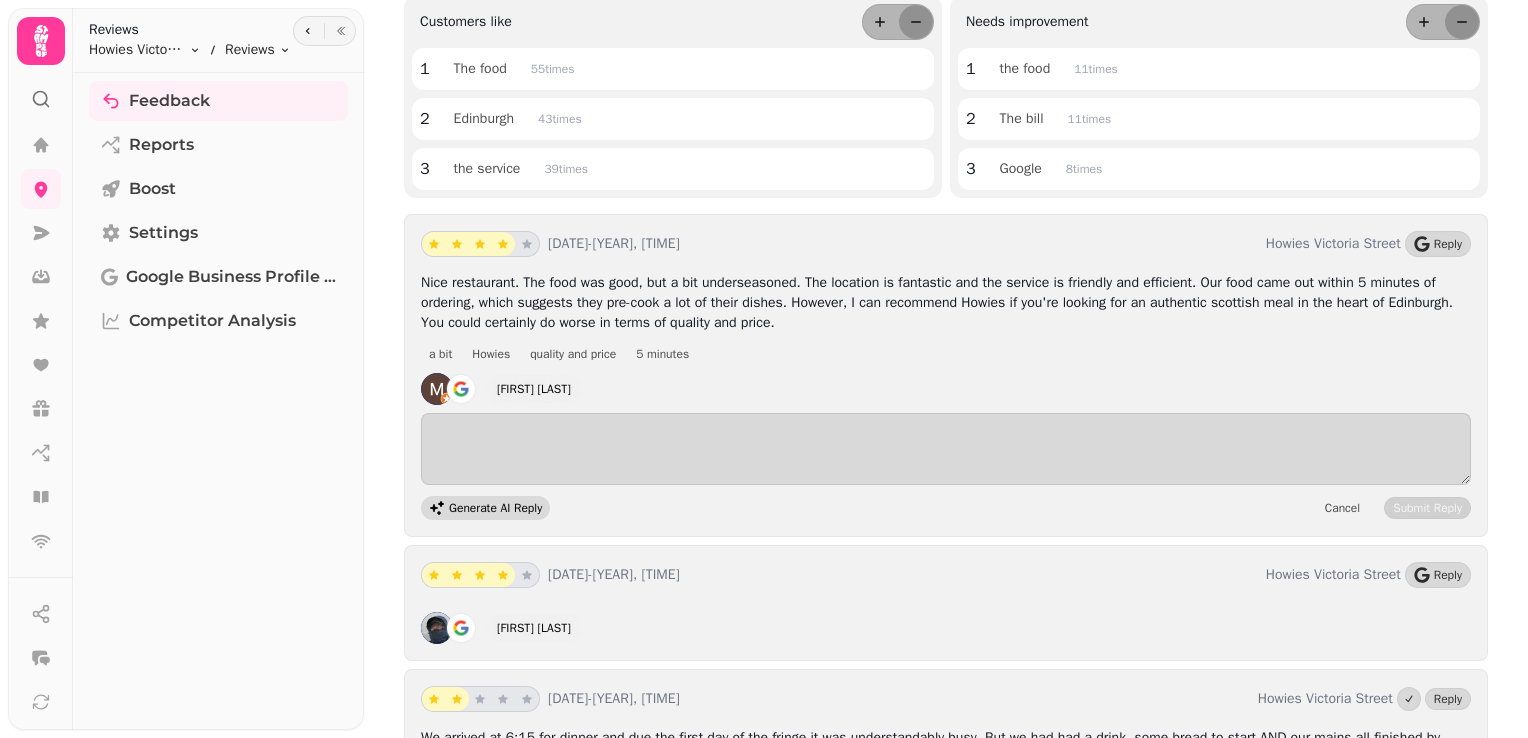 click on "Generate AI Reply" at bounding box center [495, 508] 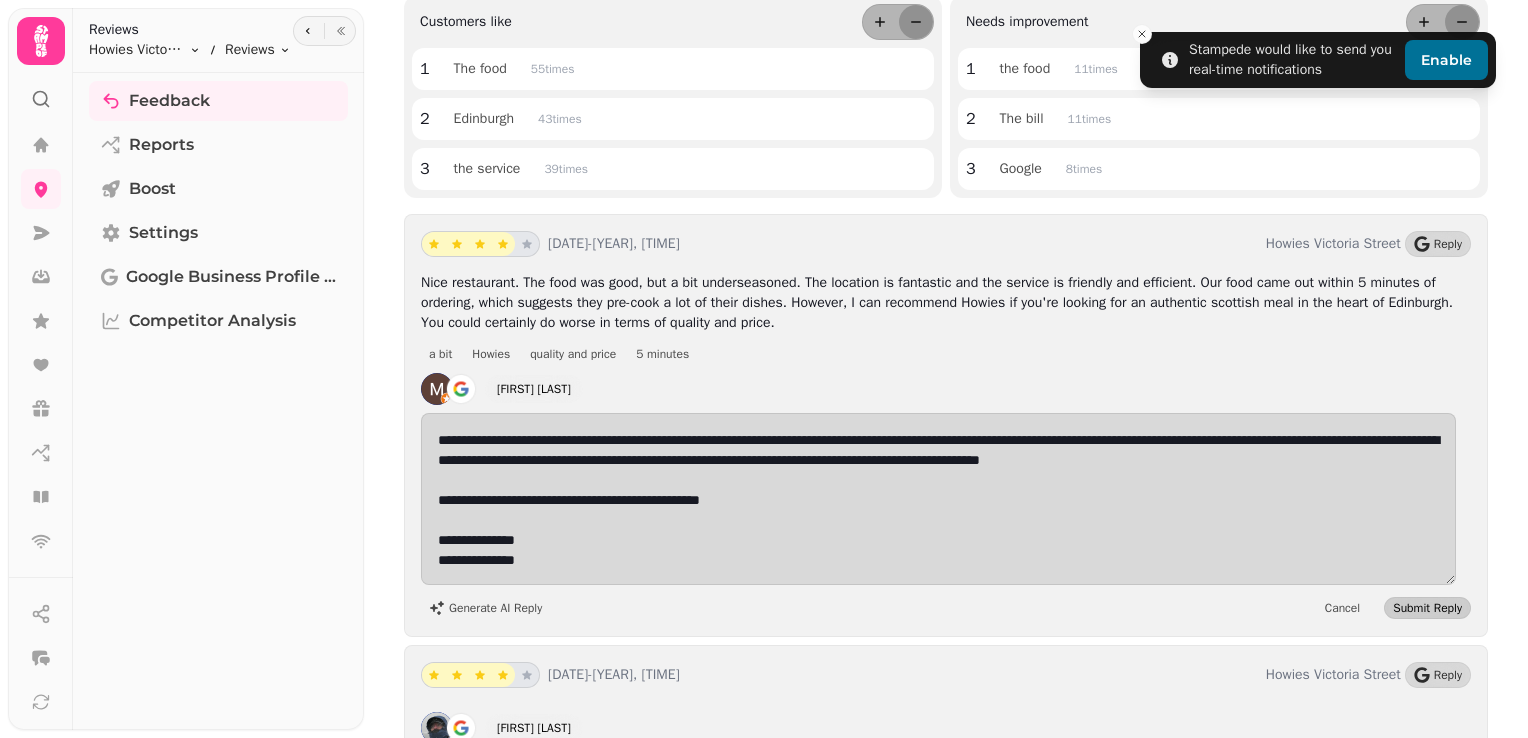 click on "Submit Reply" at bounding box center (1427, 608) 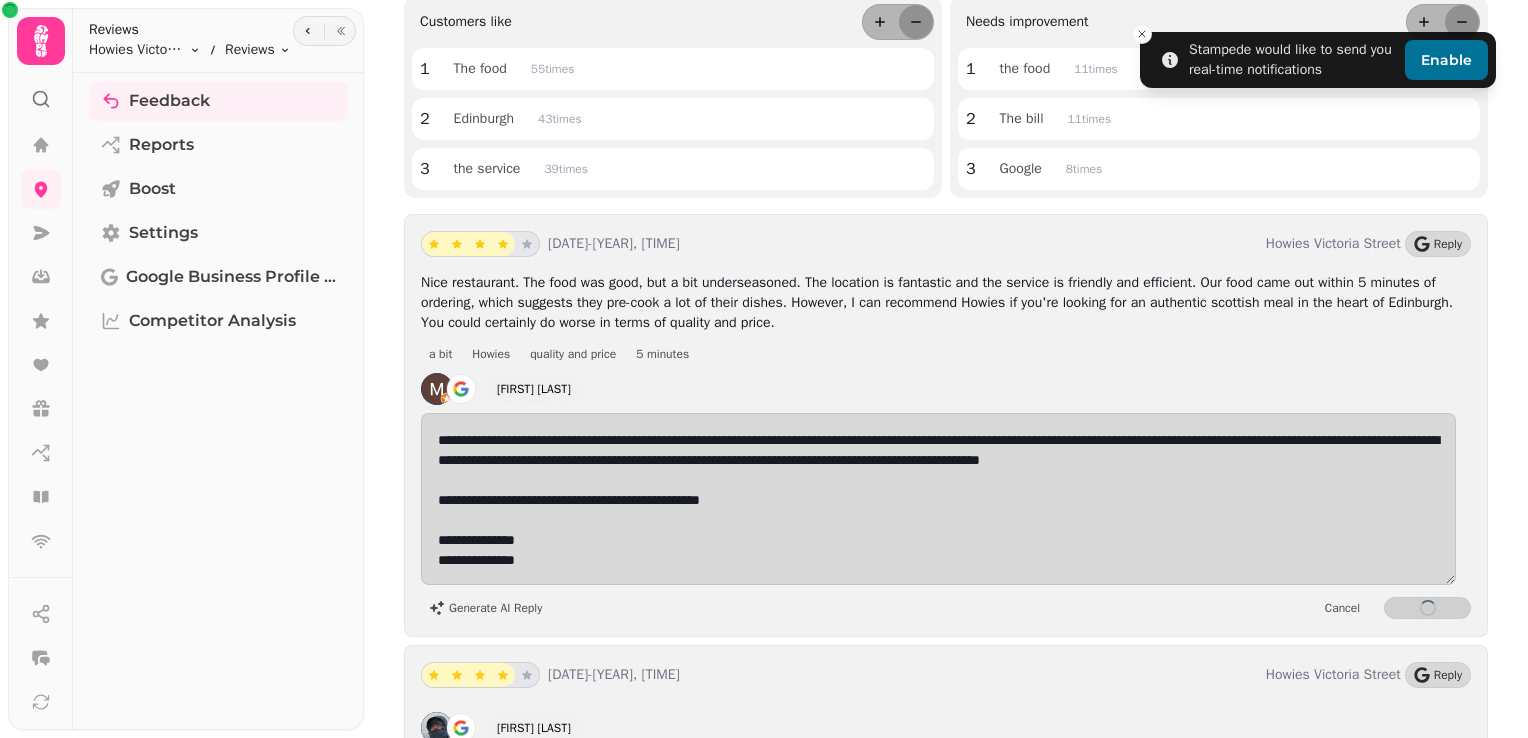 scroll, scrollTop: 1, scrollLeft: 0, axis: vertical 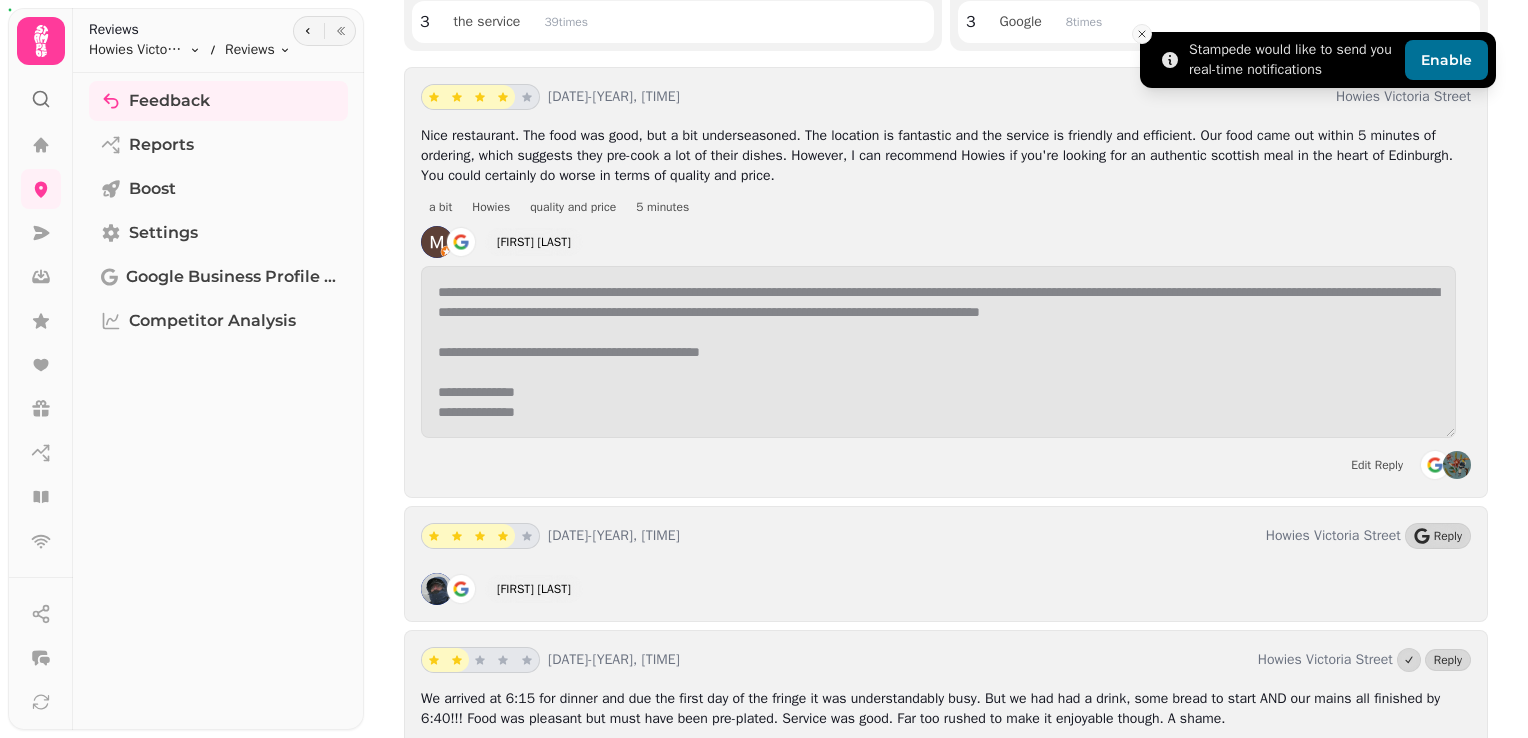 click 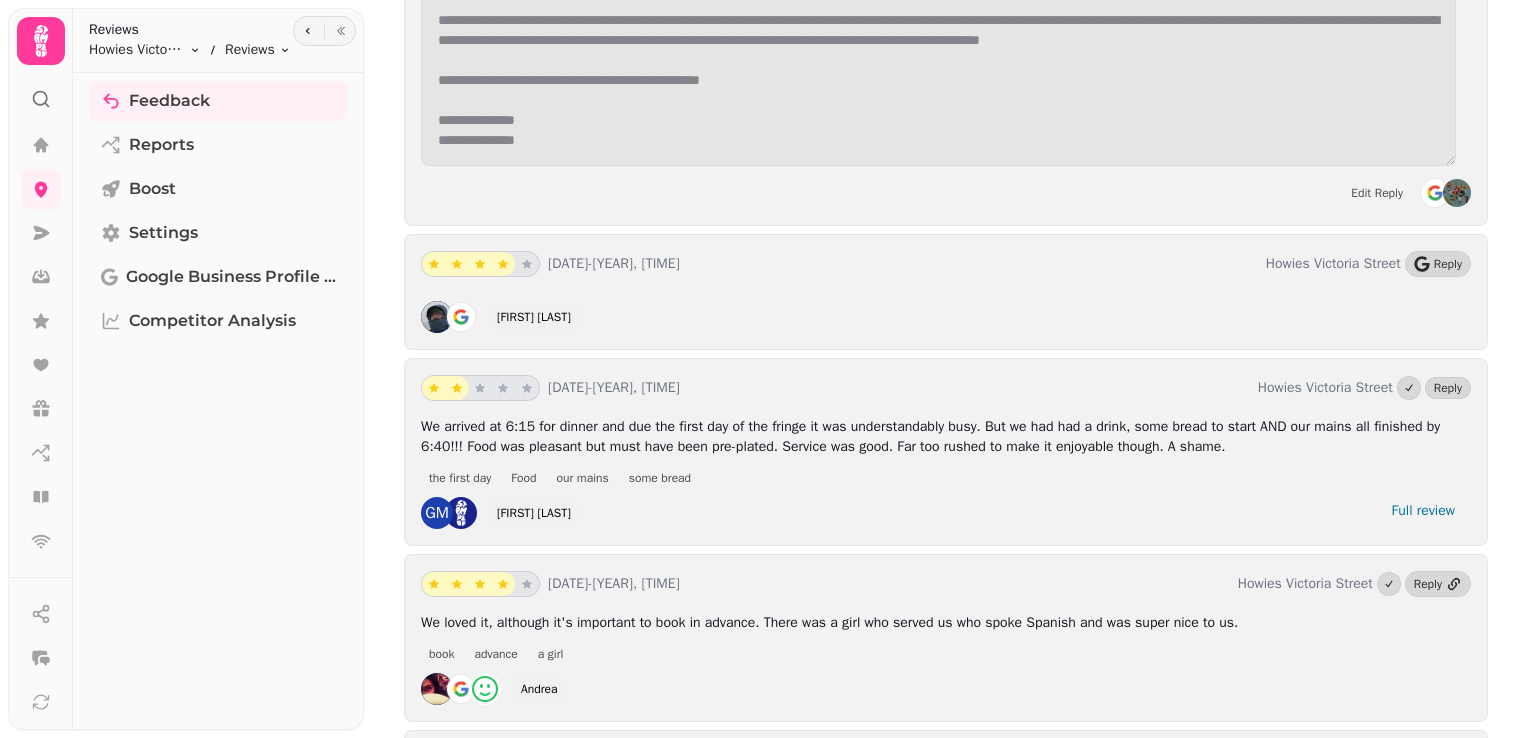 scroll, scrollTop: 676, scrollLeft: 0, axis: vertical 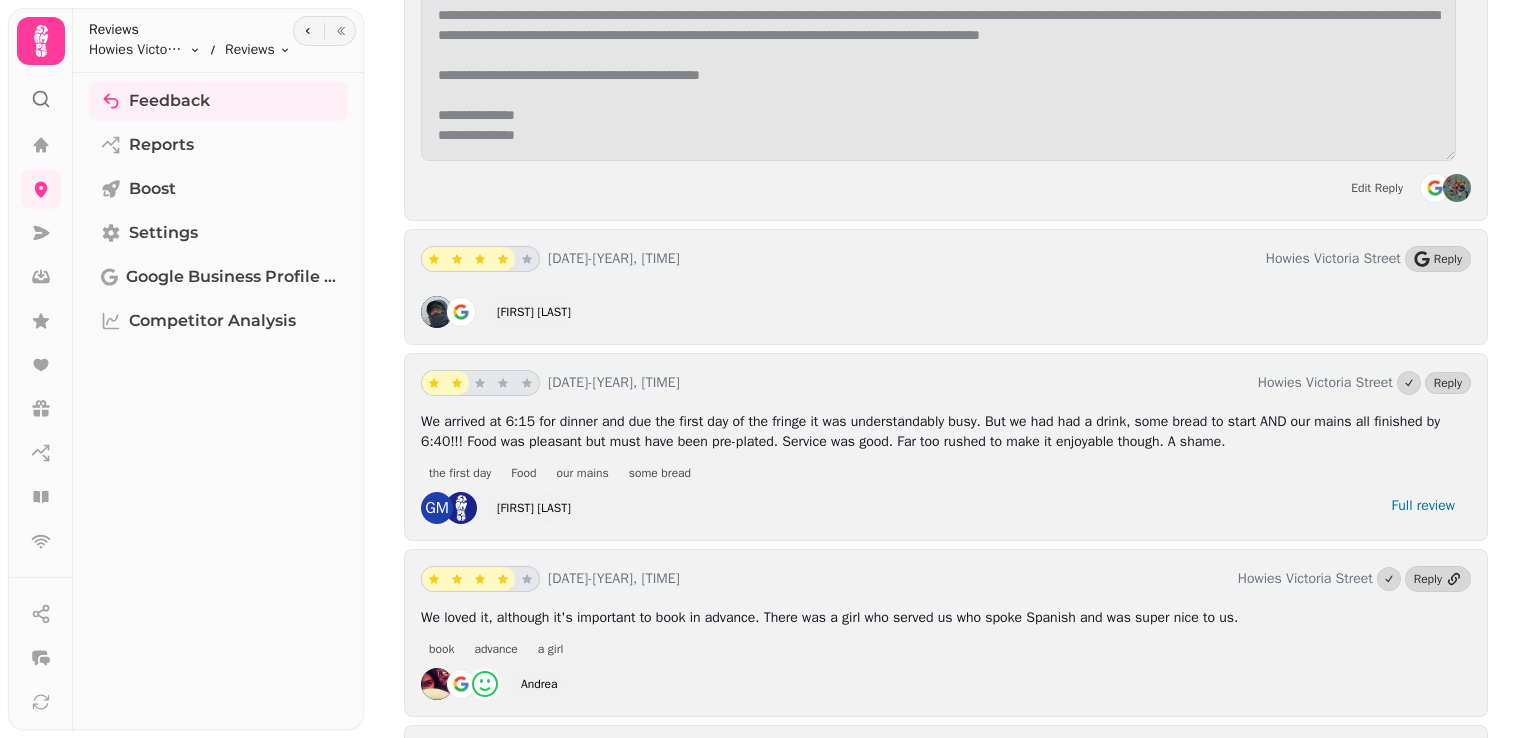click on "3rd Aug-25, 8:29 am Howies Victoria Street  Reply M Rodgers" at bounding box center (946, 287) 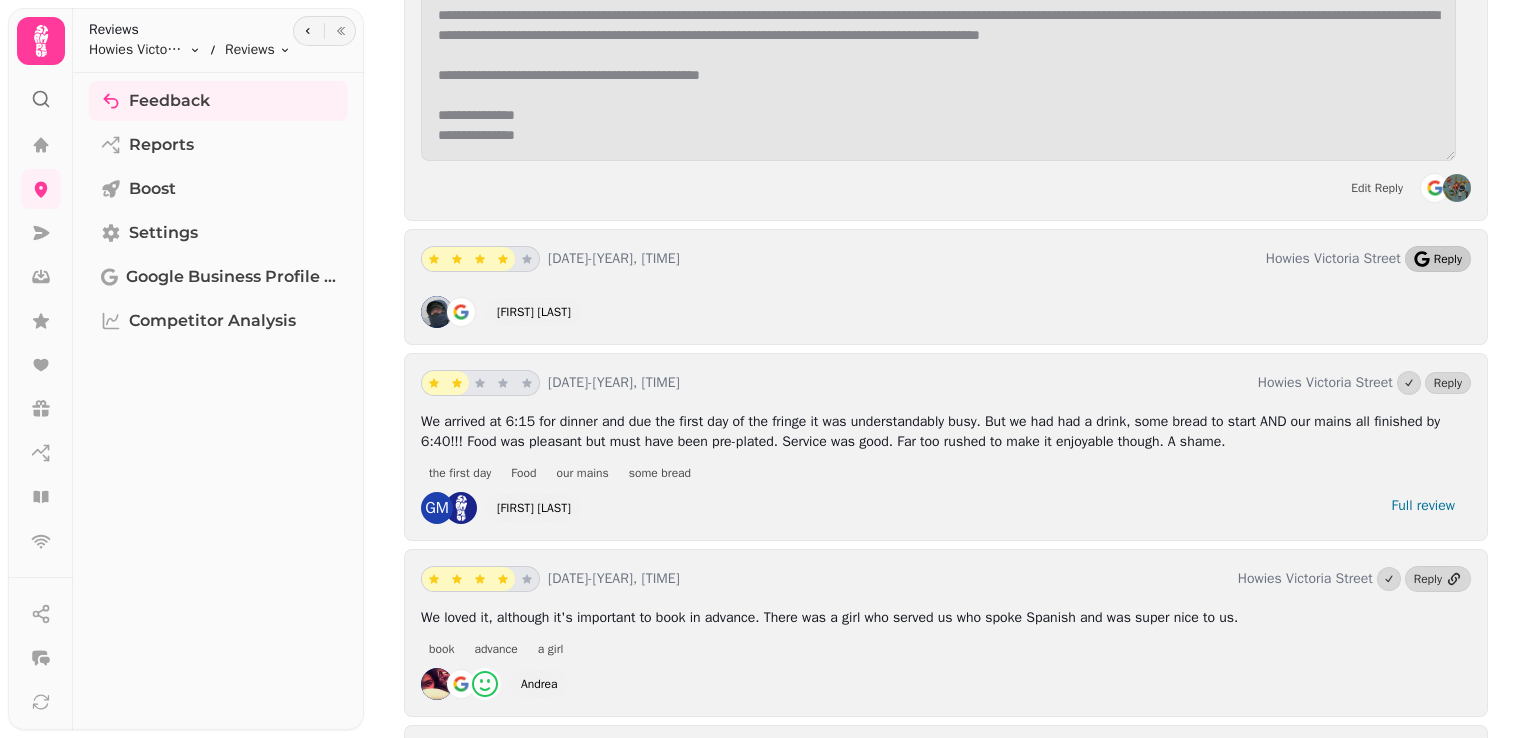 click on "Reply" at bounding box center (1448, 259) 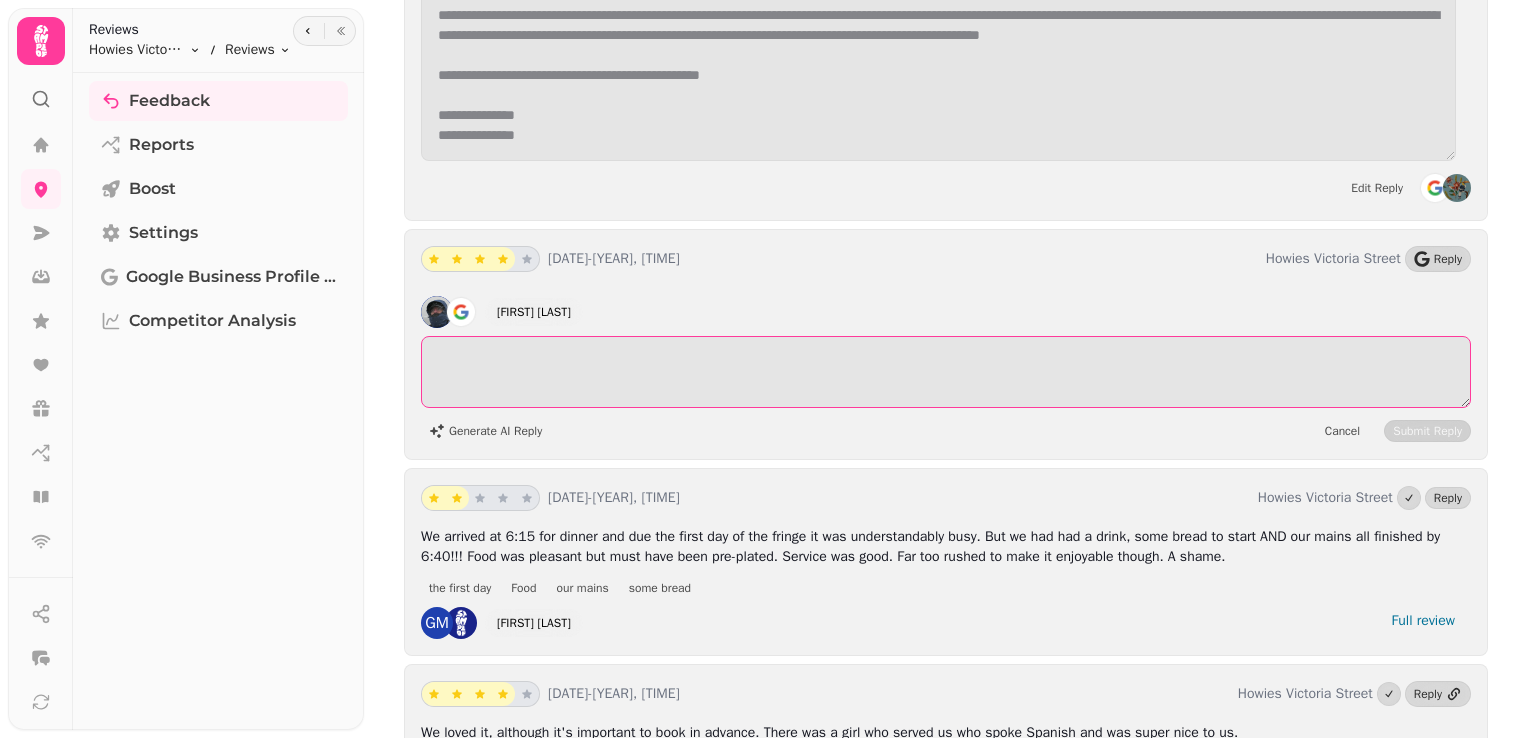 click at bounding box center (946, 372) 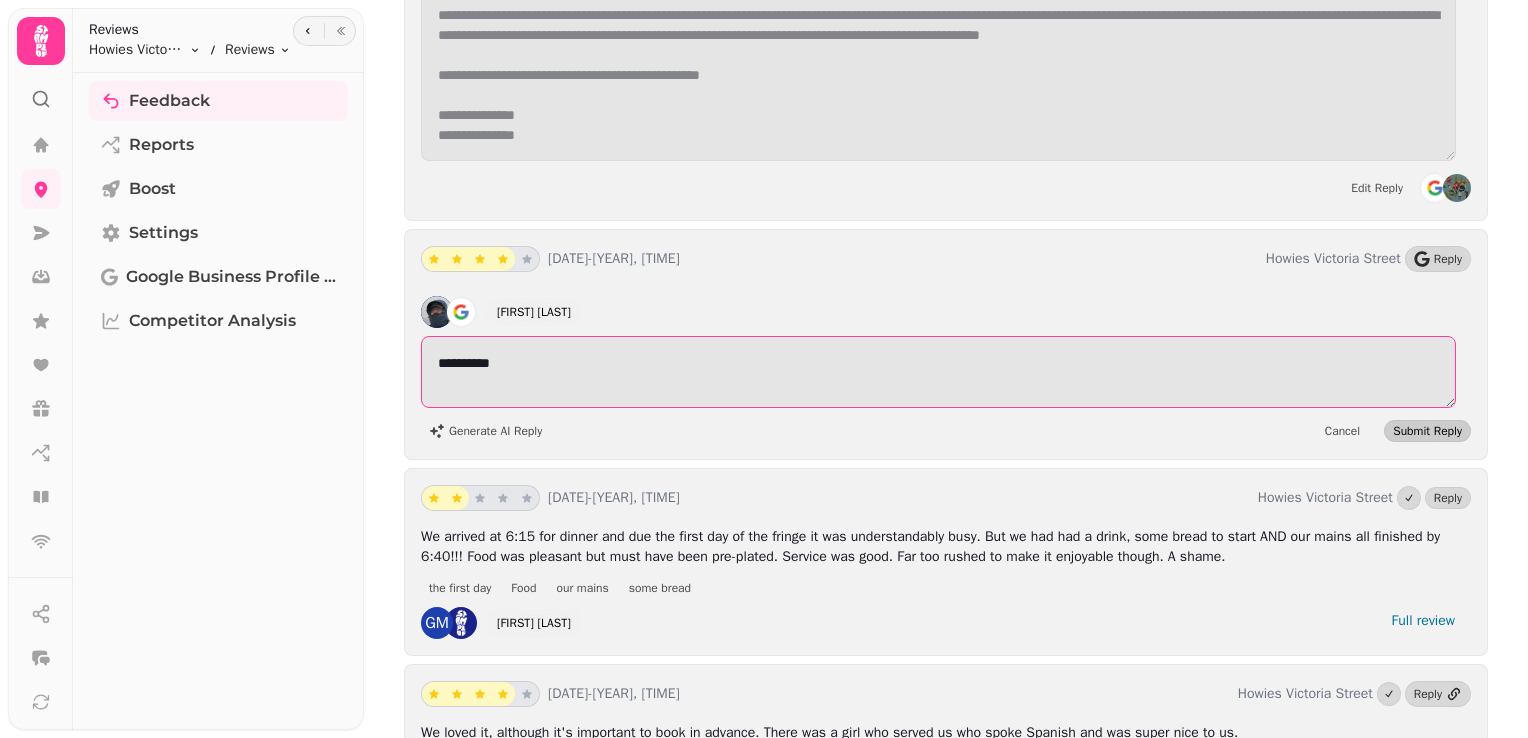type on "**********" 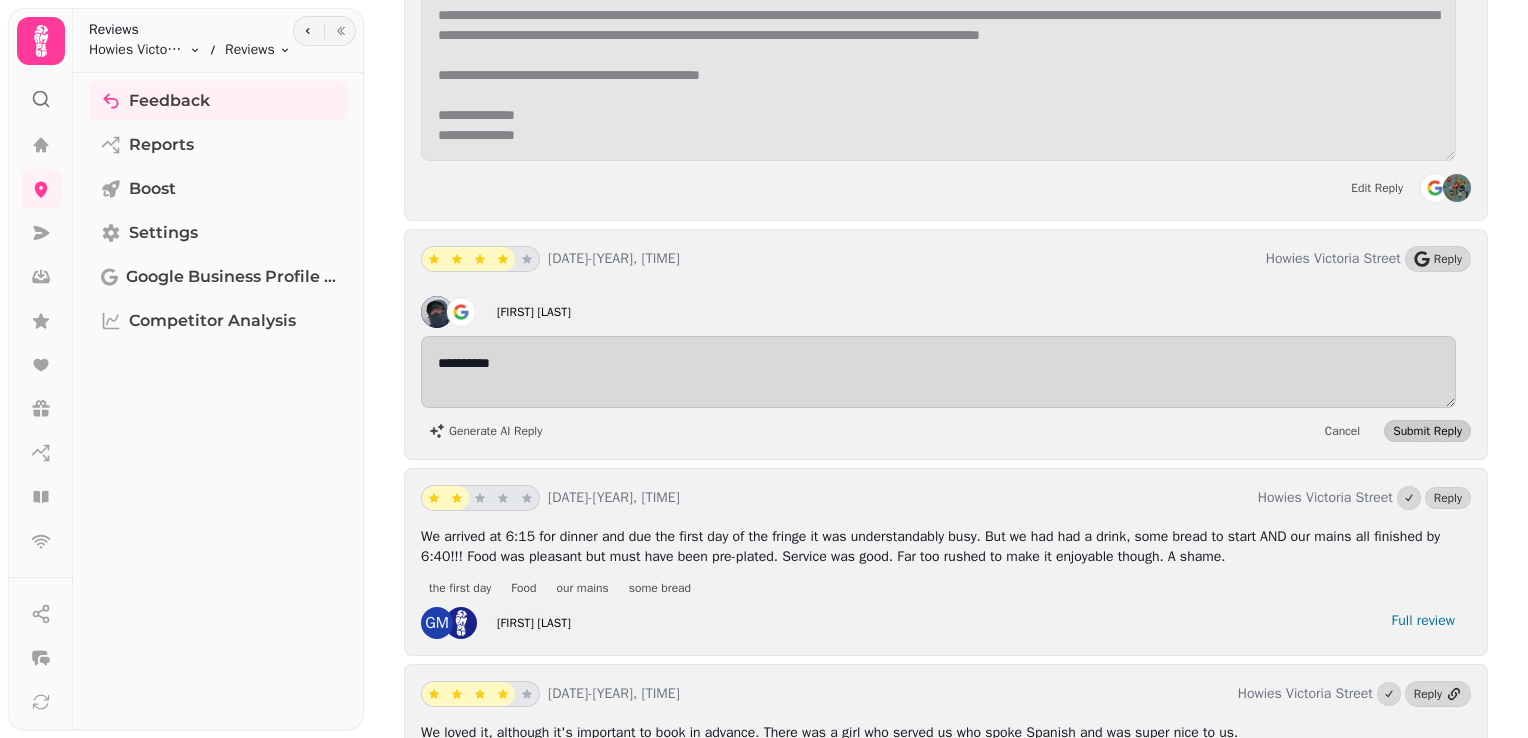 click on "Submit Reply" at bounding box center [1427, 431] 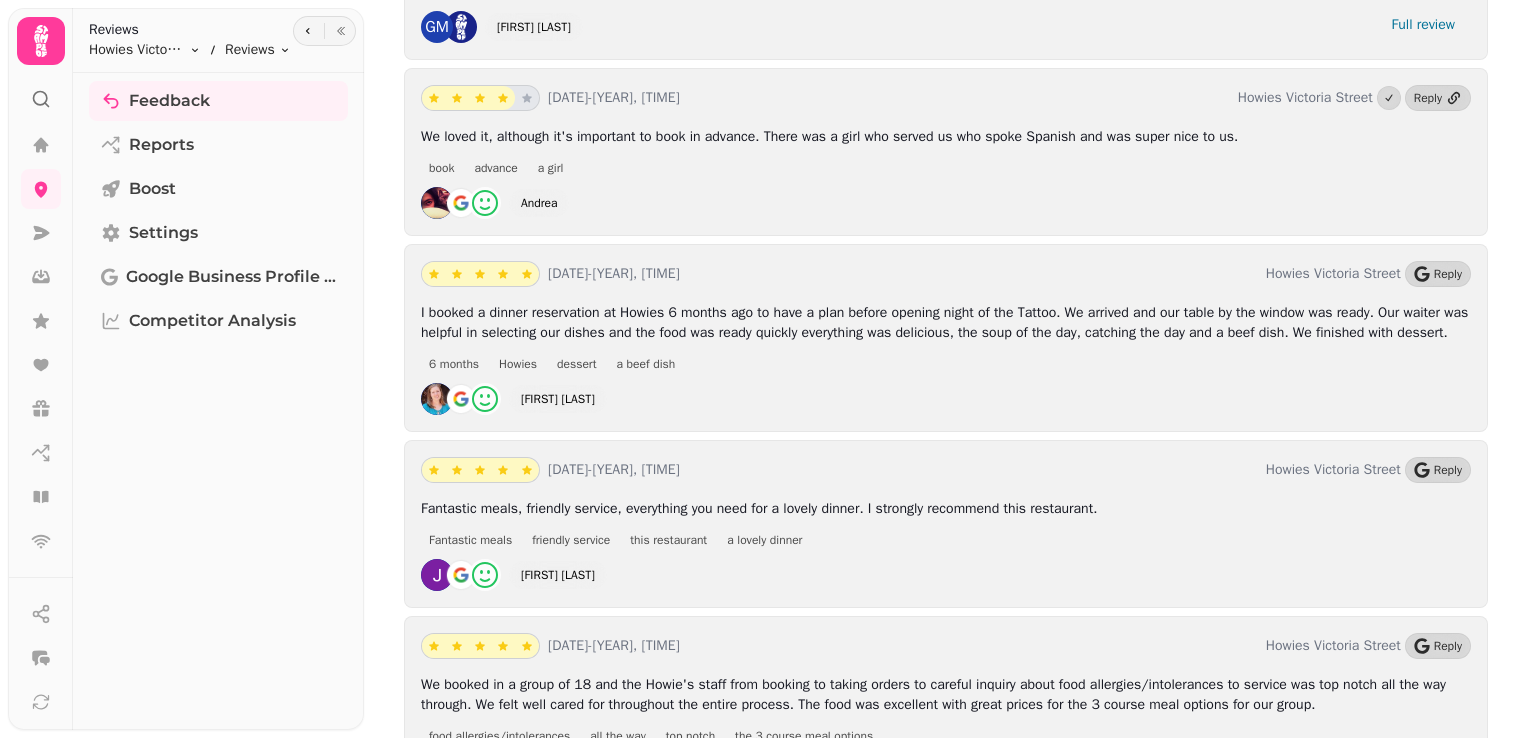 scroll, scrollTop: 1288, scrollLeft: 0, axis: vertical 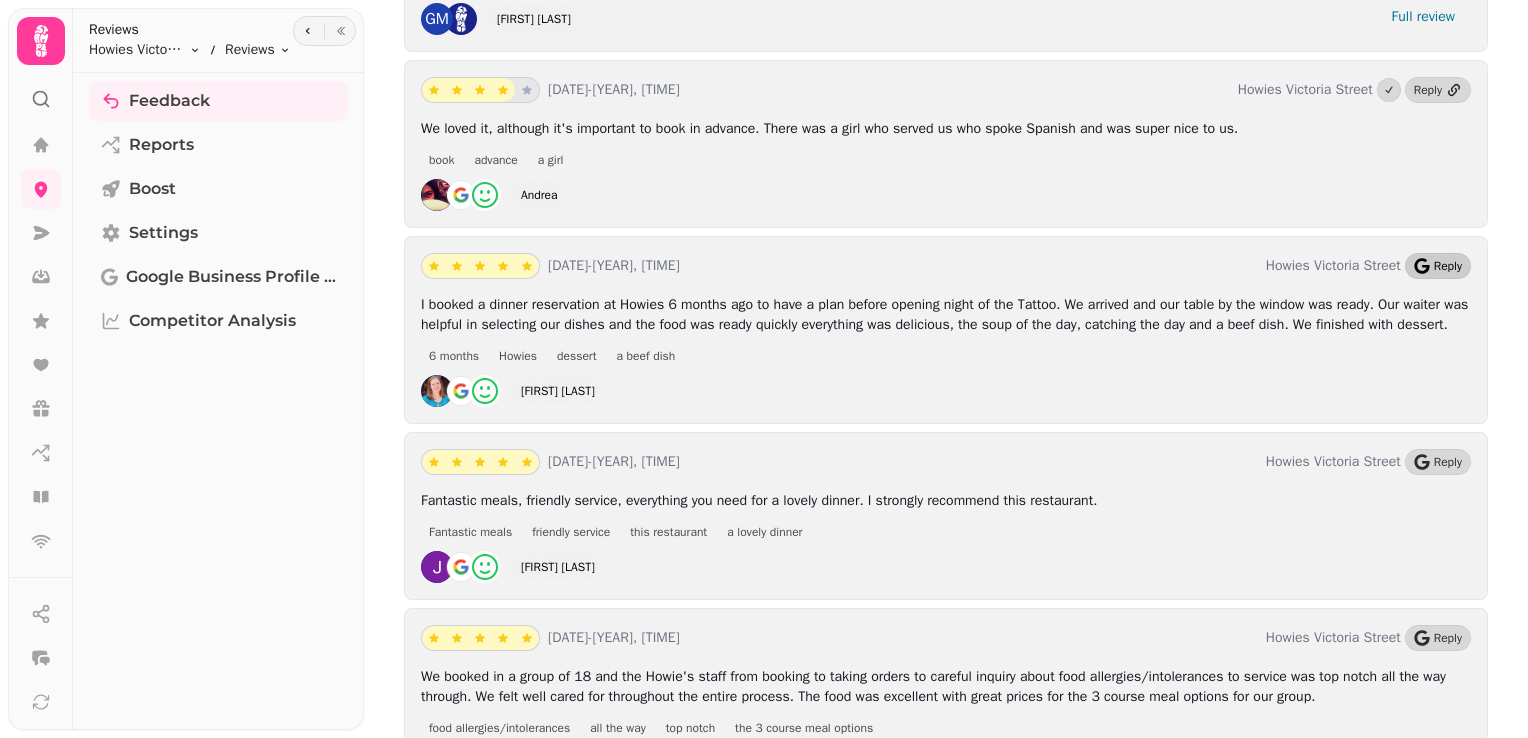 click on "Reply" at bounding box center [1438, 266] 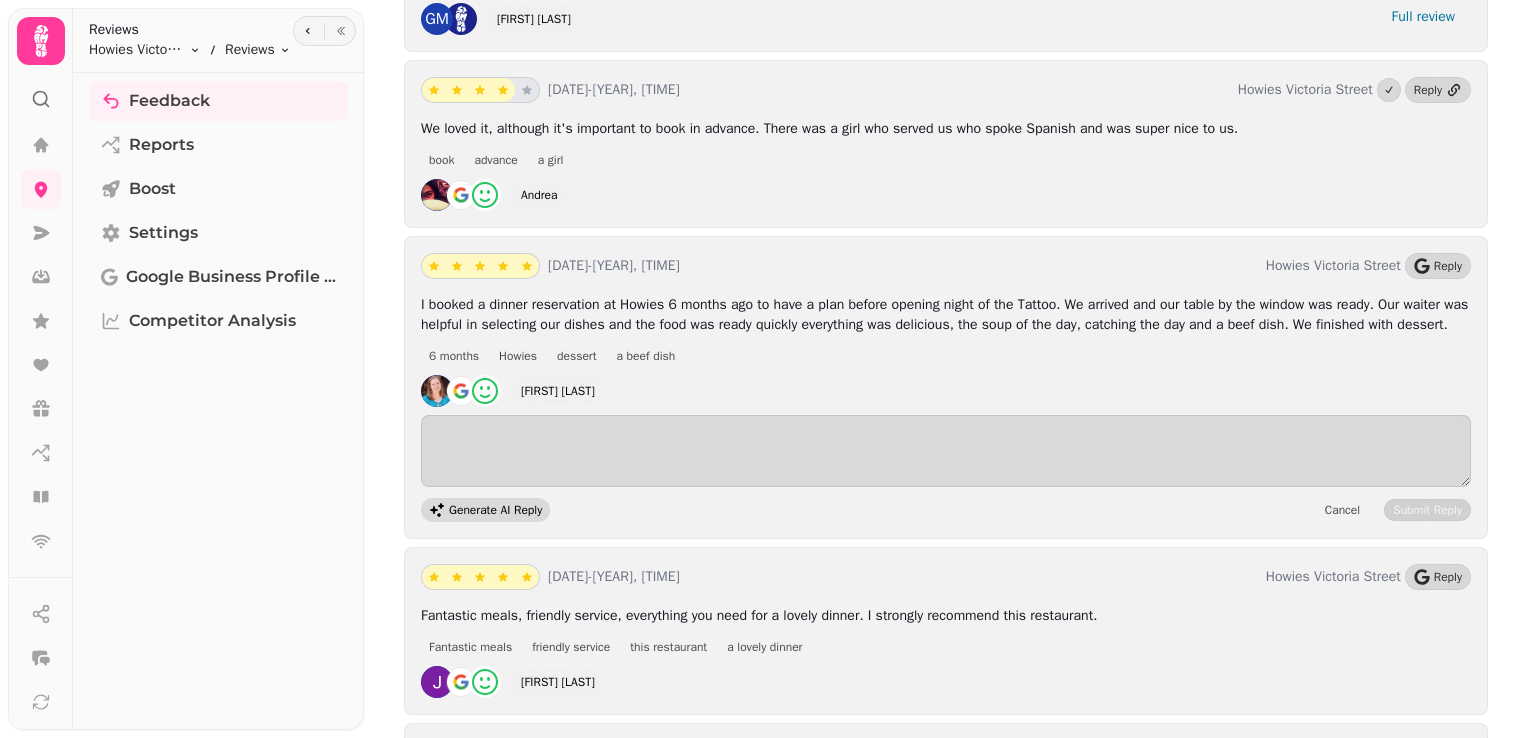 click on "Generate AI Reply" at bounding box center [495, 510] 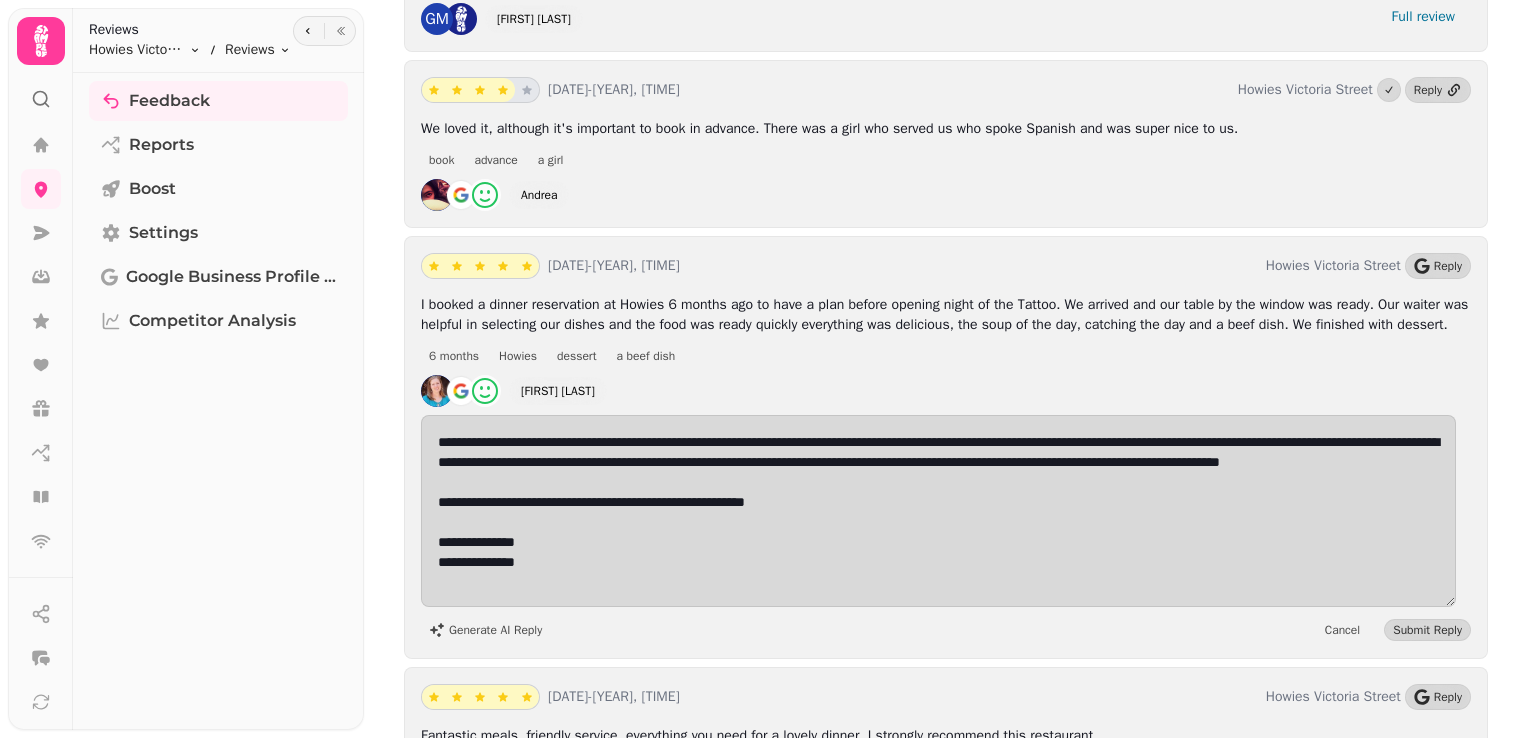 scroll, scrollTop: 1, scrollLeft: 0, axis: vertical 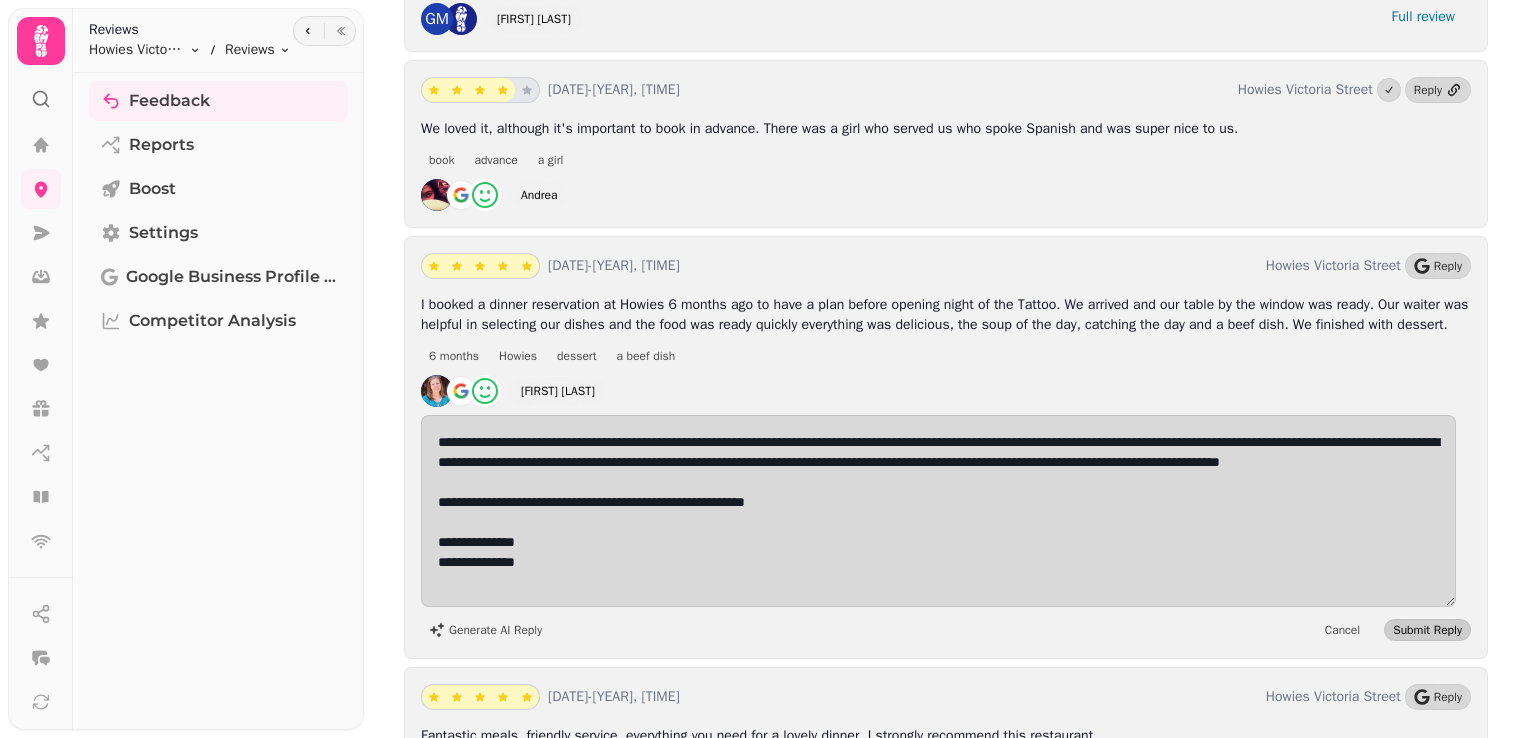 click on "Submit Reply" at bounding box center [1427, 630] 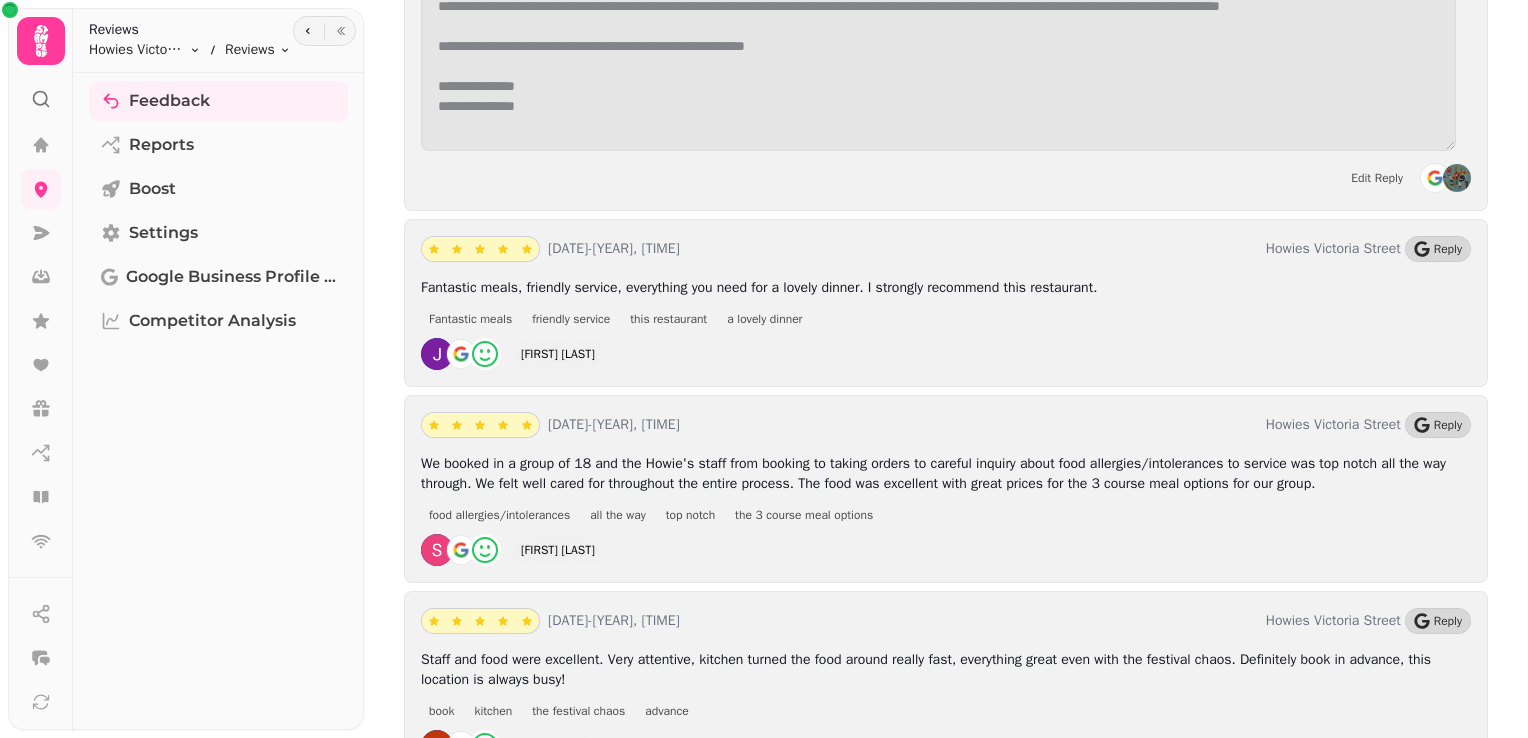 scroll, scrollTop: 1746, scrollLeft: 0, axis: vertical 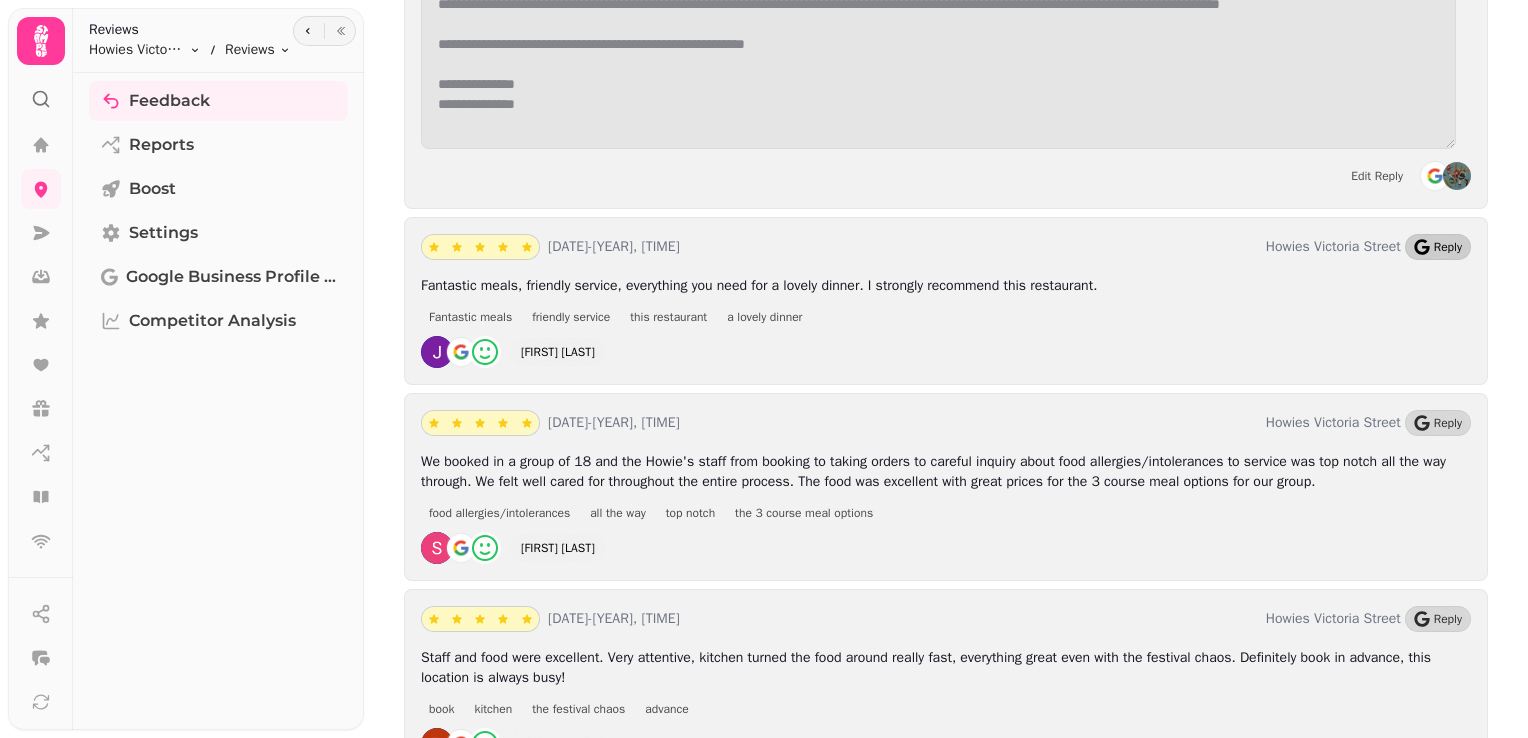 click on "Reply" at bounding box center (1438, 247) 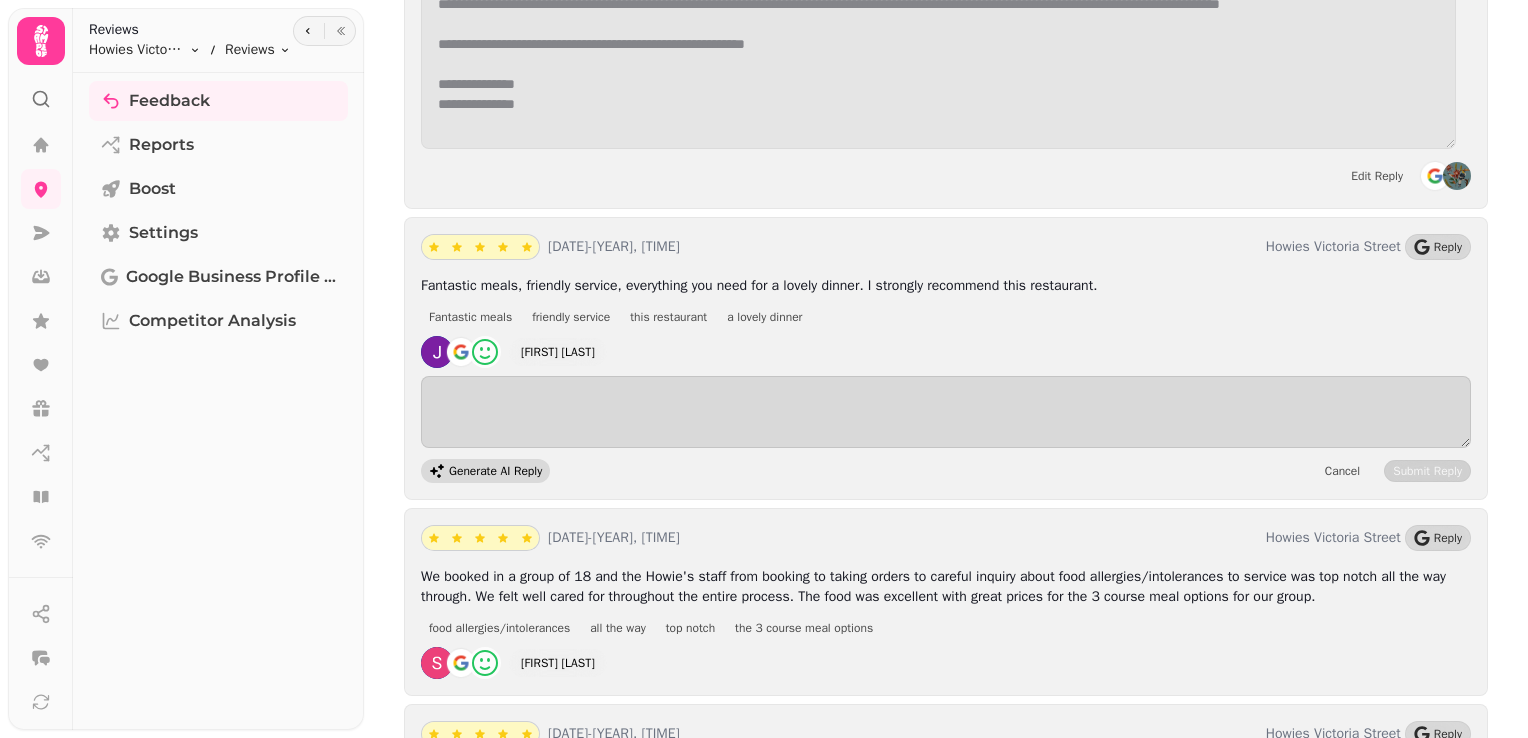 click on "Generate AI Reply" at bounding box center [495, 471] 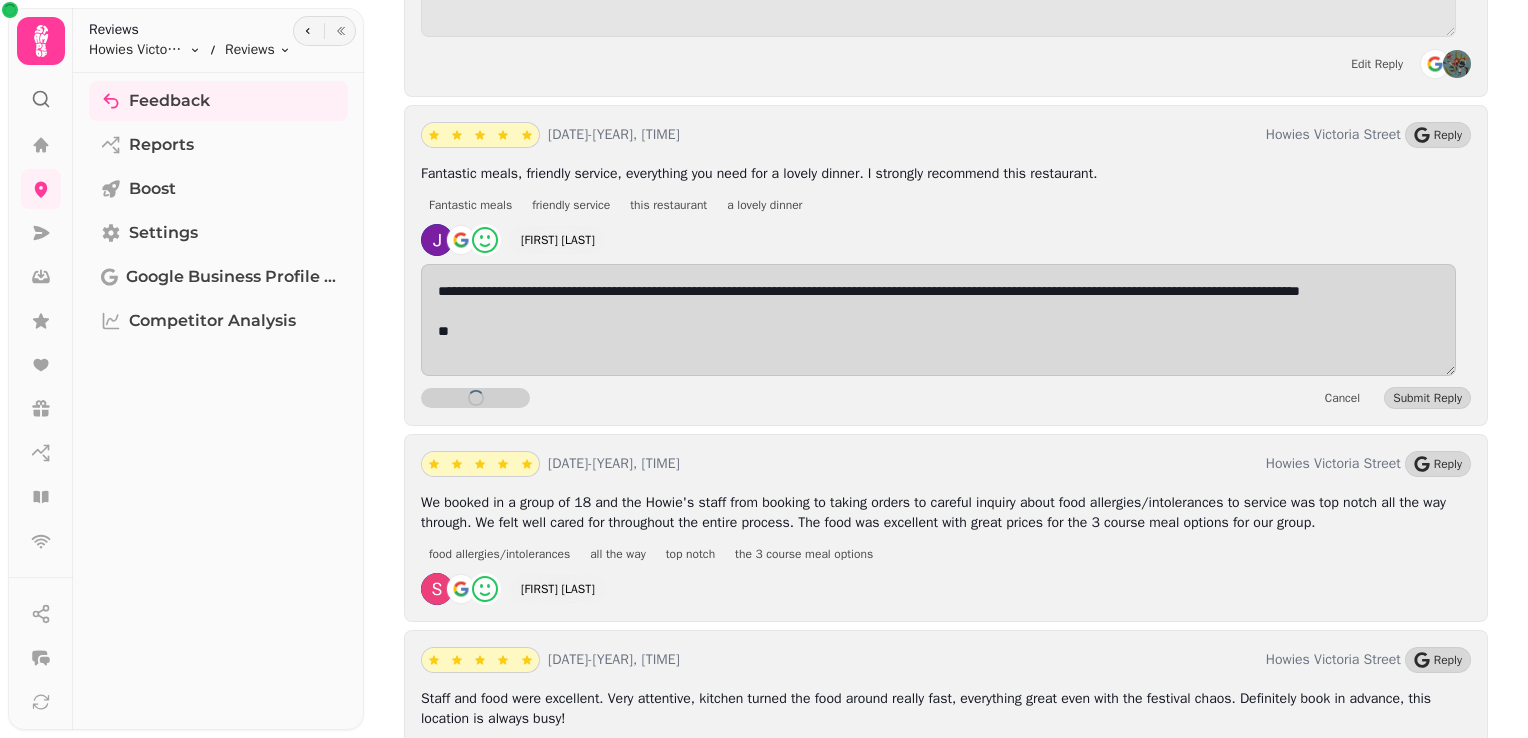 scroll, scrollTop: 1985, scrollLeft: 0, axis: vertical 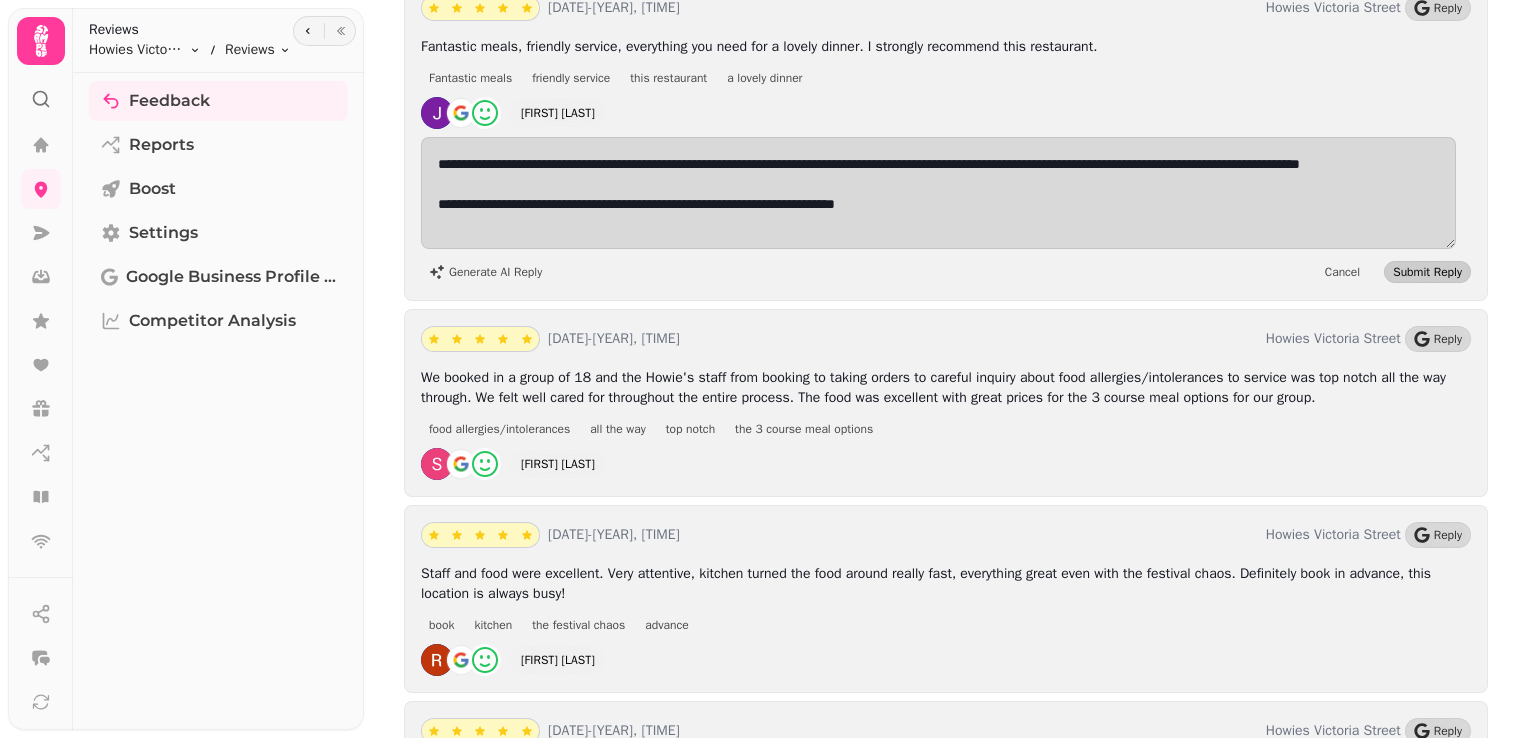 click on "Submit Reply" at bounding box center (1427, 272) 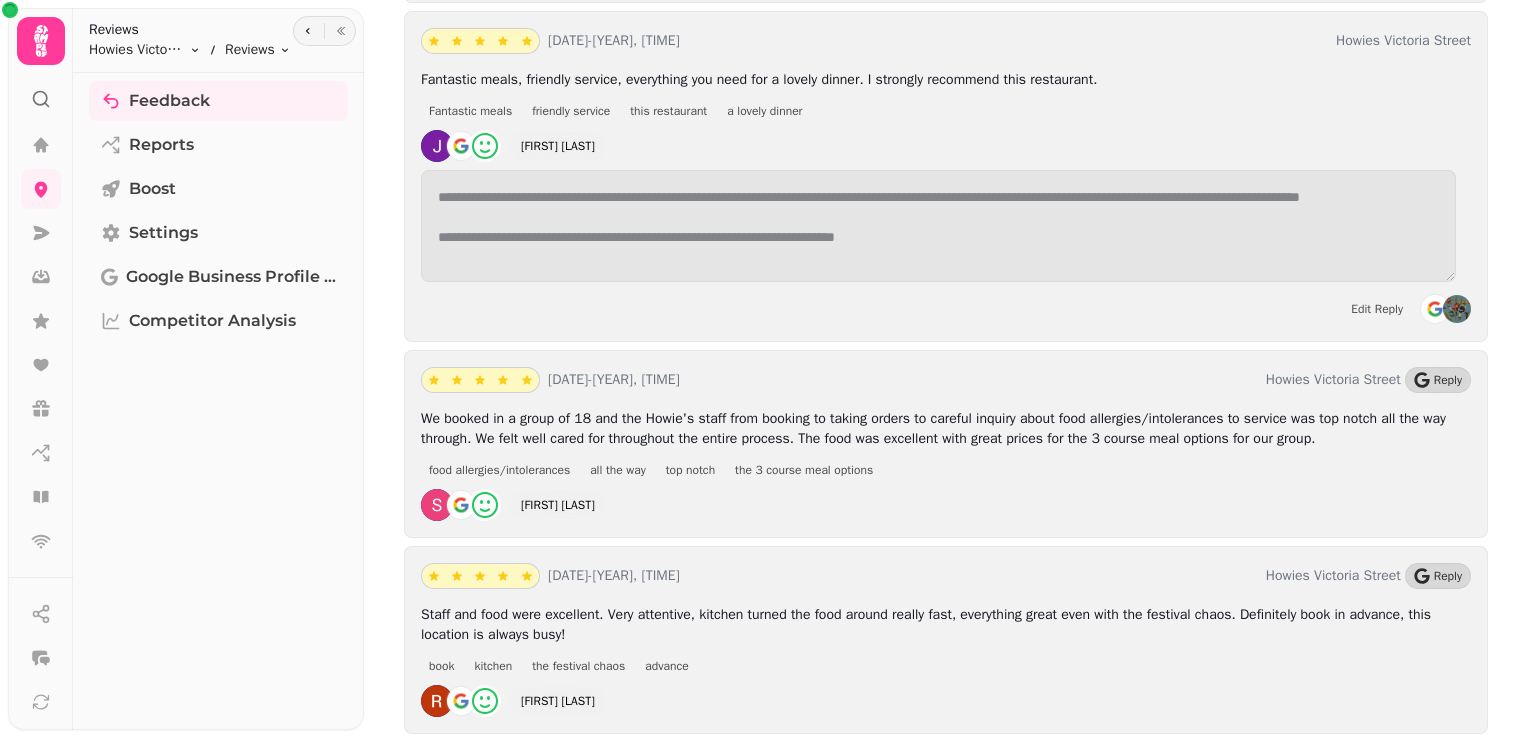 scroll, scrollTop: 1956, scrollLeft: 0, axis: vertical 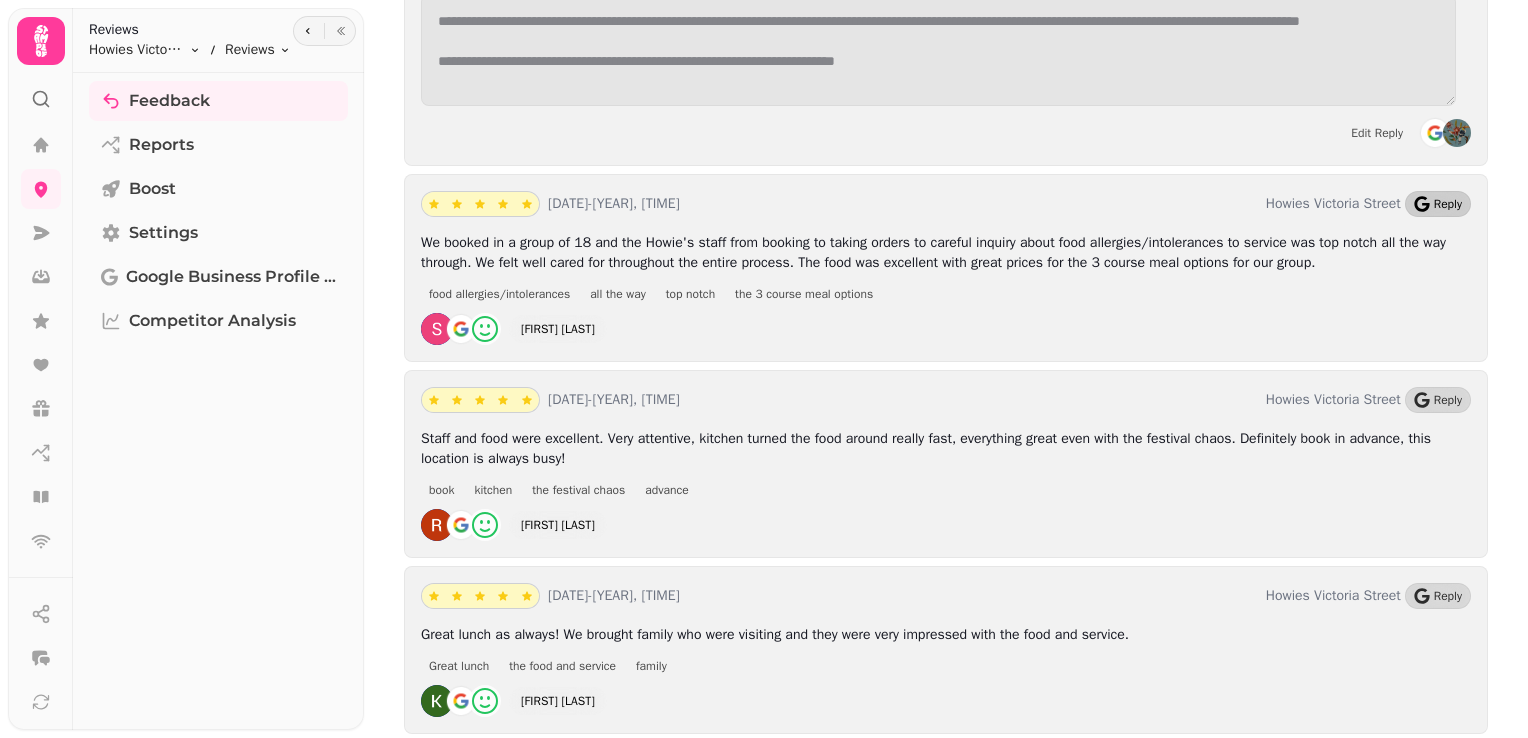 click on "Reply" at bounding box center [1438, 204] 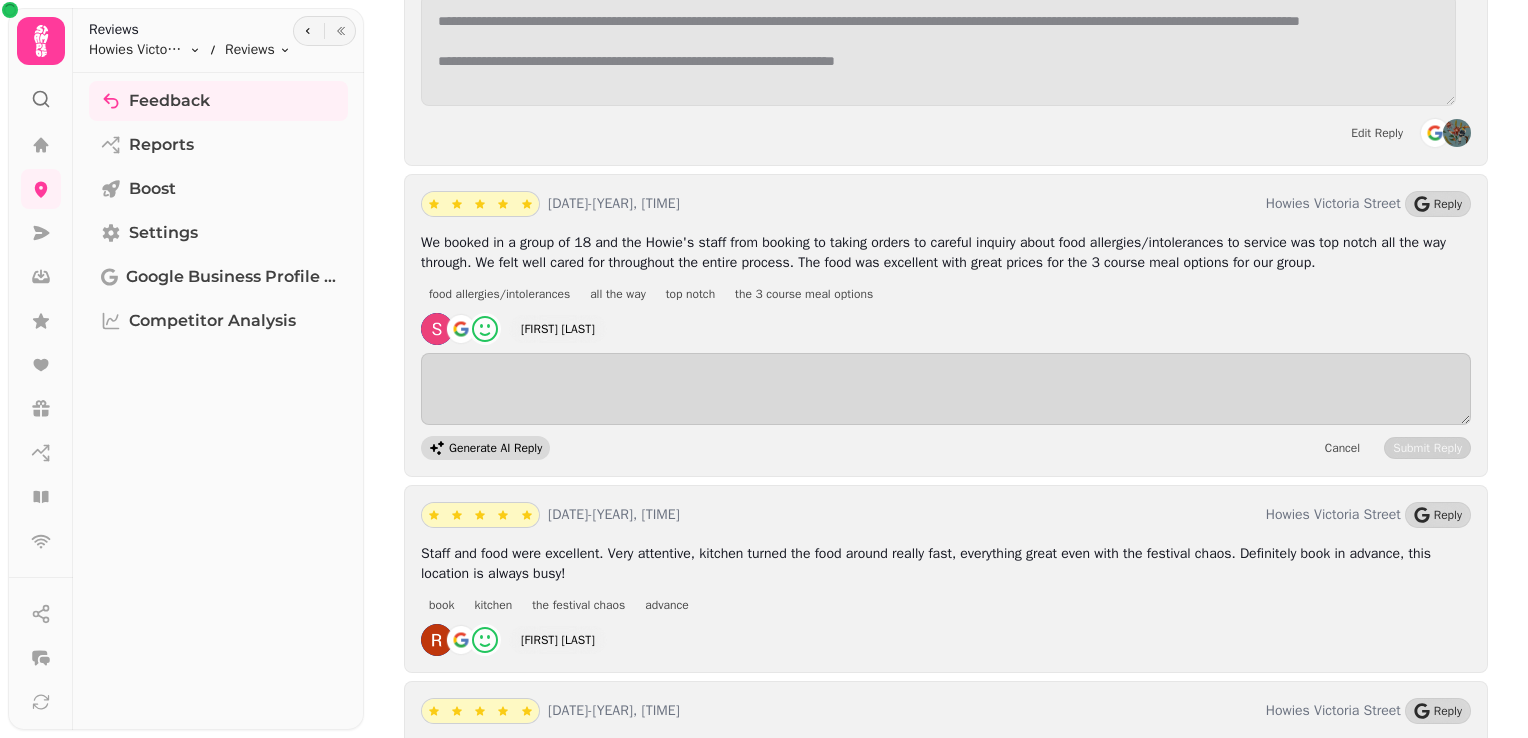 click on "Generate AI Reply" at bounding box center (495, 448) 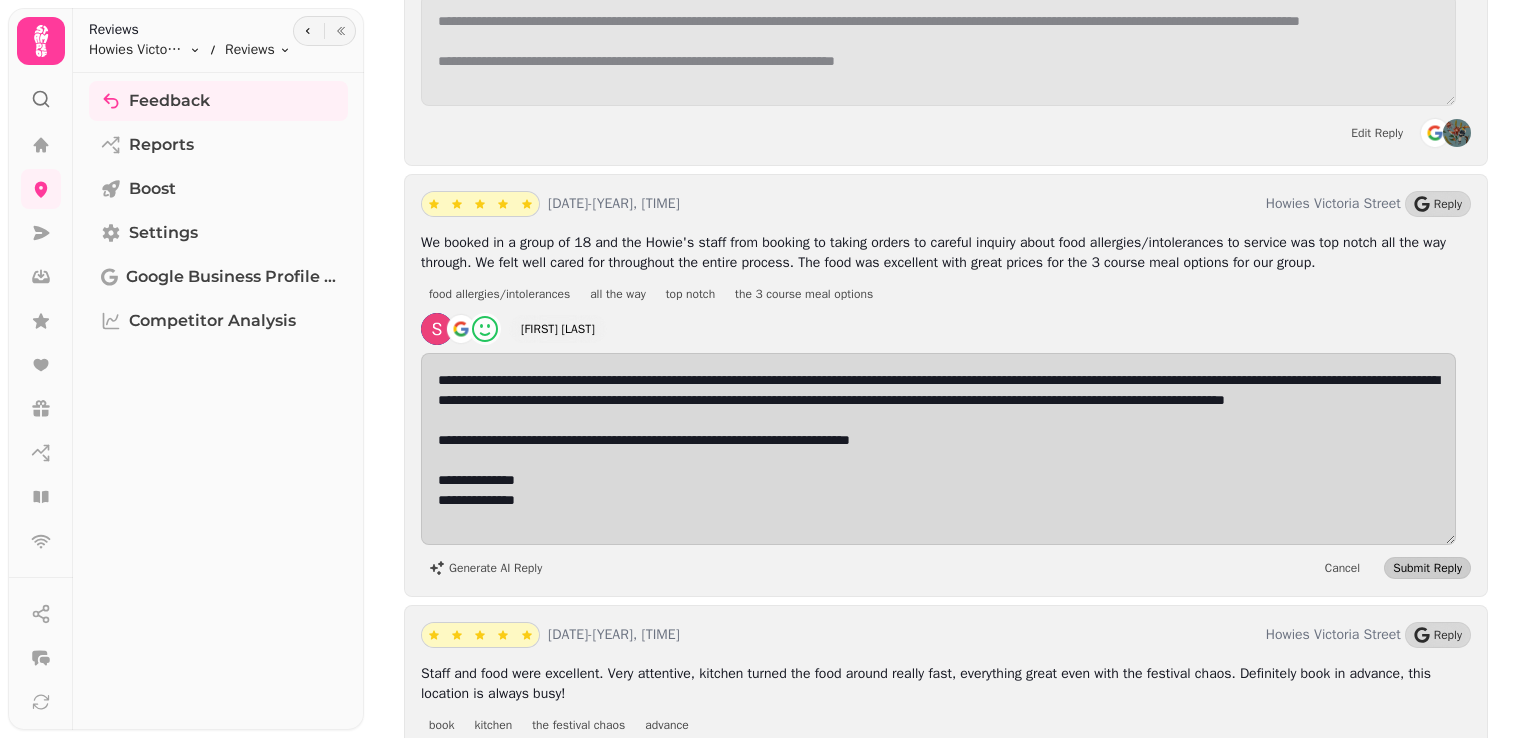 click on "Submit Reply" at bounding box center (1427, 568) 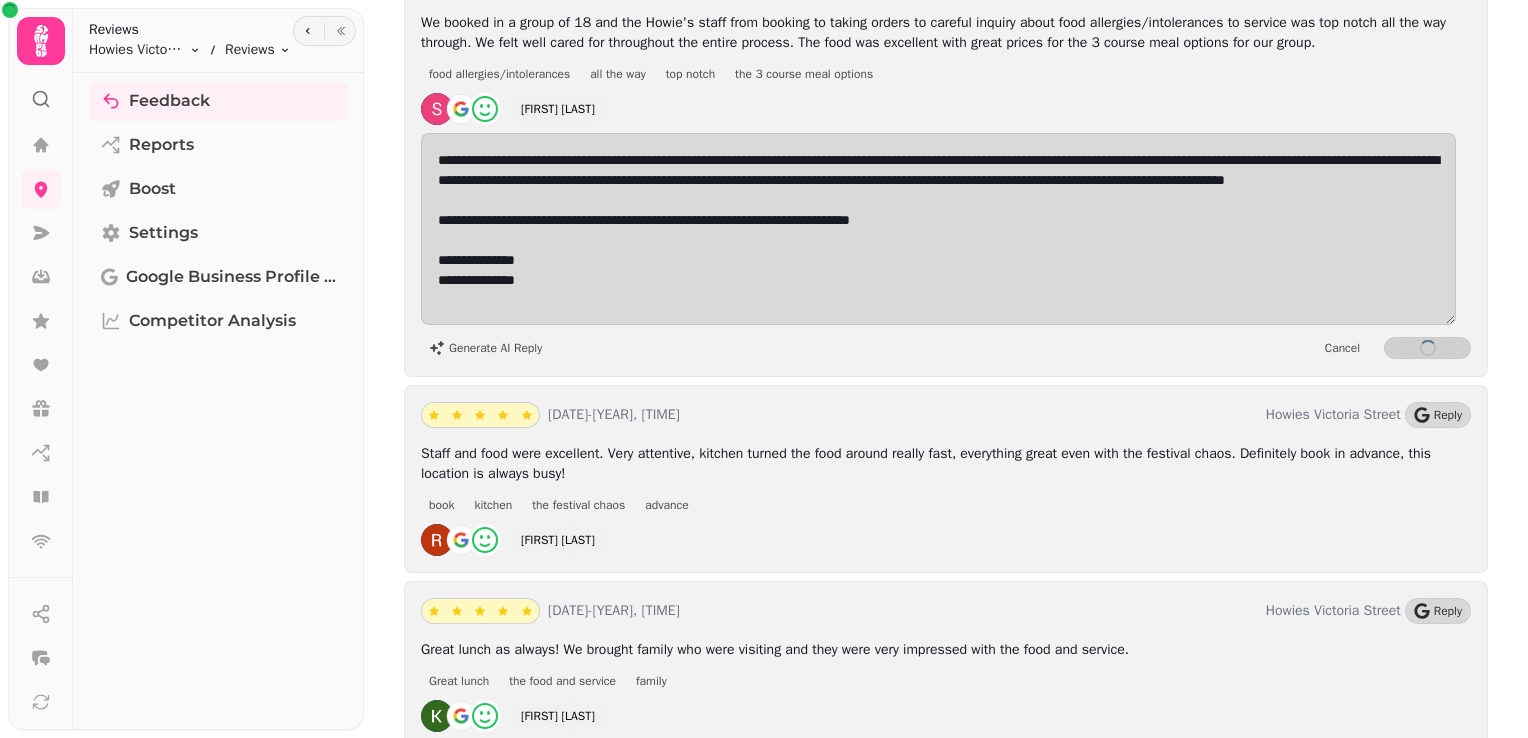 scroll, scrollTop: 2361, scrollLeft: 0, axis: vertical 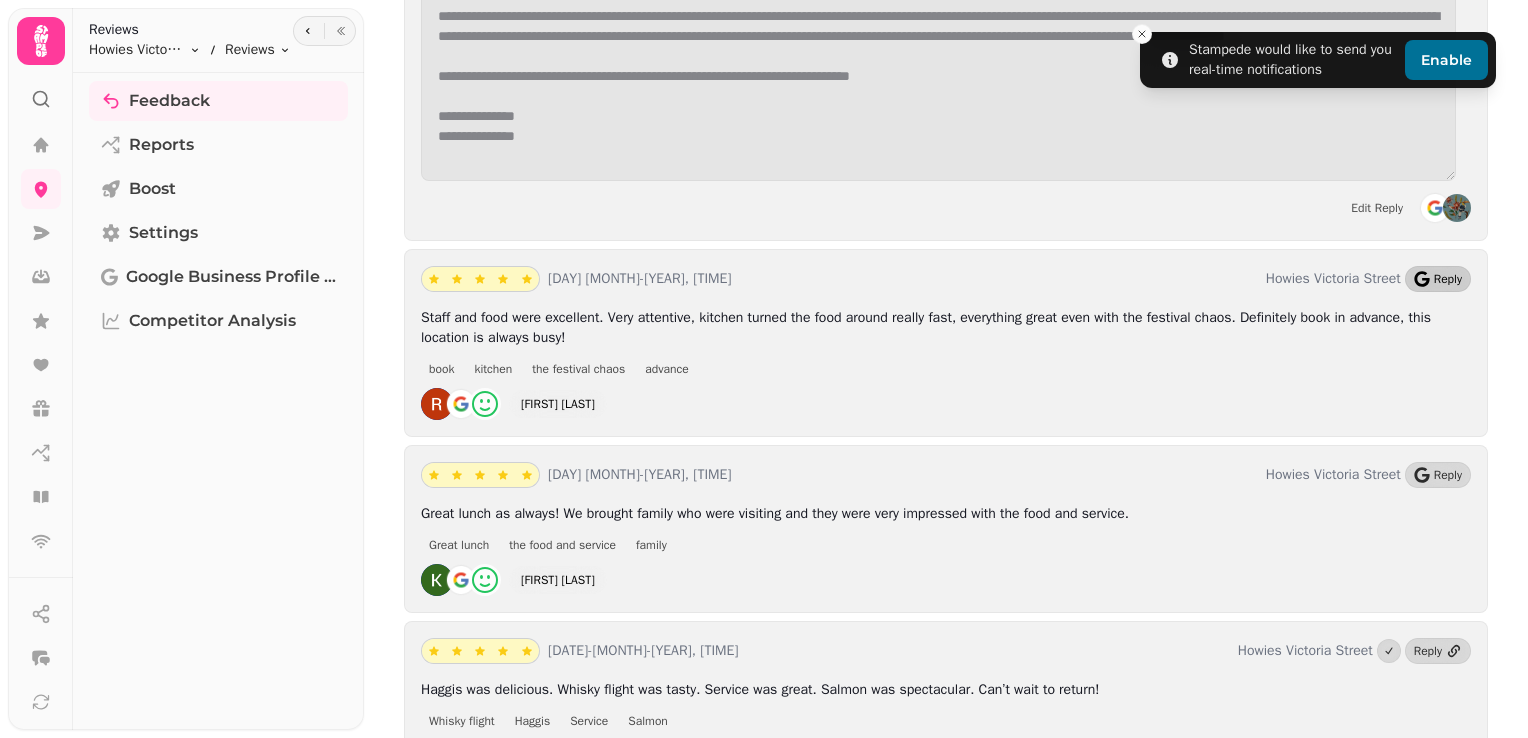 click on "Reply" at bounding box center (1438, 279) 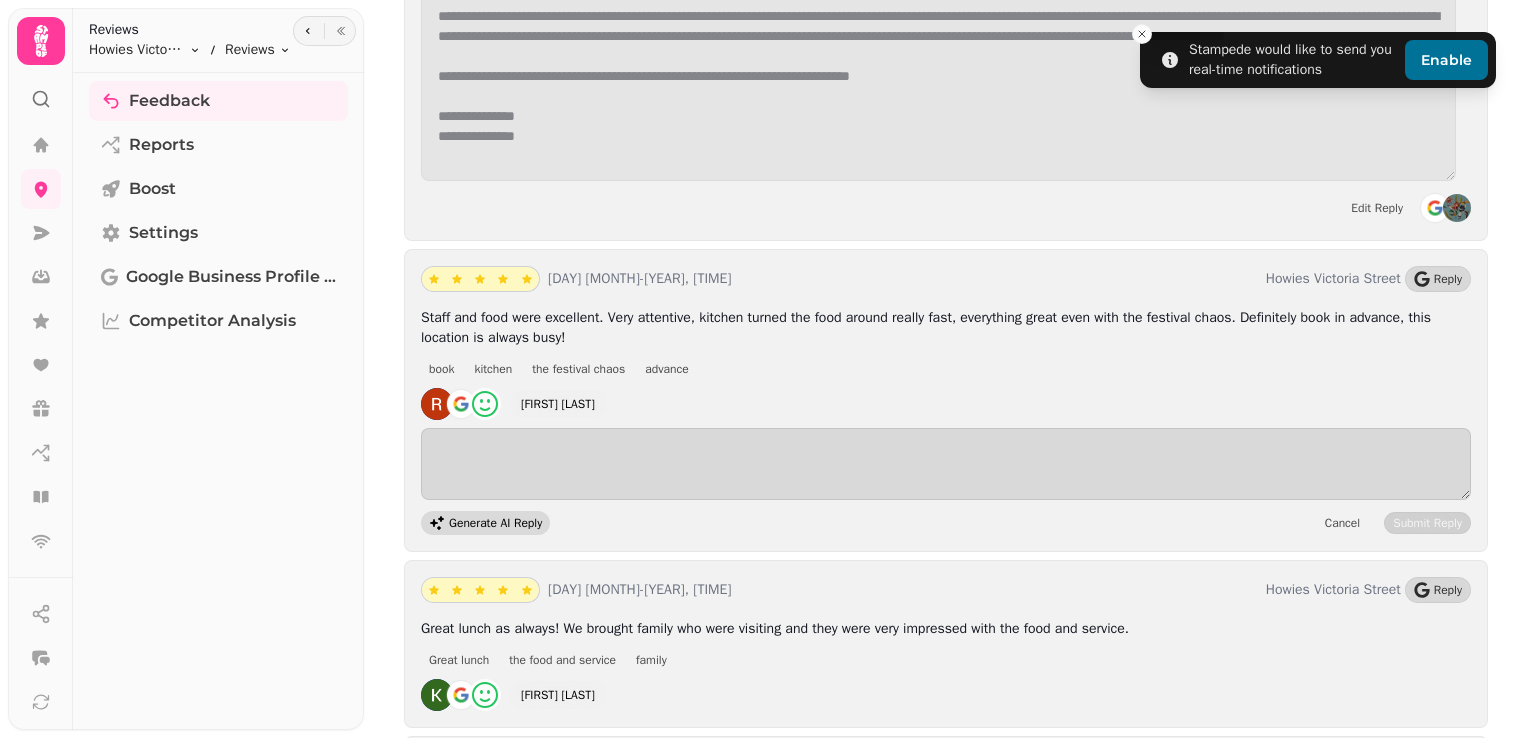 click on "Generate AI Reply" at bounding box center (495, 523) 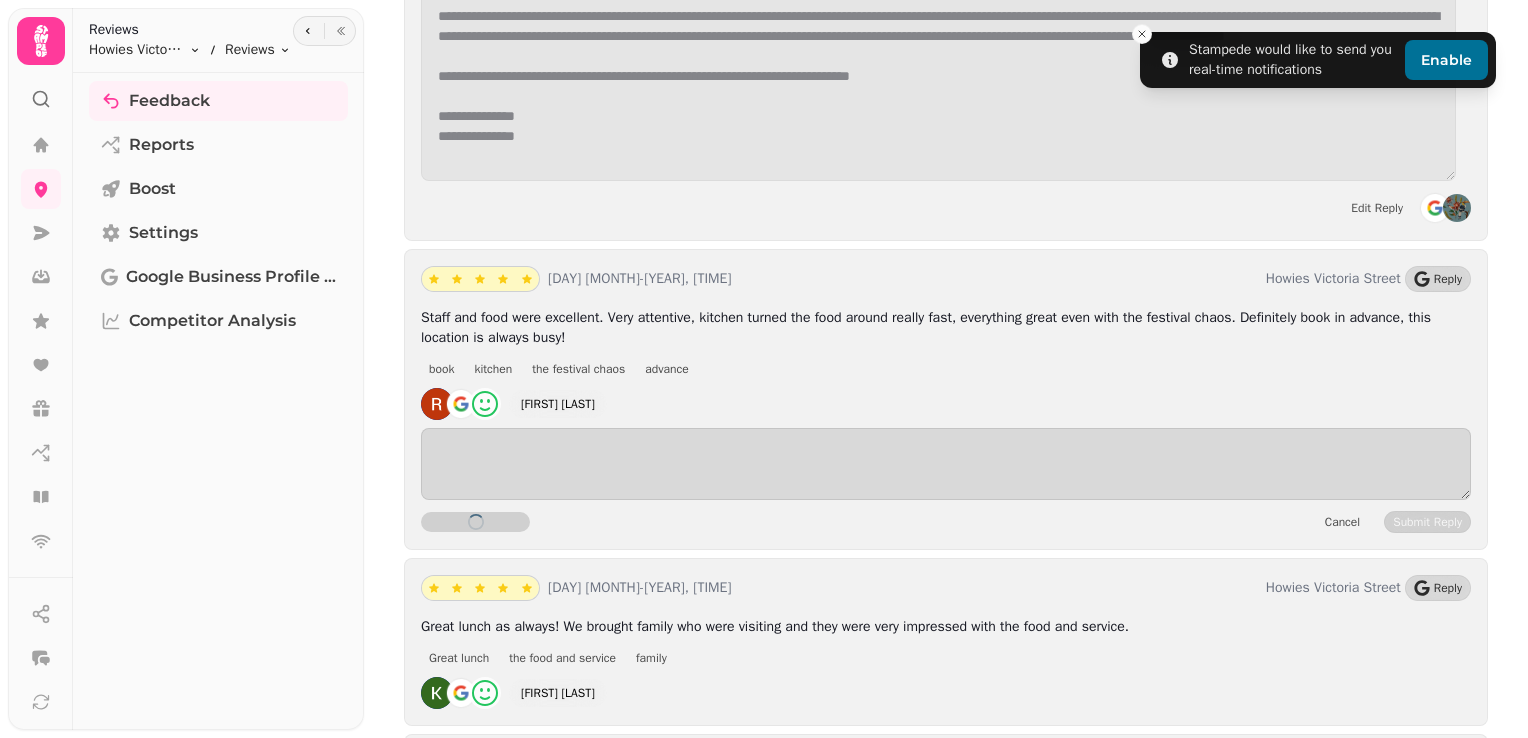 scroll, scrollTop: 2454, scrollLeft: 0, axis: vertical 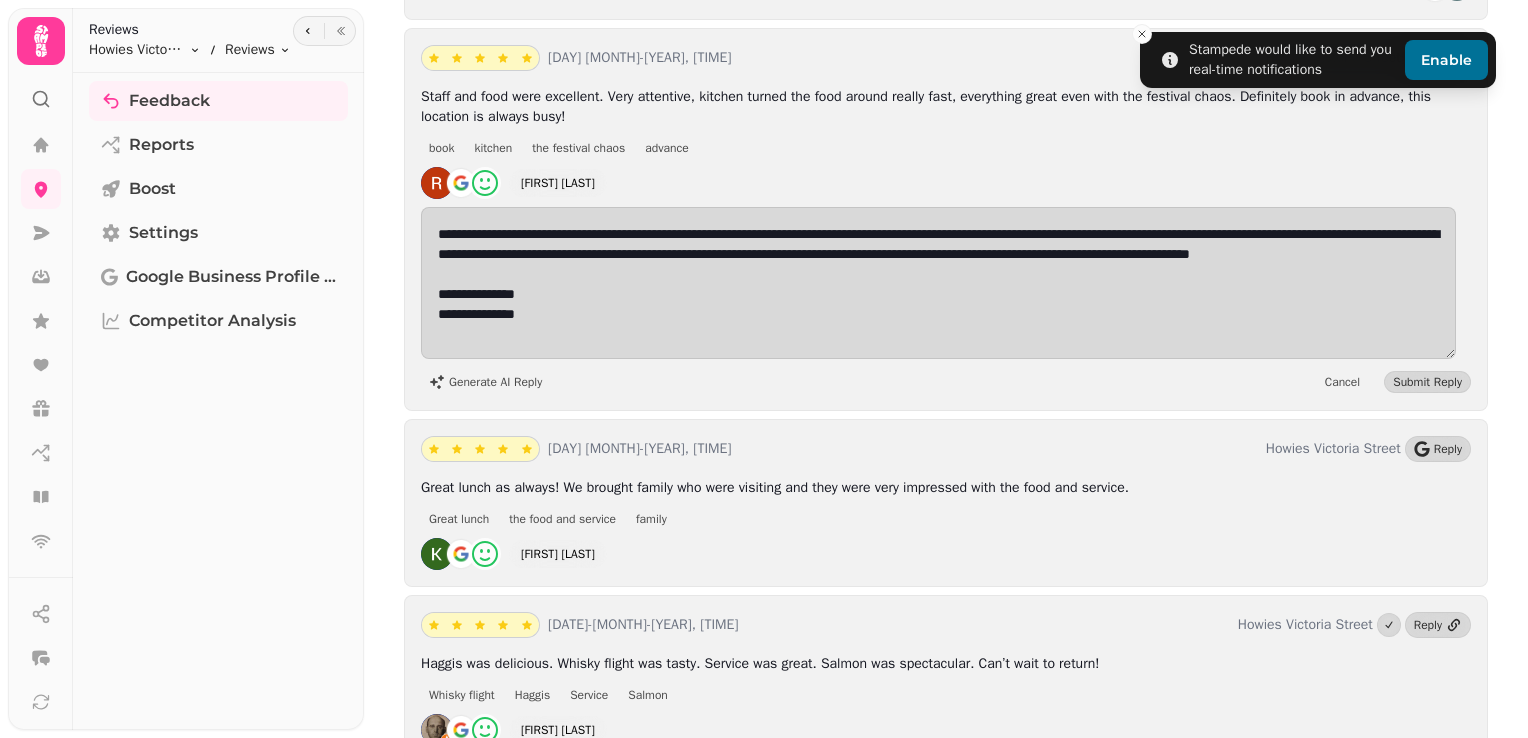 click on "**********" at bounding box center (946, 219) 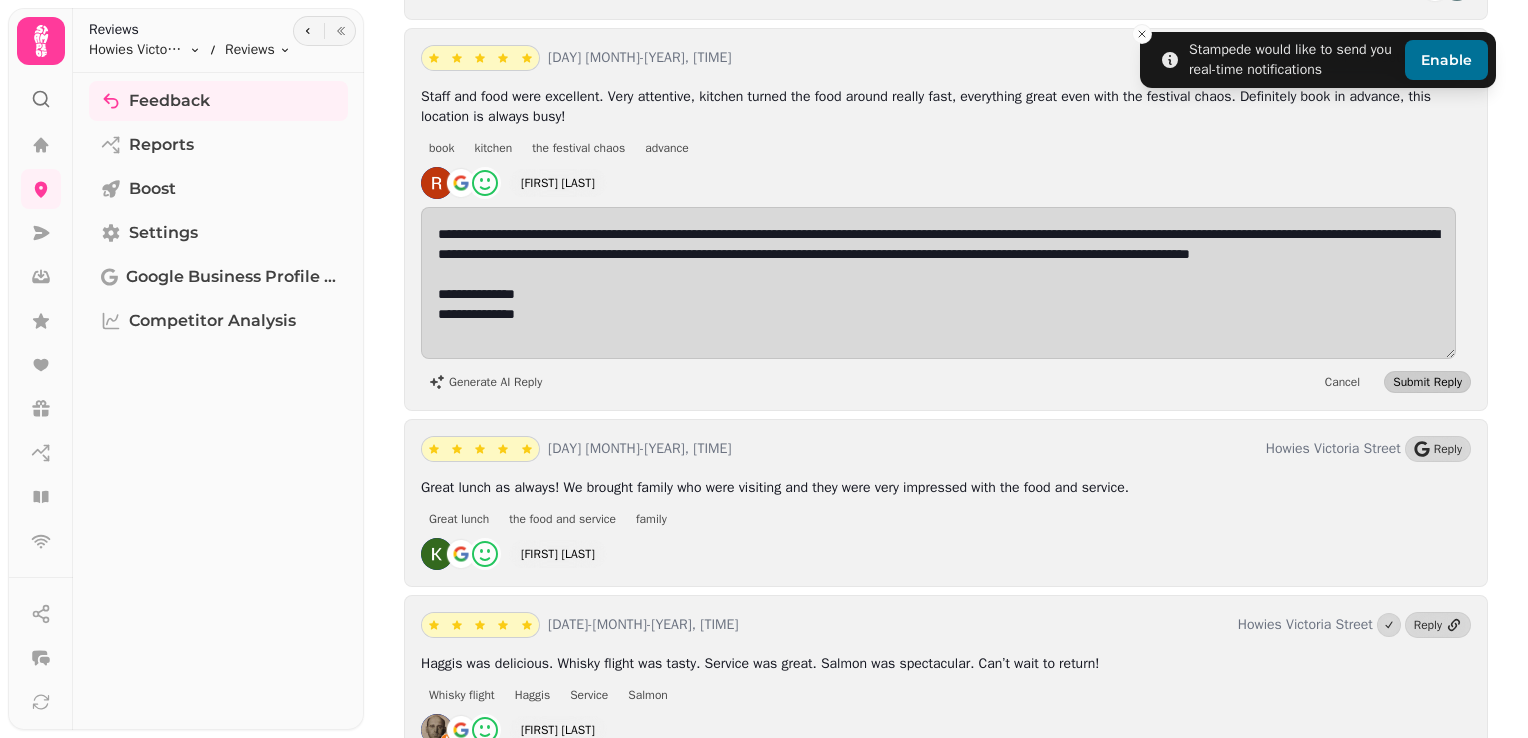 click on "Submit Reply" at bounding box center (1427, 382) 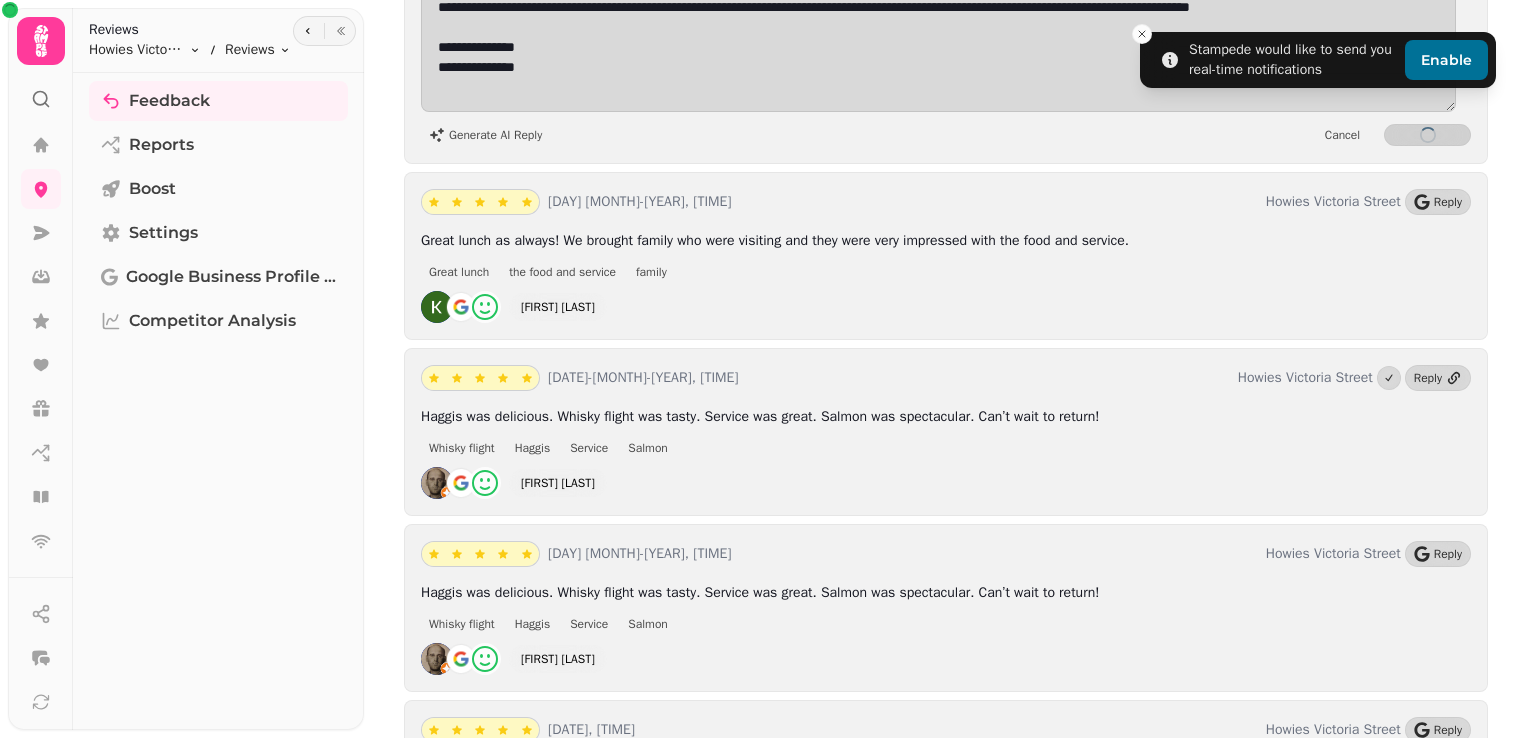 scroll, scrollTop: 2841, scrollLeft: 0, axis: vertical 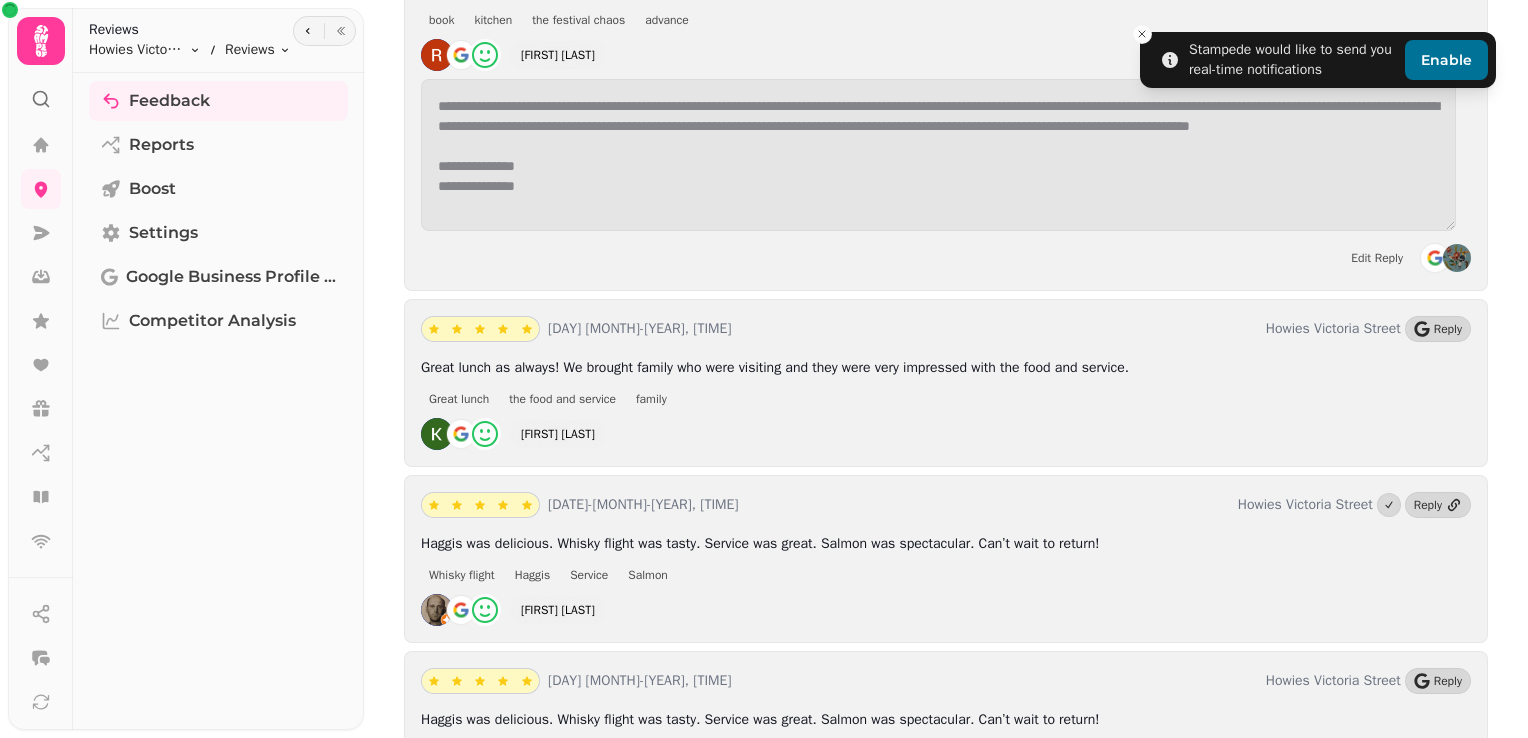 click on "1st Aug-25, 7:32 am Howies Victoria Street  Reply Great lunch as always! We brought family who were visiting and they were very impressed with the food and service. Great lunch the food and service family Karen Wilson" at bounding box center [946, 383] 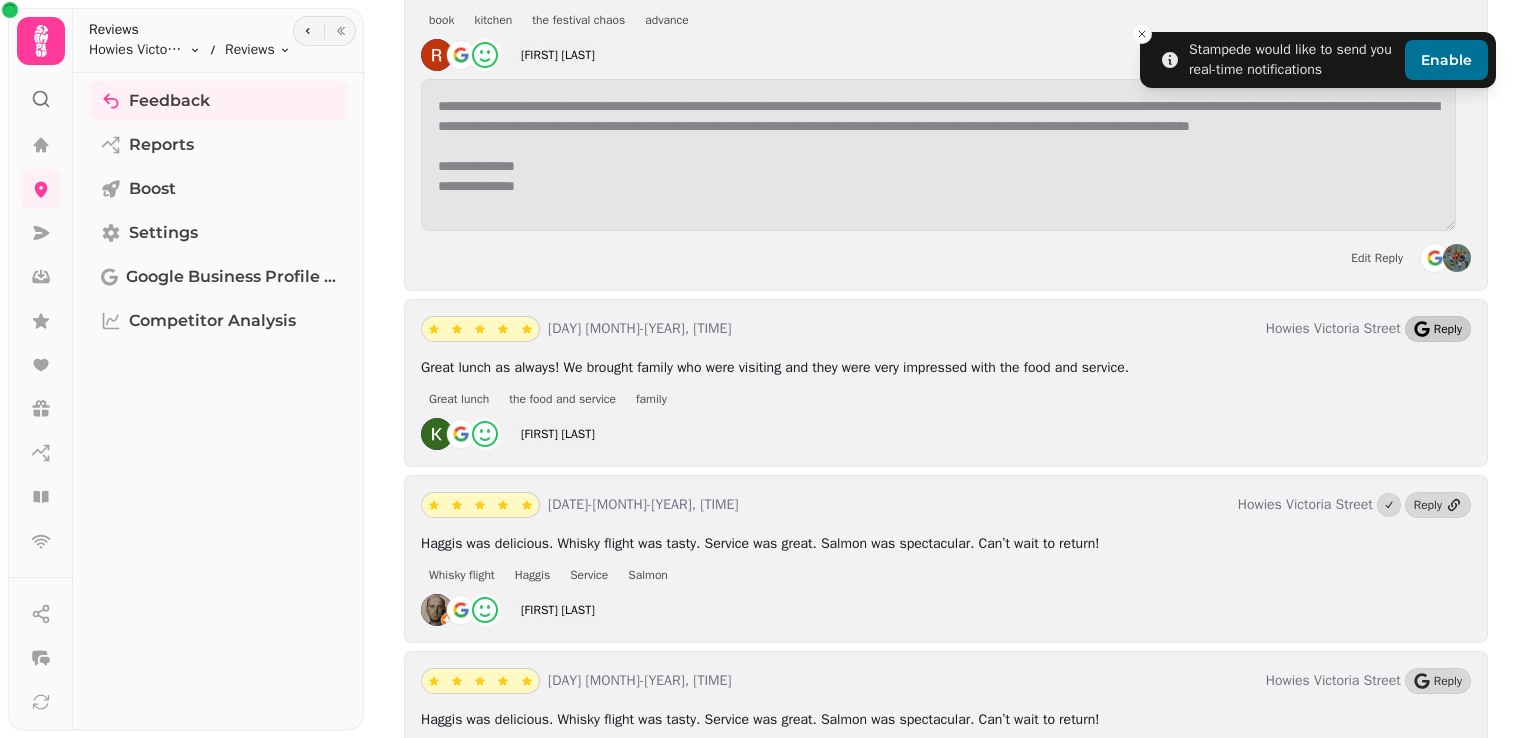 click 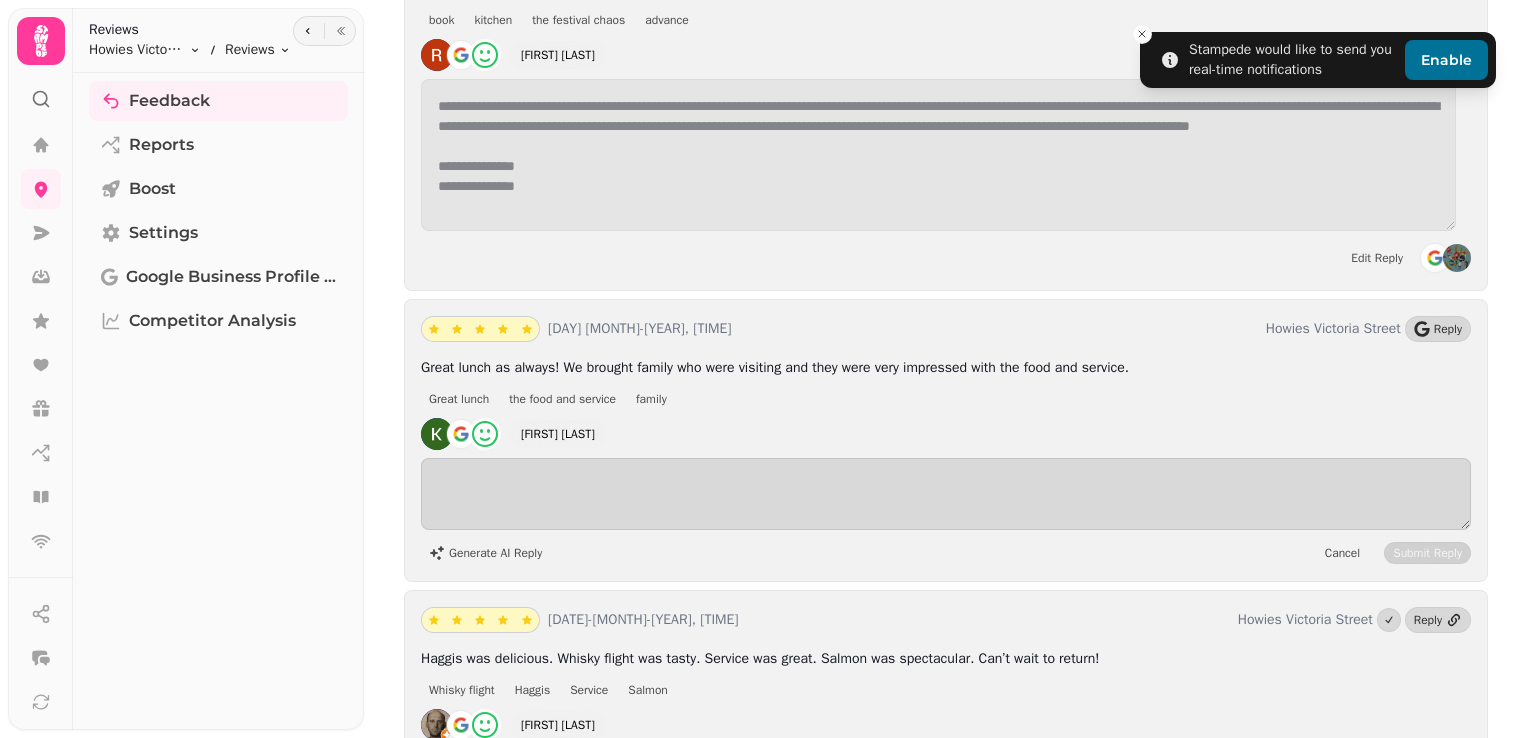 click on "Generate AI Reply Cancel Submit Reply" at bounding box center [946, 511] 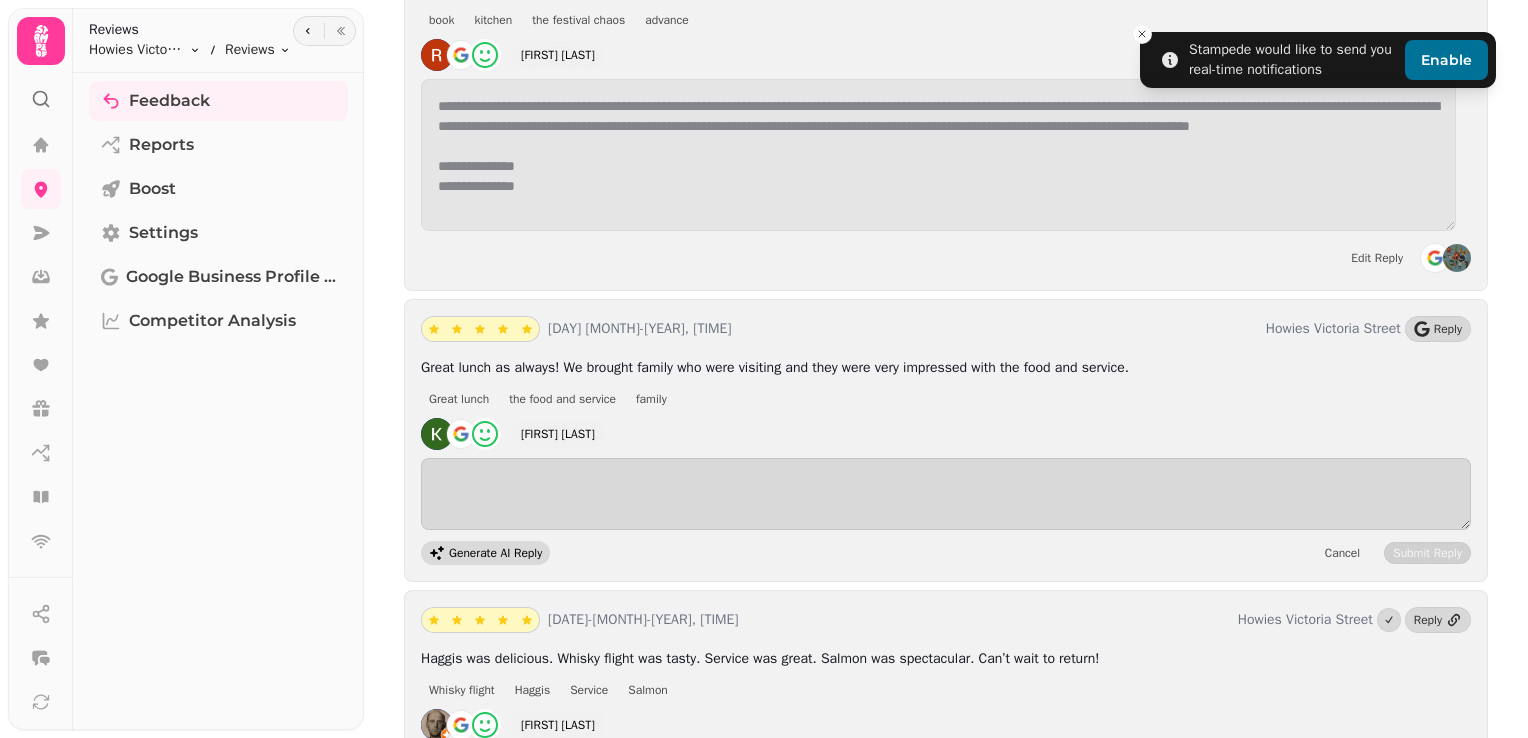 click on "Generate AI Reply" at bounding box center (495, 553) 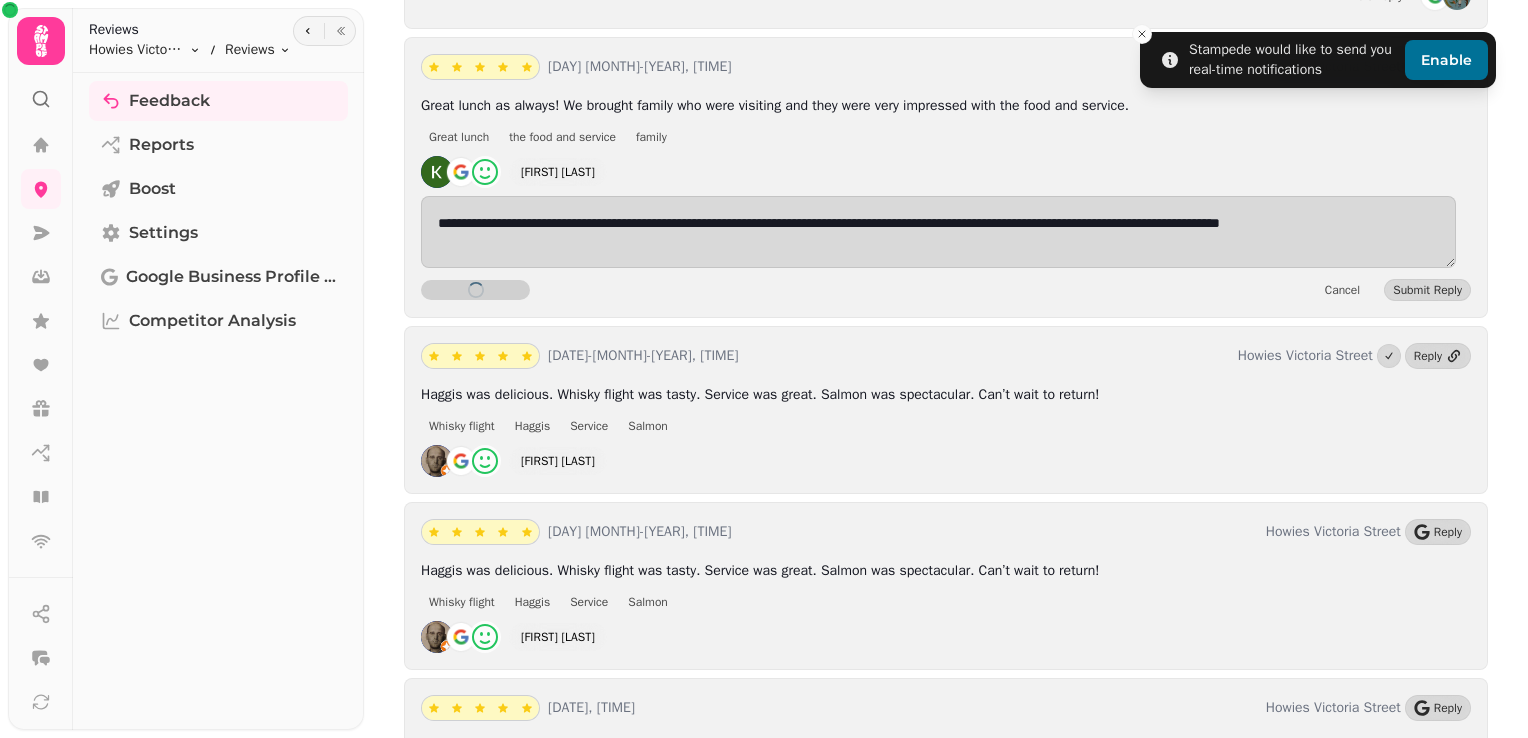 scroll, scrollTop: 3101, scrollLeft: 0, axis: vertical 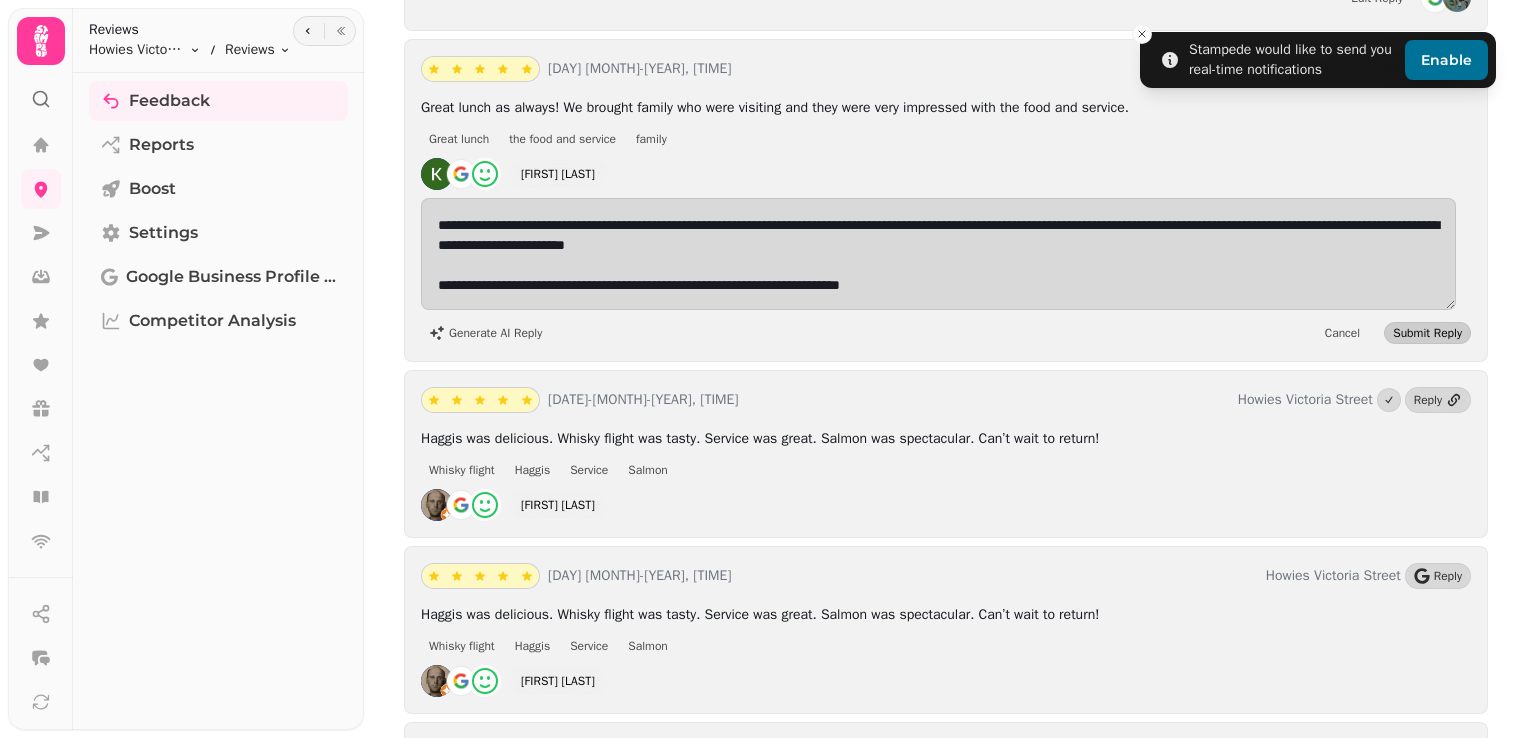 click on "Submit Reply" at bounding box center (1427, 333) 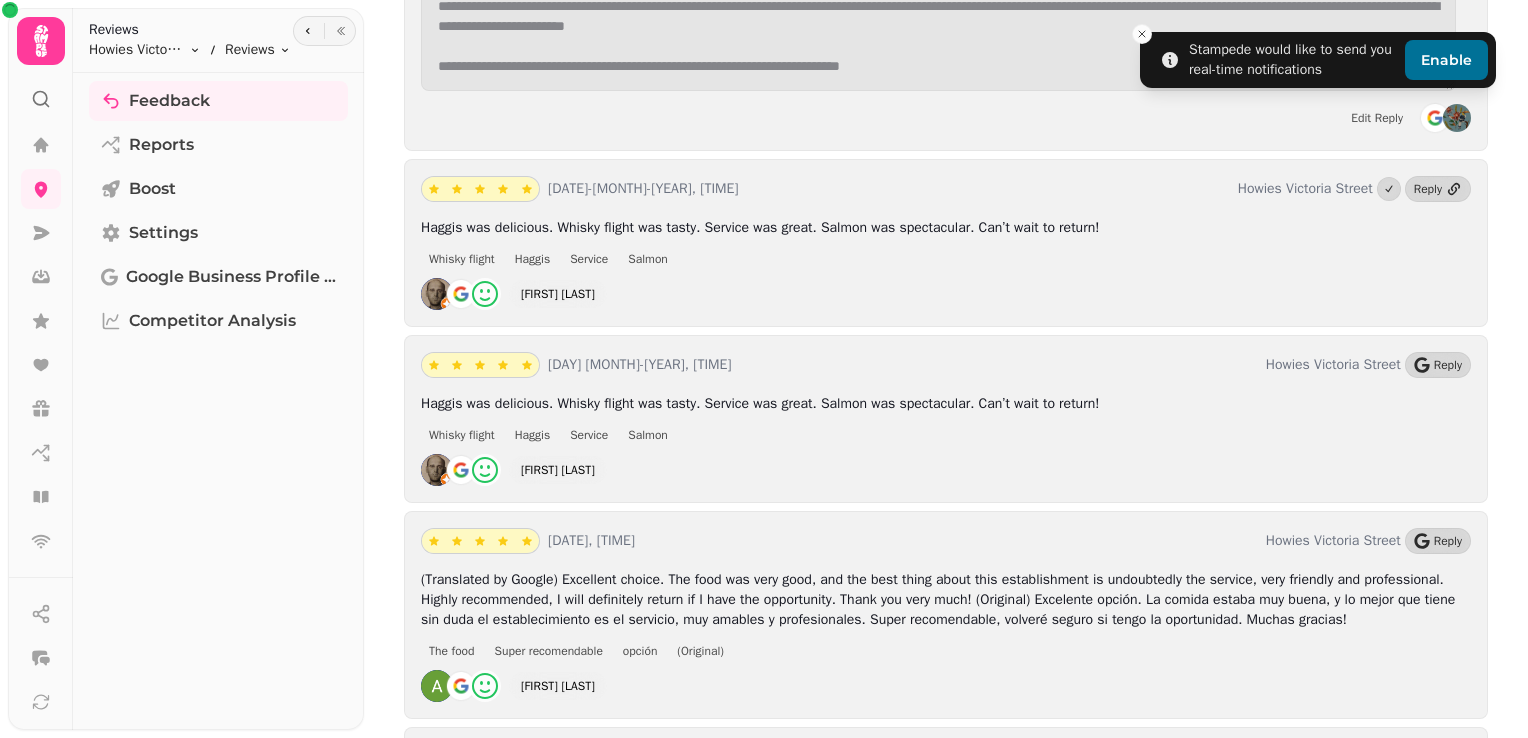 scroll, scrollTop: 3242, scrollLeft: 0, axis: vertical 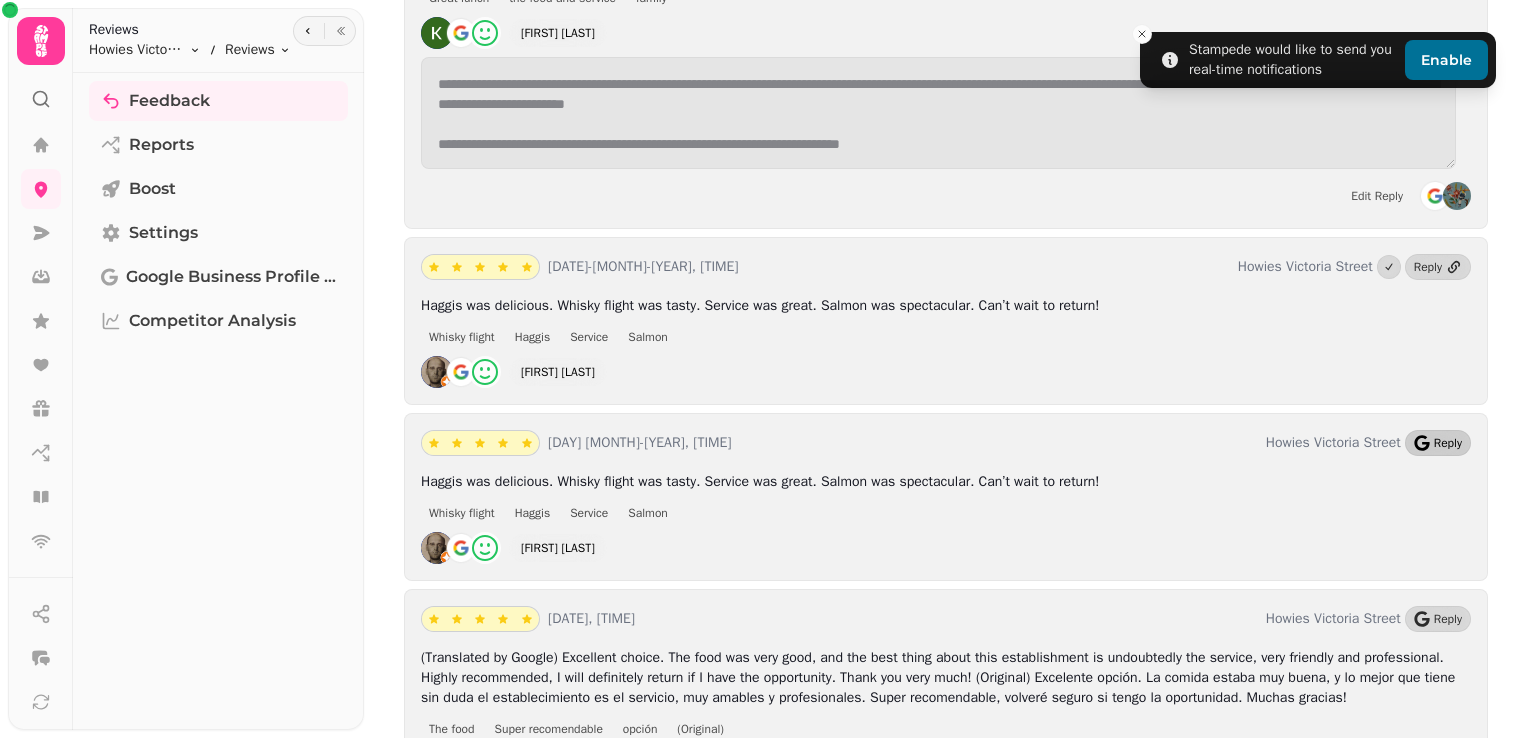 click 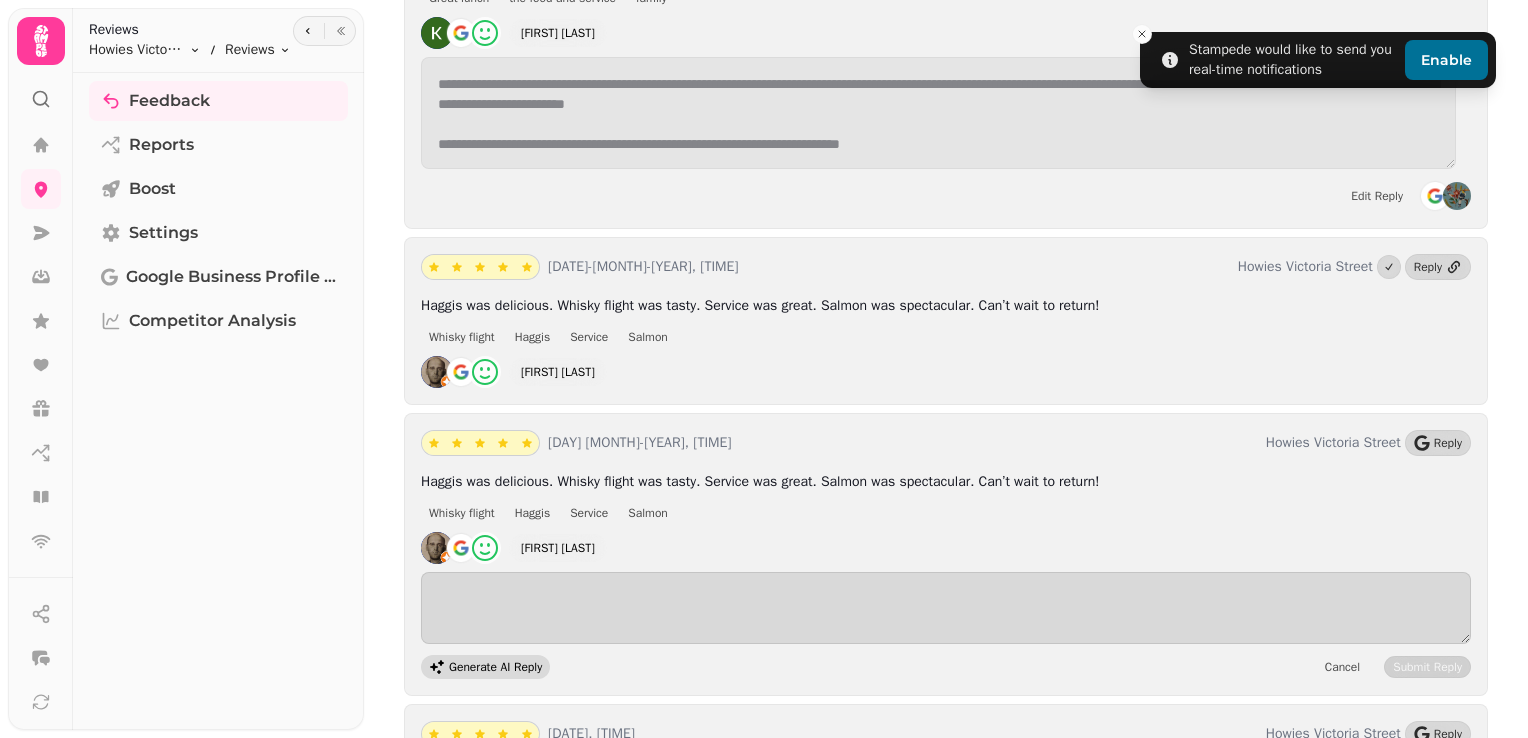 click on "Generate AI Reply" at bounding box center [495, 667] 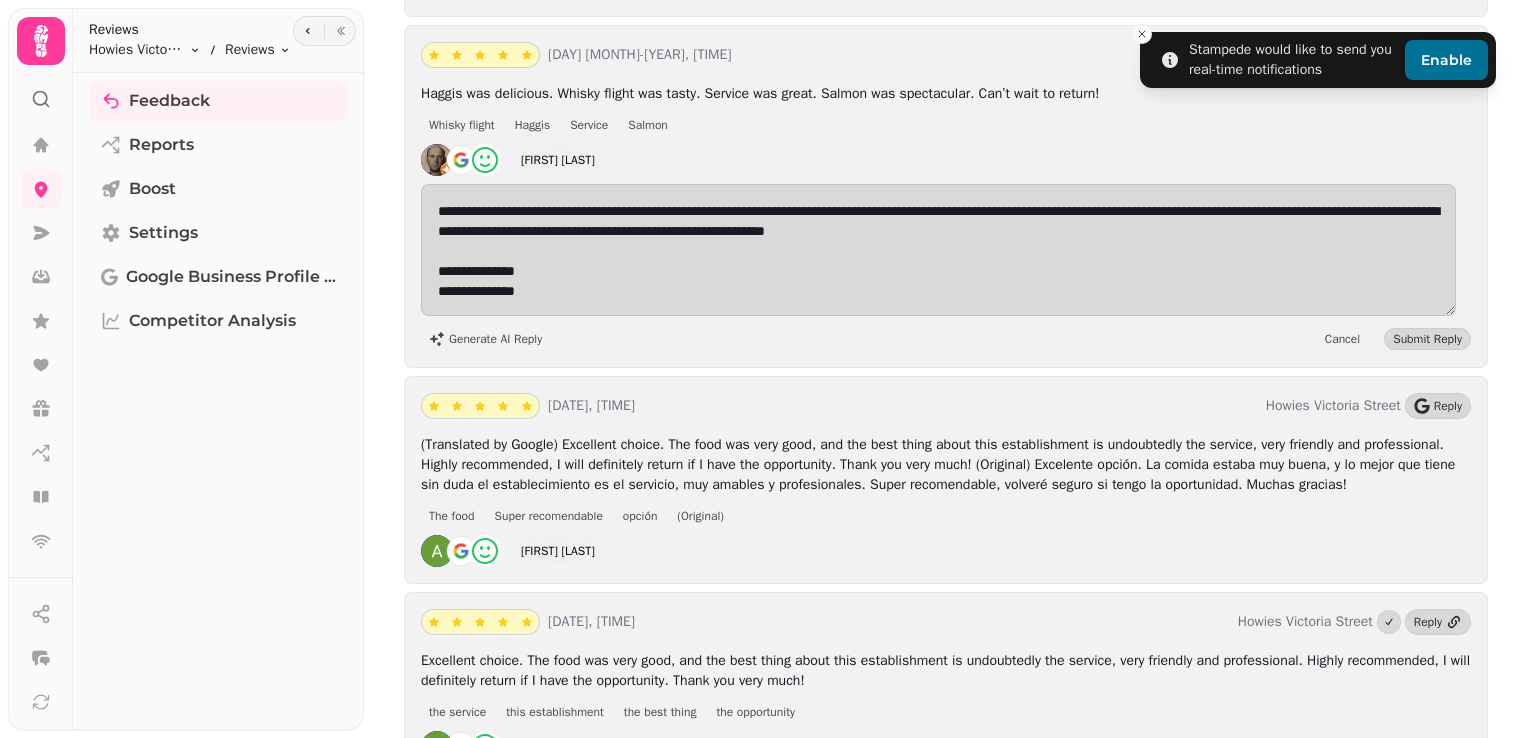 scroll, scrollTop: 3631, scrollLeft: 0, axis: vertical 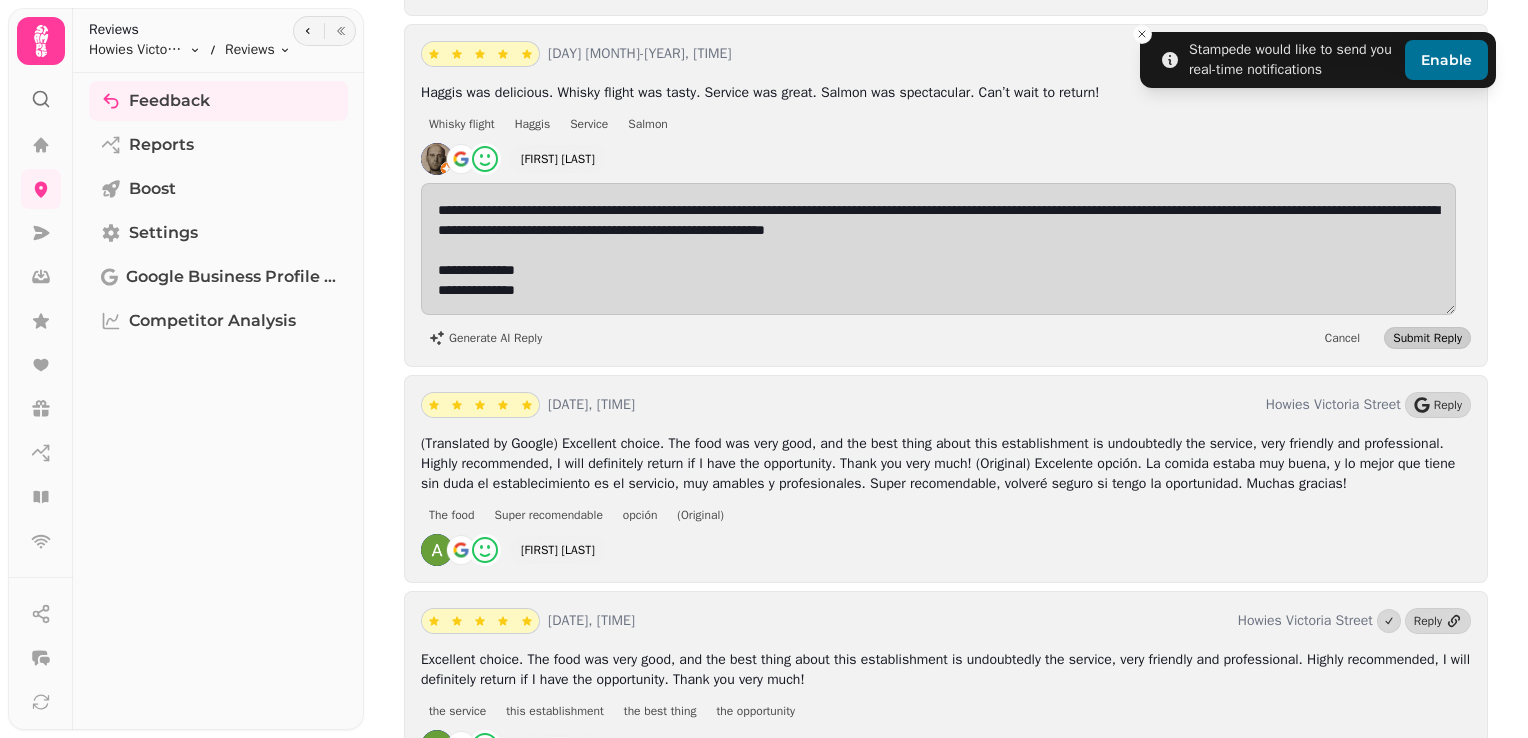 click on "Submit Reply" at bounding box center (1427, 338) 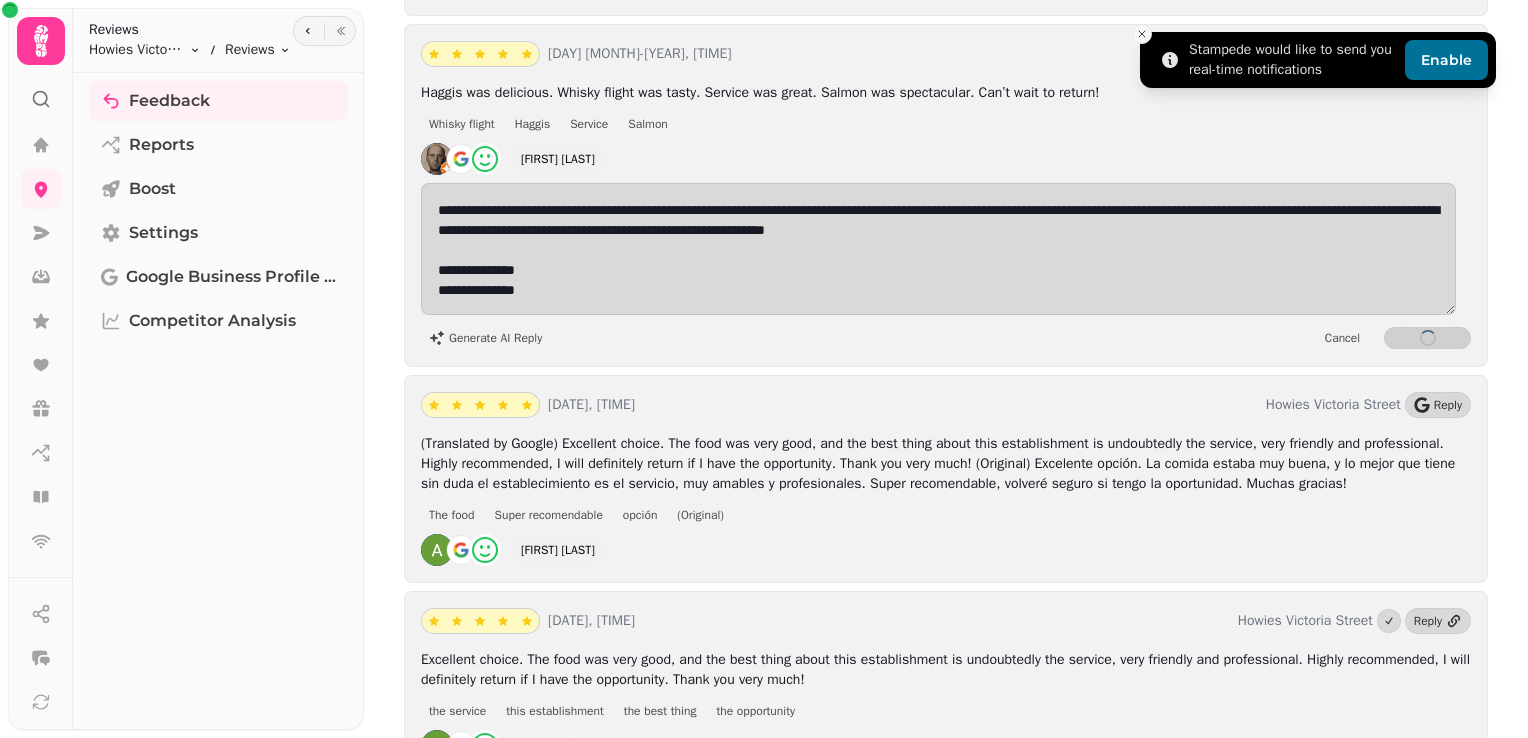 click 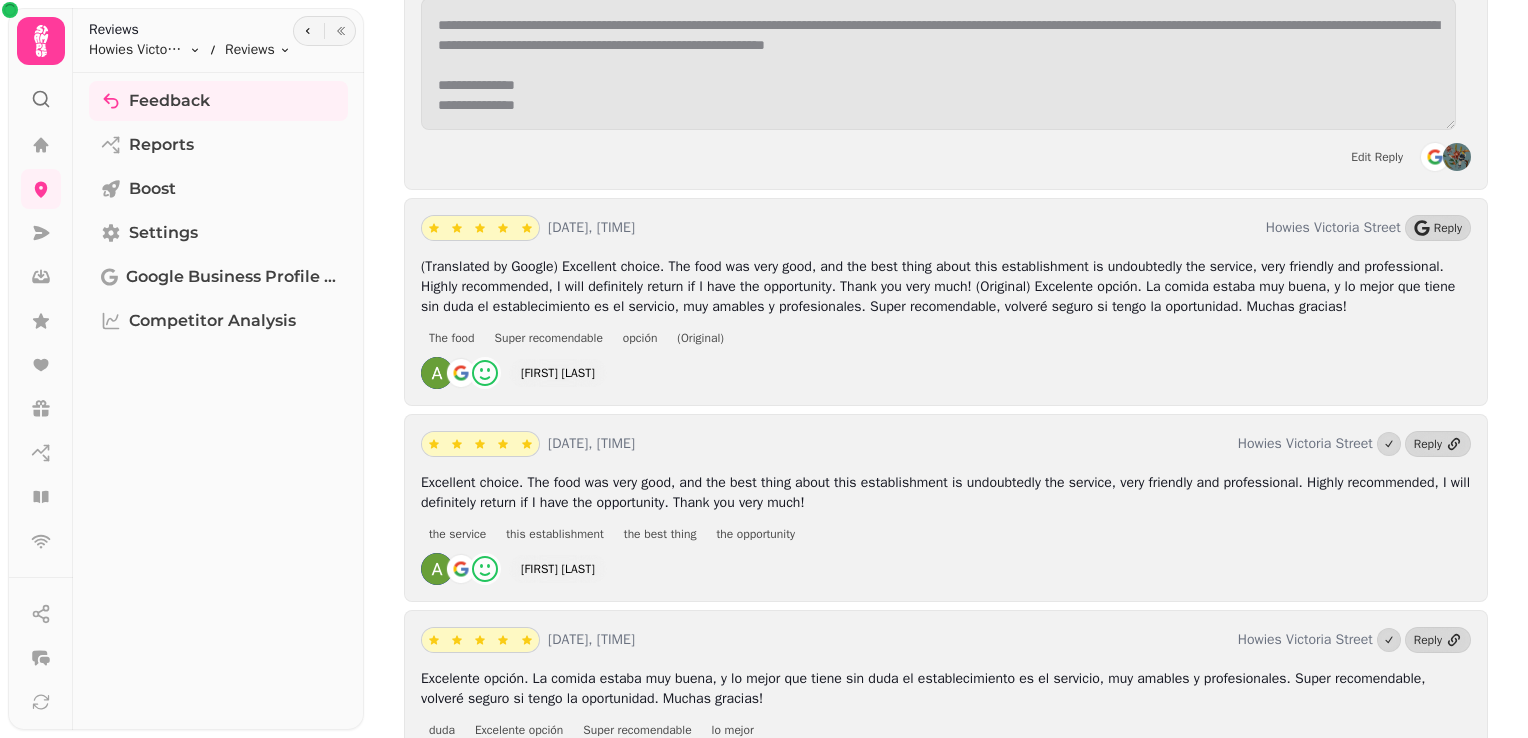 scroll, scrollTop: 3778, scrollLeft: 0, axis: vertical 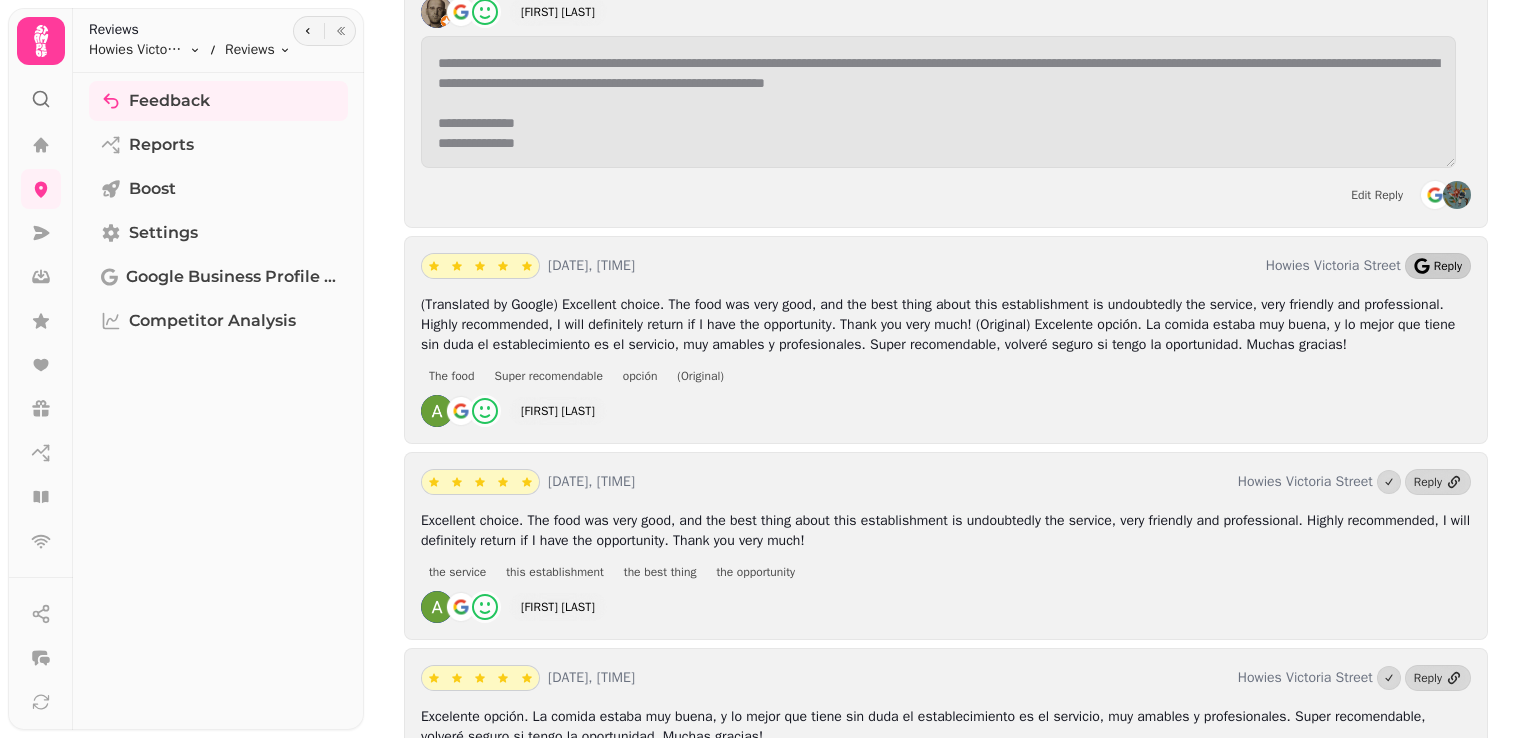 click 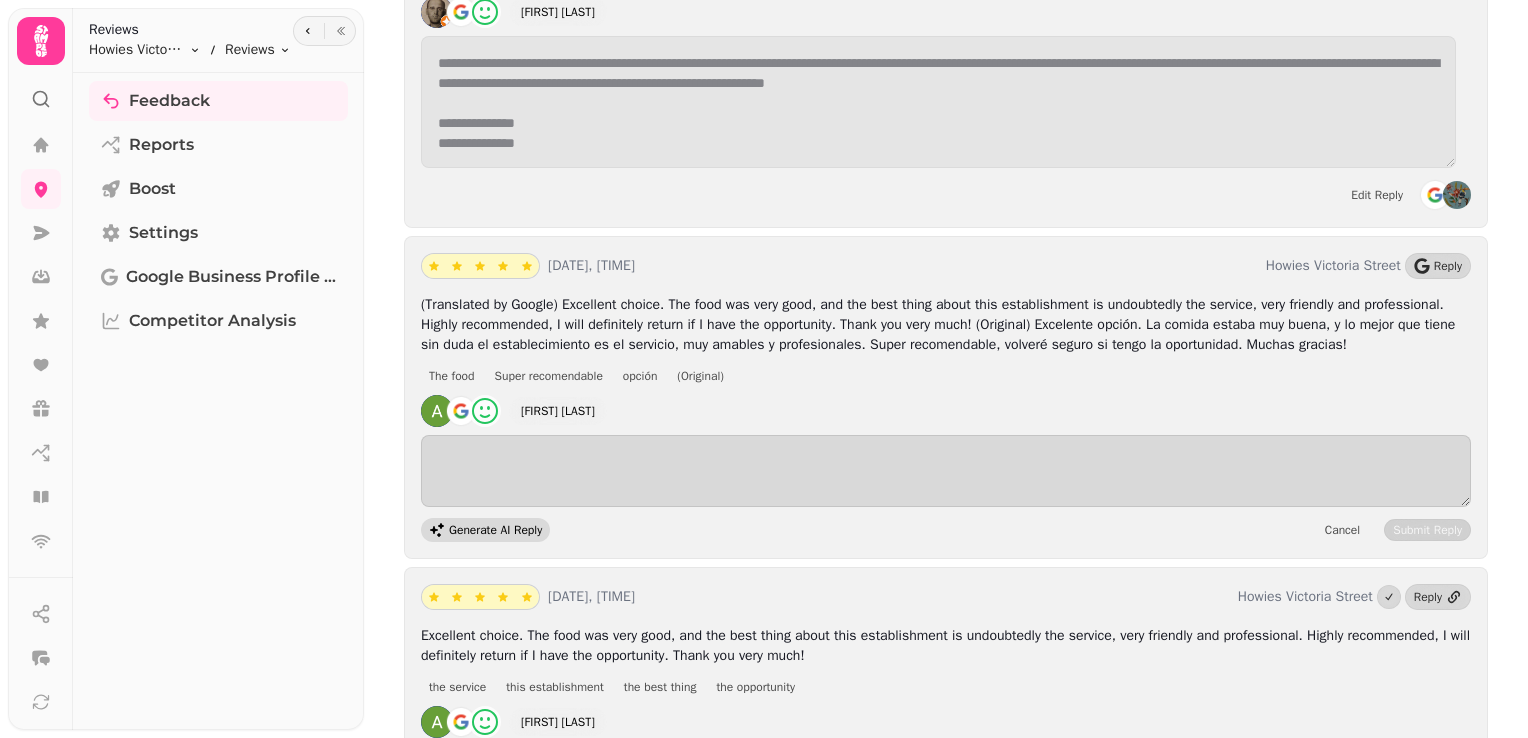 click on "Generate AI Reply" at bounding box center (495, 530) 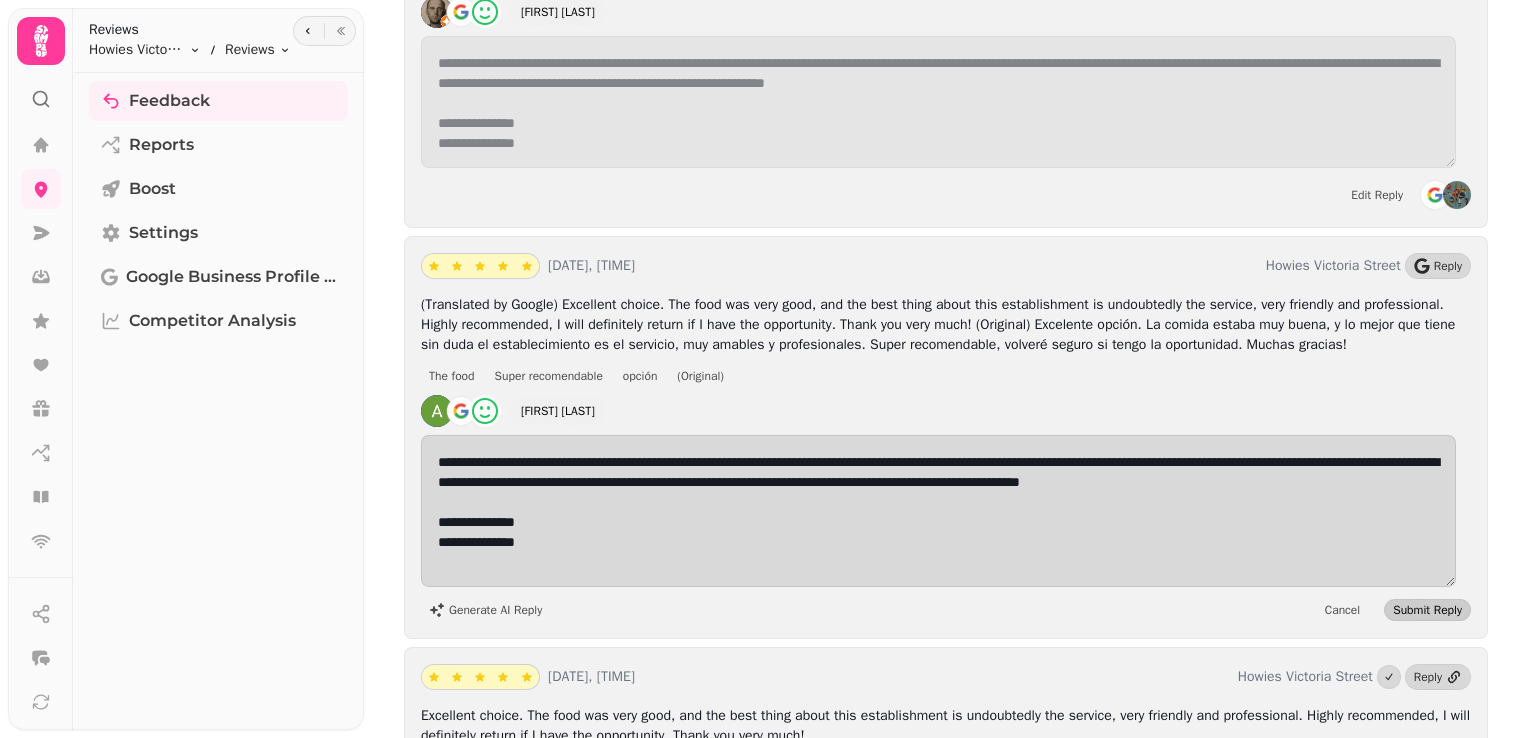 click on "Submit Reply" at bounding box center [1427, 610] 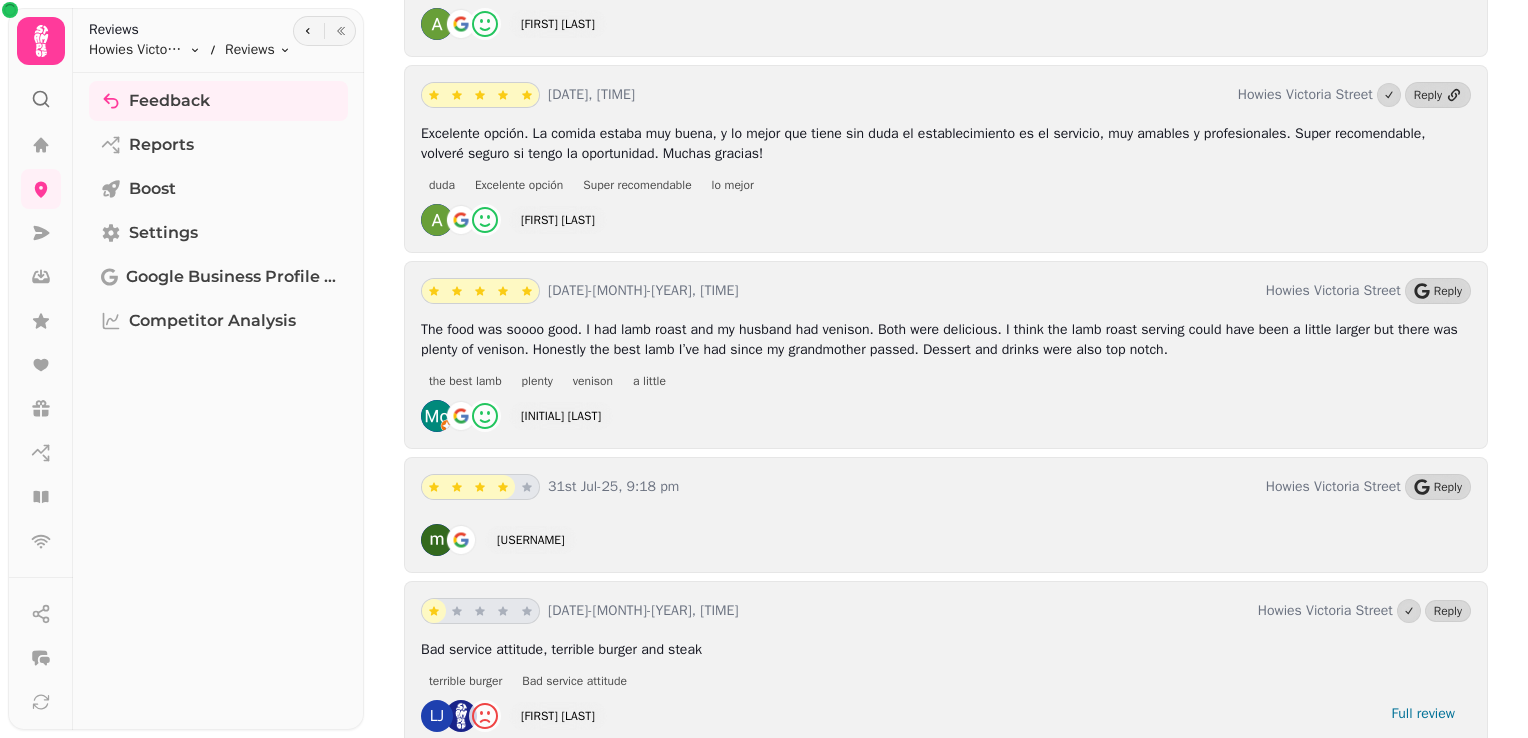 scroll, scrollTop: 4568, scrollLeft: 0, axis: vertical 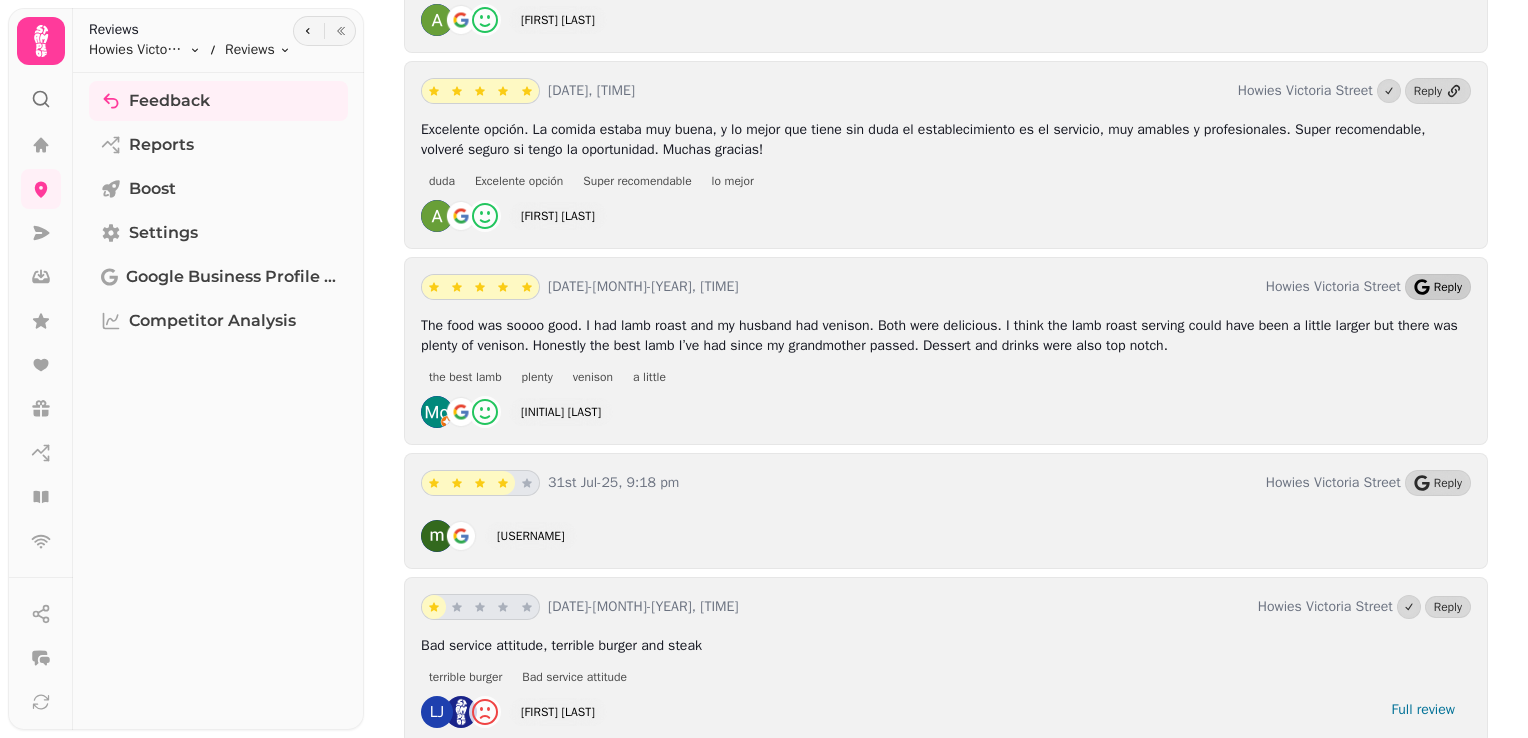 click on "Reply" at bounding box center [1438, 287] 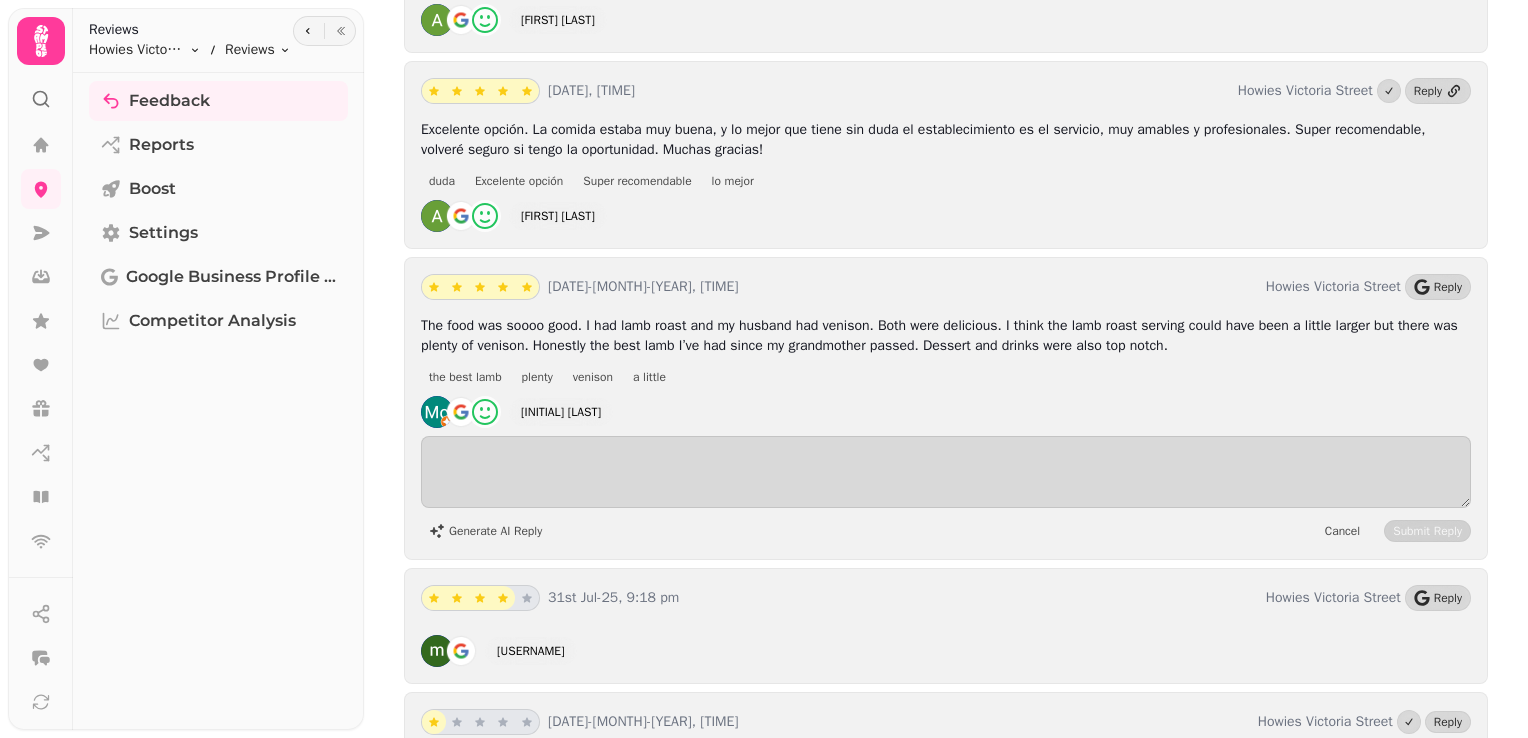 click on "Generate AI Reply" at bounding box center [485, 531] 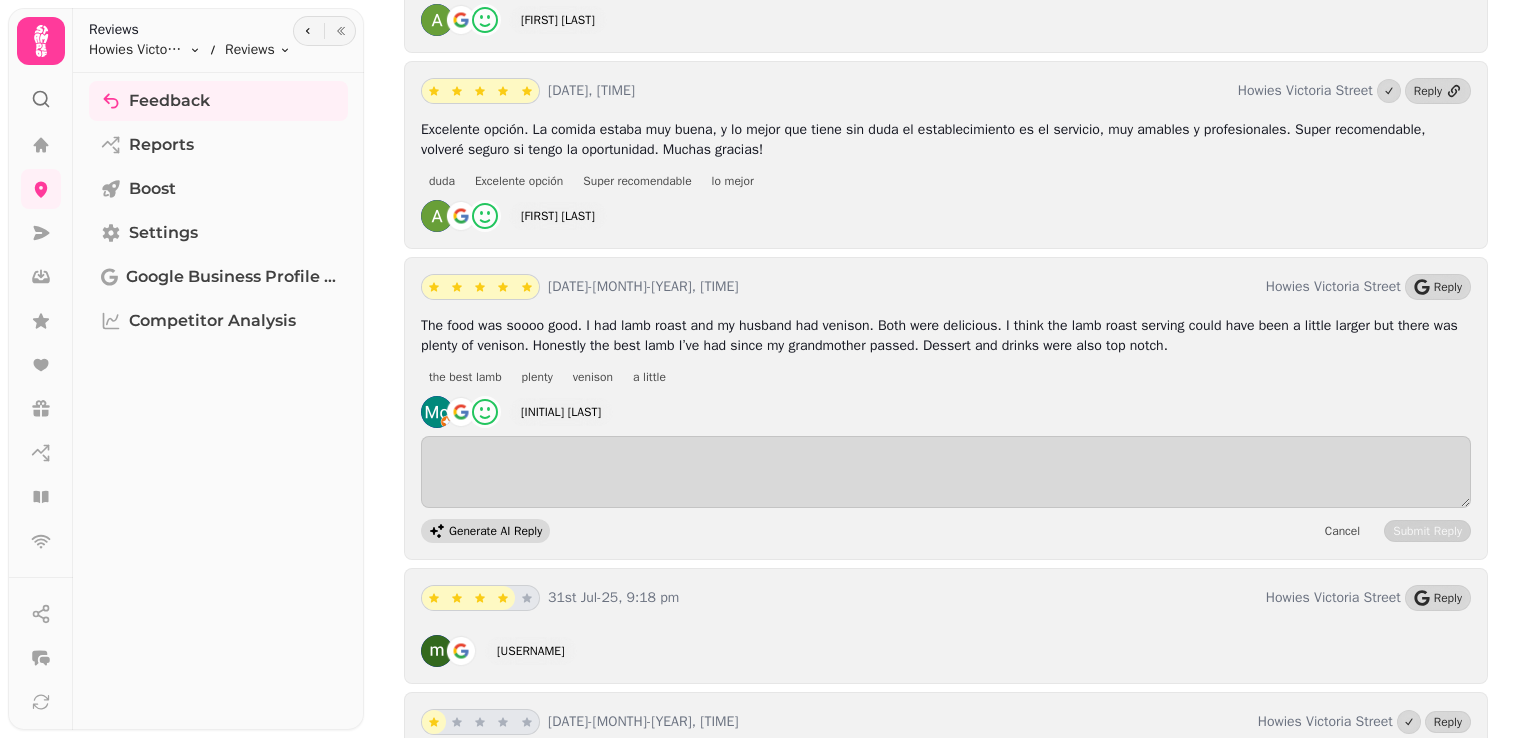 click on "Generate AI Reply" at bounding box center [495, 531] 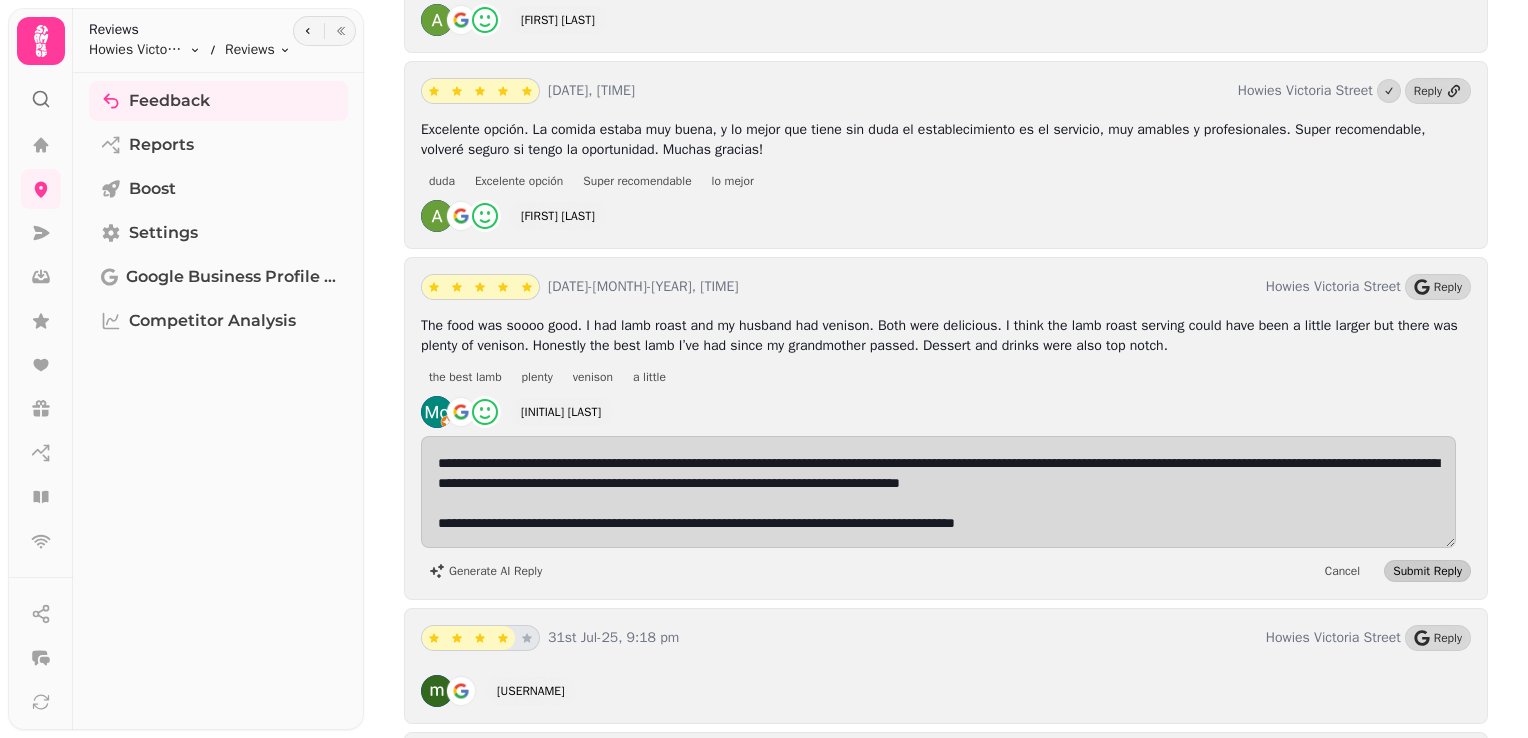 click on "Submit Reply" at bounding box center (1427, 571) 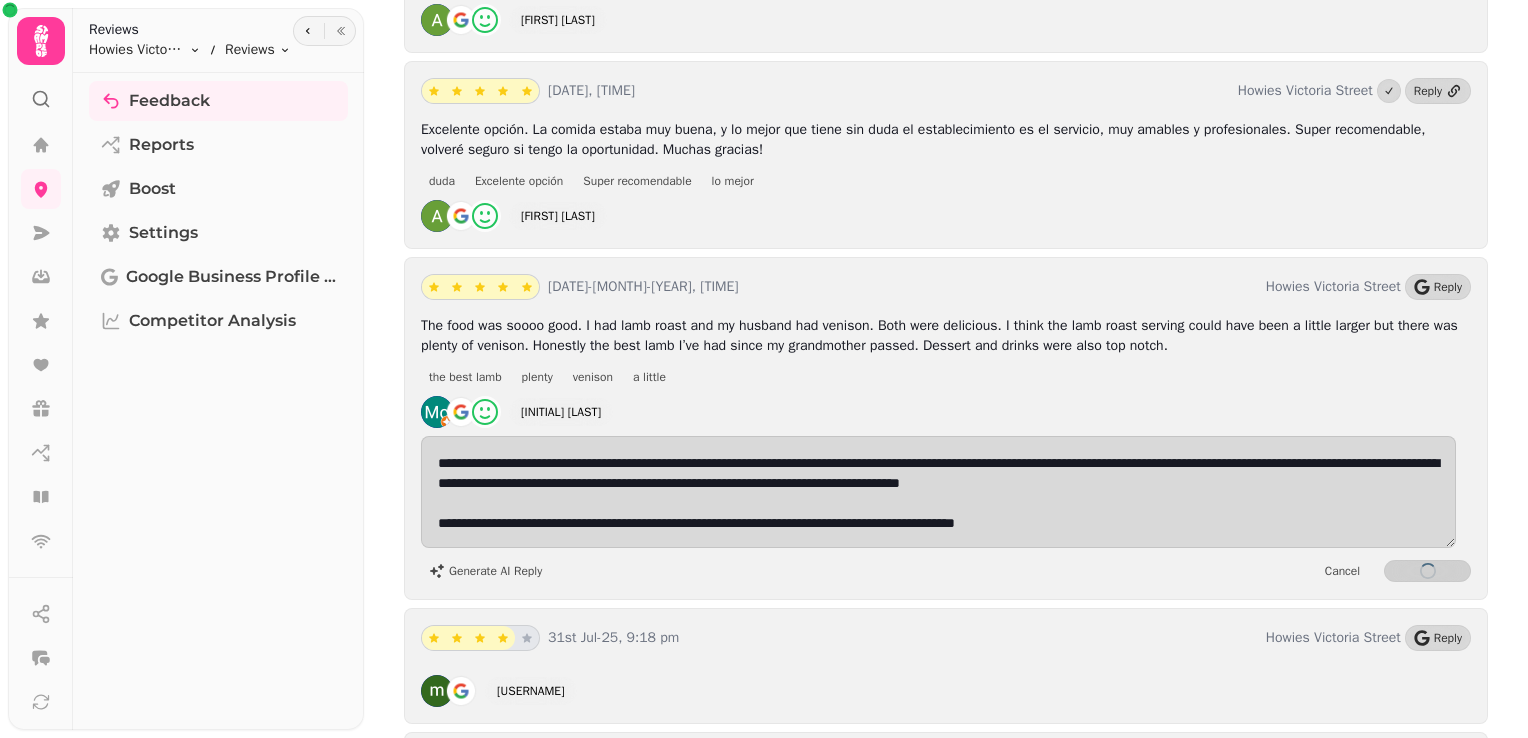 scroll, scrollTop: 4888, scrollLeft: 0, axis: vertical 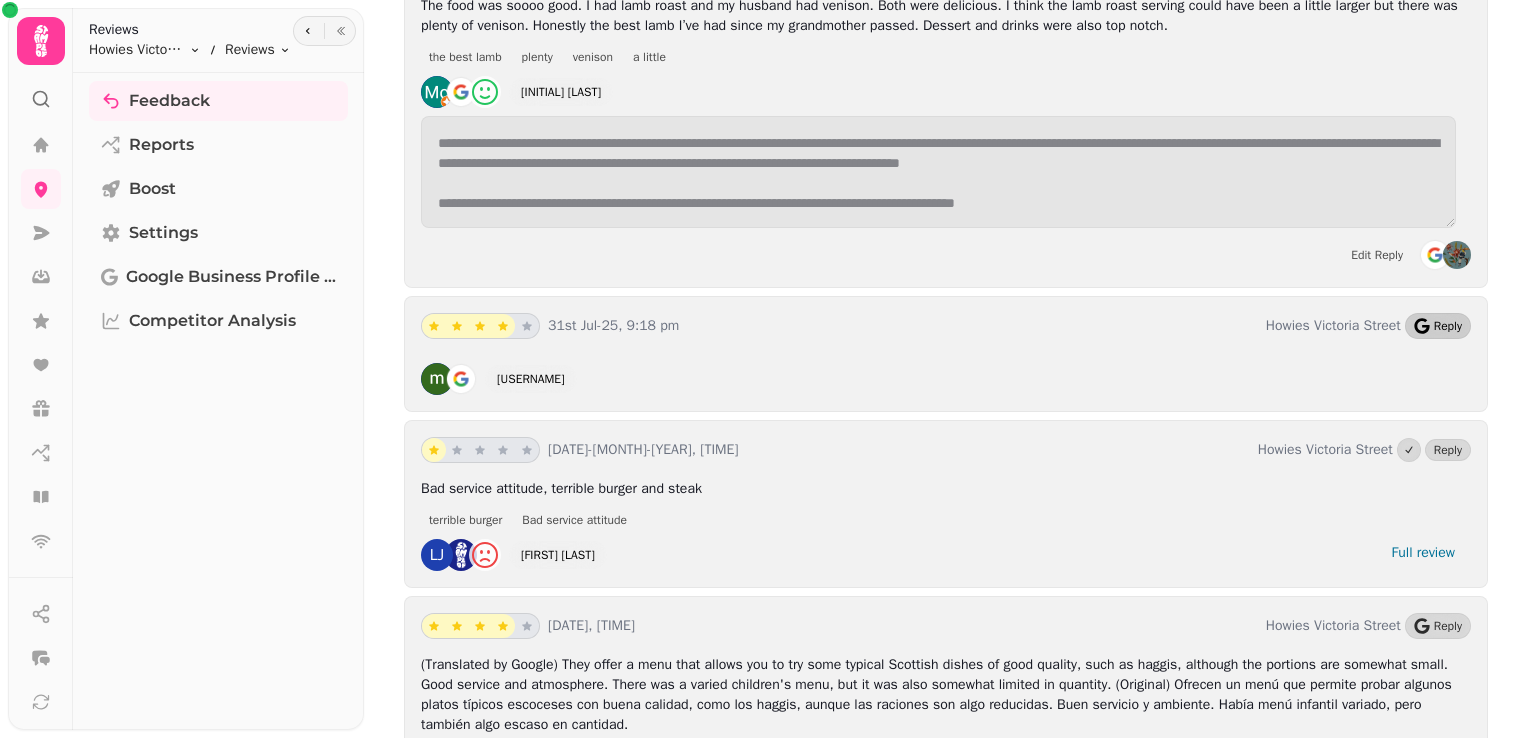 click on "Reply" at bounding box center (1448, 326) 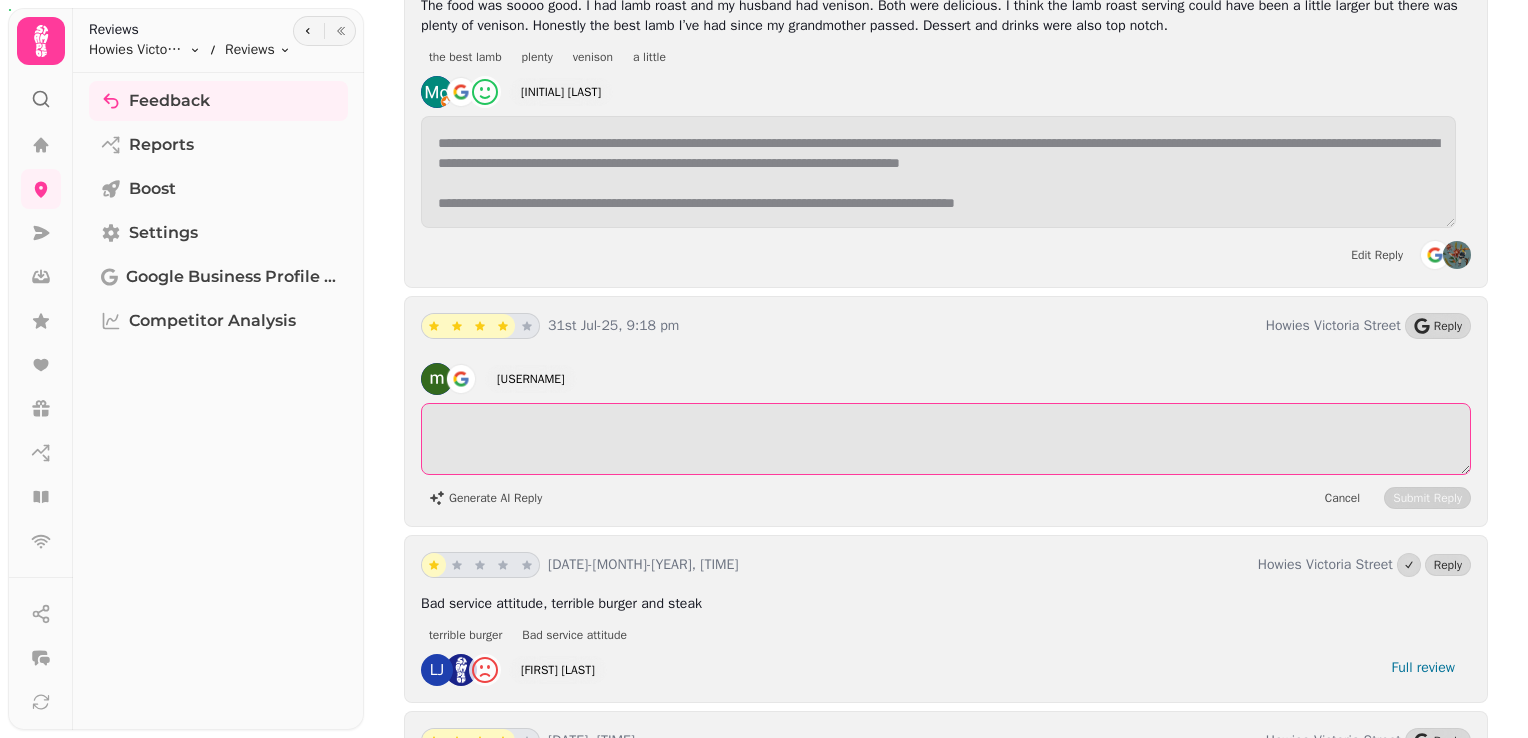 click at bounding box center [946, 439] 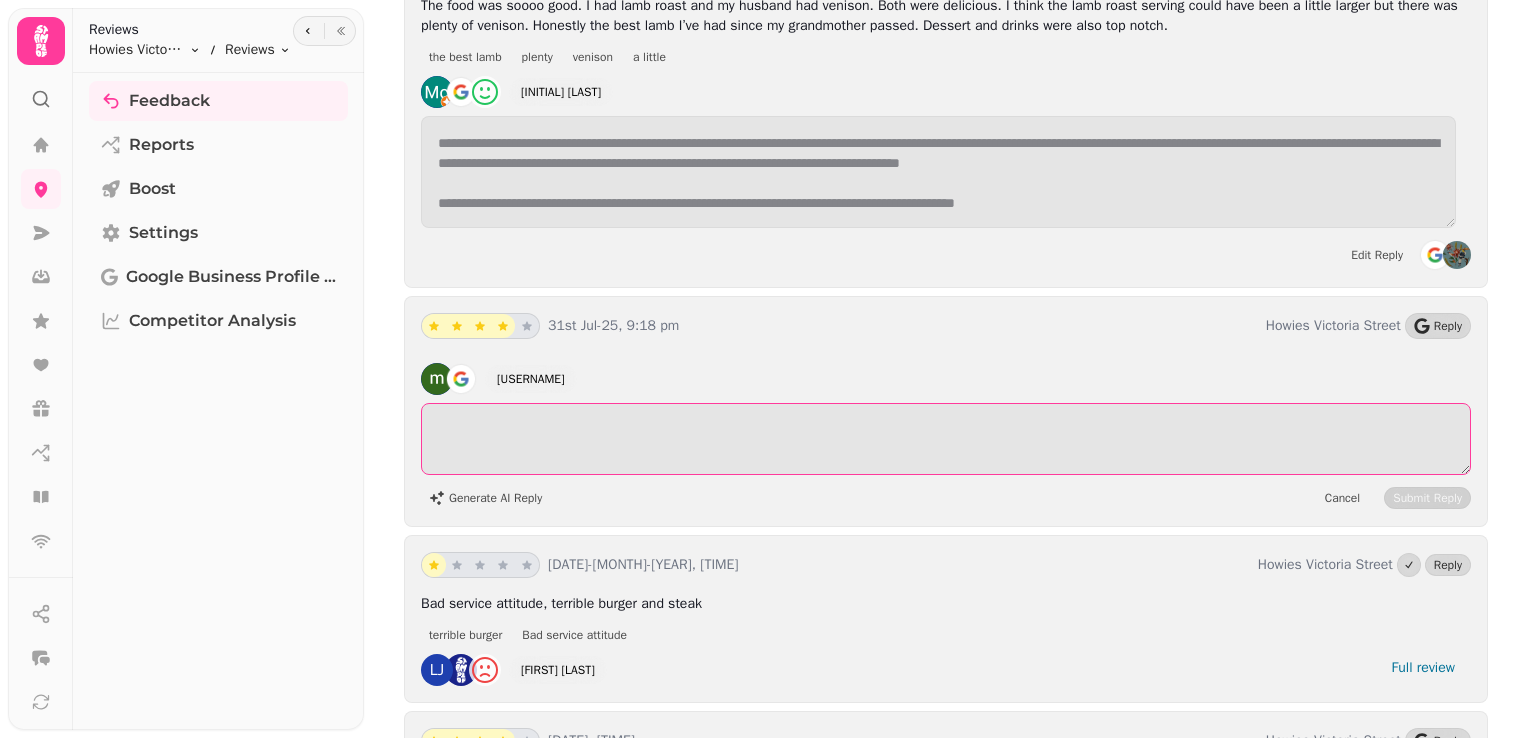 paste on "**********" 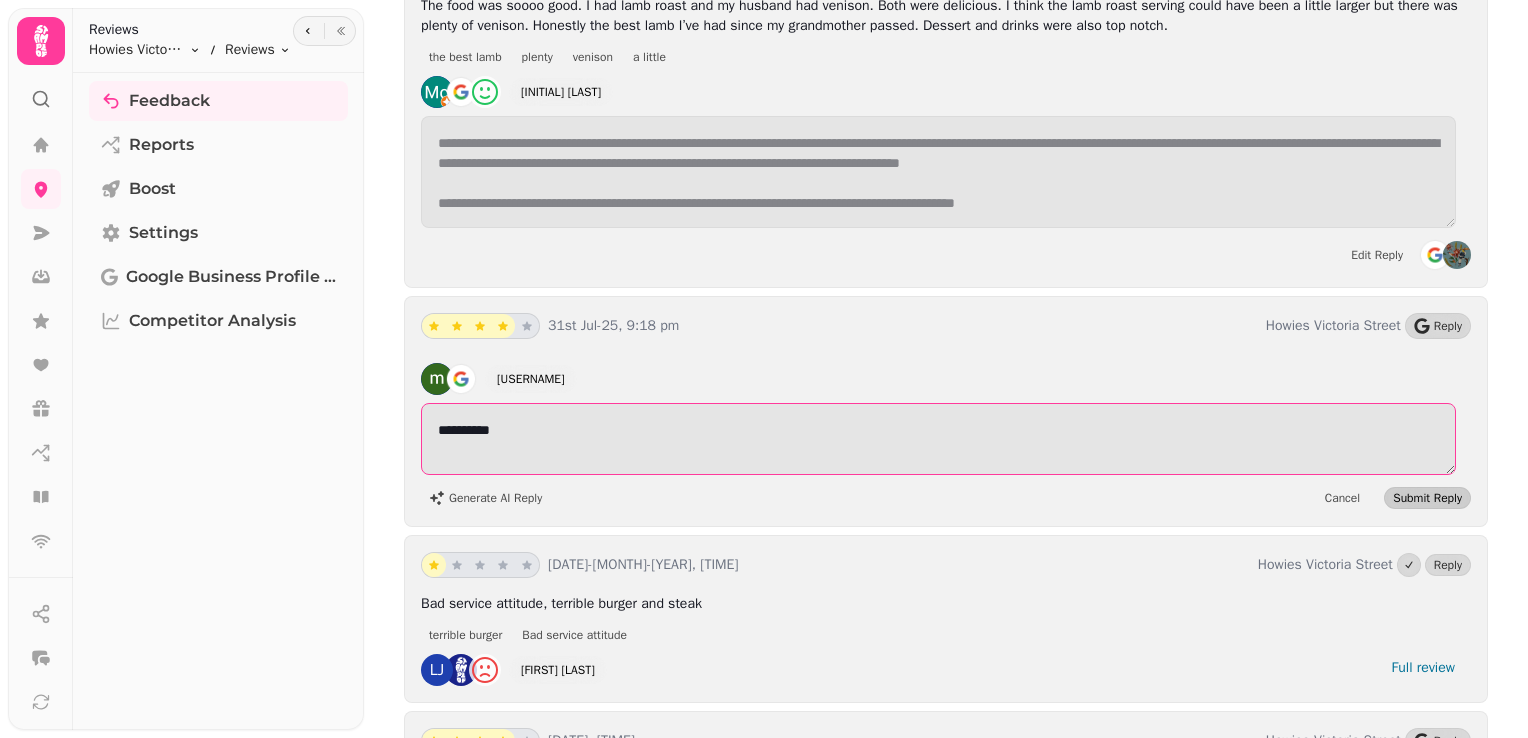 type on "**********" 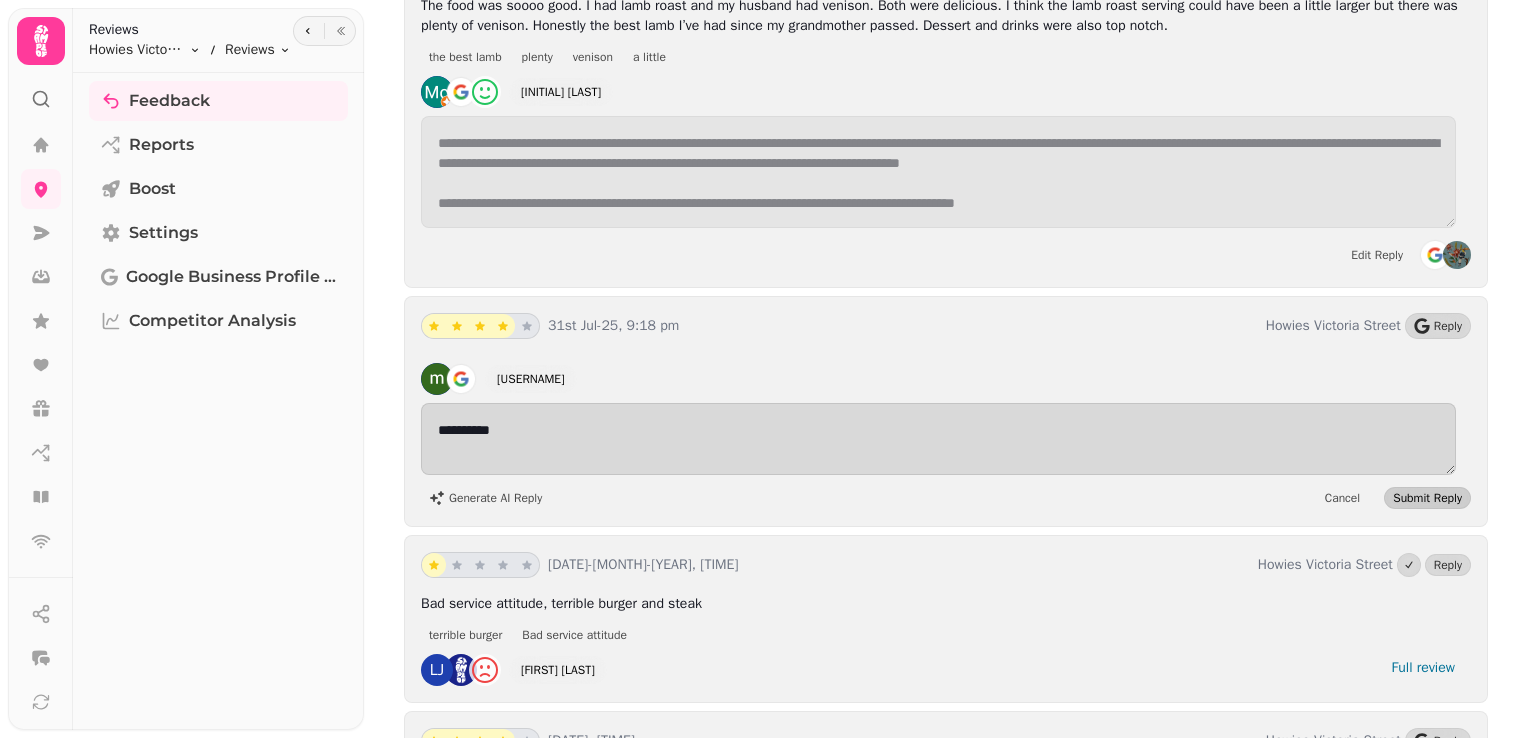 click on "Submit Reply" at bounding box center [1427, 498] 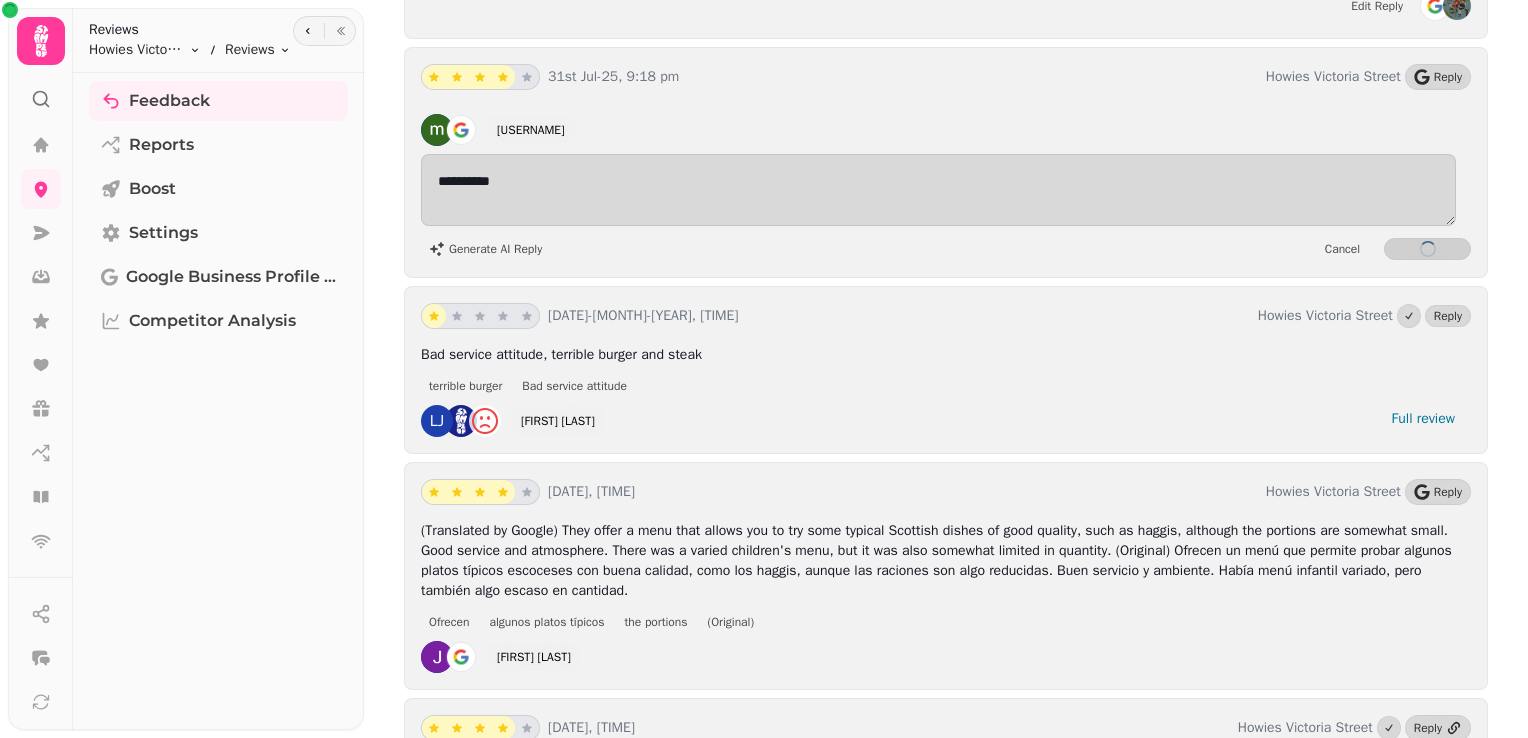scroll, scrollTop: 5138, scrollLeft: 0, axis: vertical 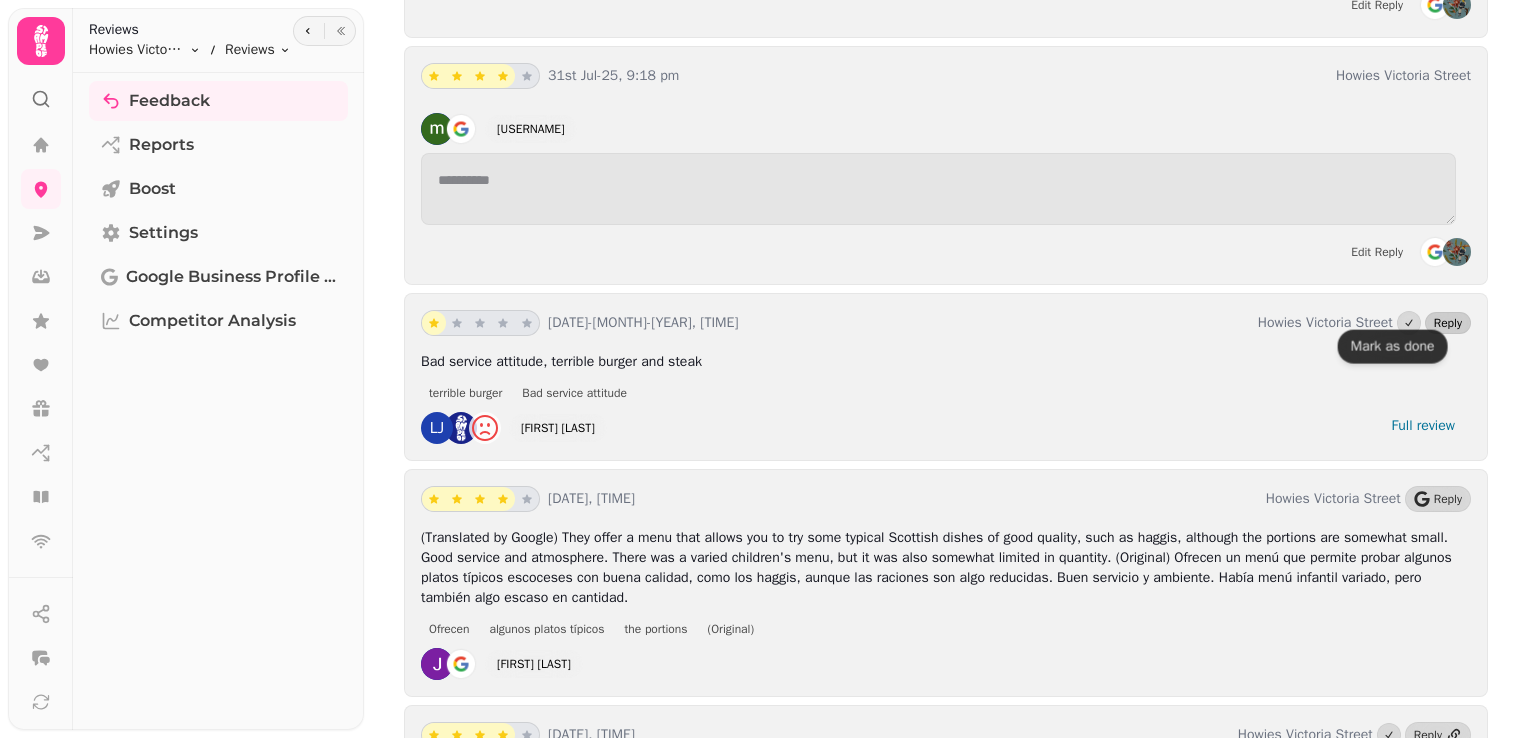 click on "Reply" at bounding box center [1448, 323] 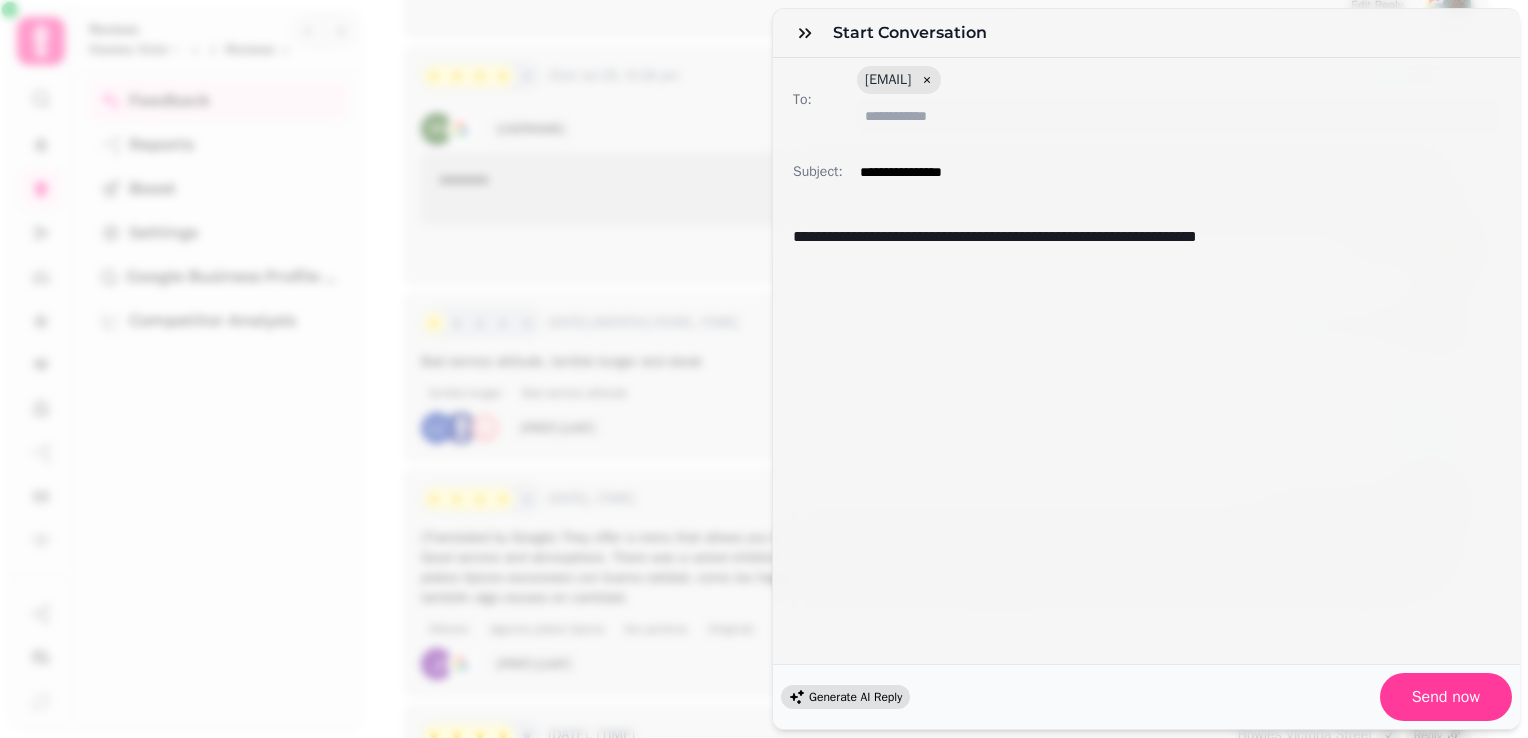 click on "Generate AI Reply" at bounding box center [845, 697] 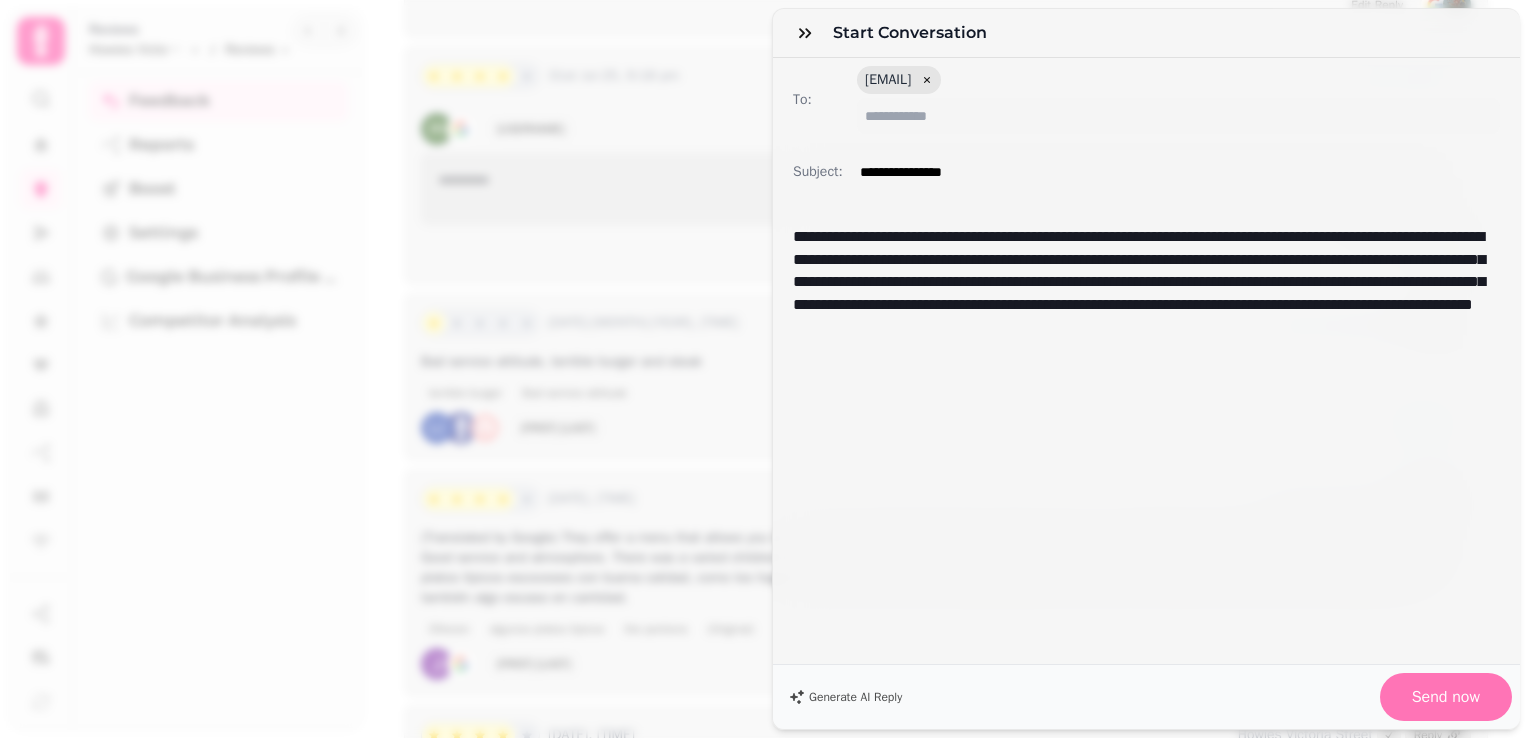 click on "Send now" at bounding box center [1446, 697] 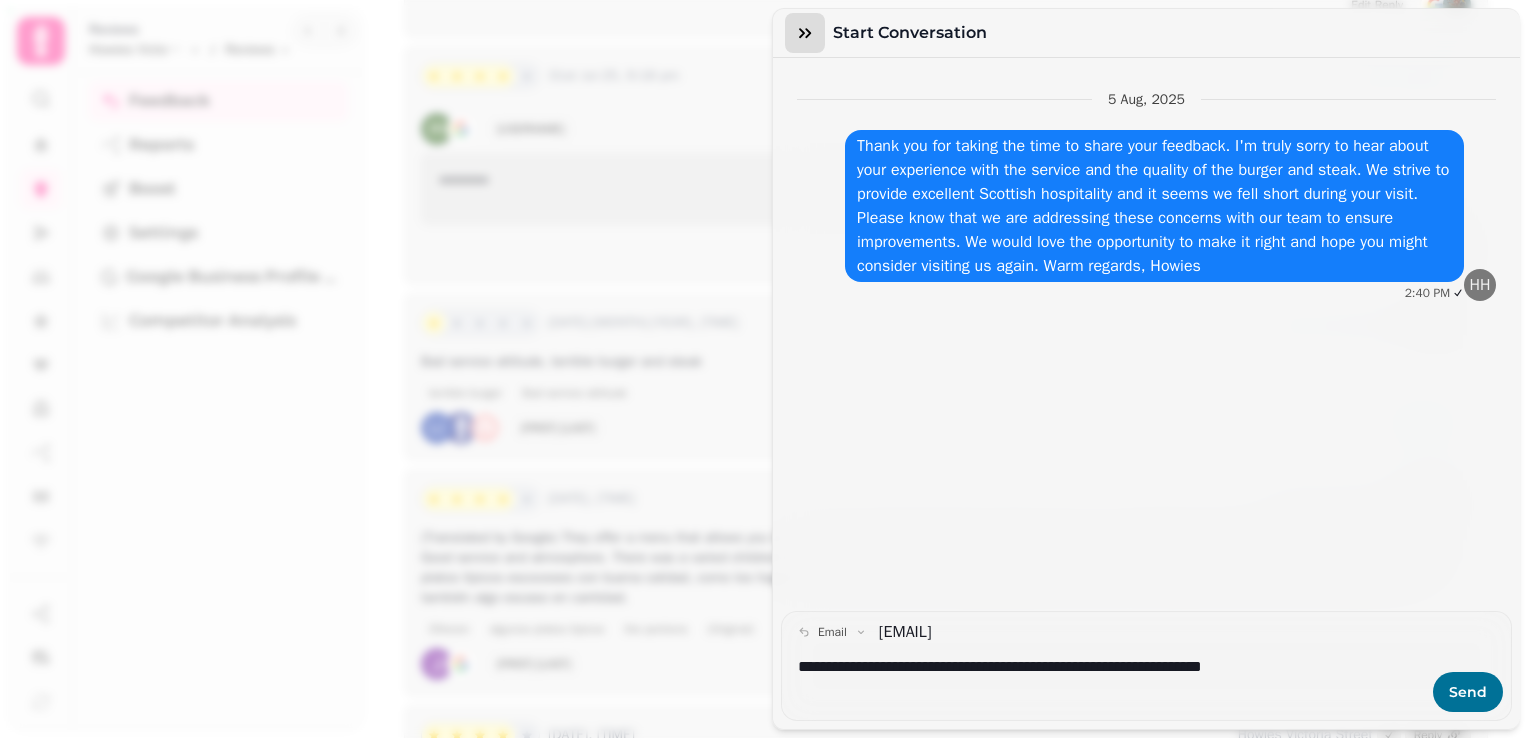 click 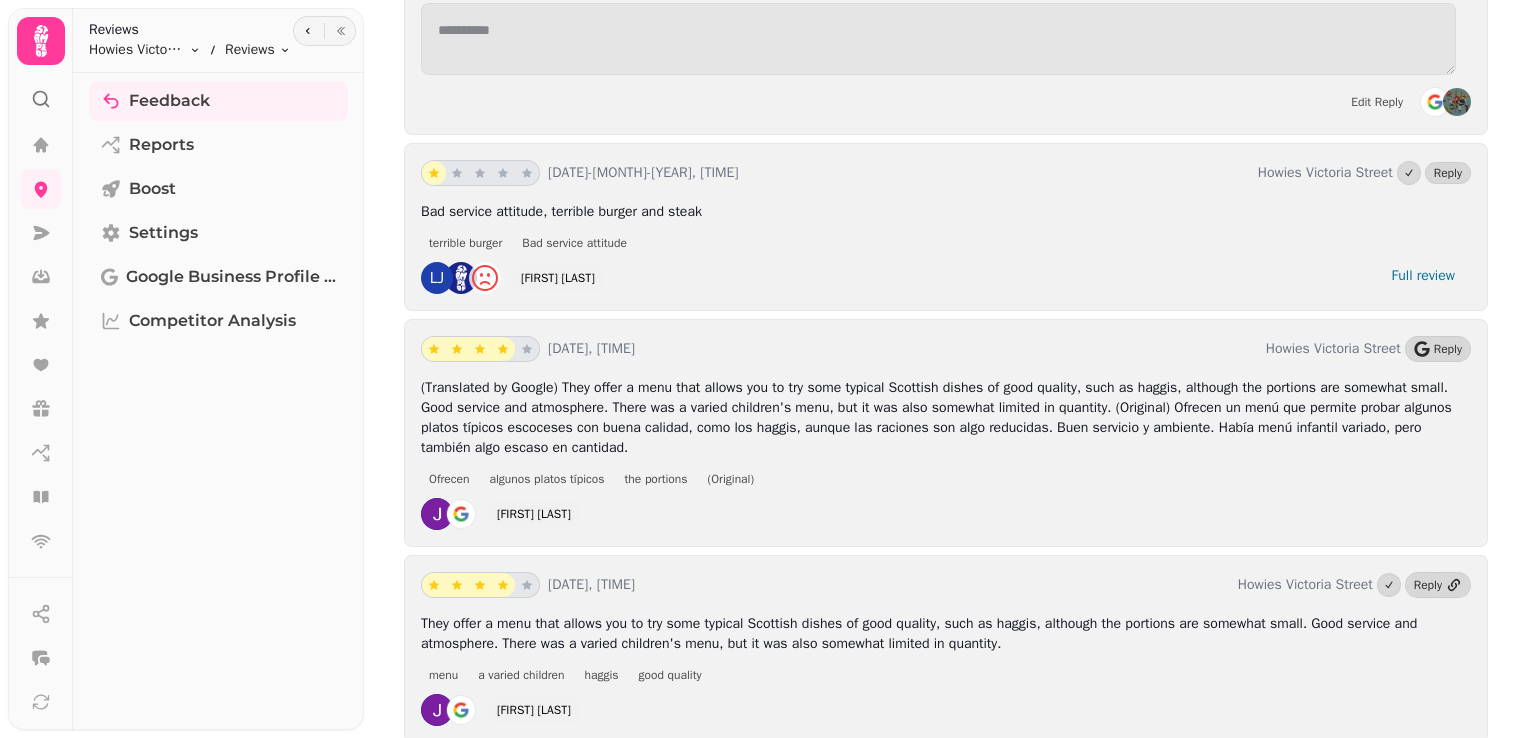 scroll, scrollTop: 5286, scrollLeft: 0, axis: vertical 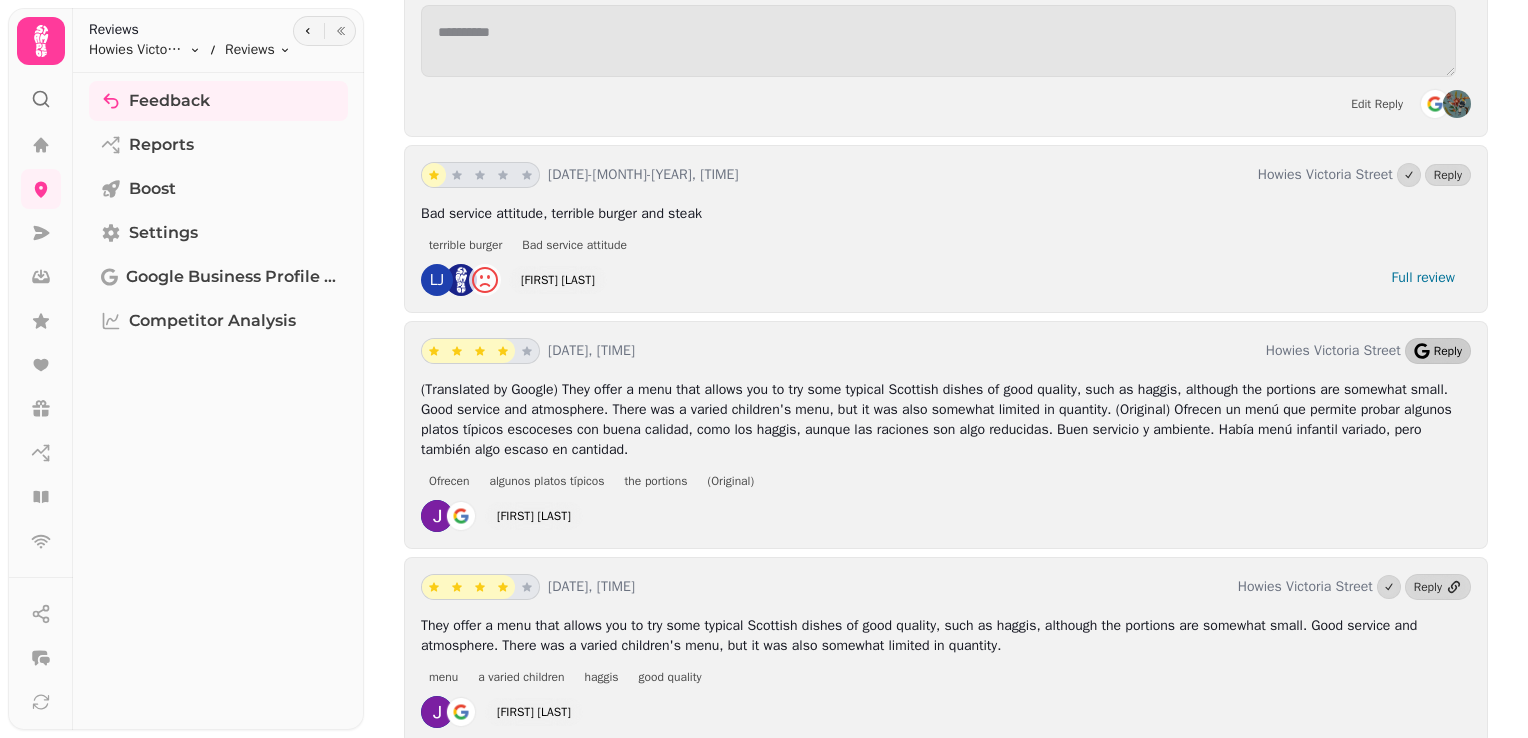 click on "Reply" at bounding box center [1438, 351] 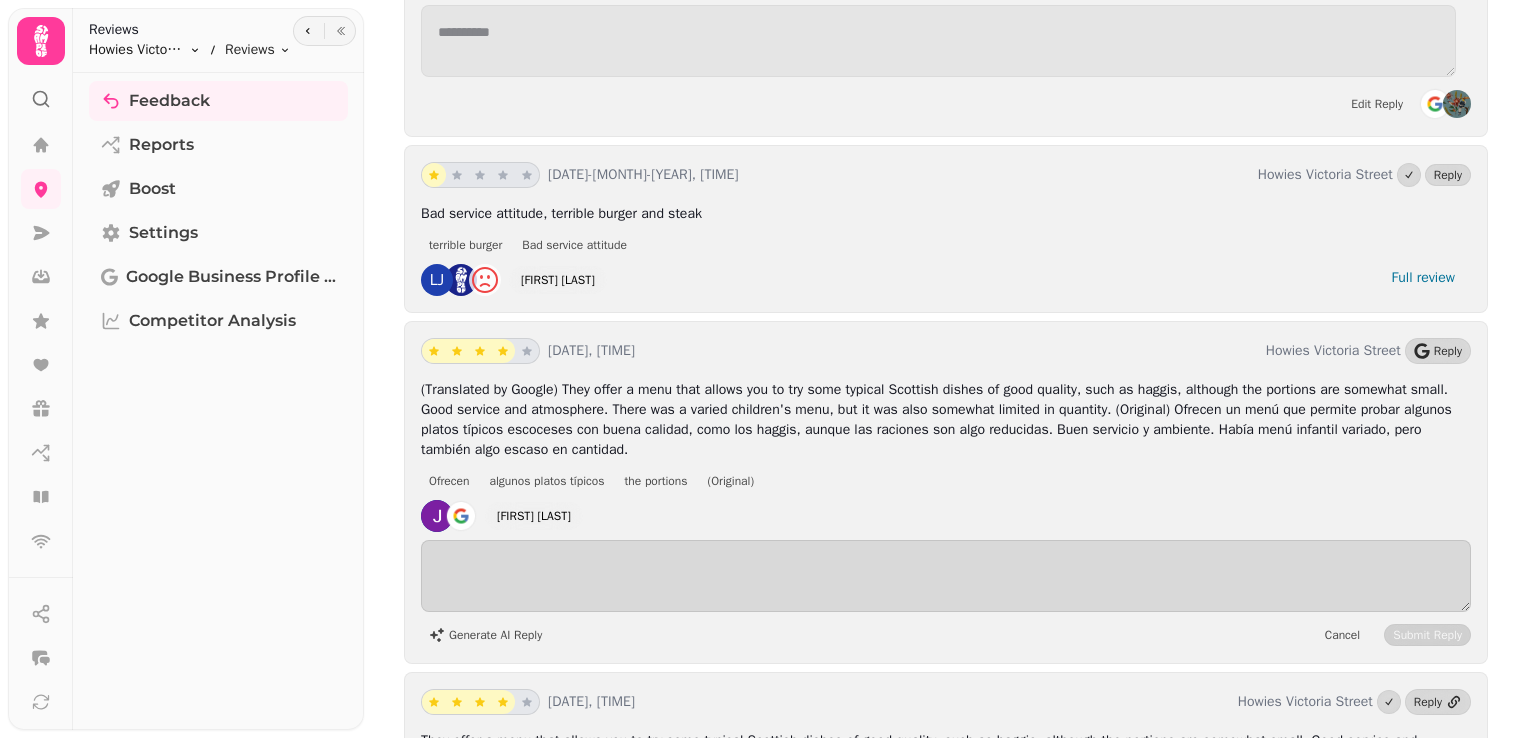 click on "**********" at bounding box center [764, 369] 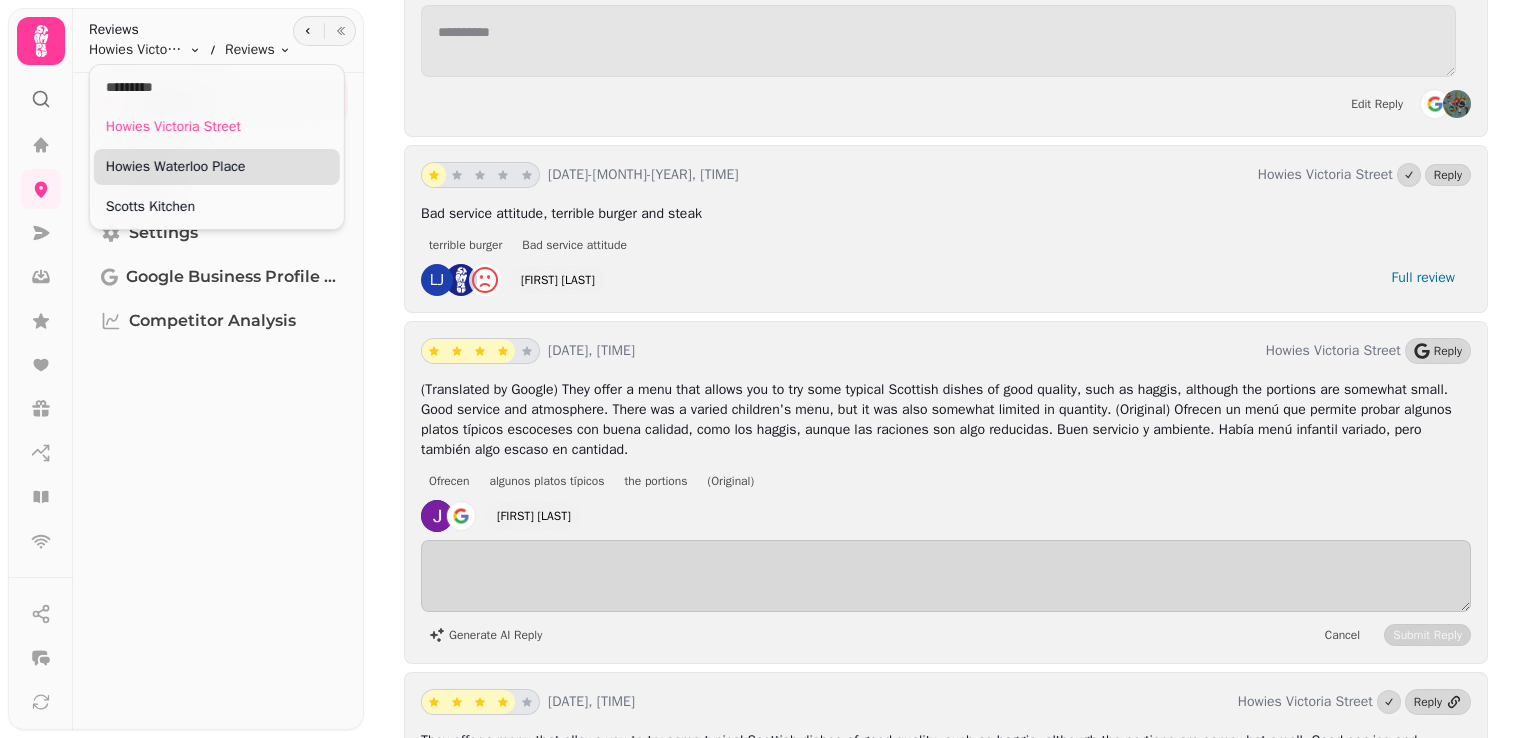 click on "Howies Waterloo Place" at bounding box center (217, 167) 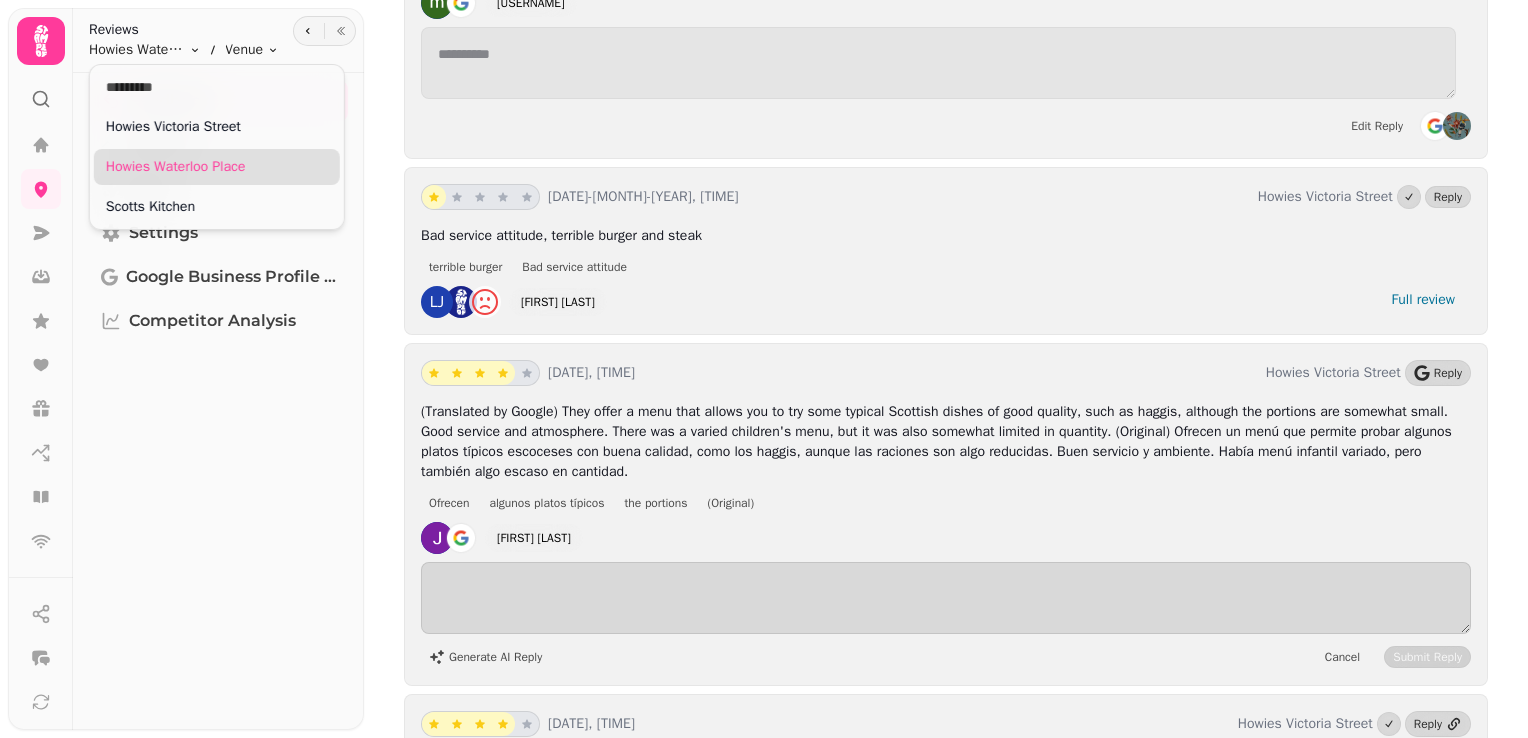 scroll, scrollTop: 5269, scrollLeft: 0, axis: vertical 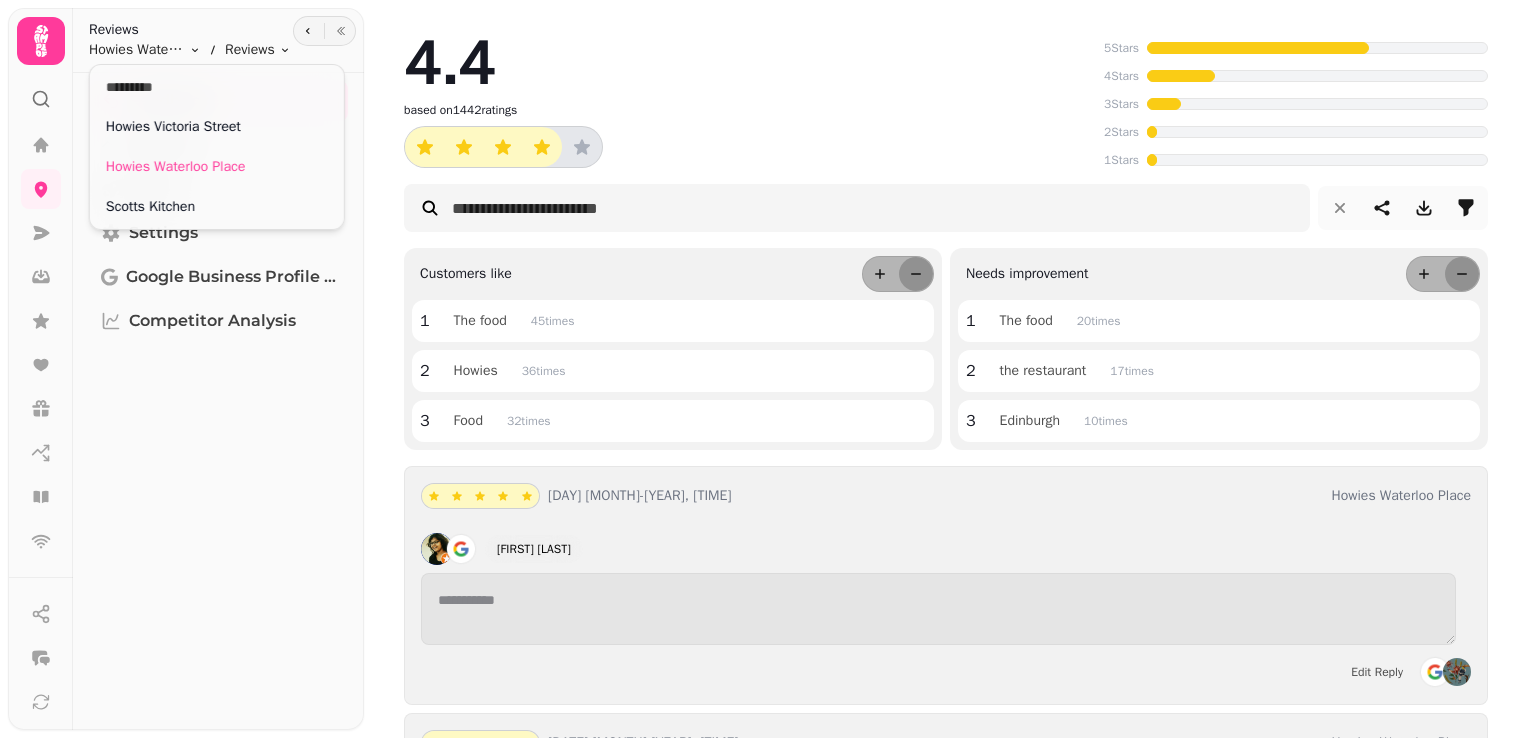click on "**********" at bounding box center (764, 369) 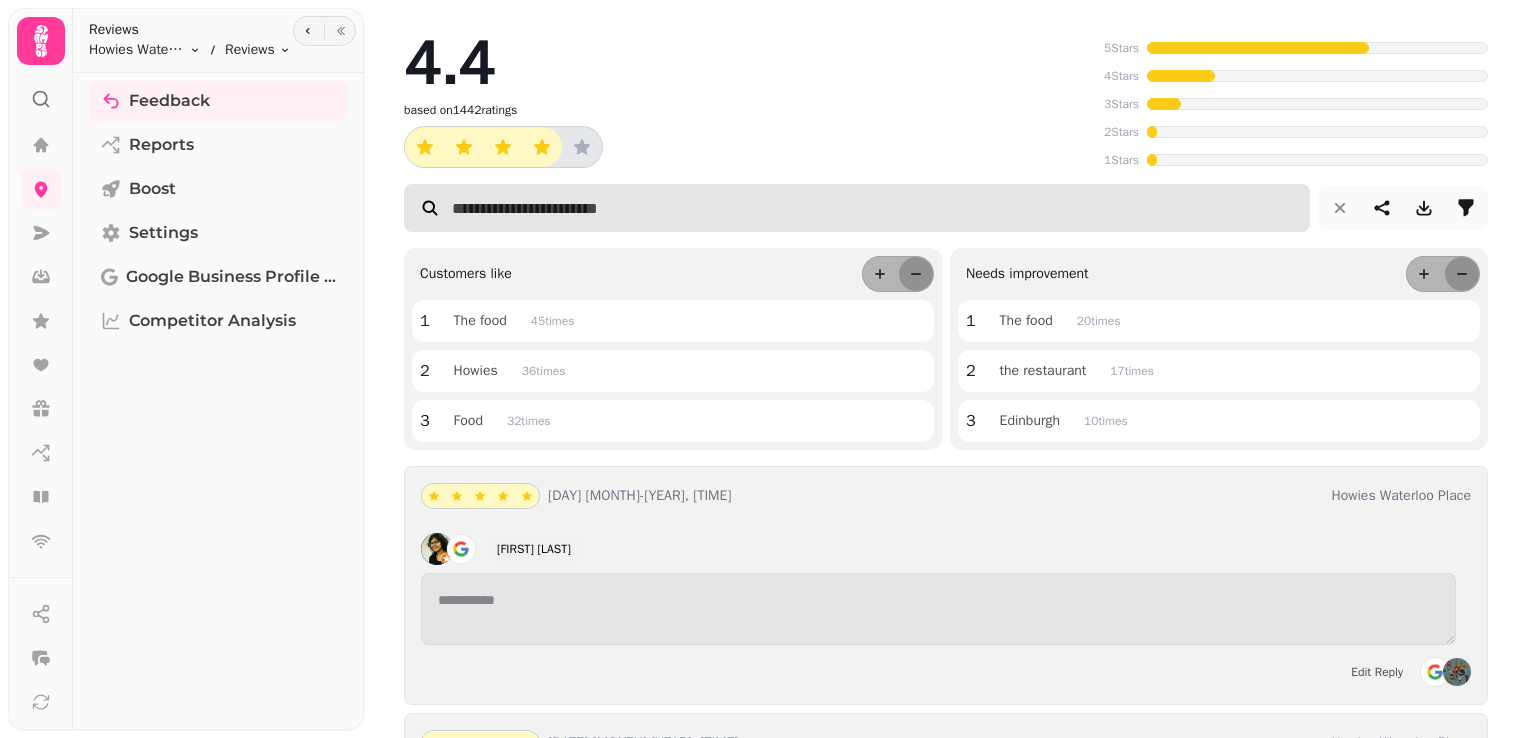 click at bounding box center [857, 208] 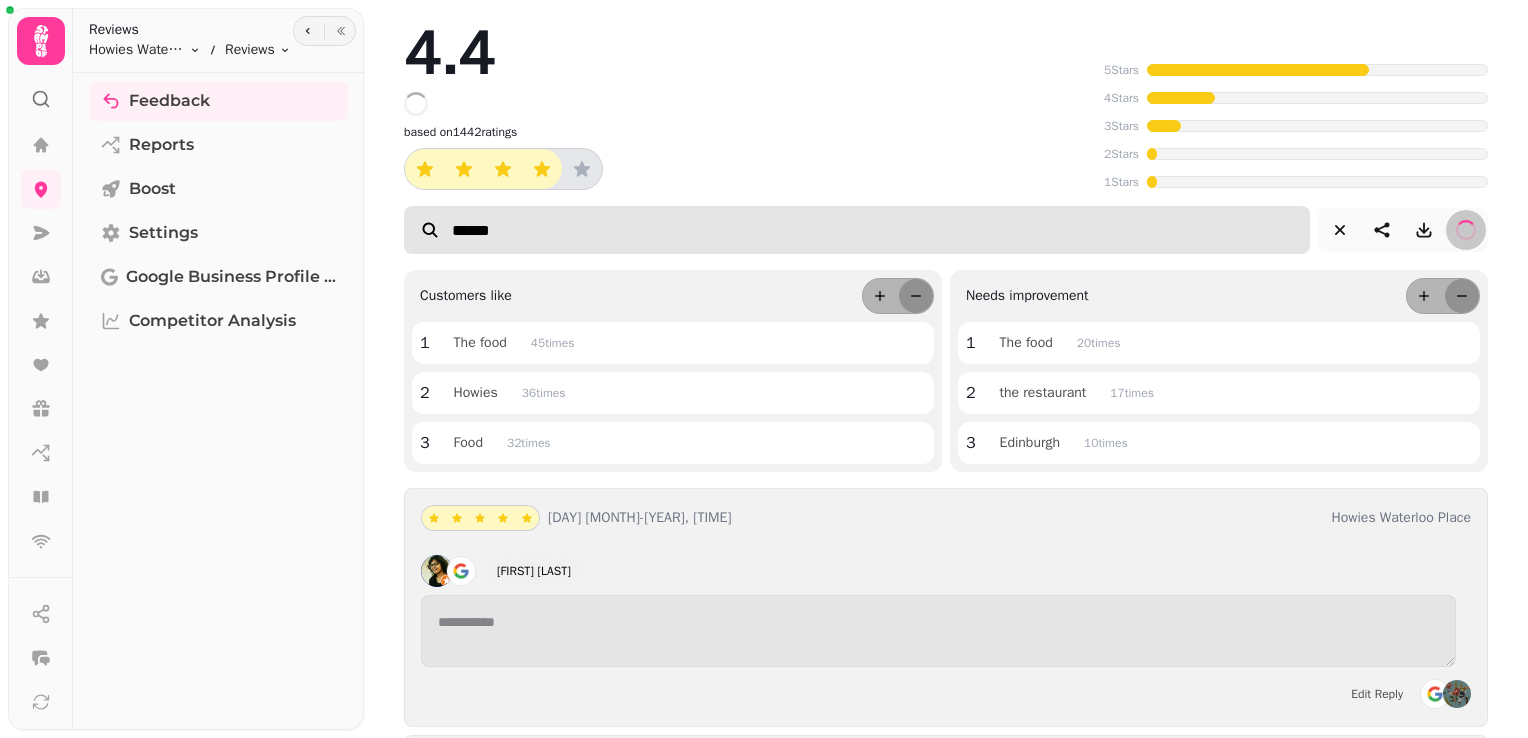 type on "*******" 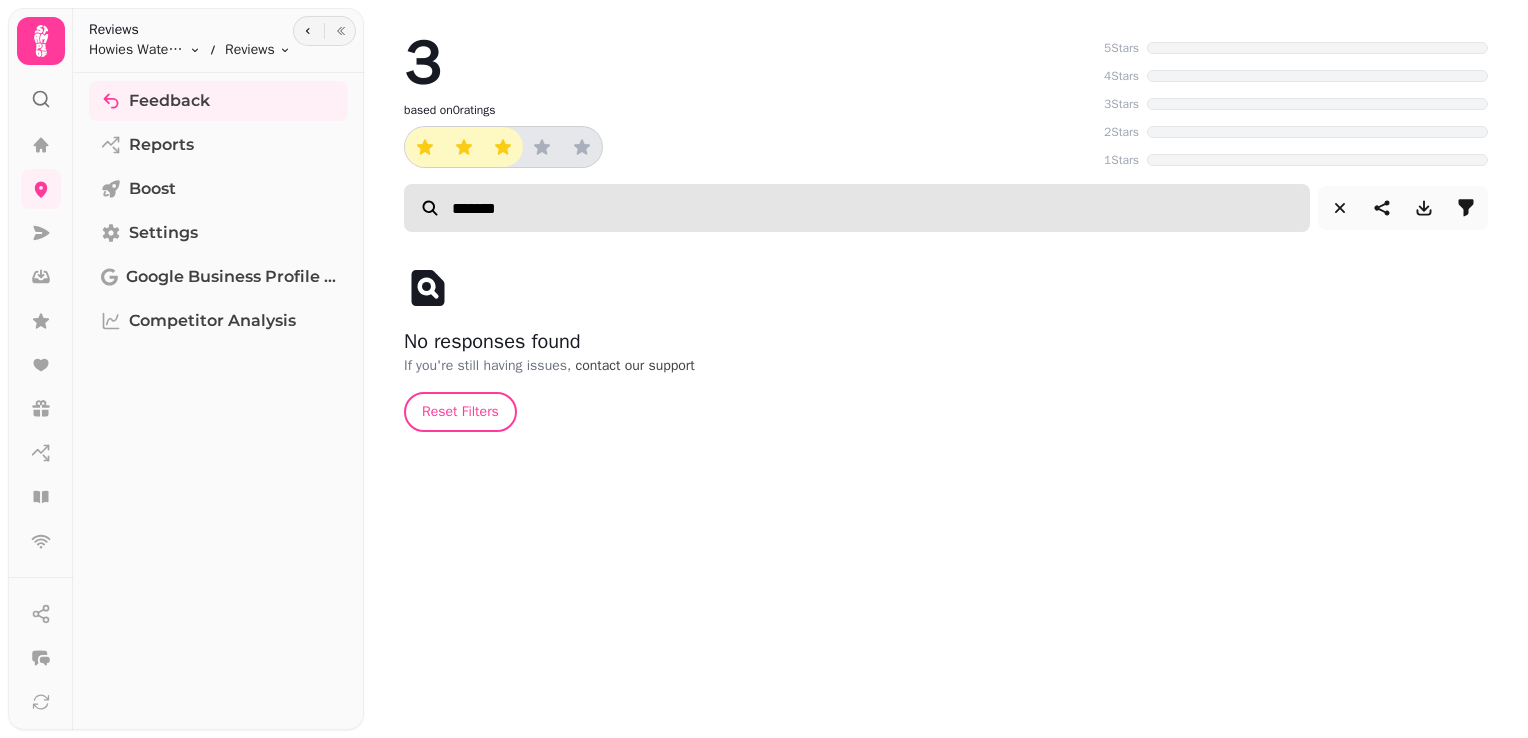 click on "*******" at bounding box center (857, 208) 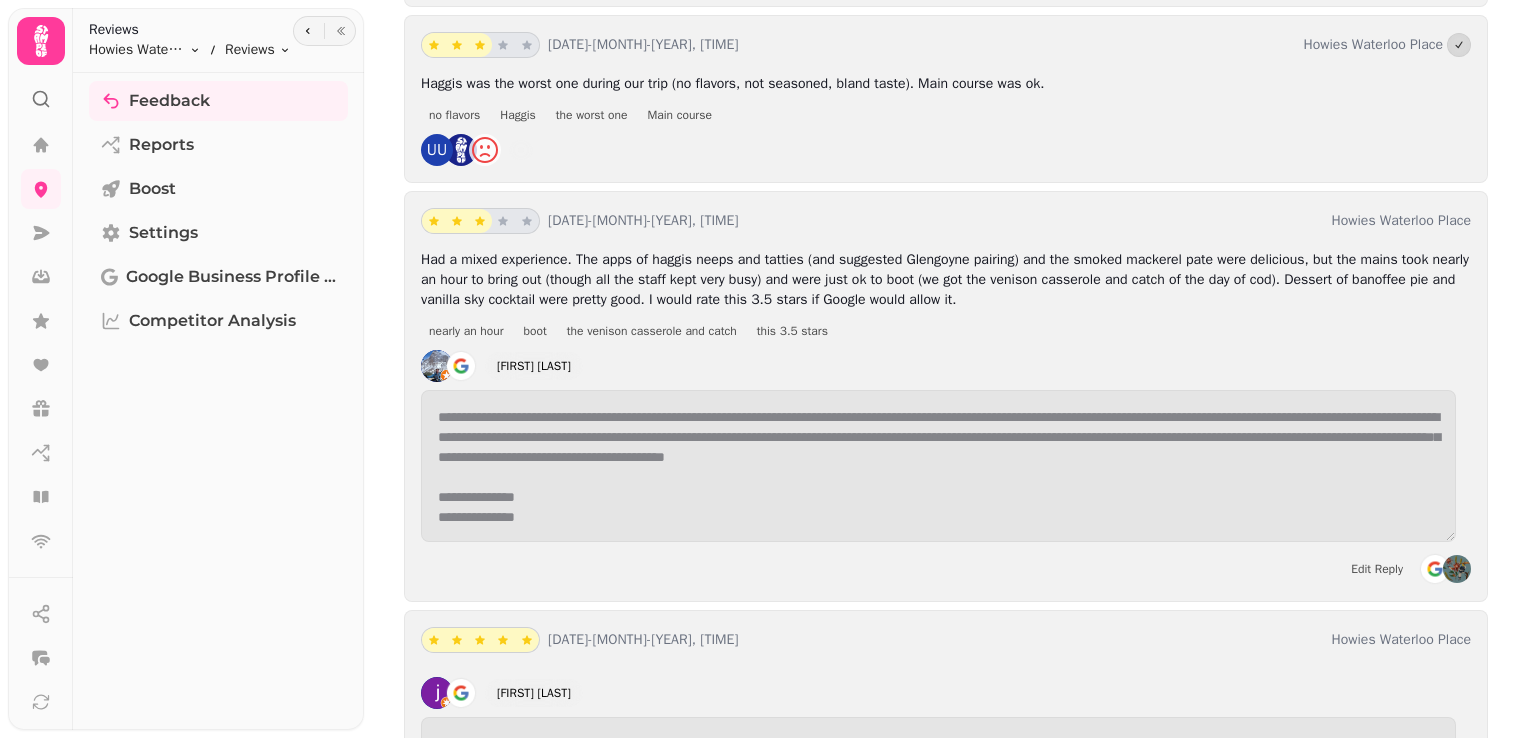 scroll, scrollTop: 1904, scrollLeft: 0, axis: vertical 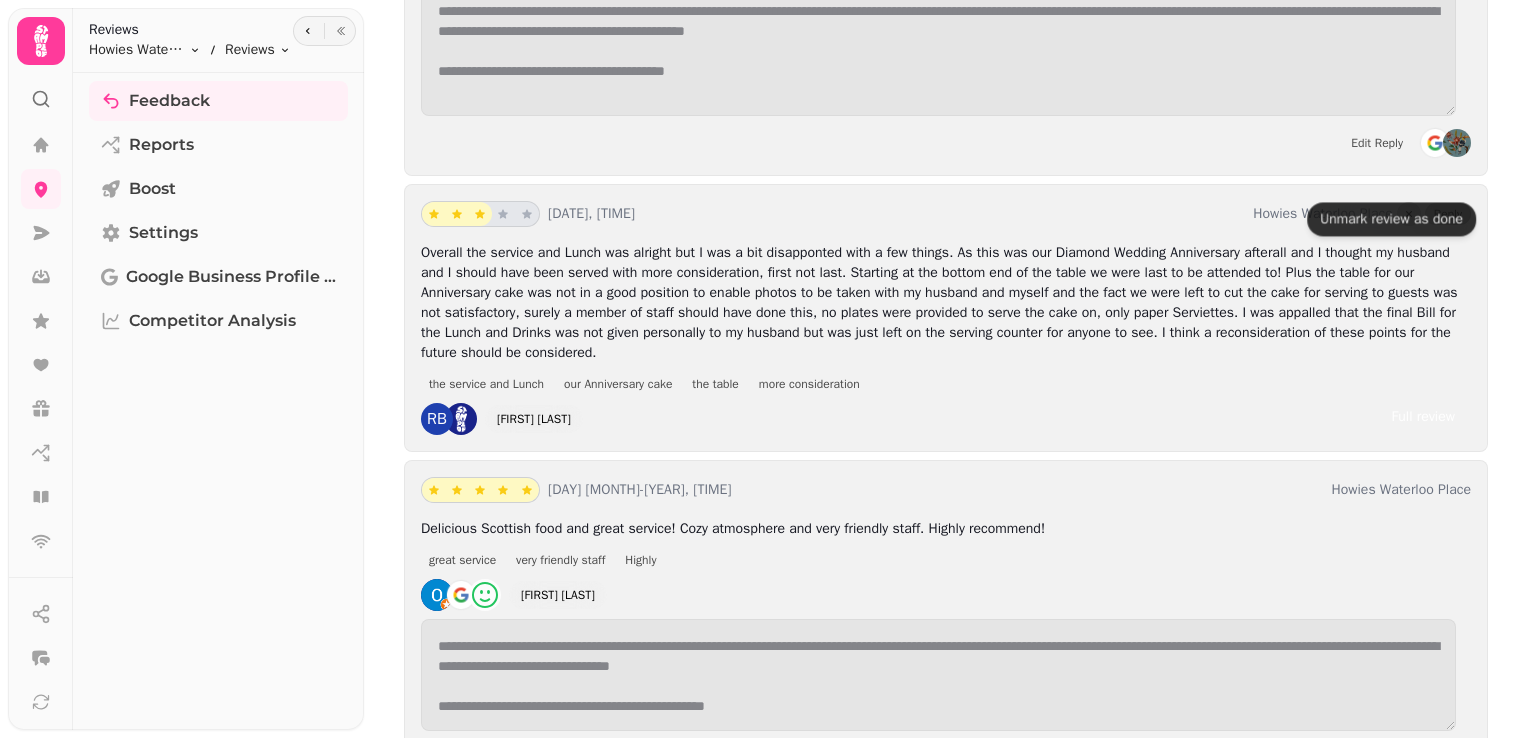 click at bounding box center (1409, 214) 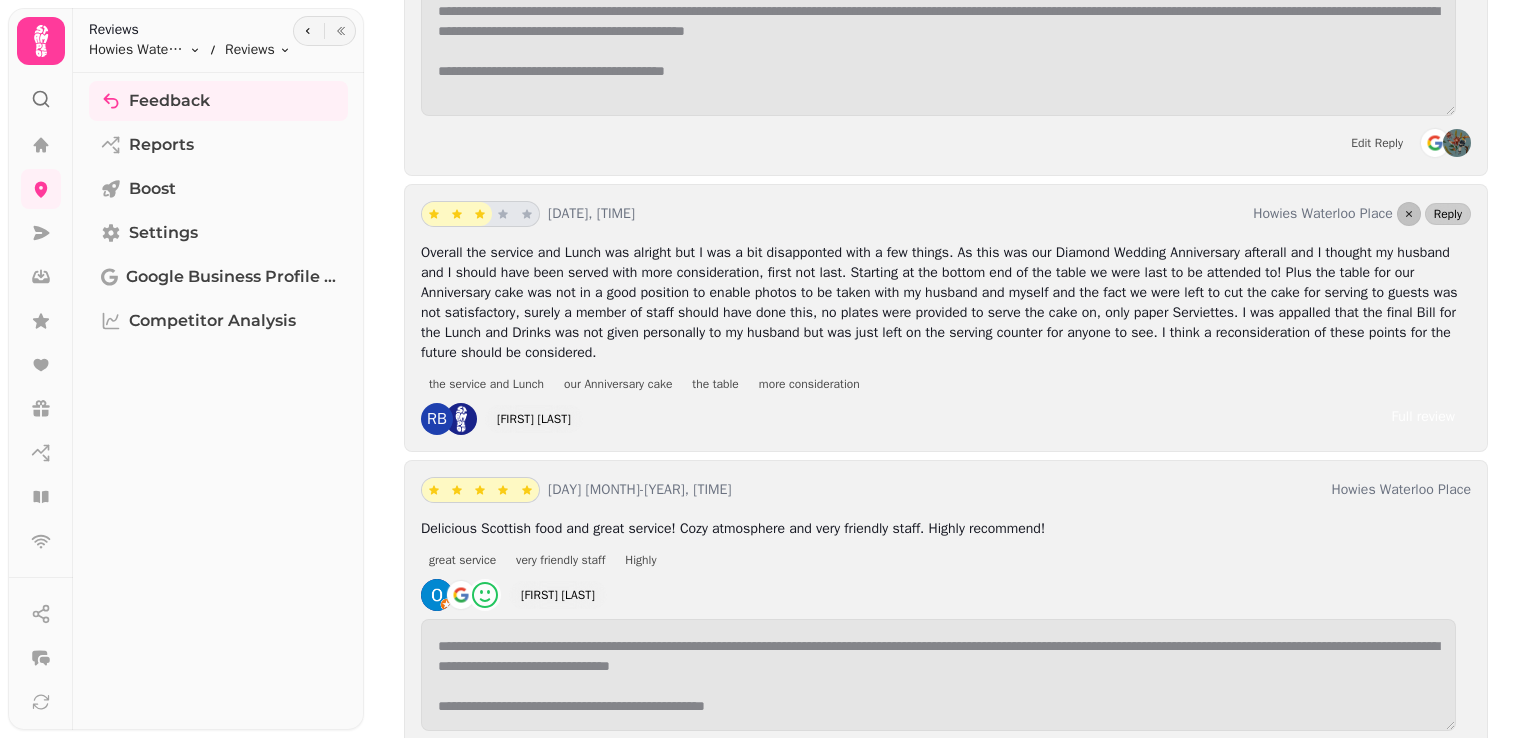 click on "Reply" at bounding box center [1448, 214] 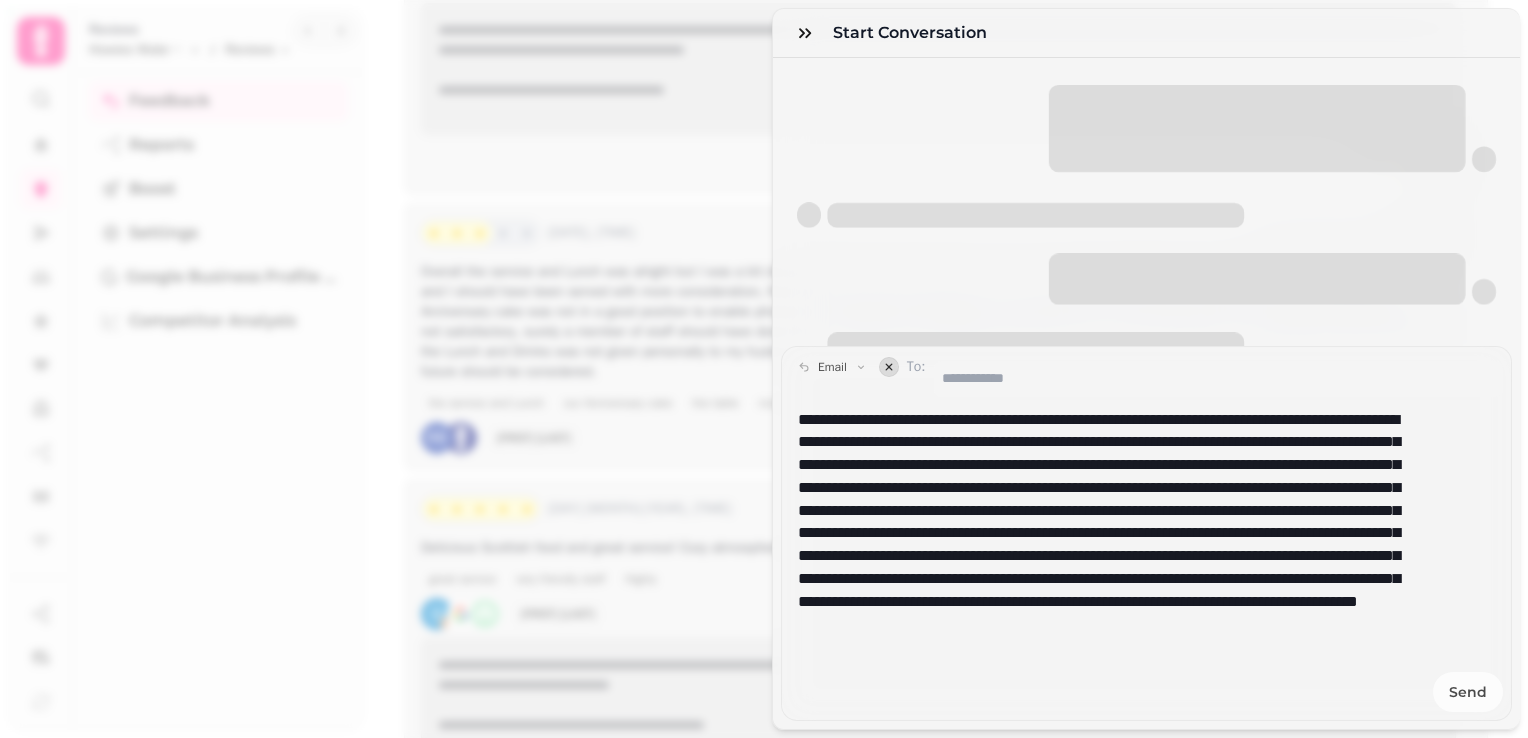 scroll, scrollTop: 4246, scrollLeft: 0, axis: vertical 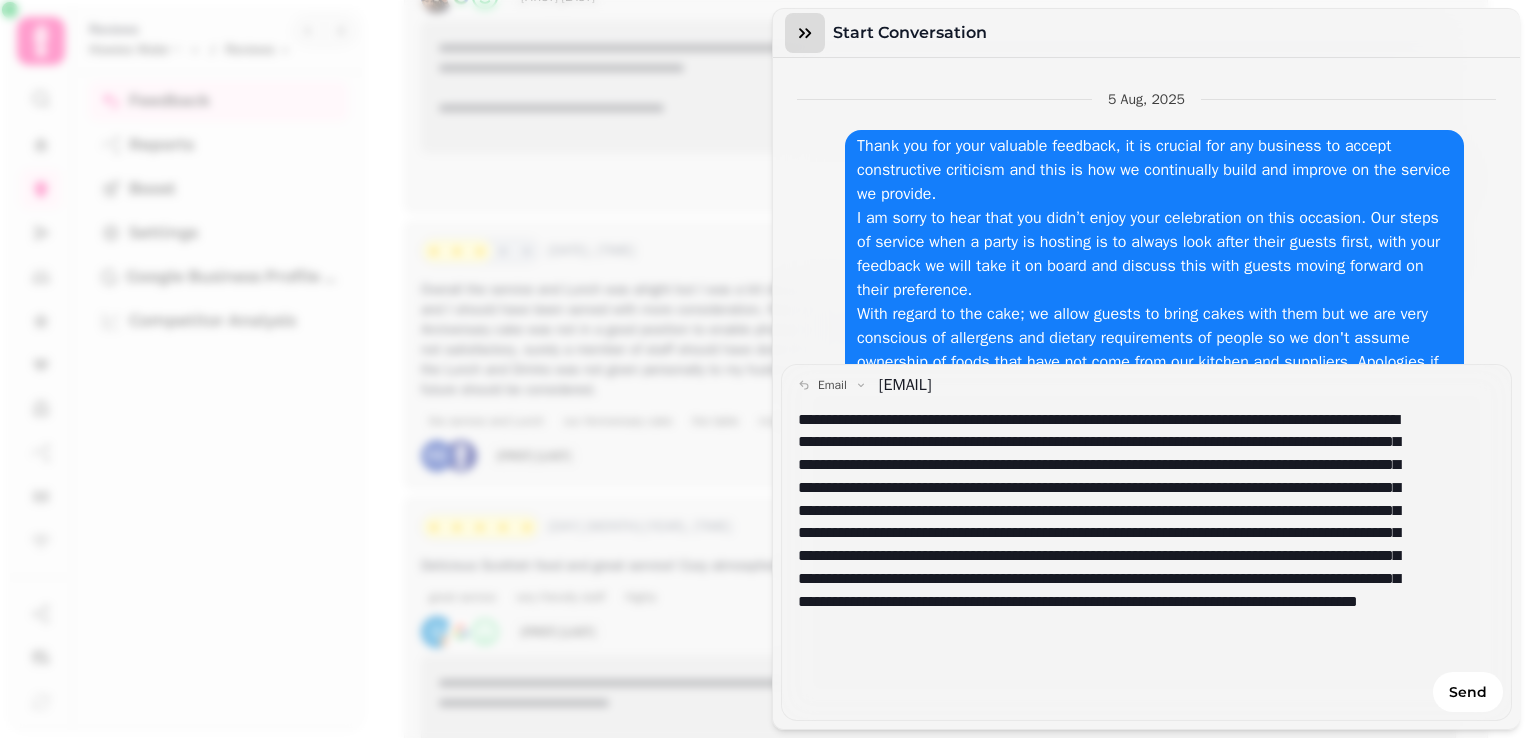 click 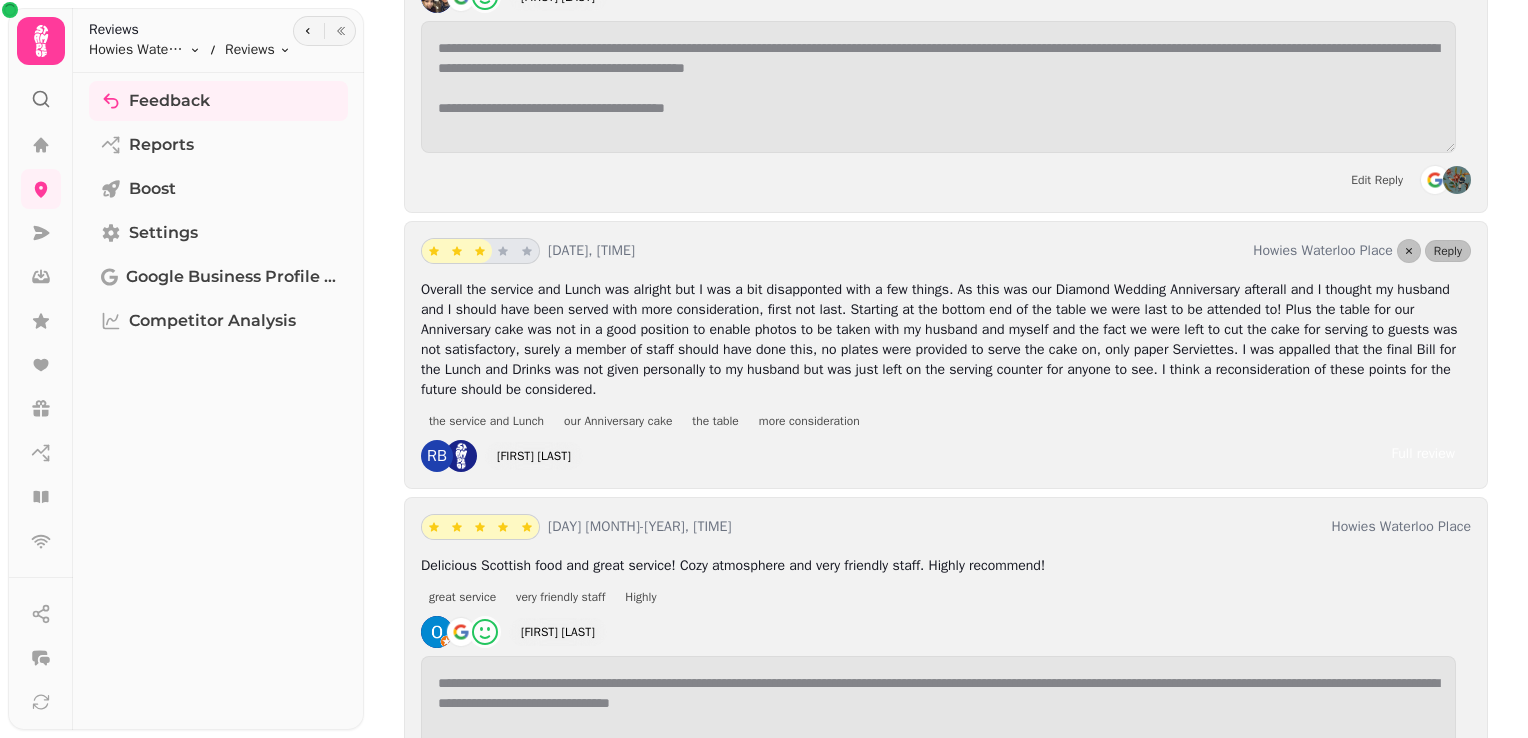 scroll, scrollTop: 4228, scrollLeft: 0, axis: vertical 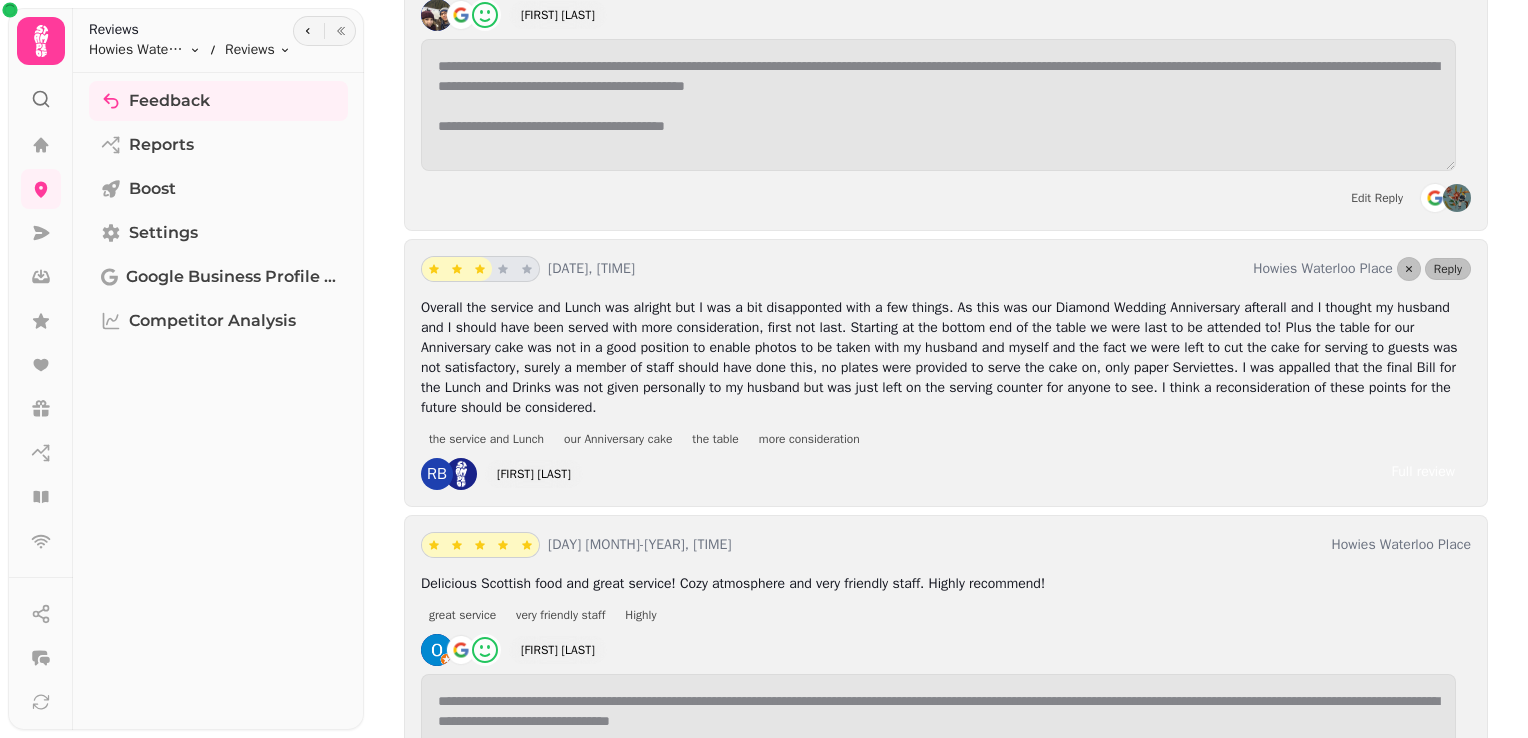 click on "Reviews" at bounding box center (190, 30) 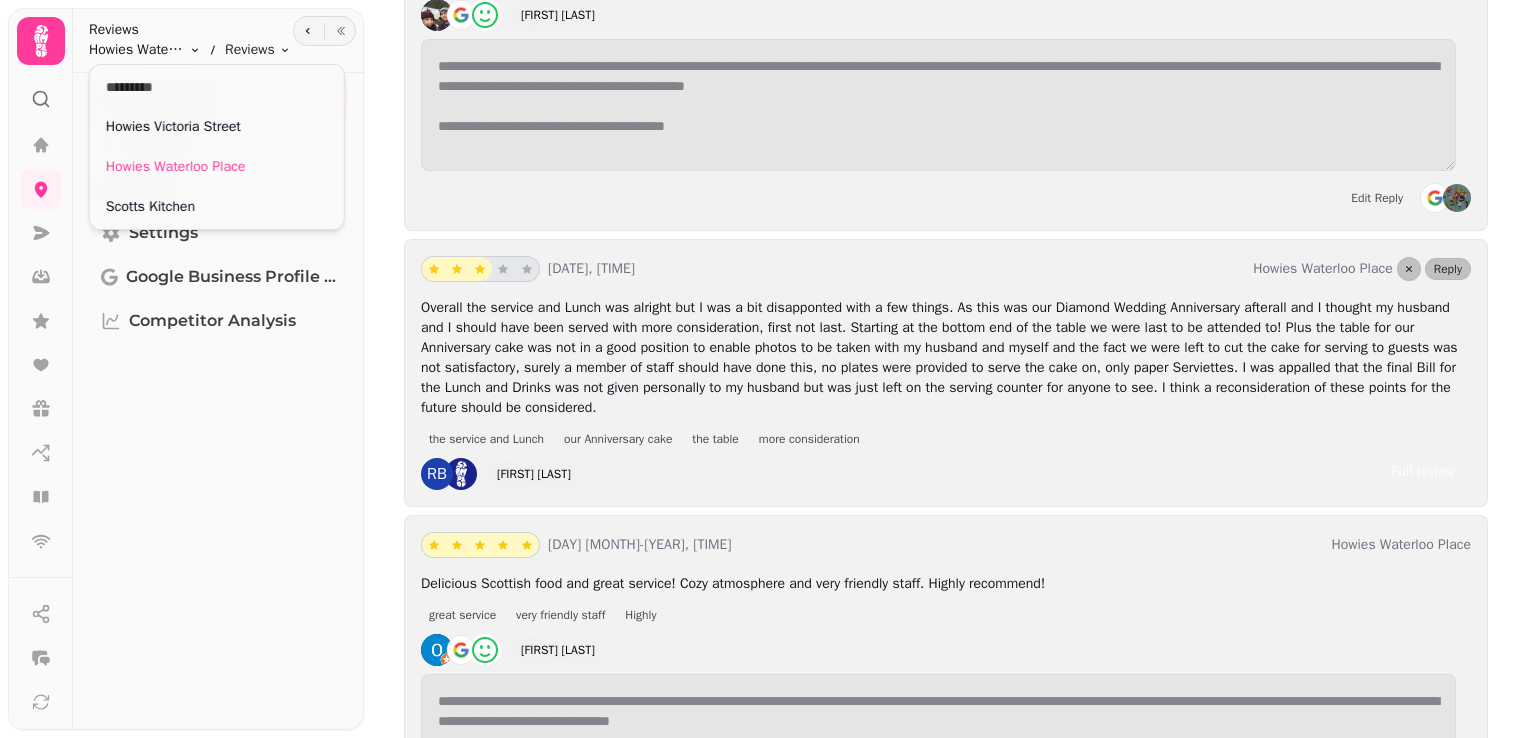 click on "**********" at bounding box center [764, 369] 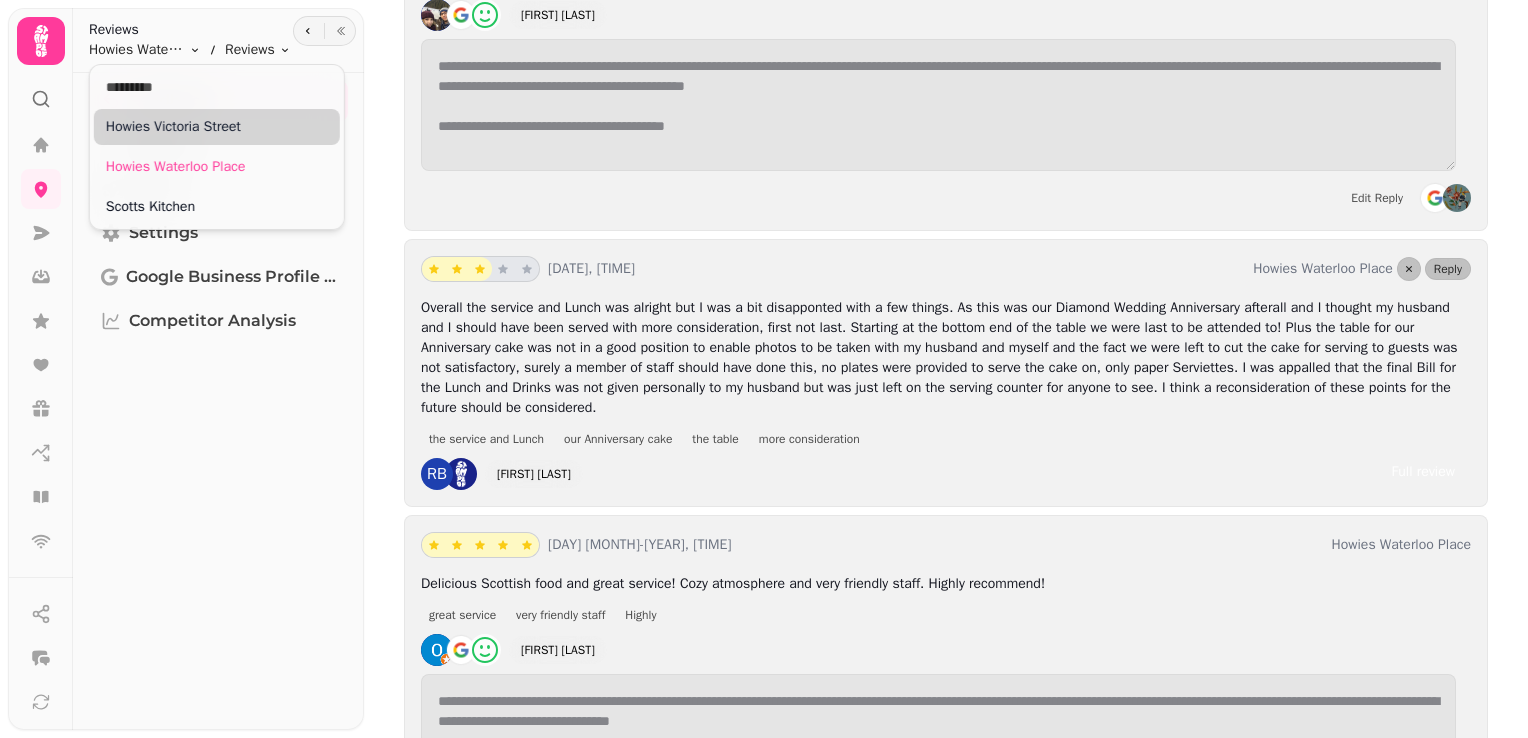 click on "Howies Victoria Street" at bounding box center (217, 127) 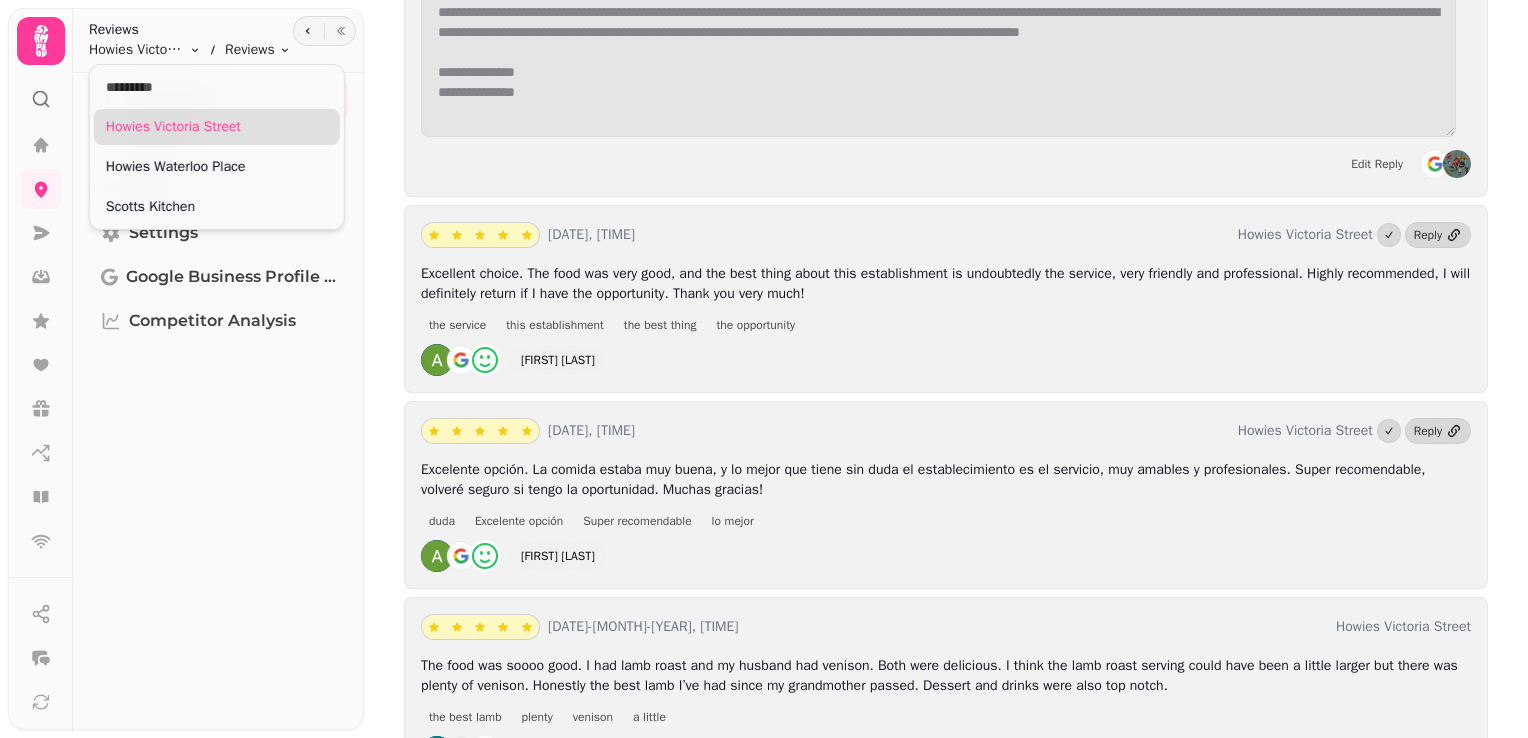 click on "Howies Victoria Street" at bounding box center [217, 127] 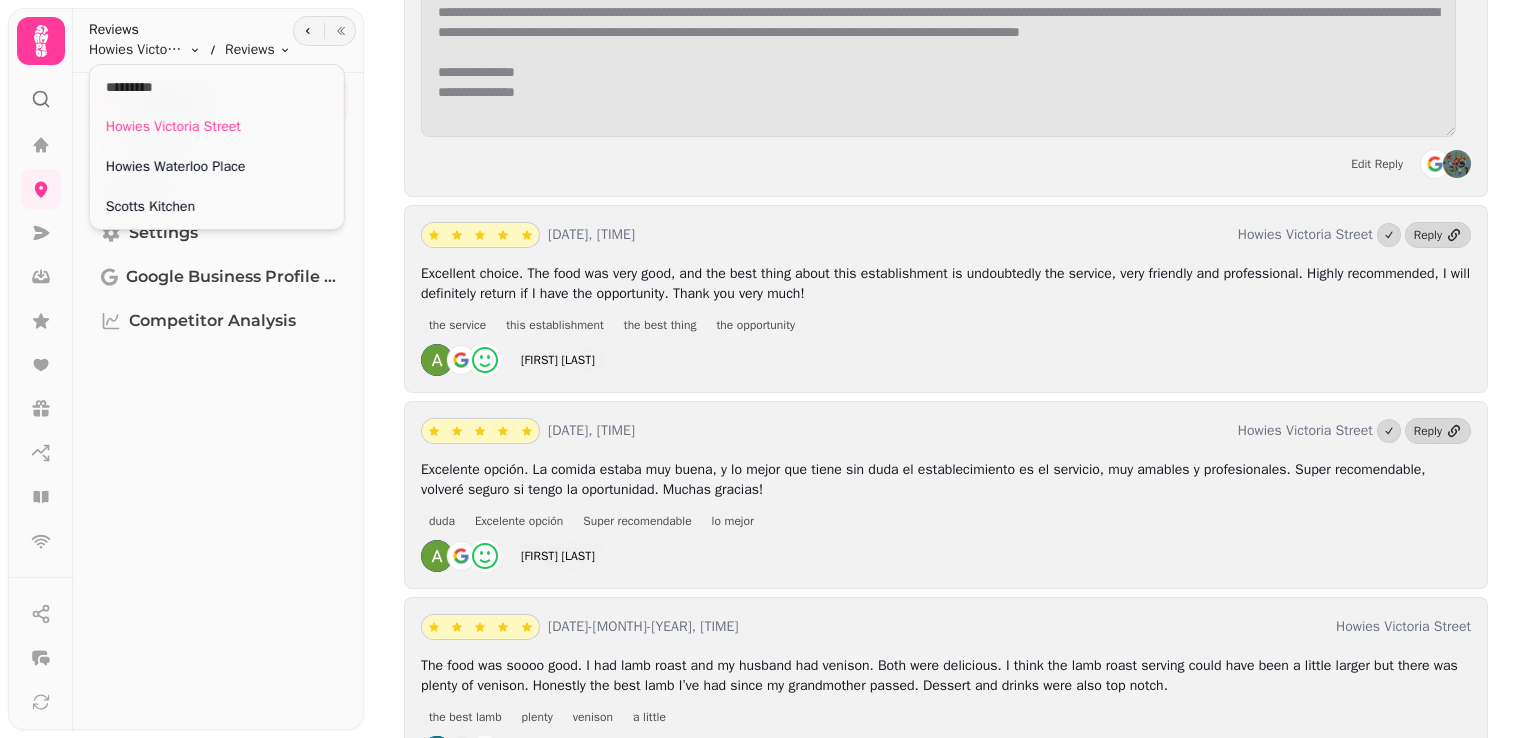 click on "**********" at bounding box center [764, 369] 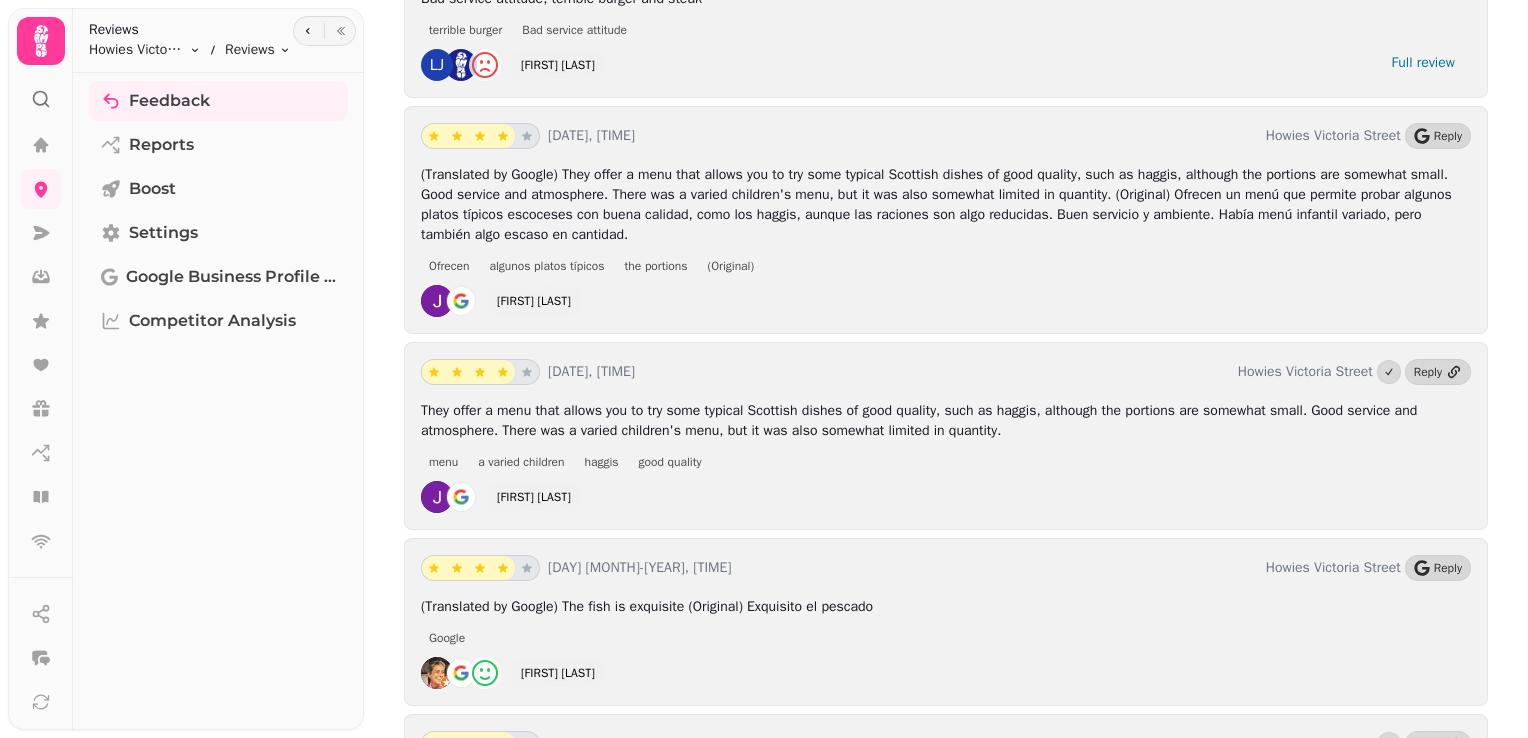 scroll, scrollTop: 5504, scrollLeft: 0, axis: vertical 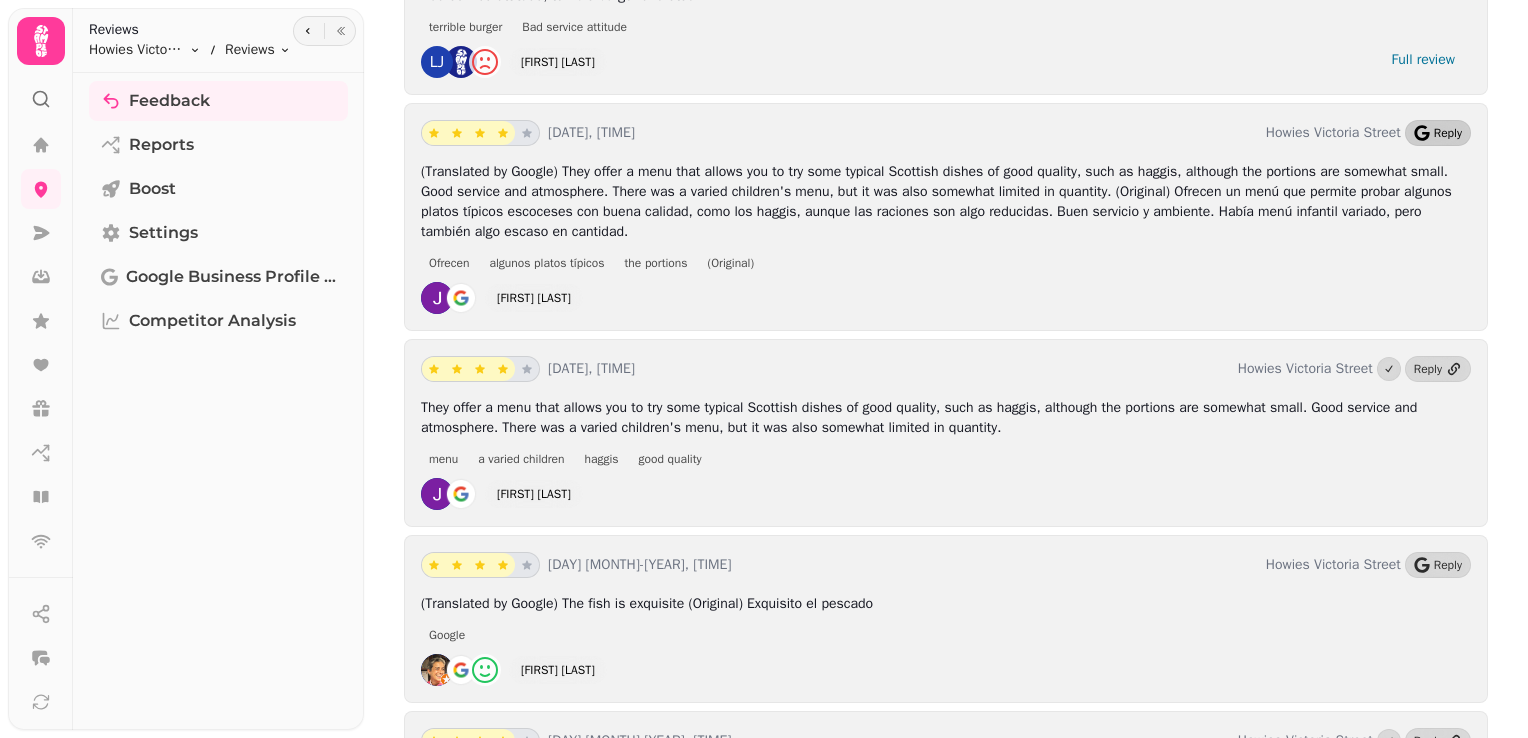 click on "Reply" at bounding box center (1448, 133) 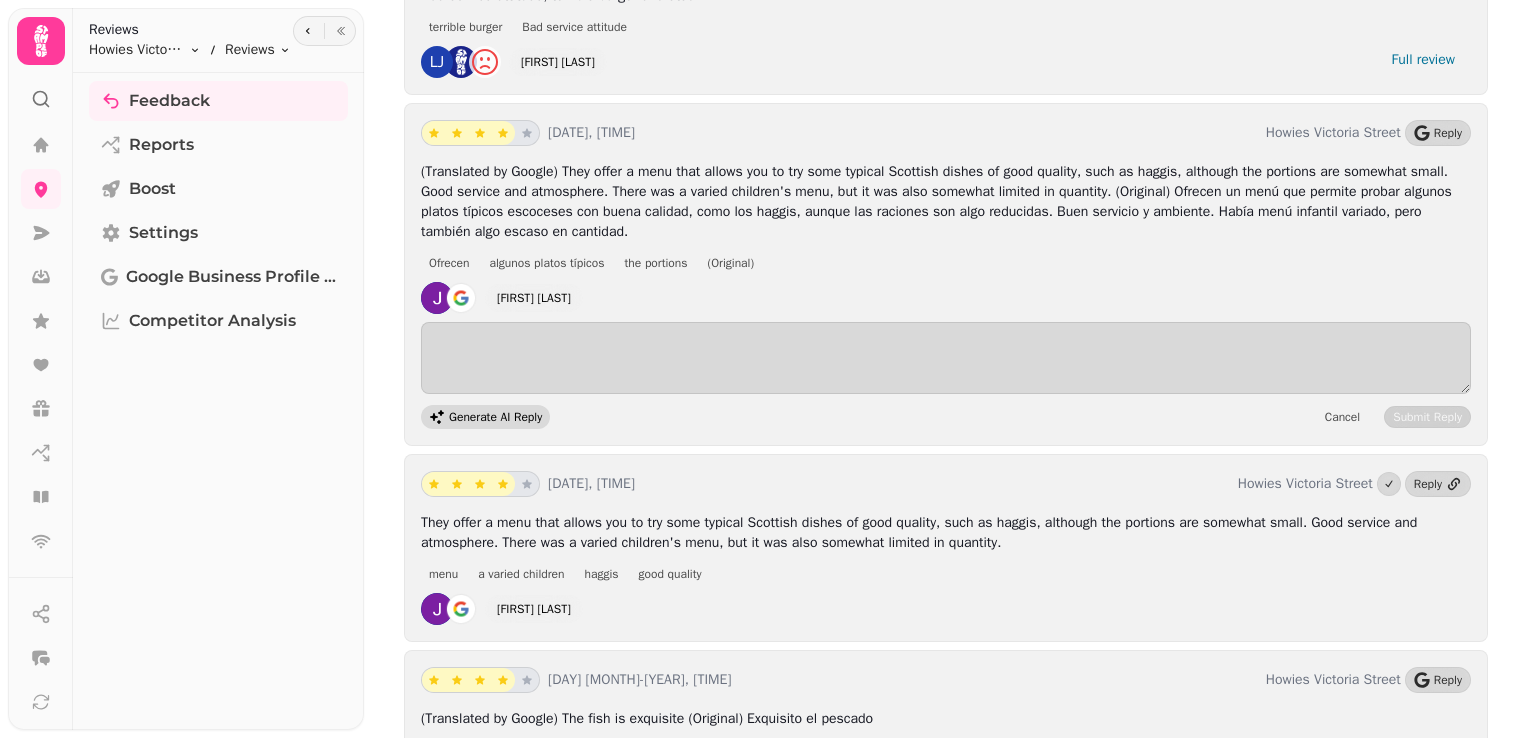 click on "Generate AI Reply" at bounding box center [495, 417] 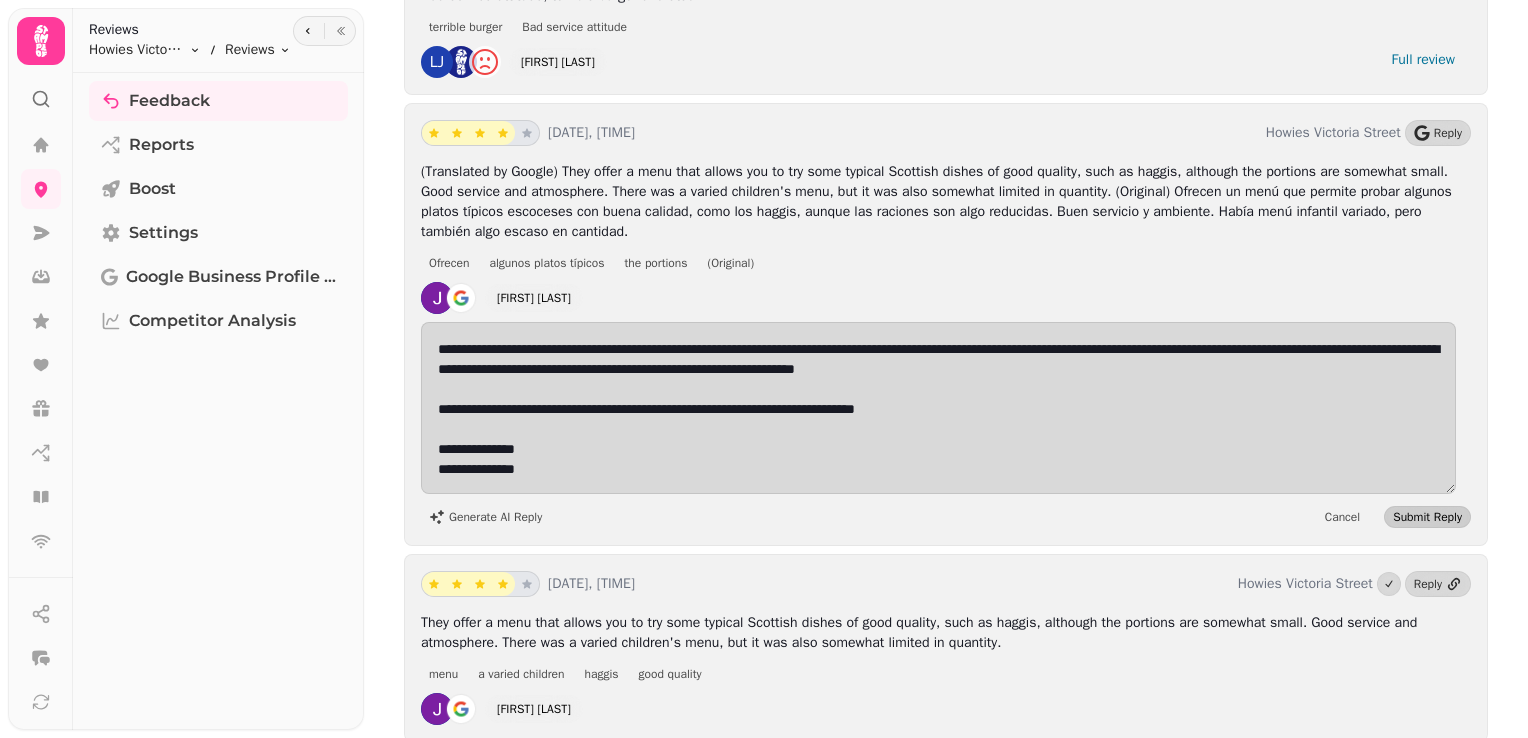 click on "Submit Reply" at bounding box center (1427, 517) 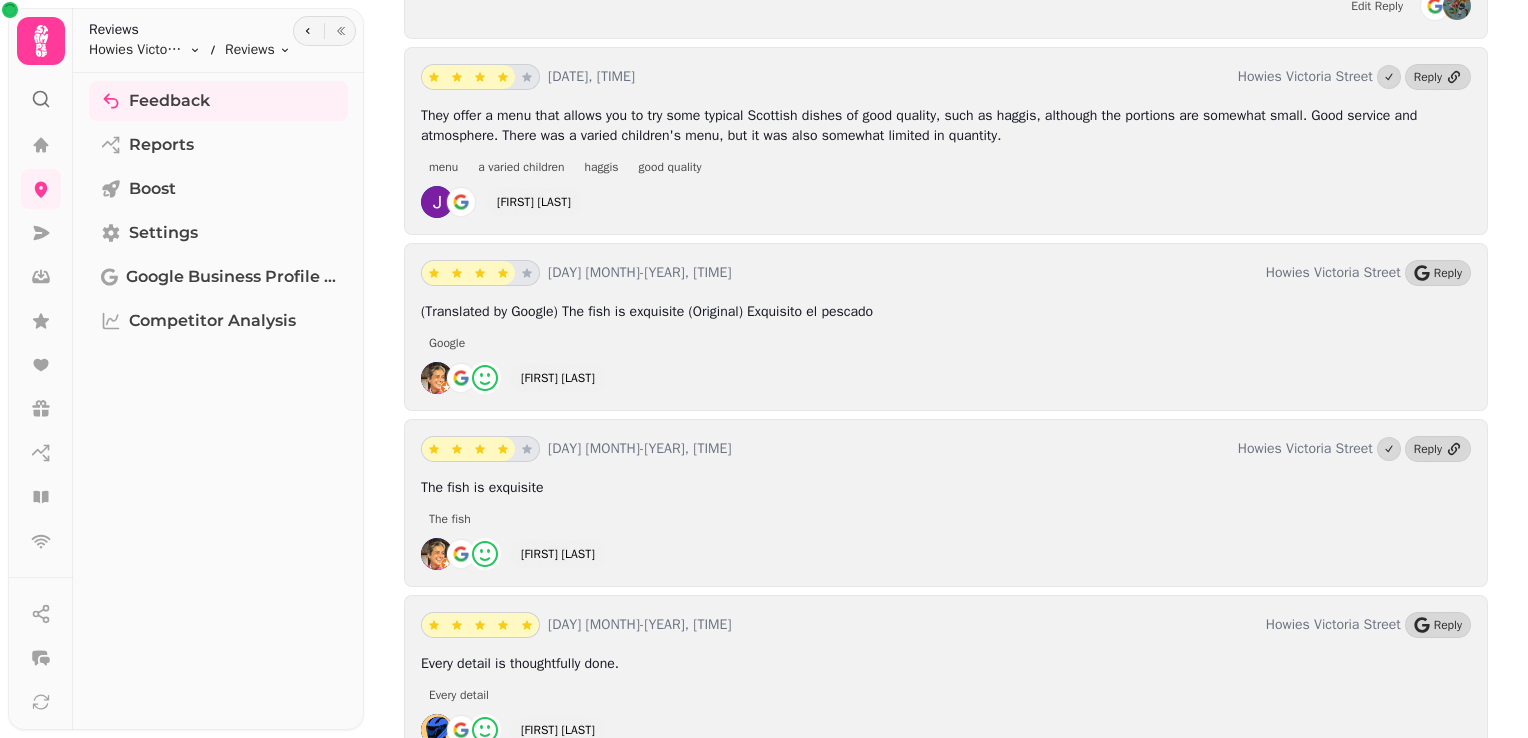 scroll, scrollTop: 6020, scrollLeft: 0, axis: vertical 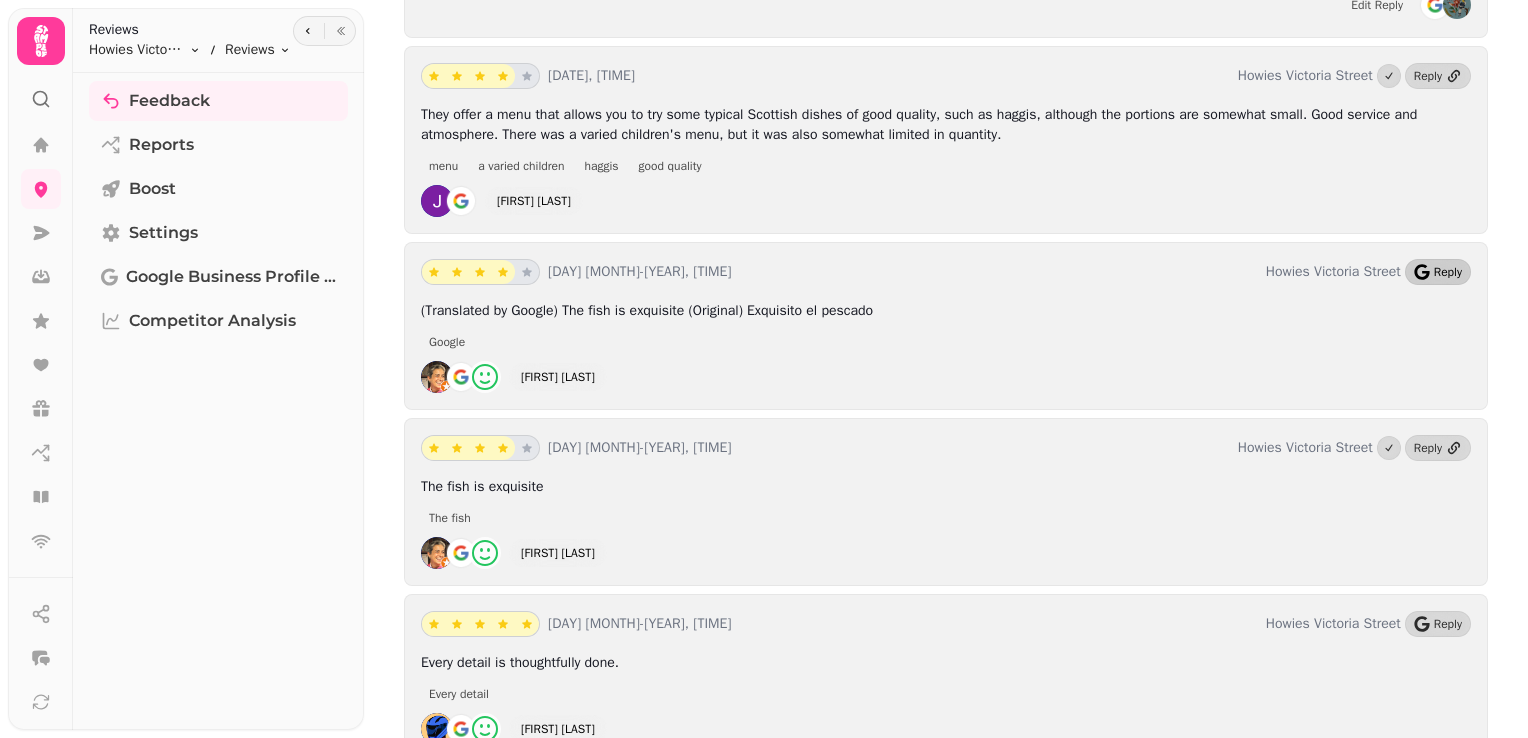 click on "Reply" at bounding box center (1438, 272) 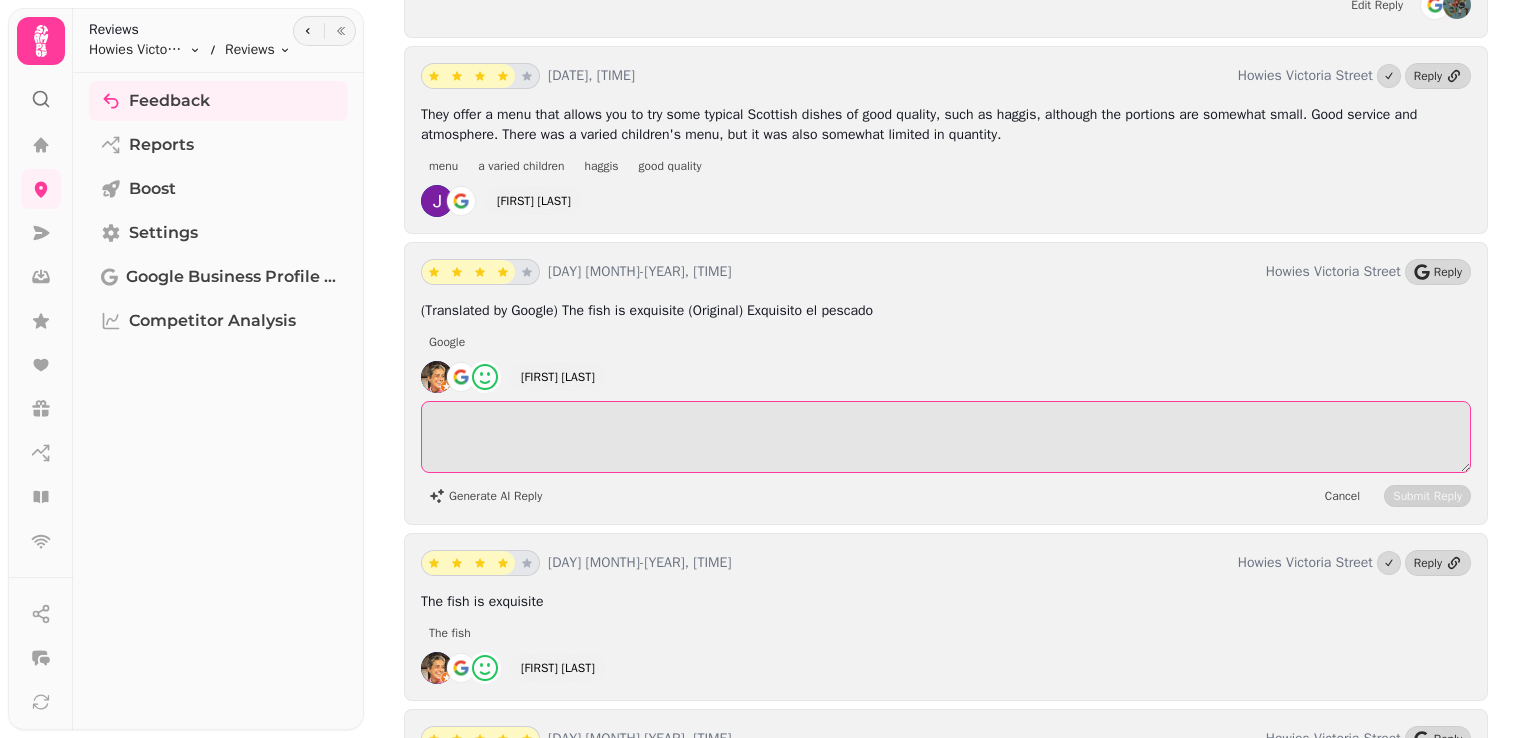 click at bounding box center (946, 437) 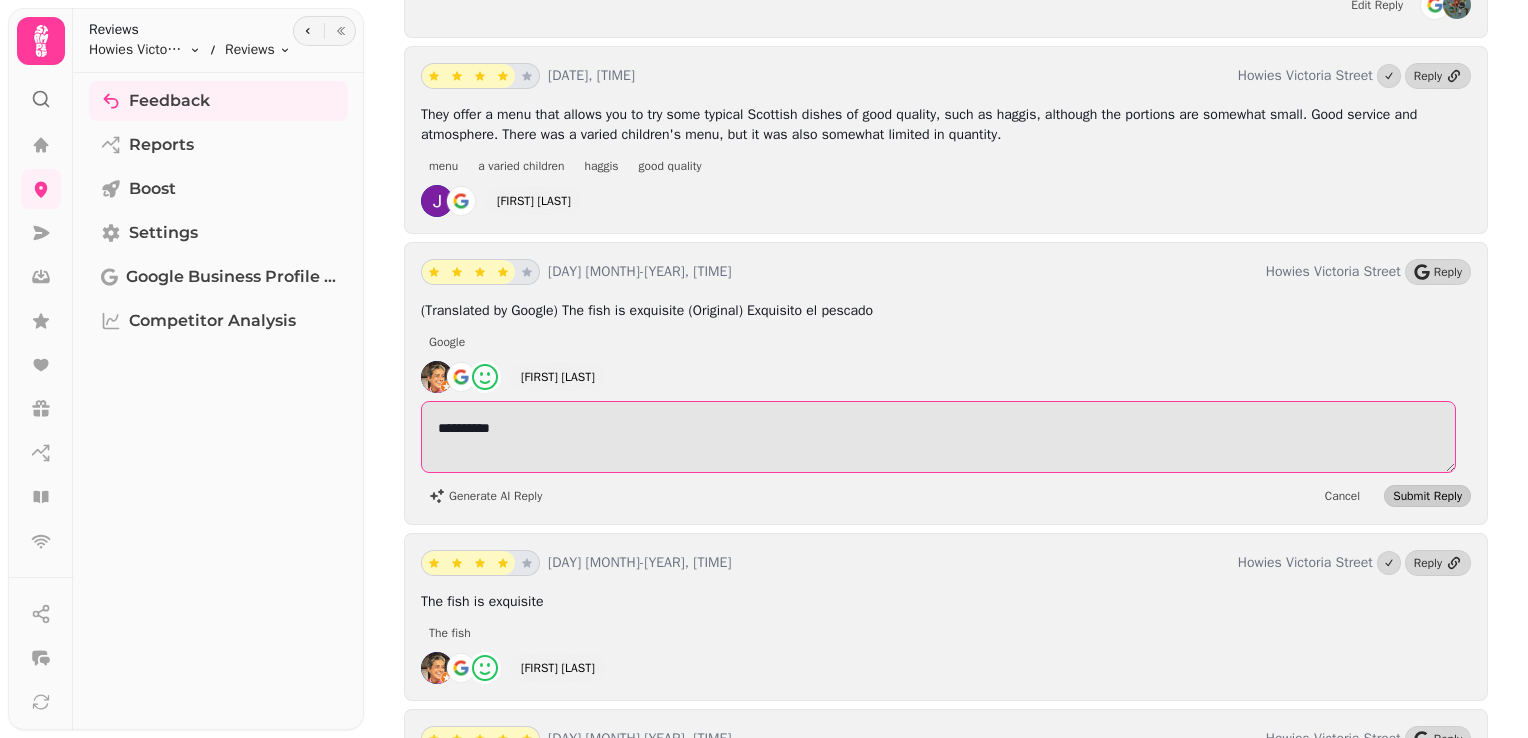 type on "**********" 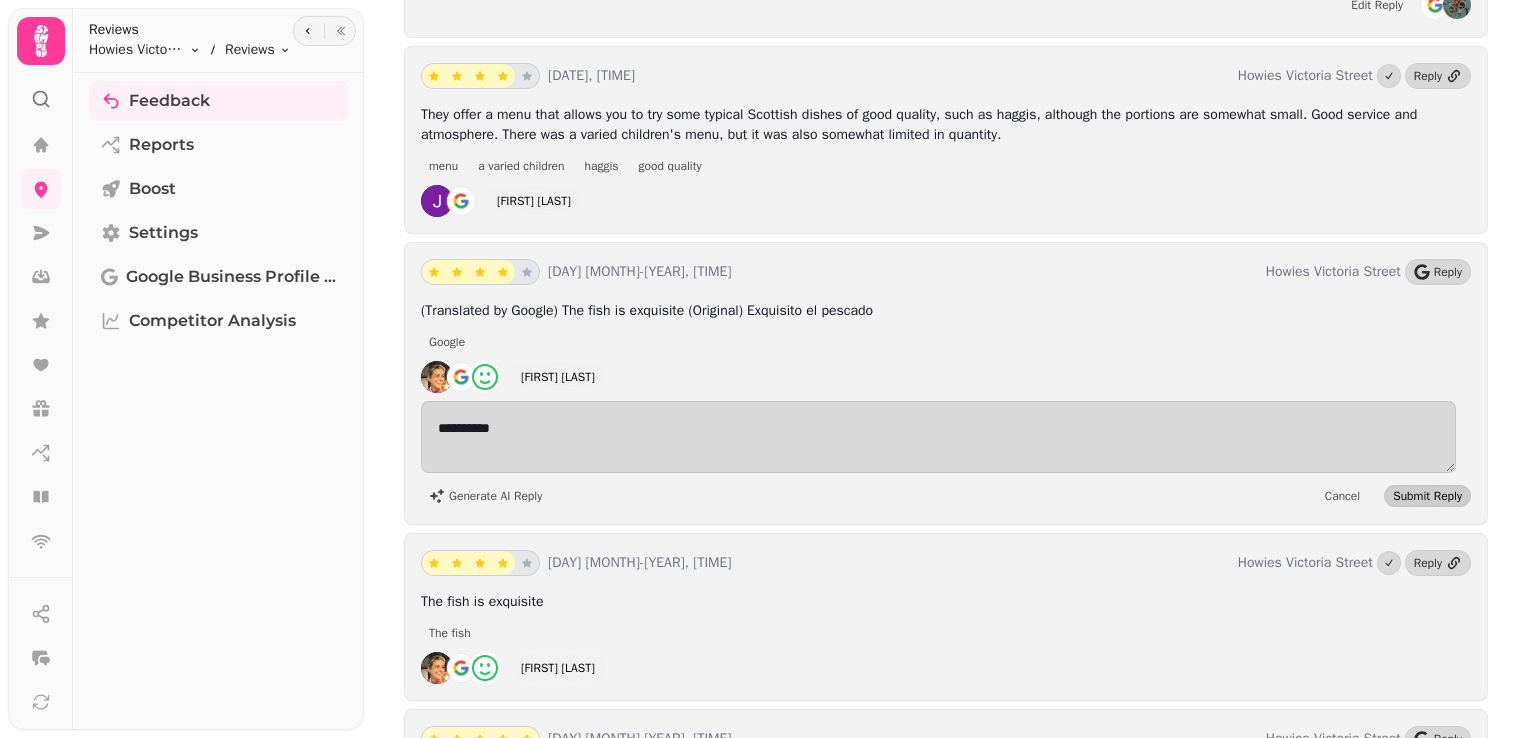 click on "Submit Reply" at bounding box center (1427, 496) 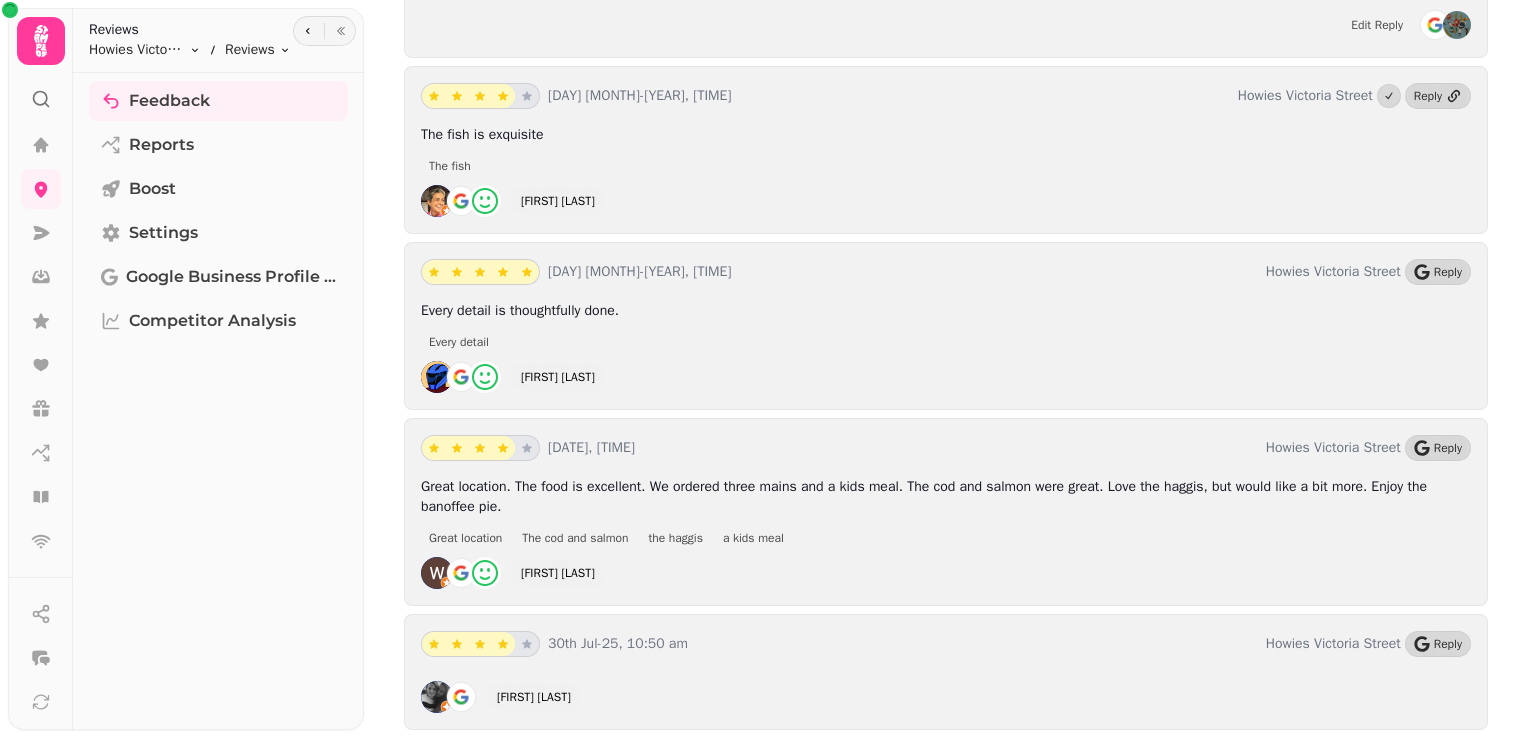 scroll, scrollTop: 6500, scrollLeft: 0, axis: vertical 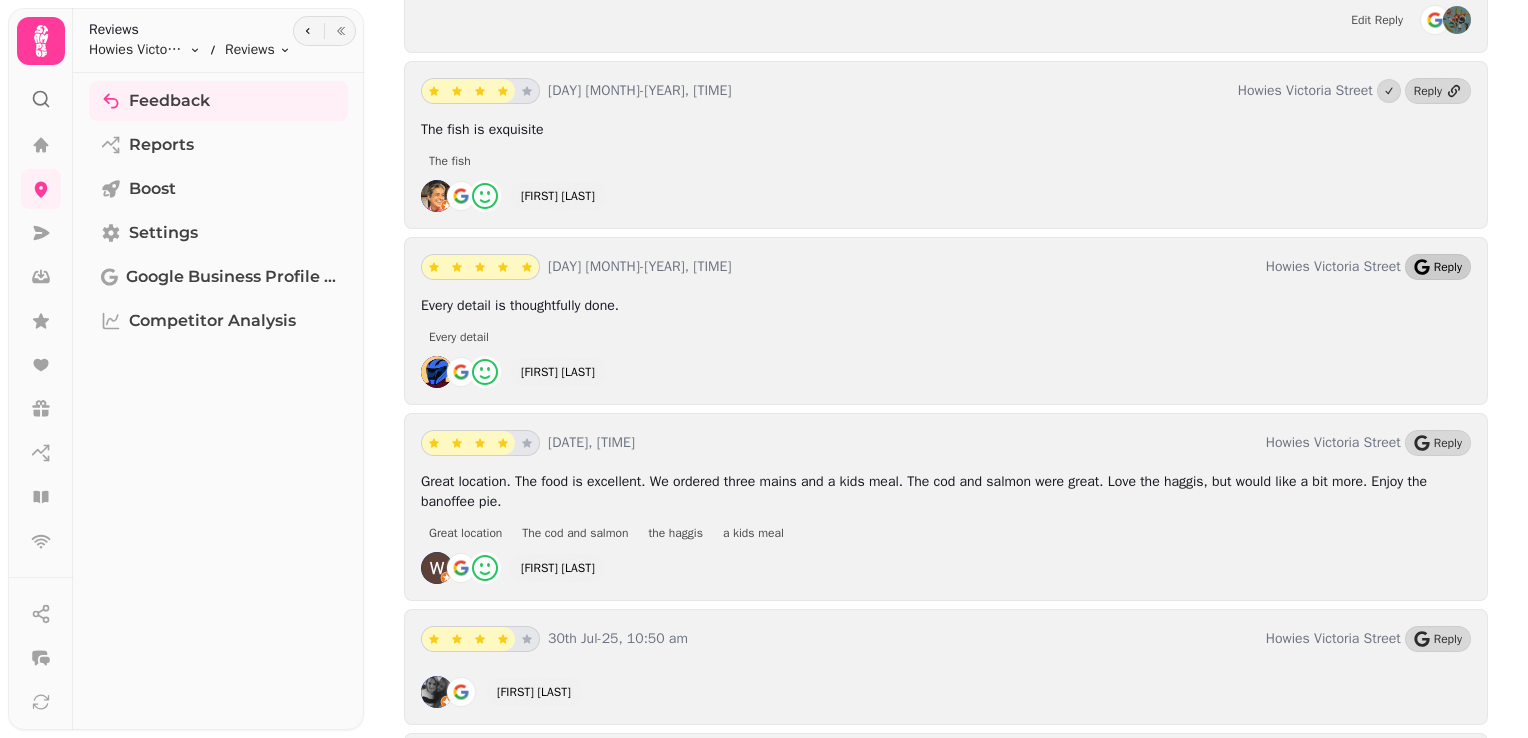 click on "Reply" at bounding box center [1448, 267] 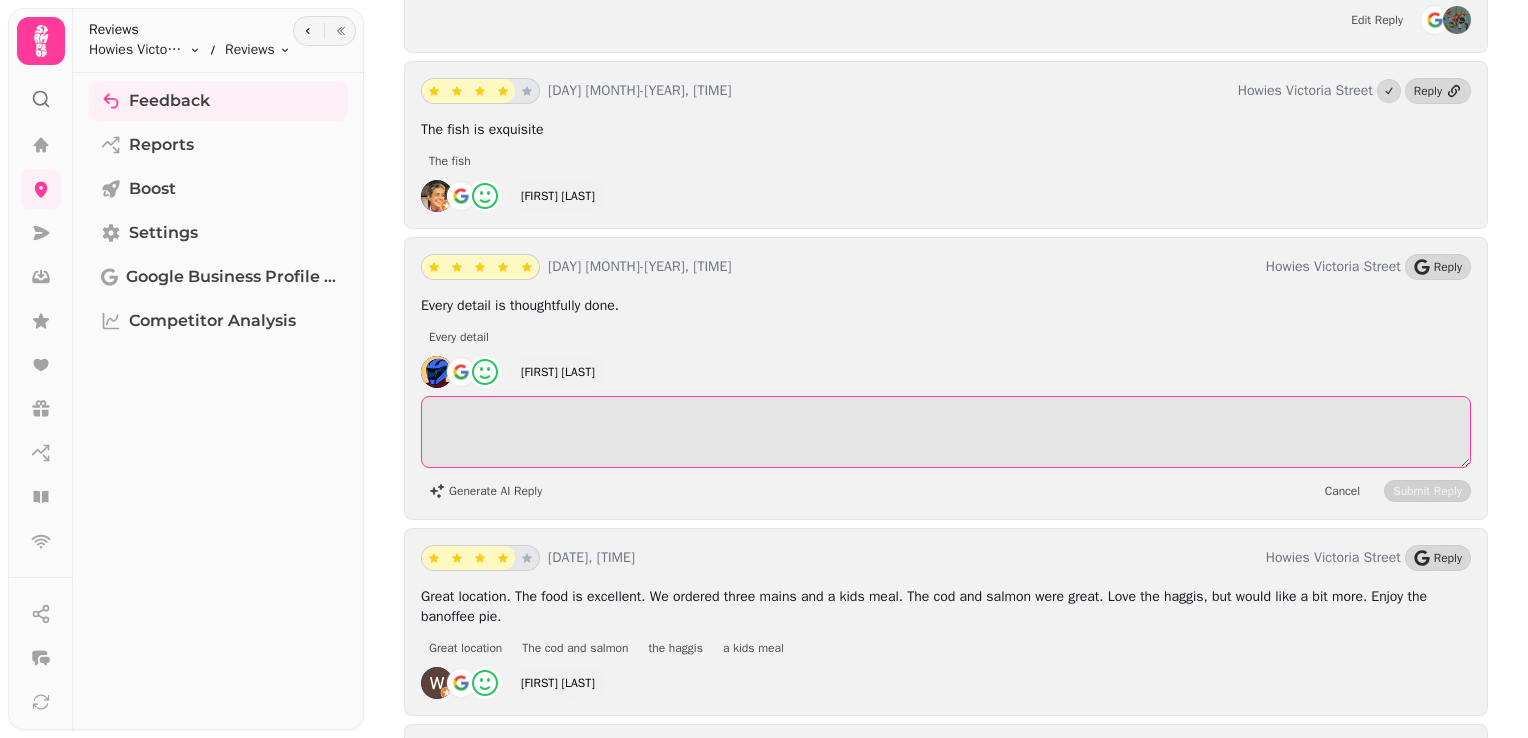 click at bounding box center (946, 432) 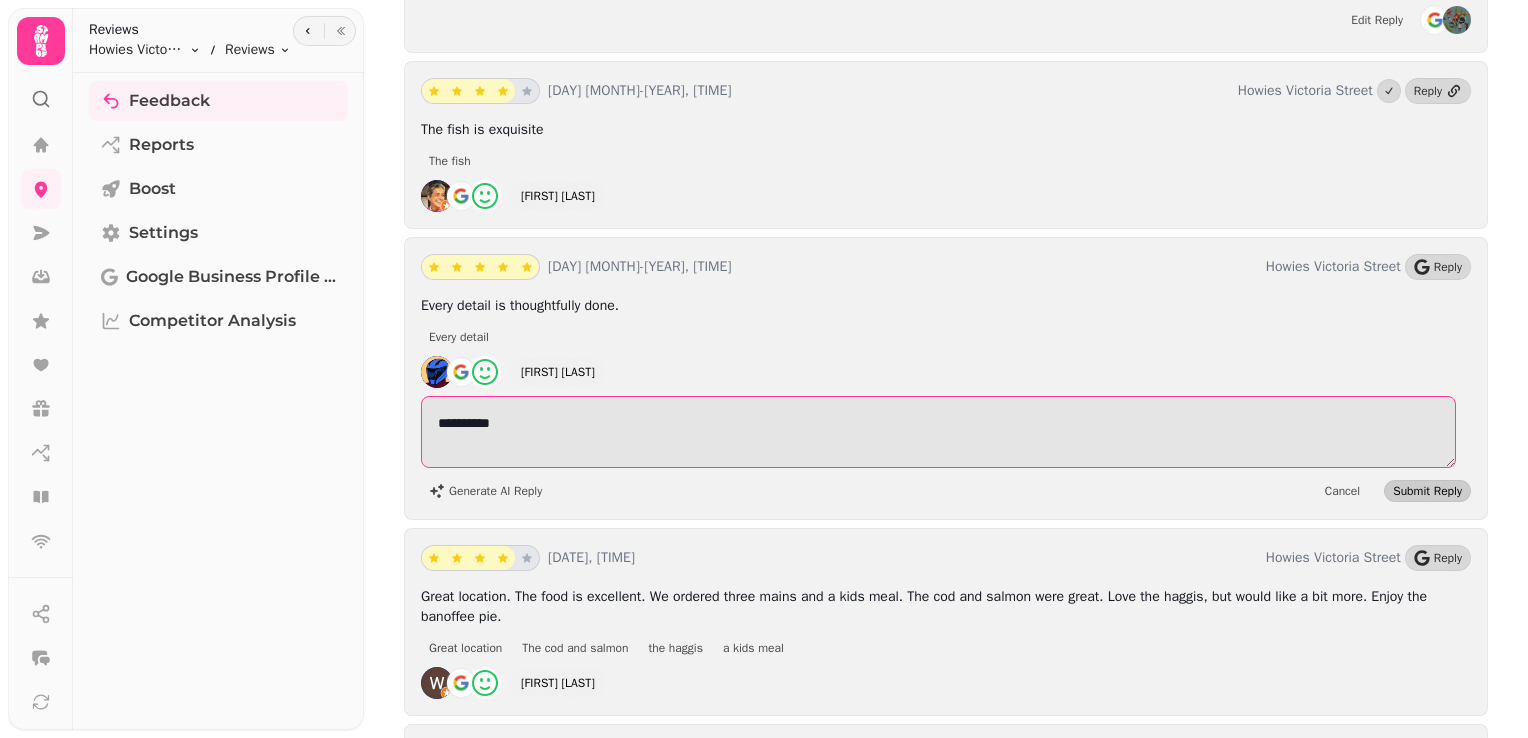 type on "**********" 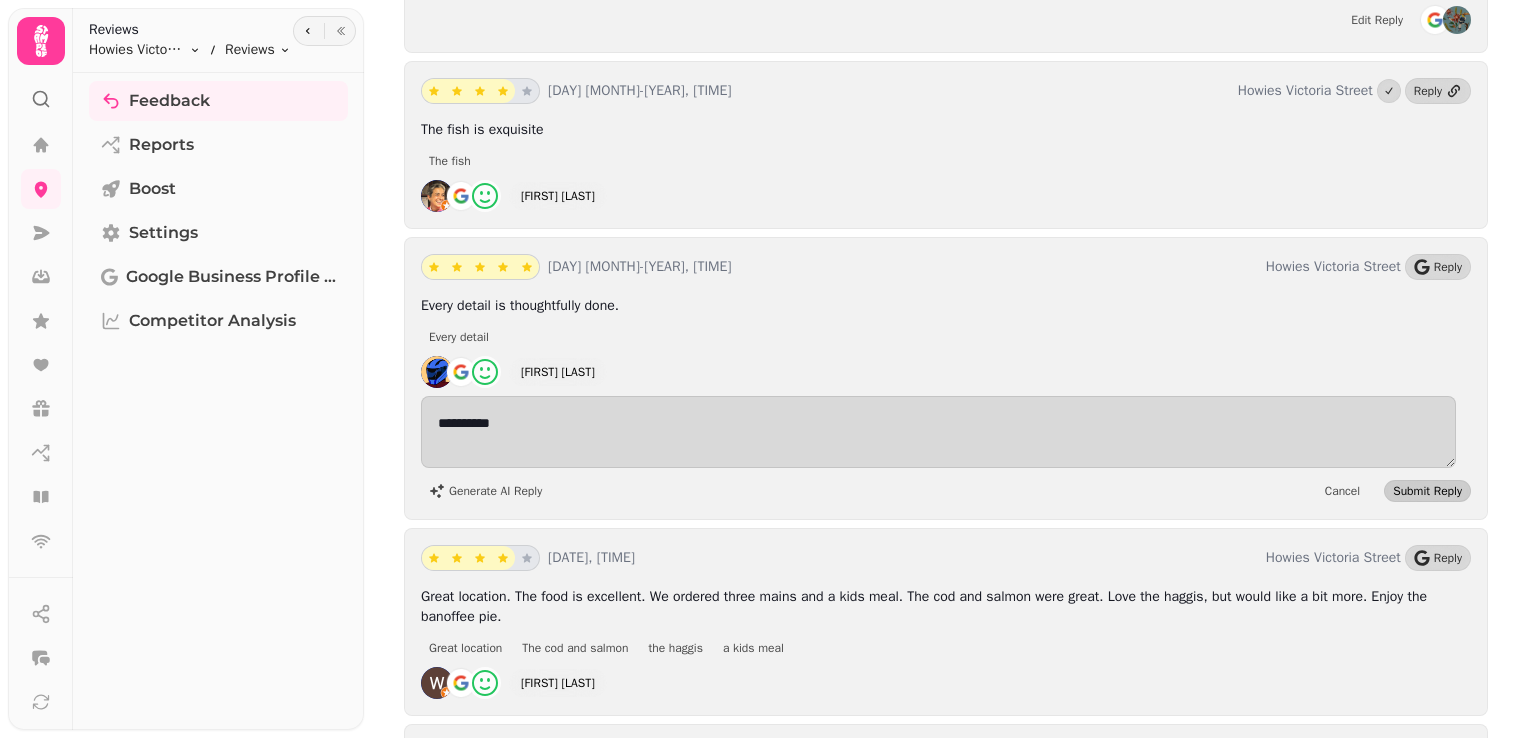 click on "Submit Reply" at bounding box center [1427, 491] 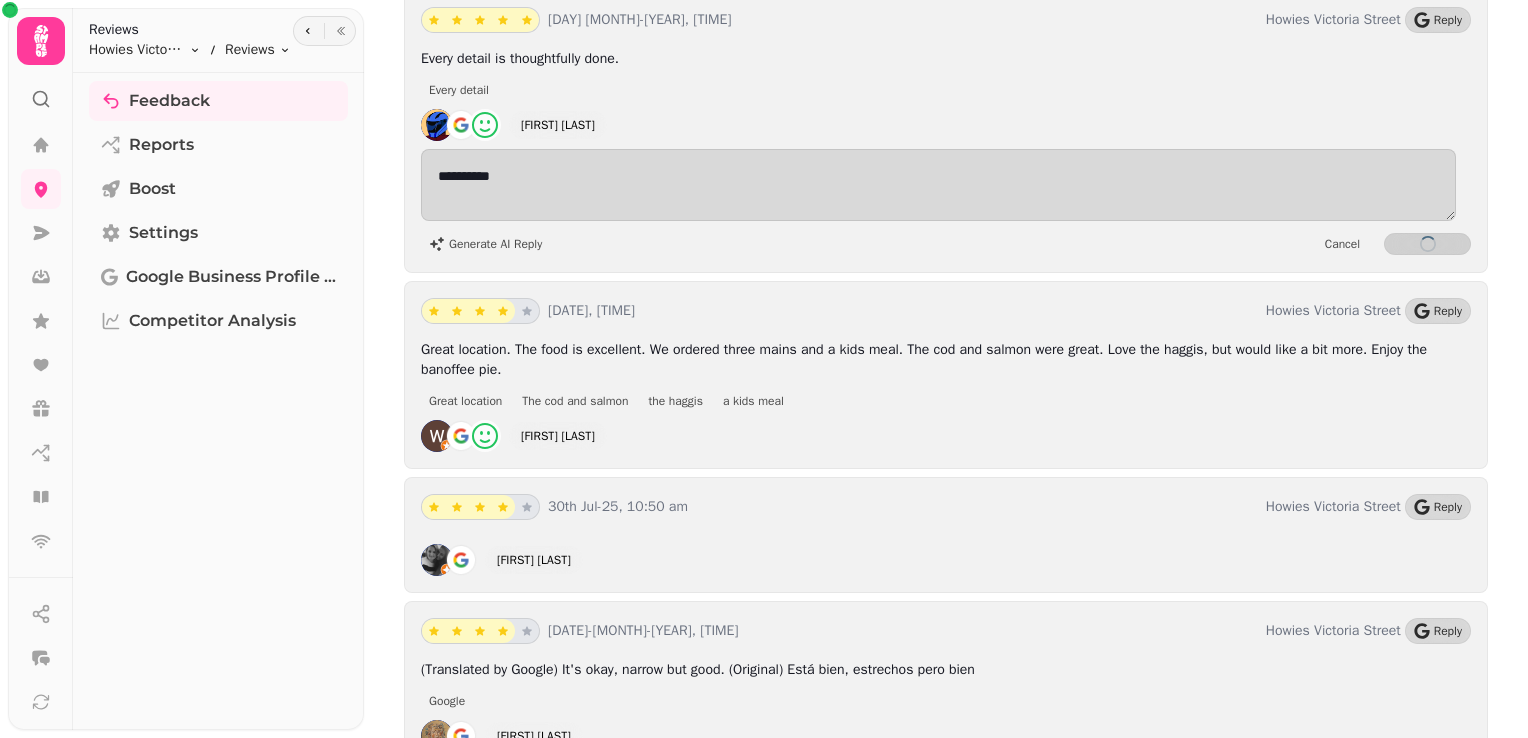 scroll, scrollTop: 6797, scrollLeft: 0, axis: vertical 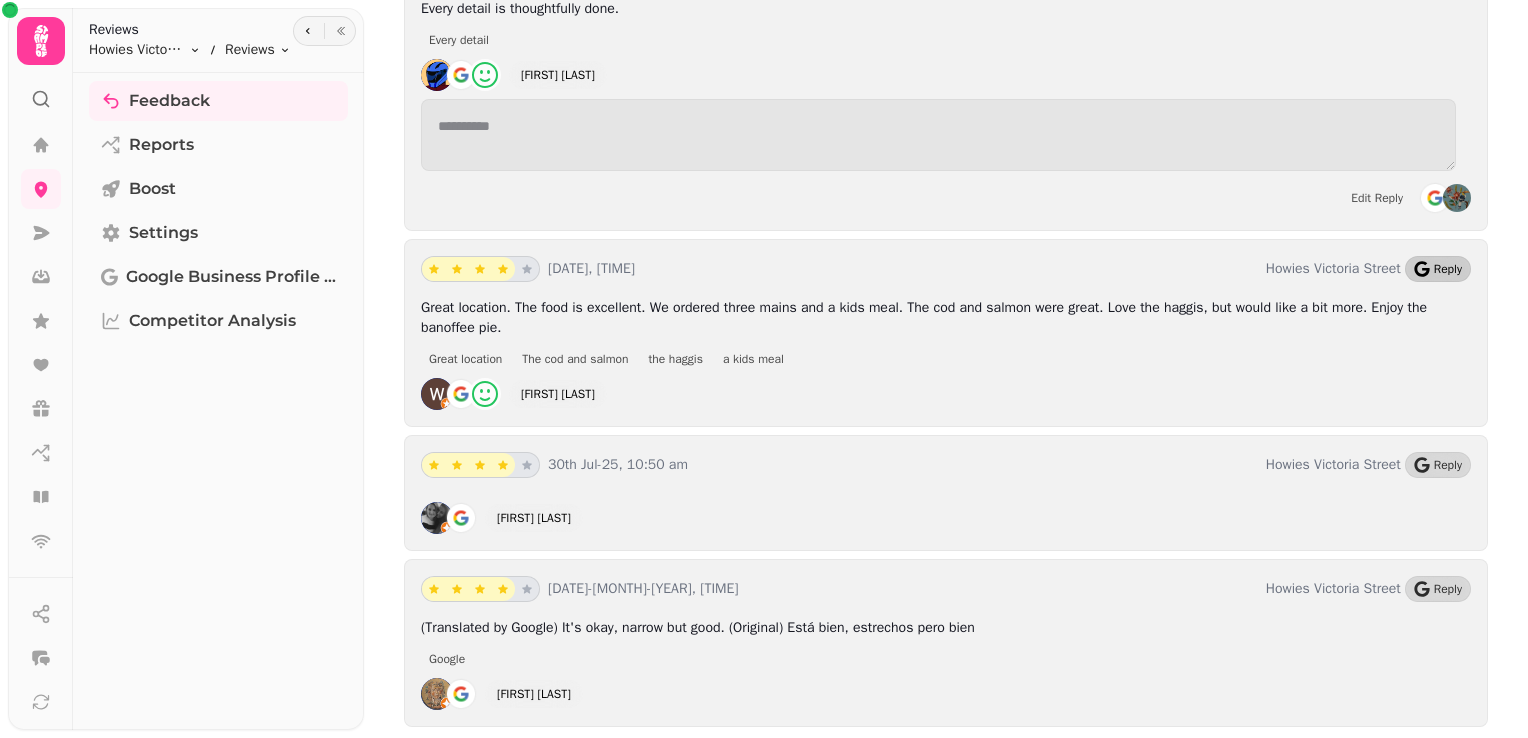 click on "Reply" at bounding box center (1448, 269) 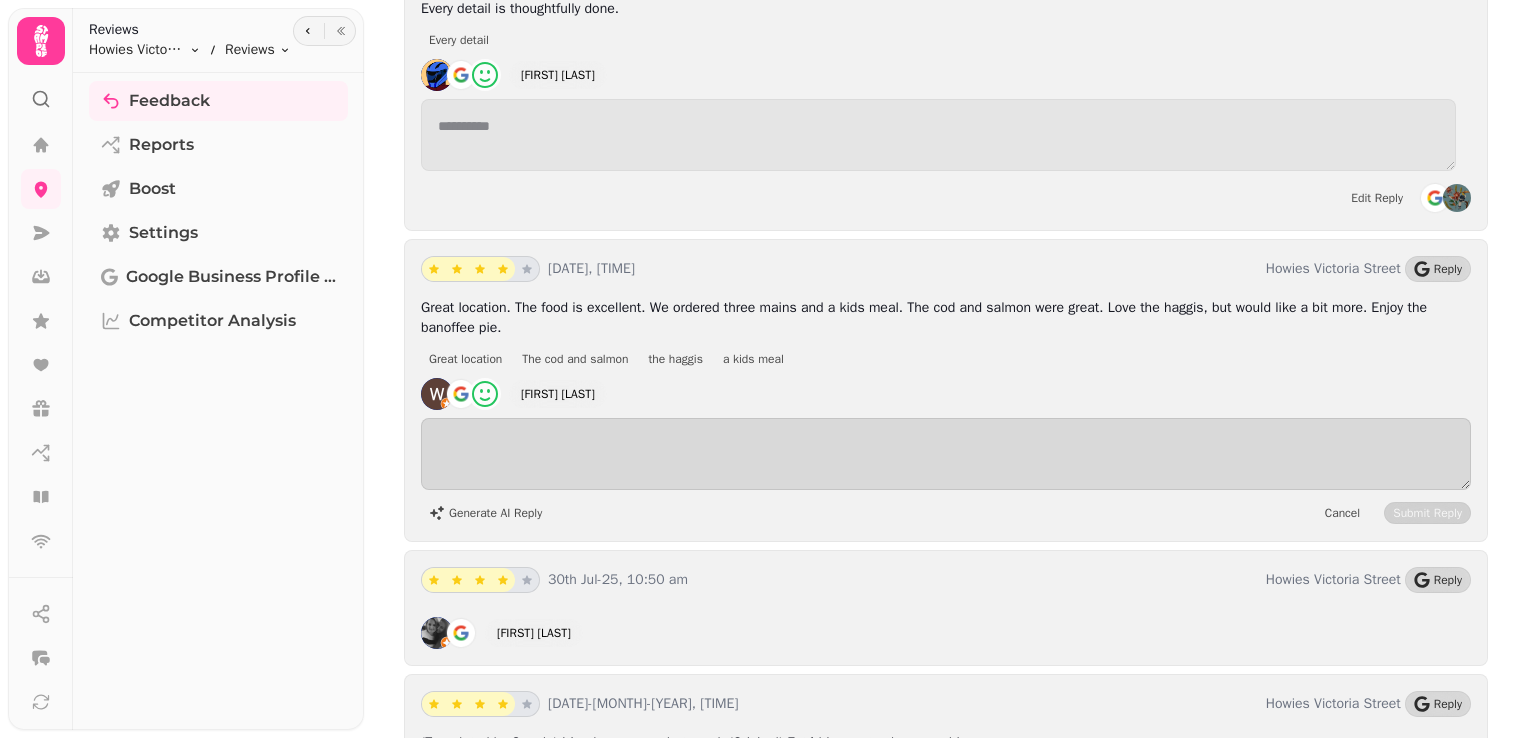 click on "30th Jul-25, 9:53 pm Howies Victoria Street  Reply Great location. The food is excellent. We ordered three mains and a kids meal. The cod and salmon were great. Love the haggis, but would like a bit more. Enjoy the banoffee pie. Great location The cod and salmon the haggis a kids meal Winnie Tsui Generate AI Reply Cancel Submit Reply" at bounding box center [946, 390] 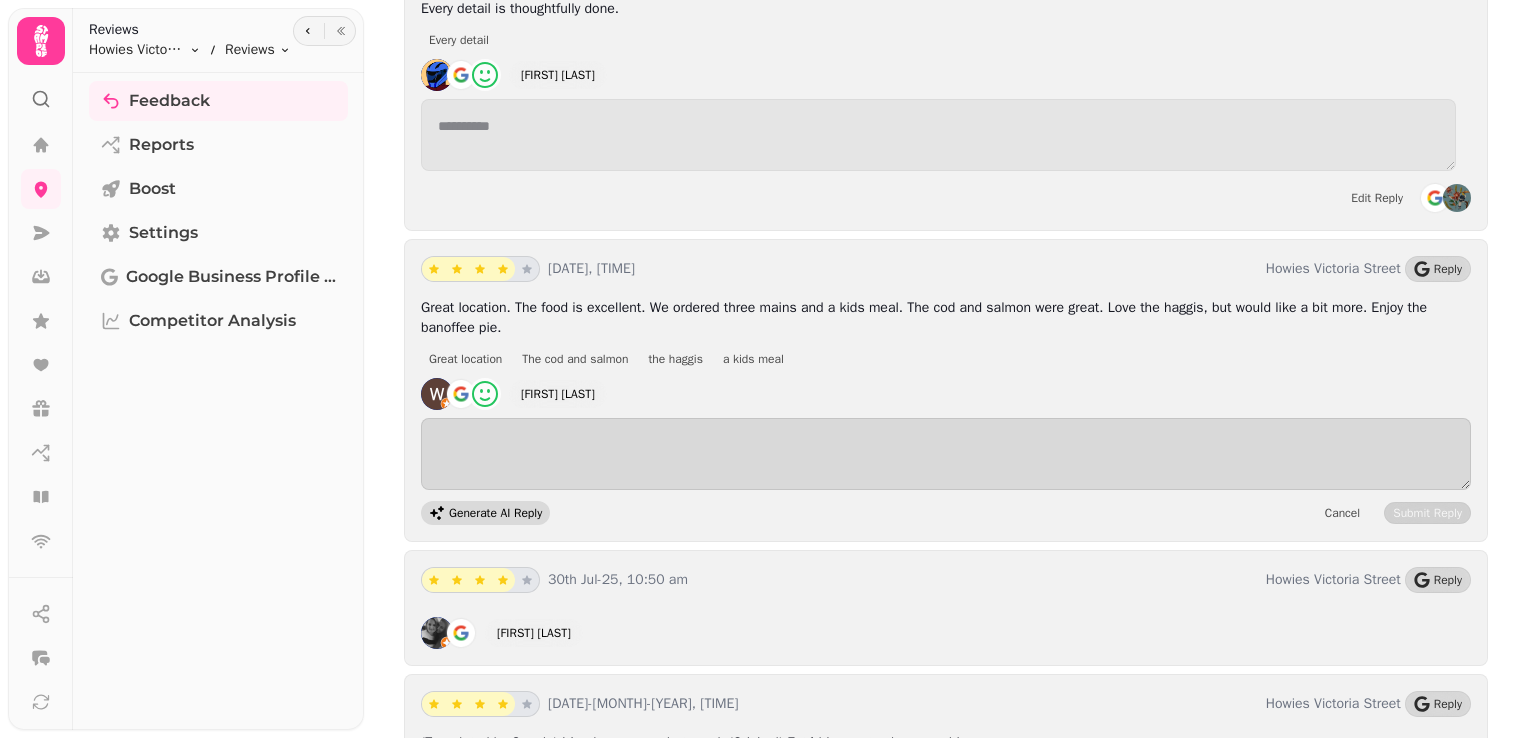 click on "Generate AI Reply" at bounding box center [495, 513] 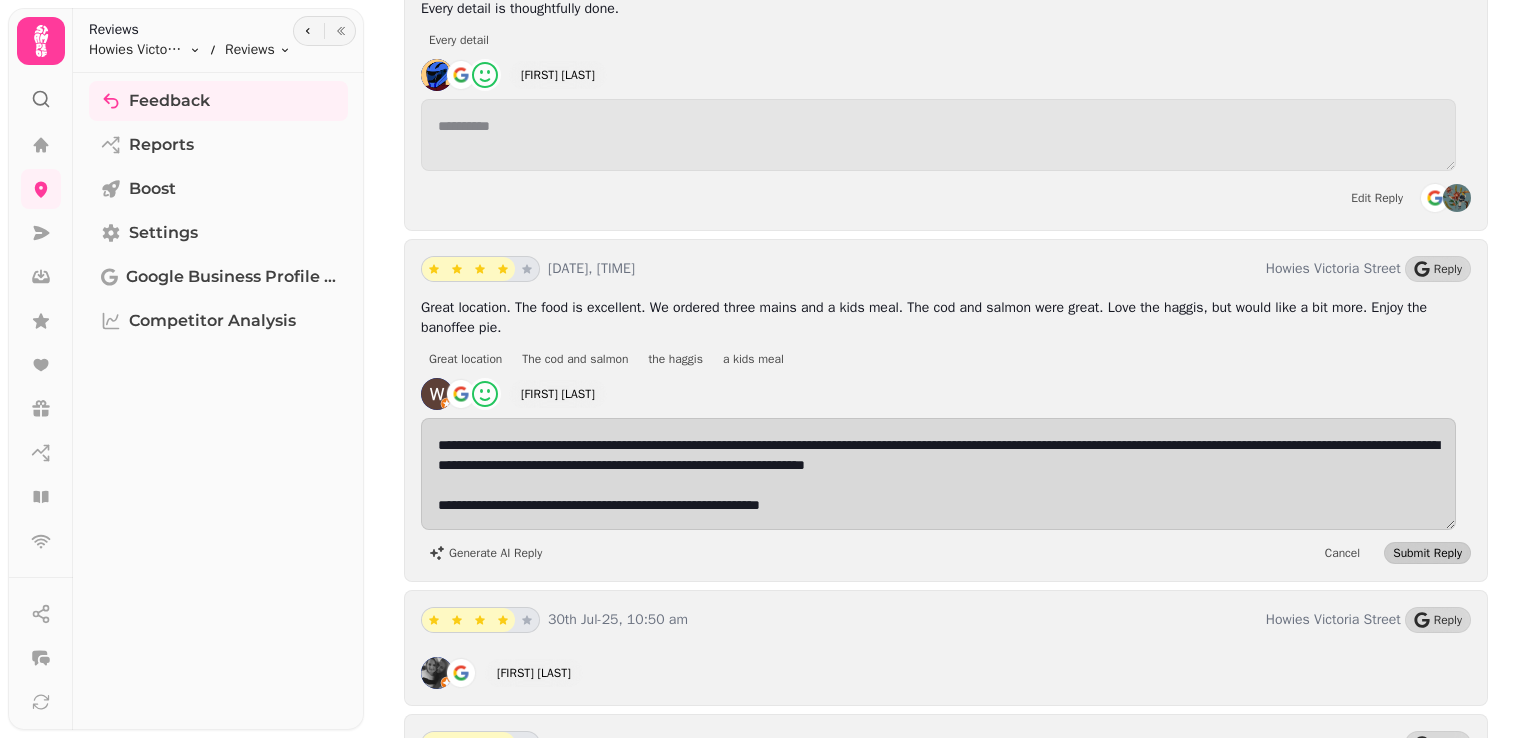 click on "Submit Reply" at bounding box center [1427, 553] 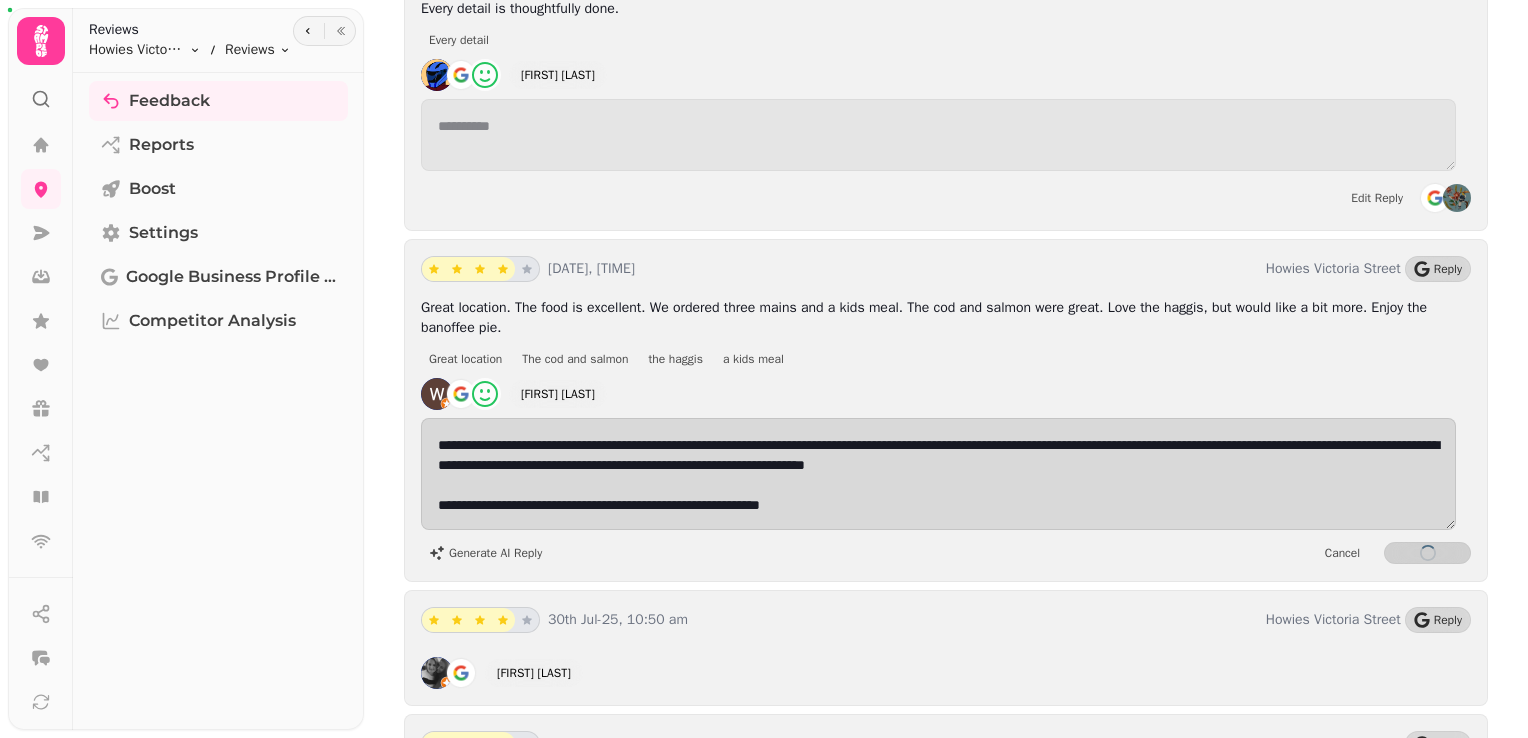 scroll, scrollTop: 6959, scrollLeft: 0, axis: vertical 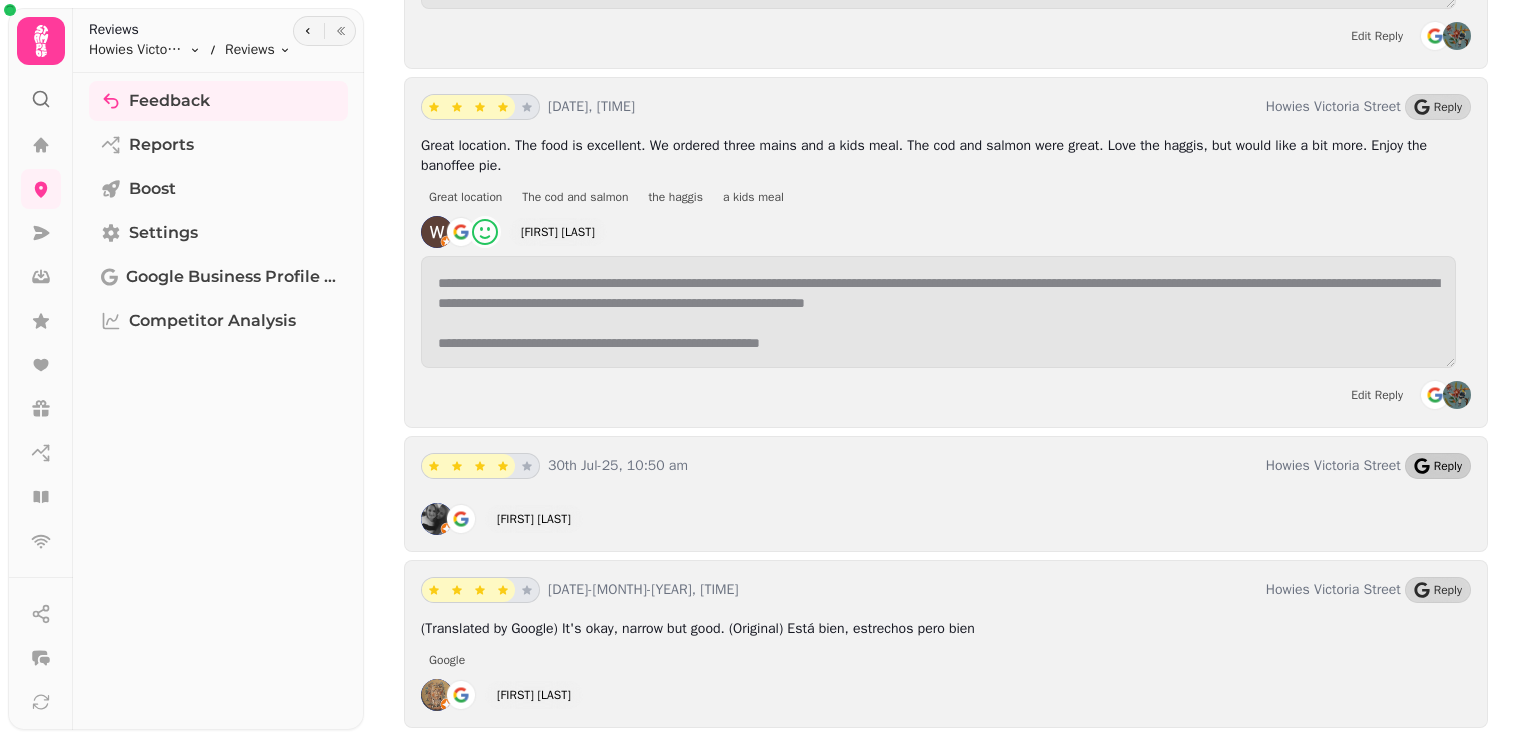 click 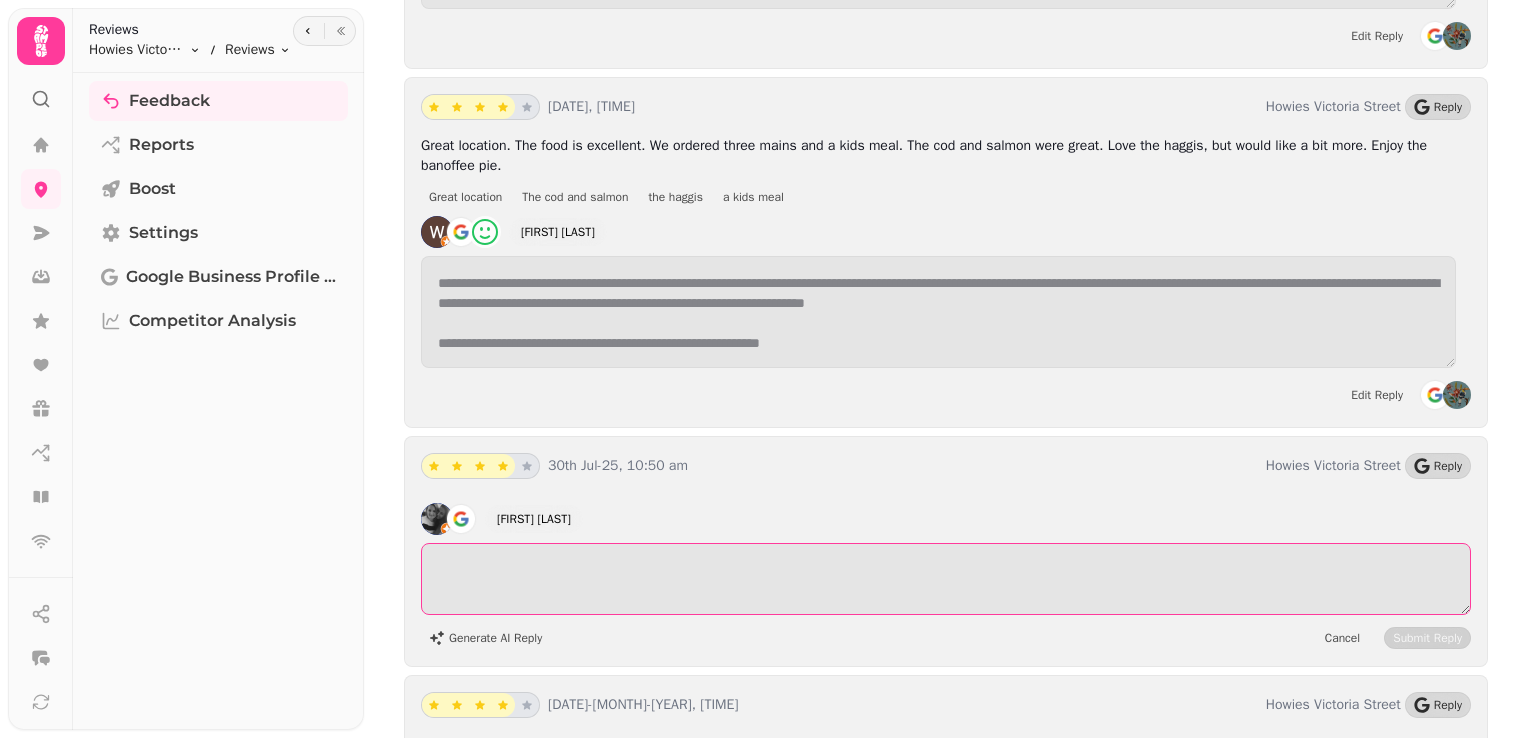 click at bounding box center [946, 579] 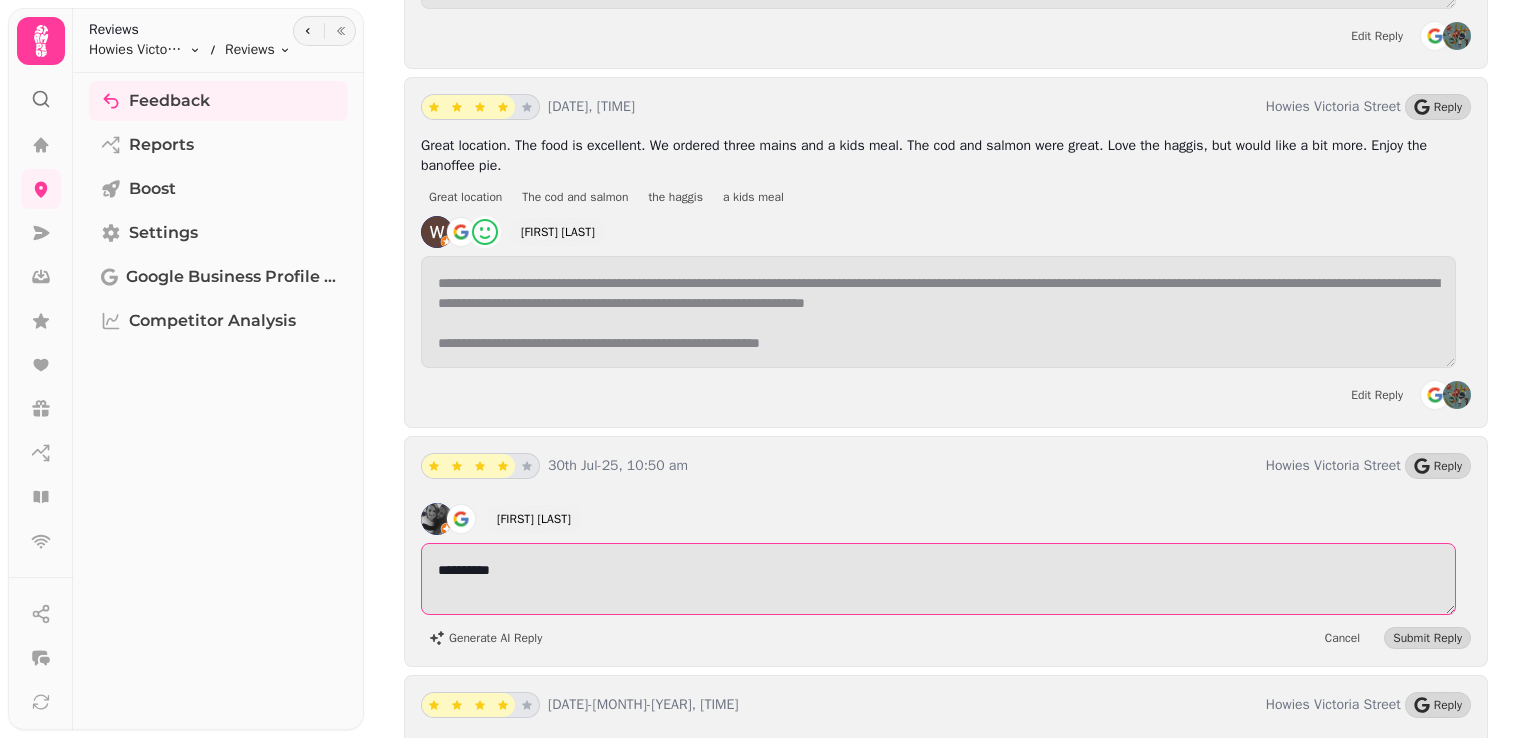 scroll, scrollTop: 7080, scrollLeft: 0, axis: vertical 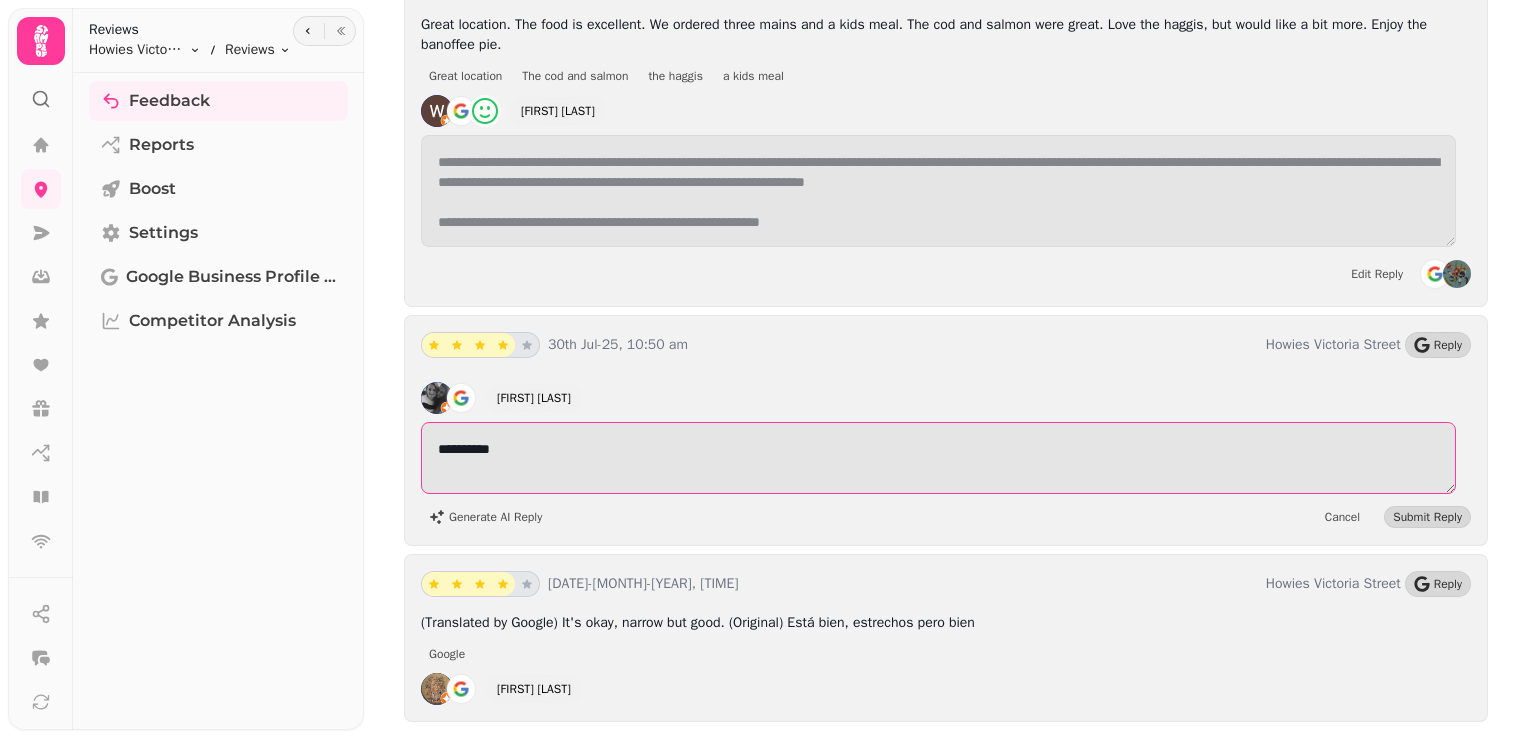 type on "**********" 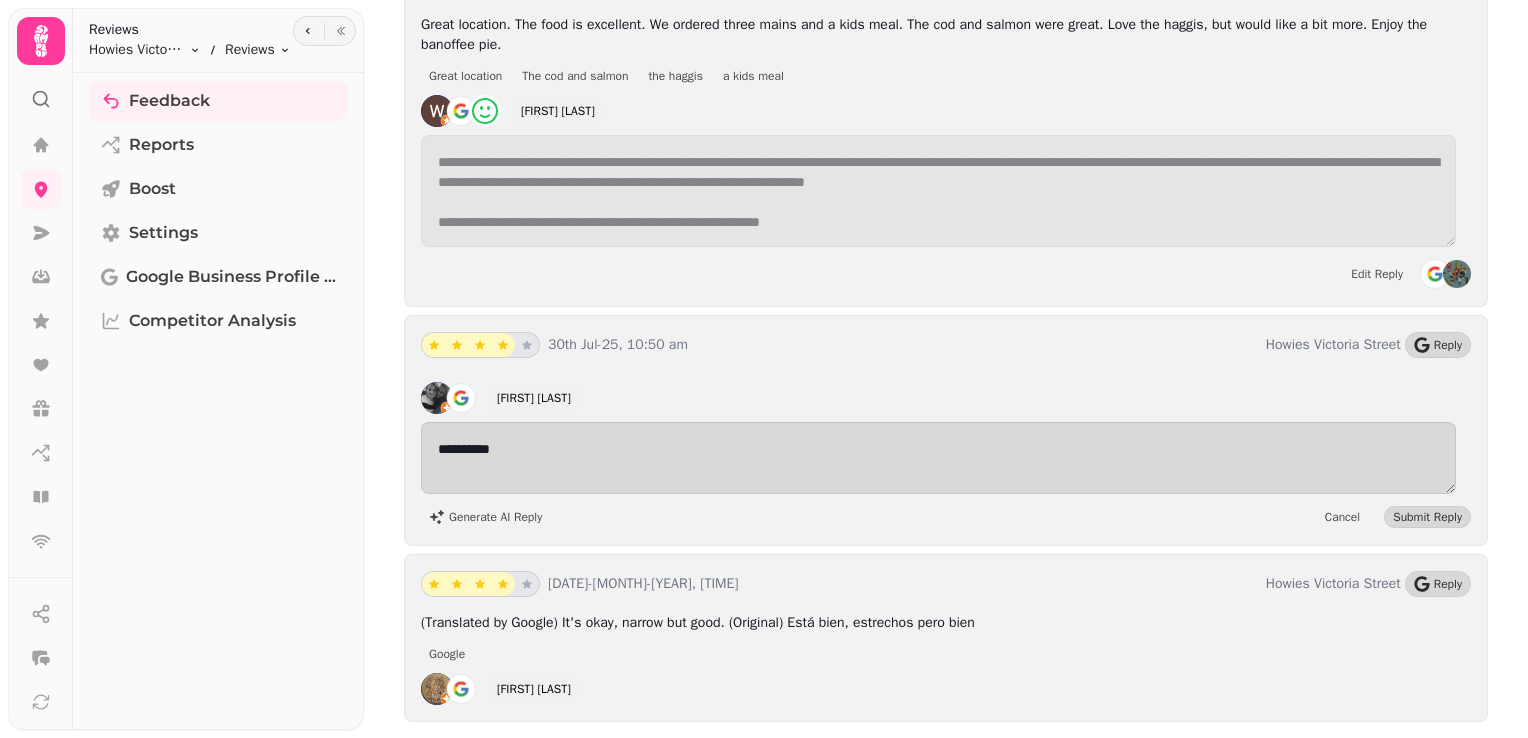 click on "Generate AI Reply Cancel Submit Reply" at bounding box center (946, 517) 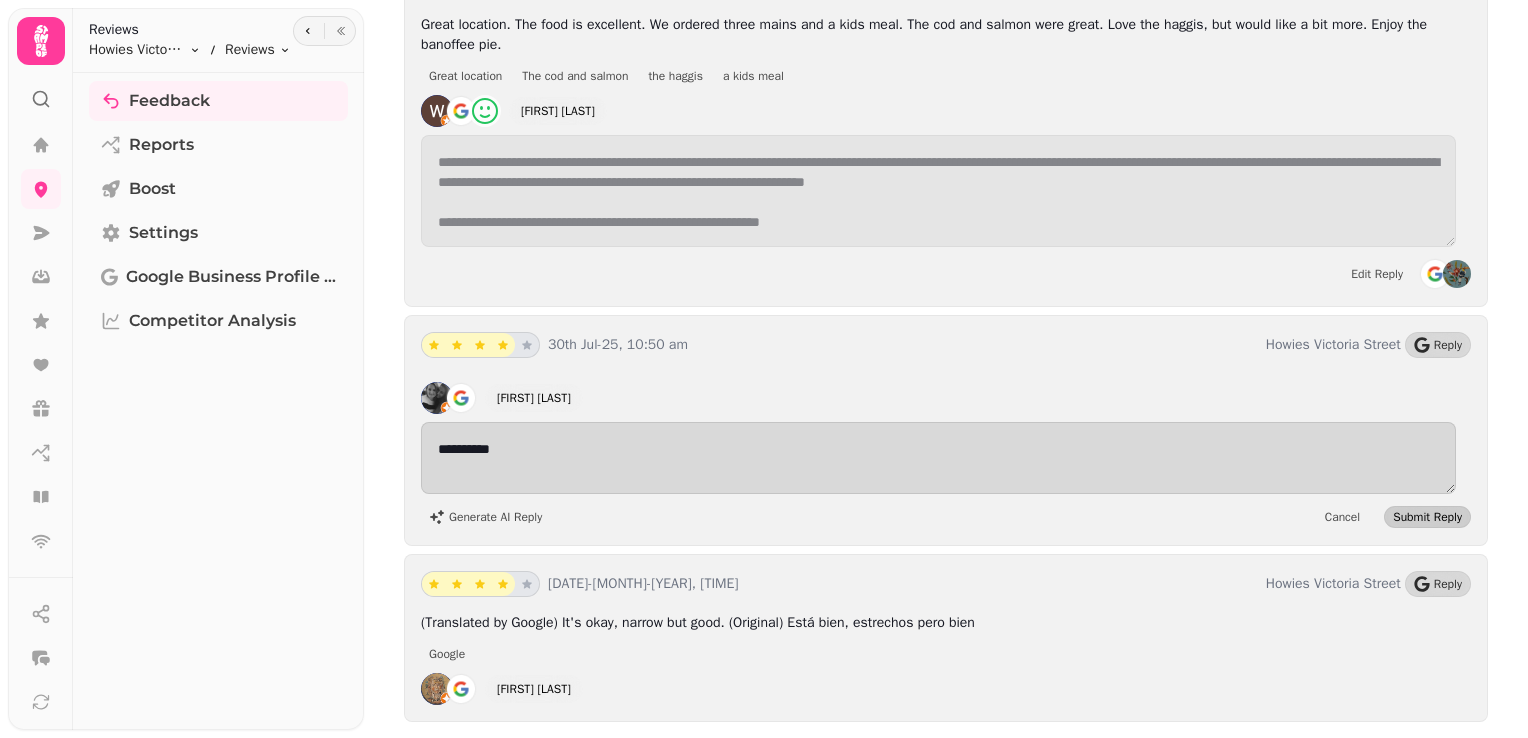 click on "Submit Reply" at bounding box center (1427, 517) 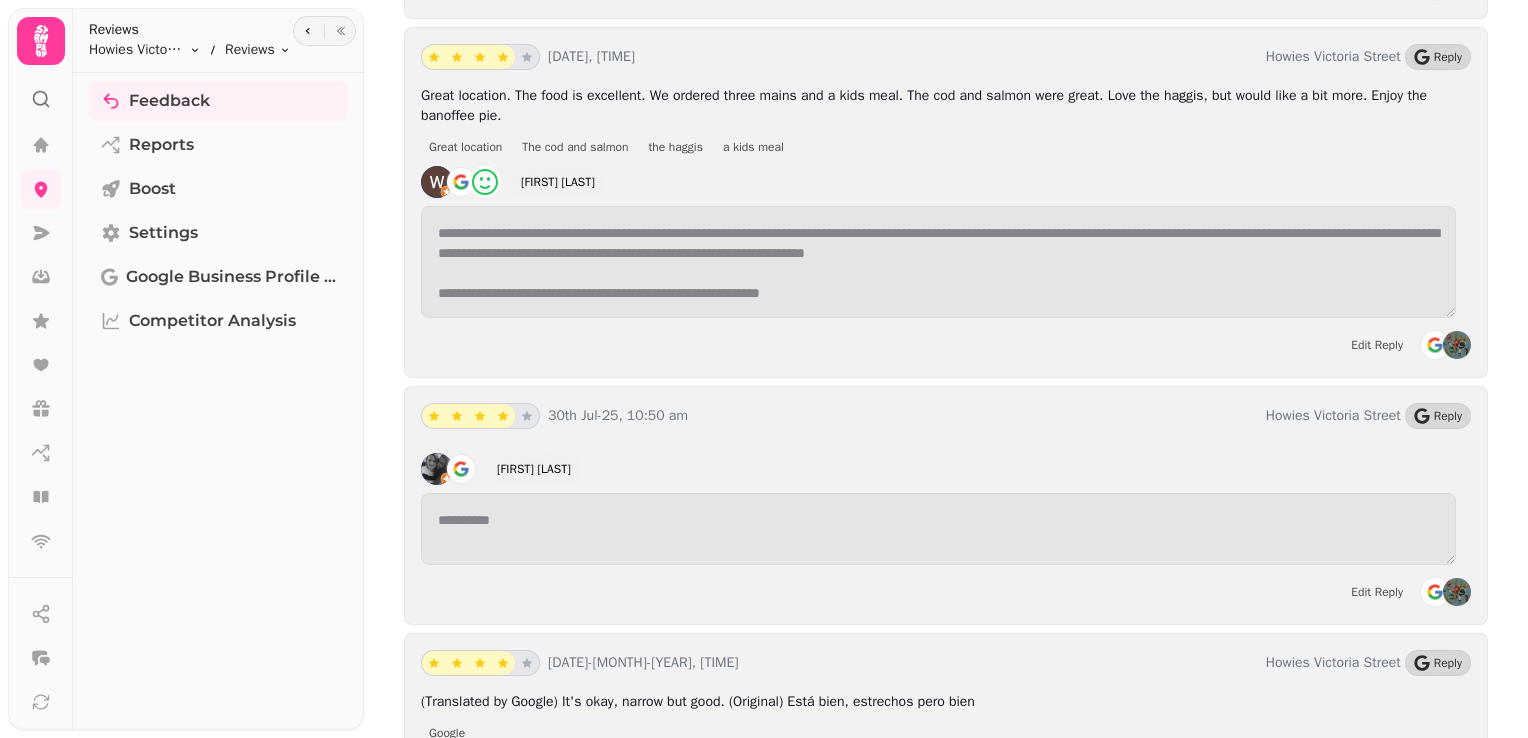 scroll, scrollTop: 7088, scrollLeft: 0, axis: vertical 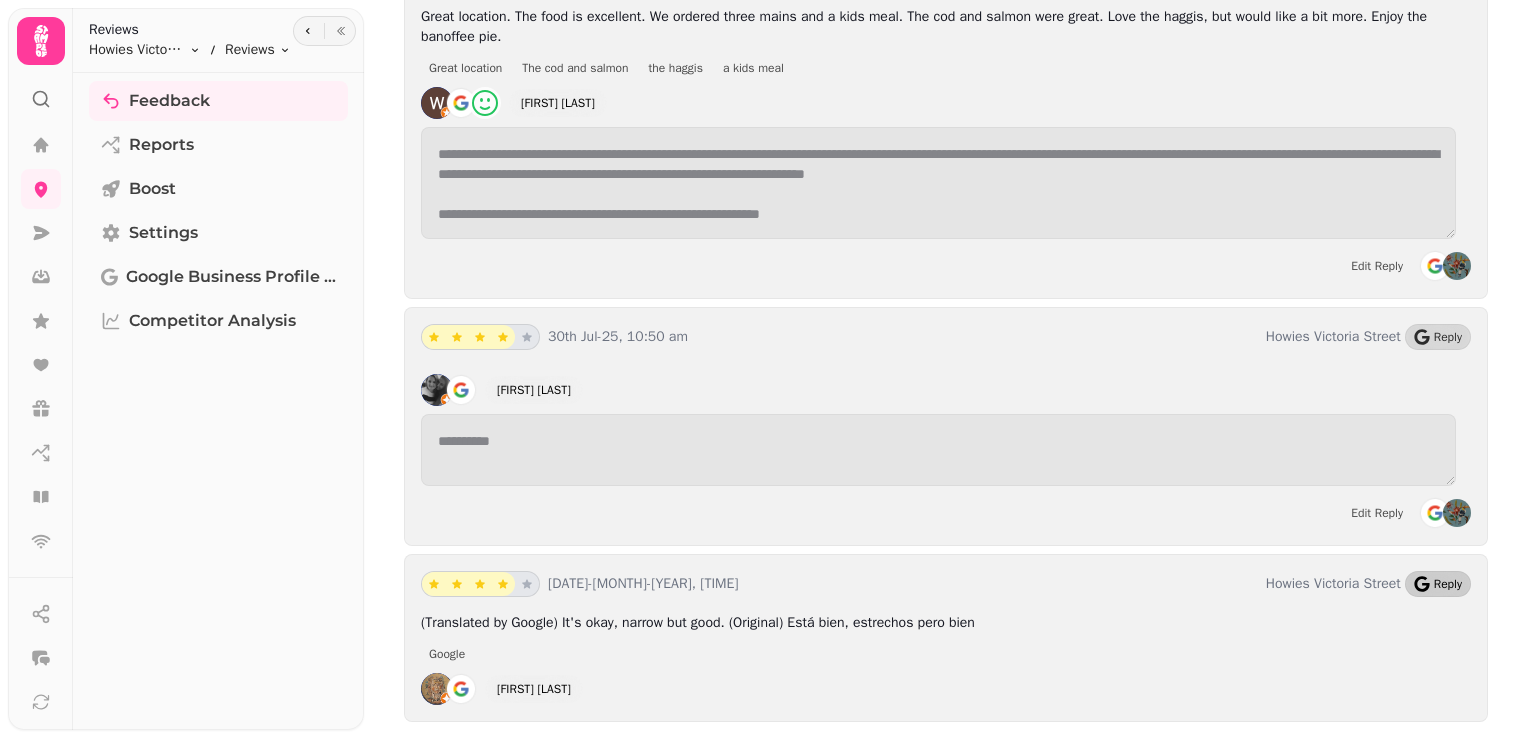 click on "Reply" at bounding box center [1448, 584] 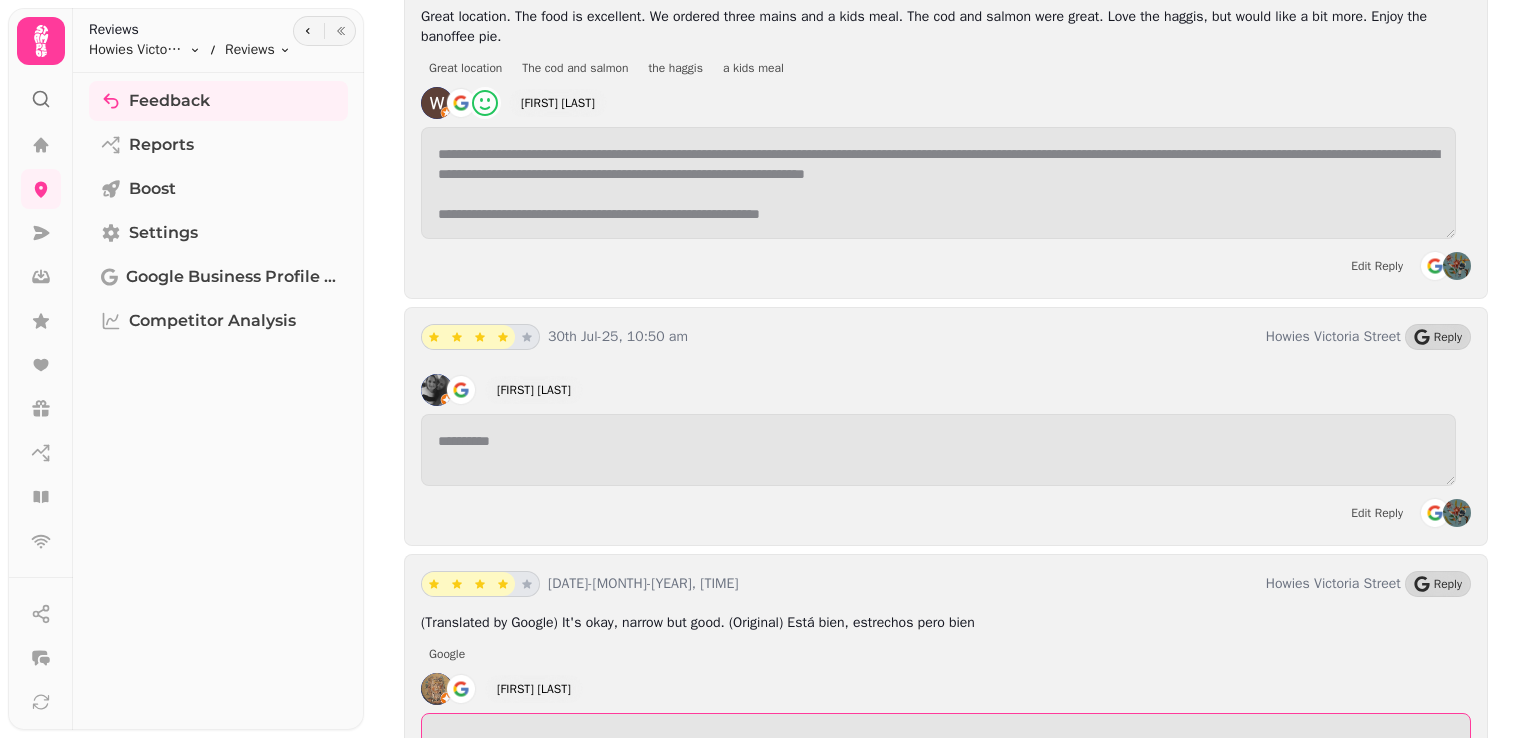 click at bounding box center [946, 749] 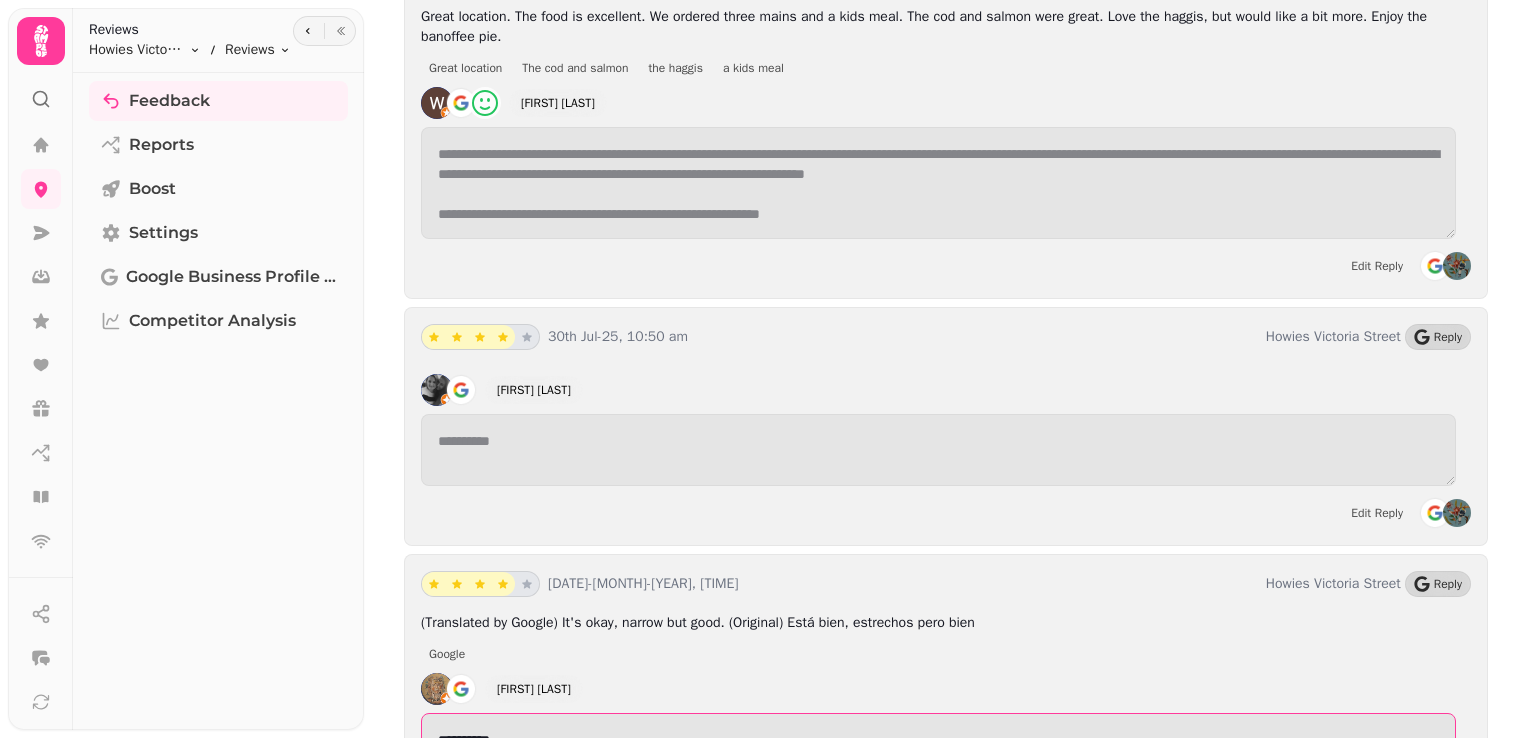 scroll, scrollTop: 7202, scrollLeft: 0, axis: vertical 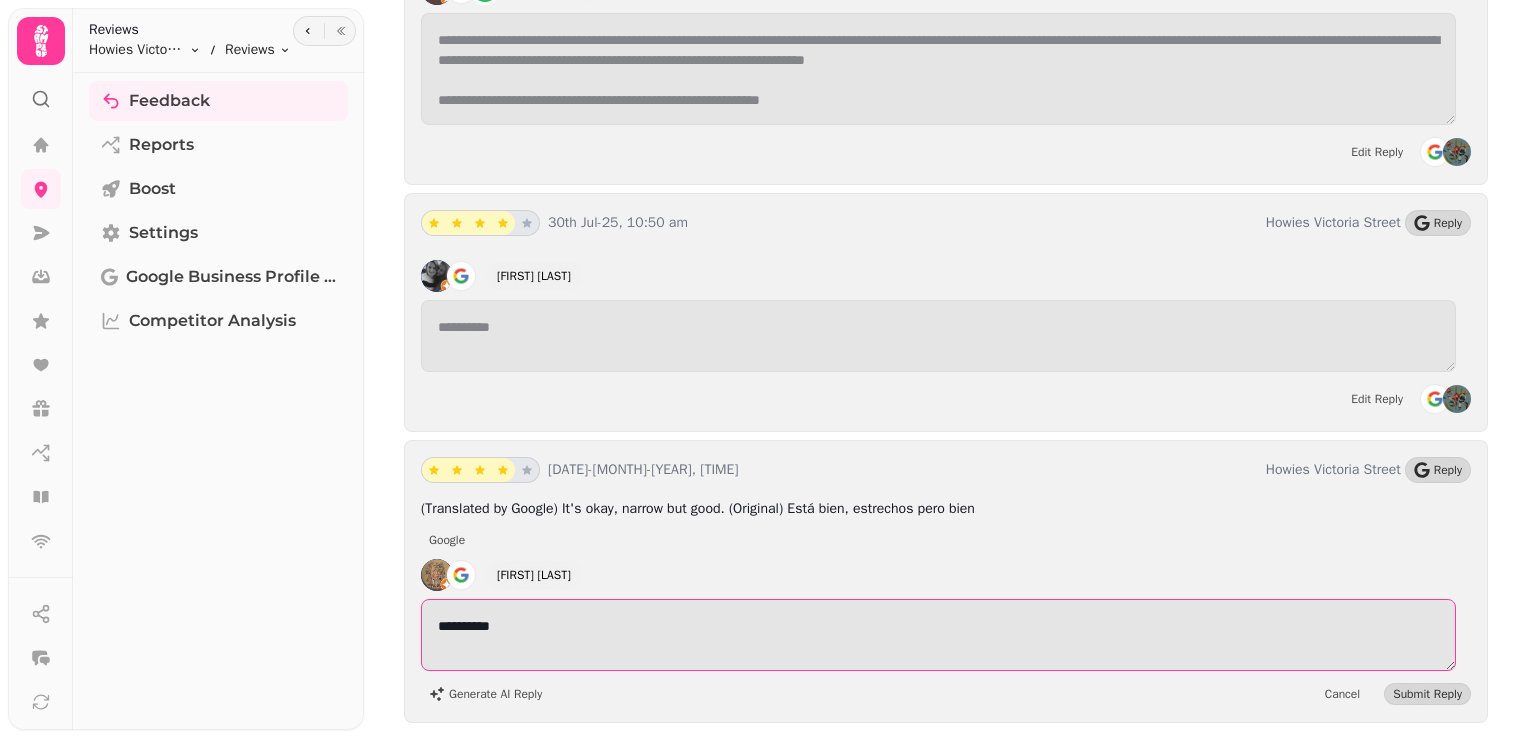 type on "**********" 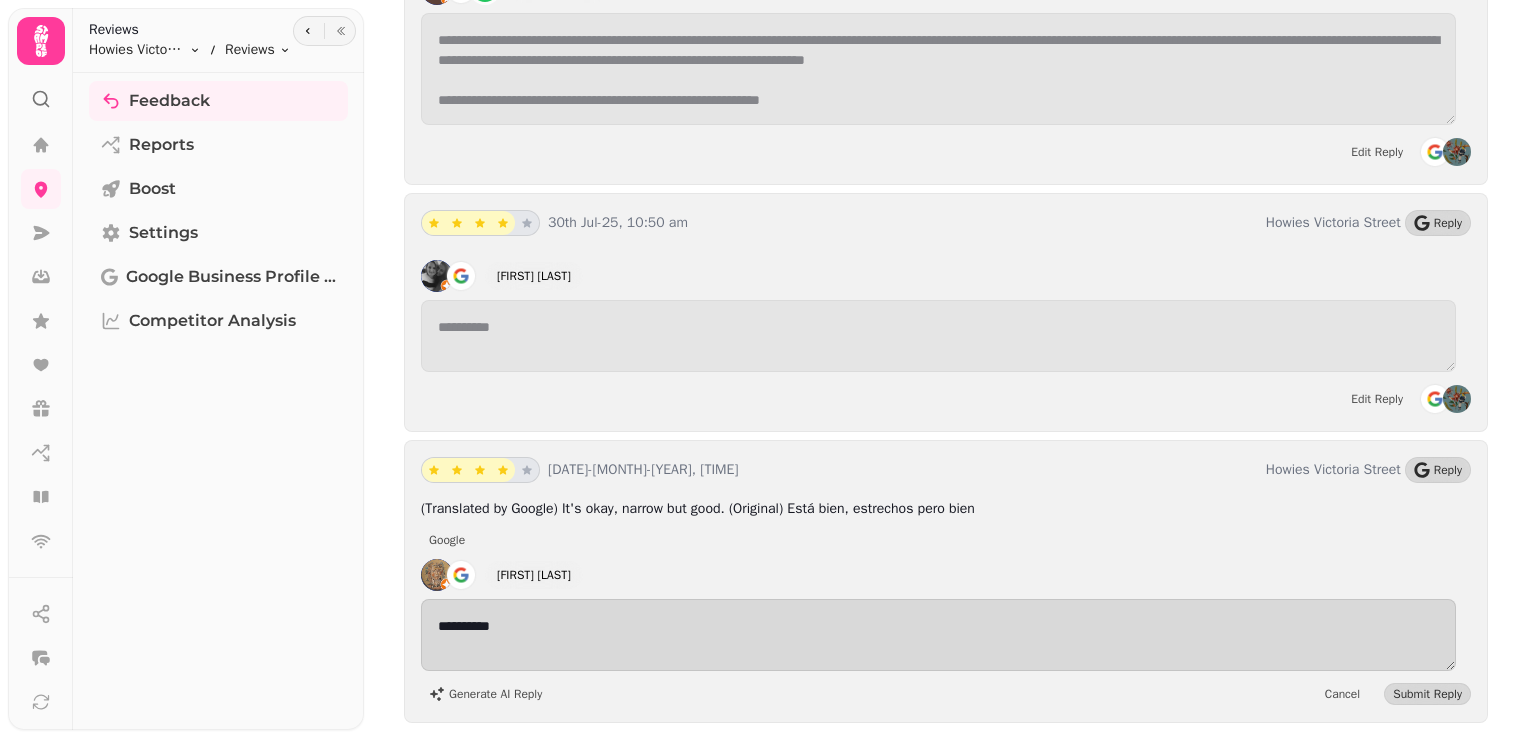 click on "**********" at bounding box center (946, 581) 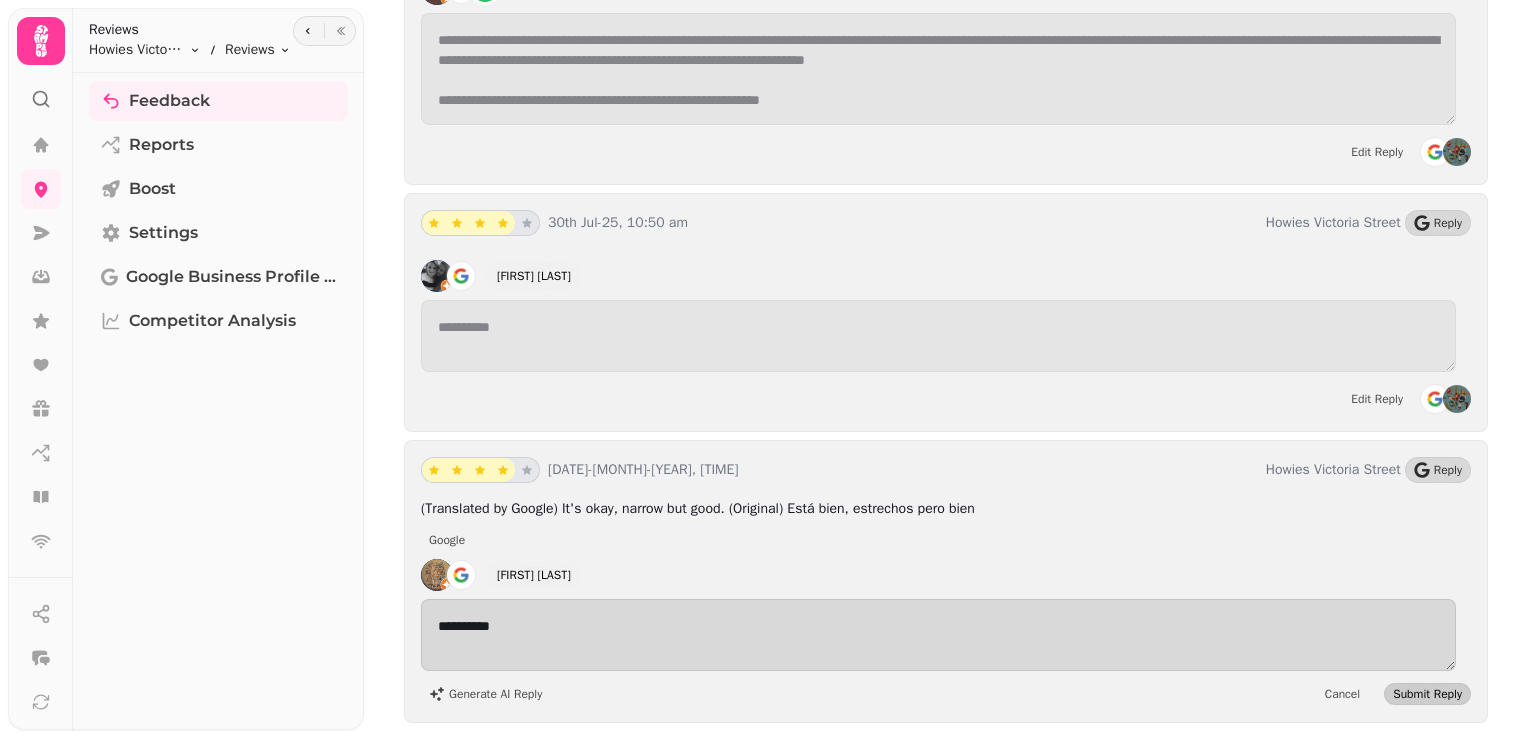 click on "Submit Reply" at bounding box center [1427, 694] 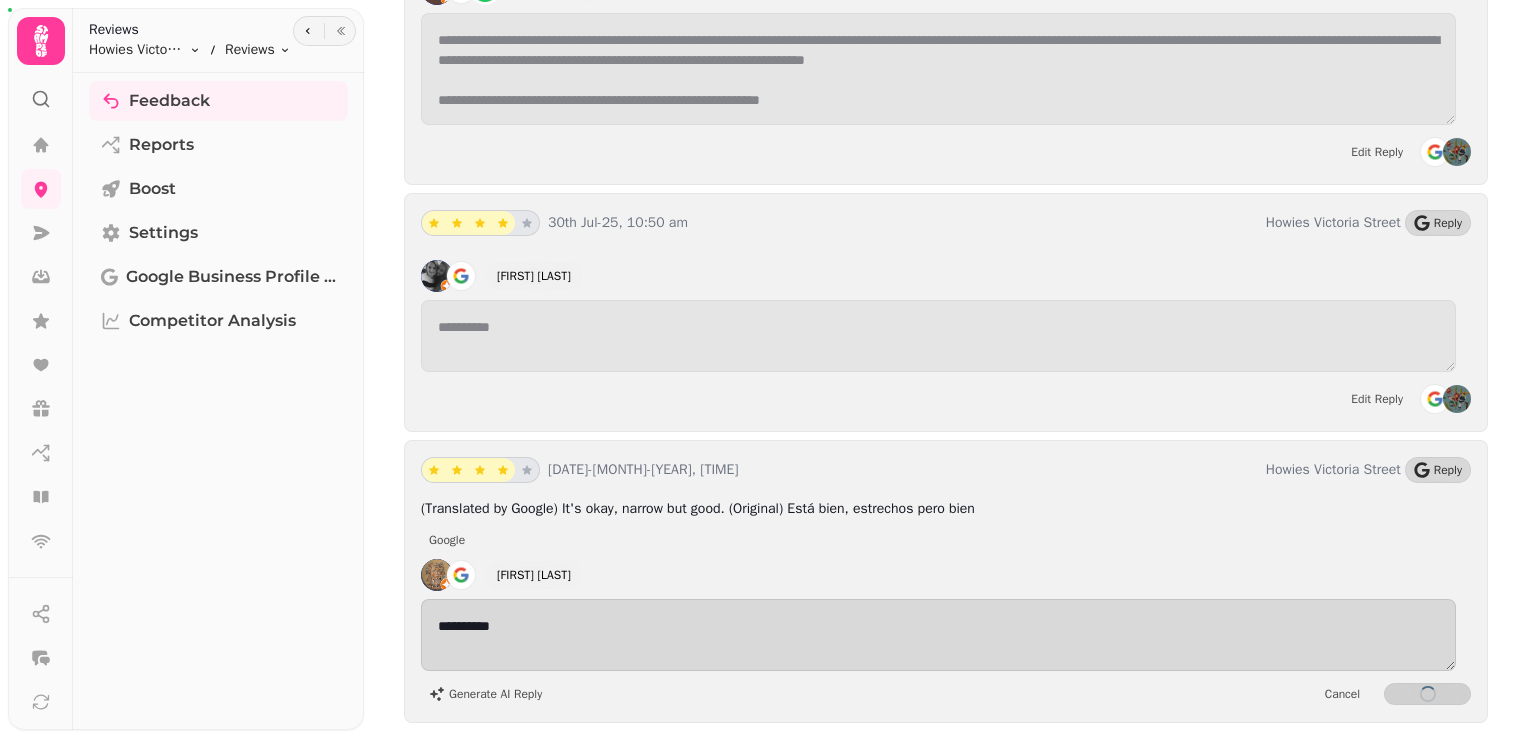 scroll, scrollTop: 7164, scrollLeft: 0, axis: vertical 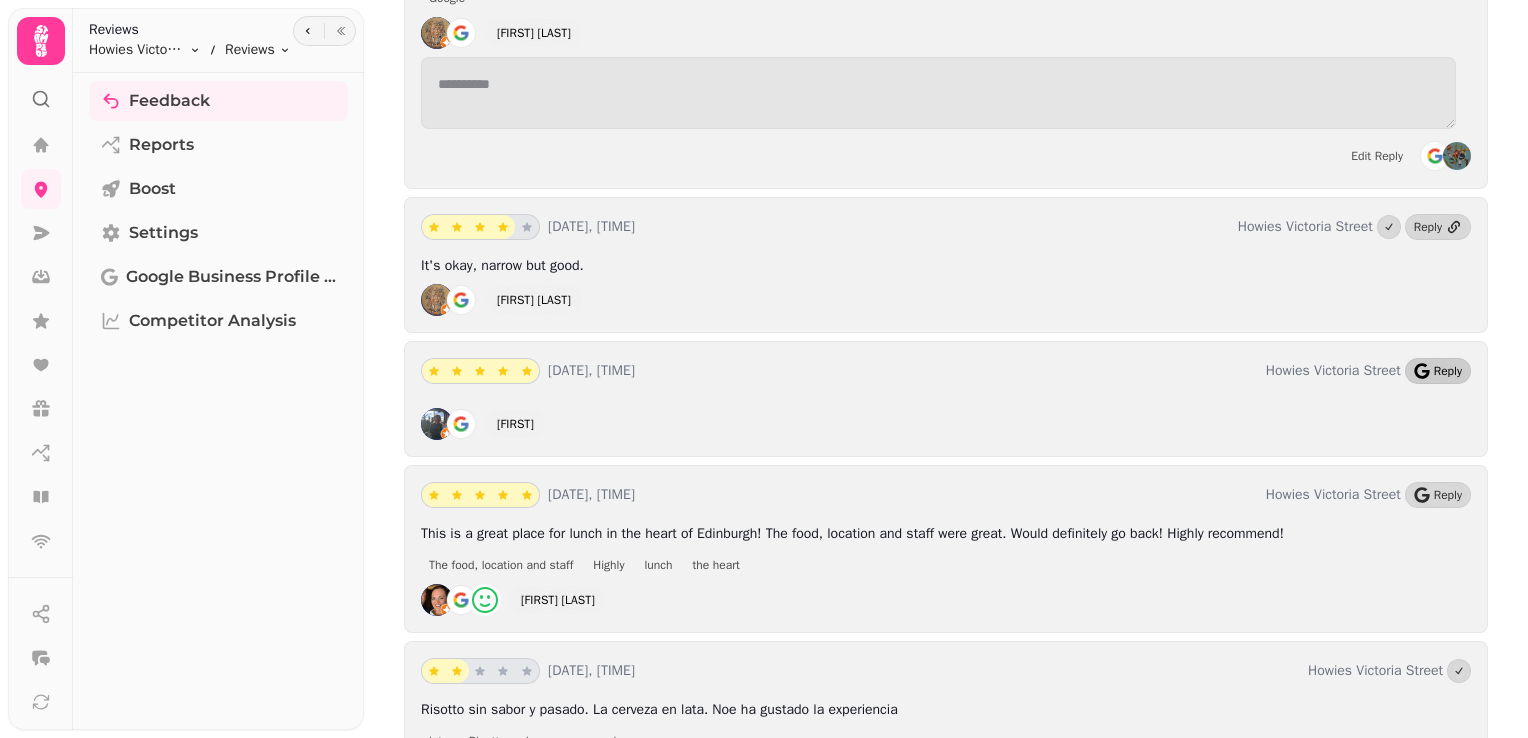 click 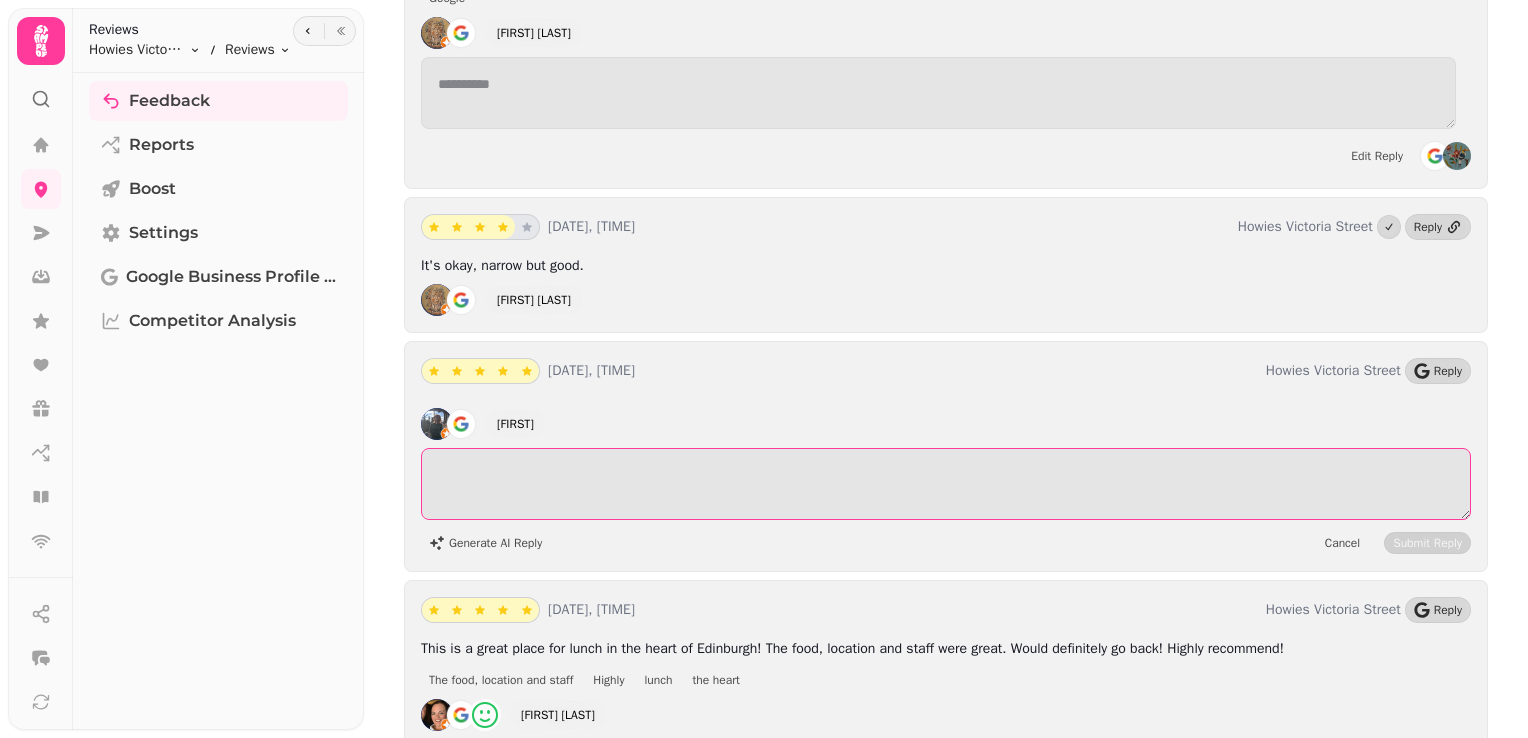 click at bounding box center (946, 484) 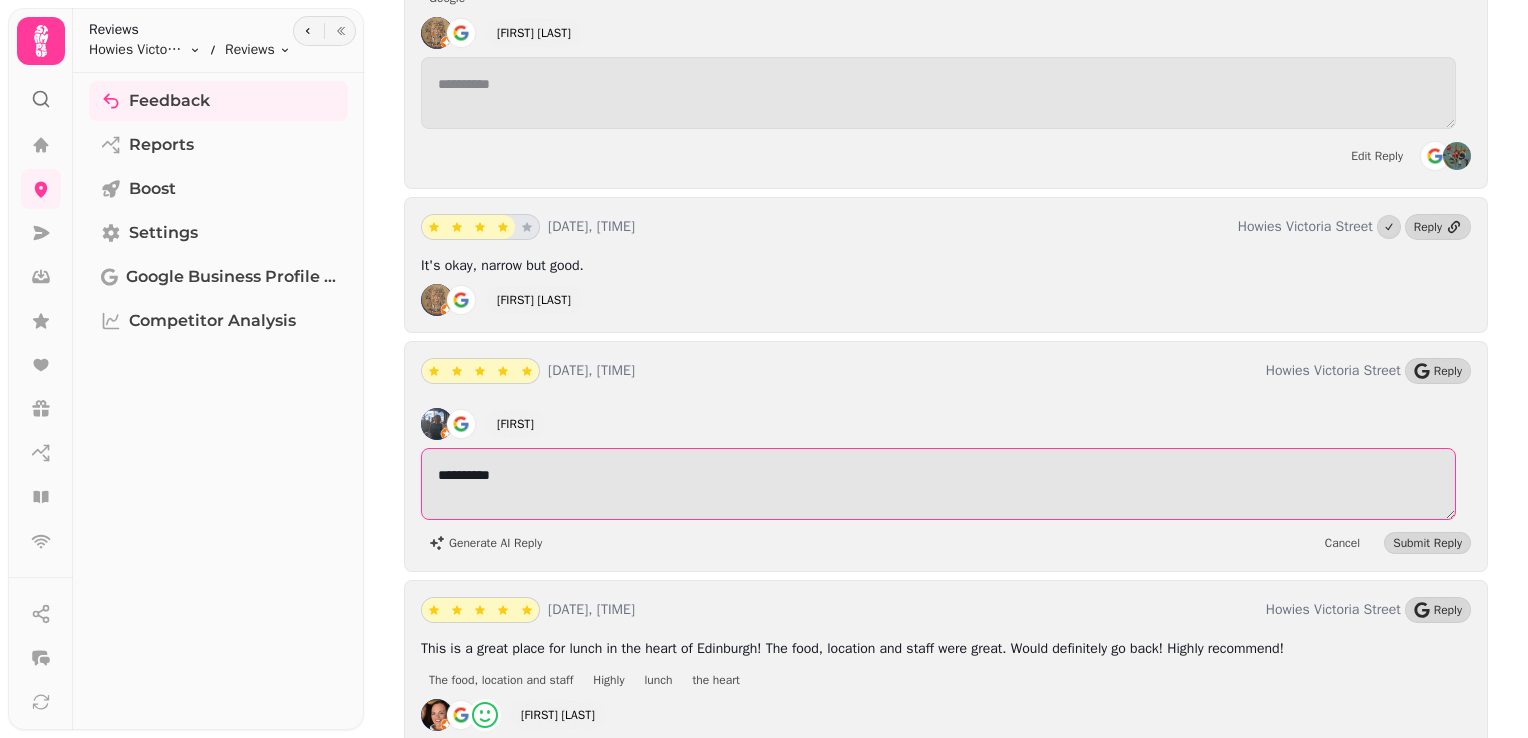 click on "**********" at bounding box center [938, 484] 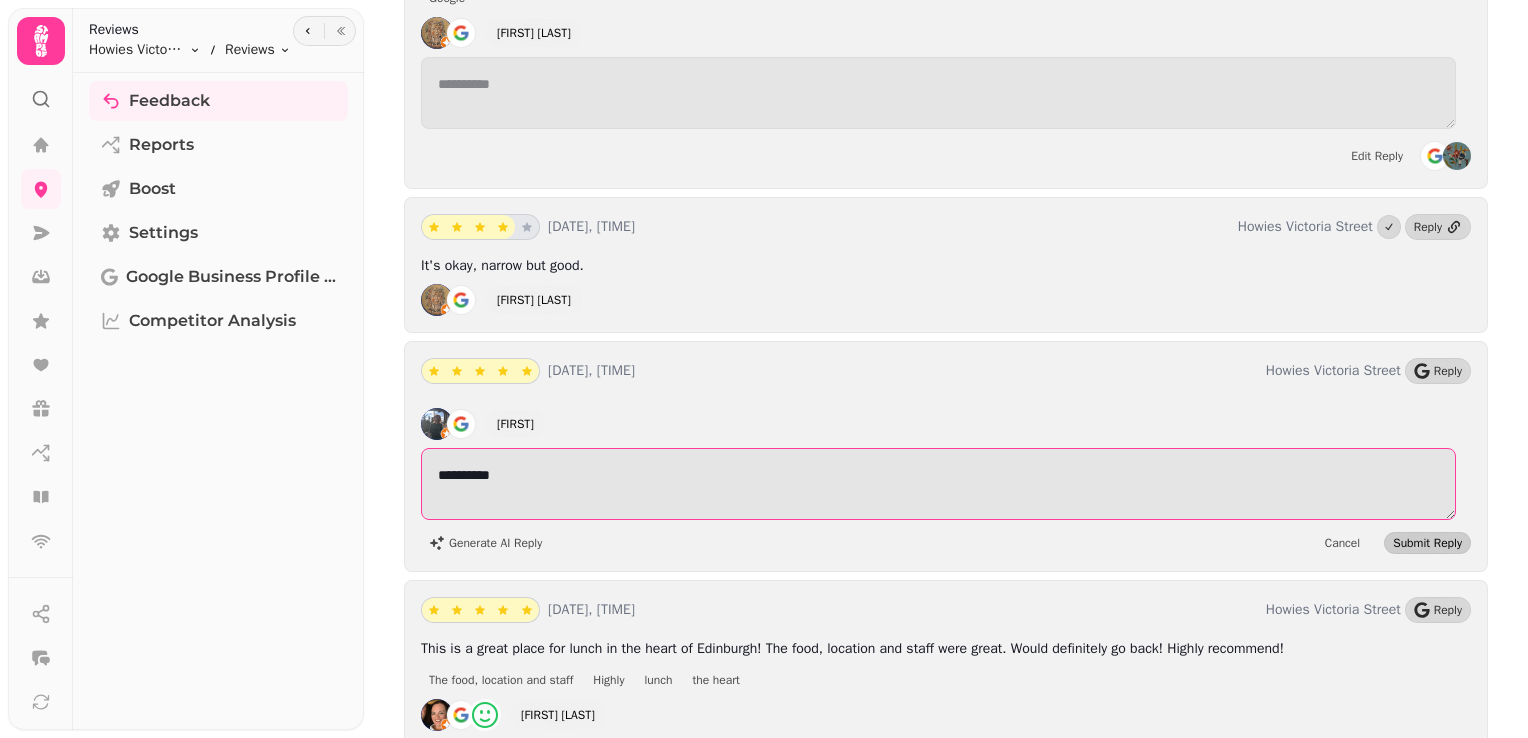 type on "**********" 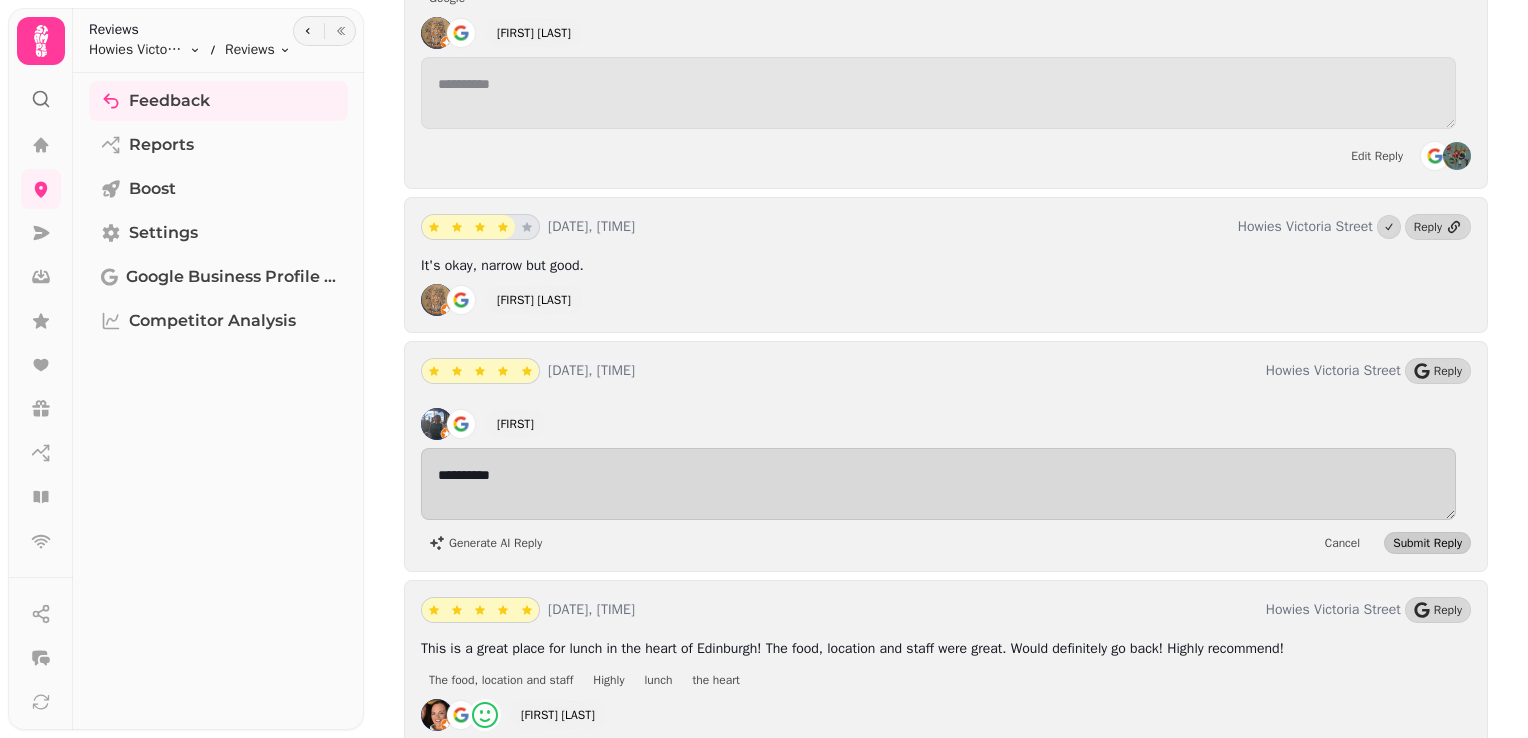 click on "Submit Reply" at bounding box center [1427, 543] 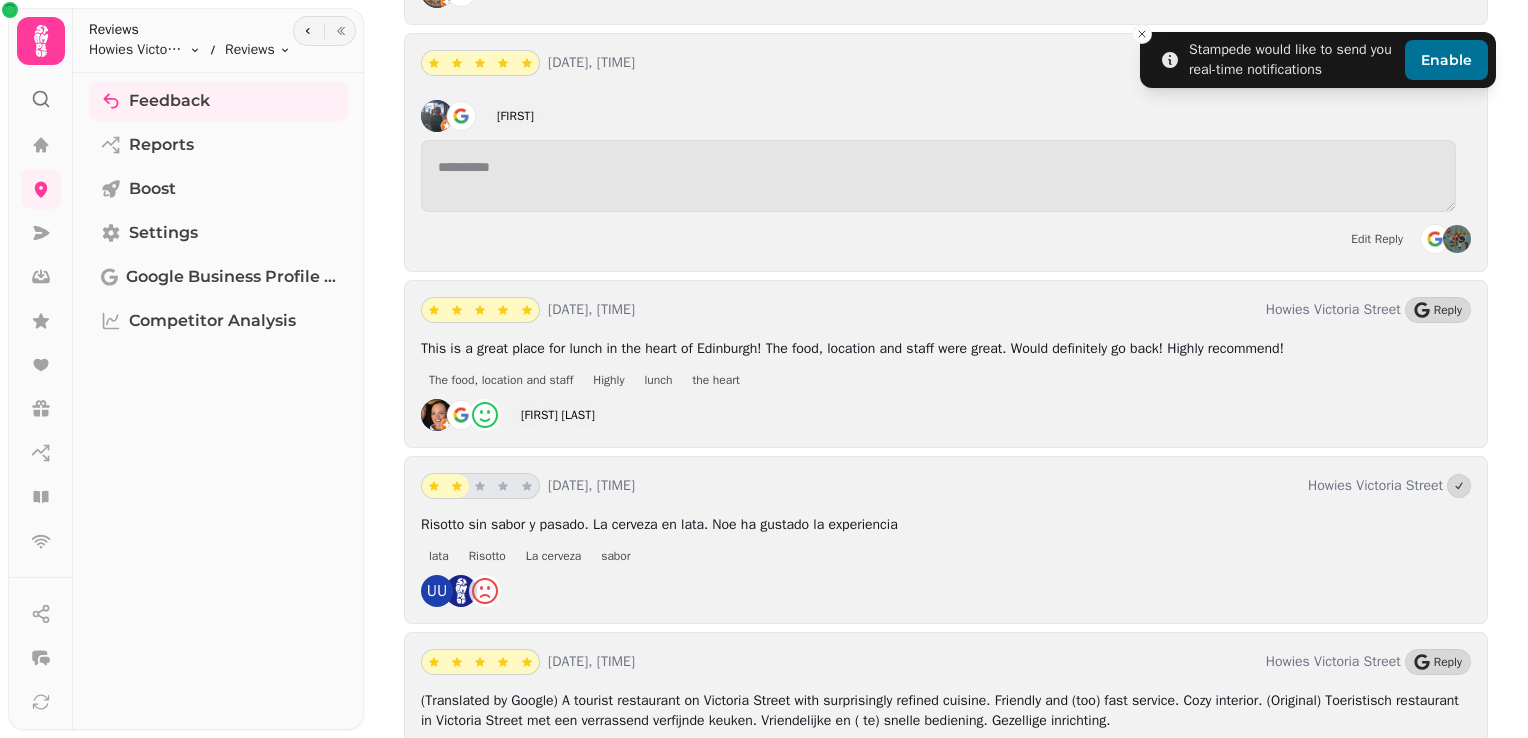 scroll, scrollTop: 8054, scrollLeft: 0, axis: vertical 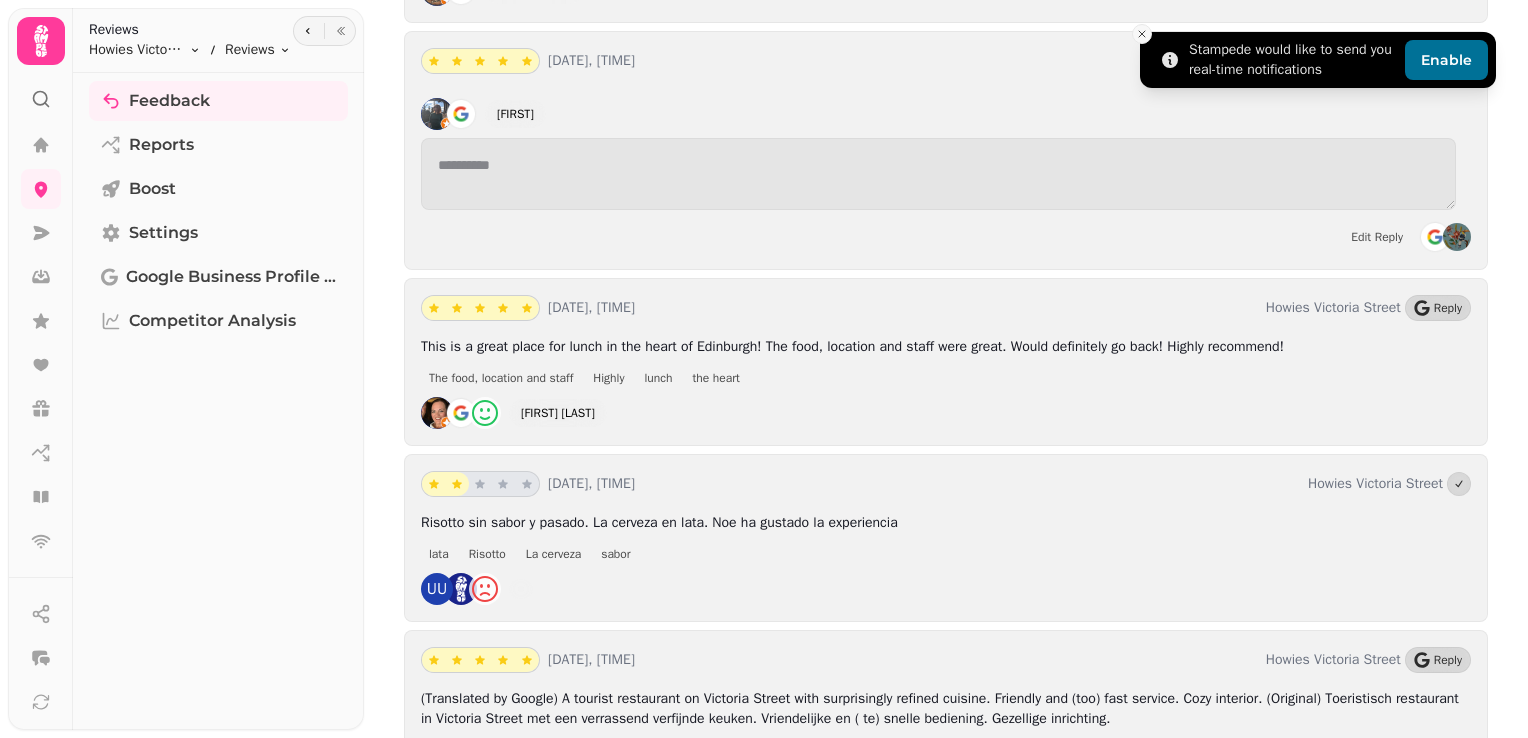 click 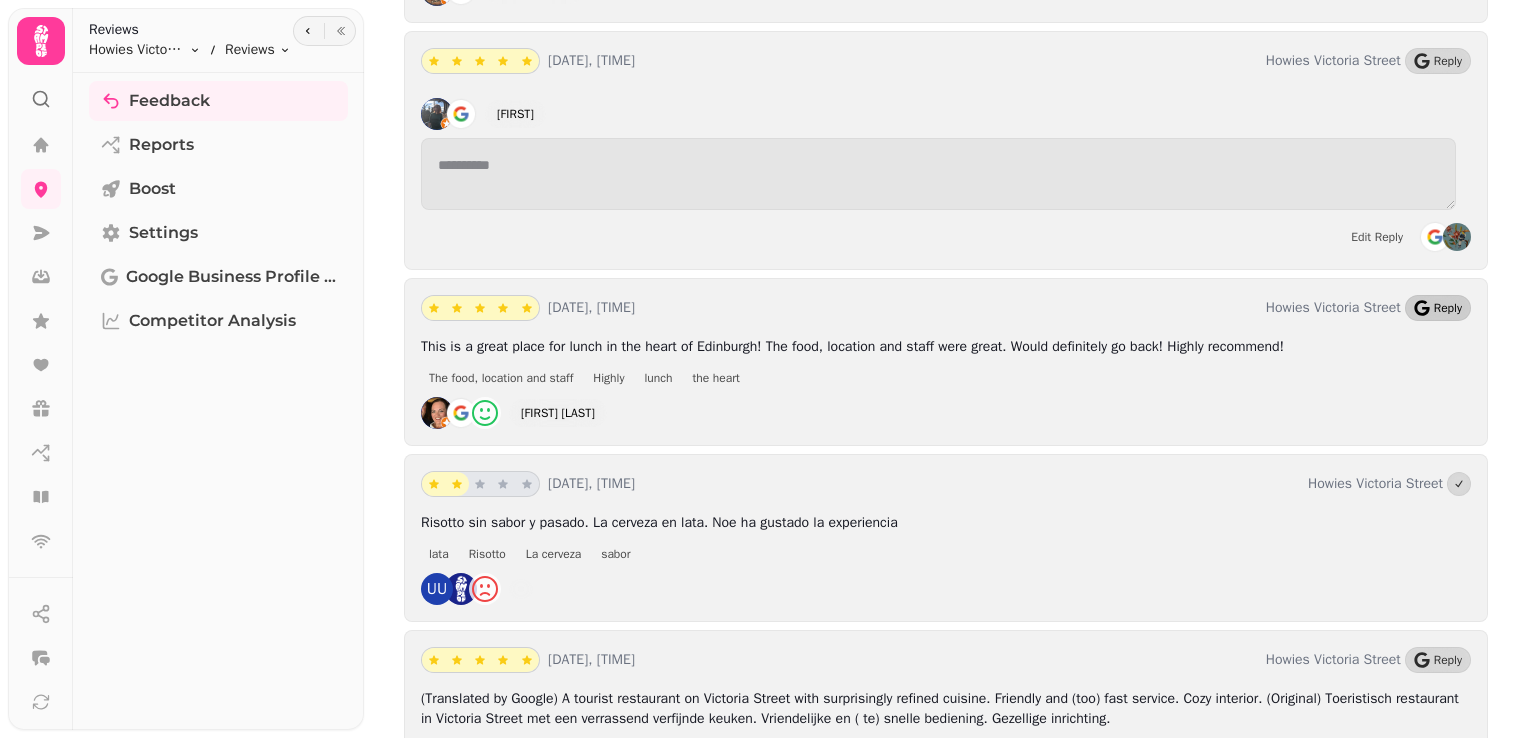 click on "Reply" at bounding box center (1438, 308) 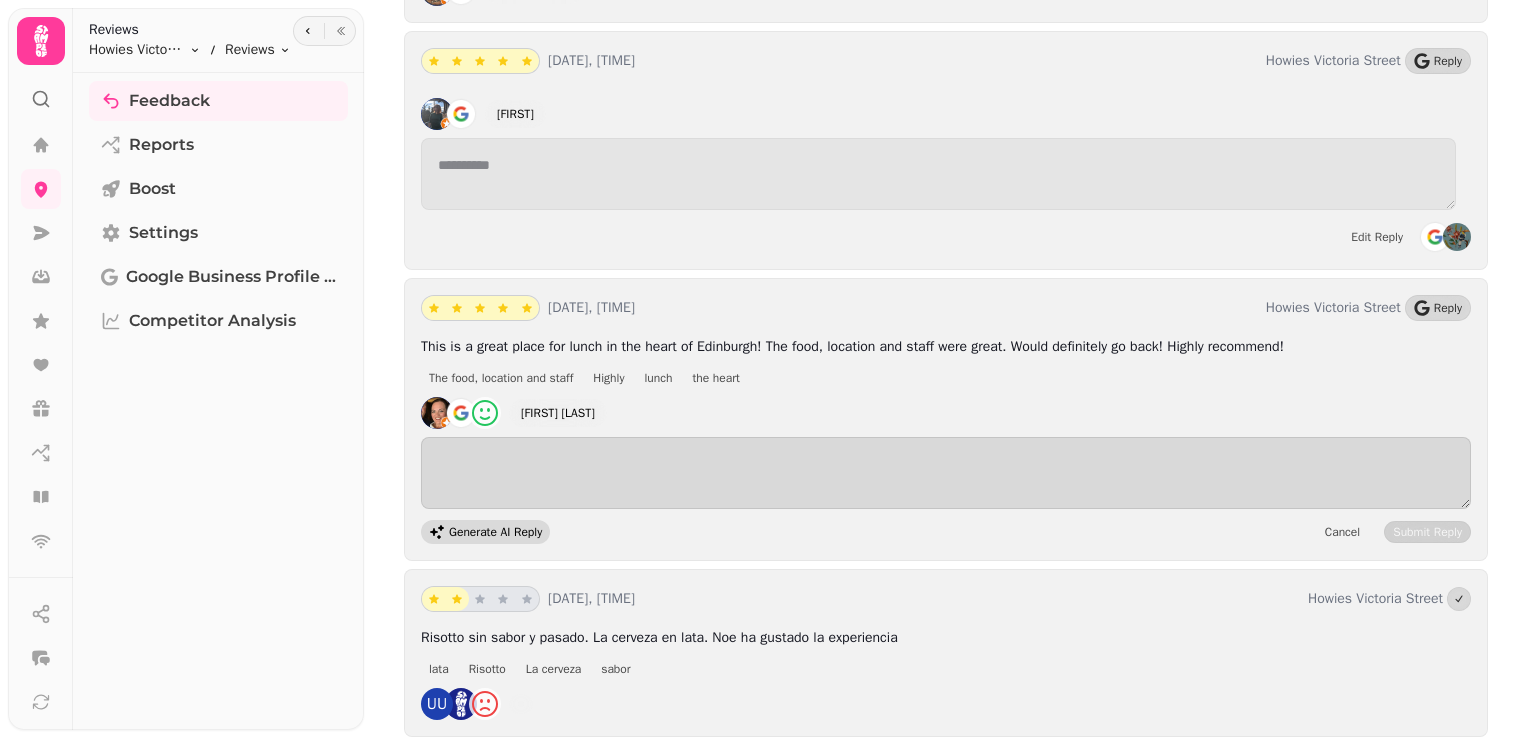 click on "Generate AI Reply" at bounding box center (495, 532) 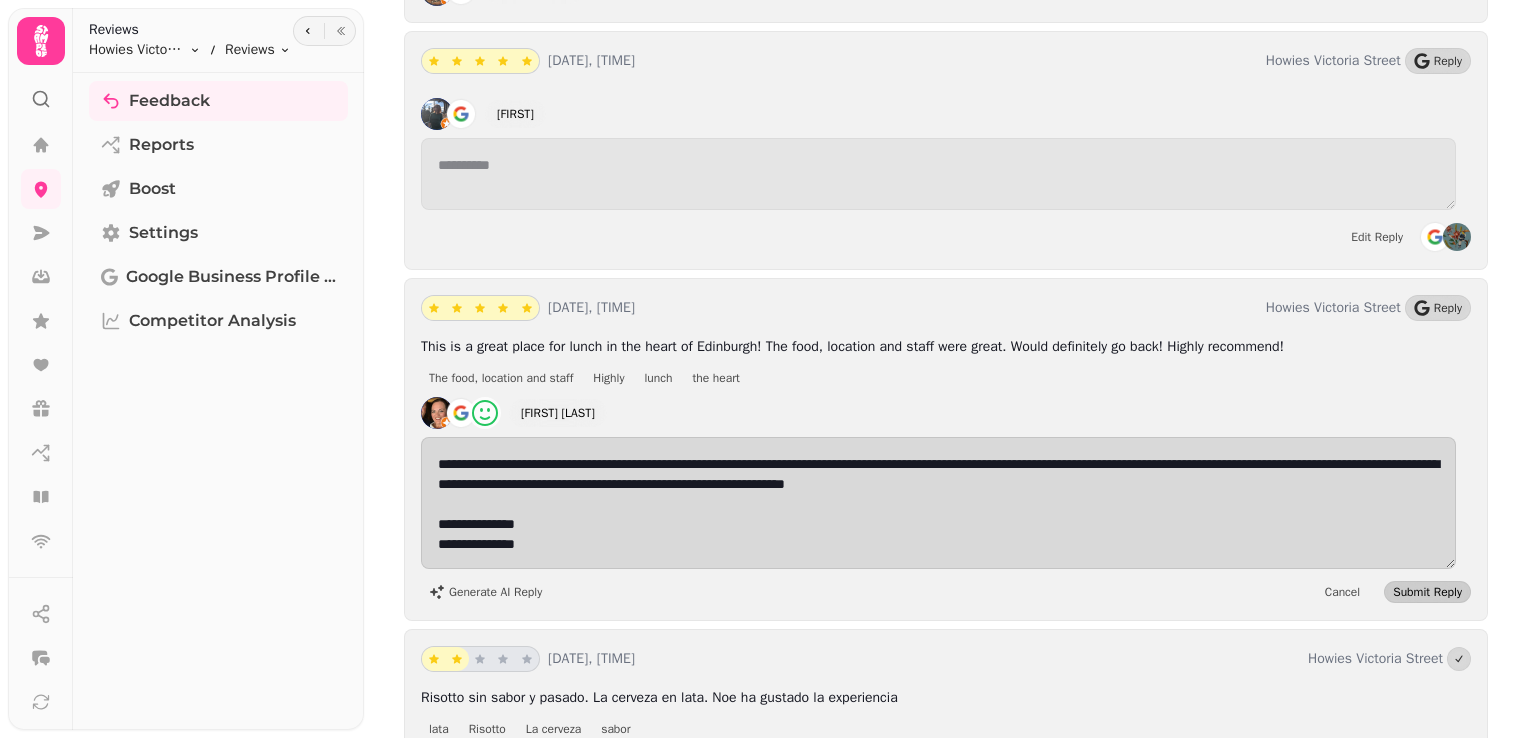 click on "Submit Reply" at bounding box center [1427, 592] 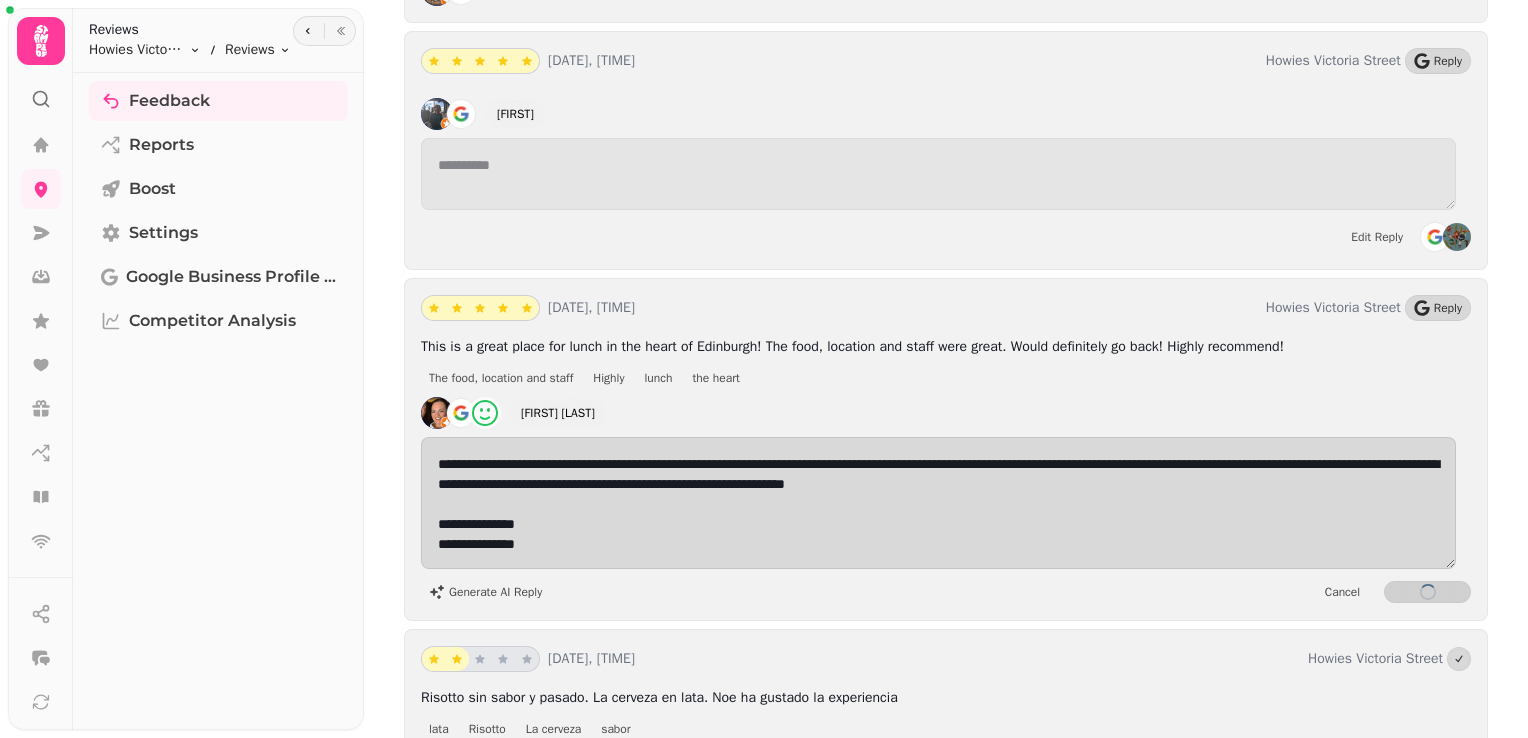 scroll, scrollTop: 1, scrollLeft: 0, axis: vertical 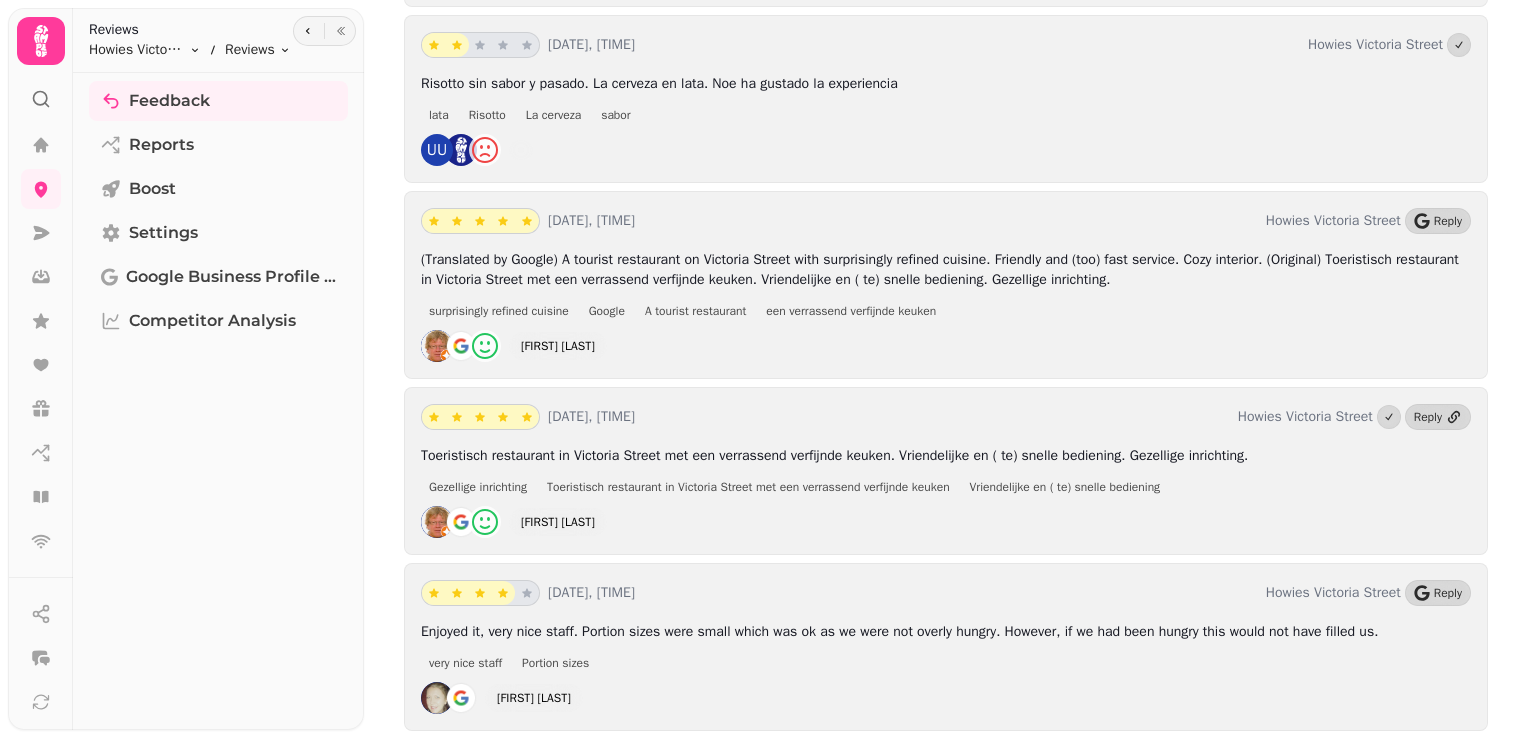click on "[DATE], [TIME] Howies Victoria Street Reply (Translated by Google) A tourist restaurant on Victoria Street with surprisingly refined cuisine. Friendly and (too) fast service. Cozy interior.
(Original)
Toeristisch restaurant in Victoria Street met een verrassend verfijnde keuken. Vriendelijke en ( te) snelle bediening. Gezellige inrichting. surprisingly refined cuisine Google A tourist restaurant een verrassend verfijnde keuken Patrick Hellemans" at bounding box center (946, 285) 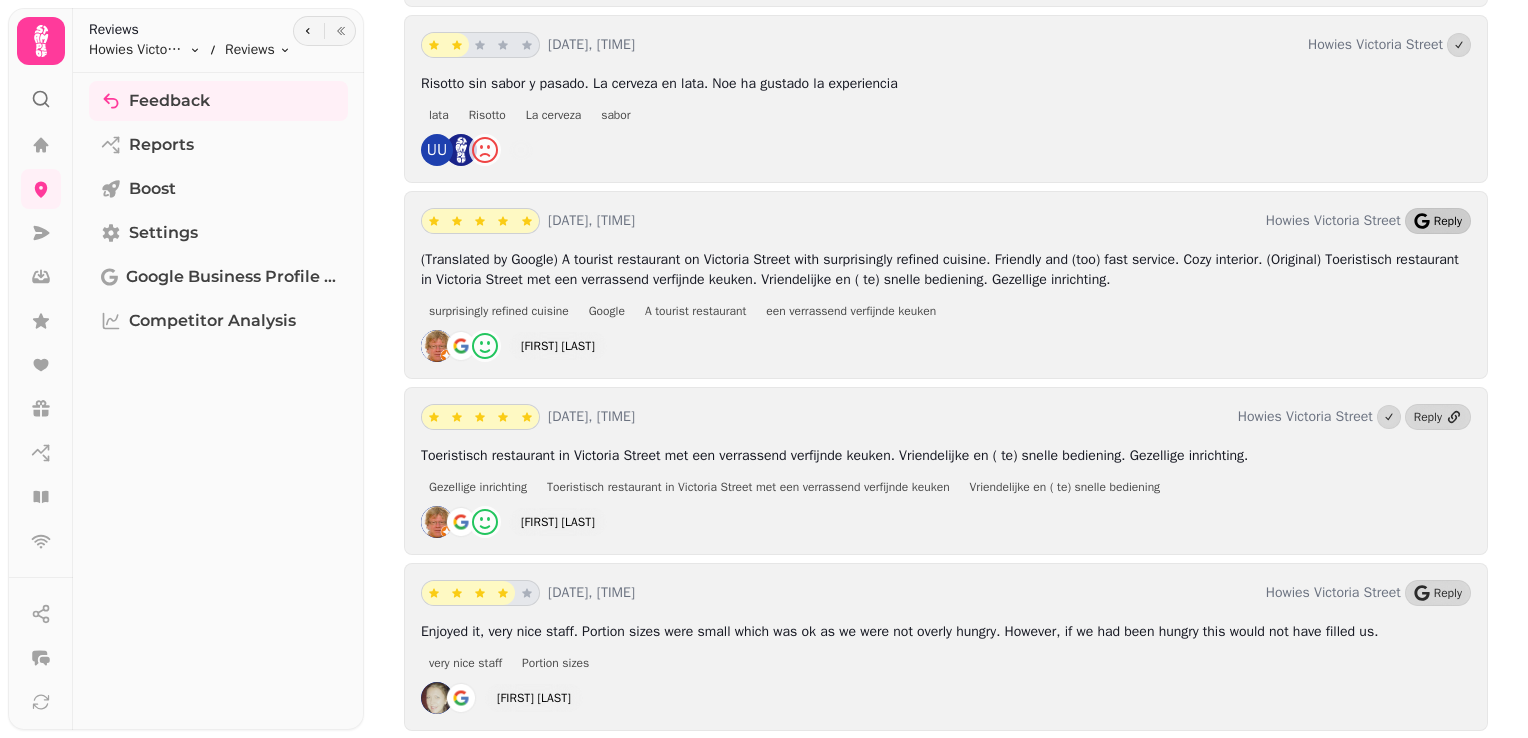 click on "Reply" at bounding box center (1448, 221) 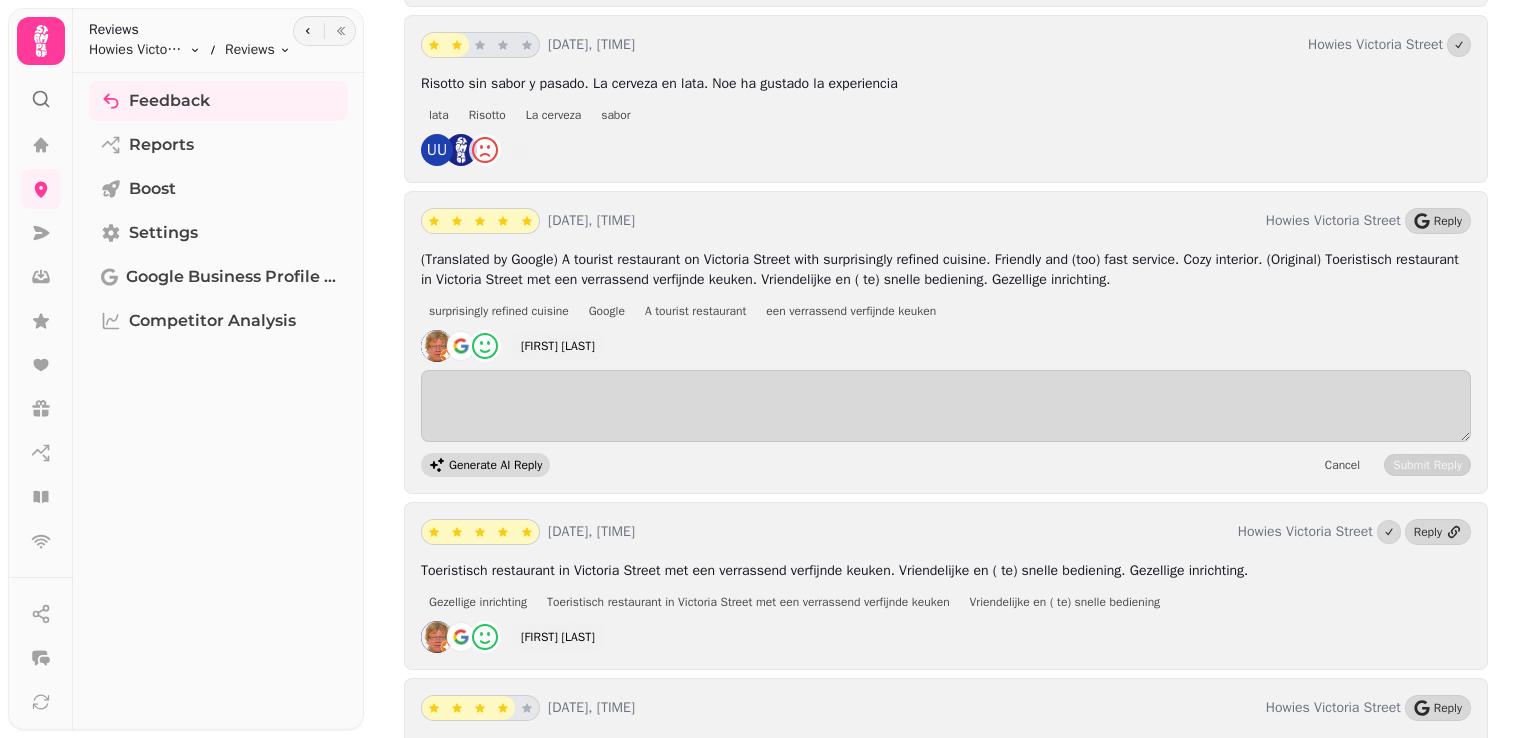 click on "Generate AI Reply" at bounding box center [485, 465] 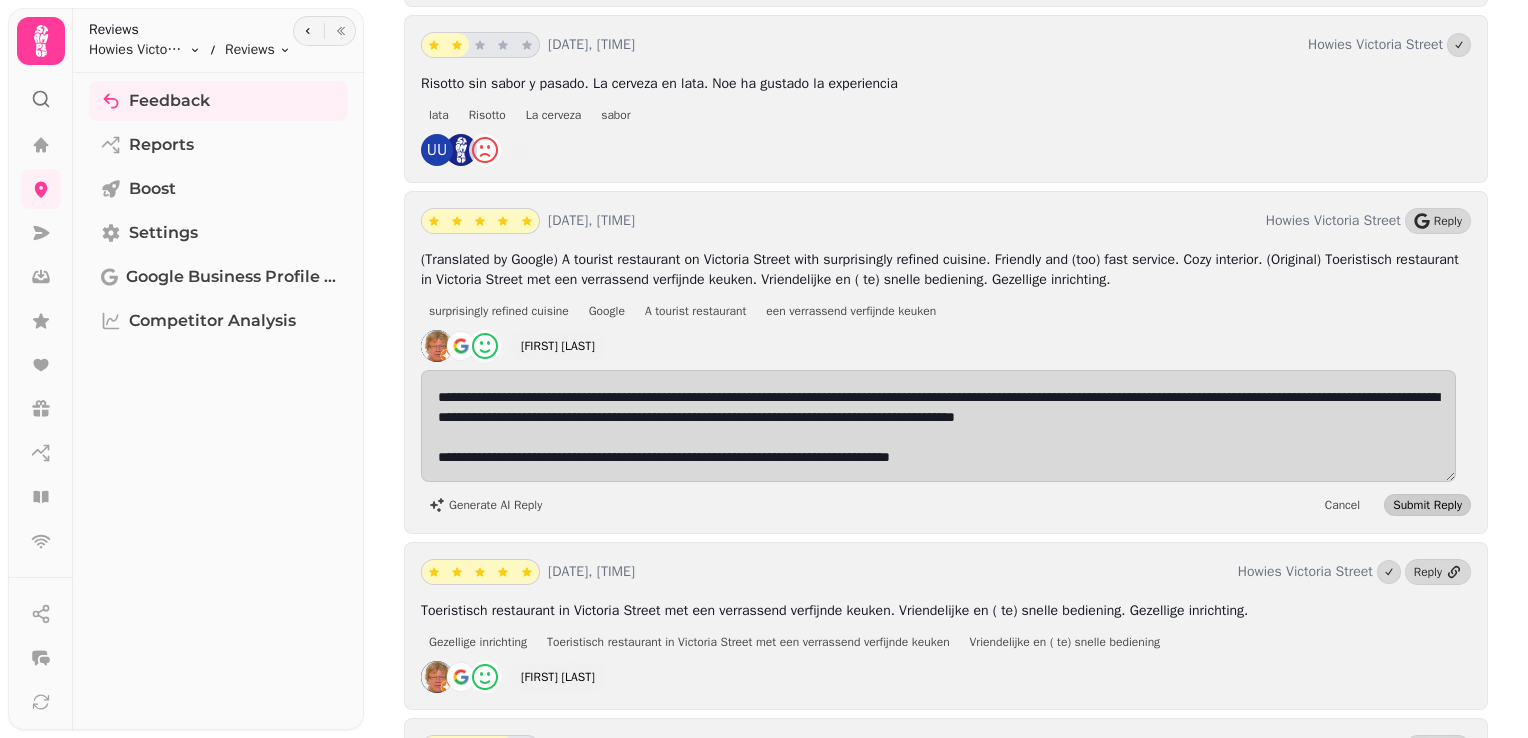 click on "Submit Reply" at bounding box center [1427, 505] 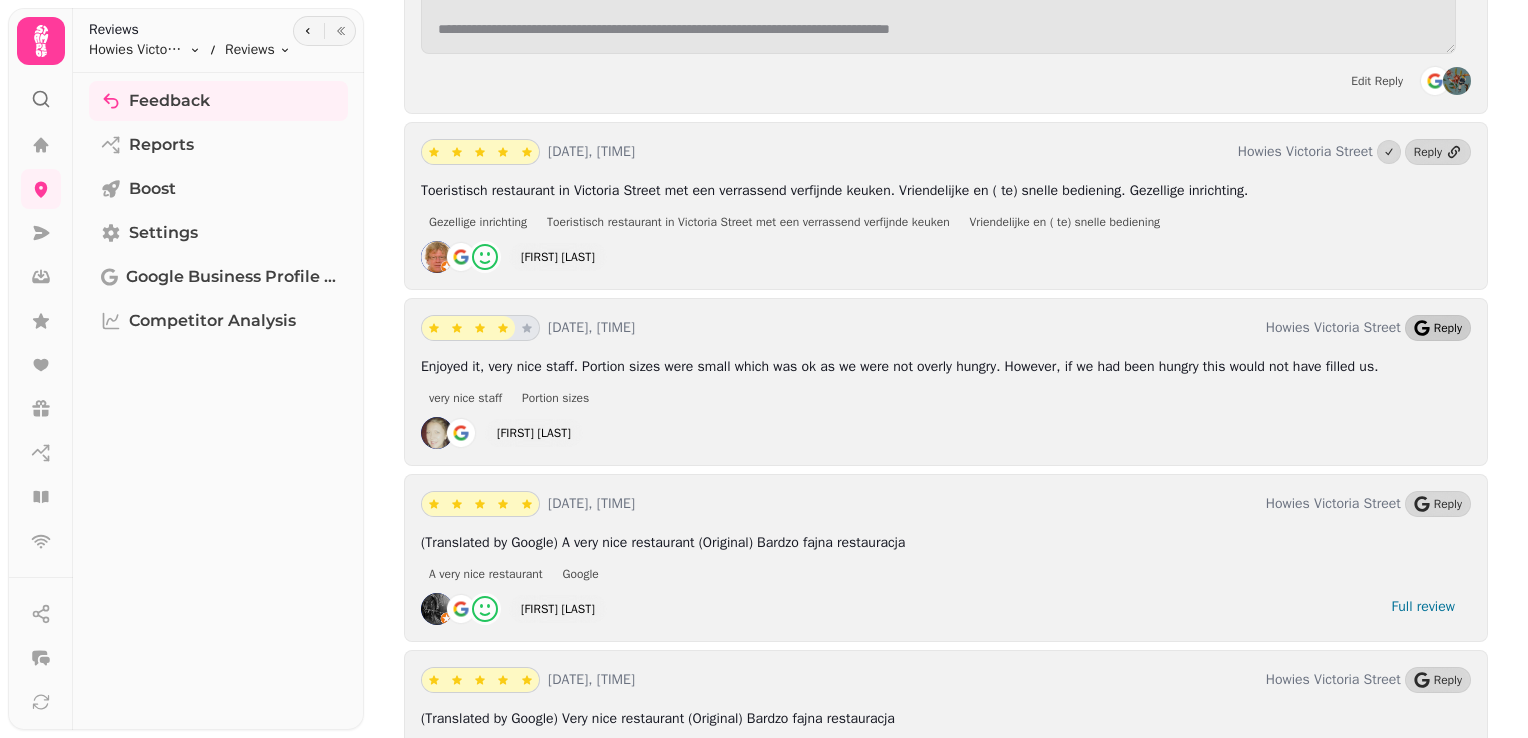scroll, scrollTop: 9104, scrollLeft: 0, axis: vertical 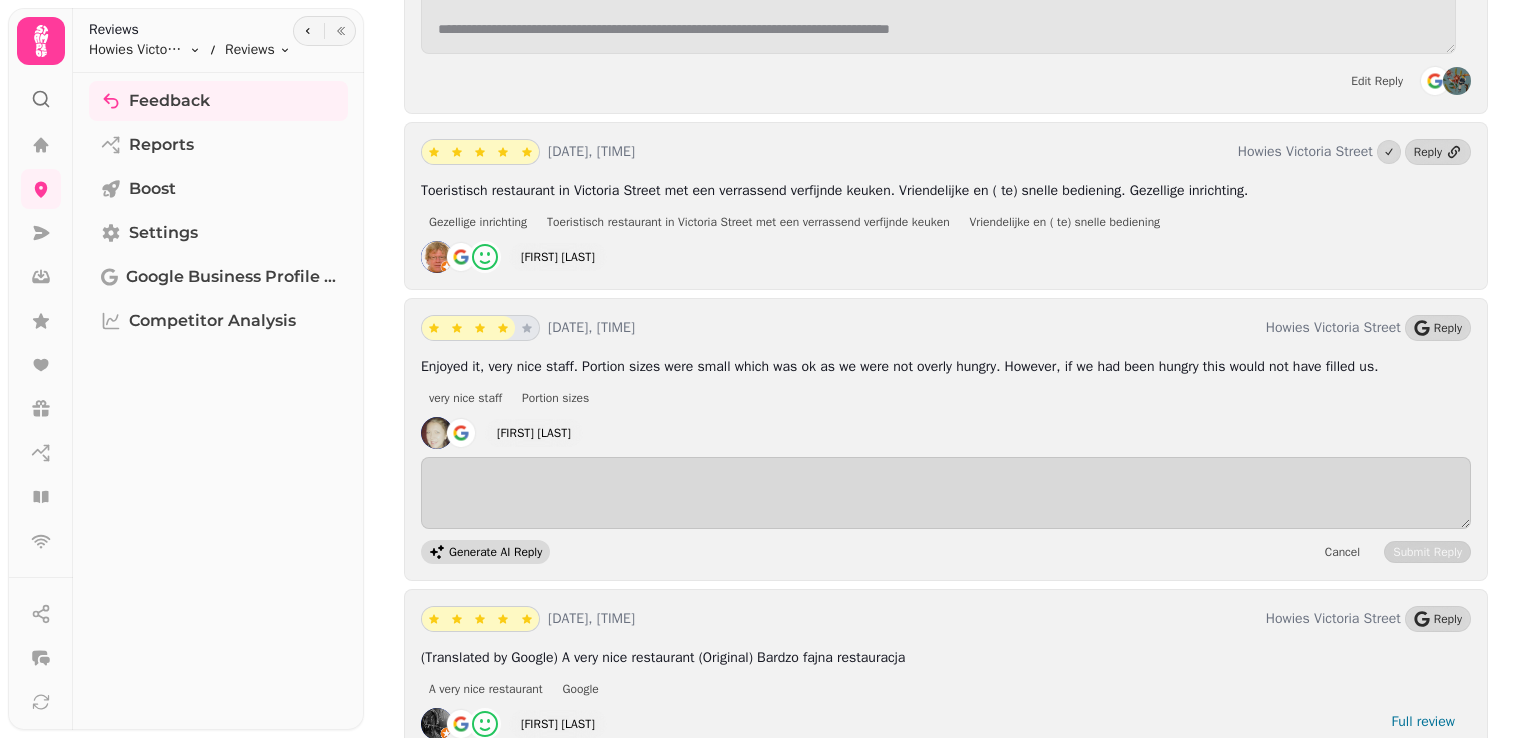 click on "Generate AI Reply" at bounding box center [485, 552] 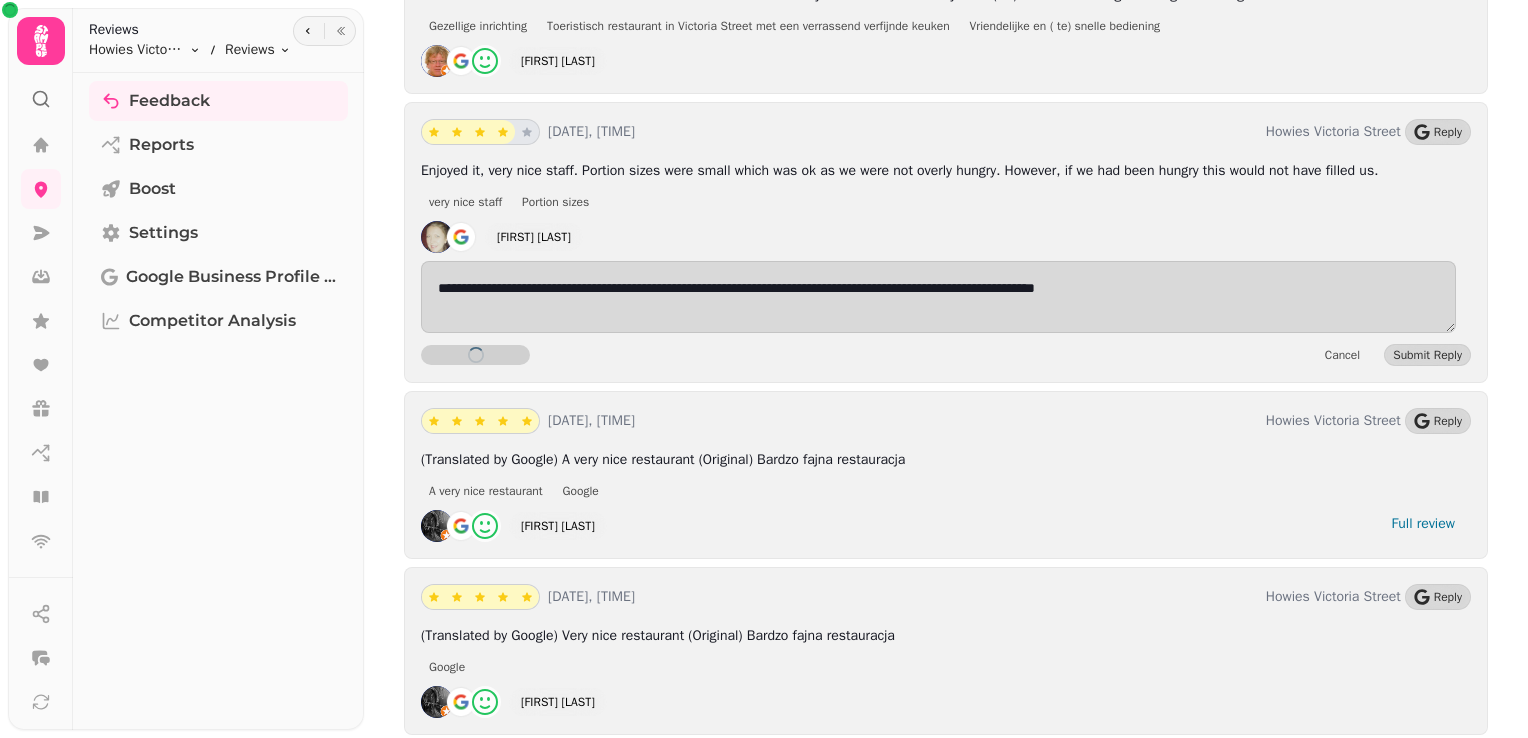 scroll, scrollTop: 9302, scrollLeft: 0, axis: vertical 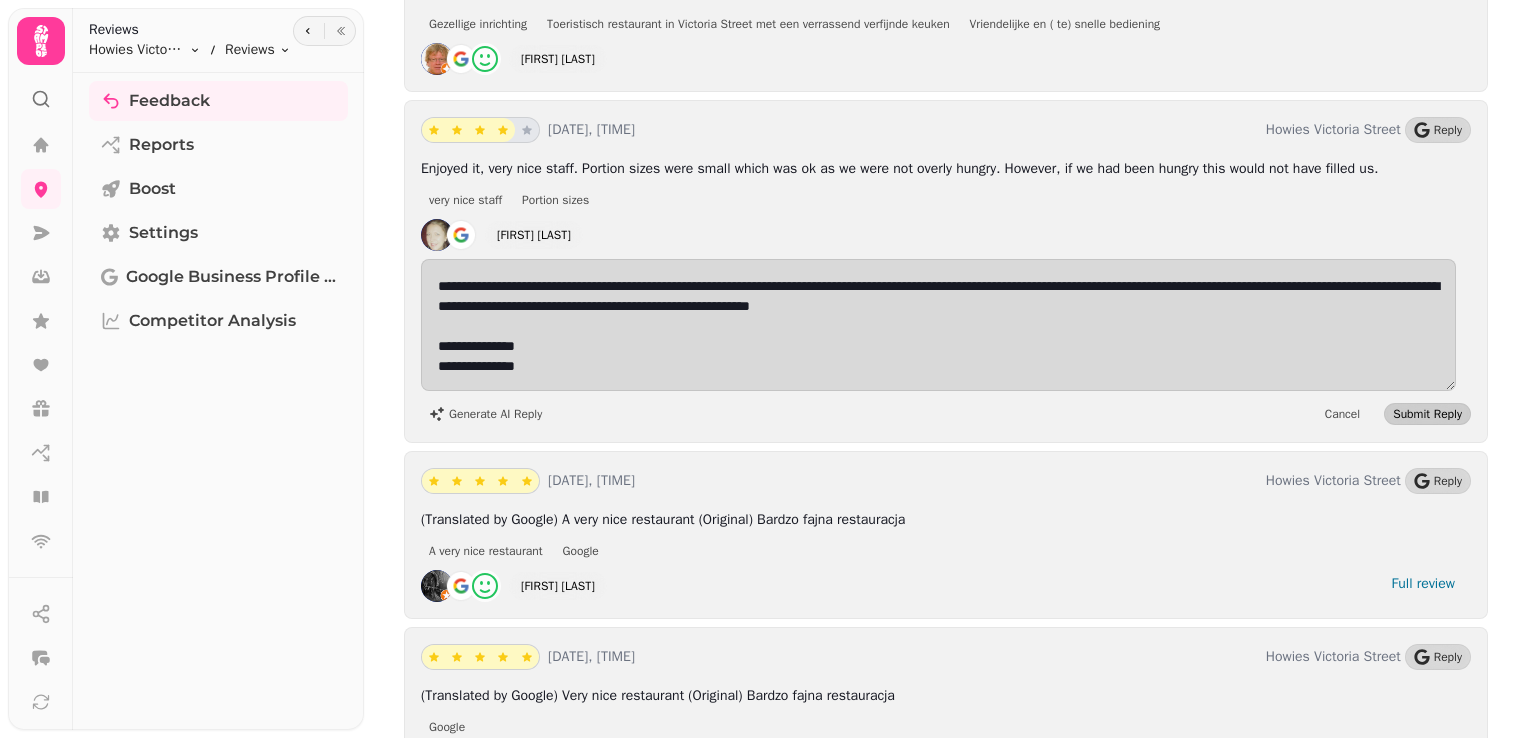 click on "Submit Reply" at bounding box center [1427, 414] 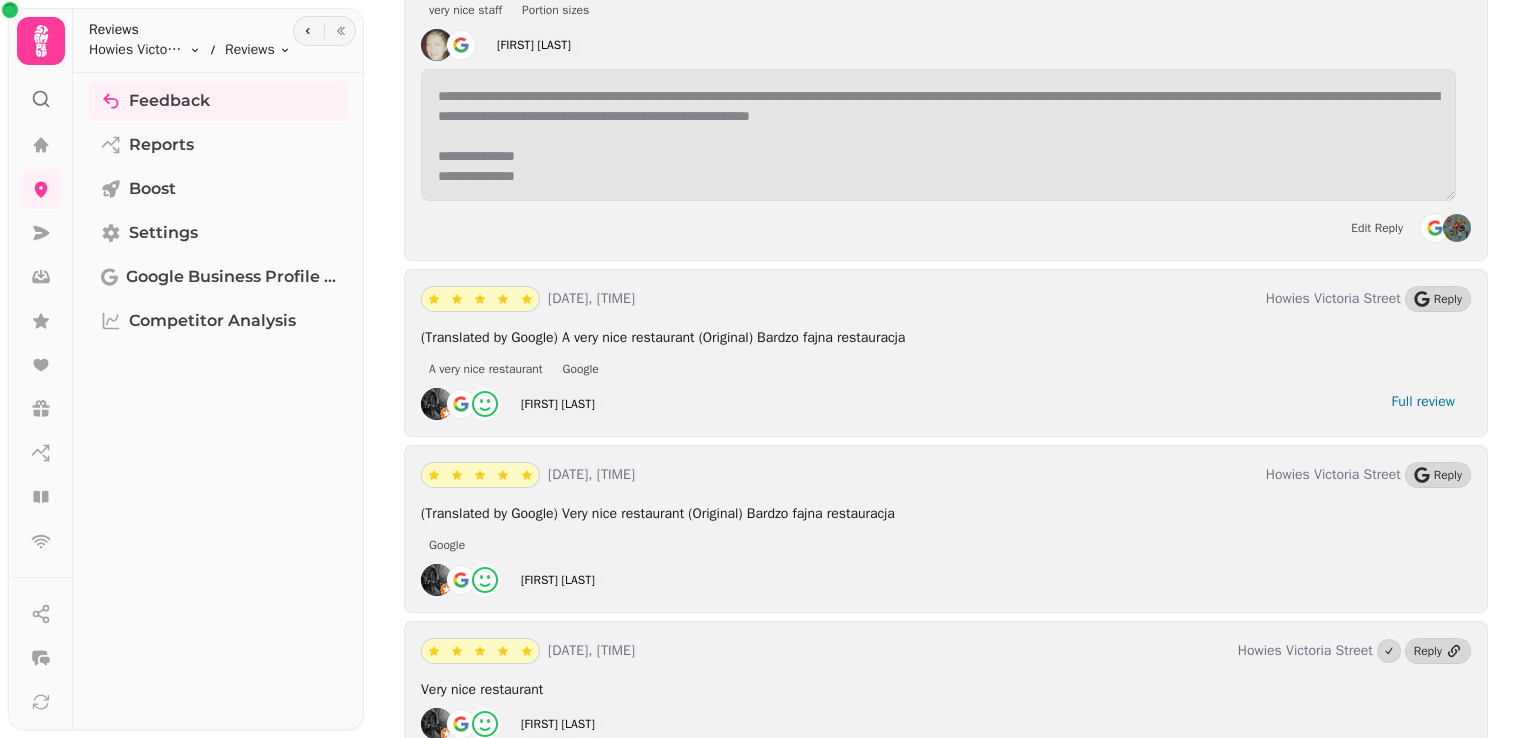 scroll, scrollTop: 9492, scrollLeft: 0, axis: vertical 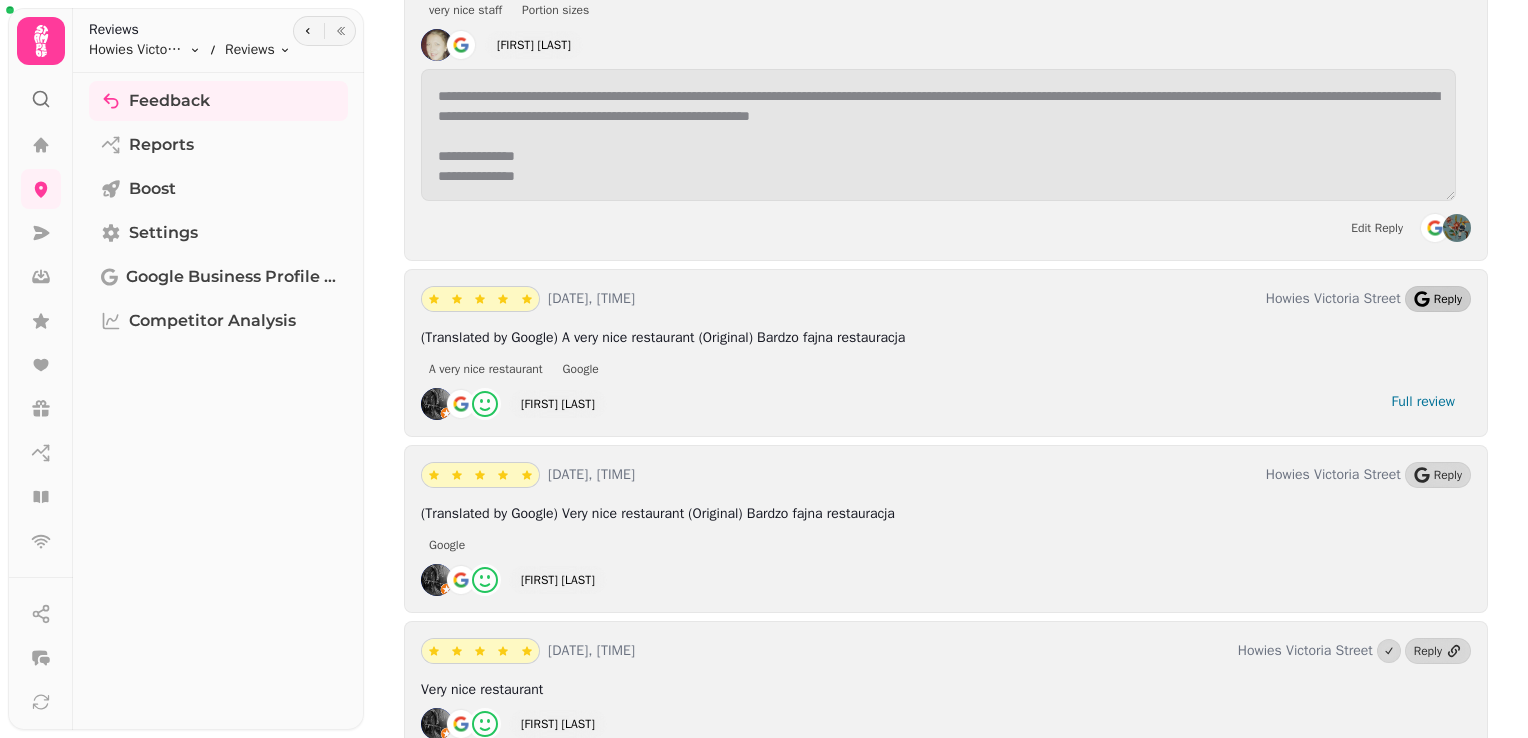 click on "Reply" at bounding box center (1448, 299) 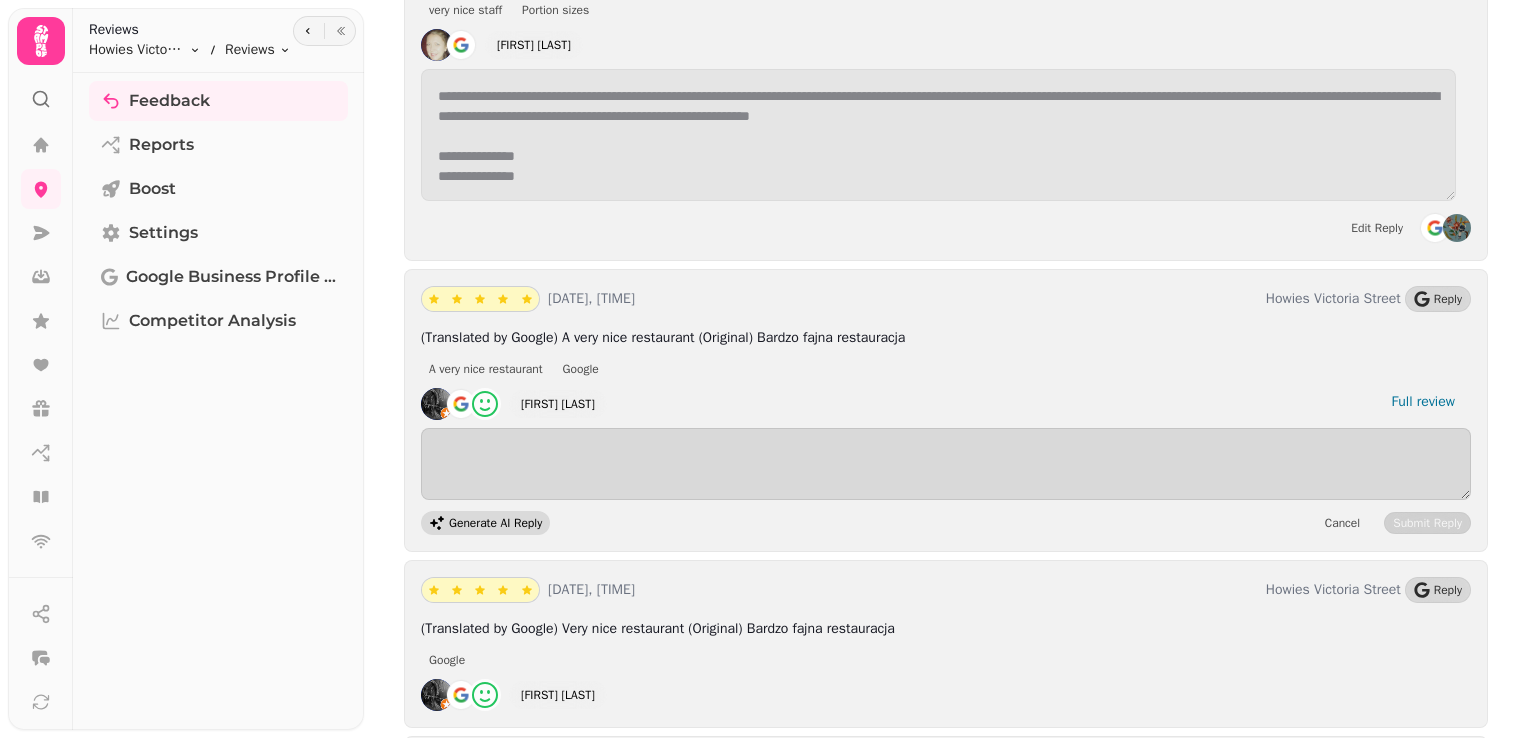 click on "Generate AI Reply" at bounding box center (495, 523) 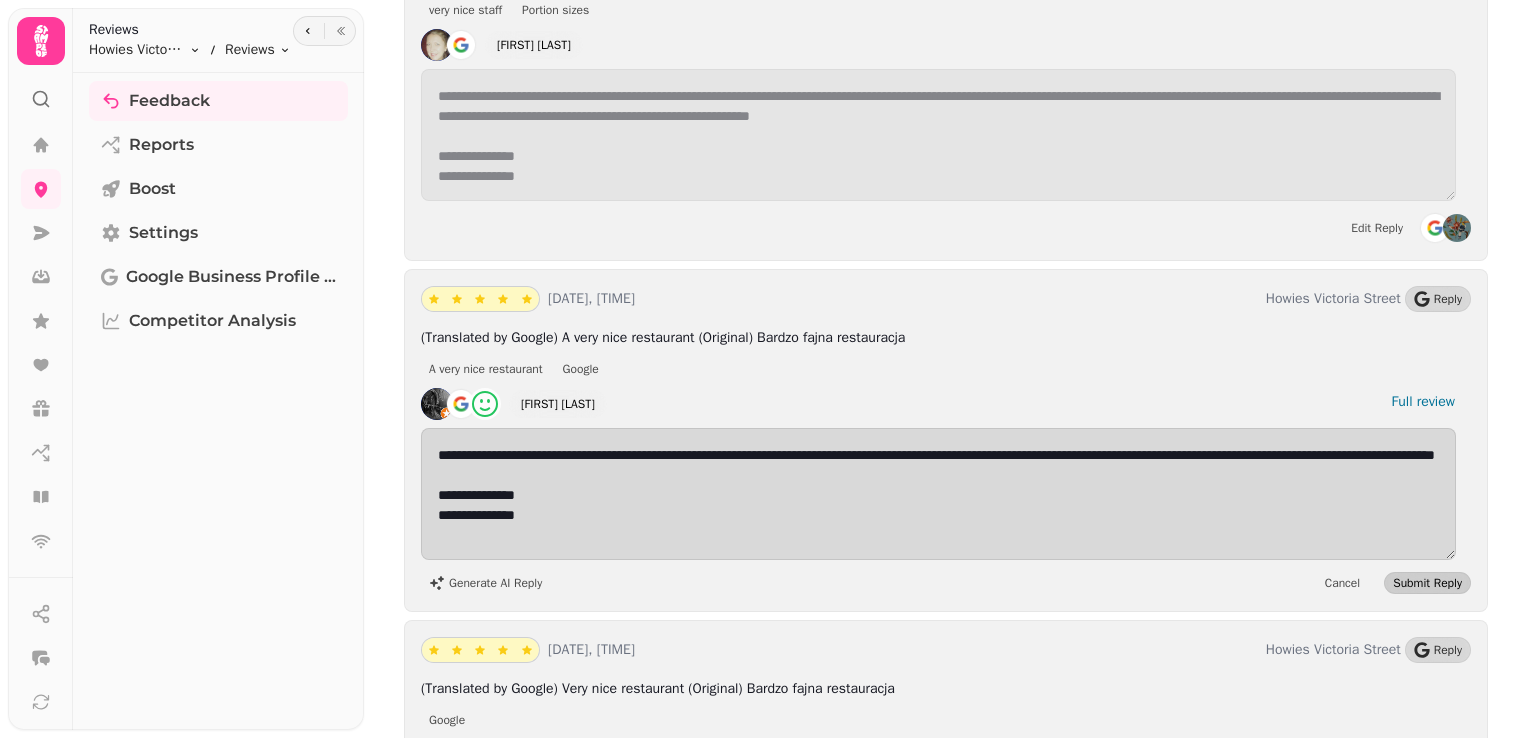 click on "Submit Reply" at bounding box center (1427, 583) 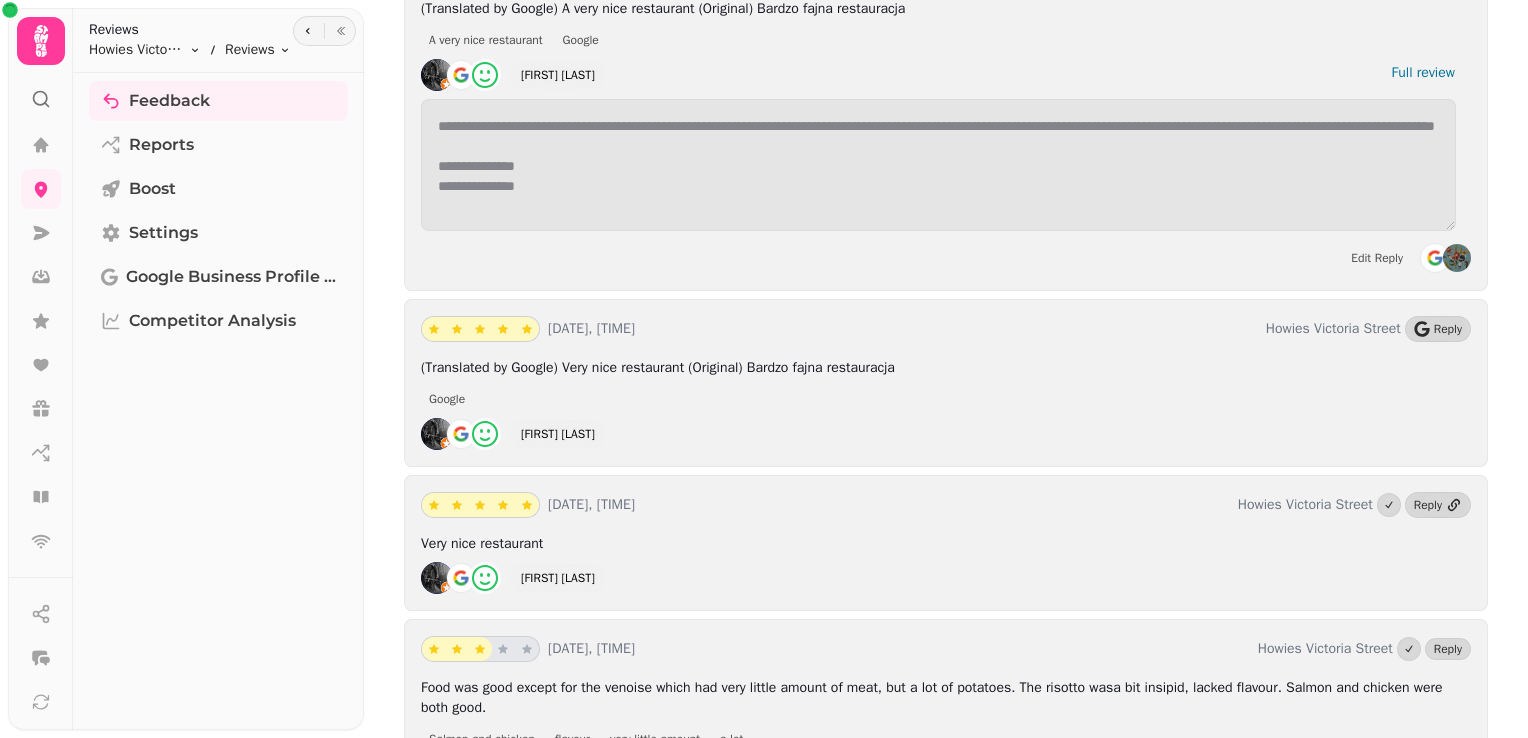 scroll, scrollTop: 9825, scrollLeft: 0, axis: vertical 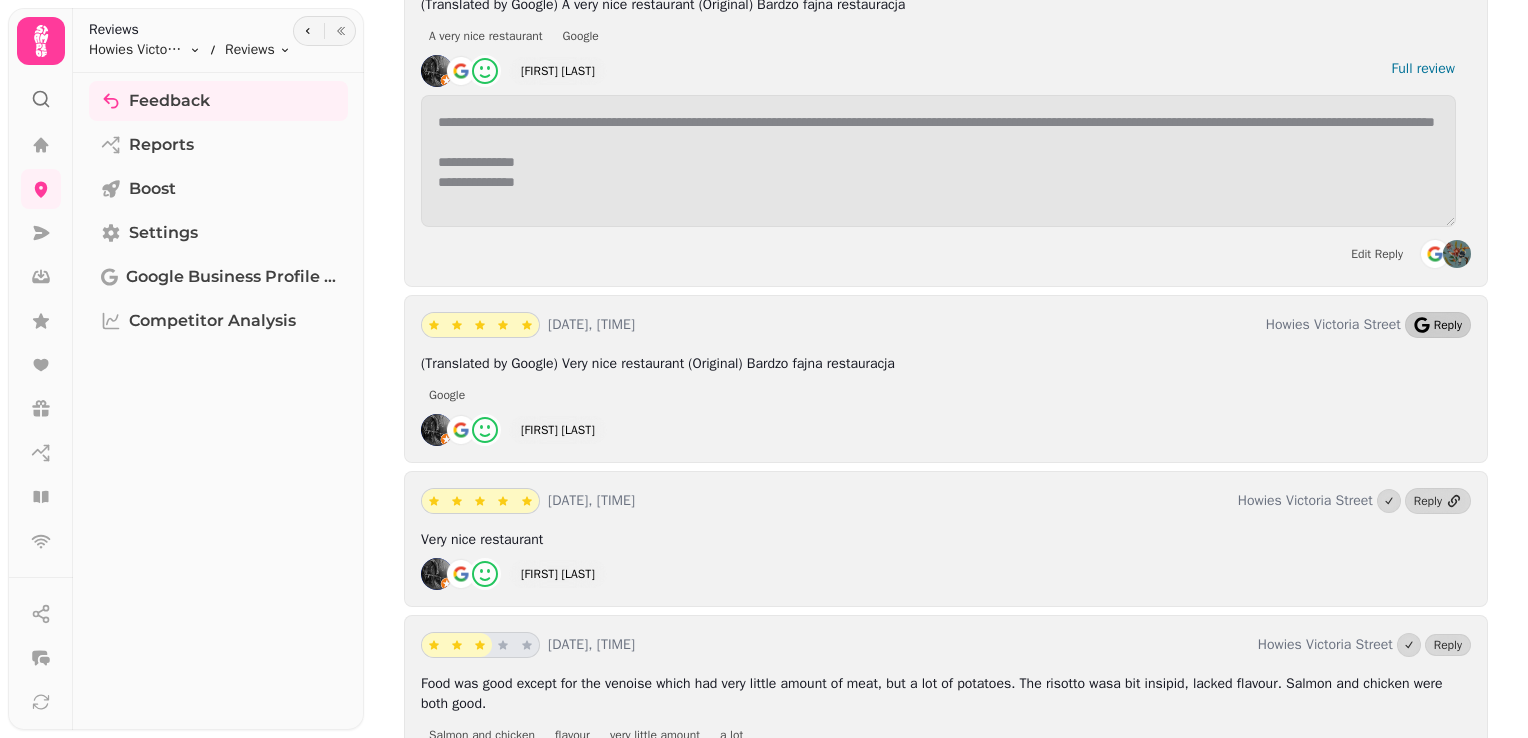click on "Reply" at bounding box center [1448, 325] 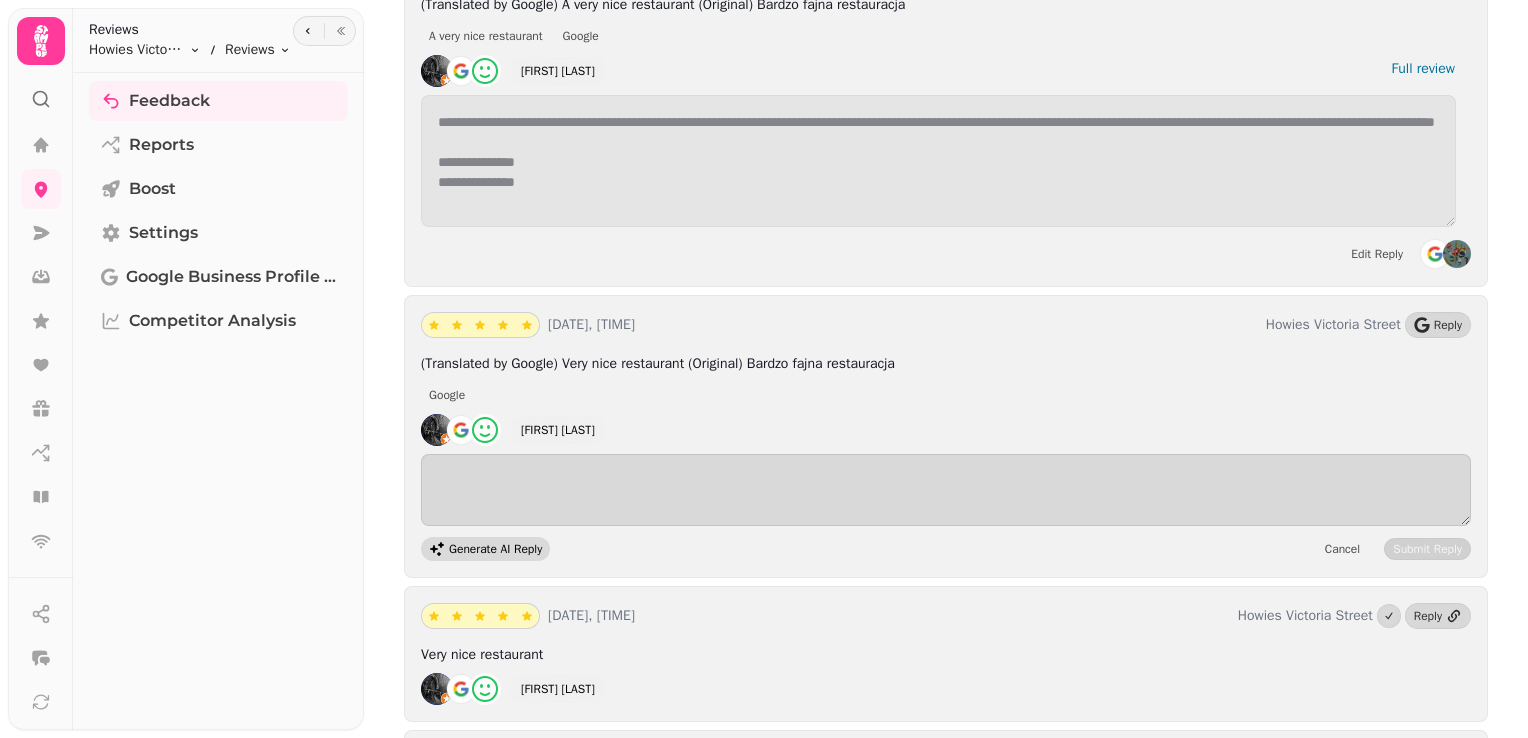 click on "Generate AI Reply" at bounding box center (495, 549) 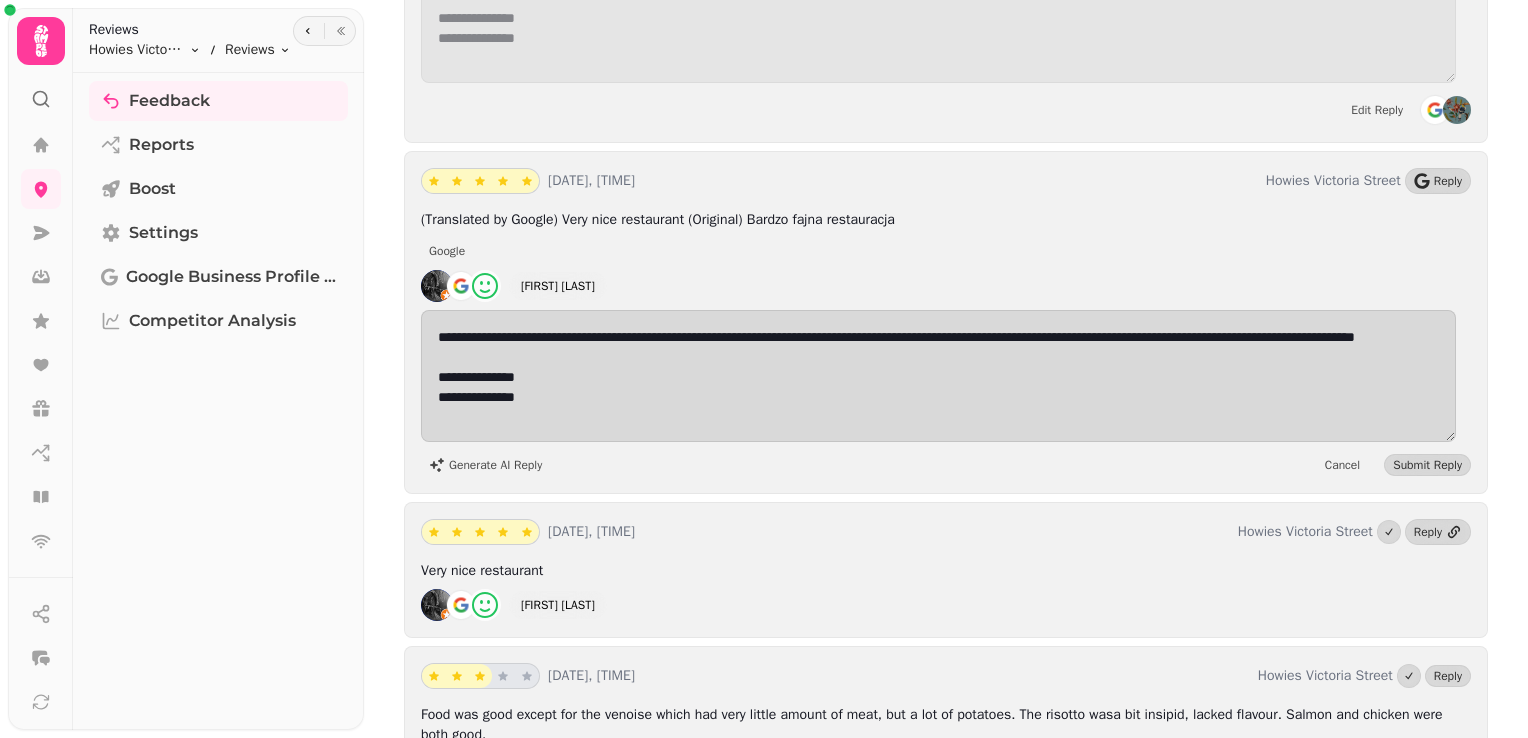 scroll, scrollTop: 9911, scrollLeft: 0, axis: vertical 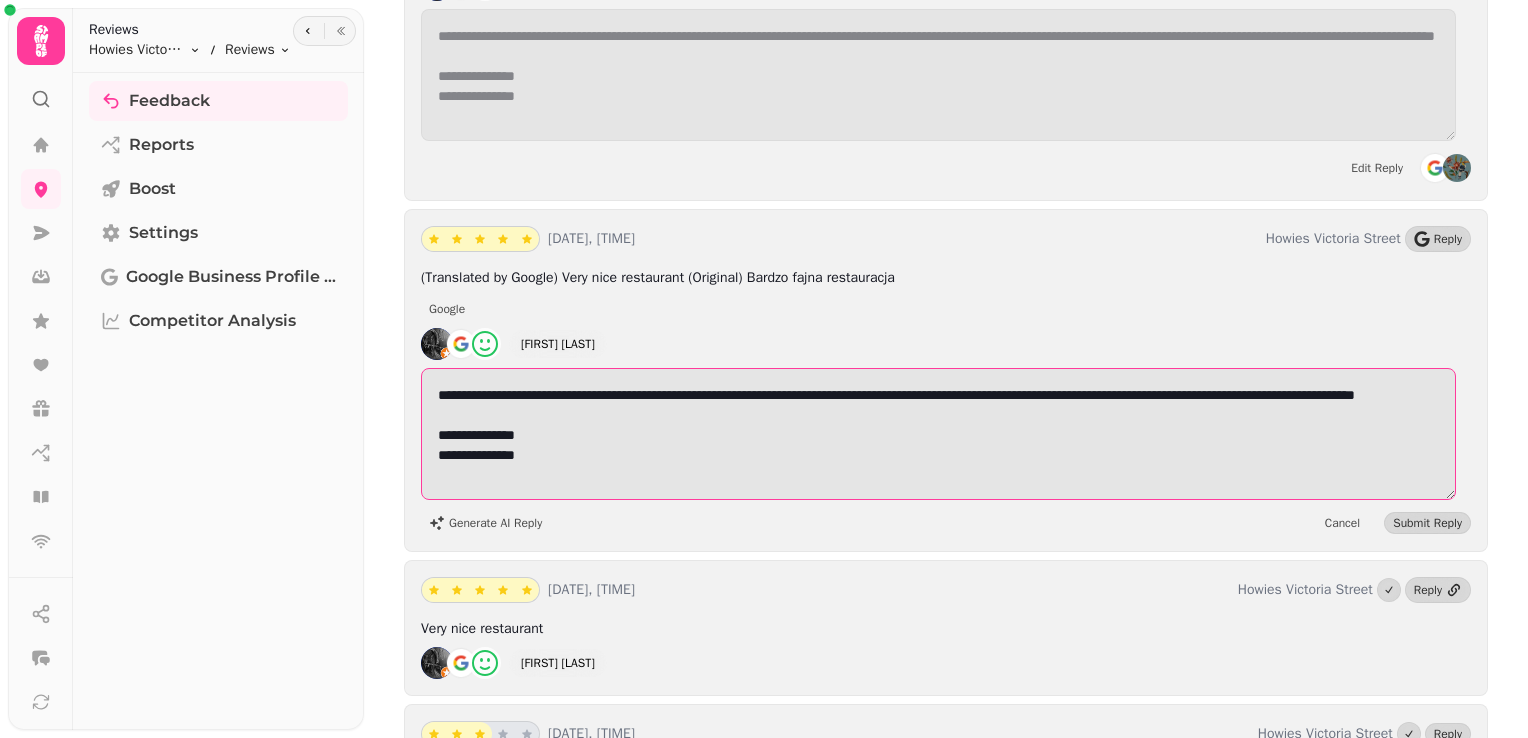 click at bounding box center (938, 434) 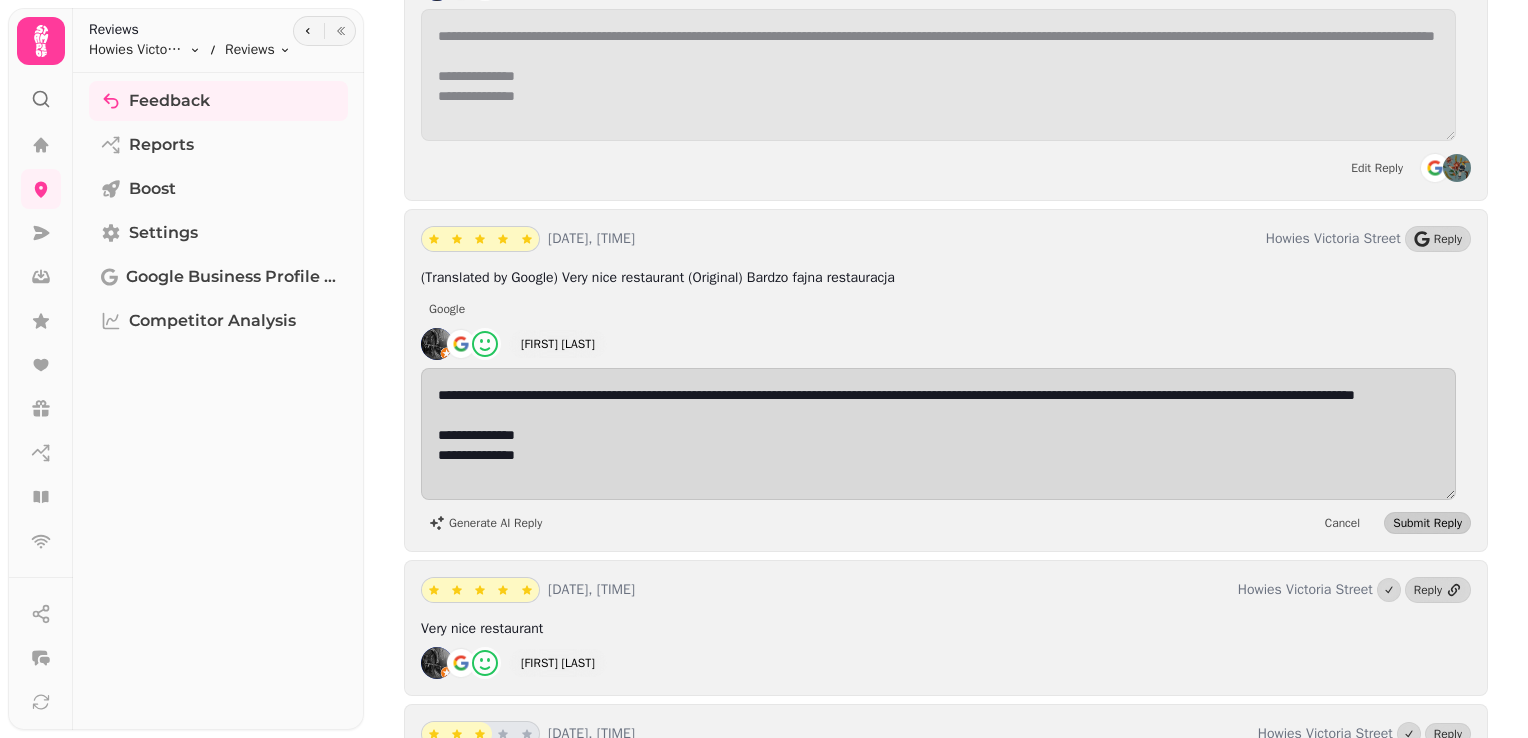 click on "Submit Reply" at bounding box center (1427, 523) 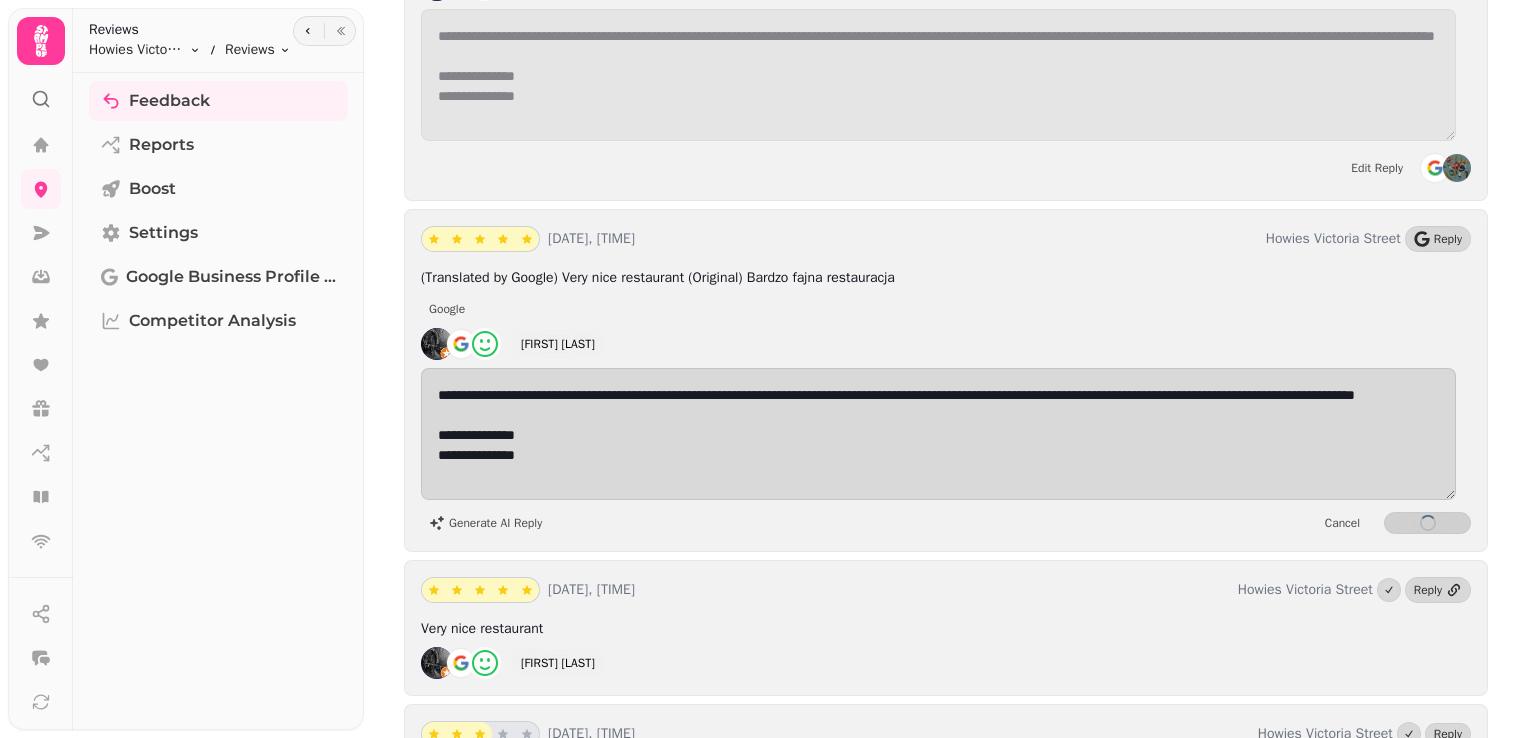 scroll, scrollTop: 9852, scrollLeft: 0, axis: vertical 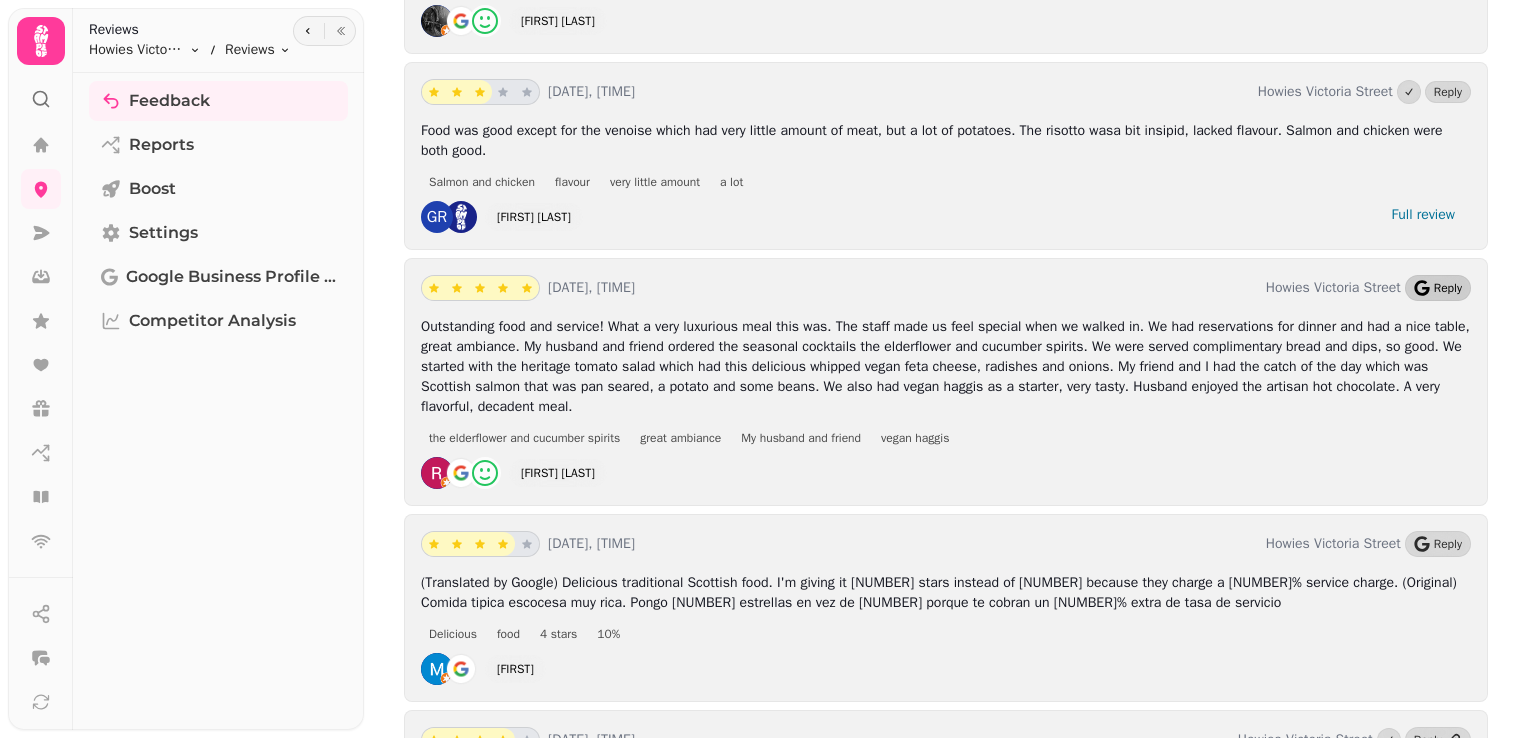 click on "Reply" at bounding box center [1448, 288] 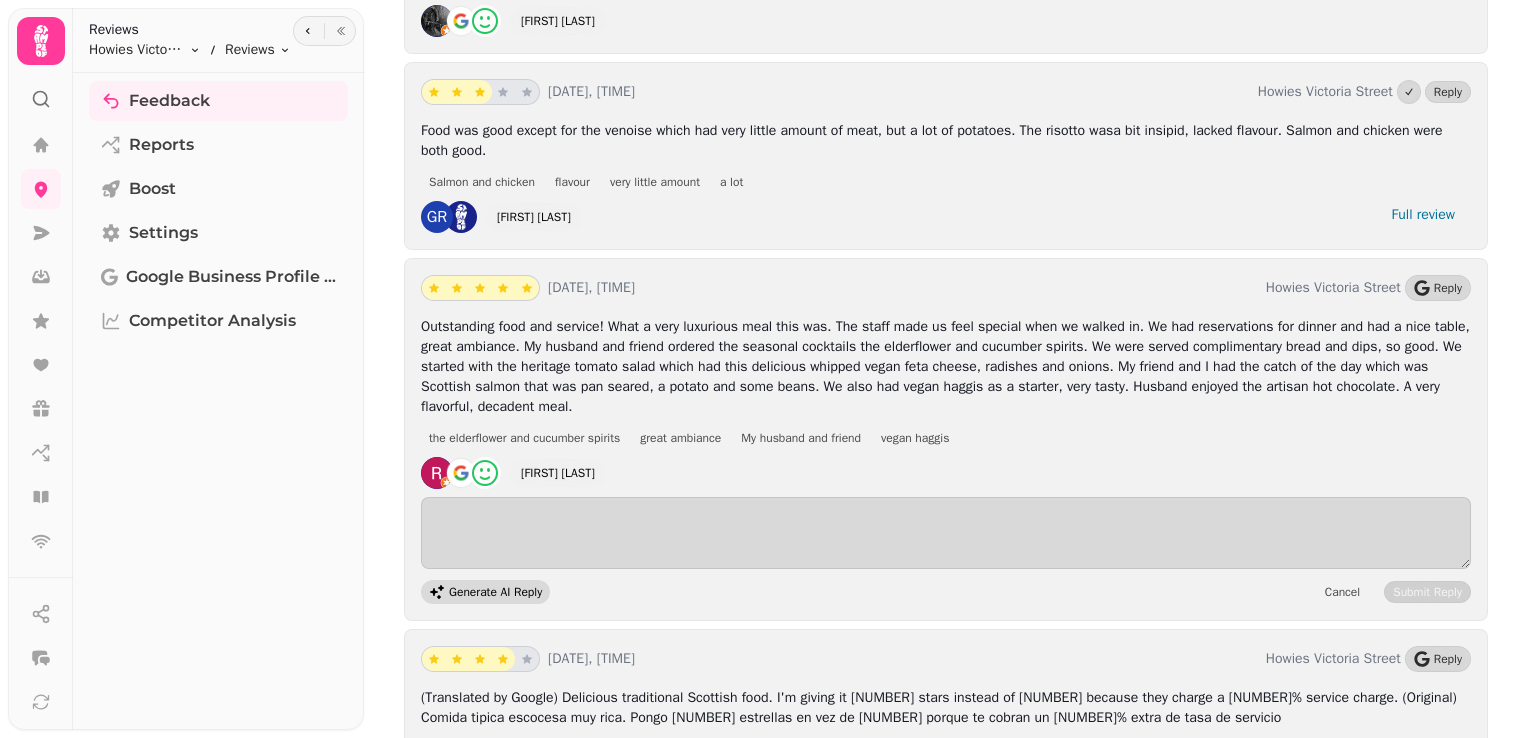 click on "Generate AI Reply" at bounding box center (495, 592) 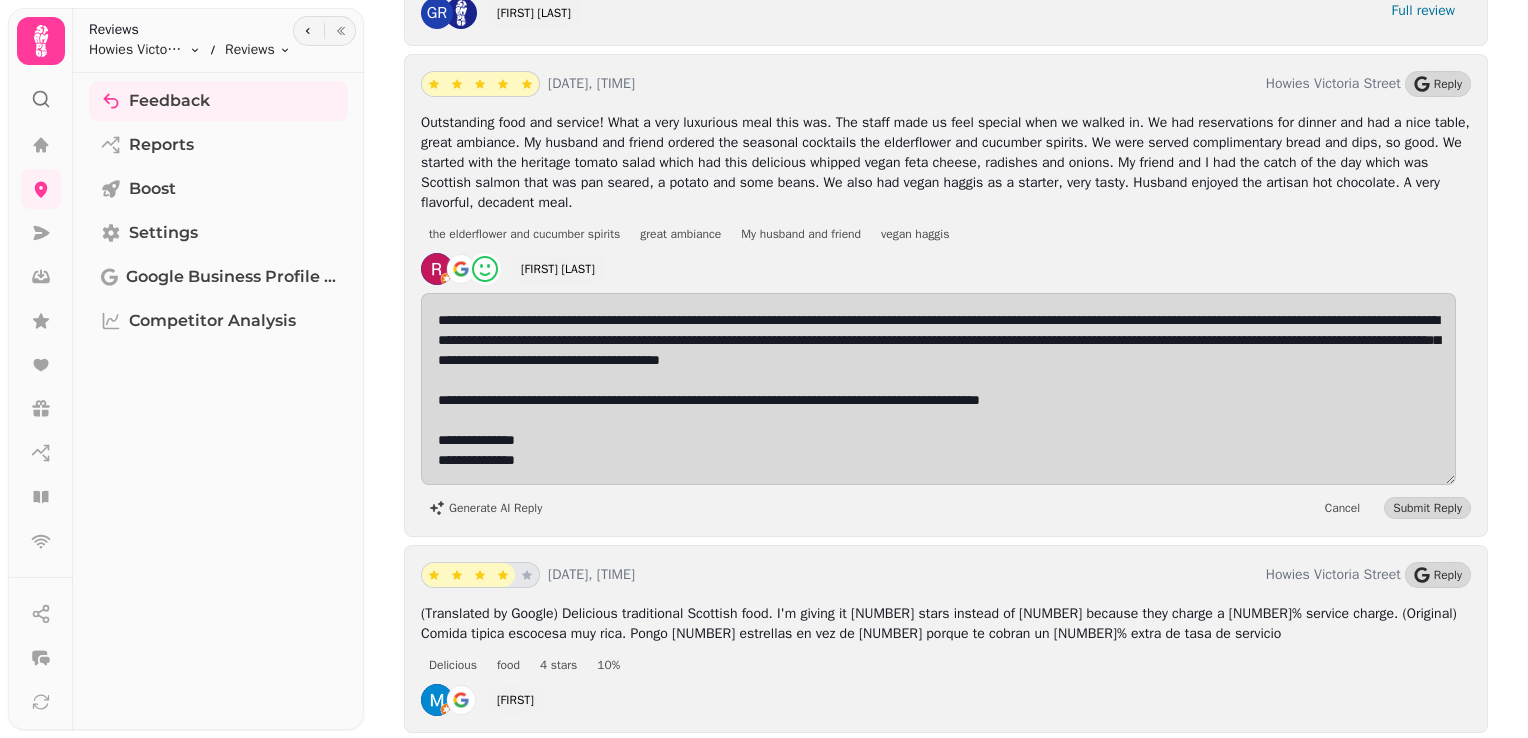 scroll, scrollTop: 10774, scrollLeft: 0, axis: vertical 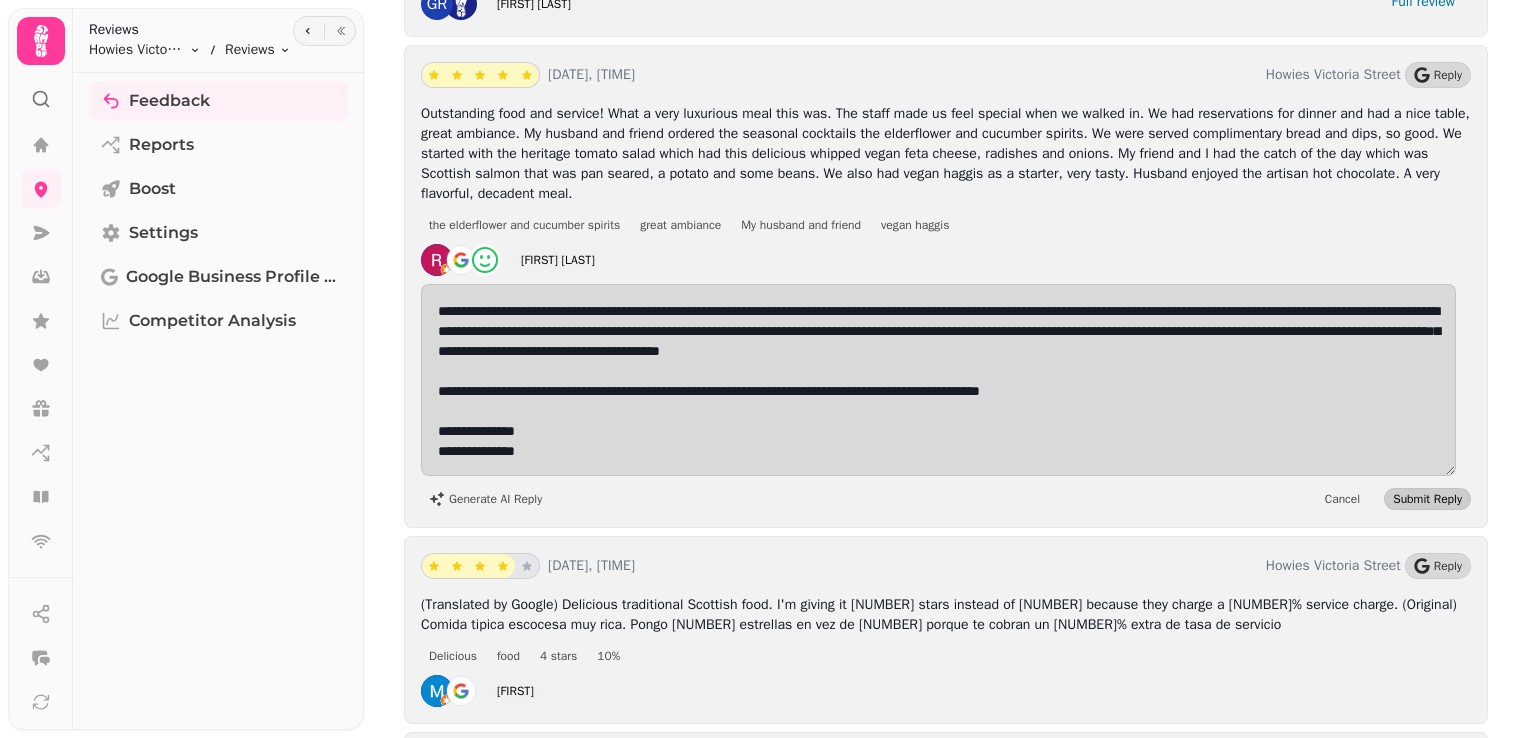 click on "Submit Reply" at bounding box center (1427, 499) 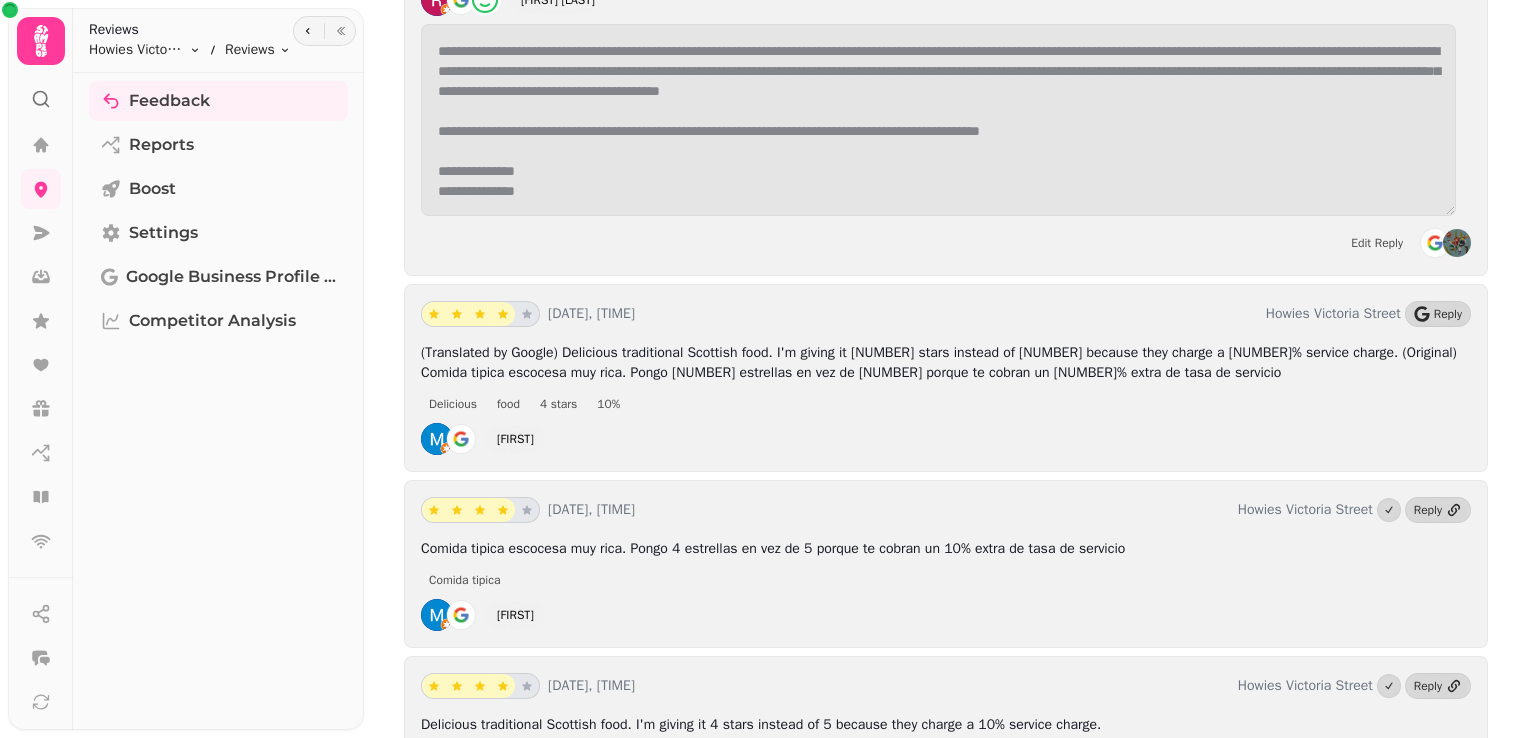 scroll, scrollTop: 10976, scrollLeft: 0, axis: vertical 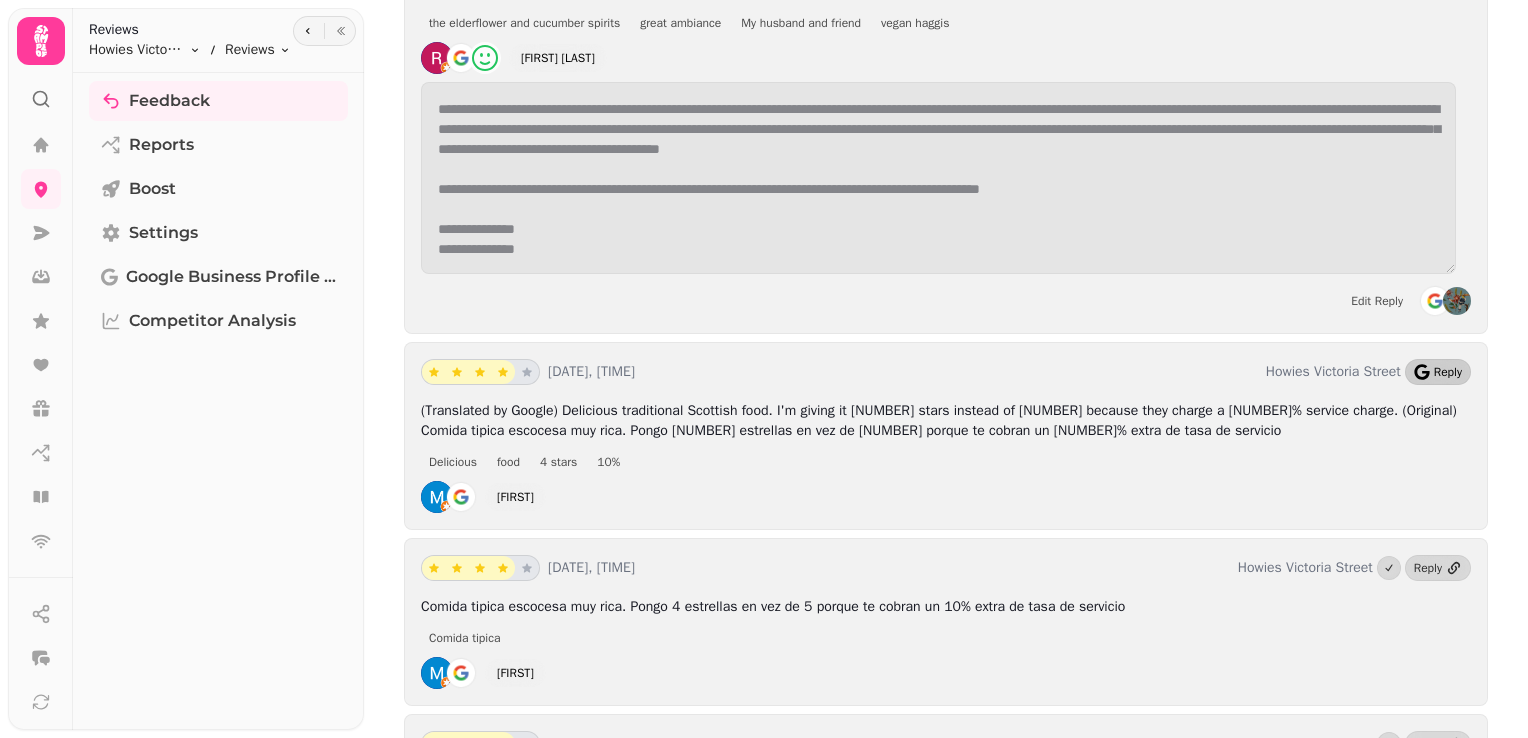 click on "Reply" at bounding box center [1448, 372] 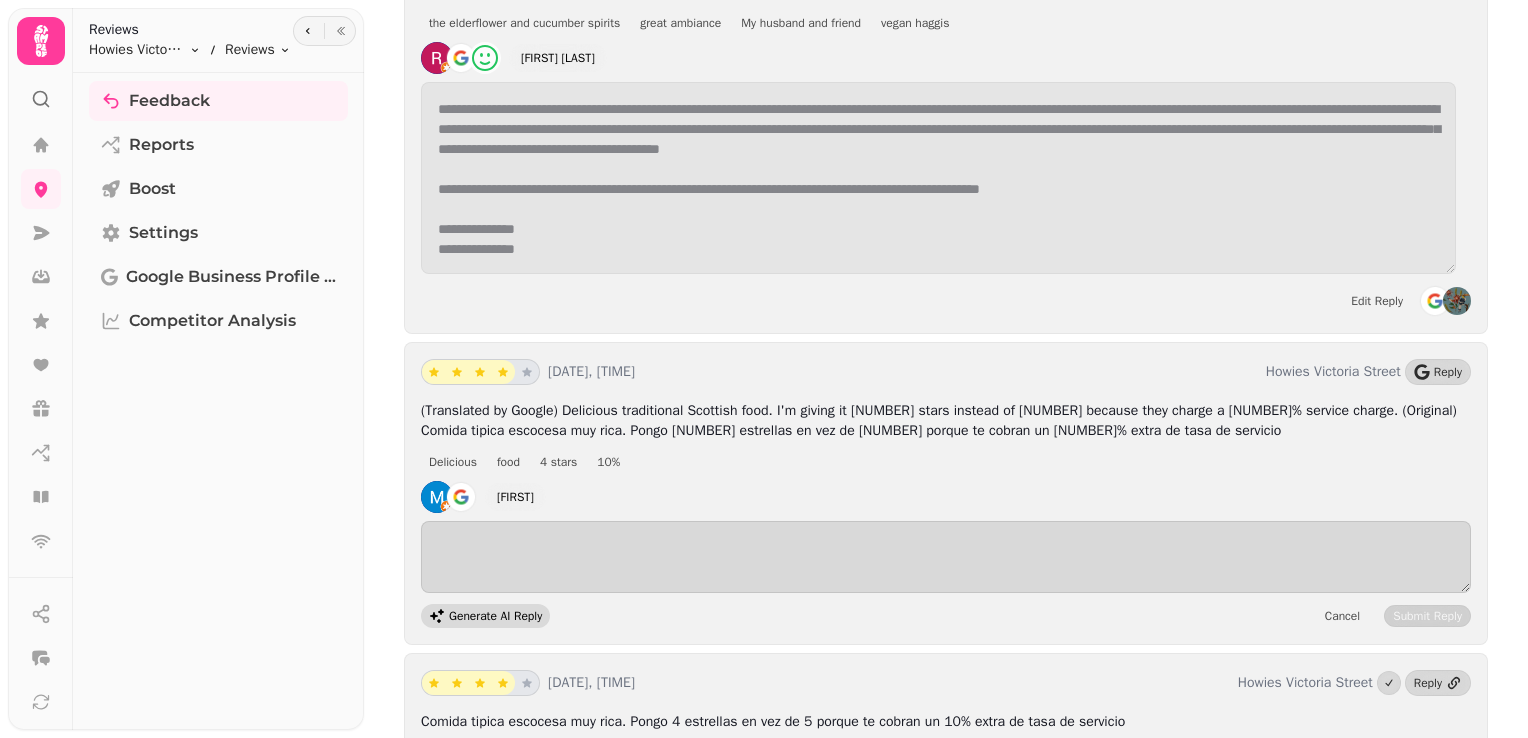 click on "Generate AI Reply" at bounding box center [495, 616] 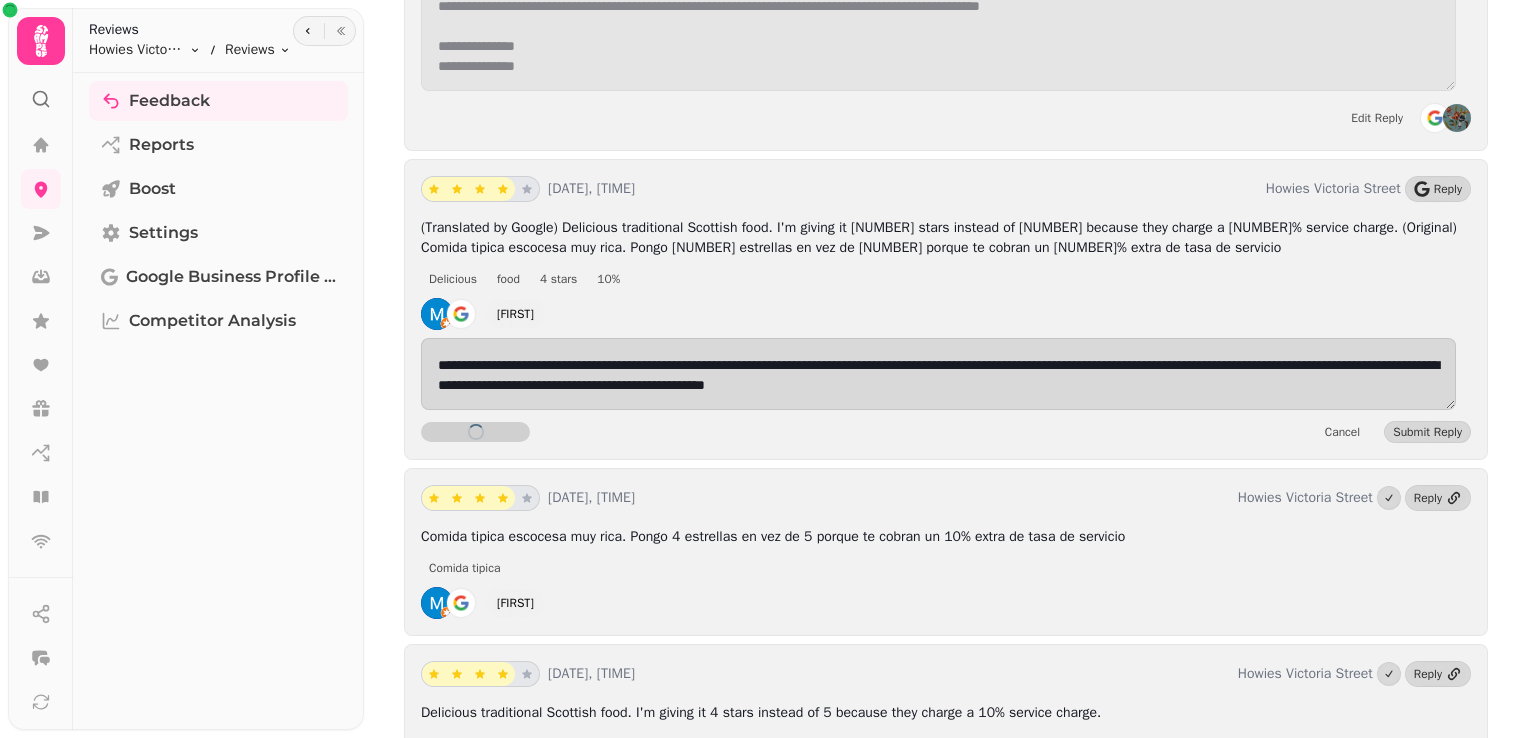 scroll, scrollTop: 11219, scrollLeft: 0, axis: vertical 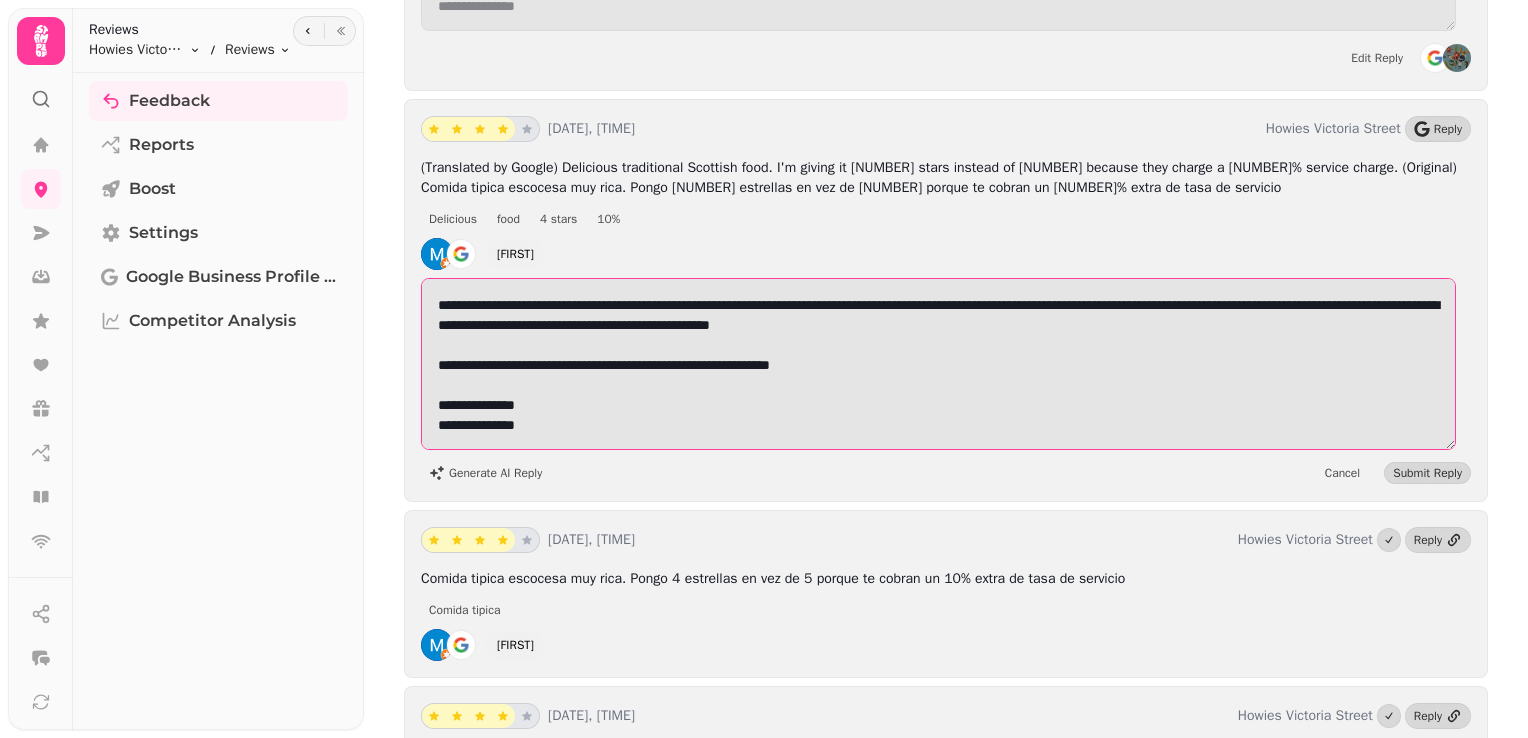 click at bounding box center (938, 364) 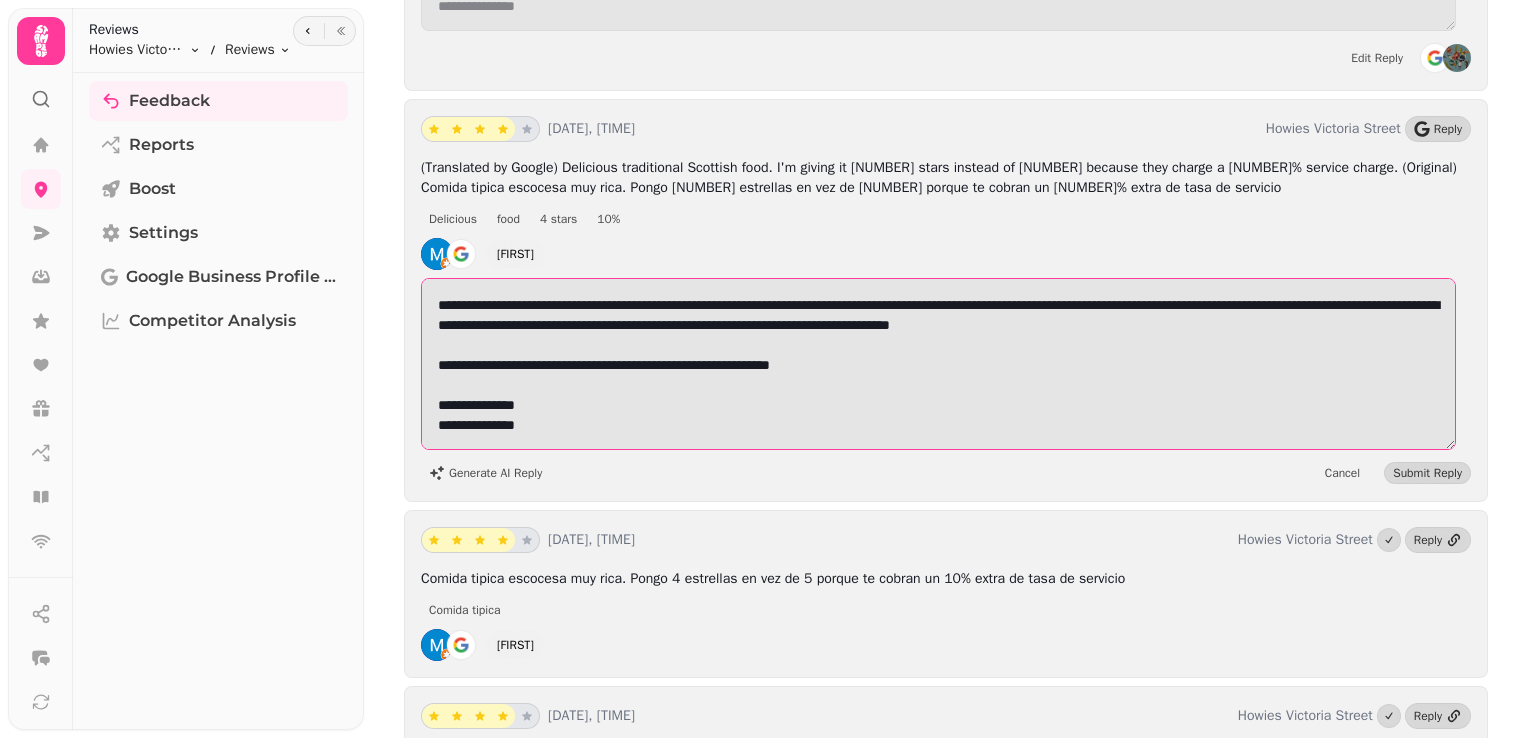 type on "Generate AI Reply Cancel Submit Reply" 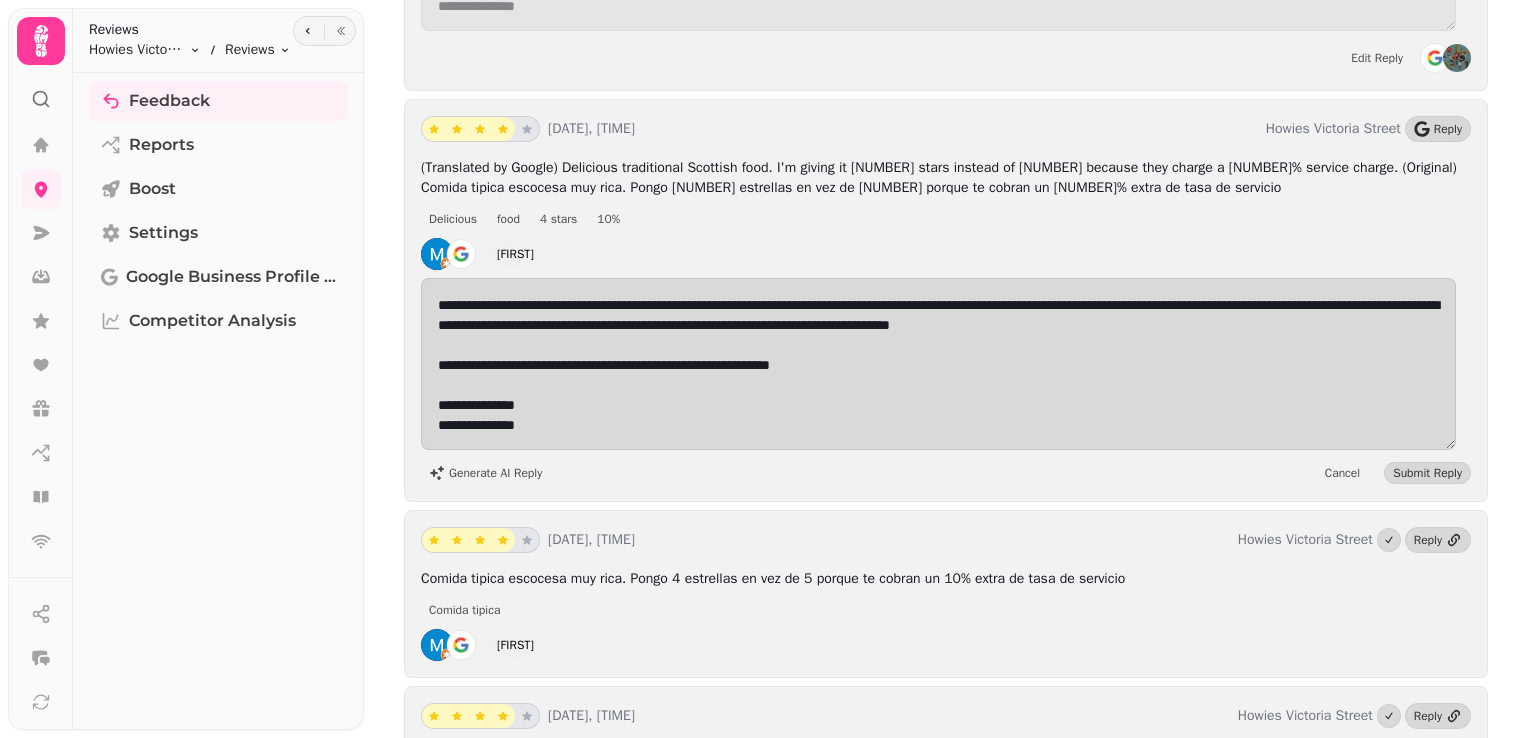 click on "Generate AI Reply Cancel Submit Reply" at bounding box center [946, 381] 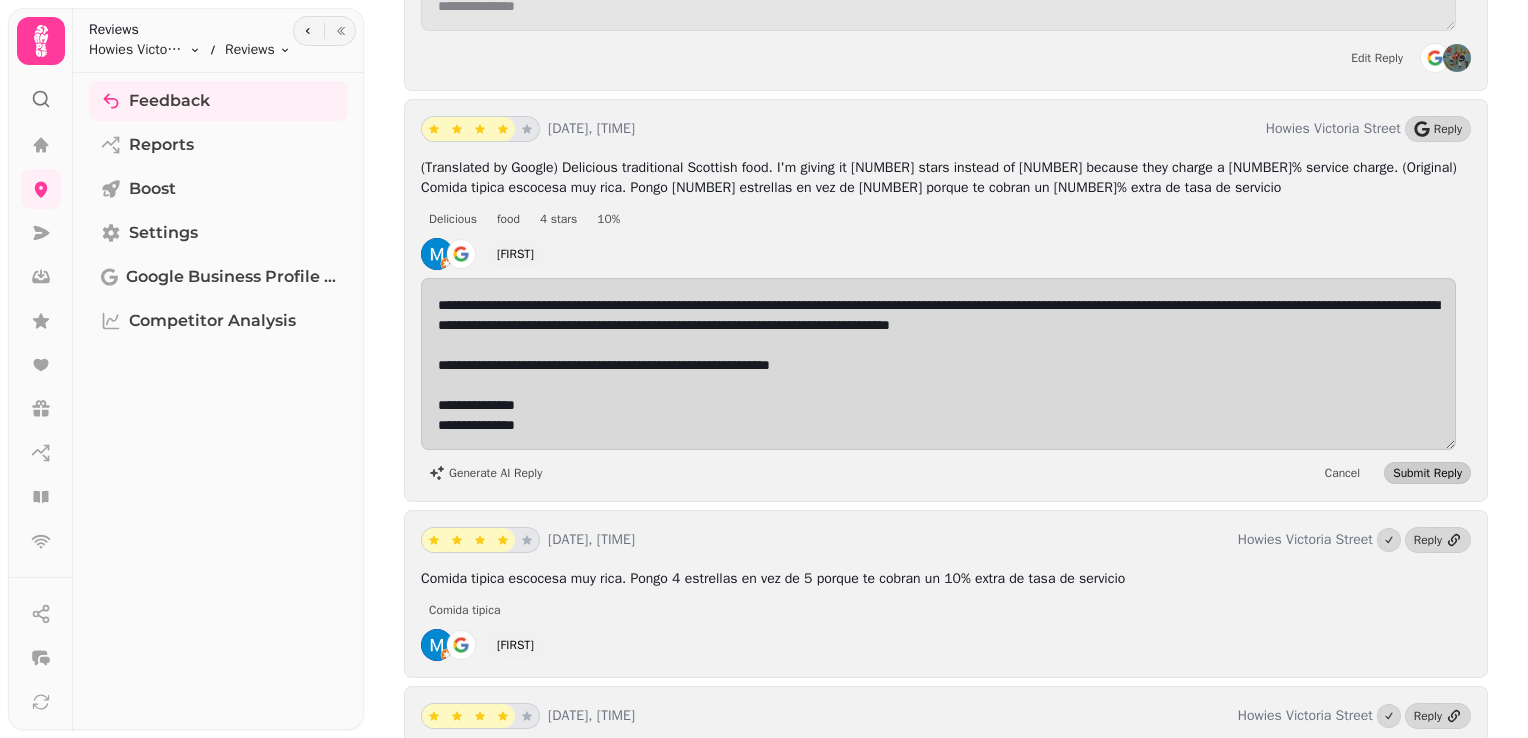 click on "Submit Reply" at bounding box center [1427, 473] 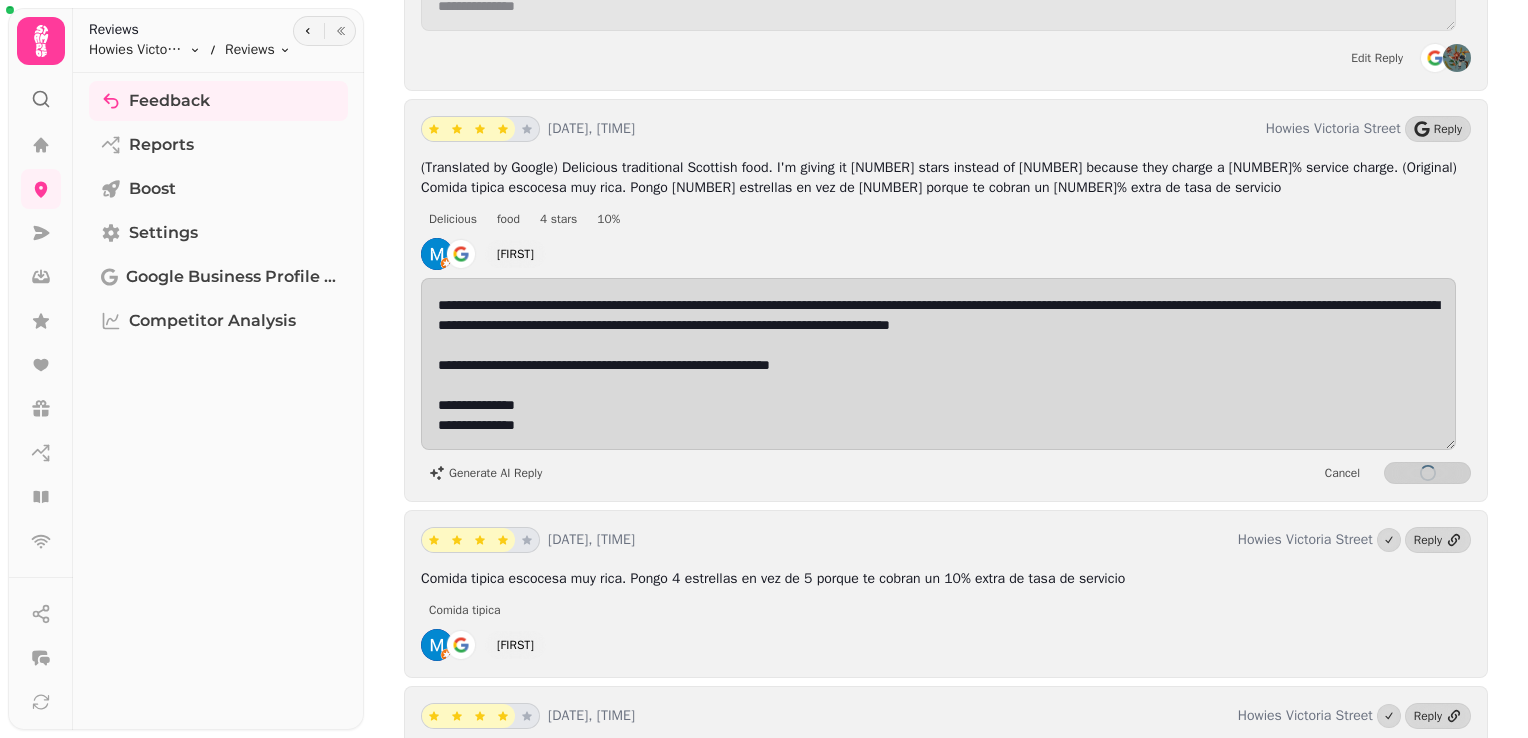 scroll, scrollTop: 1, scrollLeft: 0, axis: vertical 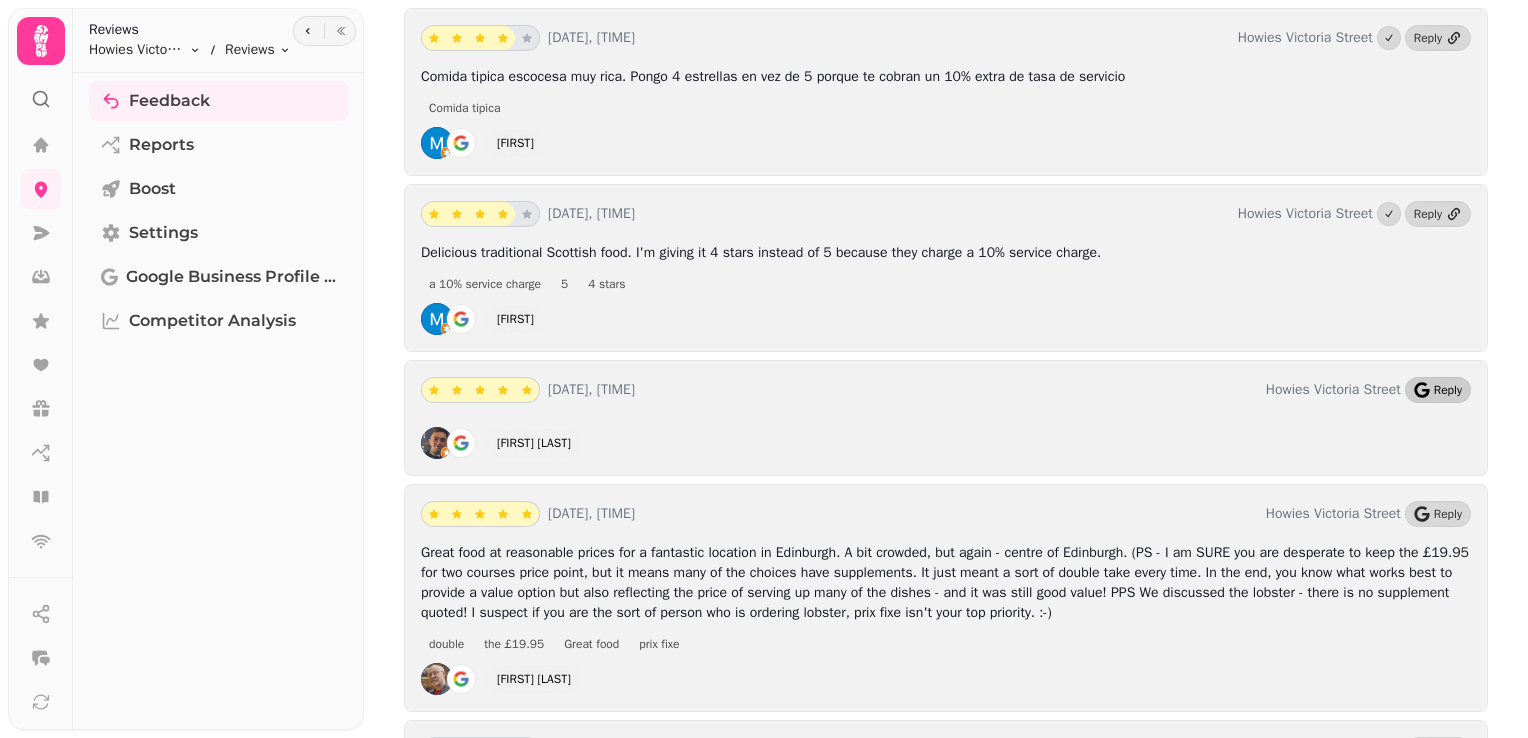 click 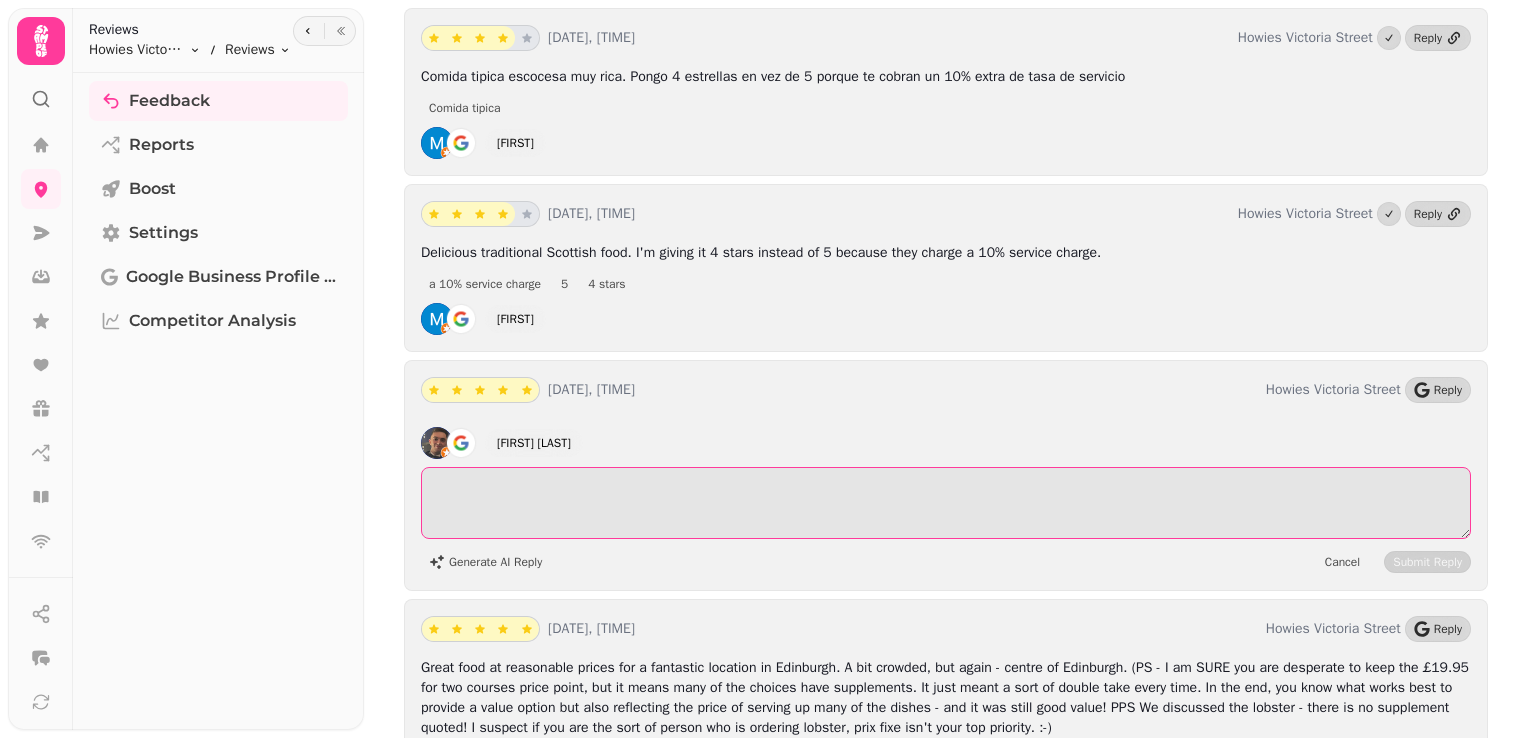click at bounding box center (946, 503) 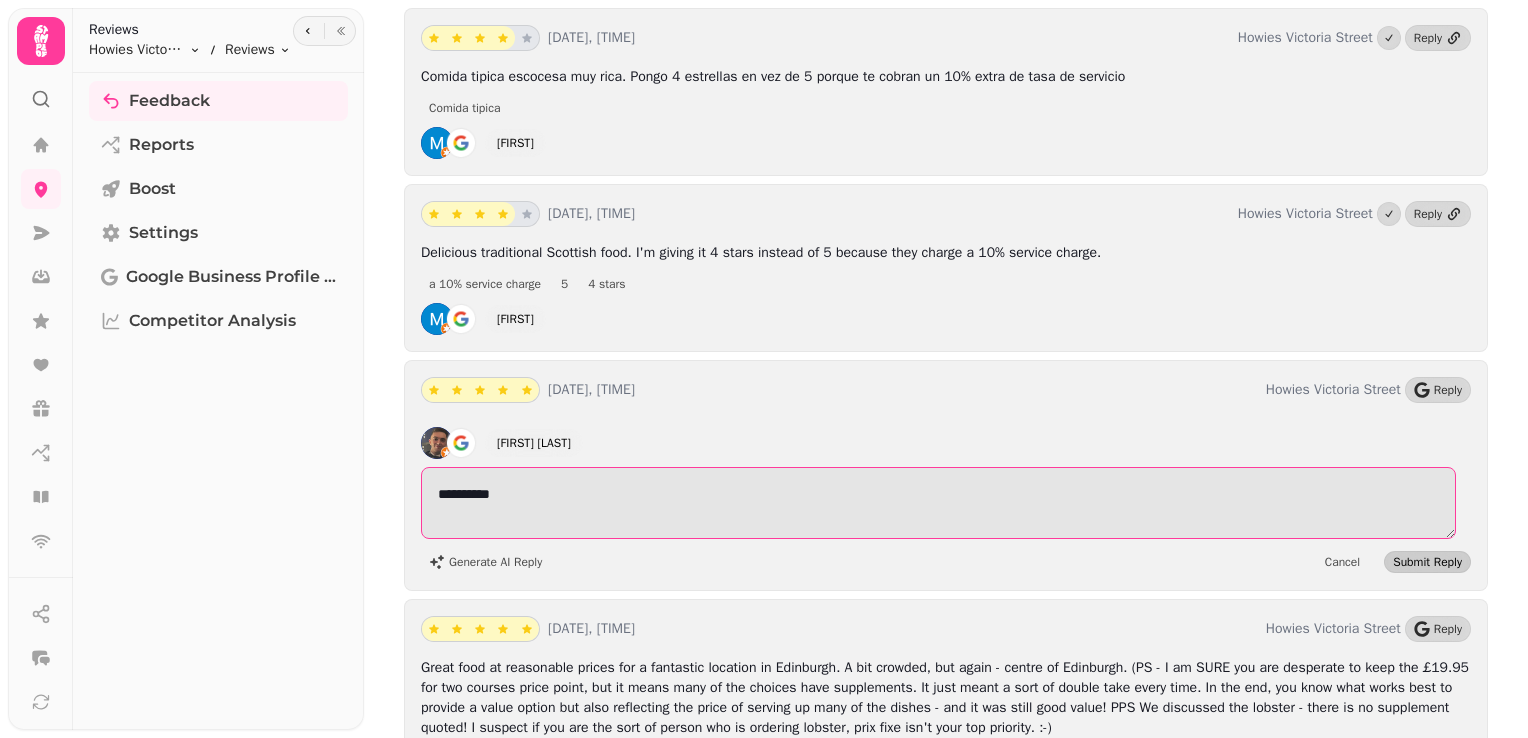 type on "**********" 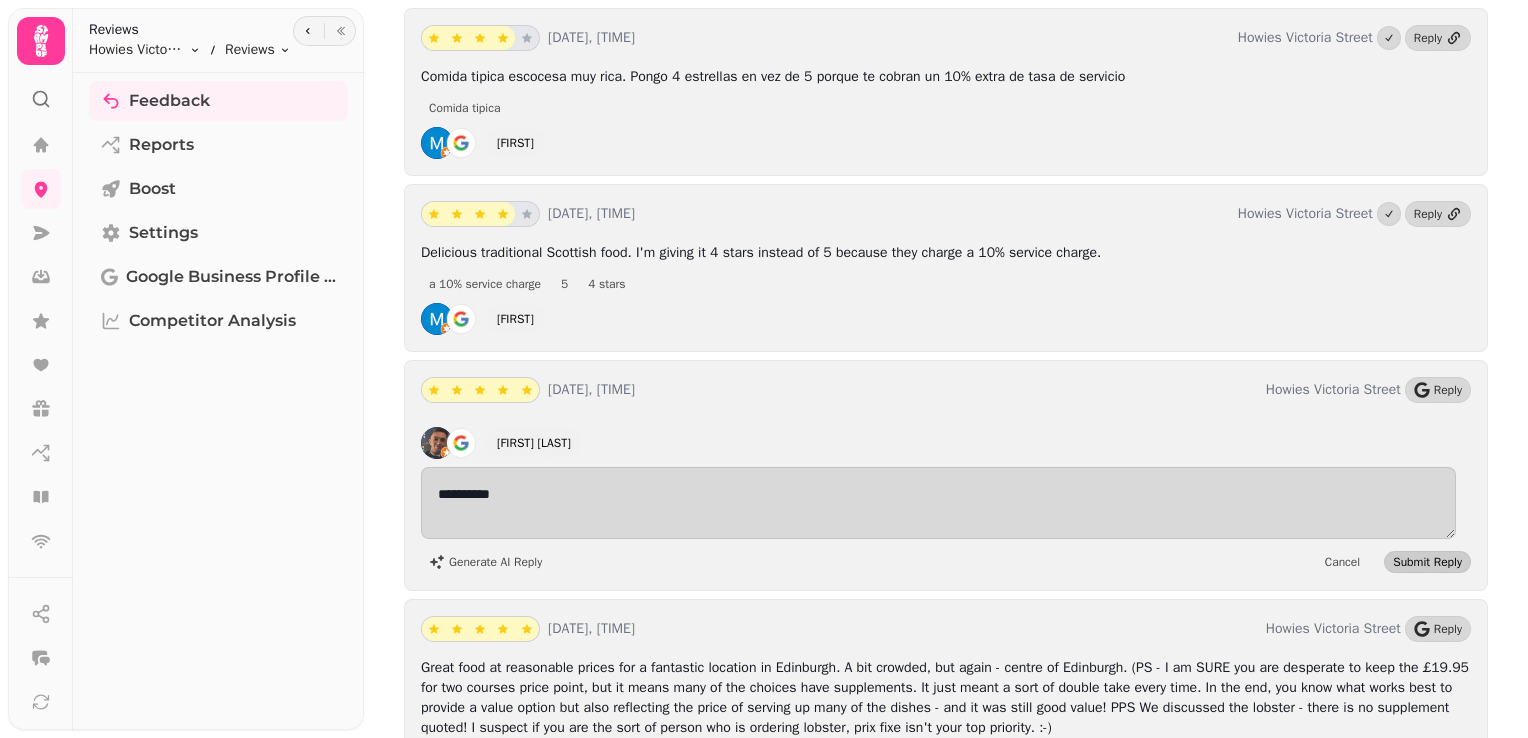 click on "Submit Reply" at bounding box center (1427, 562) 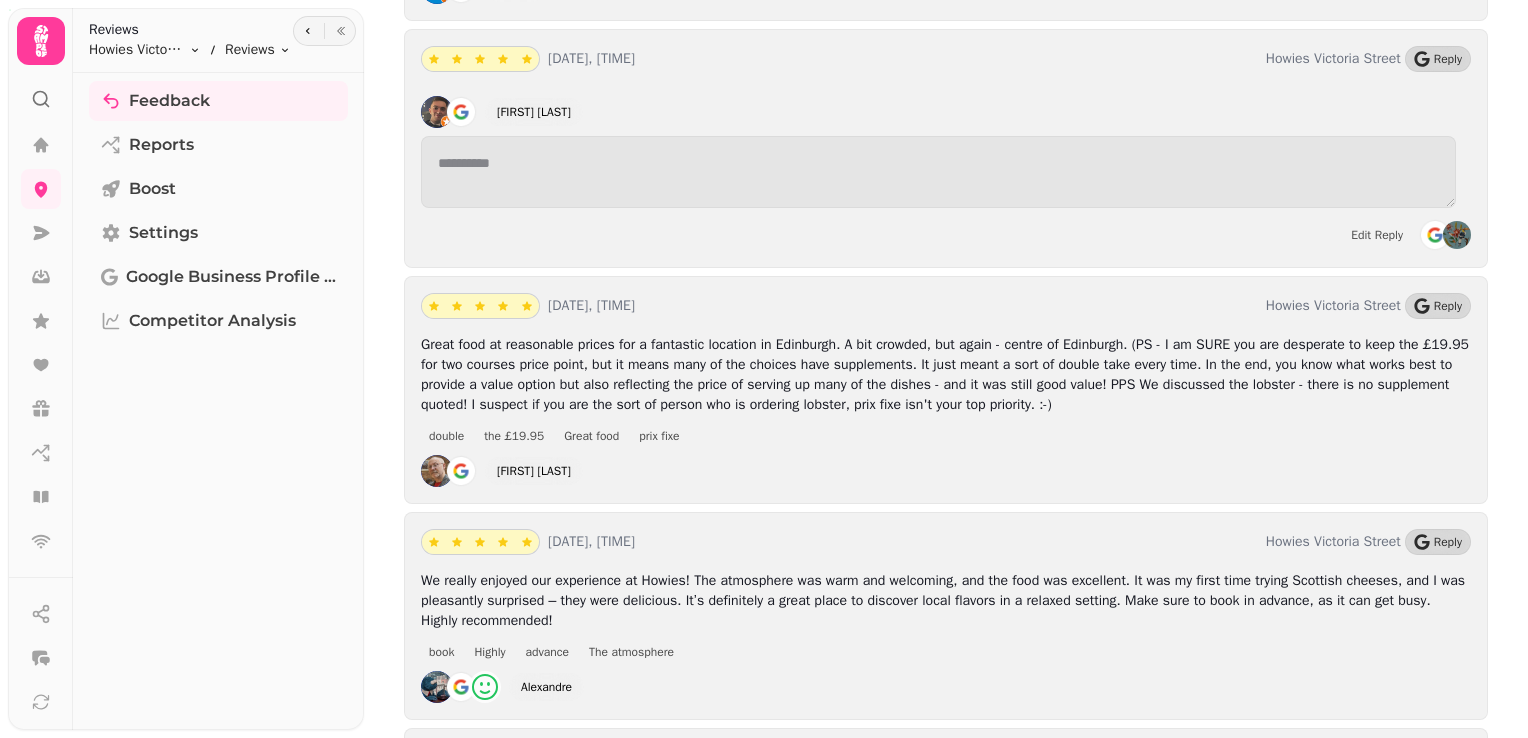 scroll, scrollTop: 12061, scrollLeft: 0, axis: vertical 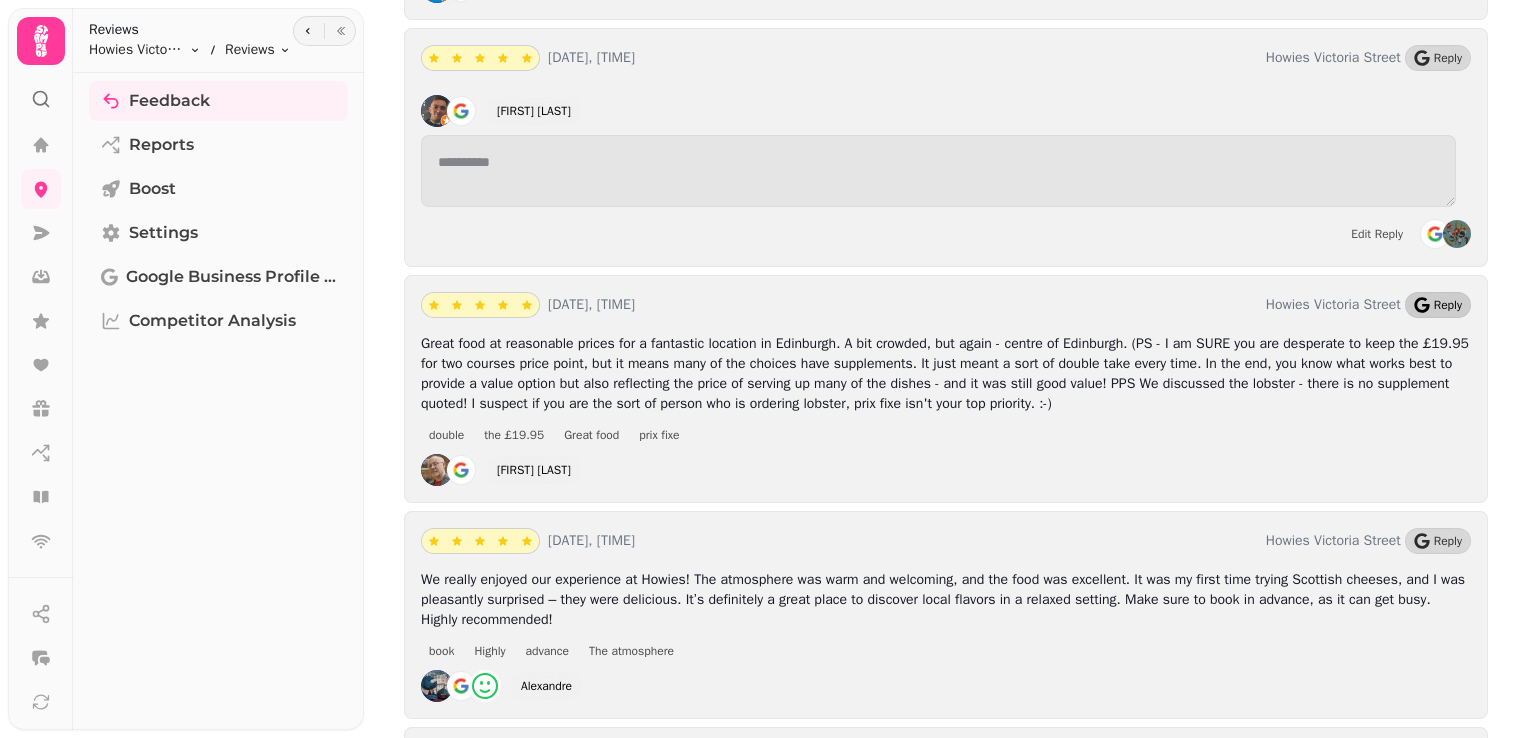 click 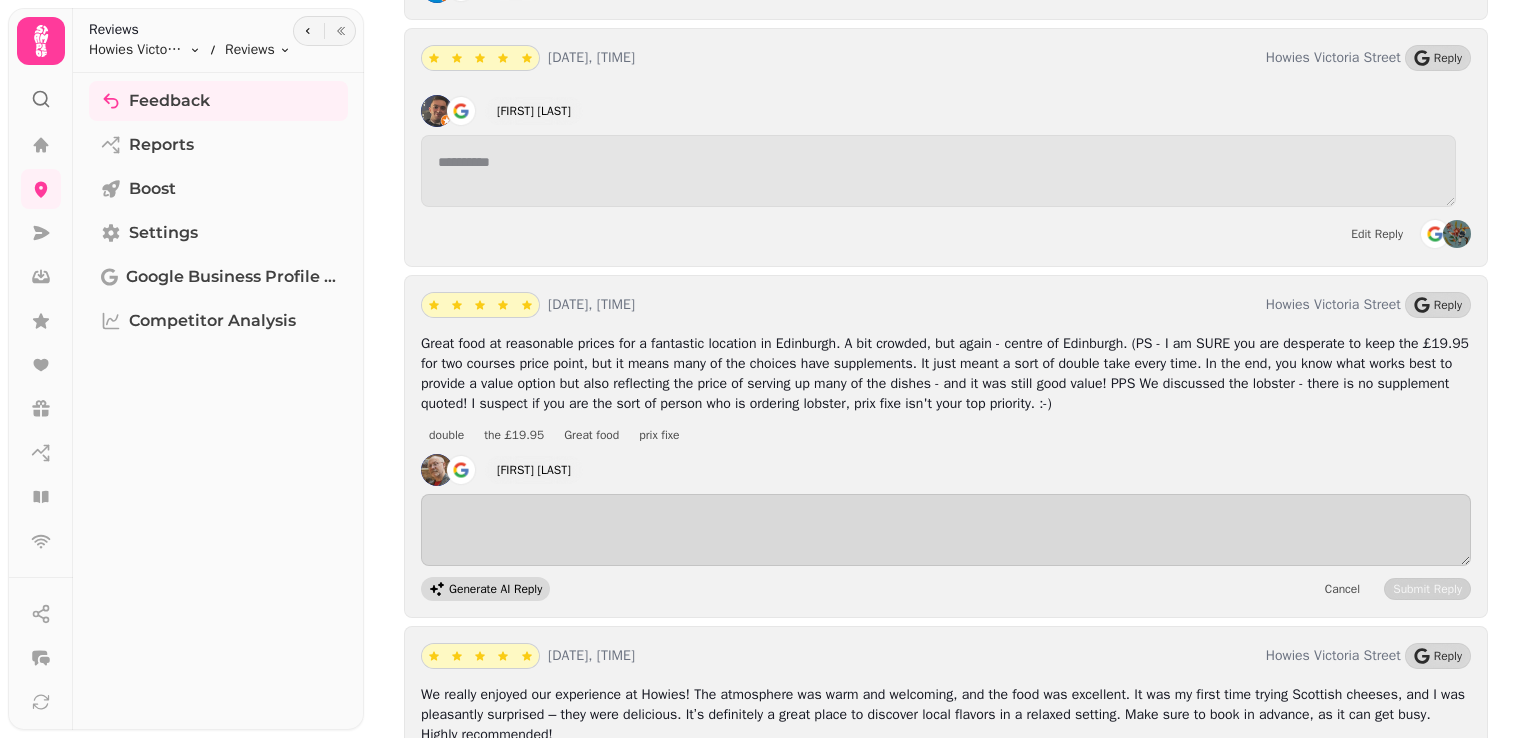 click on "Generate AI Reply" at bounding box center [495, 589] 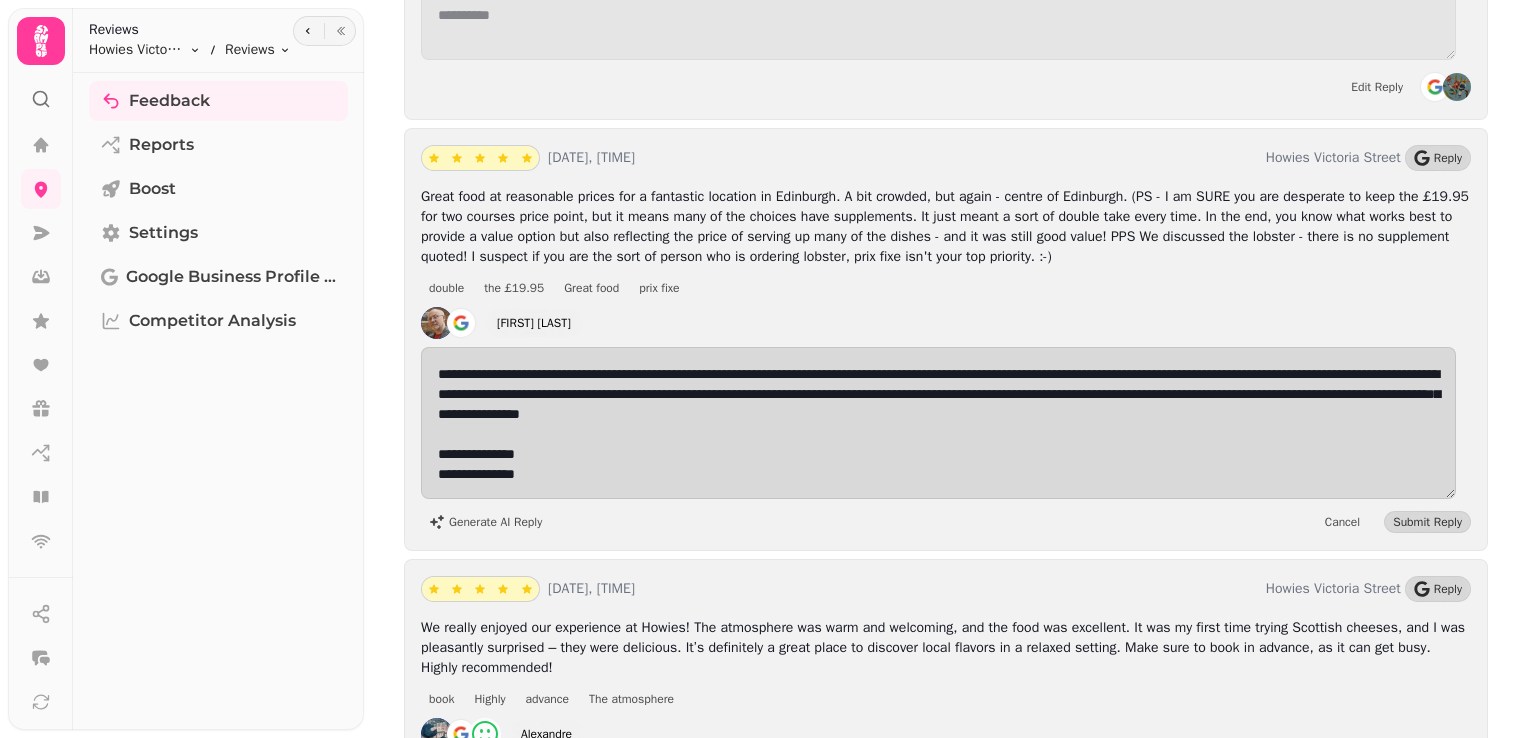 scroll, scrollTop: 12209, scrollLeft: 0, axis: vertical 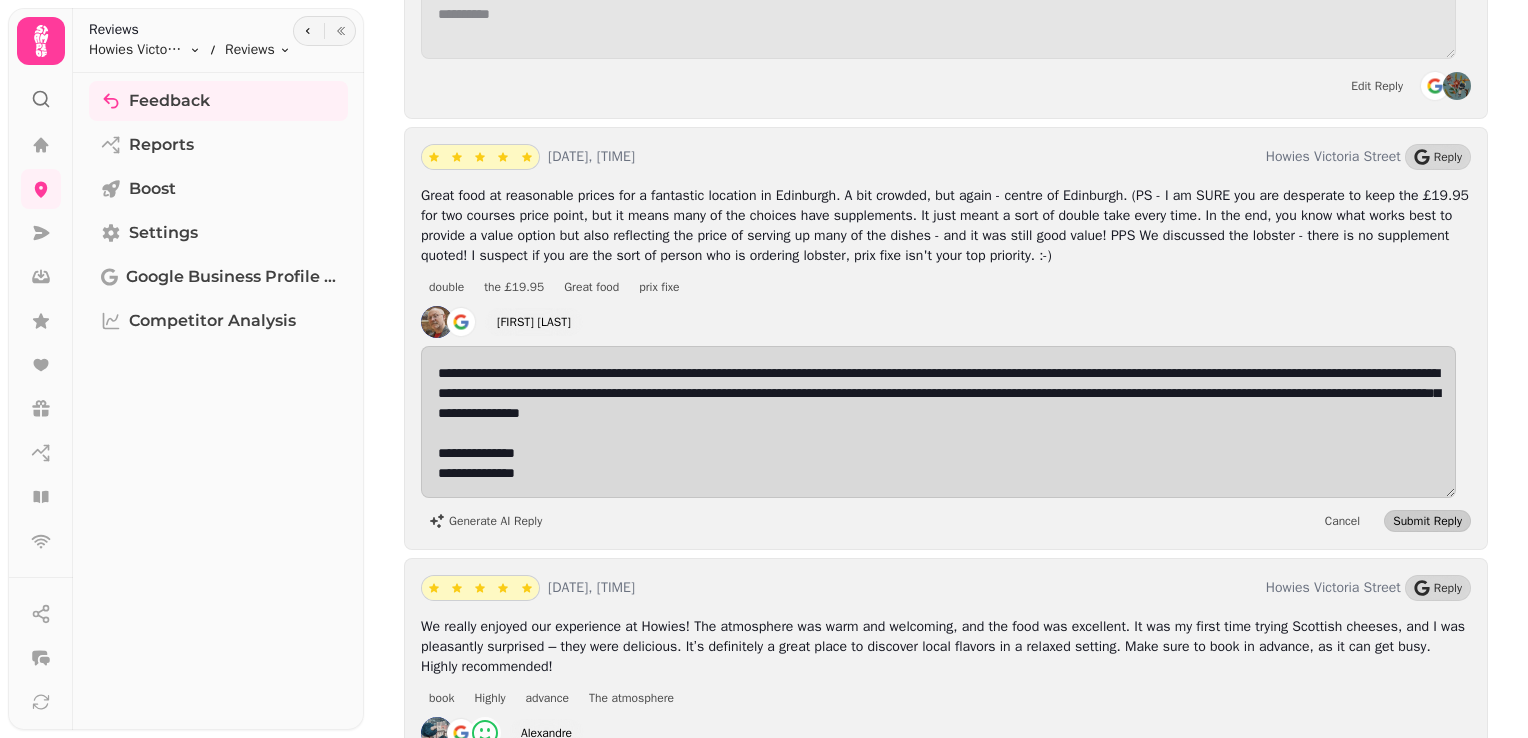 click on "Submit Reply" at bounding box center [1427, 521] 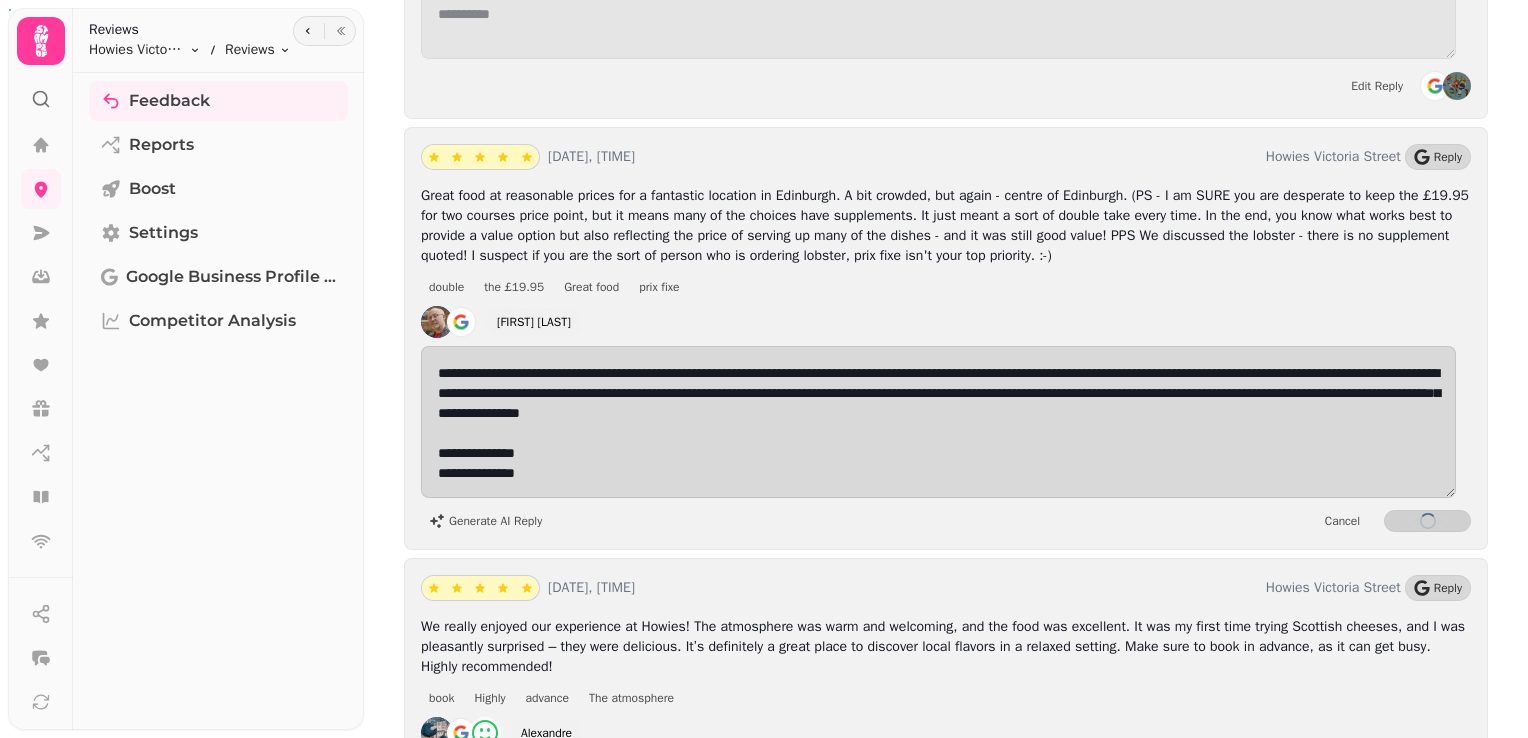 scroll, scrollTop: 12111, scrollLeft: 0, axis: vertical 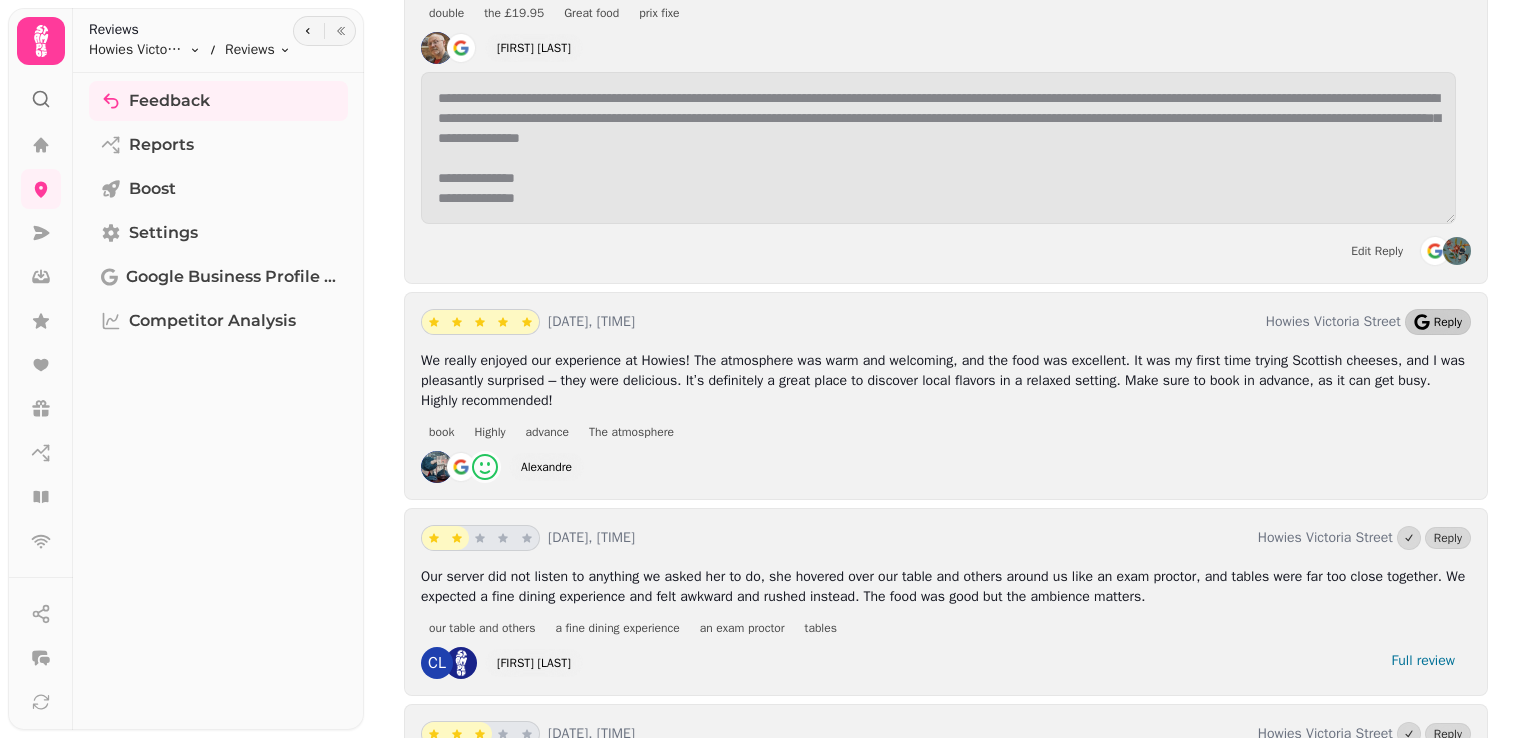 click on "Reply" at bounding box center [1448, 322] 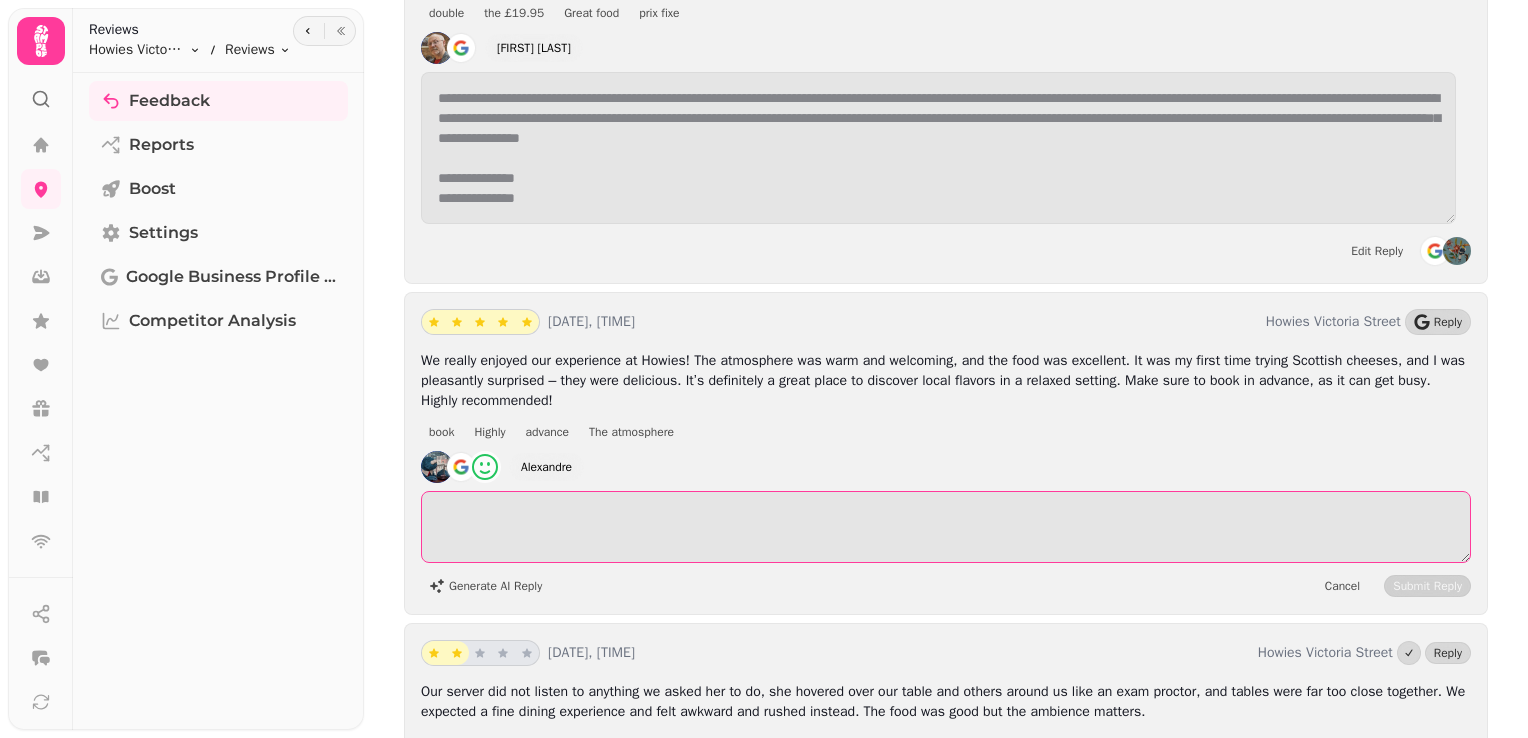 click at bounding box center [946, 527] 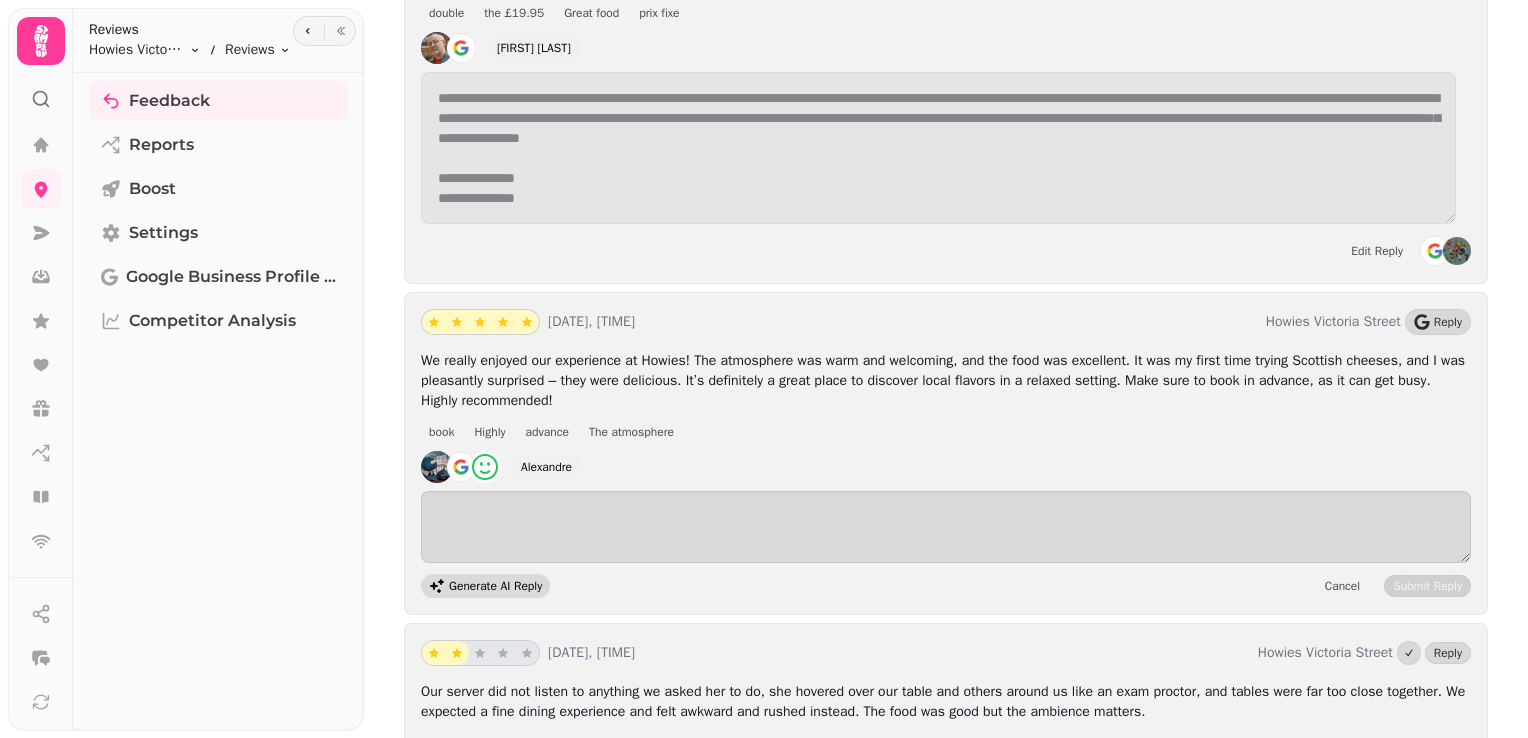 click on "Generate AI Reply" at bounding box center [495, 586] 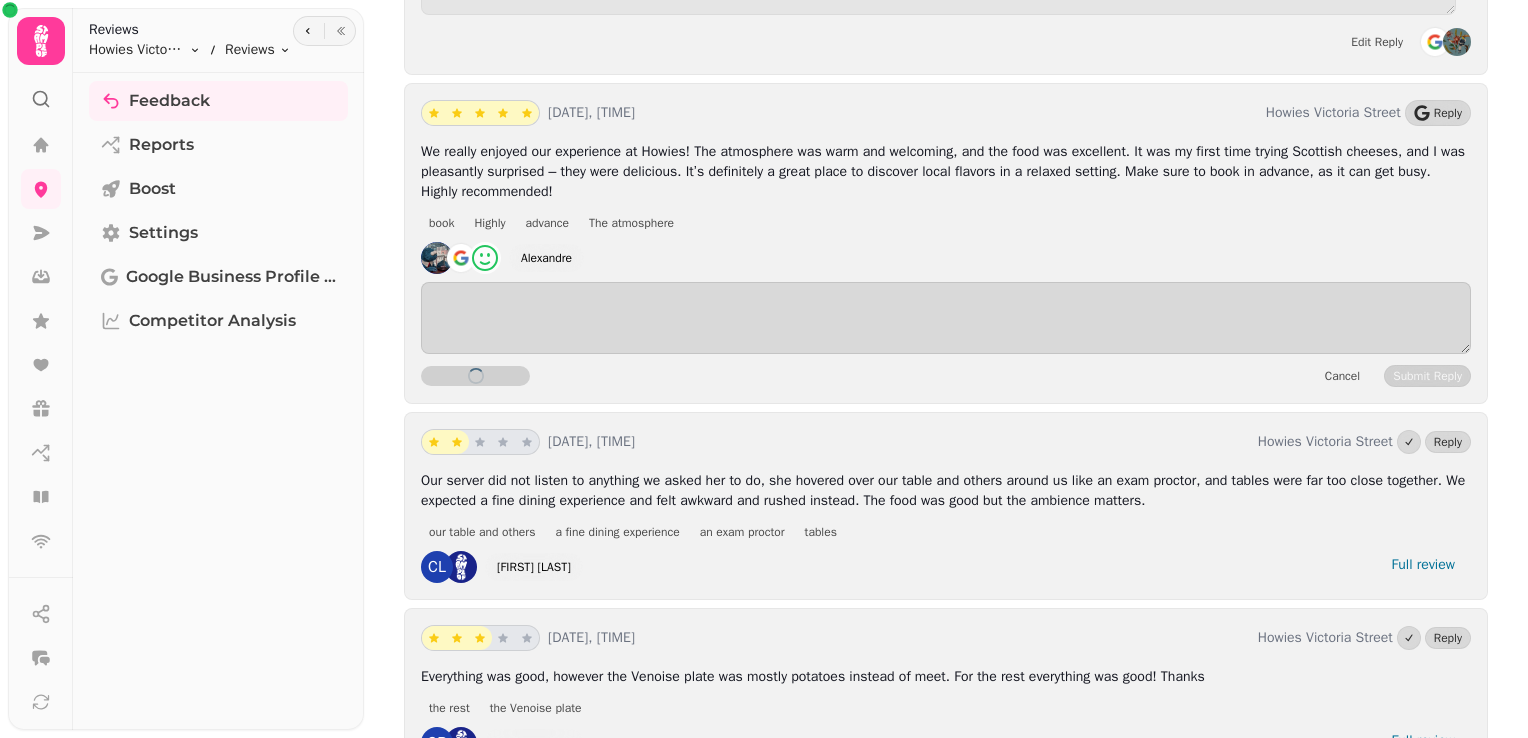 scroll, scrollTop: 12693, scrollLeft: 0, axis: vertical 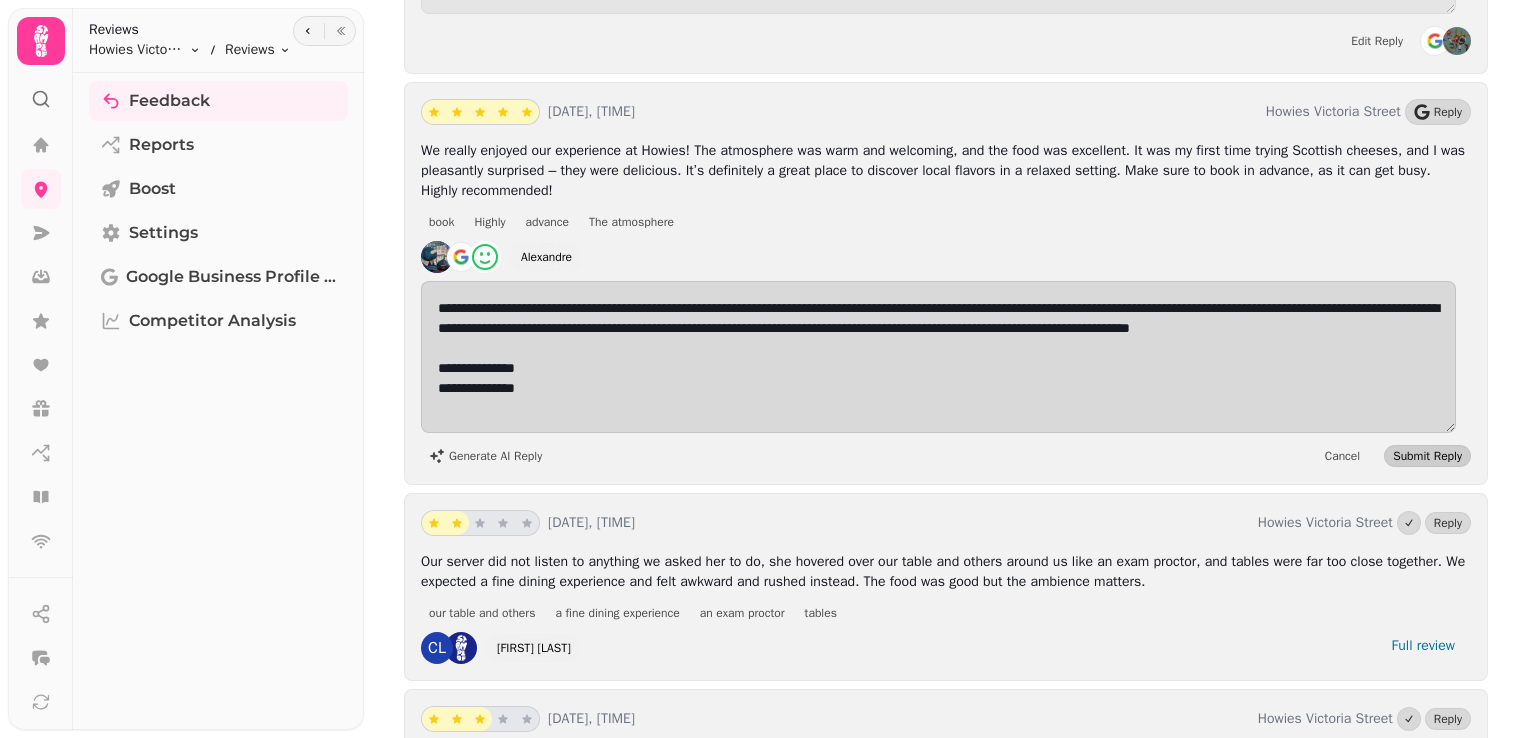 click on "Submit Reply" at bounding box center [1427, 456] 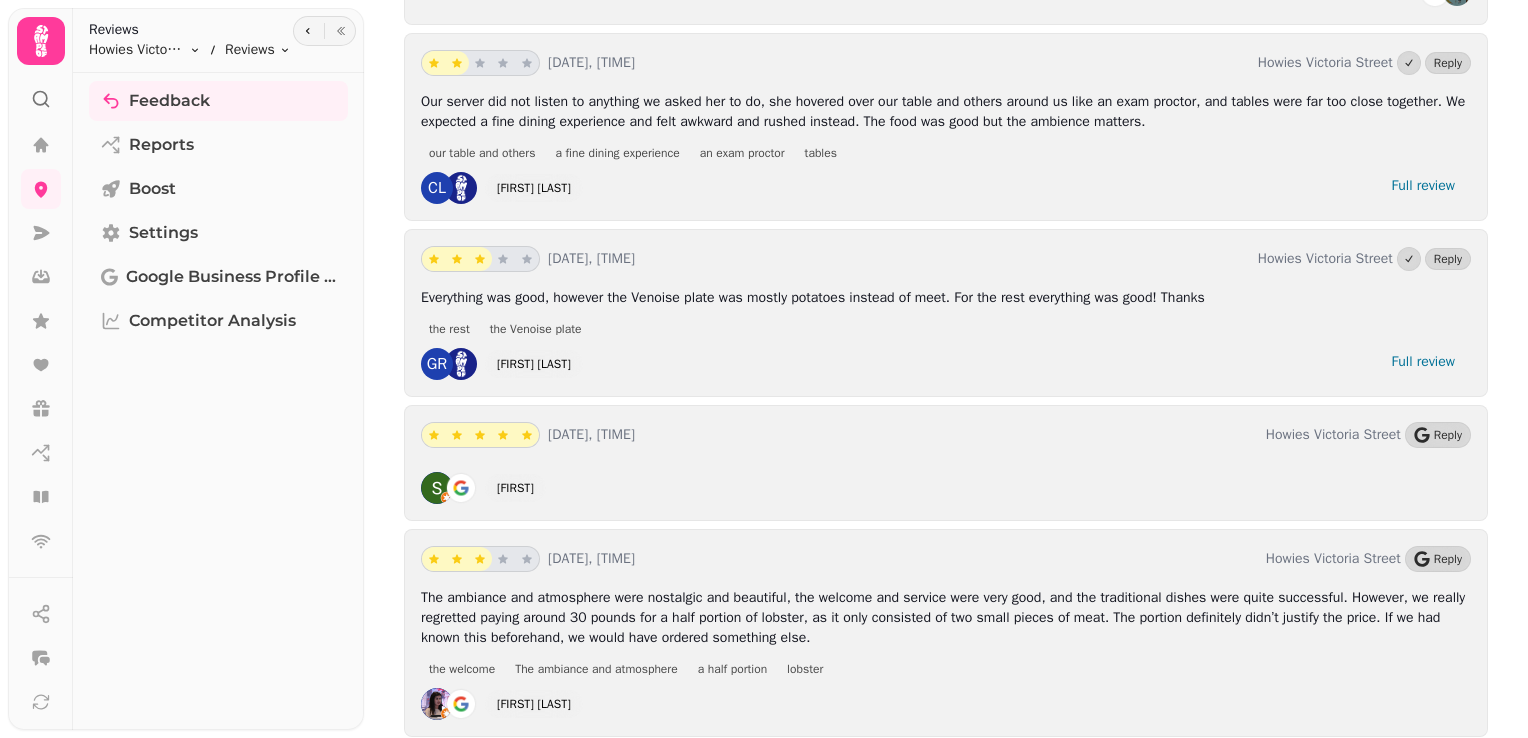 scroll, scrollTop: 13163, scrollLeft: 0, axis: vertical 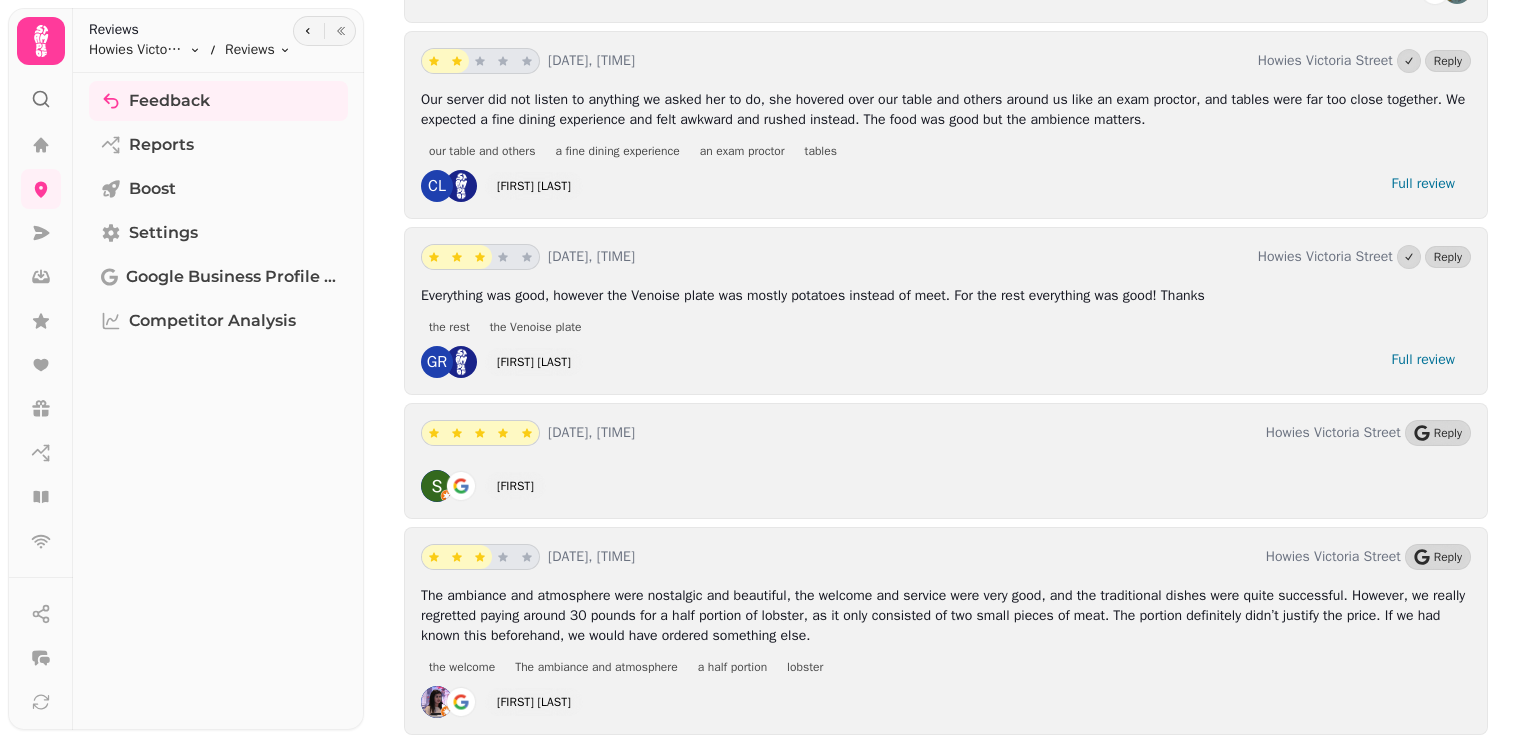 click on "Full review" at bounding box center [1423, 360] 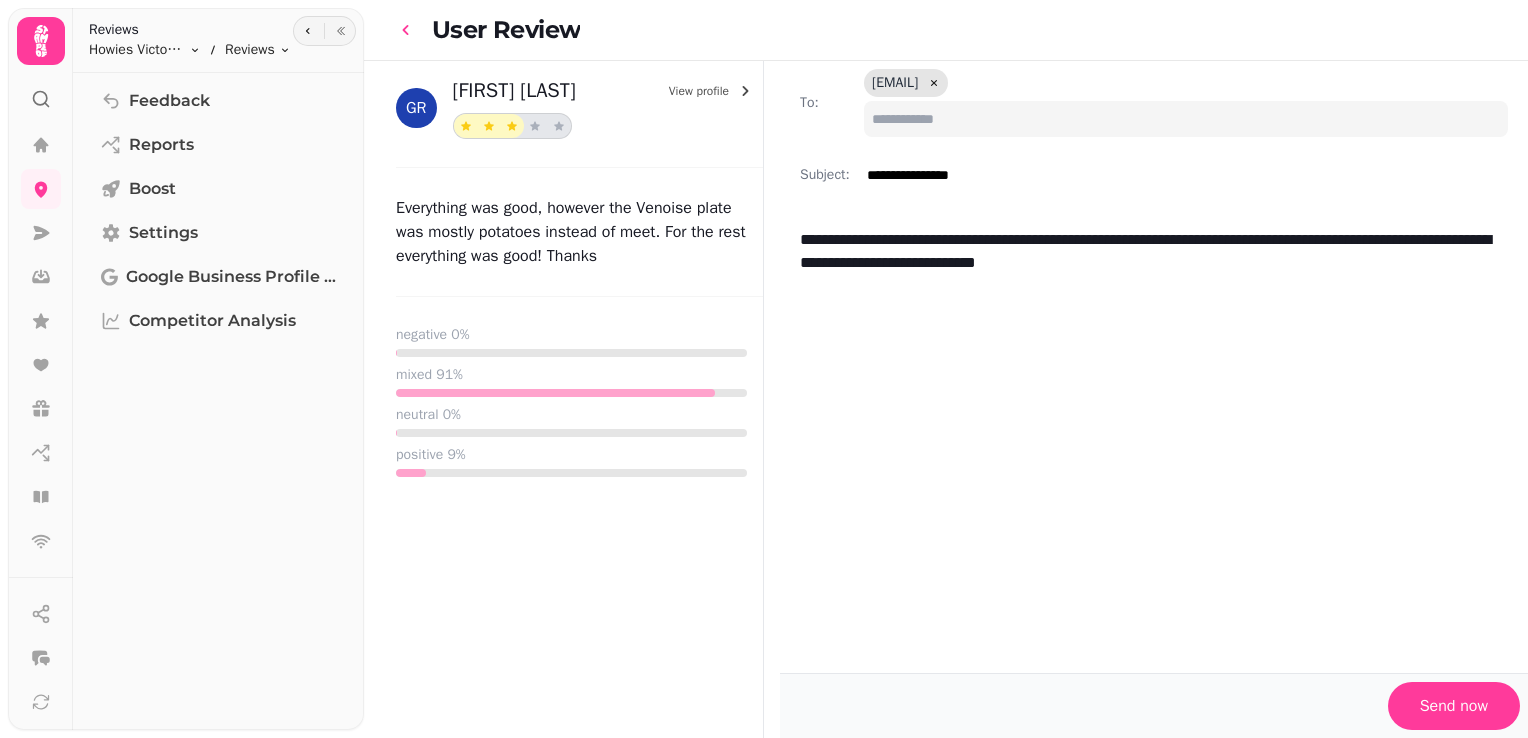 click 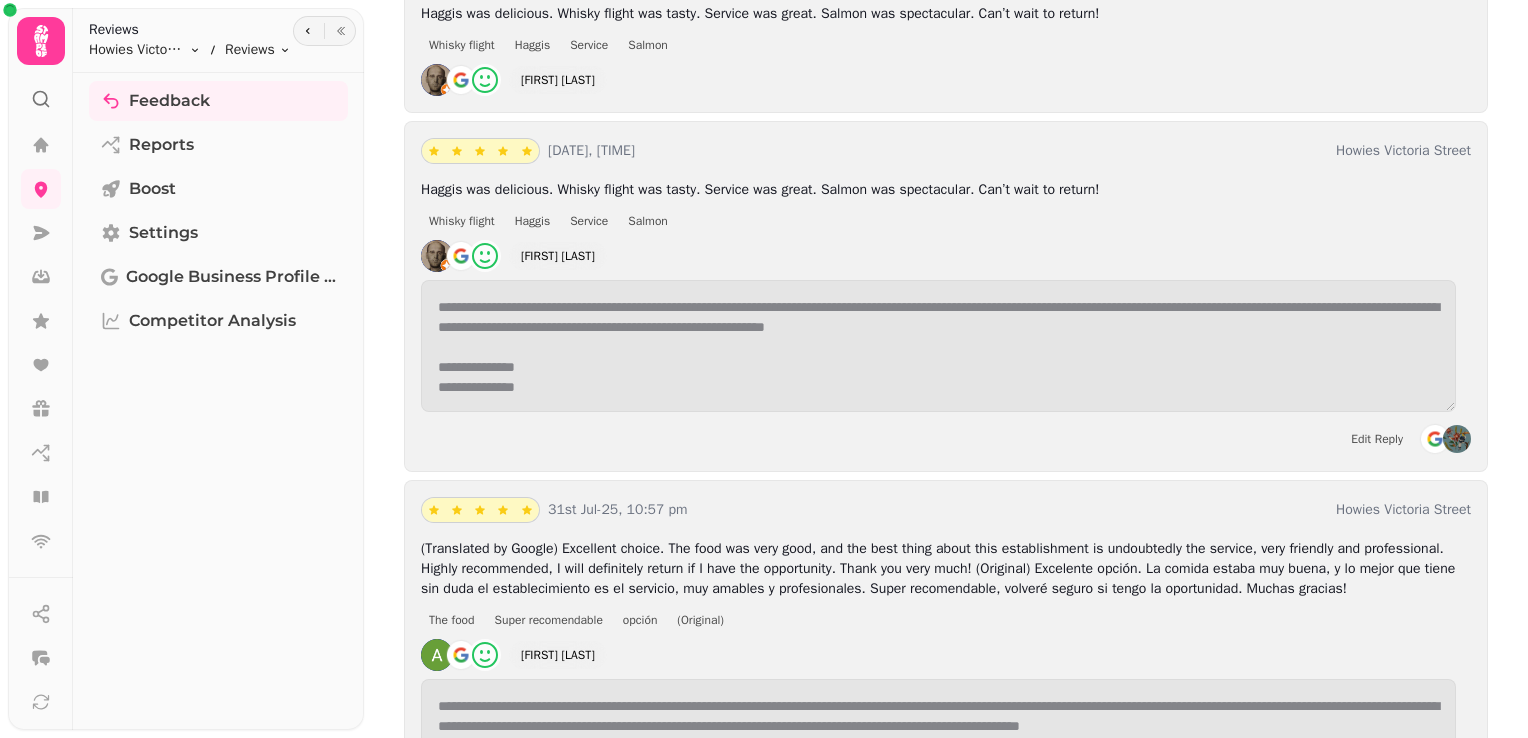 scroll, scrollTop: 3566, scrollLeft: 0, axis: vertical 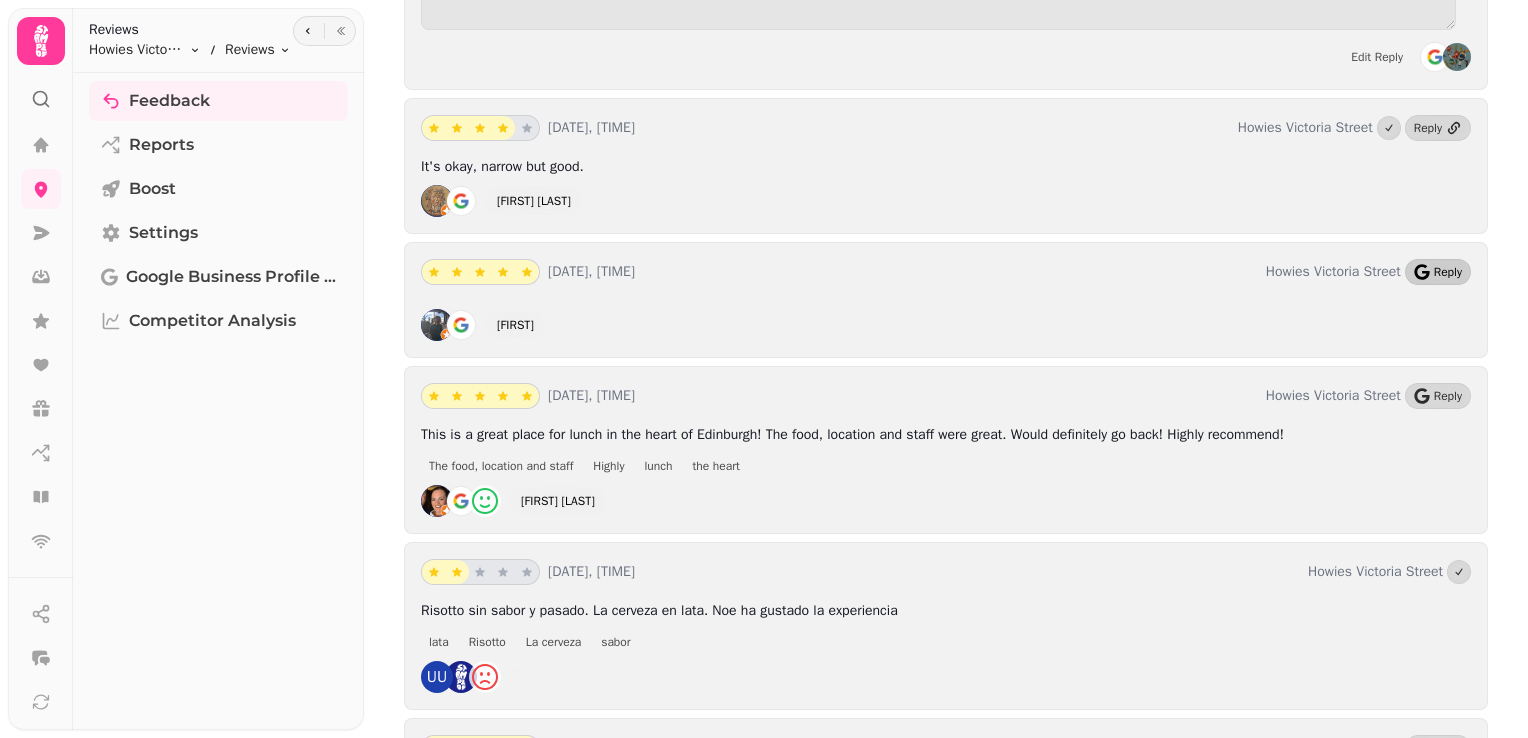 click on "Reply" at bounding box center (1448, 272) 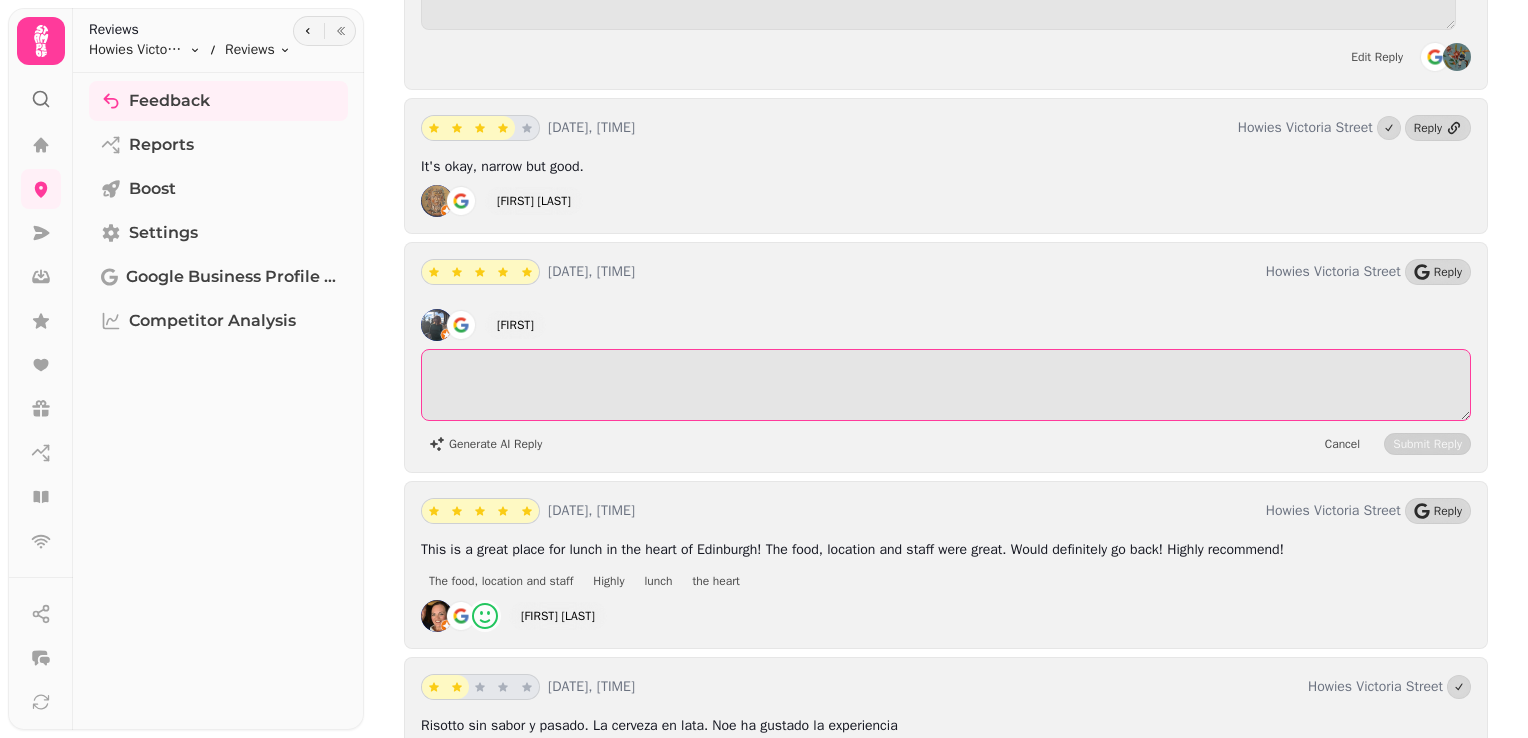 click at bounding box center [946, 385] 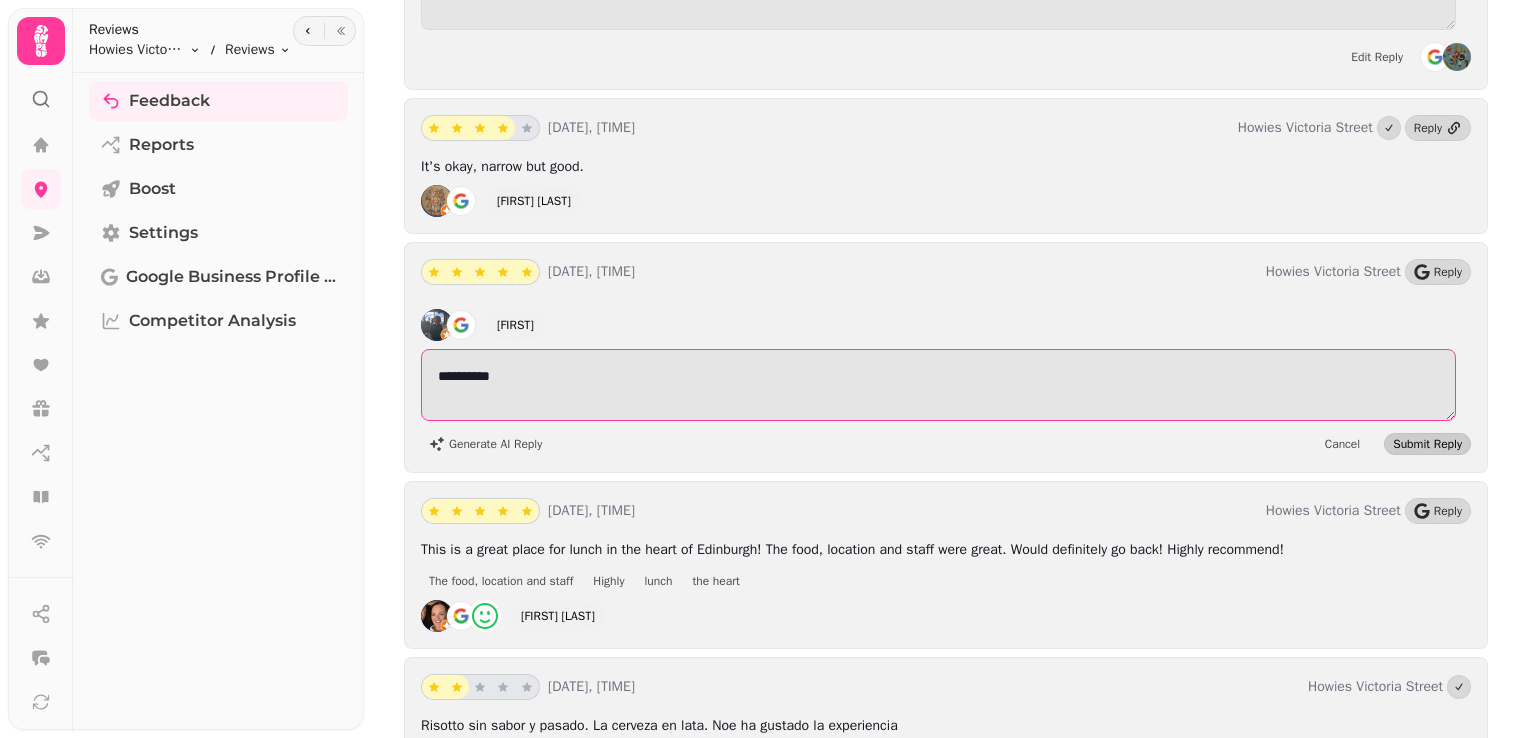 type on "**********" 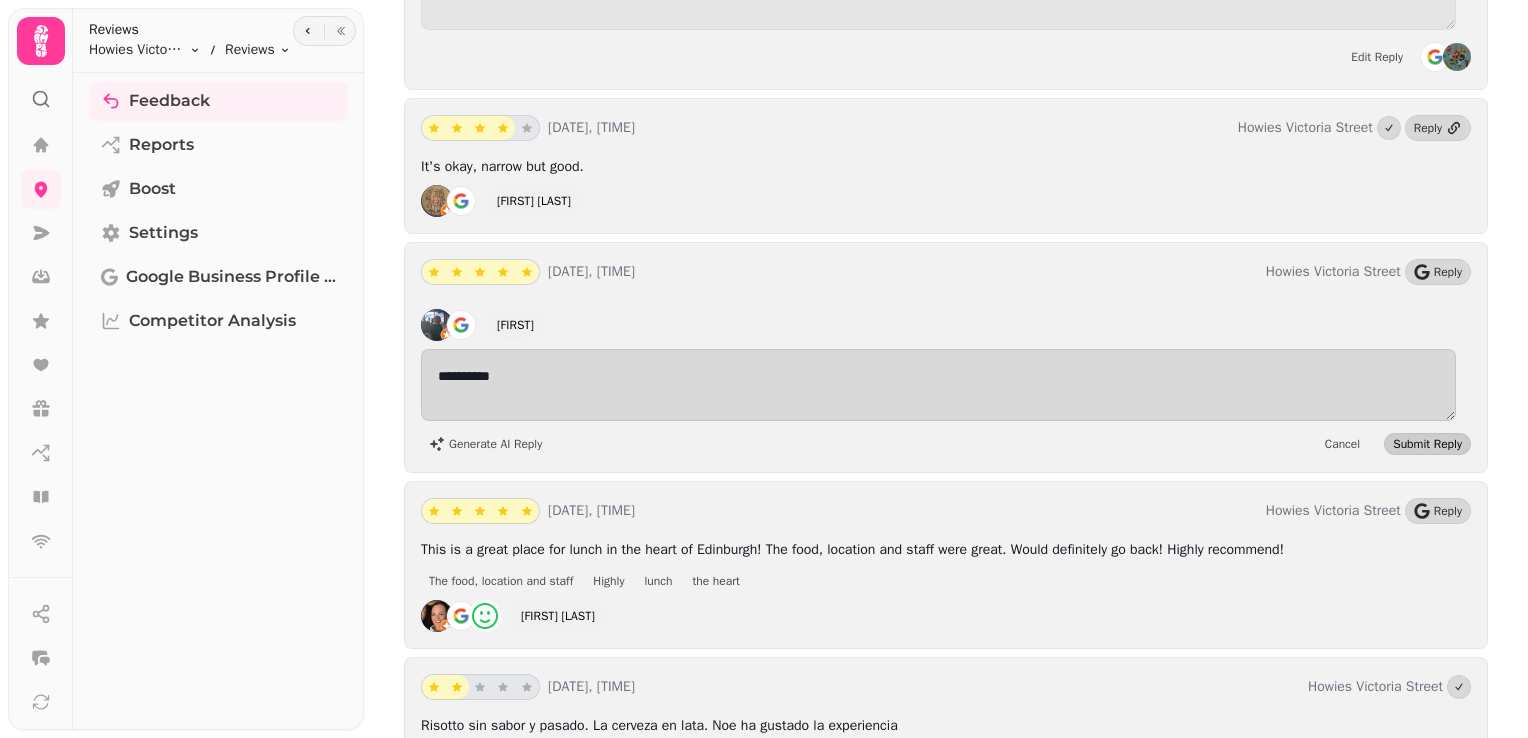 click on "Submit Reply" at bounding box center (1427, 444) 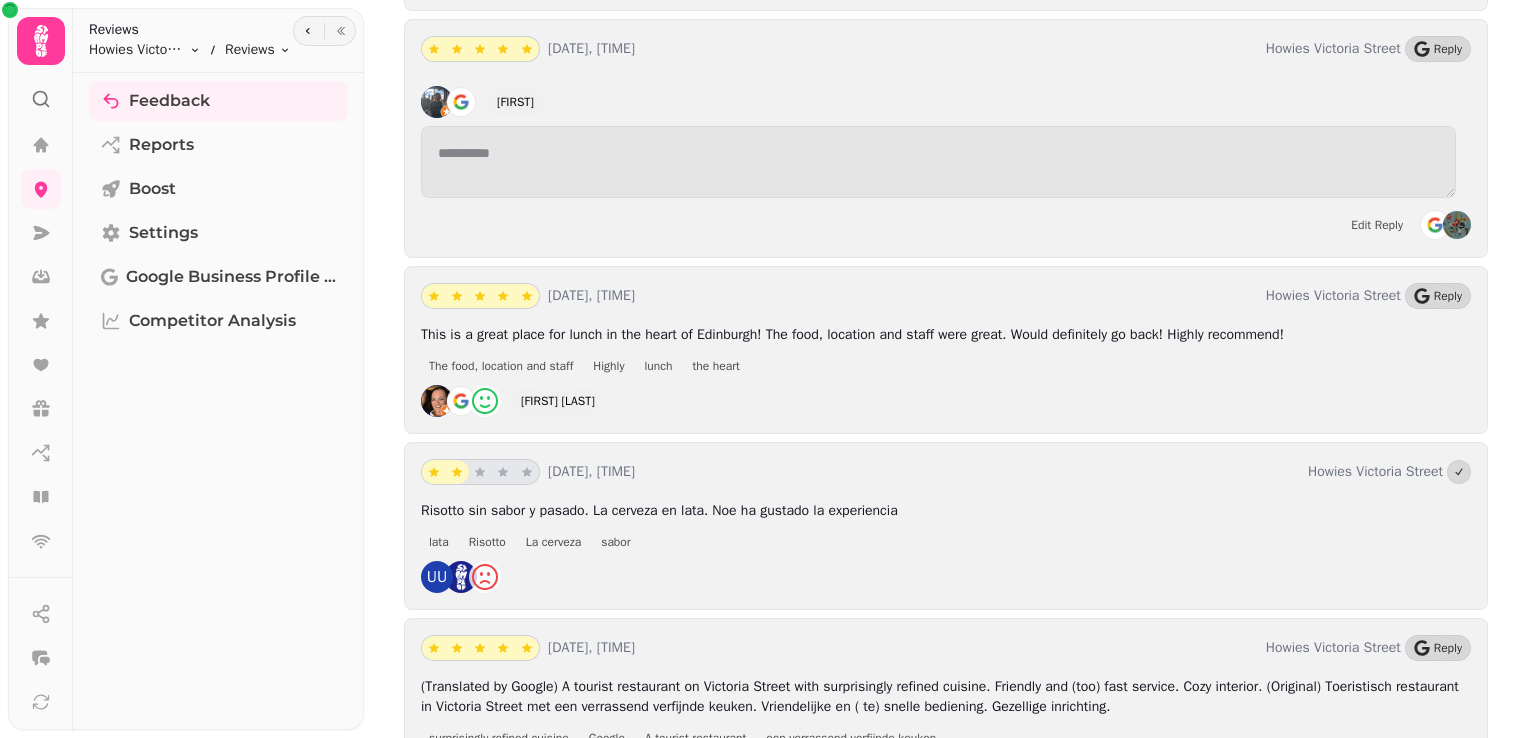 scroll, scrollTop: 8100, scrollLeft: 0, axis: vertical 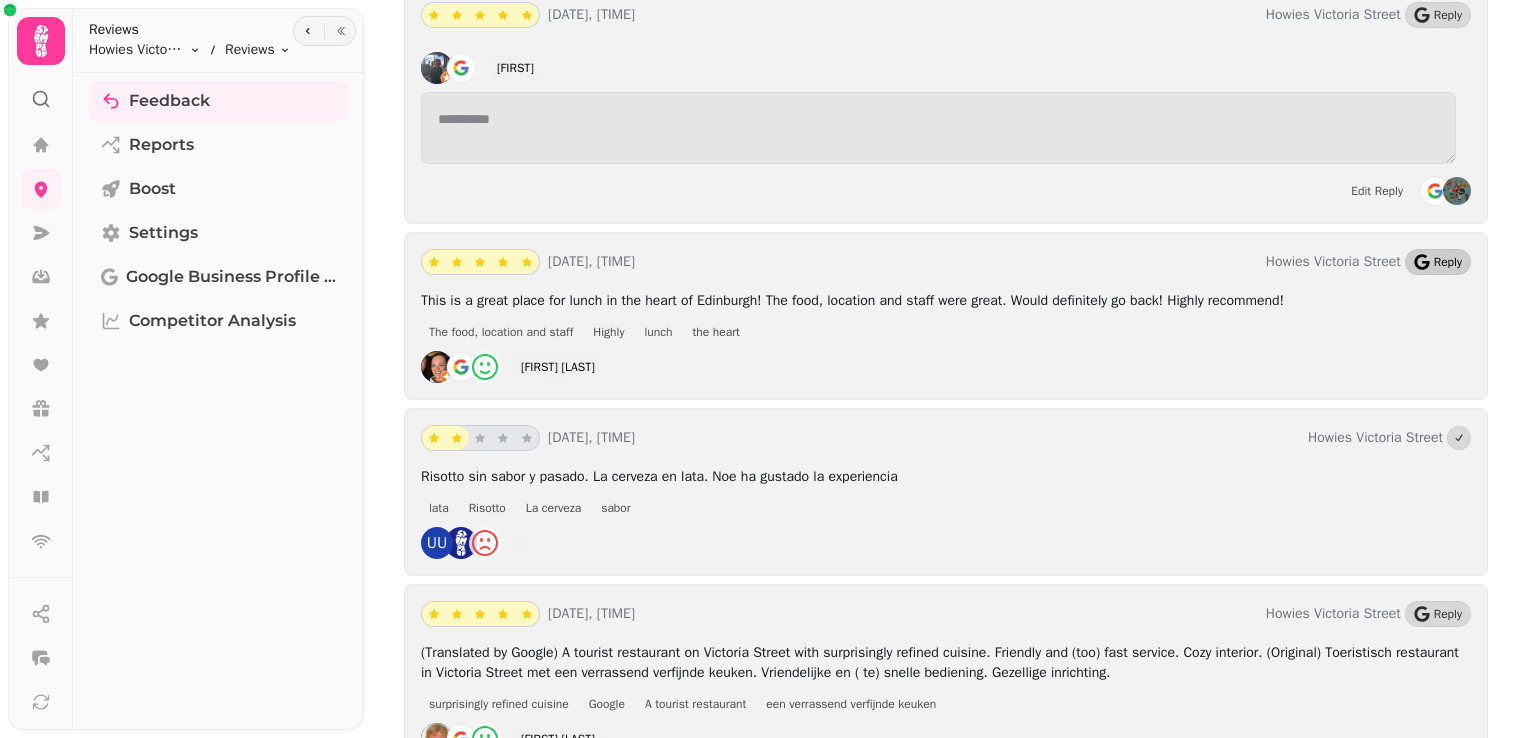 click on "Reply" at bounding box center [1448, 262] 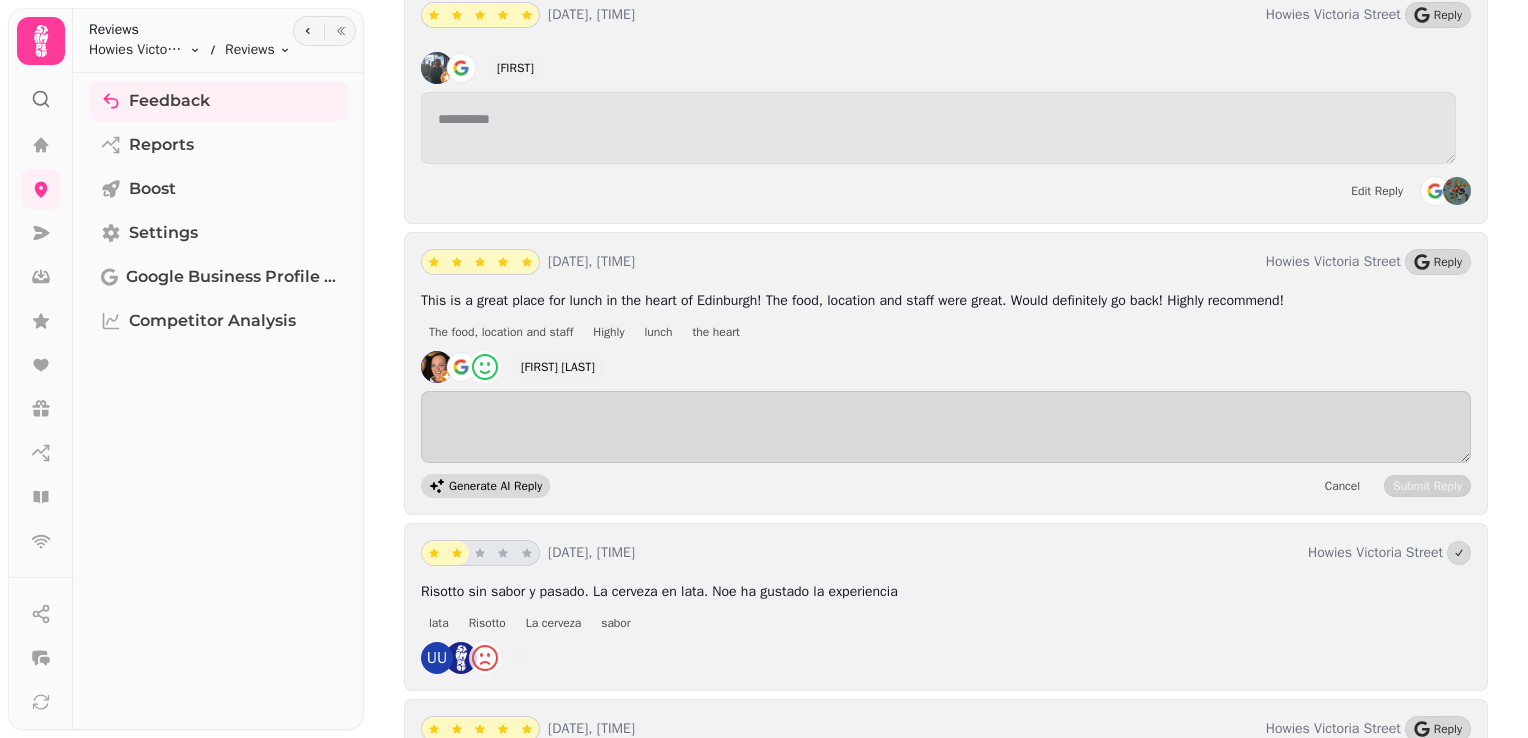 click on "Generate AI Reply" at bounding box center (495, 486) 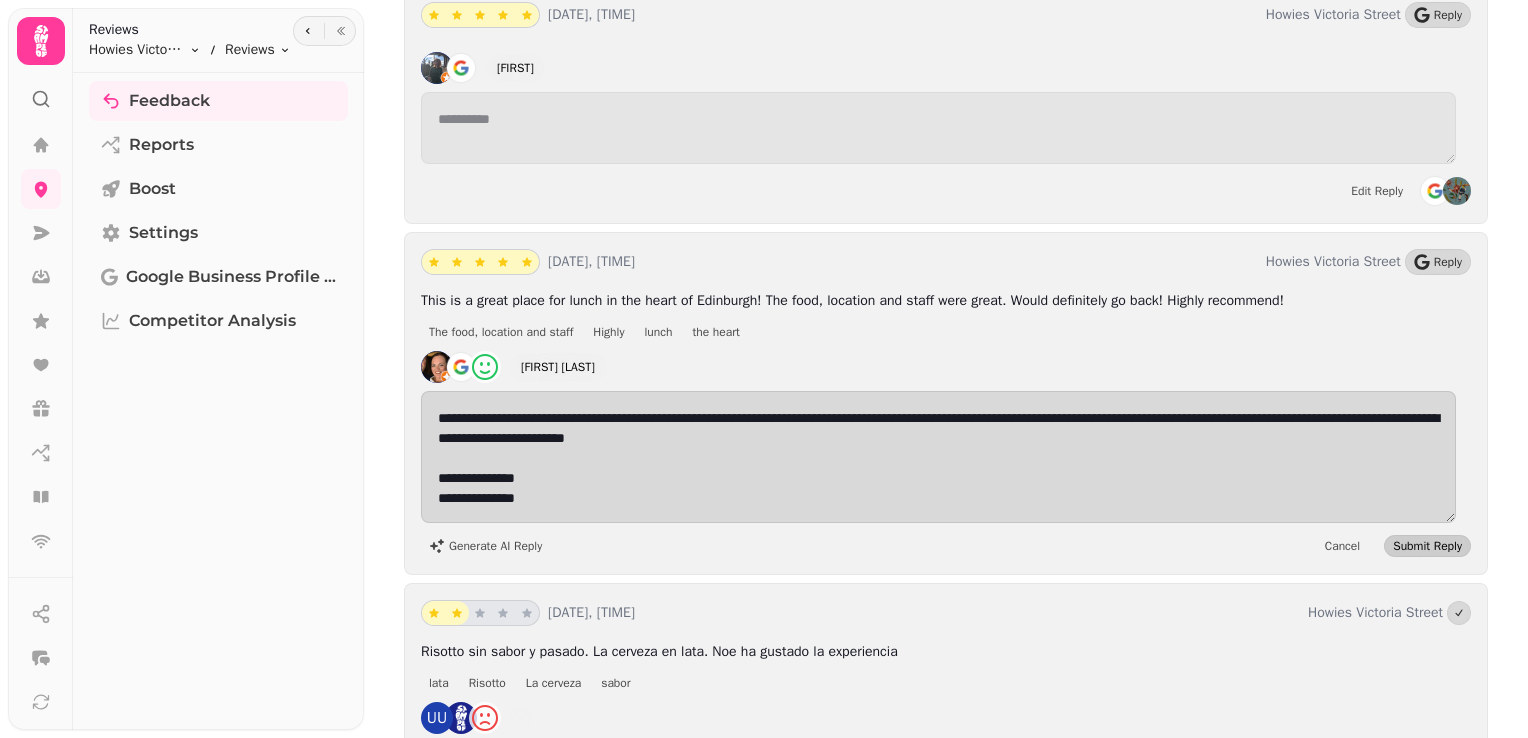 click on "Submit Reply" at bounding box center (1427, 546) 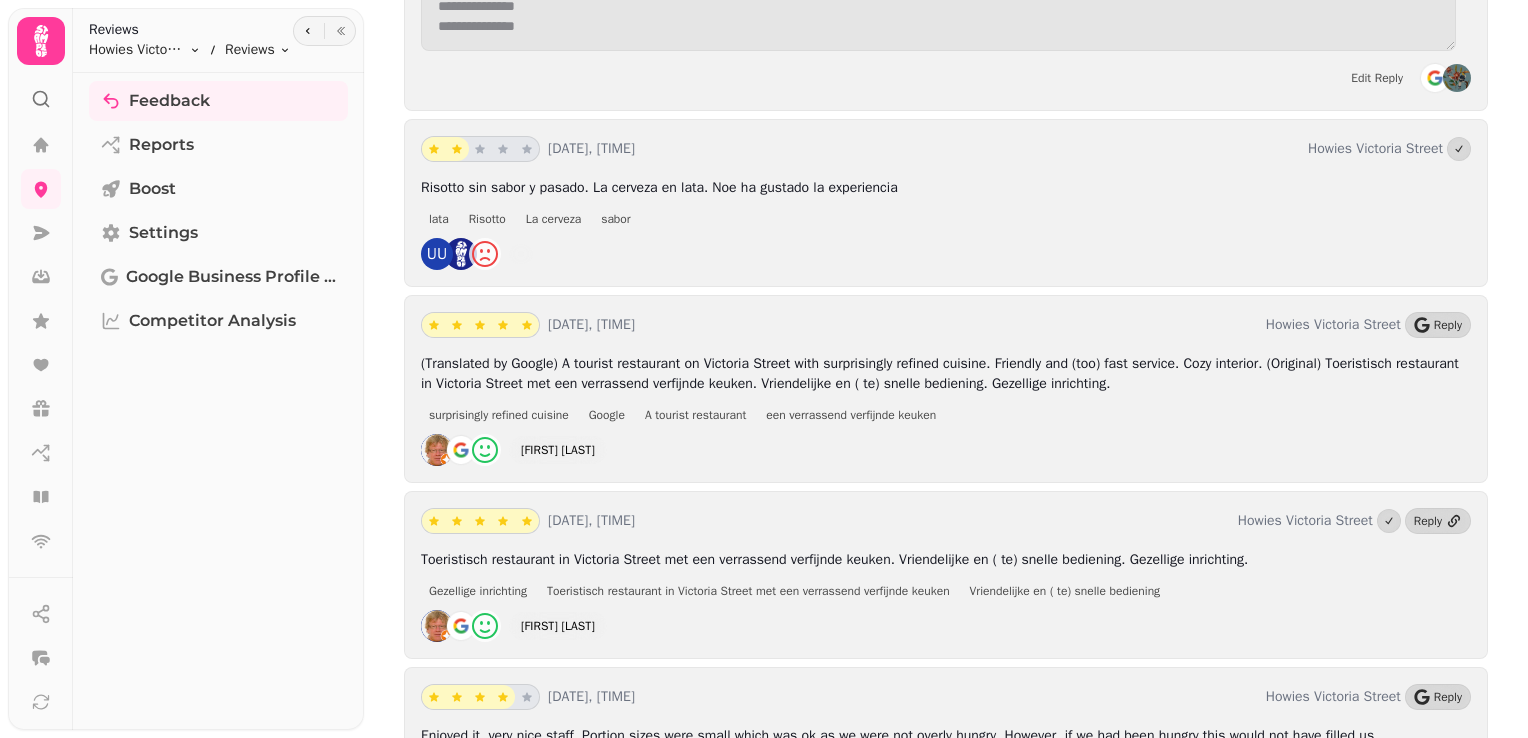 scroll, scrollTop: 8573, scrollLeft: 0, axis: vertical 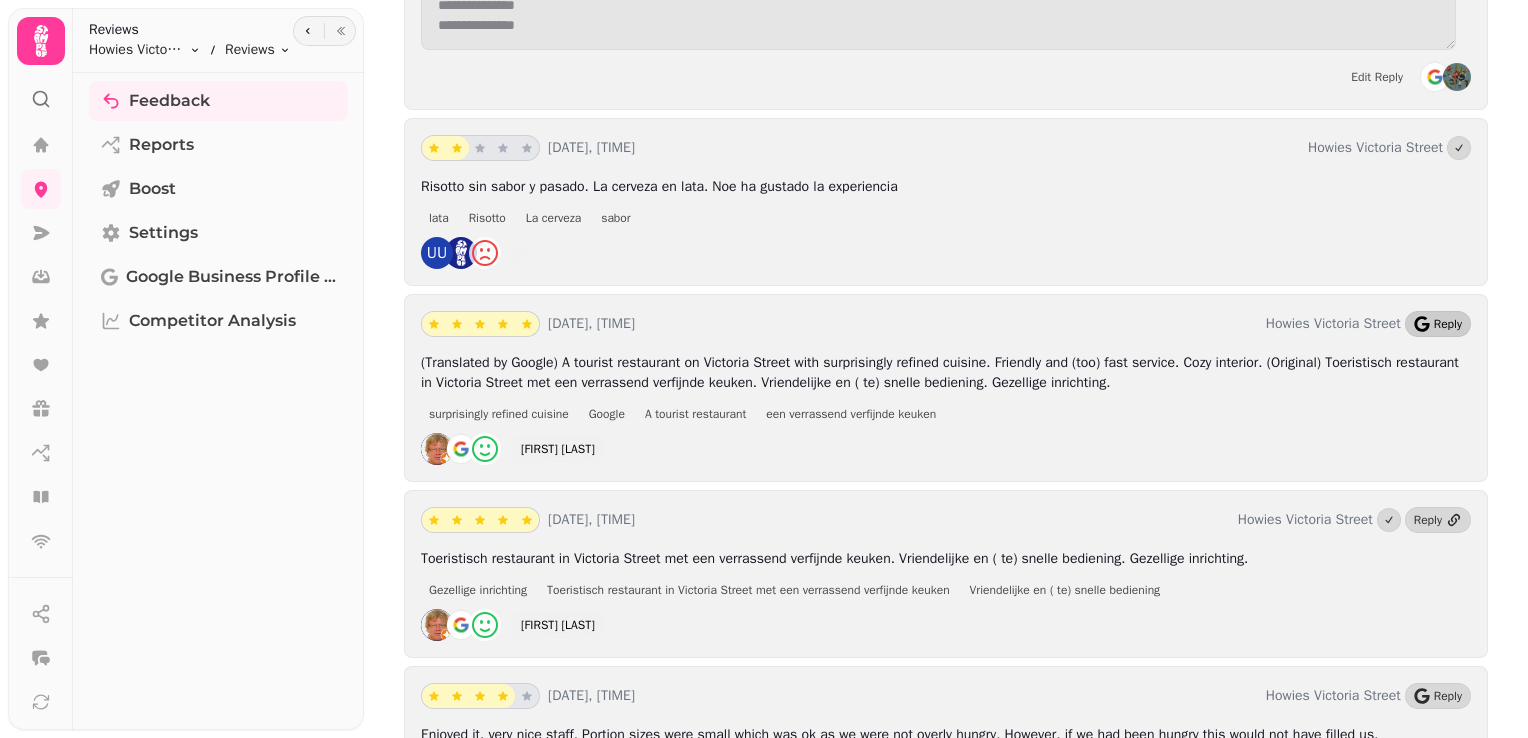 click 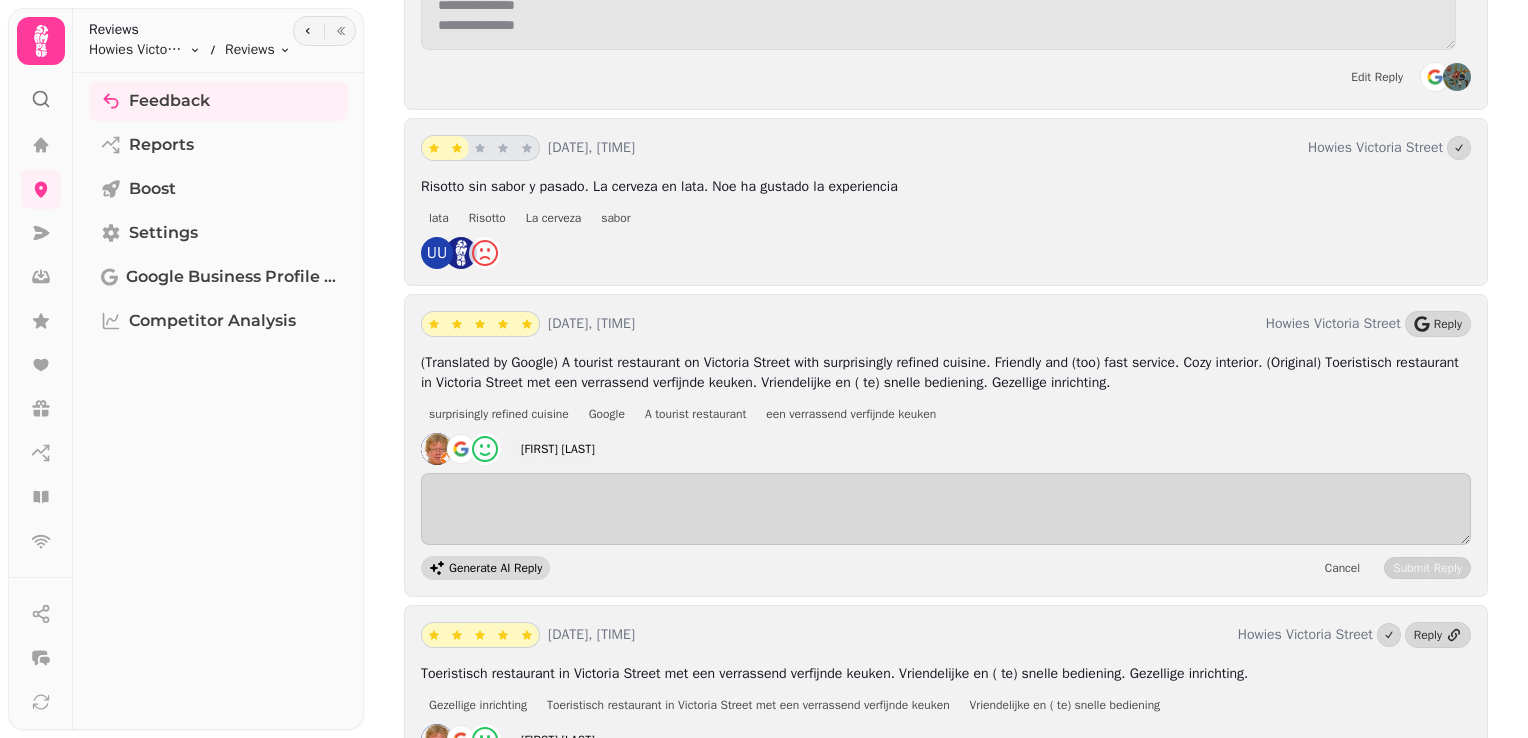 click on "Generate AI Reply" at bounding box center (495, 568) 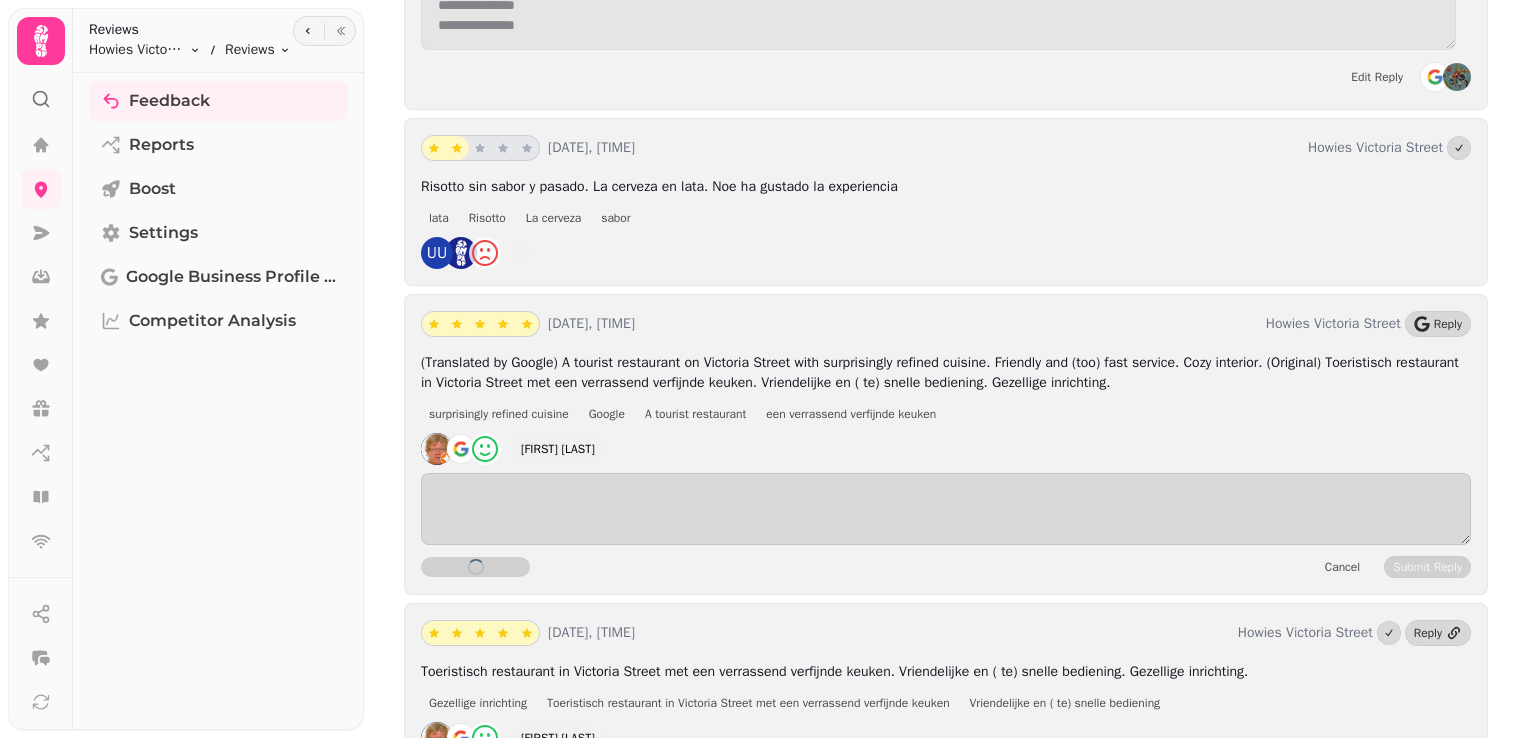scroll, scrollTop: 8633, scrollLeft: 0, axis: vertical 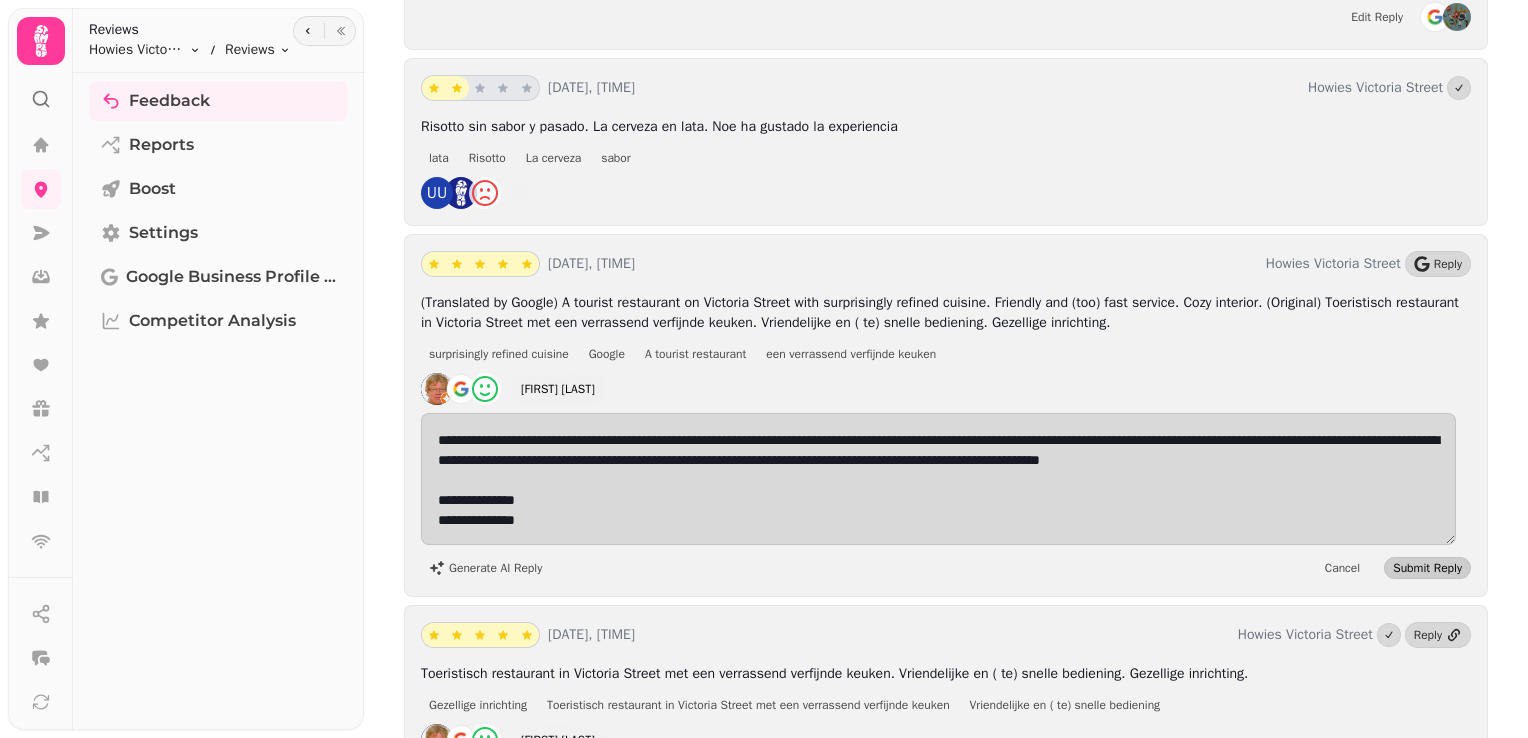 click on "Submit Reply" at bounding box center (1427, 568) 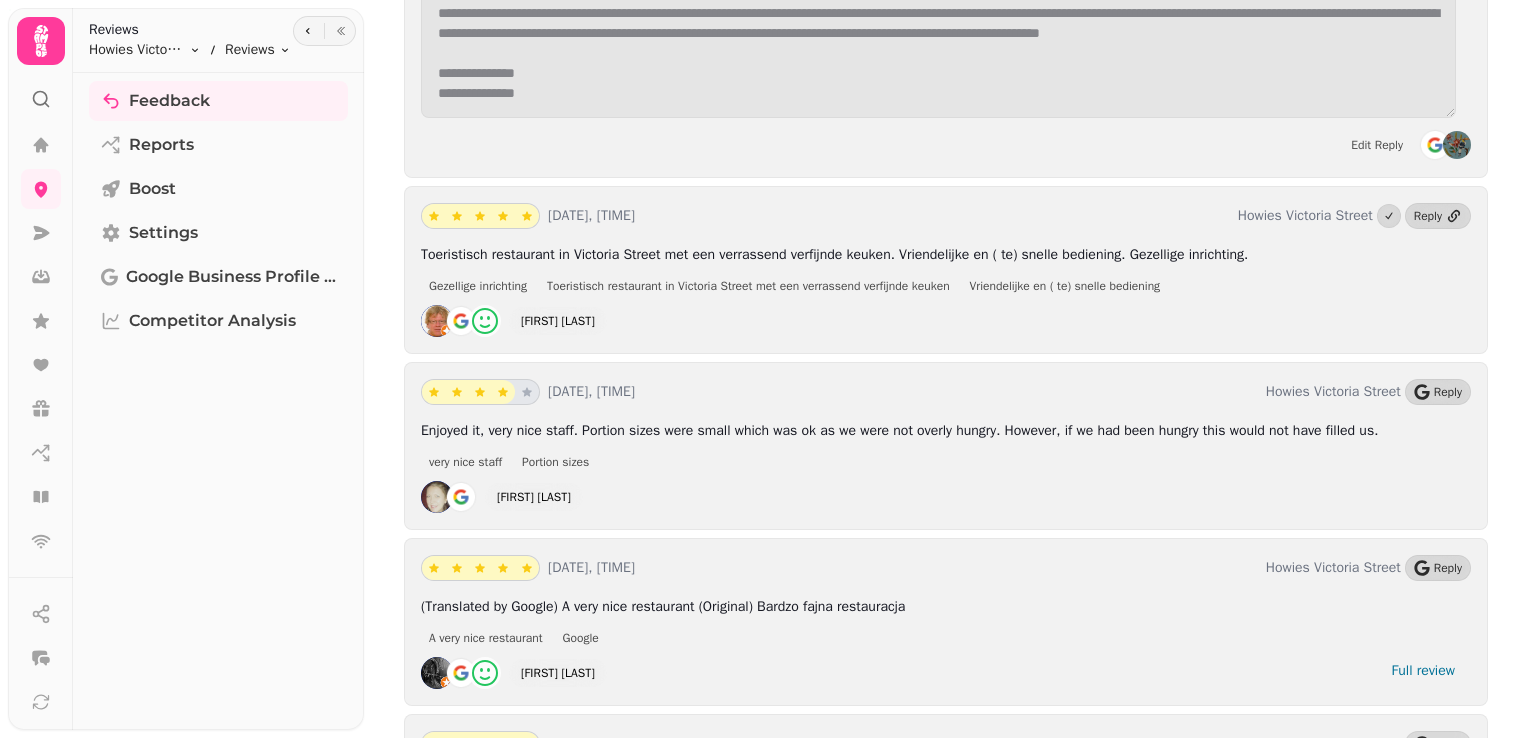scroll, scrollTop: 9064, scrollLeft: 0, axis: vertical 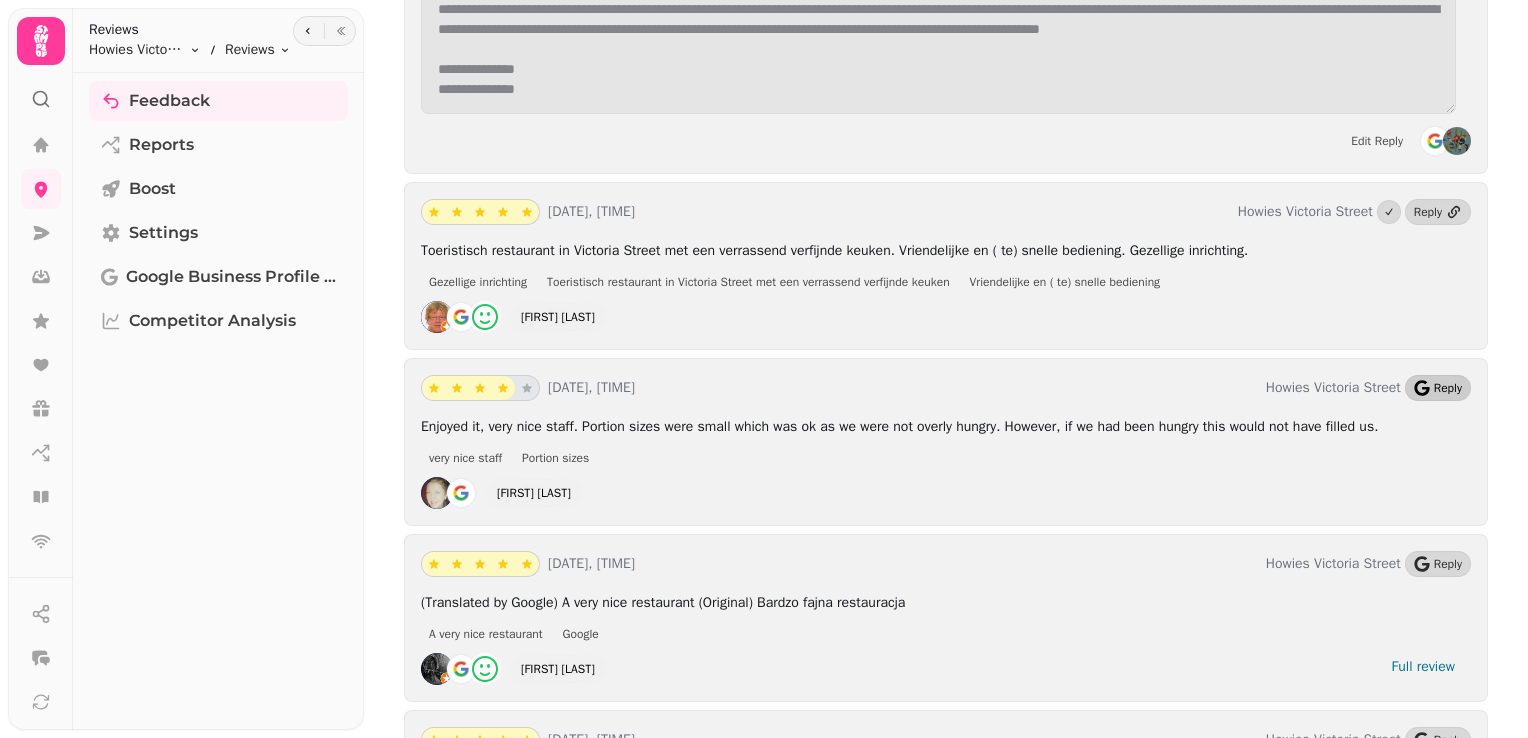 click on "Reply" at bounding box center [1448, 388] 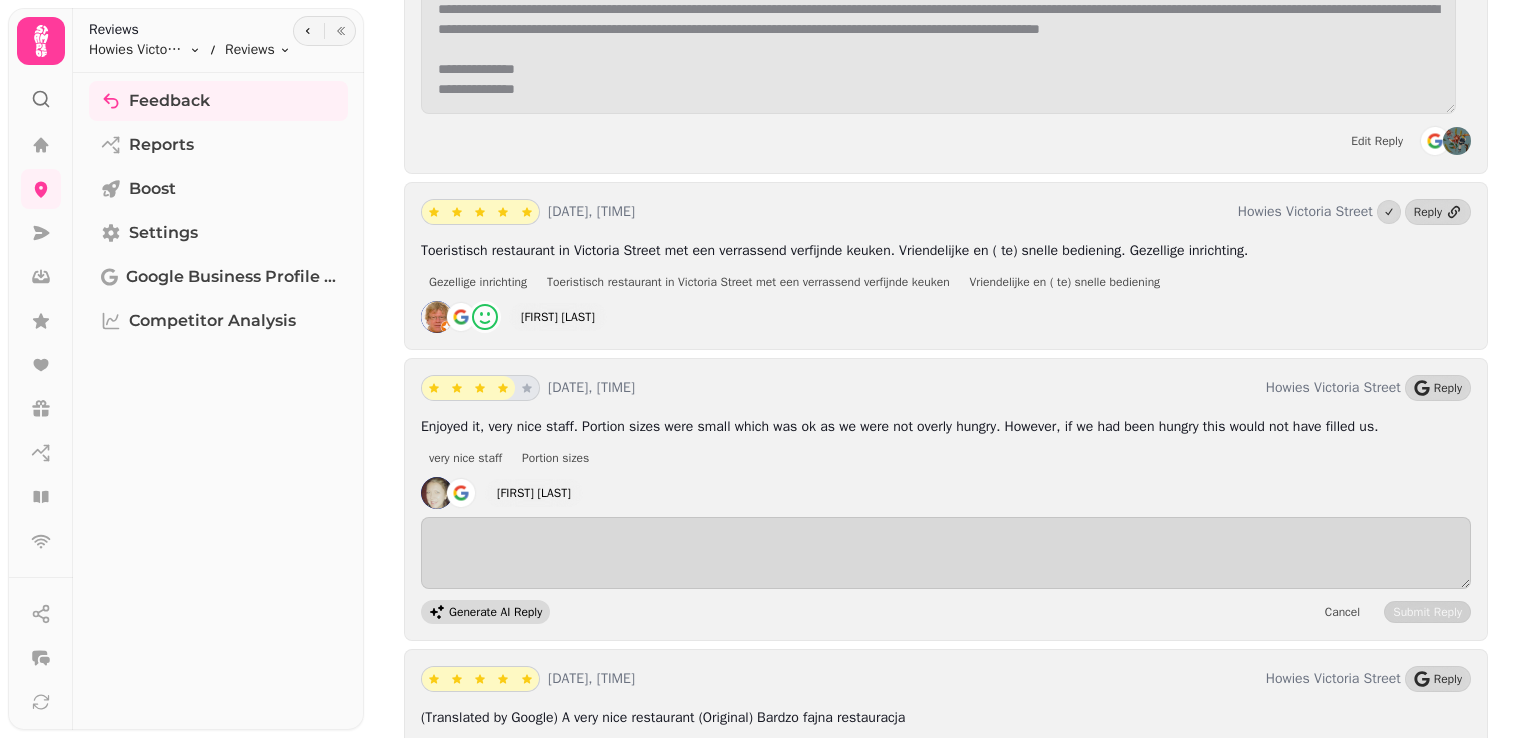 click on "Generate AI Reply" at bounding box center (495, 612) 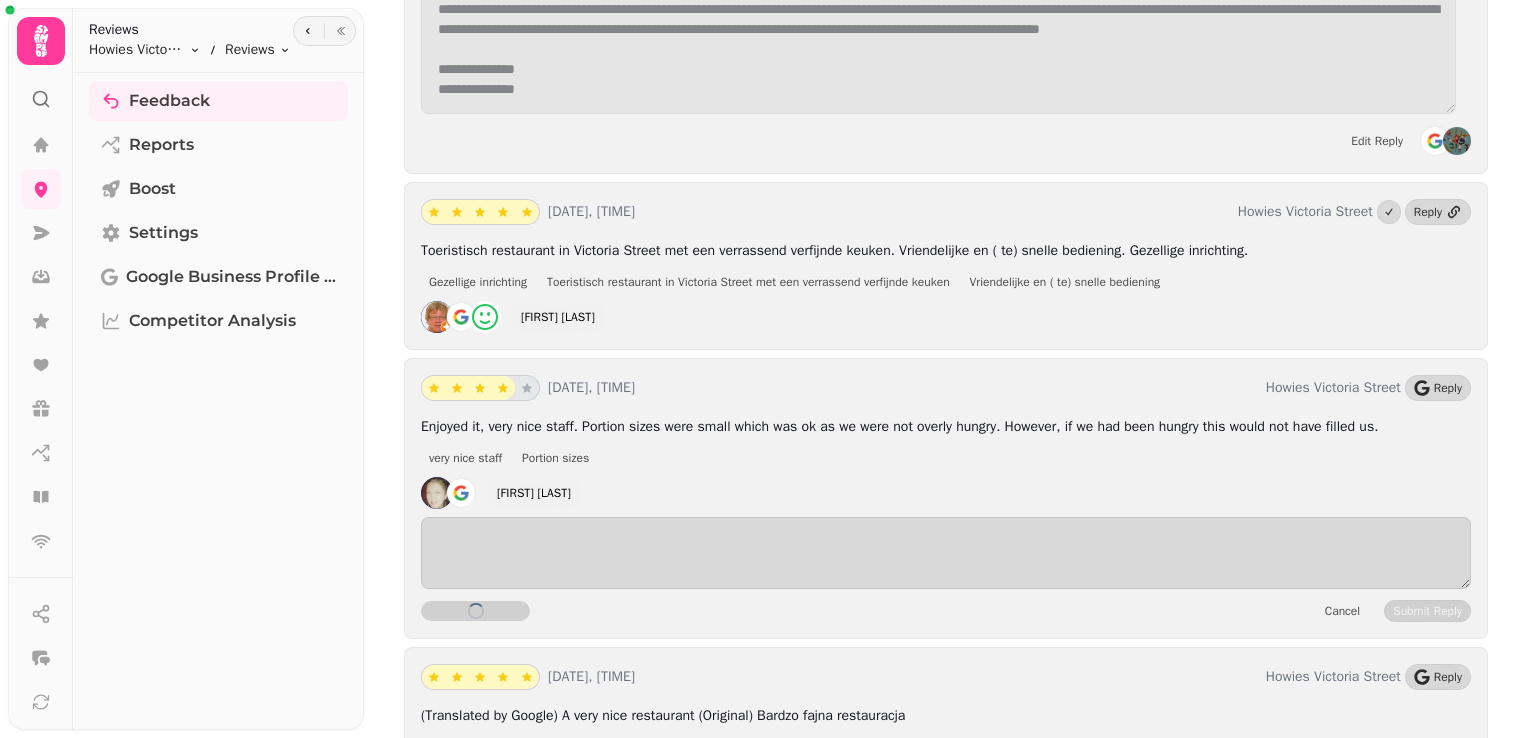scroll, scrollTop: 9005, scrollLeft: 0, axis: vertical 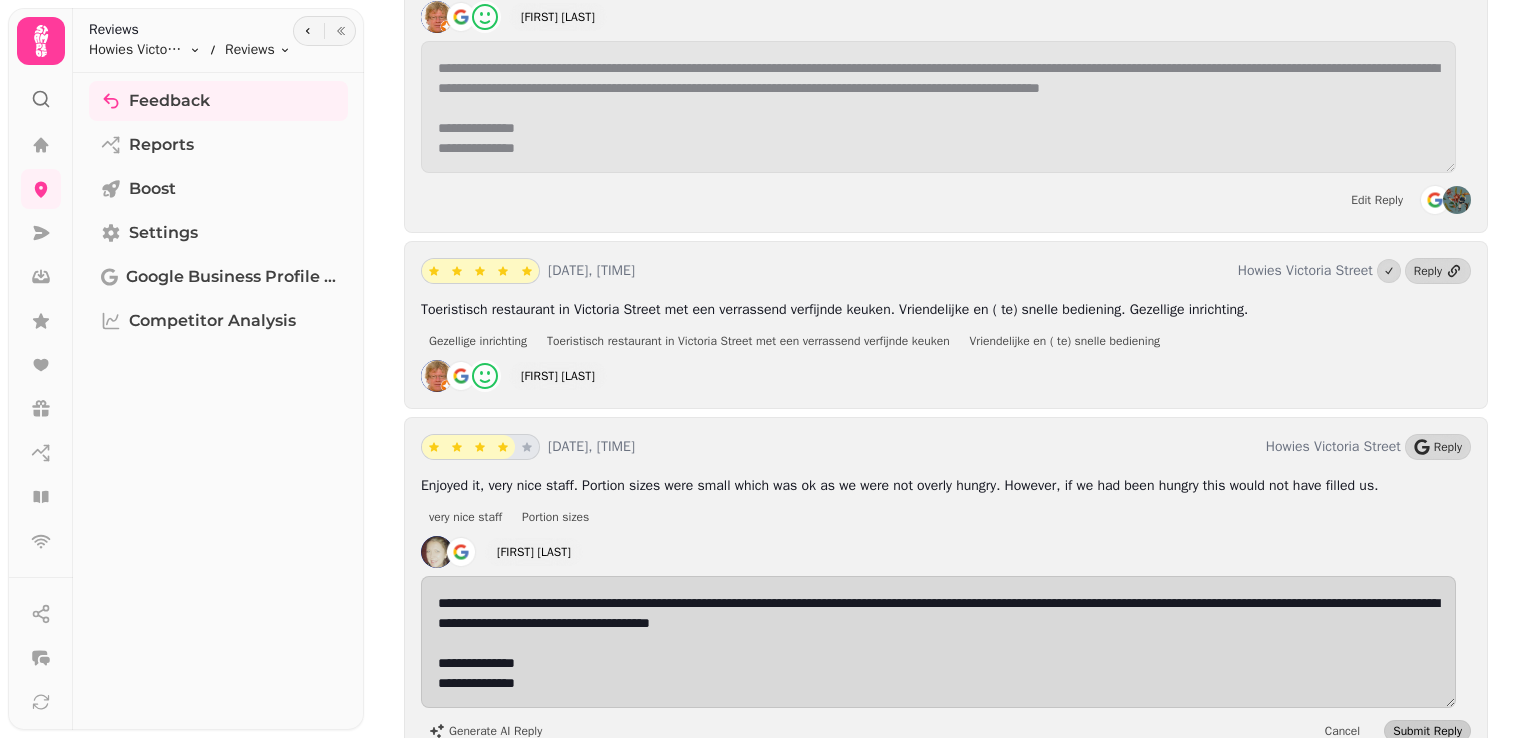 click on "Submit Reply" at bounding box center [1427, 731] 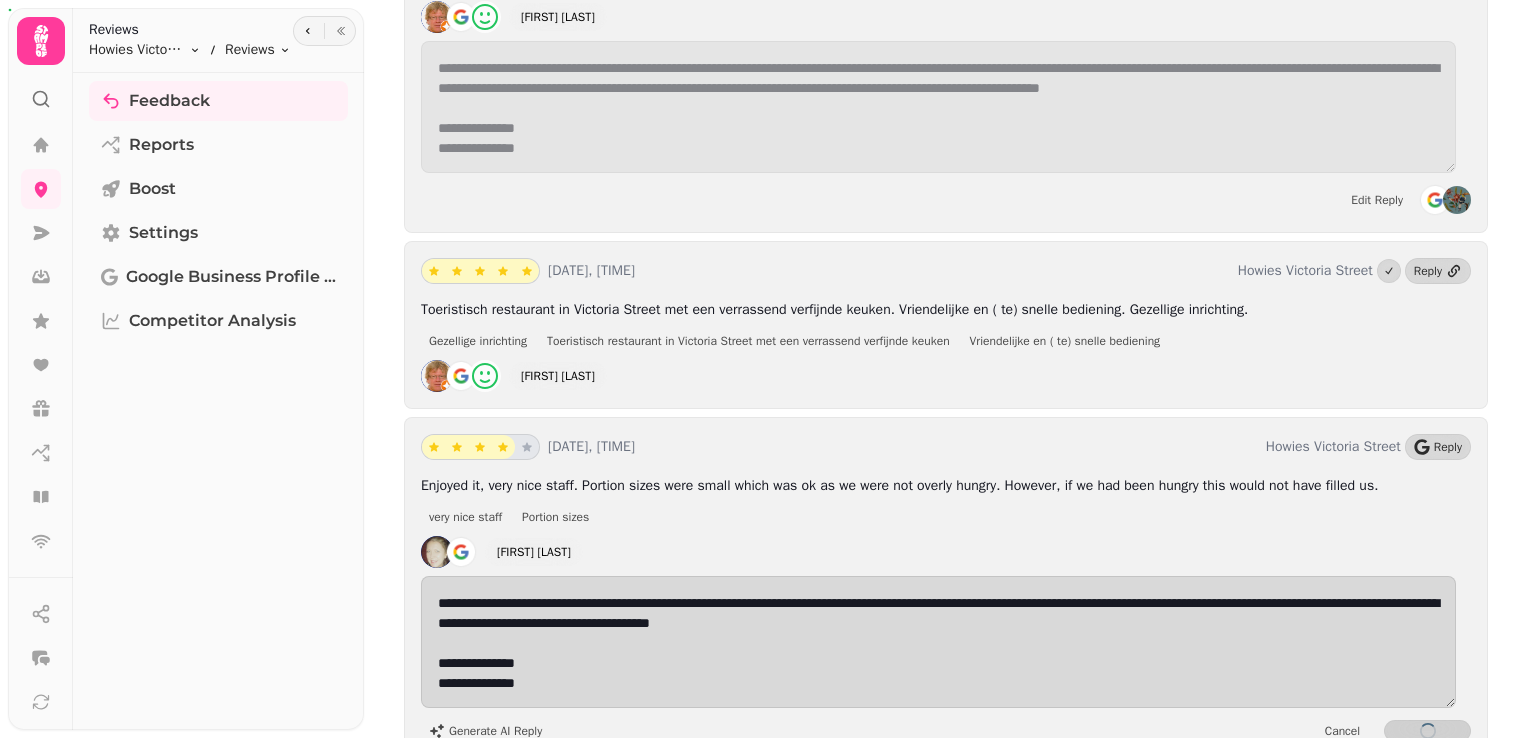 scroll, scrollTop: 1, scrollLeft: 0, axis: vertical 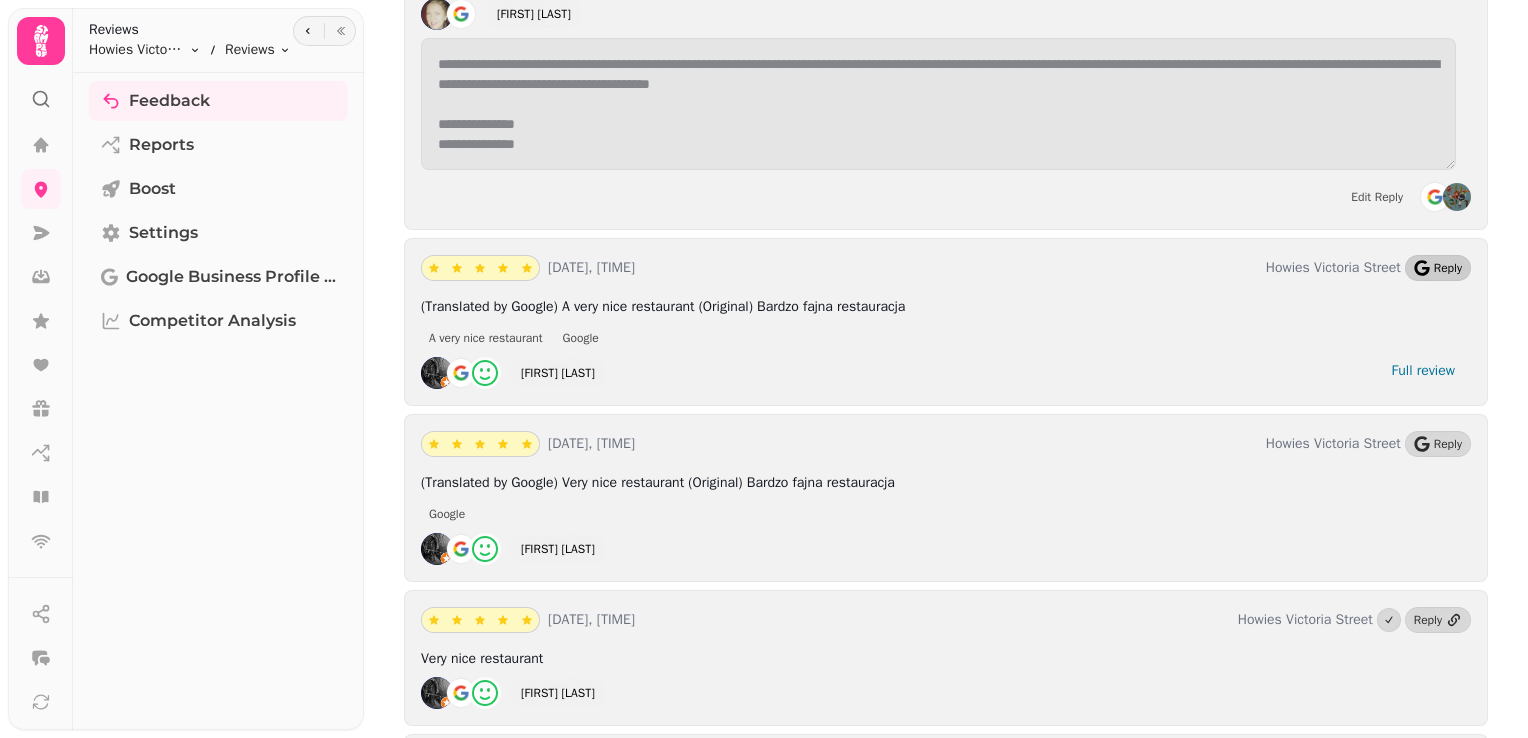 click on "Reply" at bounding box center (1448, 268) 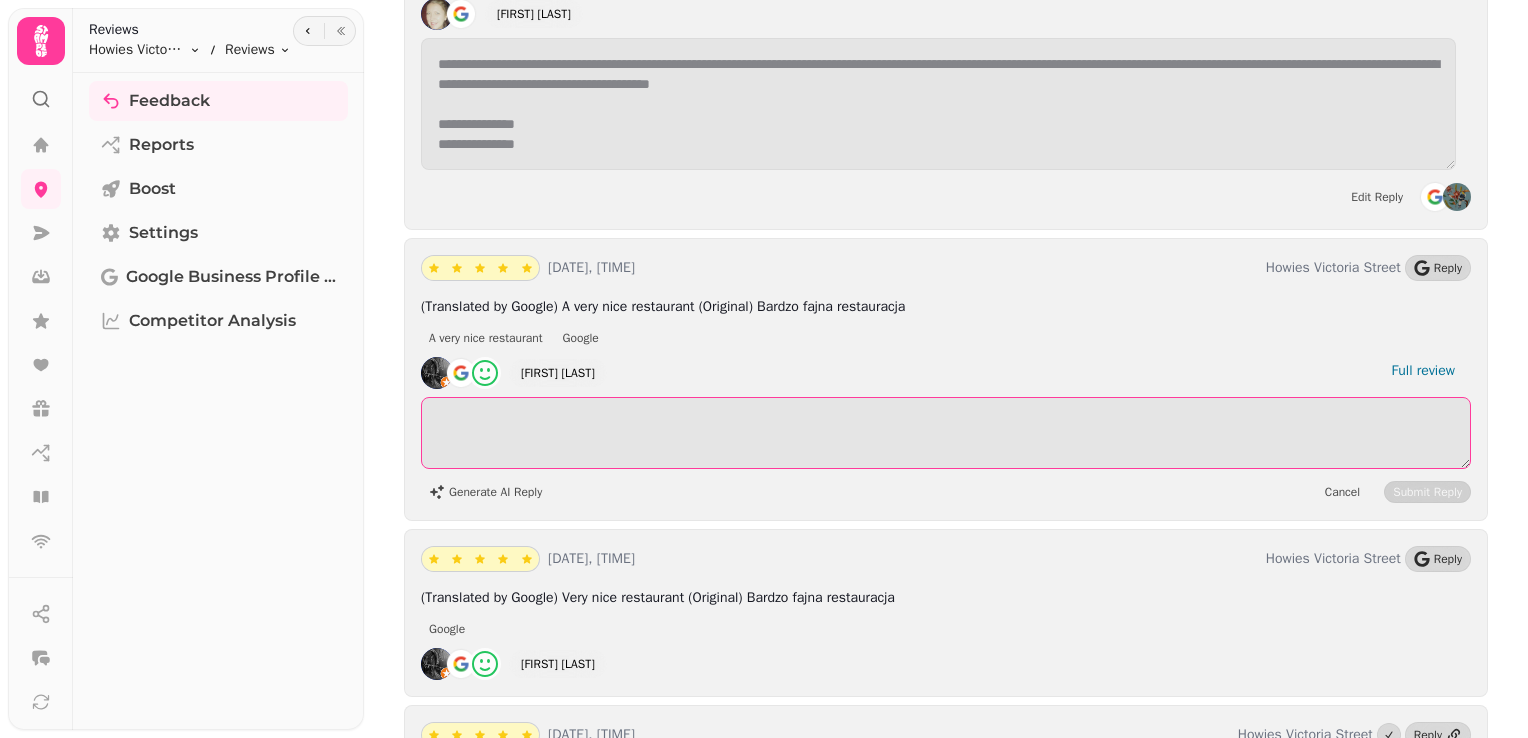 click at bounding box center (946, 433) 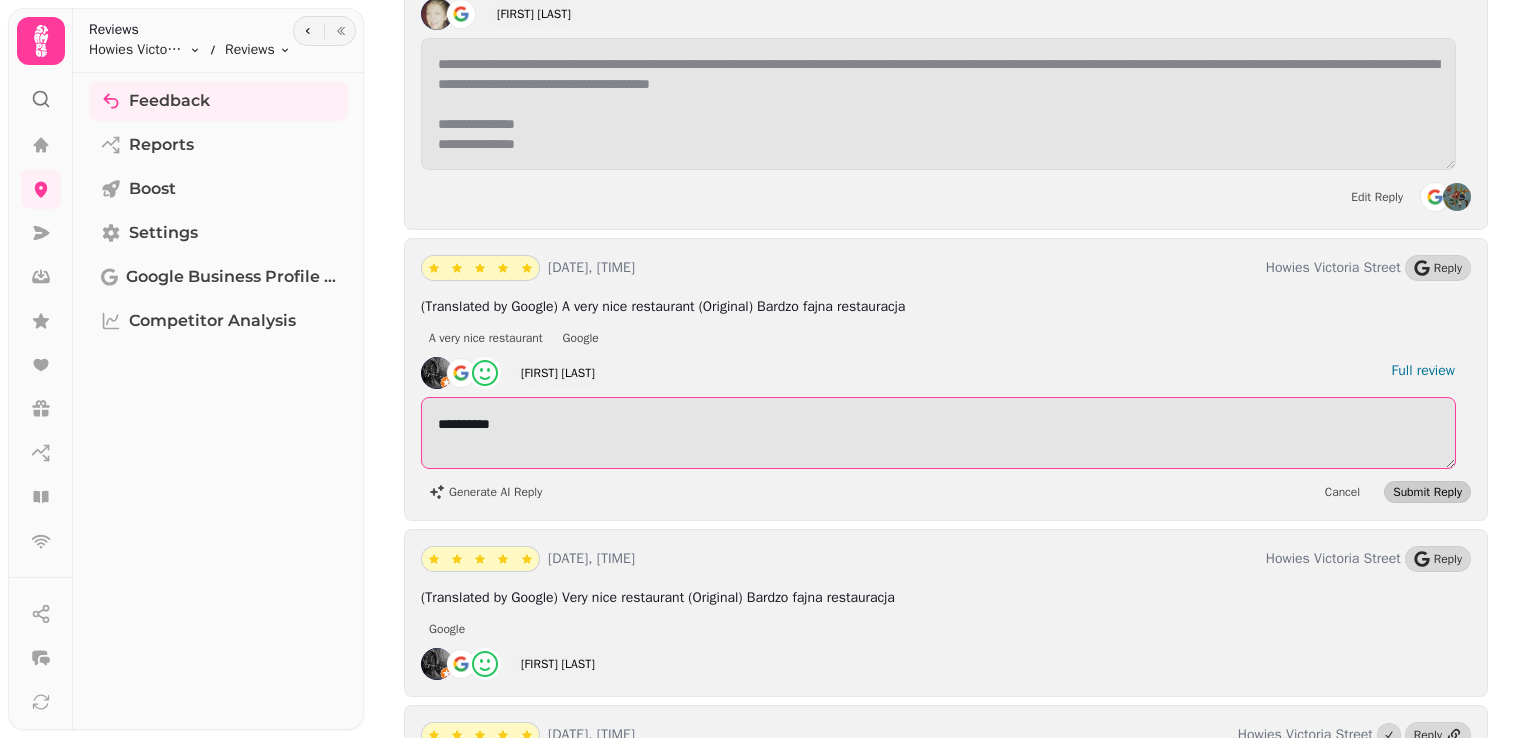 type on "**********" 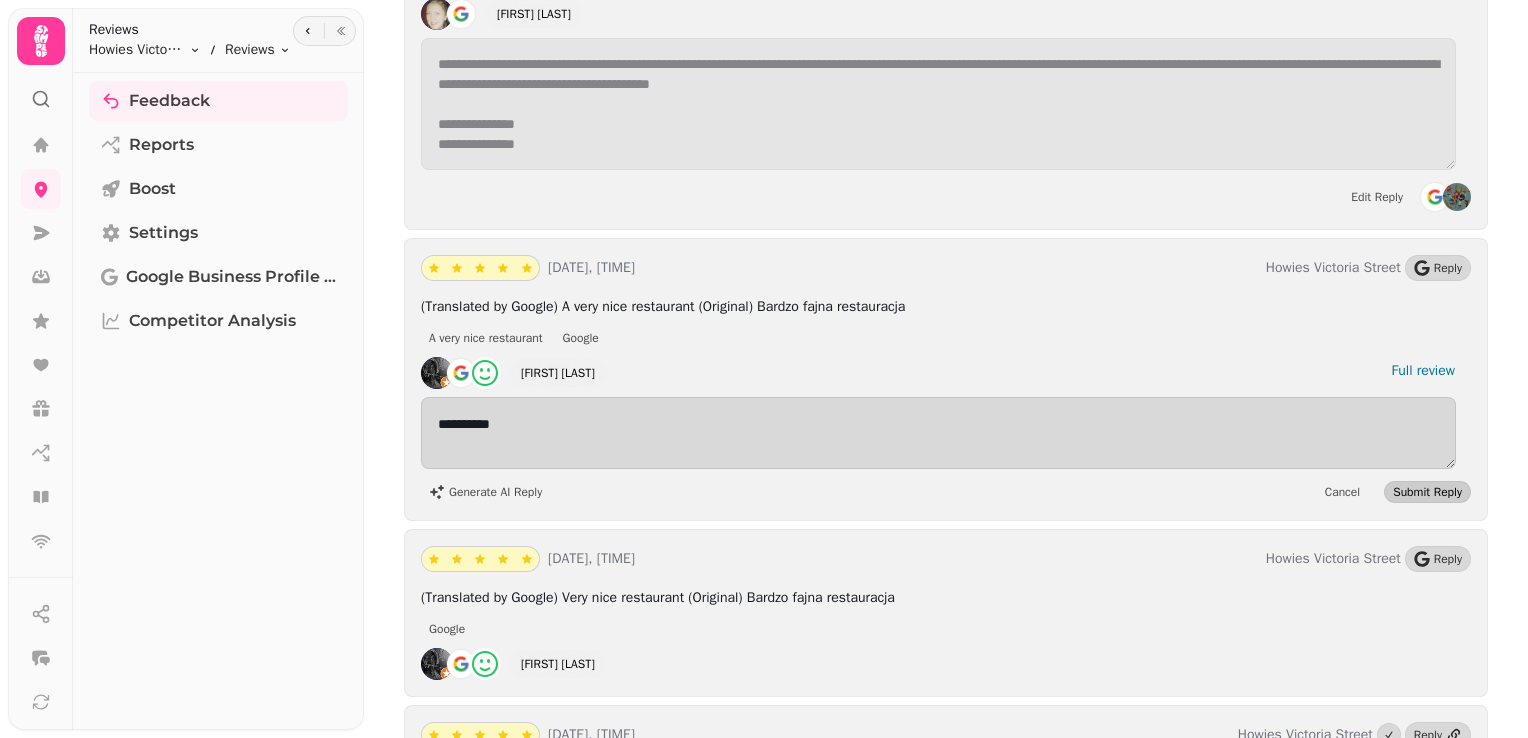 click on "Submit Reply" at bounding box center [1427, 492] 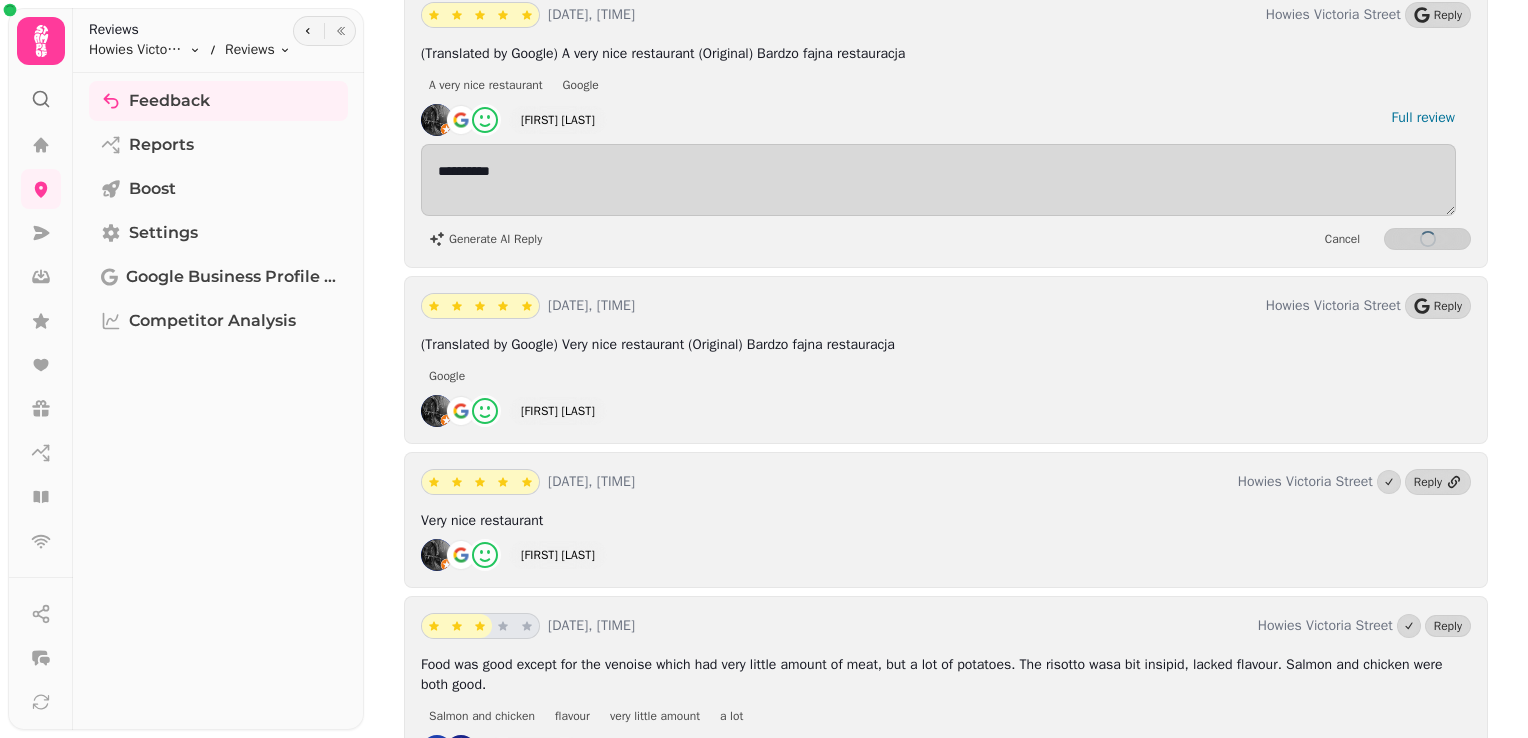 scroll, scrollTop: 9802, scrollLeft: 0, axis: vertical 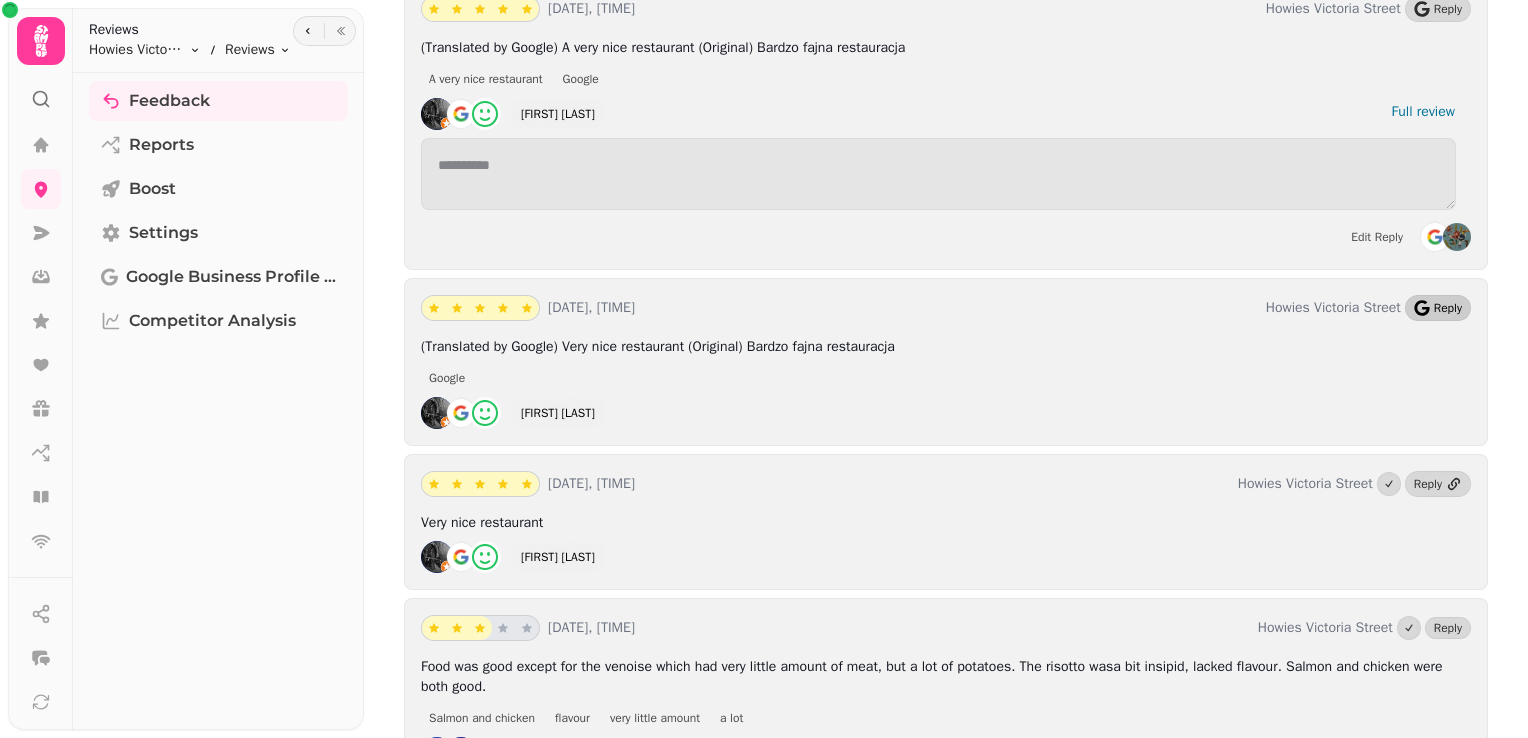 click on "Reply" at bounding box center [1438, 308] 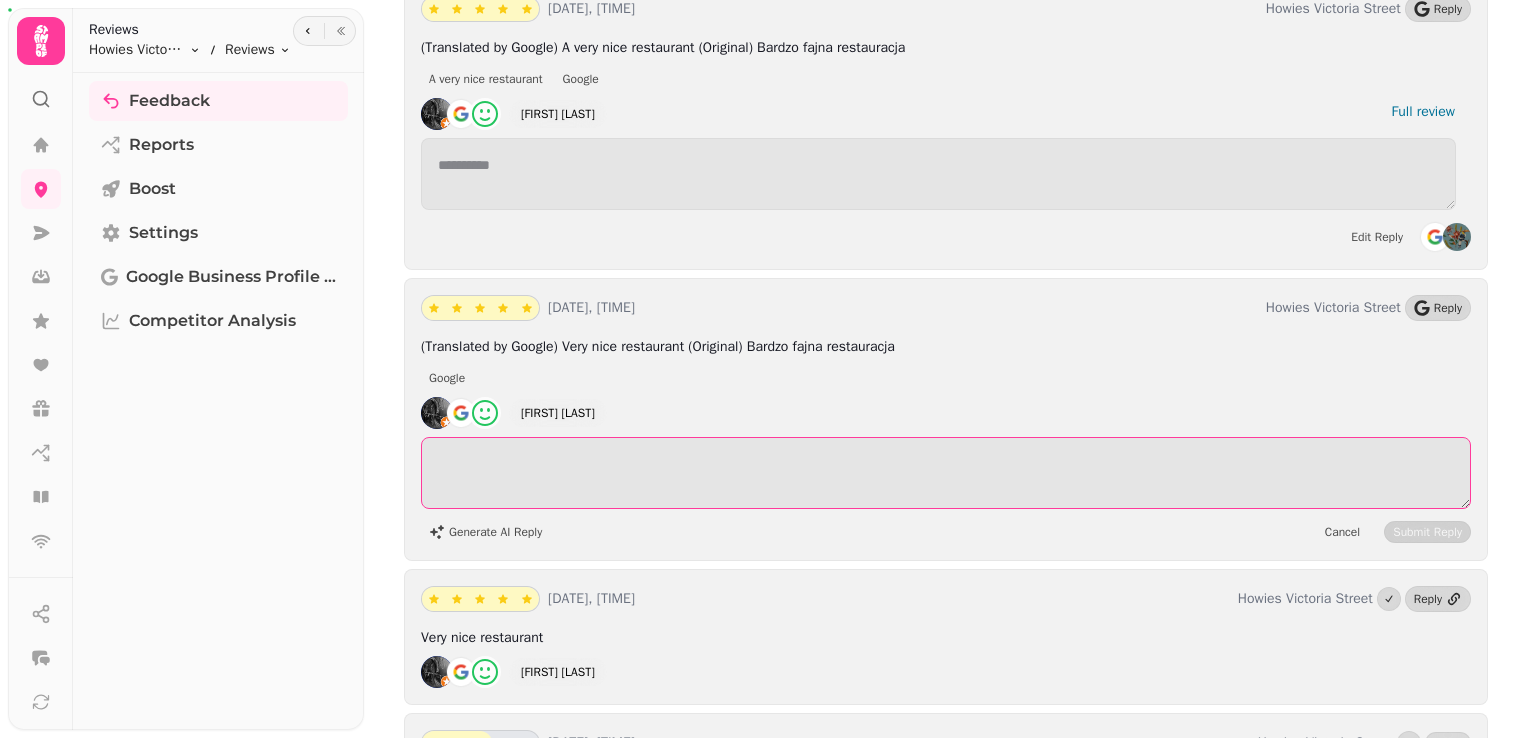click at bounding box center (946, 473) 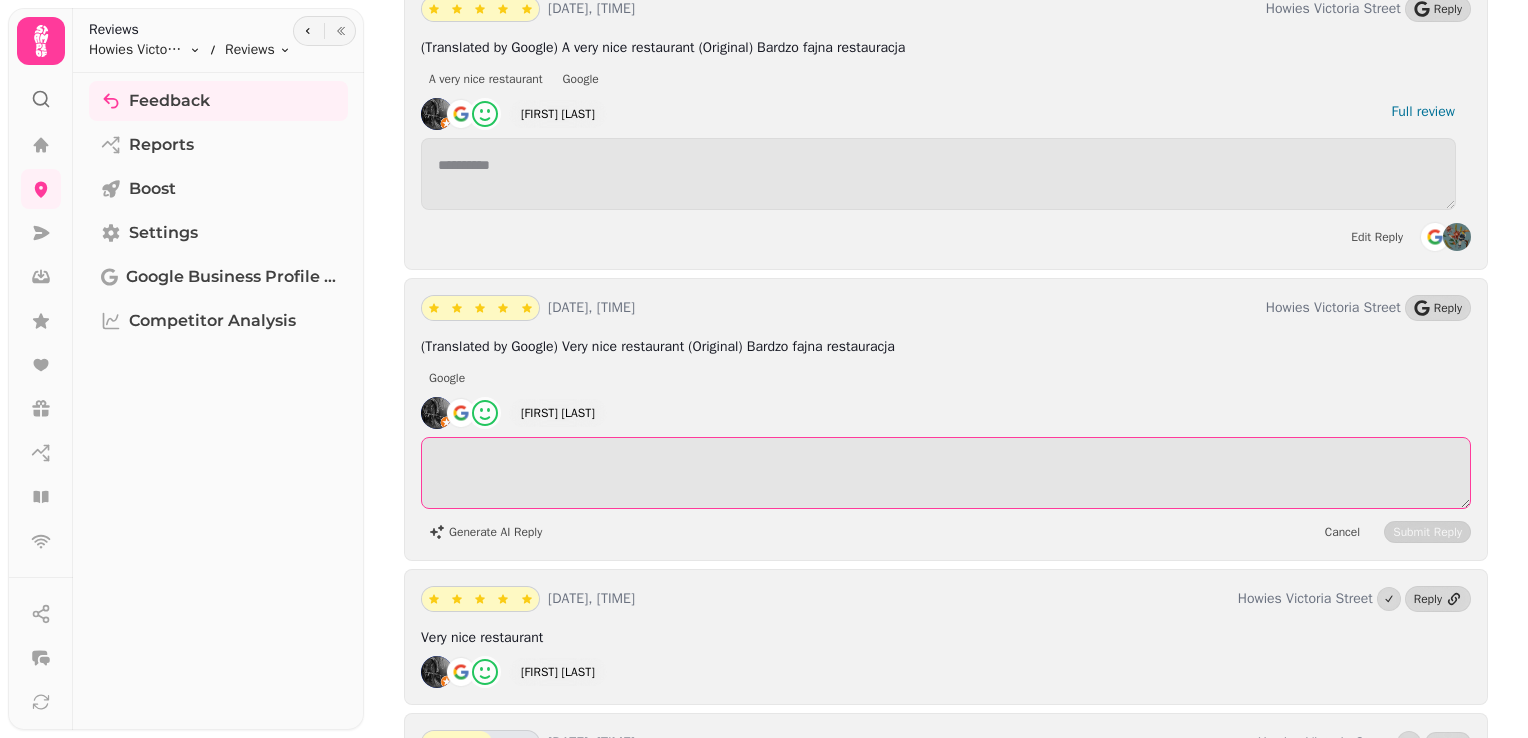paste on "**********" 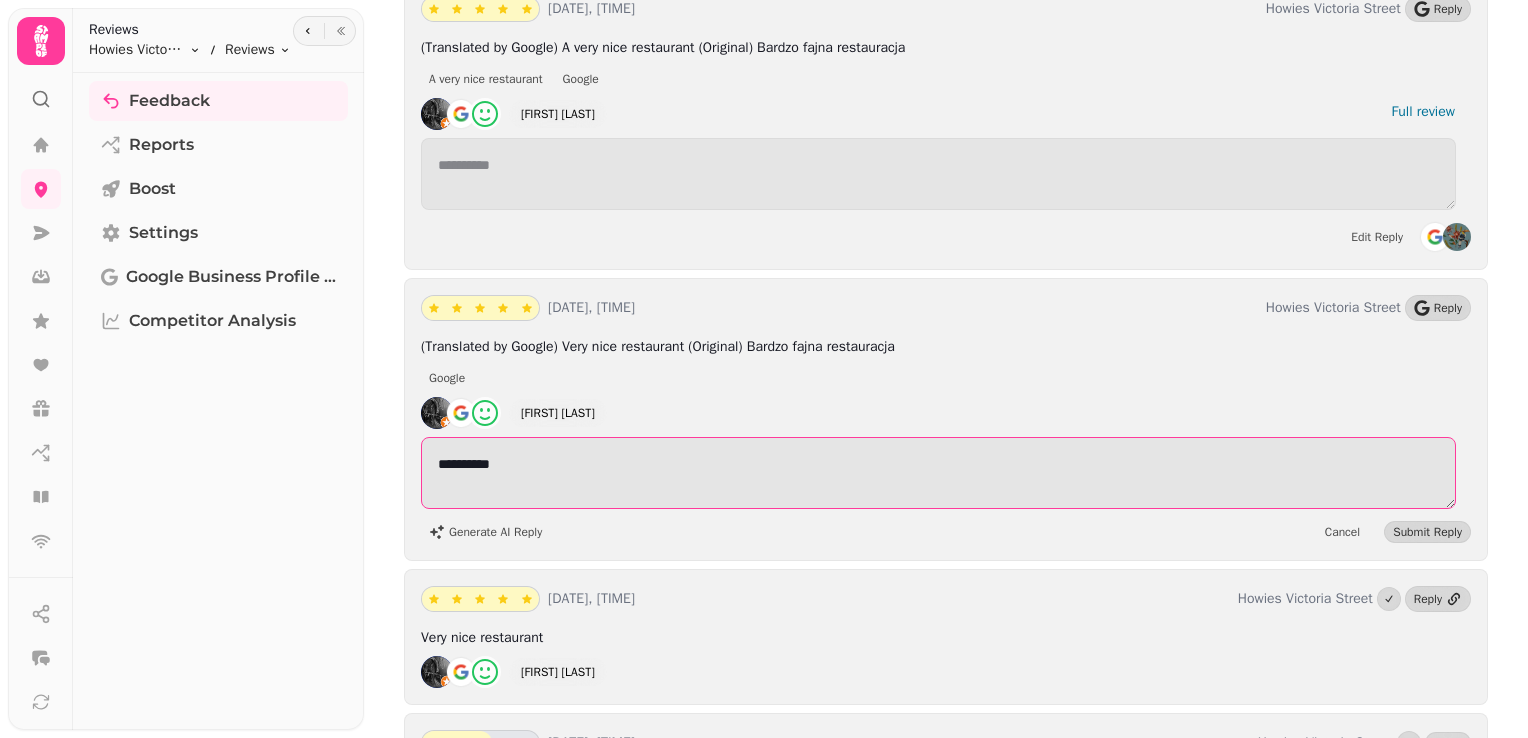 type on "**********" 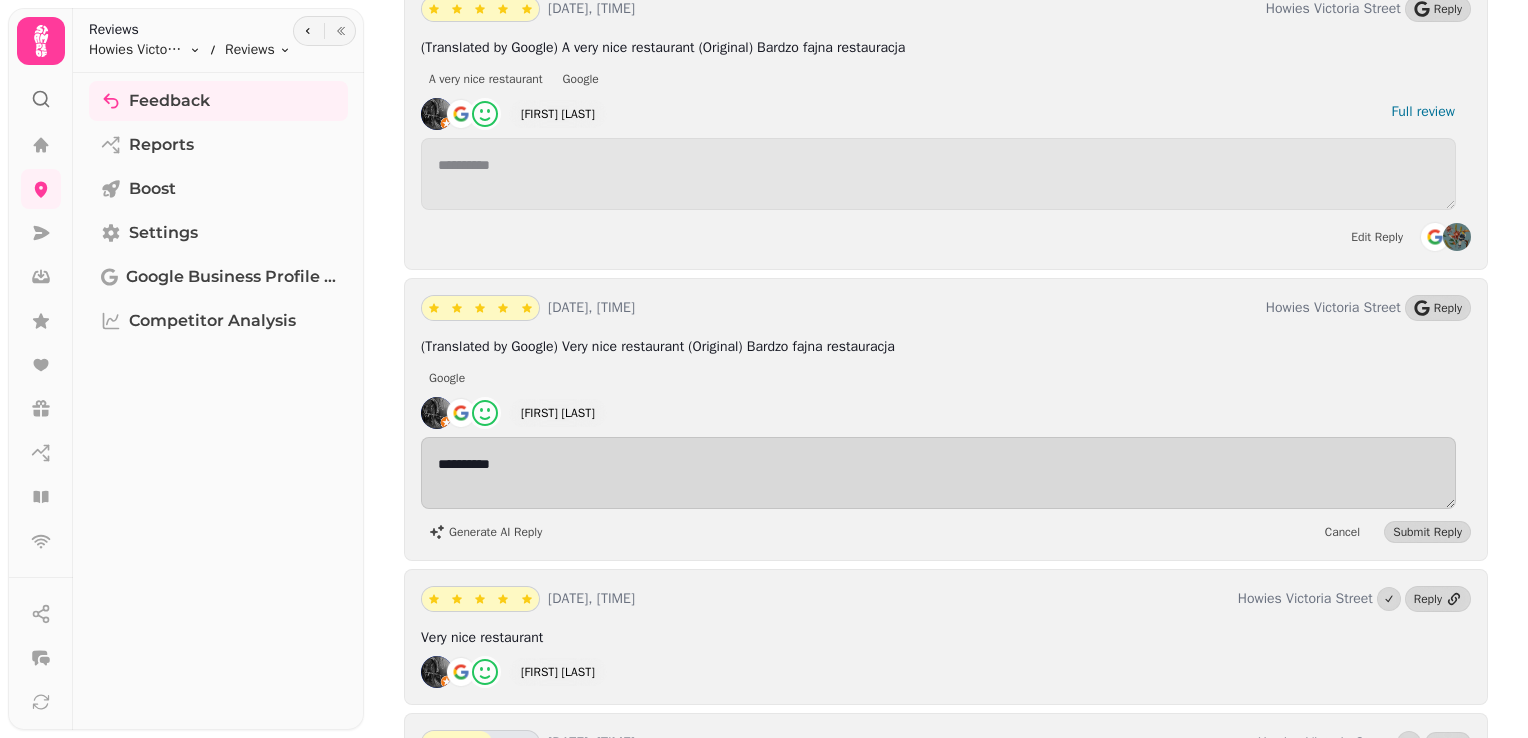 click on "Cancel Submit Reply" at bounding box center [1394, 532] 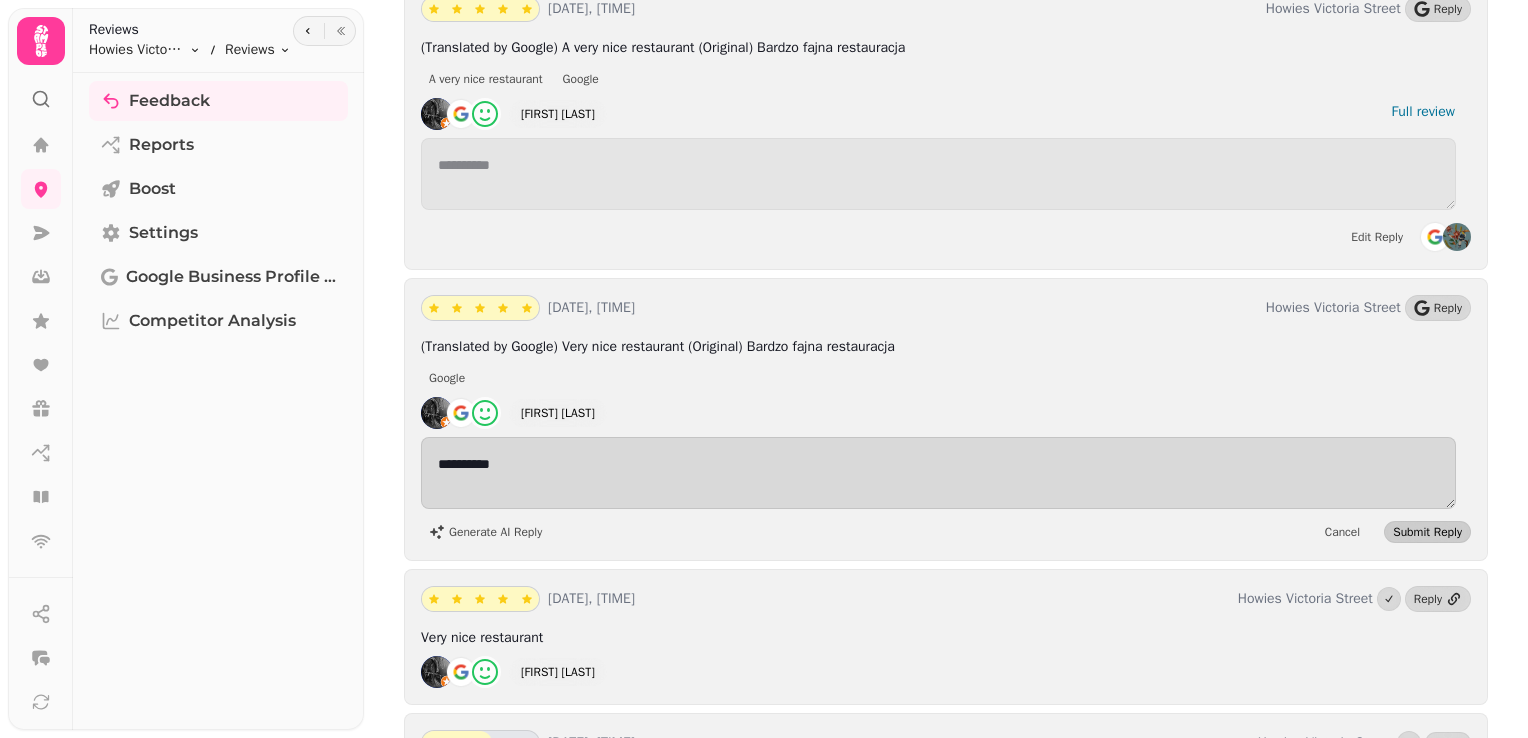 click on "Submit Reply" at bounding box center (1427, 532) 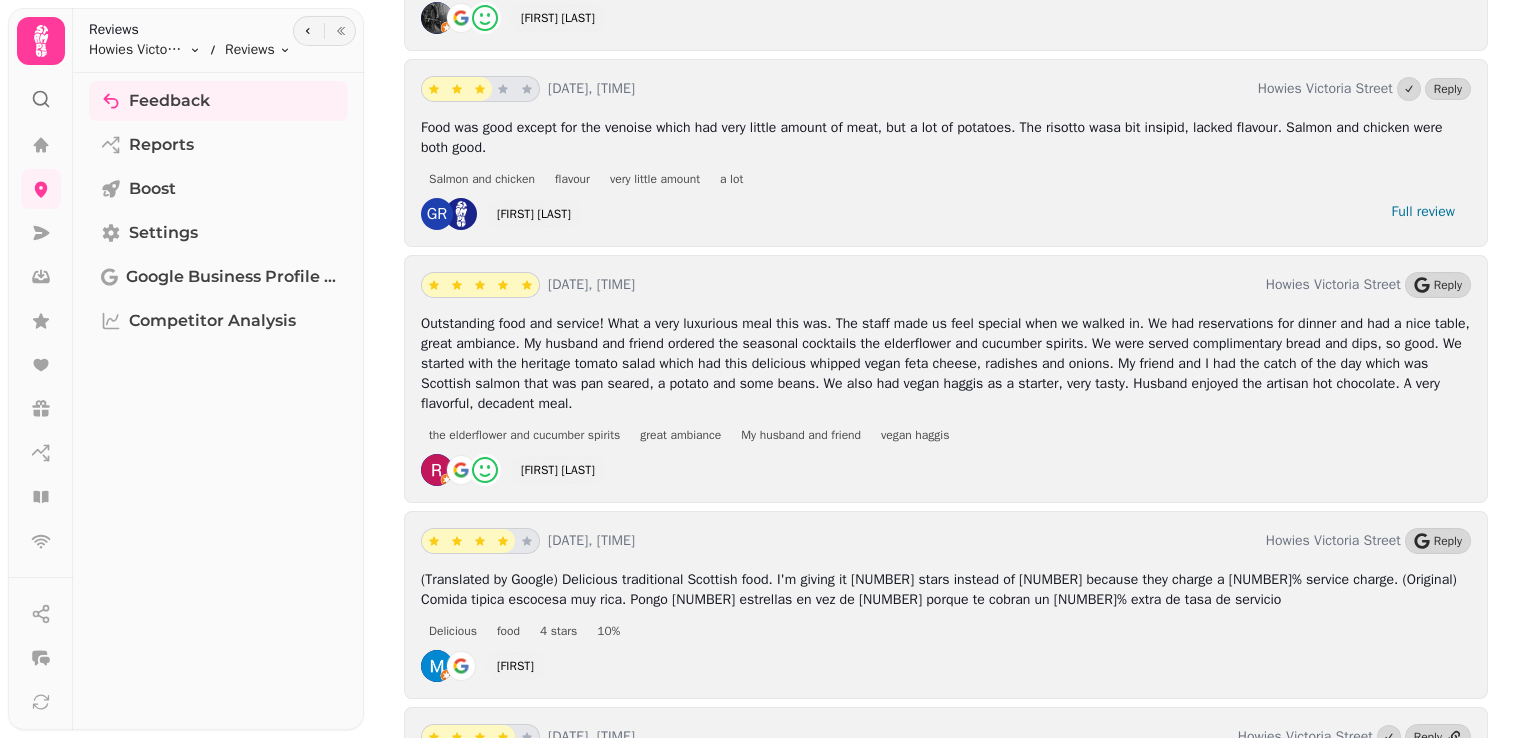 scroll, scrollTop: 10465, scrollLeft: 0, axis: vertical 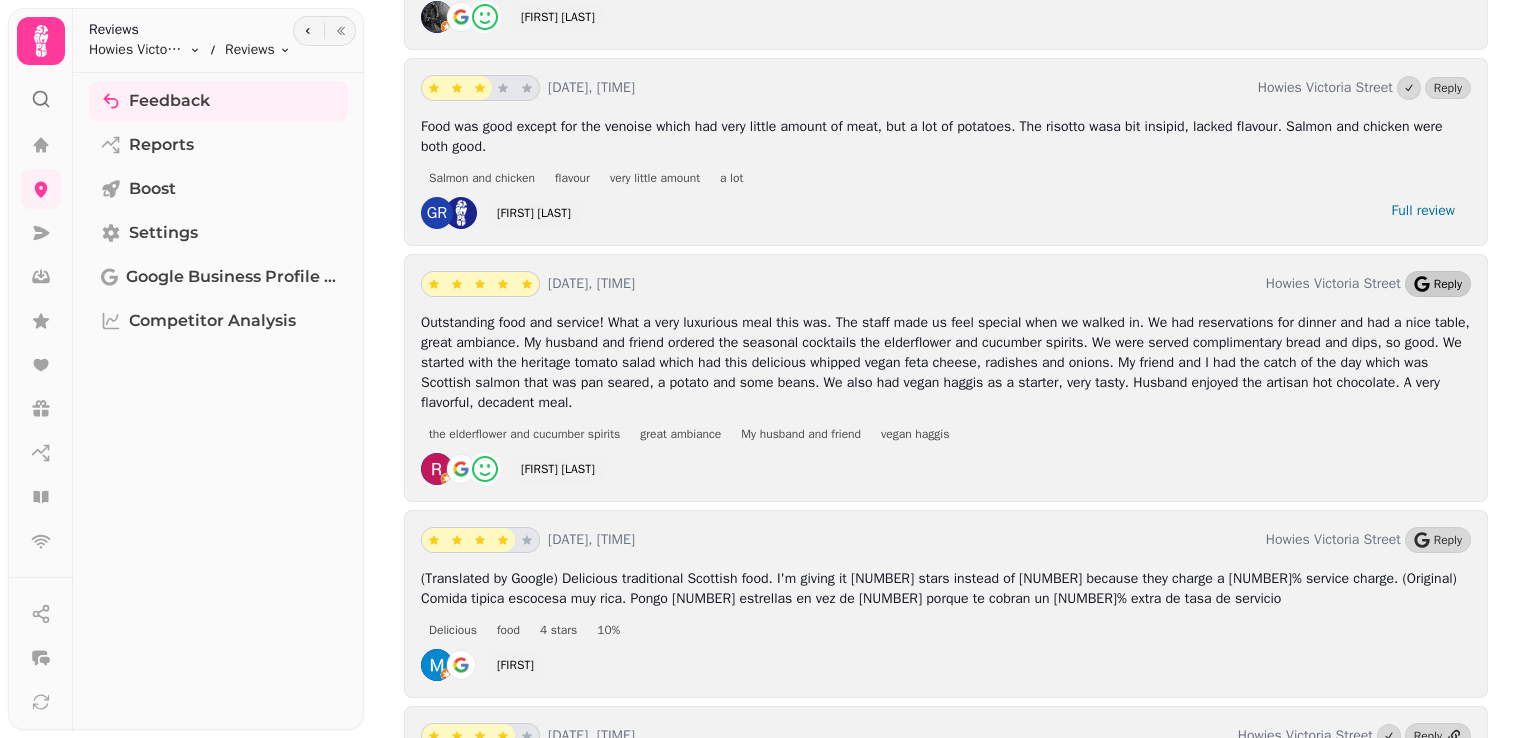 click 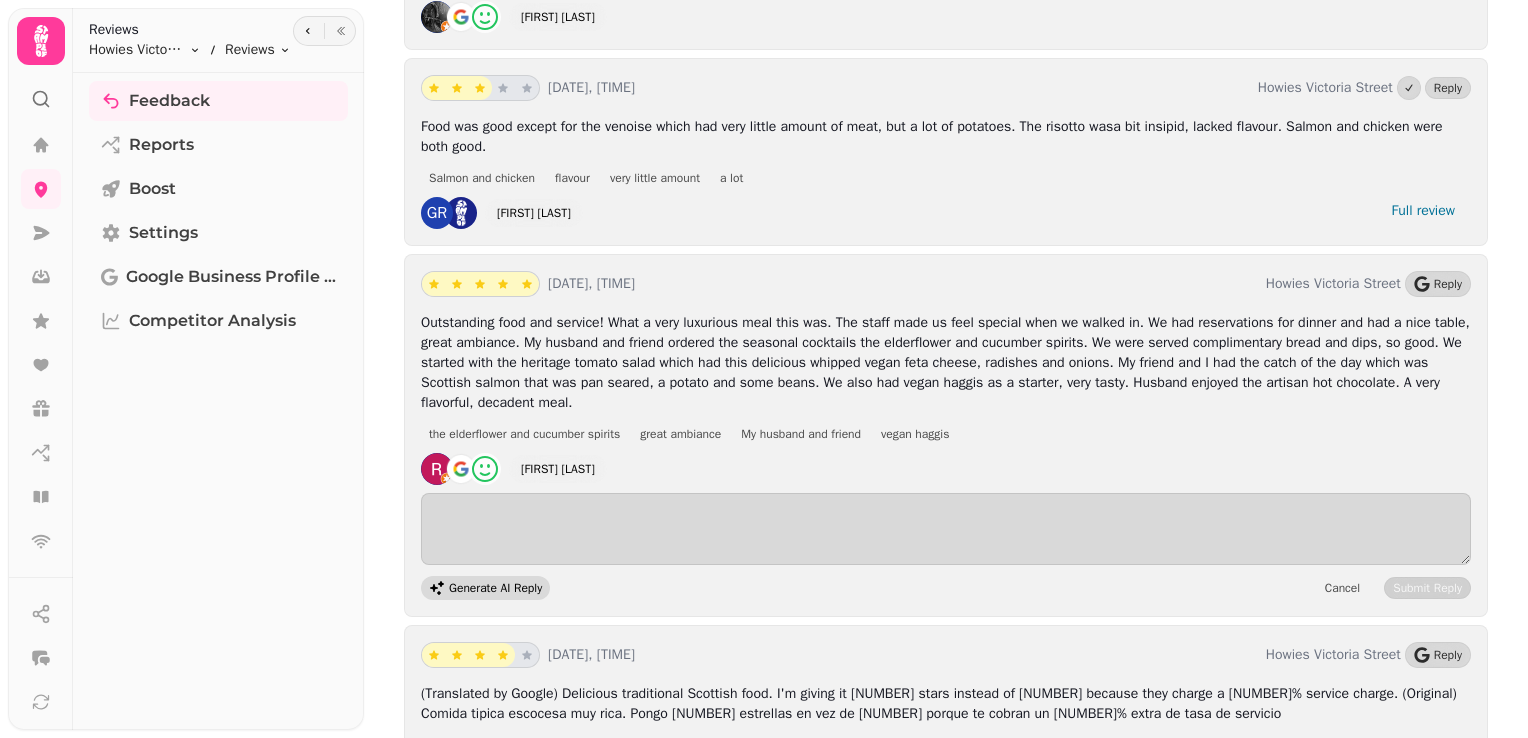 click on "Generate AI Reply" at bounding box center [485, 588] 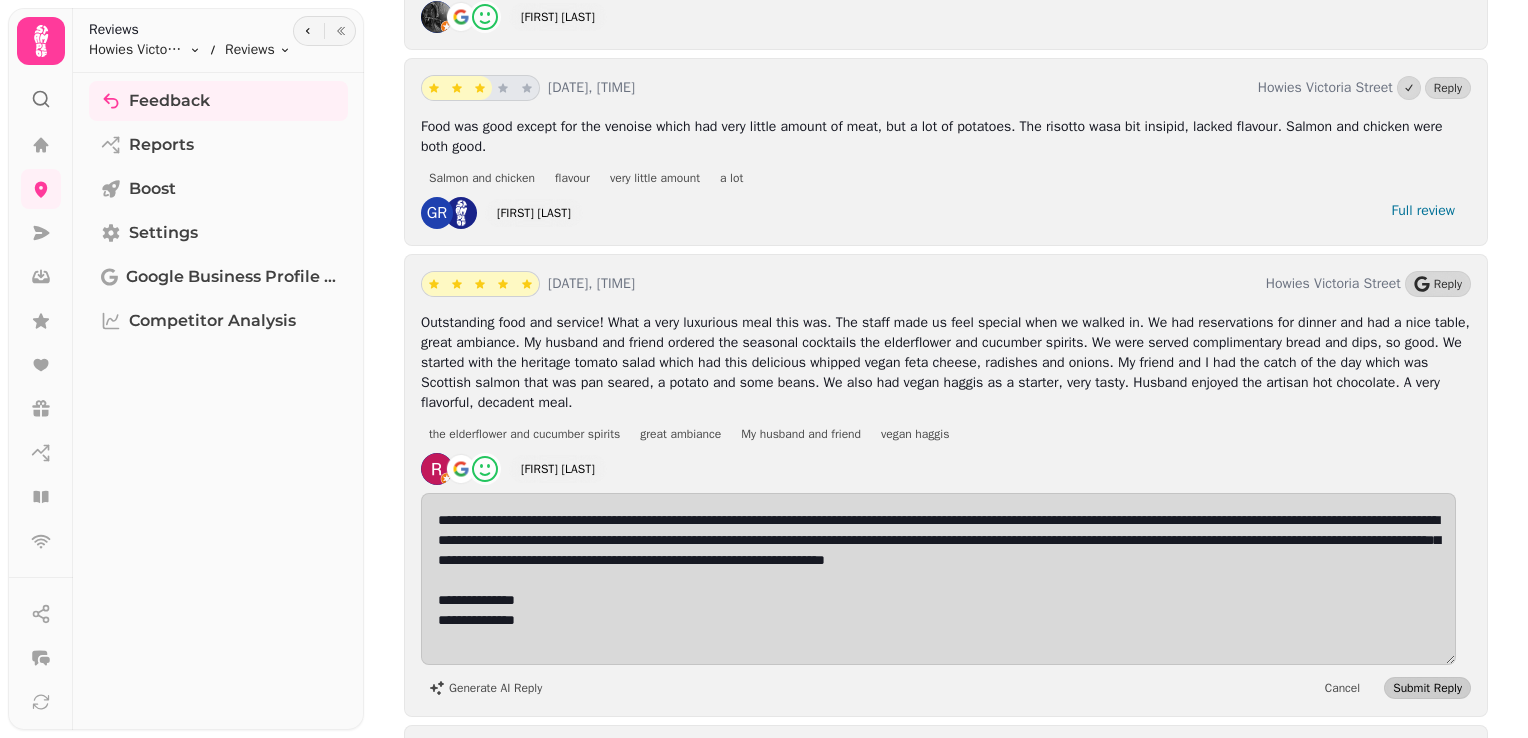click on "Submit Reply" at bounding box center (1427, 688) 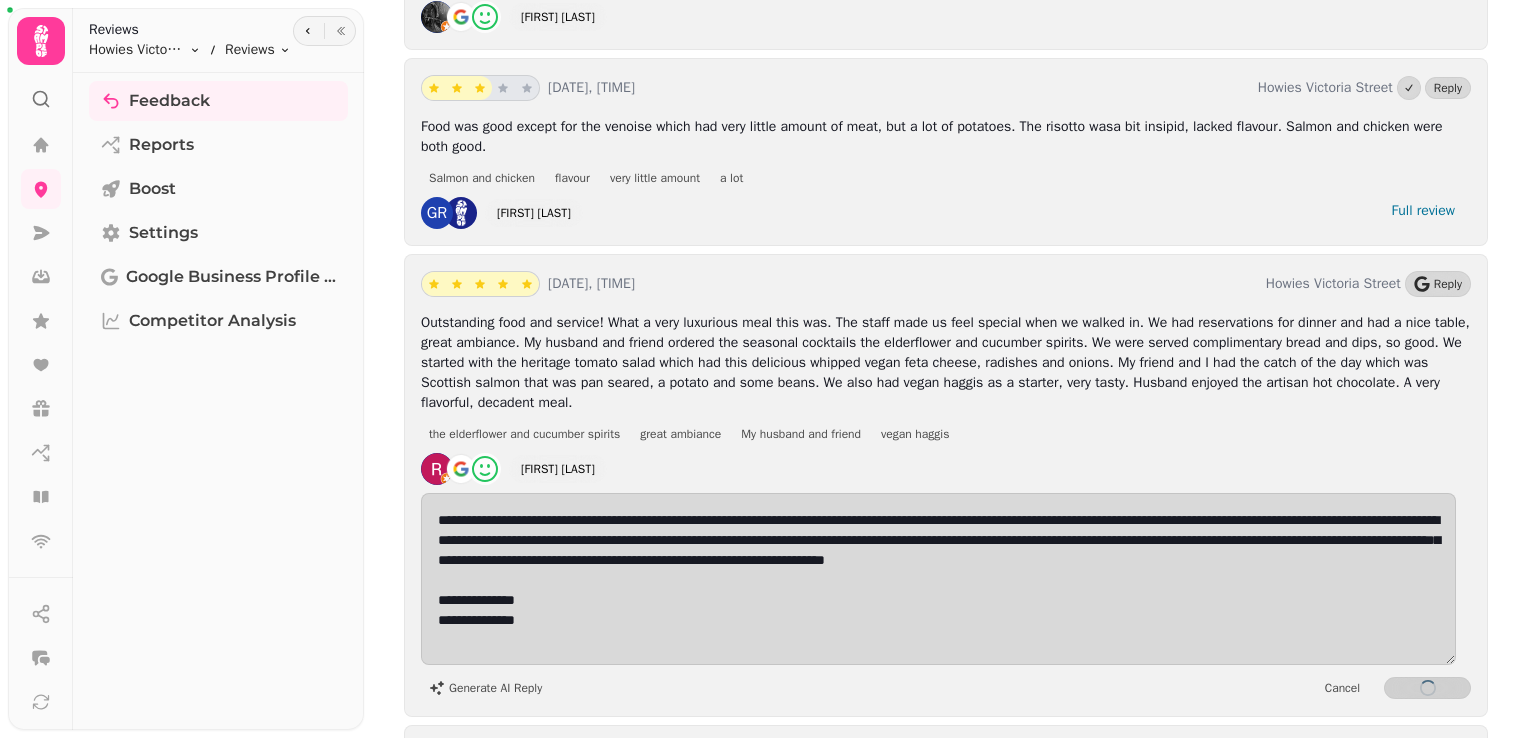 scroll, scrollTop: 1, scrollLeft: 0, axis: vertical 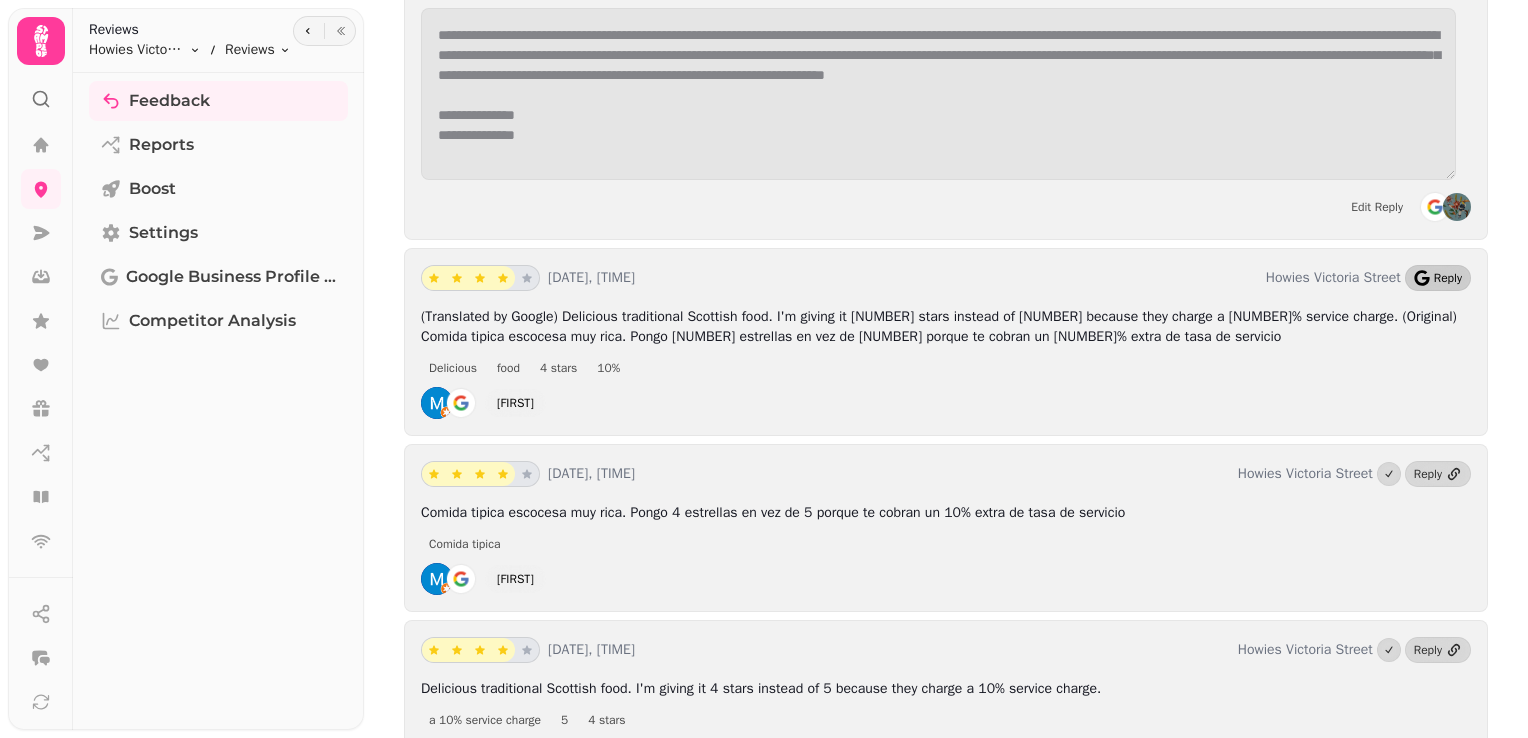 click on "Reply" at bounding box center (1448, 278) 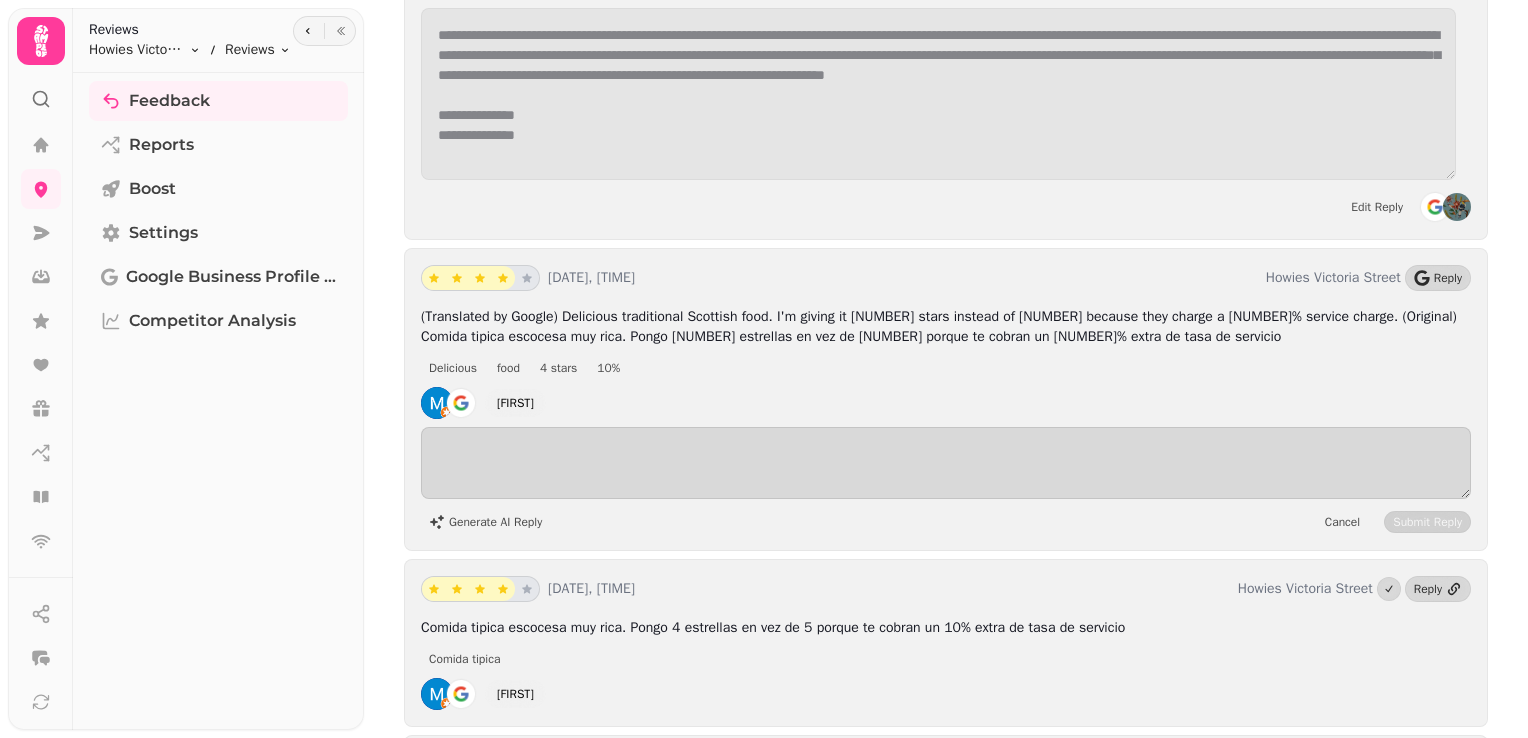 click on "Generate AI Reply Cancel Submit Reply" at bounding box center (946, 480) 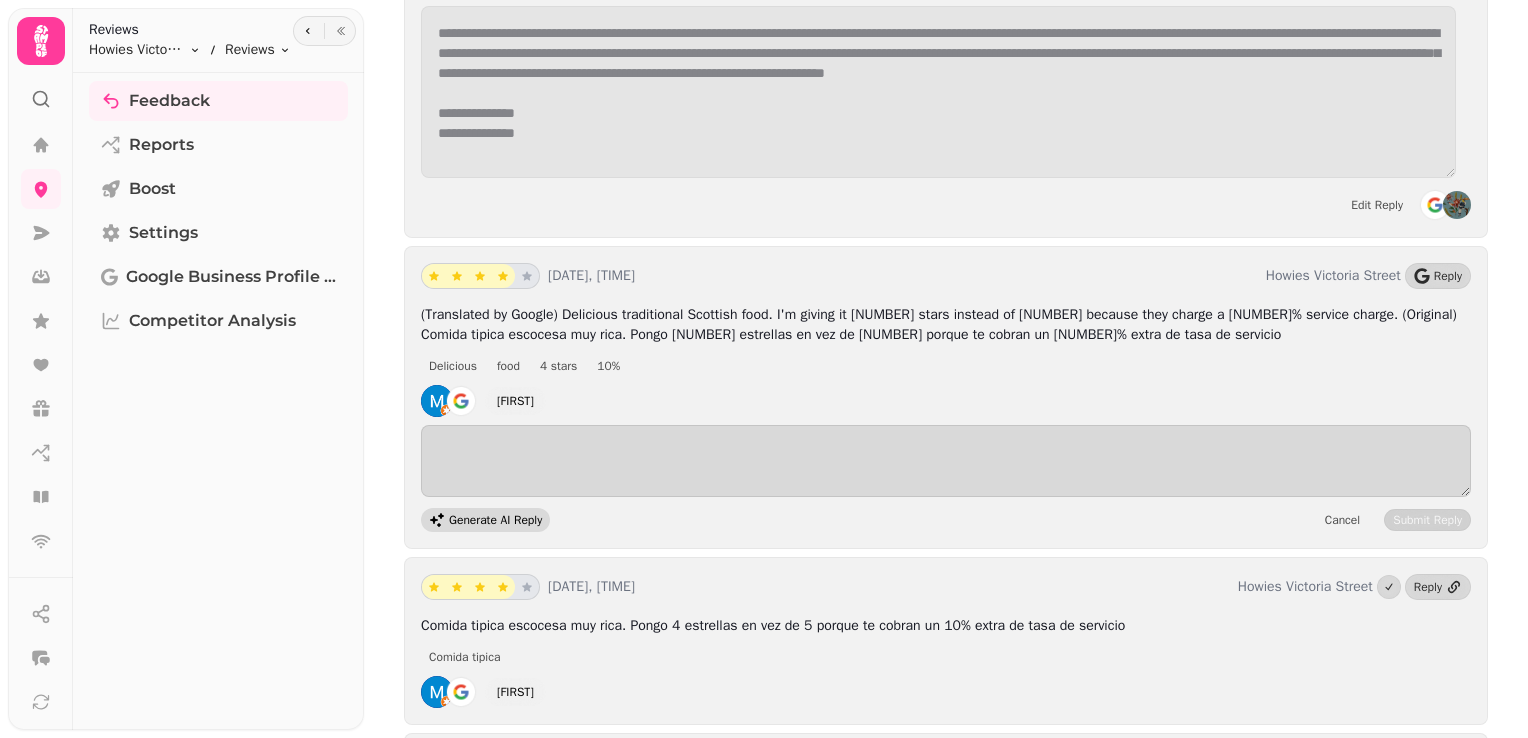 click on "Generate AI Reply" at bounding box center (495, 520) 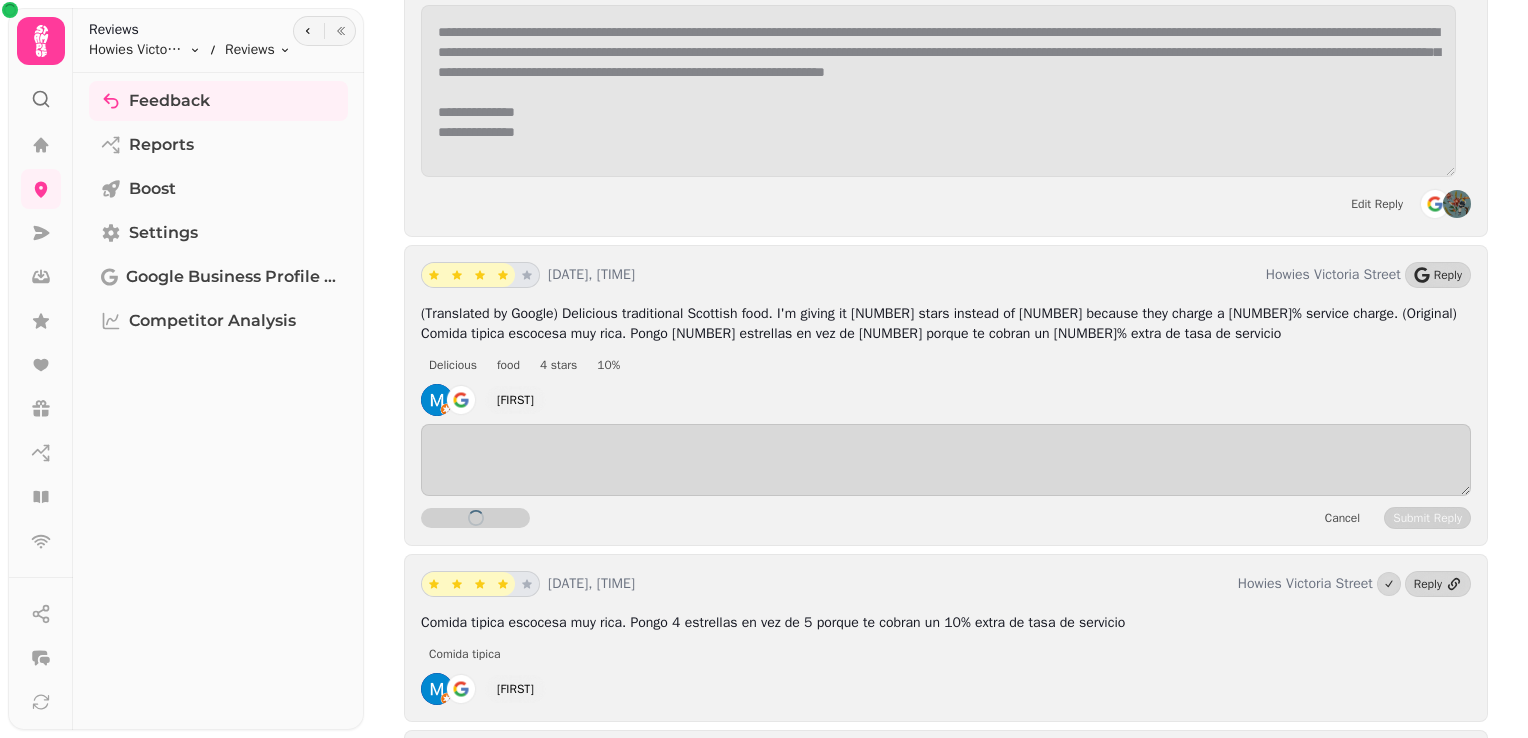scroll, scrollTop: 10956, scrollLeft: 0, axis: vertical 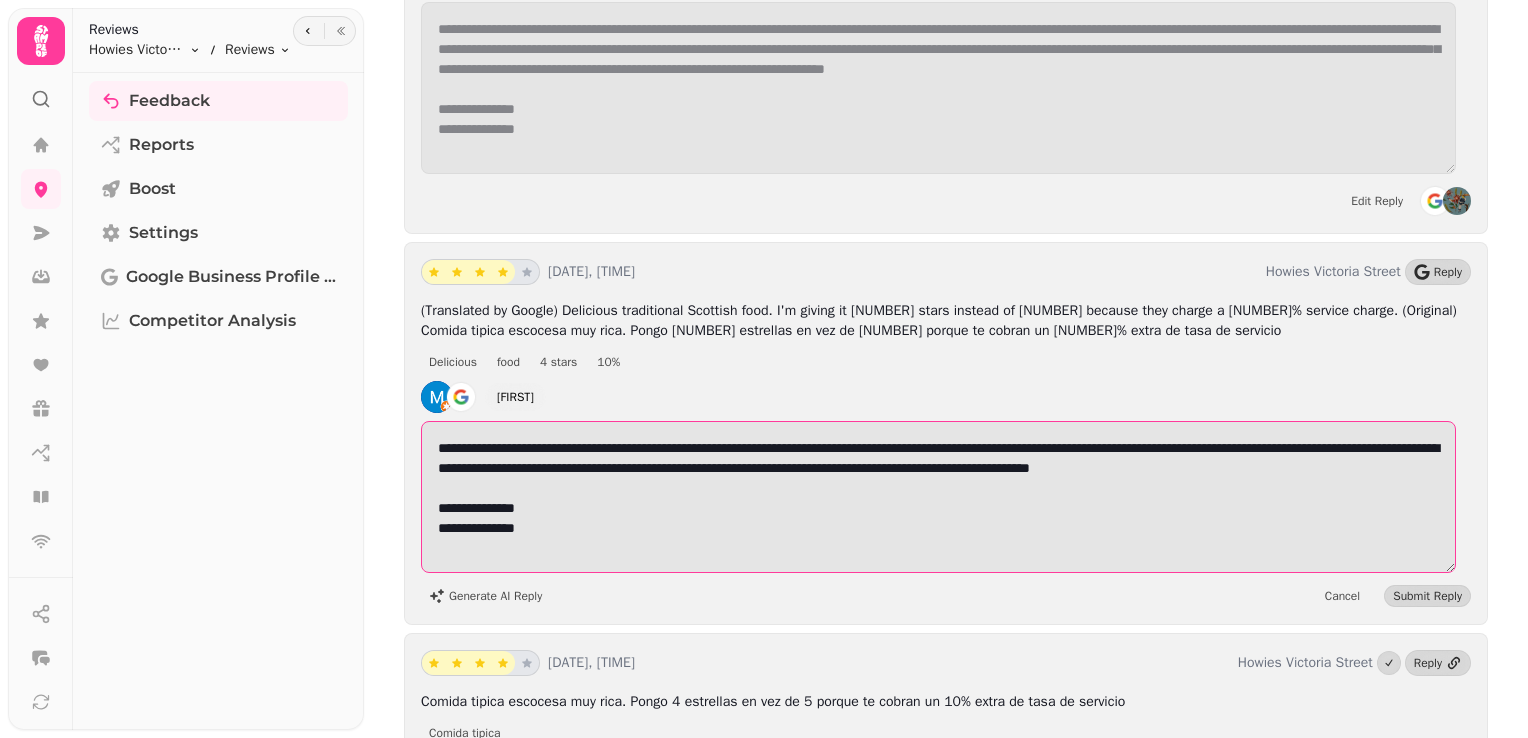 click at bounding box center (938, 497) 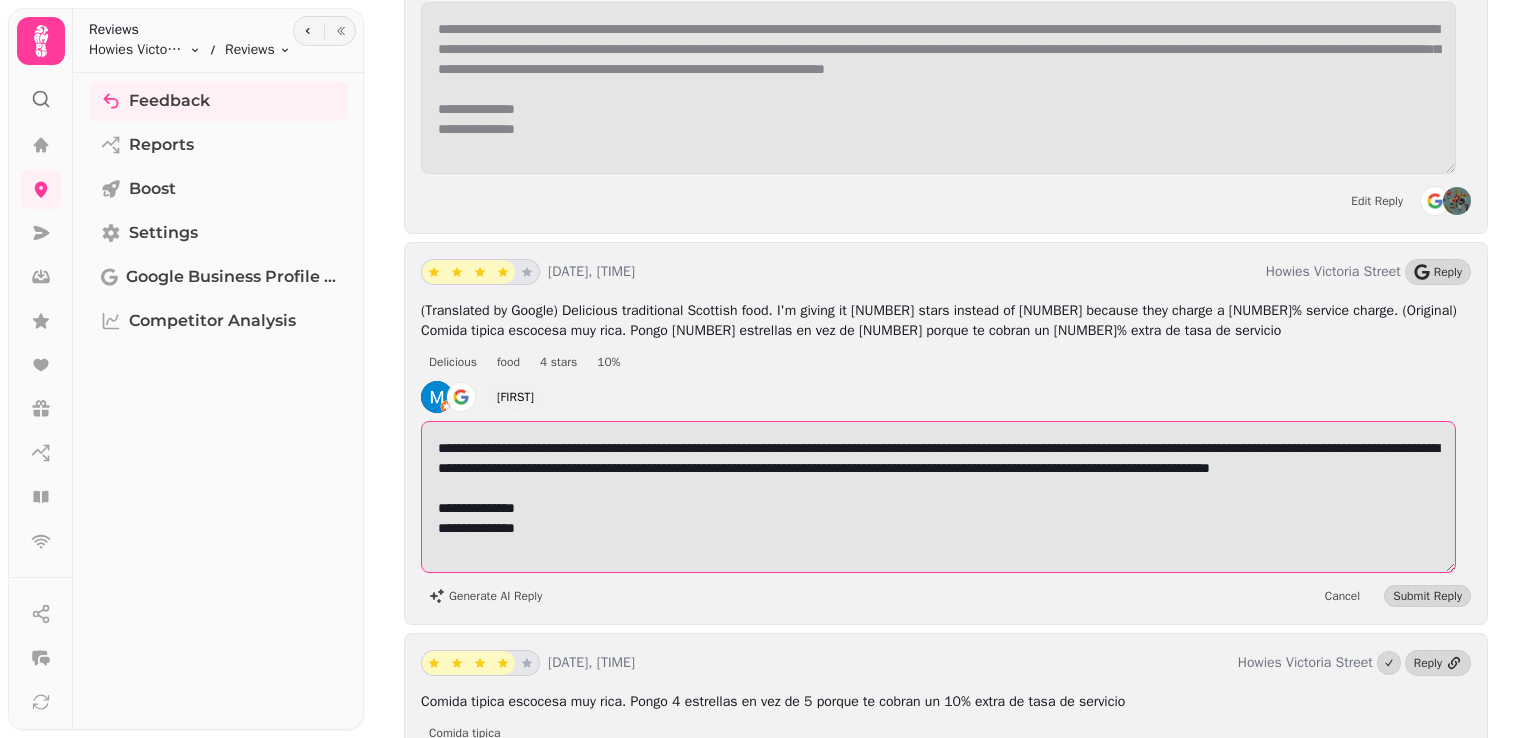 click on "**********" at bounding box center [938, 497] 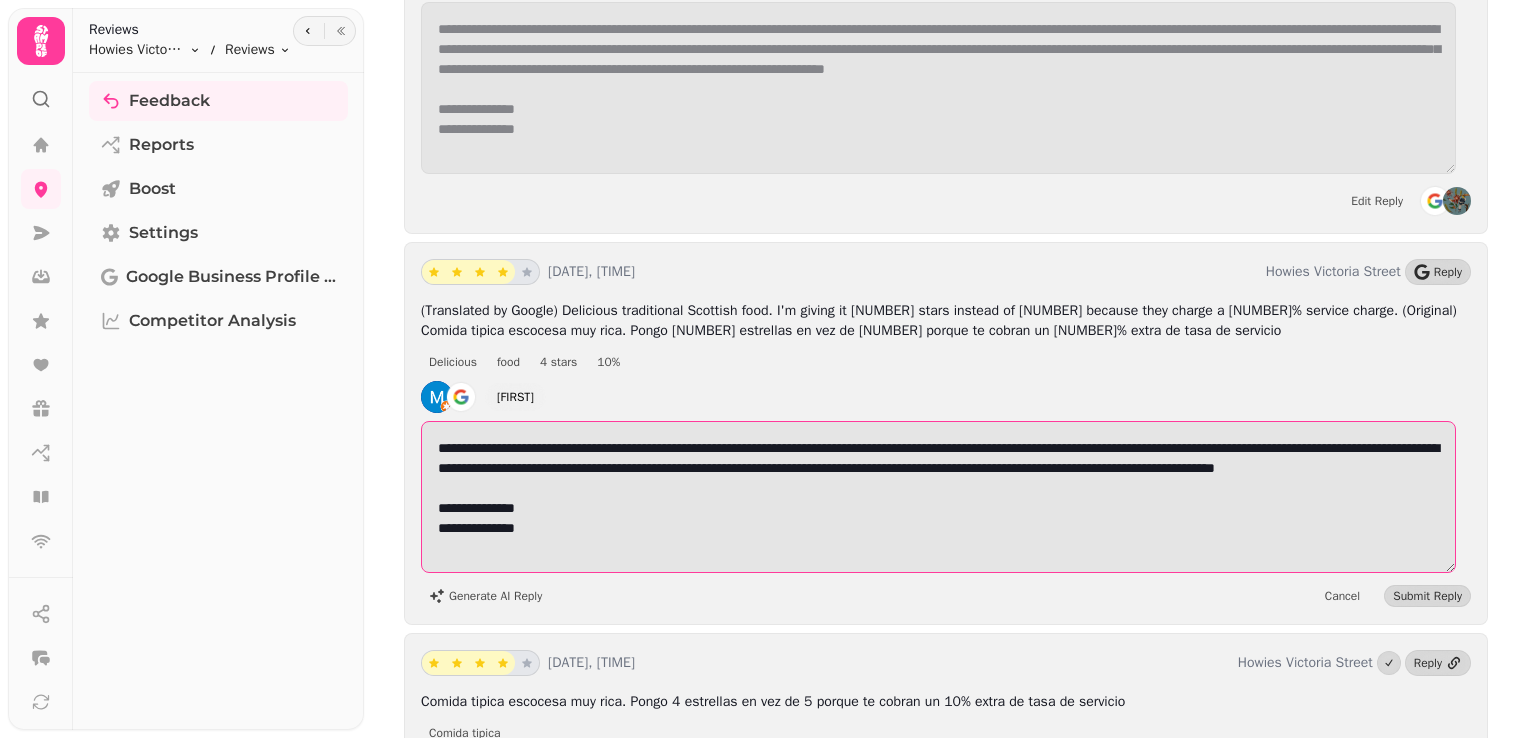 scroll, scrollTop: 1, scrollLeft: 0, axis: vertical 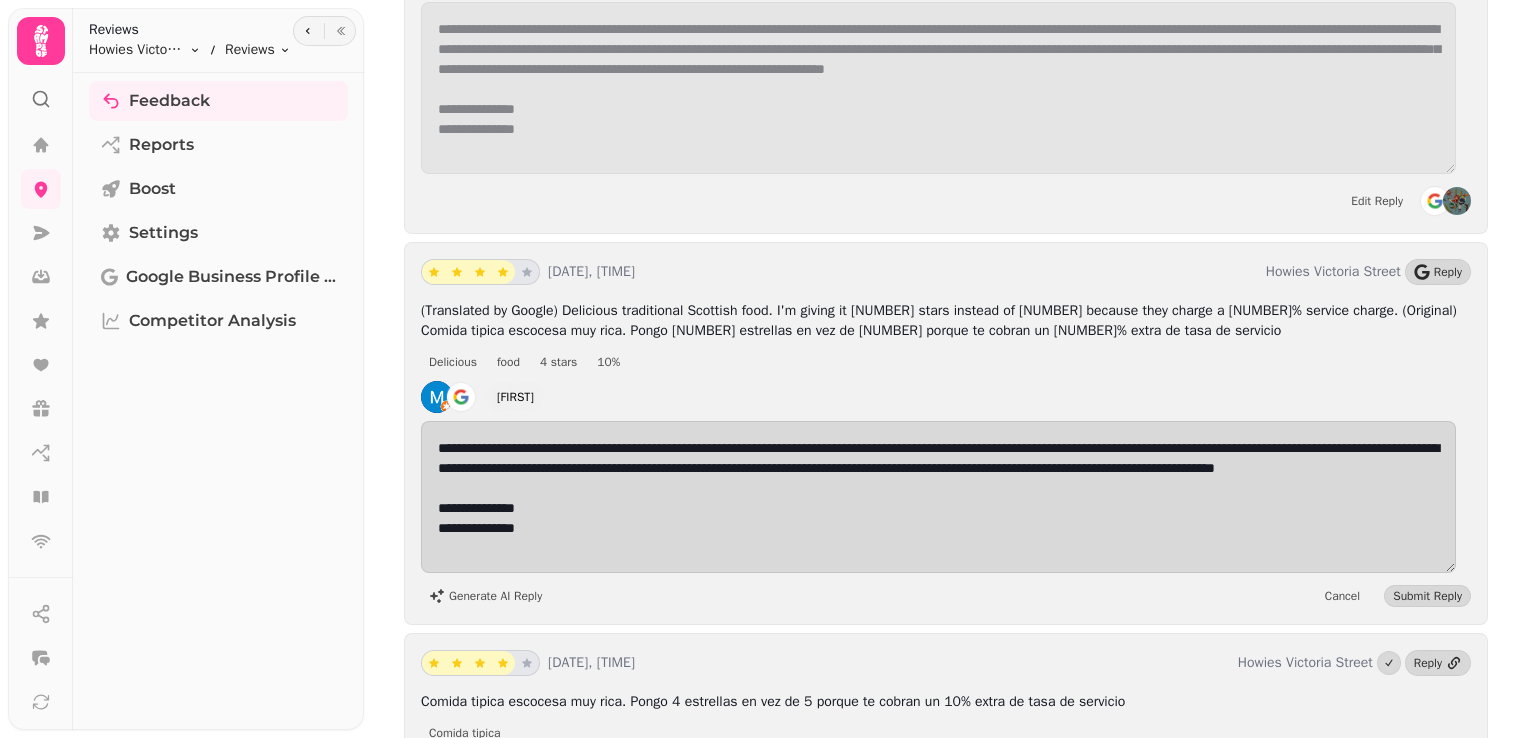 click on "**********" at bounding box center [946, 514] 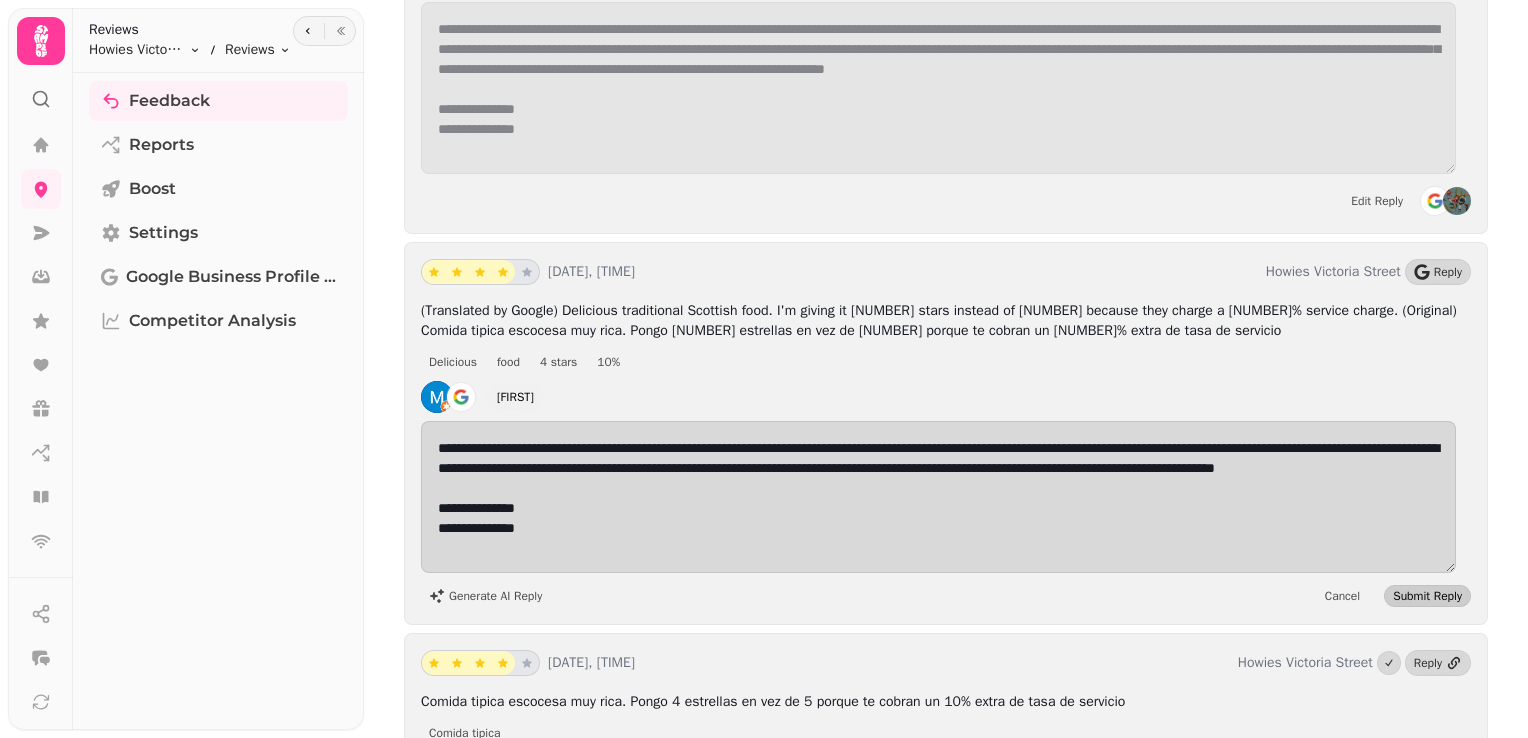 click on "Submit Reply" at bounding box center (1427, 596) 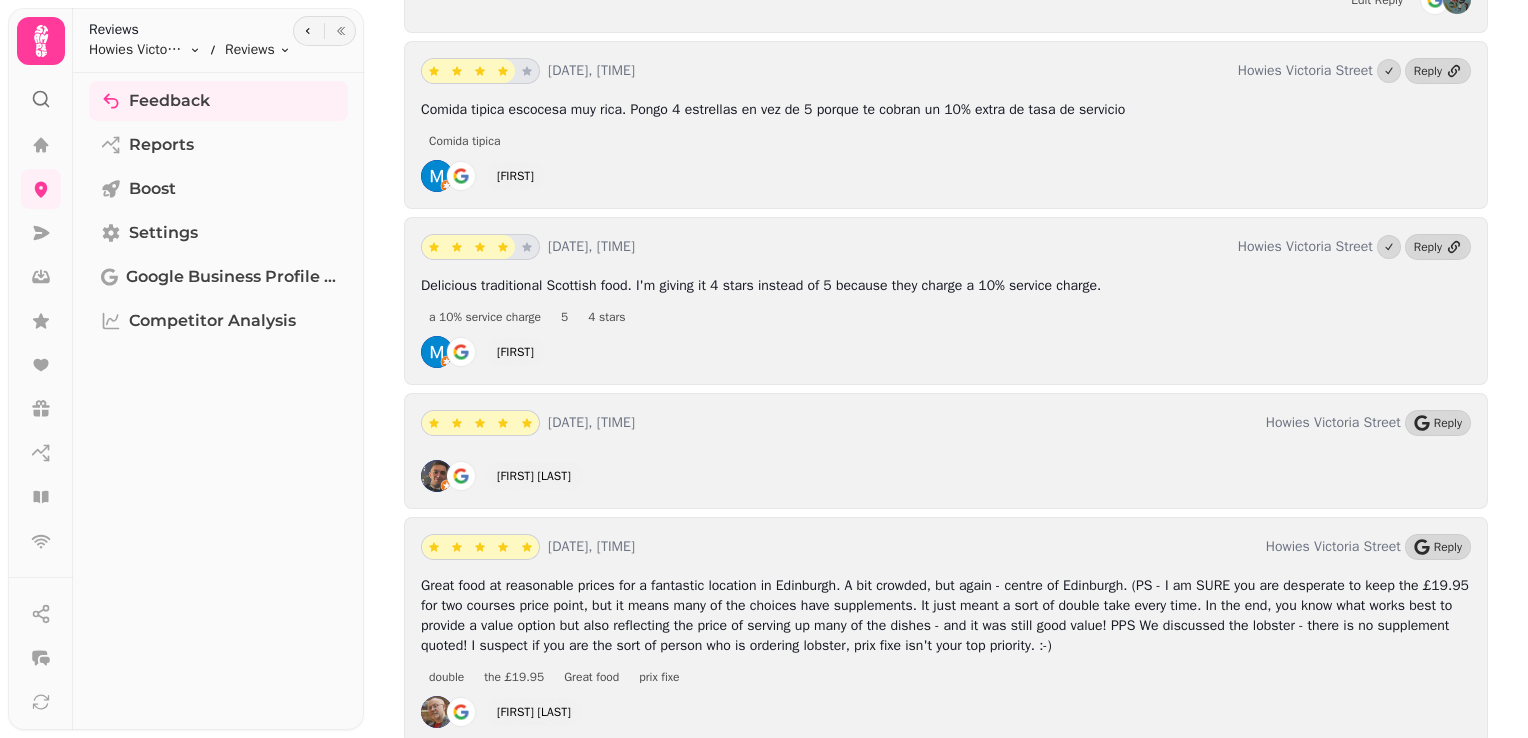 scroll, scrollTop: 11557, scrollLeft: 0, axis: vertical 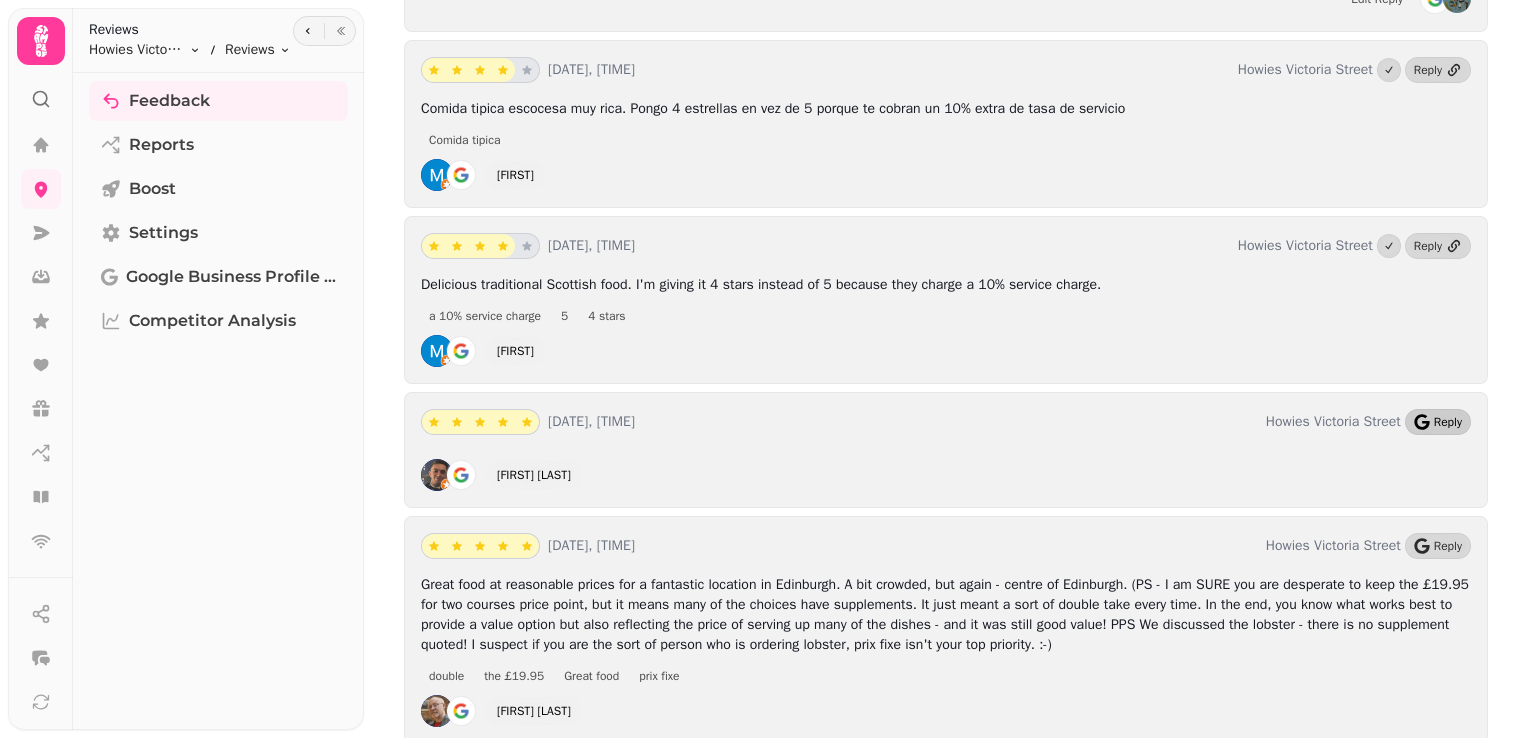 click on "Reply" at bounding box center [1438, 422] 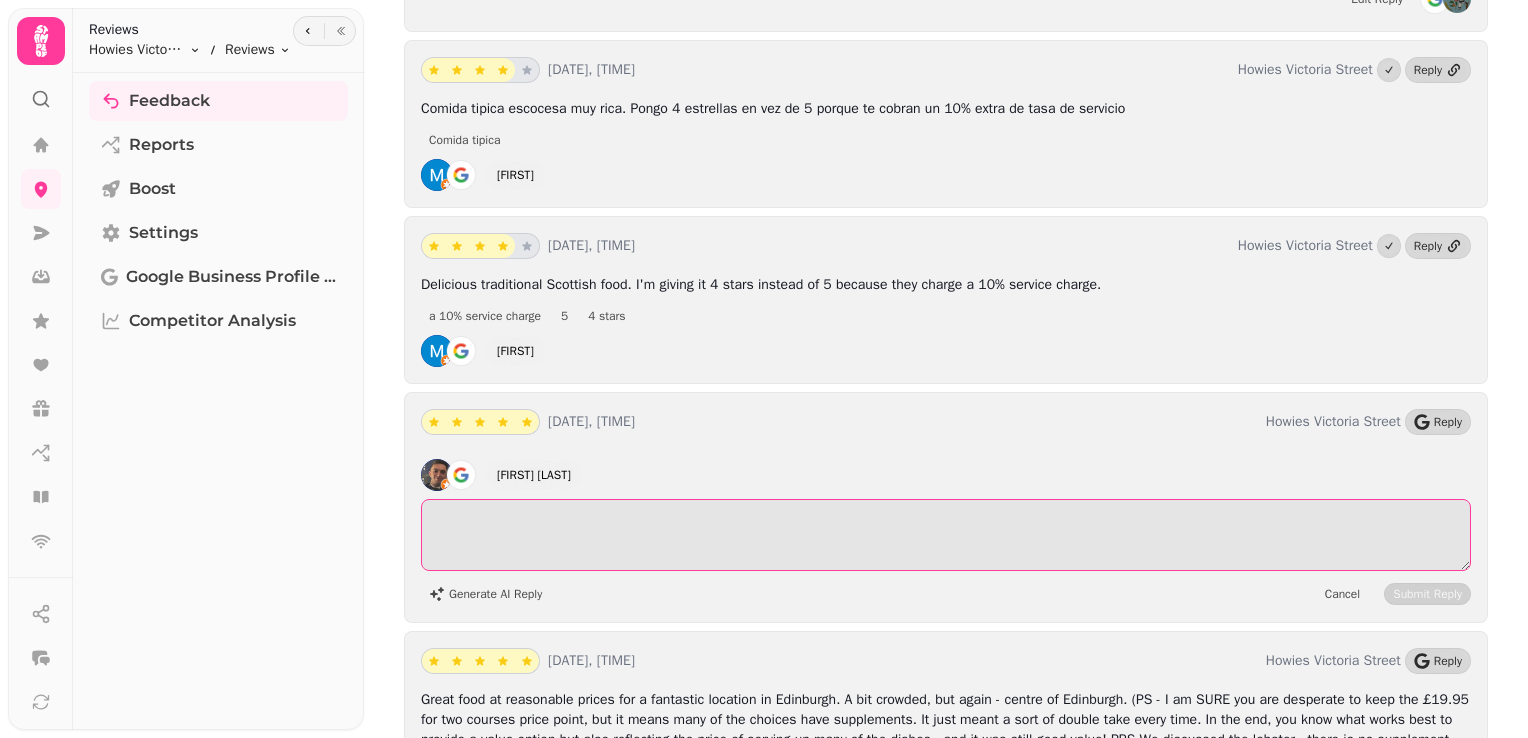 click at bounding box center [946, 535] 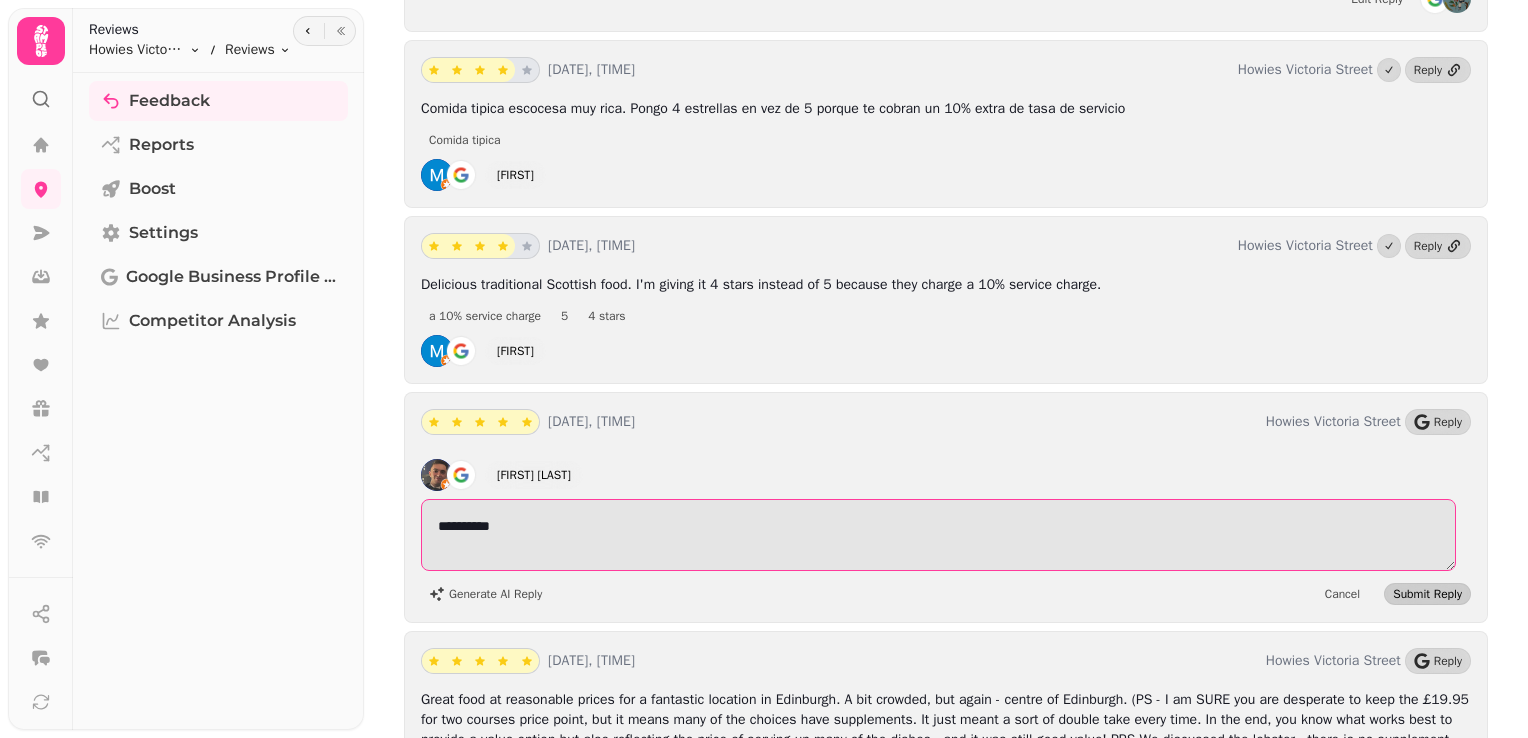 type on "**********" 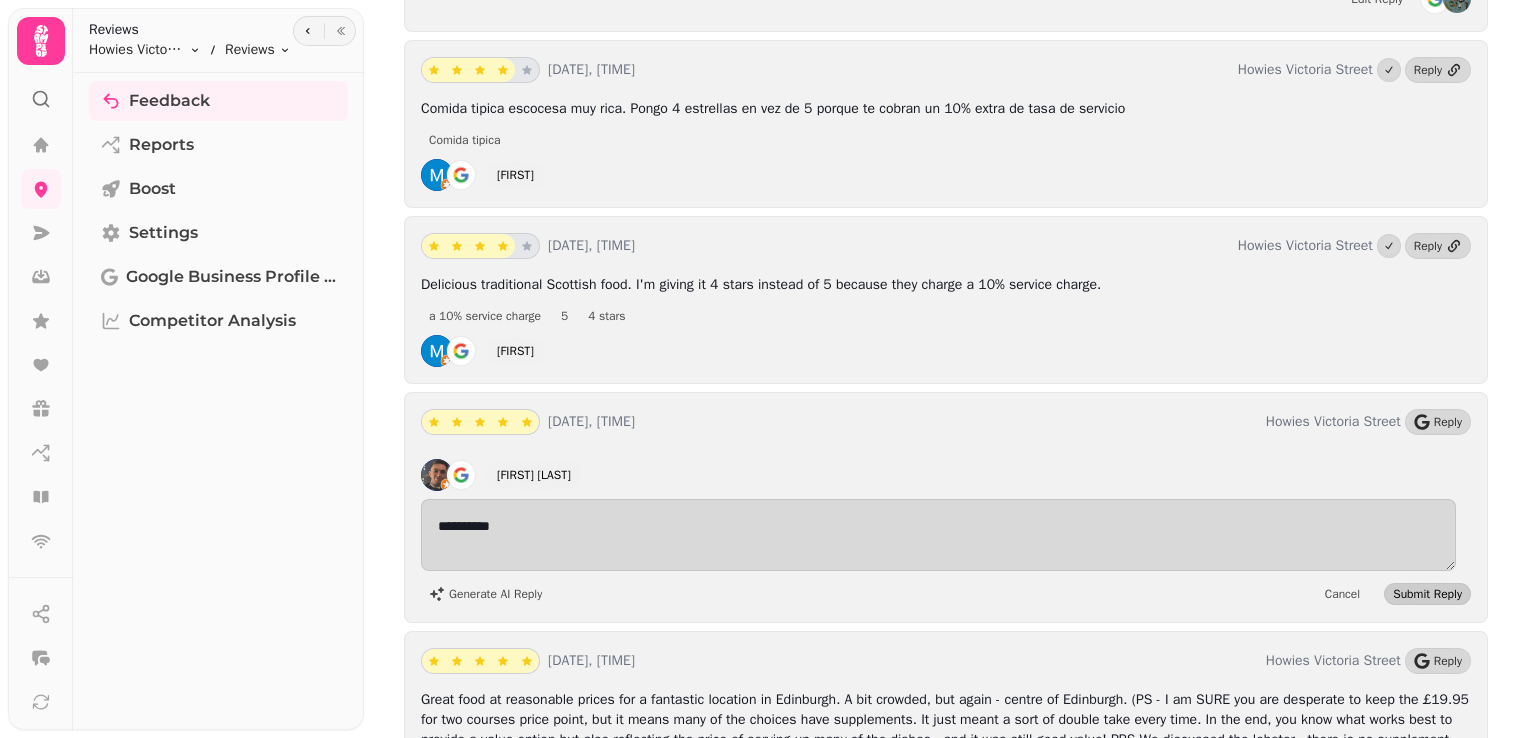 click on "Submit Reply" at bounding box center [1427, 594] 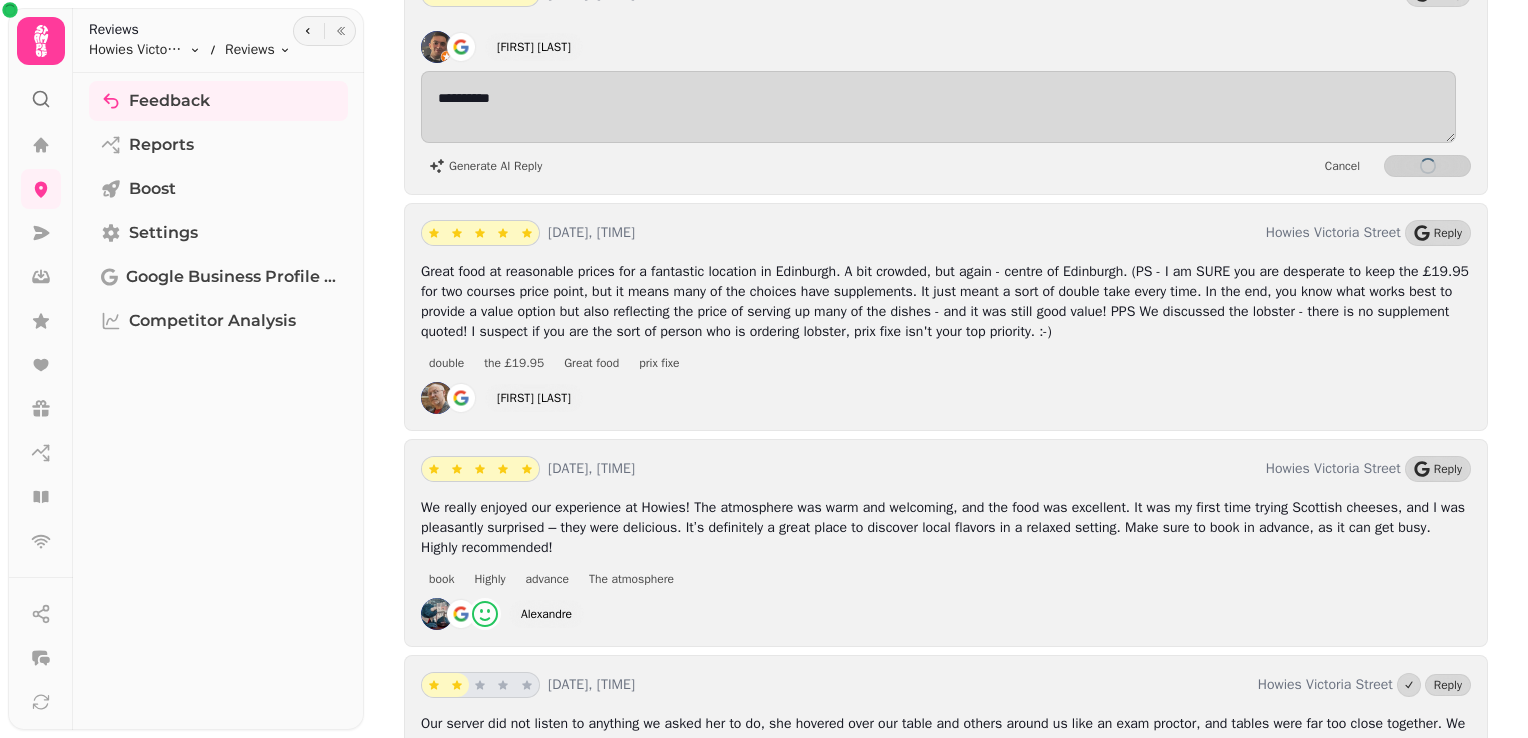 scroll, scrollTop: 11991, scrollLeft: 0, axis: vertical 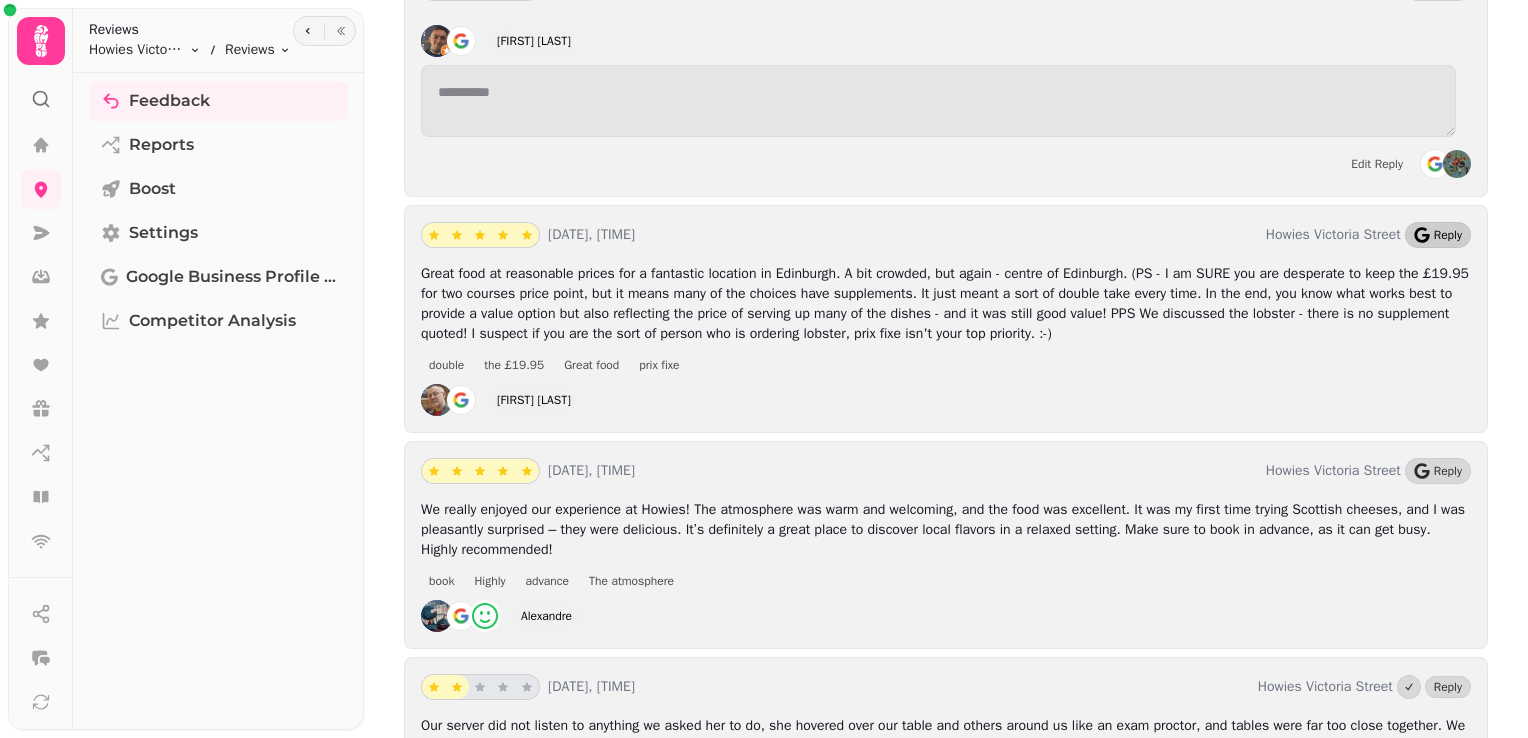 click on "Reply" at bounding box center (1448, 235) 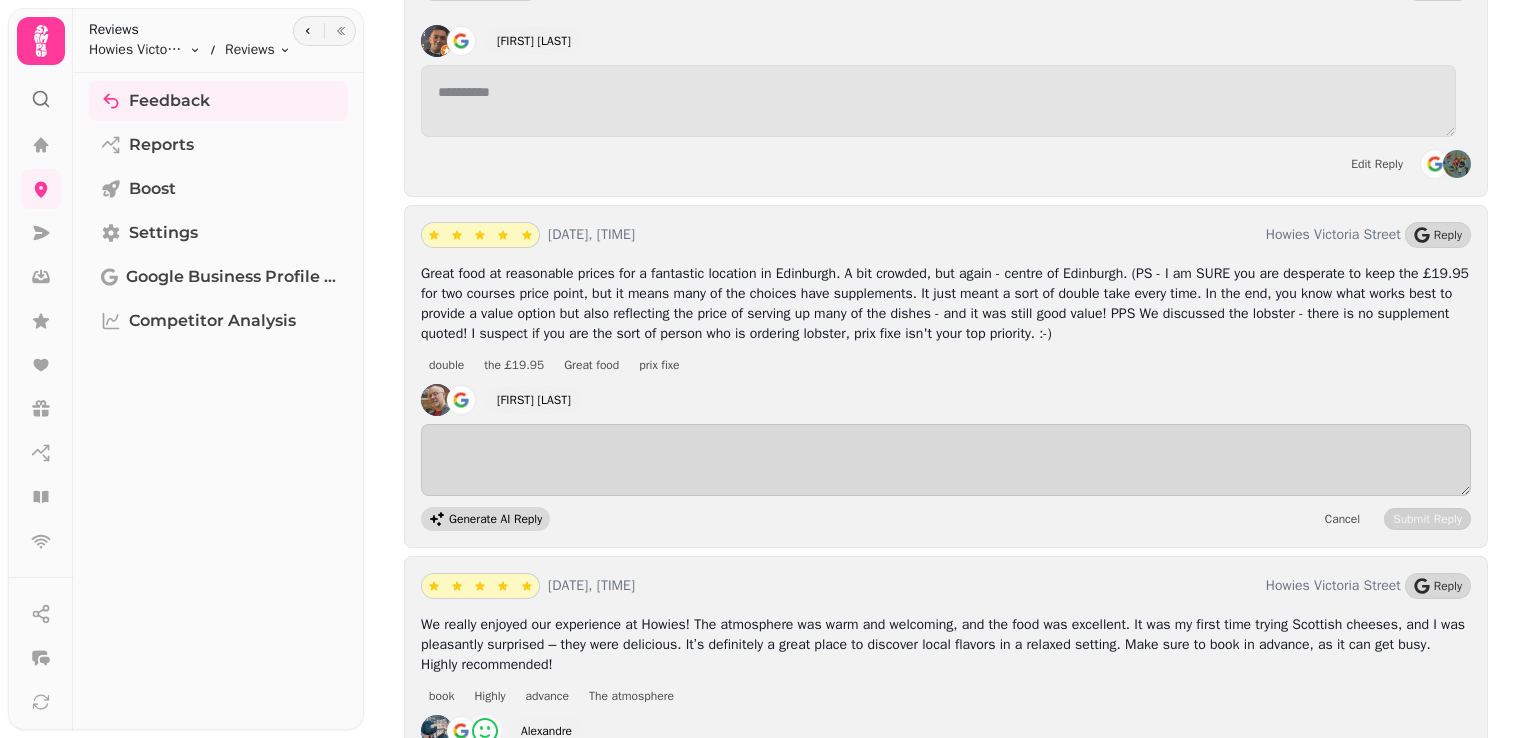 click on "Generate AI Reply" at bounding box center [495, 519] 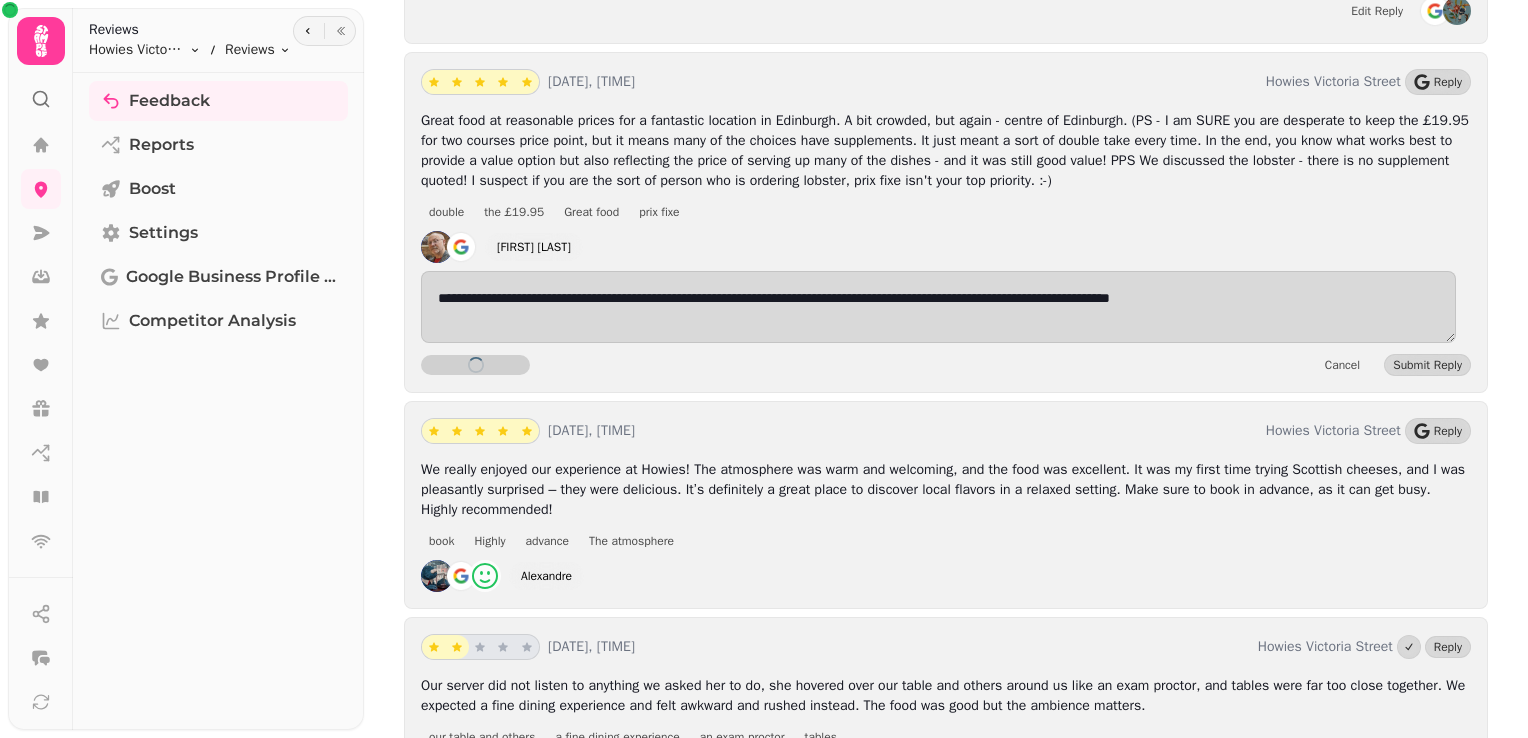 scroll, scrollTop: 12144, scrollLeft: 0, axis: vertical 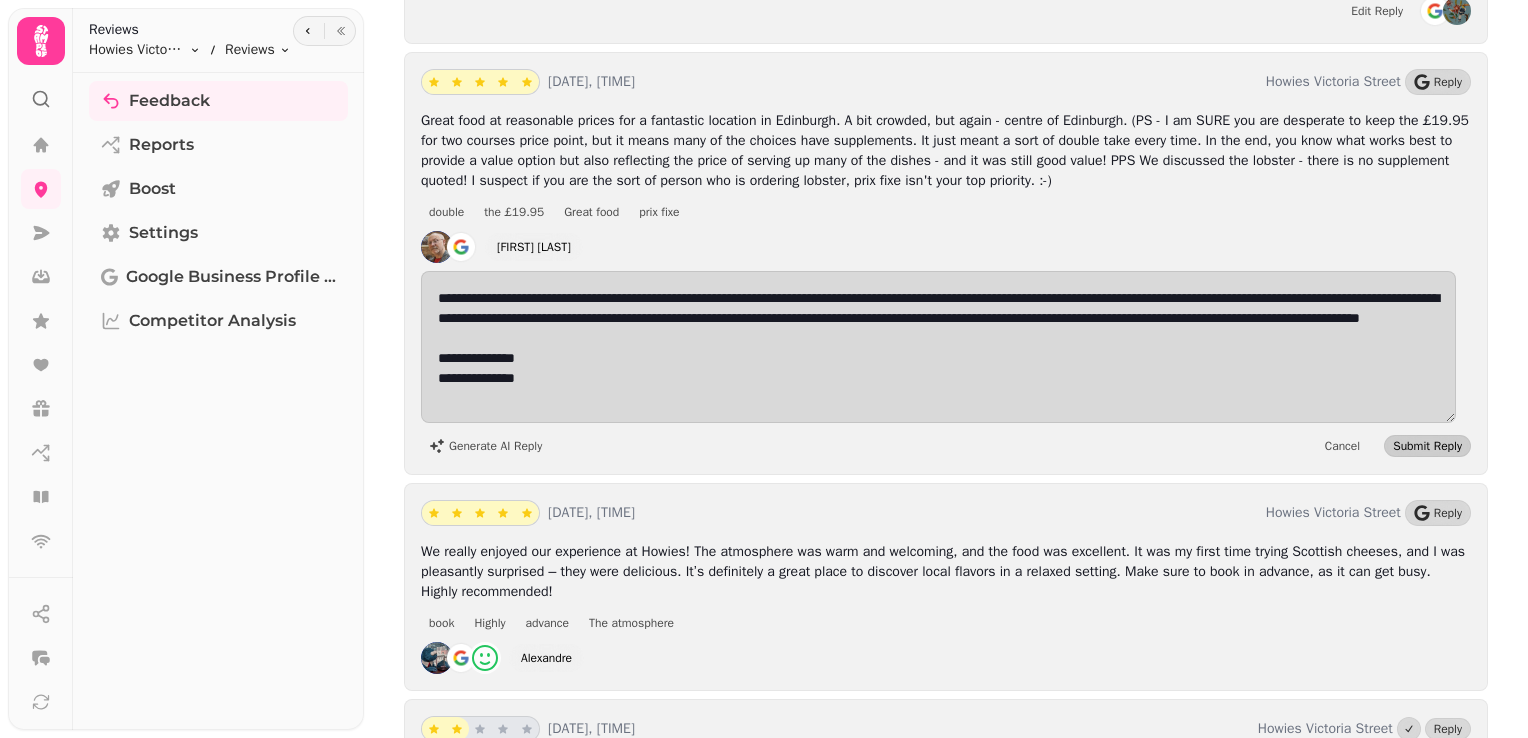 click on "Submit Reply" at bounding box center [1427, 446] 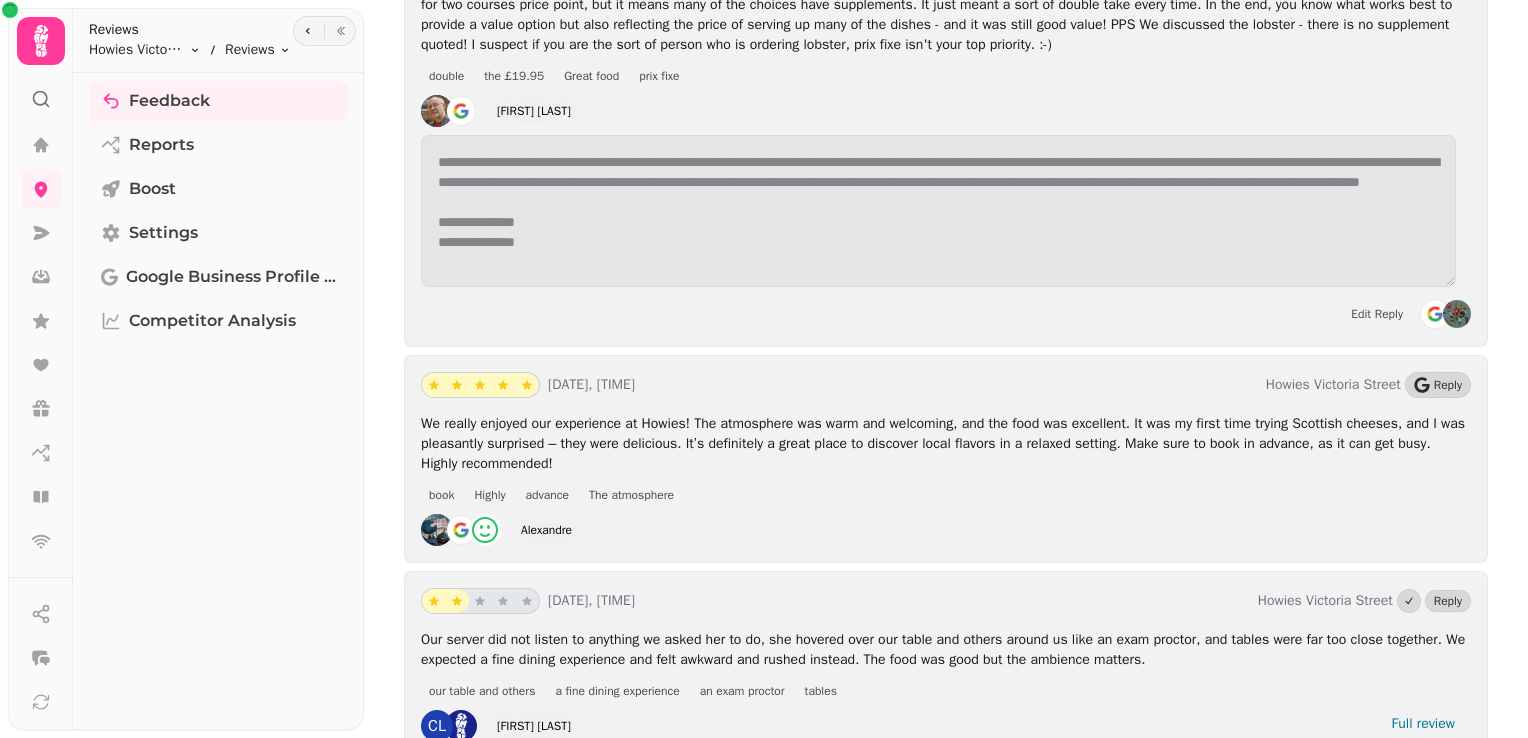 scroll, scrollTop: 12283, scrollLeft: 0, axis: vertical 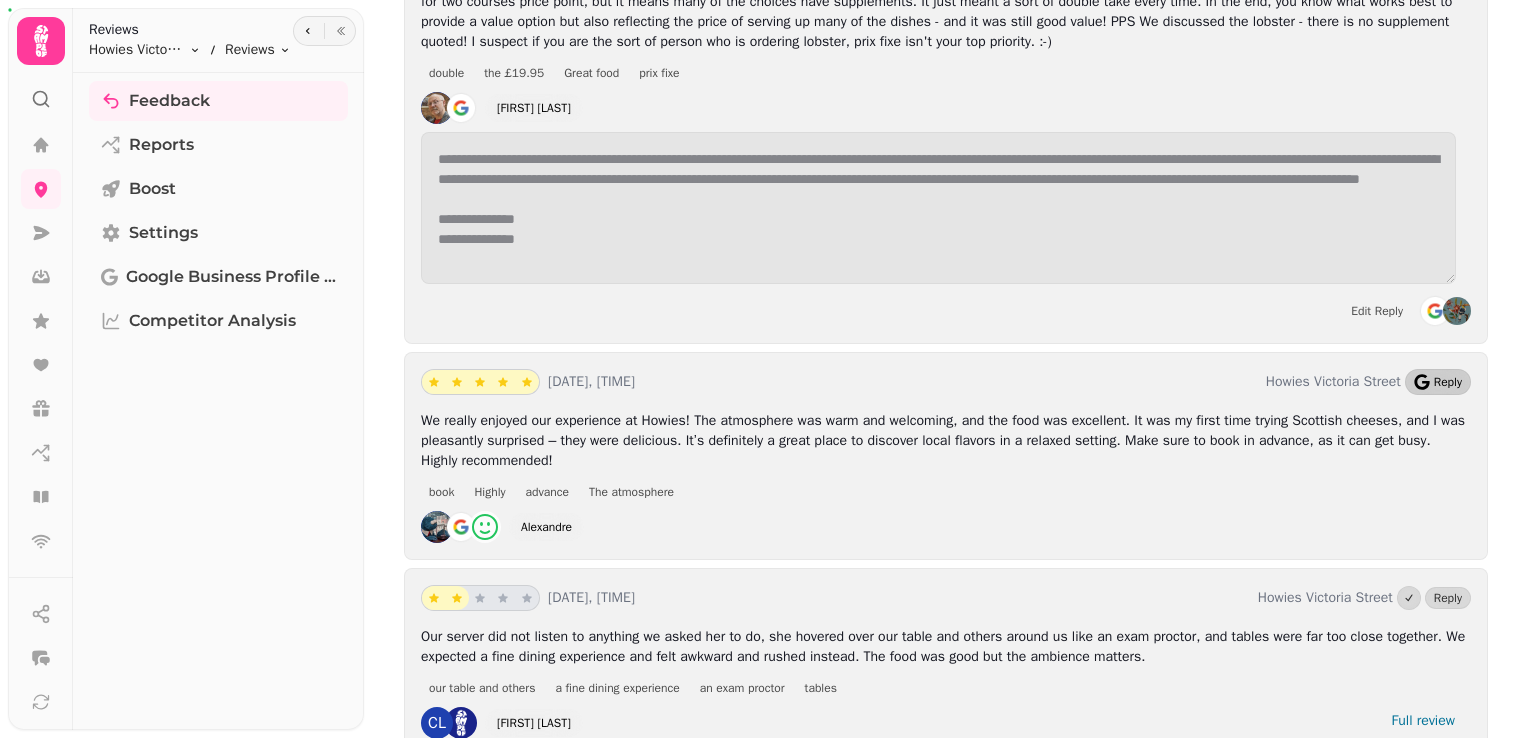 click on "Reply" at bounding box center (1438, 382) 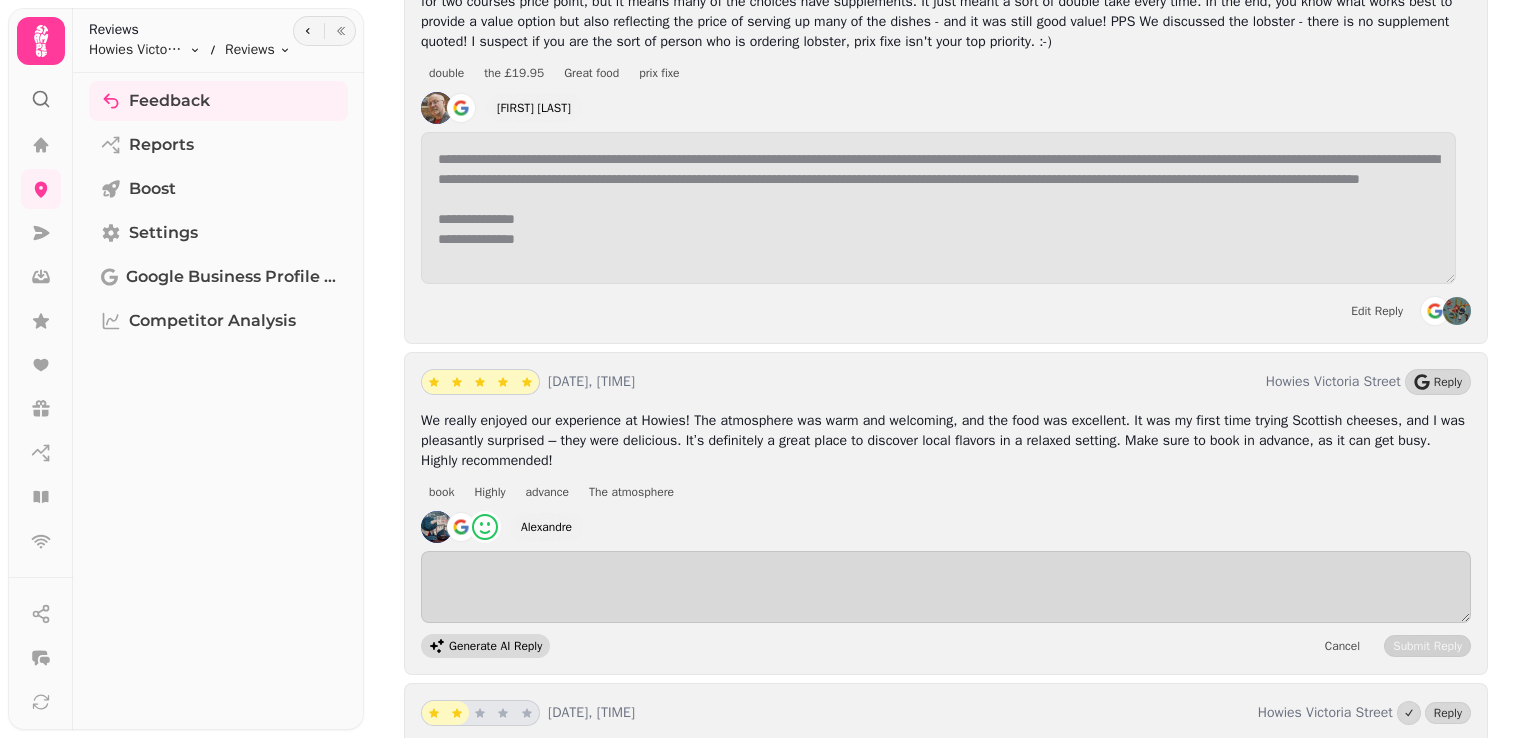 click on "Generate AI Reply" at bounding box center [495, 646] 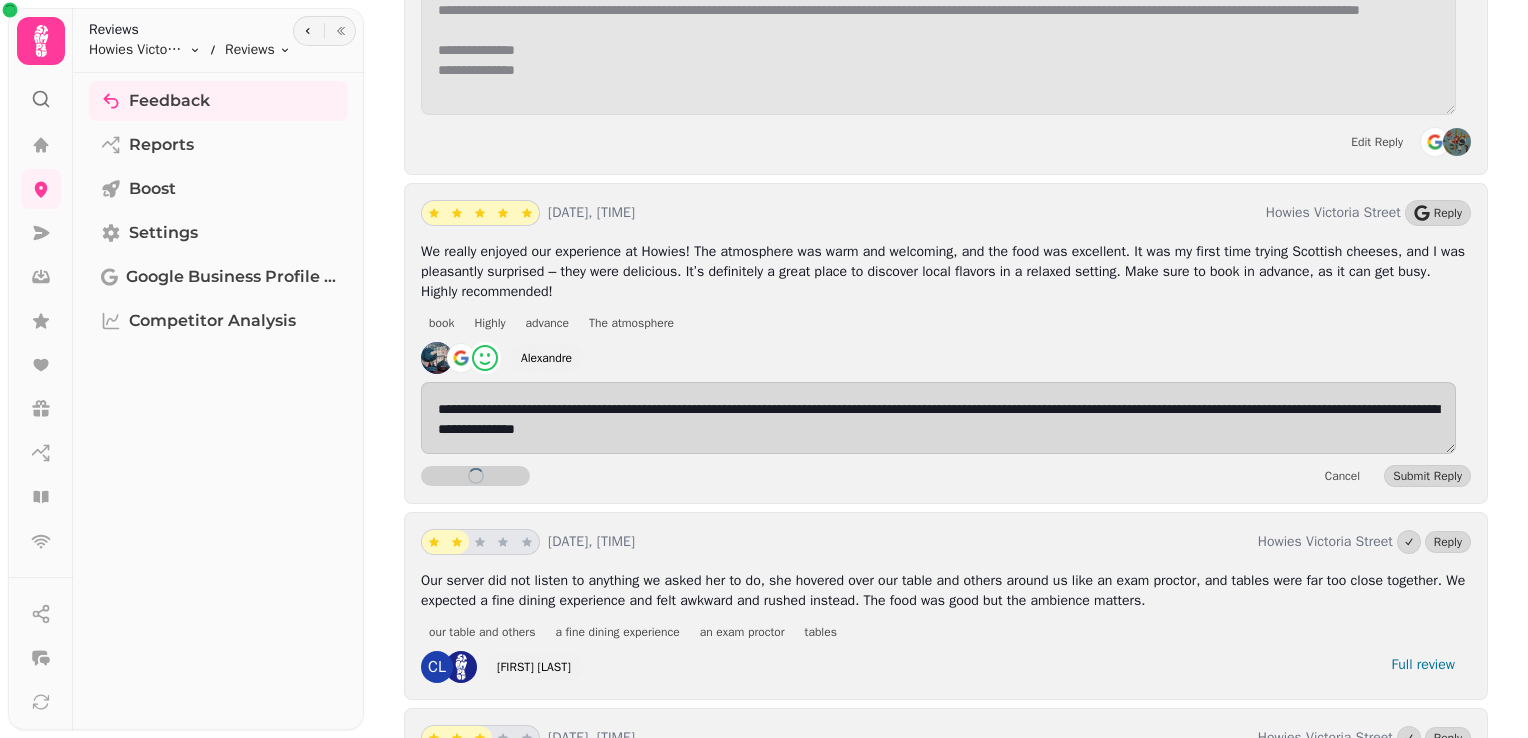 scroll, scrollTop: 12532, scrollLeft: 0, axis: vertical 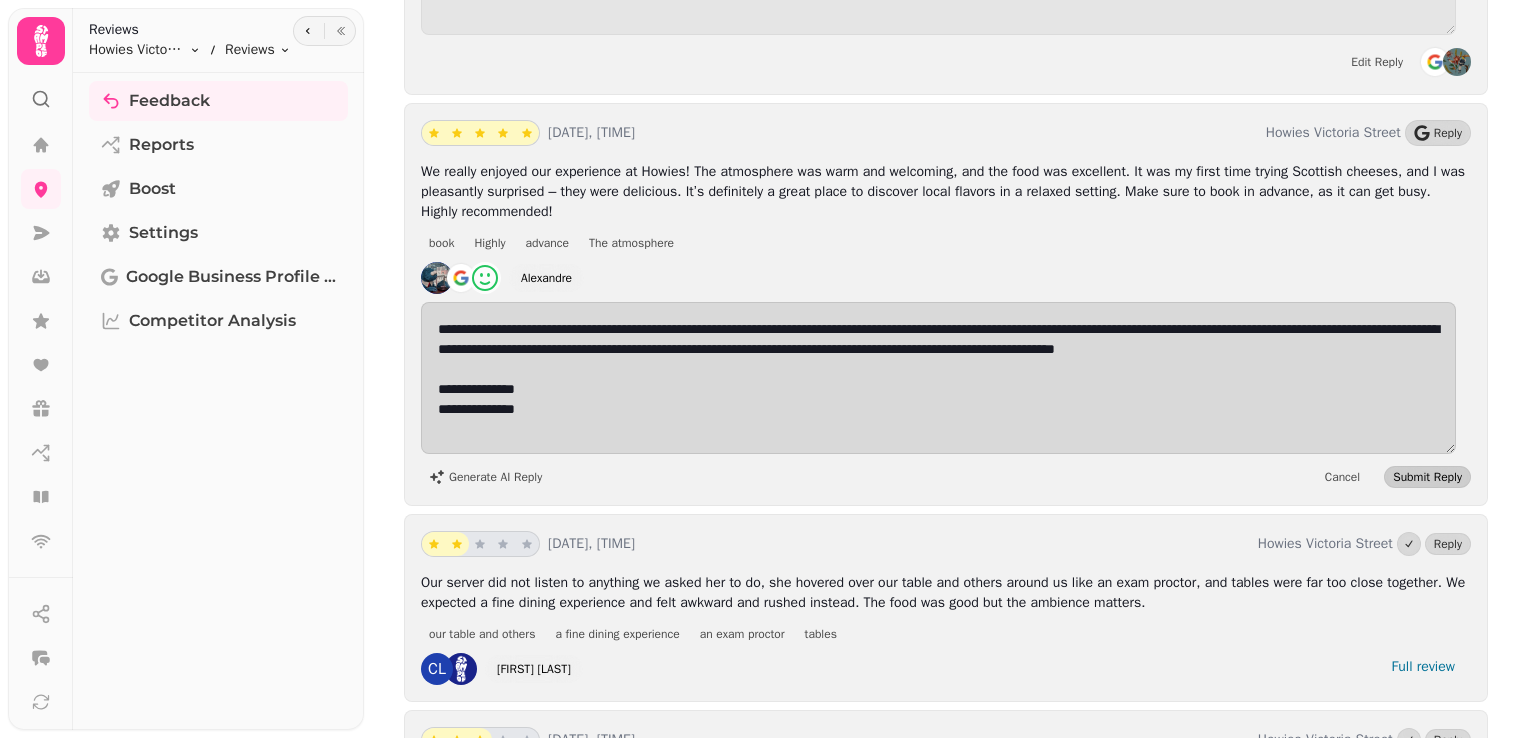 click on "Submit Reply" at bounding box center [1427, 477] 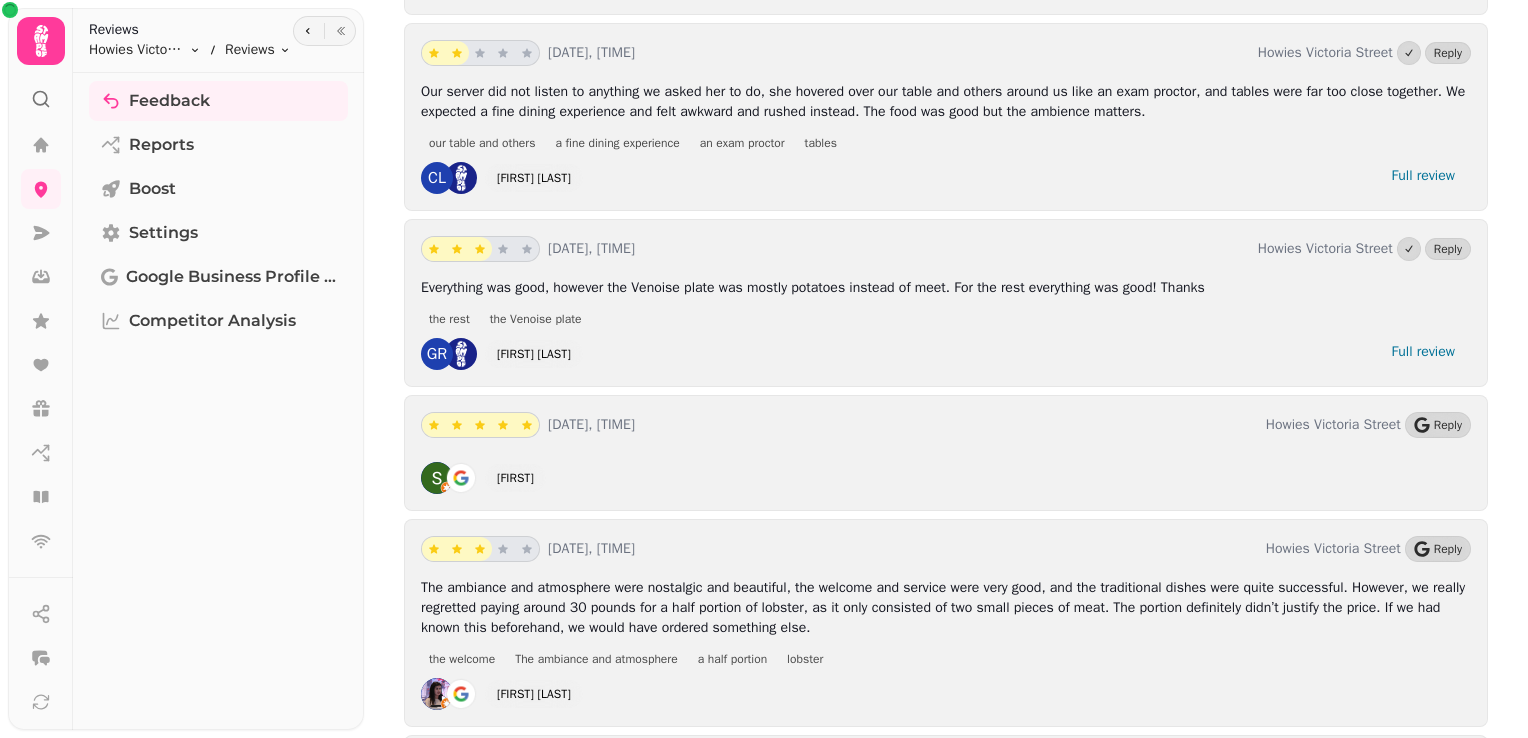 scroll, scrollTop: 13040, scrollLeft: 0, axis: vertical 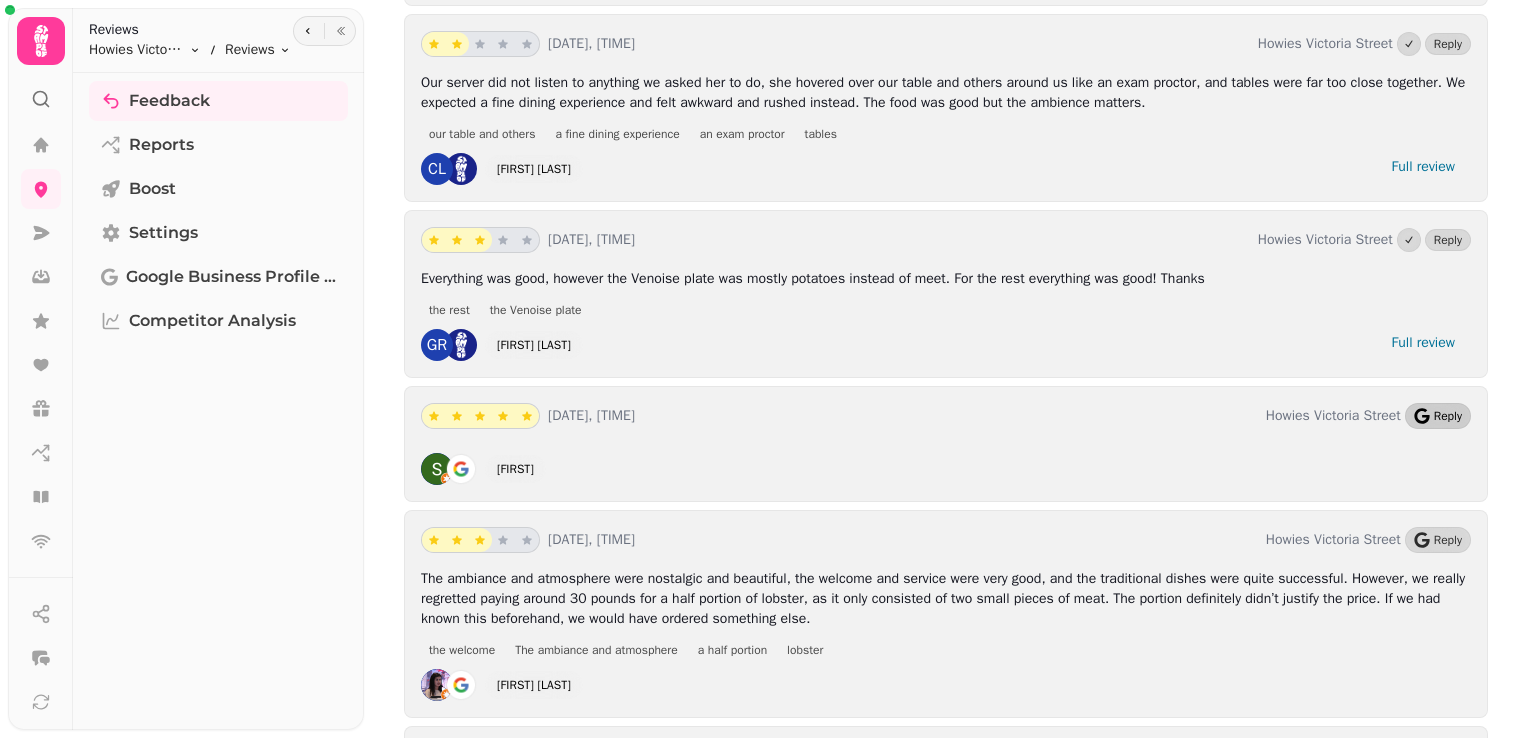 click on "Reply" at bounding box center (1448, 416) 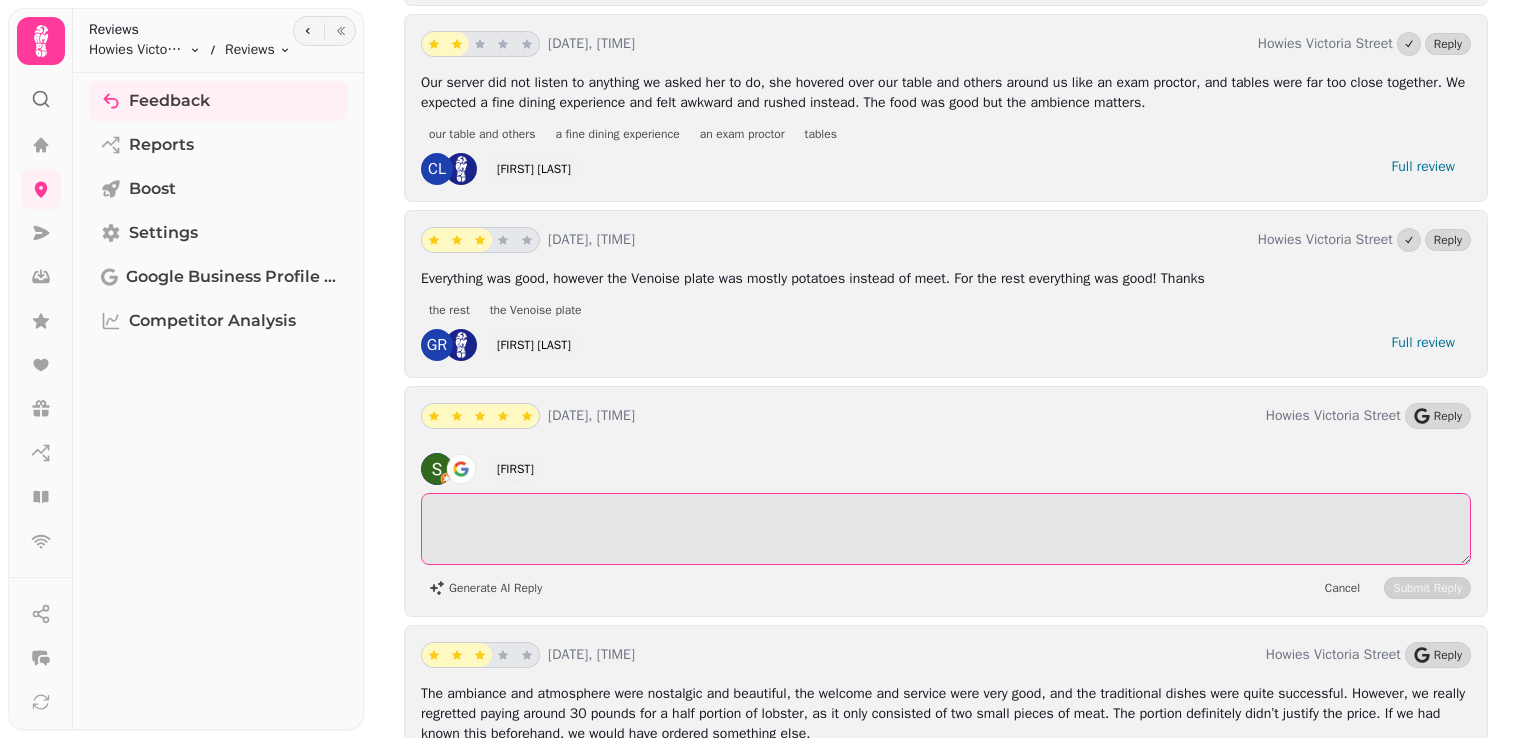 click at bounding box center [946, 529] 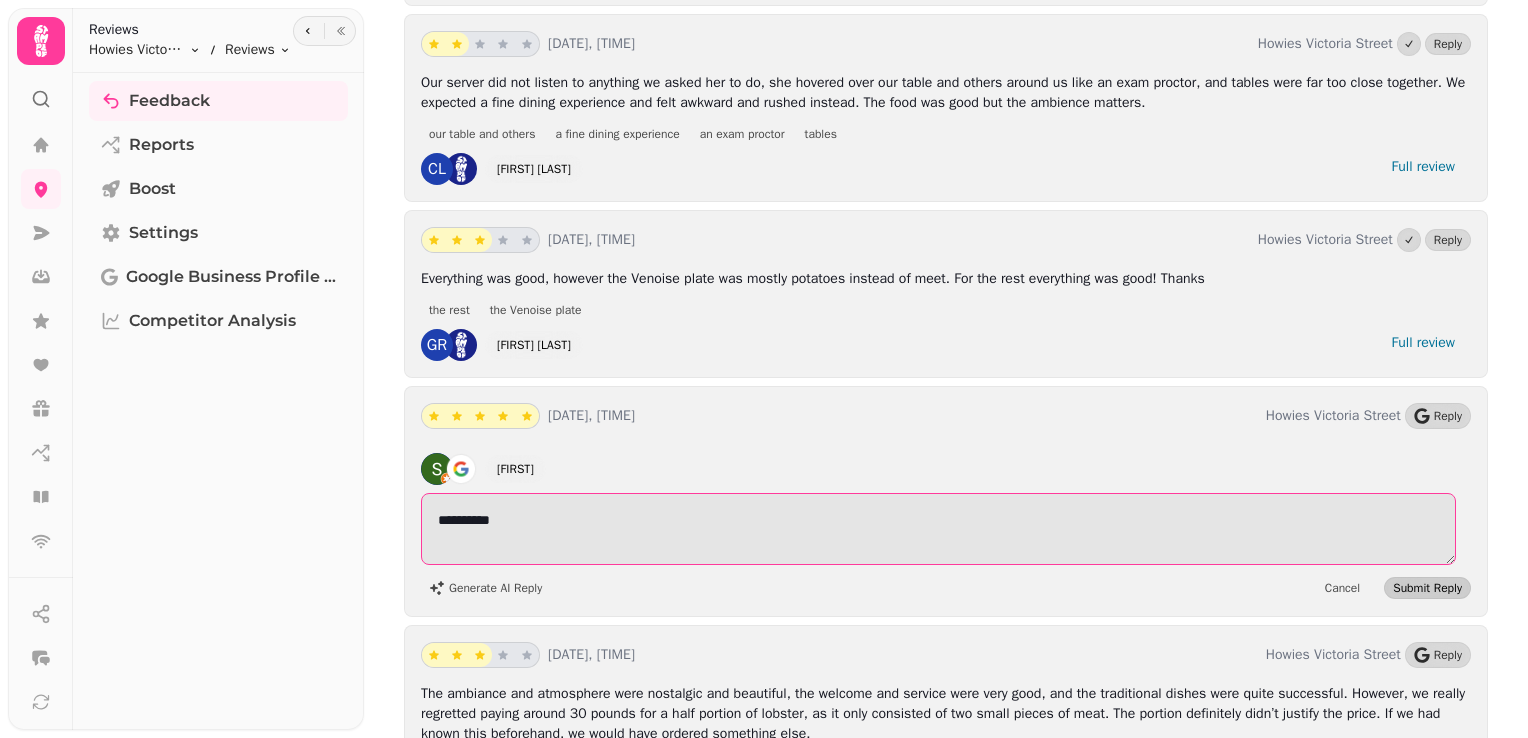 type on "**********" 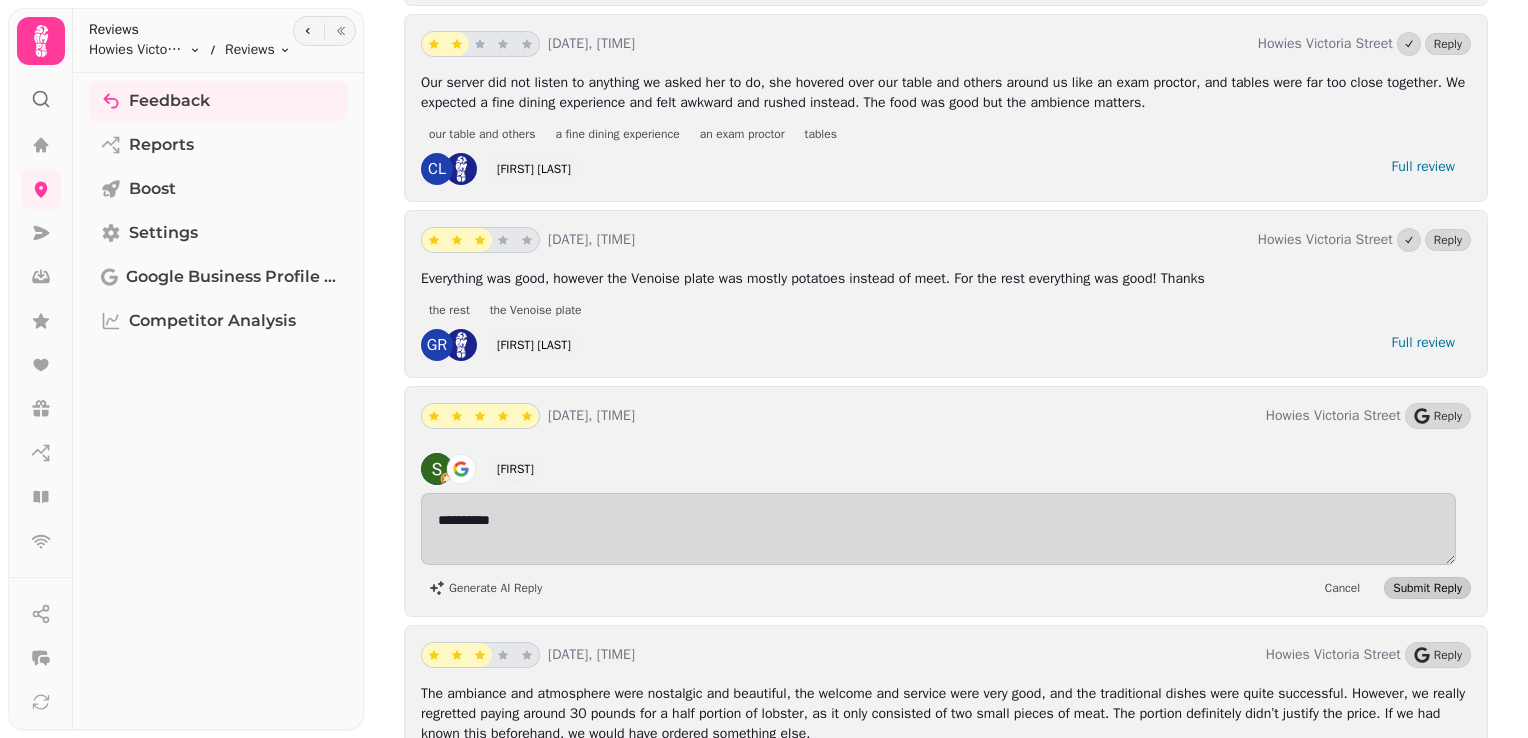 click on "Submit Reply" at bounding box center (1427, 588) 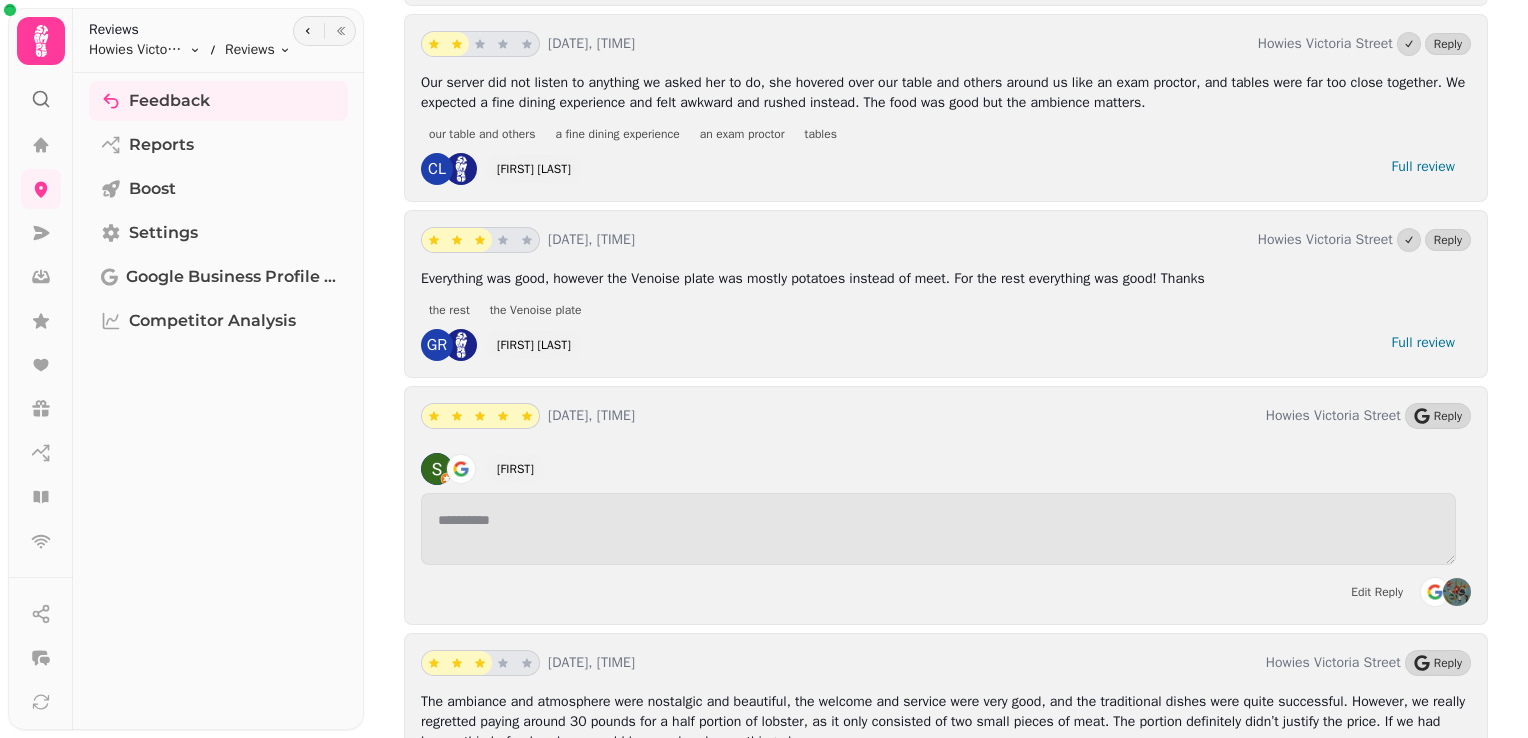 scroll, scrollTop: 13324, scrollLeft: 0, axis: vertical 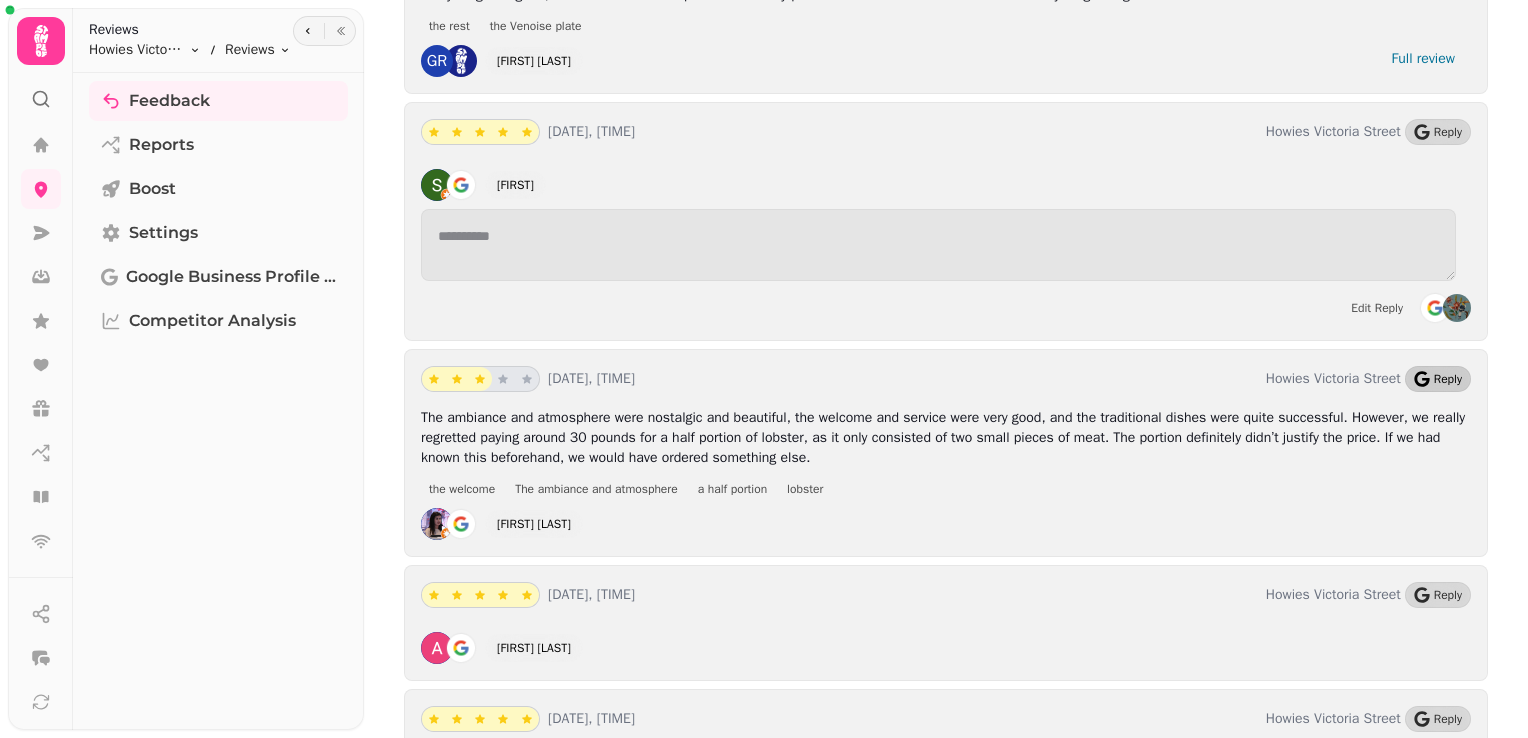 click on "Reply" at bounding box center (1438, 379) 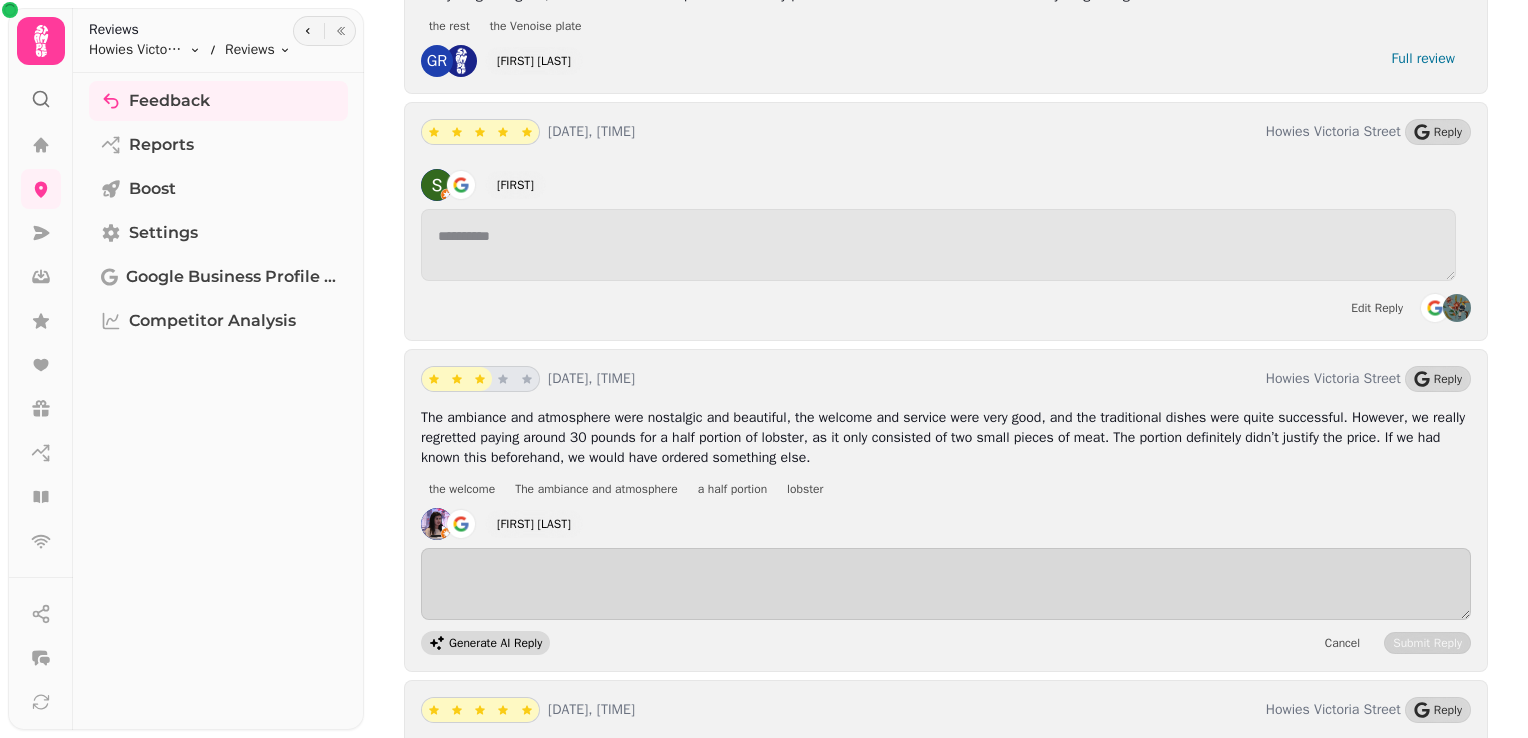 click on "Generate AI Reply" at bounding box center [485, 643] 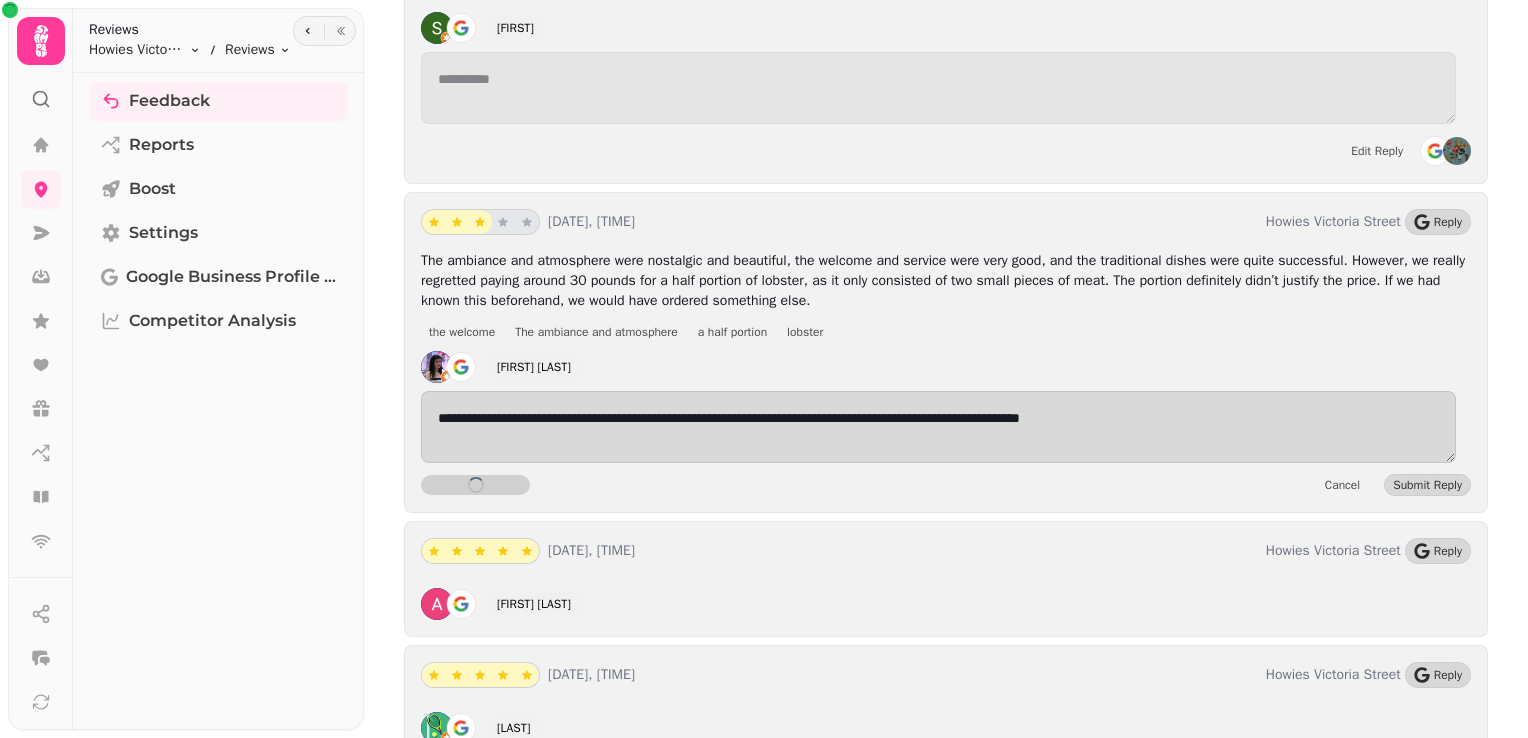 scroll, scrollTop: 13403, scrollLeft: 0, axis: vertical 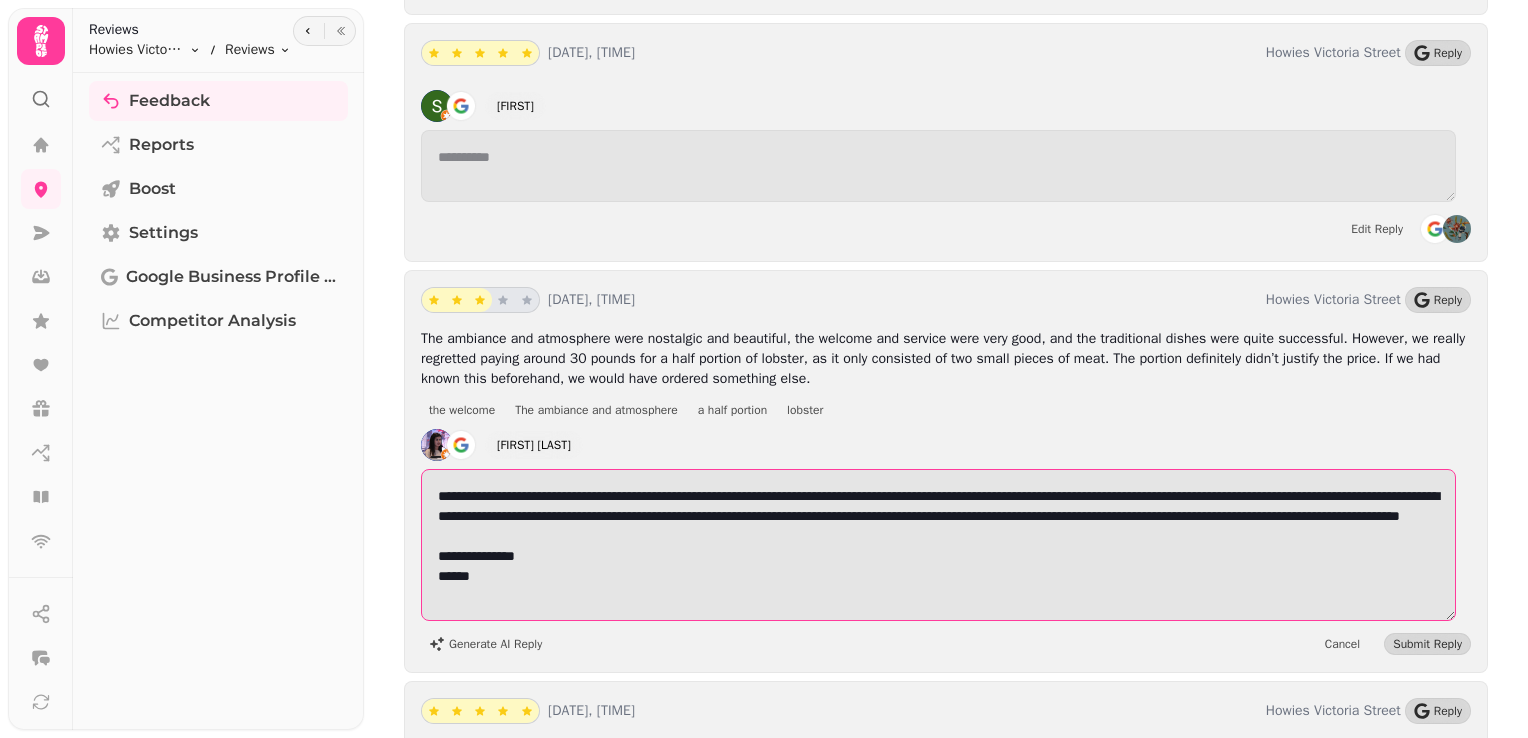 click at bounding box center [938, 545] 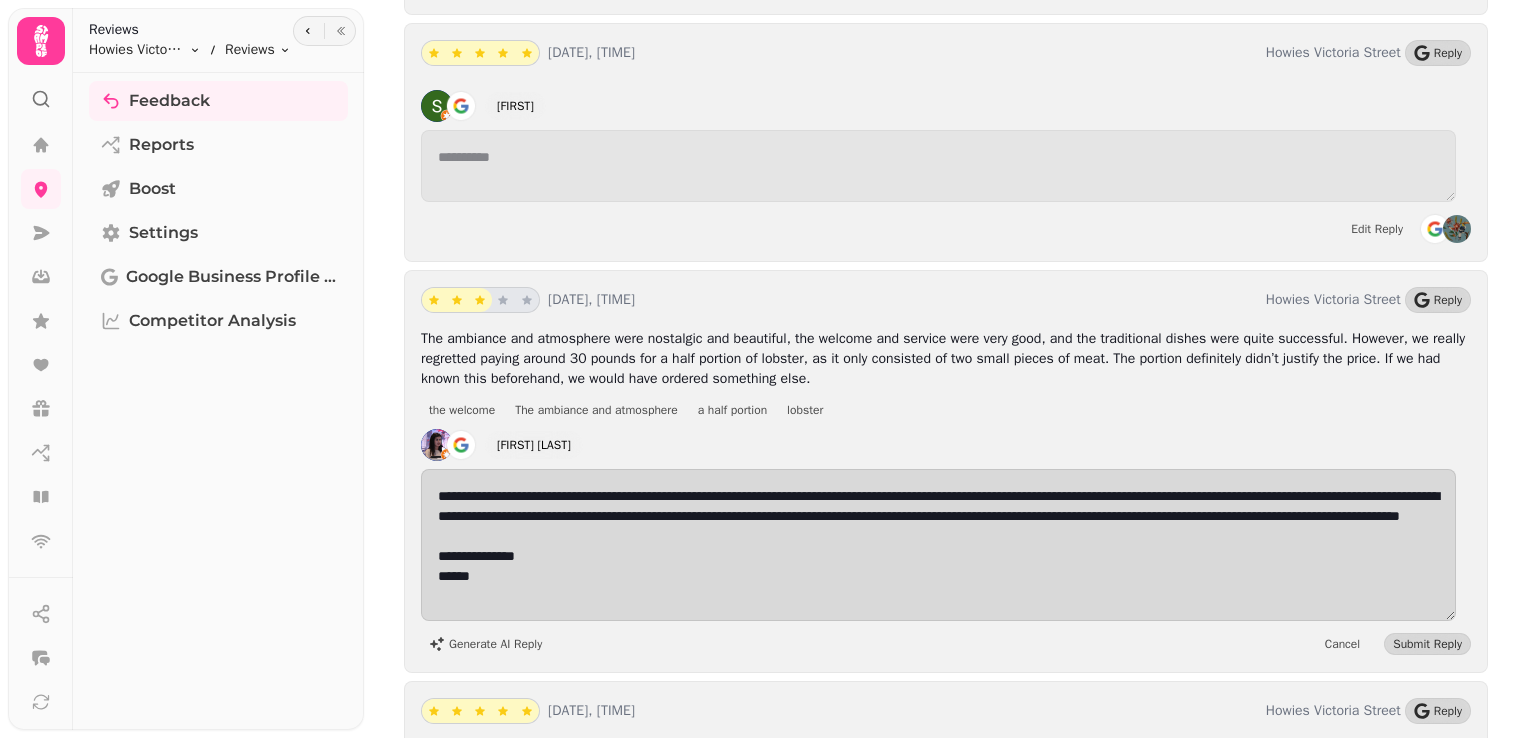 click on "Generate AI Reply Cancel Submit Reply" at bounding box center (946, 644) 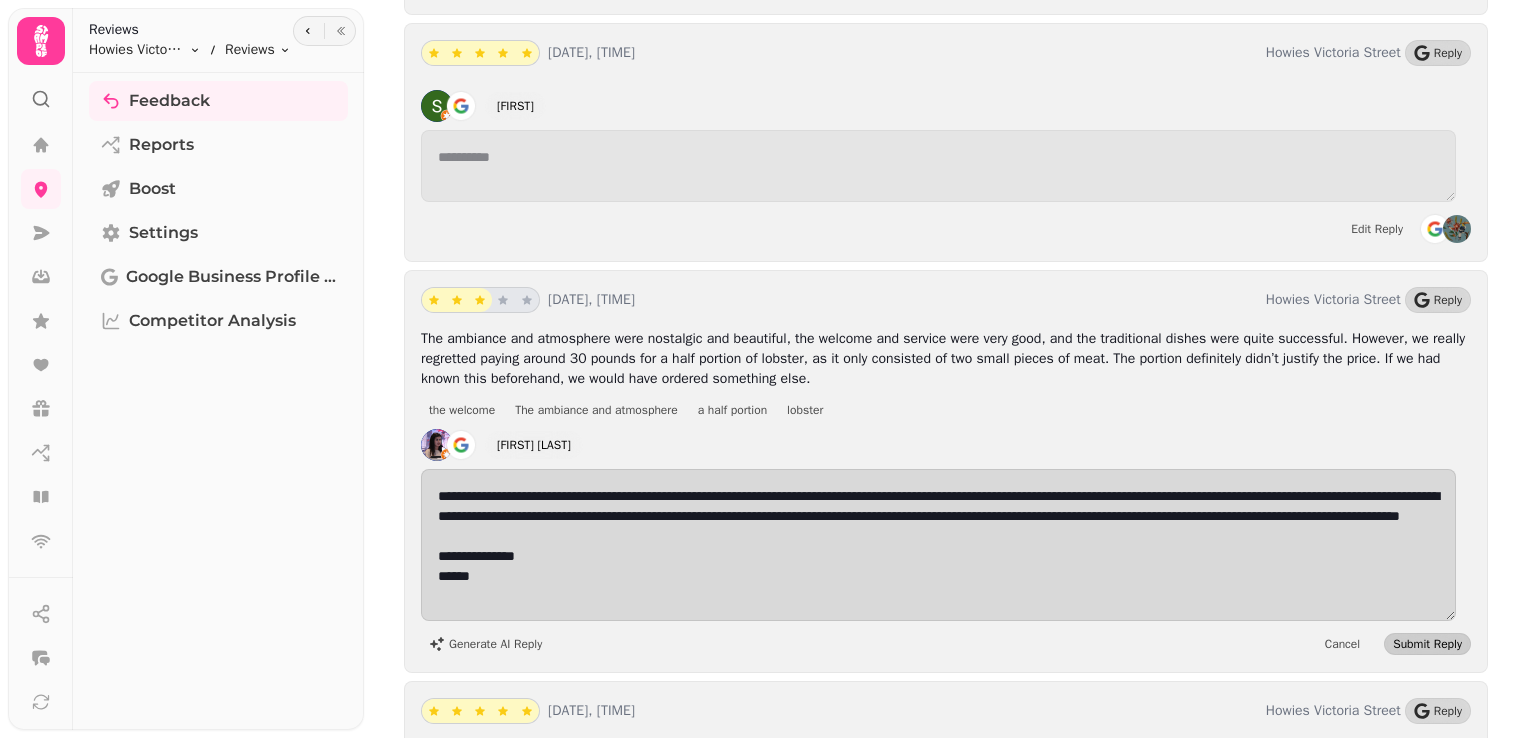 click on "Submit Reply" at bounding box center [1427, 644] 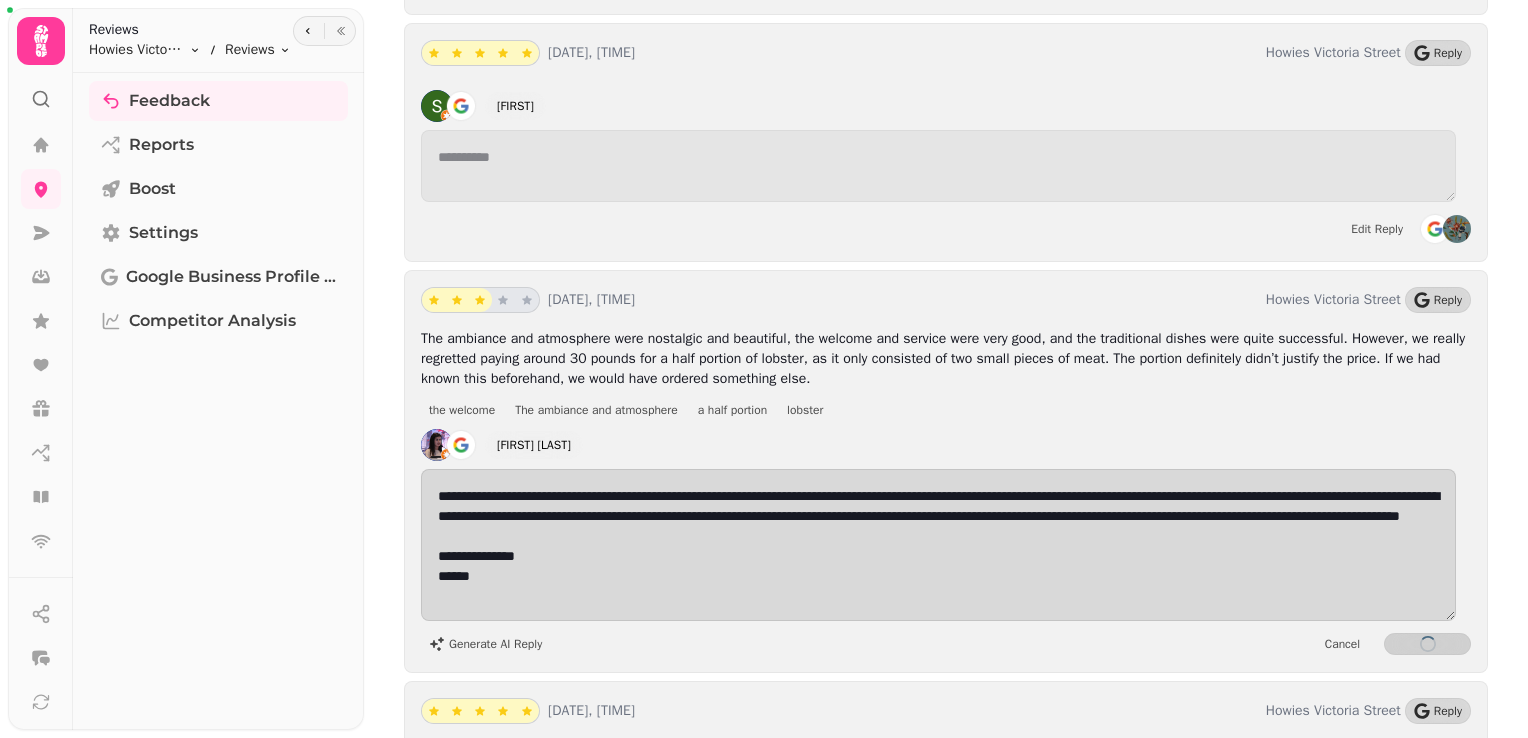 scroll, scrollTop: 1, scrollLeft: 0, axis: vertical 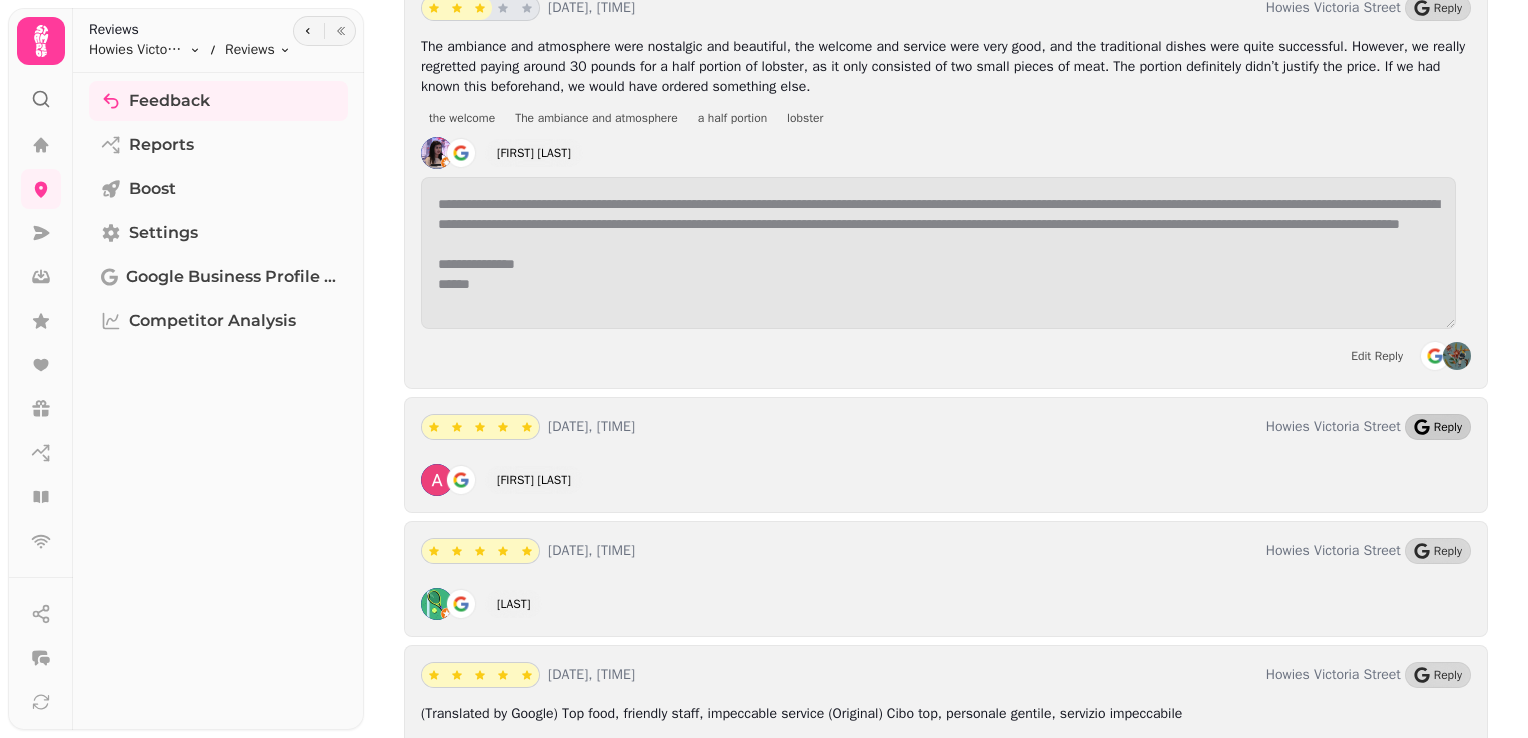 click on "Reply" at bounding box center (1448, 427) 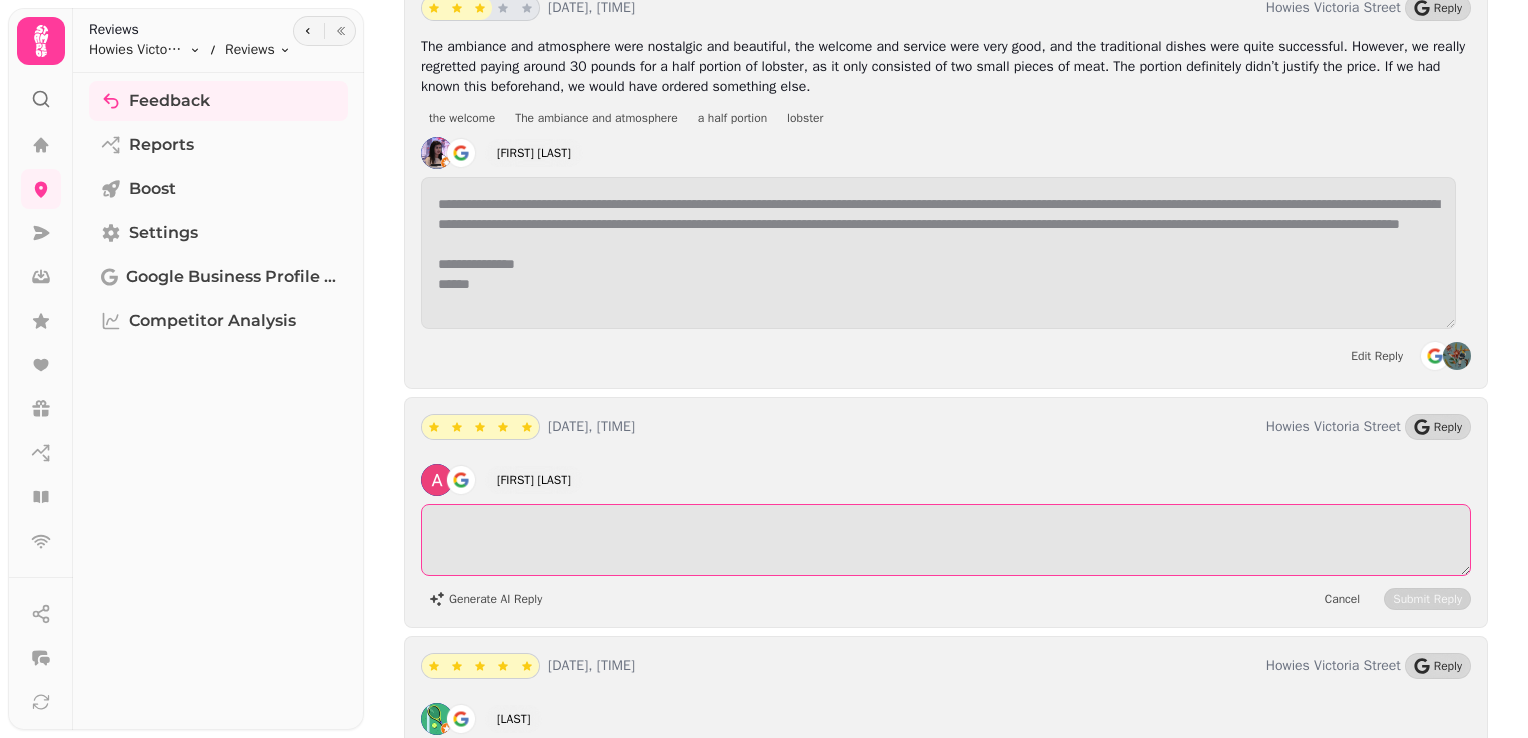 click at bounding box center [946, 540] 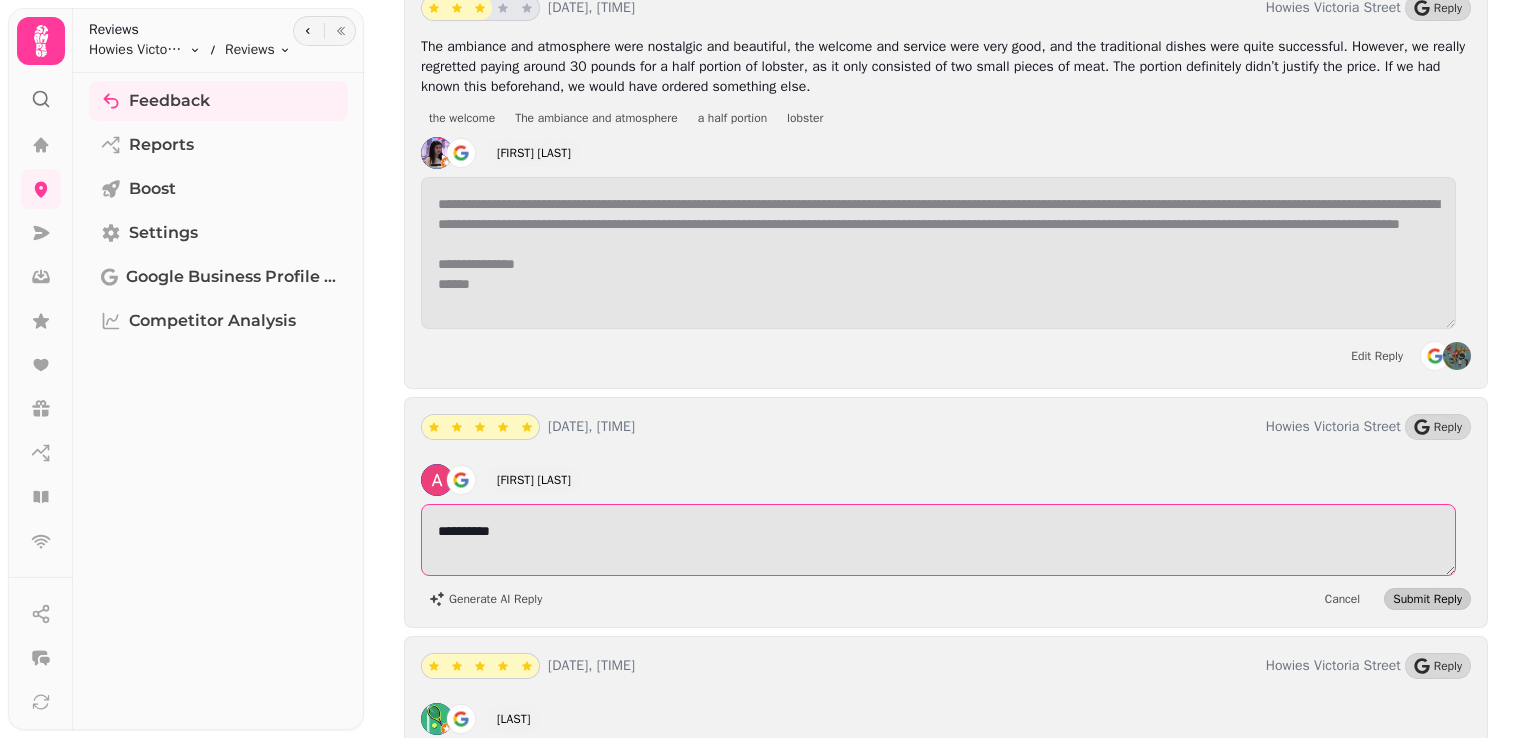 type on "**********" 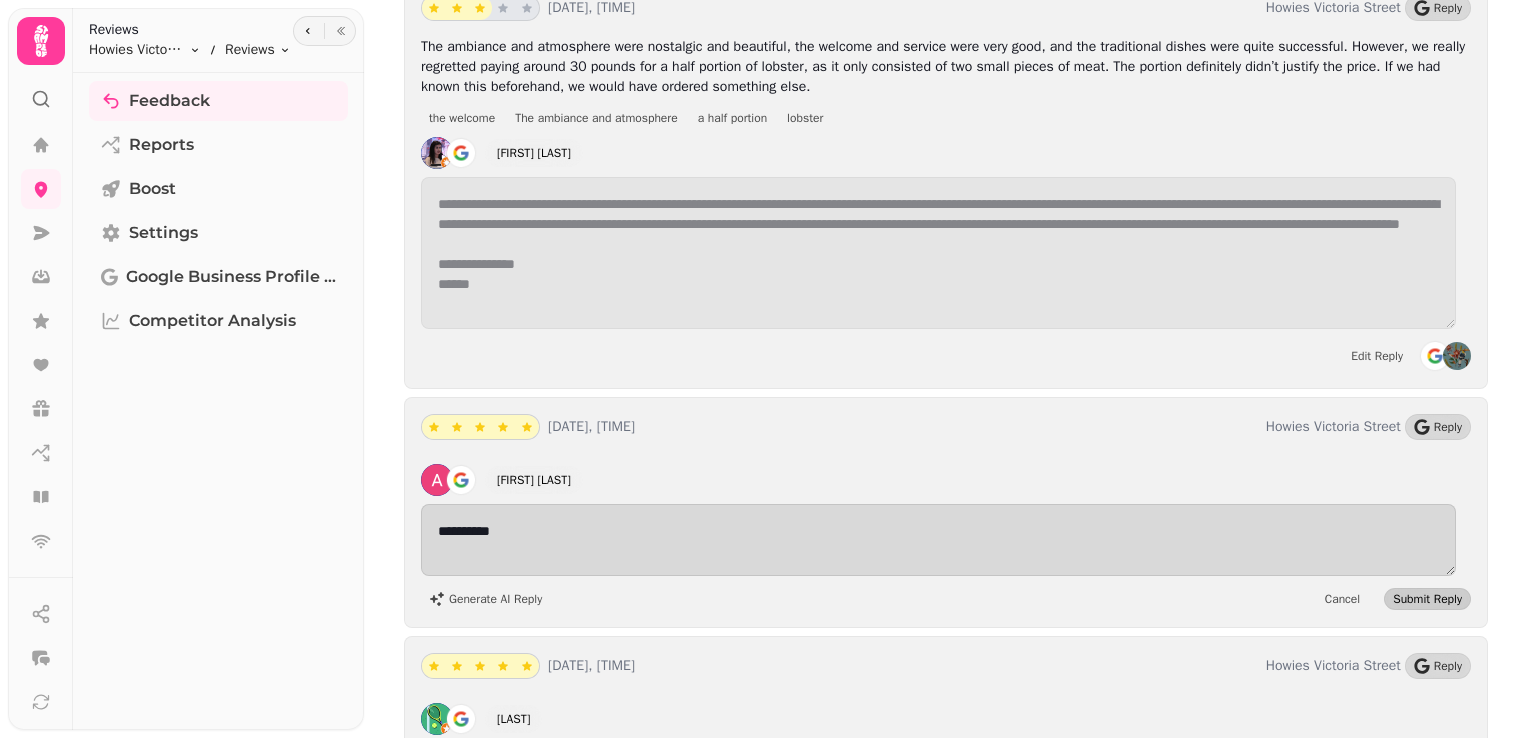 click on "Submit Reply" at bounding box center [1427, 599] 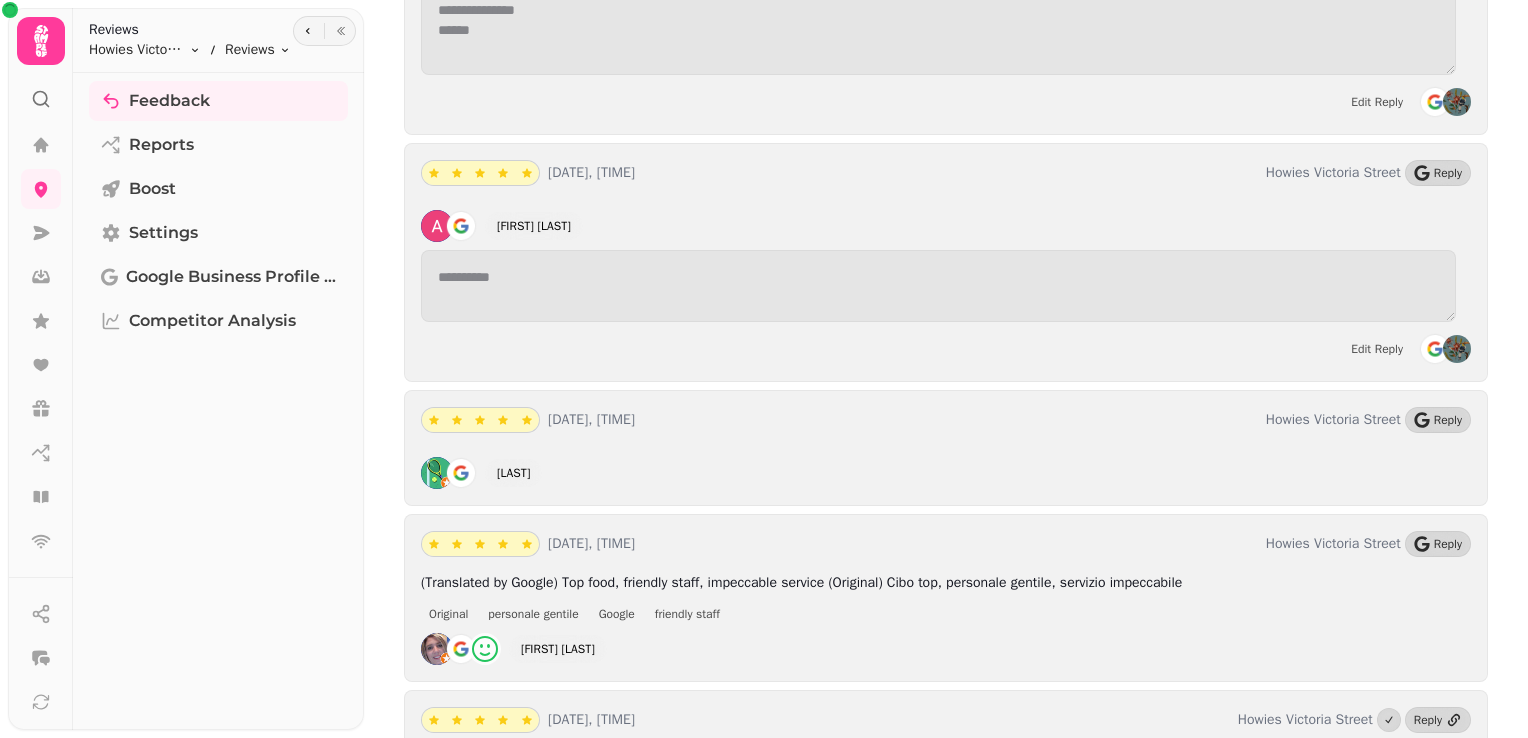 scroll, scrollTop: 14029, scrollLeft: 0, axis: vertical 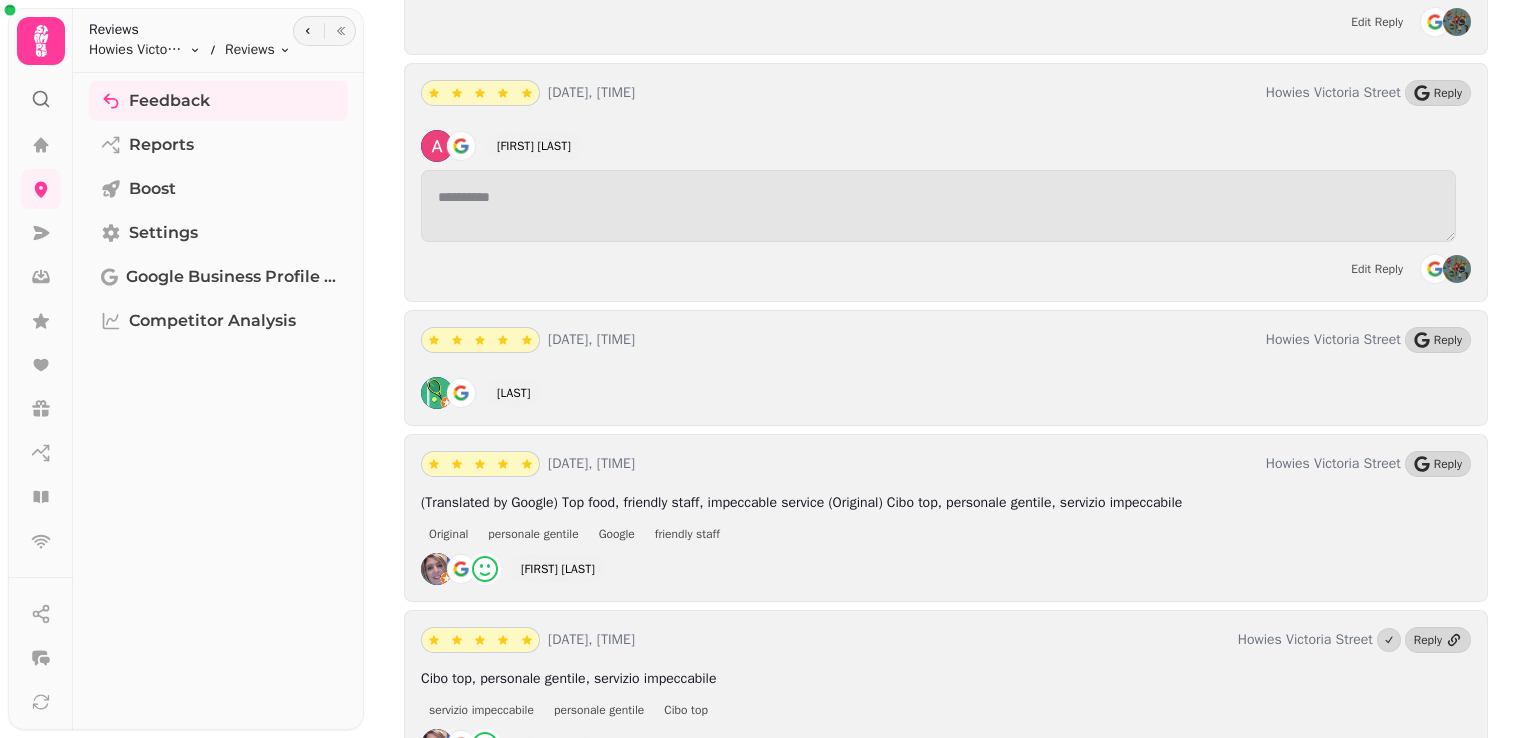 click on "[DATE], [TIME] Howies Victoria Street Reply [LAST]" at bounding box center [946, 368] 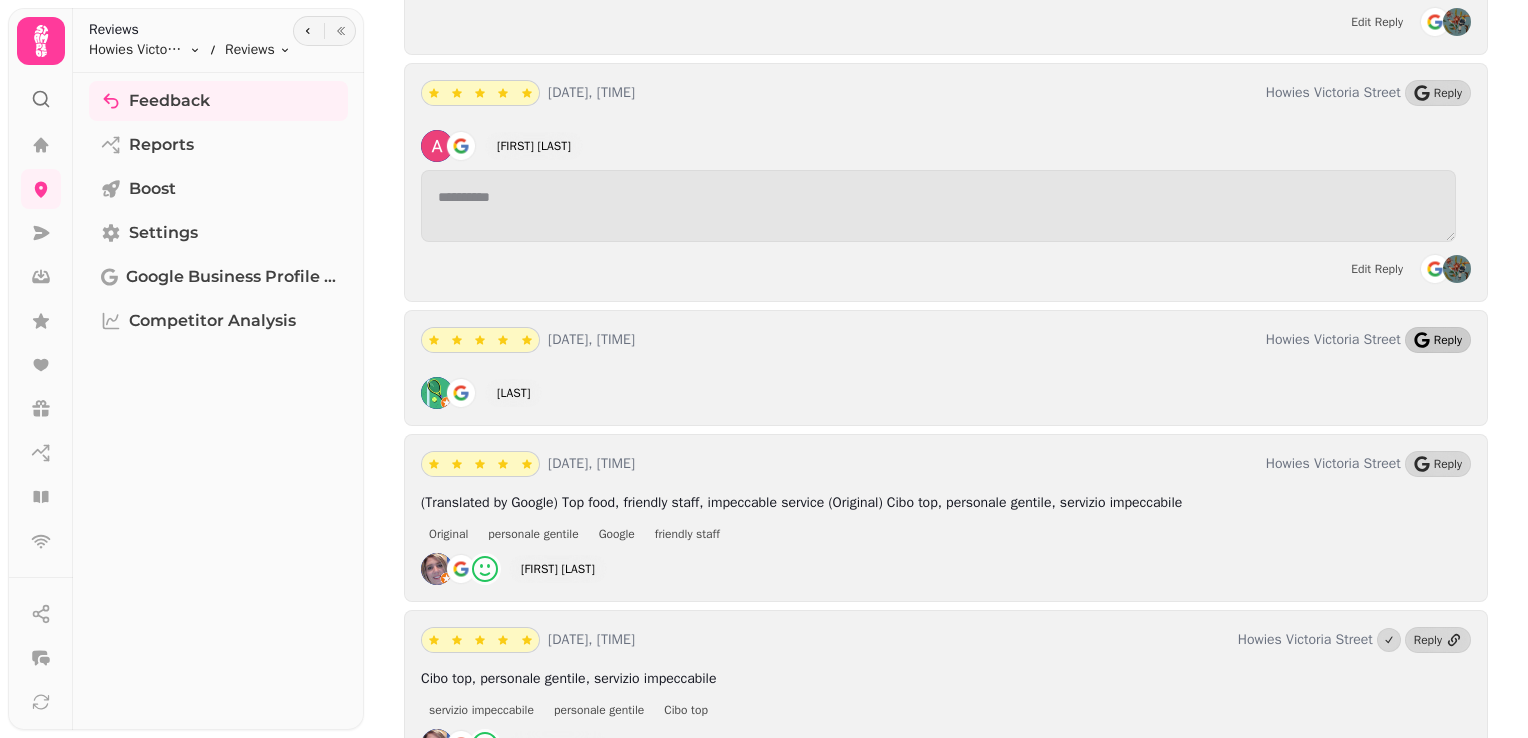 click on "Reply" at bounding box center (1438, 340) 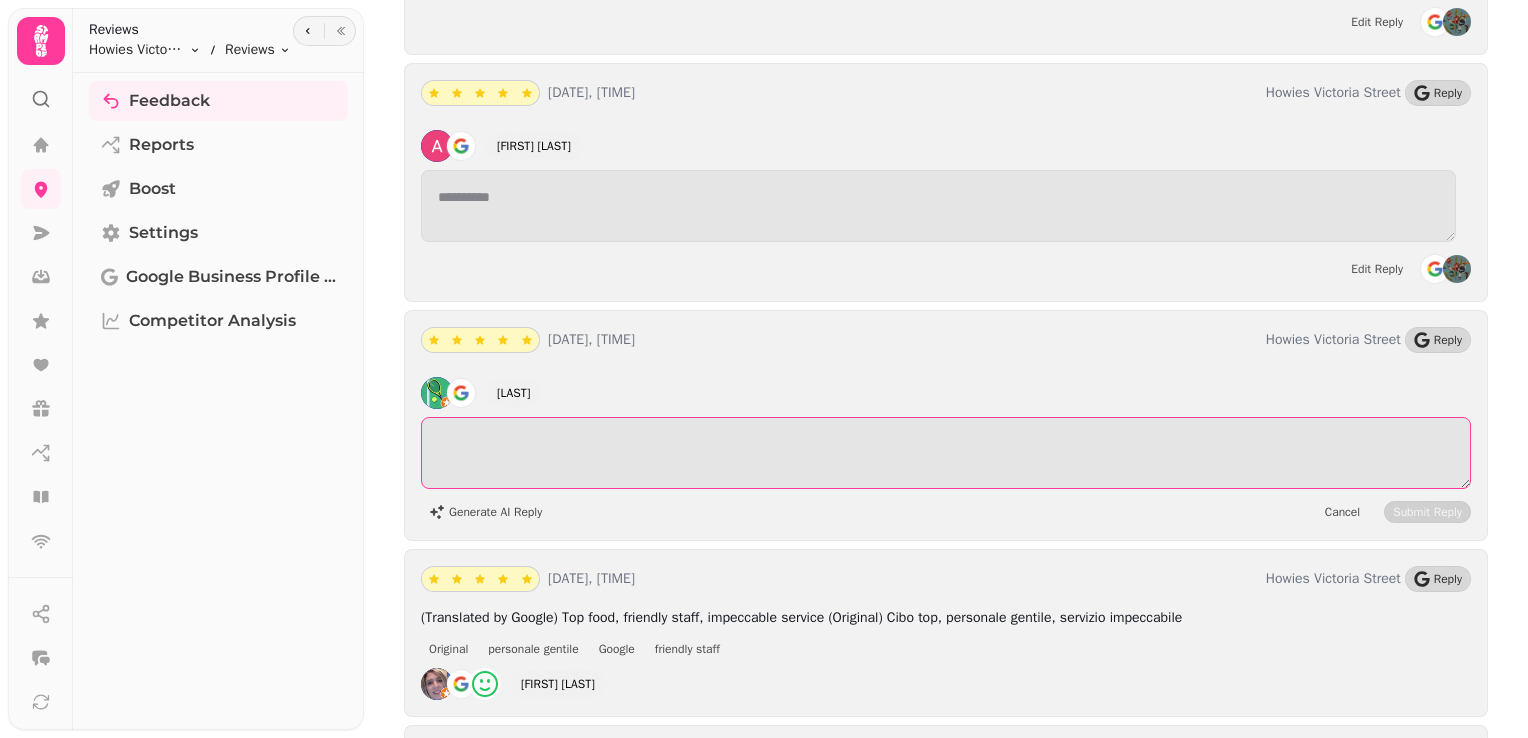 click at bounding box center [946, 453] 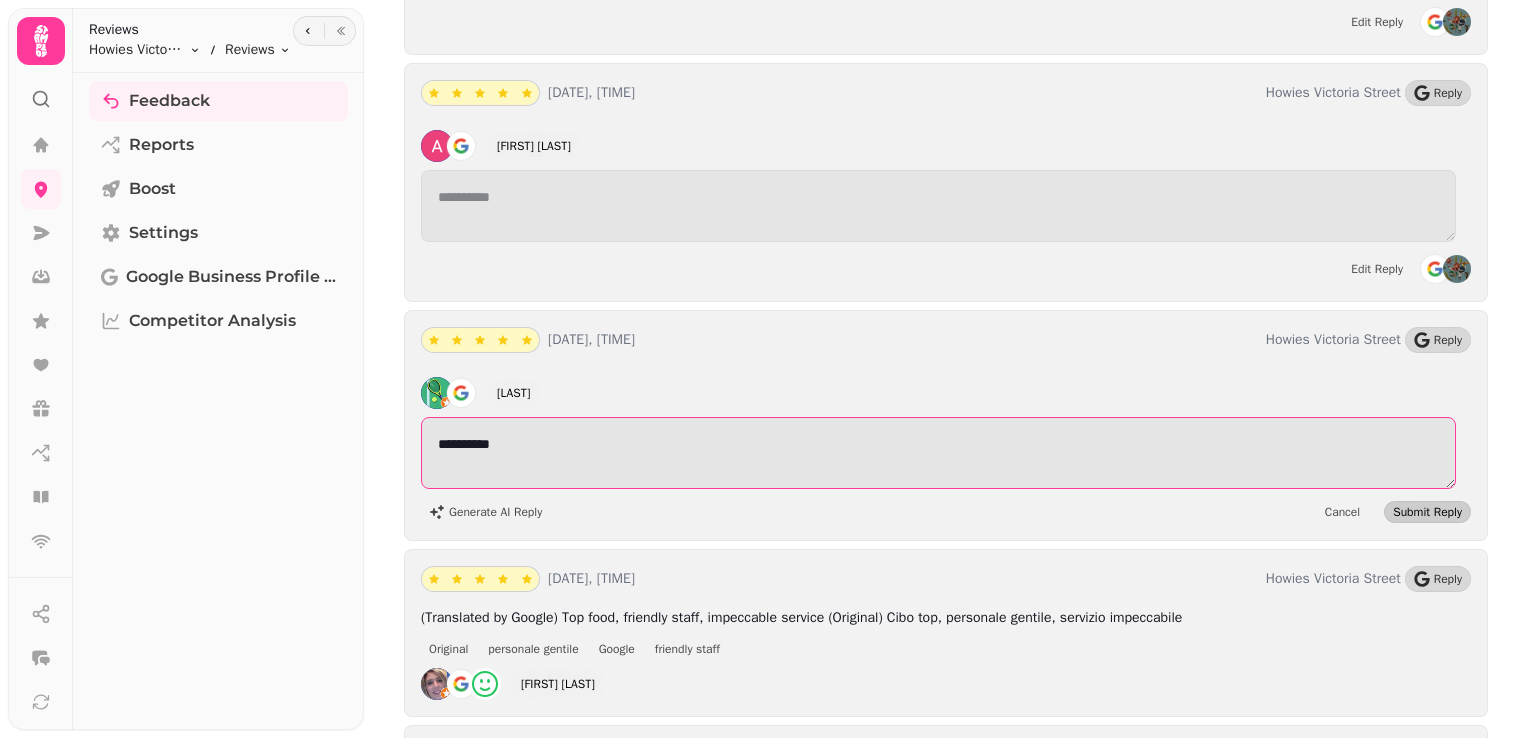 type on "**********" 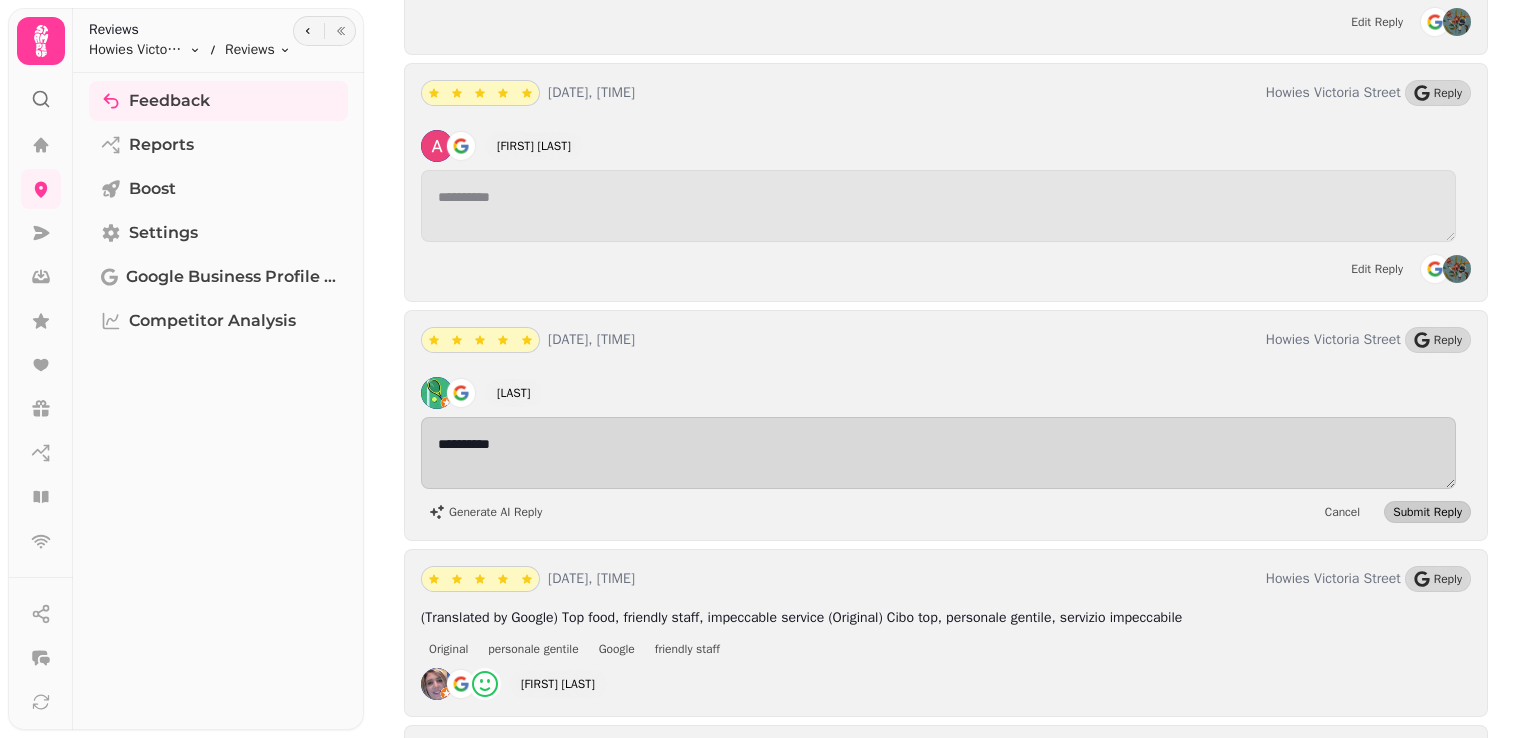 click on "Submit Reply" at bounding box center (1427, 512) 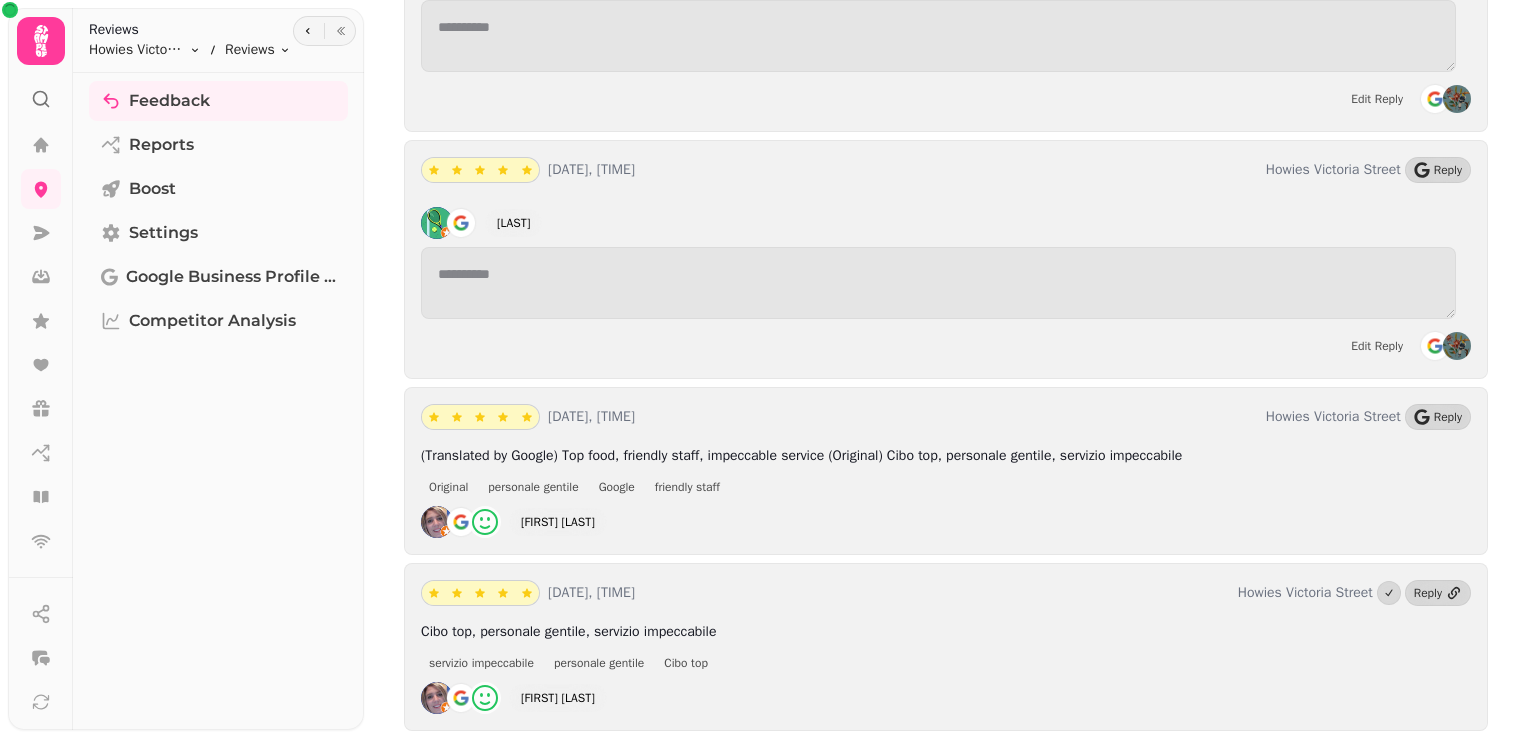 scroll, scrollTop: 14120, scrollLeft: 0, axis: vertical 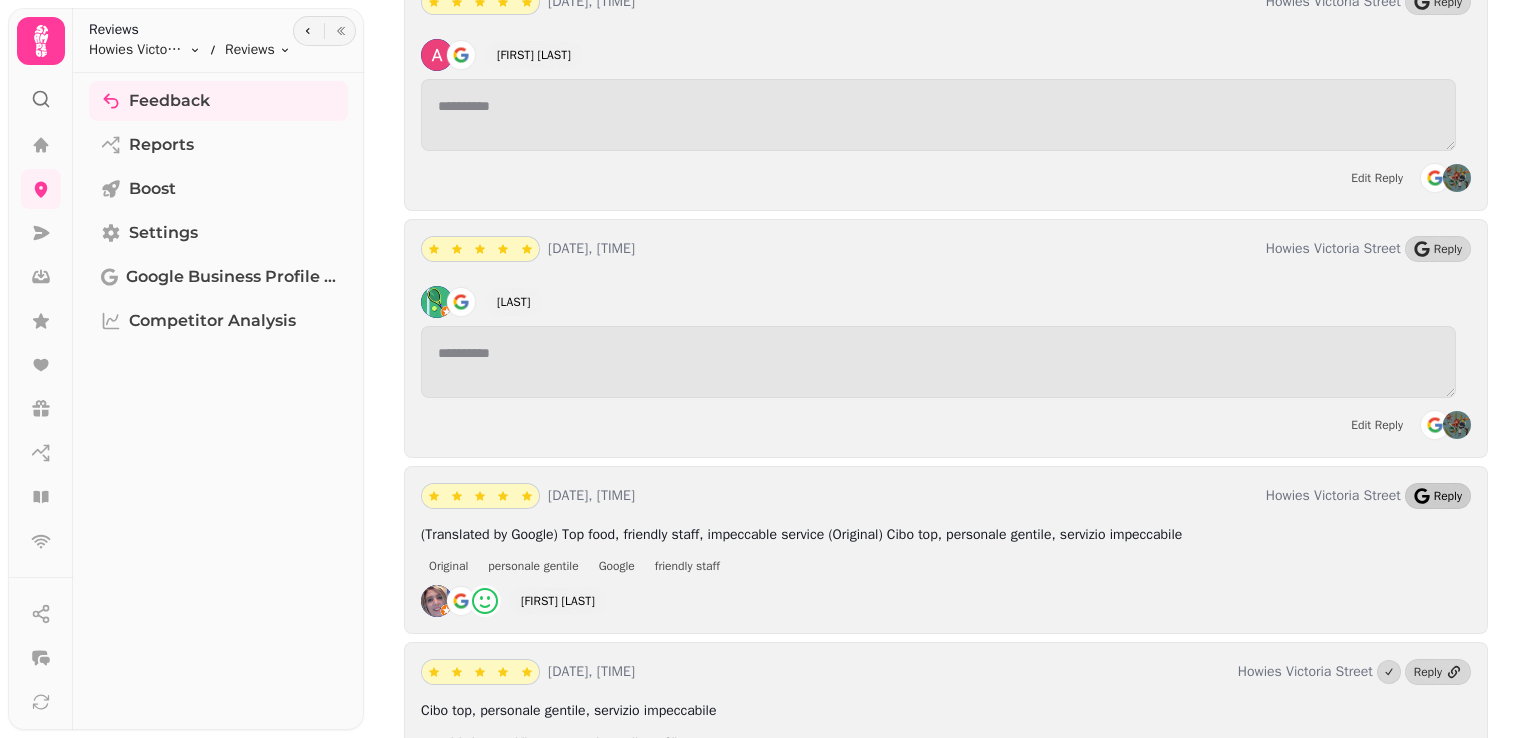 click on "Reply" at bounding box center (1448, 496) 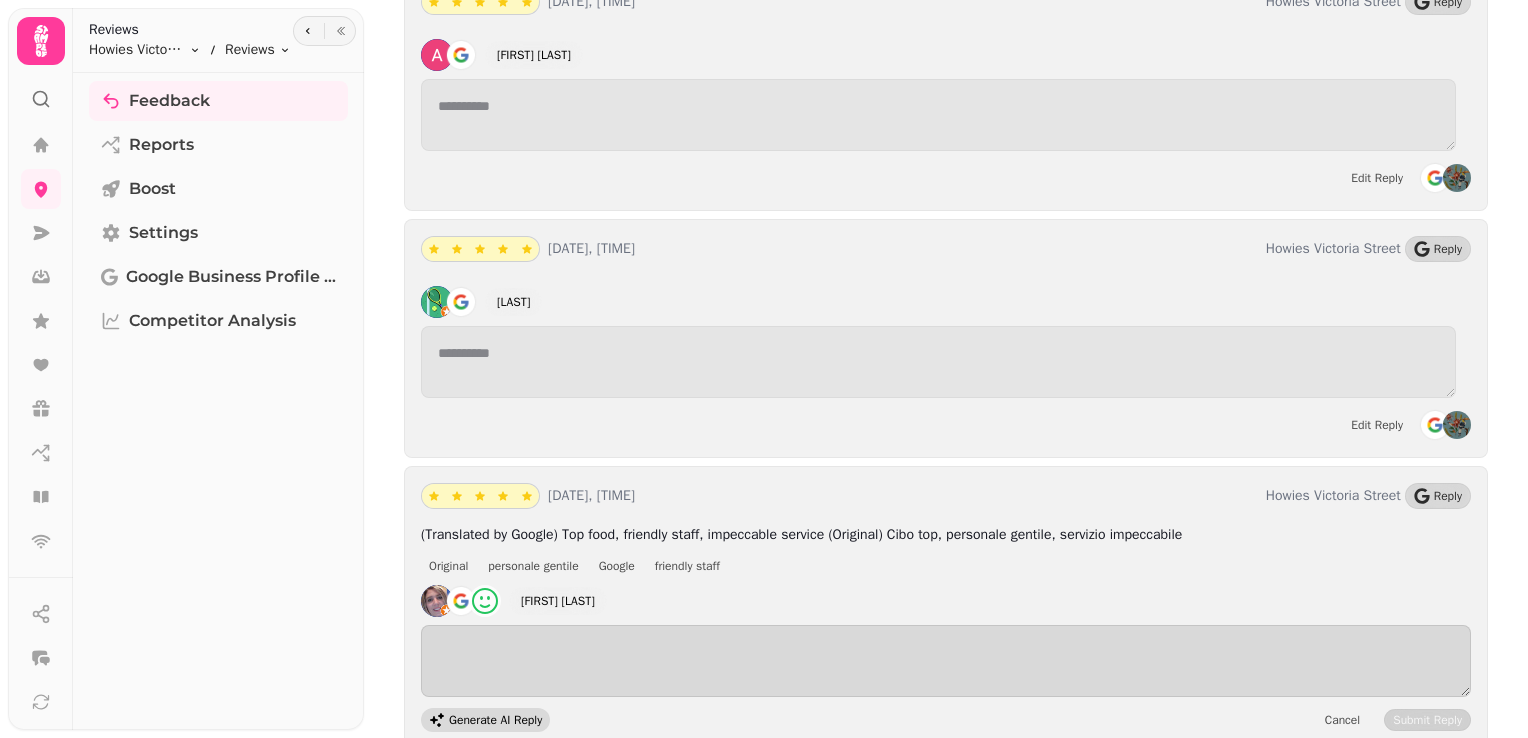 click on "Generate AI Reply" at bounding box center (495, 720) 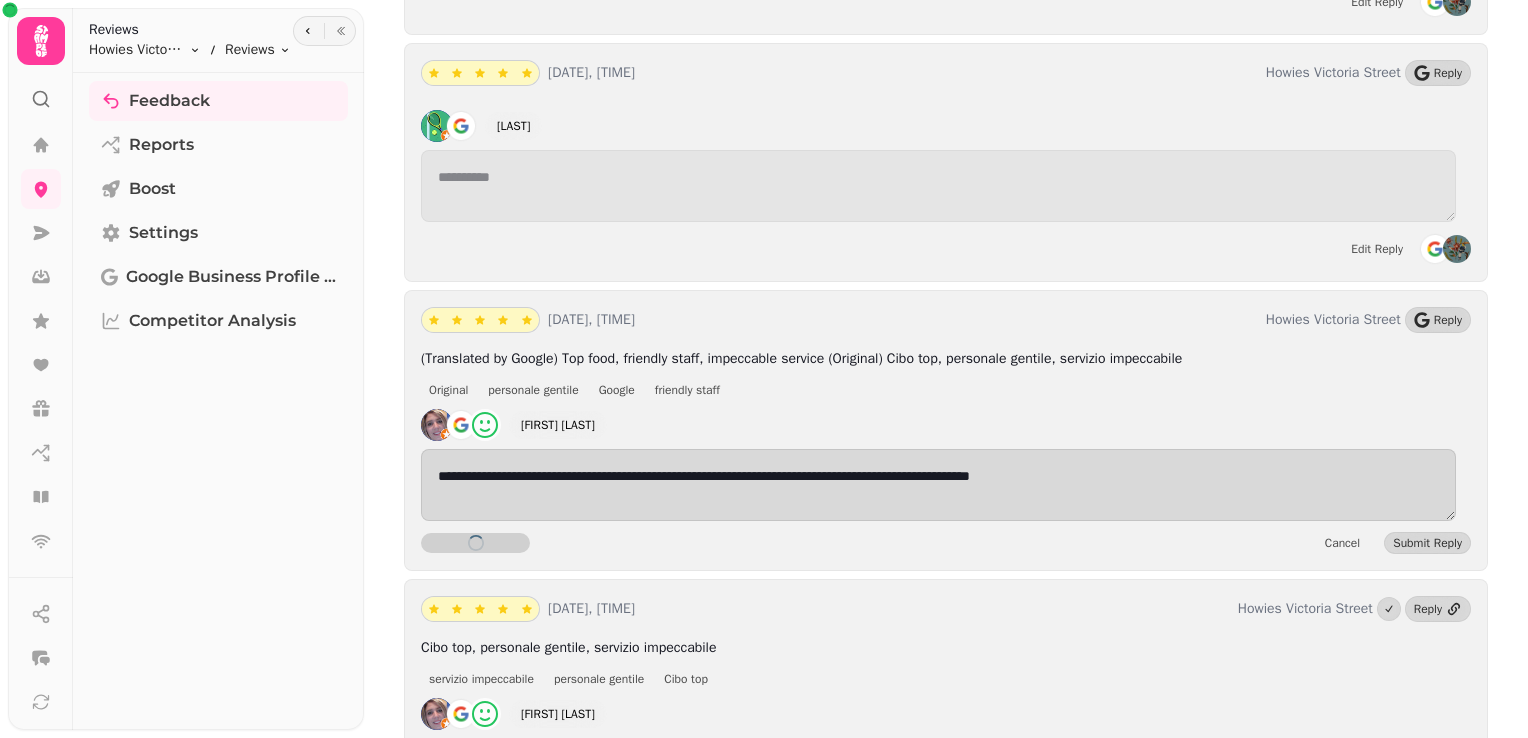 scroll, scrollTop: 14340, scrollLeft: 0, axis: vertical 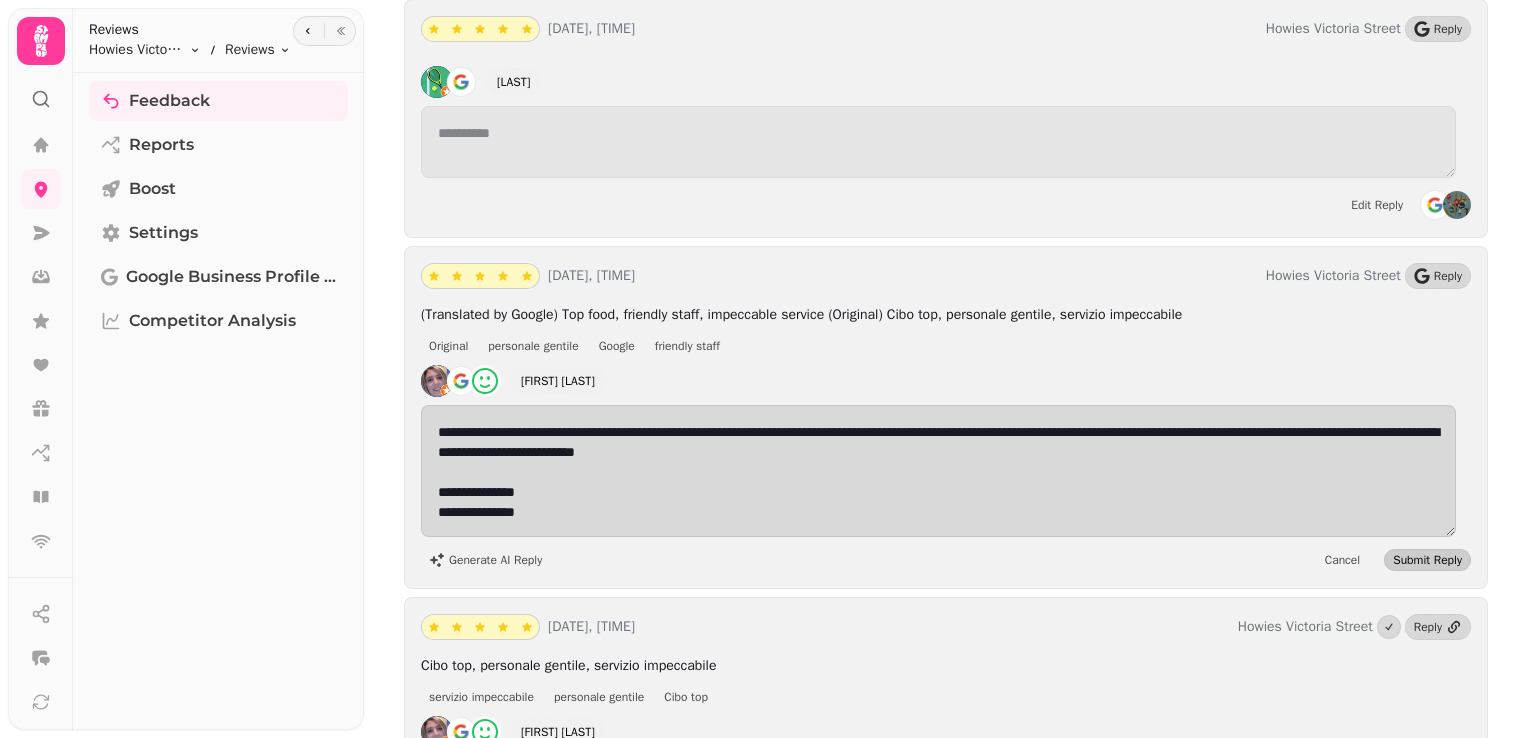 click on "Submit Reply" at bounding box center [1427, 560] 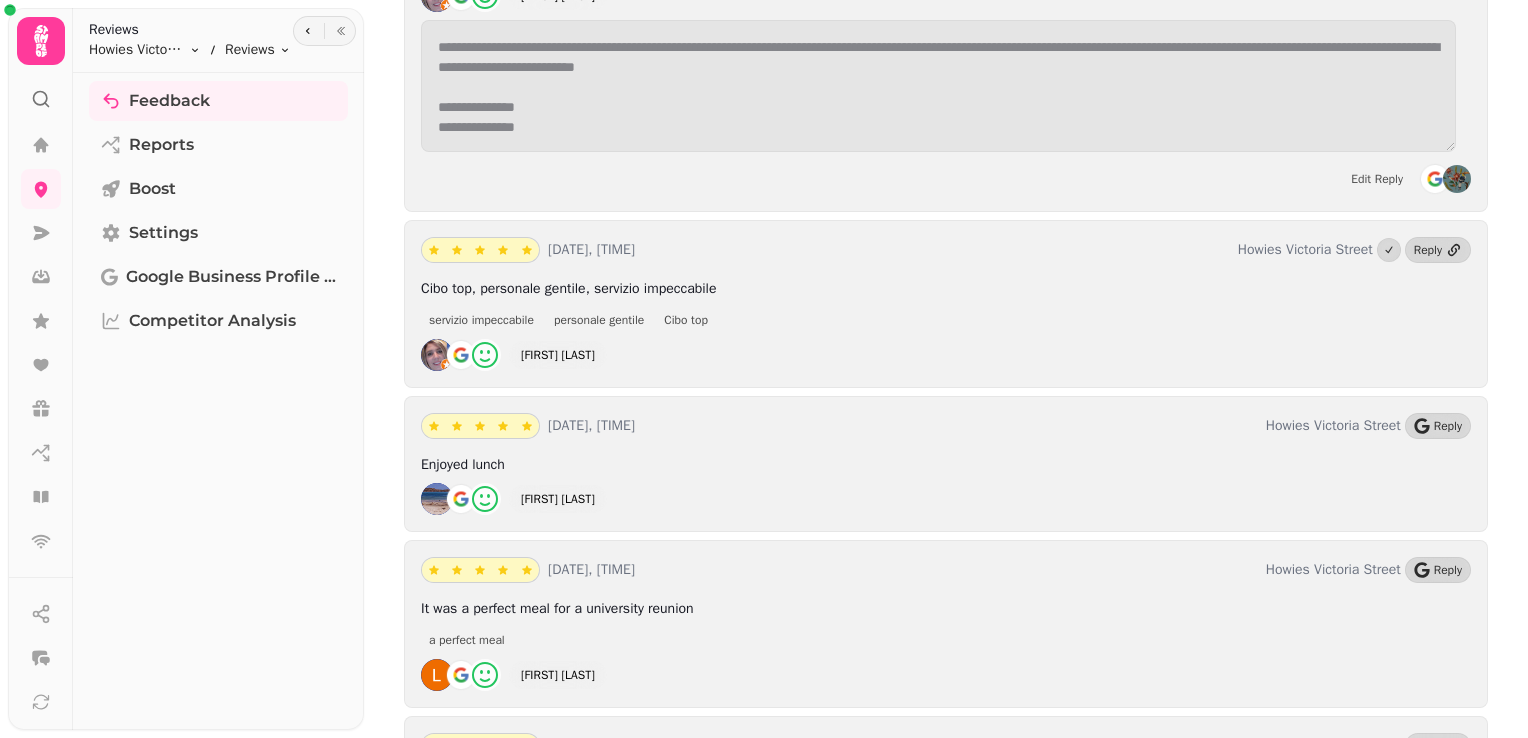 scroll, scrollTop: 14726, scrollLeft: 0, axis: vertical 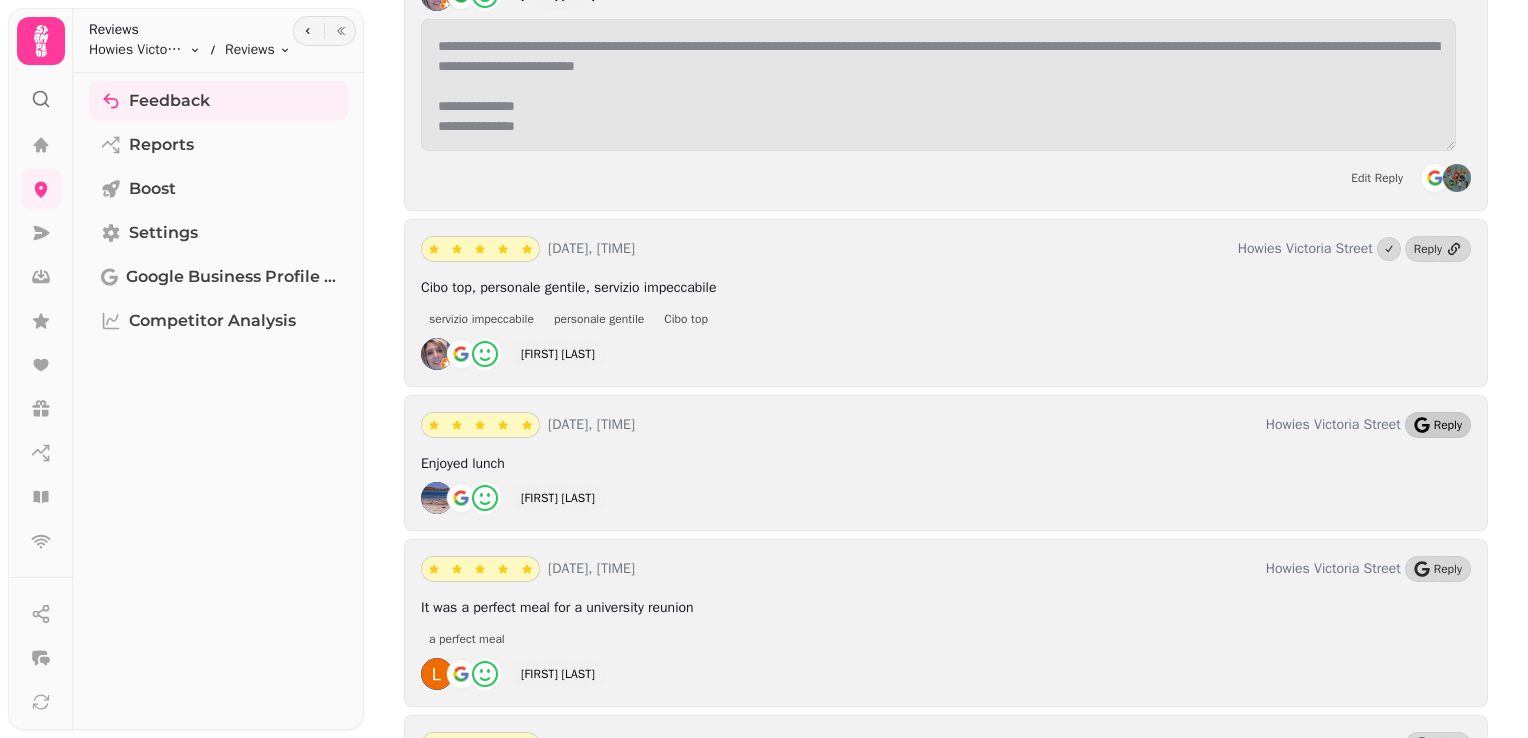 click on "Reply" at bounding box center [1448, 425] 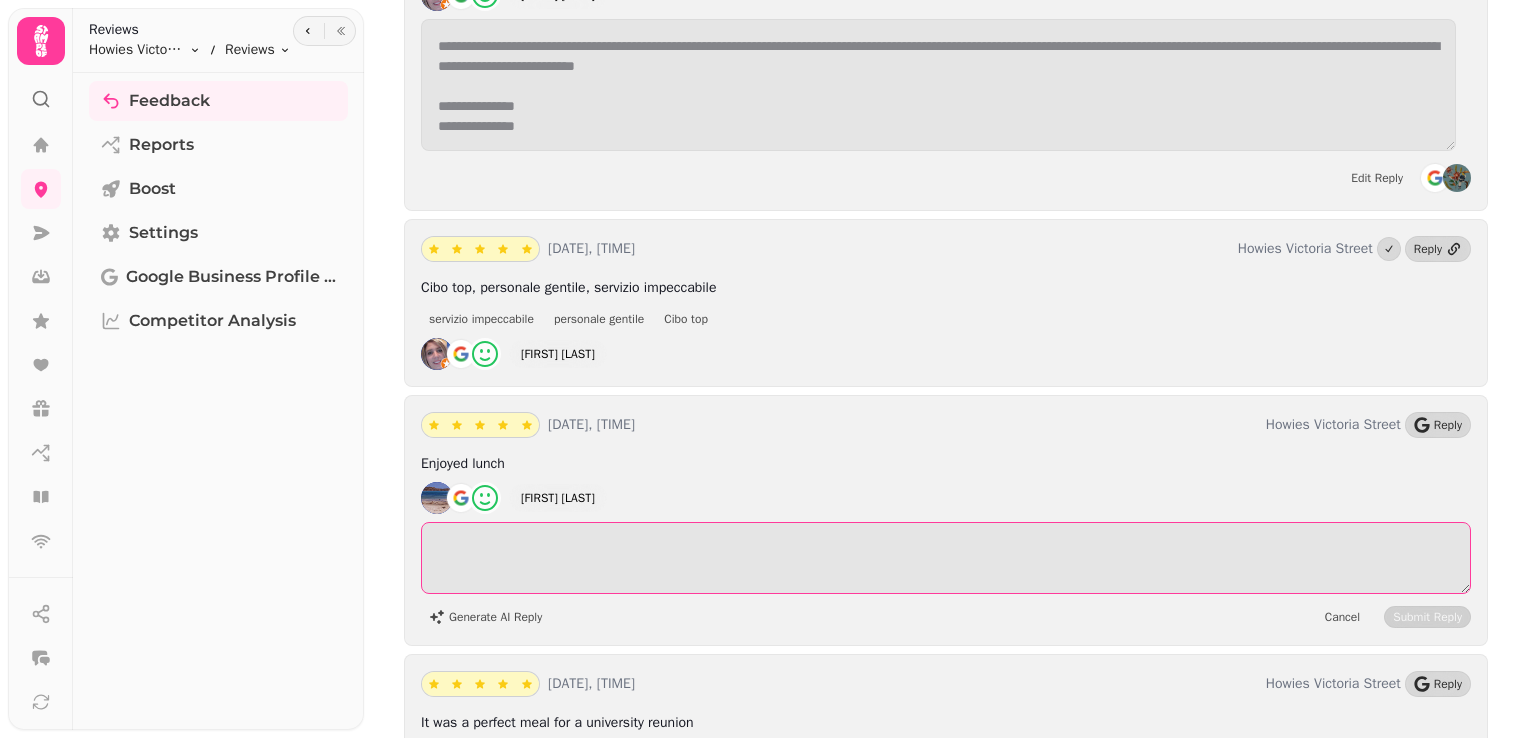 click at bounding box center [946, 558] 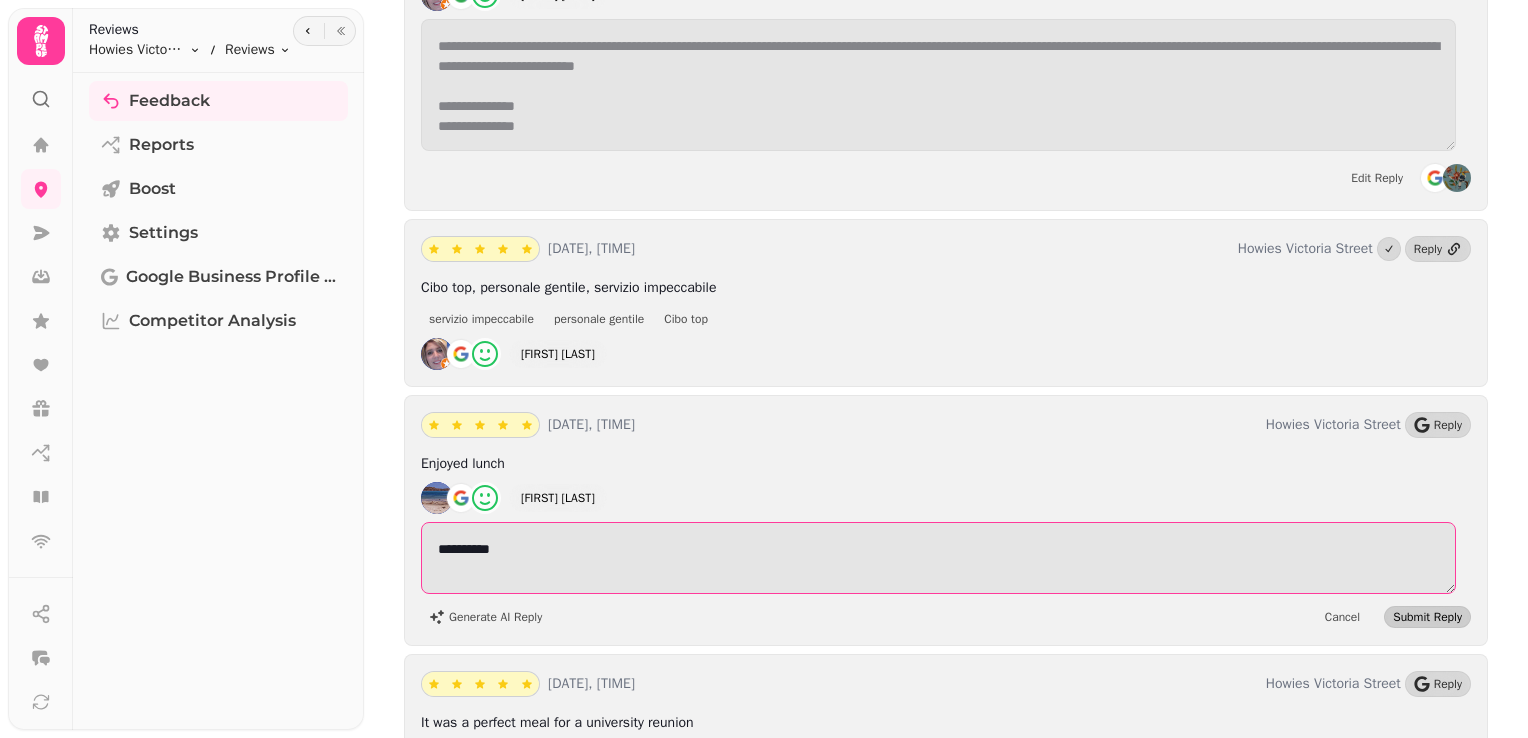type on "**********" 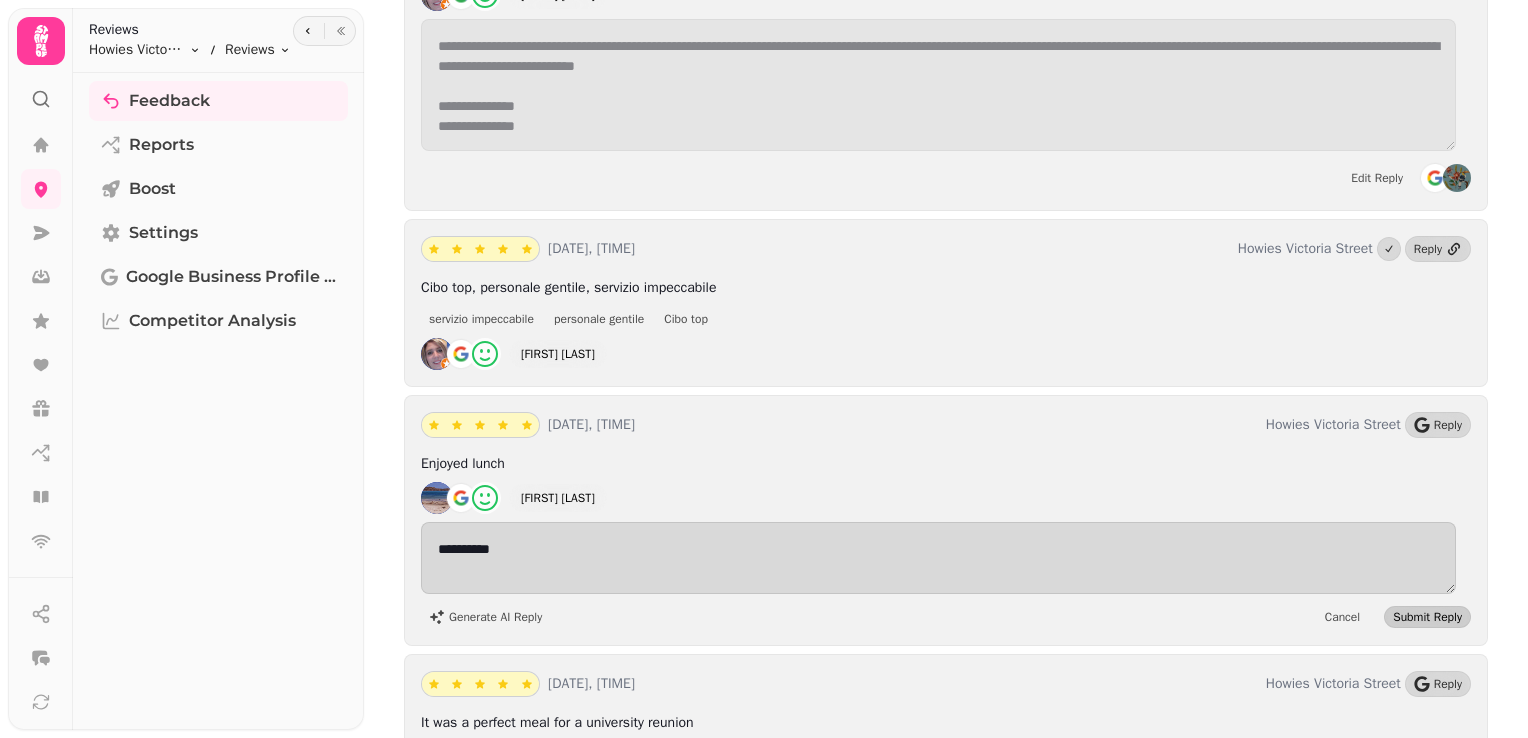 click on "Submit Reply" at bounding box center (1427, 617) 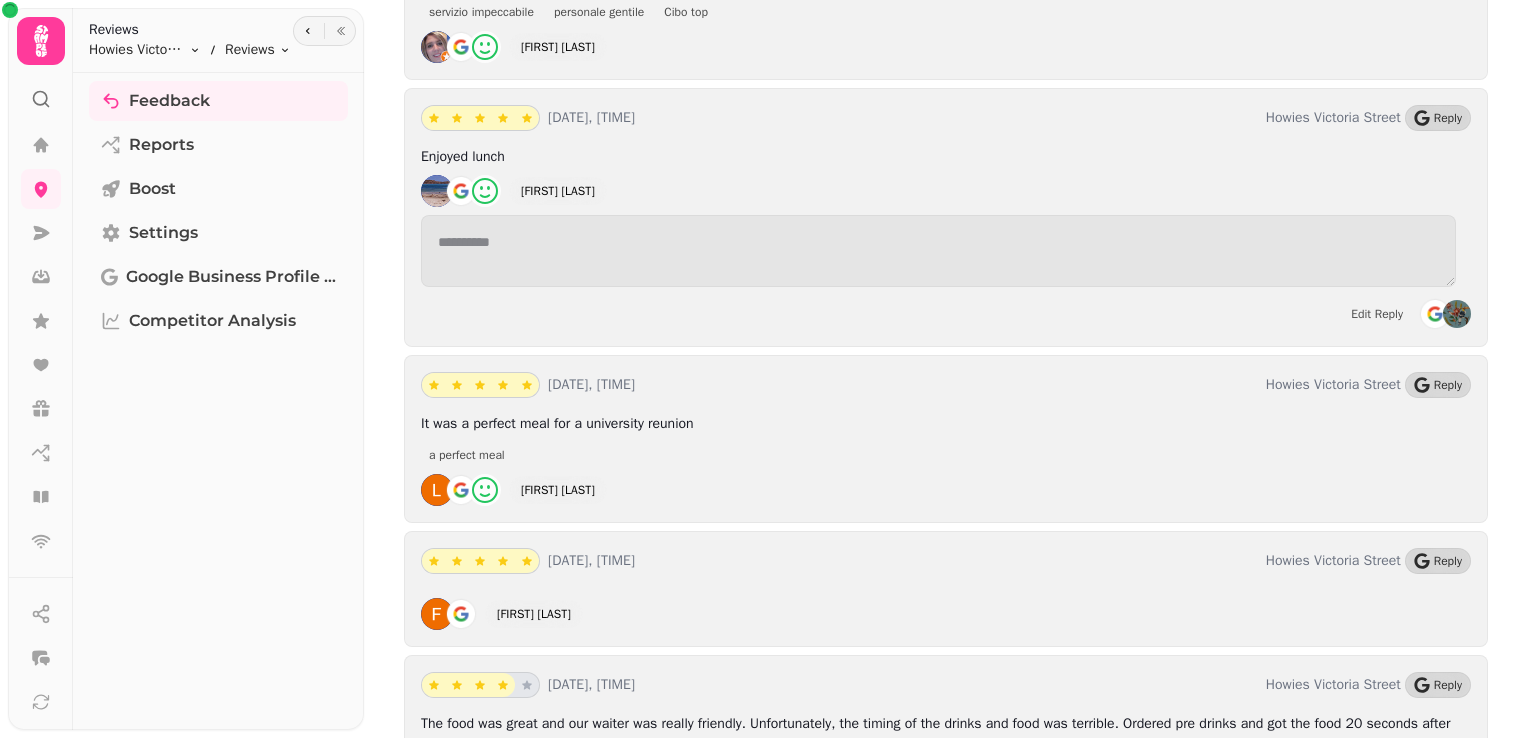 scroll, scrollTop: 15034, scrollLeft: 0, axis: vertical 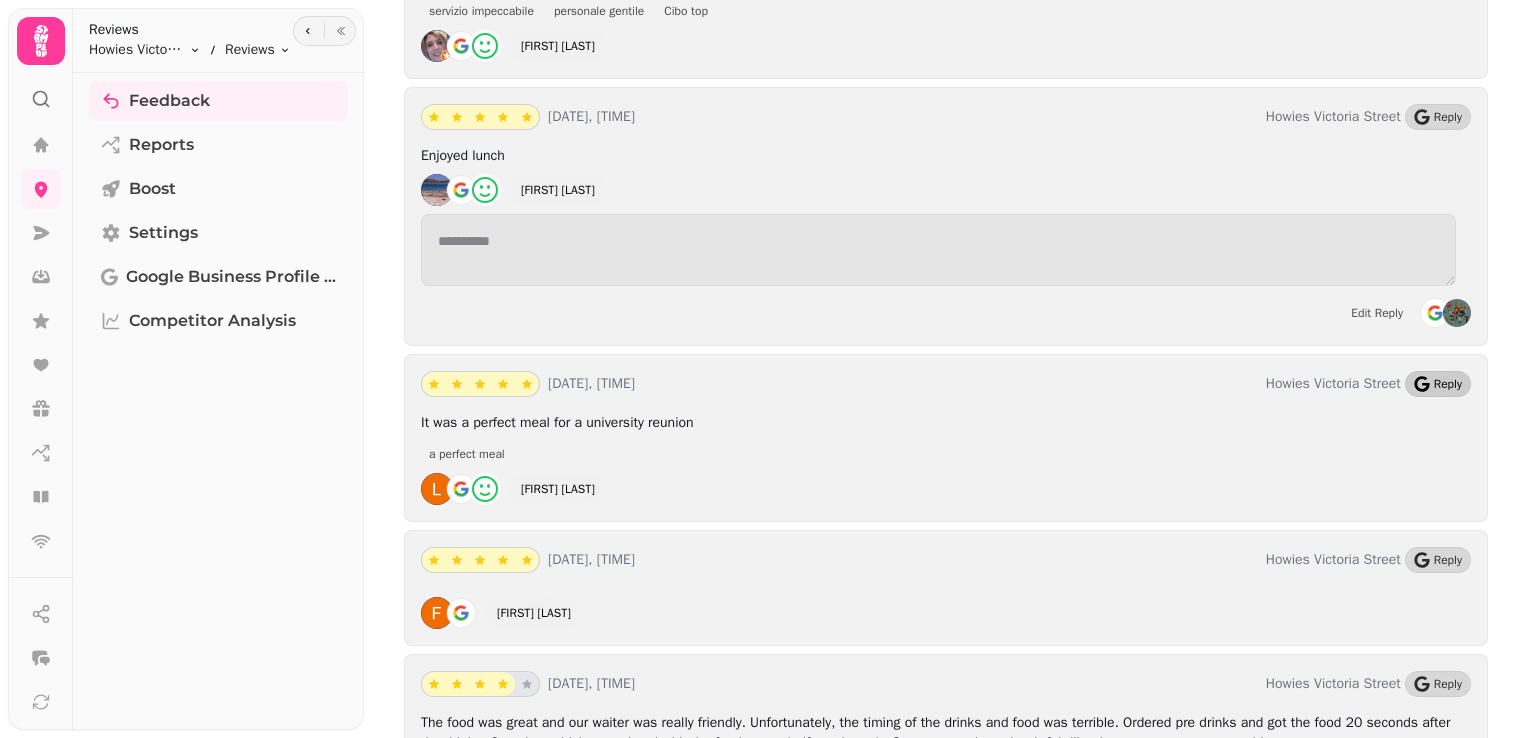 click on "Reply" at bounding box center (1438, 384) 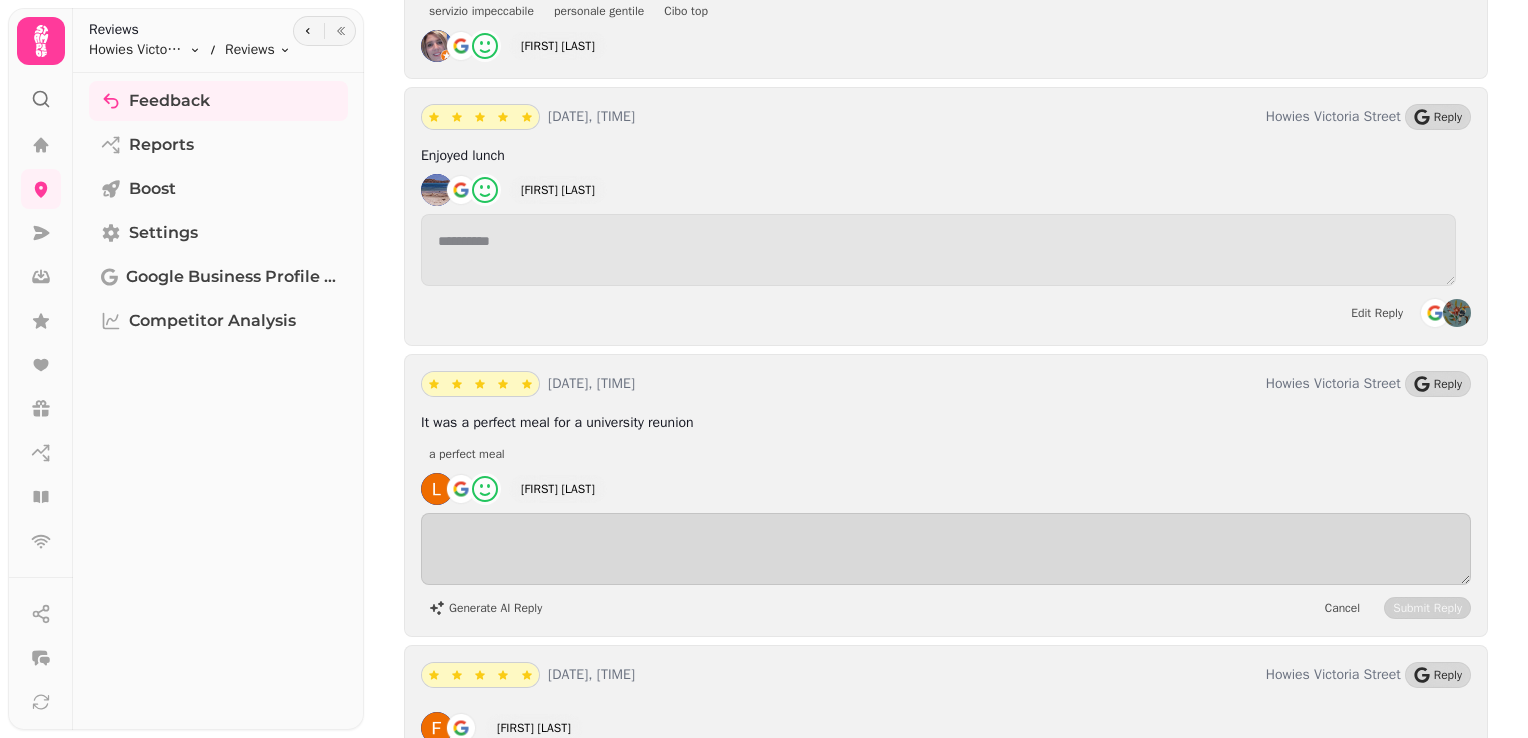 click on "Generate AI Reply Cancel Submit Reply" at bounding box center [946, 566] 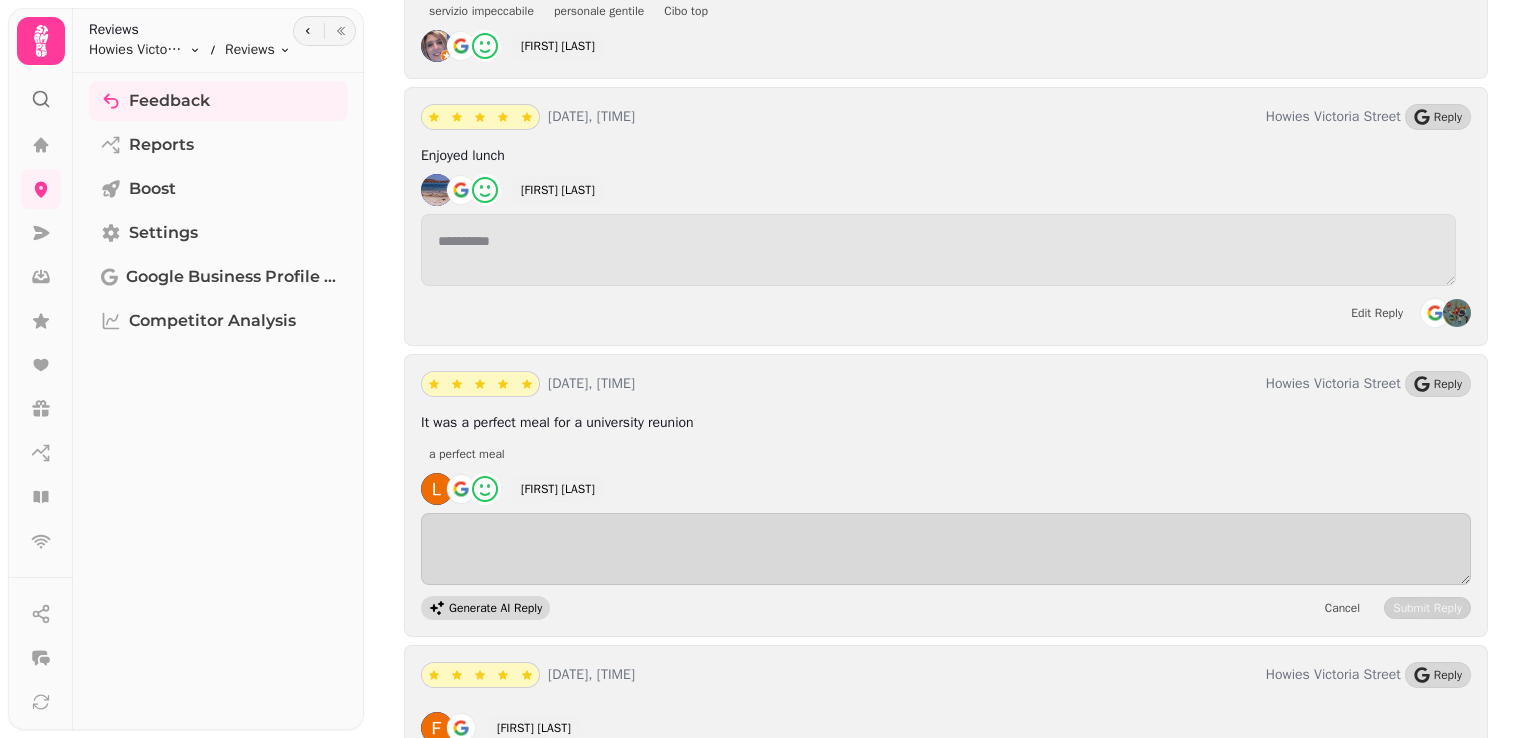 click on "Generate AI Reply" at bounding box center (495, 608) 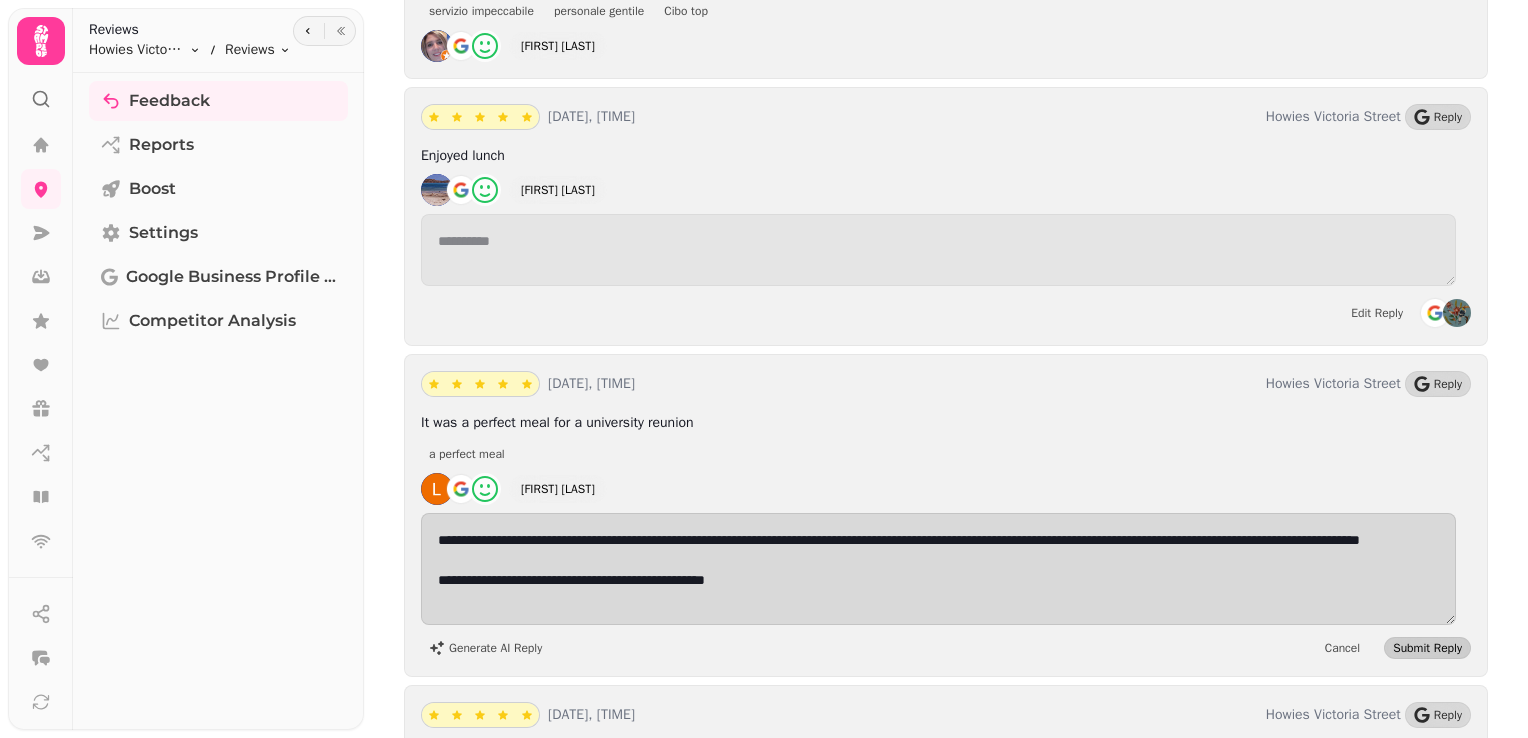 click on "Submit Reply" at bounding box center (1427, 648) 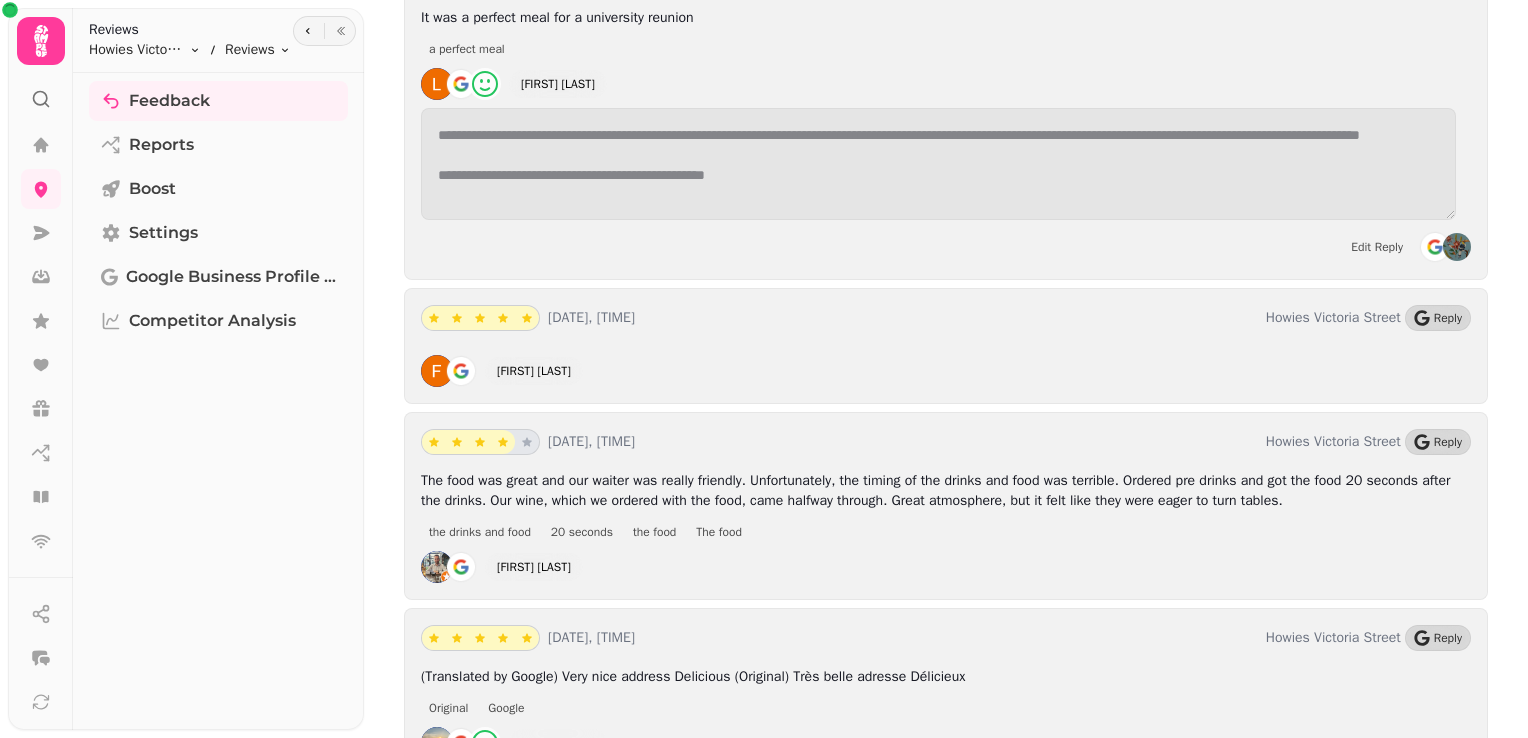 scroll, scrollTop: 15459, scrollLeft: 0, axis: vertical 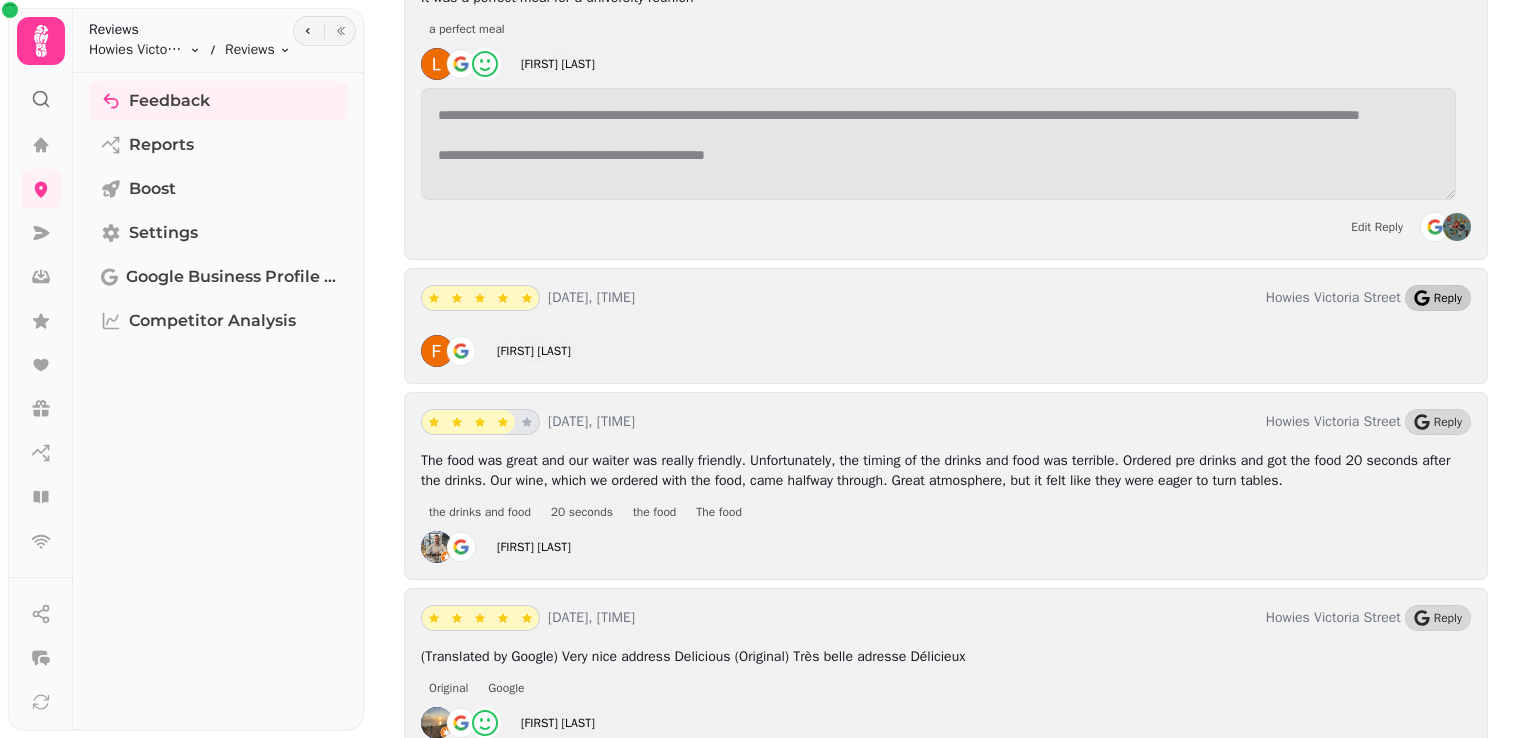 click 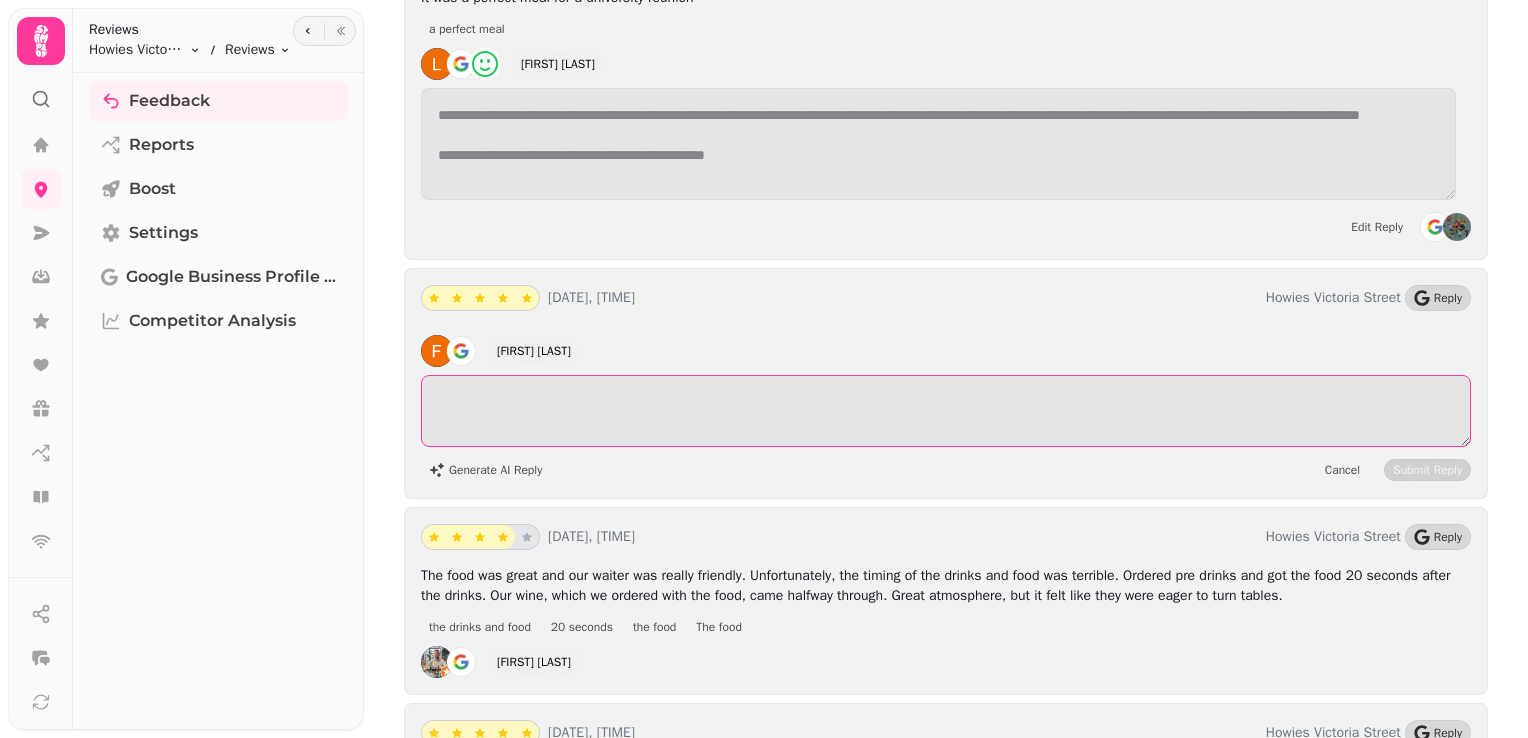 click at bounding box center (946, 411) 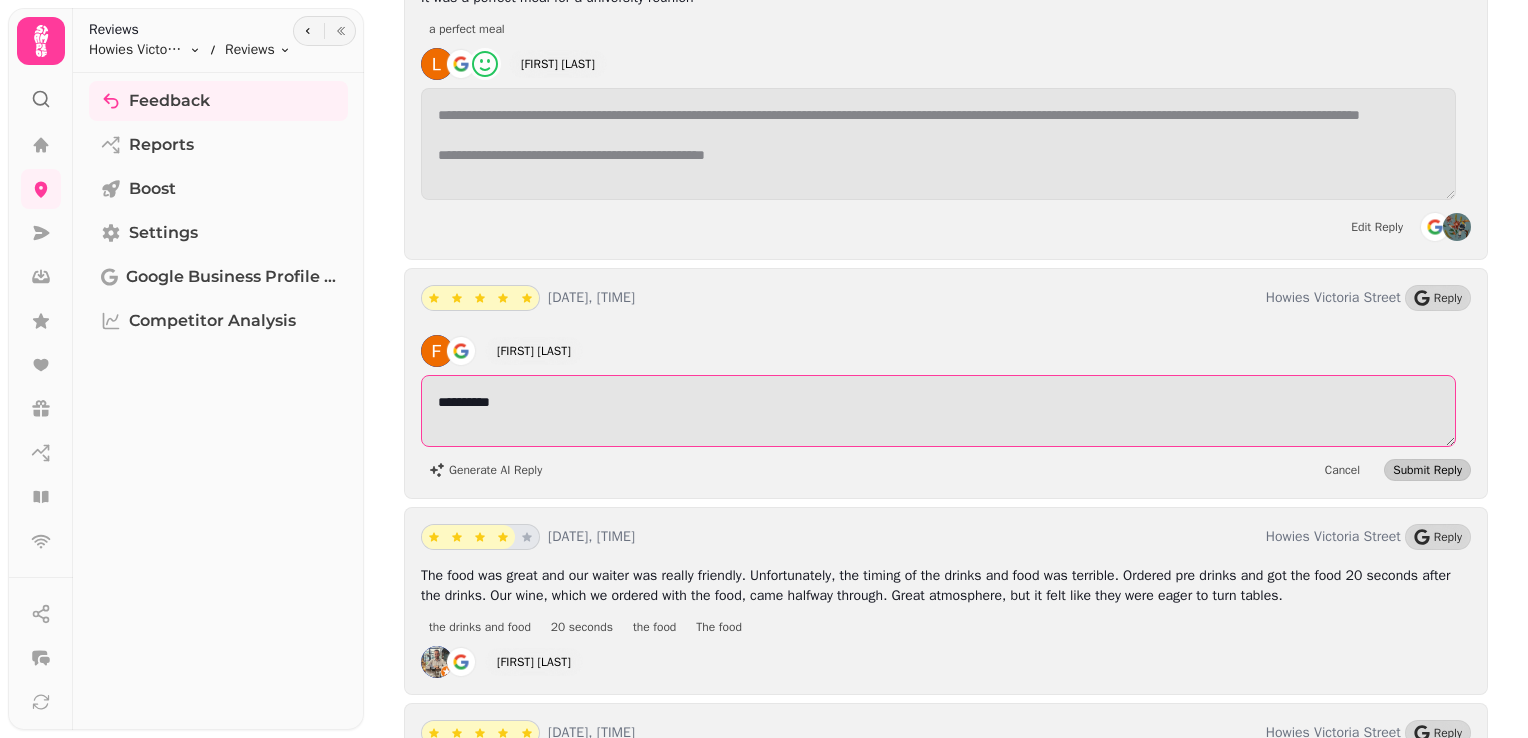 type on "**********" 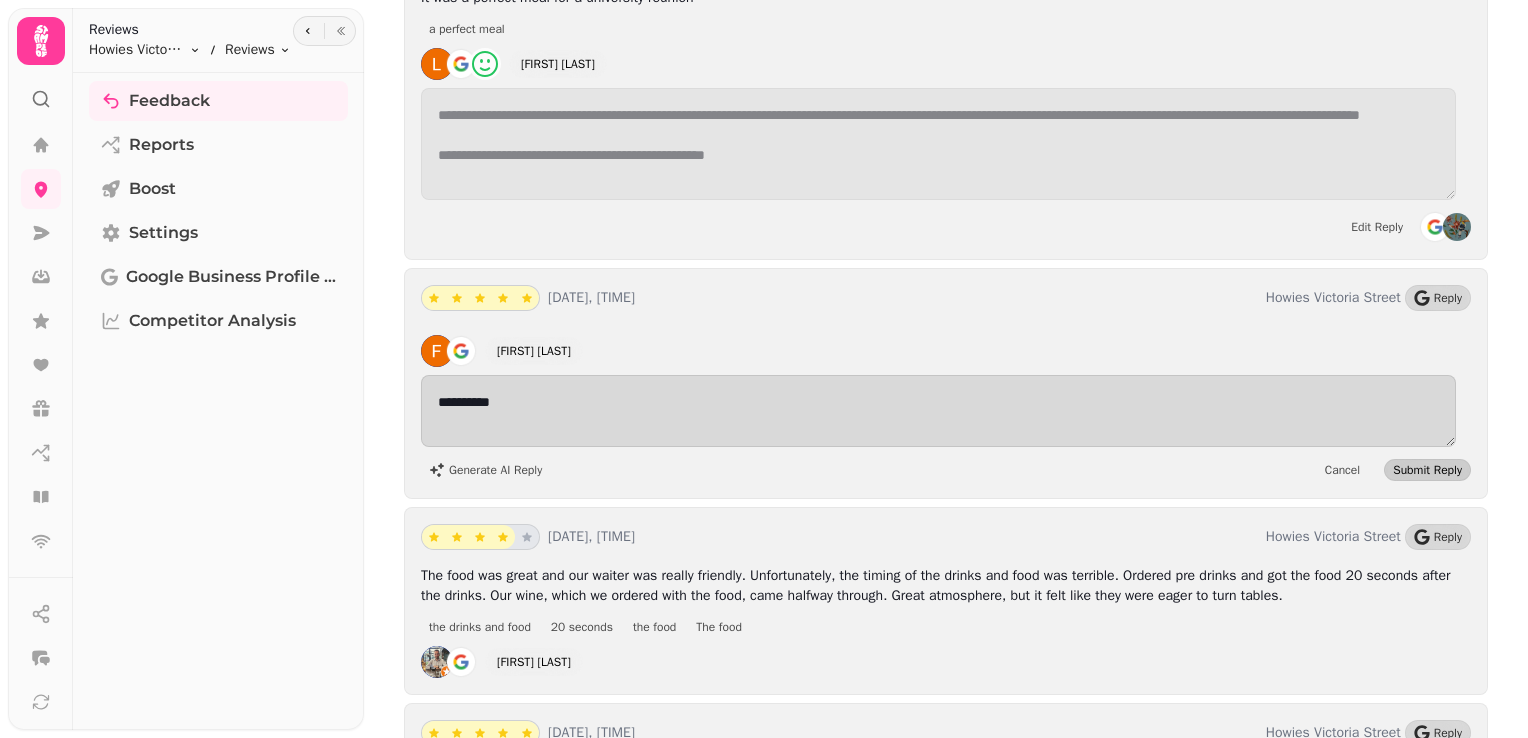 click on "Submit Reply" at bounding box center (1427, 470) 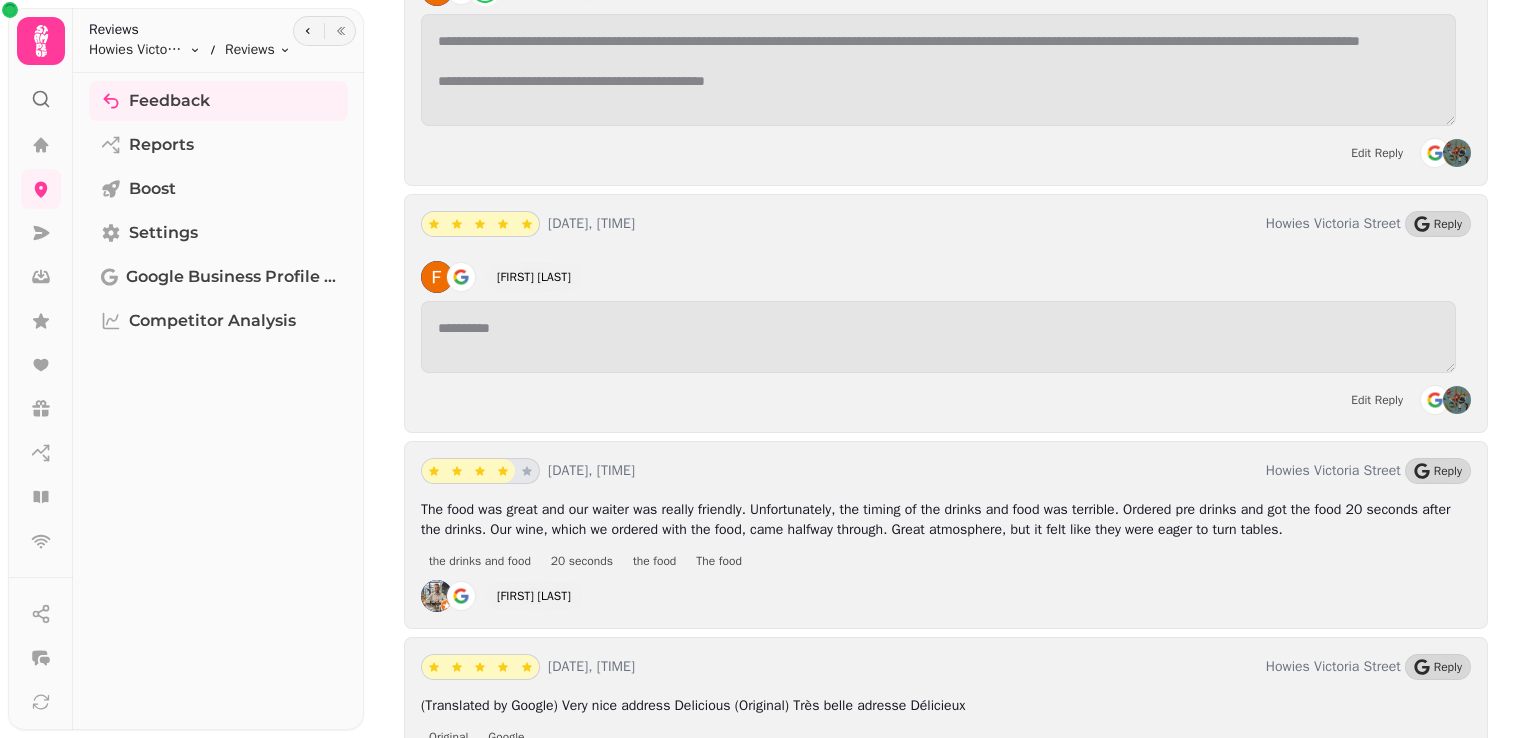 scroll, scrollTop: 15535, scrollLeft: 0, axis: vertical 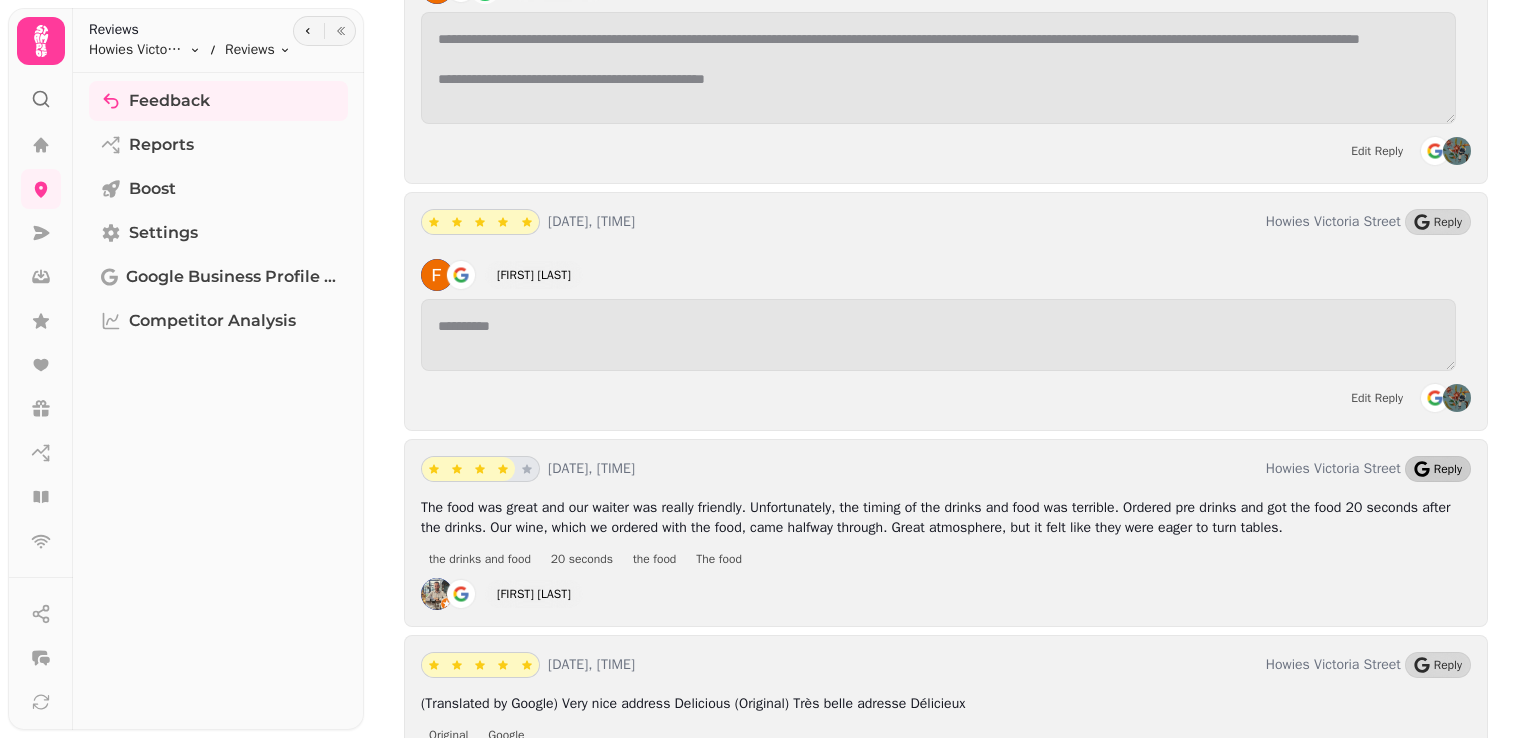 click 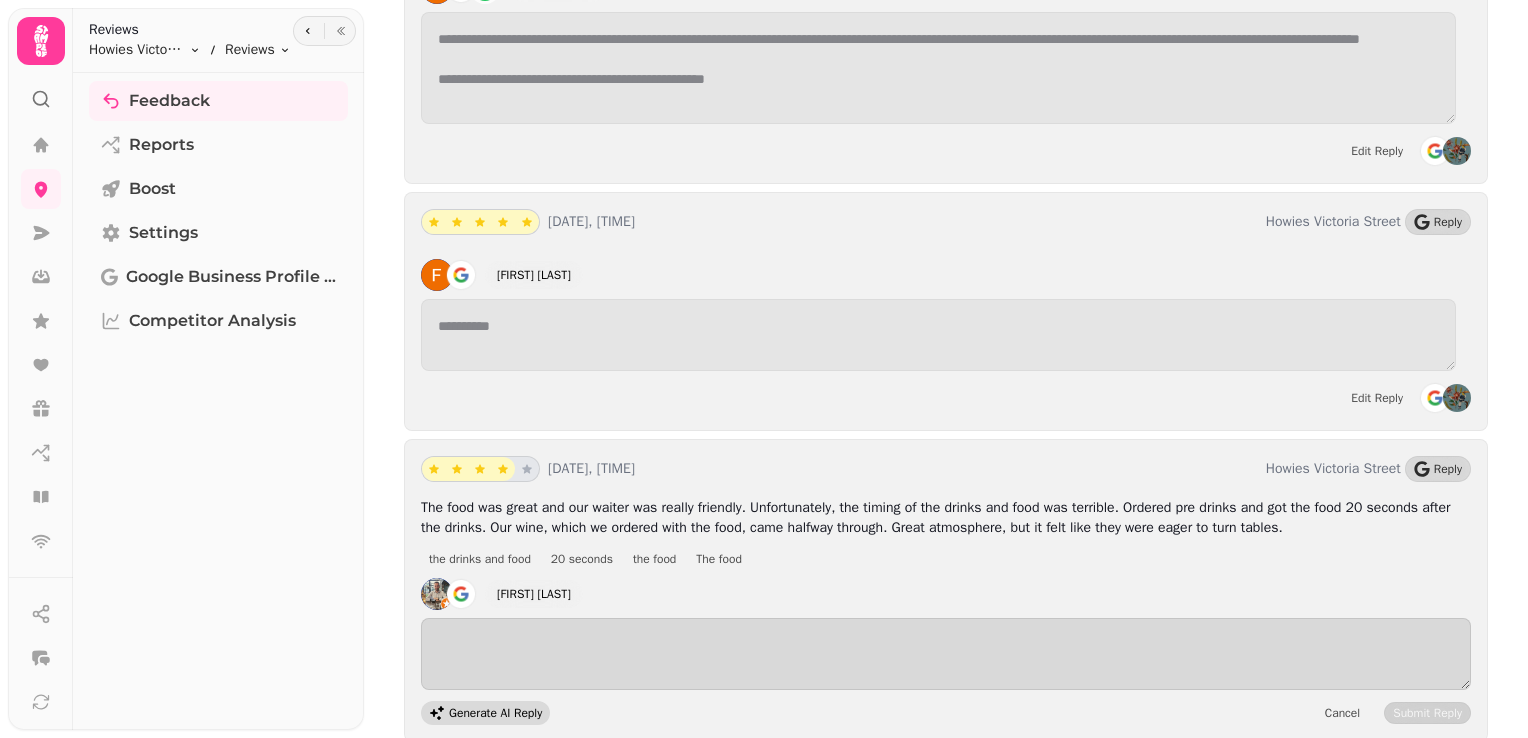 click on "Generate AI Reply" at bounding box center (495, 713) 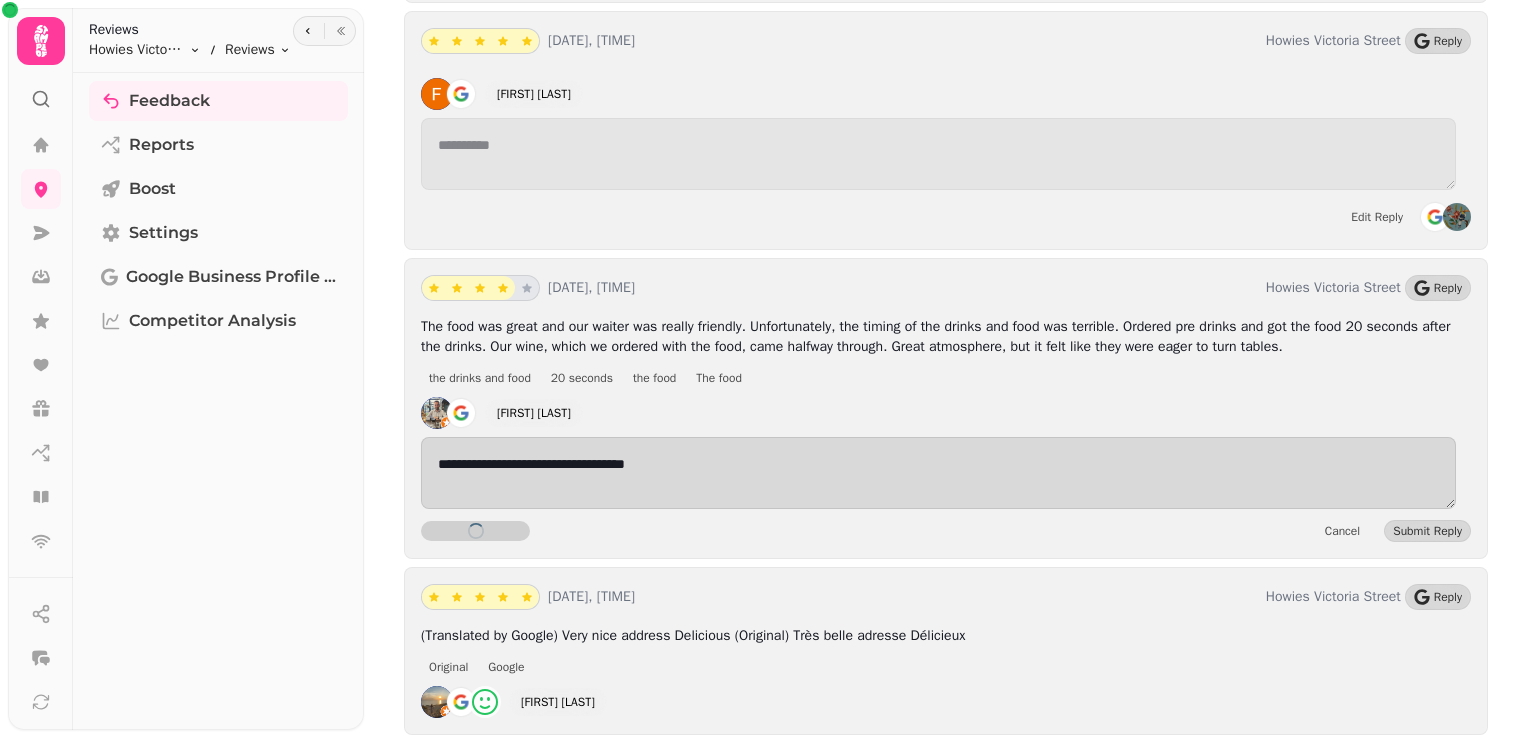 scroll, scrollTop: 15716, scrollLeft: 0, axis: vertical 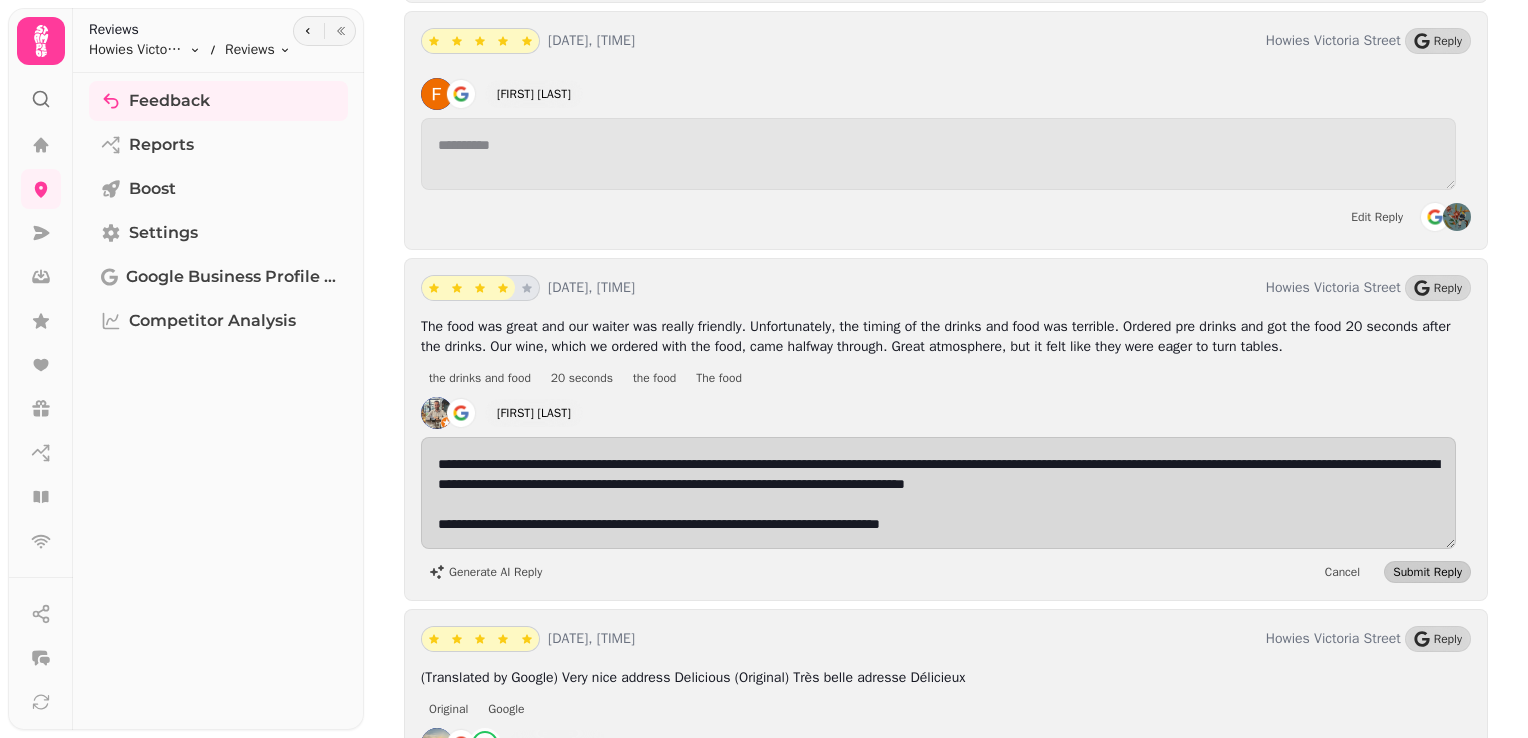 click on "Submit Reply" at bounding box center [1427, 572] 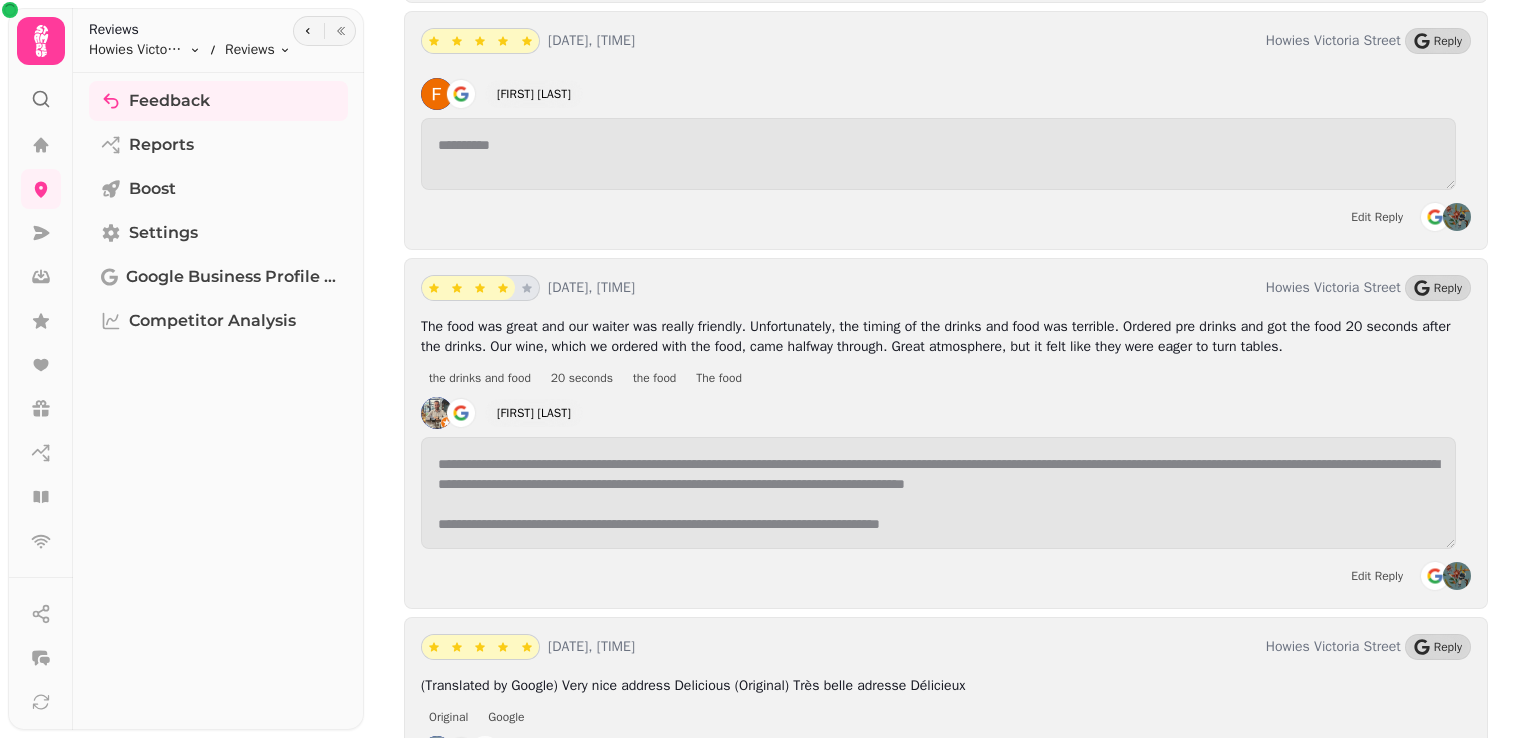 scroll, scrollTop: 1, scrollLeft: 0, axis: vertical 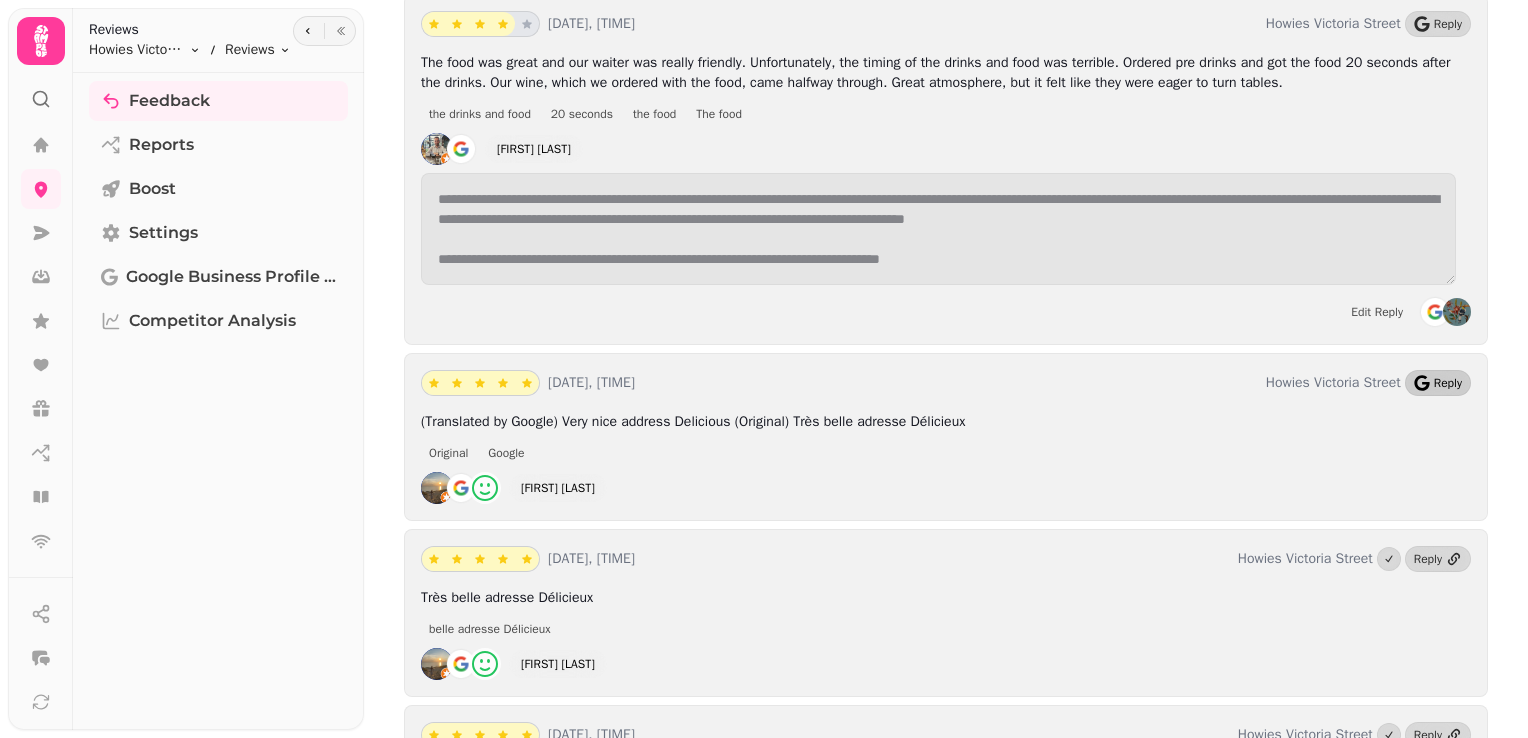 click on "Reply" at bounding box center (1448, 383) 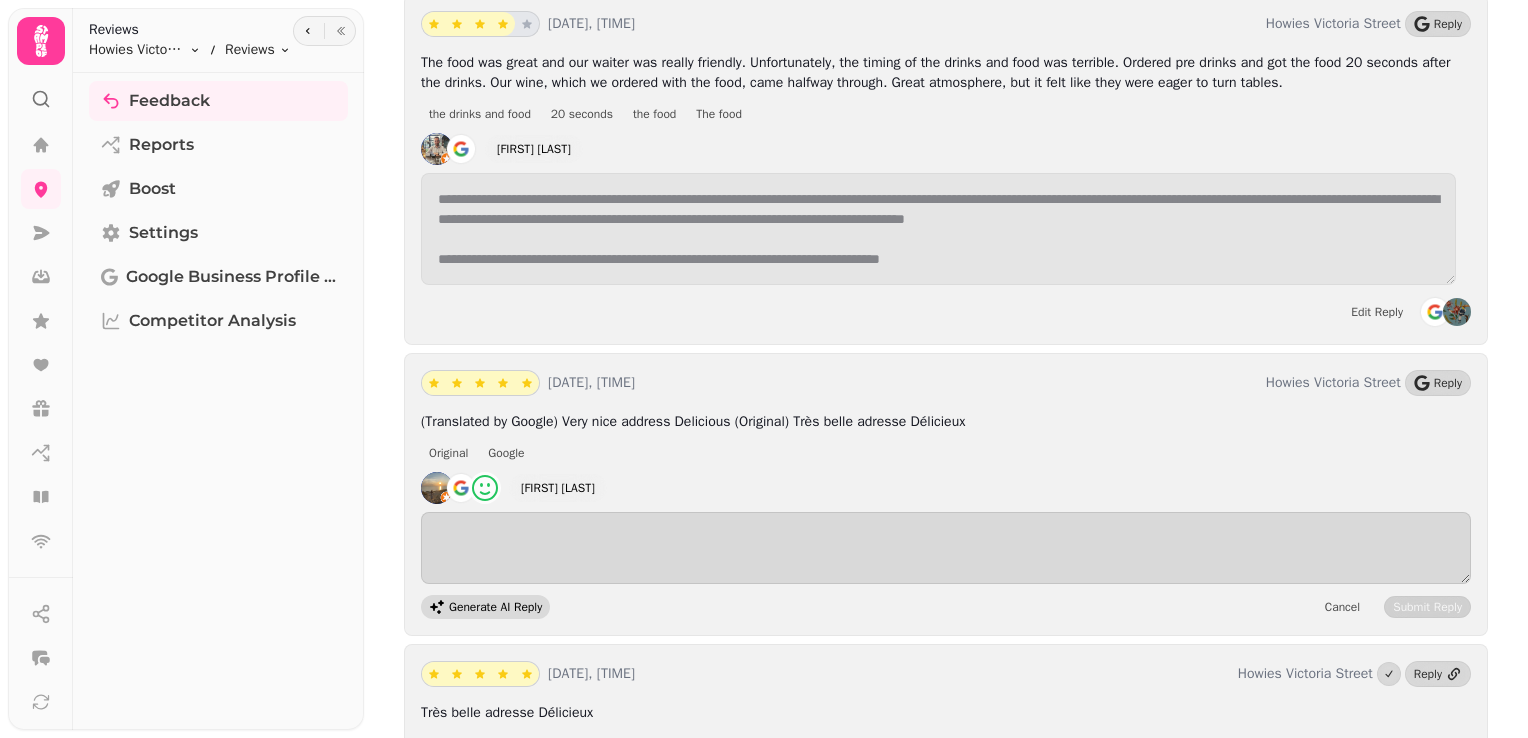 click on "Generate AI Reply" at bounding box center (495, 607) 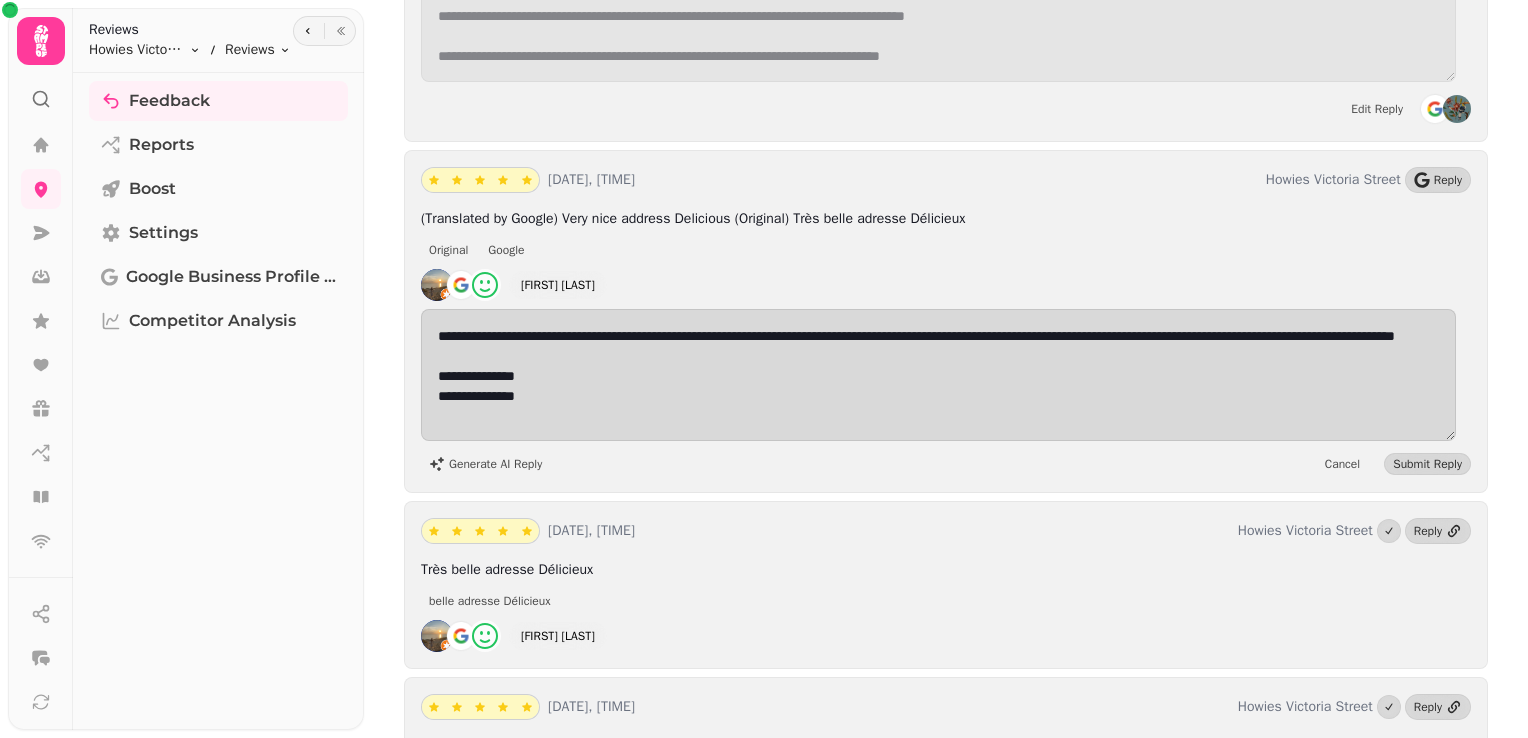 scroll, scrollTop: 16223, scrollLeft: 0, axis: vertical 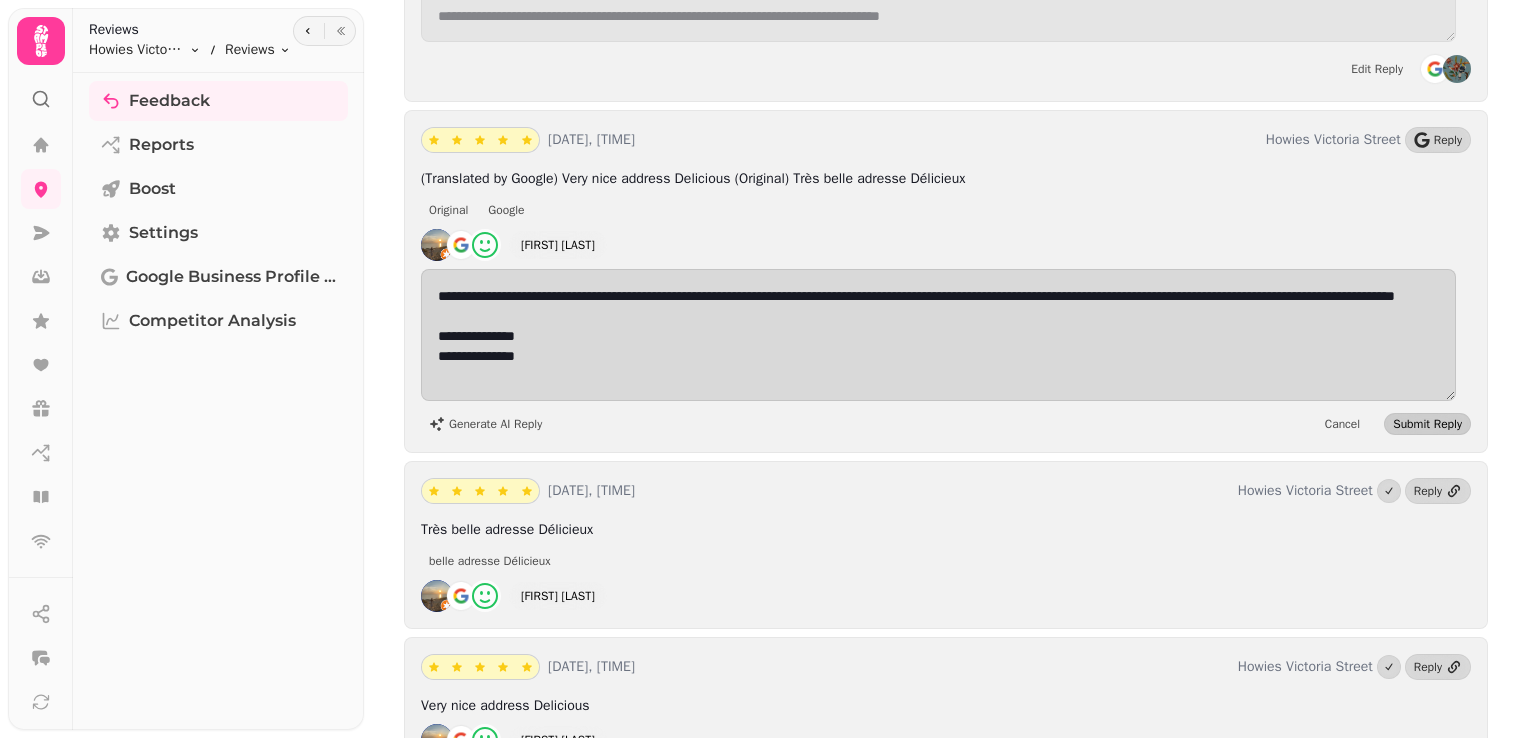 click on "Submit Reply" at bounding box center [1427, 424] 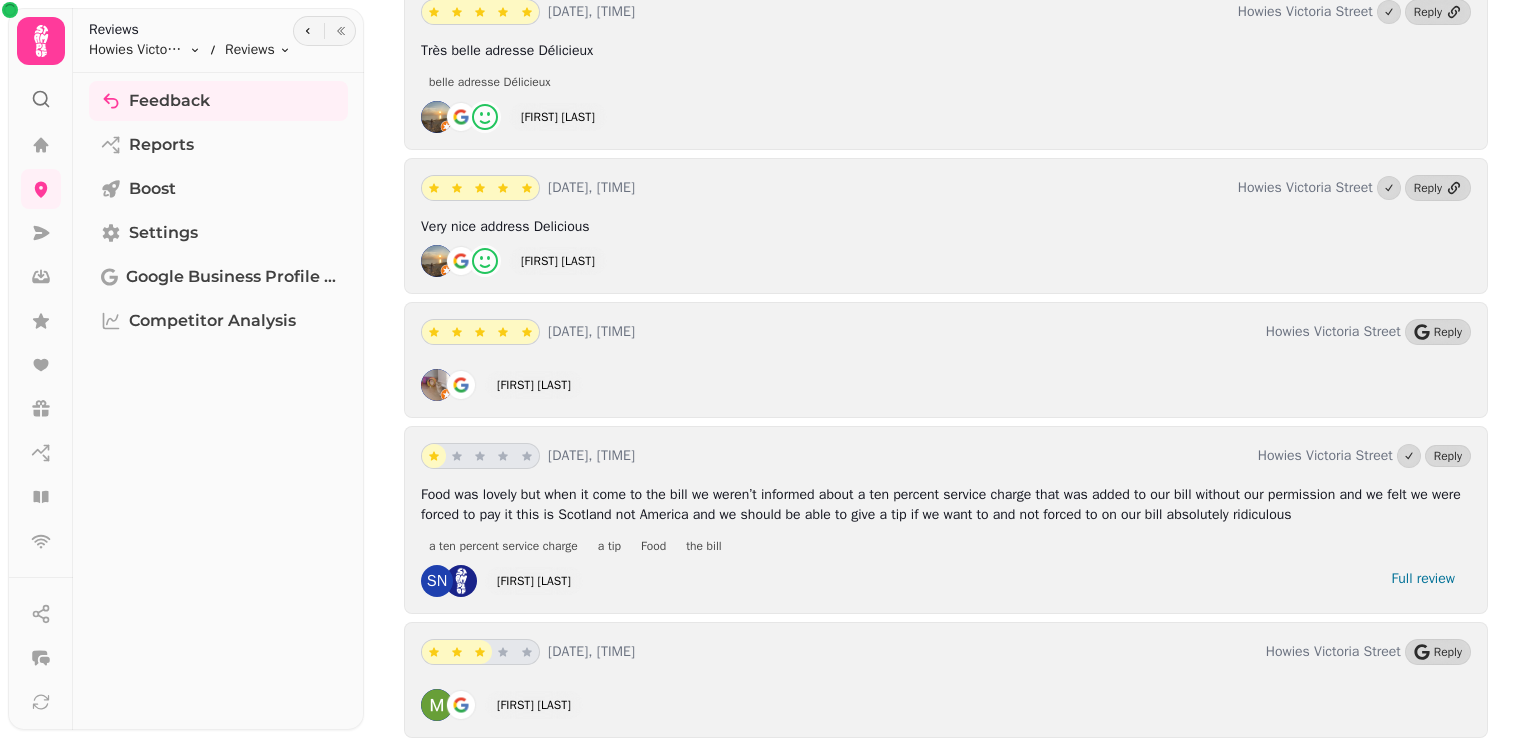scroll, scrollTop: 16711, scrollLeft: 0, axis: vertical 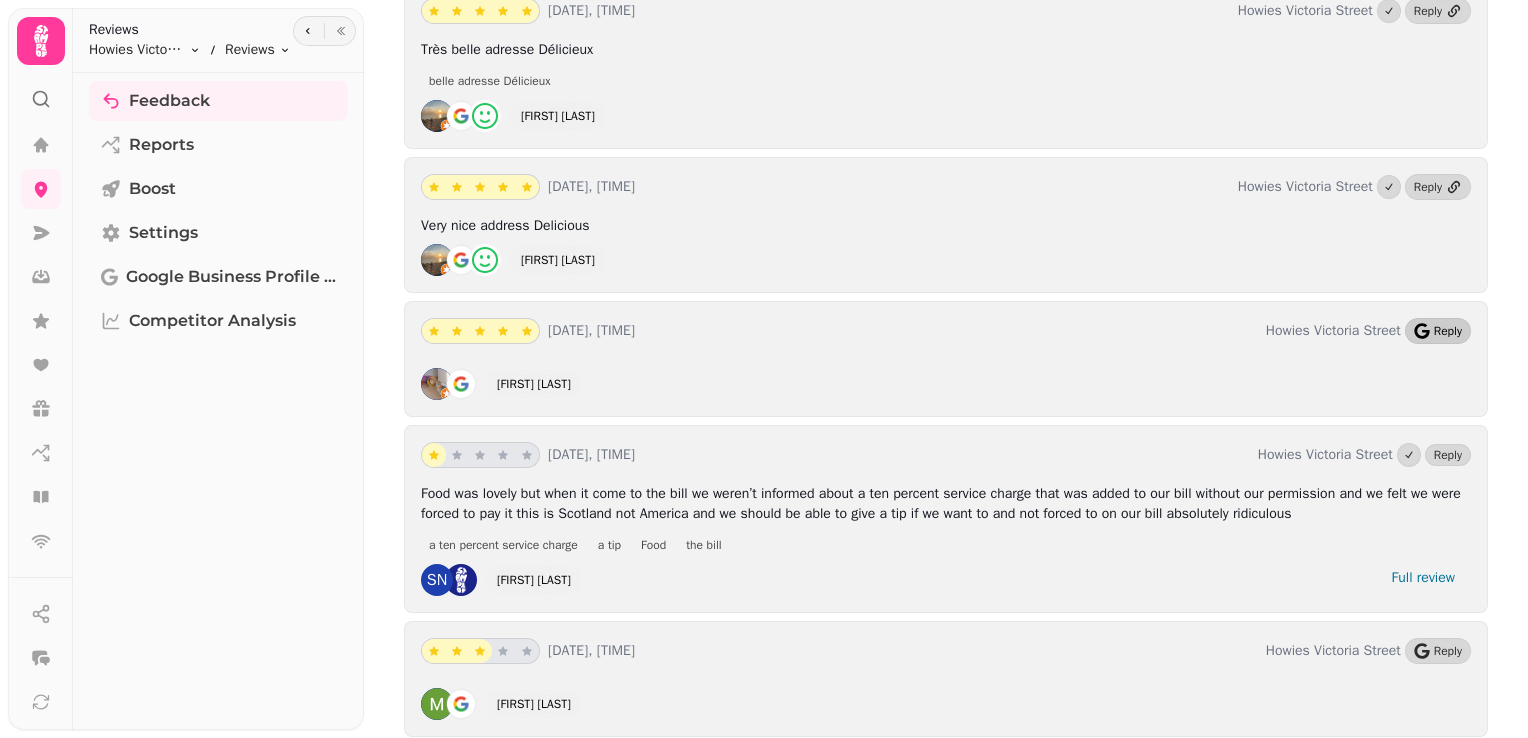 click on "Reply" at bounding box center [1438, 331] 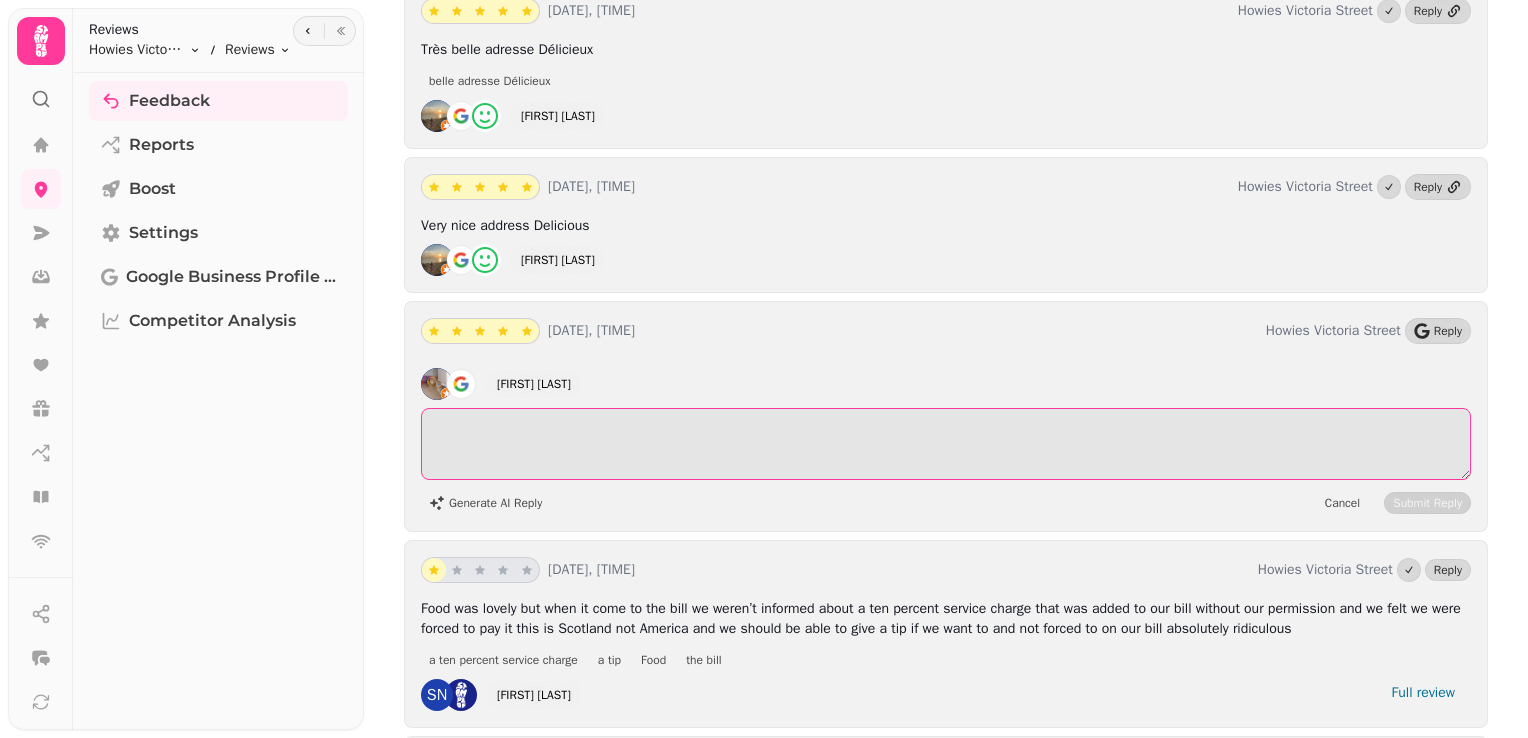 click at bounding box center [946, 444] 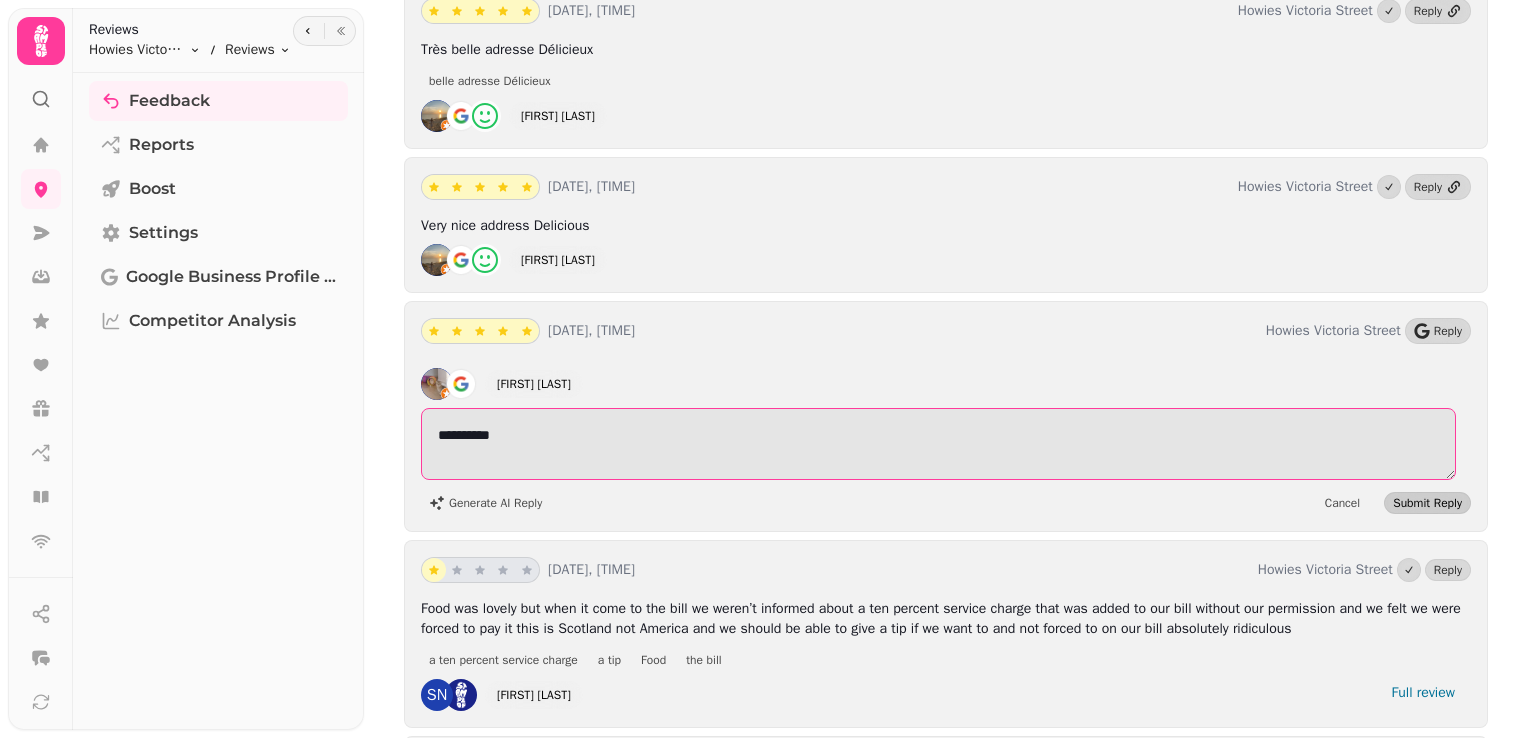 type on "**********" 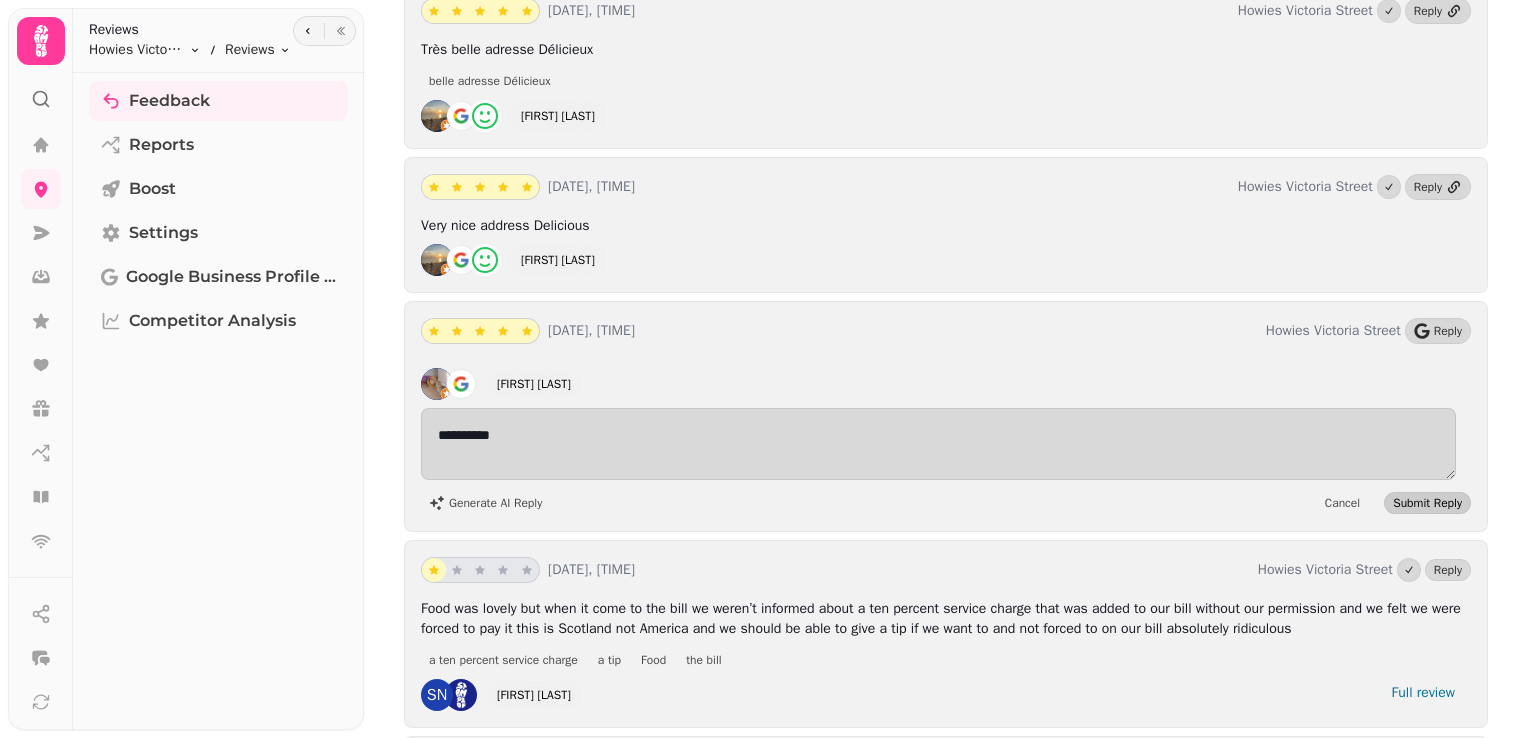 click on "Submit Reply" at bounding box center (1427, 503) 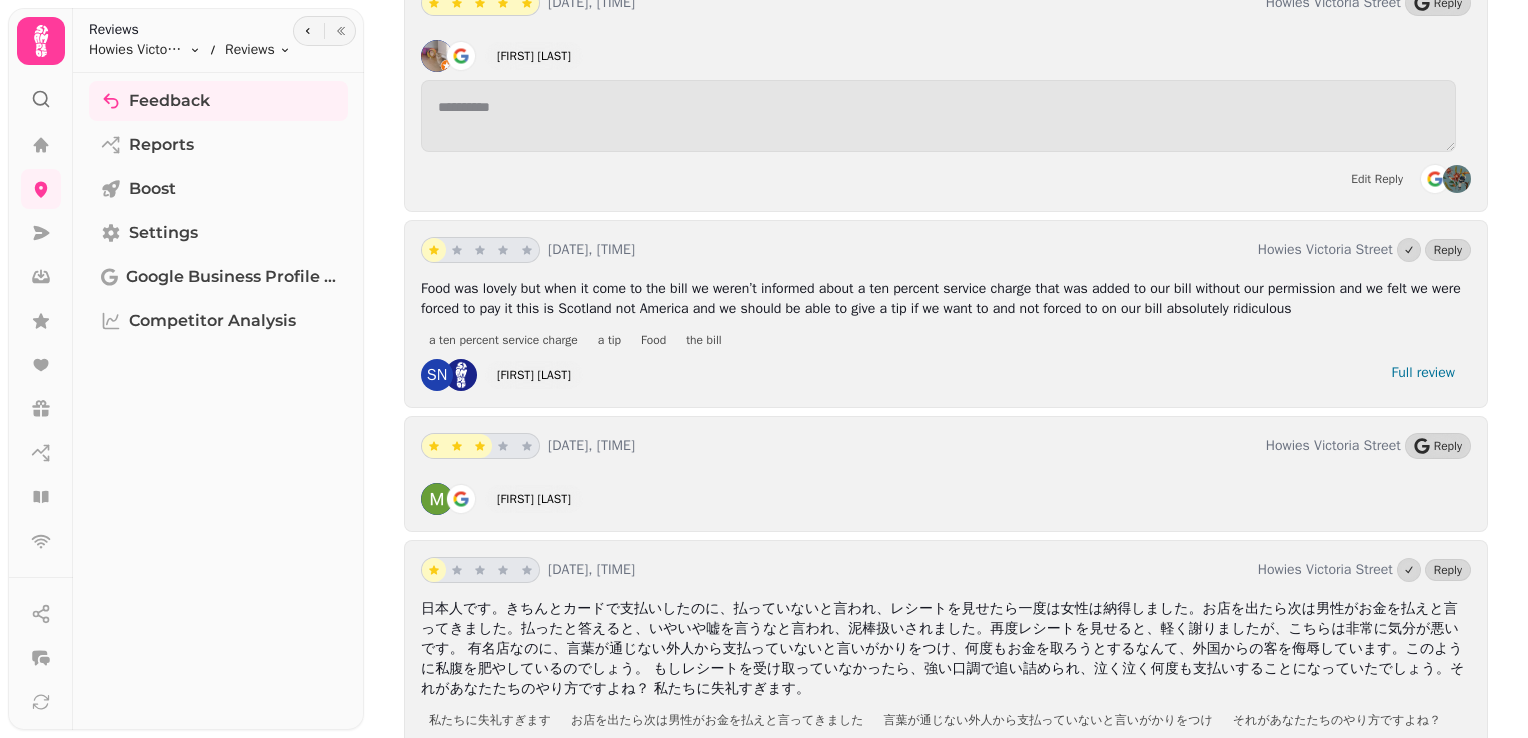 scroll, scrollTop: 17048, scrollLeft: 0, axis: vertical 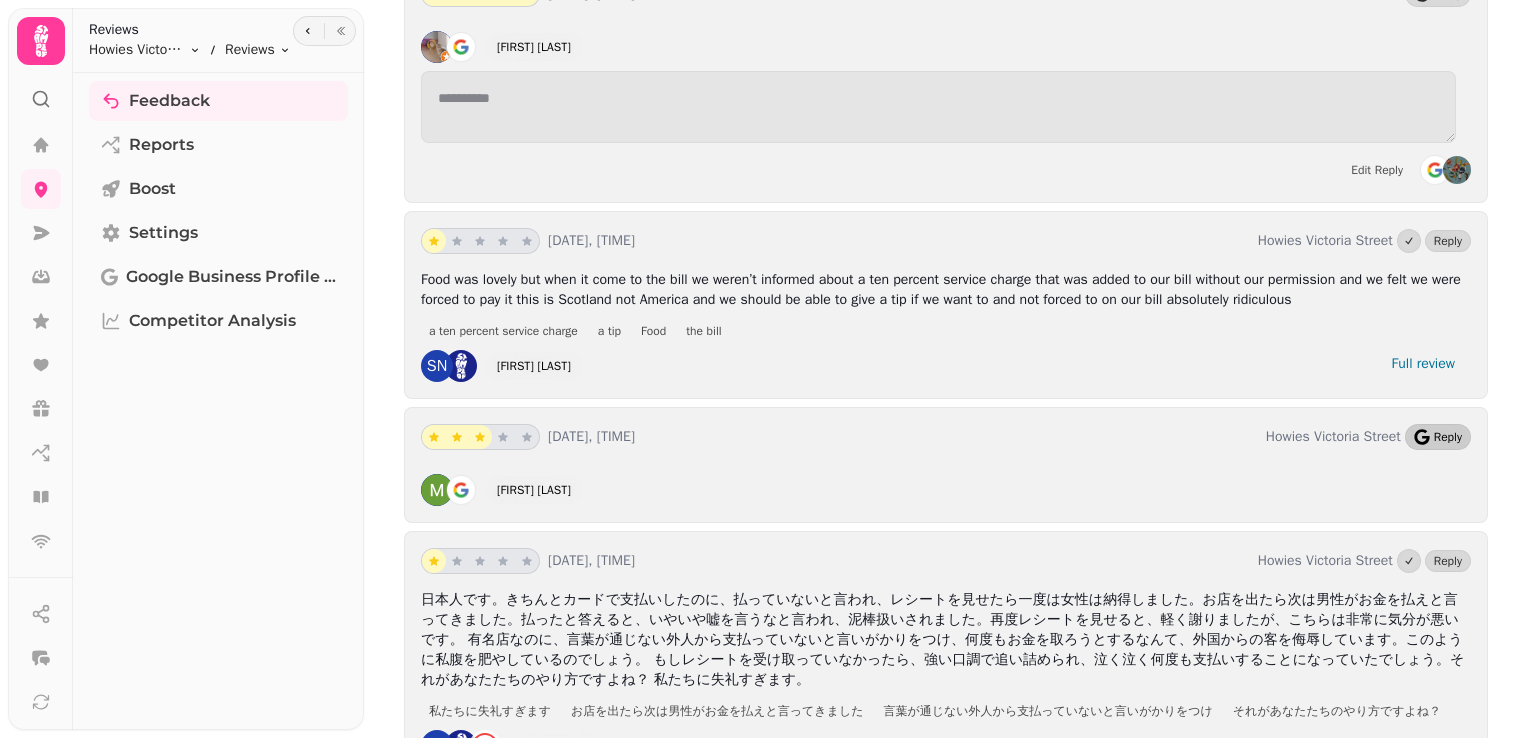 click on "Reply" at bounding box center [1448, 437] 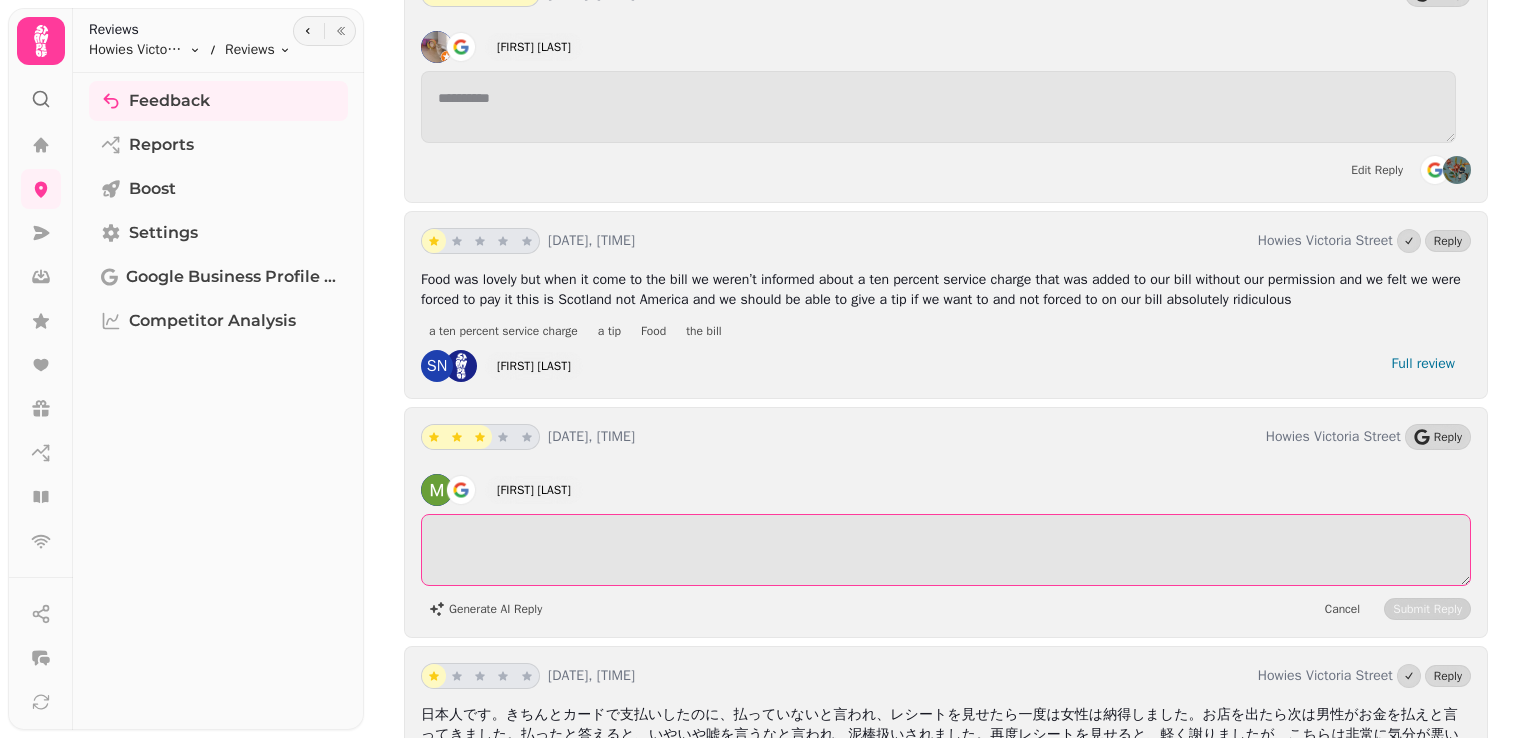 click at bounding box center (946, 550) 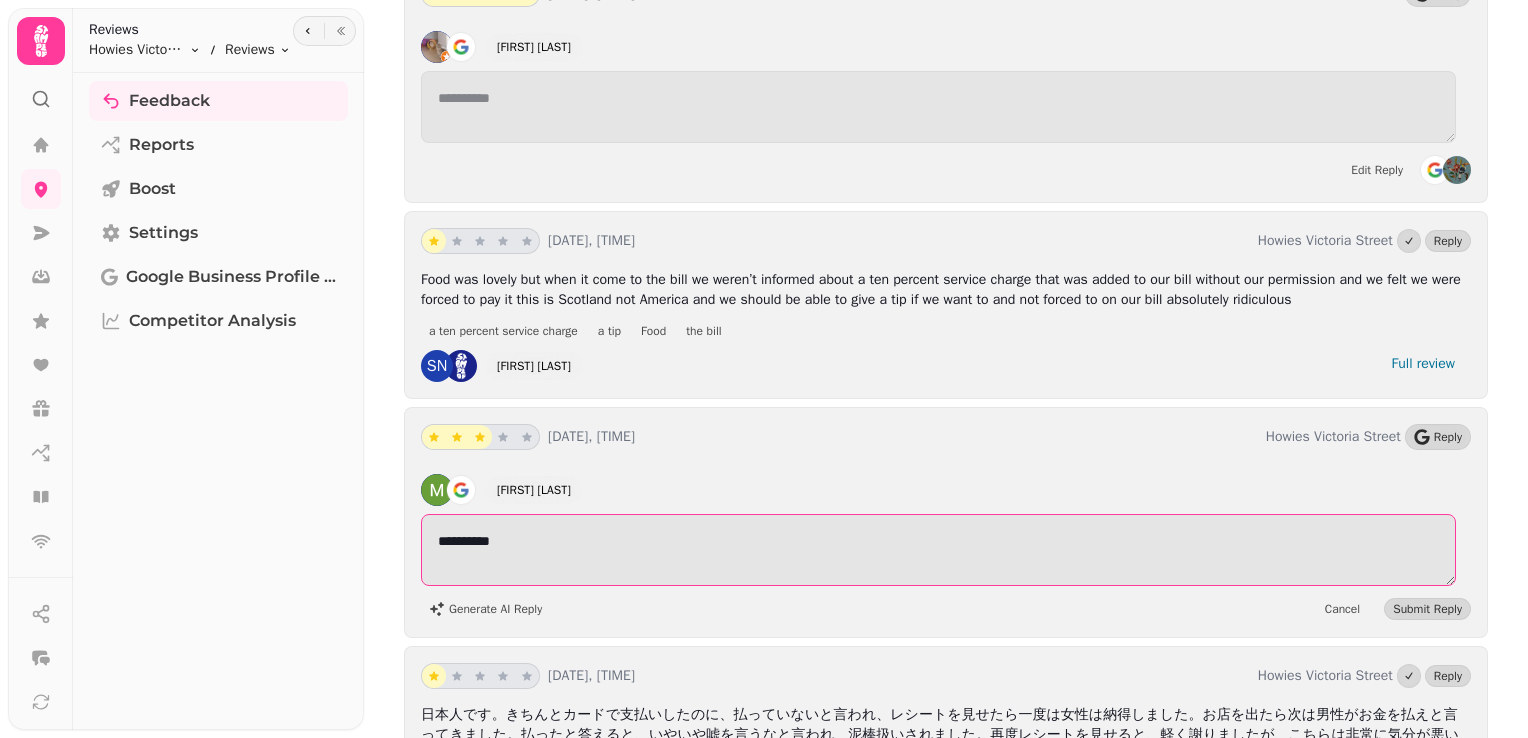 type on "**********" 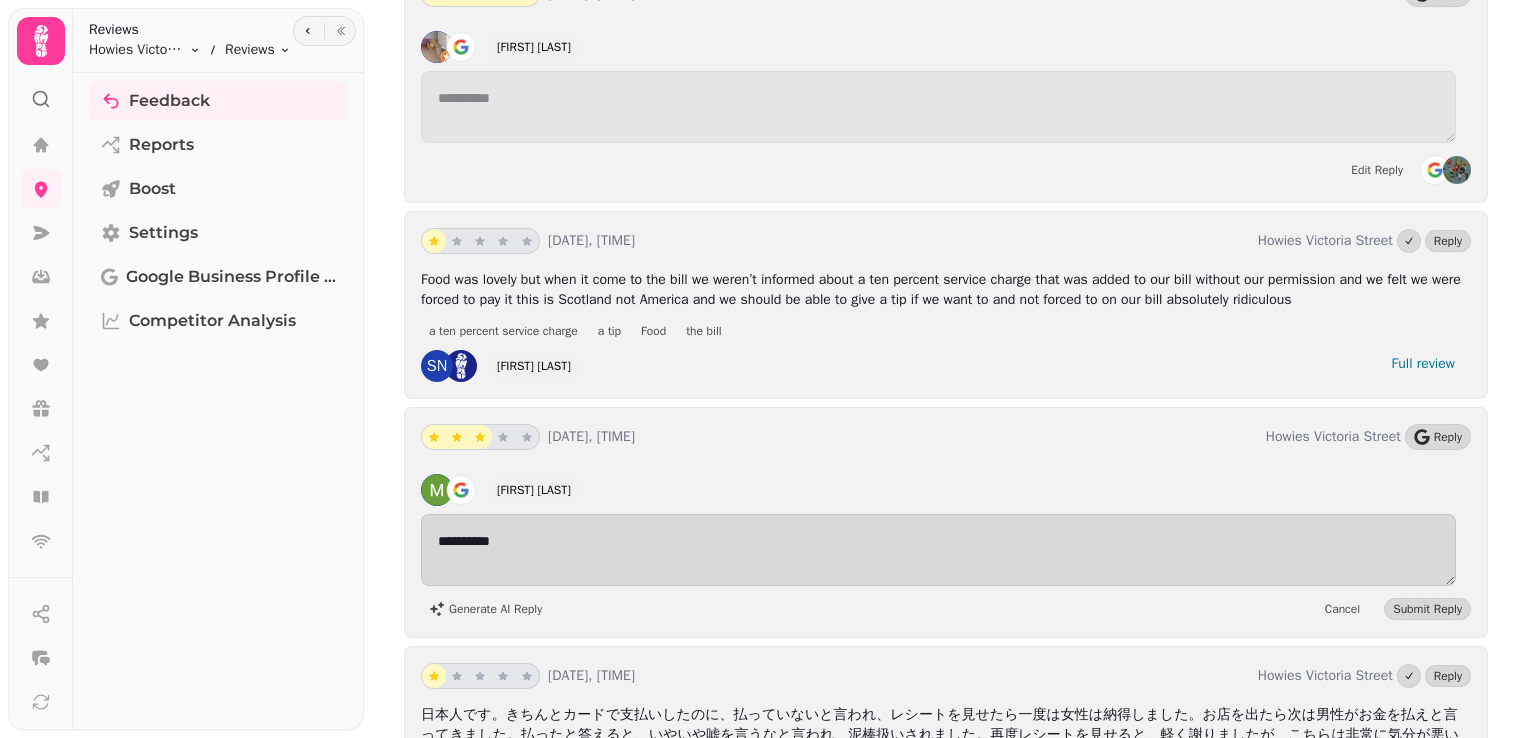 click on "**********" at bounding box center (946, 522) 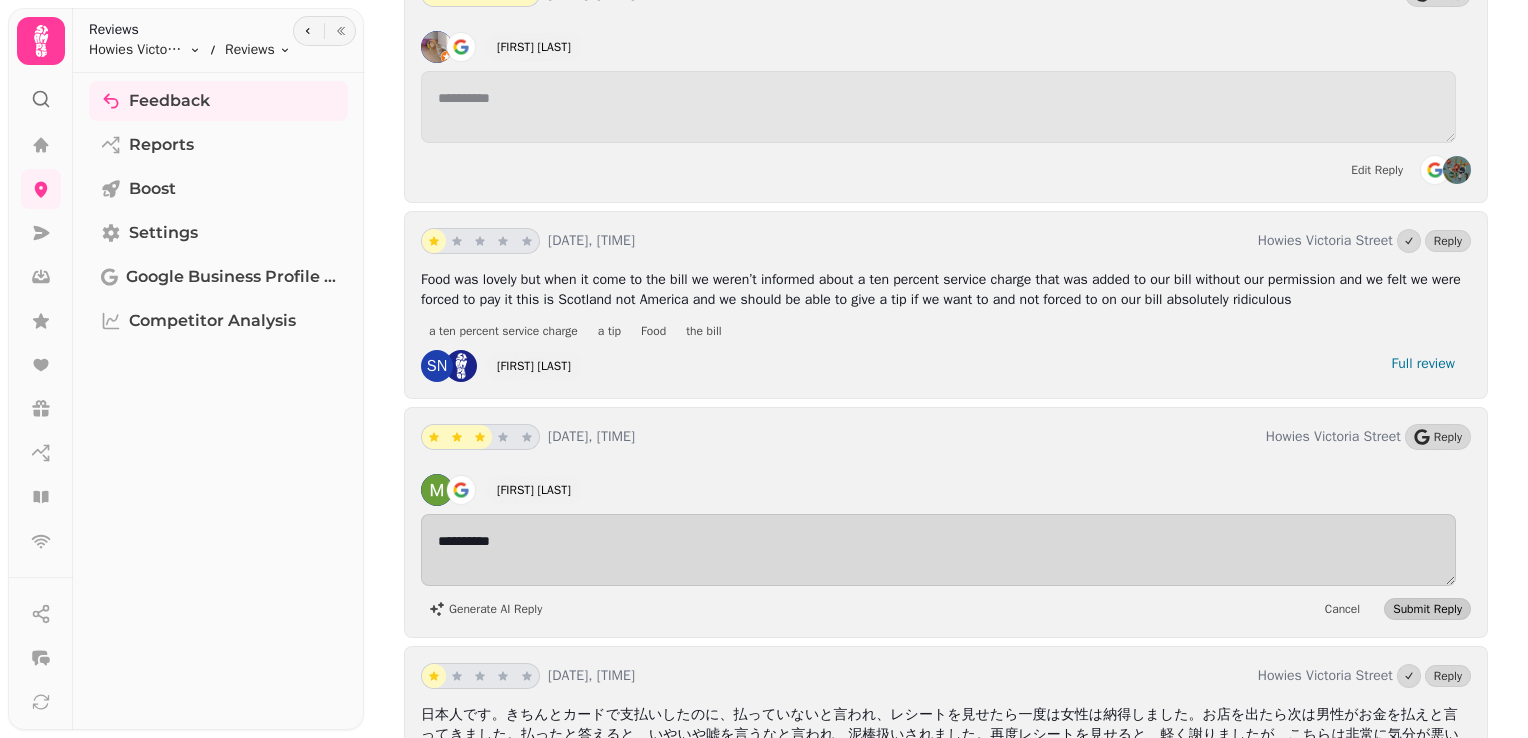 click on "Submit Reply" at bounding box center [1427, 609] 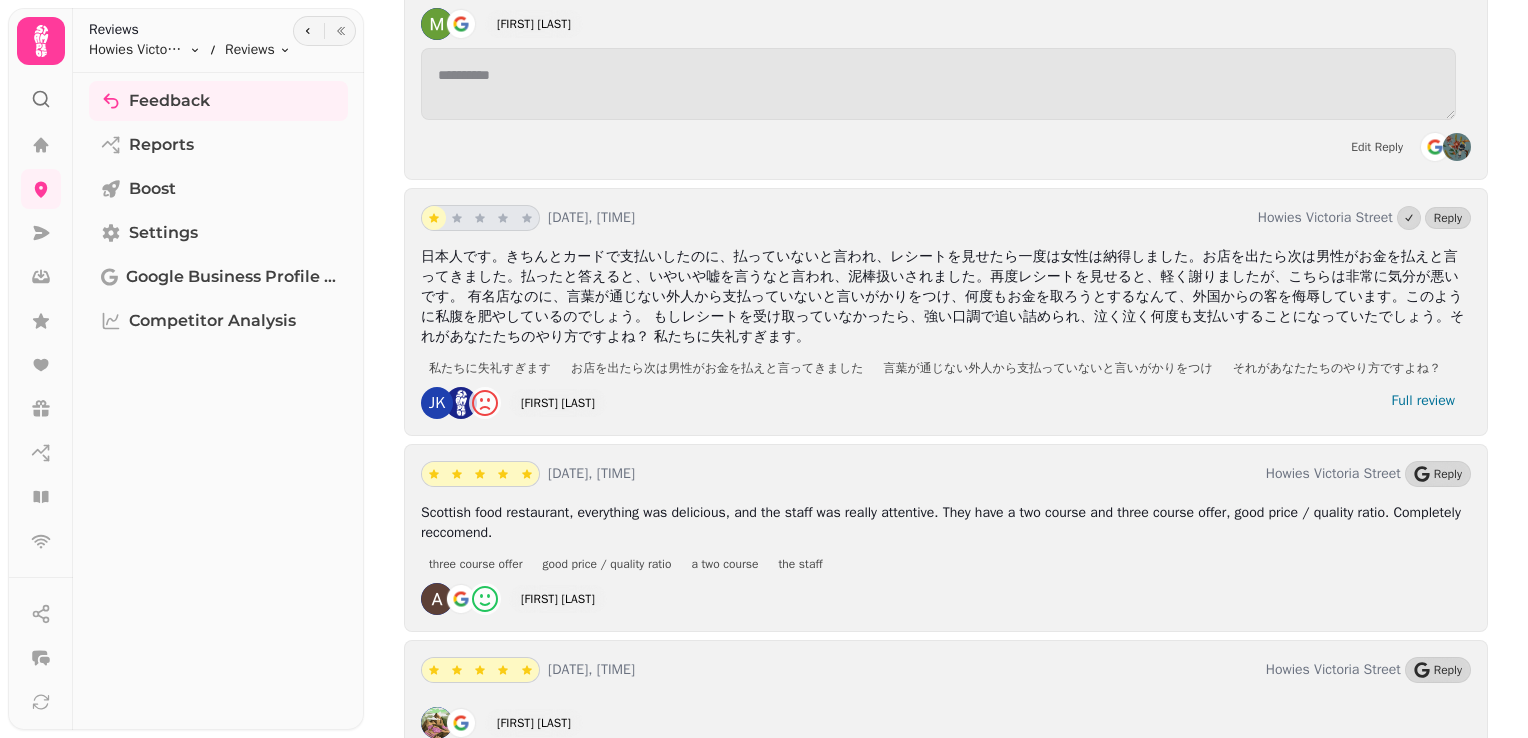 scroll, scrollTop: 17513, scrollLeft: 0, axis: vertical 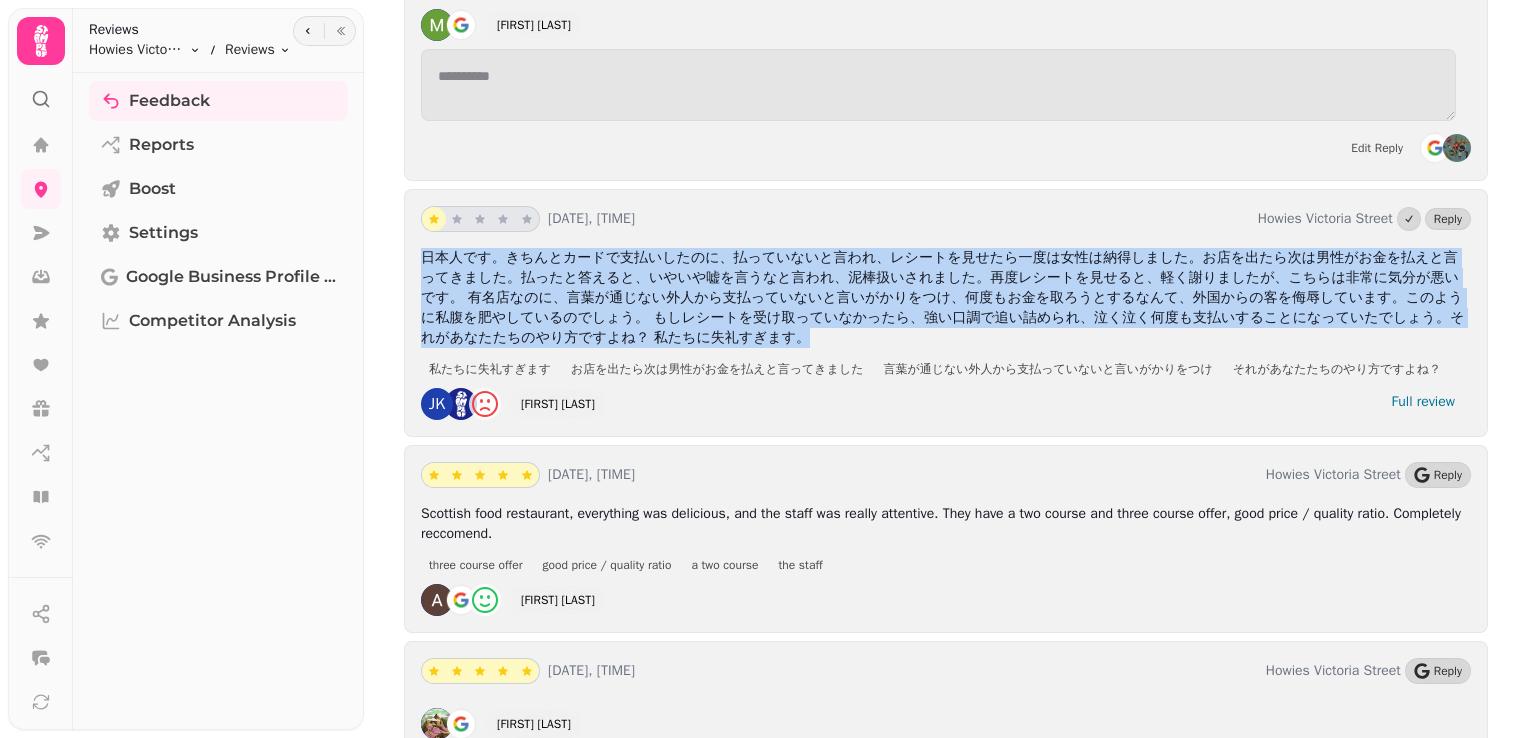 drag, startPoint x: 783, startPoint y: 255, endPoint x: 415, endPoint y: 175, distance: 376.59528 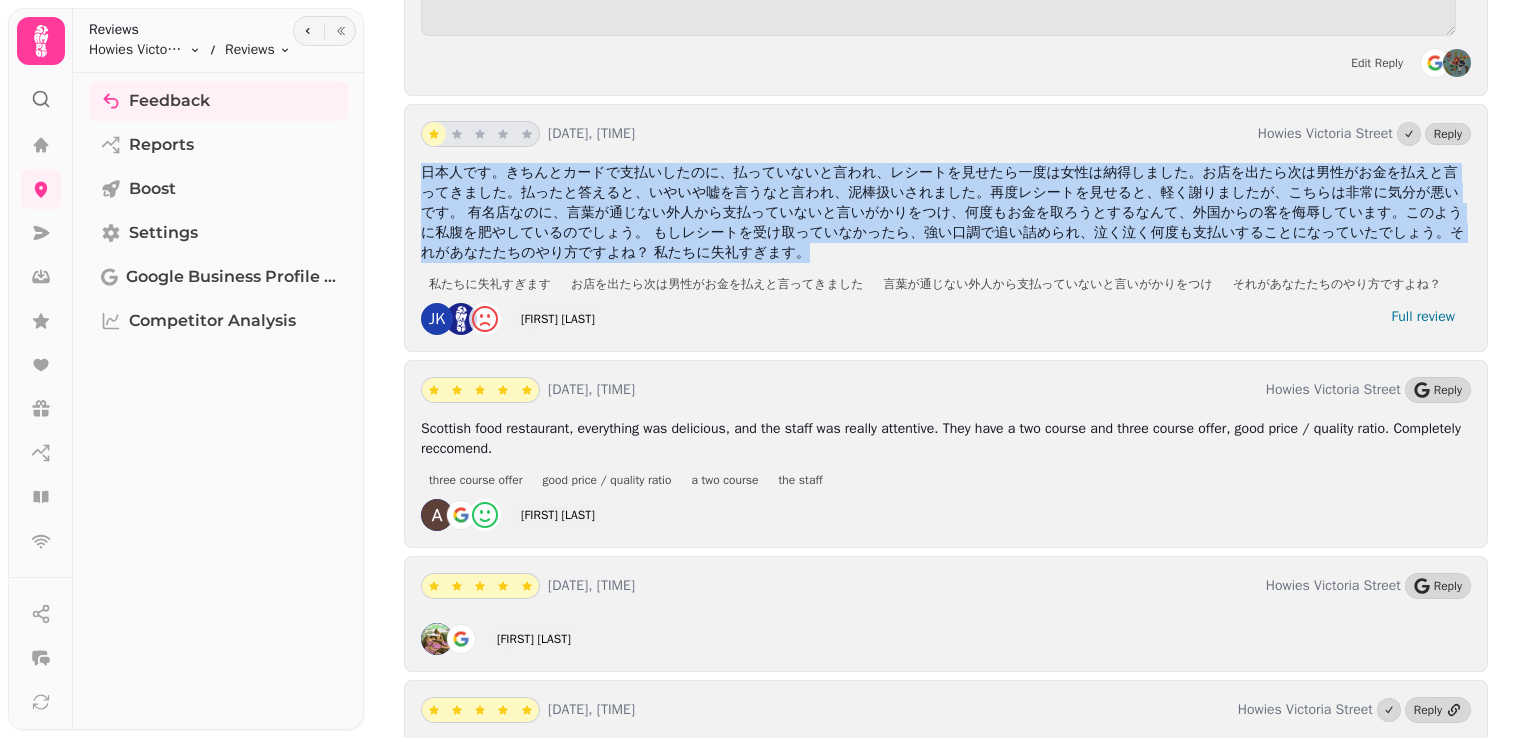 scroll, scrollTop: 17604, scrollLeft: 0, axis: vertical 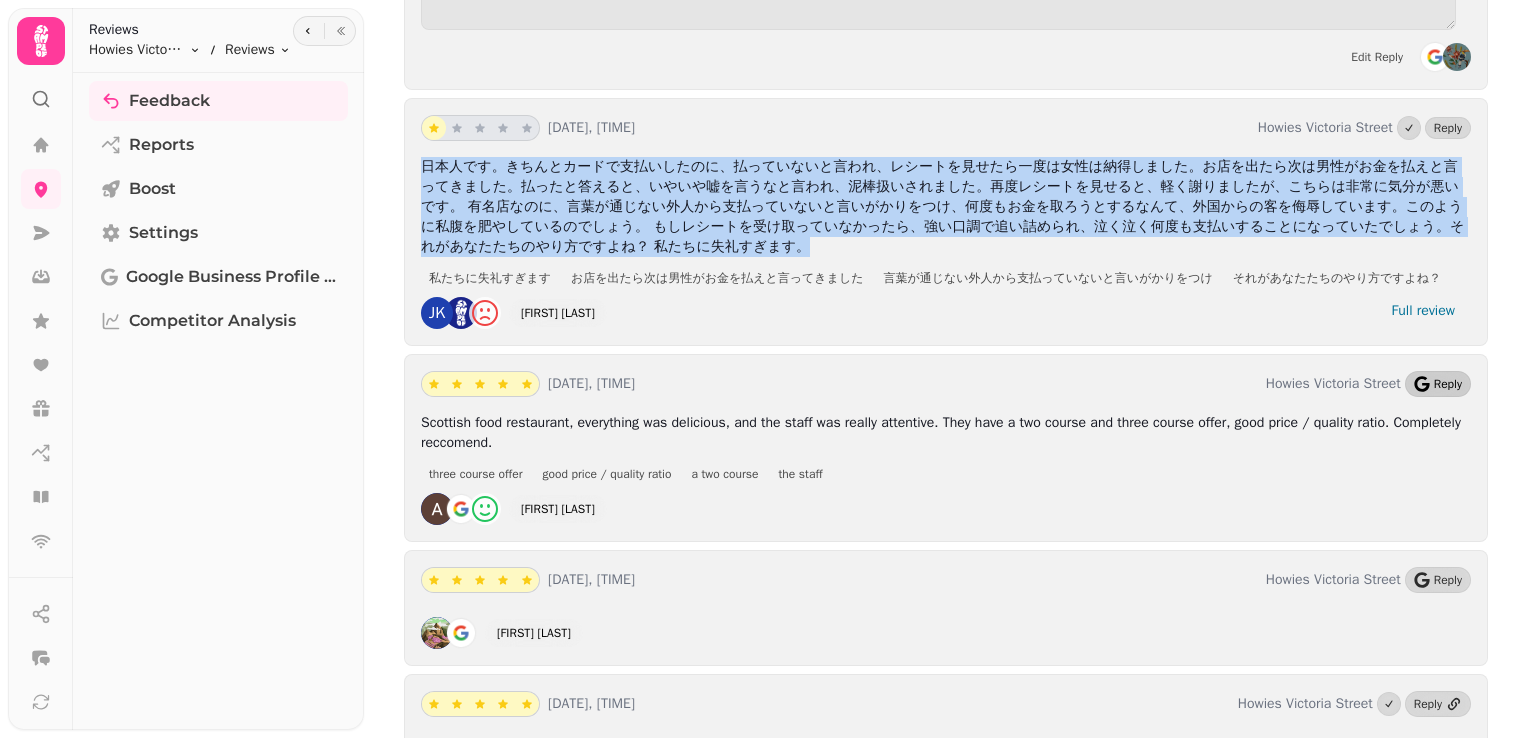 click on "Reply" at bounding box center (1448, 384) 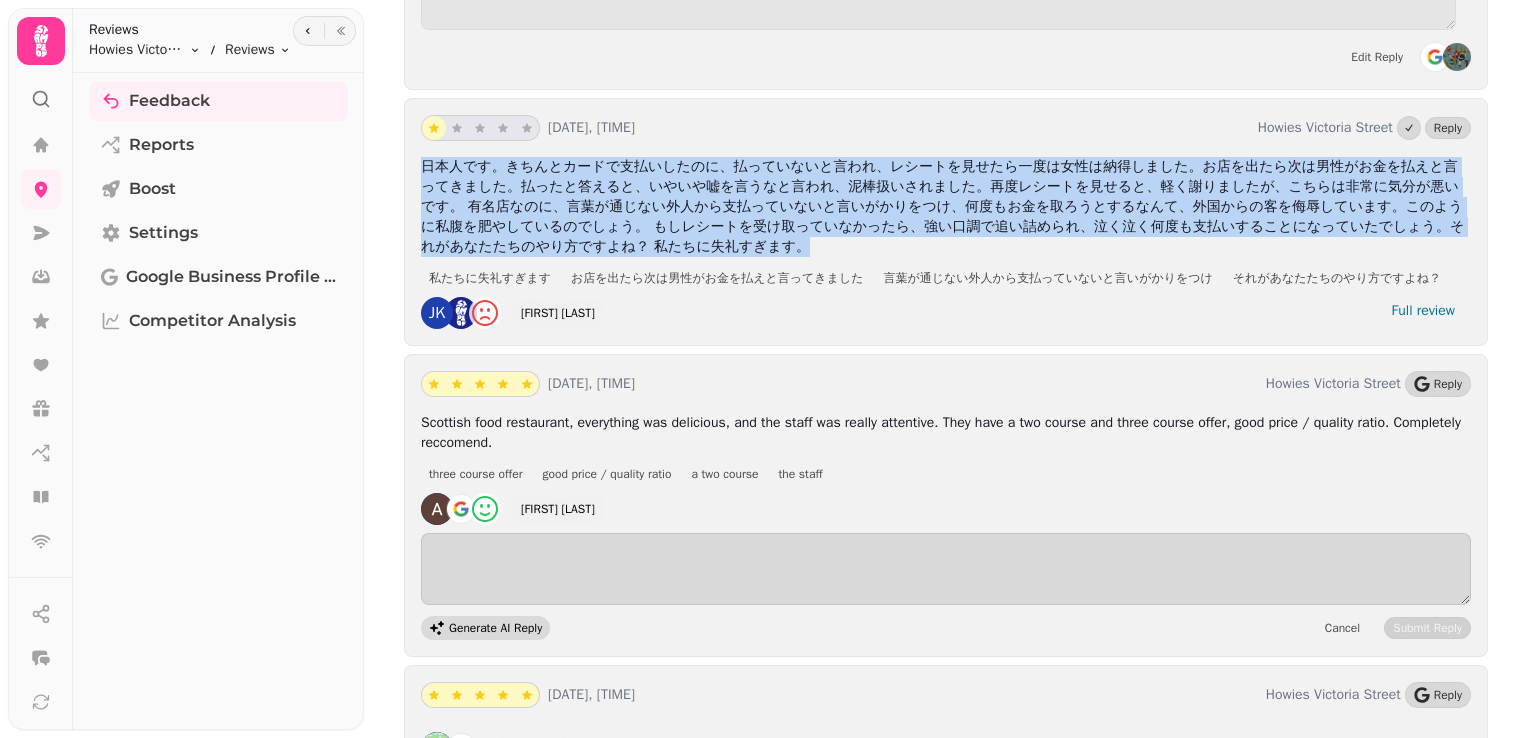 click on "Generate AI Reply" at bounding box center (495, 628) 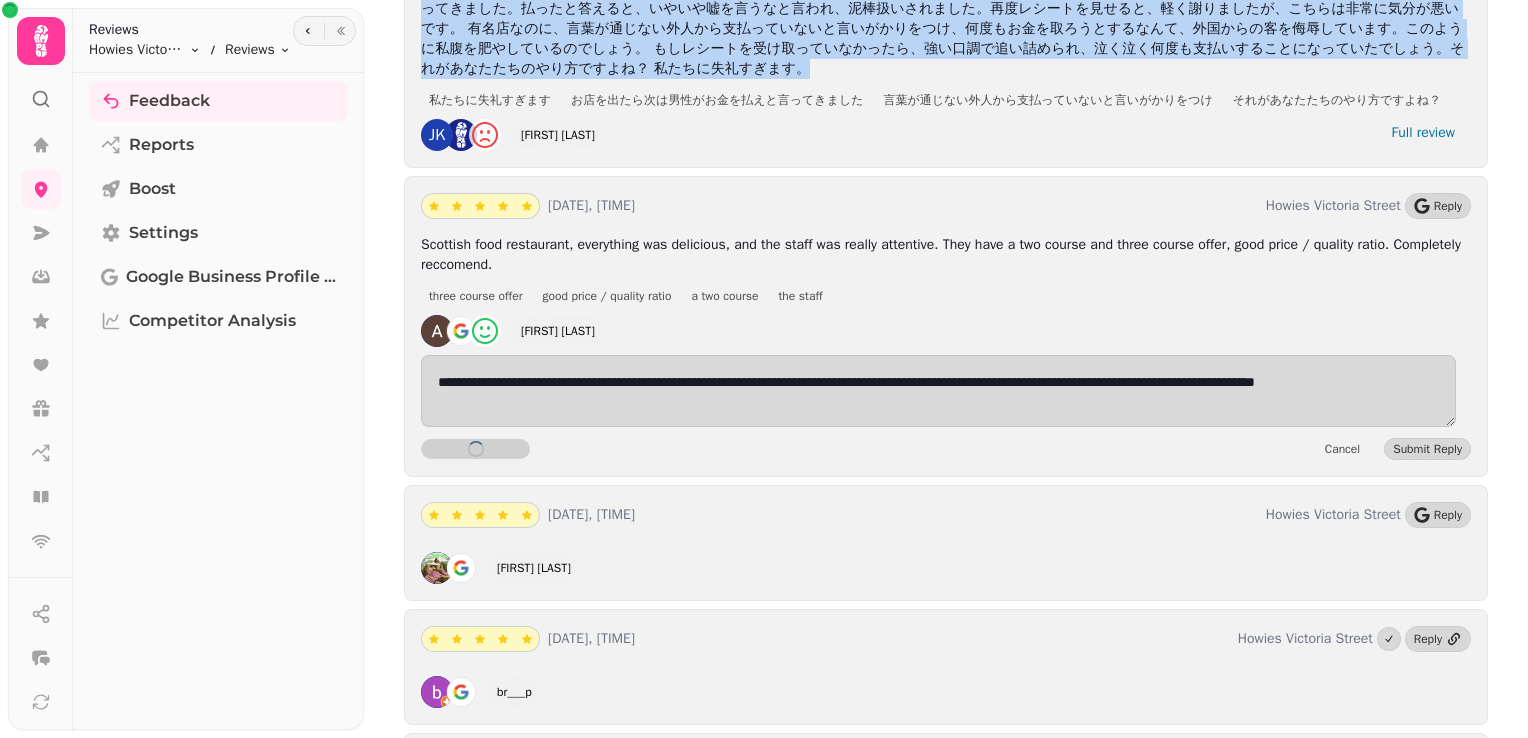 scroll, scrollTop: 17783, scrollLeft: 0, axis: vertical 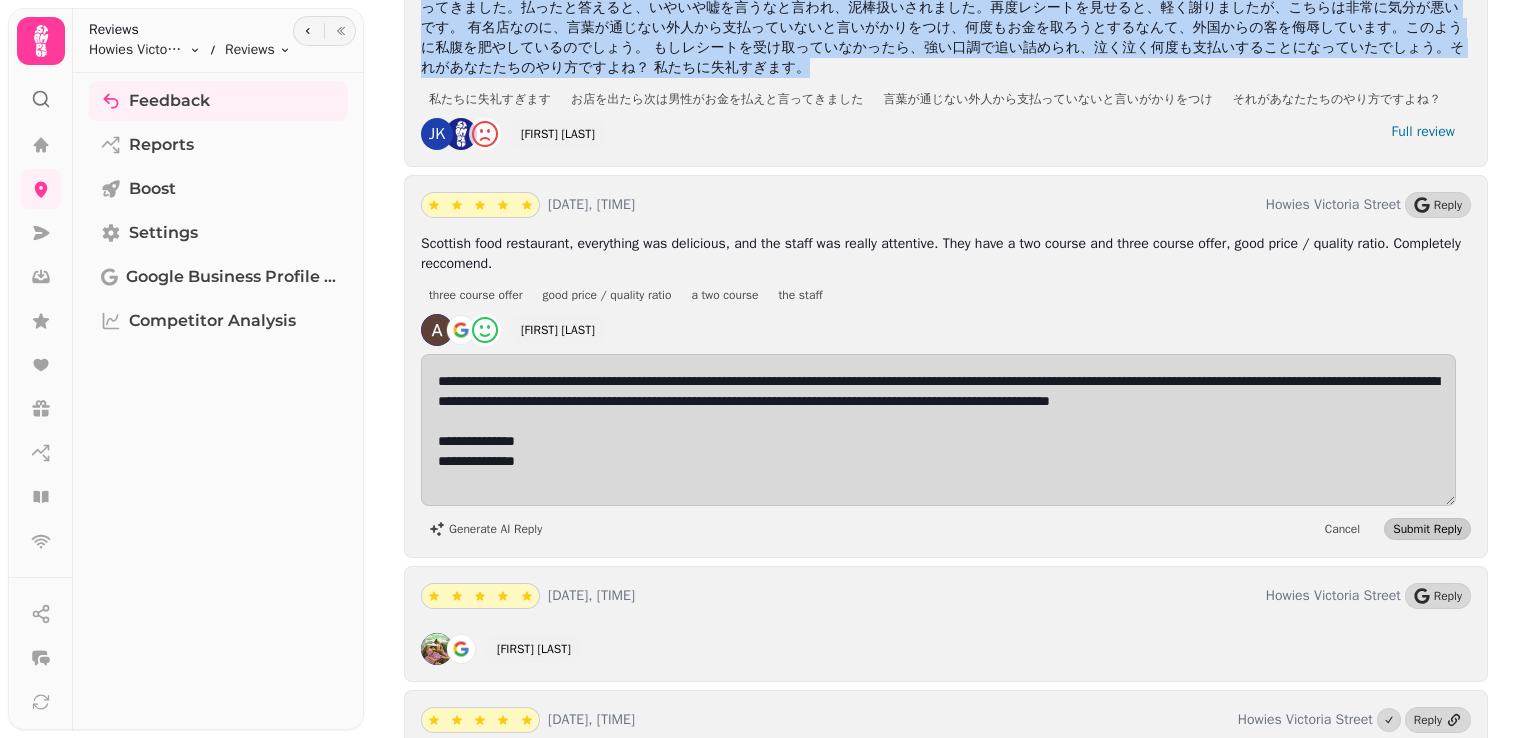 click on "Submit Reply" at bounding box center [1427, 529] 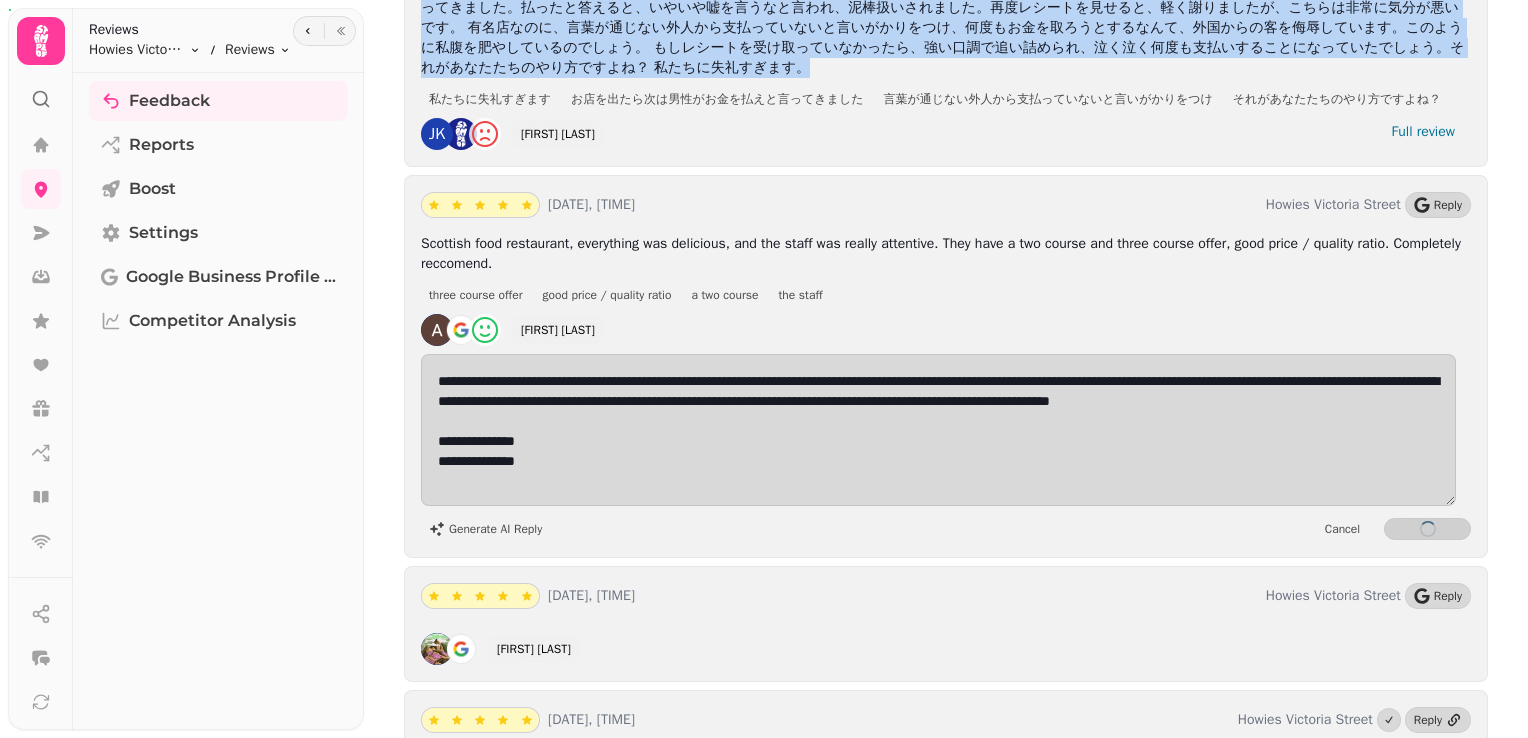 scroll, scrollTop: 17964, scrollLeft: 0, axis: vertical 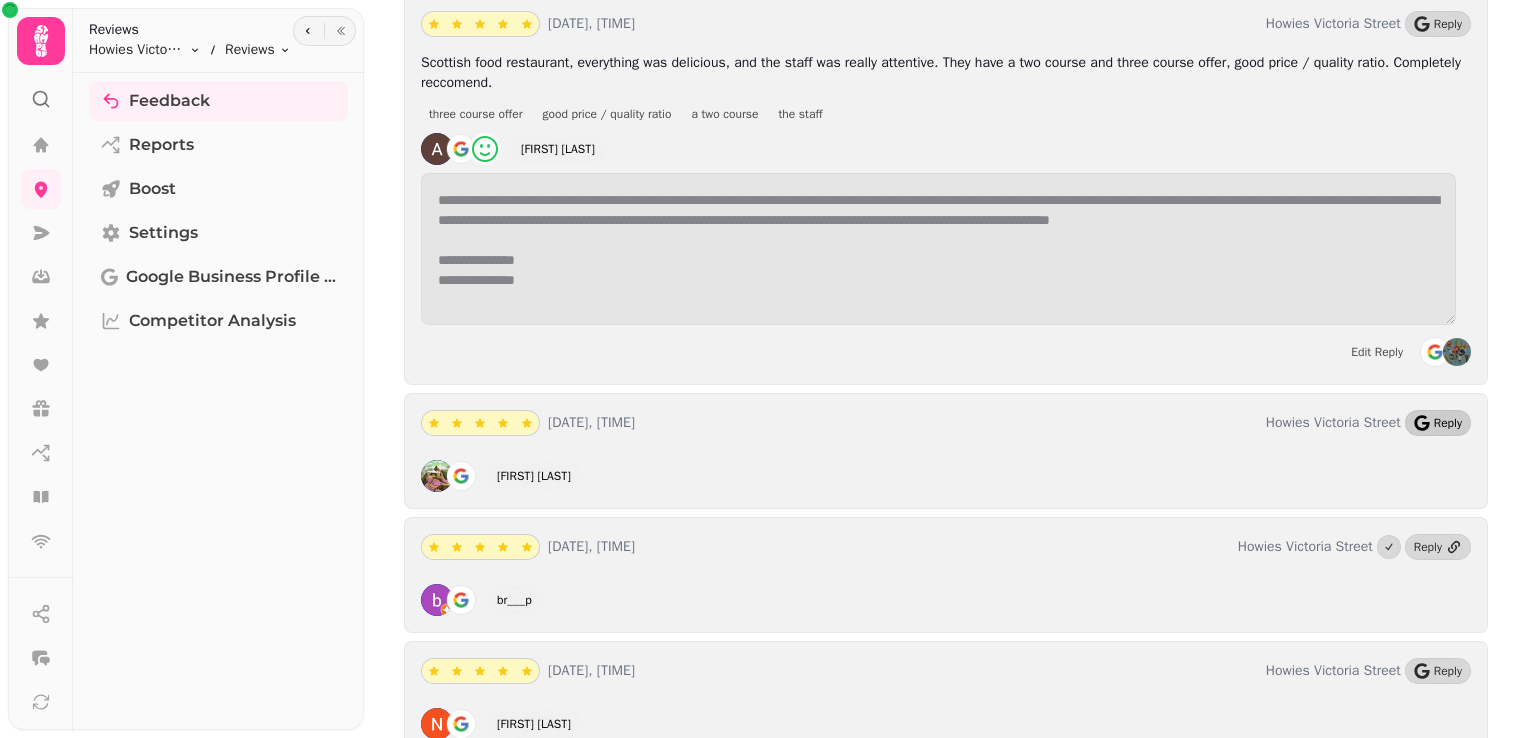 click on "Reply" at bounding box center [1448, 423] 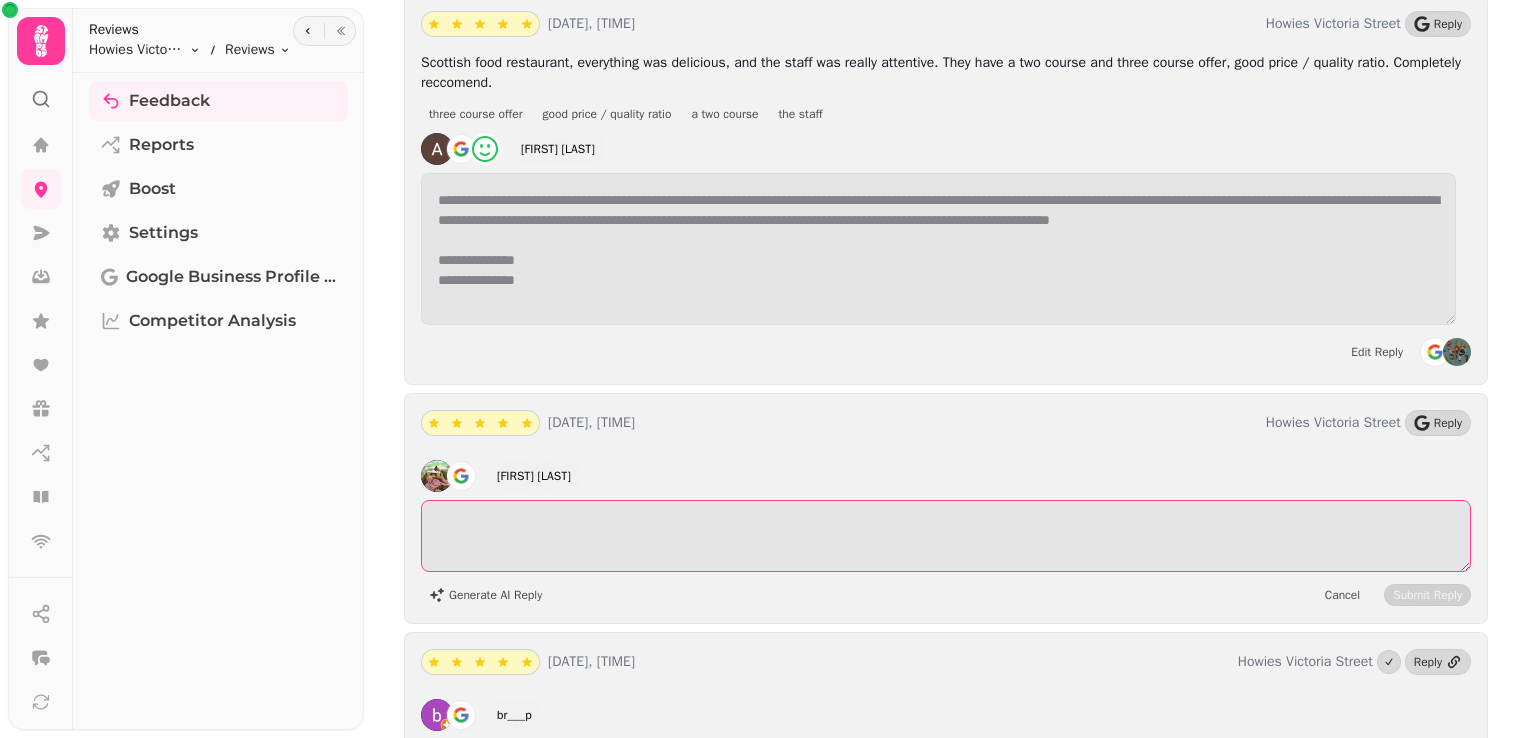 click at bounding box center [946, 536] 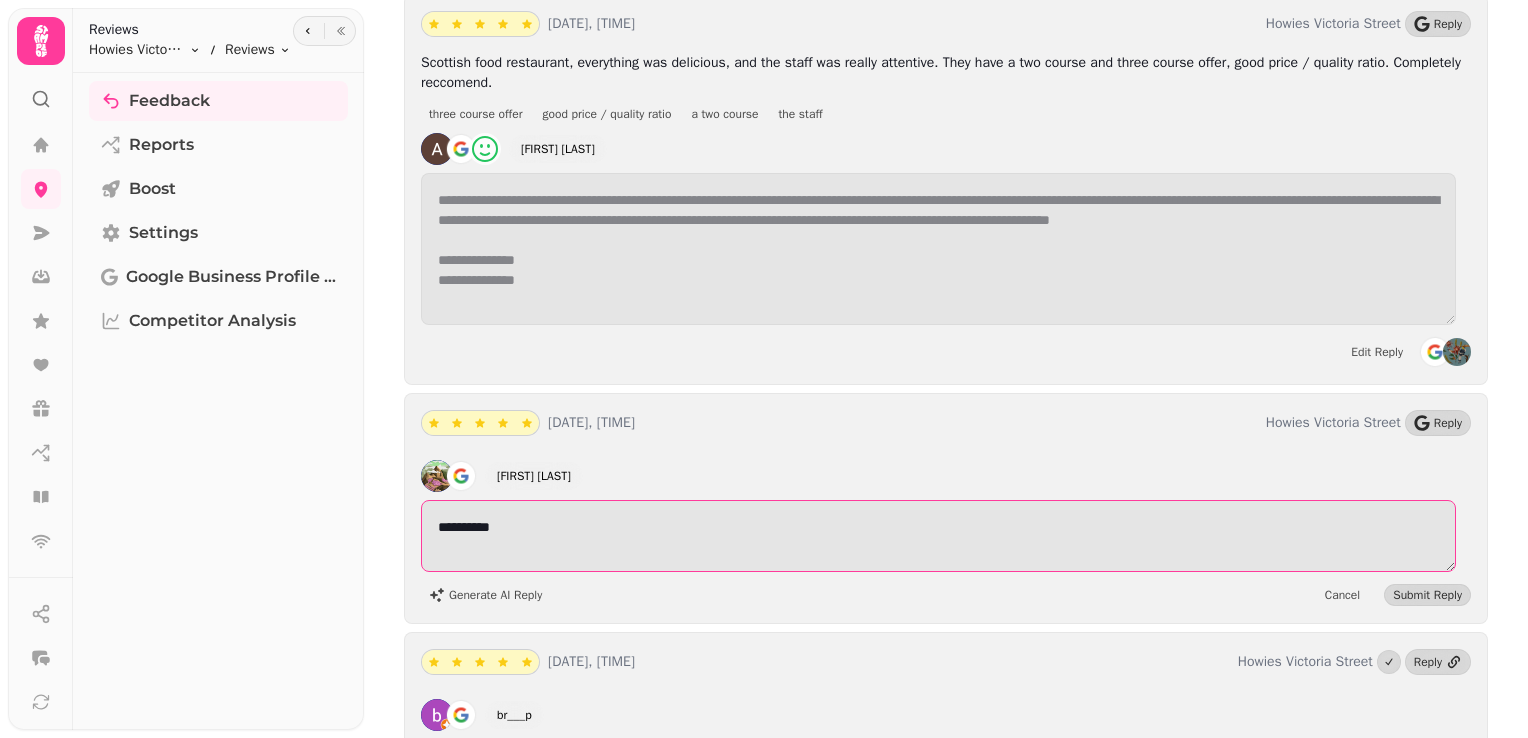 drag, startPoint x: 604, startPoint y: 437, endPoint x: 352, endPoint y: 446, distance: 252.16066 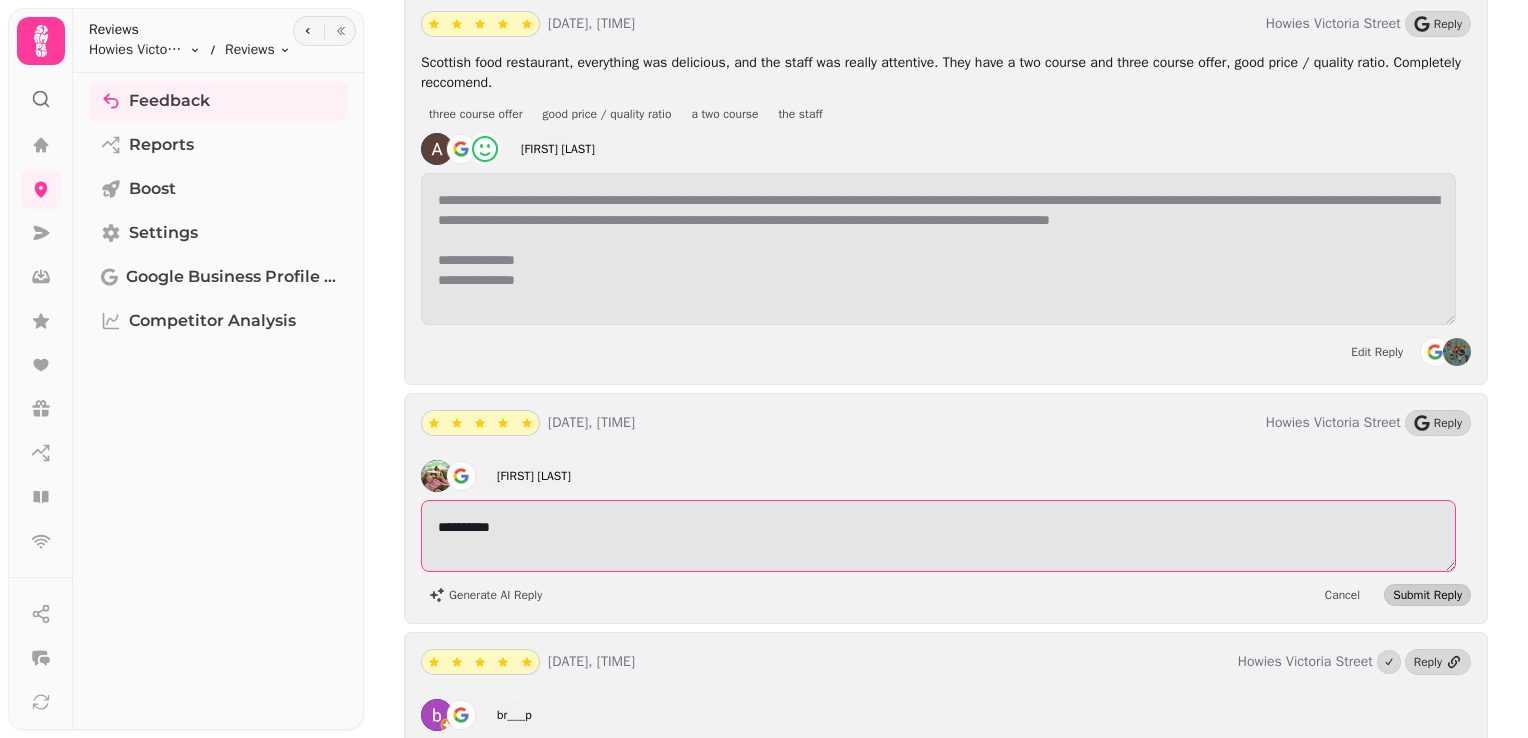 type on "**********" 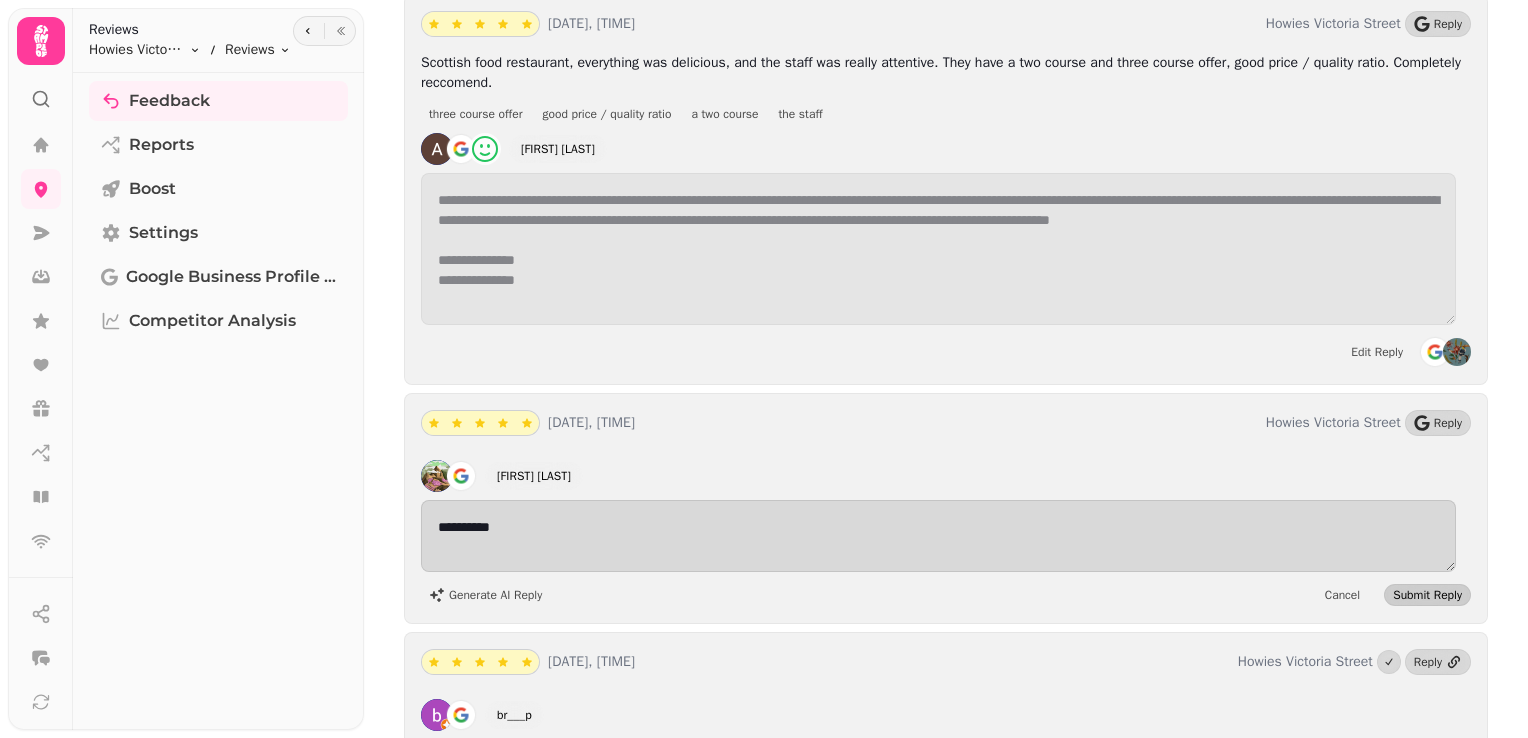 click on "Submit Reply" at bounding box center (1427, 595) 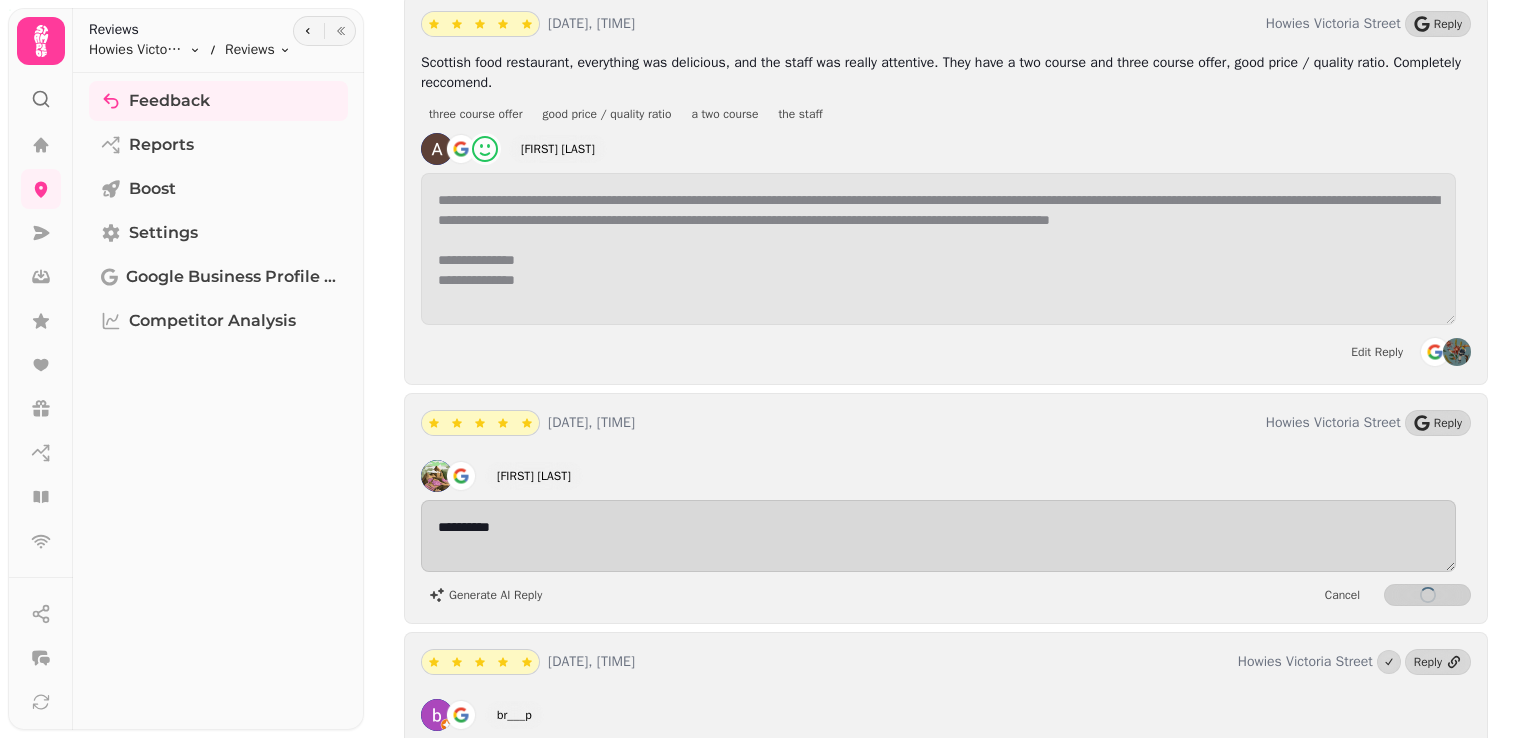 scroll, scrollTop: 18262, scrollLeft: 0, axis: vertical 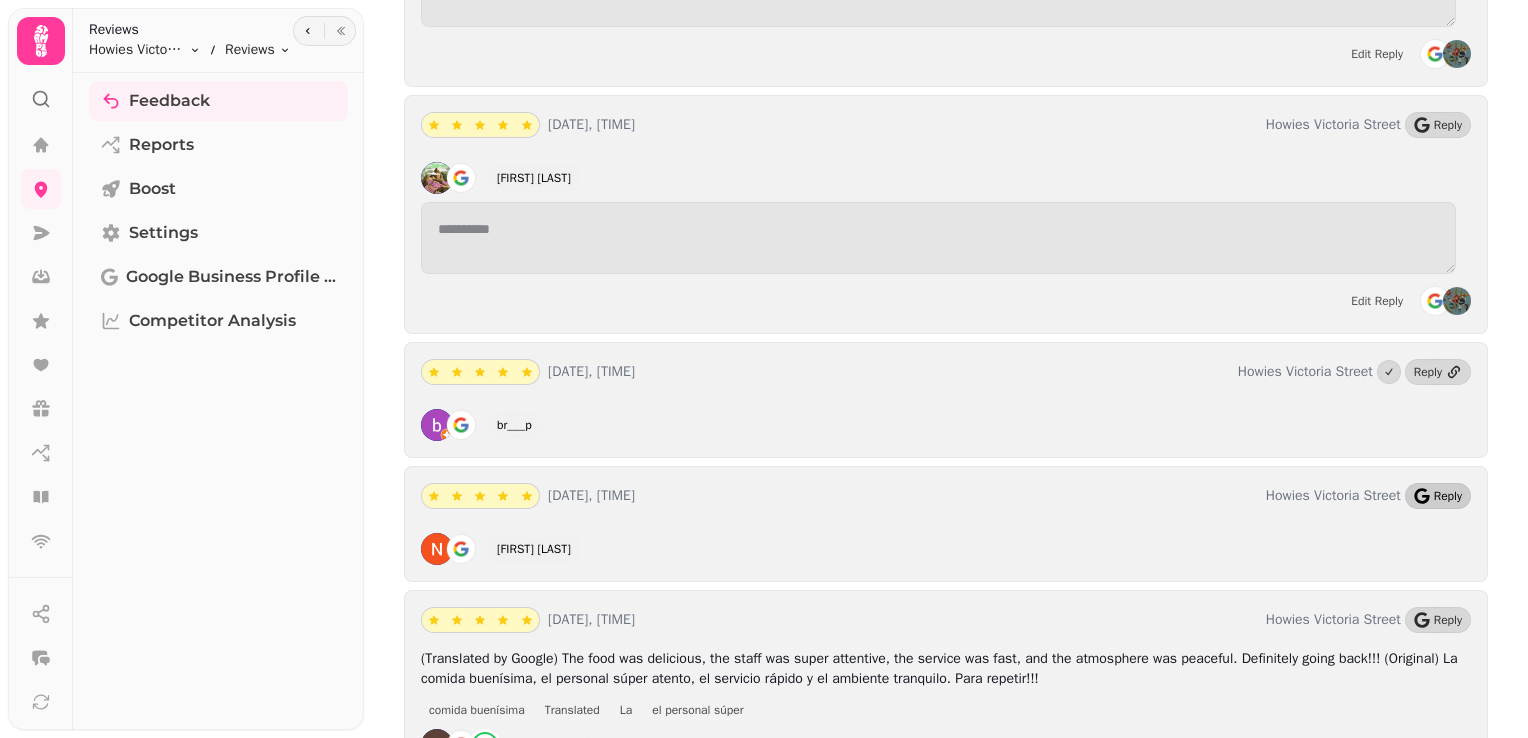 click 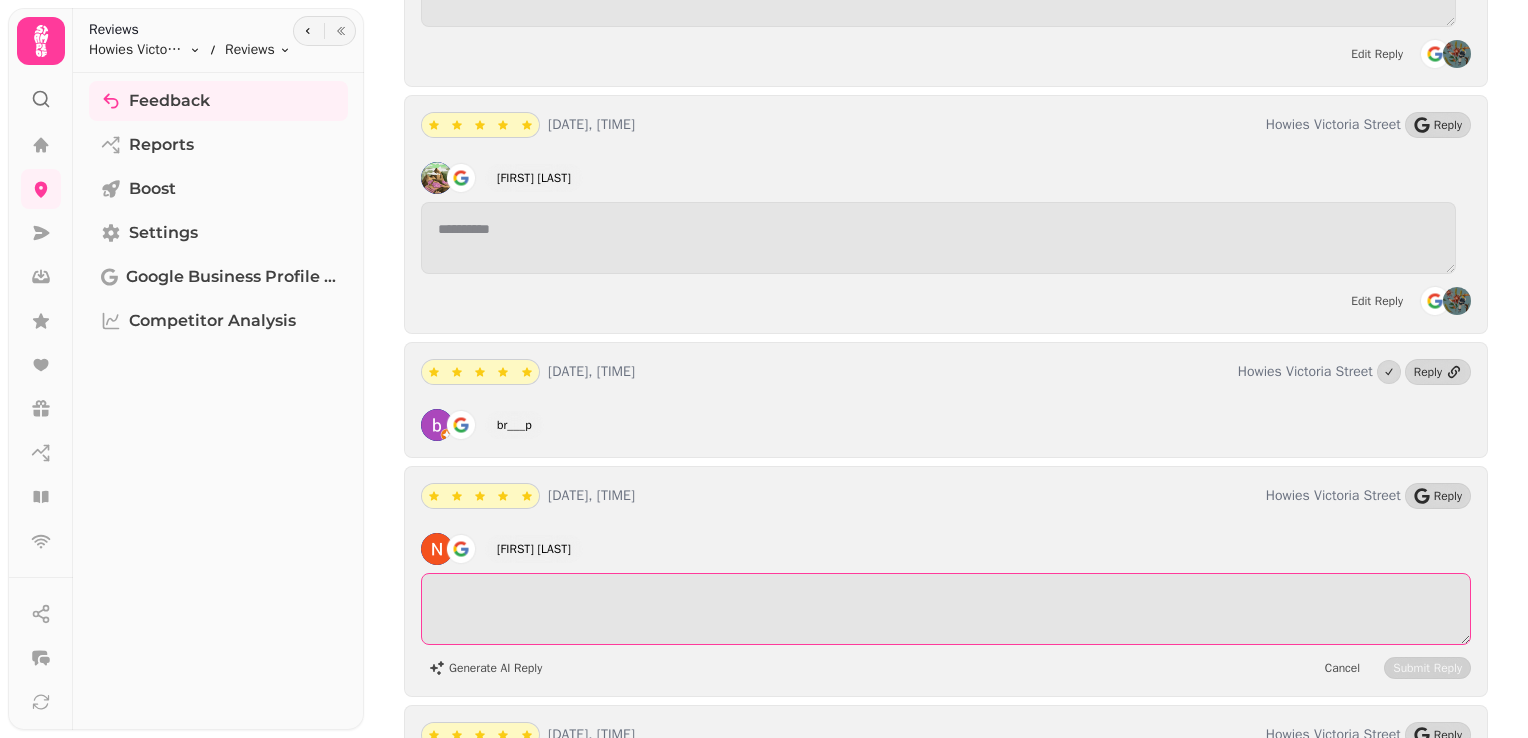 click at bounding box center (946, 609) 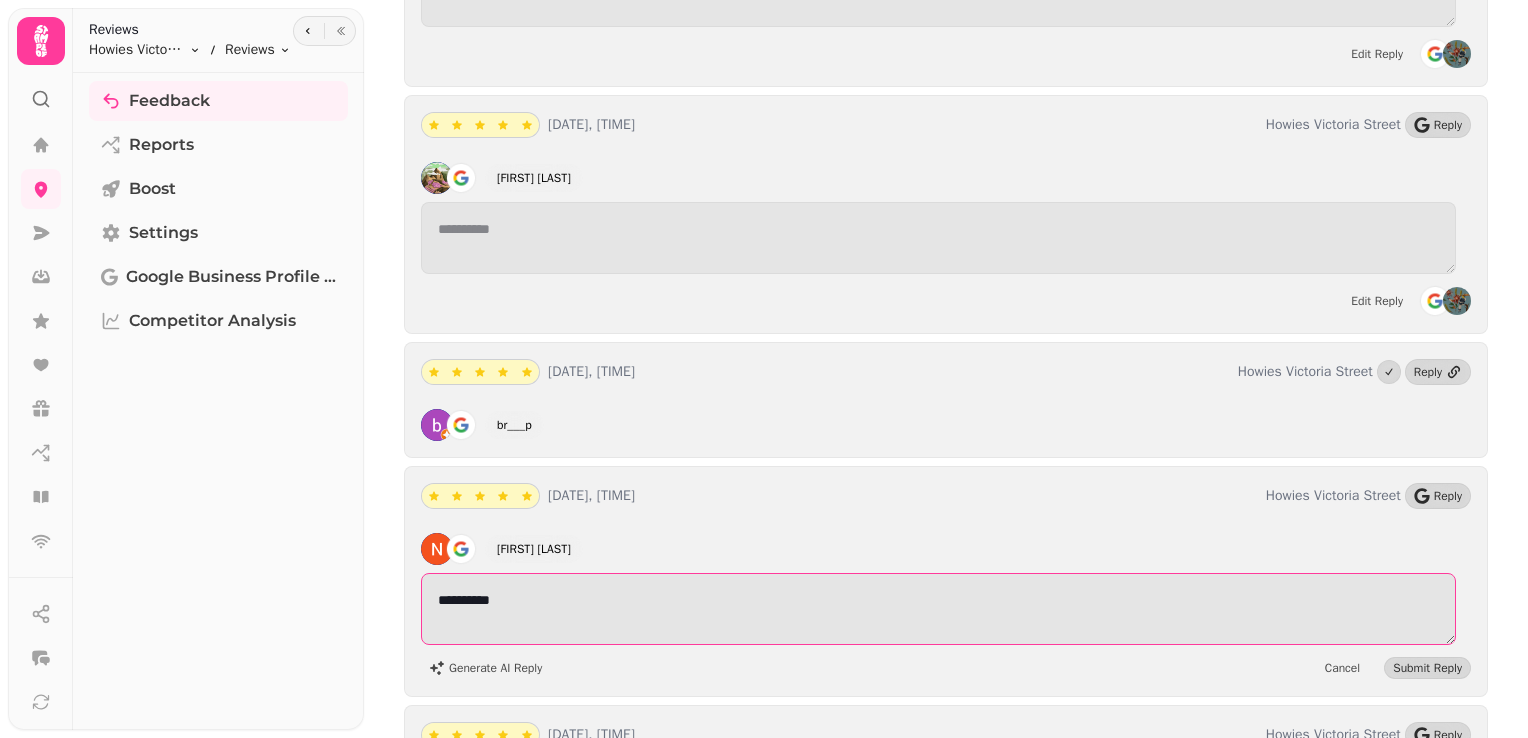 type on "**********" 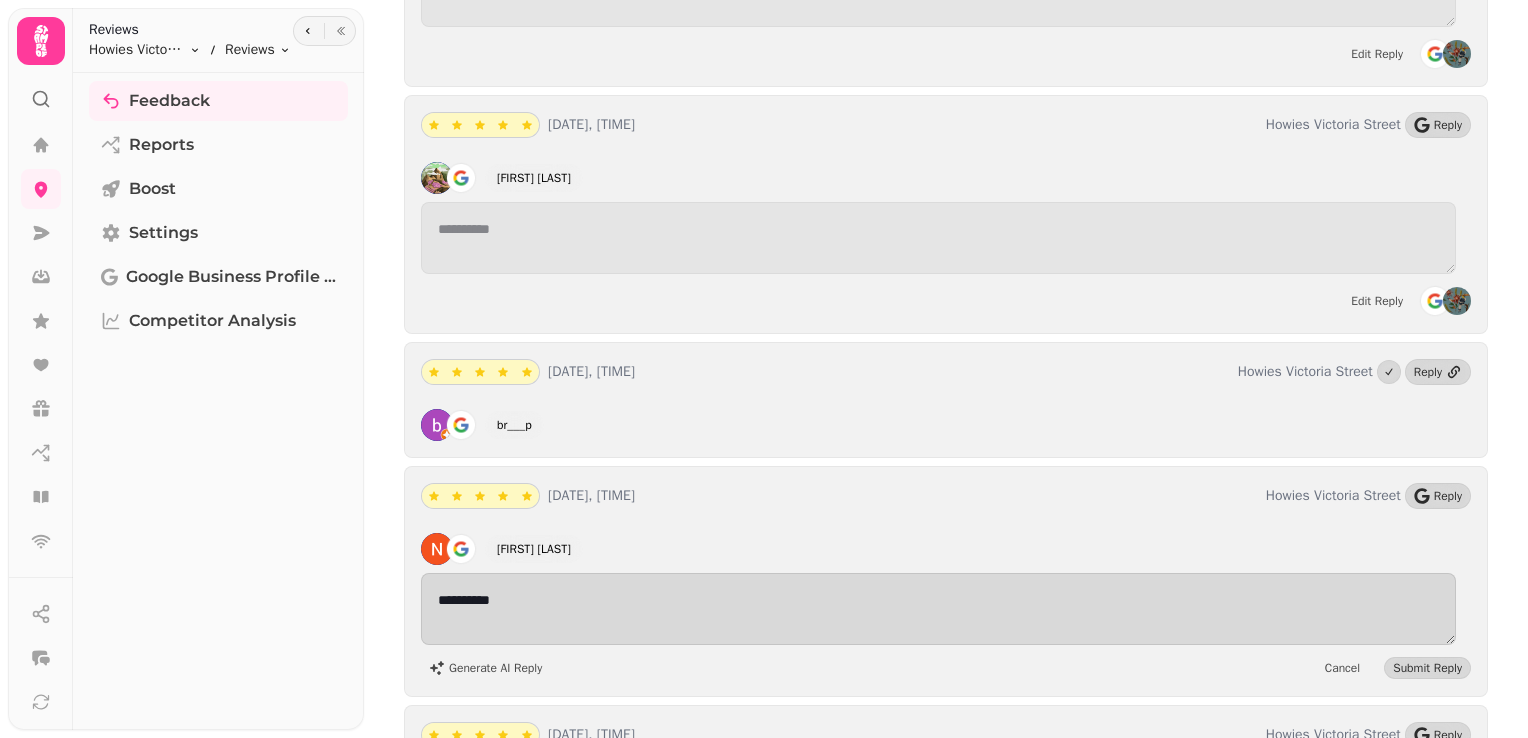 click on "**********" at bounding box center (946, 581) 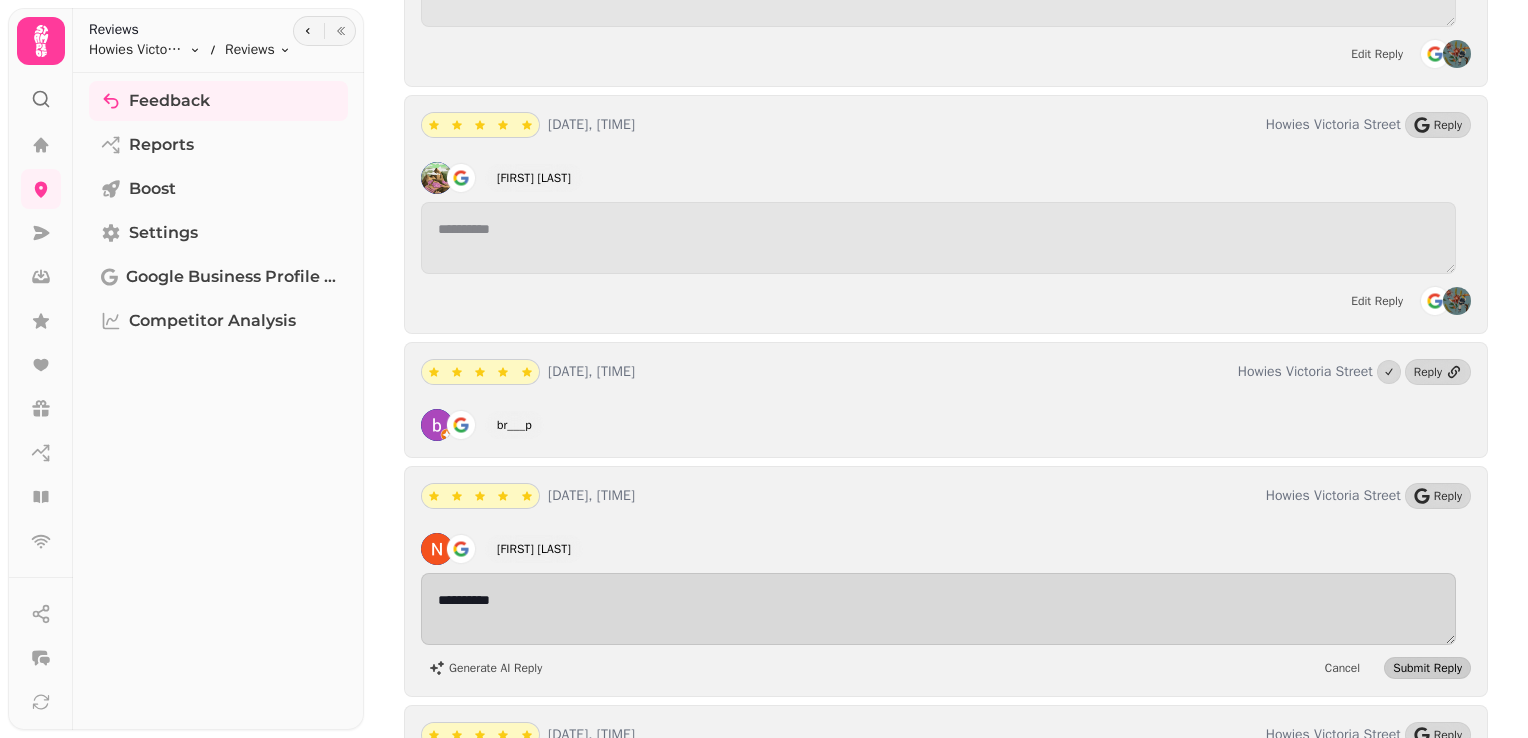click on "Submit Reply" at bounding box center (1427, 668) 